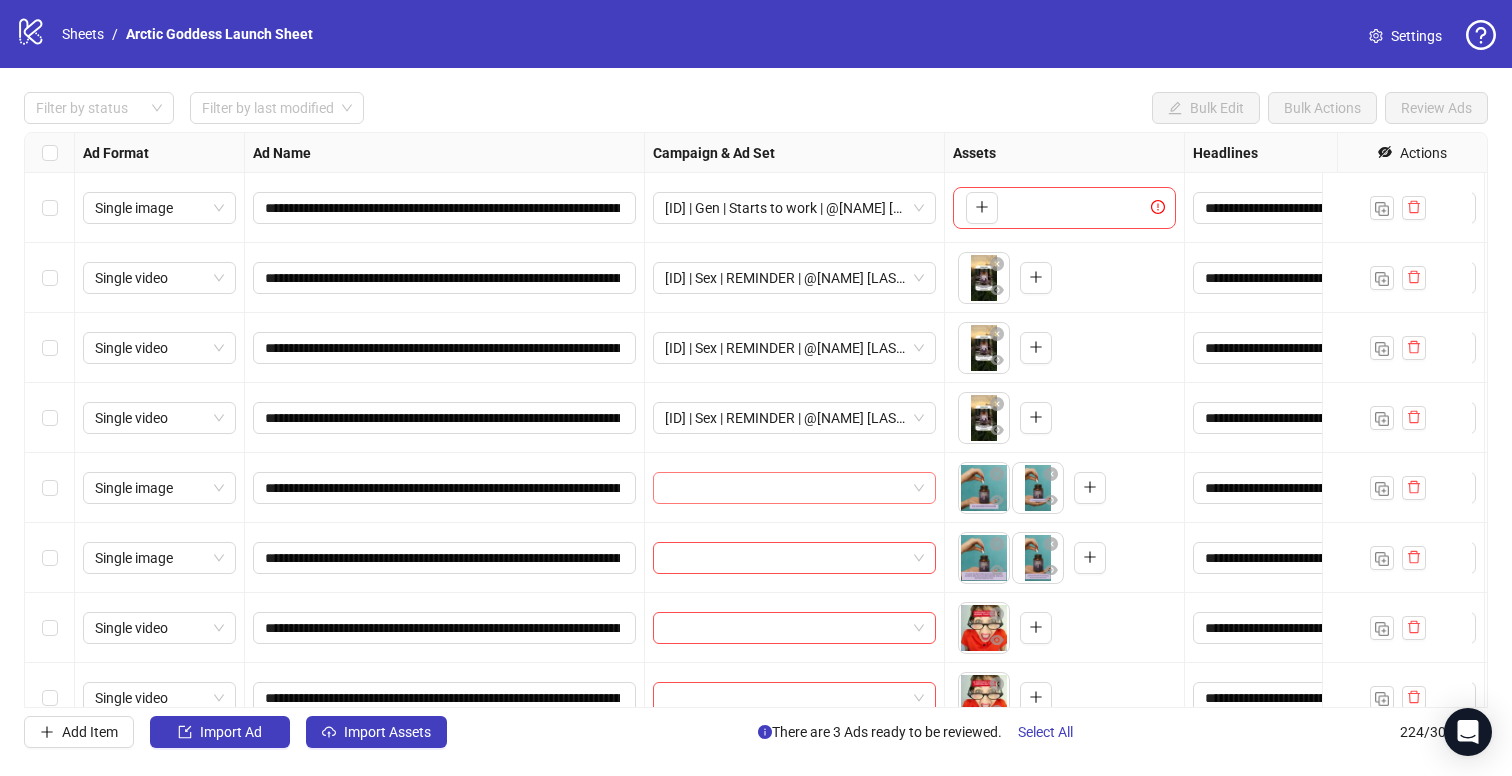 scroll, scrollTop: 0, scrollLeft: 0, axis: both 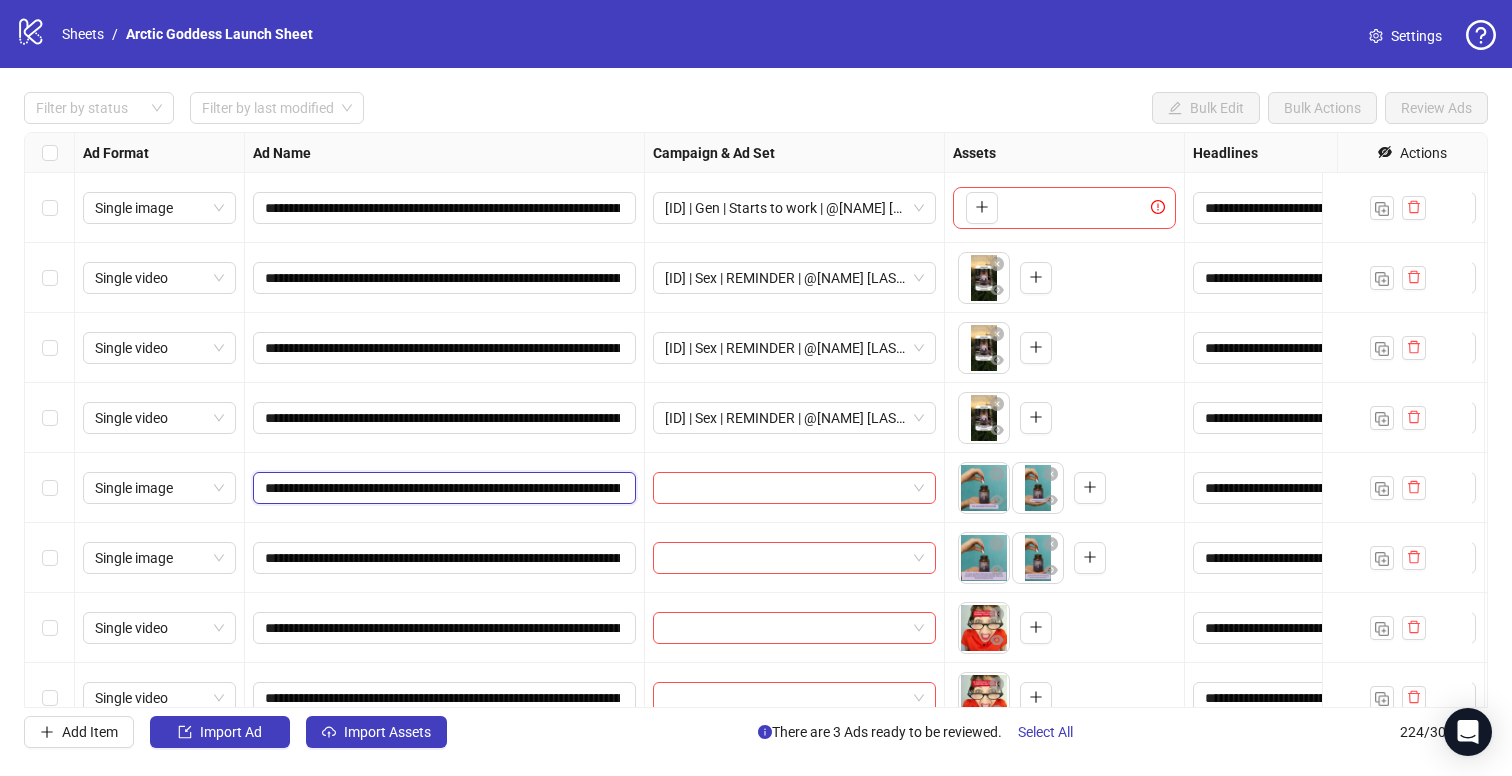 click on "**********" at bounding box center (442, 488) 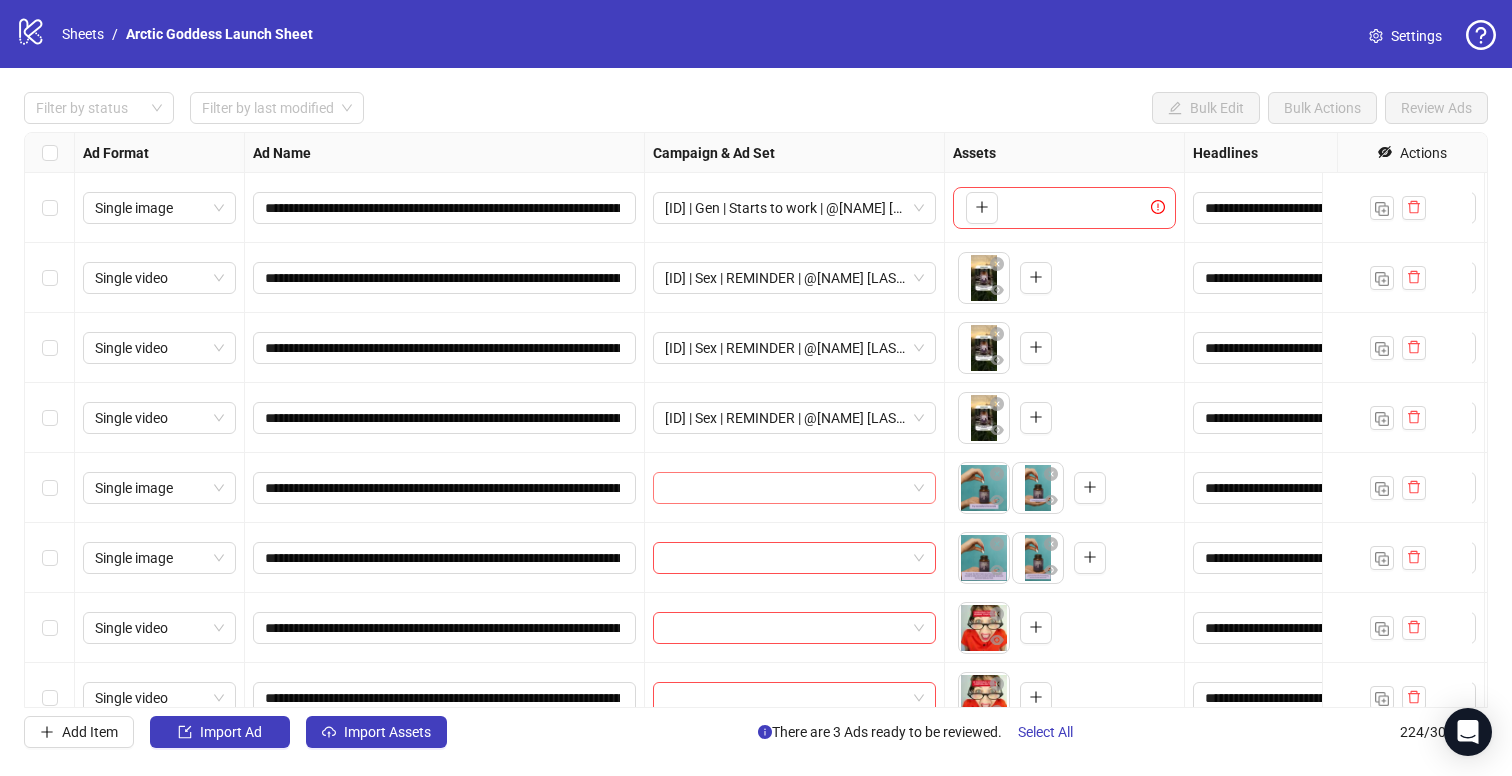click at bounding box center [785, 488] 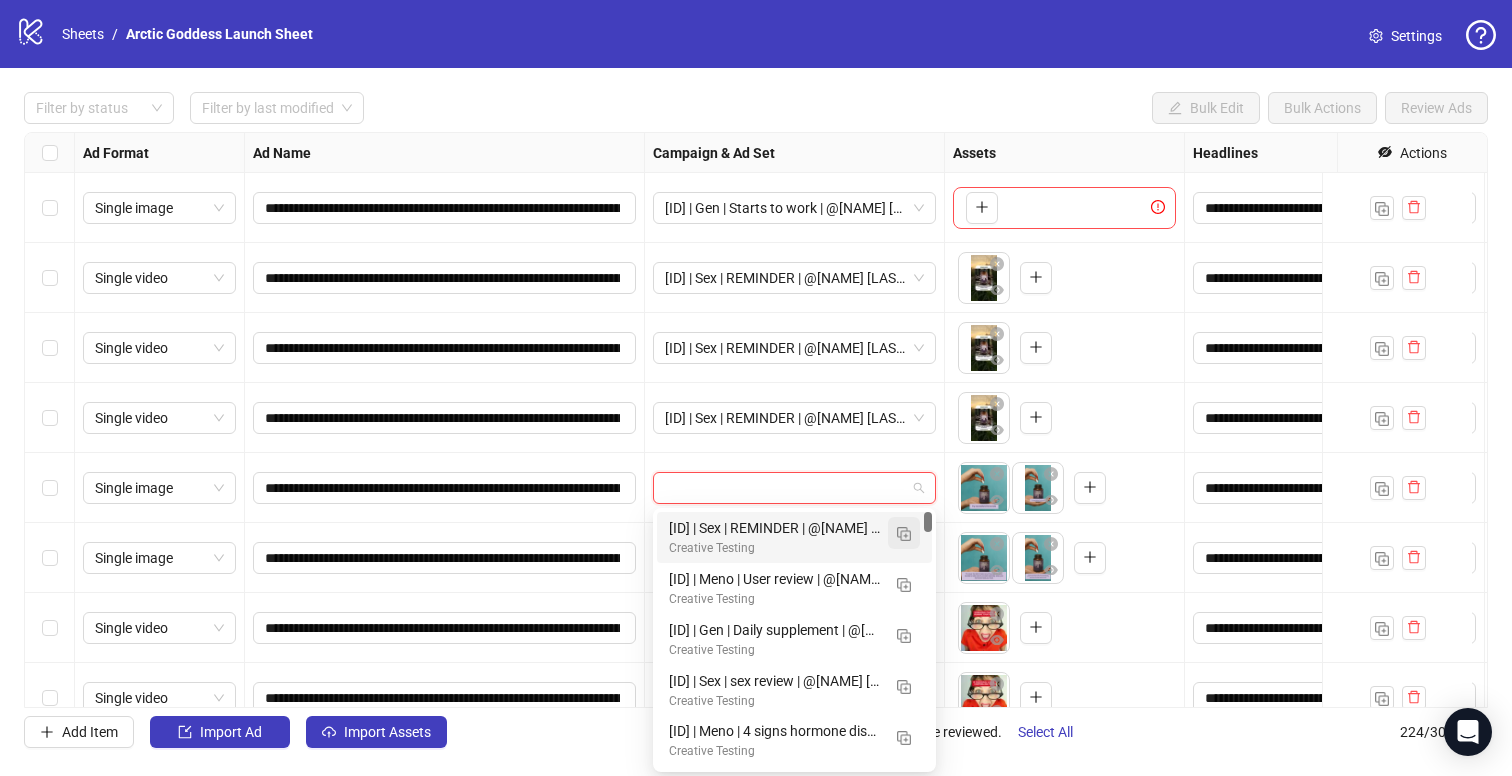 click at bounding box center (904, 534) 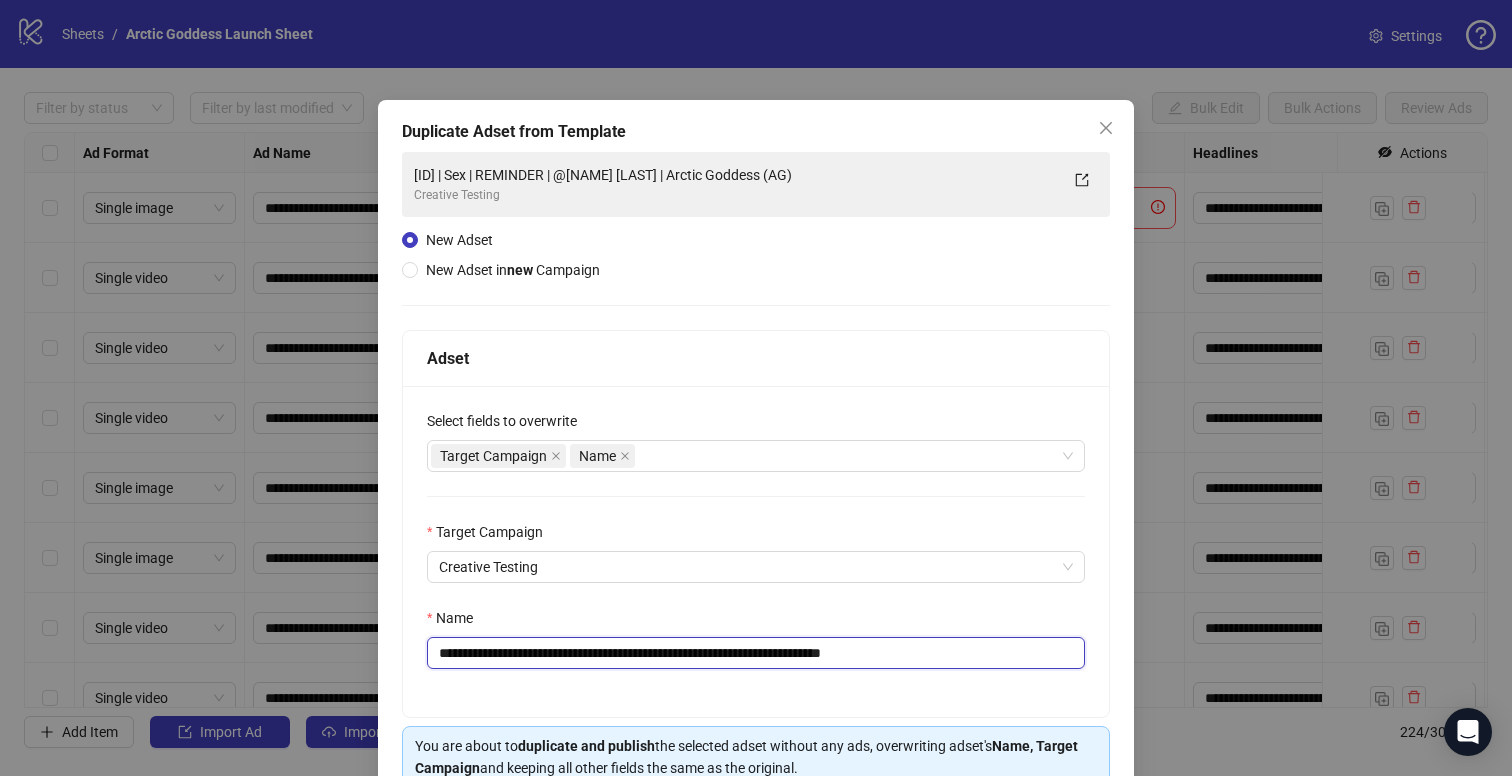 click on "**********" at bounding box center [756, 653] 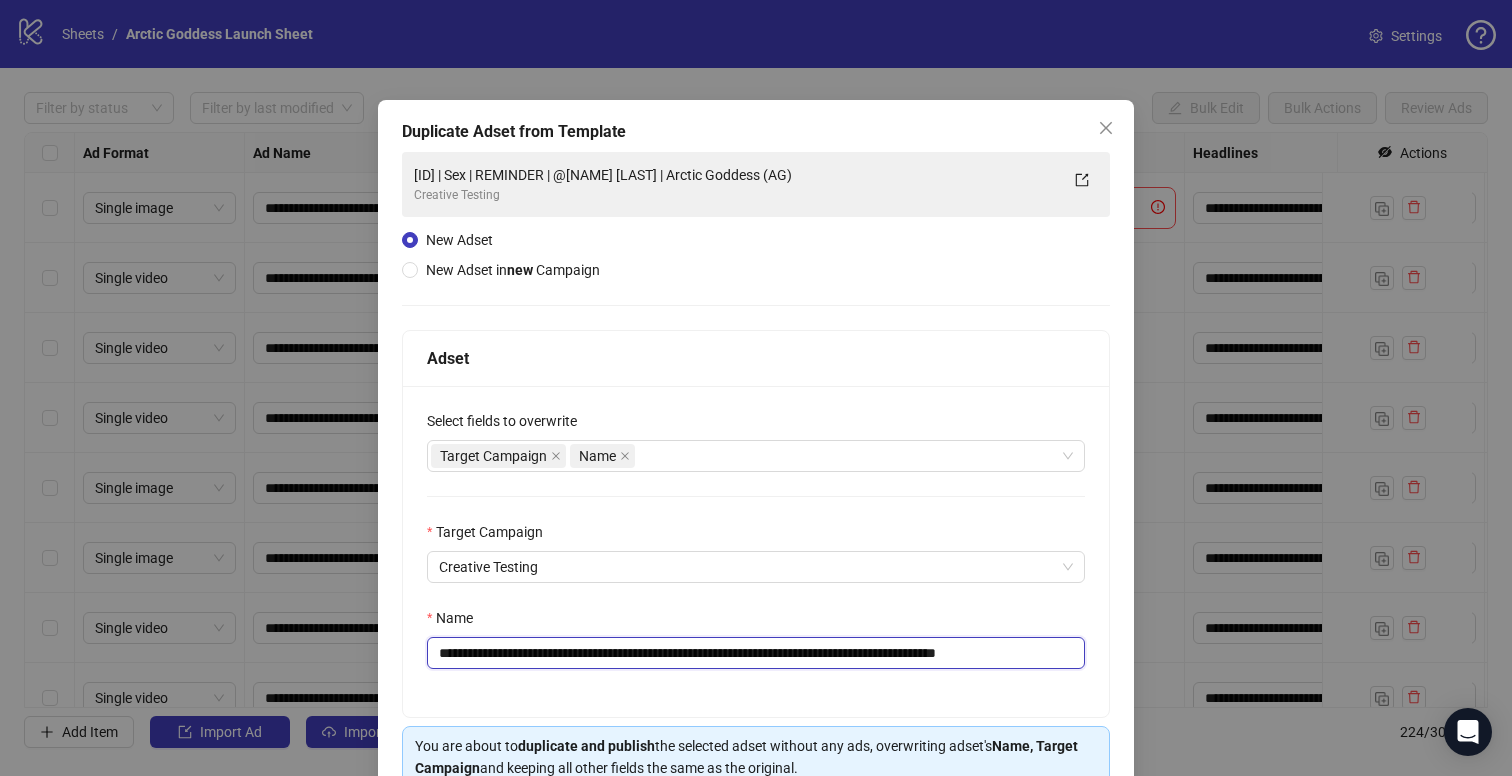 drag, startPoint x: 563, startPoint y: 651, endPoint x: 534, endPoint y: 657, distance: 29.614185 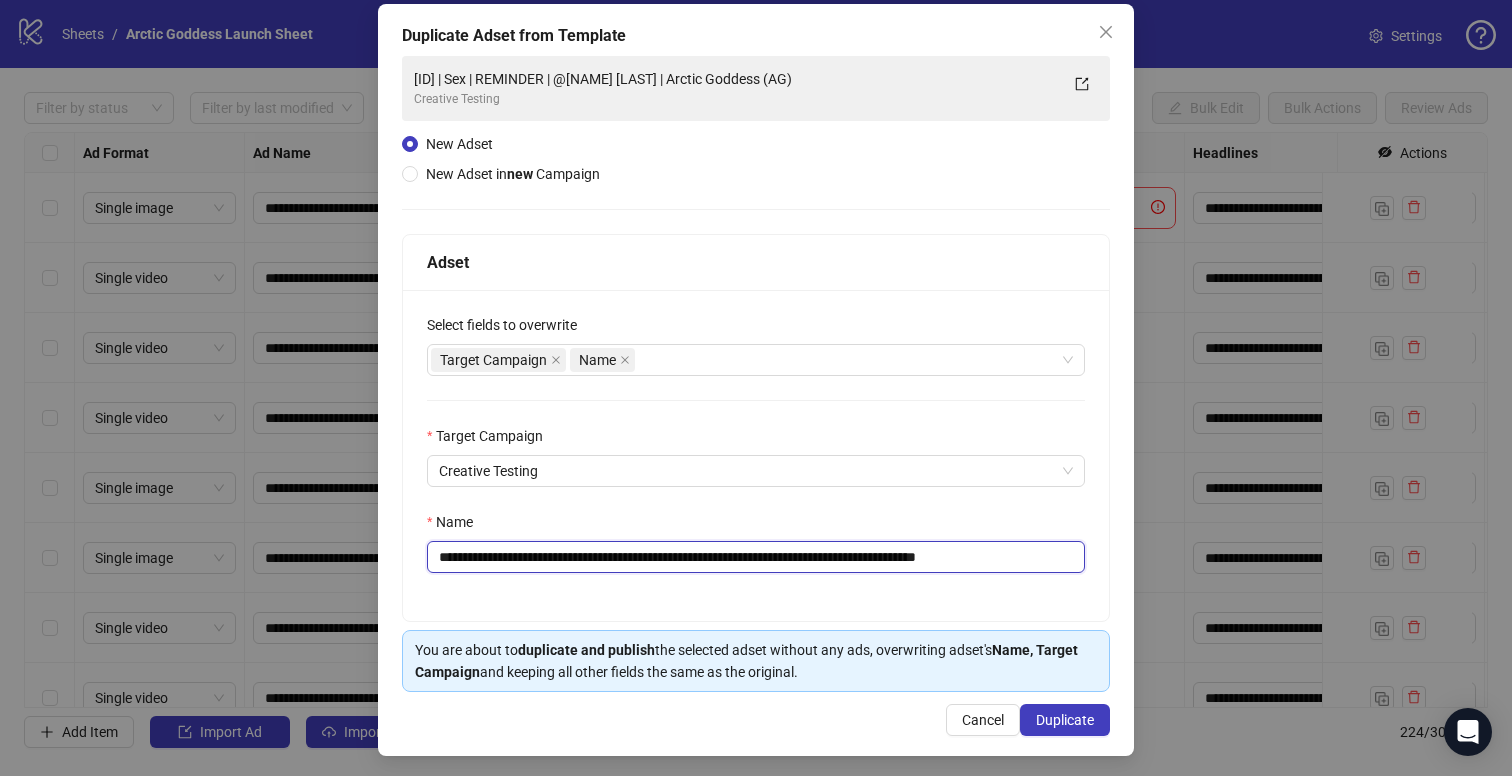 scroll, scrollTop: 101, scrollLeft: 0, axis: vertical 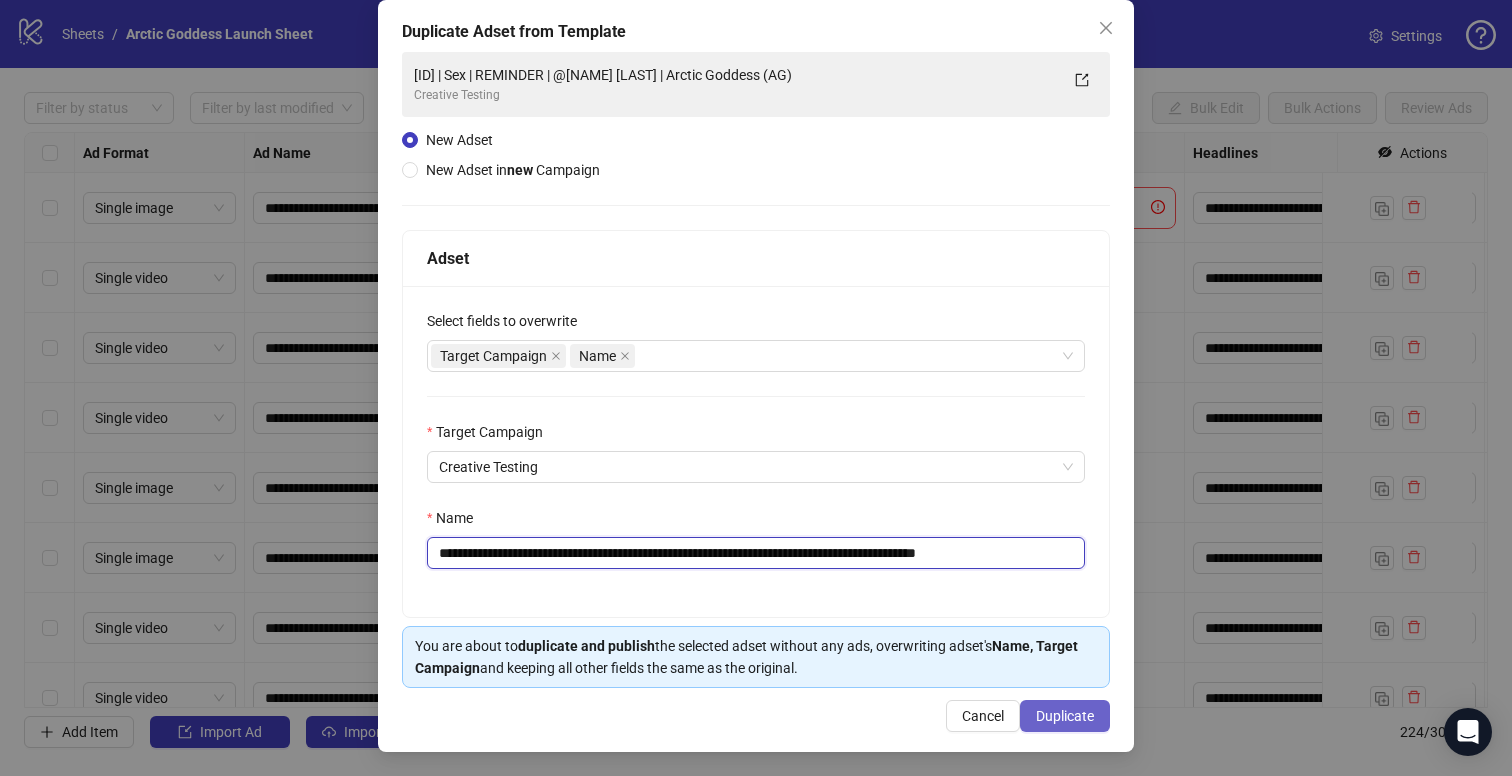 type on "**********" 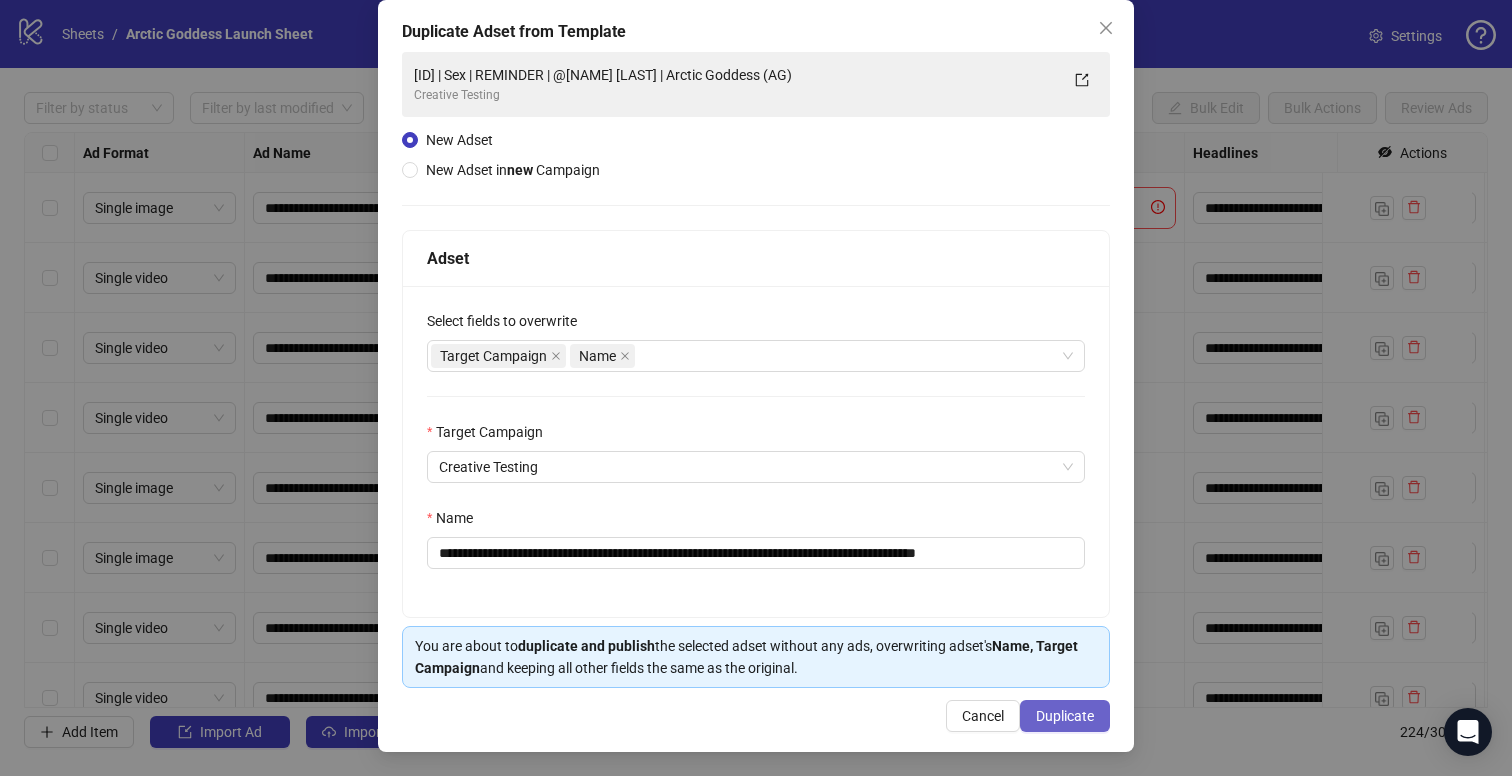click on "Duplicate" at bounding box center (1065, 716) 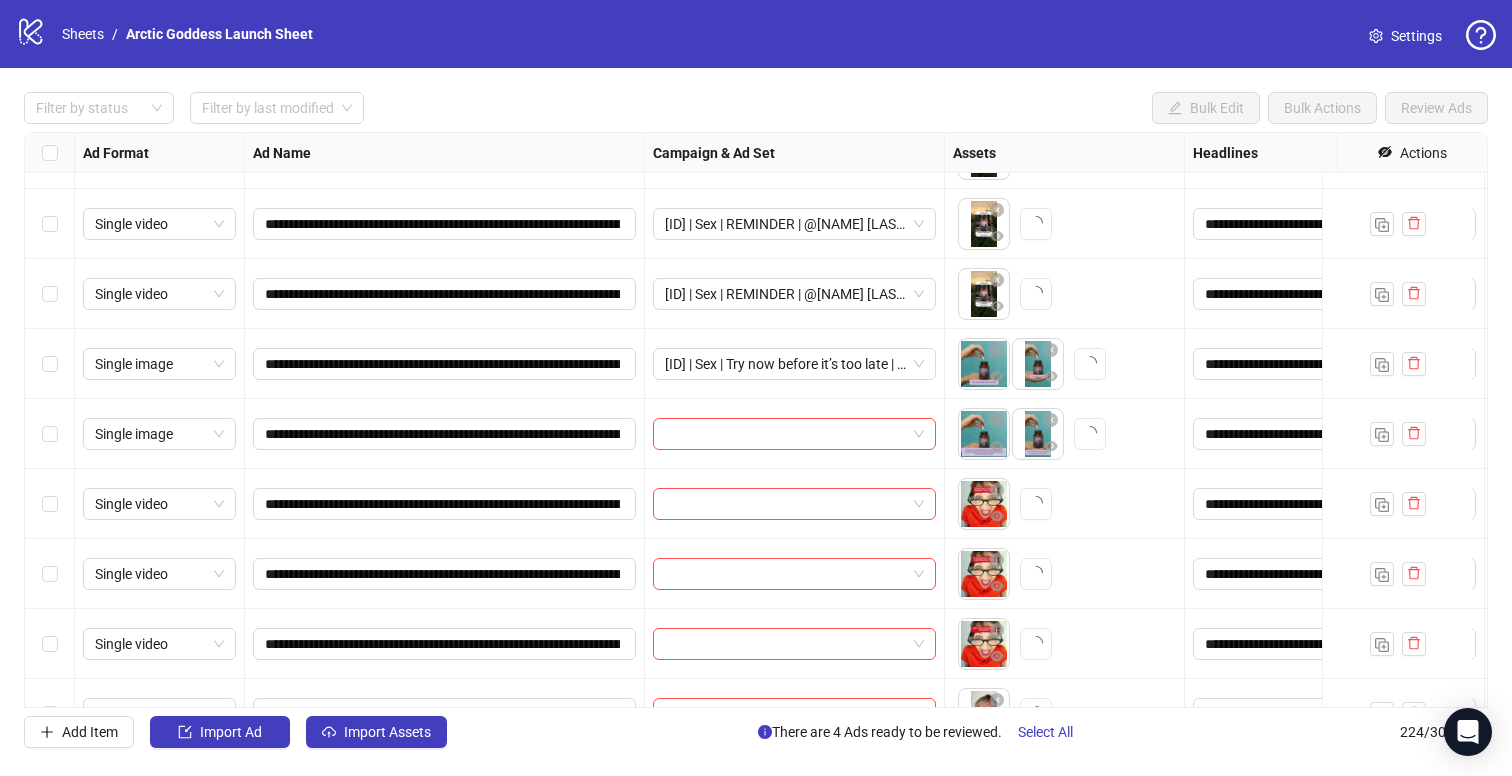 scroll, scrollTop: 167, scrollLeft: 0, axis: vertical 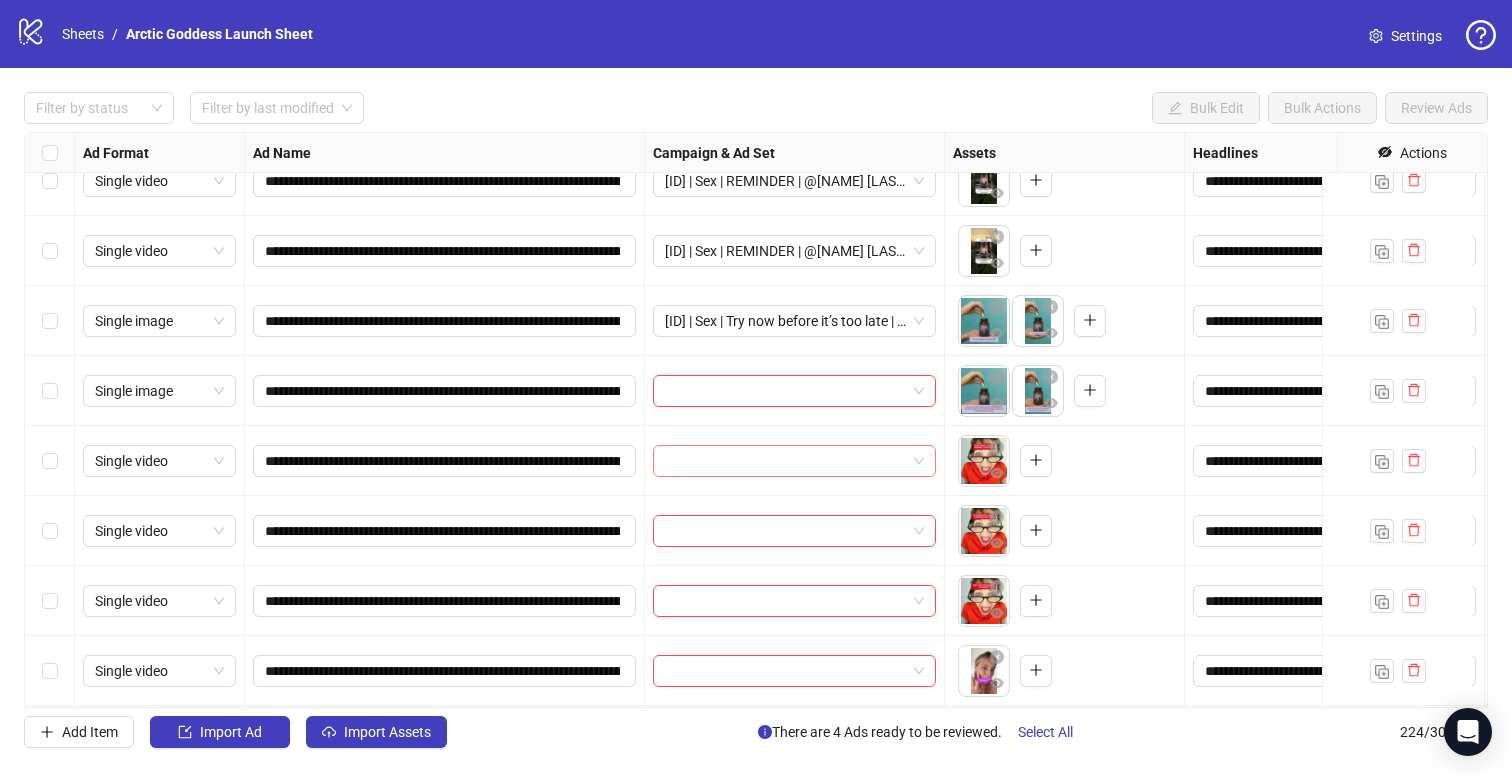click at bounding box center [785, 461] 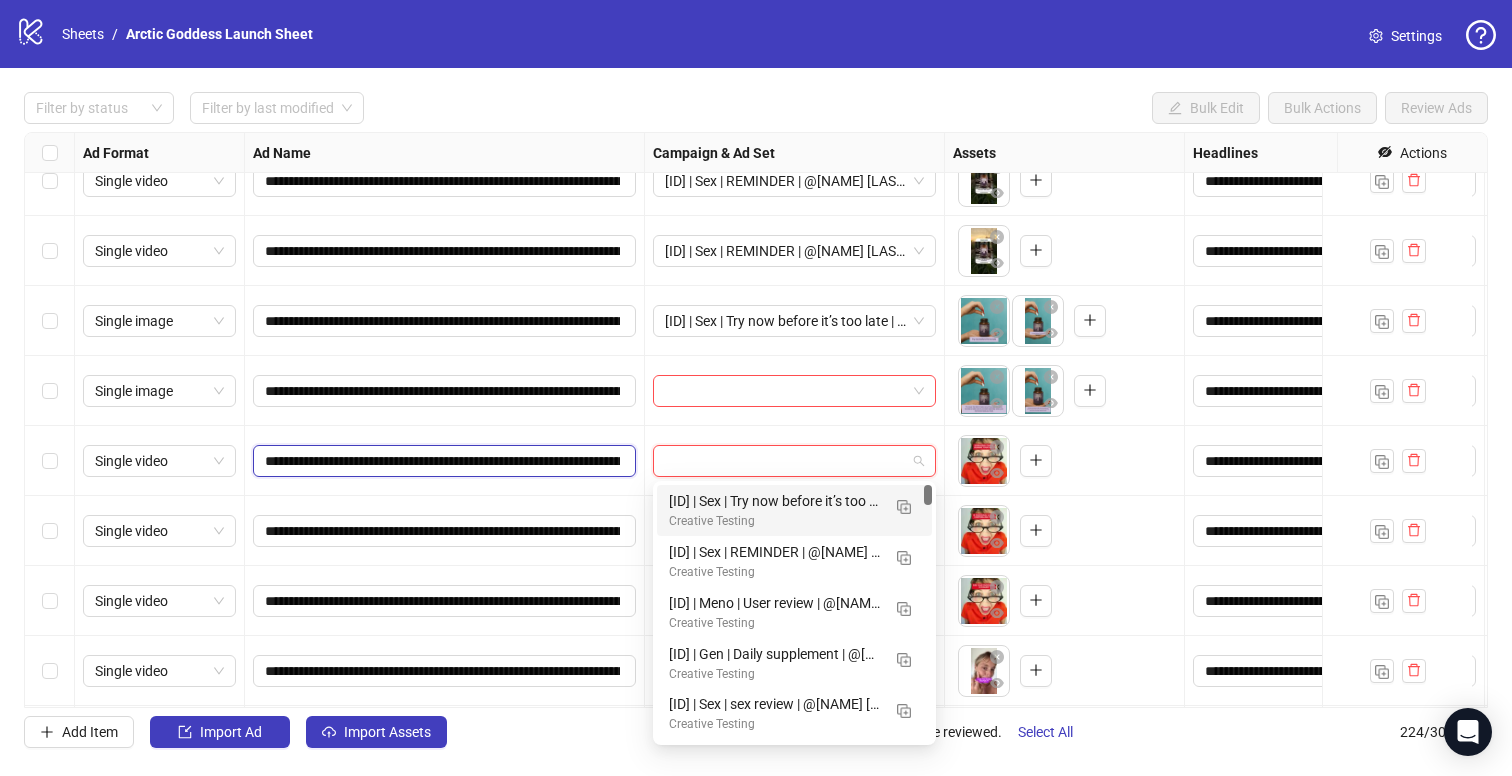 click on "**********" at bounding box center [442, 461] 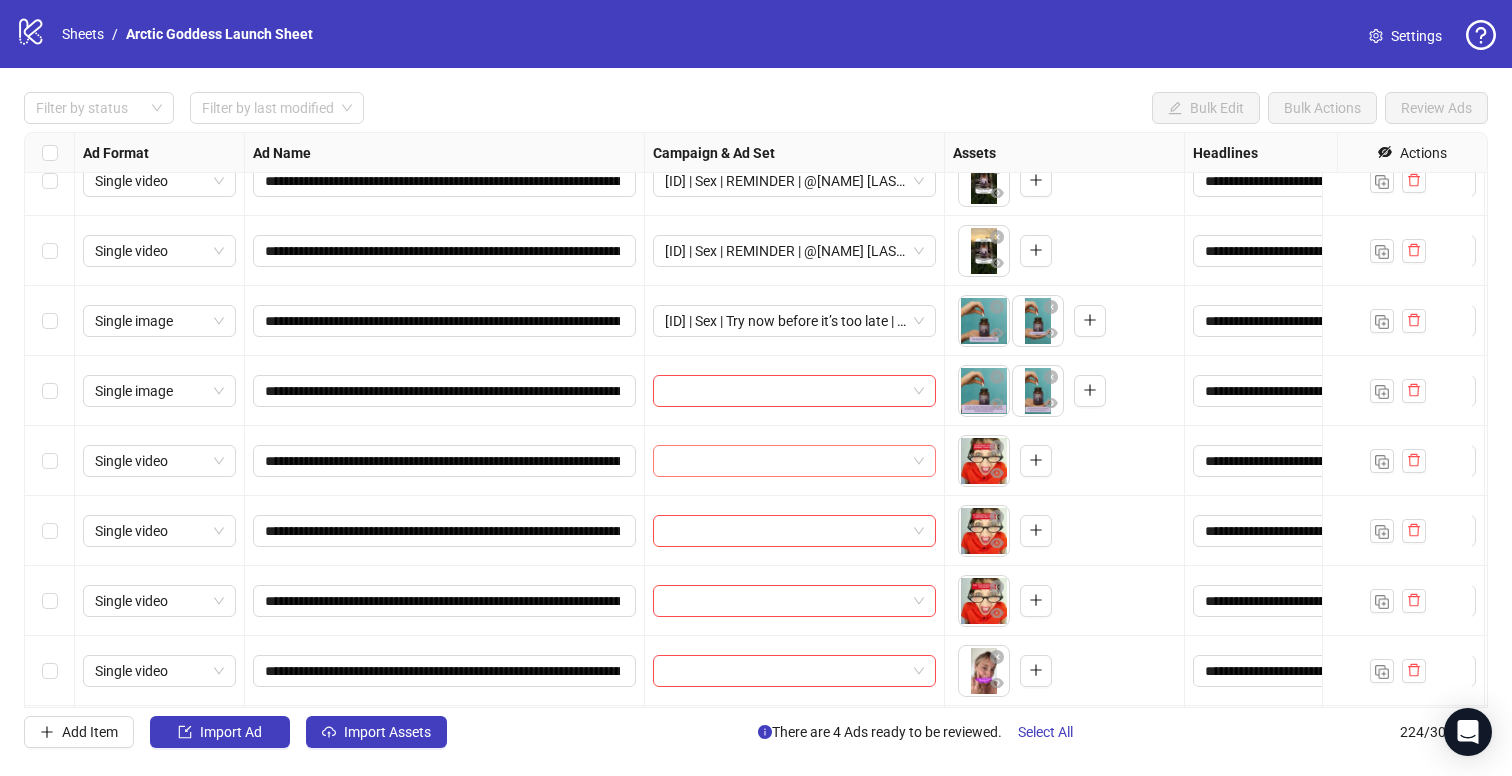 click at bounding box center (785, 461) 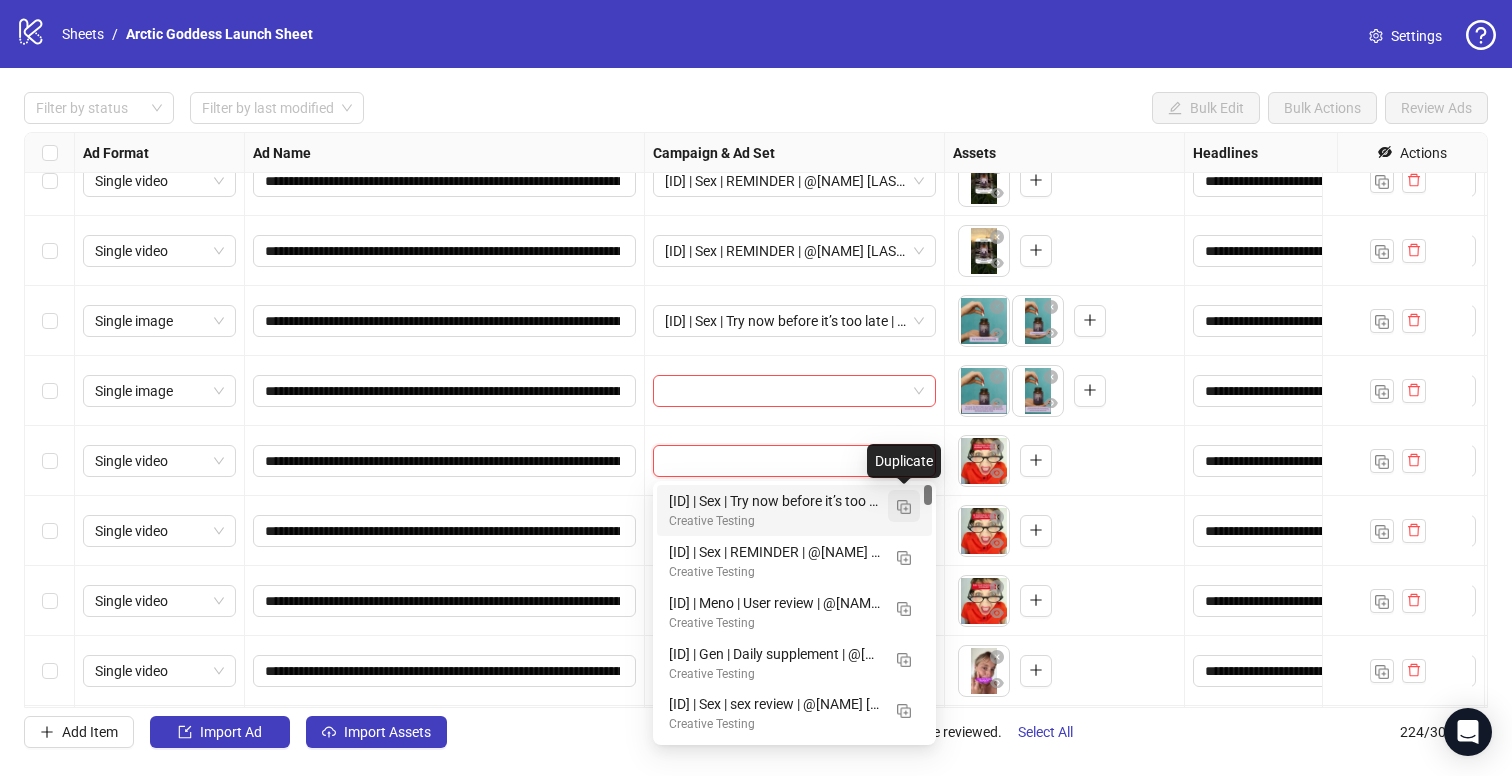 click at bounding box center [904, 507] 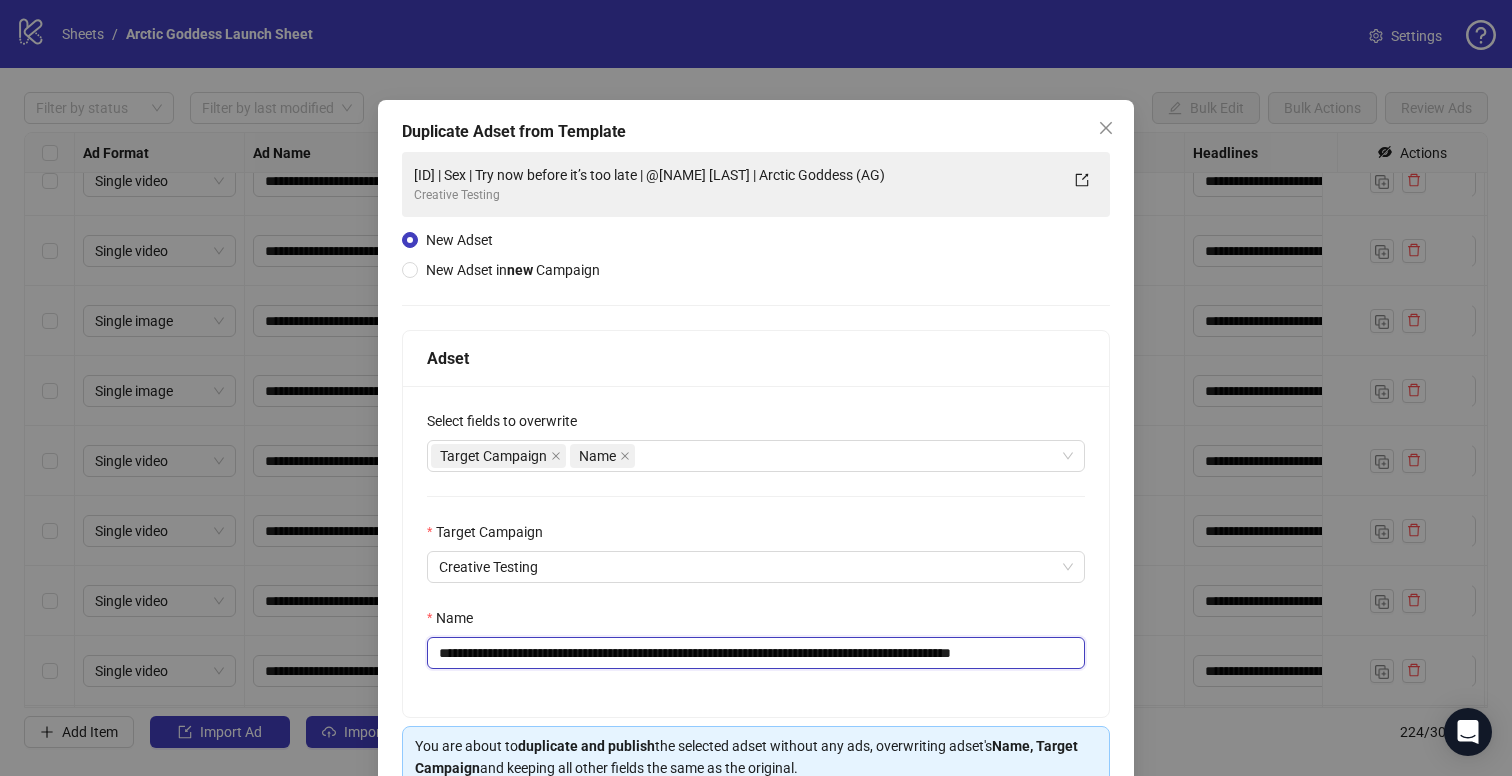click on "**********" at bounding box center (756, 653) 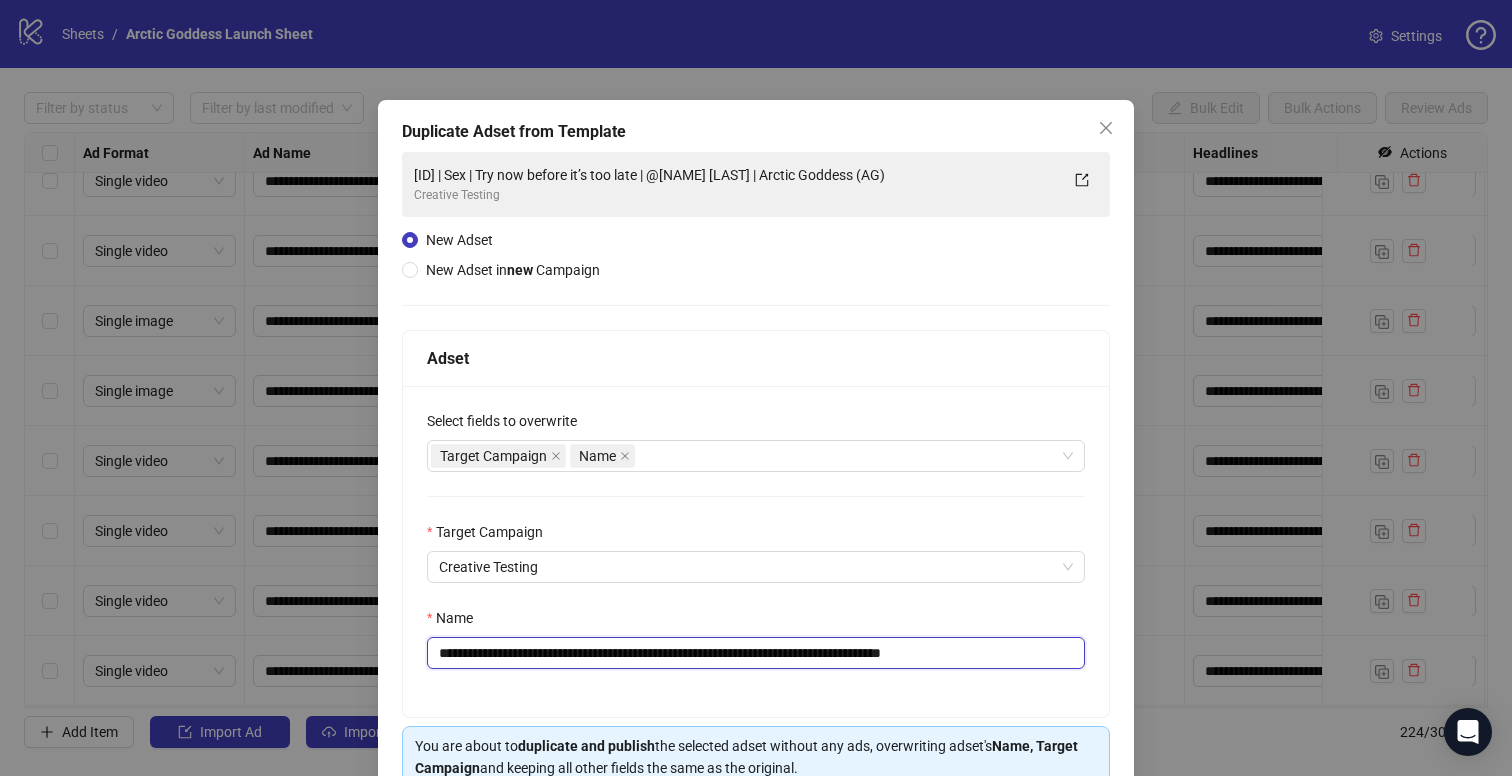 drag, startPoint x: 542, startPoint y: 648, endPoint x: 557, endPoint y: 647, distance: 15.033297 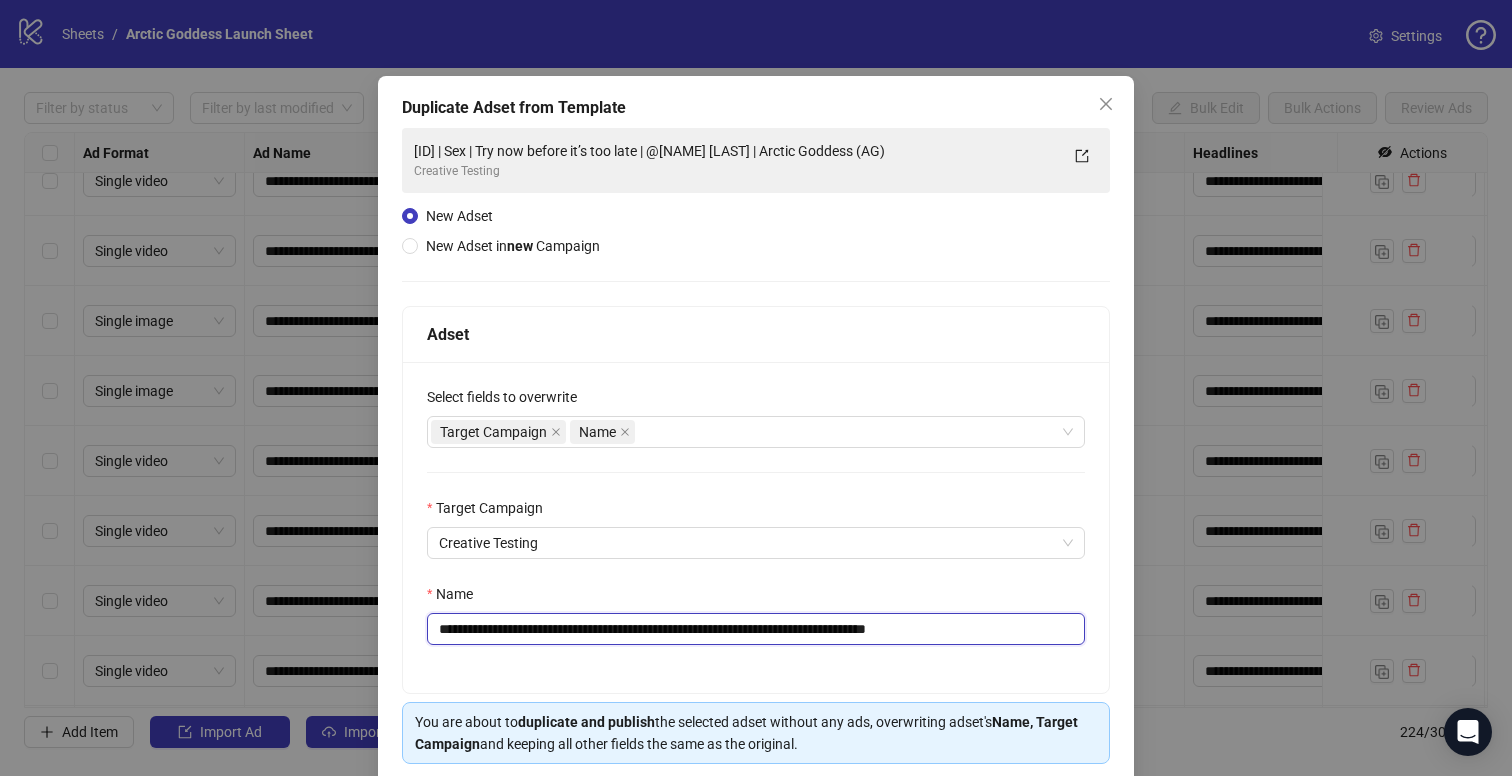 scroll, scrollTop: 76, scrollLeft: 0, axis: vertical 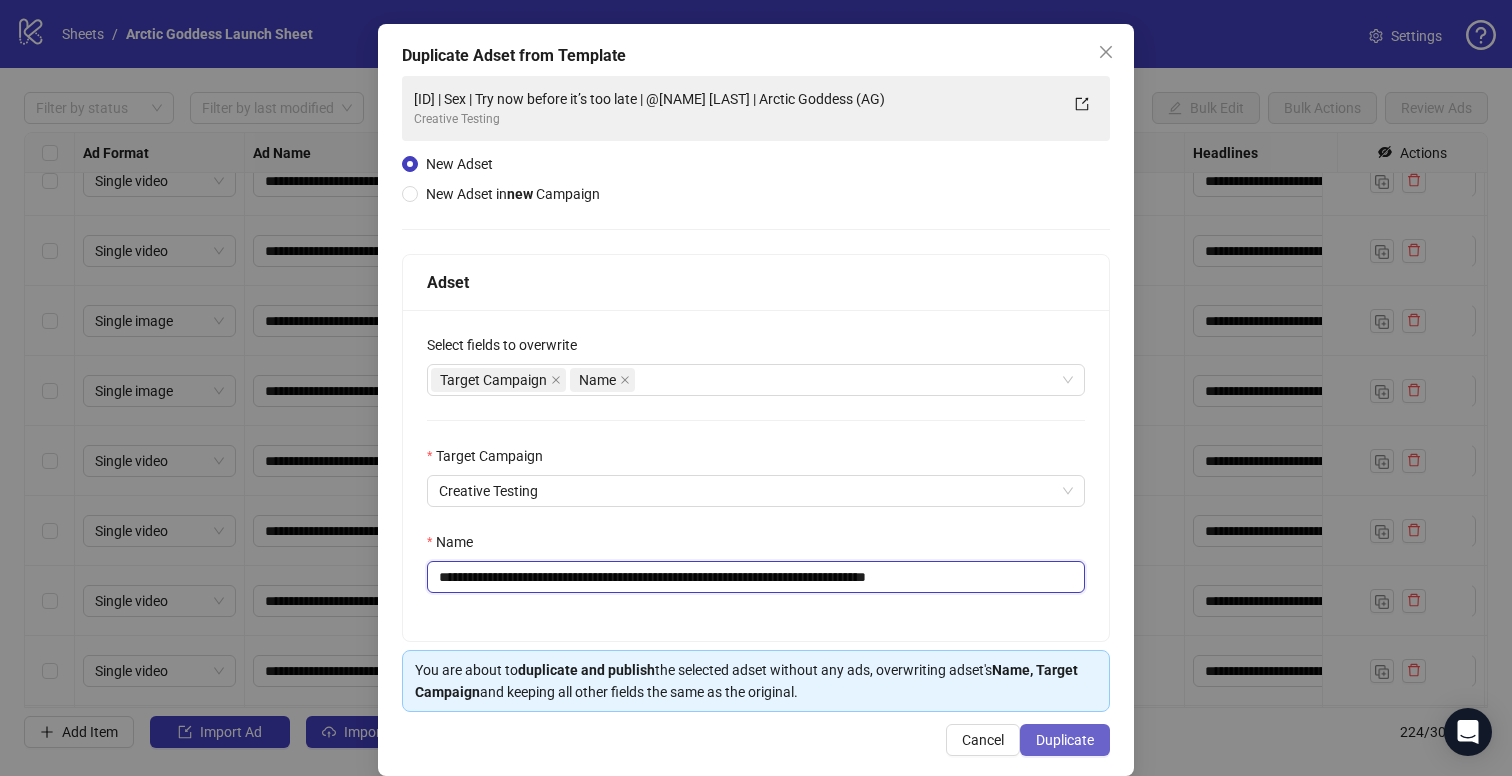 type on "**********" 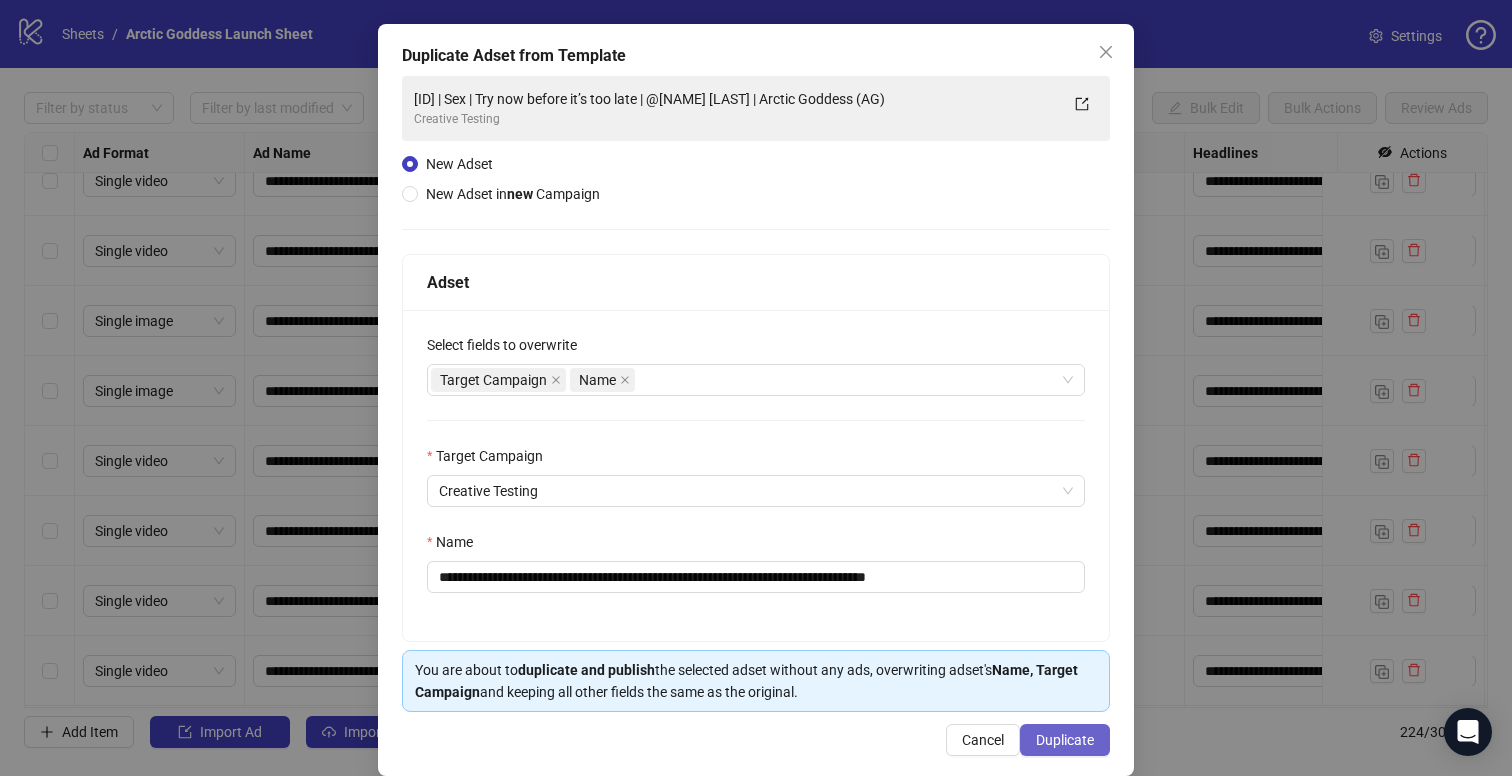 click on "Duplicate" at bounding box center [1065, 740] 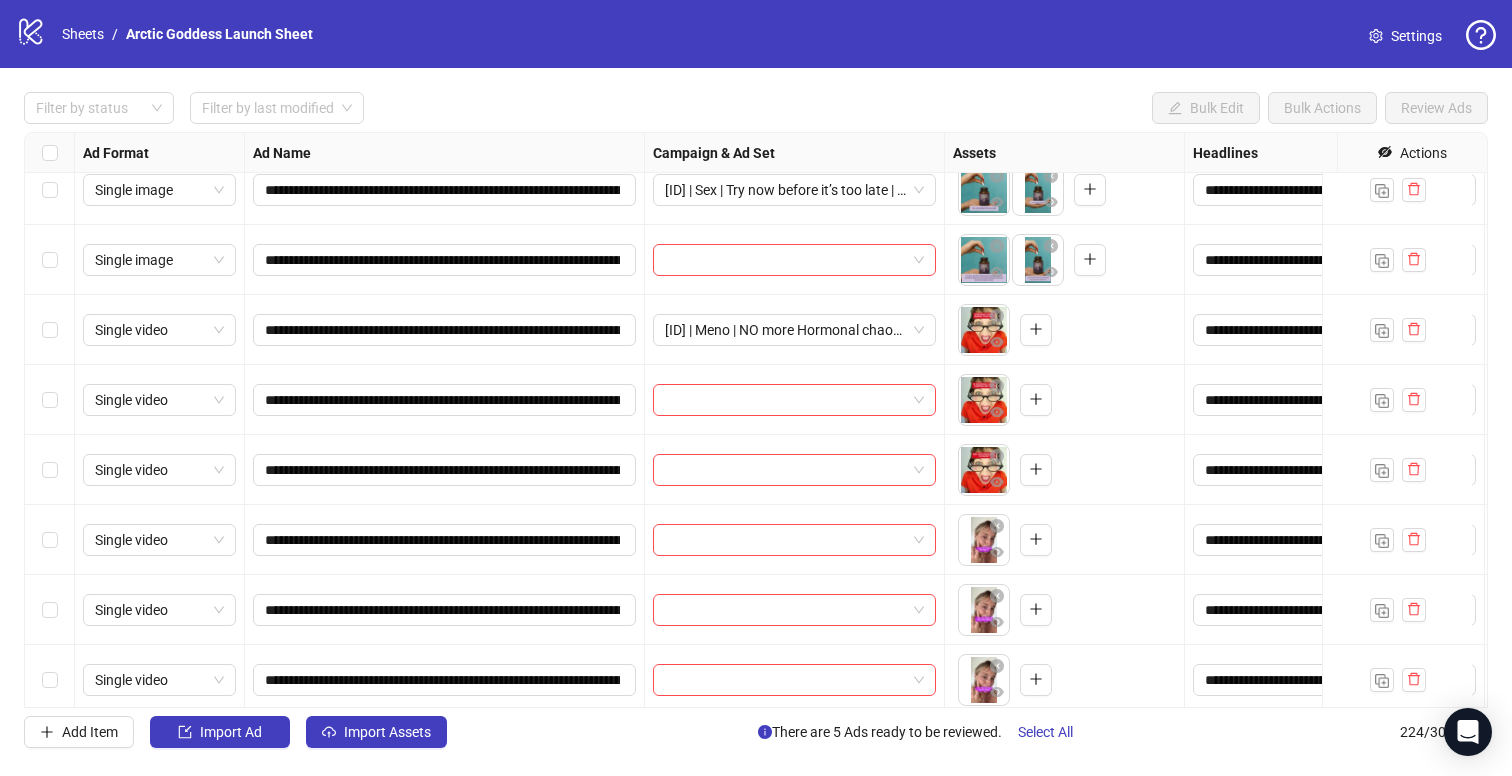 scroll, scrollTop: 302, scrollLeft: 0, axis: vertical 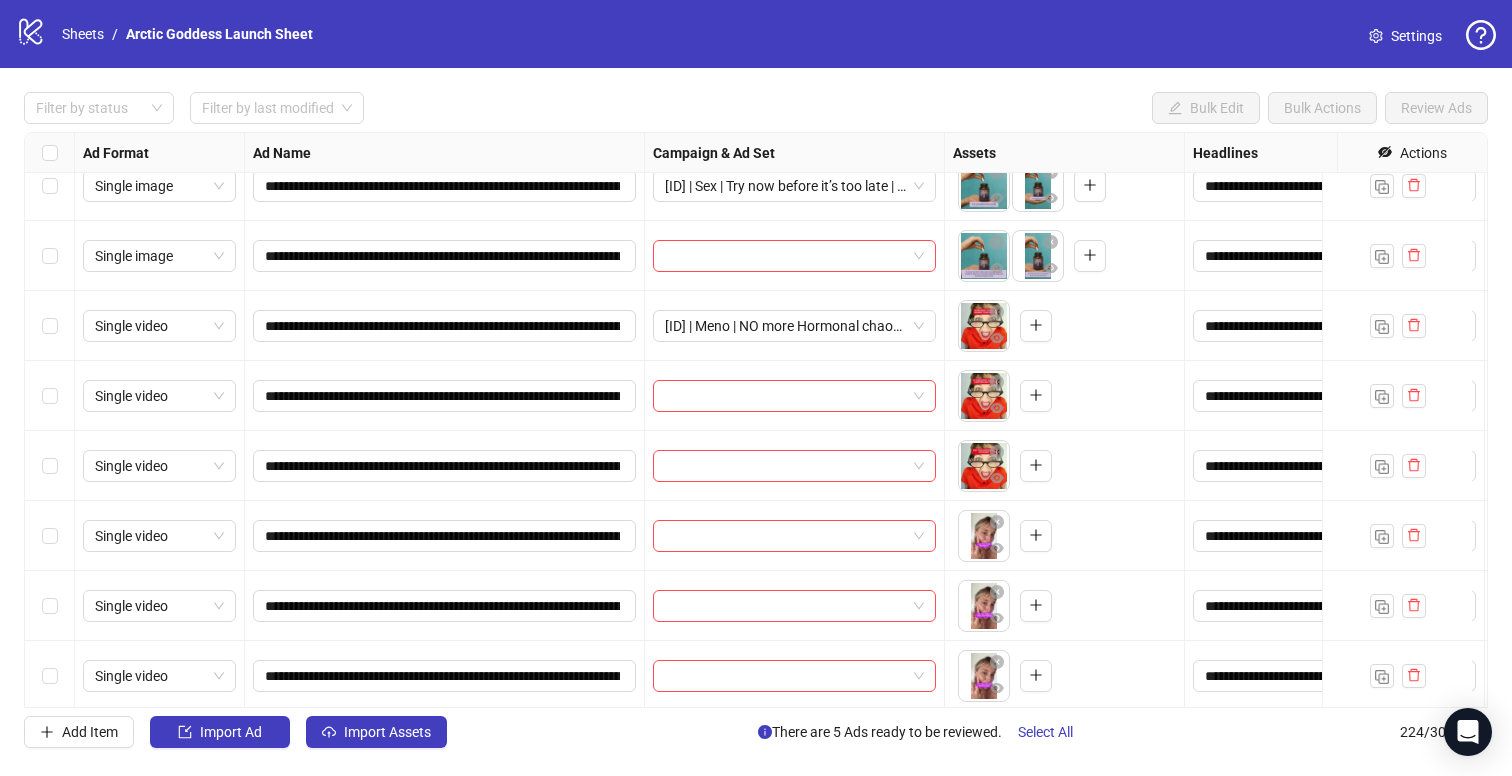 click on "**********" at bounding box center (756, 420) 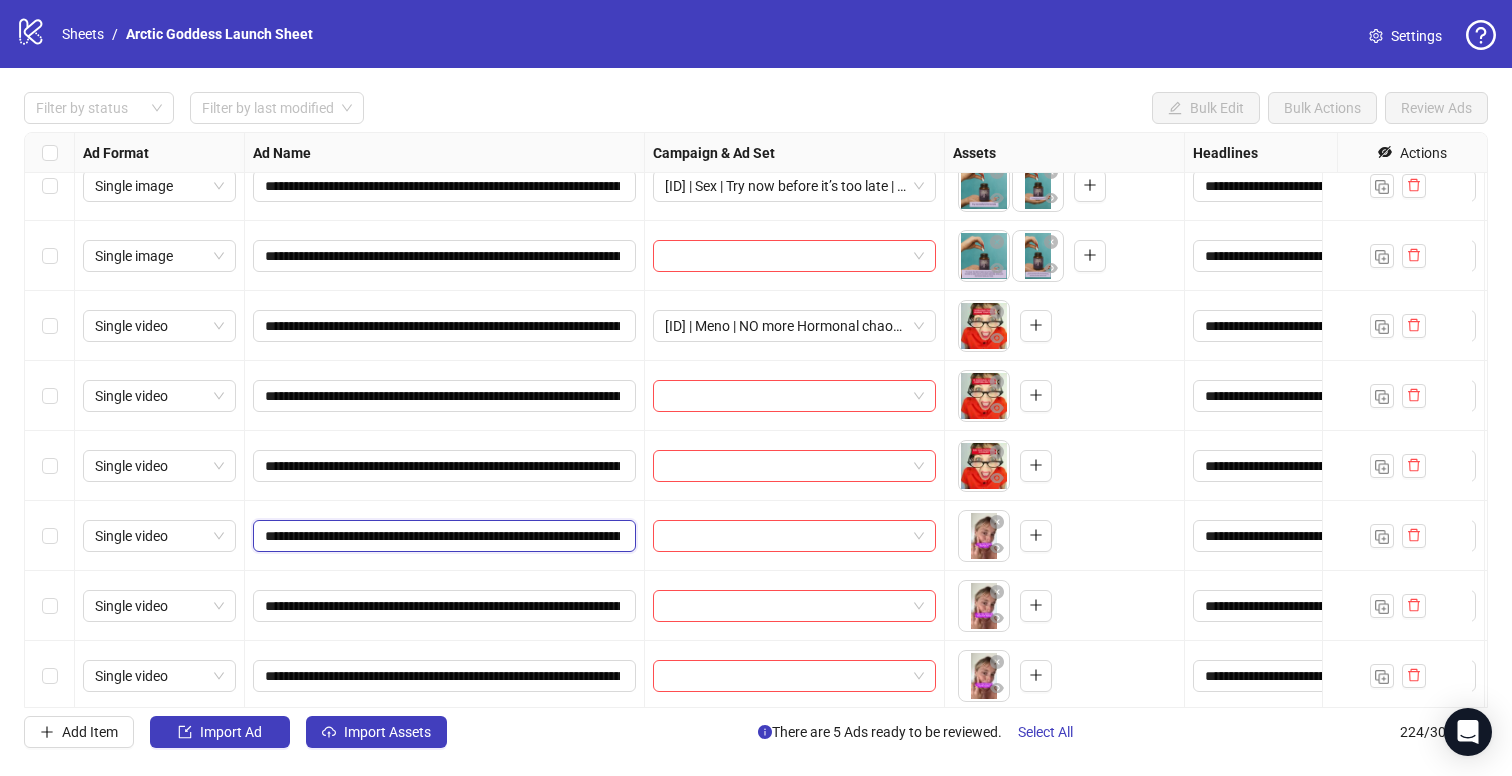click on "**********" at bounding box center (442, 536) 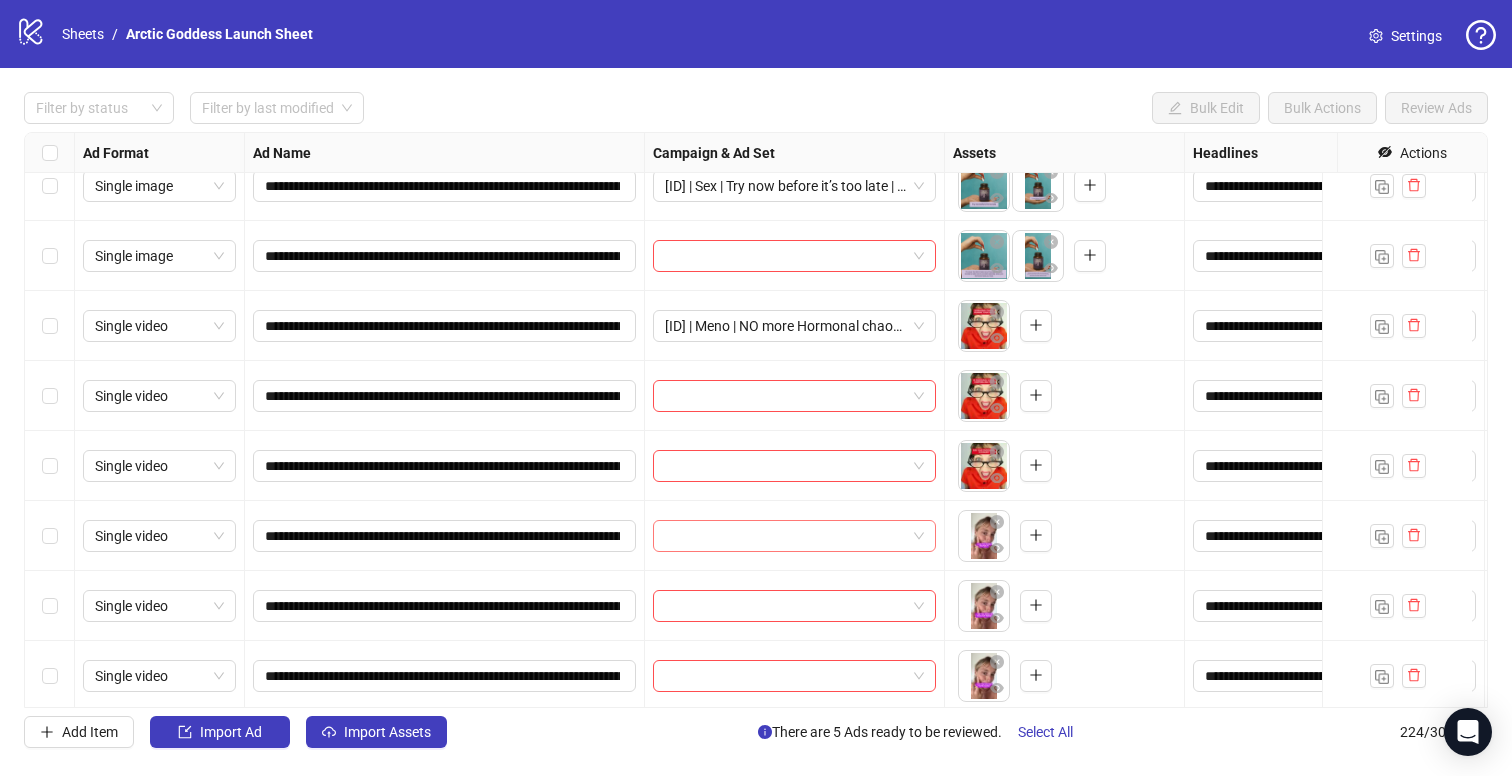 click at bounding box center [785, 536] 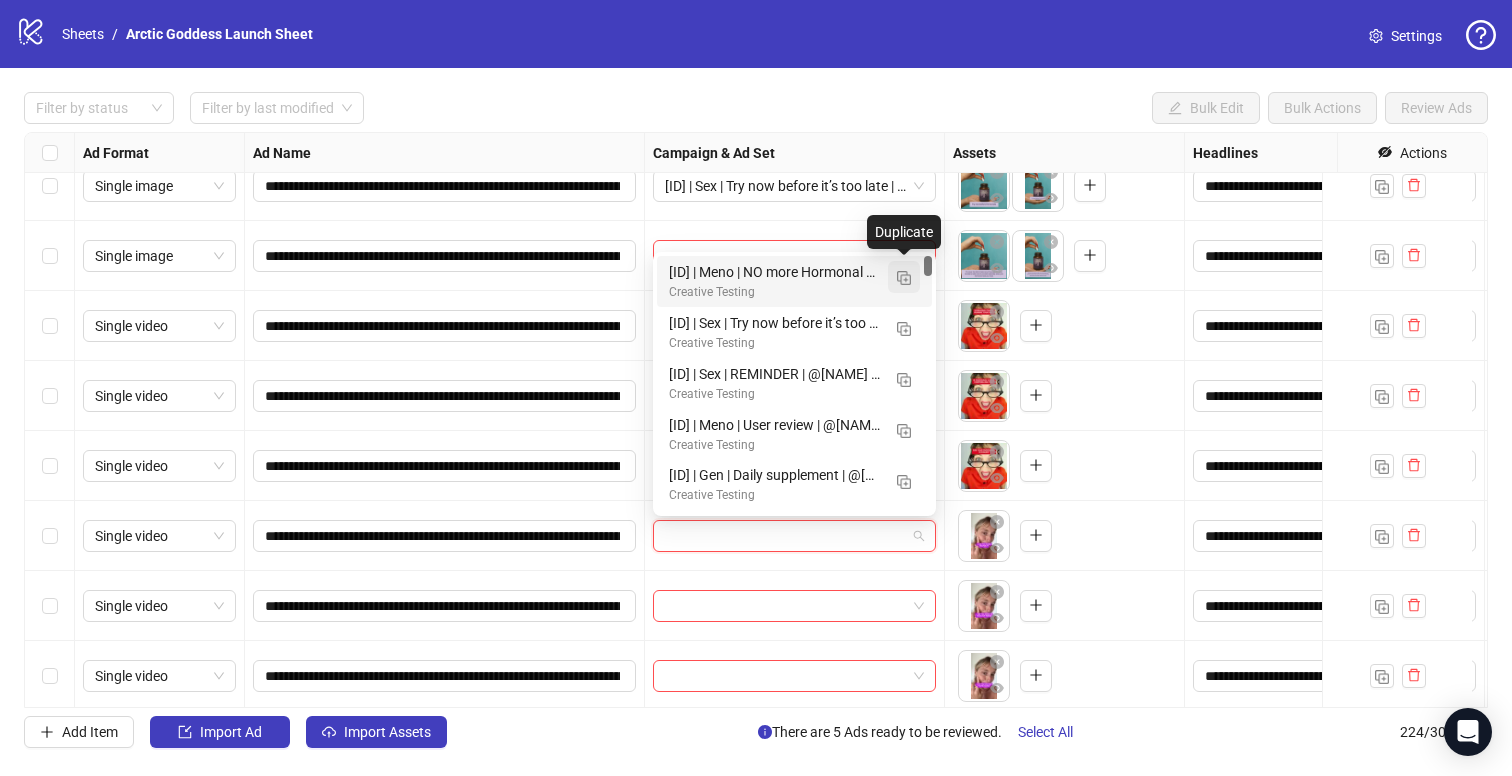 click at bounding box center [904, 278] 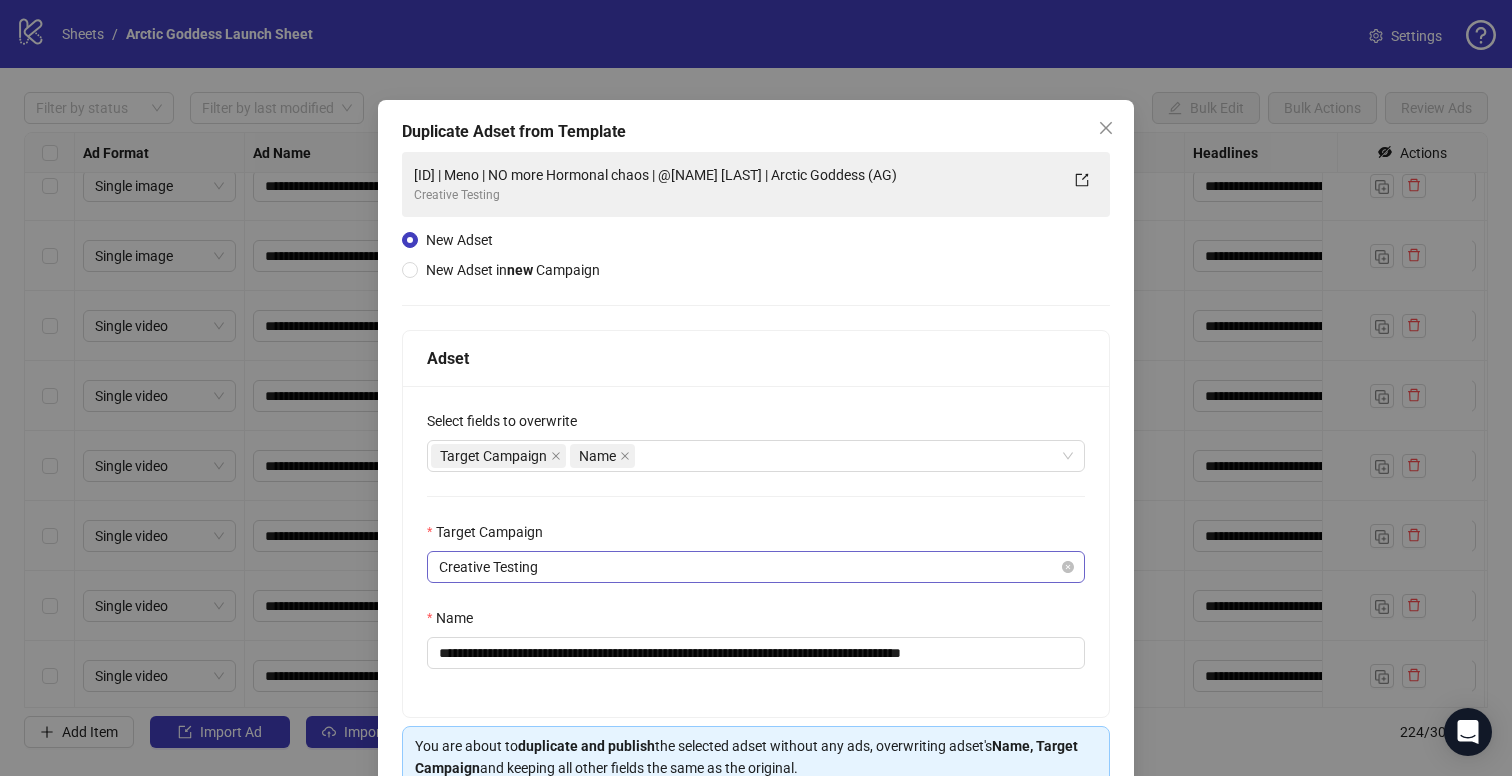 click on "Creative Testing" at bounding box center (756, 567) 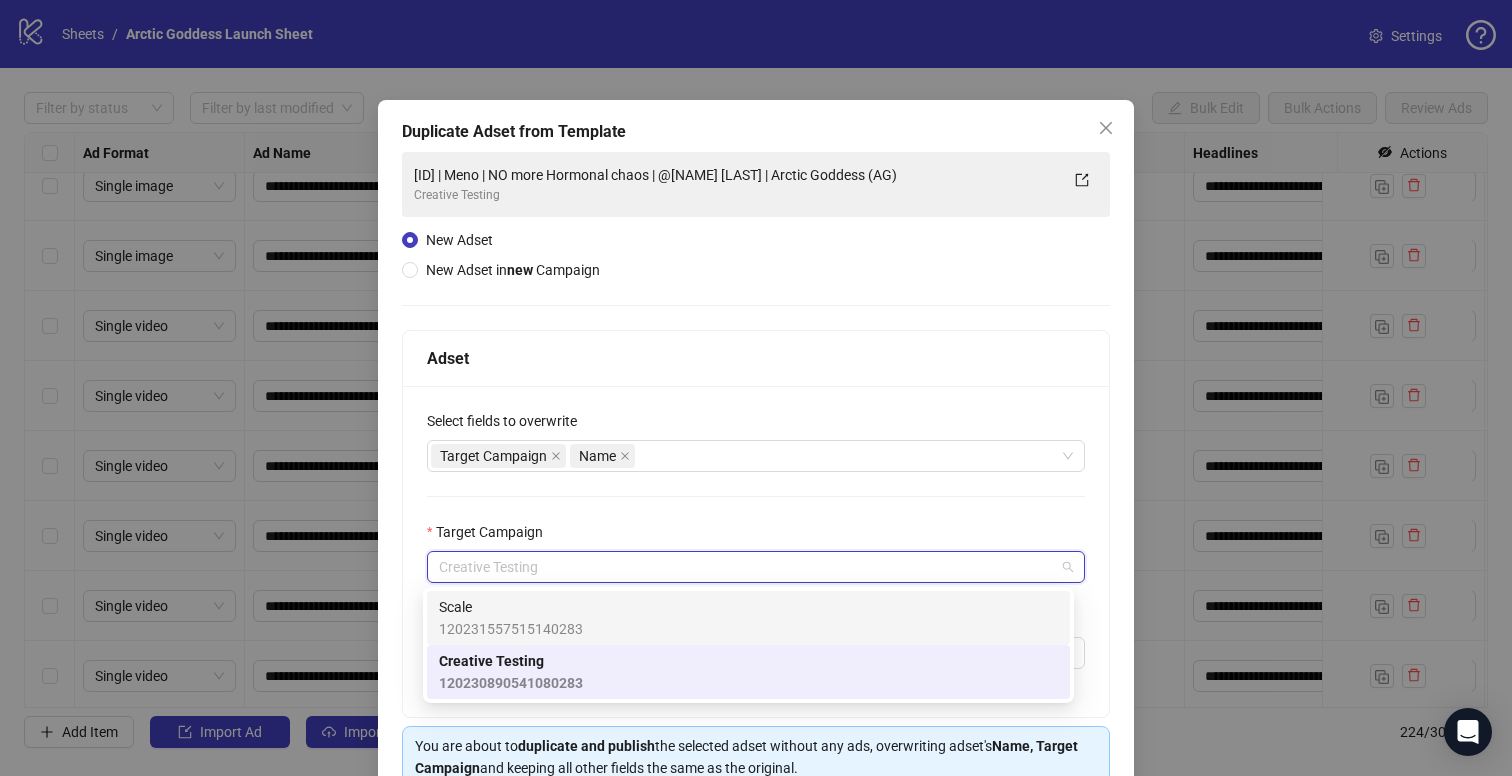 click on "Scale 120231557515140283" at bounding box center [748, 618] 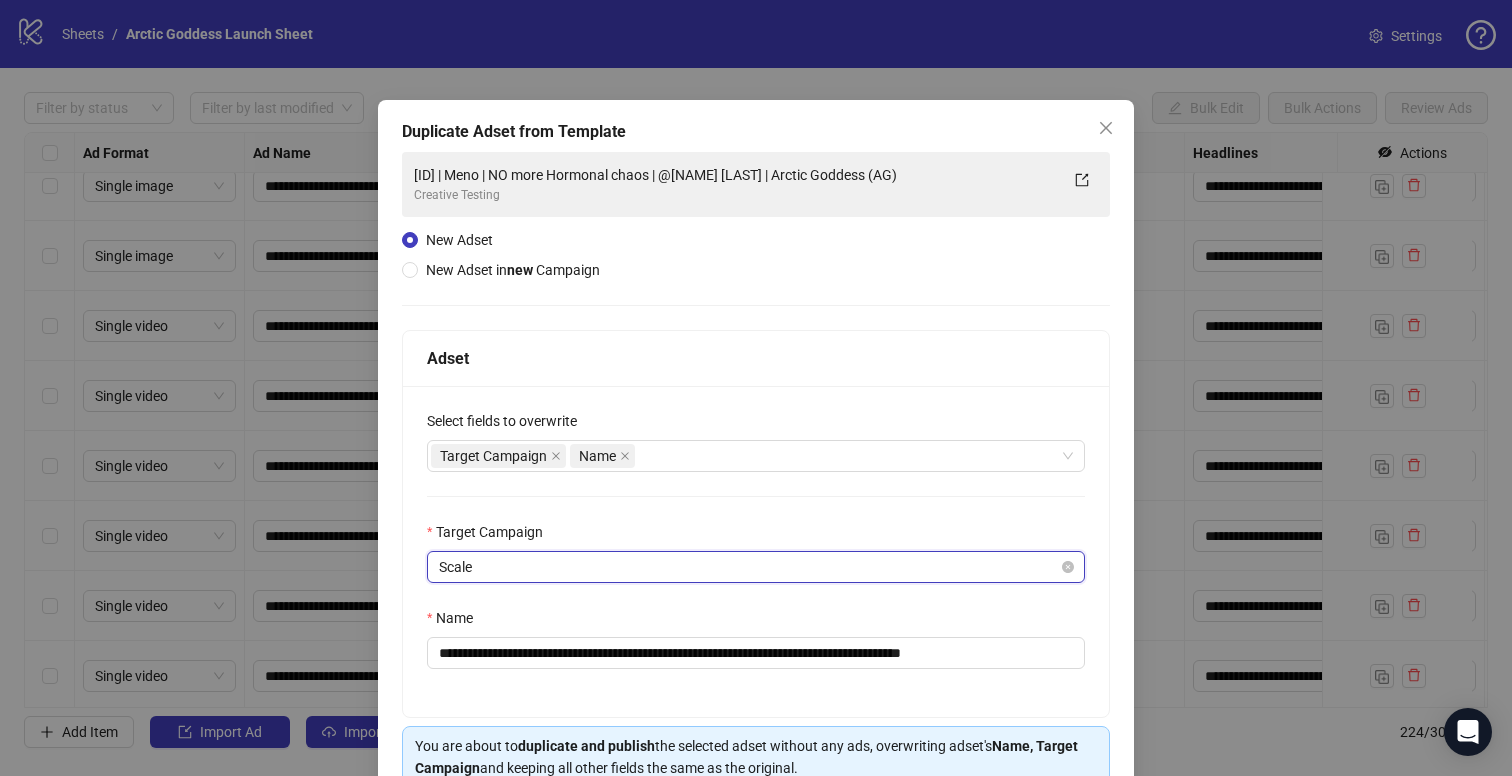 click on "**********" at bounding box center (756, 551) 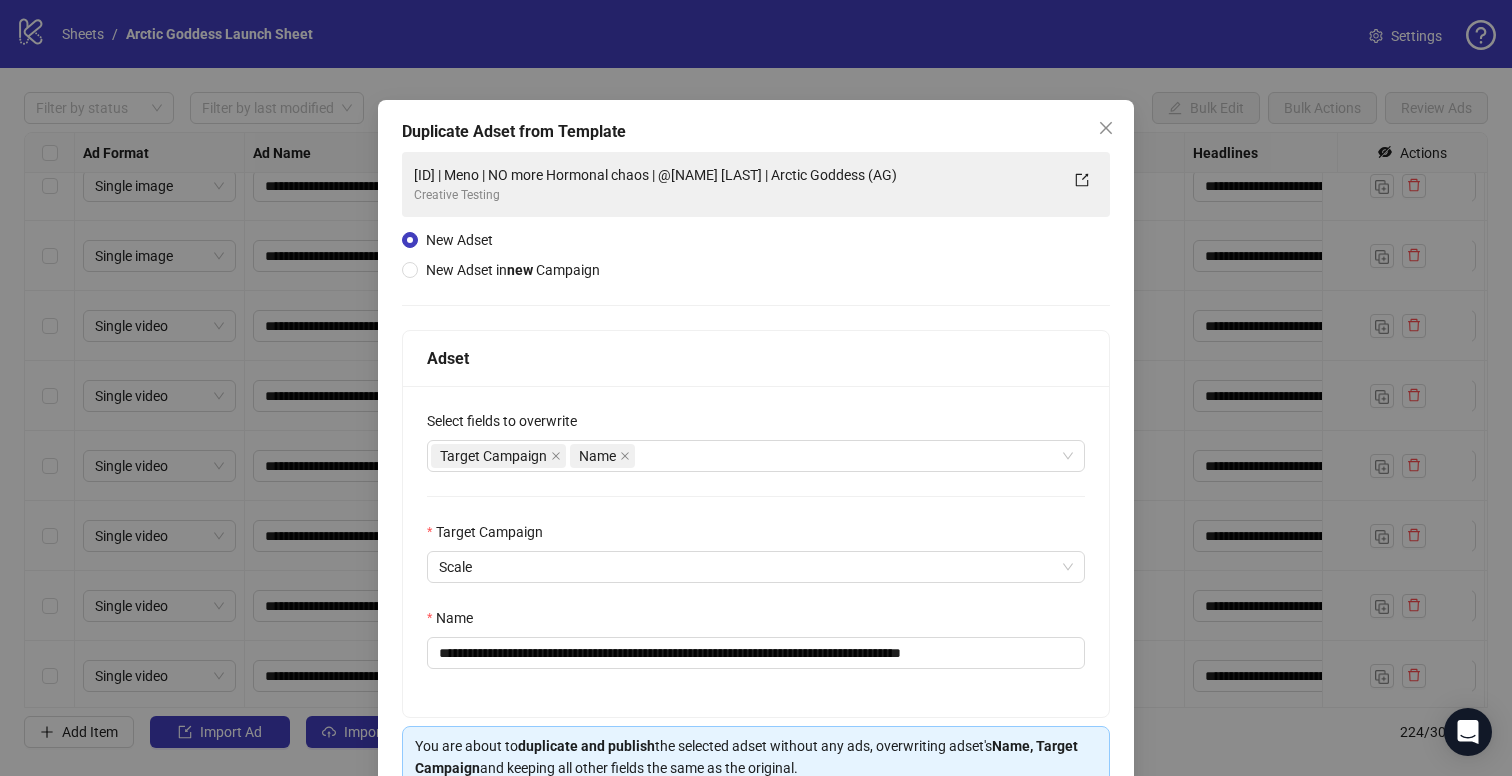 drag, startPoint x: 577, startPoint y: 577, endPoint x: 576, endPoint y: 587, distance: 10.049875 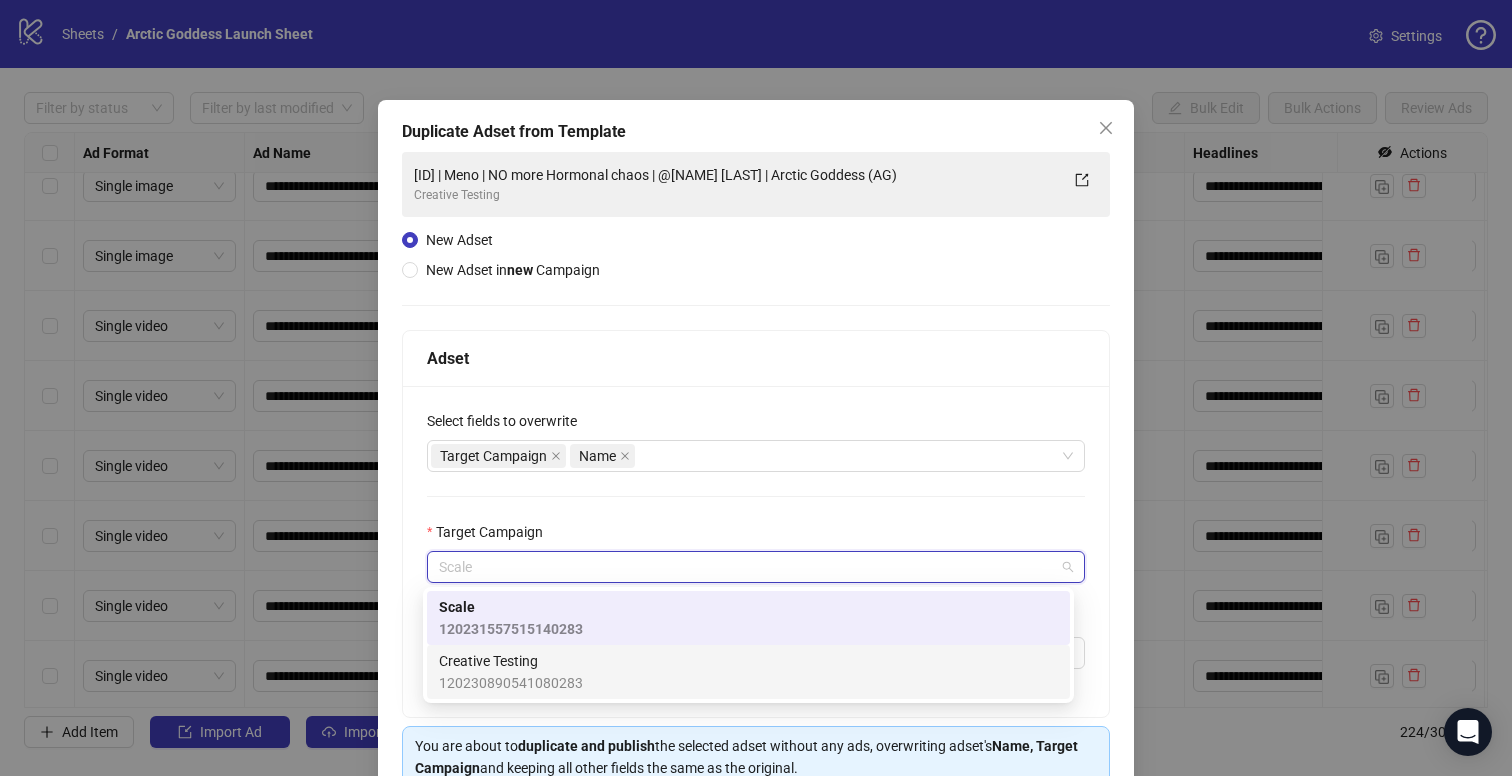 click on "Creative Testing" at bounding box center [511, 661] 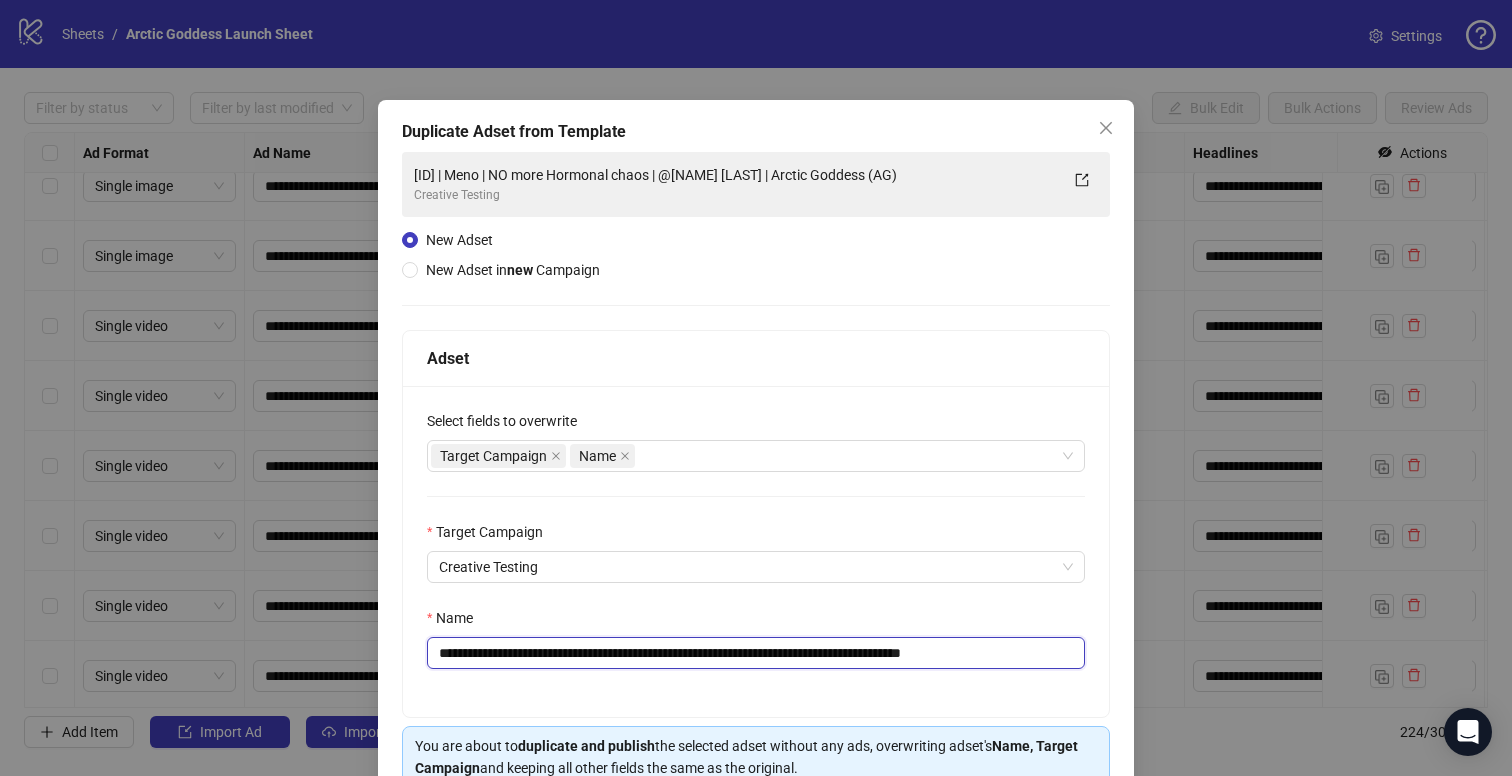 click on "**********" at bounding box center (756, 653) 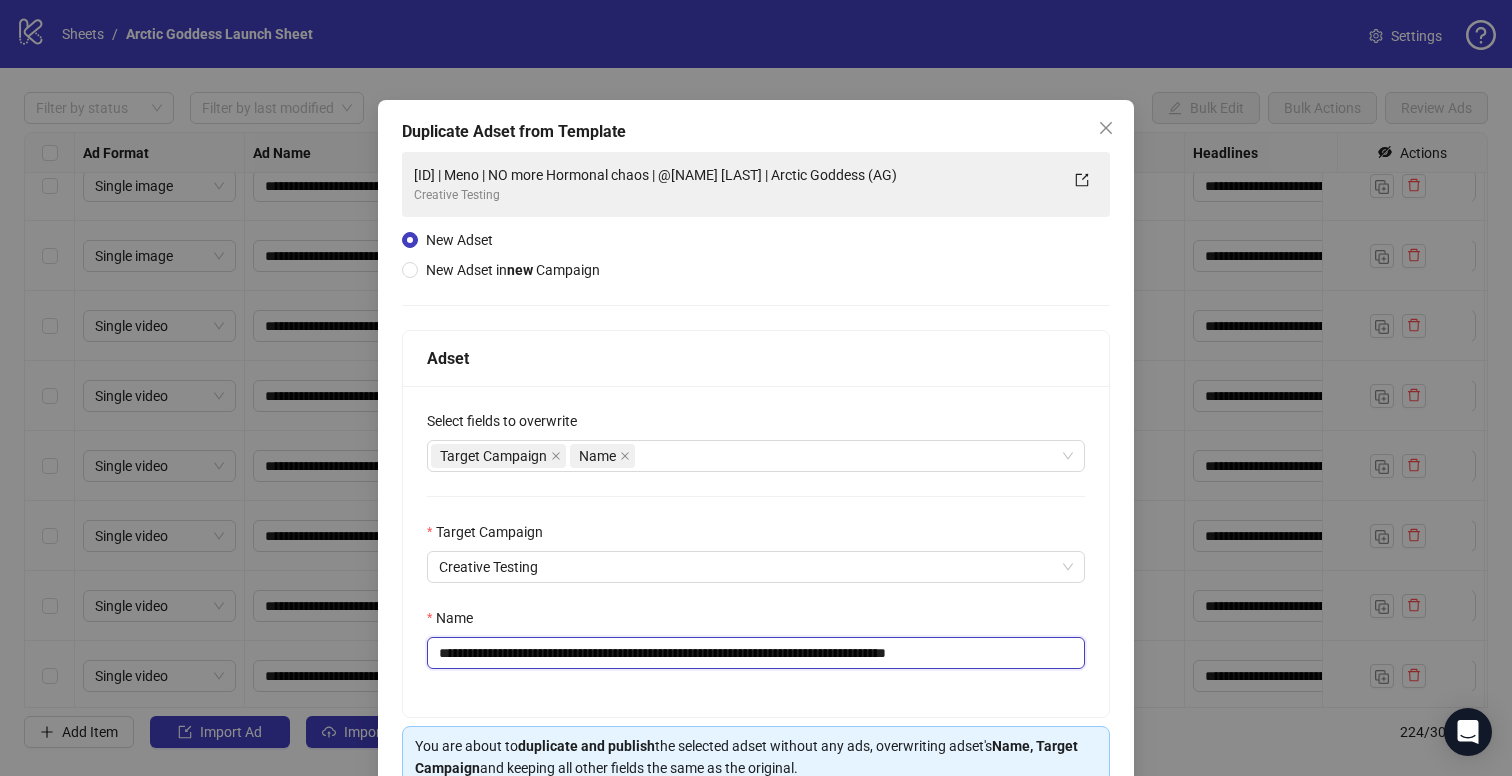 drag, startPoint x: 561, startPoint y: 652, endPoint x: 541, endPoint y: 659, distance: 21.189621 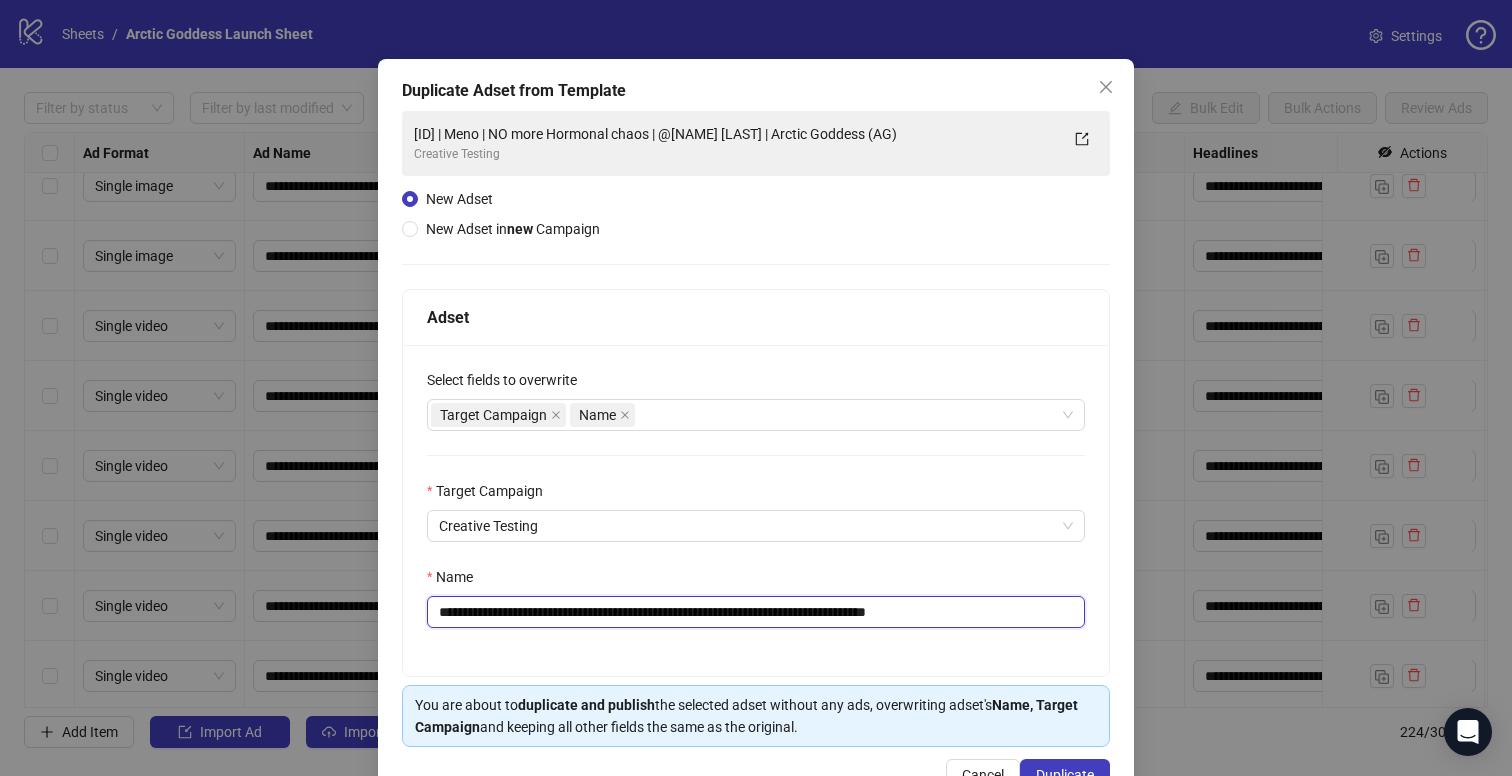 scroll, scrollTop: 101, scrollLeft: 0, axis: vertical 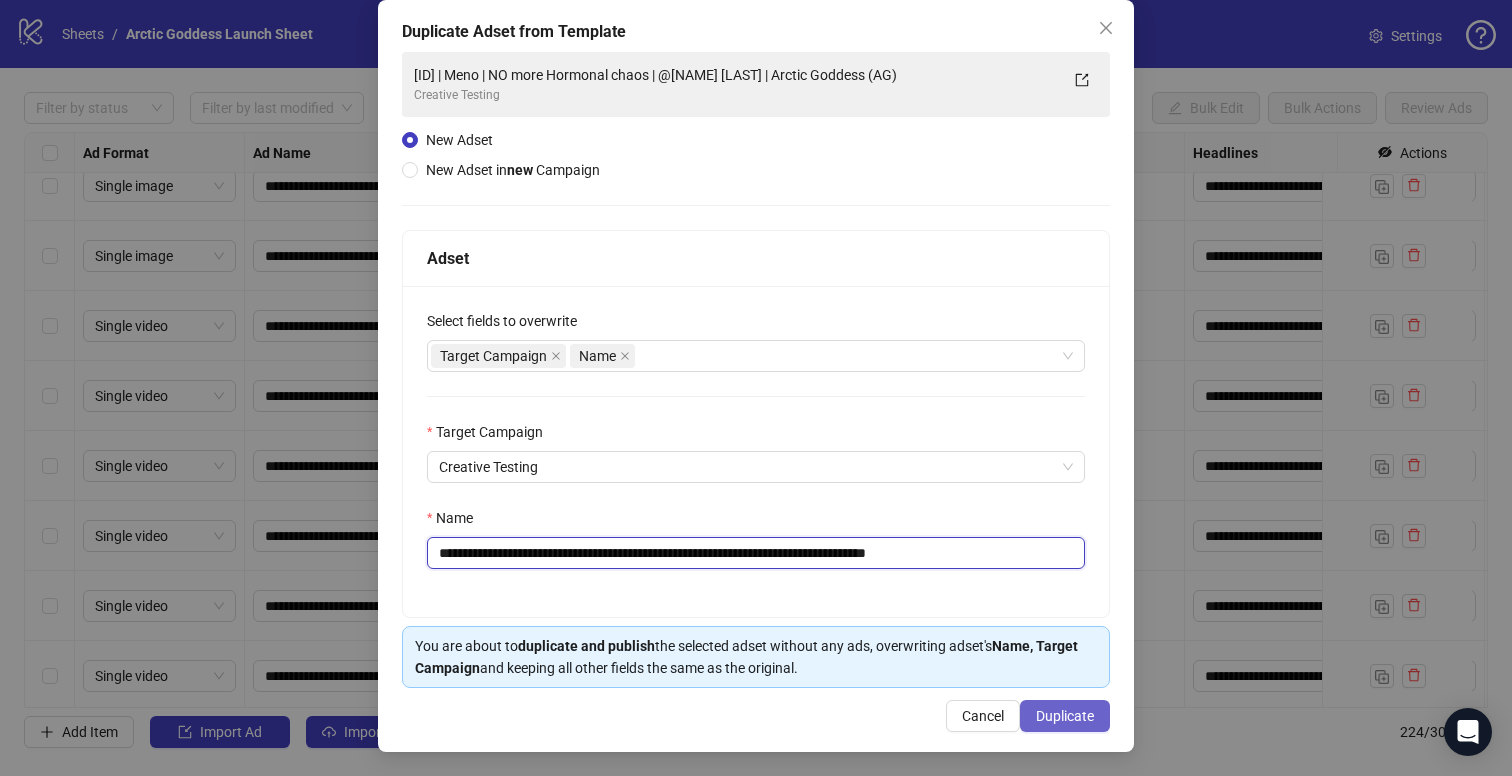 type on "**********" 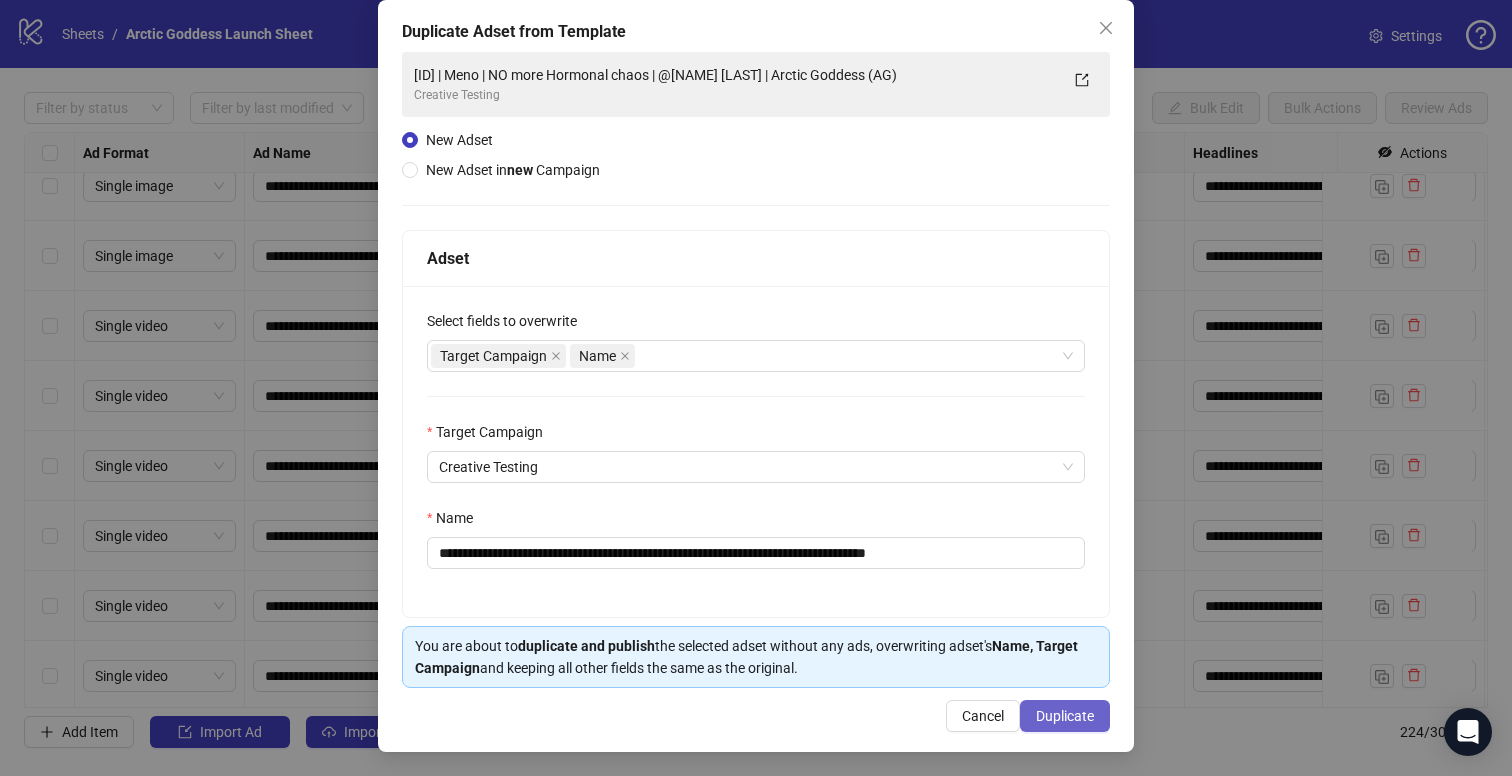 click on "Duplicate" at bounding box center [1065, 716] 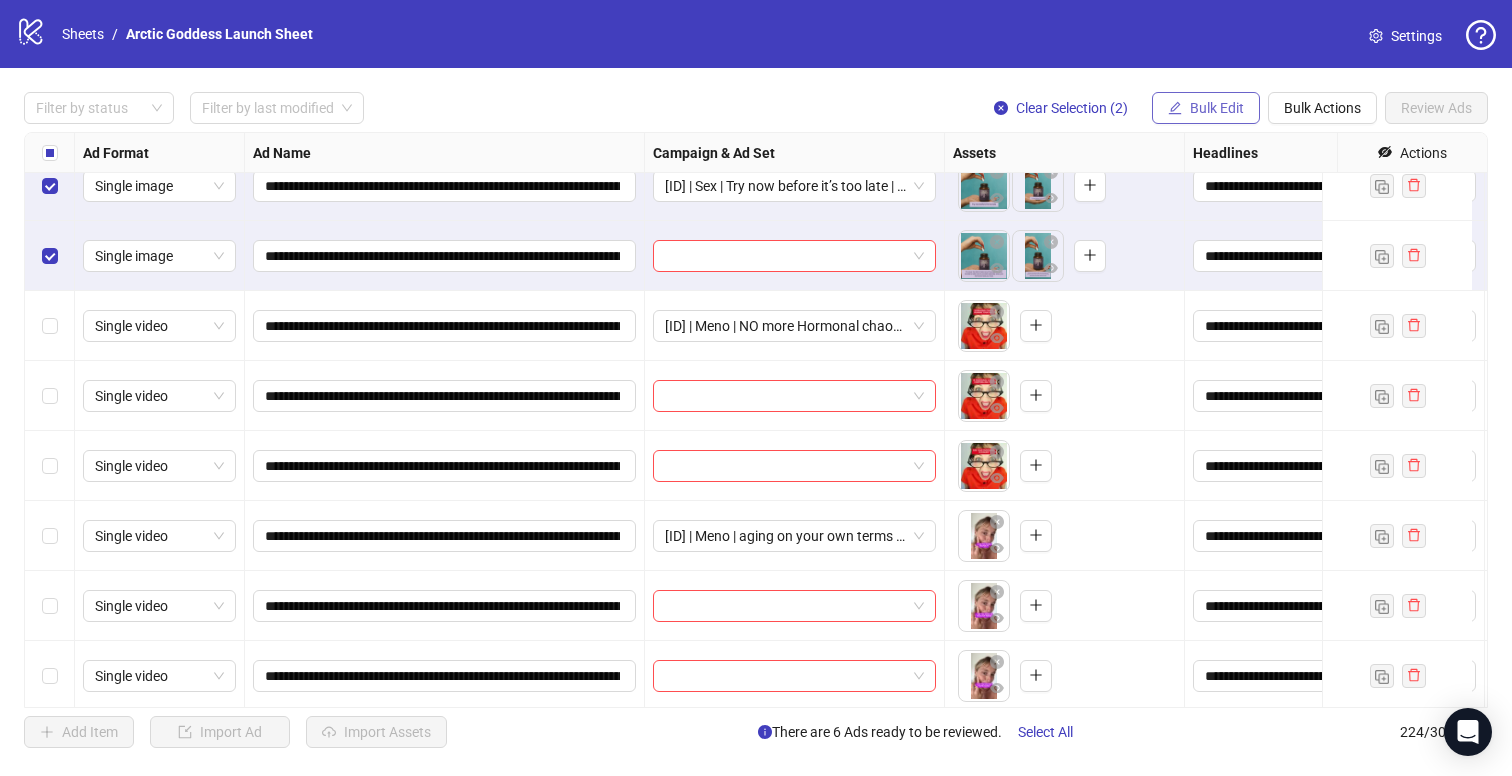 click on "Bulk Edit" at bounding box center (1206, 108) 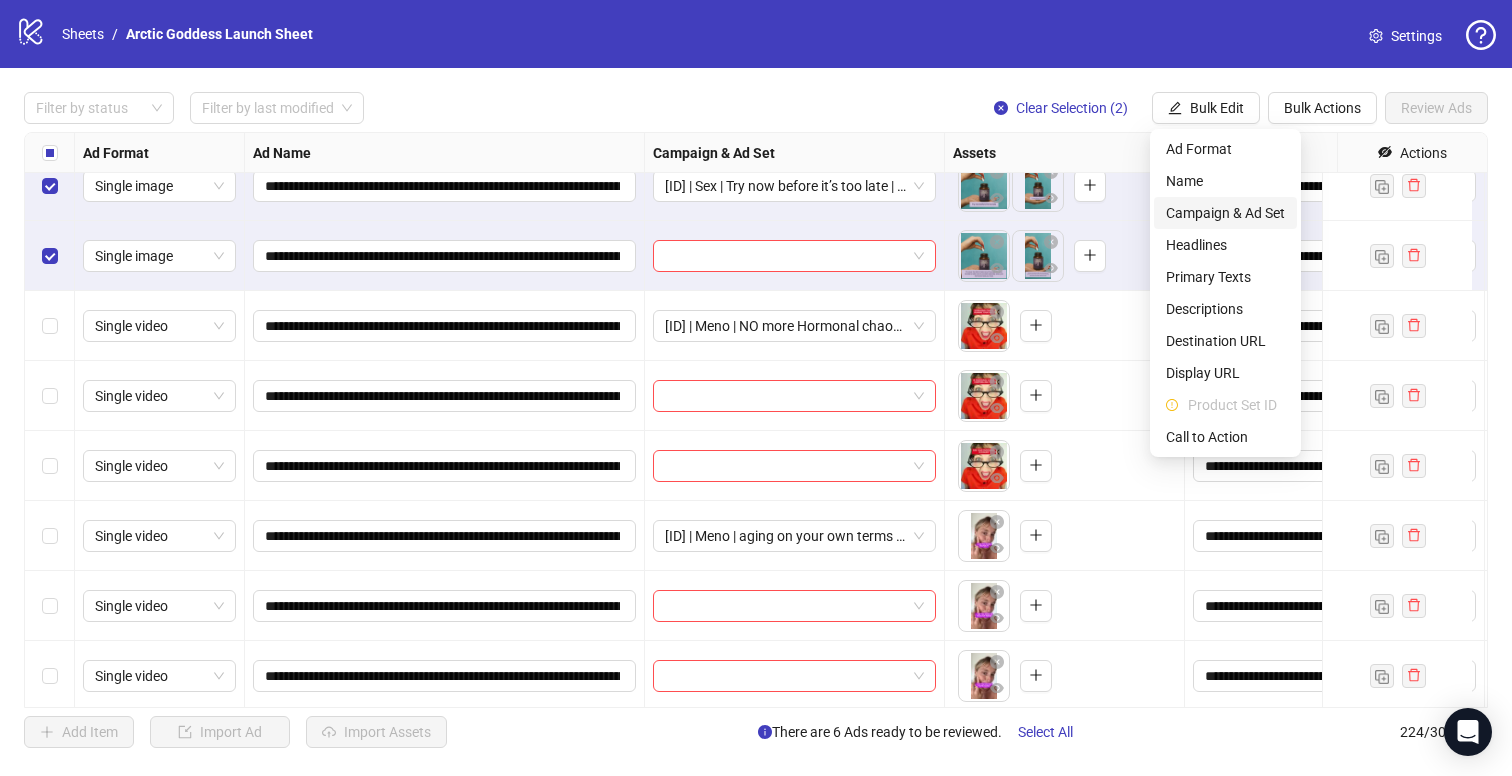 click on "Campaign & Ad Set" at bounding box center (1225, 213) 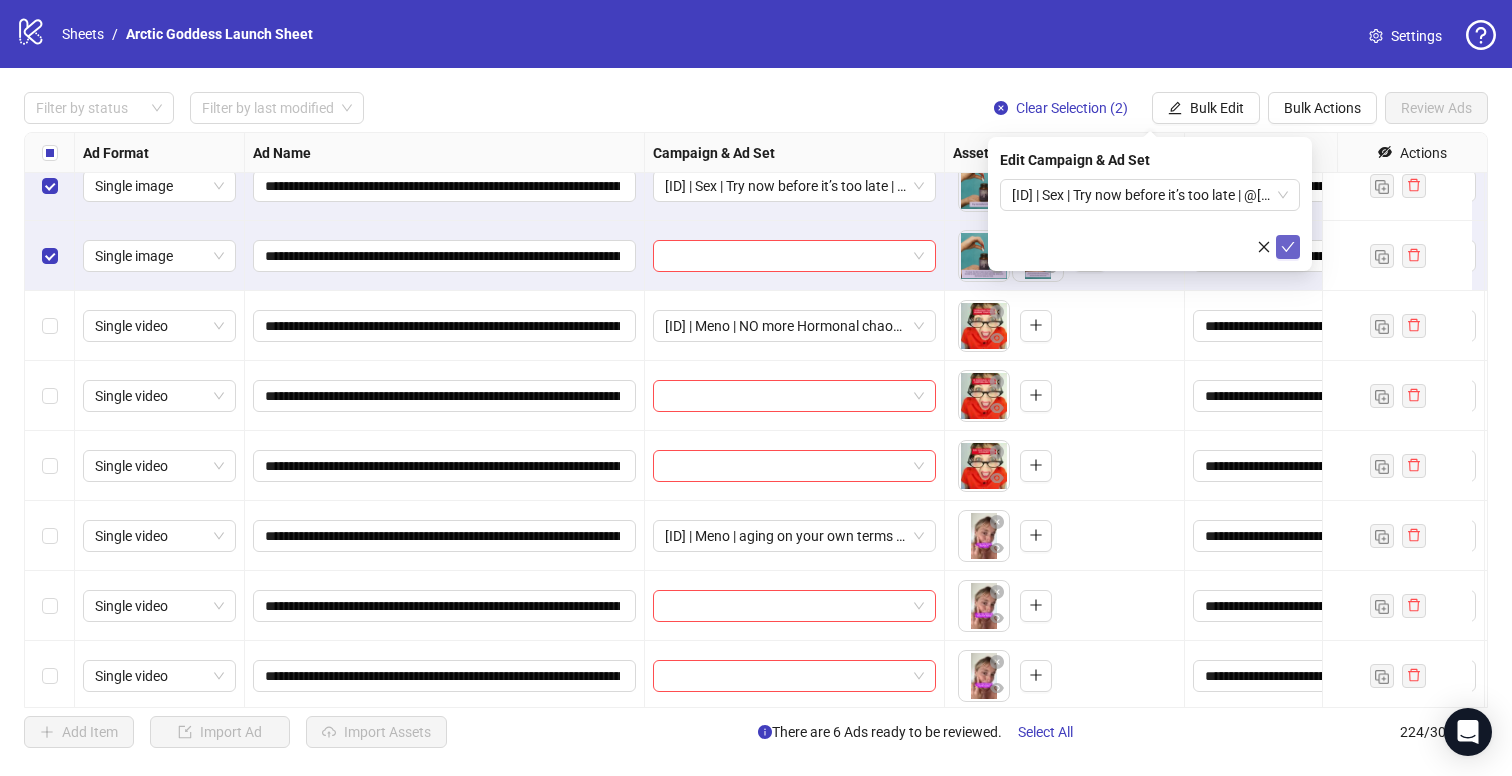 click 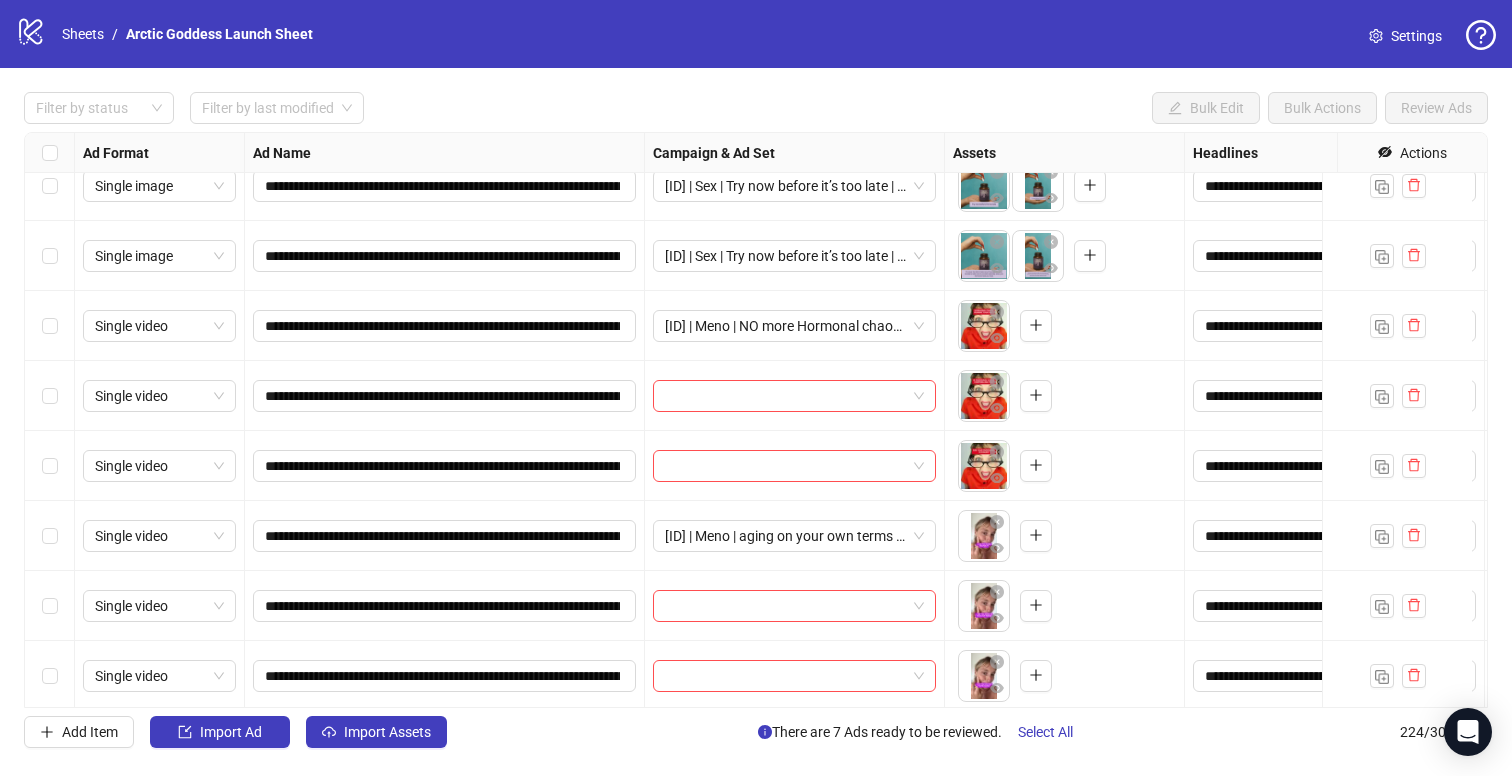 click at bounding box center (50, 326) 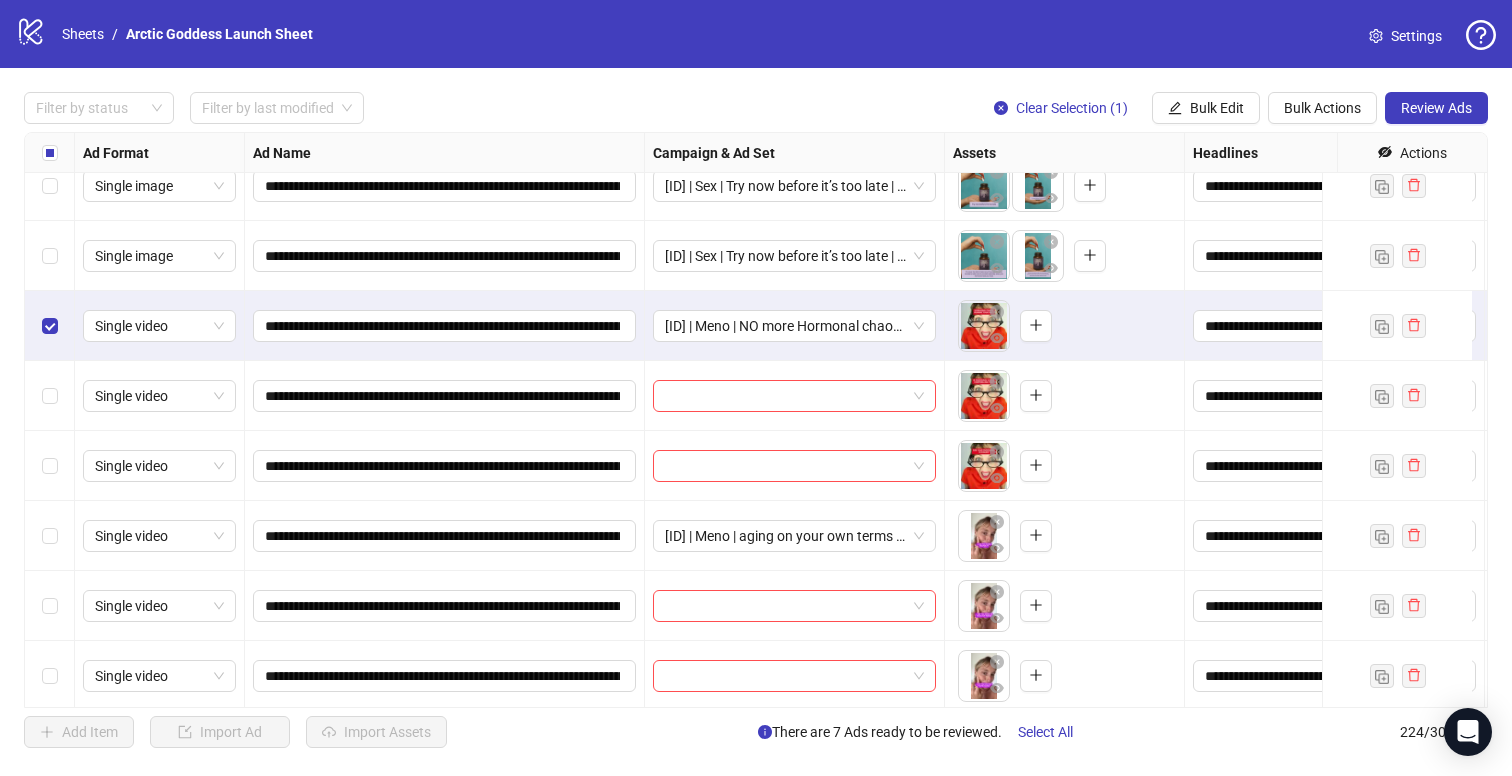 click at bounding box center [50, 396] 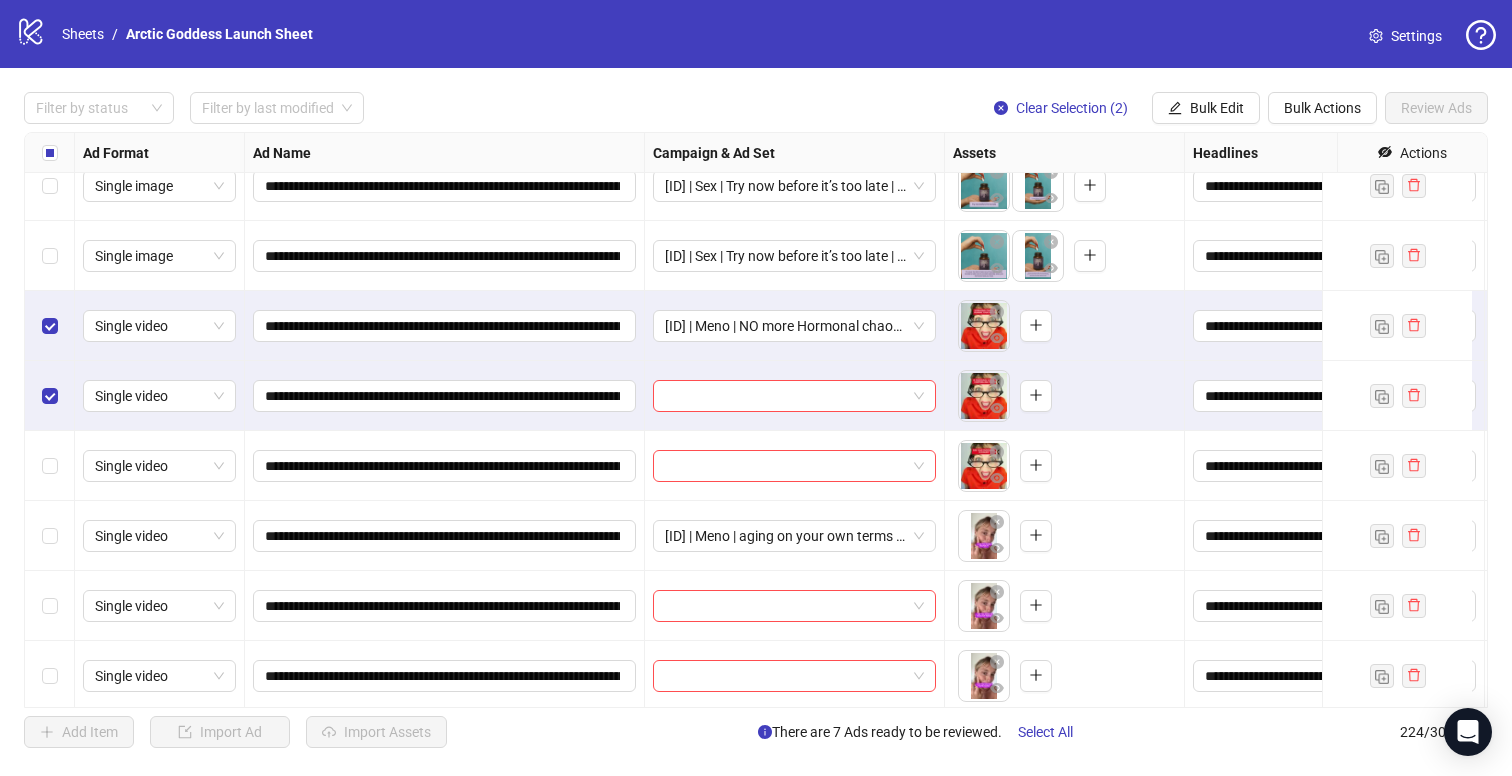 click at bounding box center [50, 466] 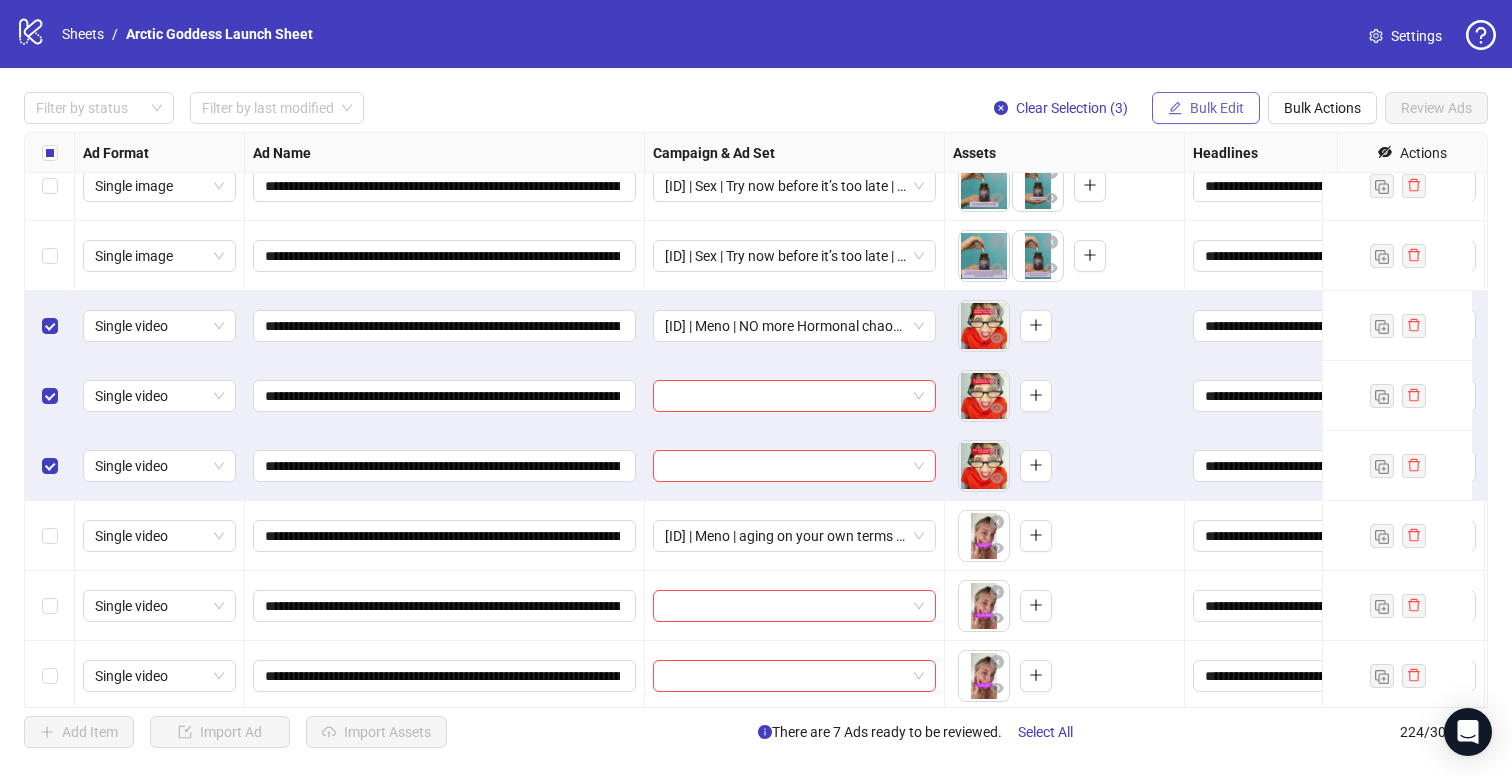 click on "Bulk Edit" at bounding box center [1206, 108] 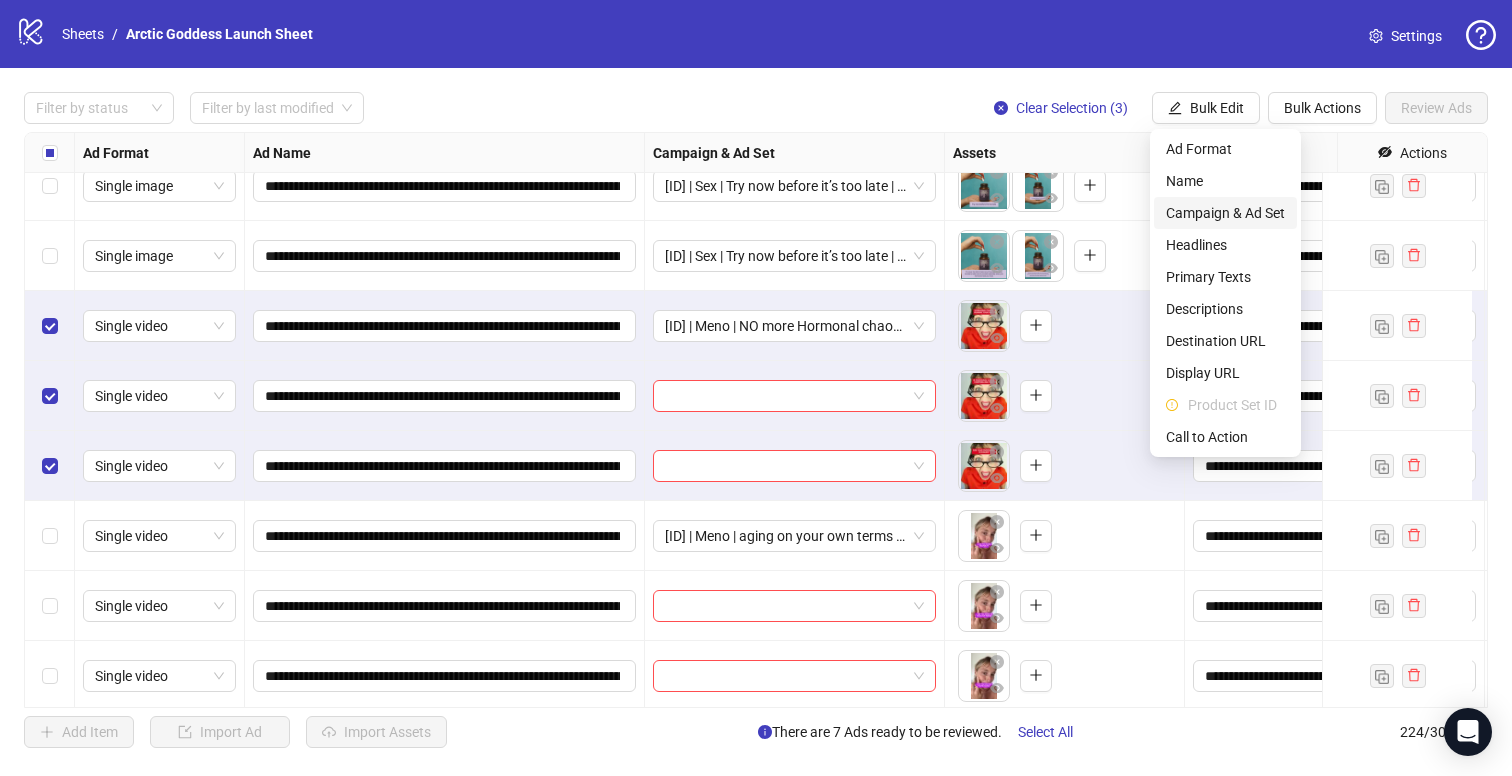 click on "Campaign & Ad Set" at bounding box center [1225, 213] 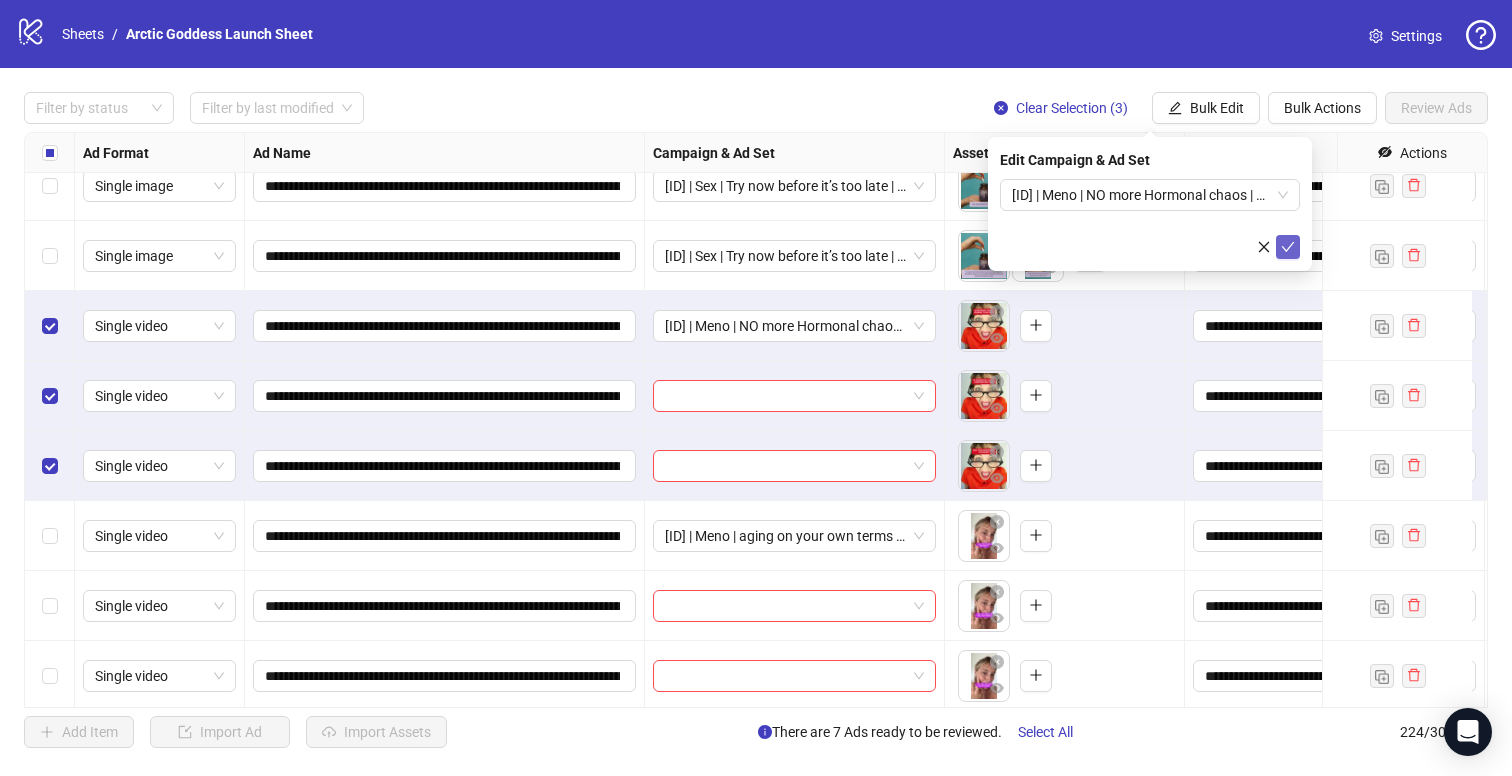 click 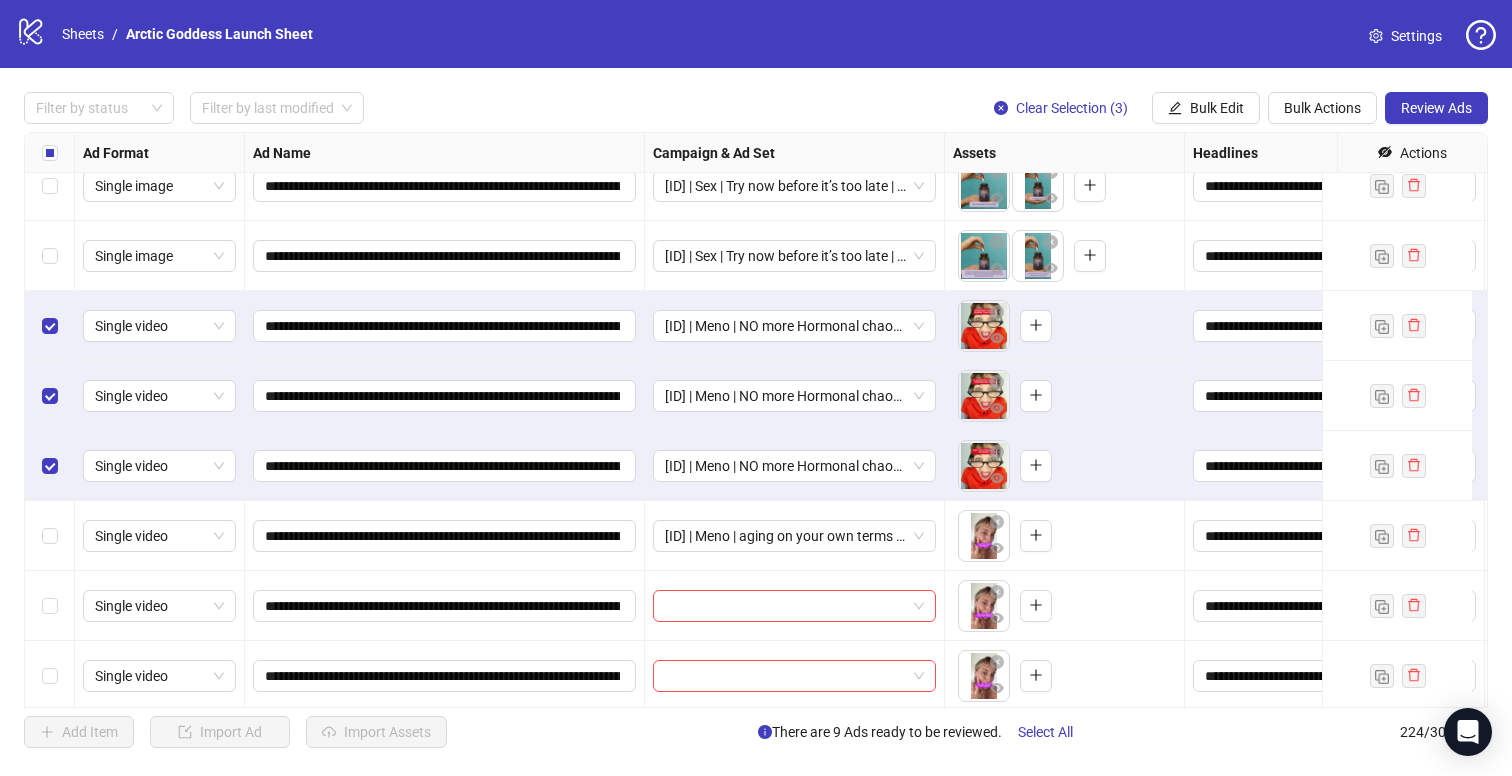 click at bounding box center [50, 326] 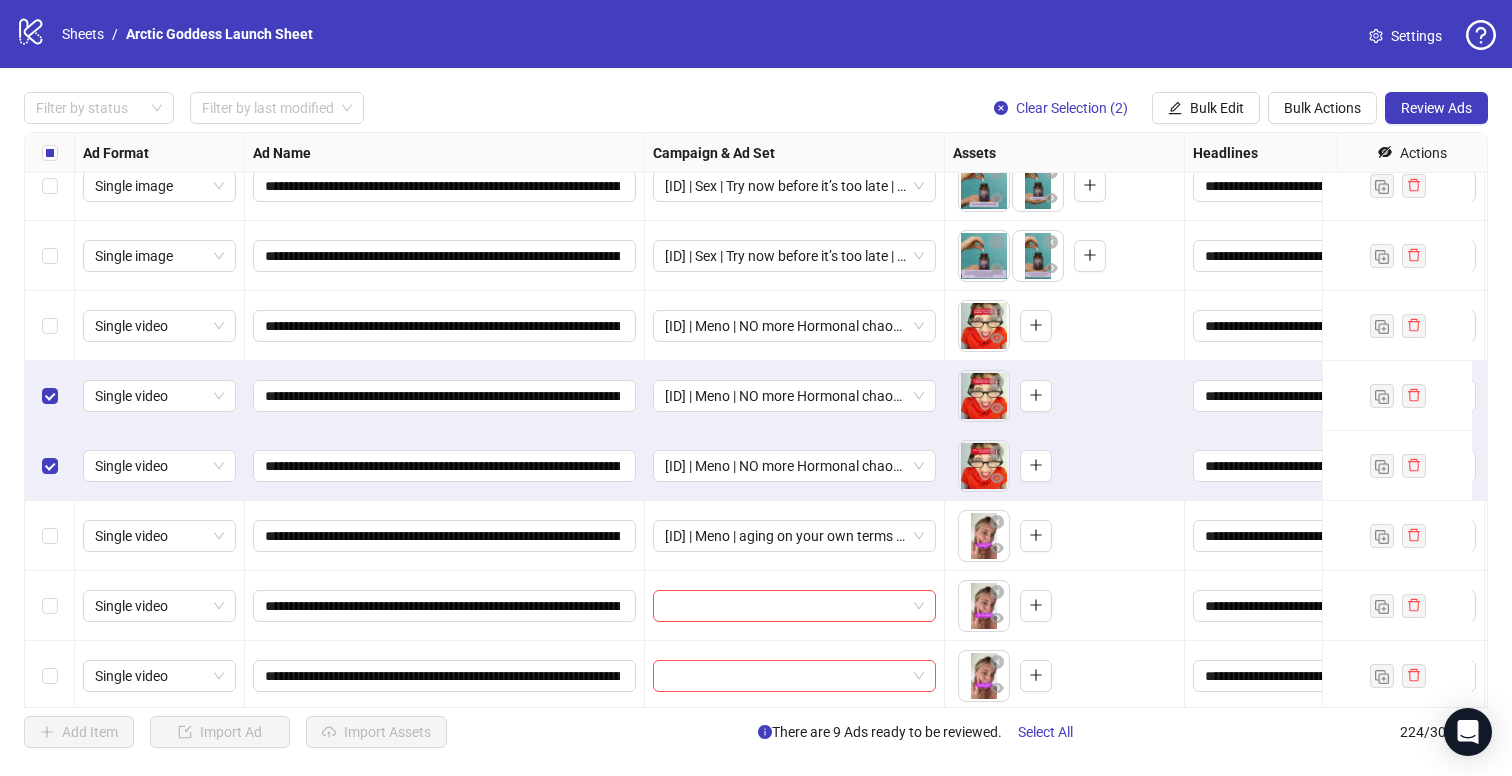 click at bounding box center (50, 396) 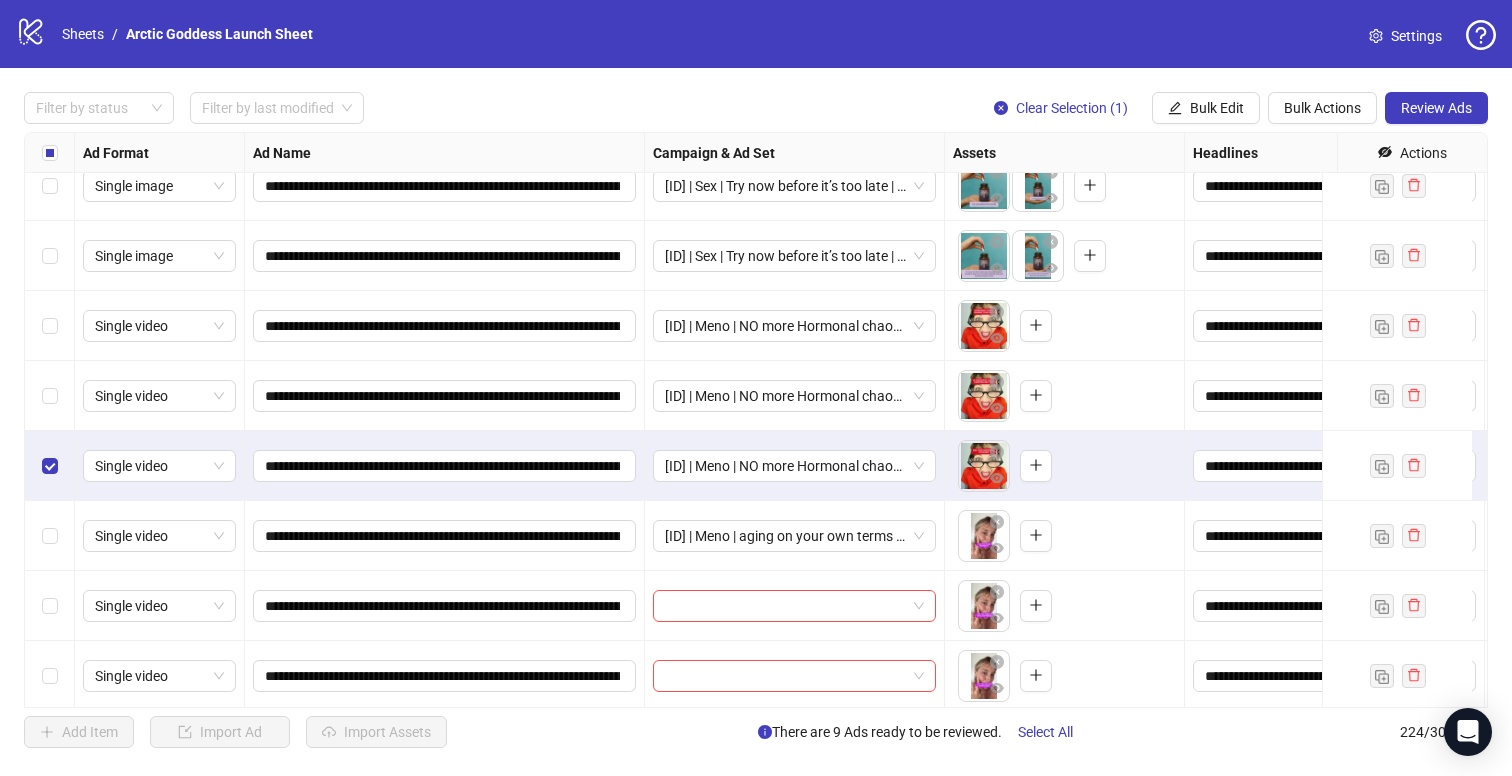 click at bounding box center (50, 466) 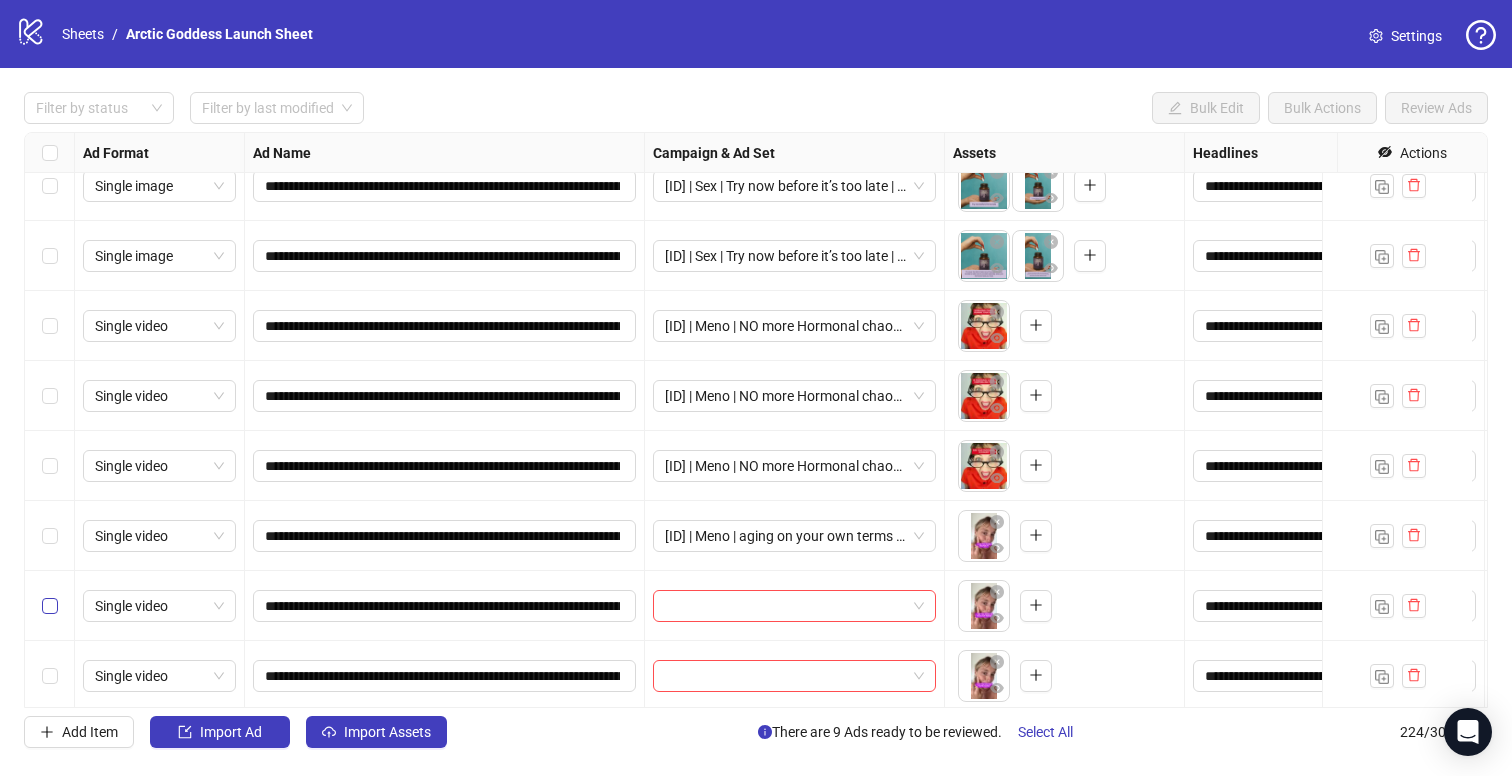 drag, startPoint x: 52, startPoint y: 547, endPoint x: 51, endPoint y: 595, distance: 48.010414 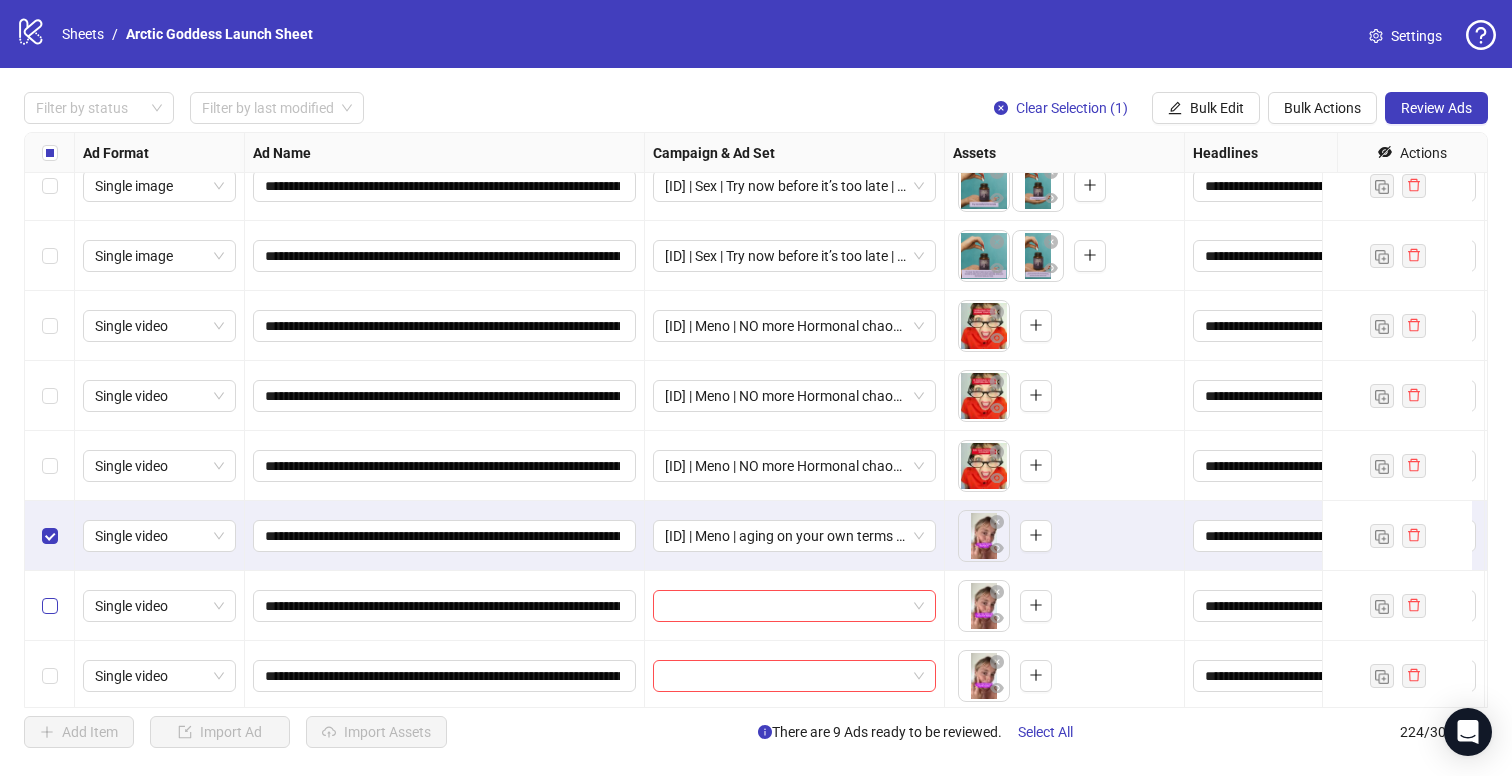 click at bounding box center (50, 606) 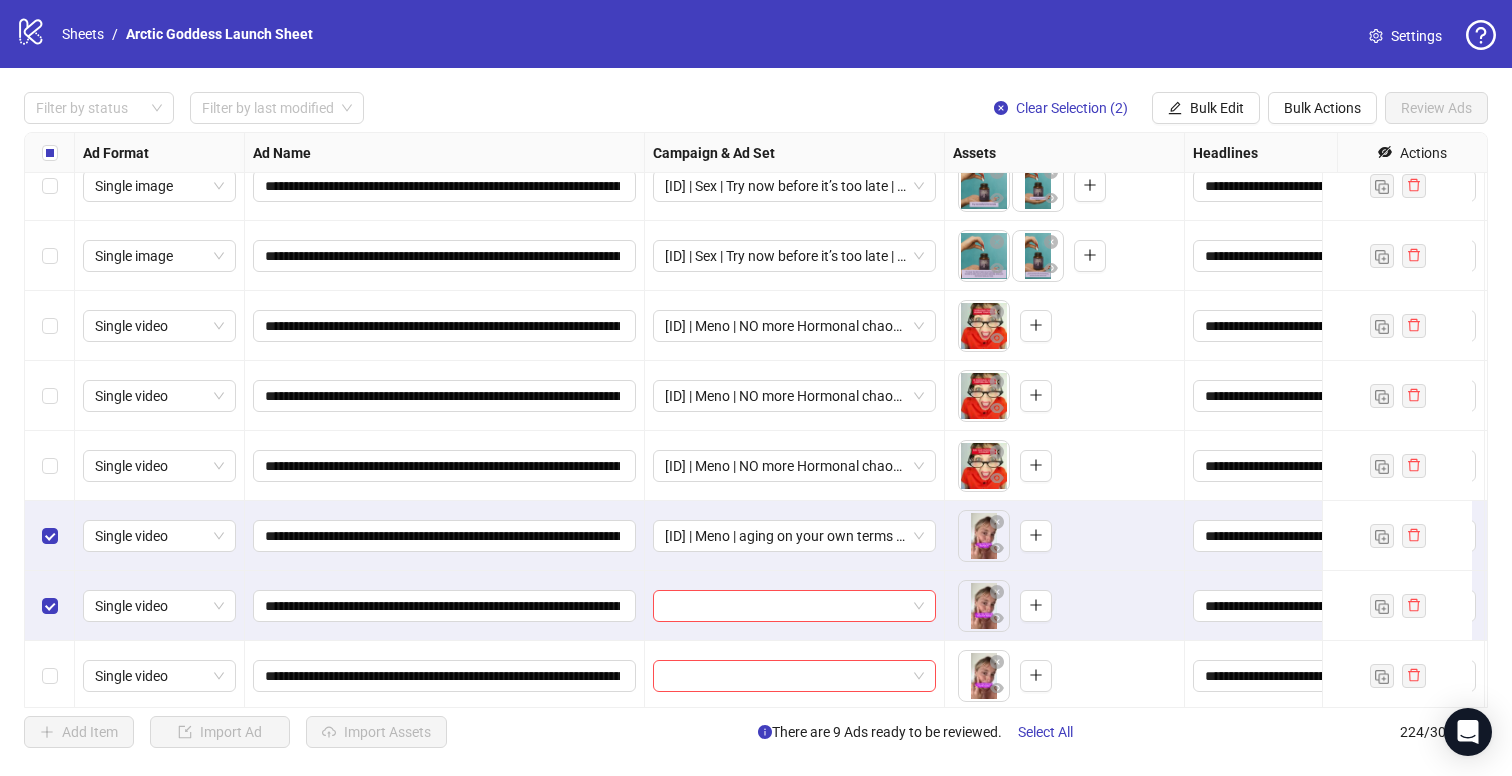 click at bounding box center (50, 676) 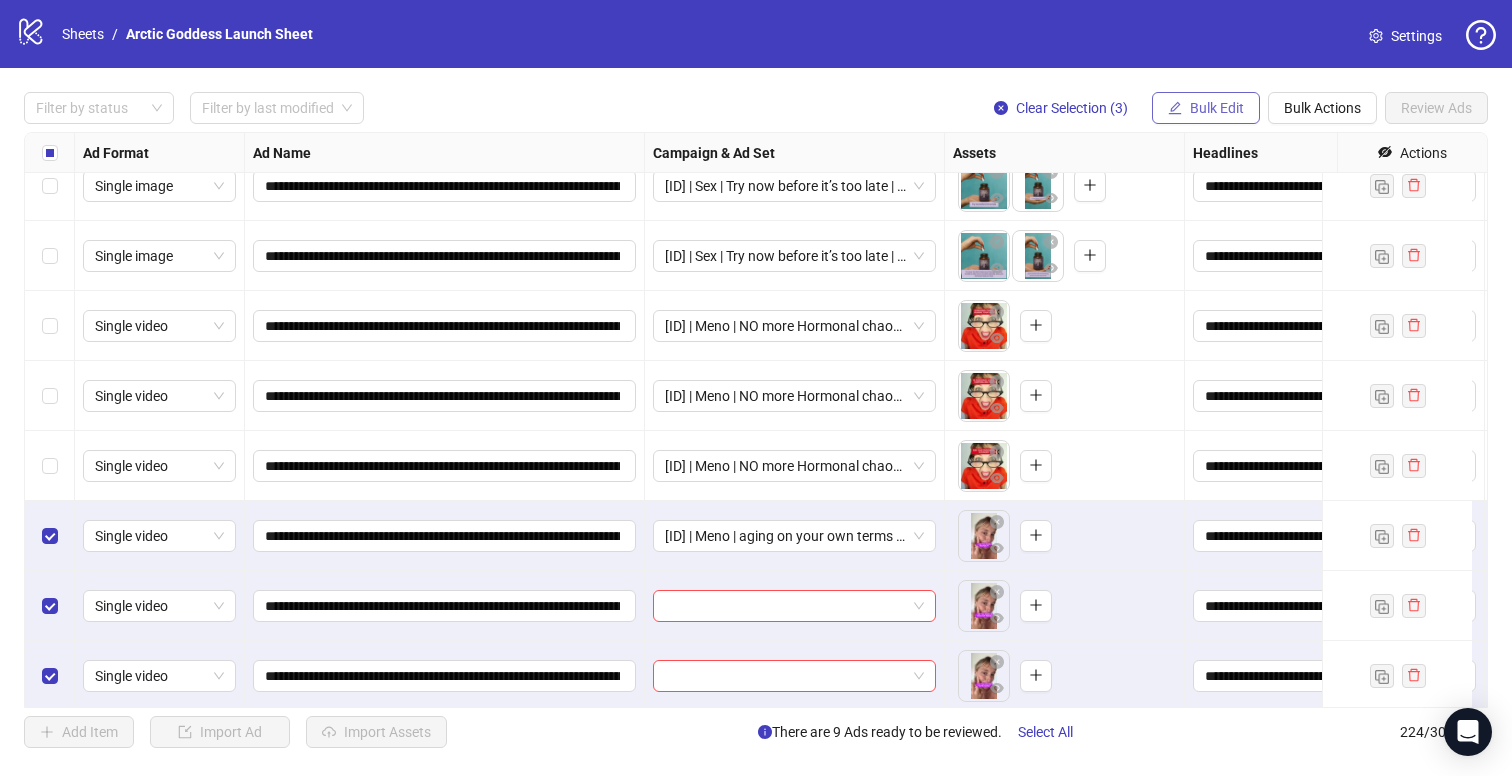 click on "Bulk Edit" at bounding box center [1206, 108] 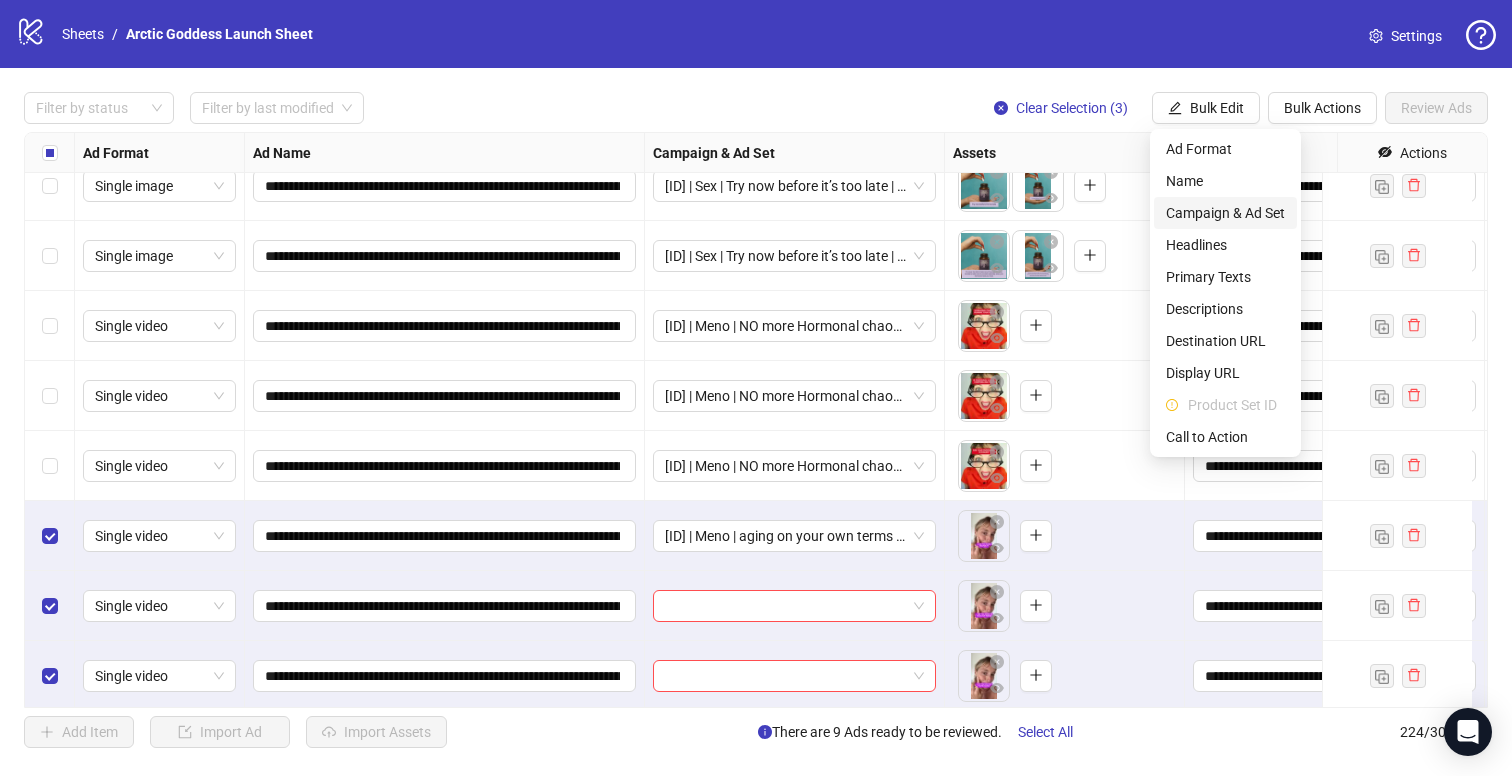 click on "Campaign & Ad Set" at bounding box center (1225, 213) 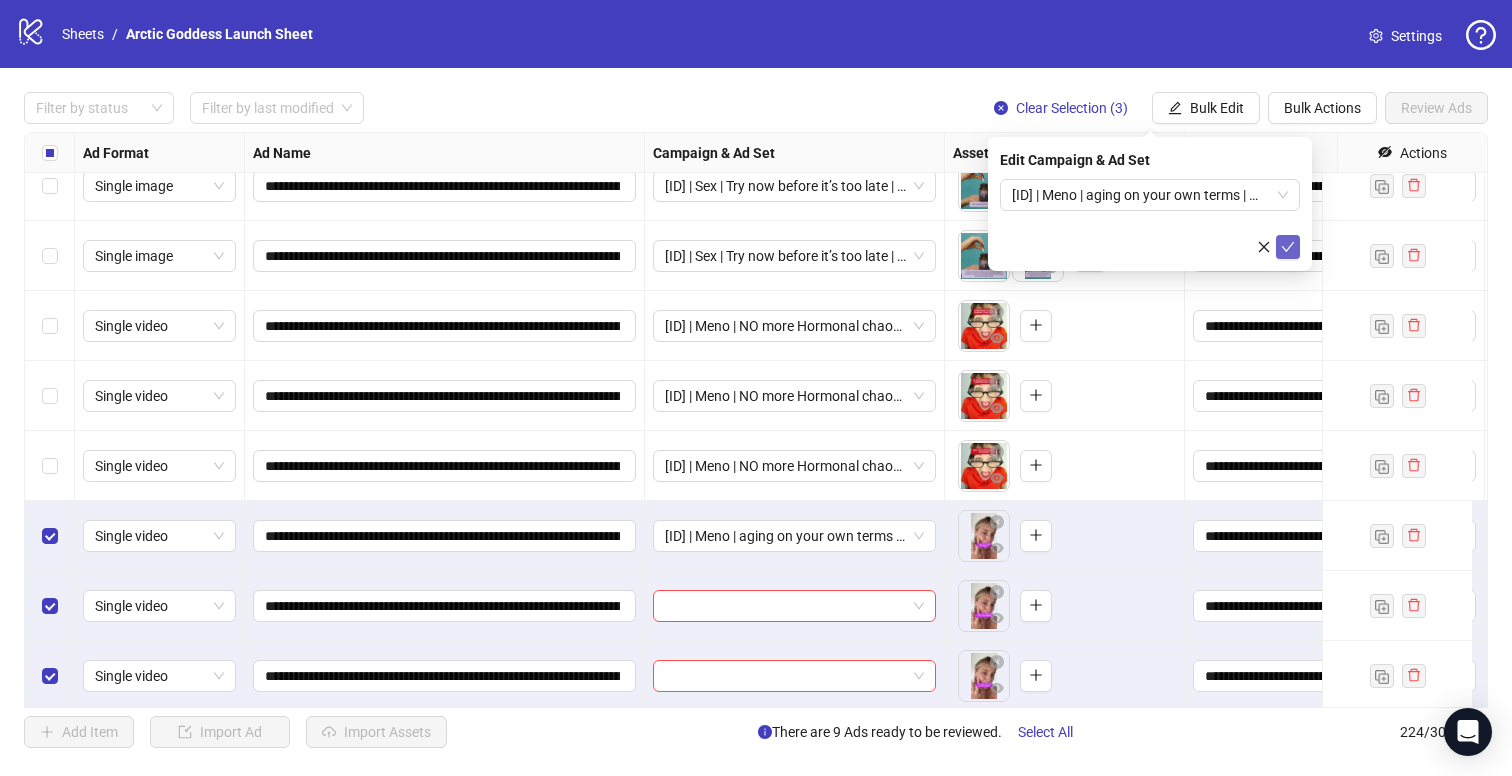 click 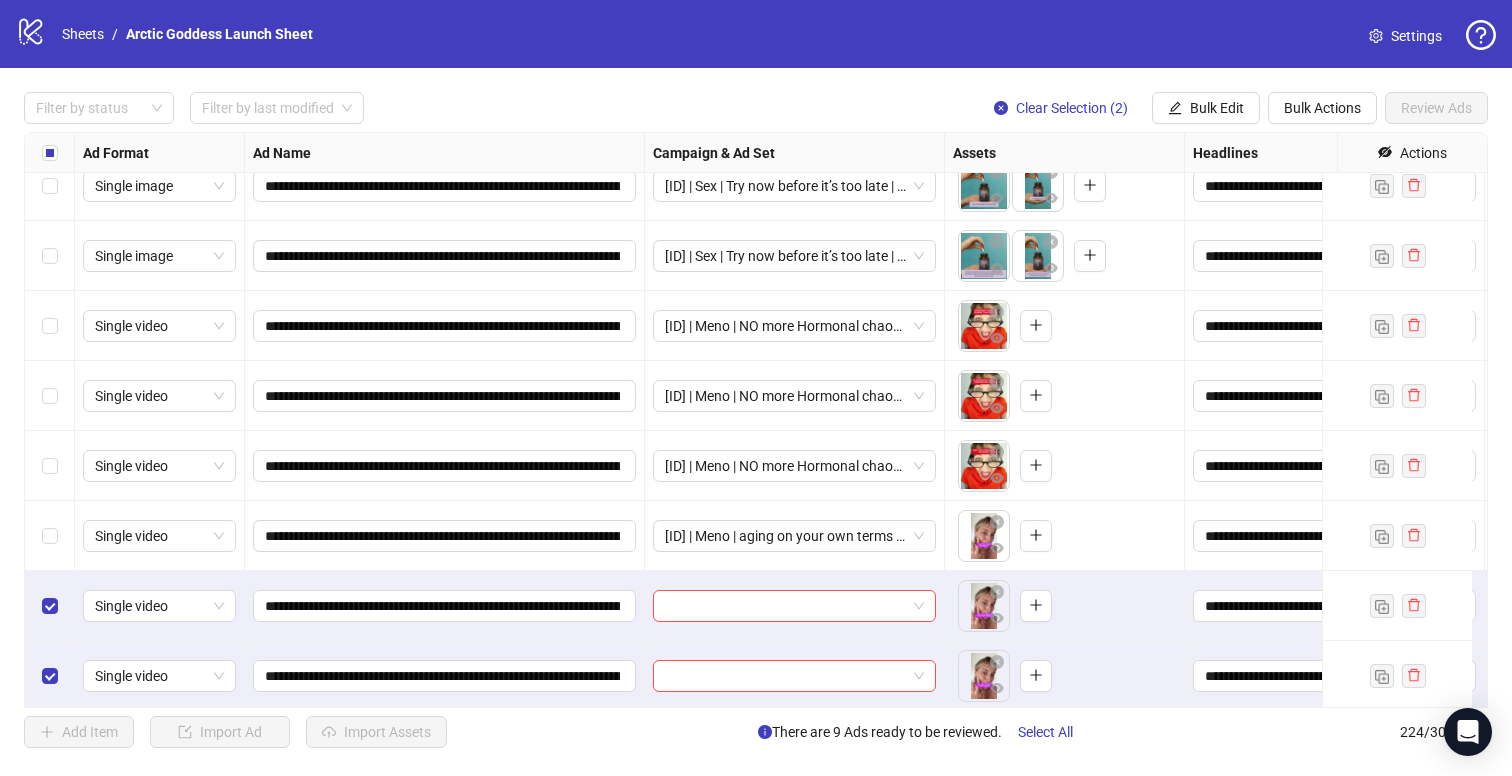 click at bounding box center (50, 606) 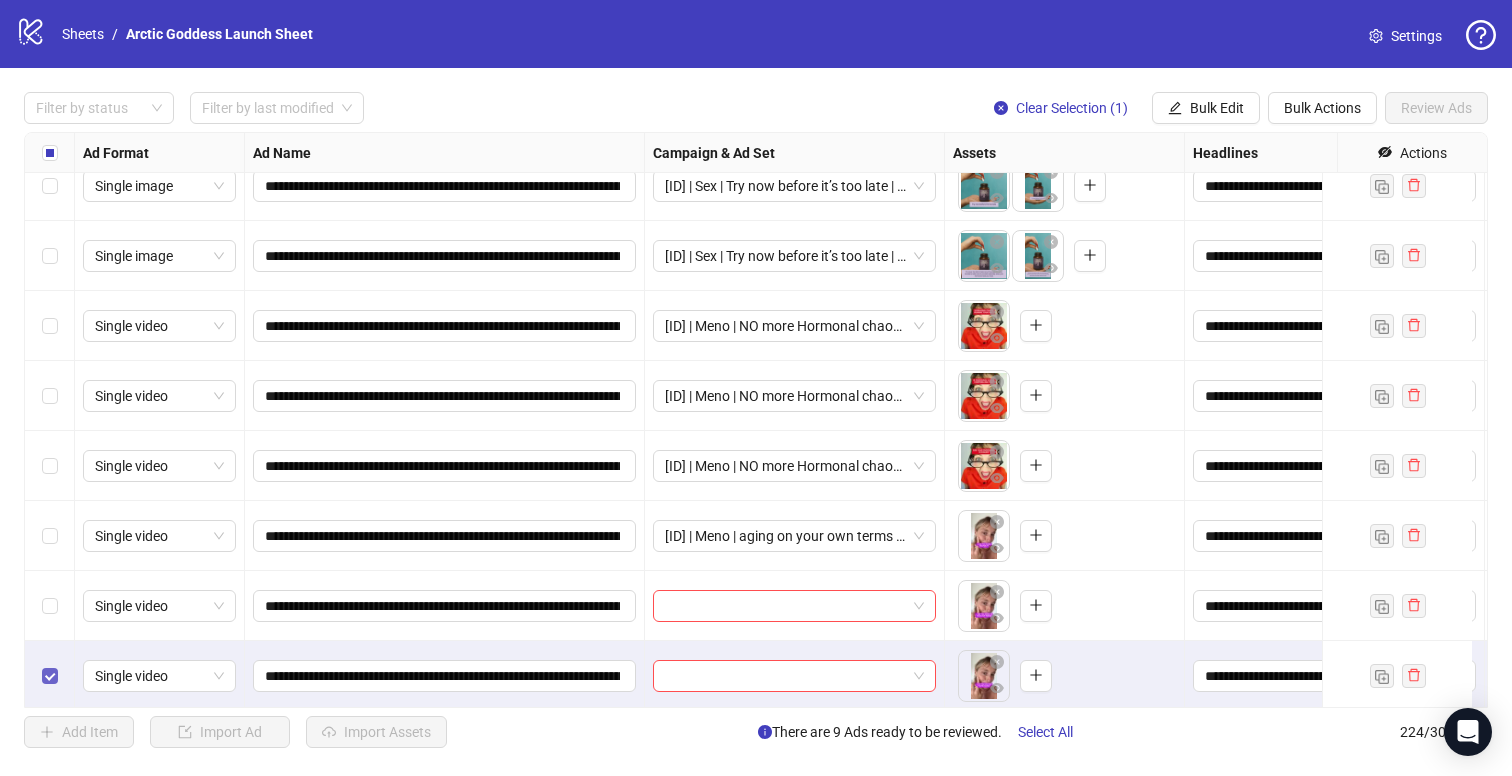 click at bounding box center (50, 676) 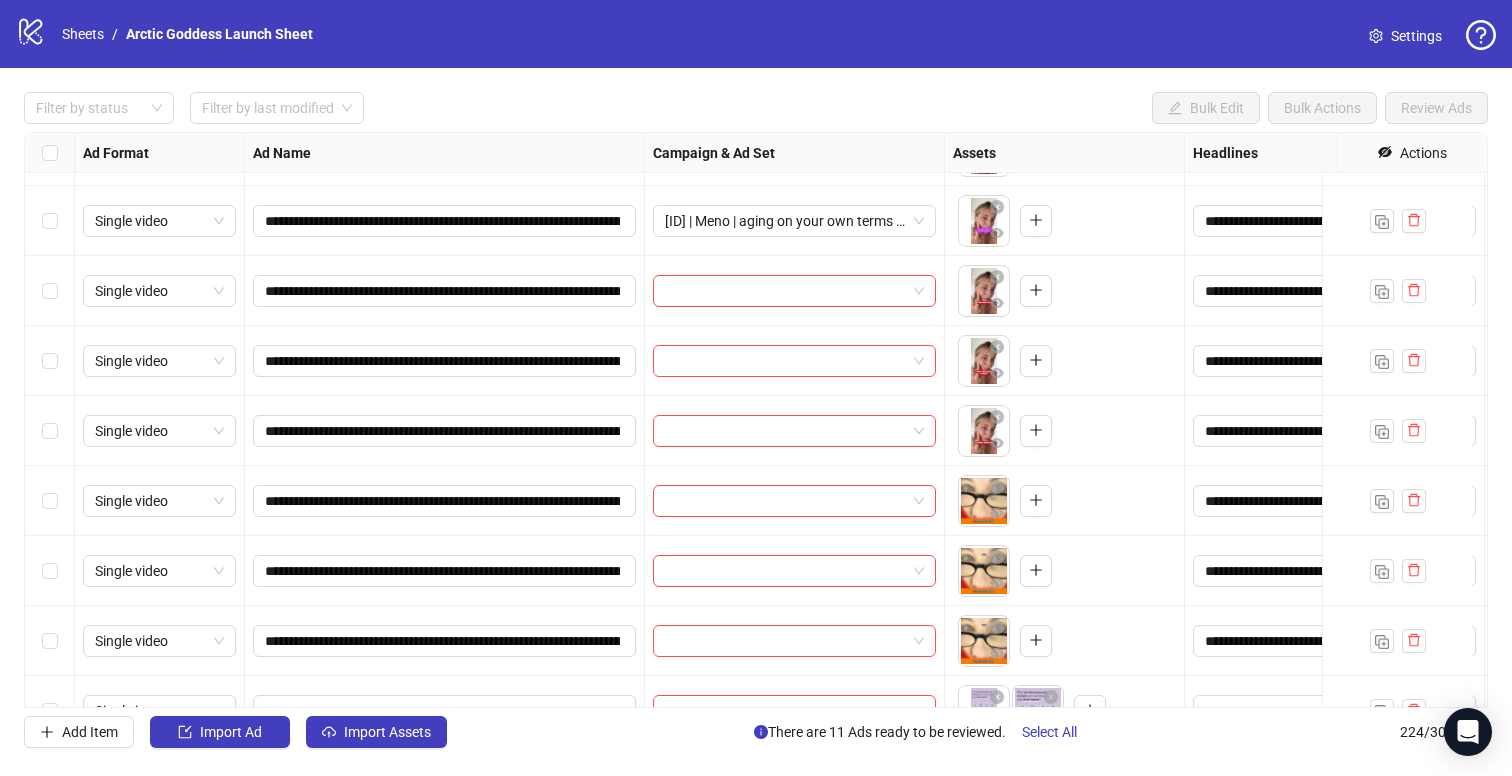 scroll, scrollTop: 754, scrollLeft: 0, axis: vertical 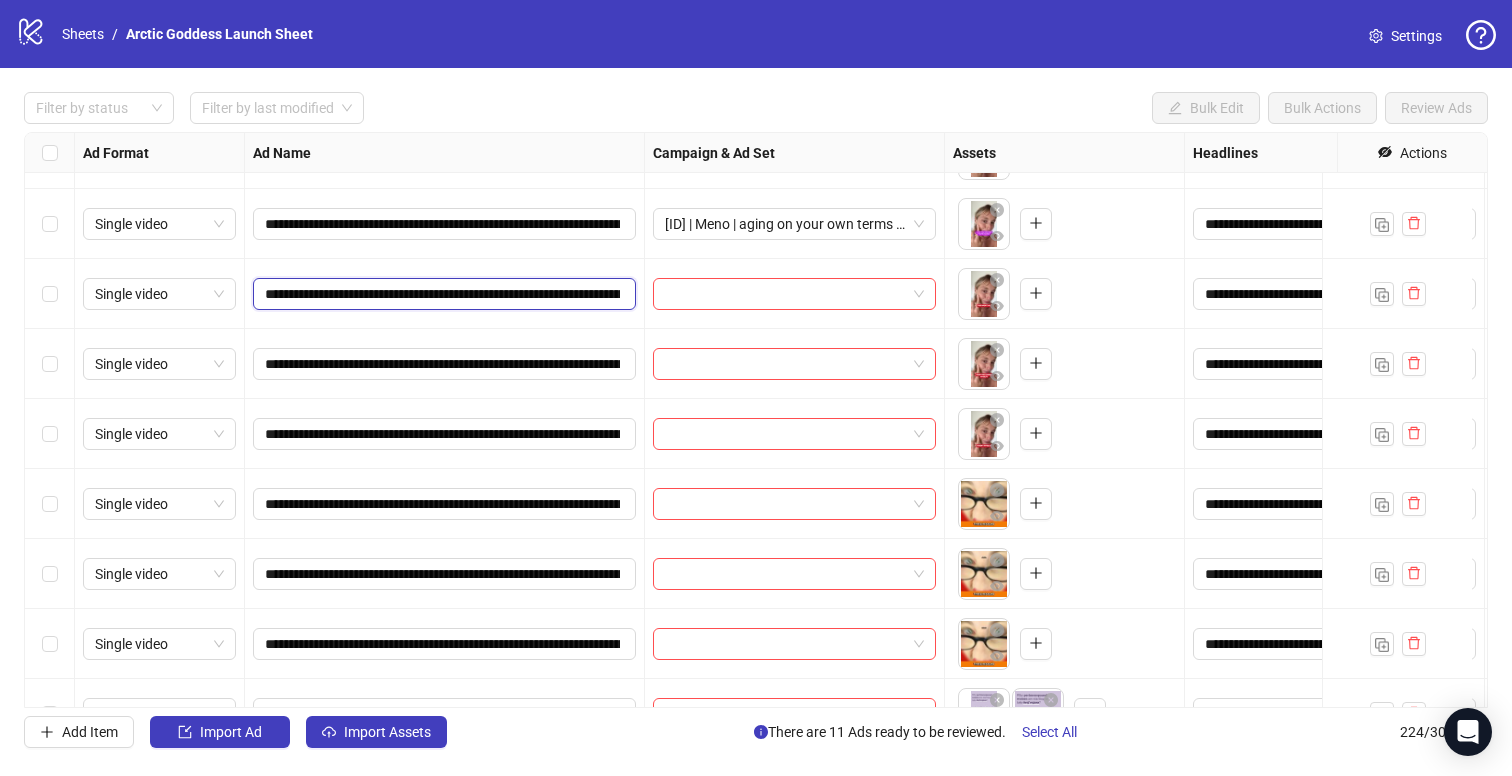 click on "**********" at bounding box center (442, 294) 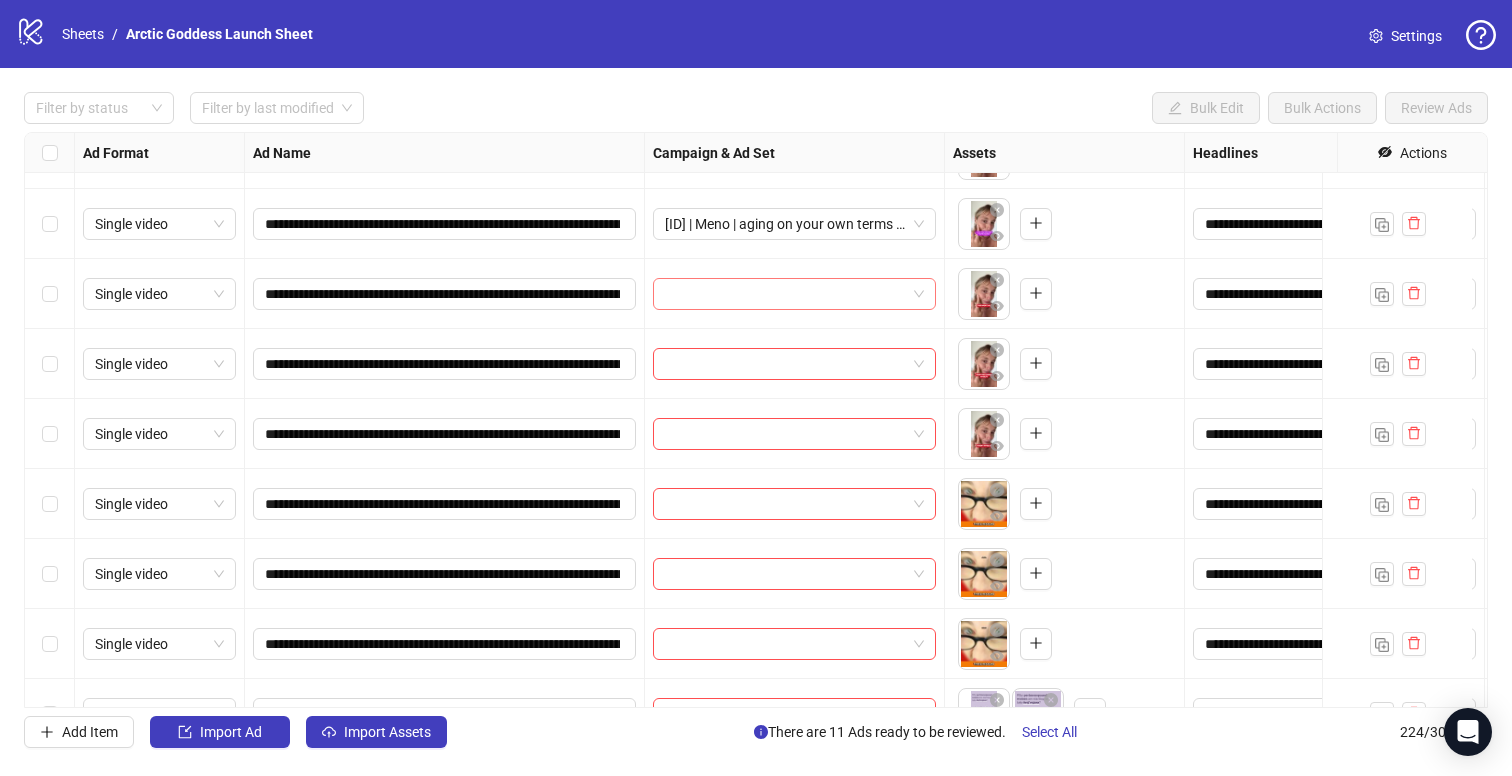 click at bounding box center [795, 294] 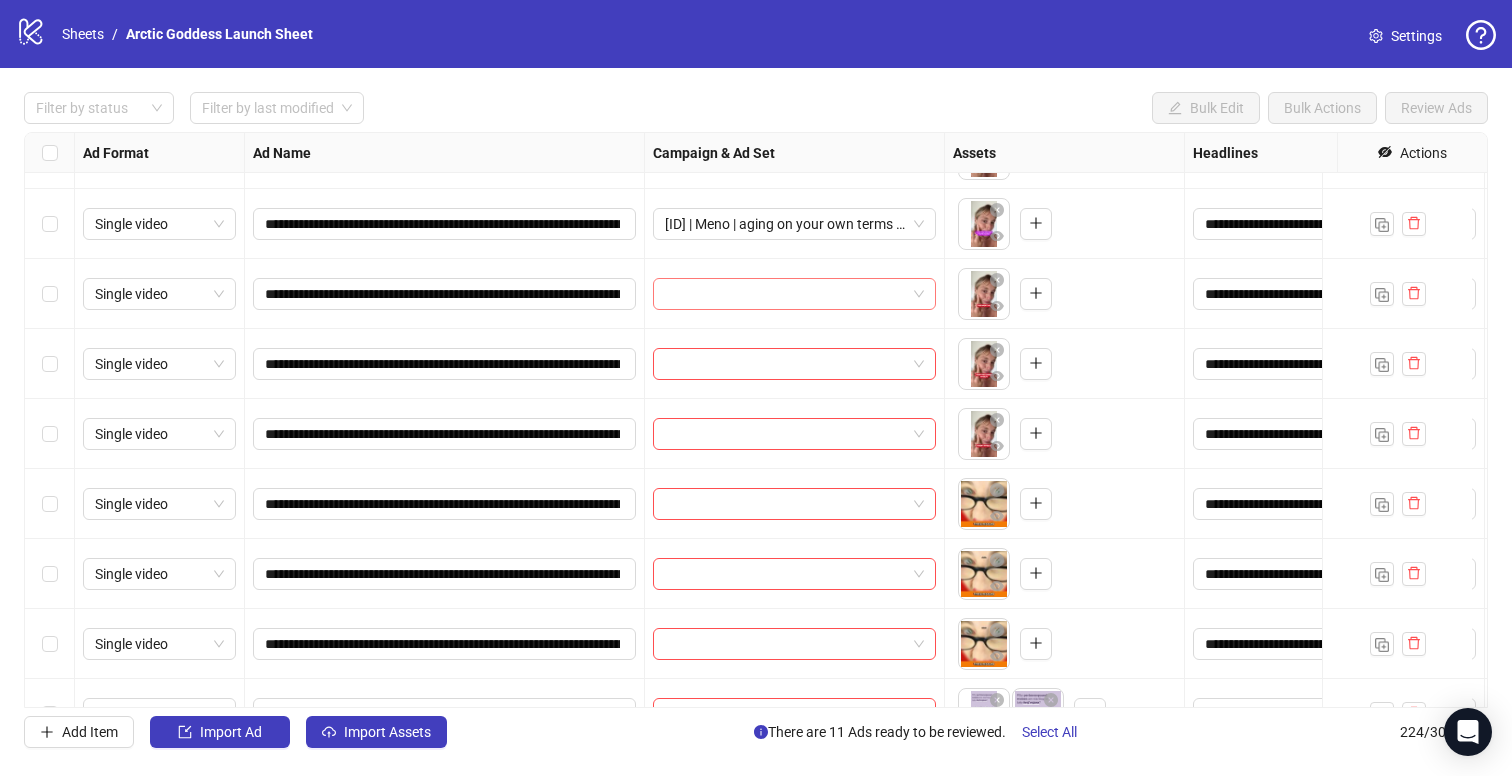 click at bounding box center [785, 294] 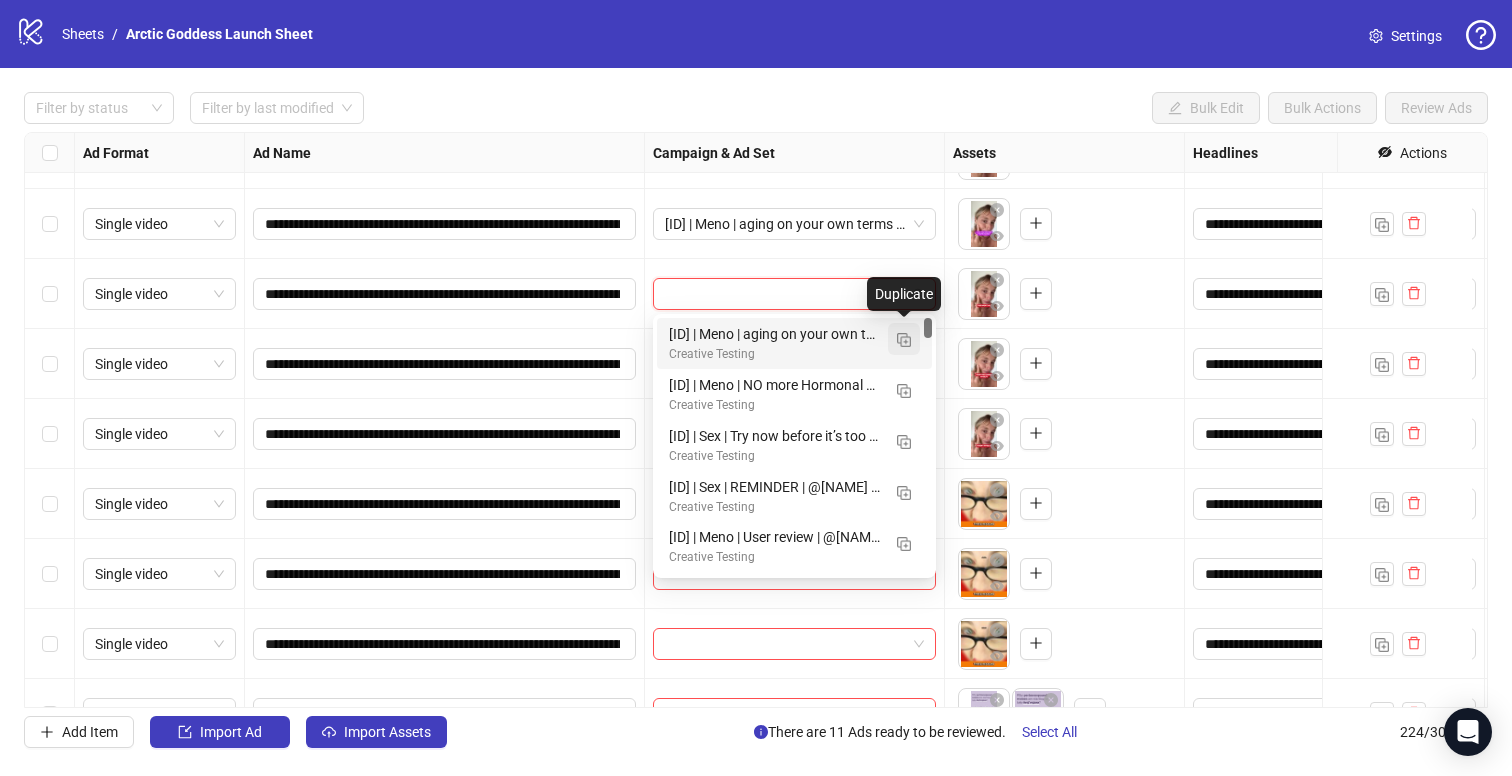 click at bounding box center (904, 340) 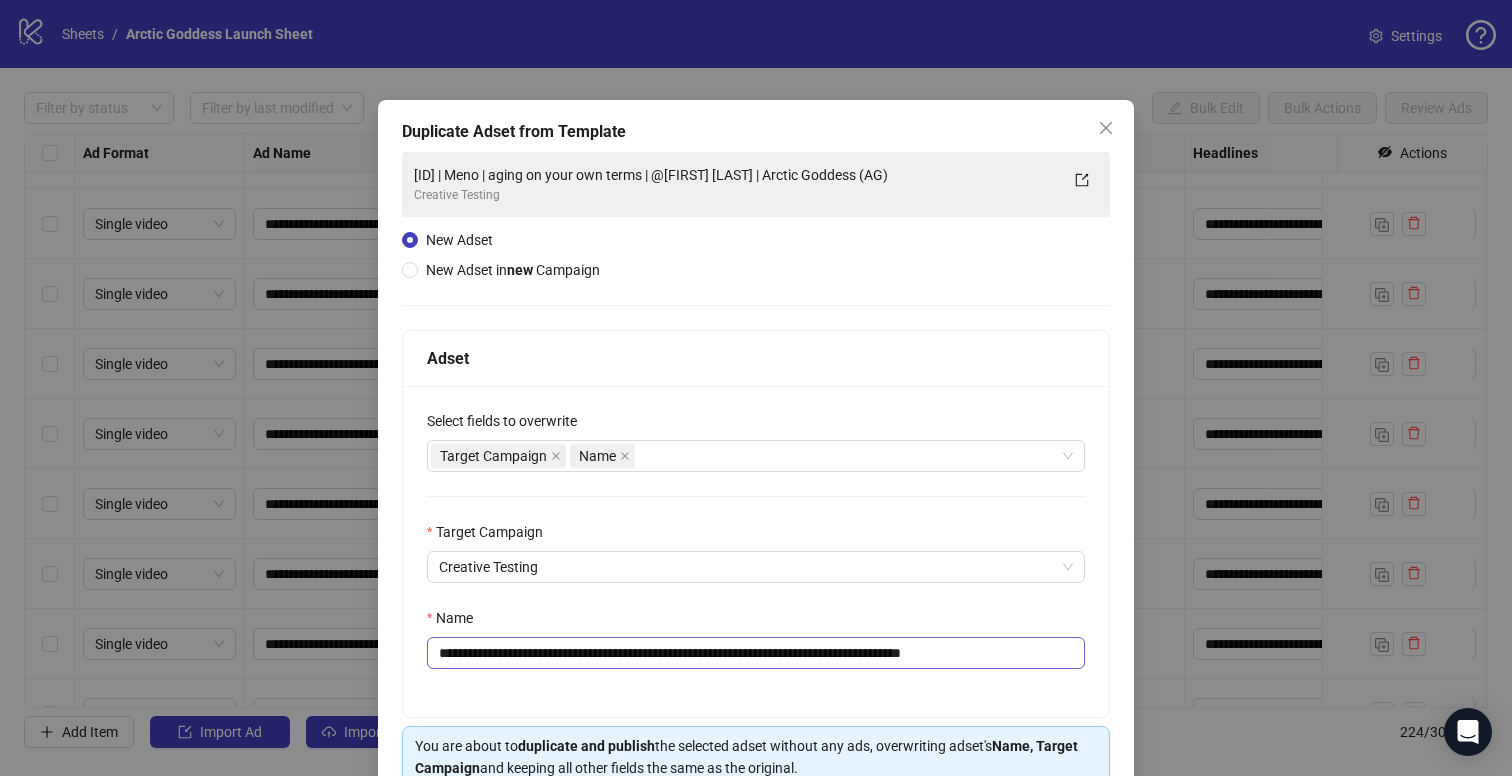 click on "Name" at bounding box center (756, 622) 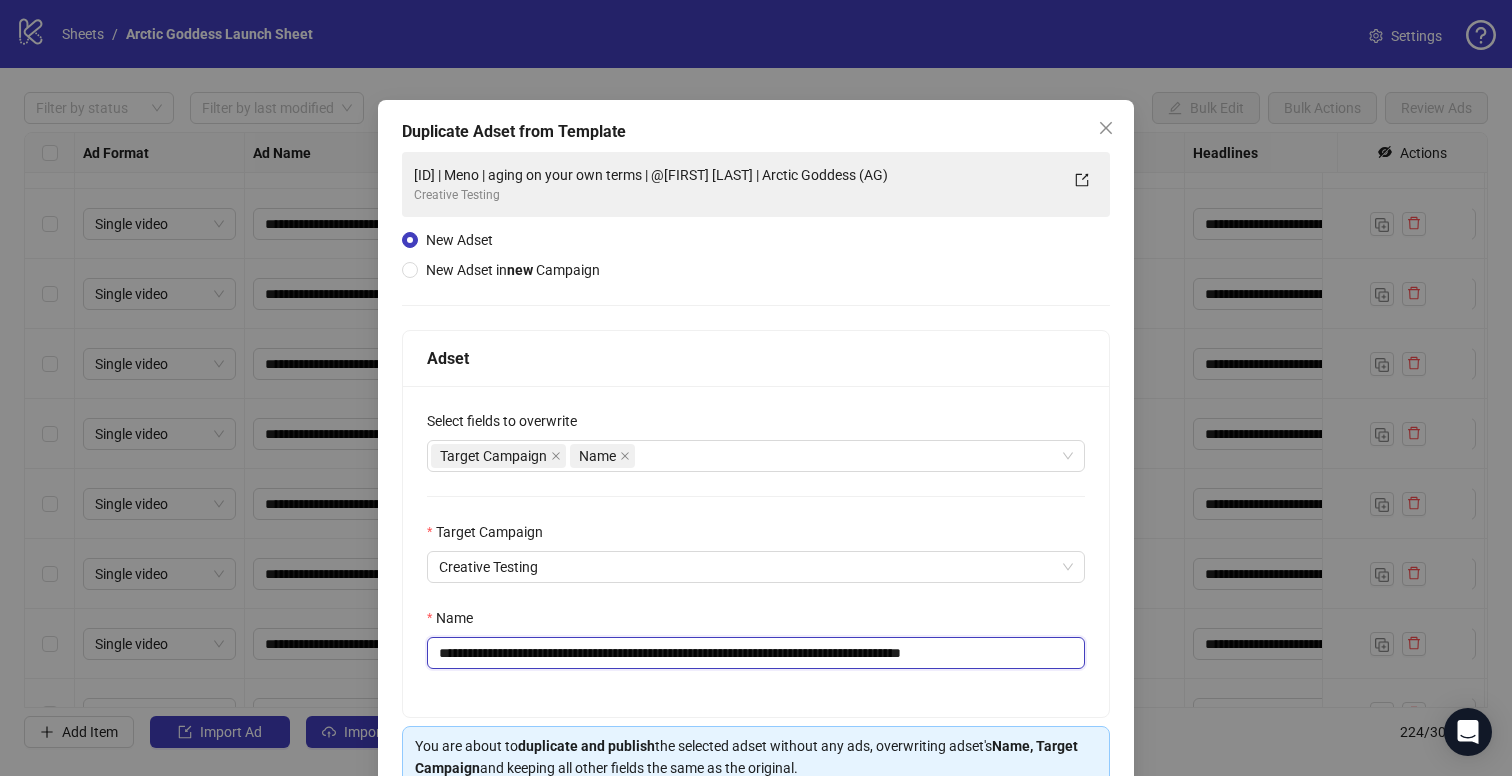 click on "**********" at bounding box center (756, 653) 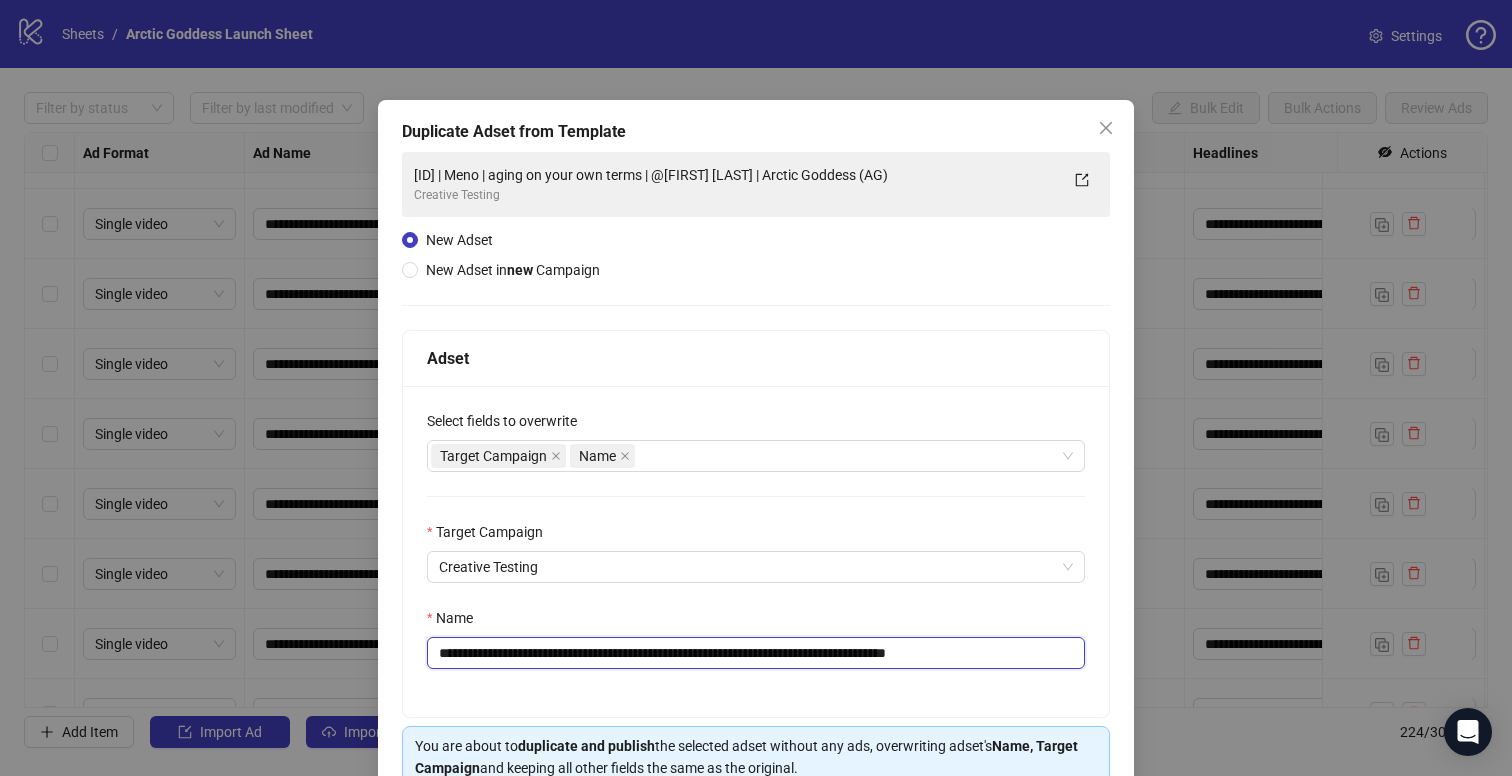 drag, startPoint x: 562, startPoint y: 654, endPoint x: 547, endPoint y: 646, distance: 17 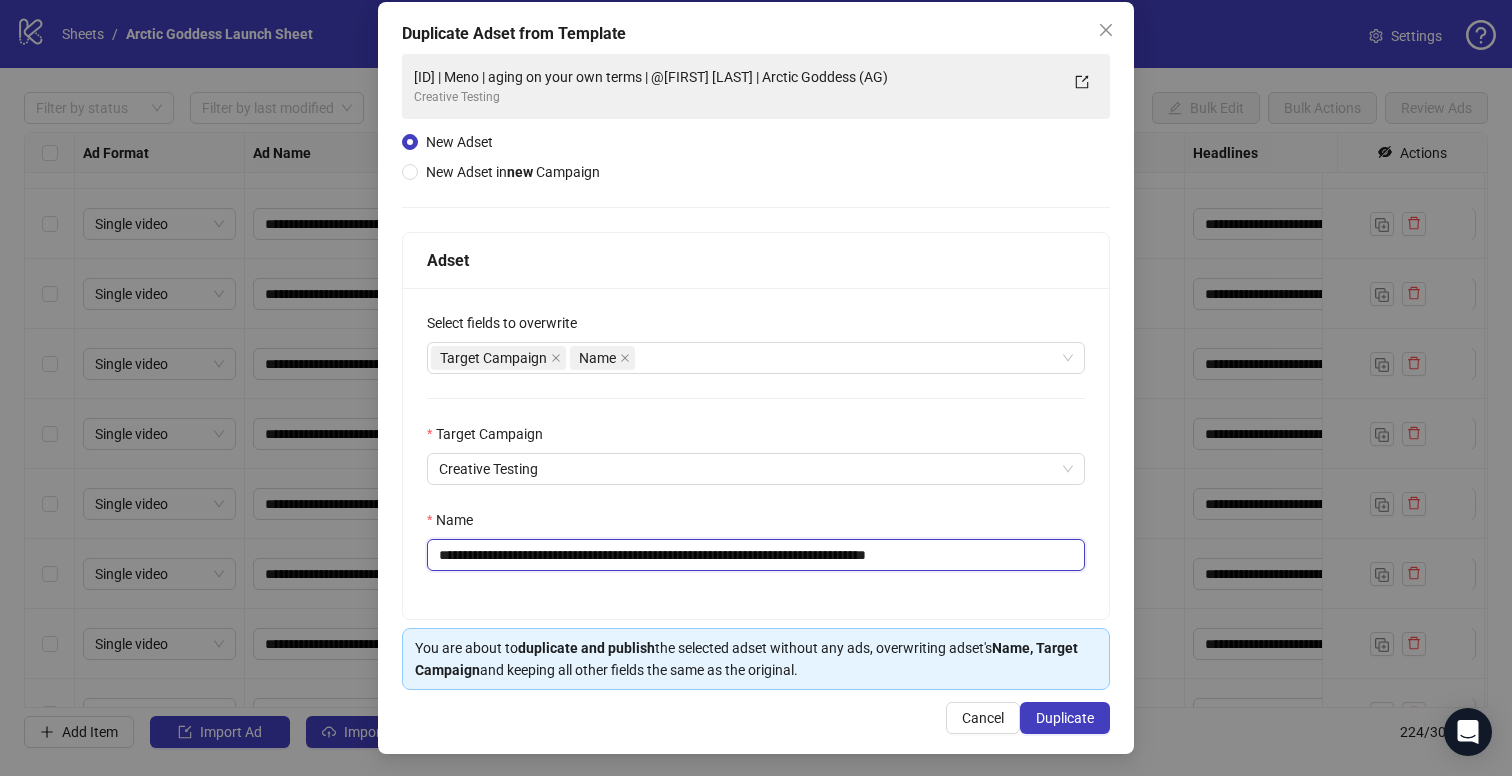 scroll, scrollTop: 101, scrollLeft: 0, axis: vertical 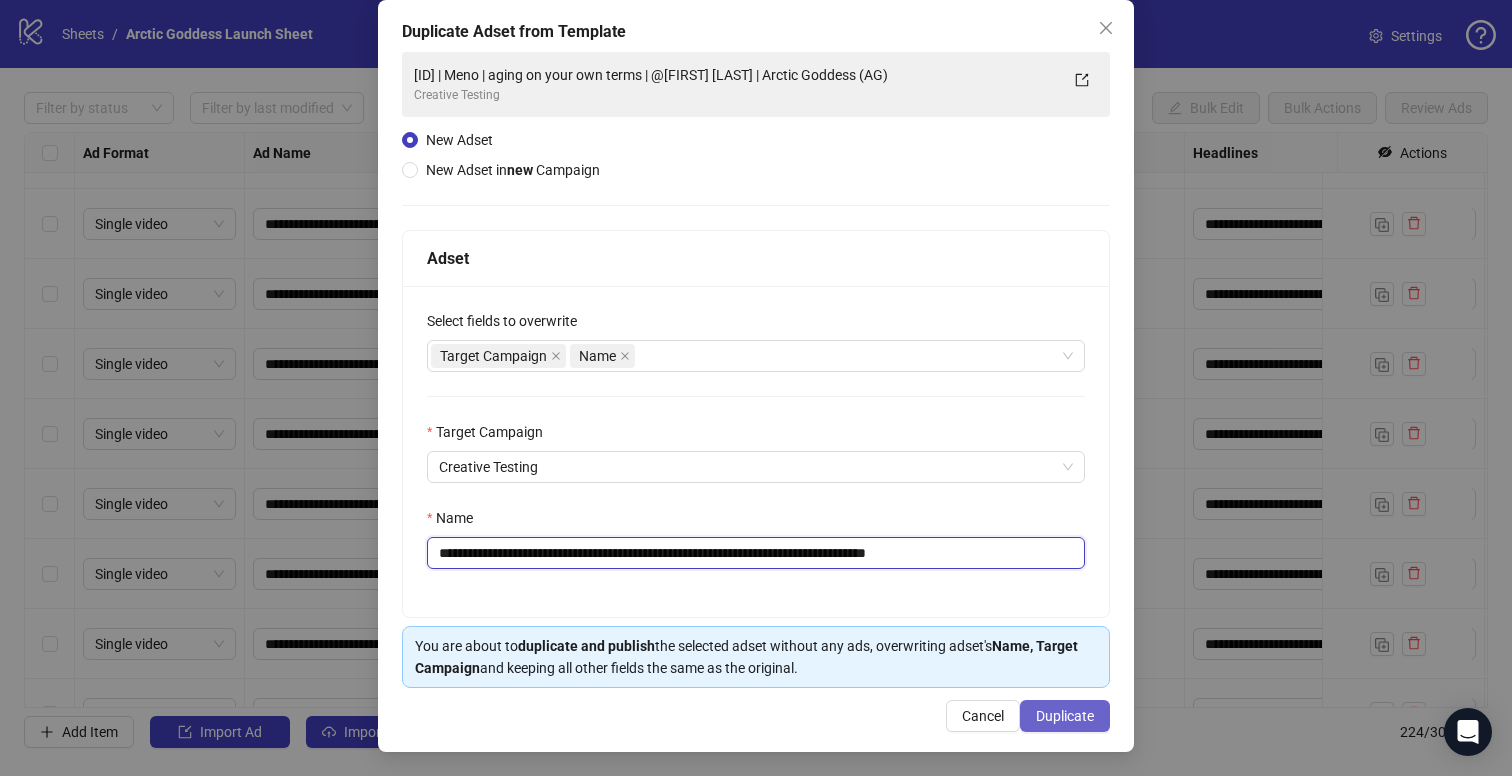 type on "**********" 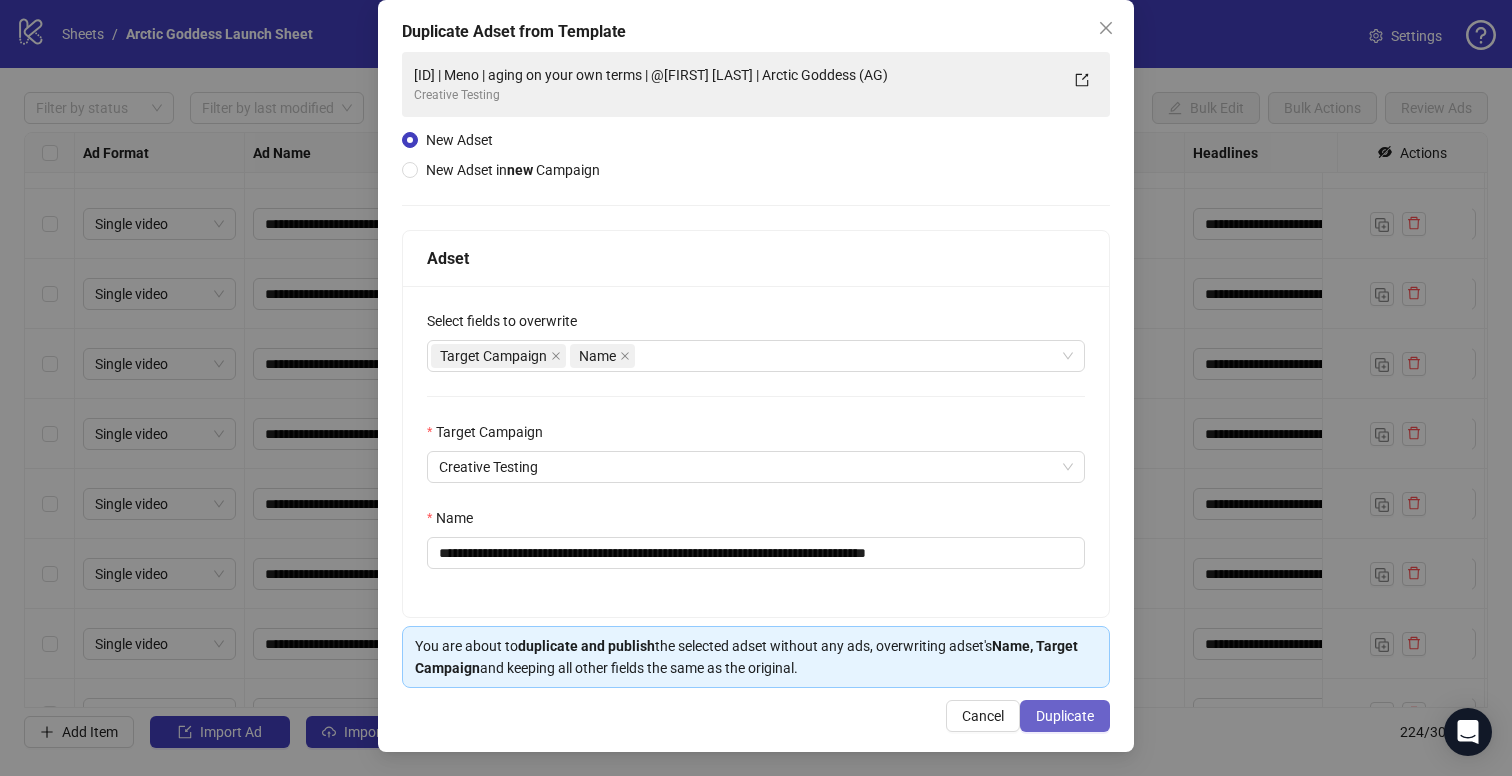 click on "Duplicate" at bounding box center (1065, 716) 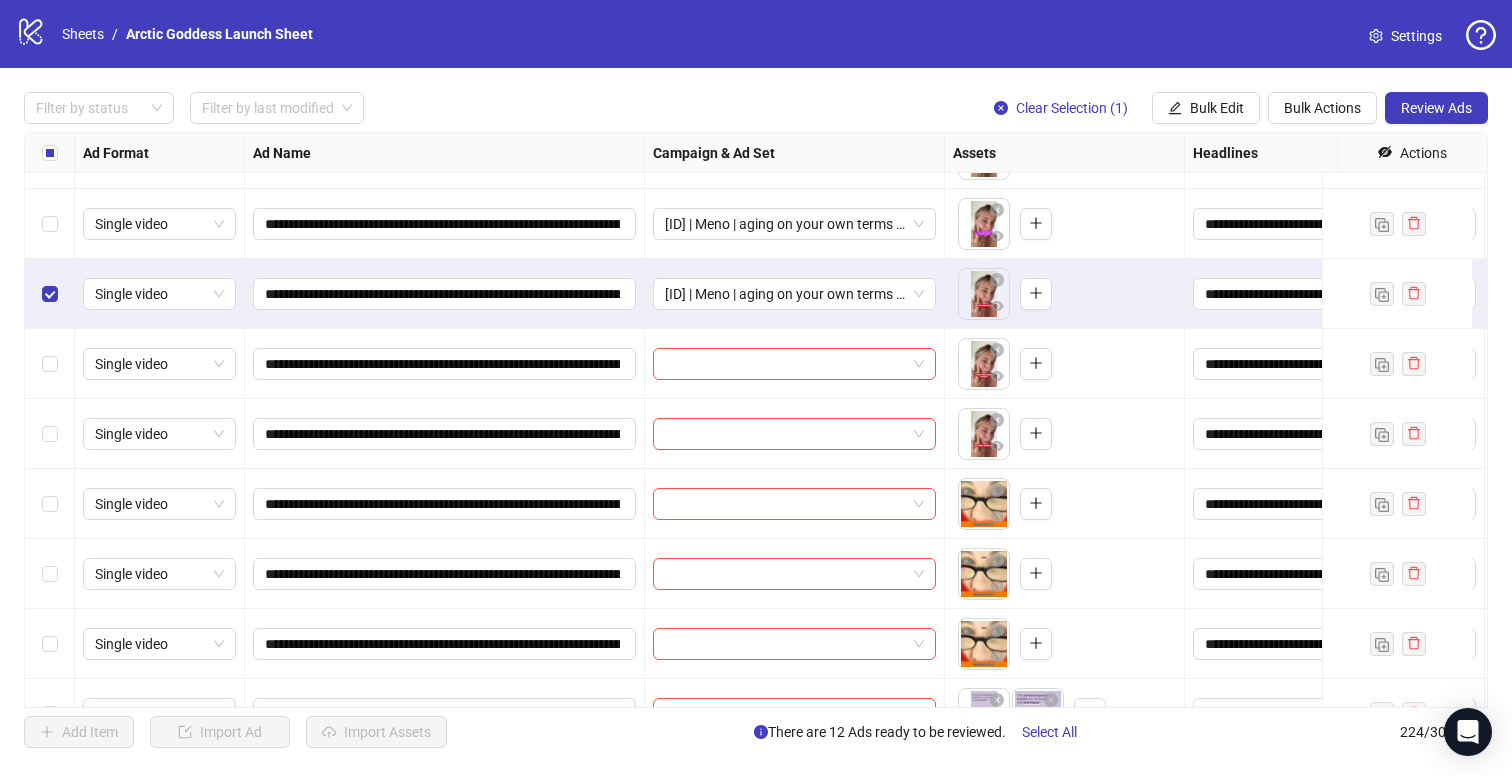 click at bounding box center (50, 364) 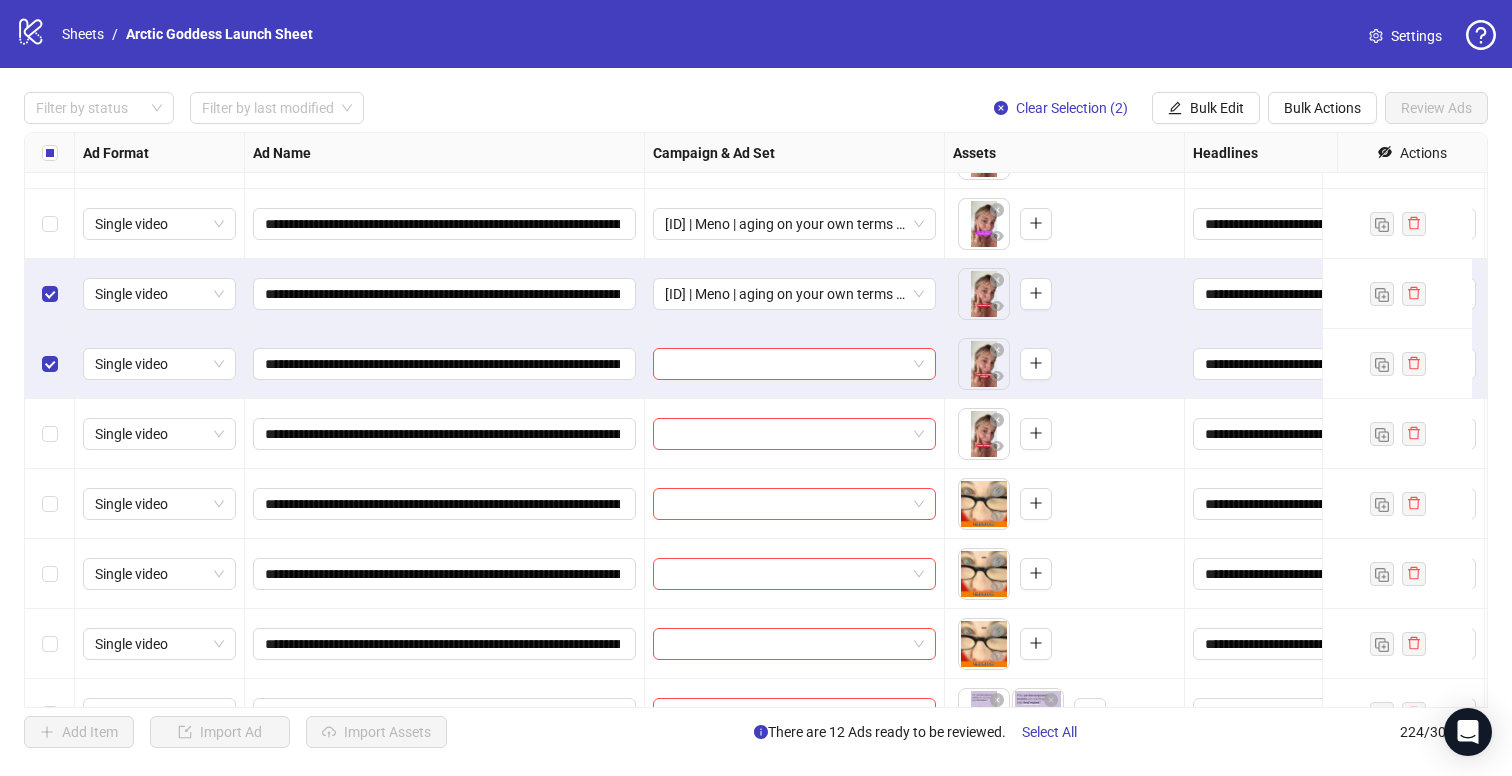drag, startPoint x: 58, startPoint y: 403, endPoint x: 60, endPoint y: 436, distance: 33.06055 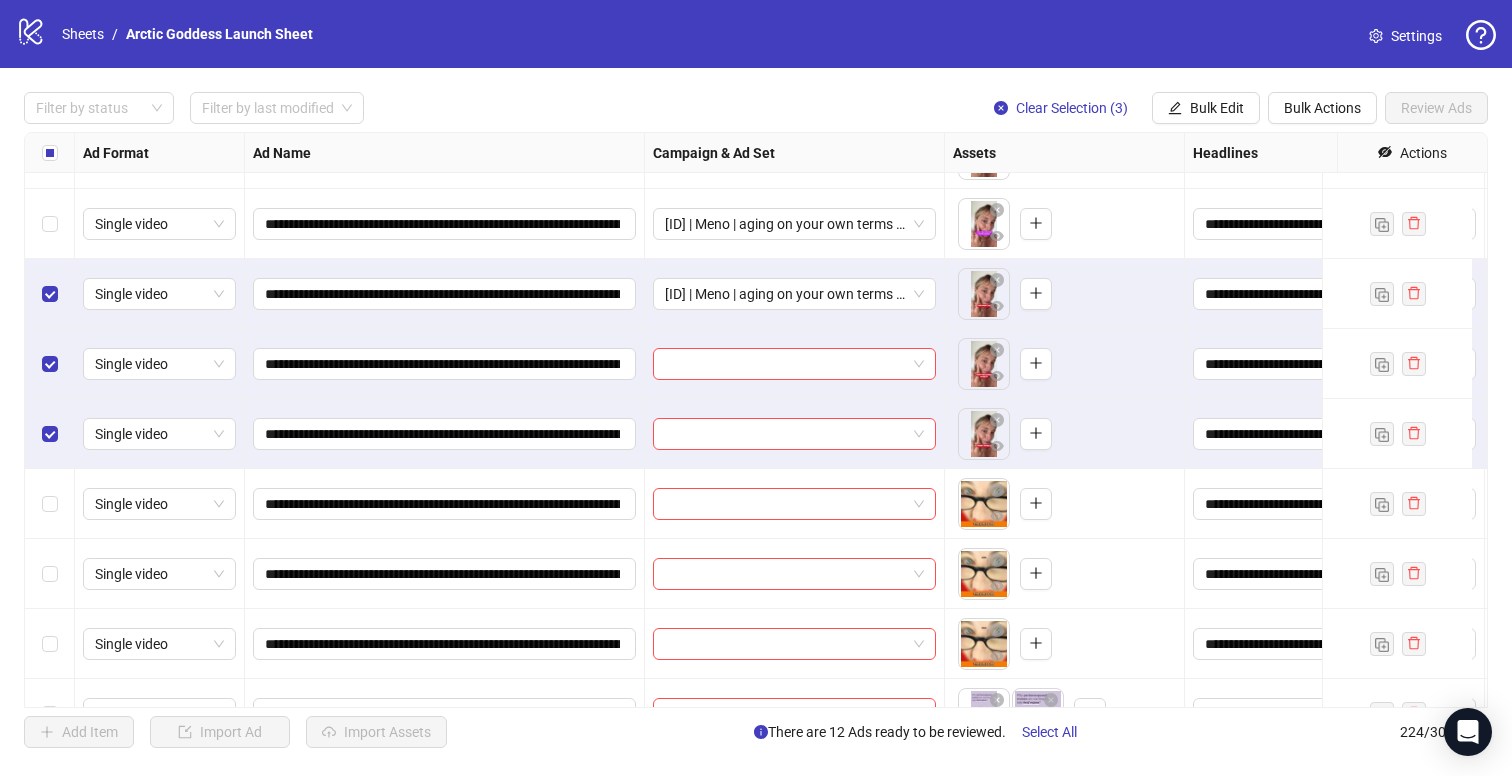 click on "Headlines" at bounding box center (1335, 153) 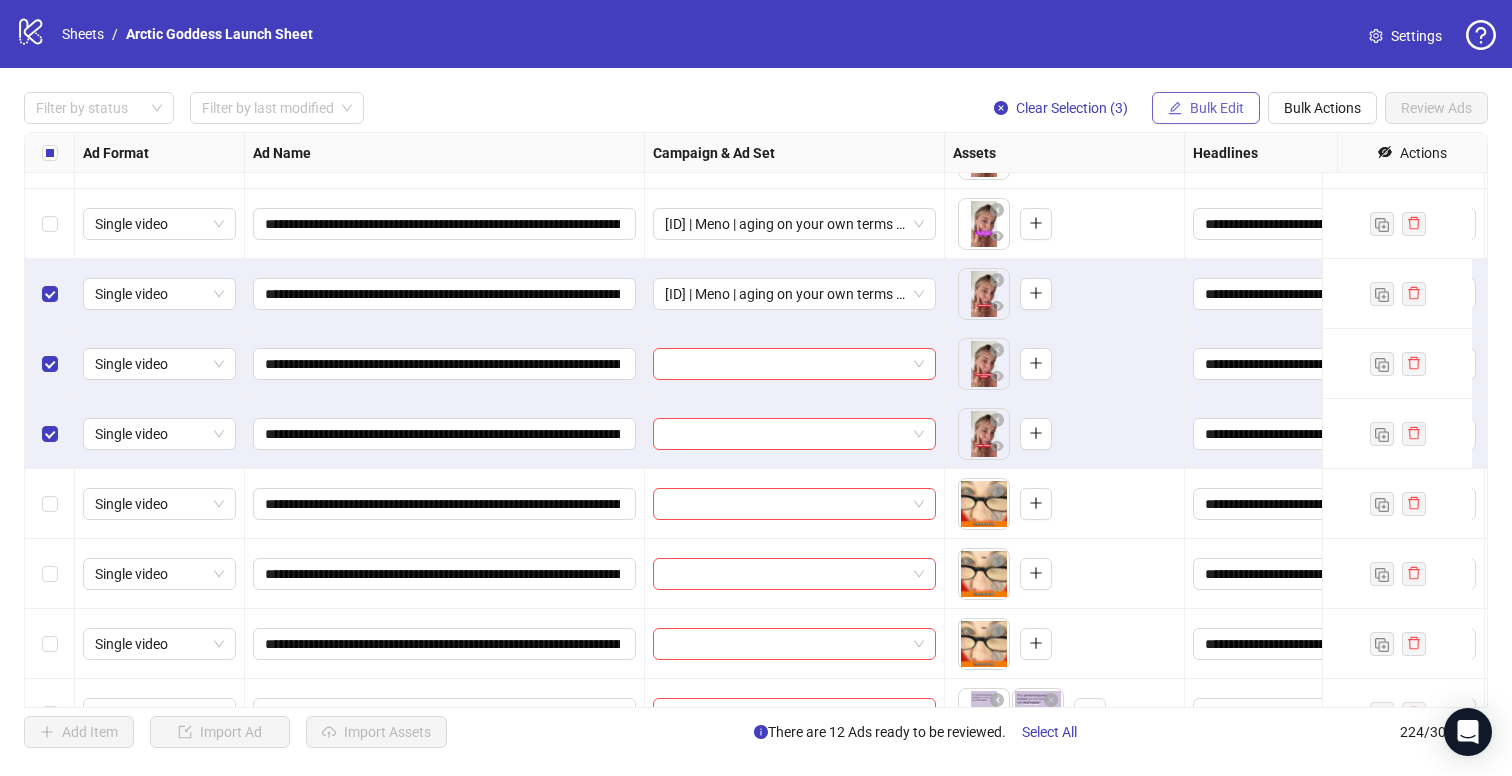 click on "Bulk Edit" at bounding box center (1217, 108) 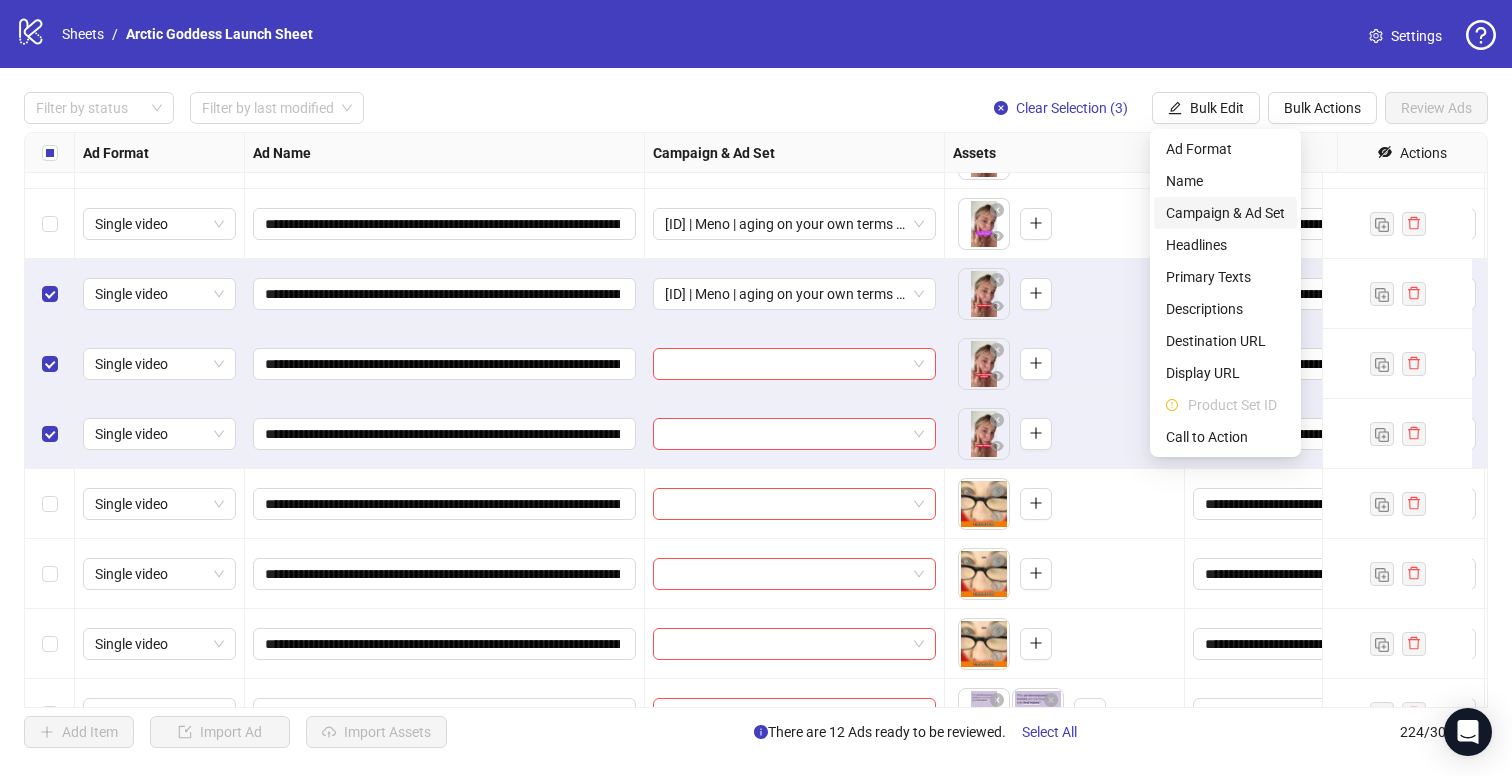 click on "Campaign & Ad Set" at bounding box center [1225, 213] 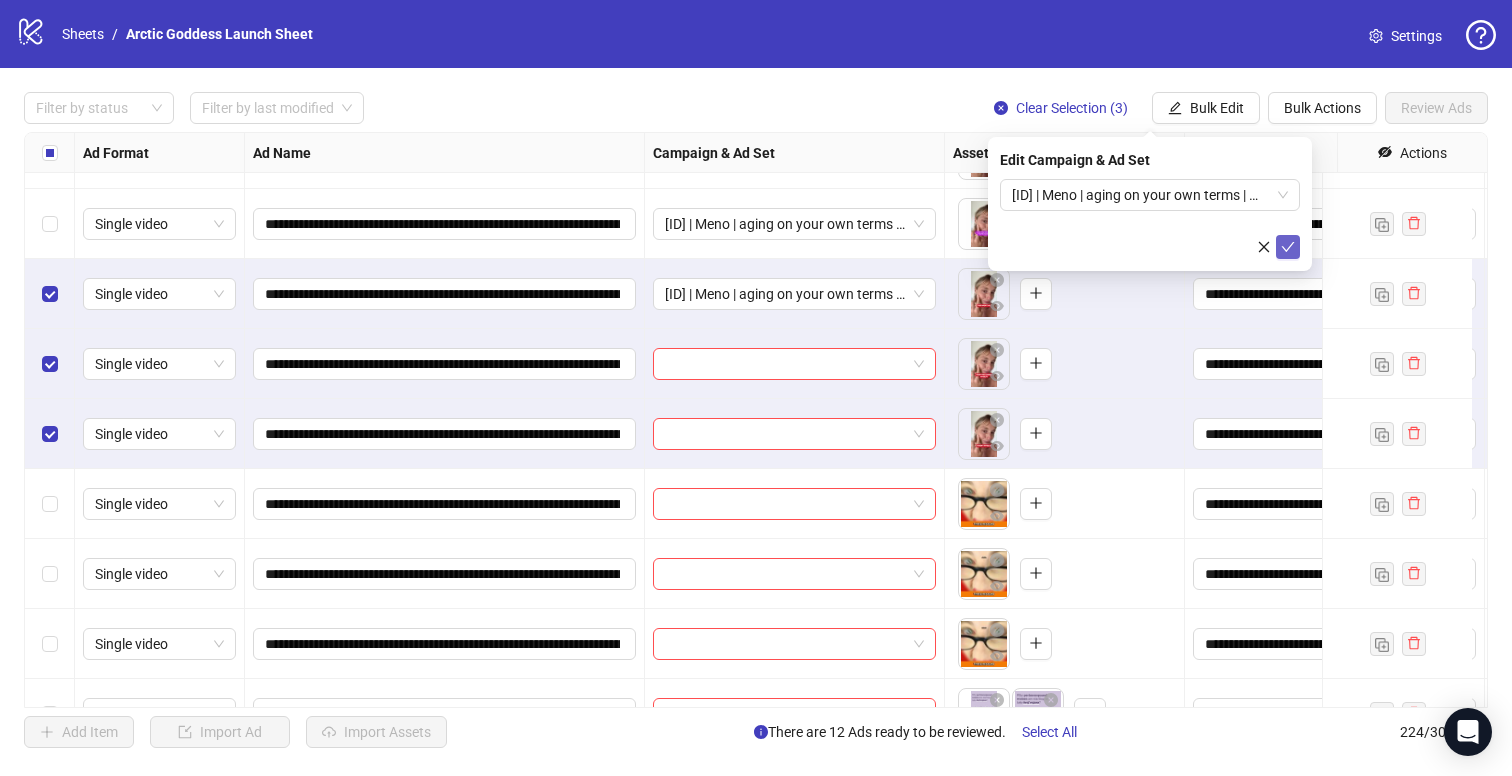 click 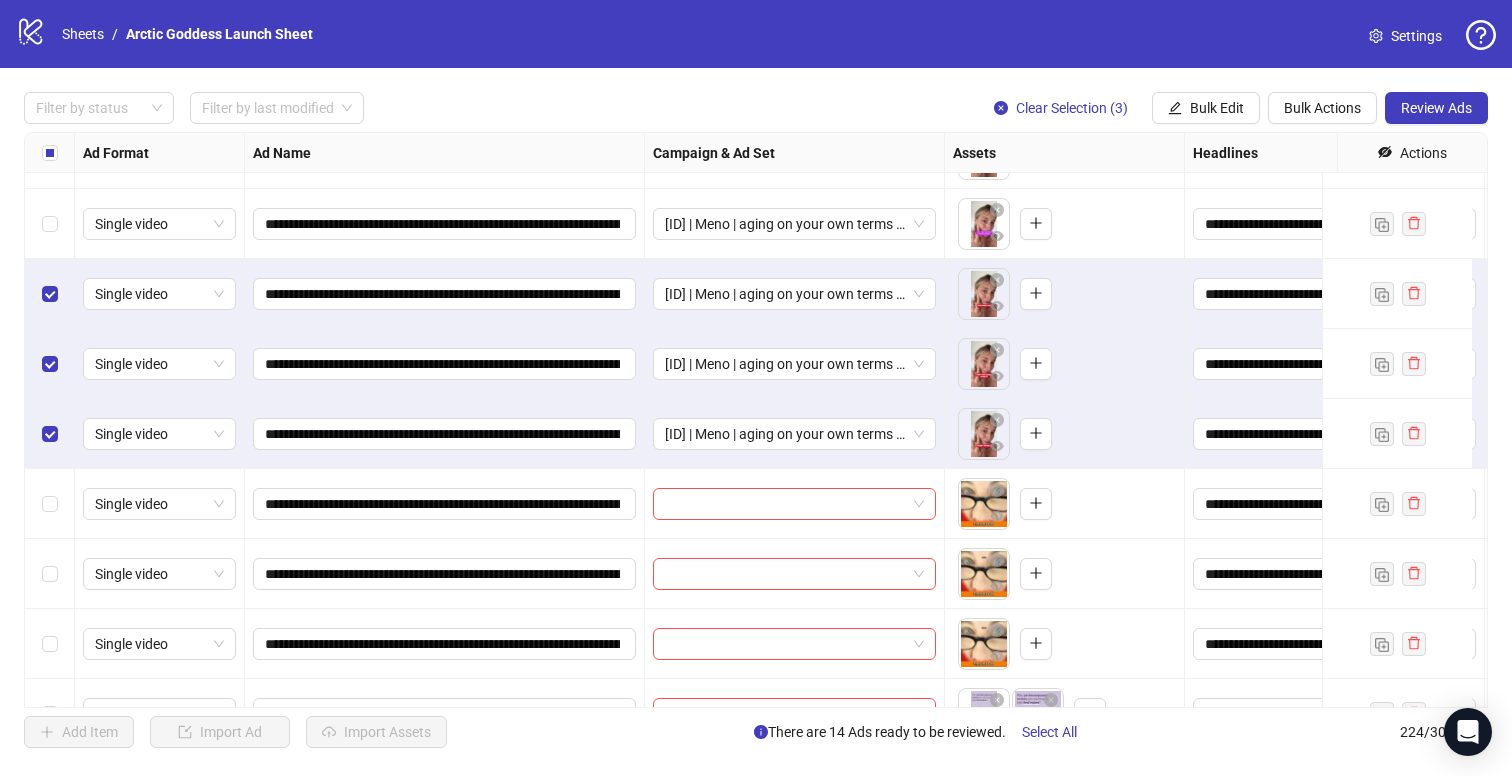 click at bounding box center (50, 294) 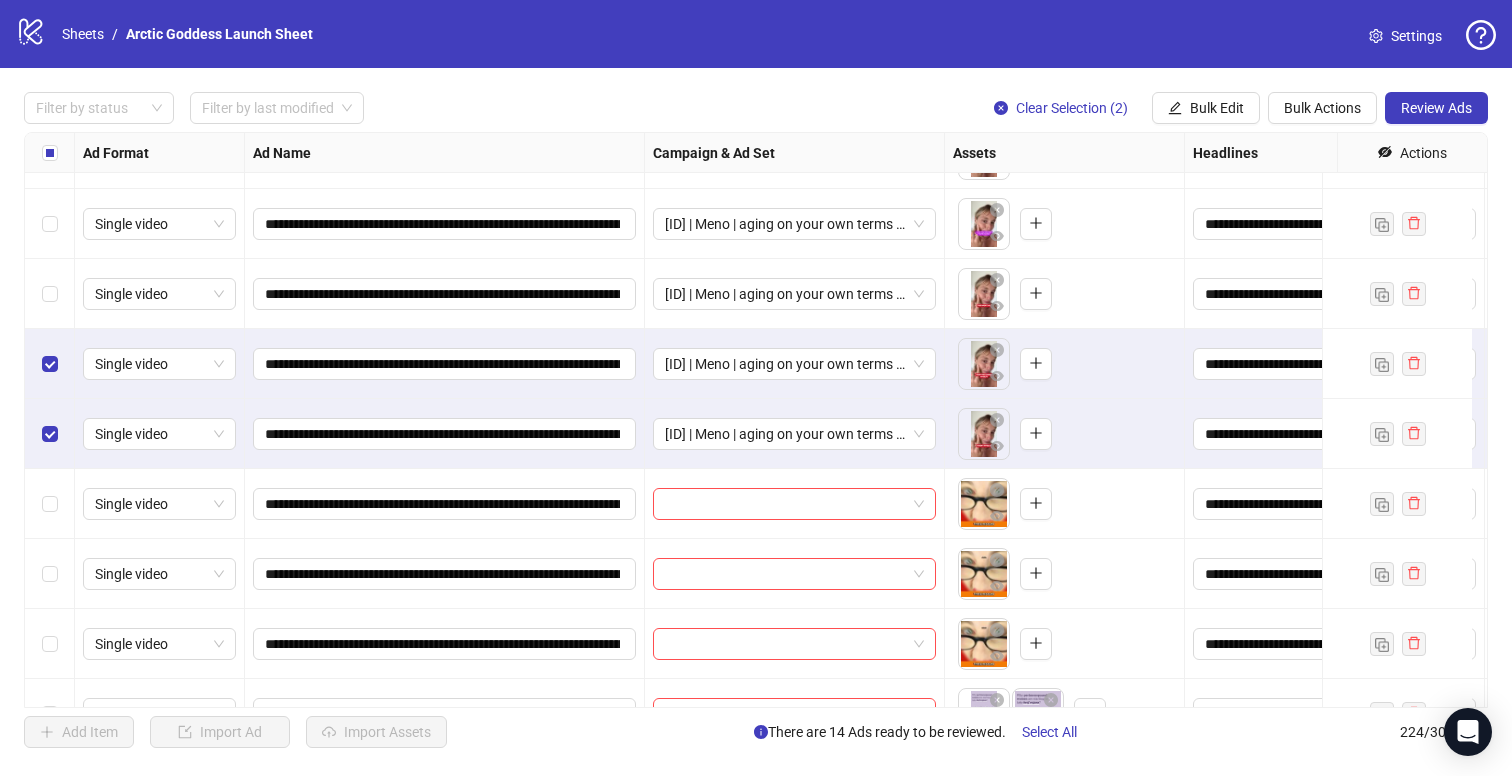 click at bounding box center [50, 364] 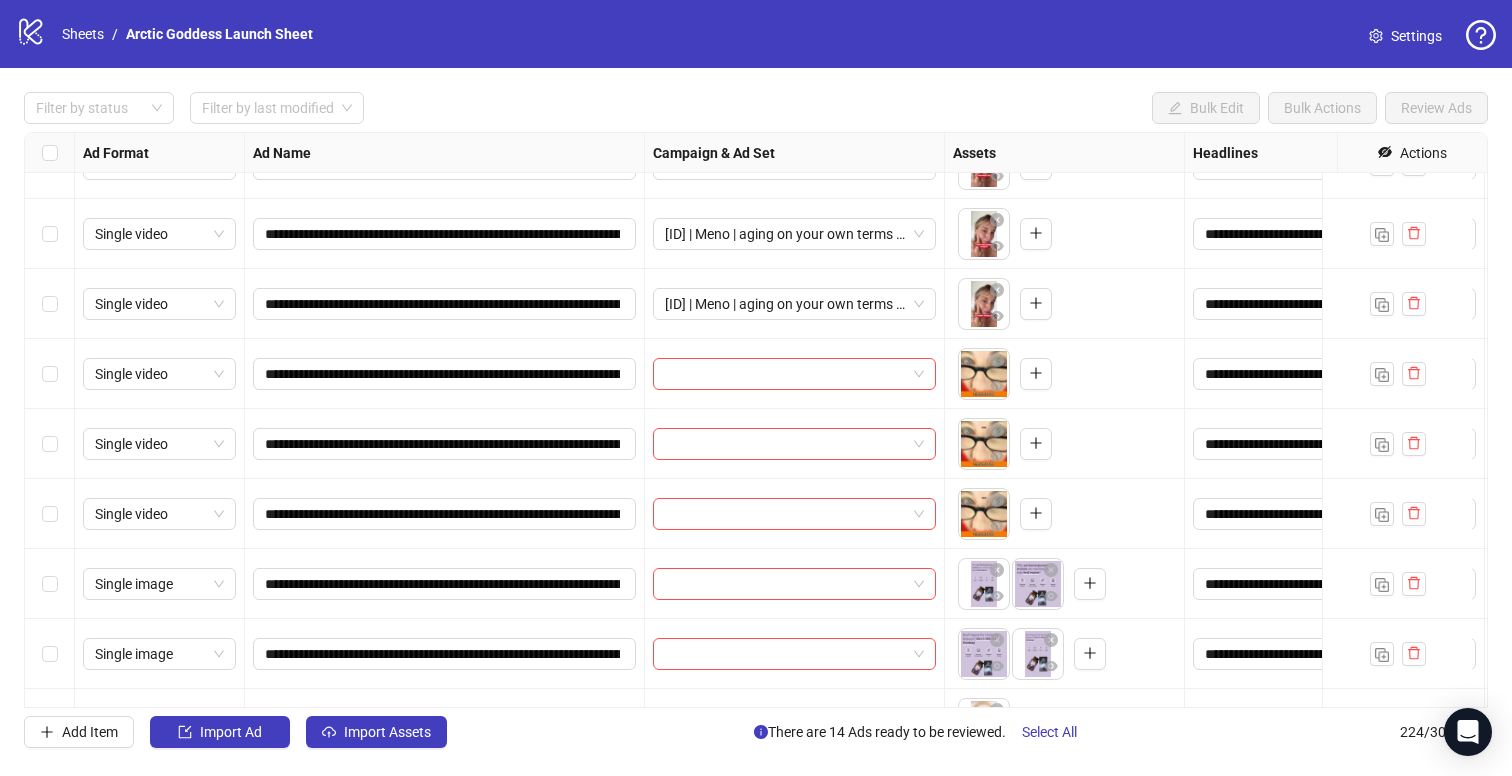scroll, scrollTop: 886, scrollLeft: 0, axis: vertical 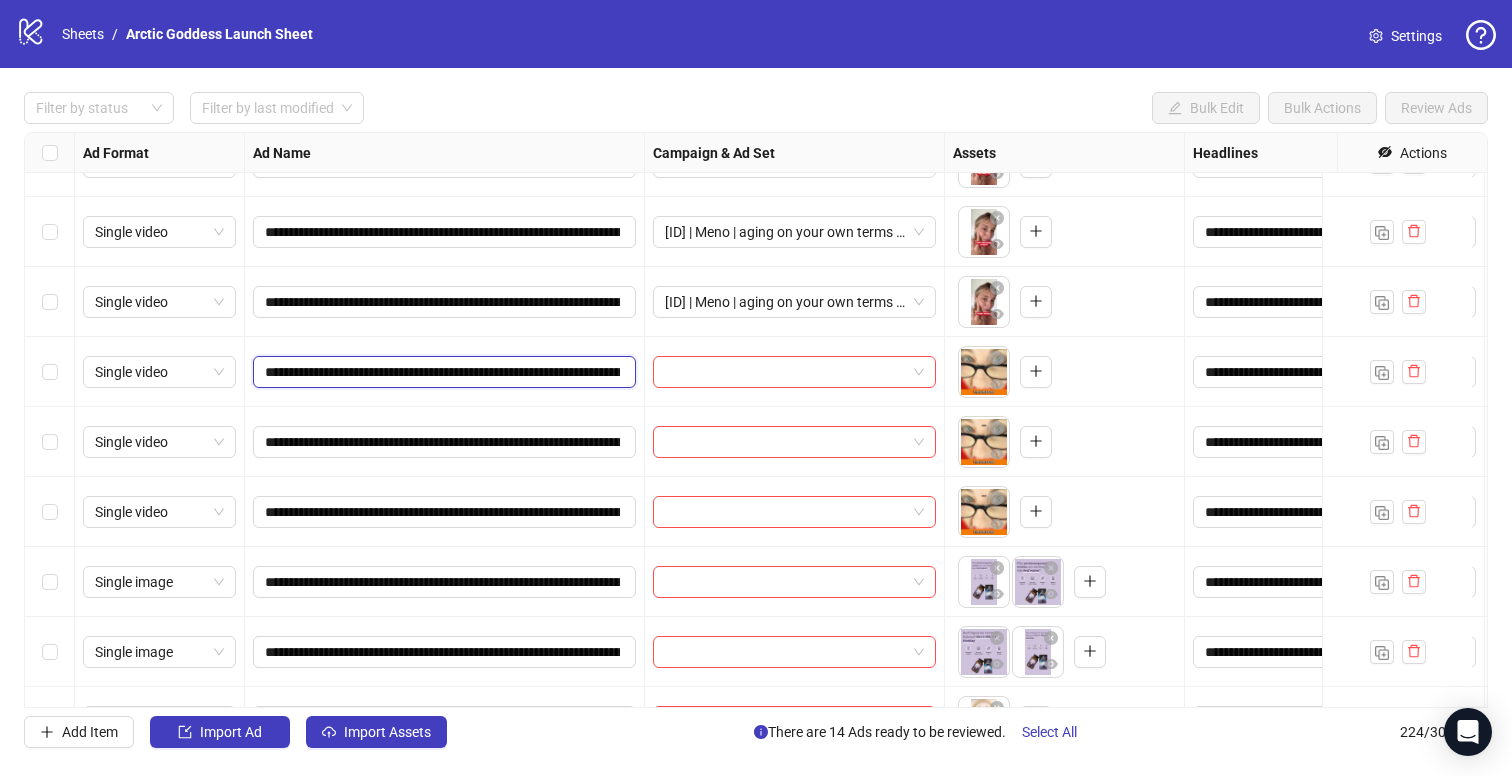 click on "**********" at bounding box center (442, 372) 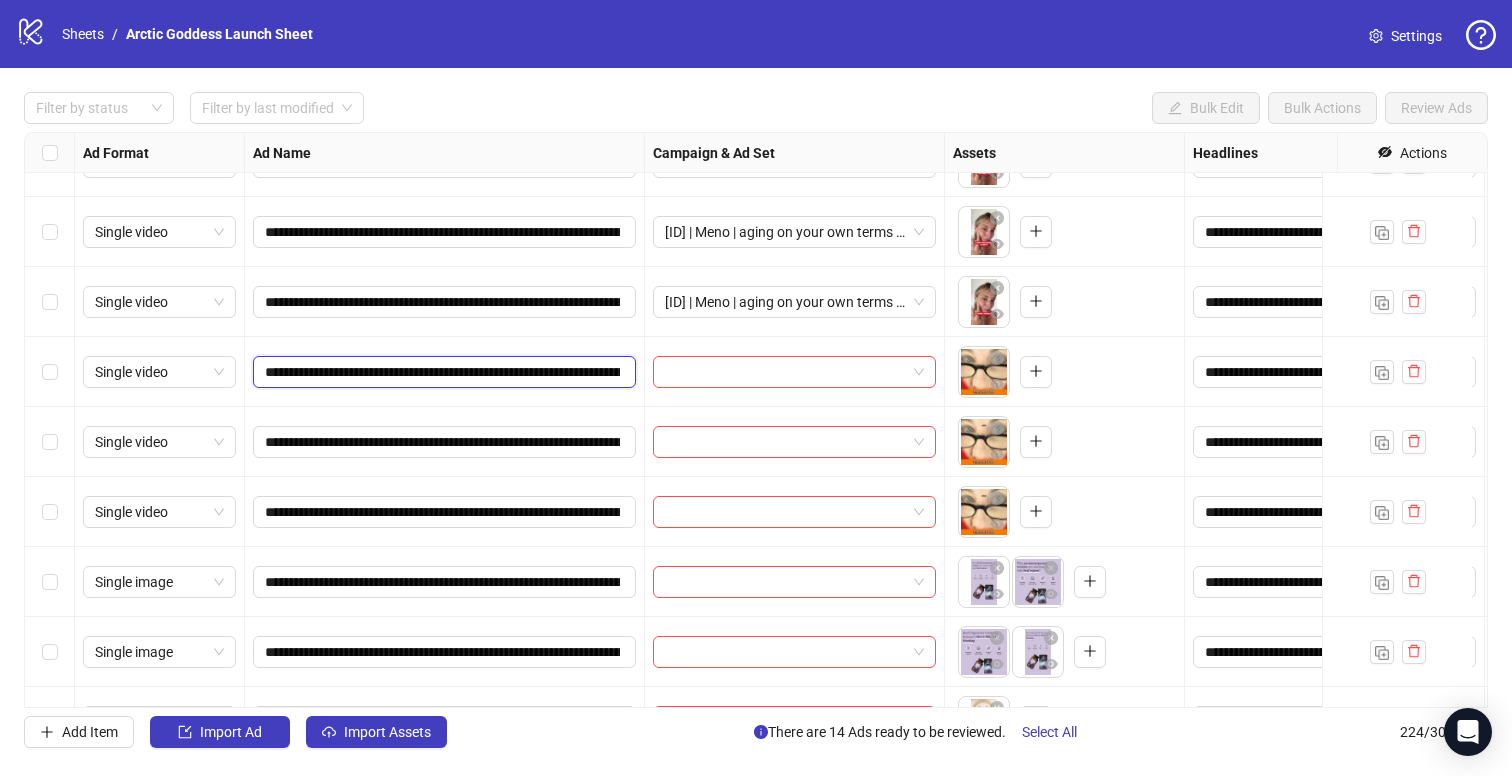 paste on "**********" 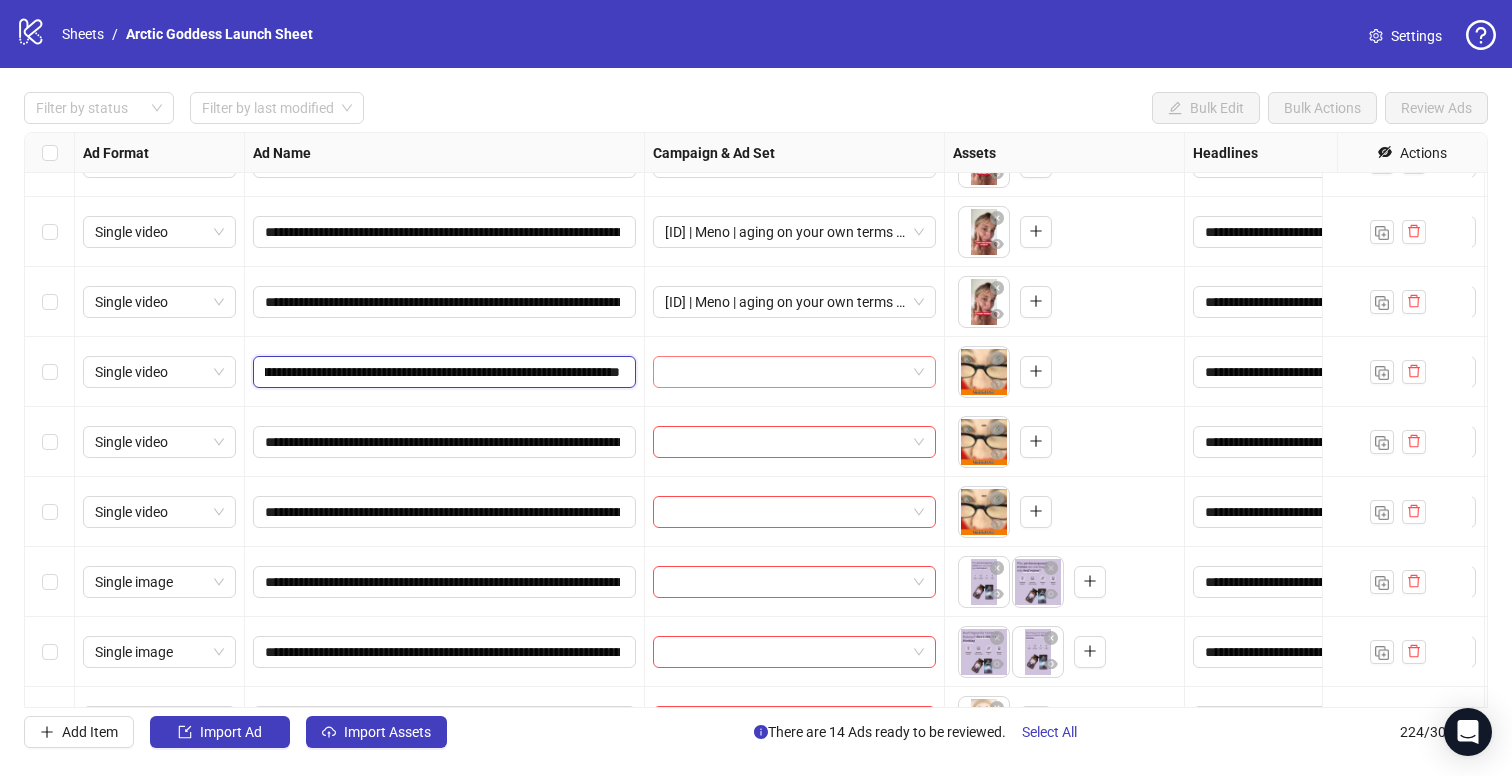 type on "**********" 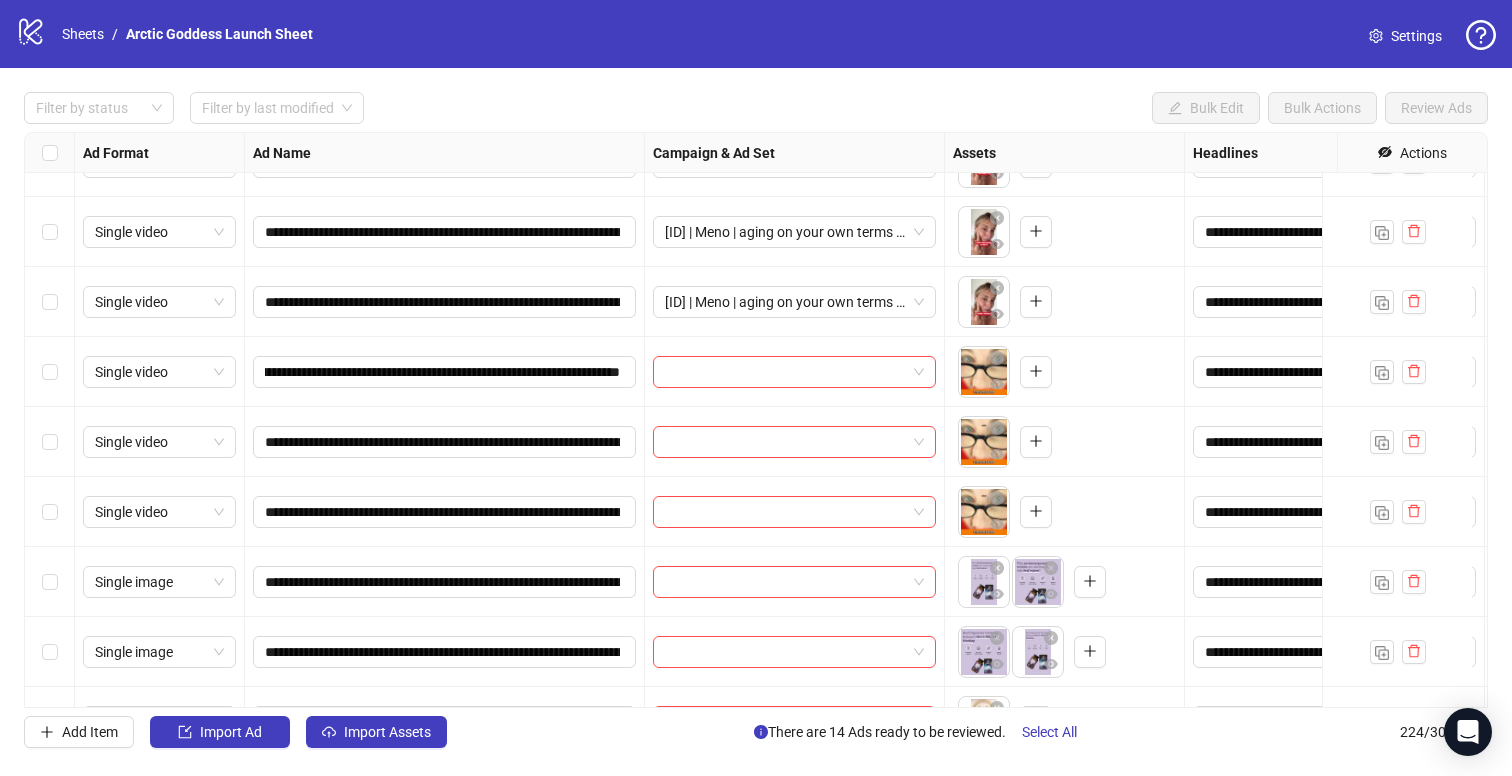 click on "**********" at bounding box center (445, 442) 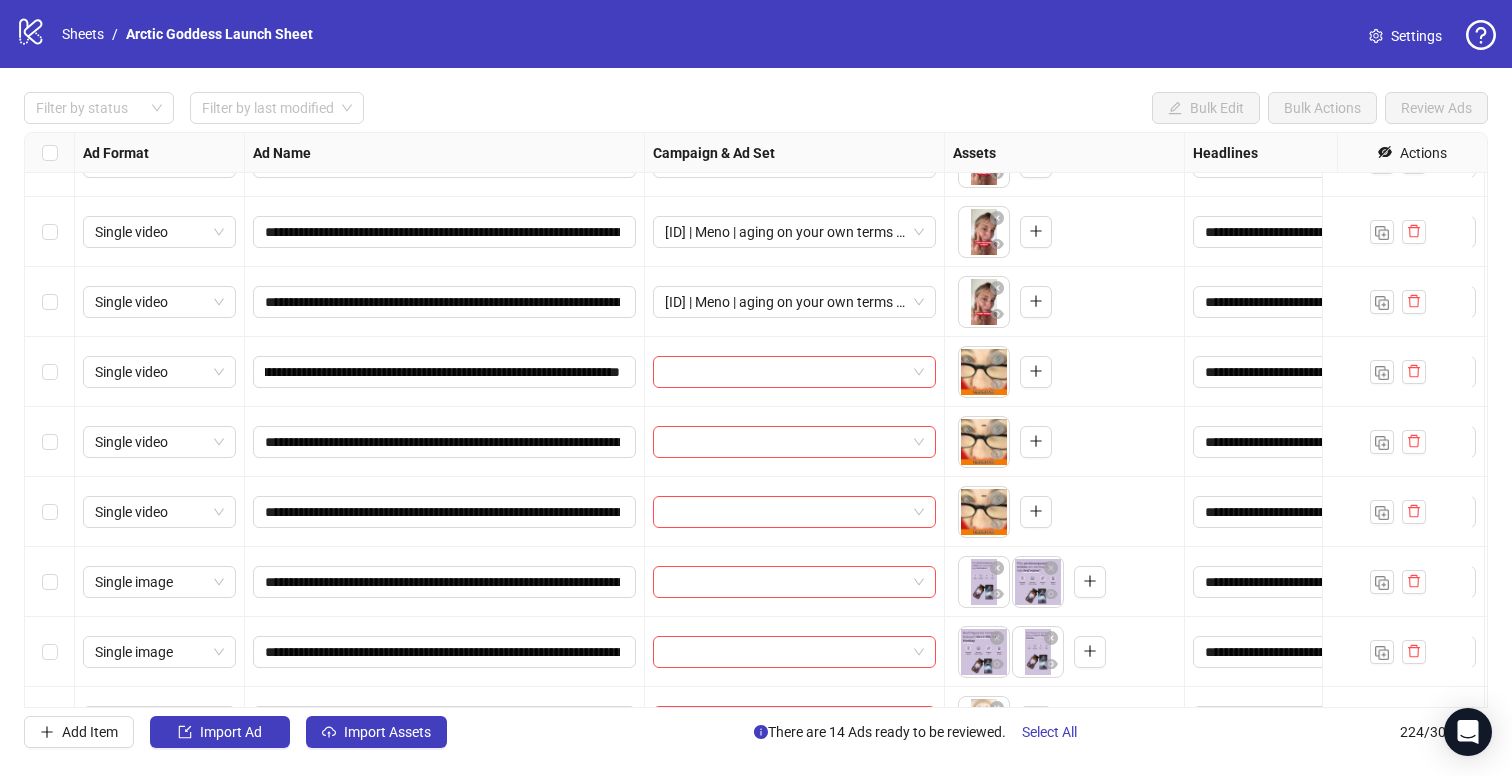 scroll, scrollTop: 0, scrollLeft: 0, axis: both 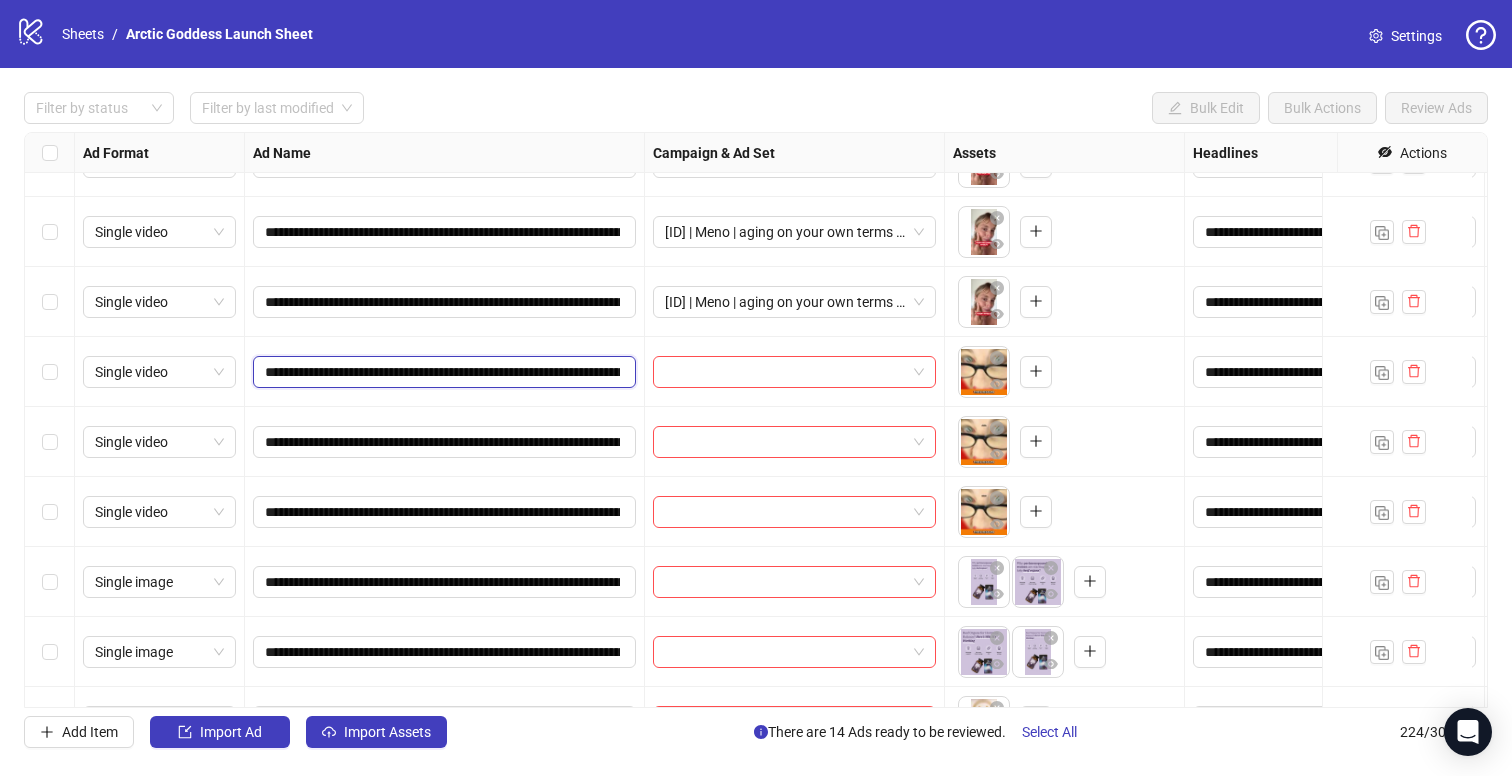 click on "**********" at bounding box center [442, 372] 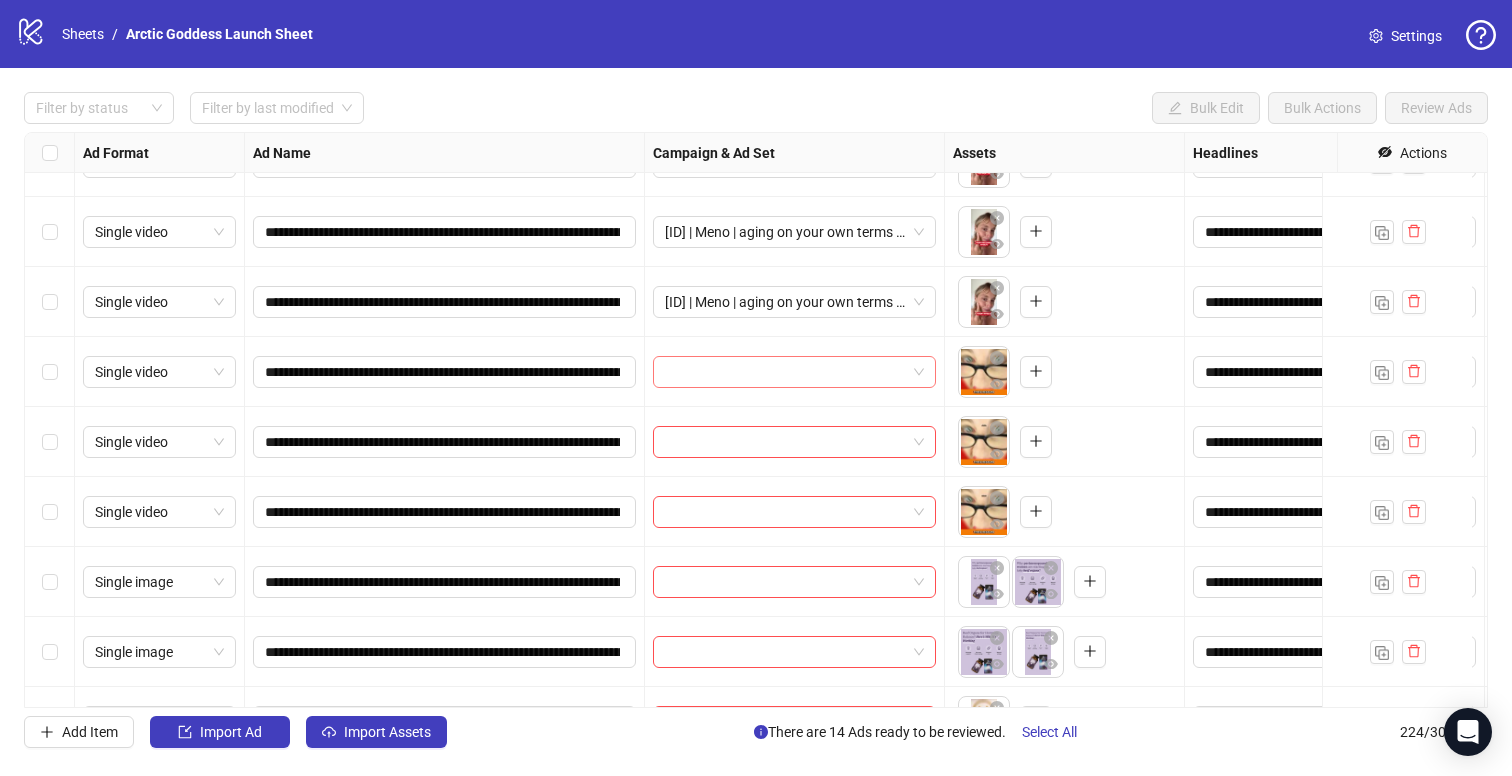 click at bounding box center [785, 372] 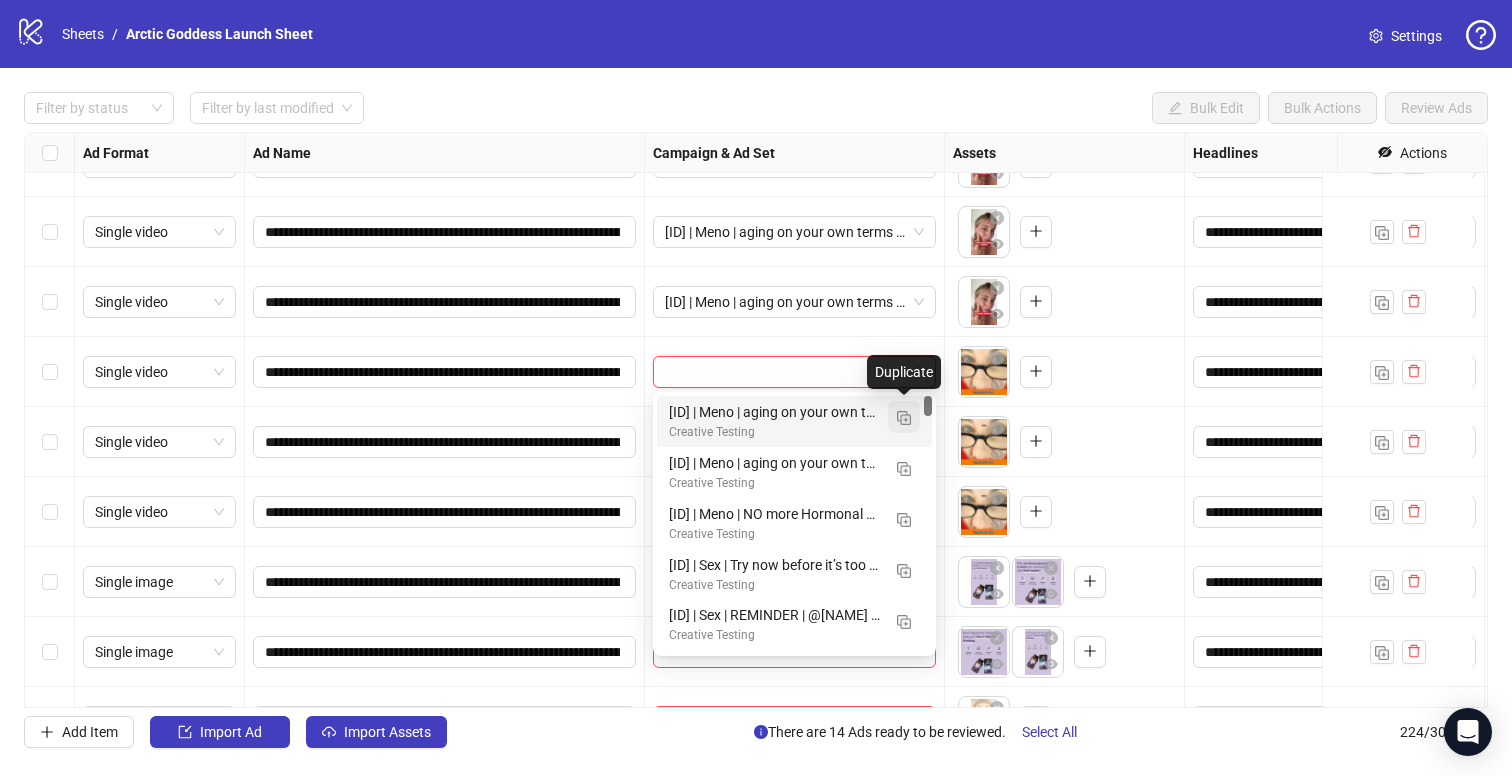 click at bounding box center (904, 418) 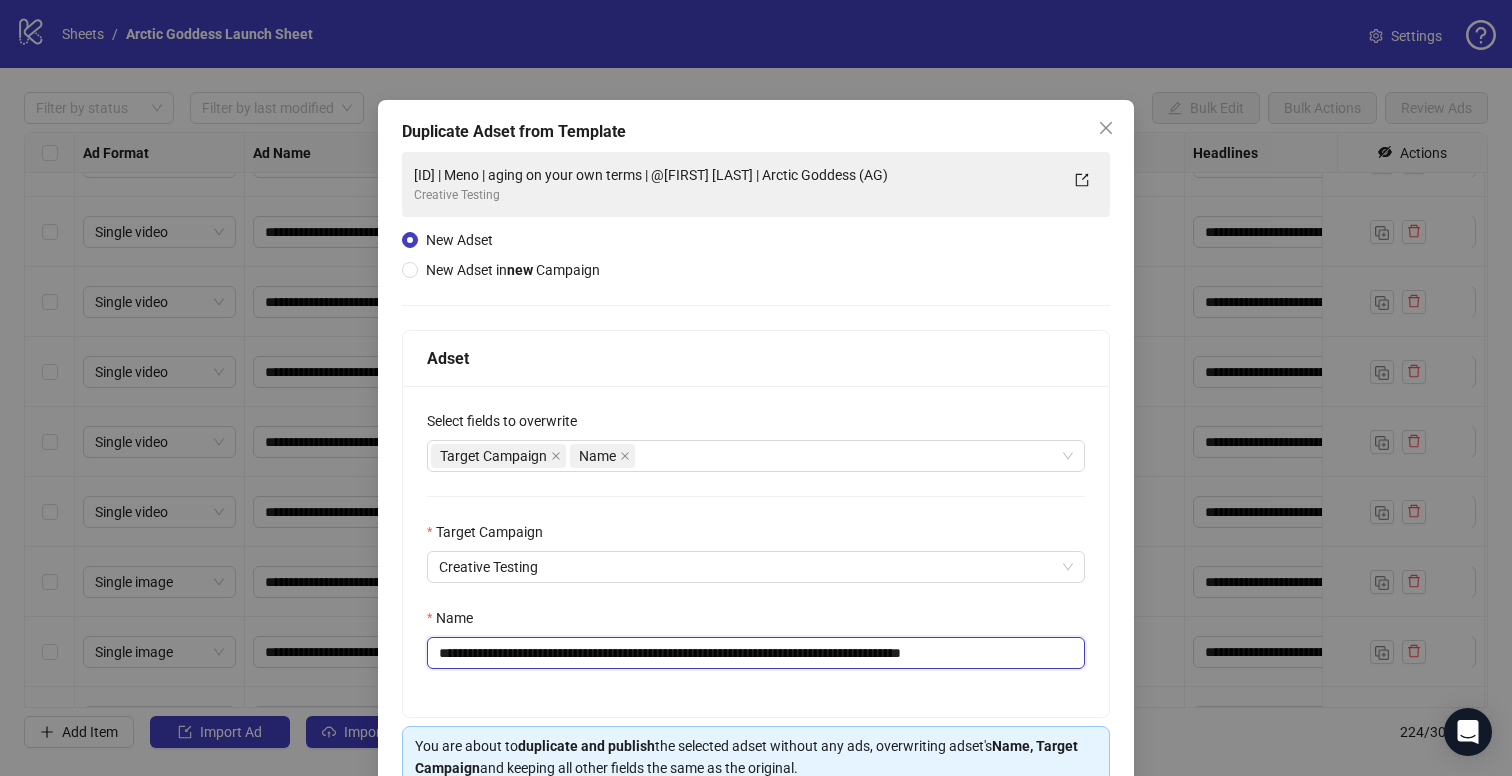 click on "**********" at bounding box center (756, 653) 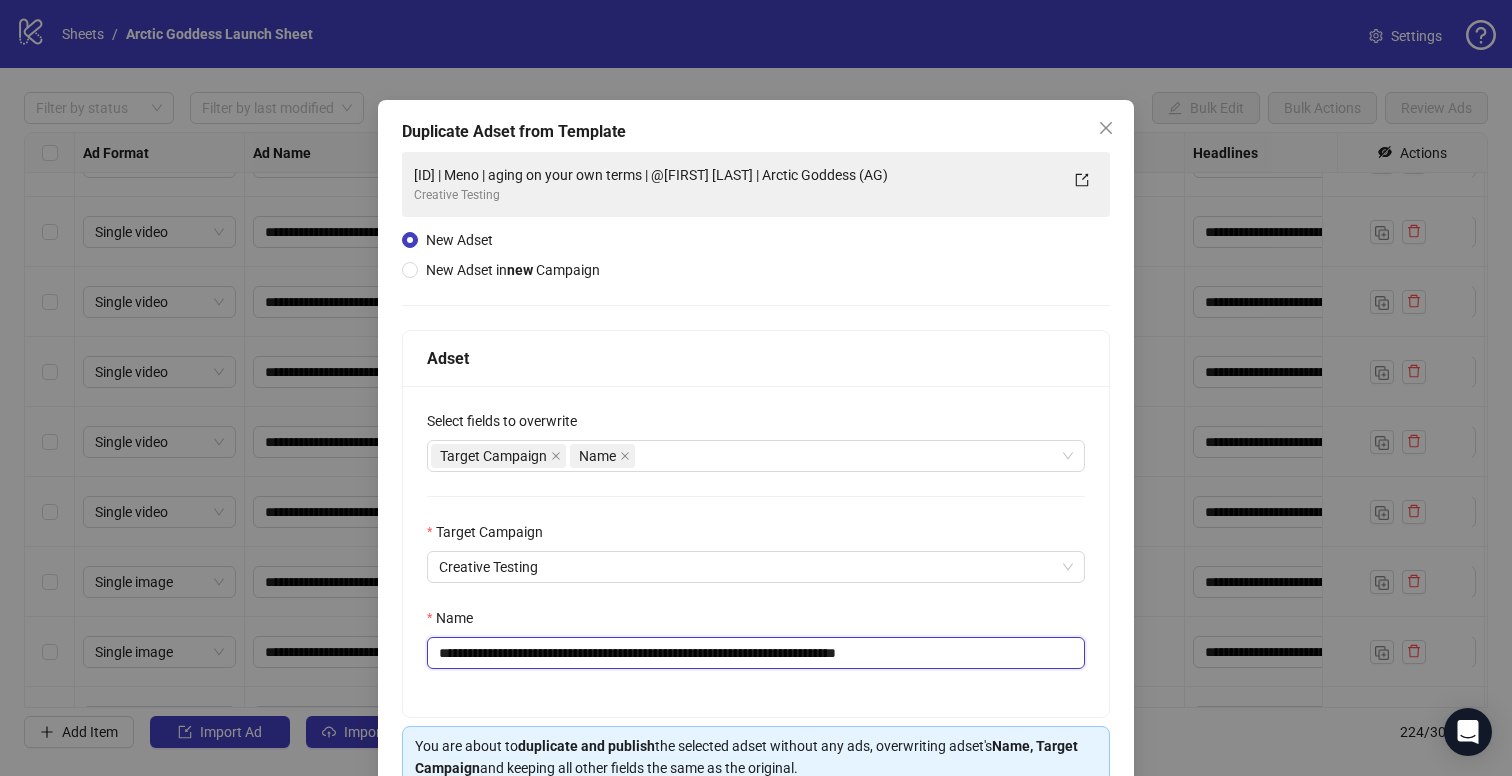 drag, startPoint x: 544, startPoint y: 651, endPoint x: 557, endPoint y: 653, distance: 13.152946 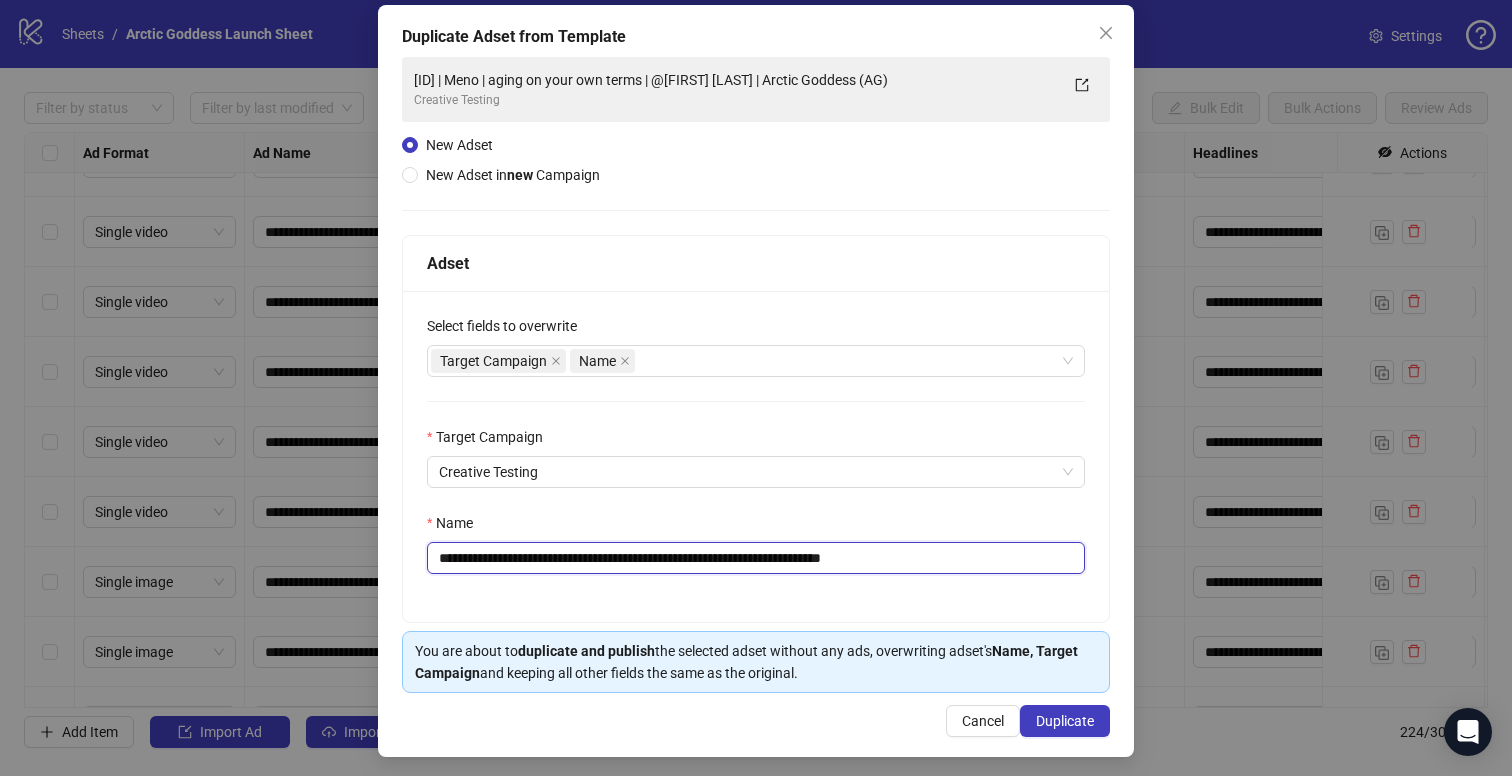 scroll, scrollTop: 101, scrollLeft: 0, axis: vertical 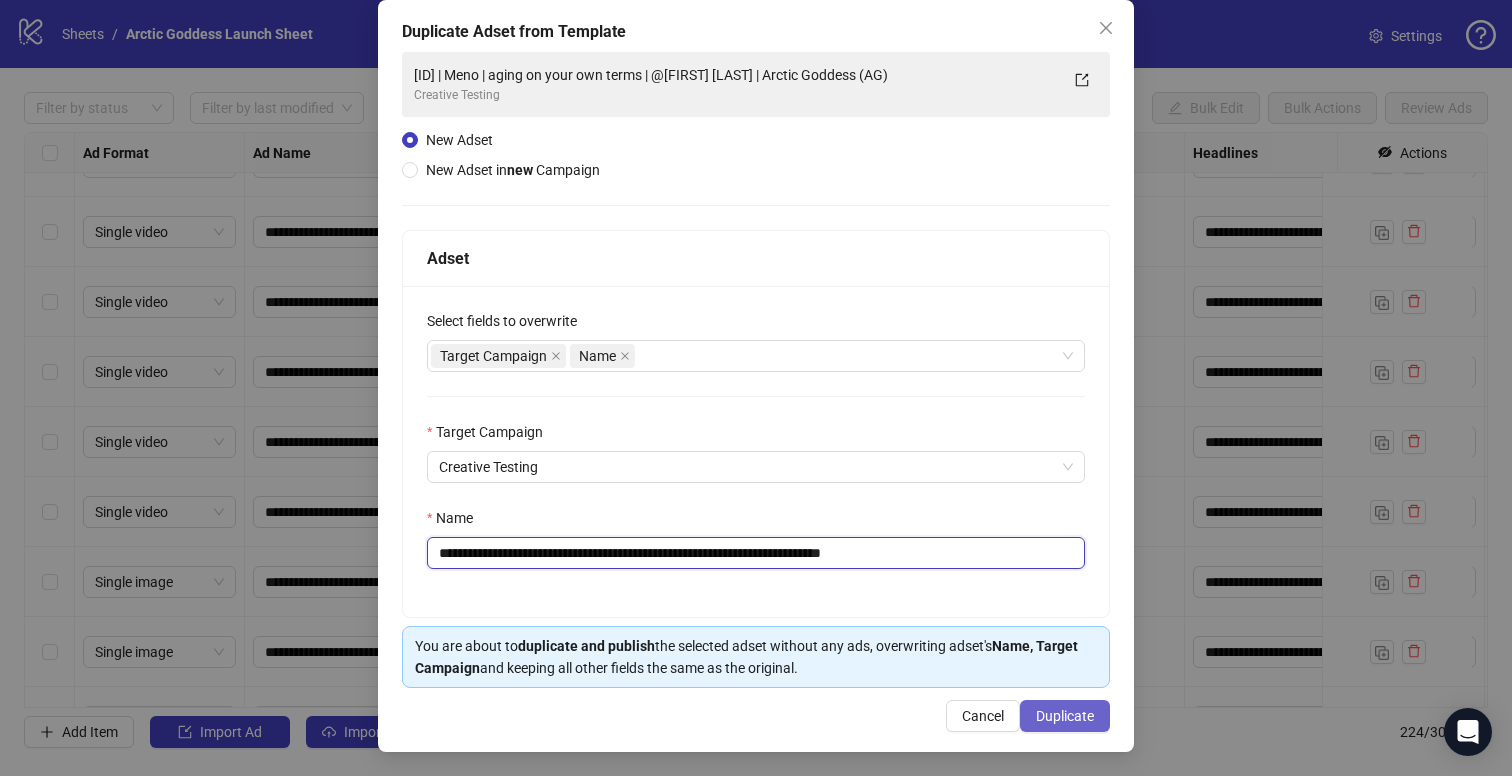 type on "**********" 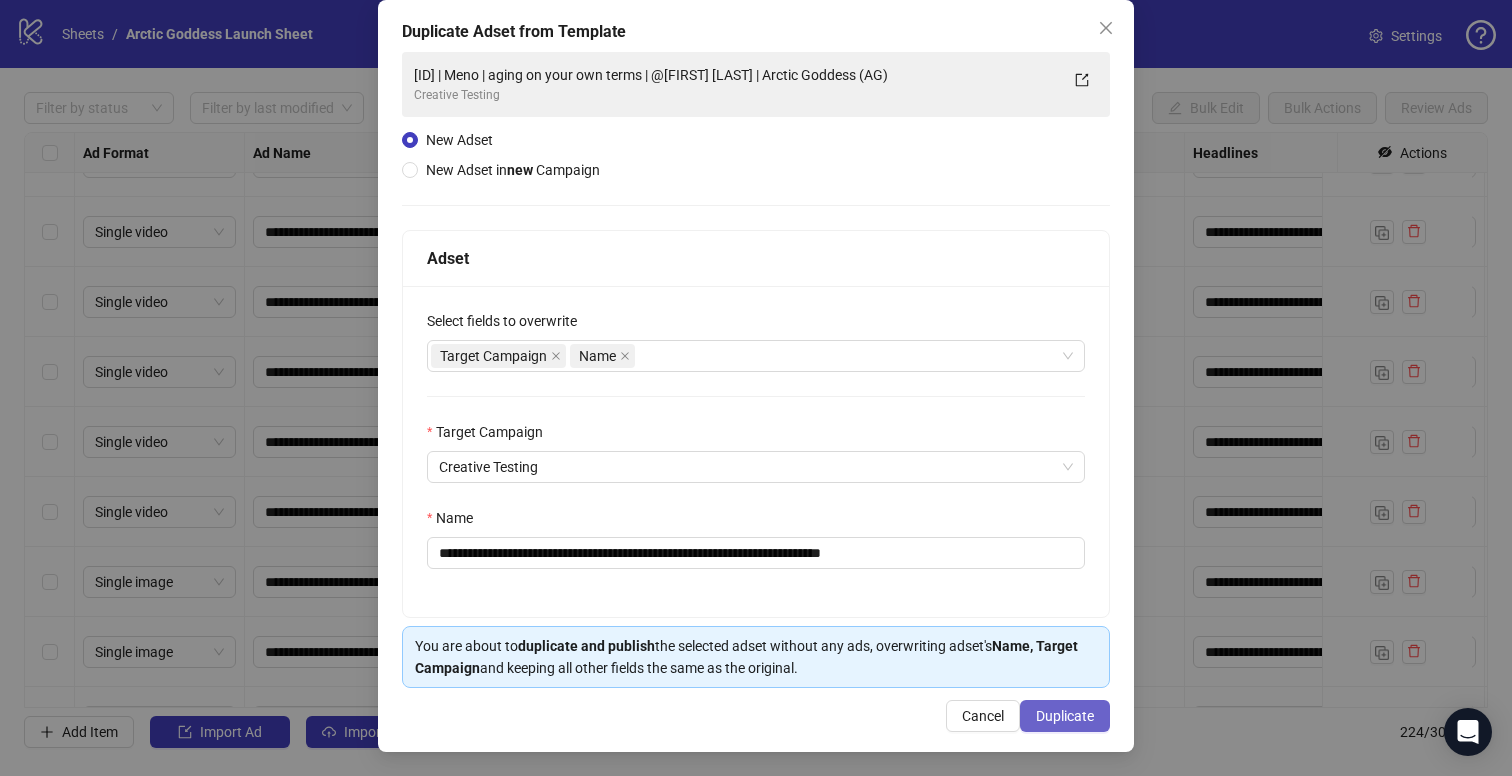 click on "Duplicate" at bounding box center (1065, 716) 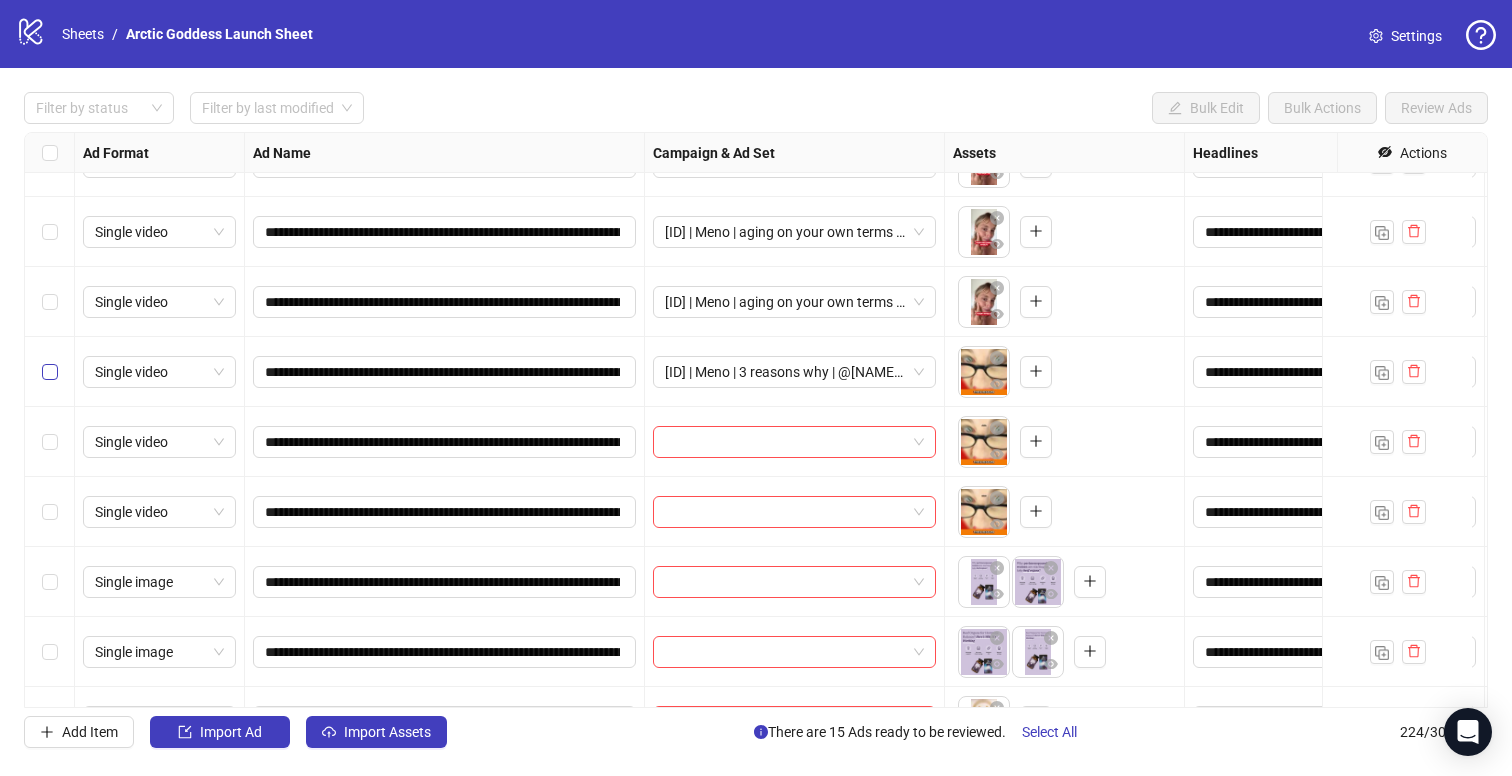 click at bounding box center (50, 372) 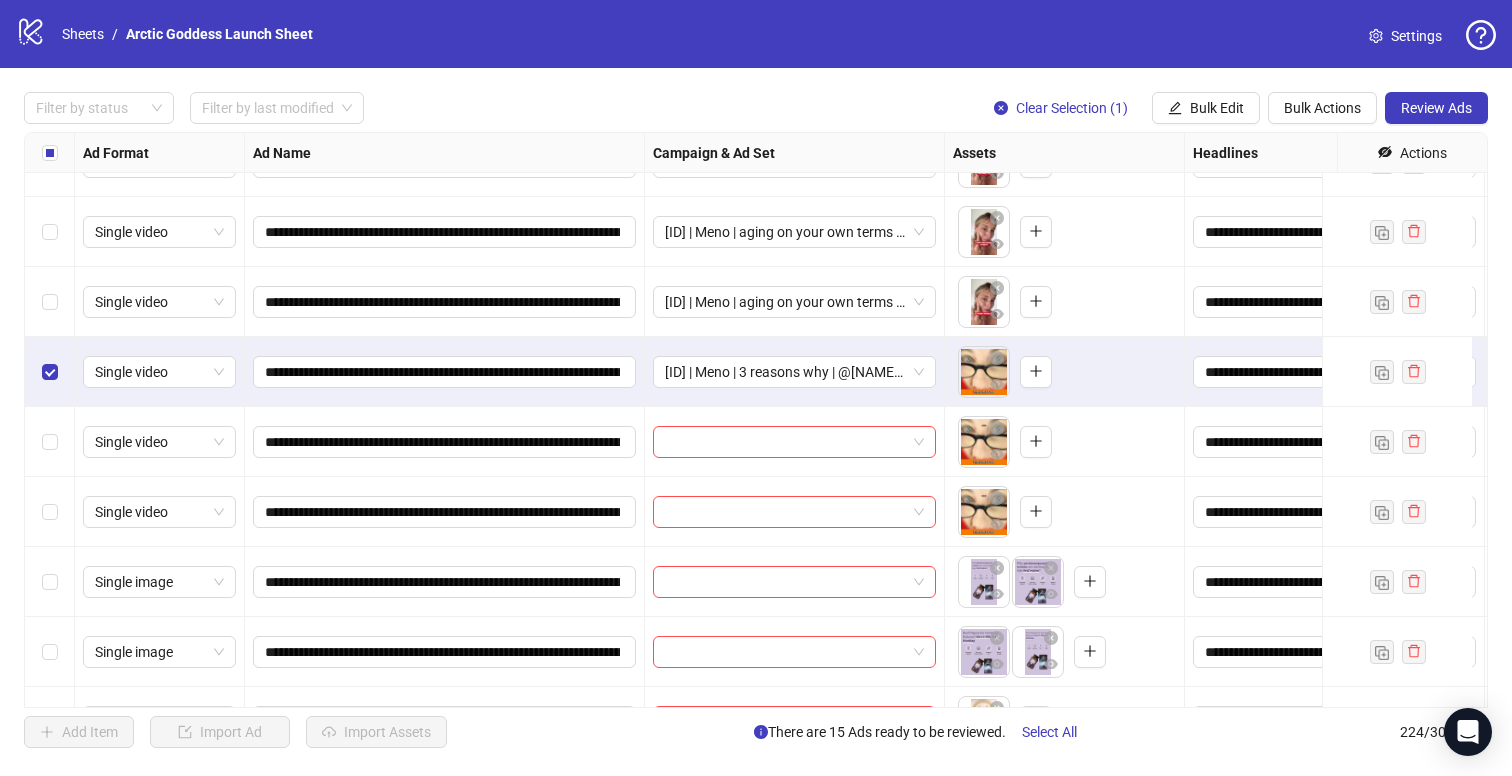 click at bounding box center [50, 442] 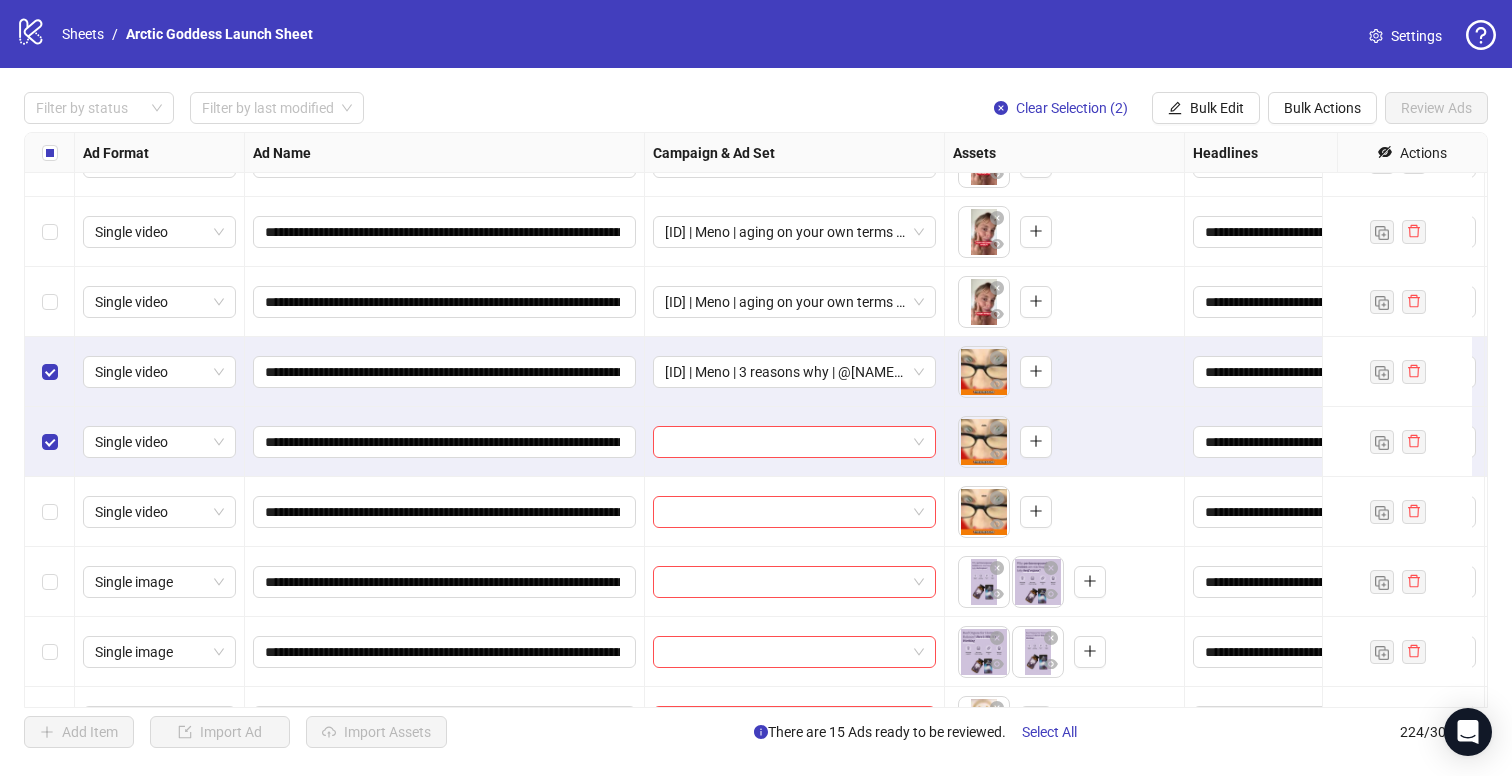 click at bounding box center [50, 512] 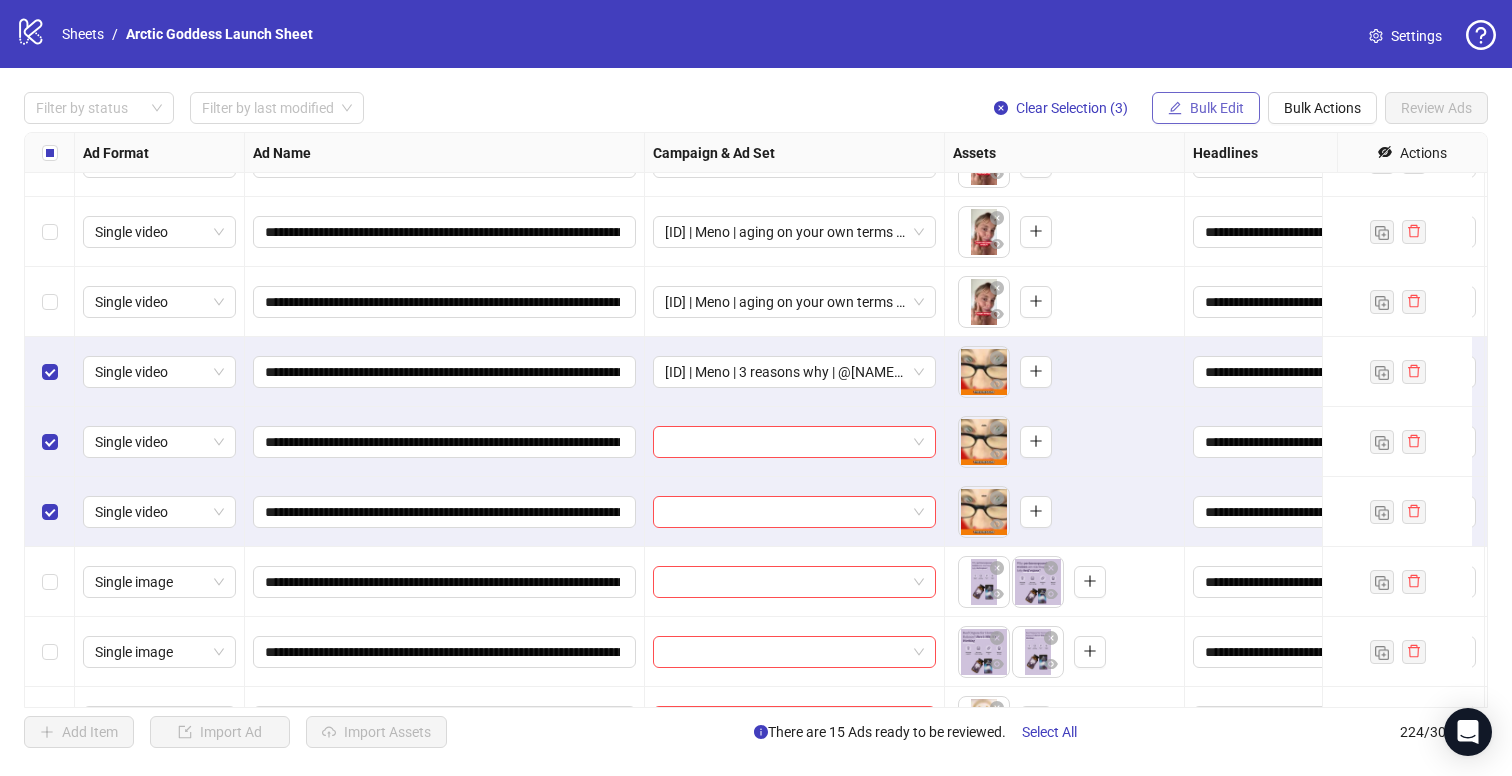click on "Bulk Edit" at bounding box center (1217, 108) 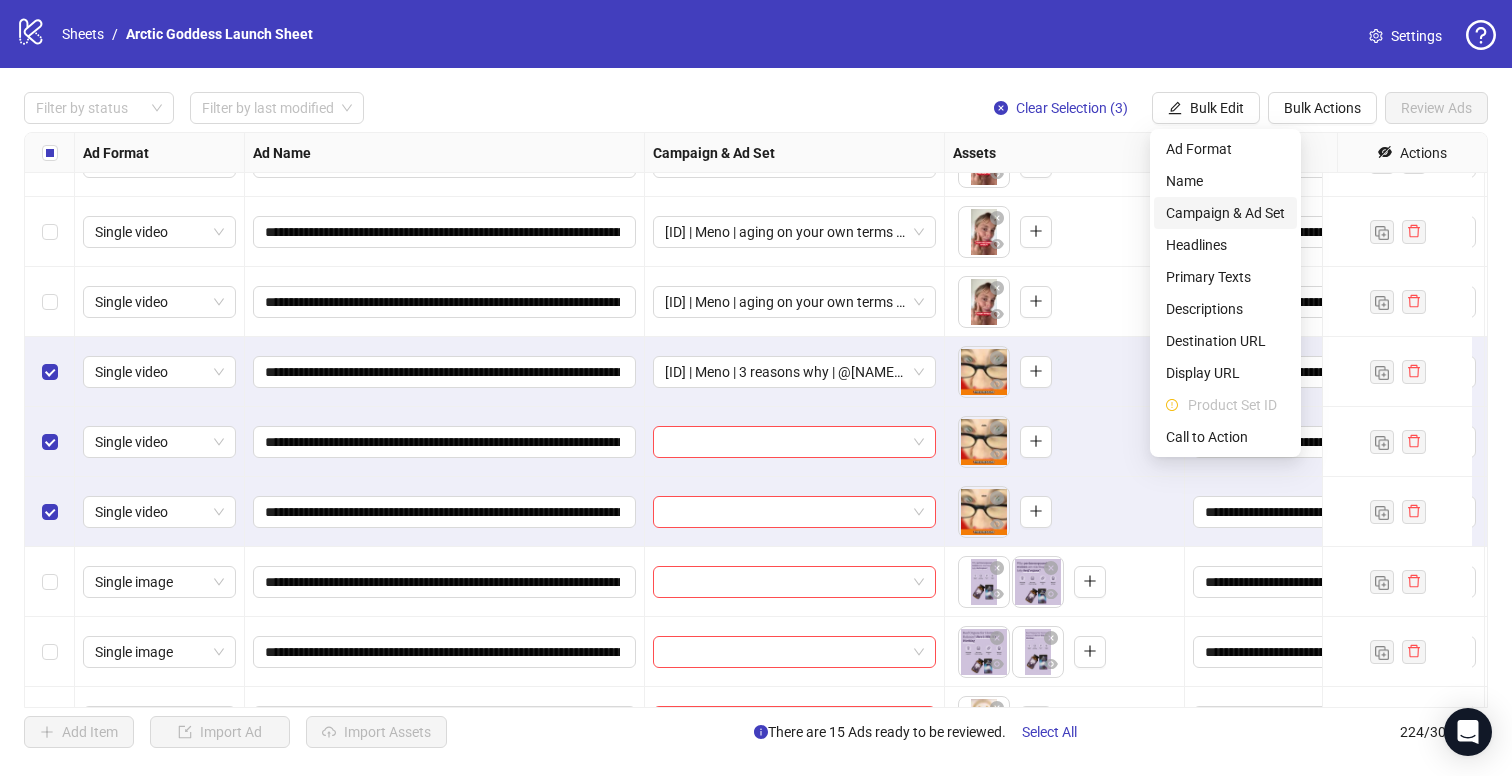 click on "Campaign & Ad Set" at bounding box center [1225, 213] 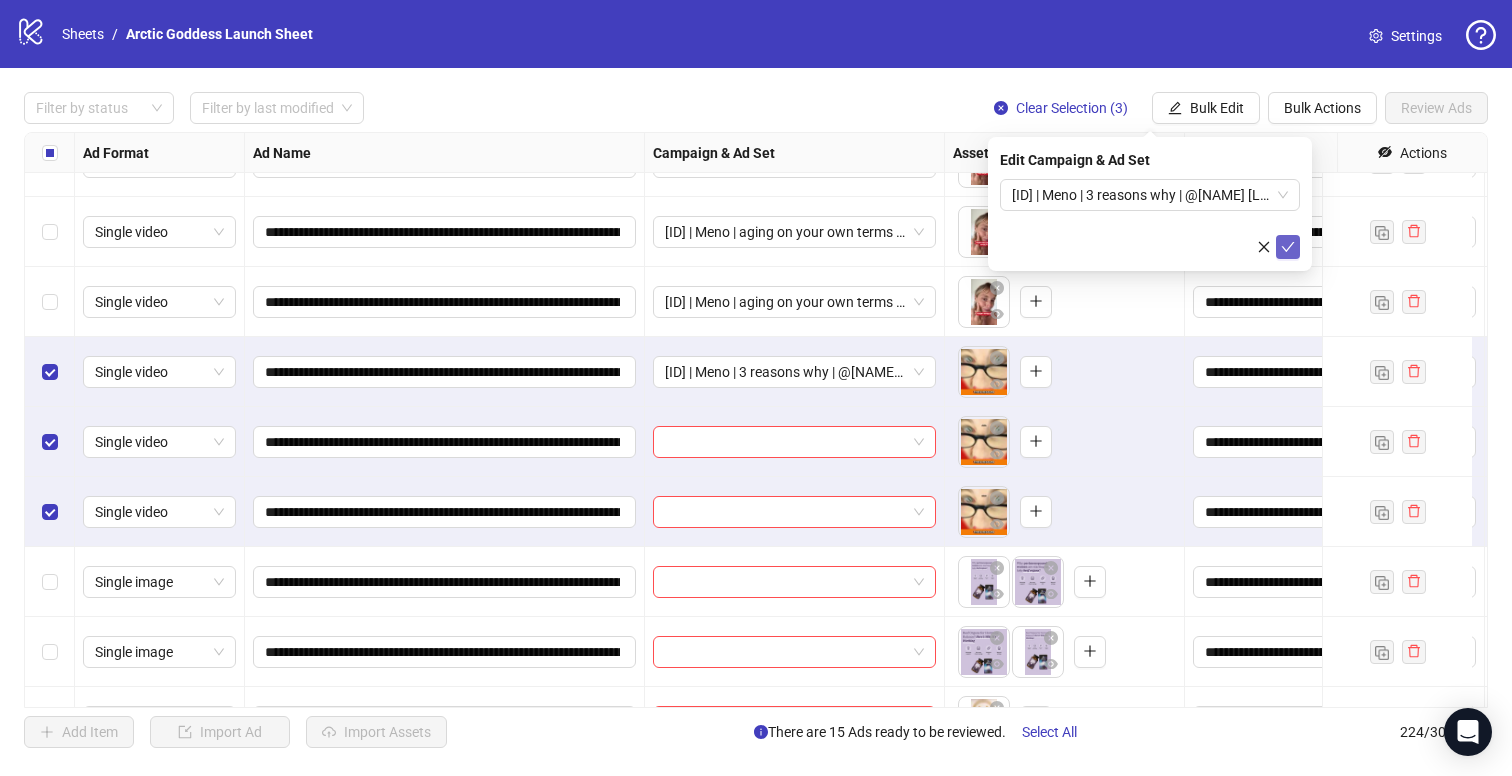 click 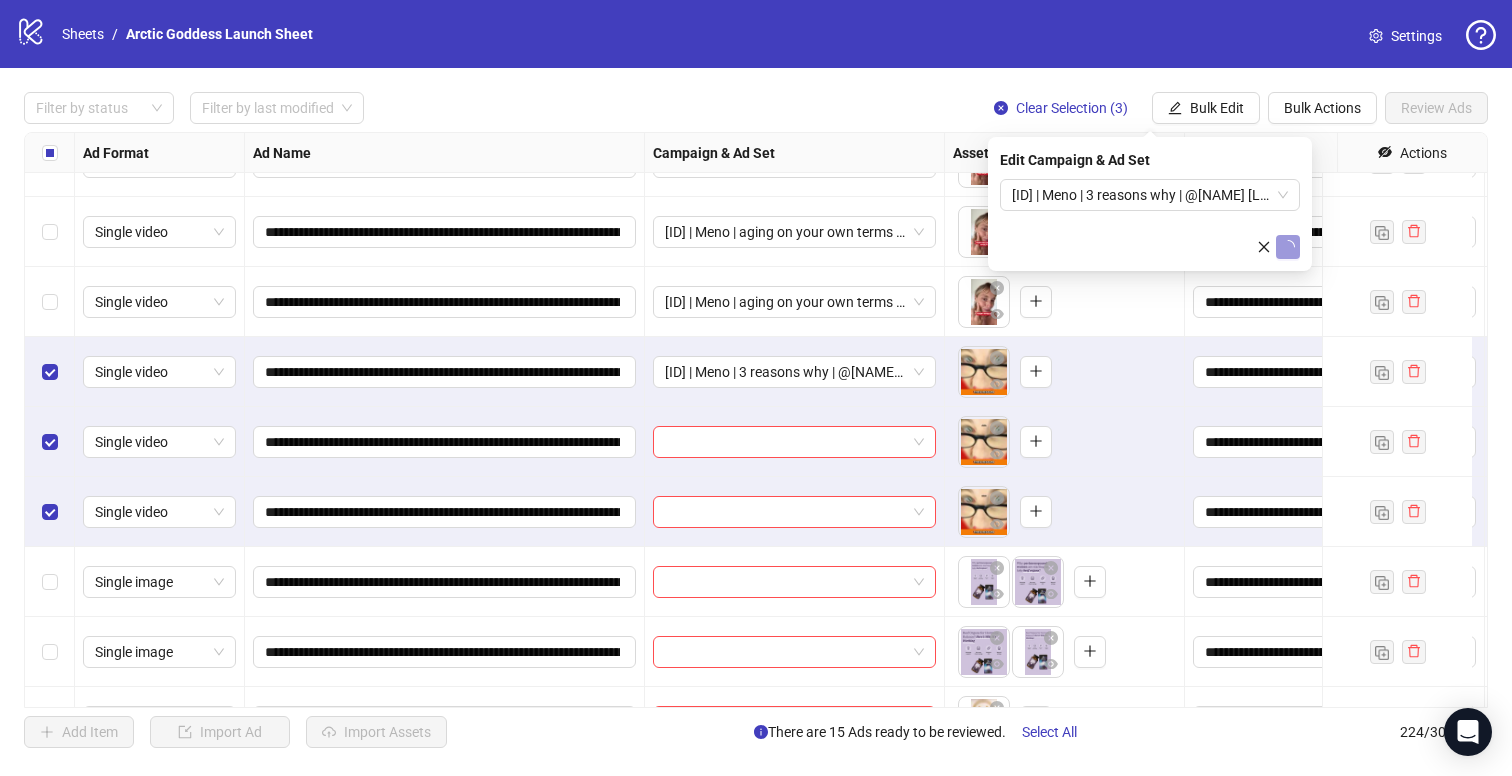 click at bounding box center (50, 372) 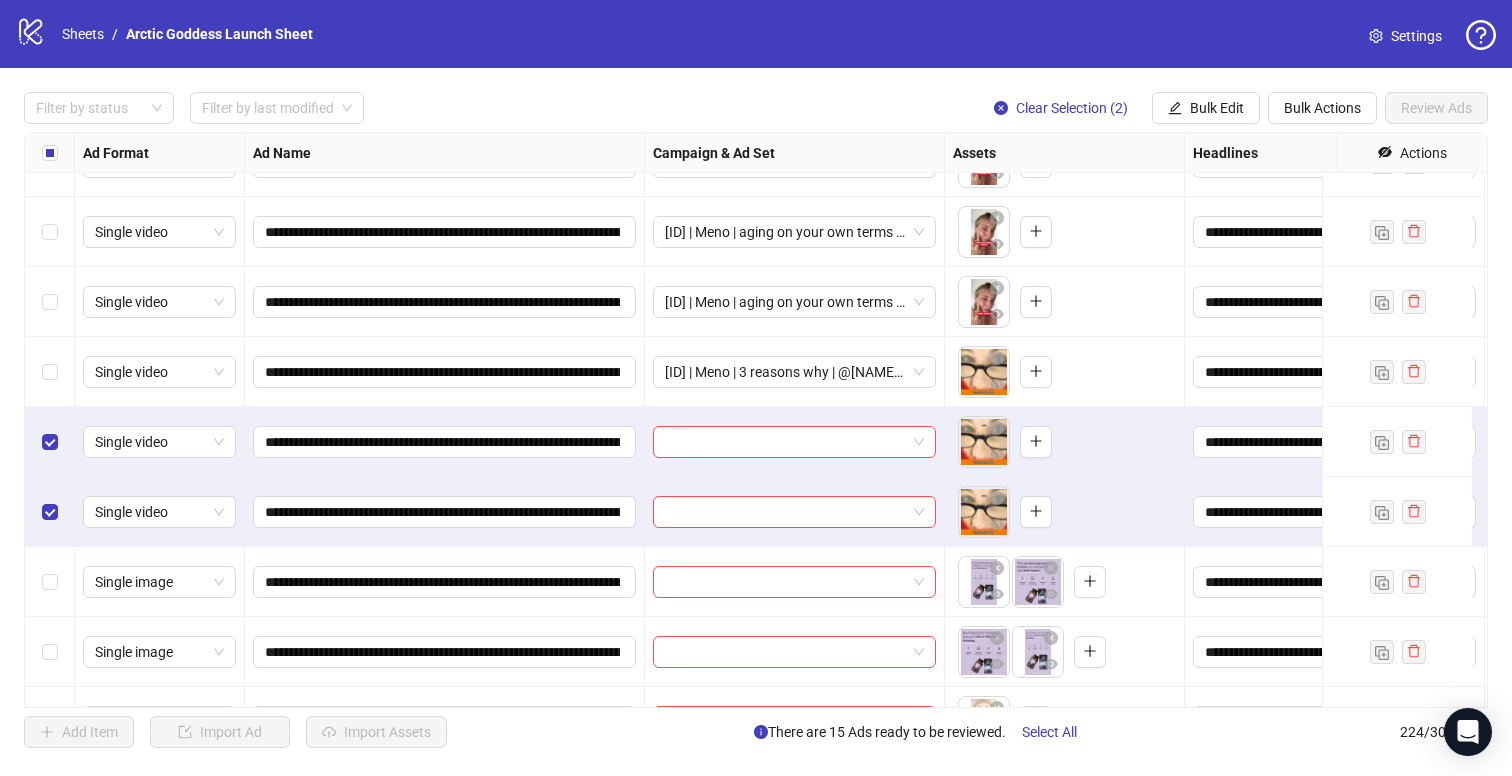 click at bounding box center (50, 442) 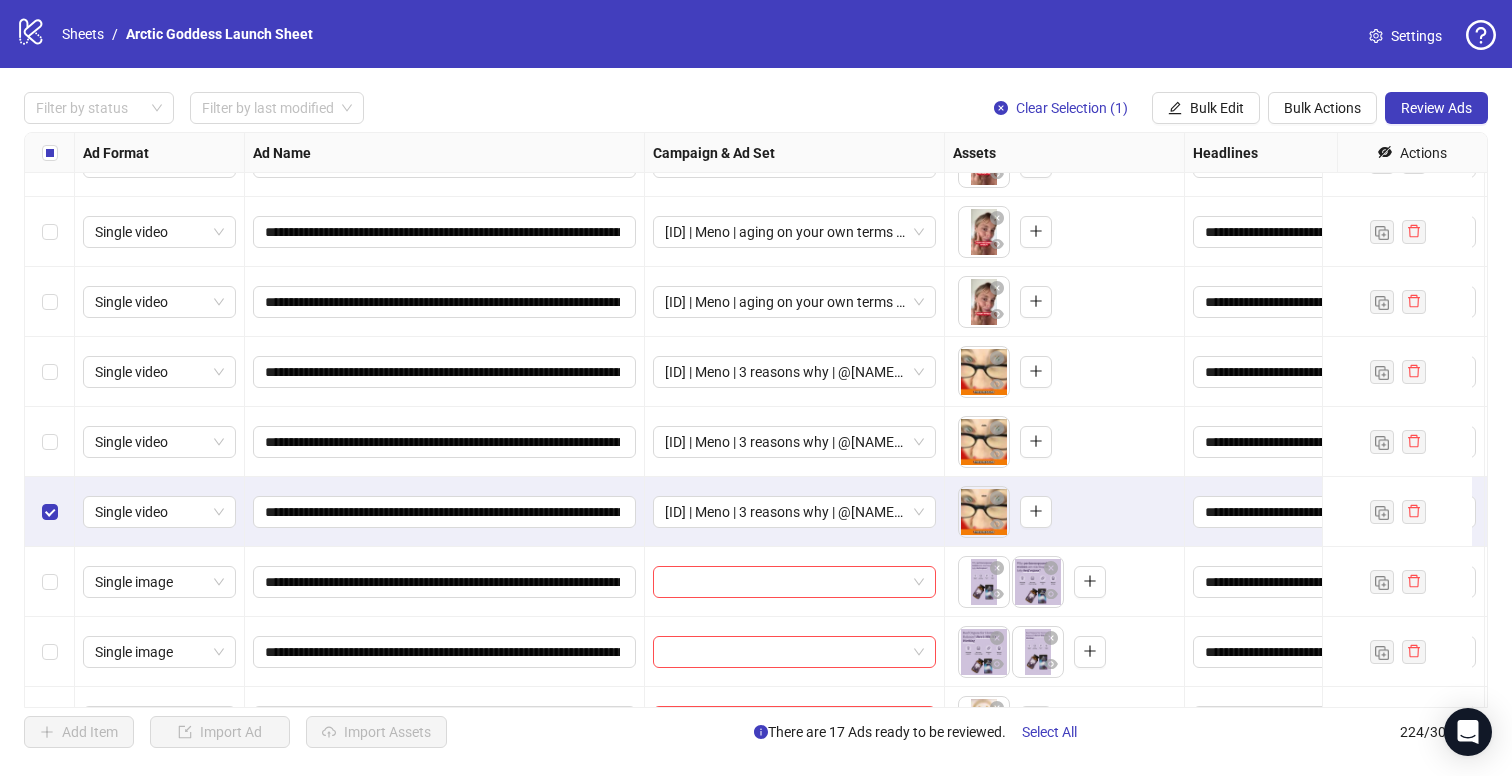 click at bounding box center (50, 512) 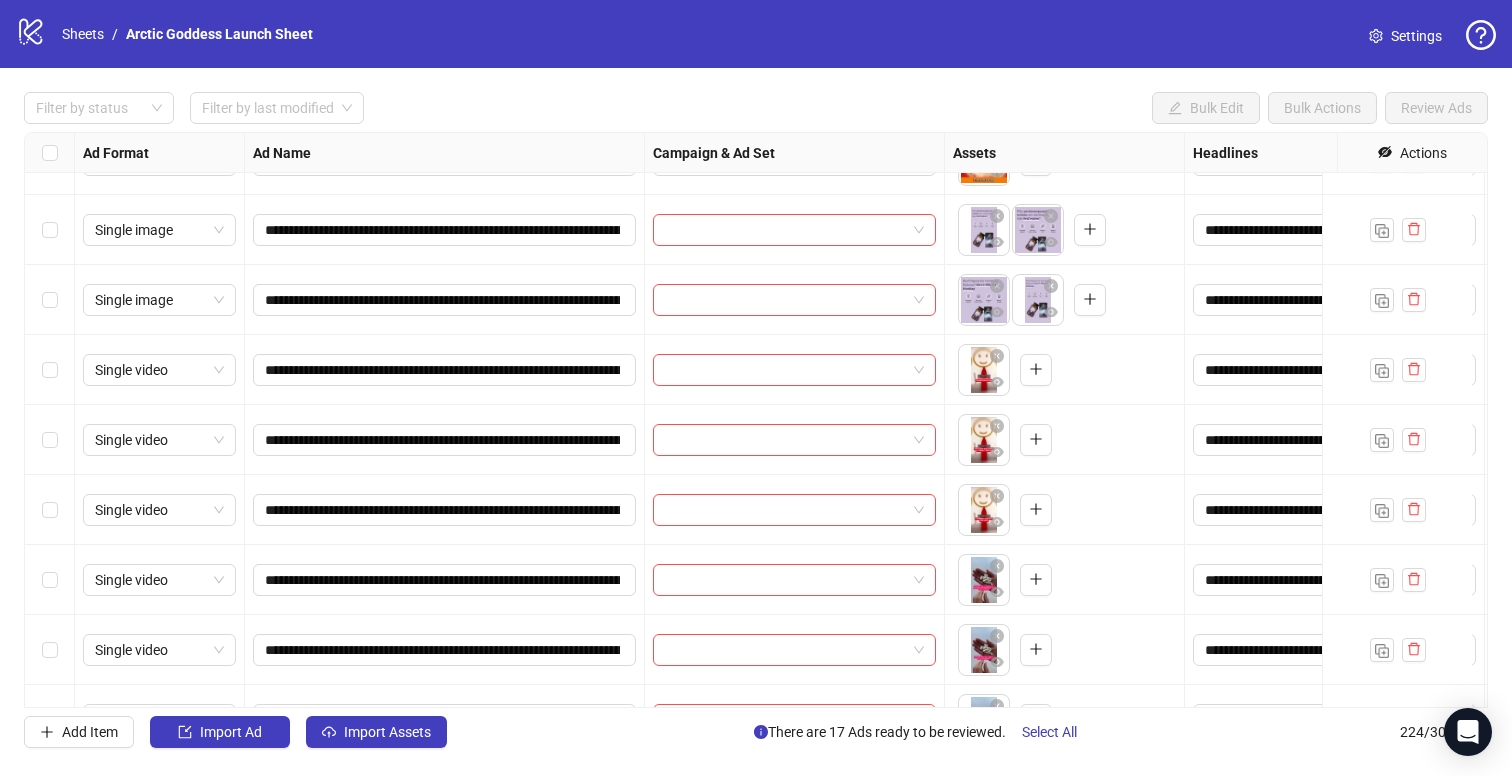 scroll, scrollTop: 1241, scrollLeft: 0, axis: vertical 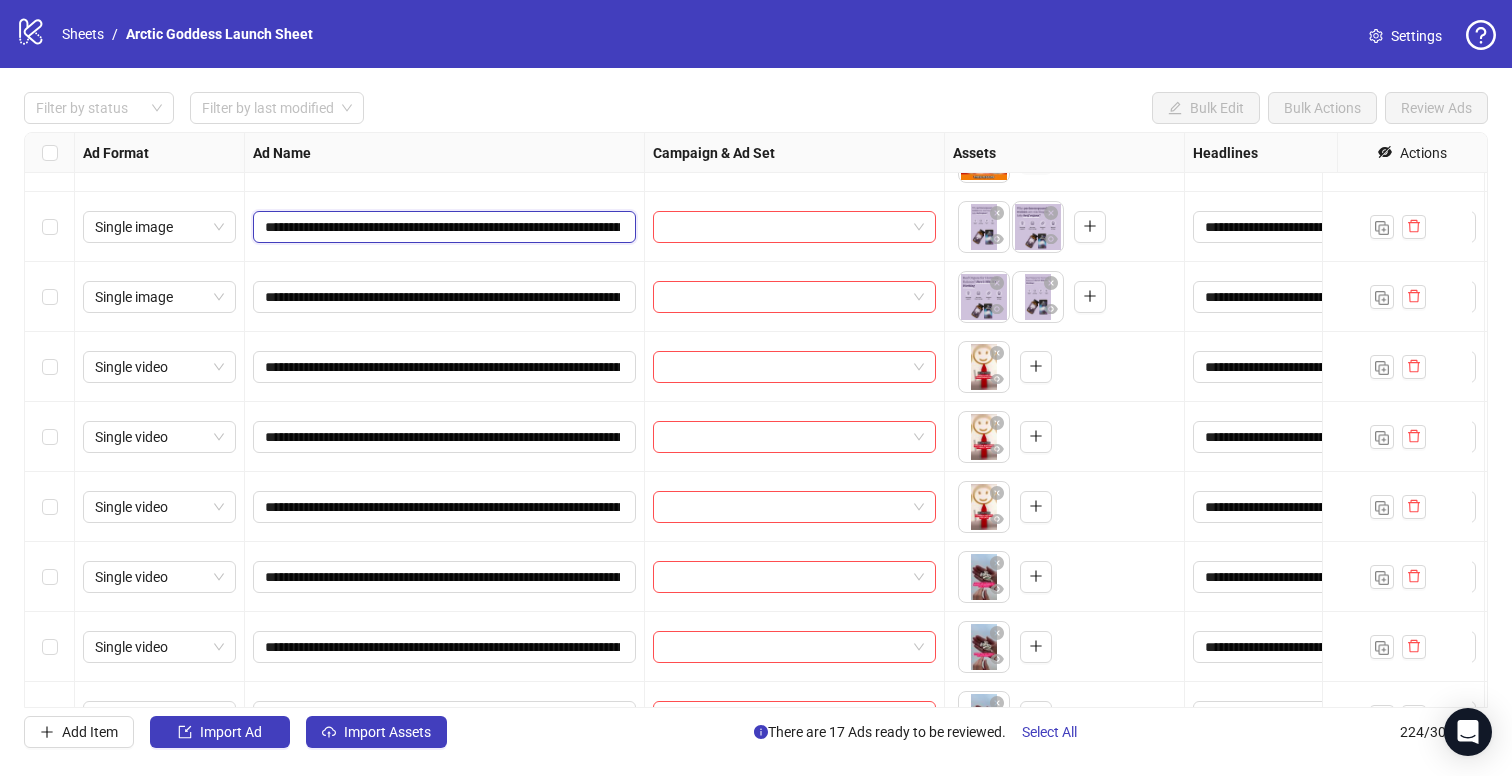 click on "**********" at bounding box center (442, 227) 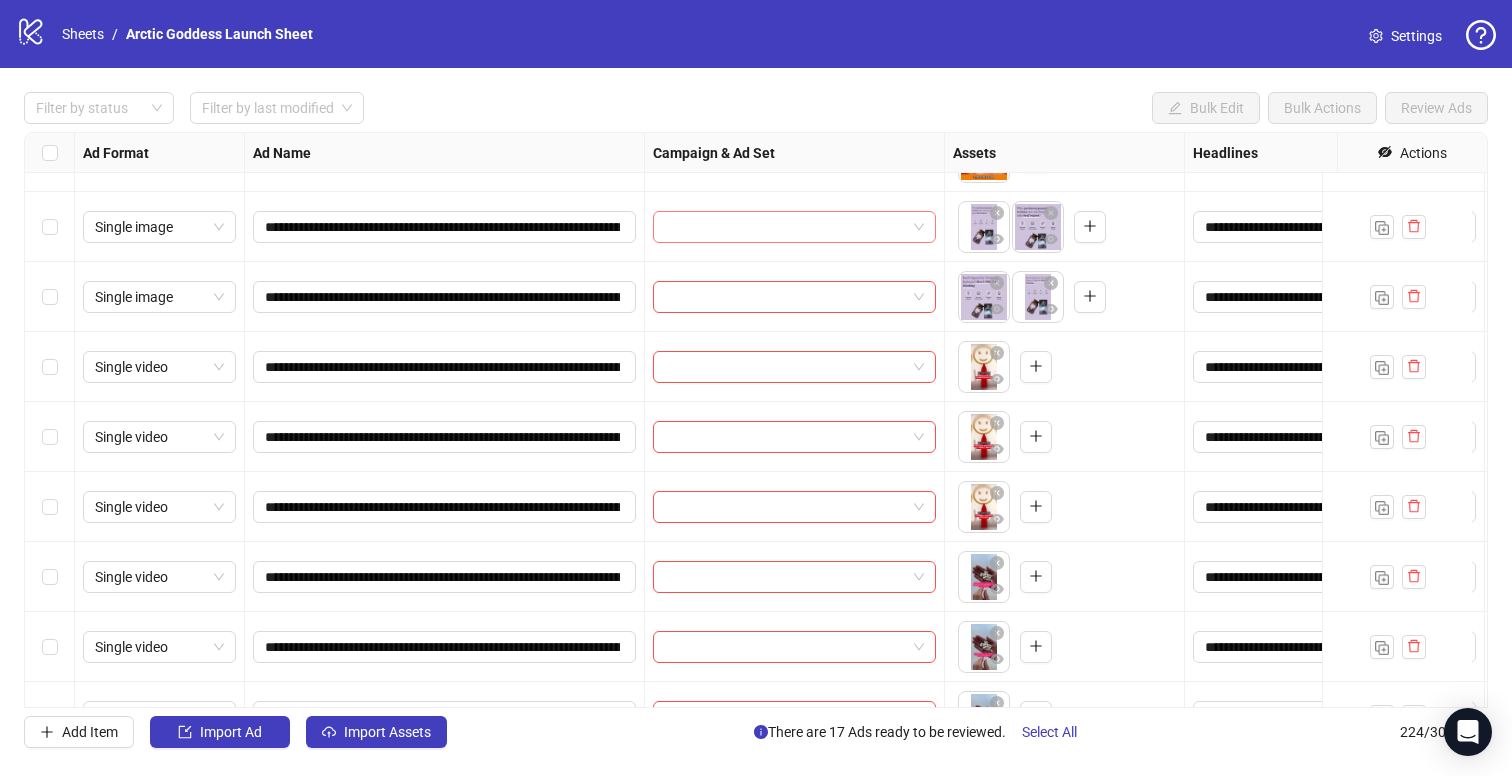 click at bounding box center [785, 227] 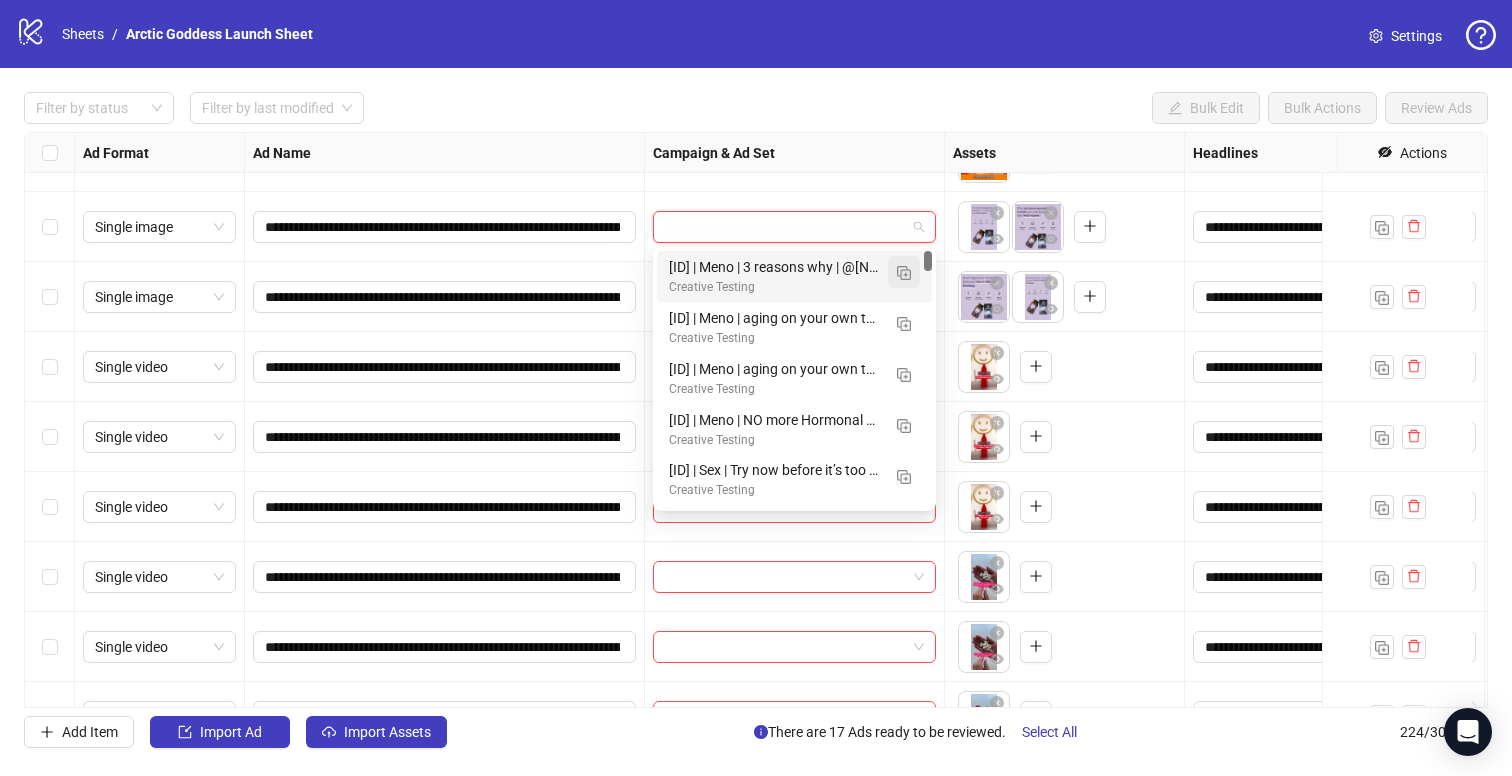 click at bounding box center [904, 273] 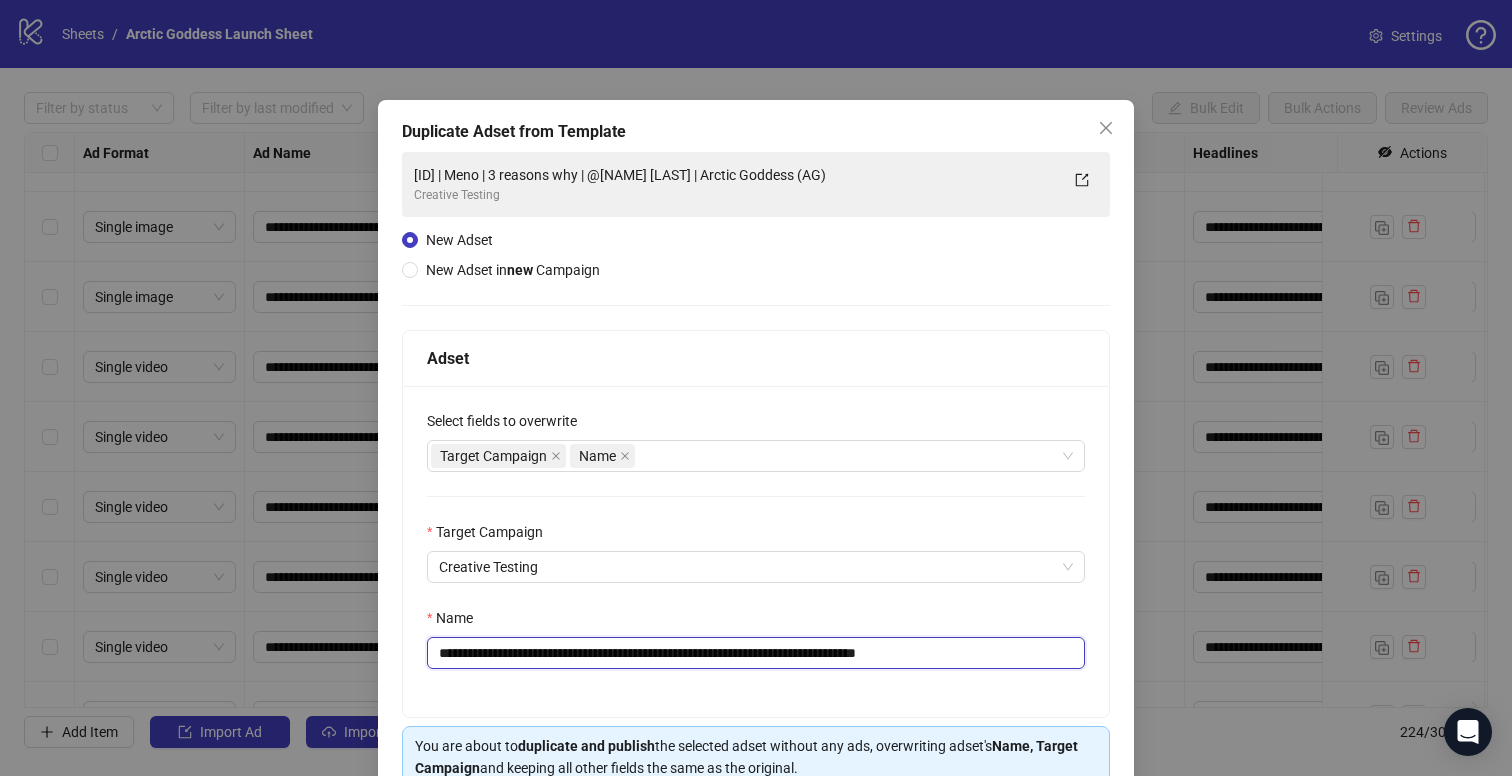 click on "**********" at bounding box center (756, 653) 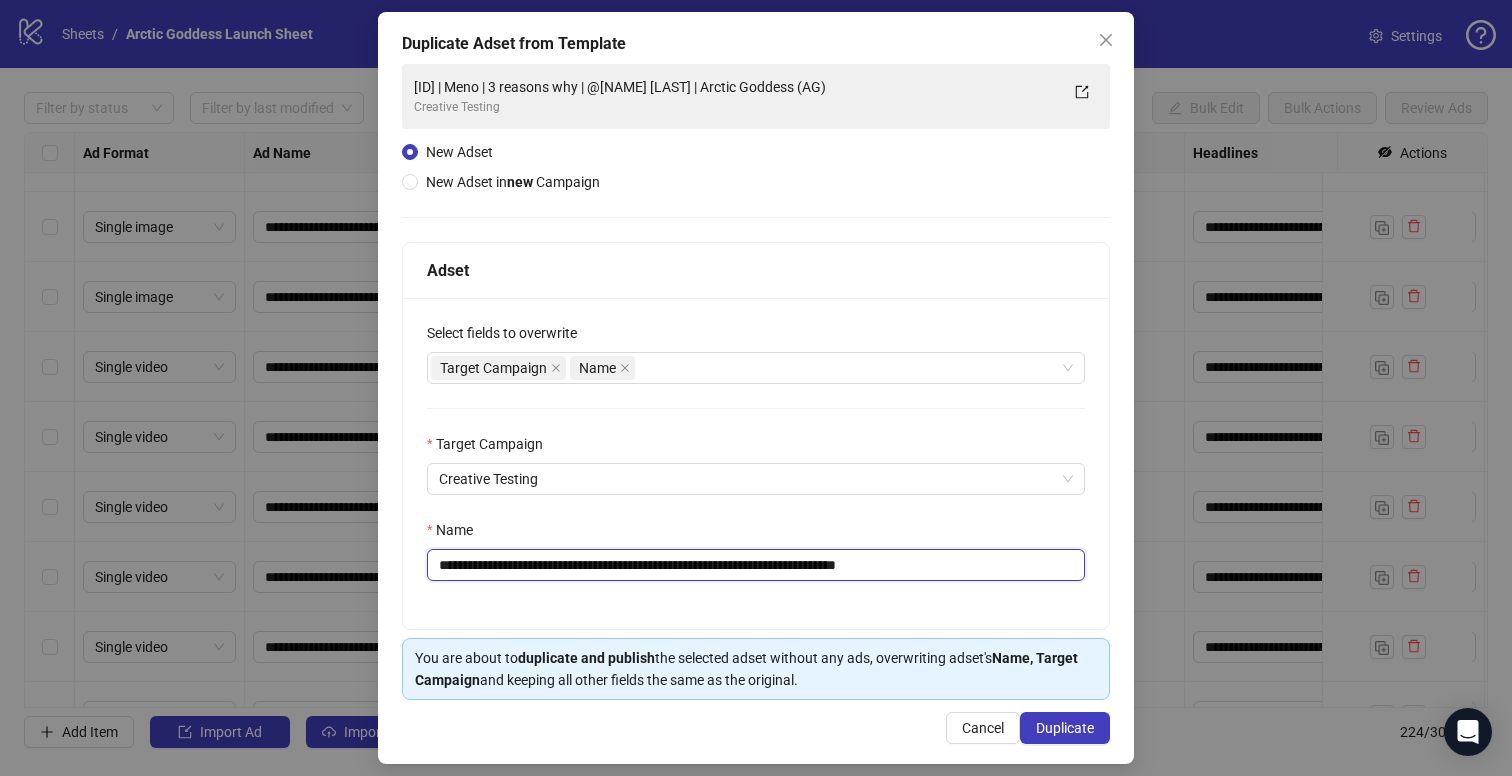 scroll, scrollTop: 101, scrollLeft: 0, axis: vertical 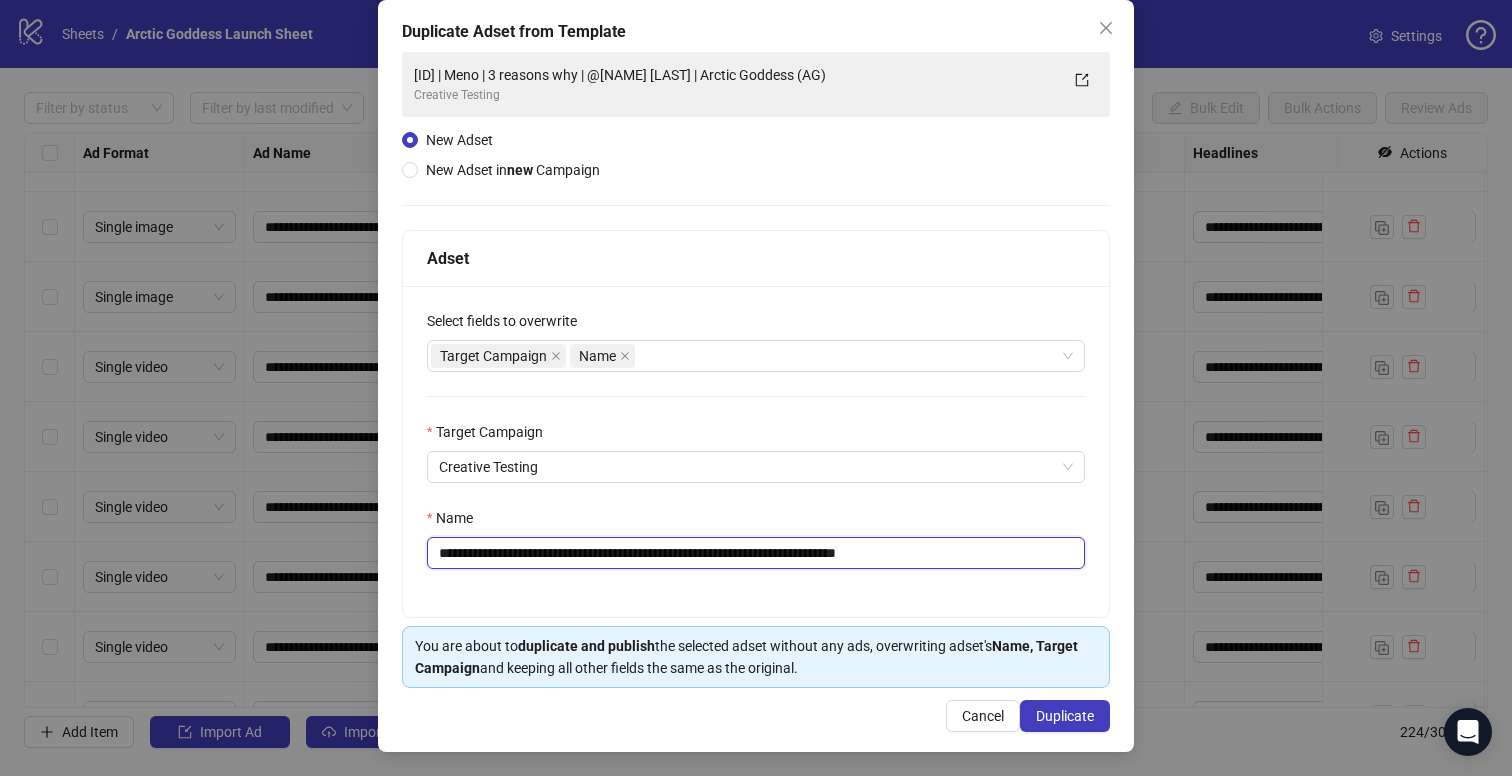 type on "**********" 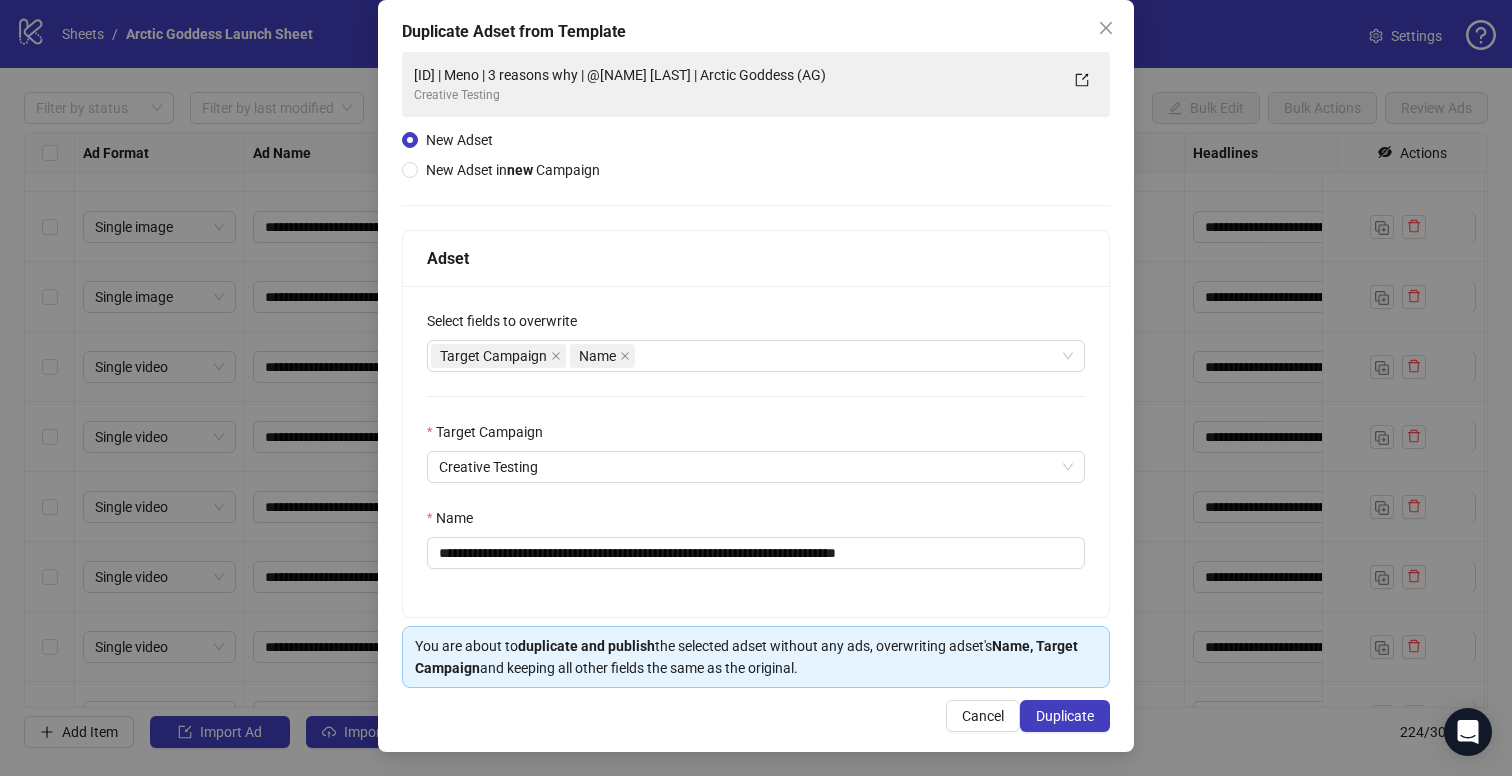 click on "**********" at bounding box center [756, 376] 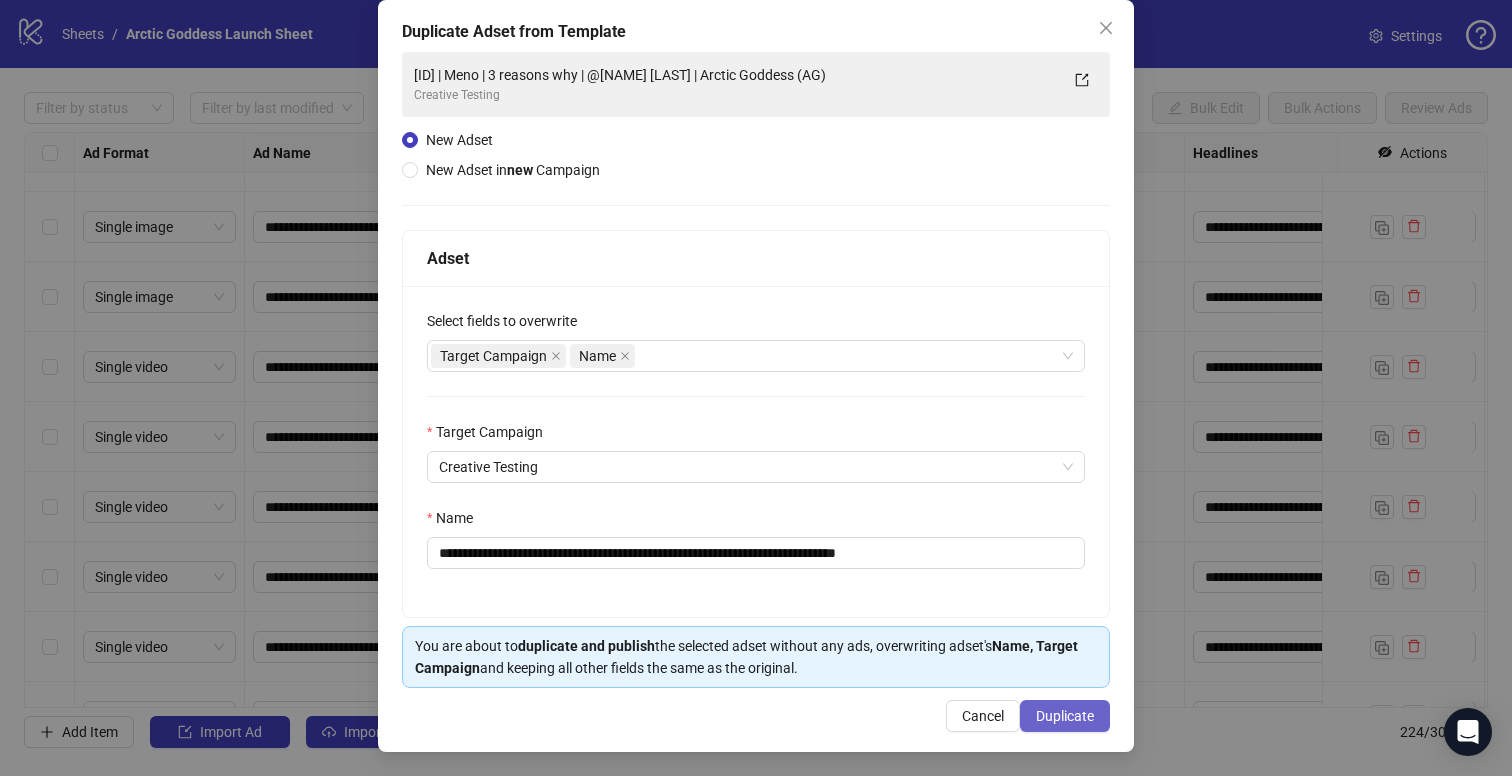 click on "Duplicate" at bounding box center [1065, 716] 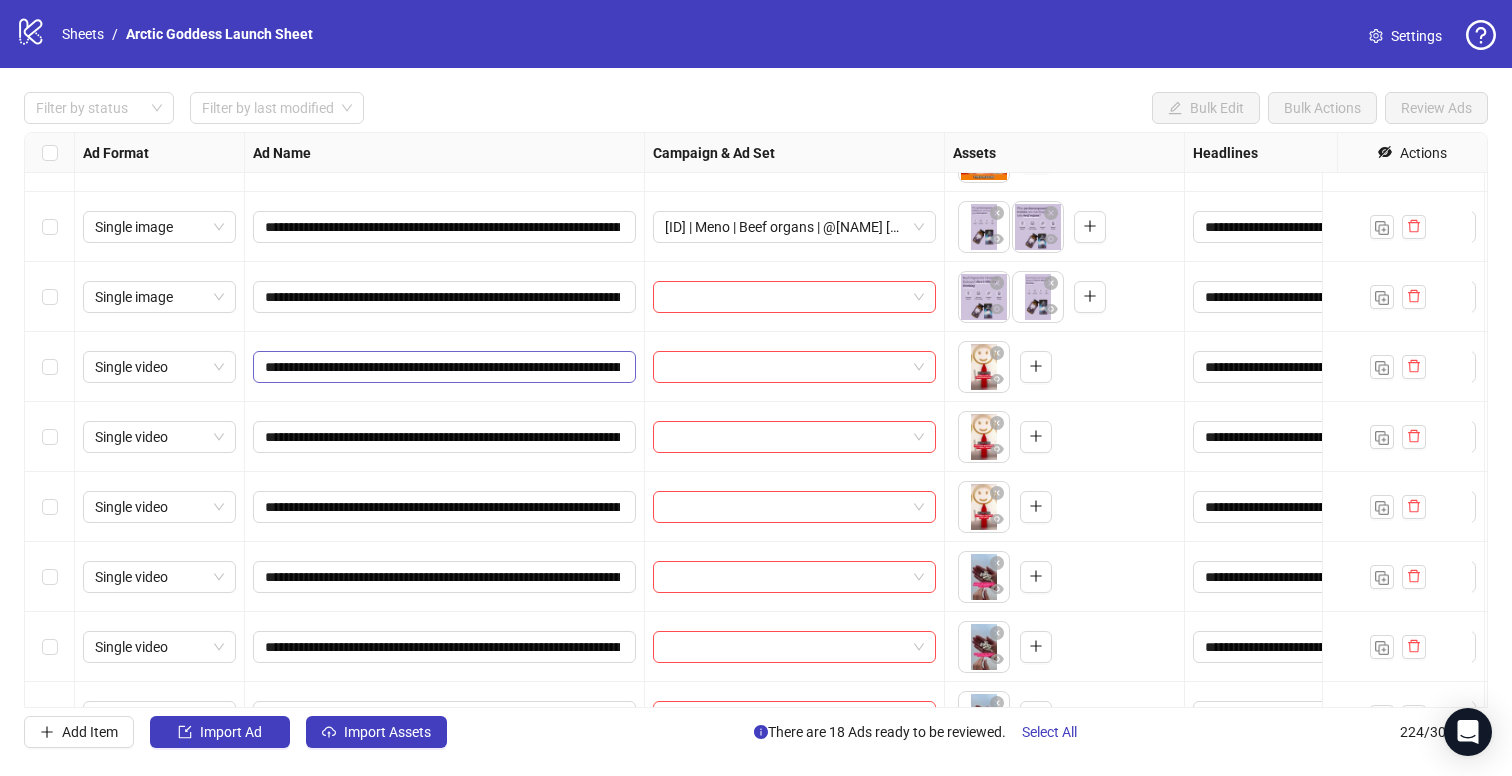 click on "**********" at bounding box center (444, 367) 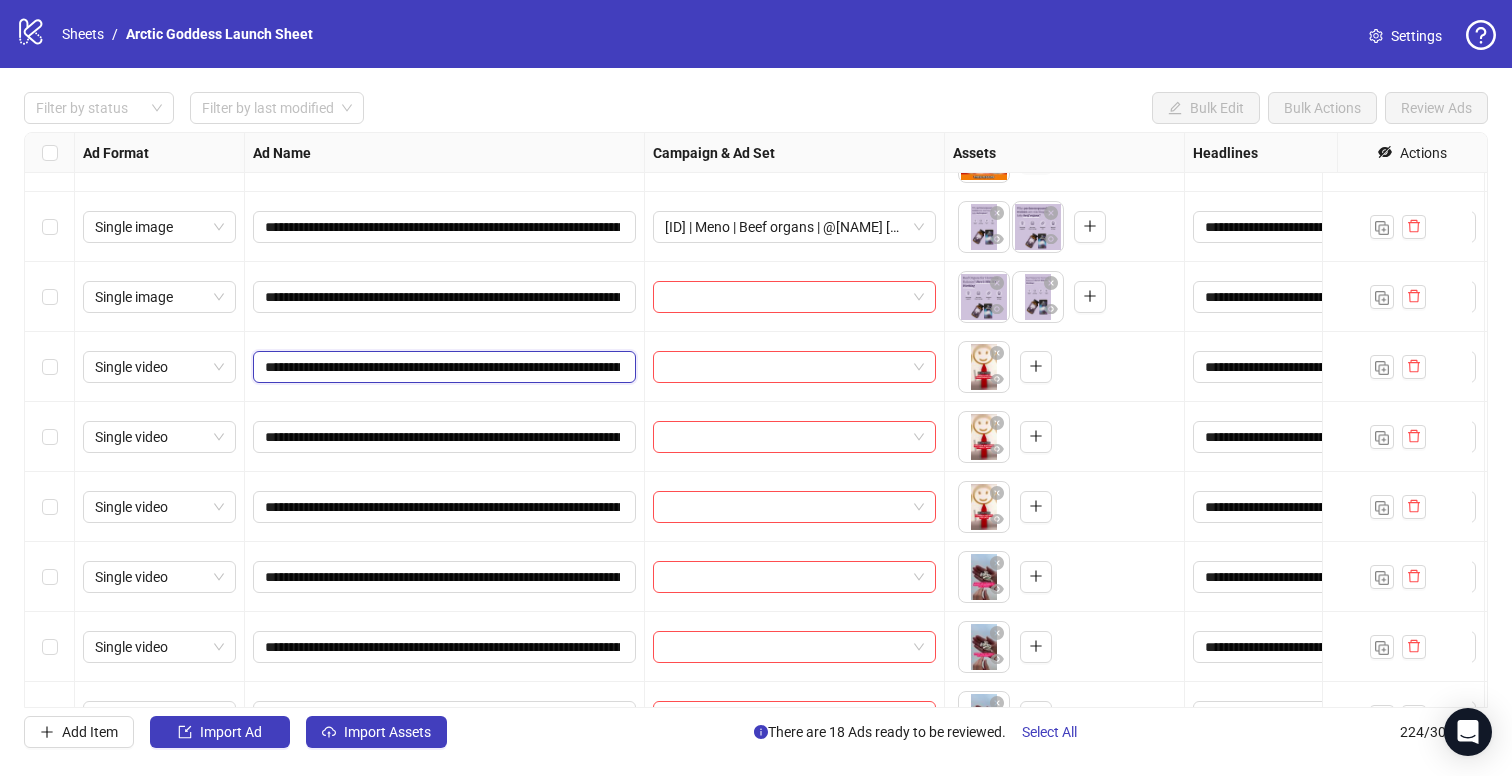 scroll, scrollTop: 0, scrollLeft: 229, axis: horizontal 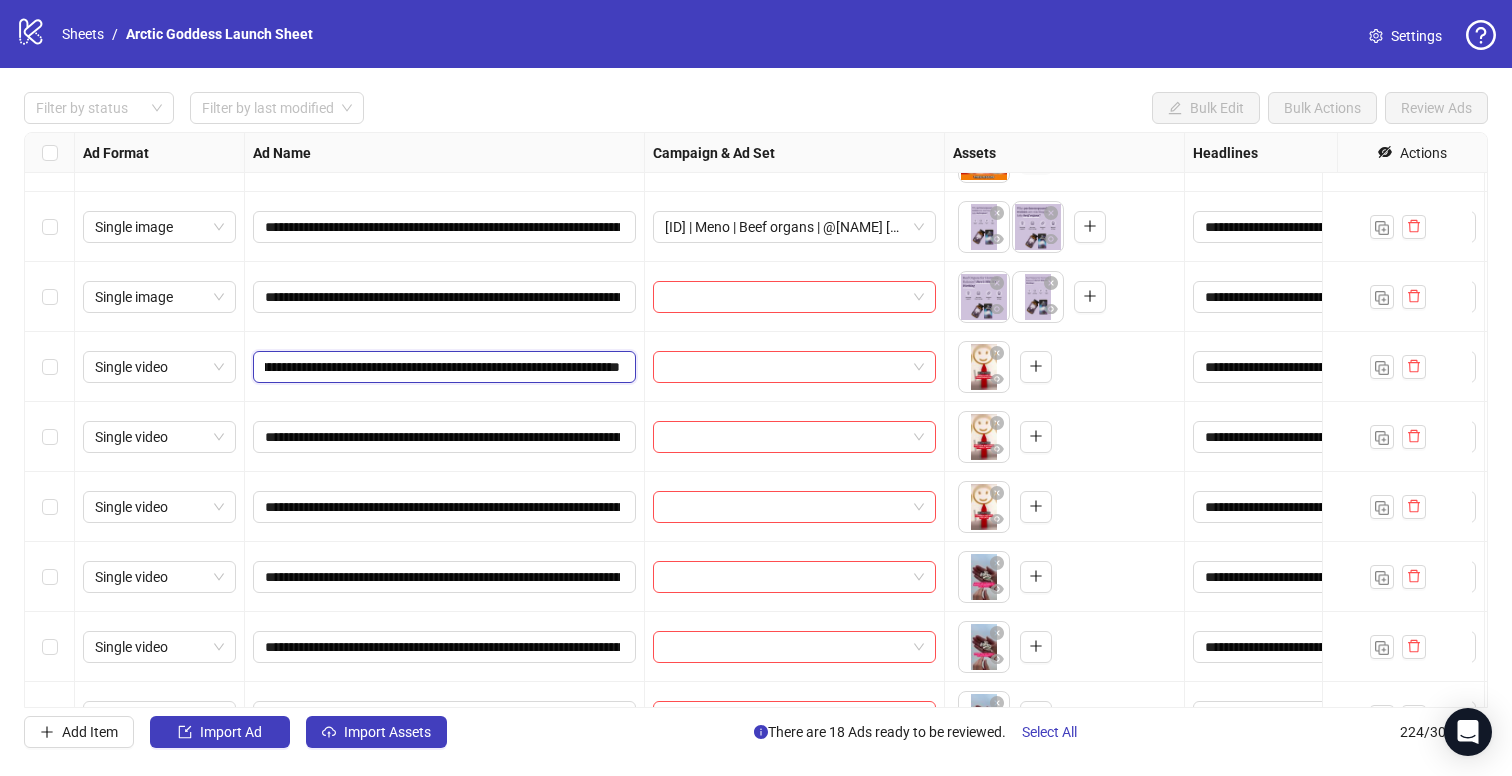 click on "**********" at bounding box center (442, 367) 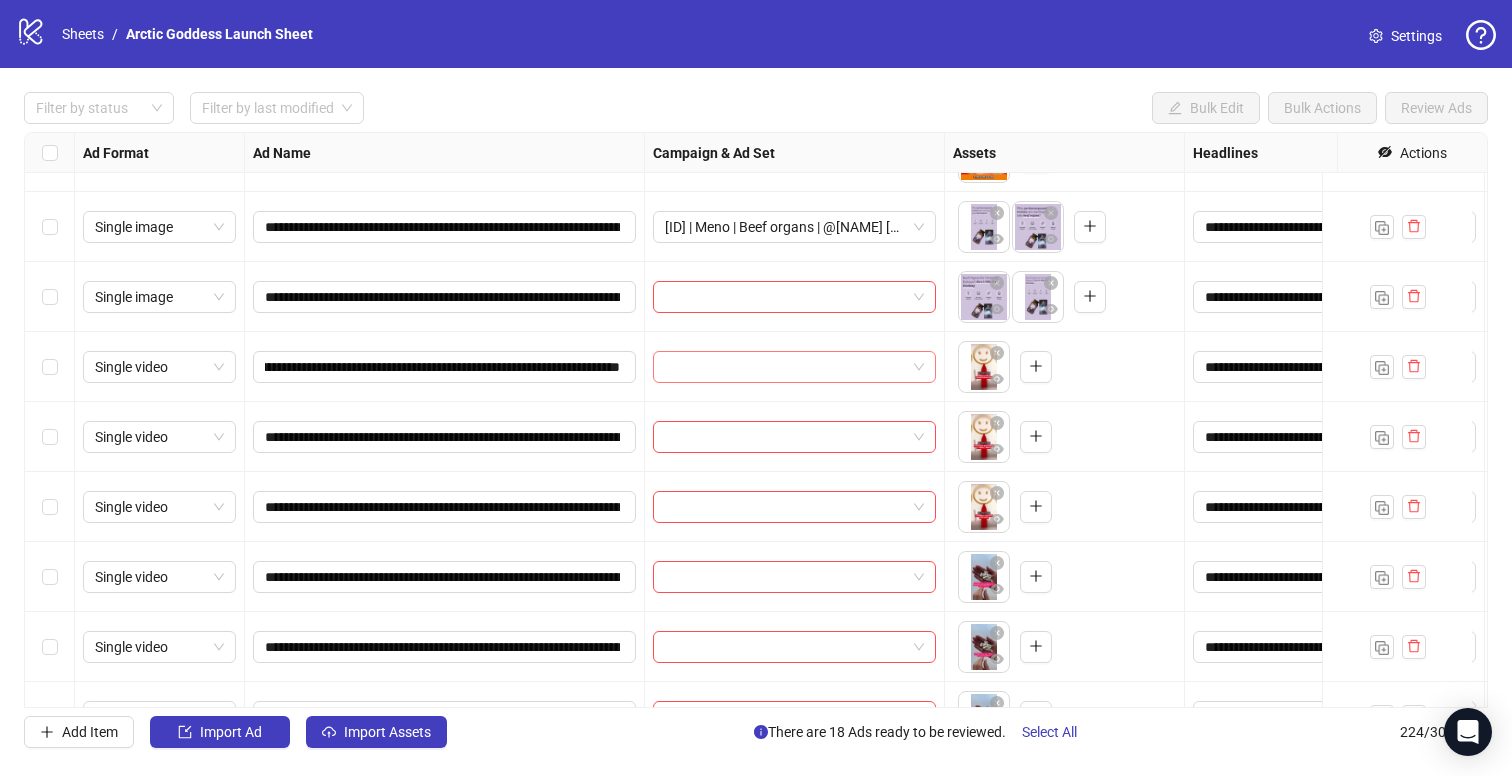 click at bounding box center [785, 367] 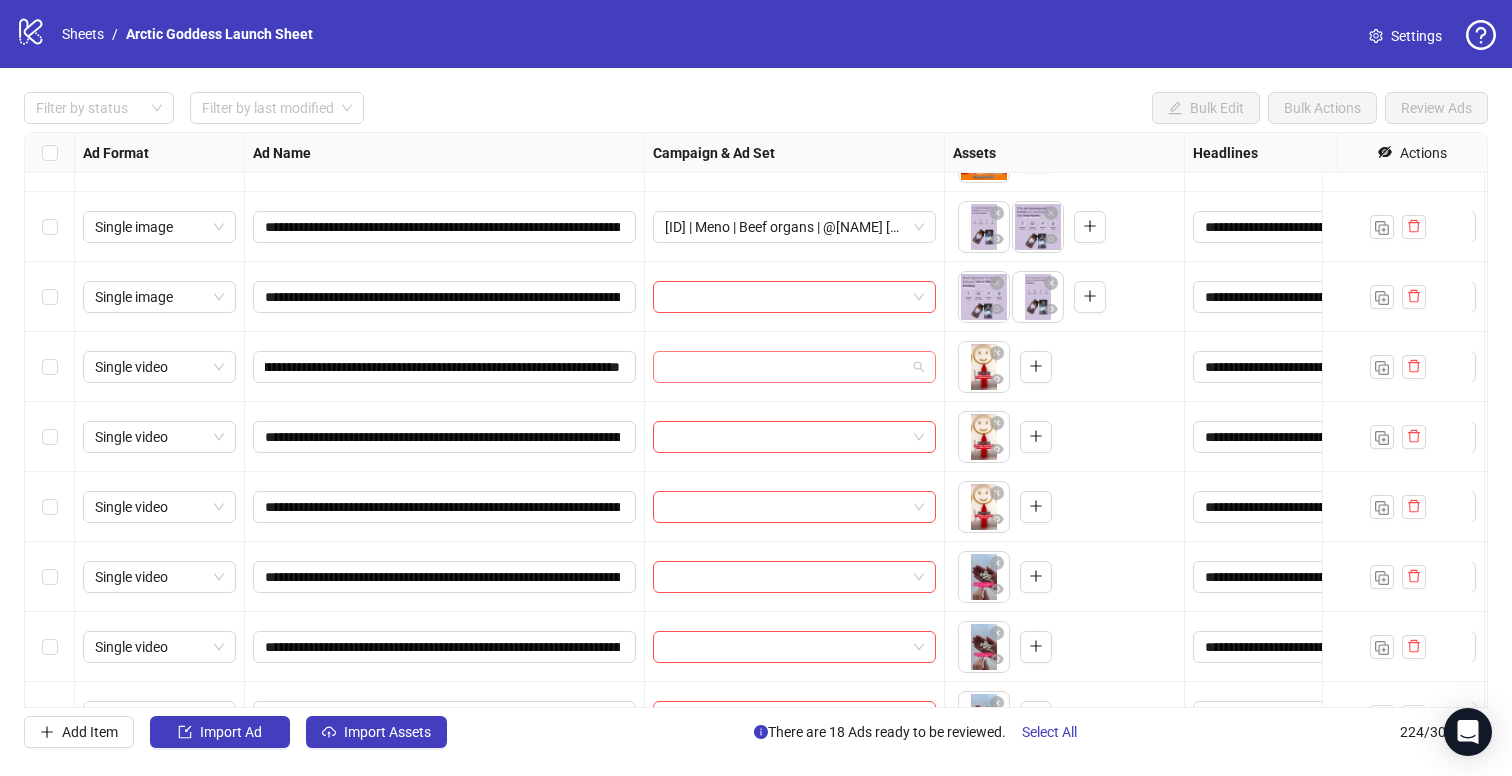 scroll, scrollTop: 0, scrollLeft: 0, axis: both 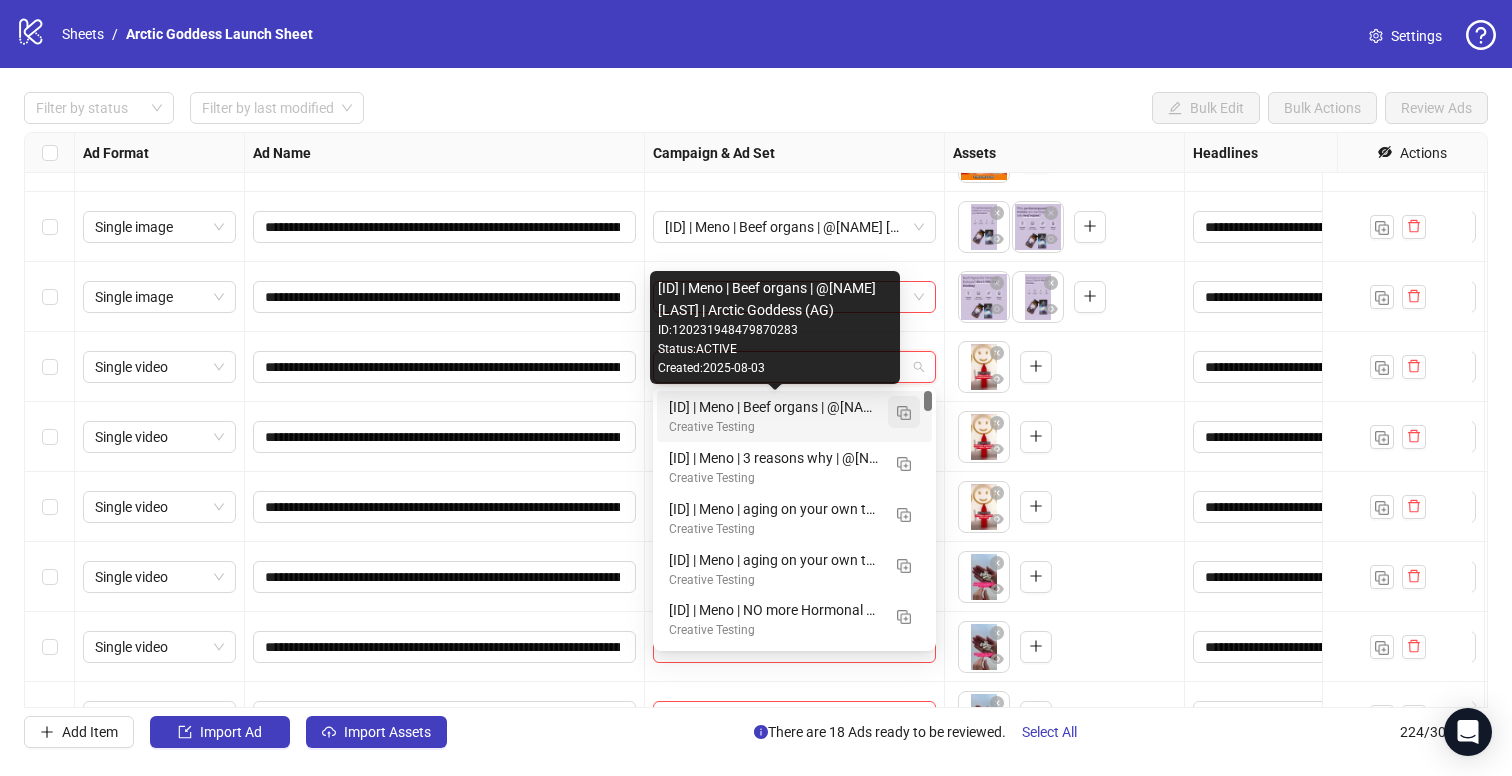 click at bounding box center (904, 413) 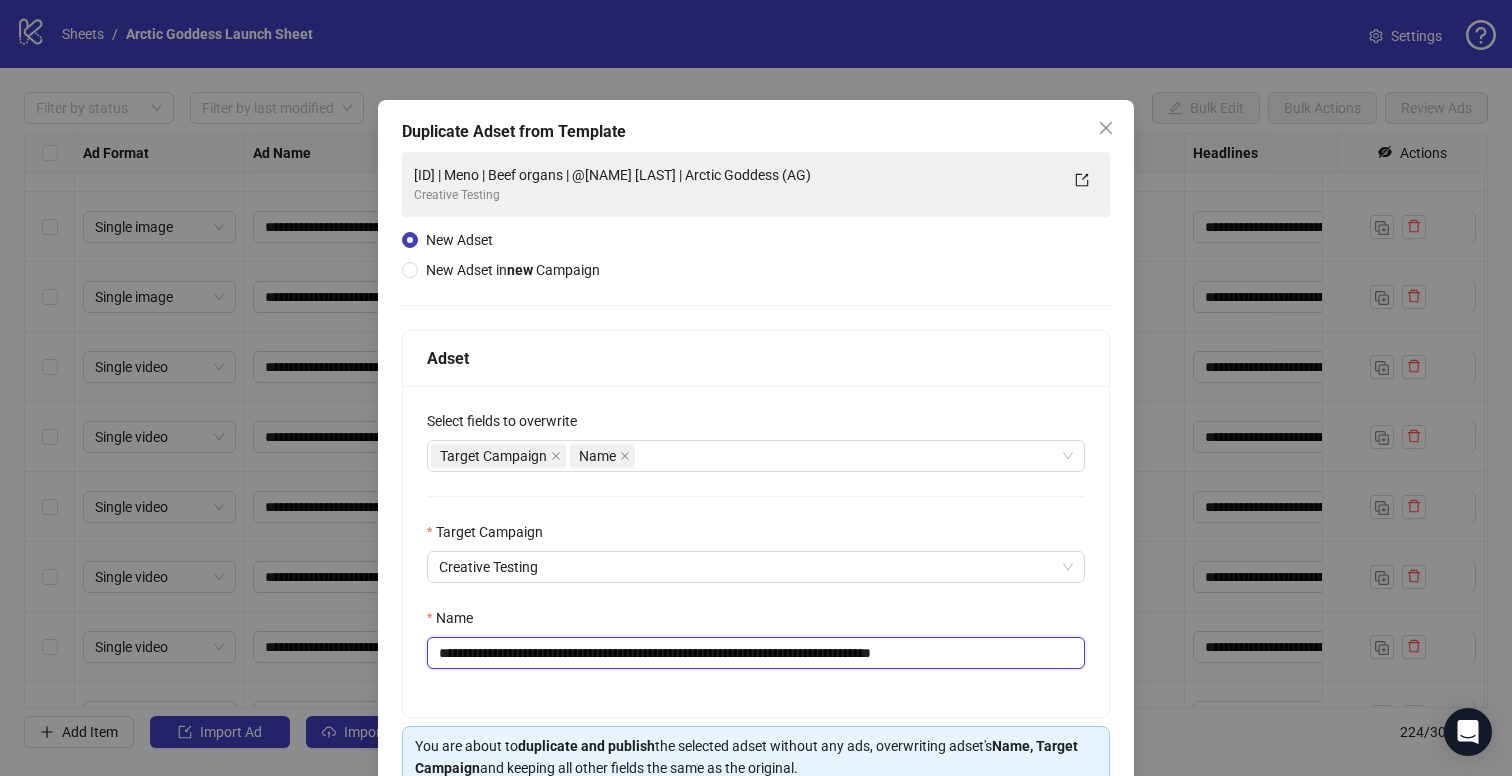 click on "**********" at bounding box center (756, 653) 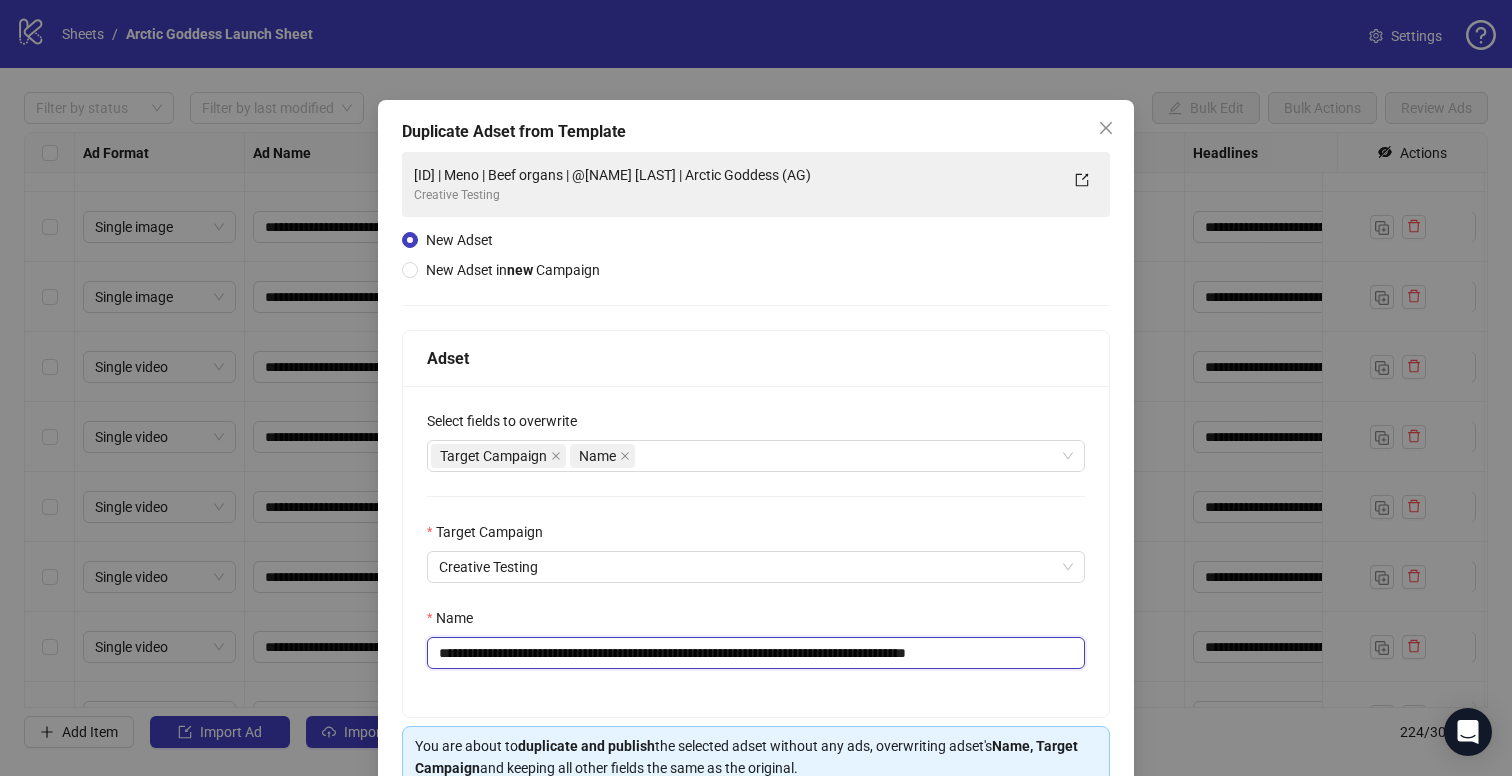 drag, startPoint x: 561, startPoint y: 653, endPoint x: 541, endPoint y: 657, distance: 20.396078 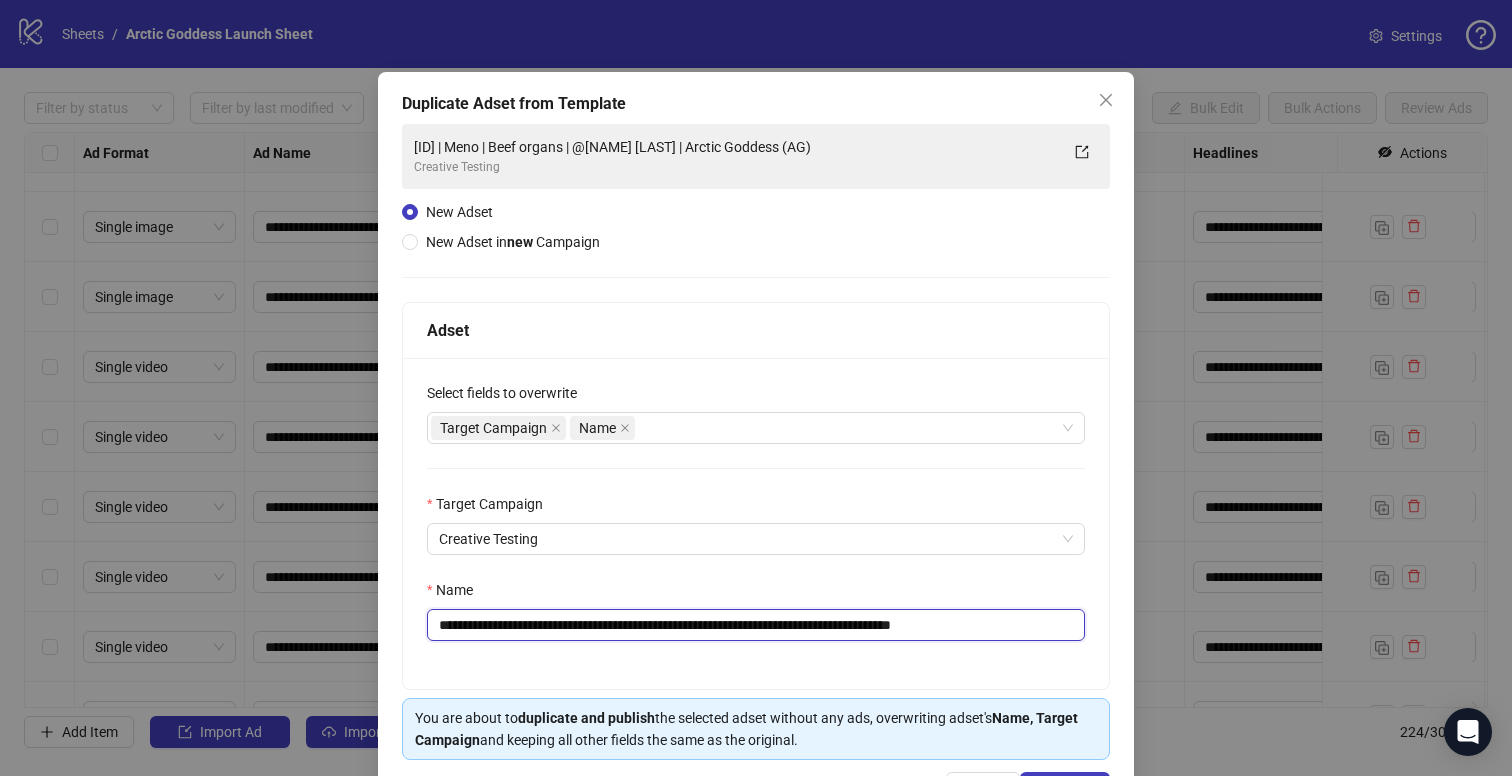 scroll, scrollTop: 101, scrollLeft: 0, axis: vertical 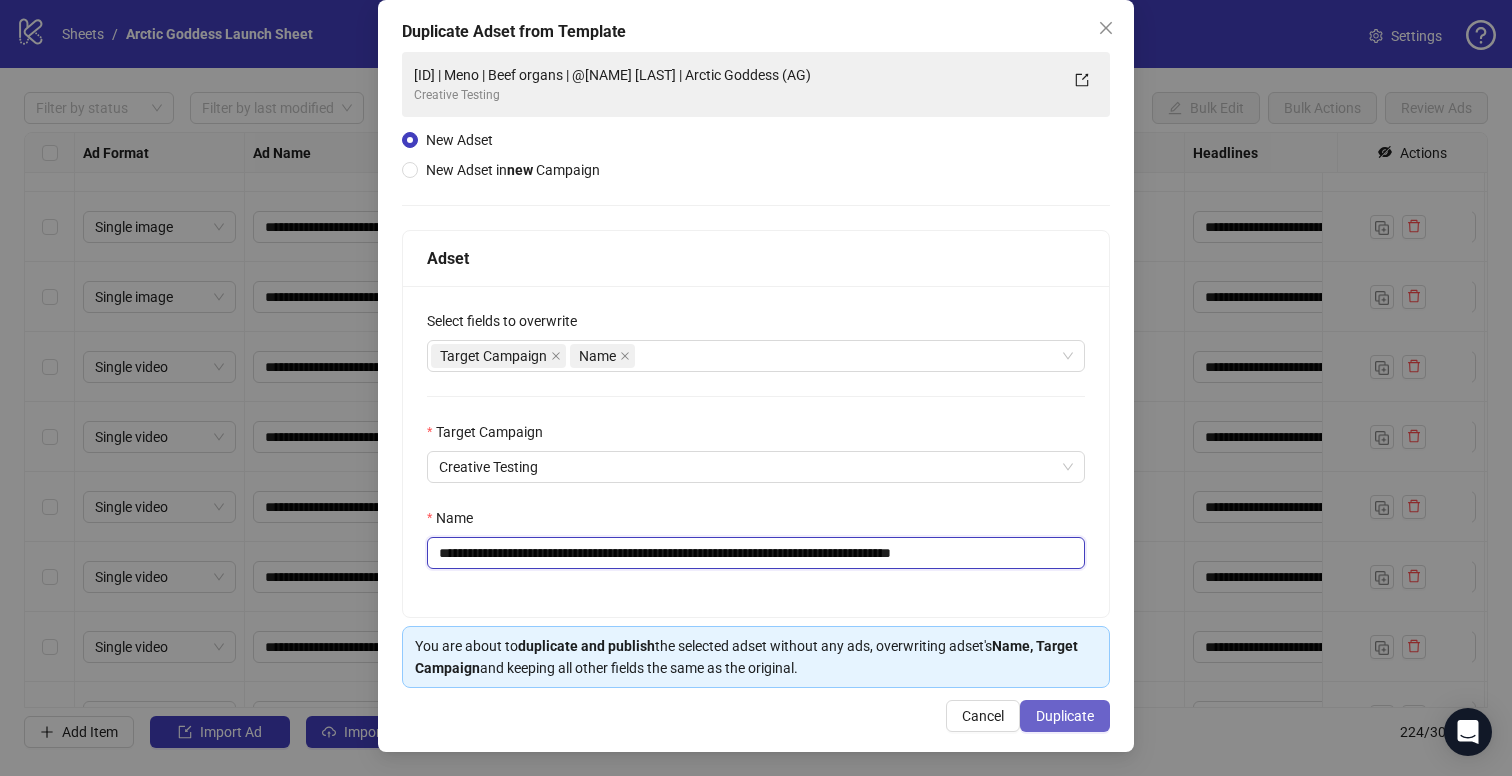 type on "**********" 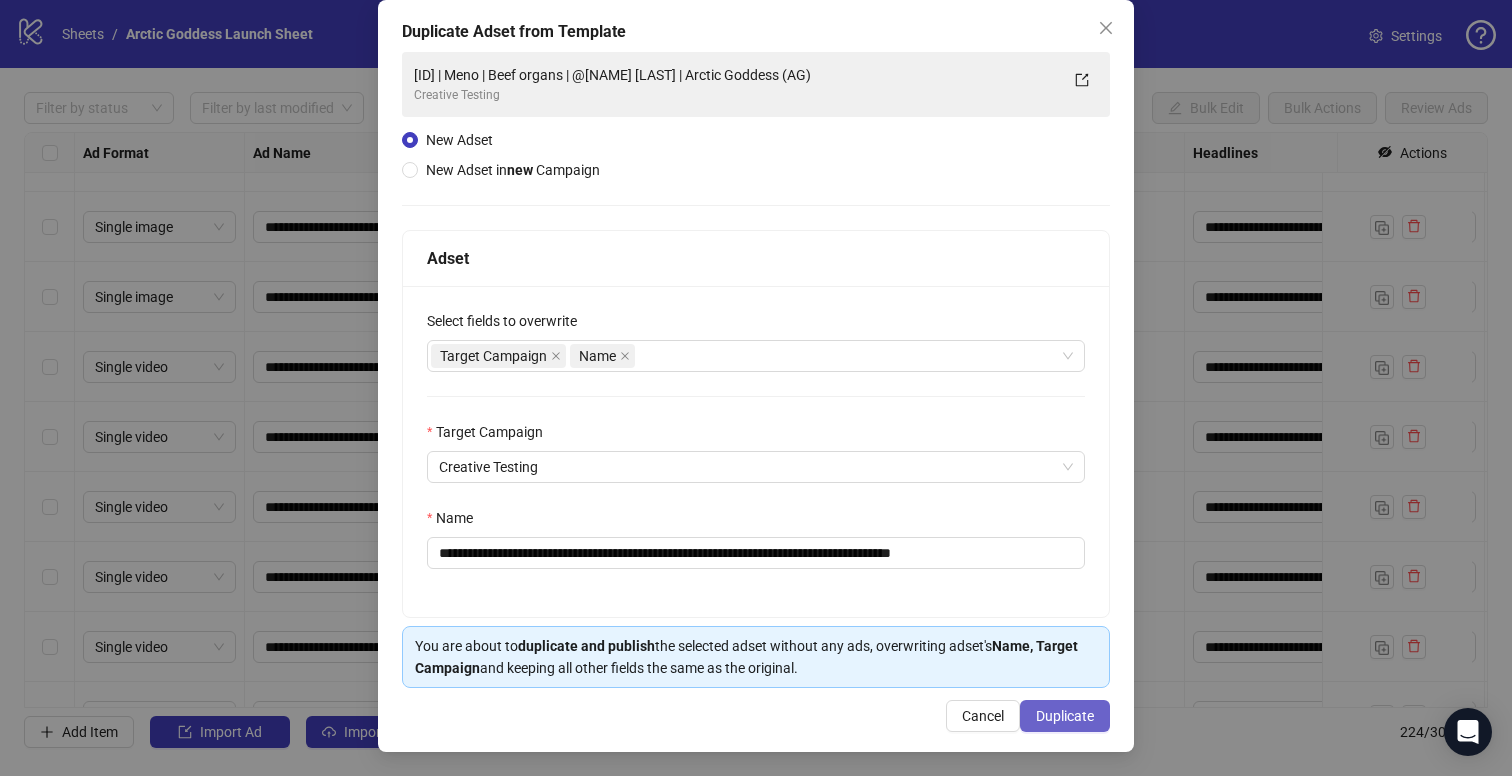 click on "Duplicate" at bounding box center (1065, 716) 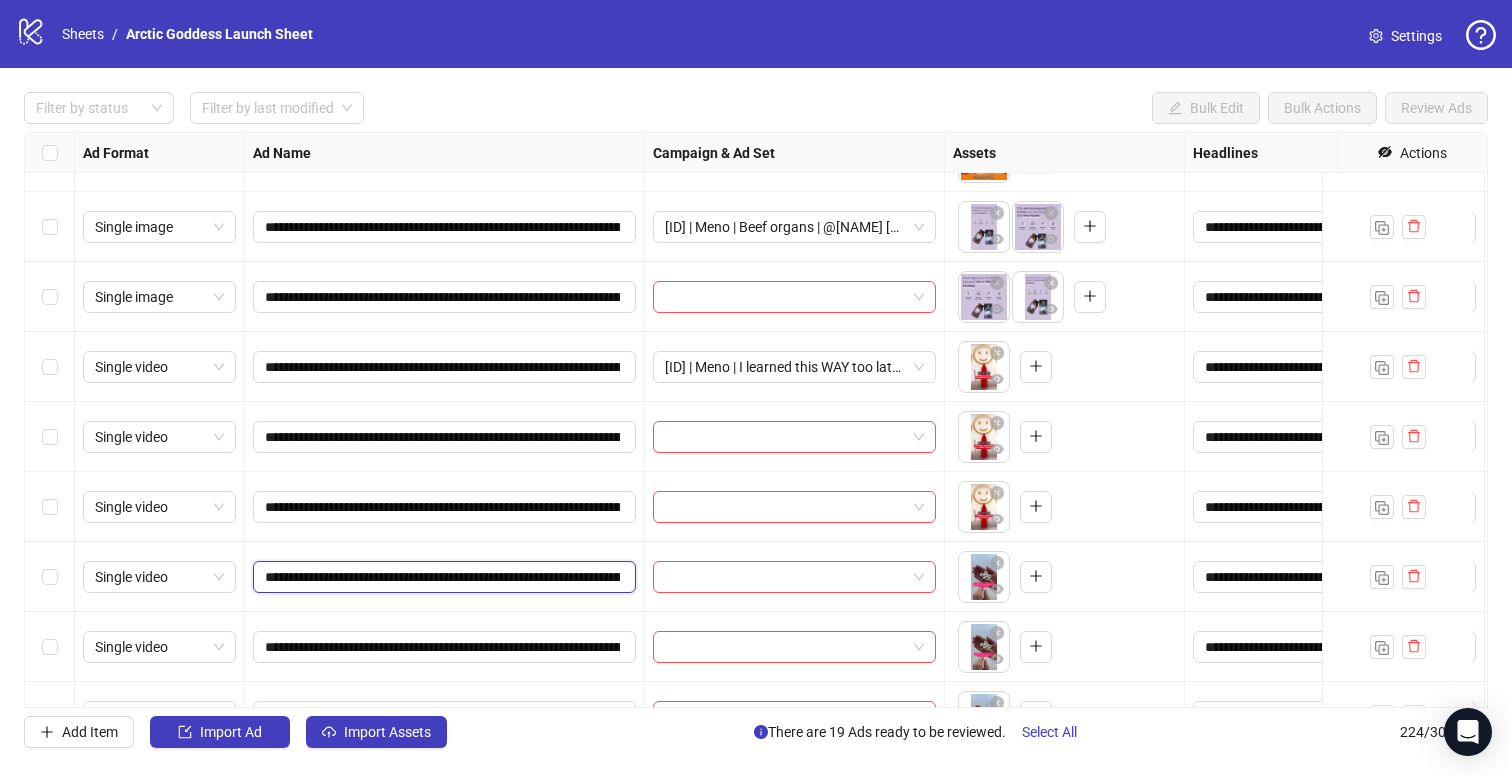 click on "**********" at bounding box center [442, 577] 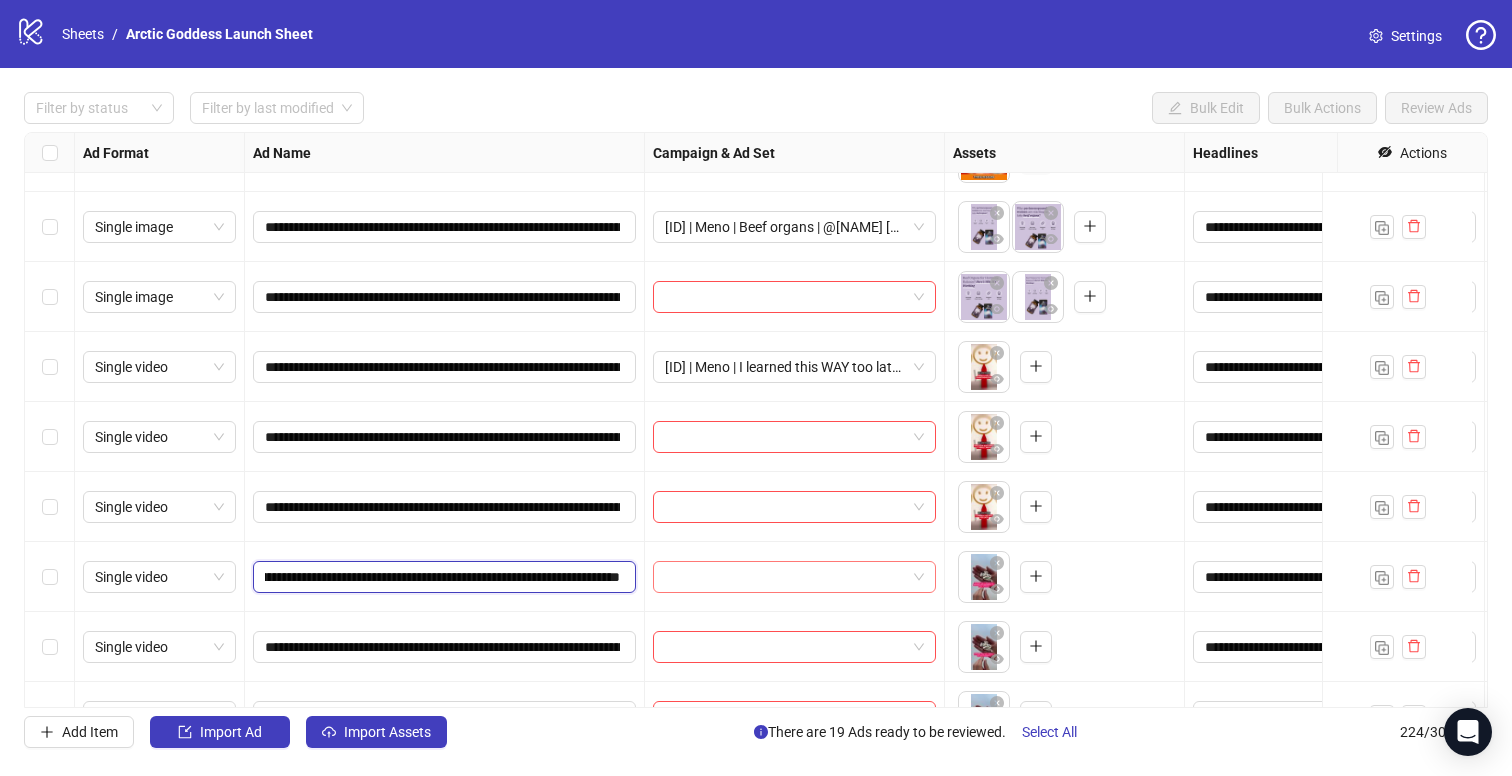 type on "**********" 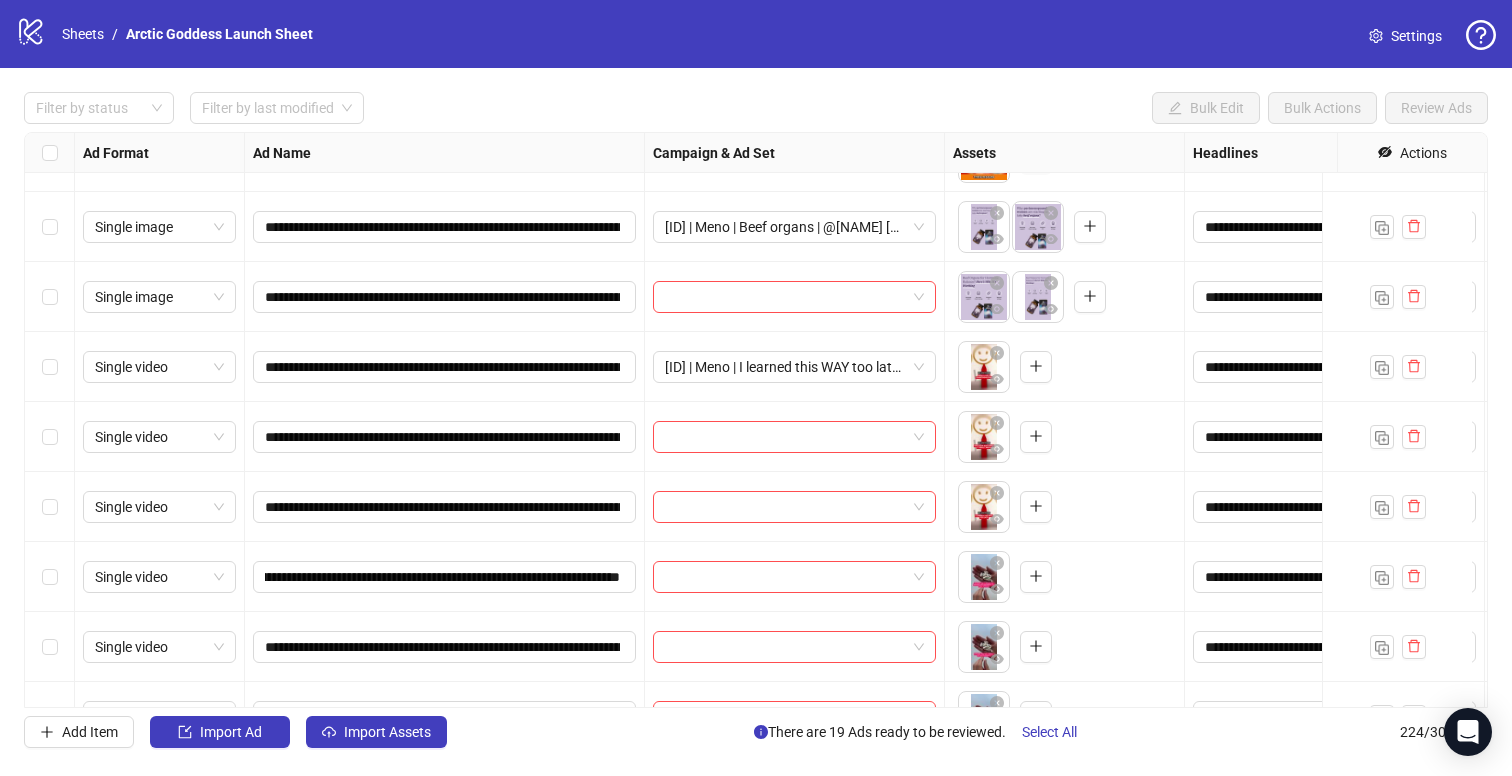 click on "**********" at bounding box center [445, 577] 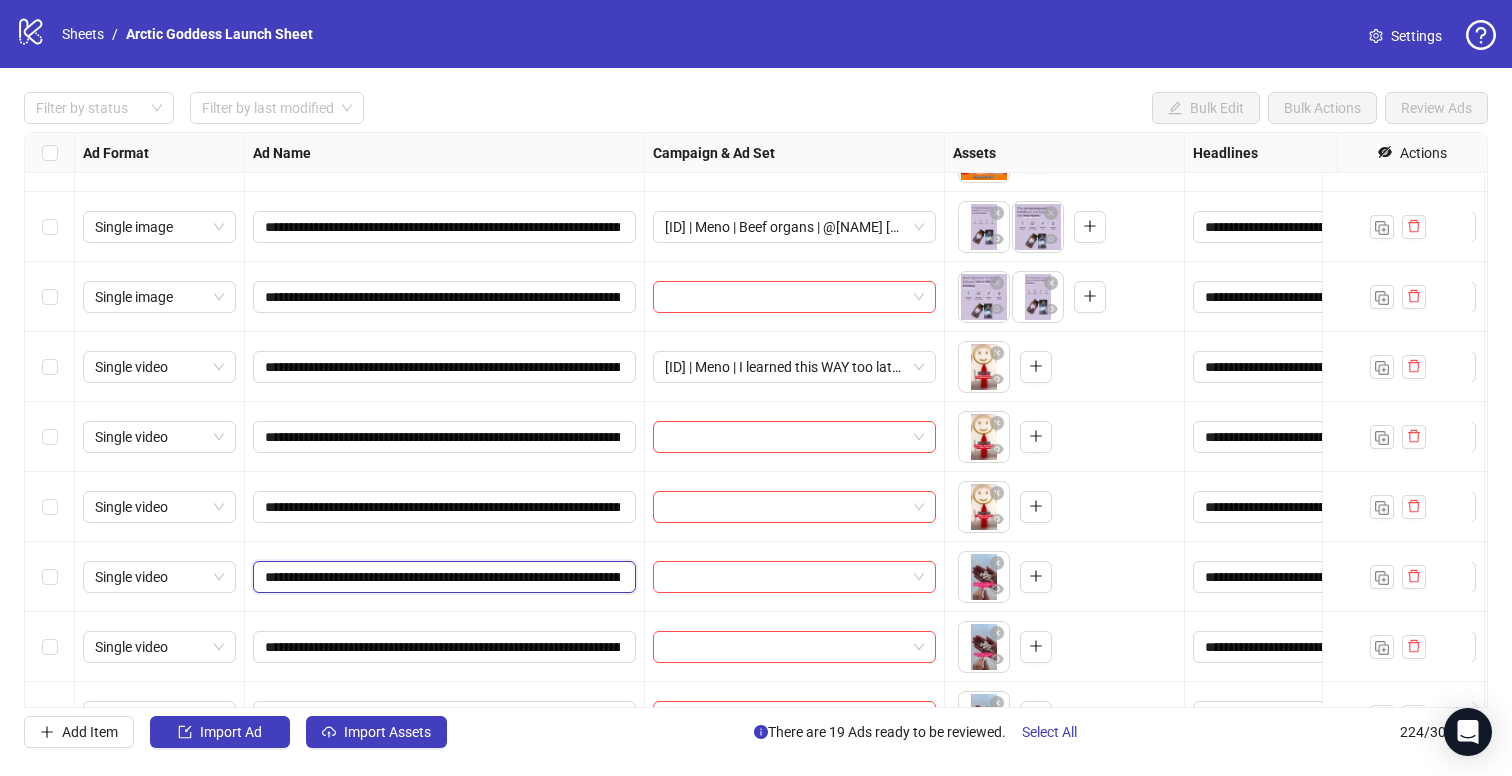 click on "**********" at bounding box center (442, 577) 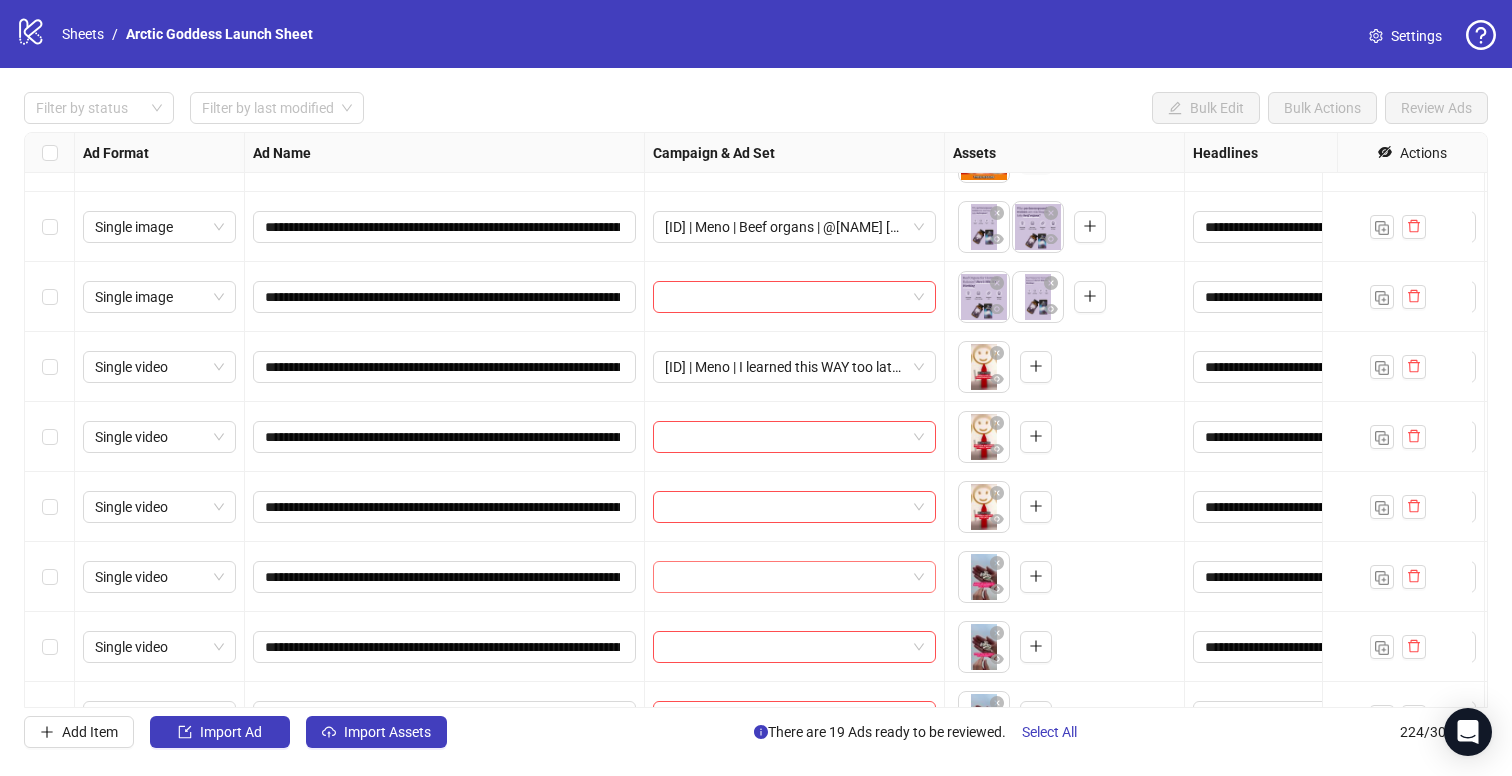 click at bounding box center (785, 577) 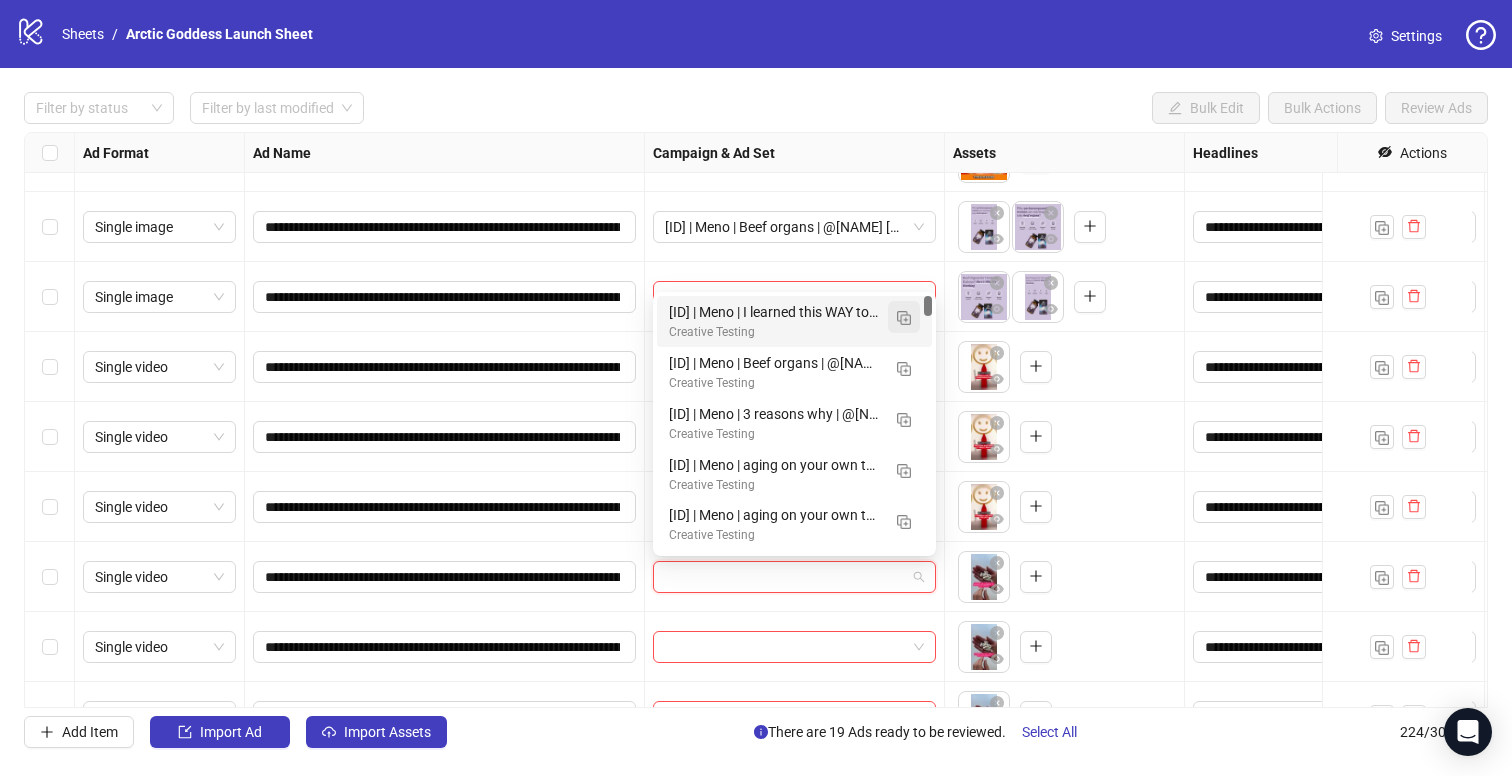 click at bounding box center [904, 318] 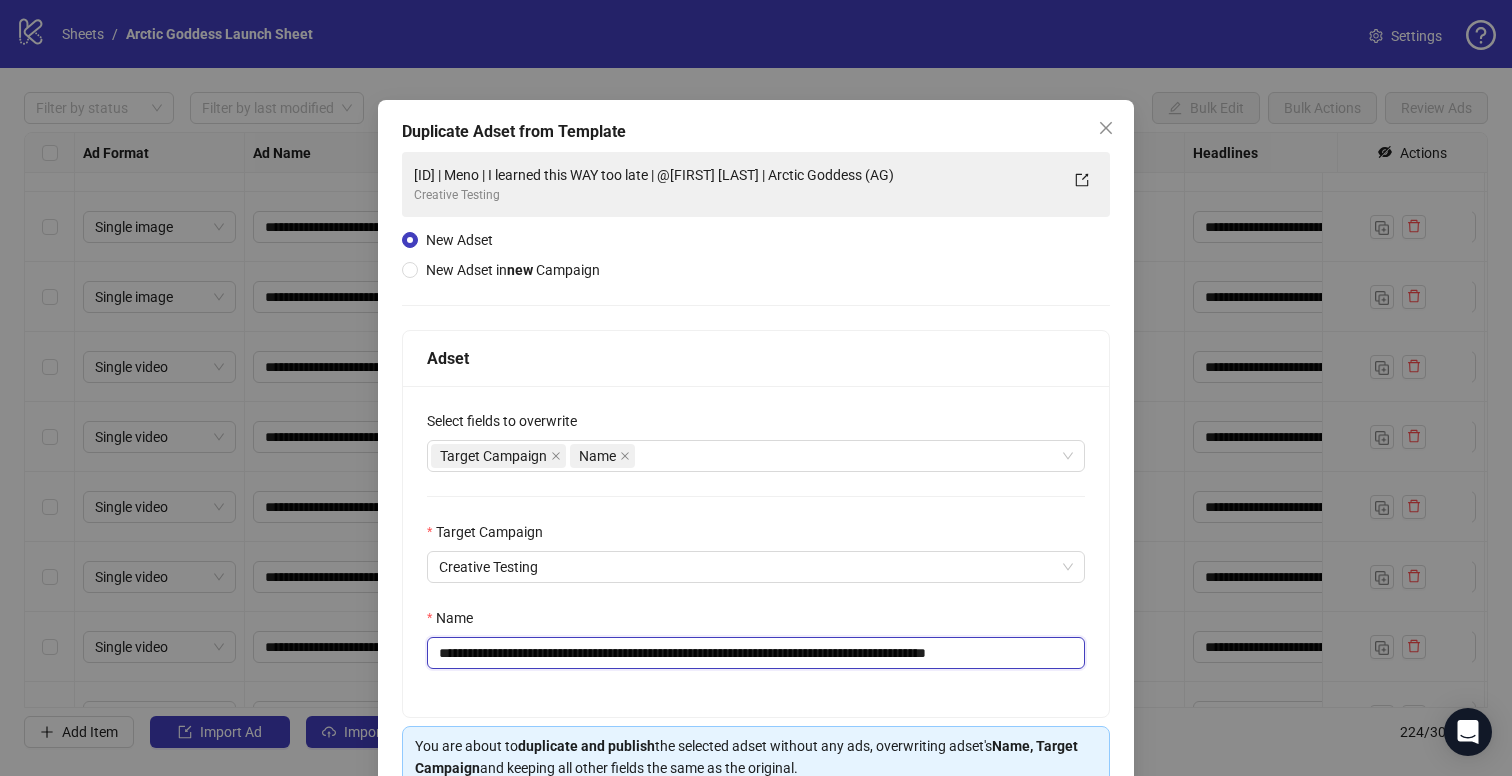 click on "**********" at bounding box center (756, 653) 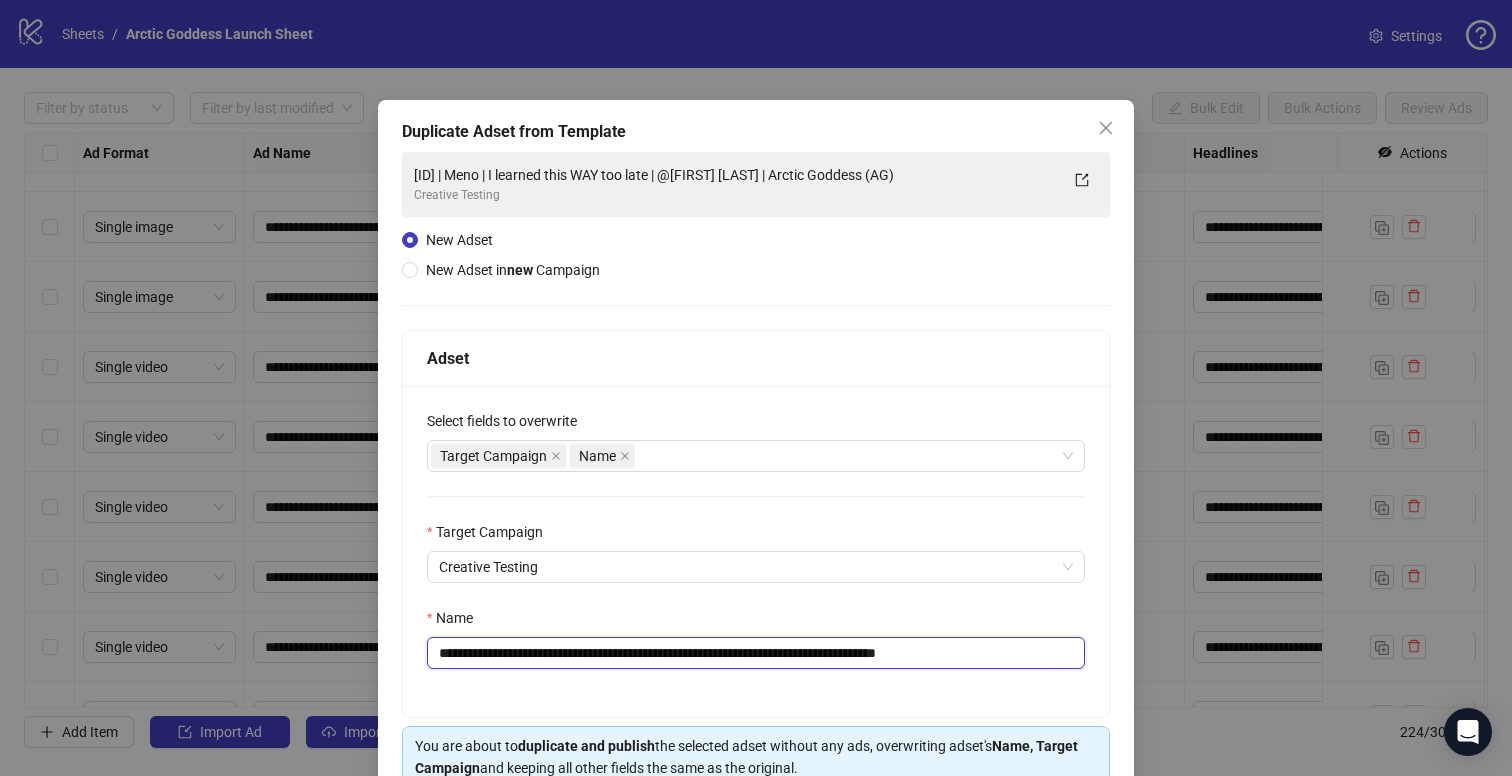 drag, startPoint x: 560, startPoint y: 656, endPoint x: 542, endPoint y: 655, distance: 18.027756 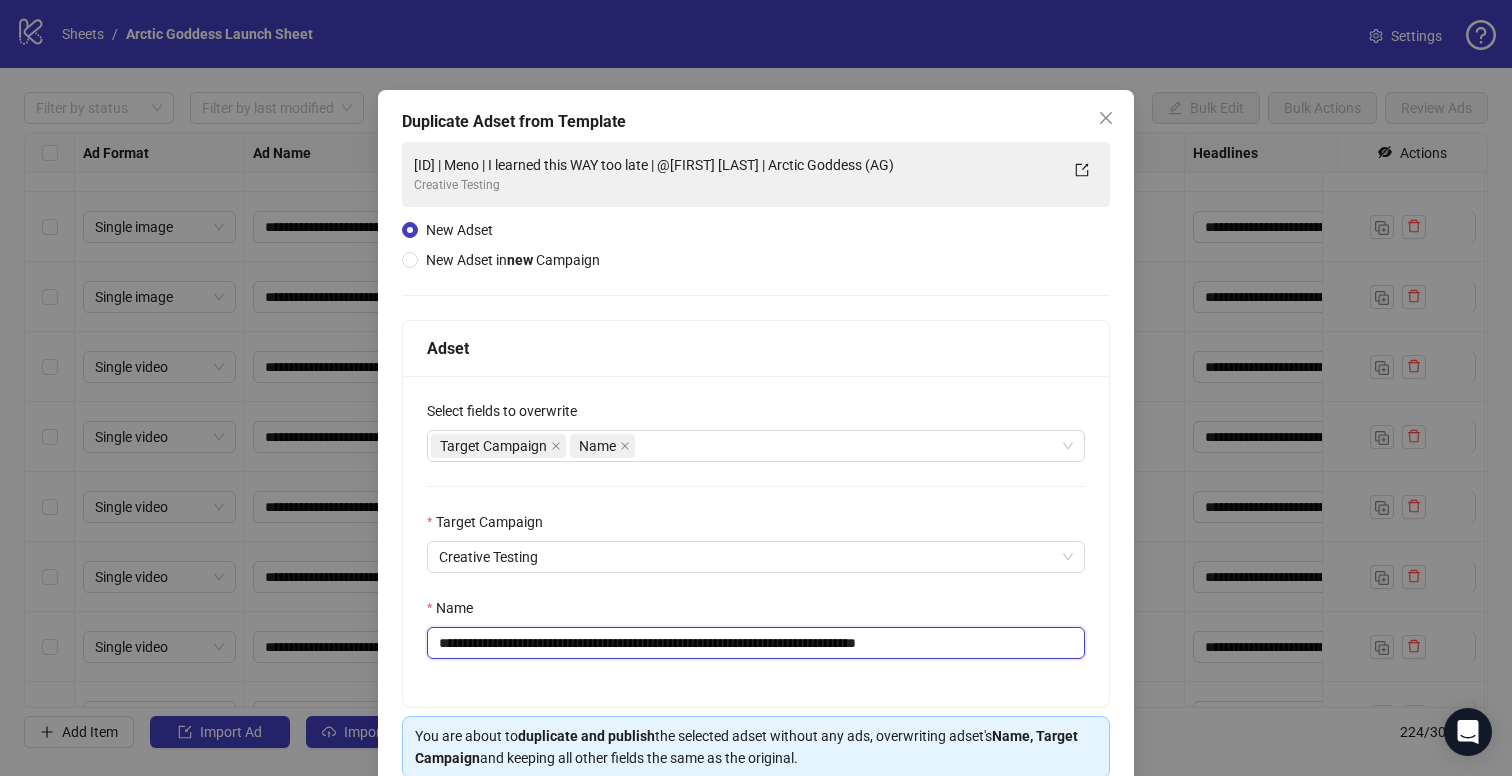 scroll, scrollTop: 101, scrollLeft: 0, axis: vertical 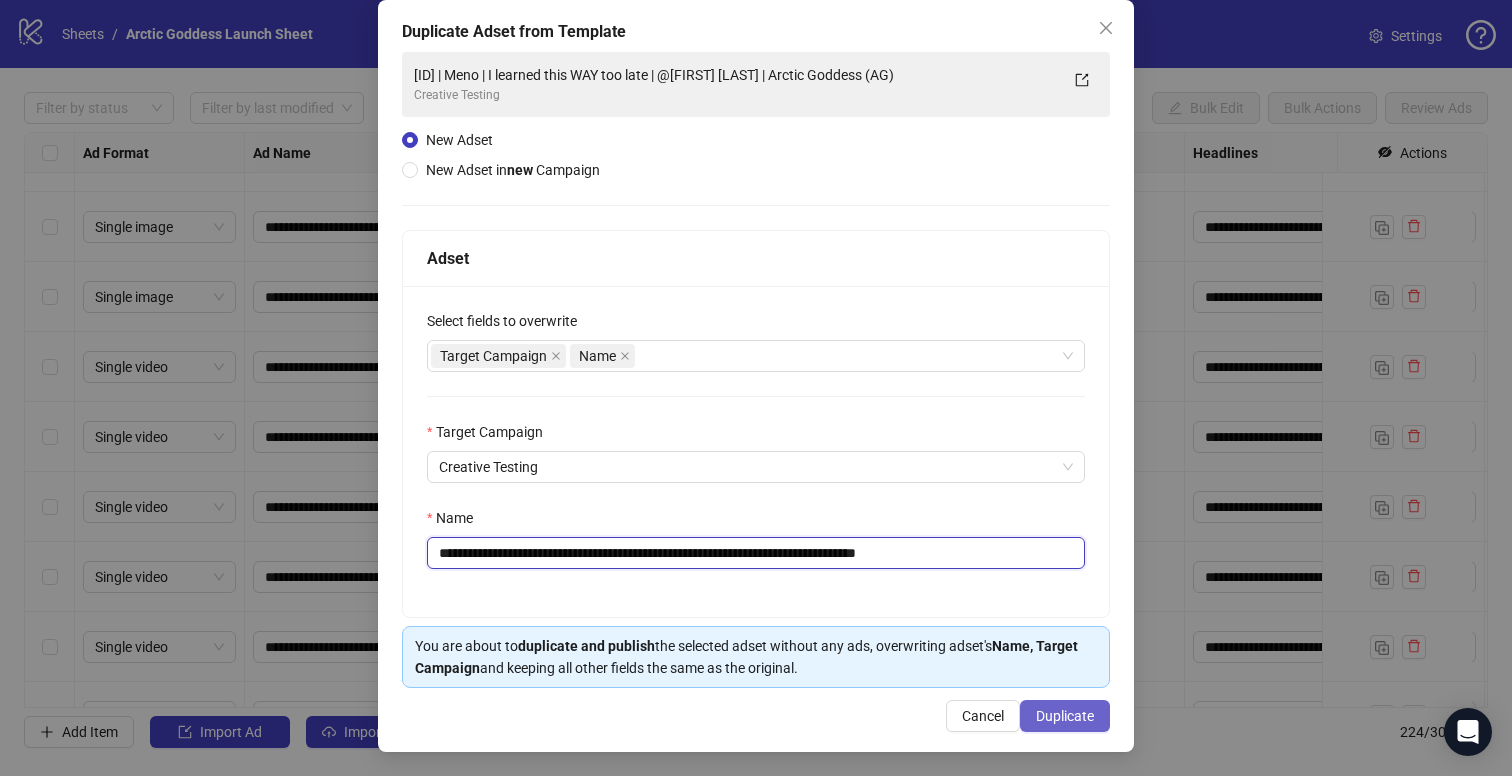 type on "**********" 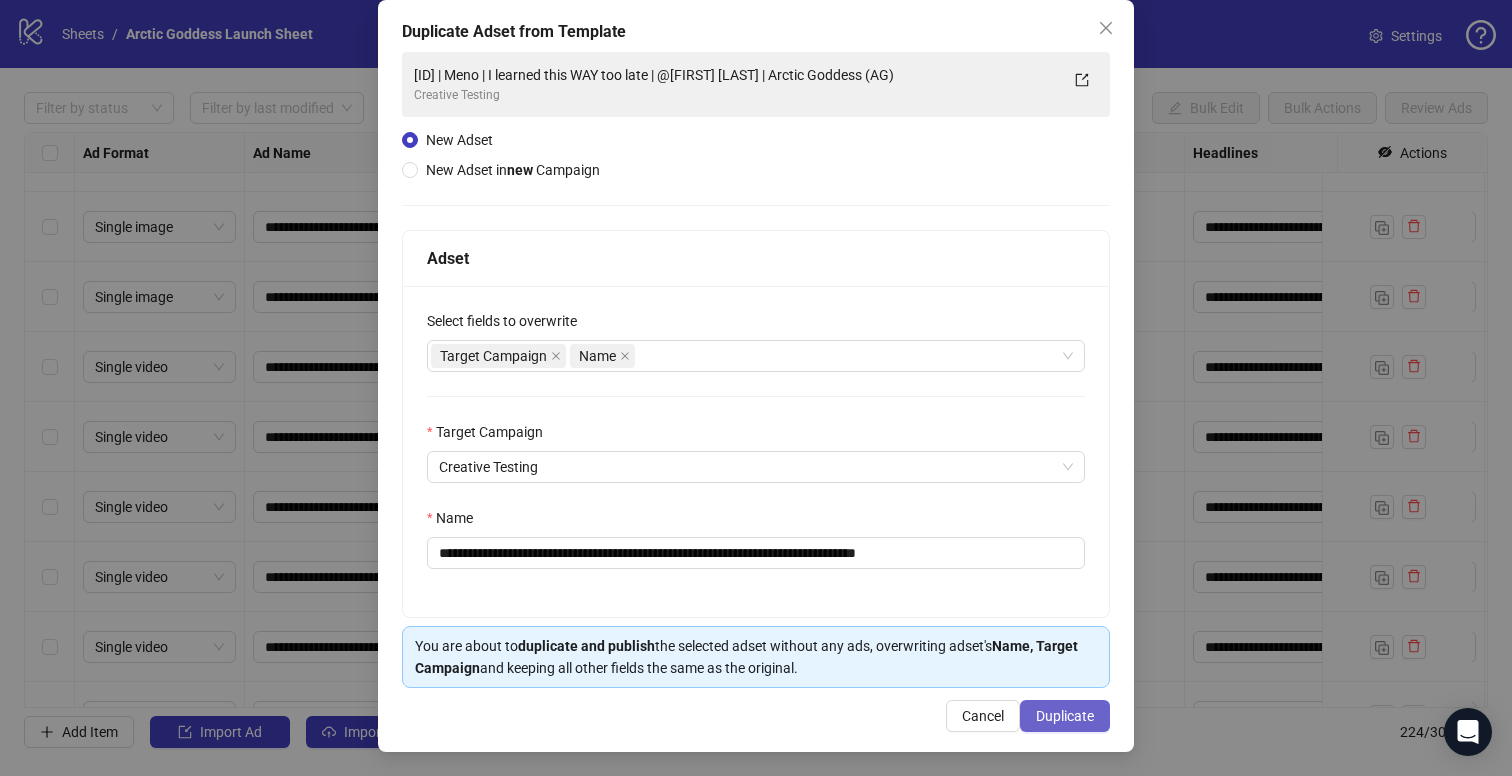 click on "Duplicate" at bounding box center [1065, 716] 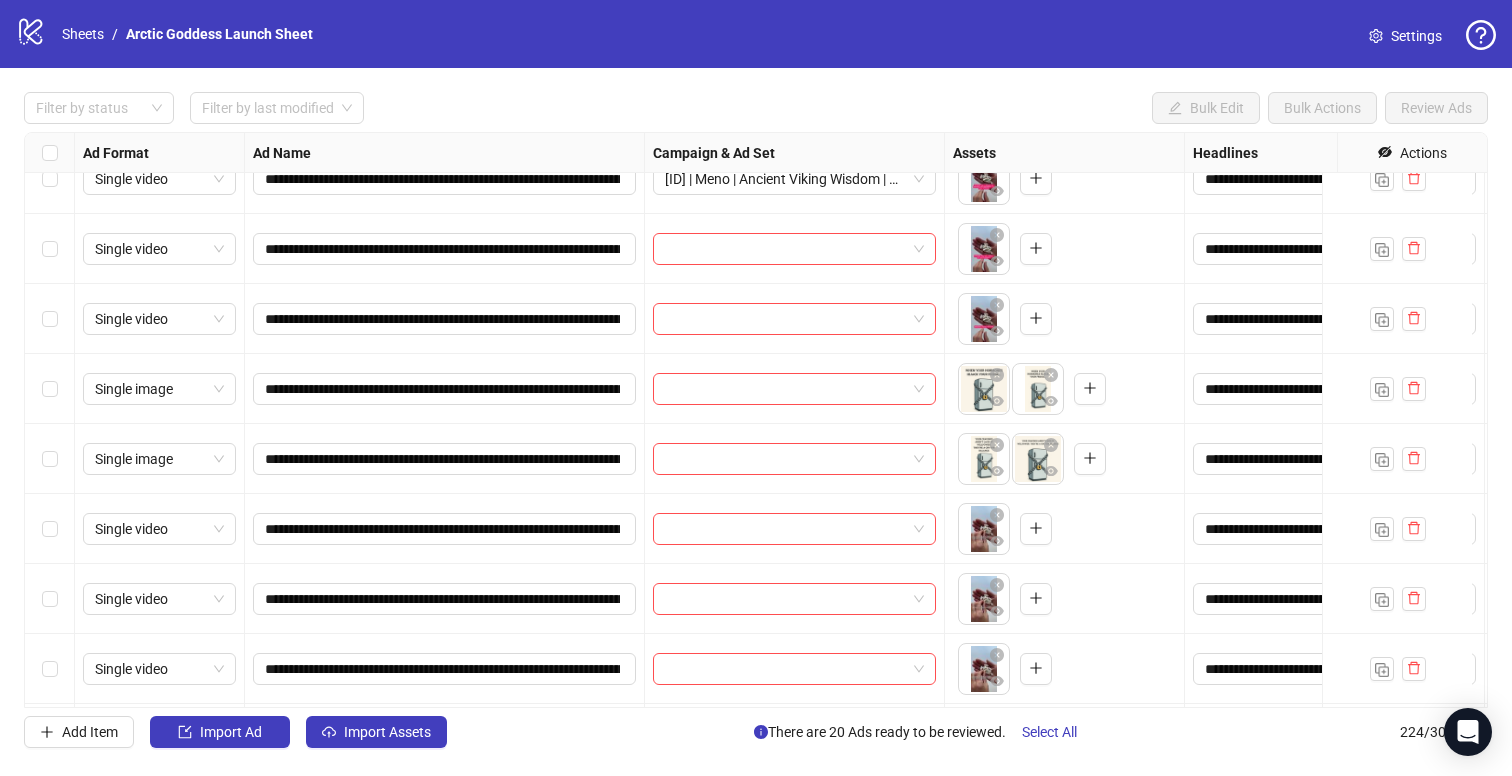 scroll, scrollTop: 1630, scrollLeft: 0, axis: vertical 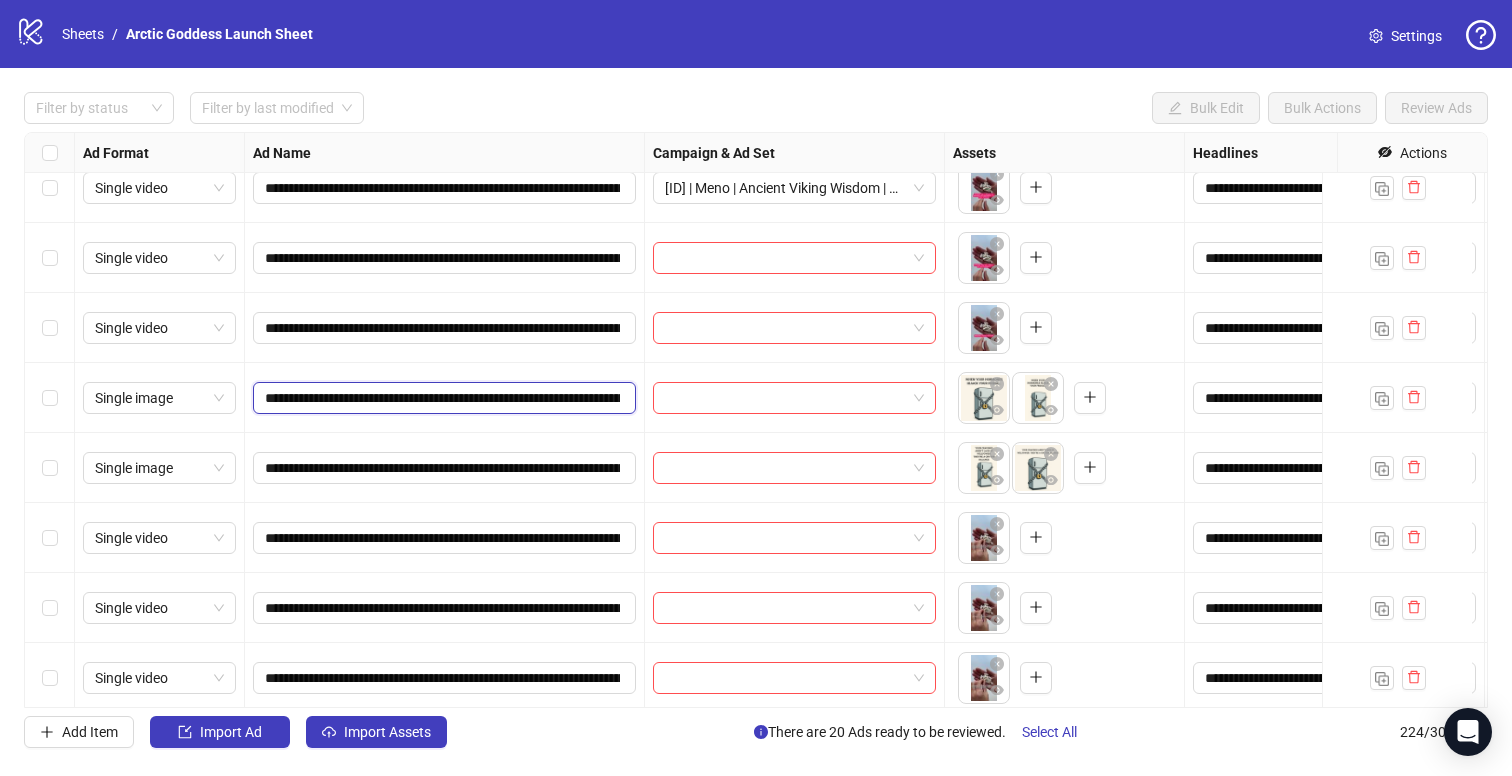 click on "**********" at bounding box center (442, 398) 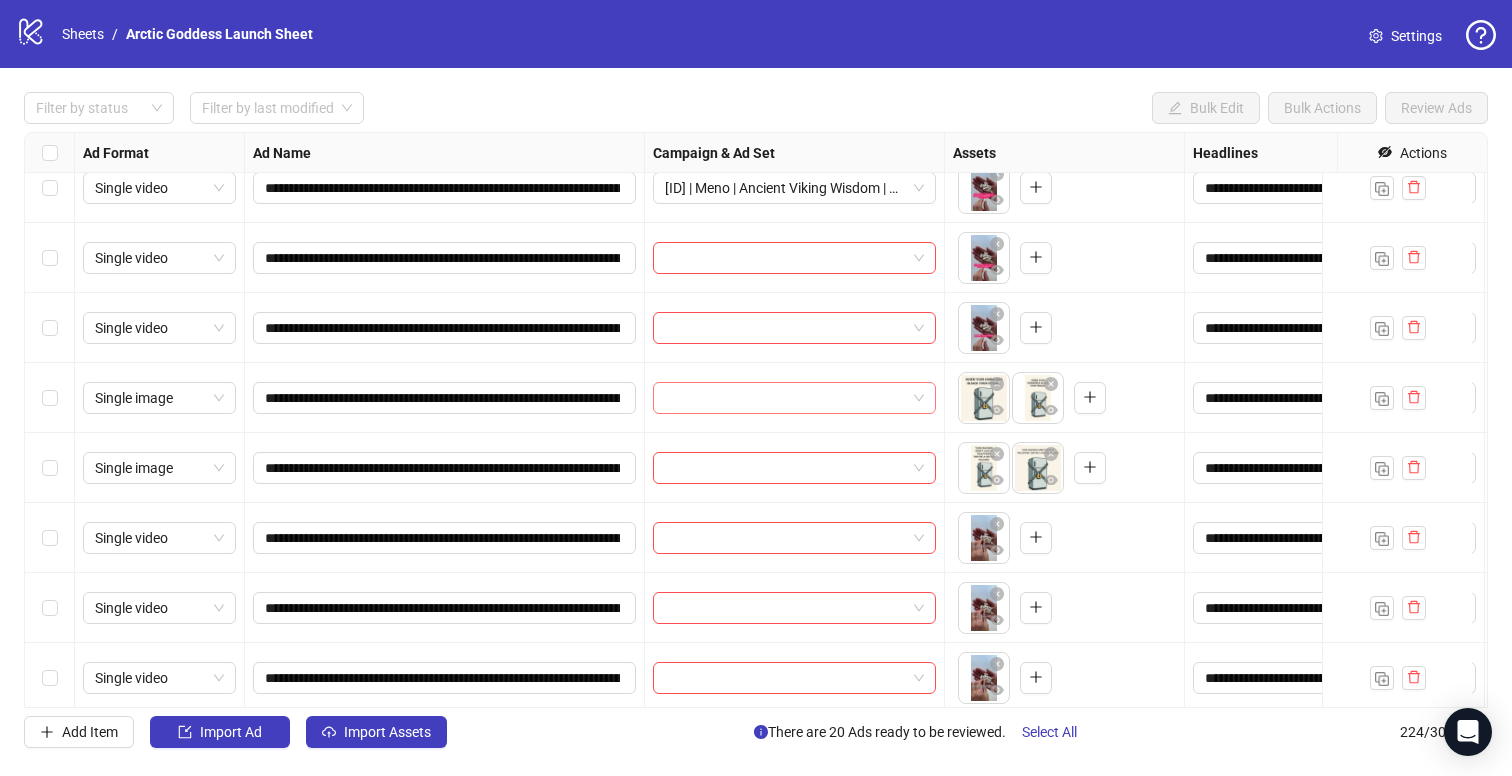 click at bounding box center (785, 398) 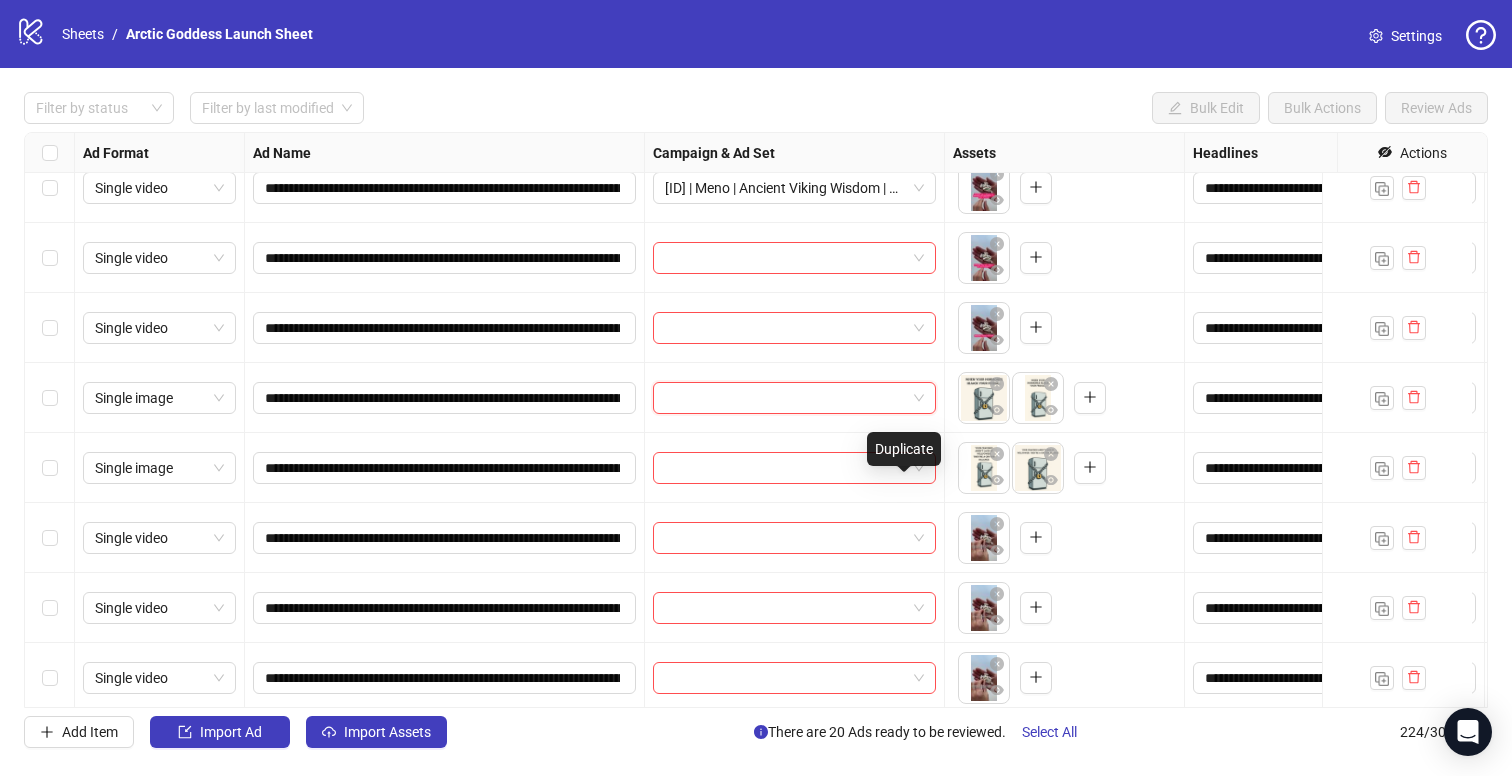 click on "Duplicate" at bounding box center [904, 449] 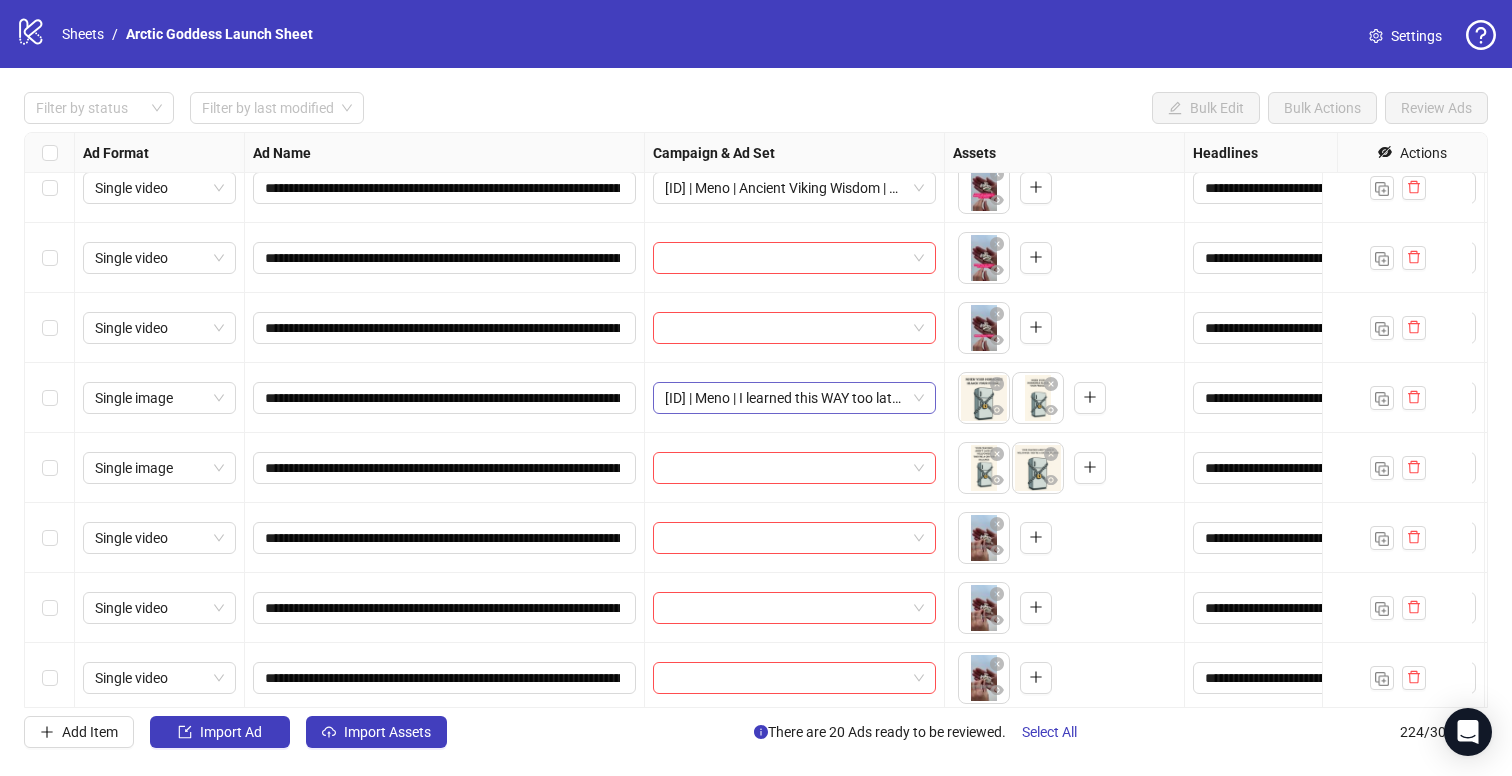 click on "[ID]  | Meno | I learned this WAY too late | @[FIRST] [LAST] | Arctic Goddess (AG)" at bounding box center (794, 398) 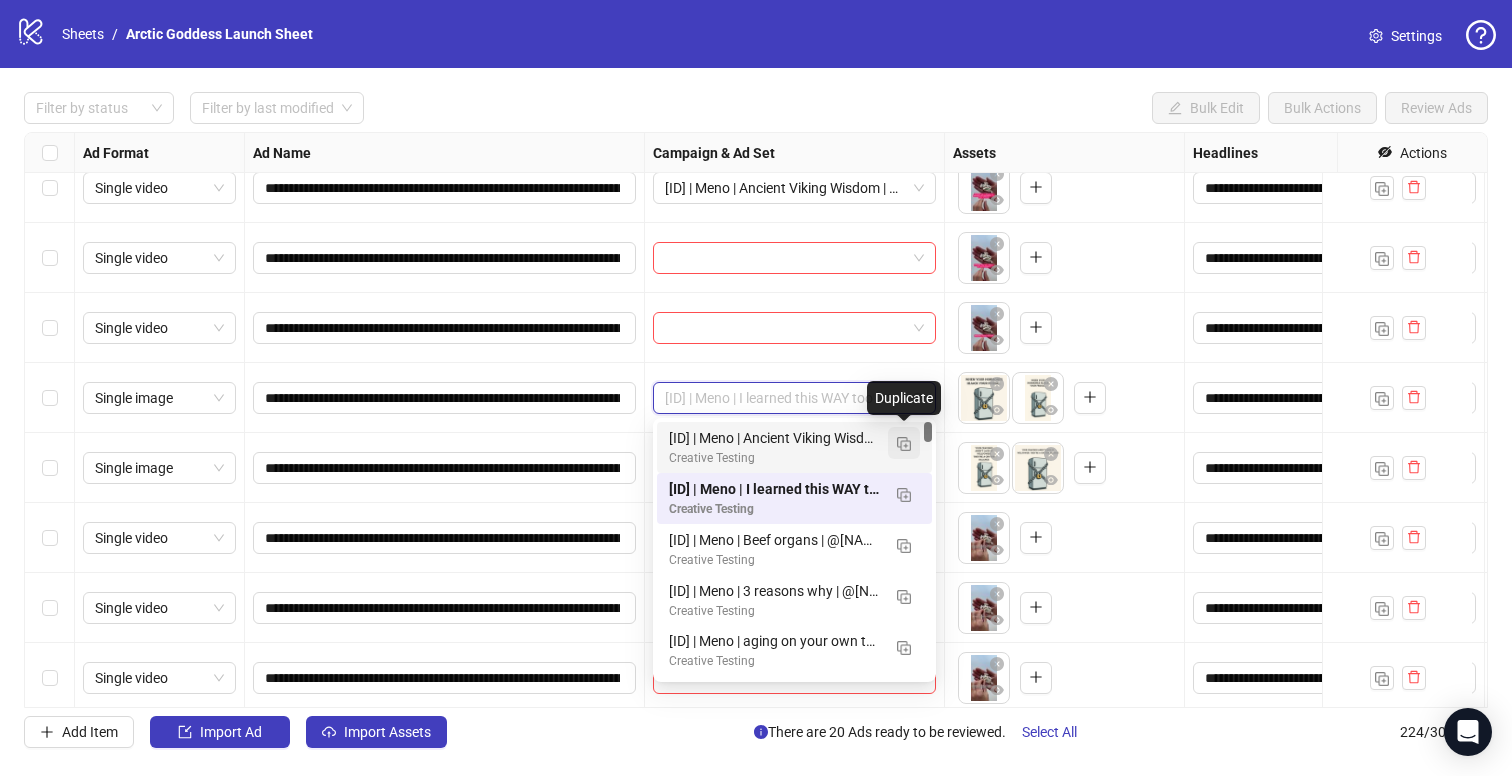 click at bounding box center (904, 444) 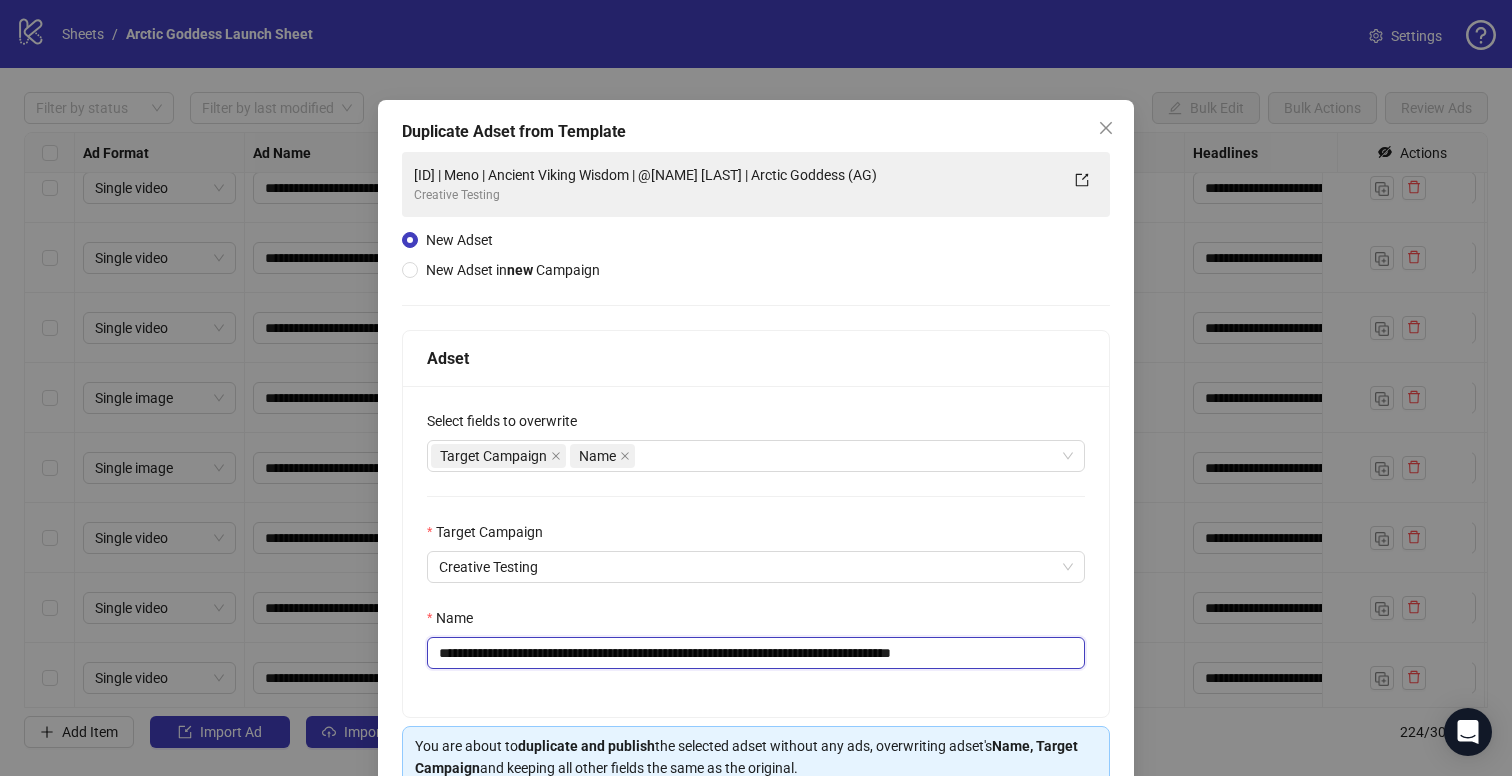 click on "**********" at bounding box center (756, 653) 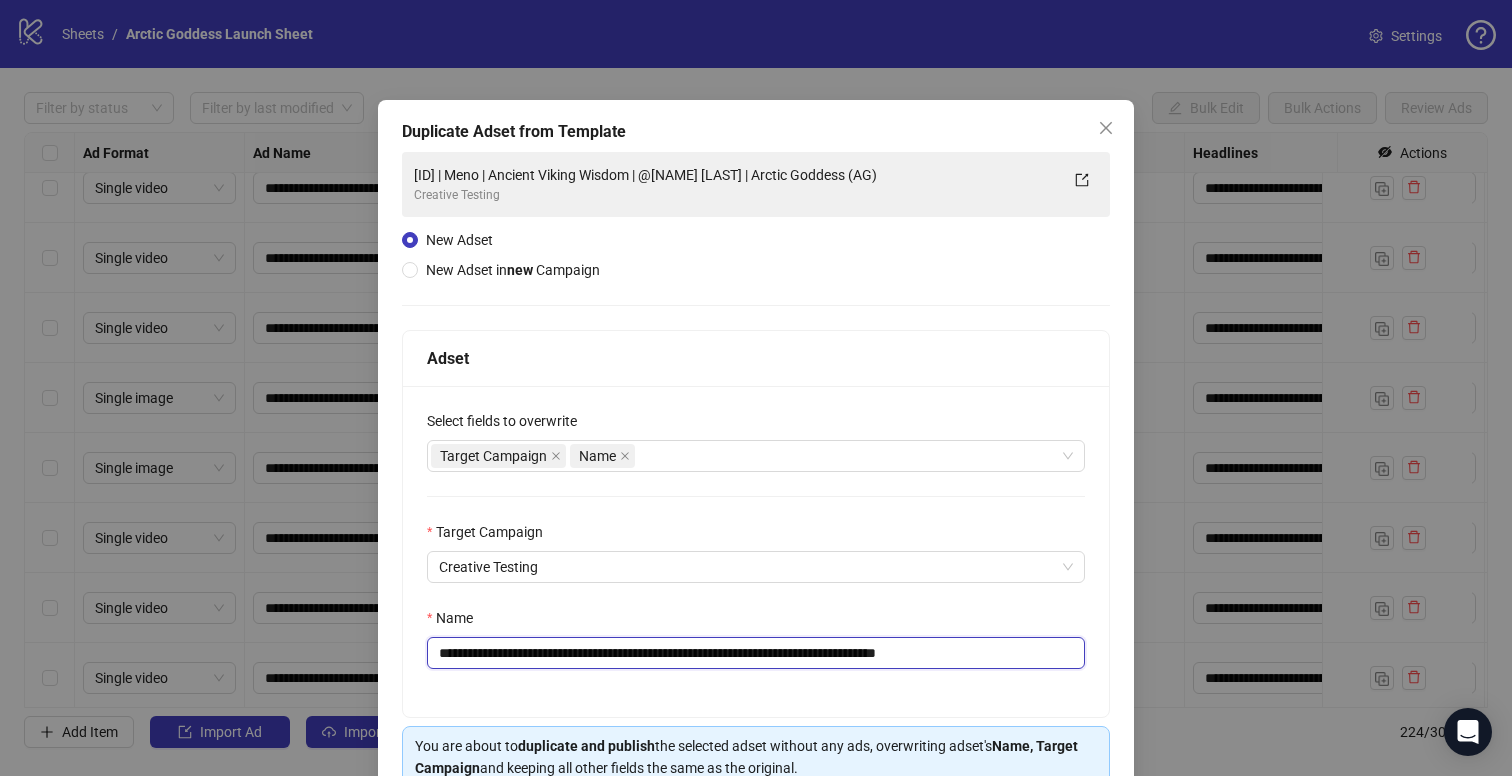 drag, startPoint x: 561, startPoint y: 655, endPoint x: 542, endPoint y: 659, distance: 19.416489 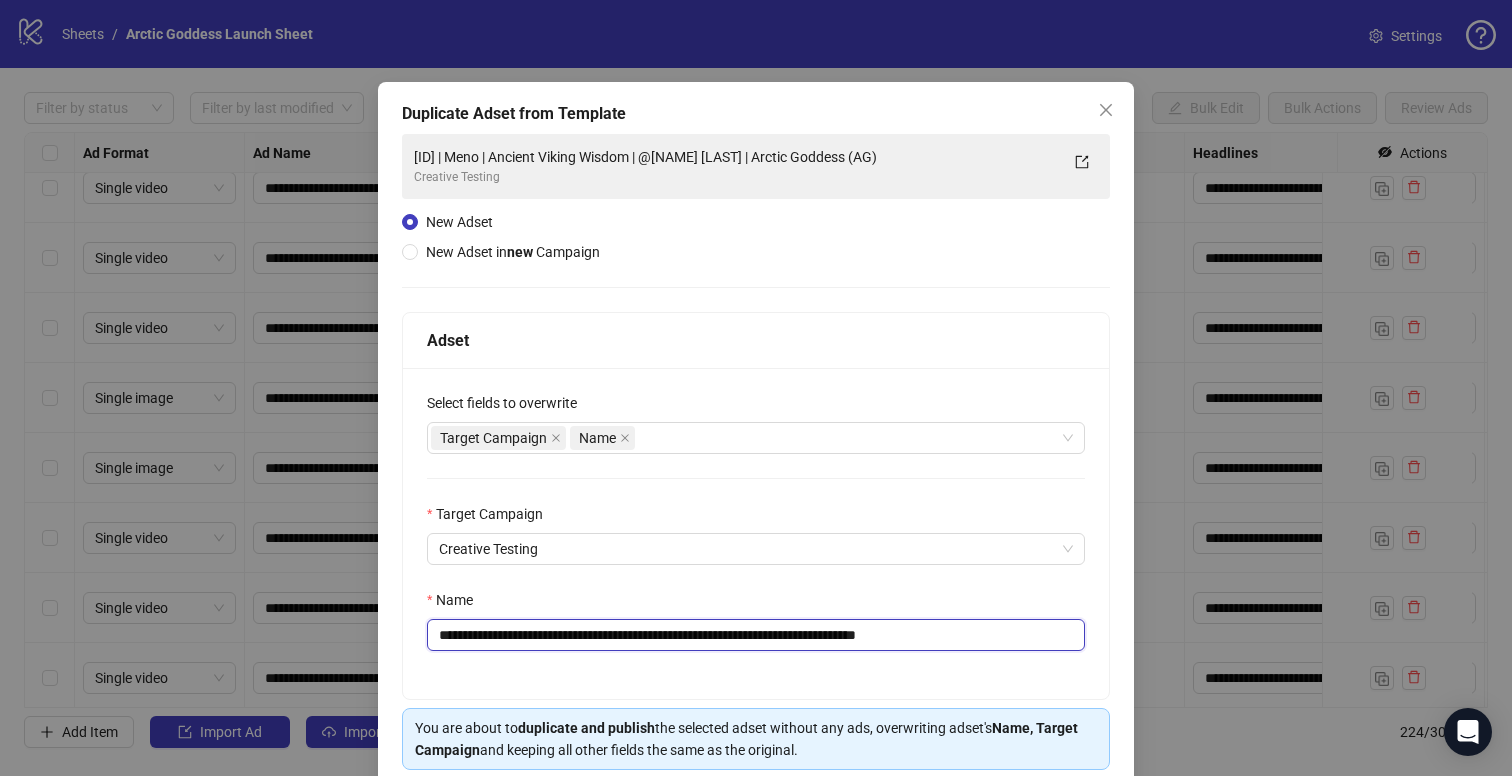 scroll, scrollTop: 101, scrollLeft: 0, axis: vertical 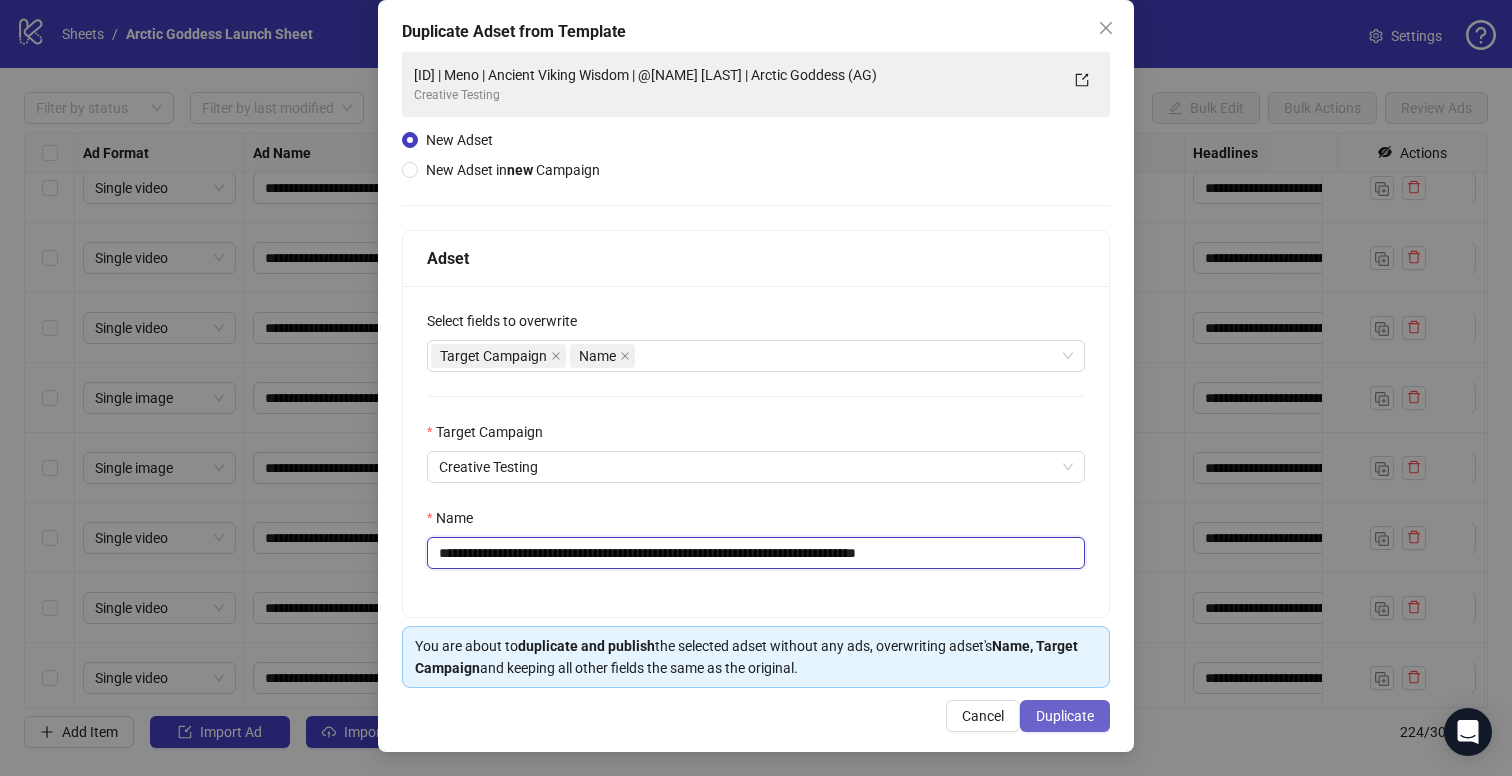 type on "**********" 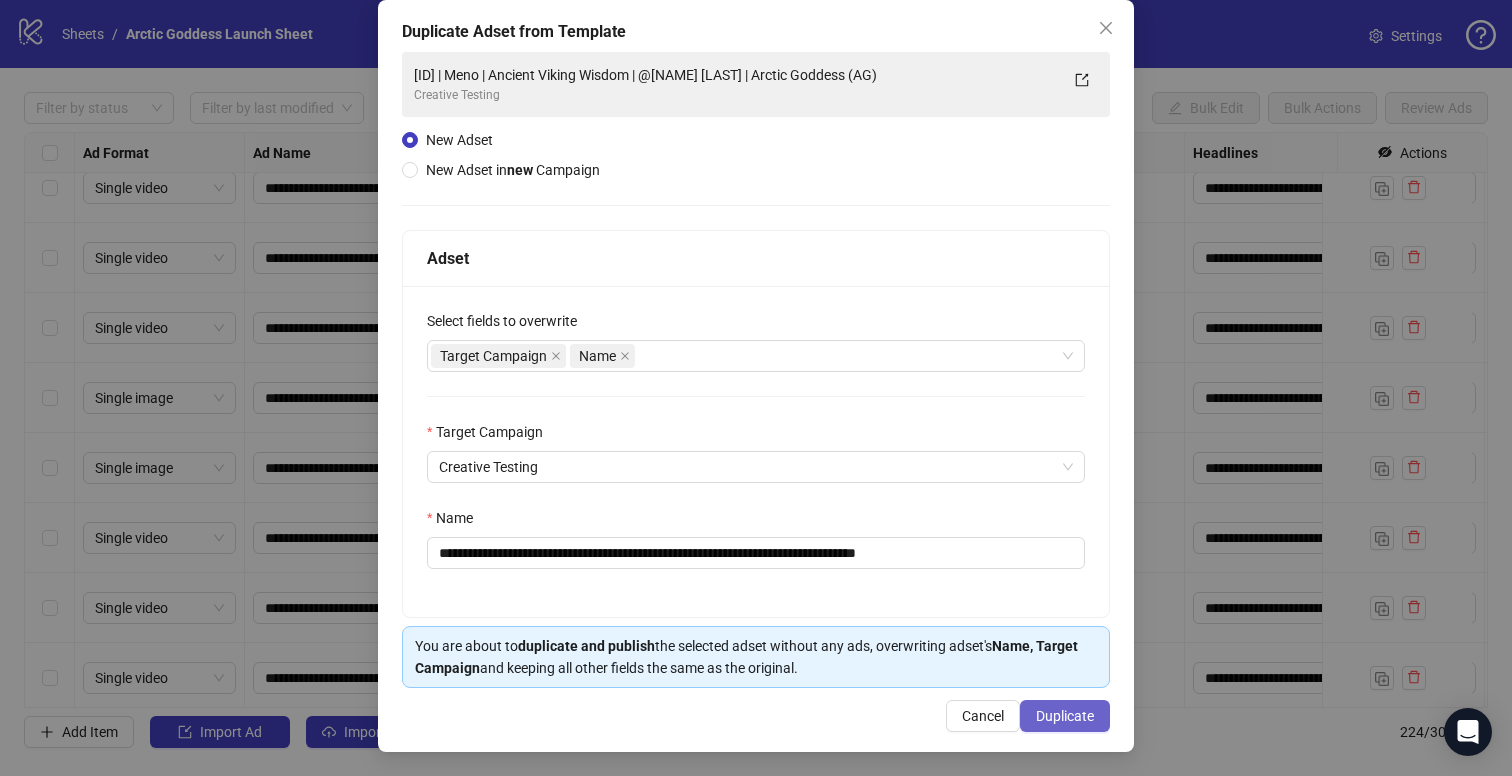 click on "Duplicate" at bounding box center [1065, 716] 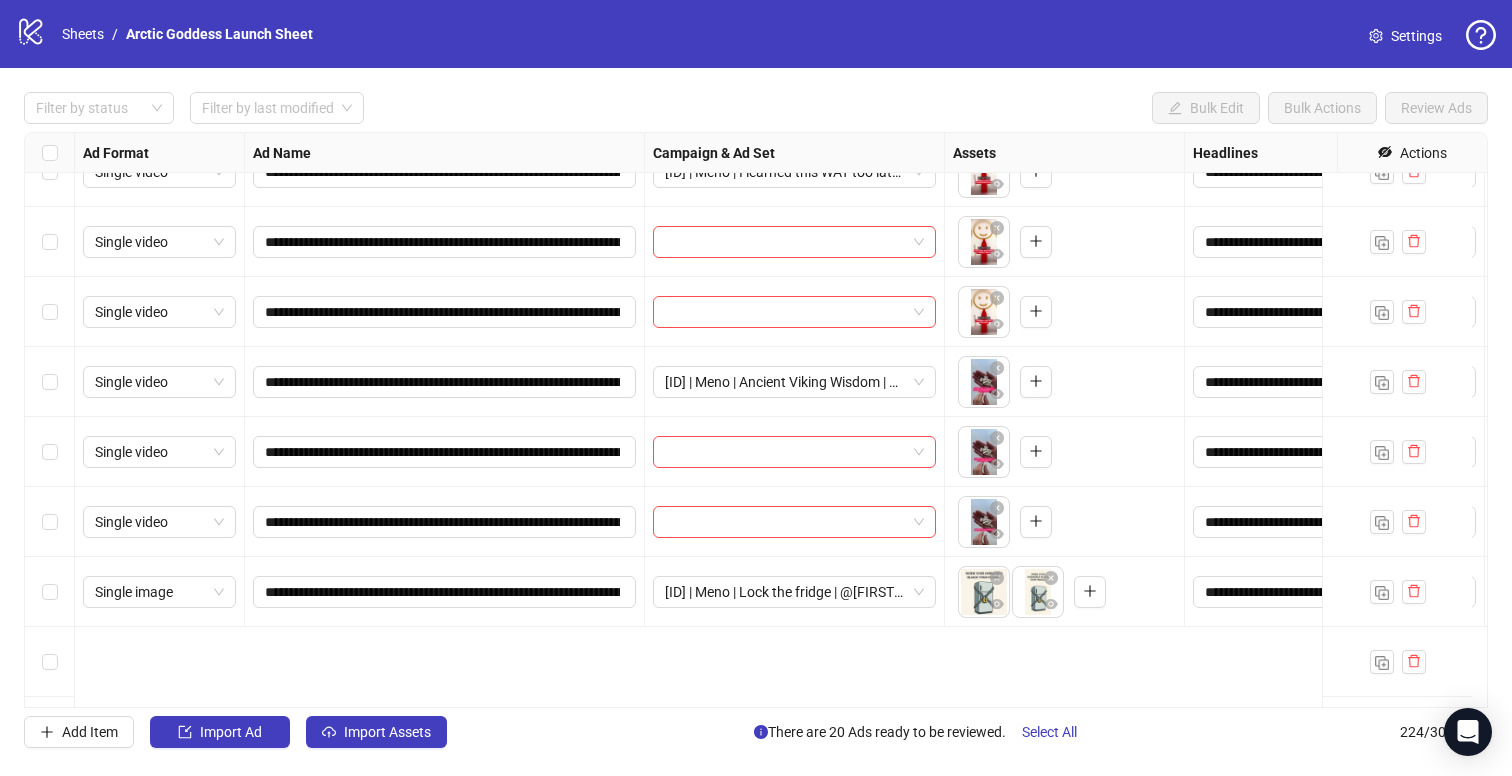 scroll, scrollTop: 1240, scrollLeft: 0, axis: vertical 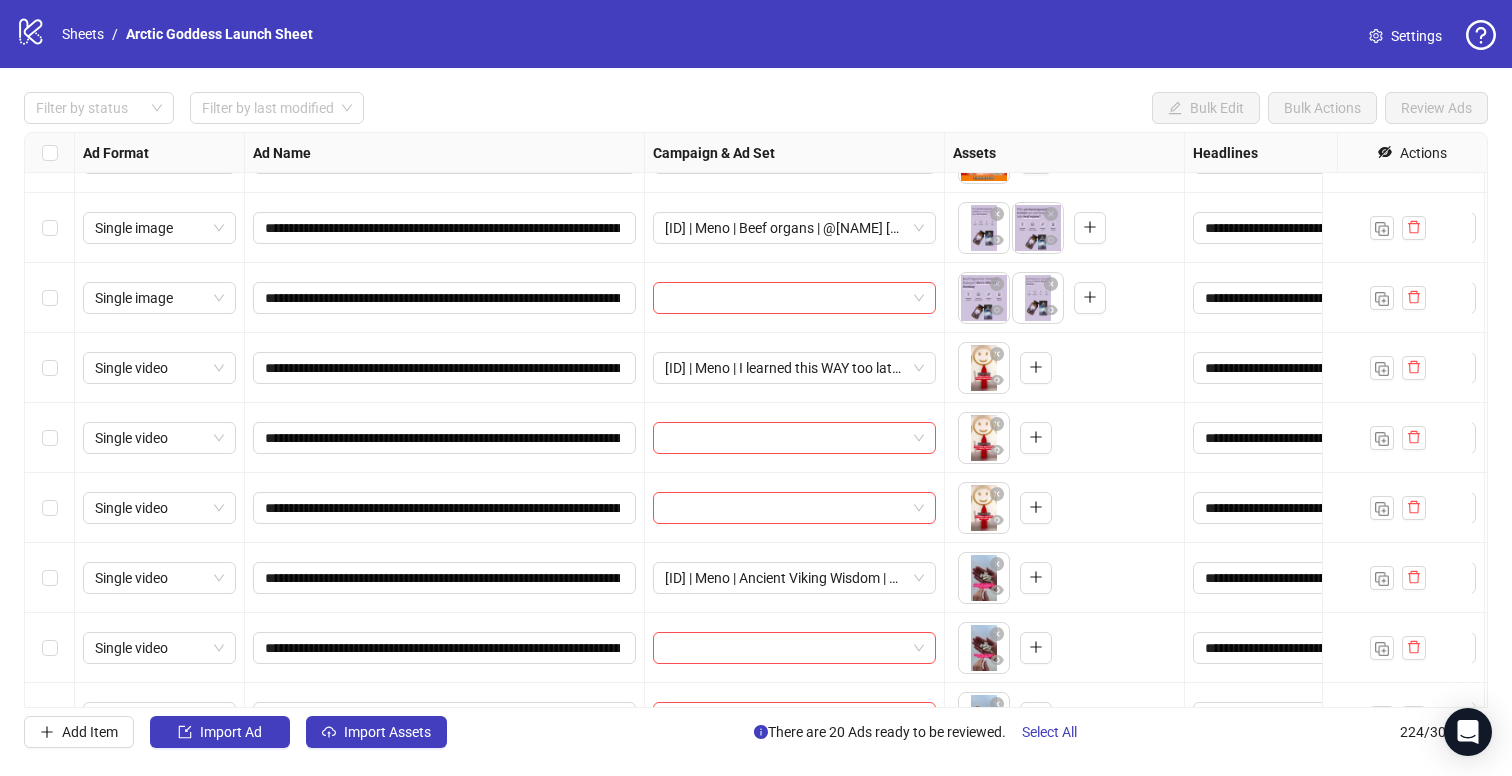 click at bounding box center (50, 228) 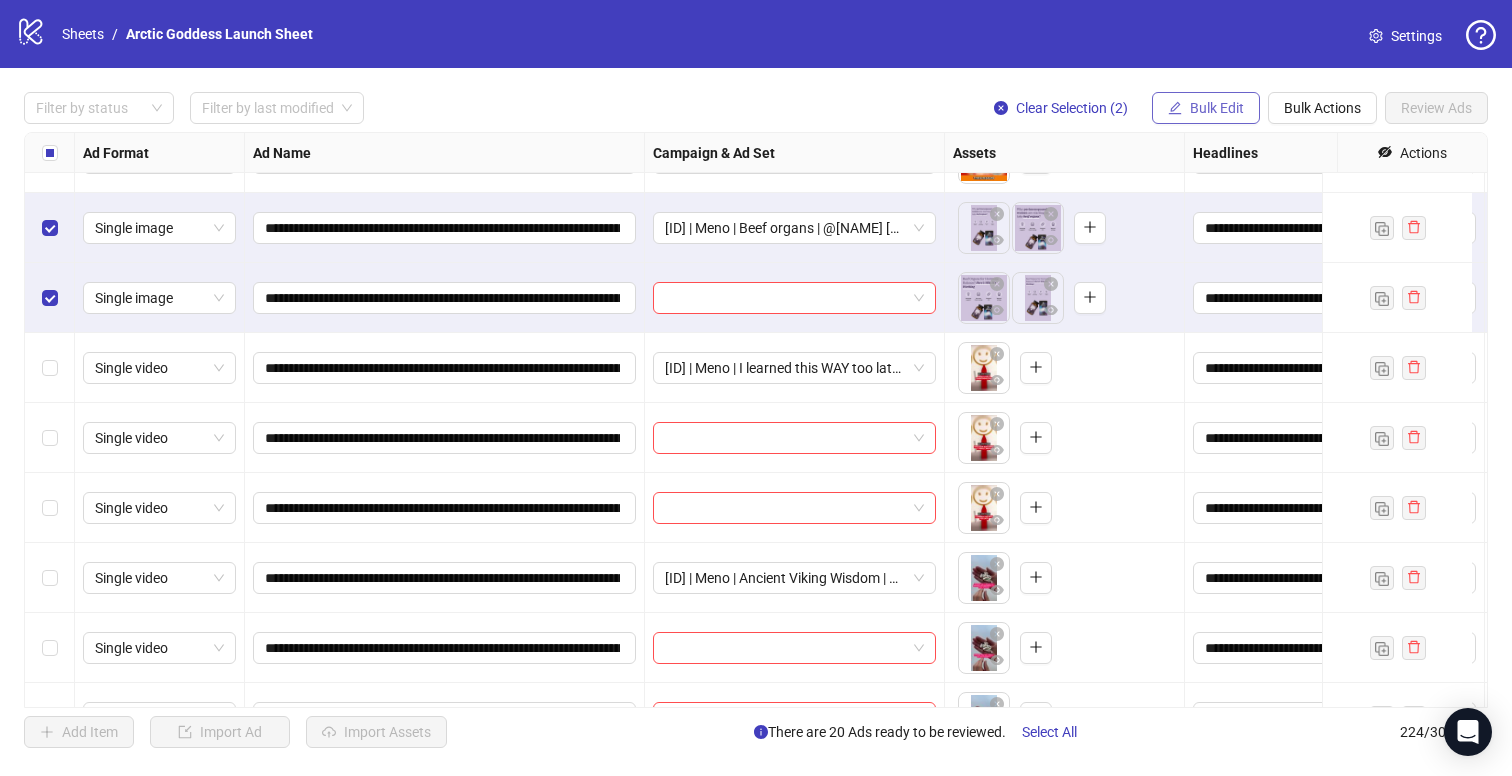 click on "Bulk Edit" at bounding box center (1217, 108) 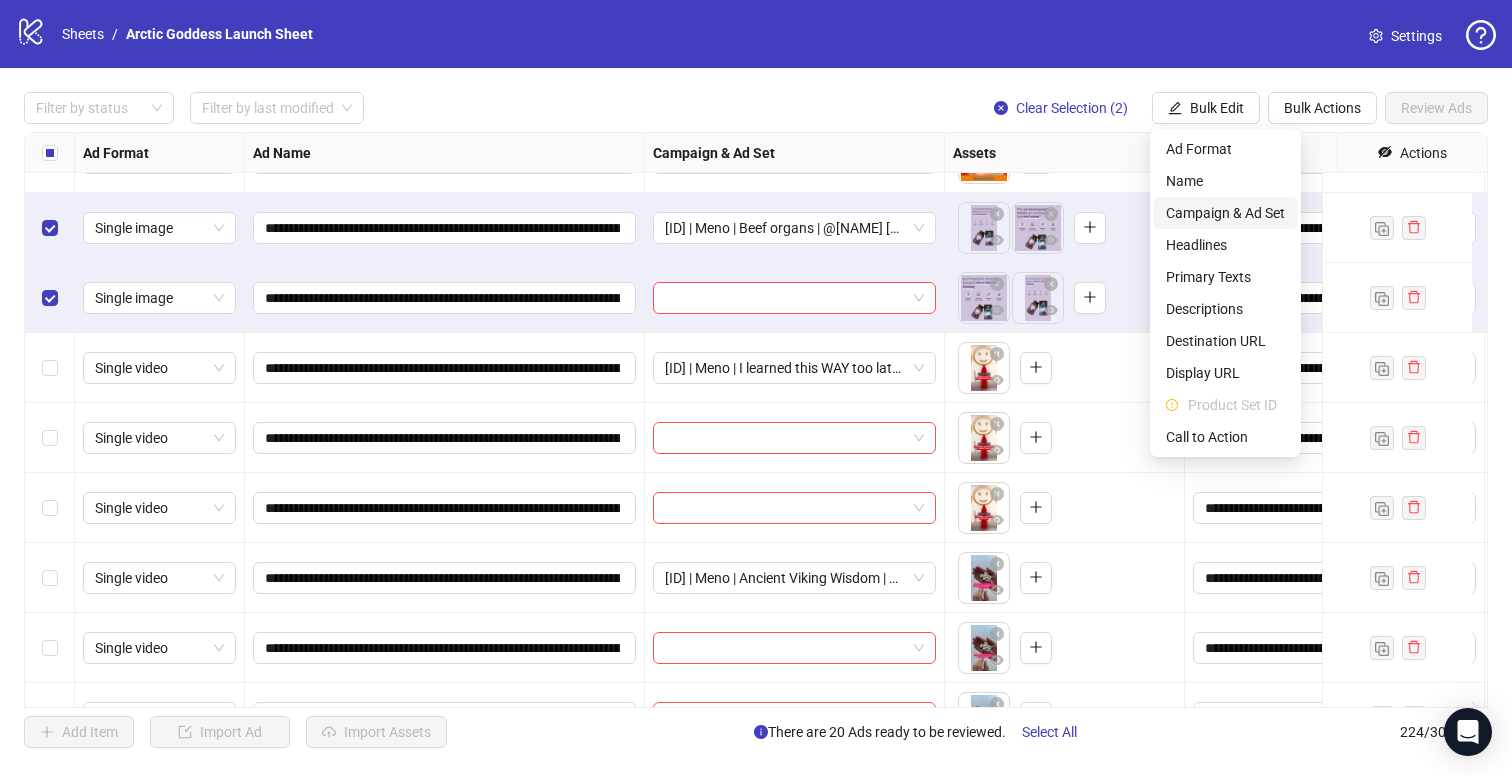 click on "Campaign & Ad Set" at bounding box center [1225, 213] 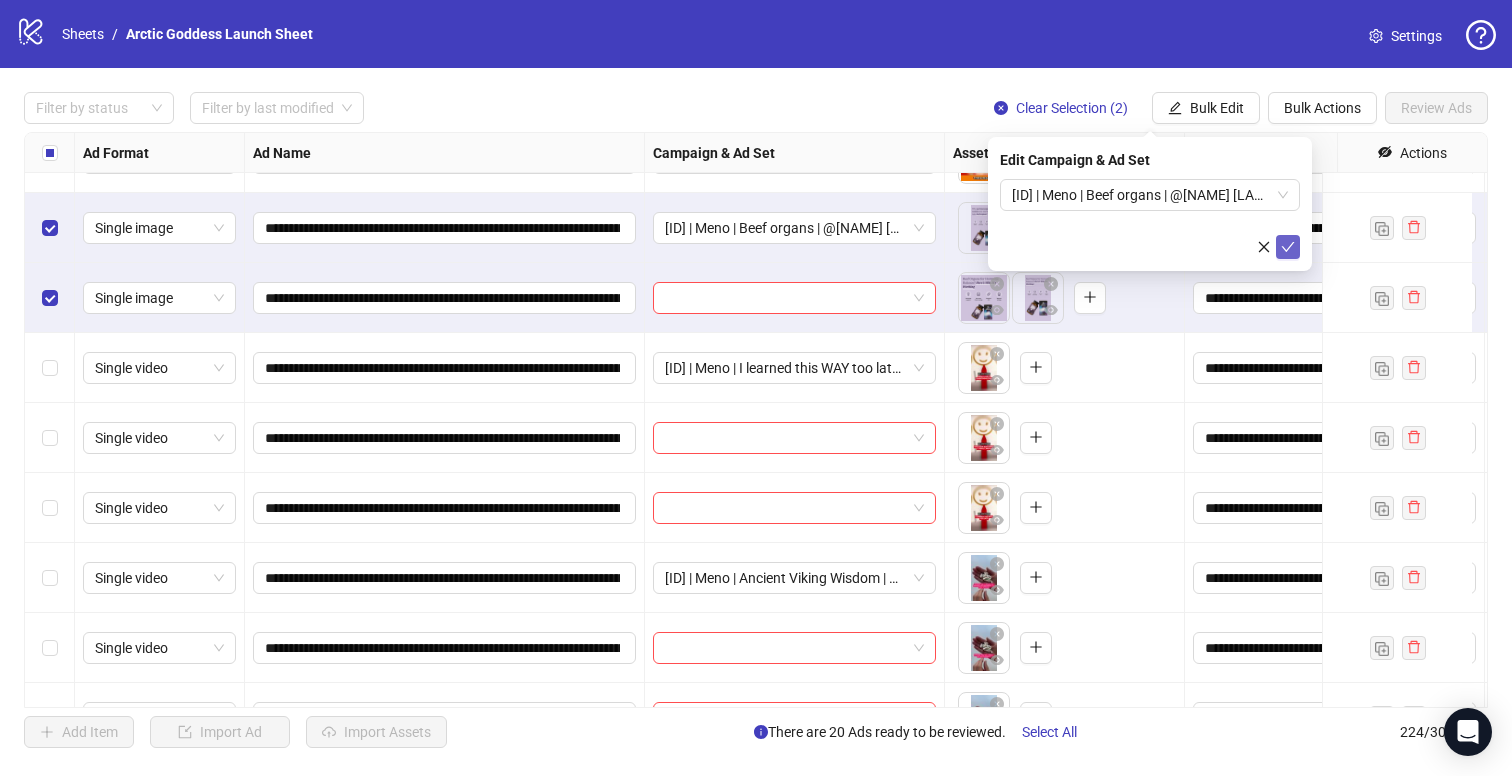 click at bounding box center [1288, 247] 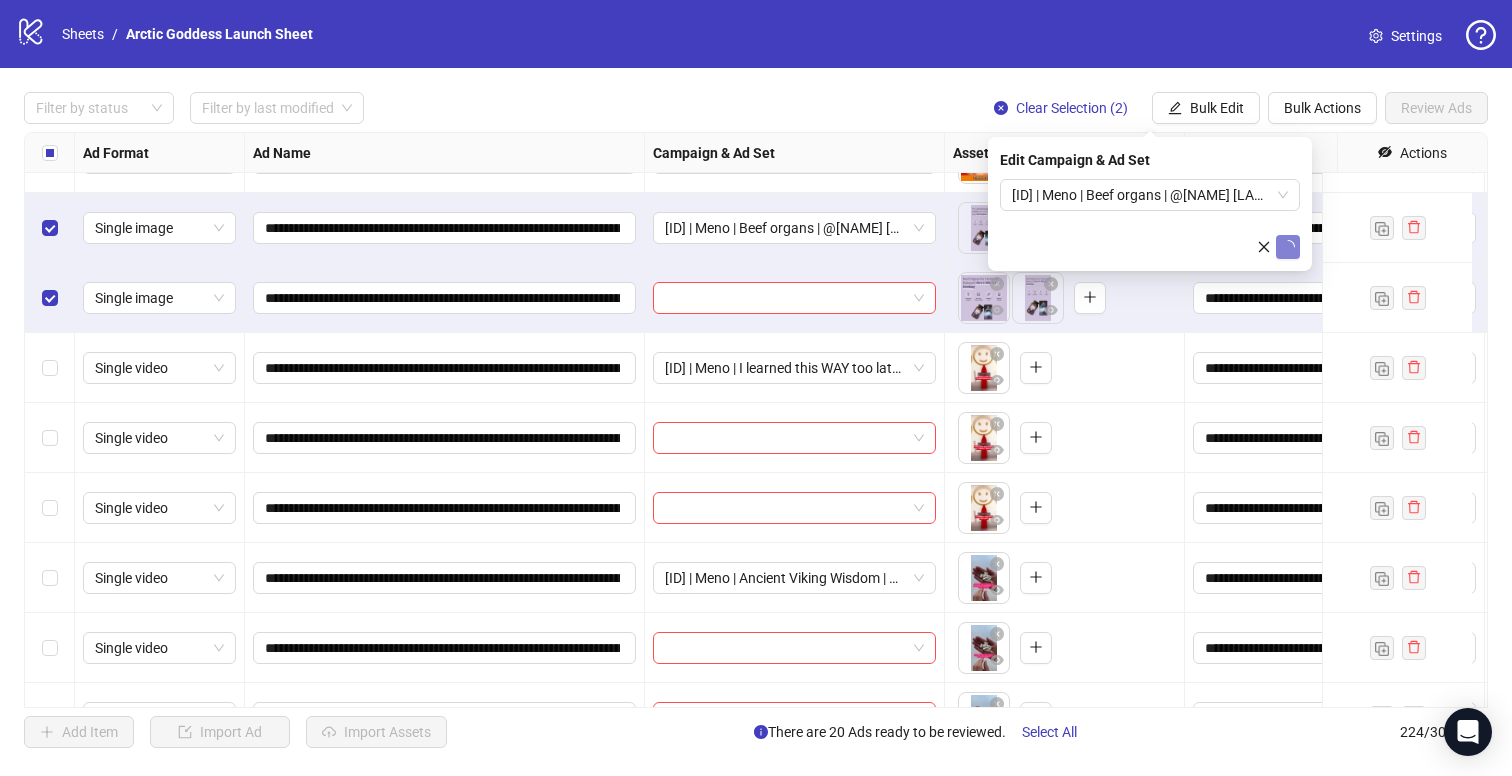 click at bounding box center (50, 298) 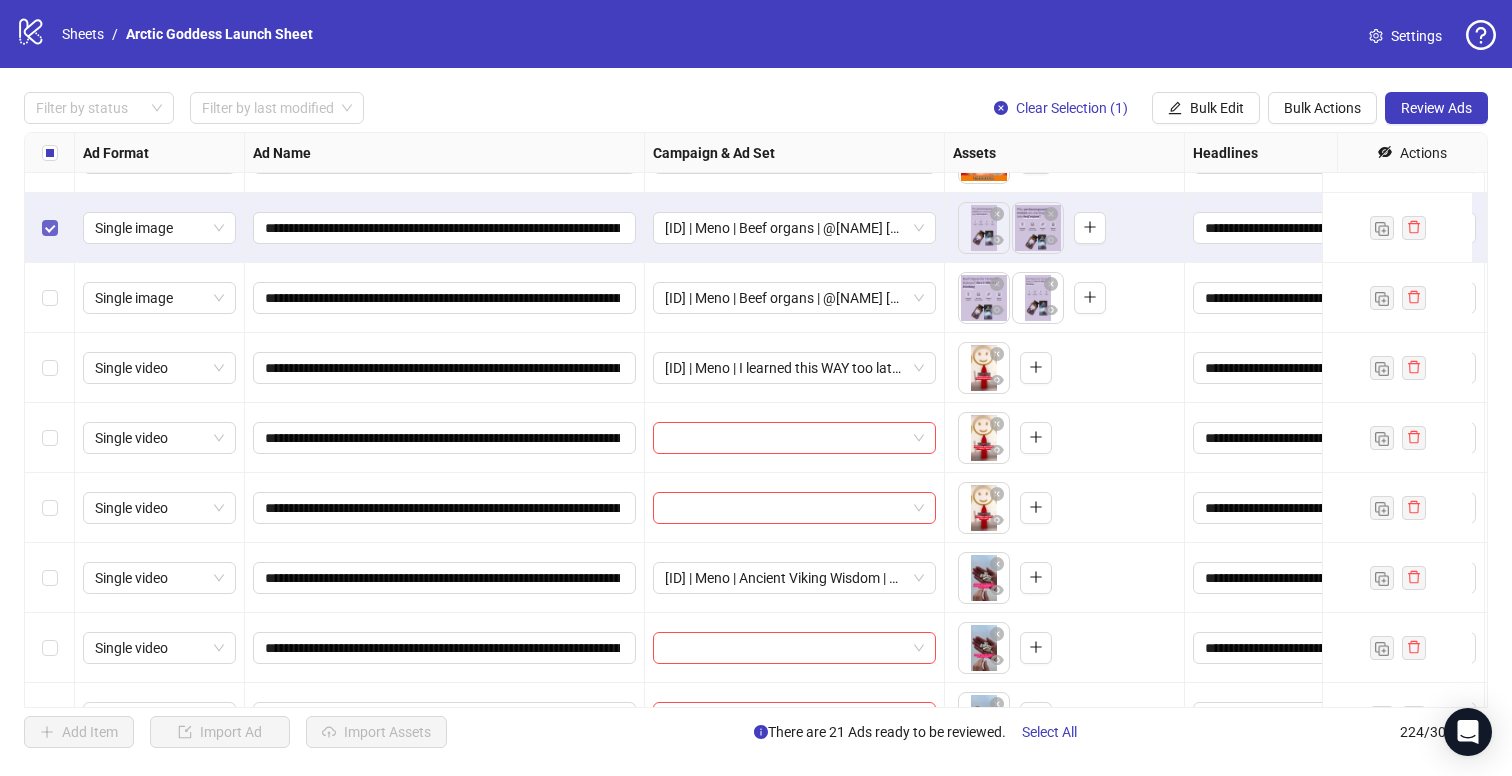 click at bounding box center [50, 228] 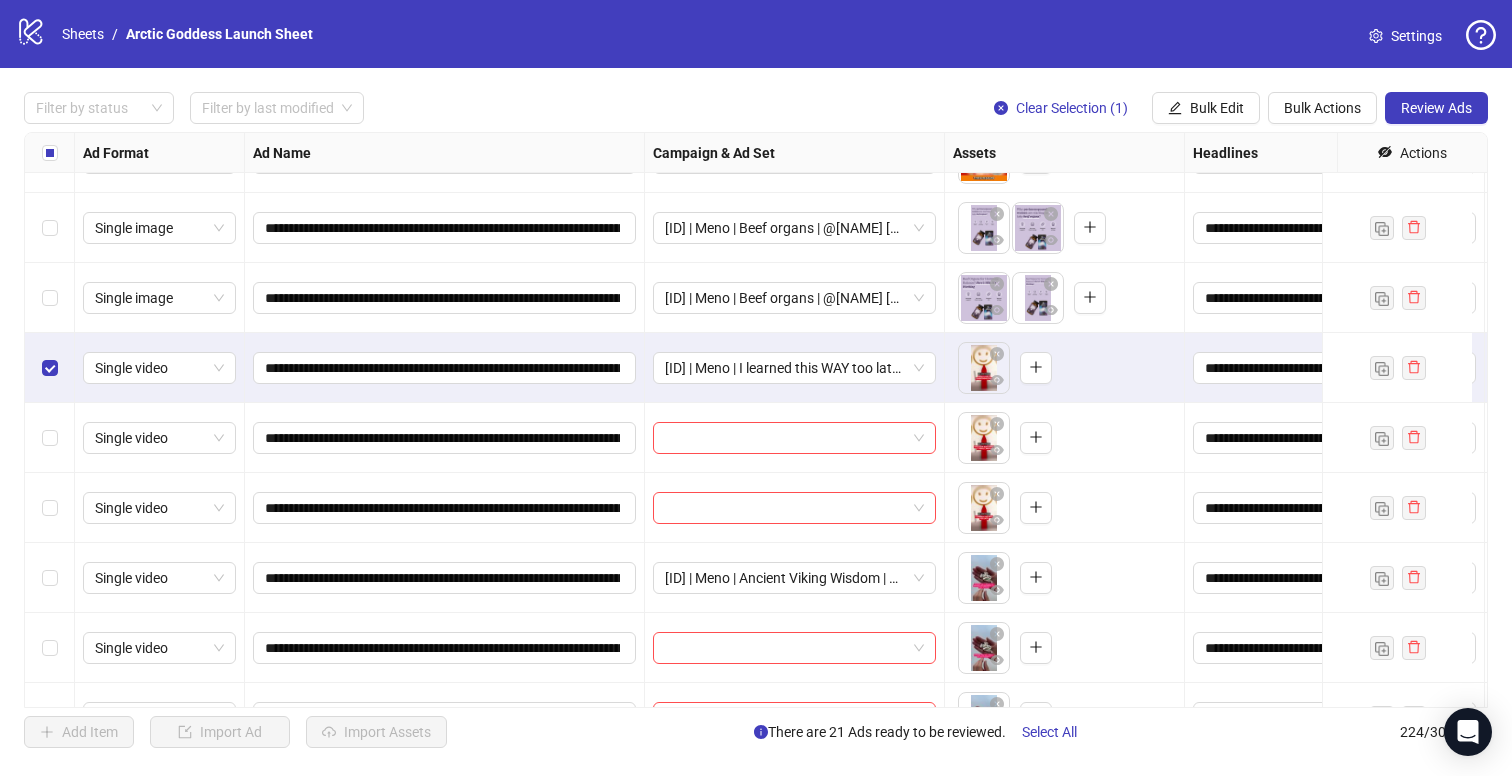click at bounding box center (50, 438) 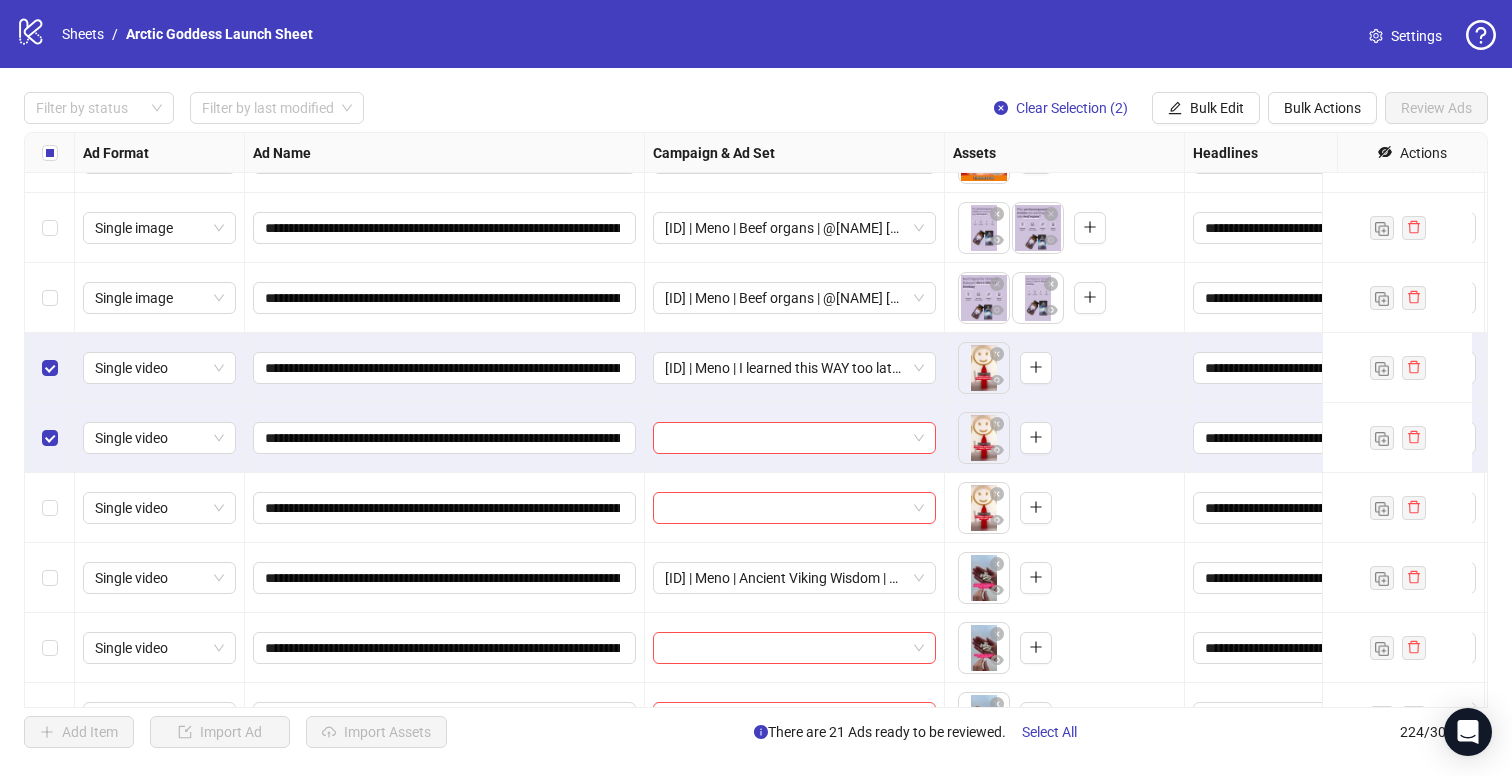 click at bounding box center (50, 508) 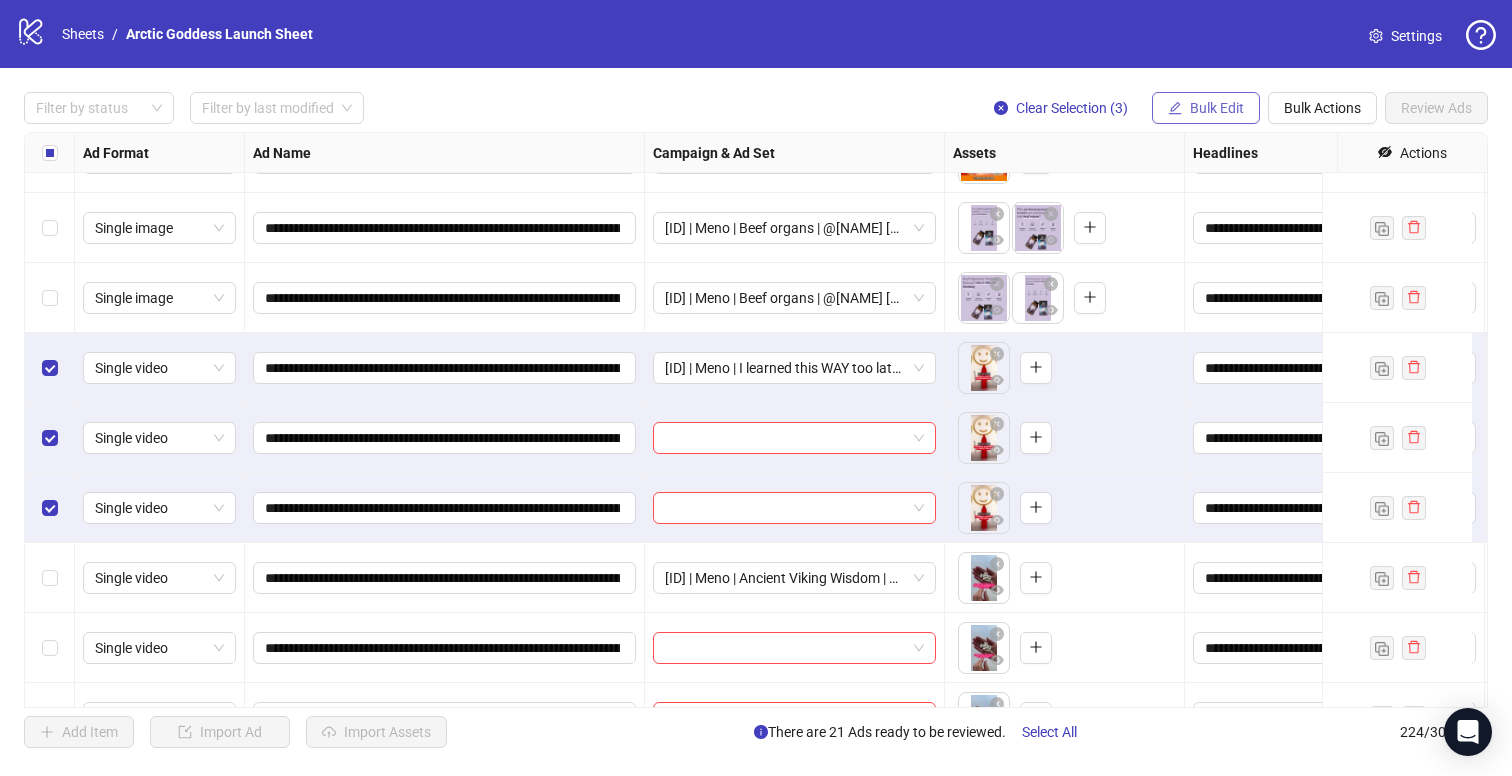 click on "Bulk Edit" at bounding box center [1206, 108] 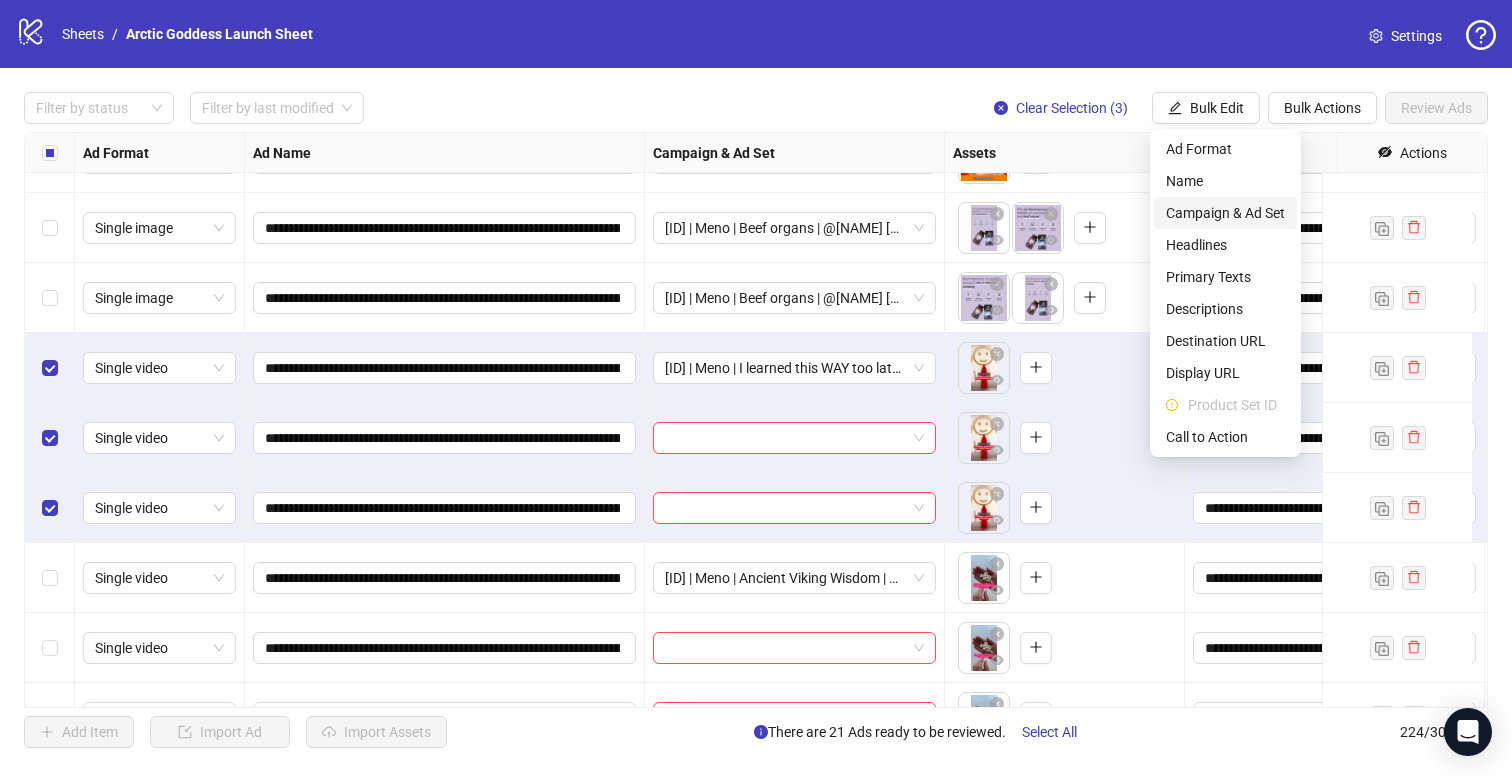 click on "Campaign & Ad Set" at bounding box center (1225, 213) 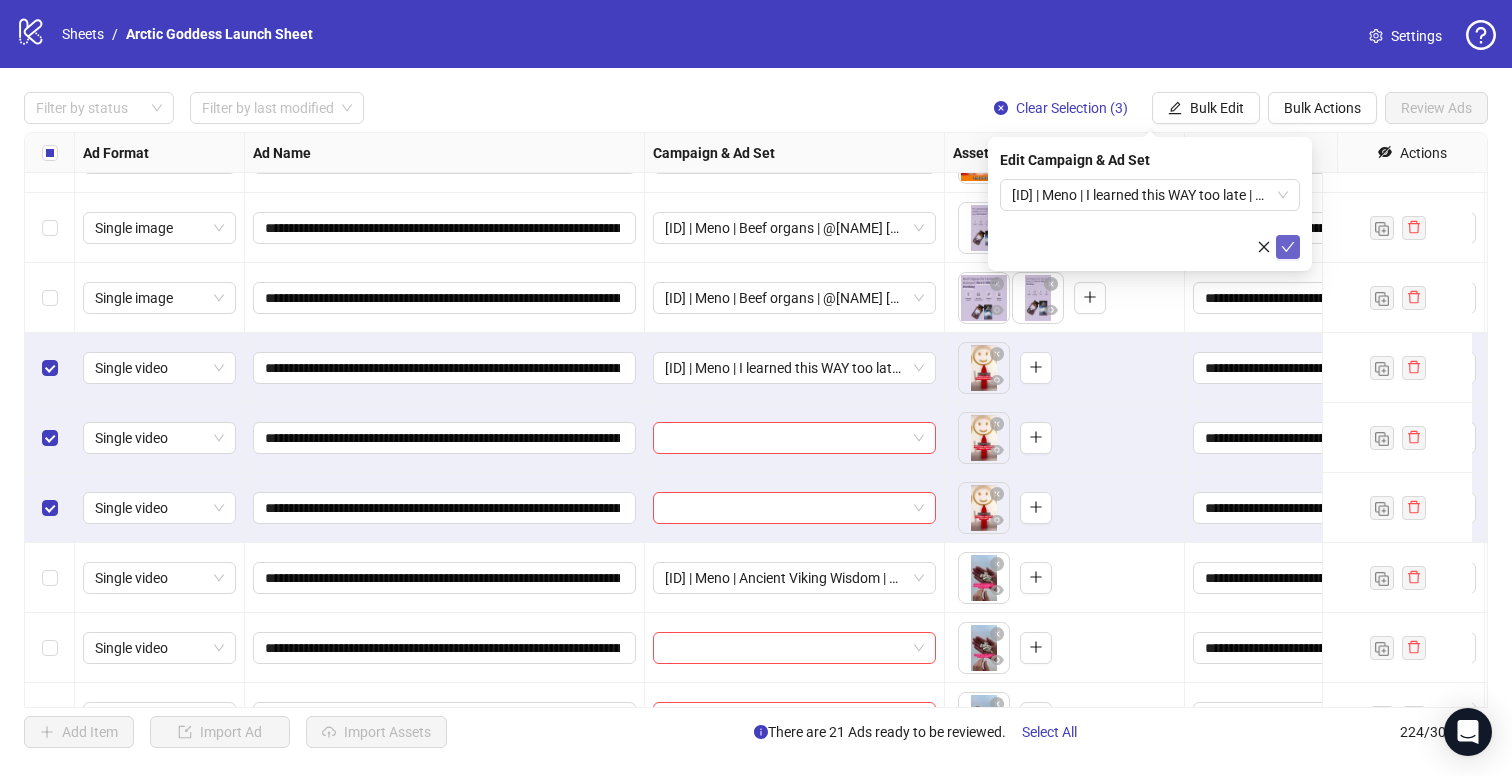 click at bounding box center [1288, 247] 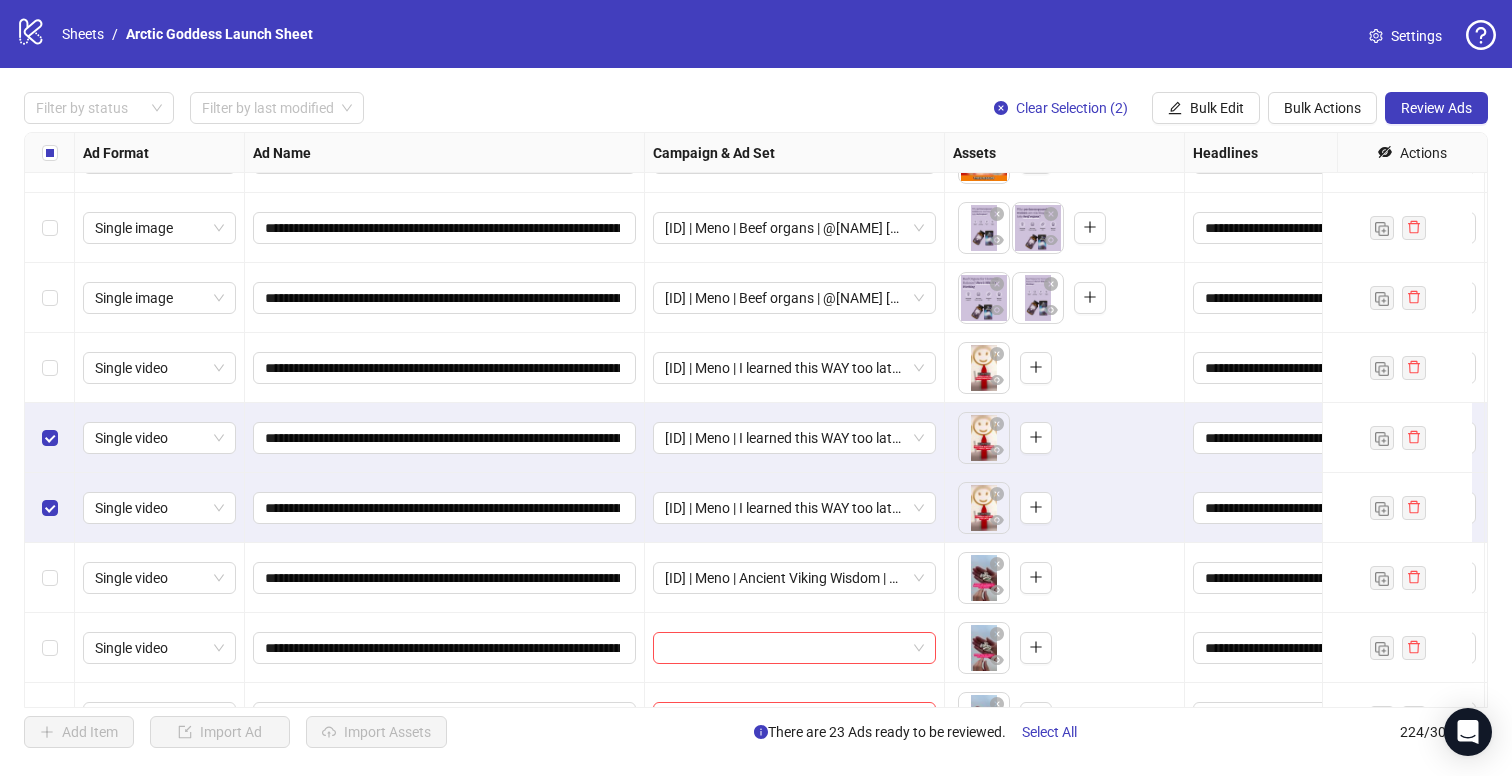 click at bounding box center [50, 438] 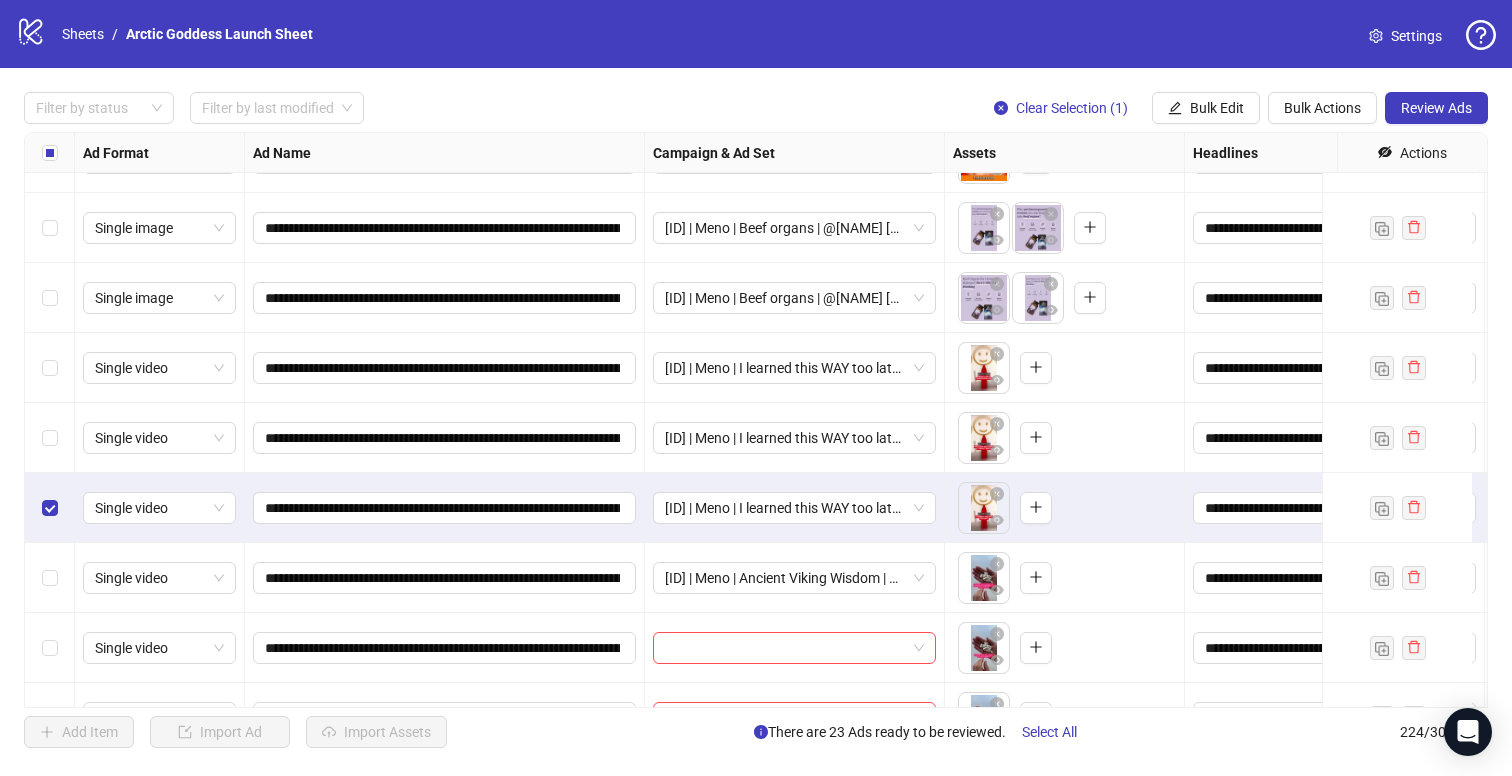 click at bounding box center (50, 508) 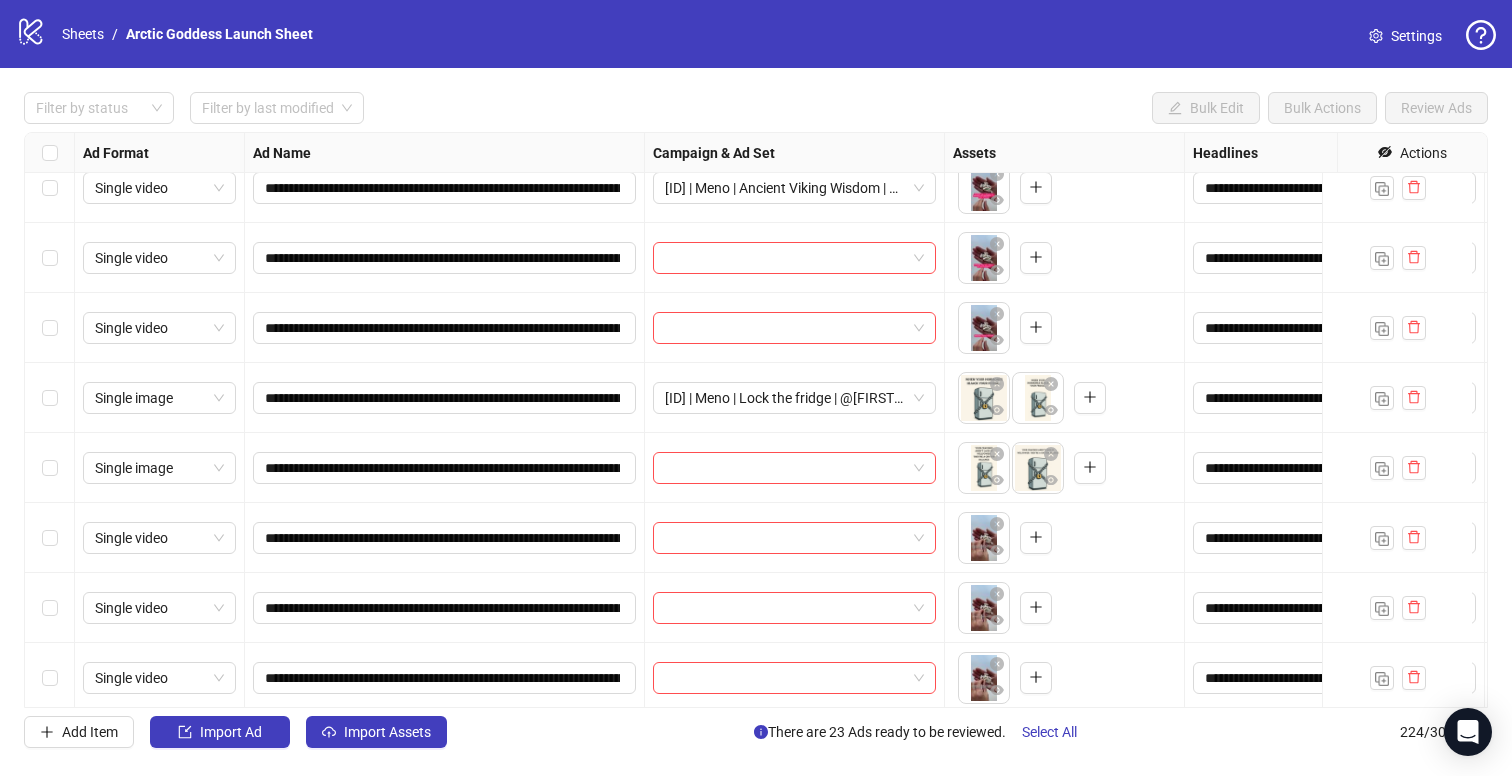 scroll, scrollTop: 1626, scrollLeft: 0, axis: vertical 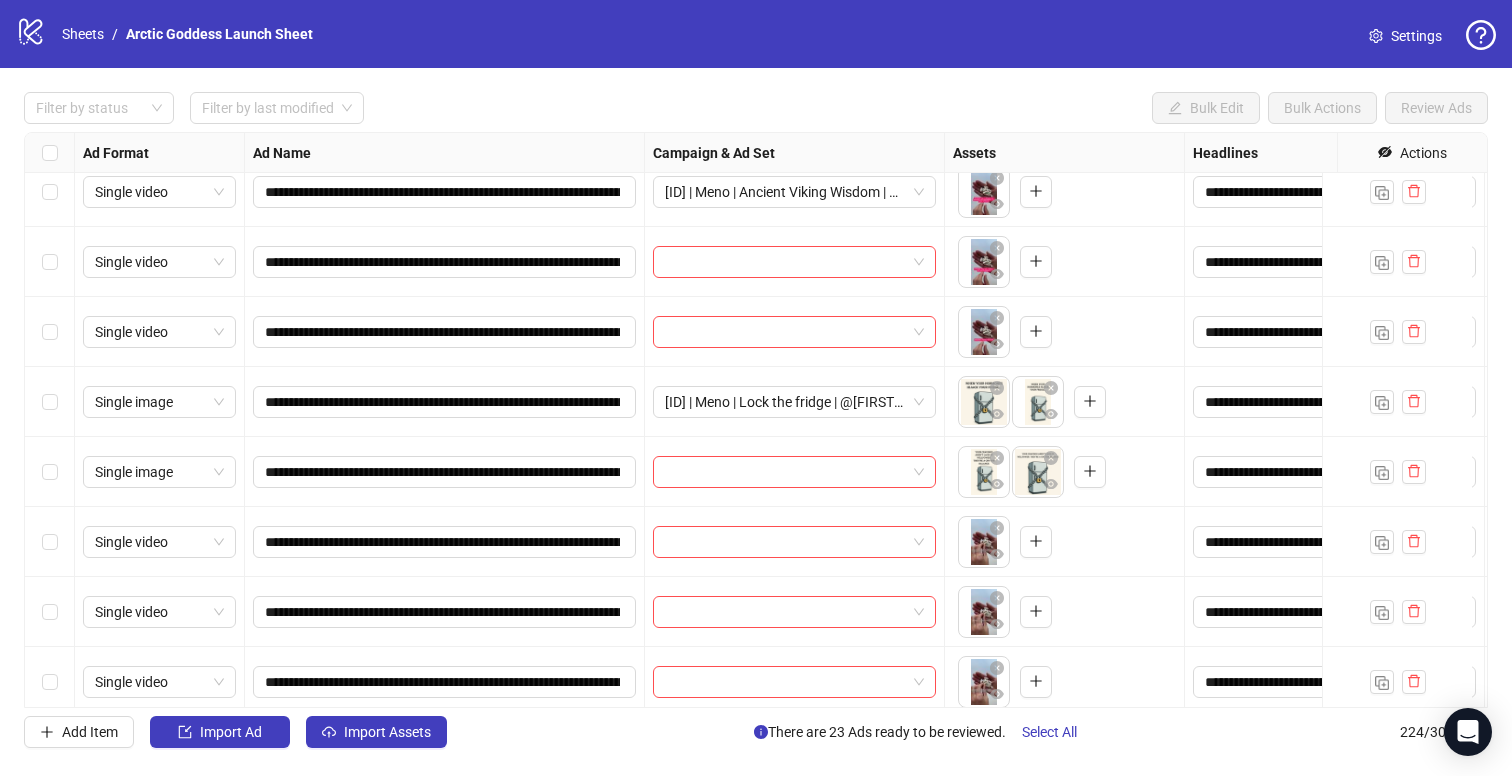 click at bounding box center (50, 192) 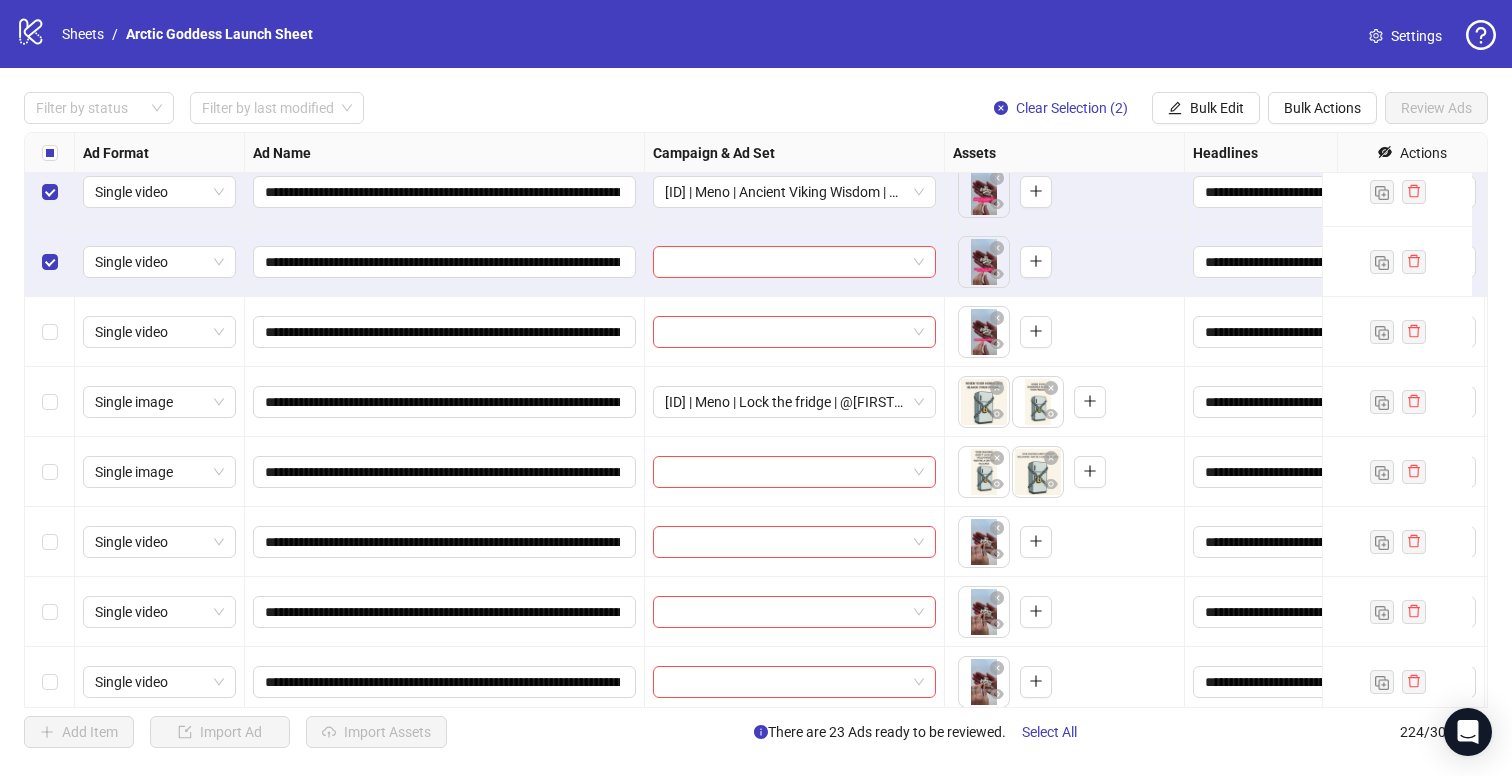 click at bounding box center [50, 332] 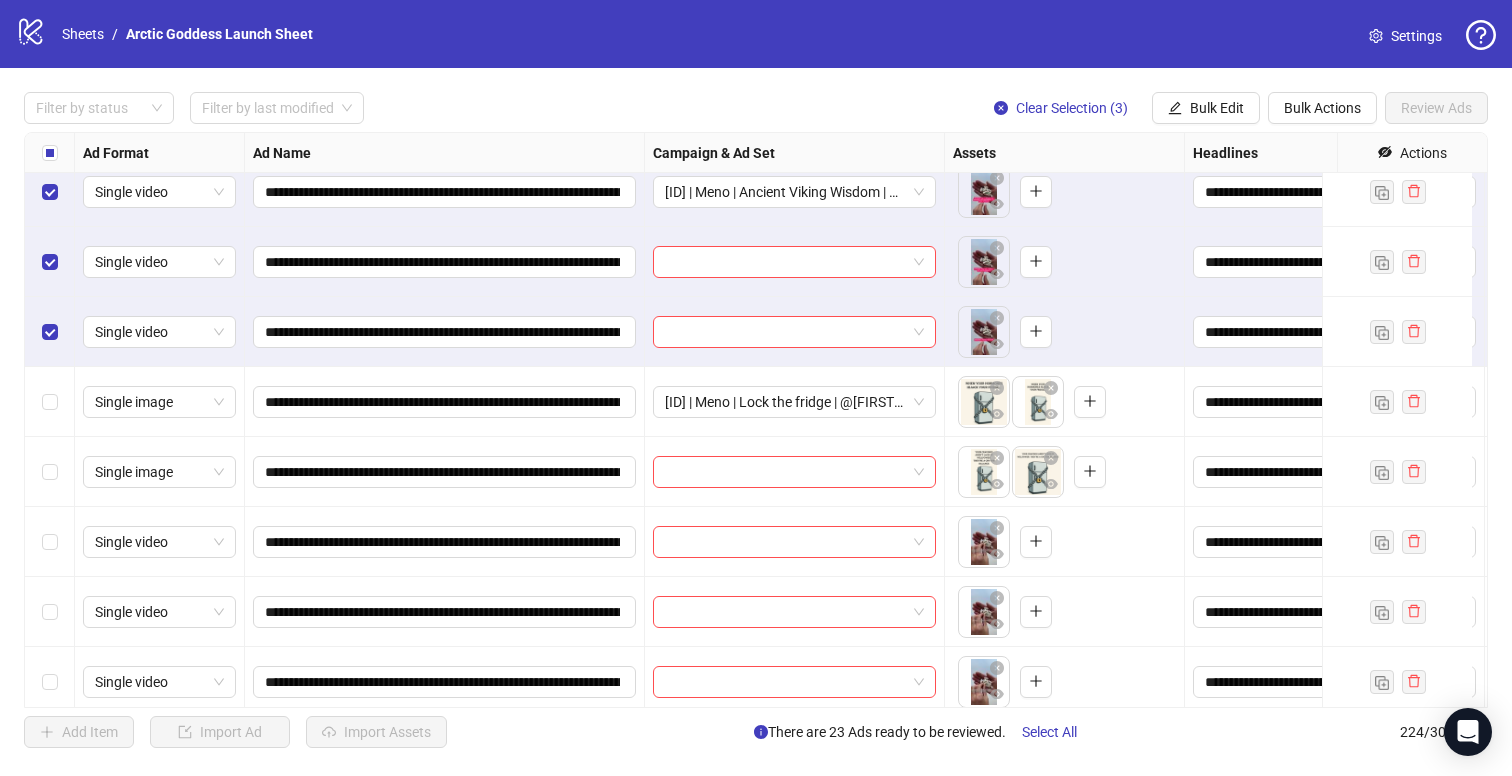 click on "Headlines" at bounding box center [1335, 153] 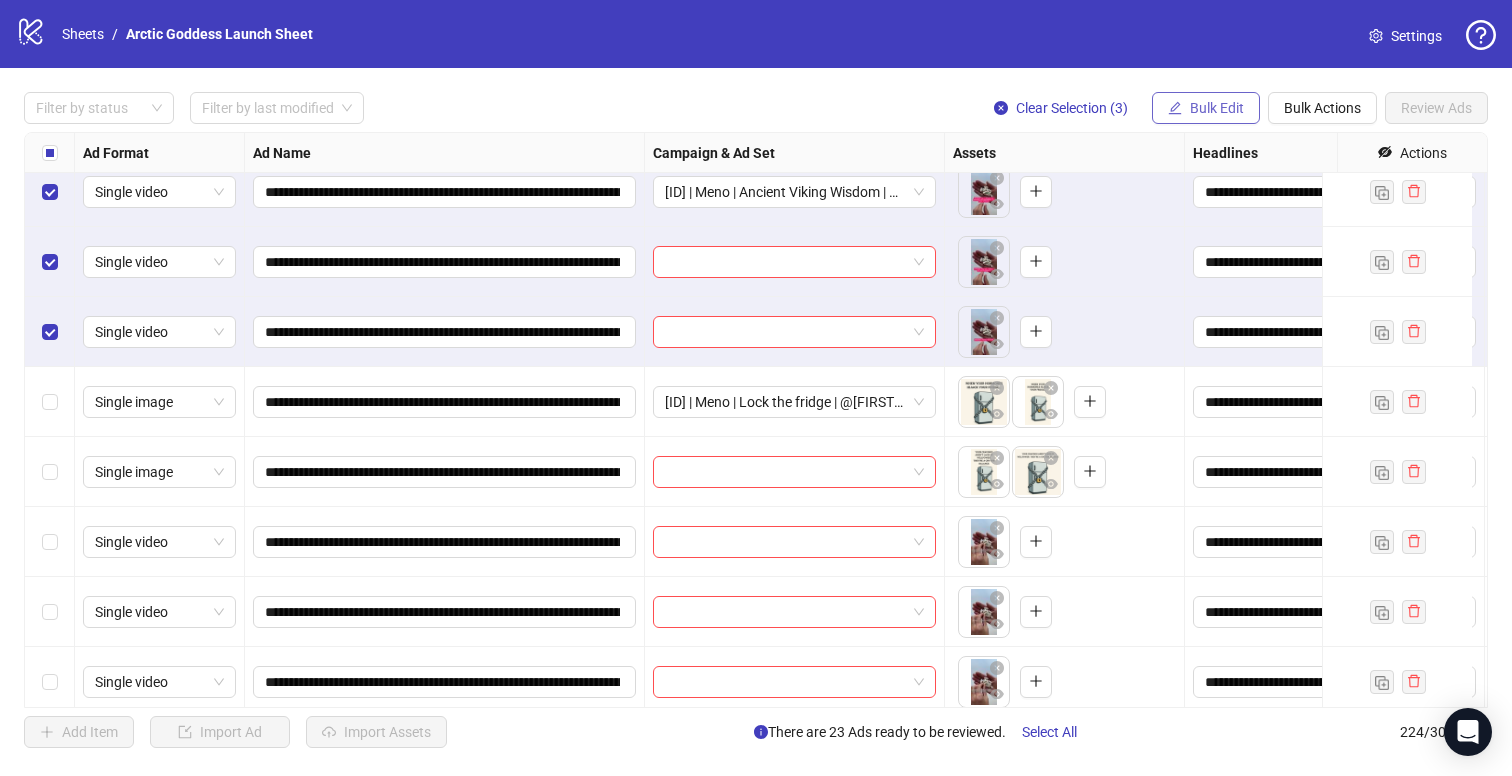 click on "Bulk Edit" at bounding box center (1217, 108) 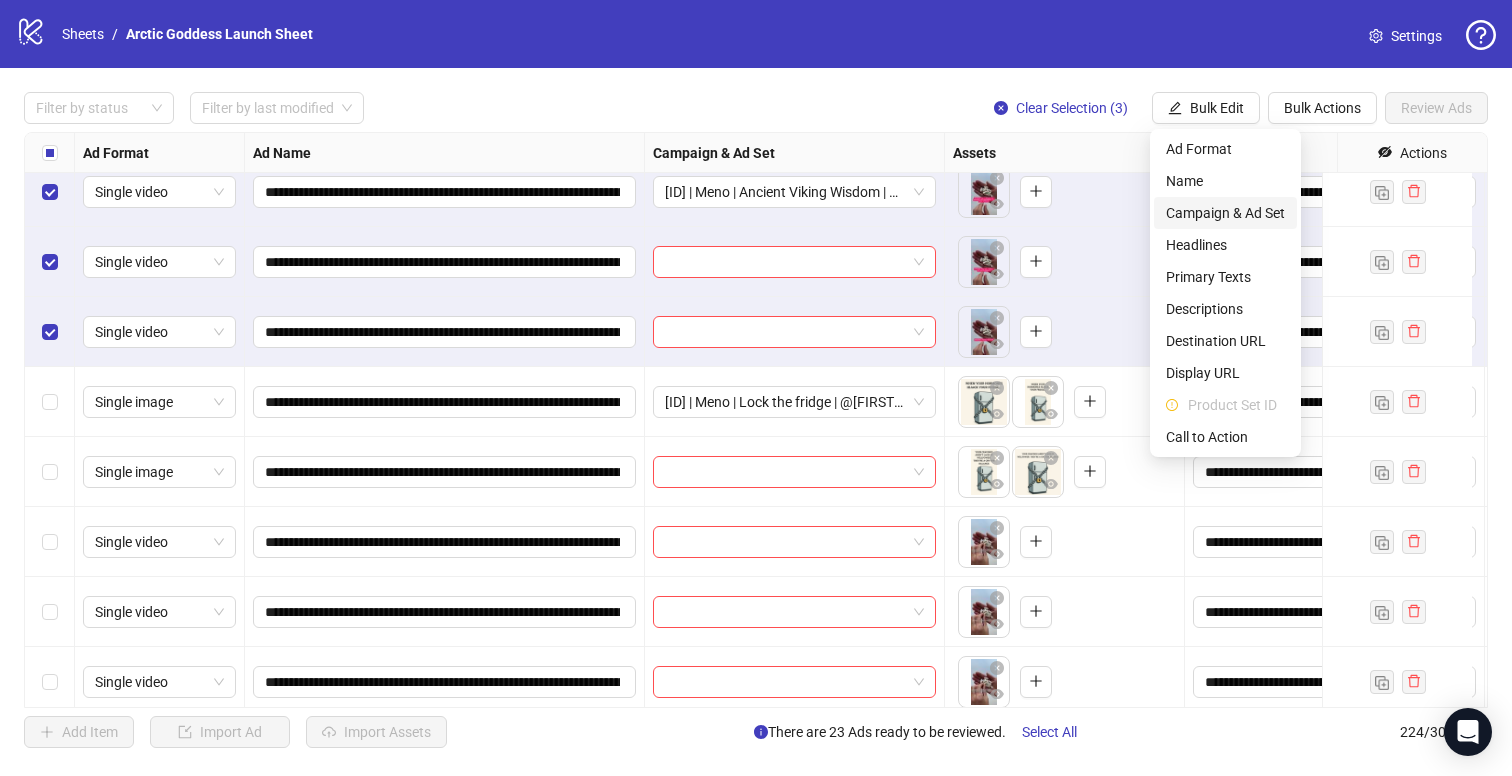 click on "Campaign & Ad Set" at bounding box center (1225, 213) 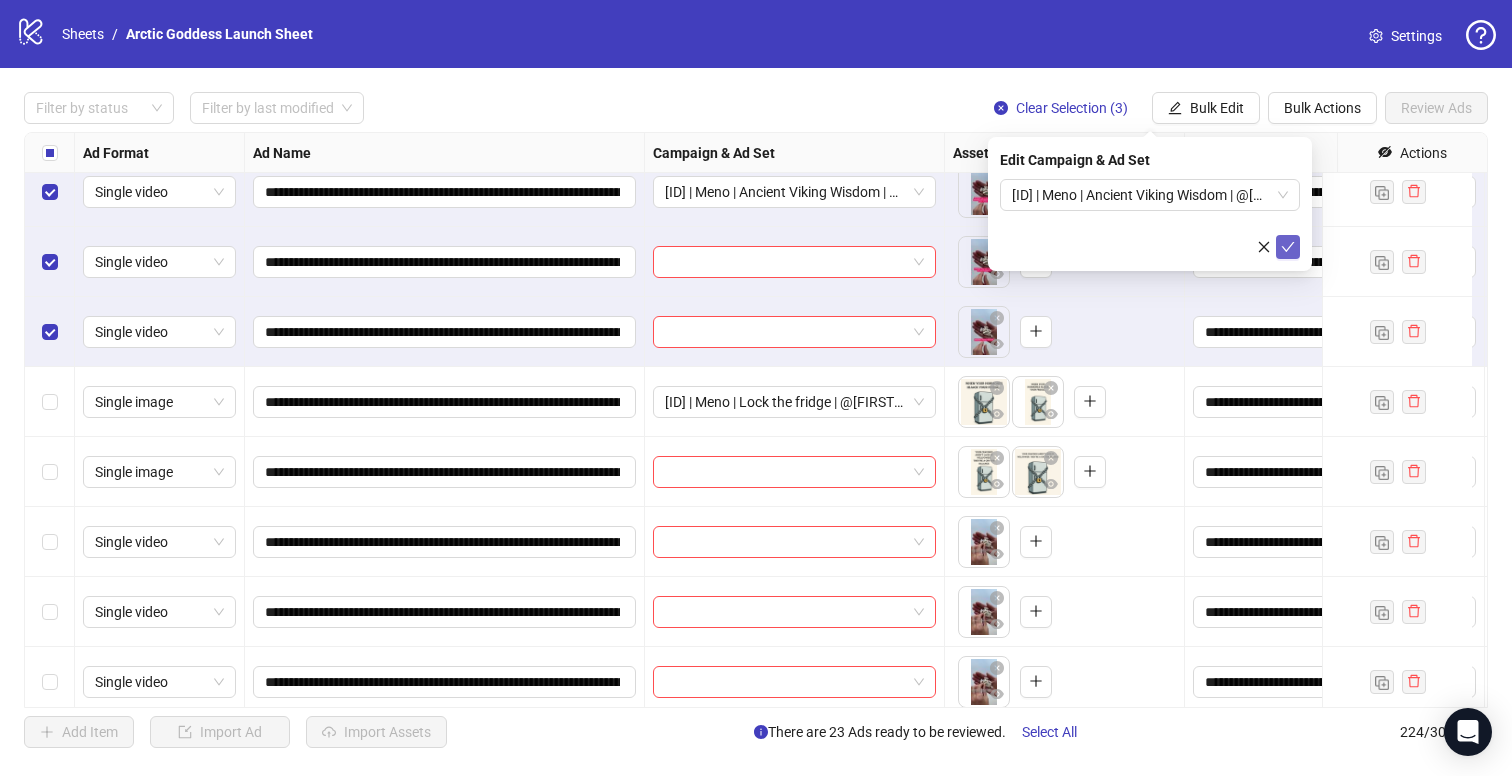 click 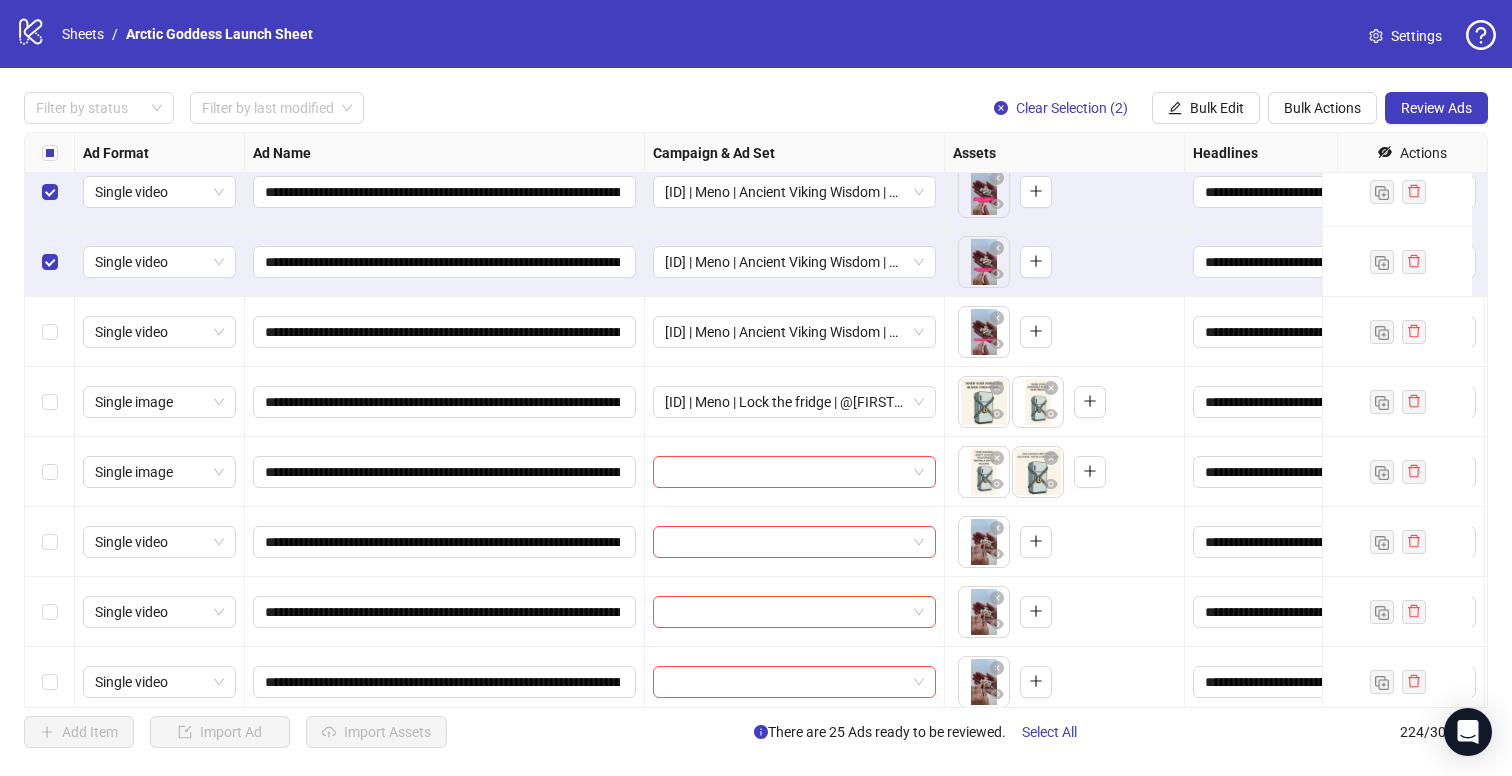 click at bounding box center (50, 262) 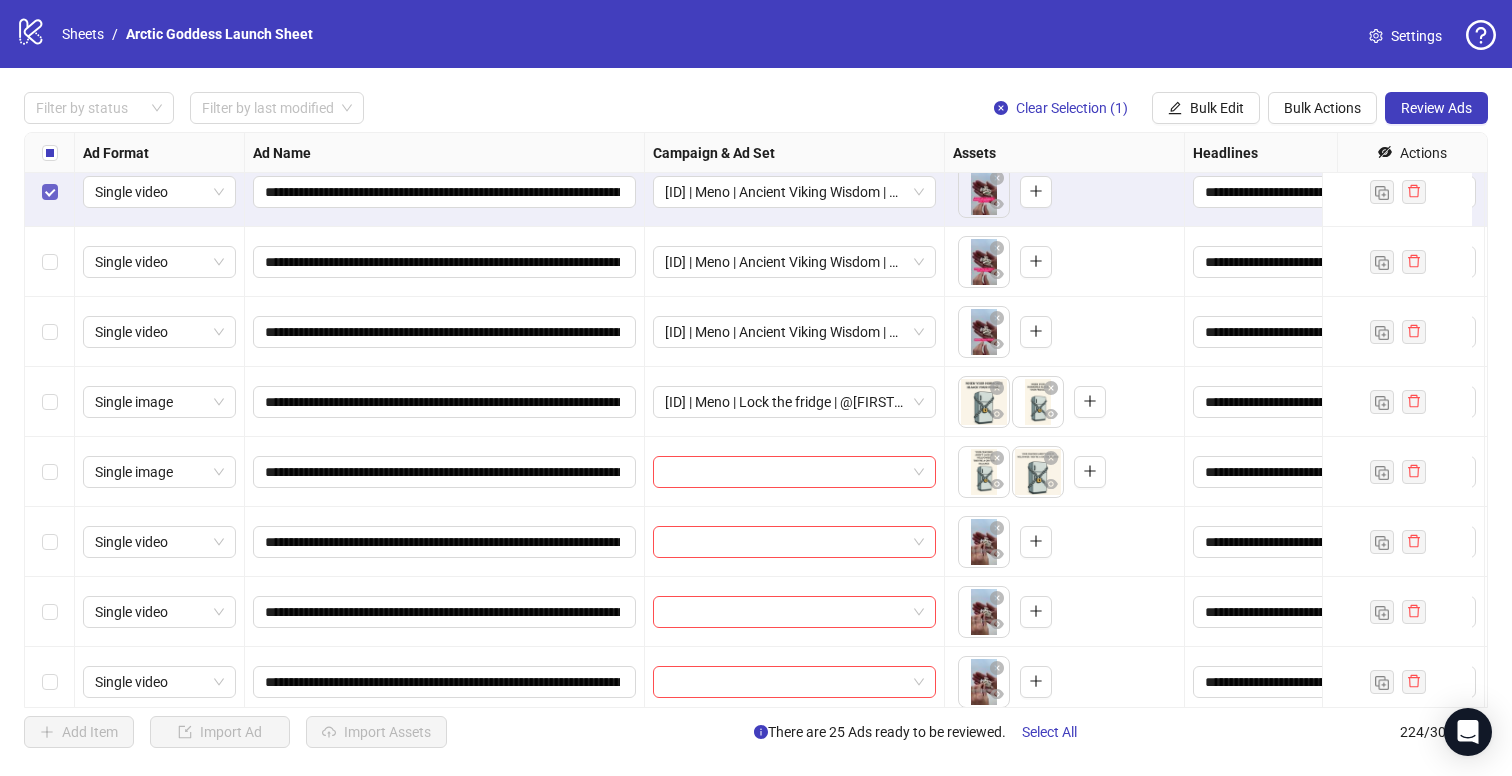 click at bounding box center (50, 192) 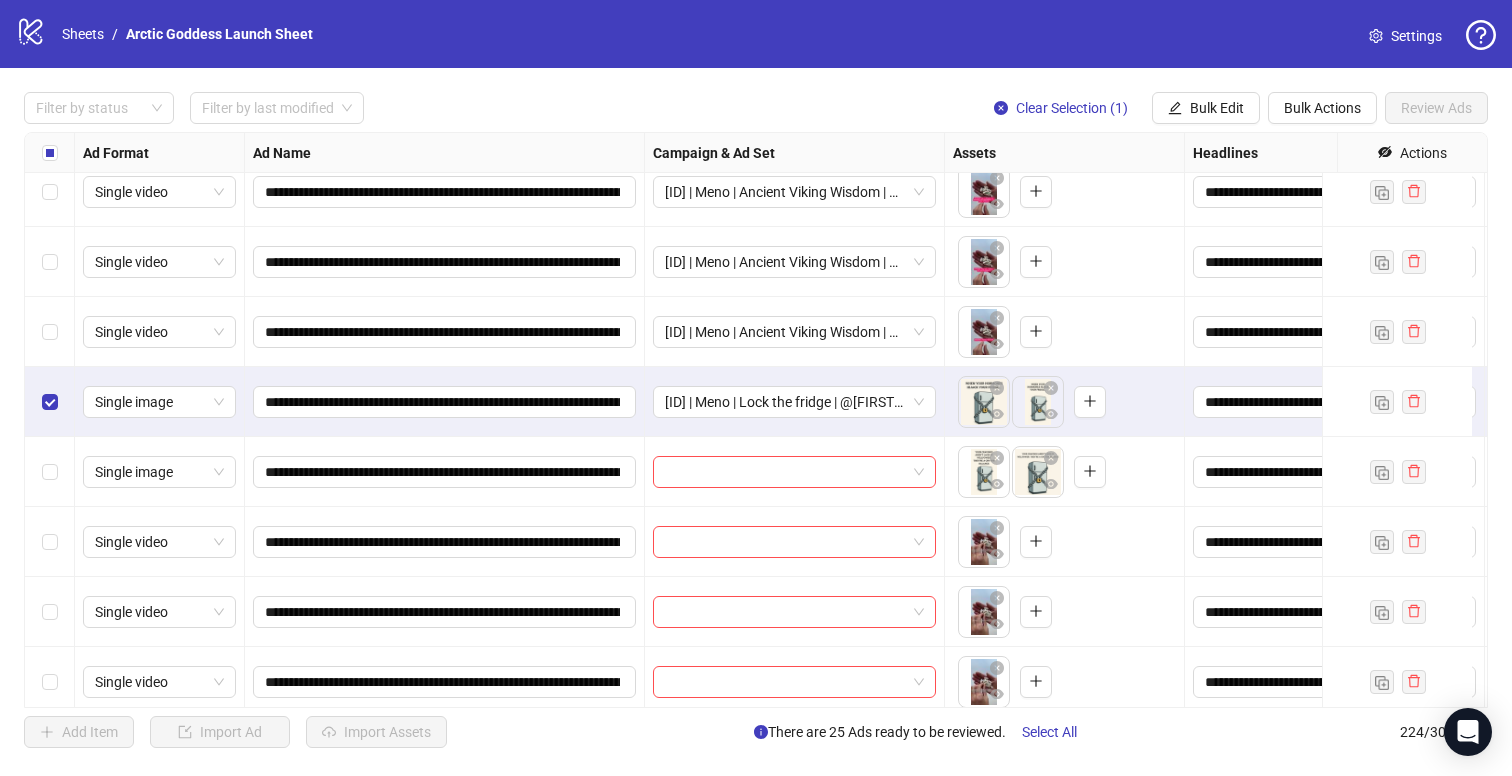 click at bounding box center [50, 472] 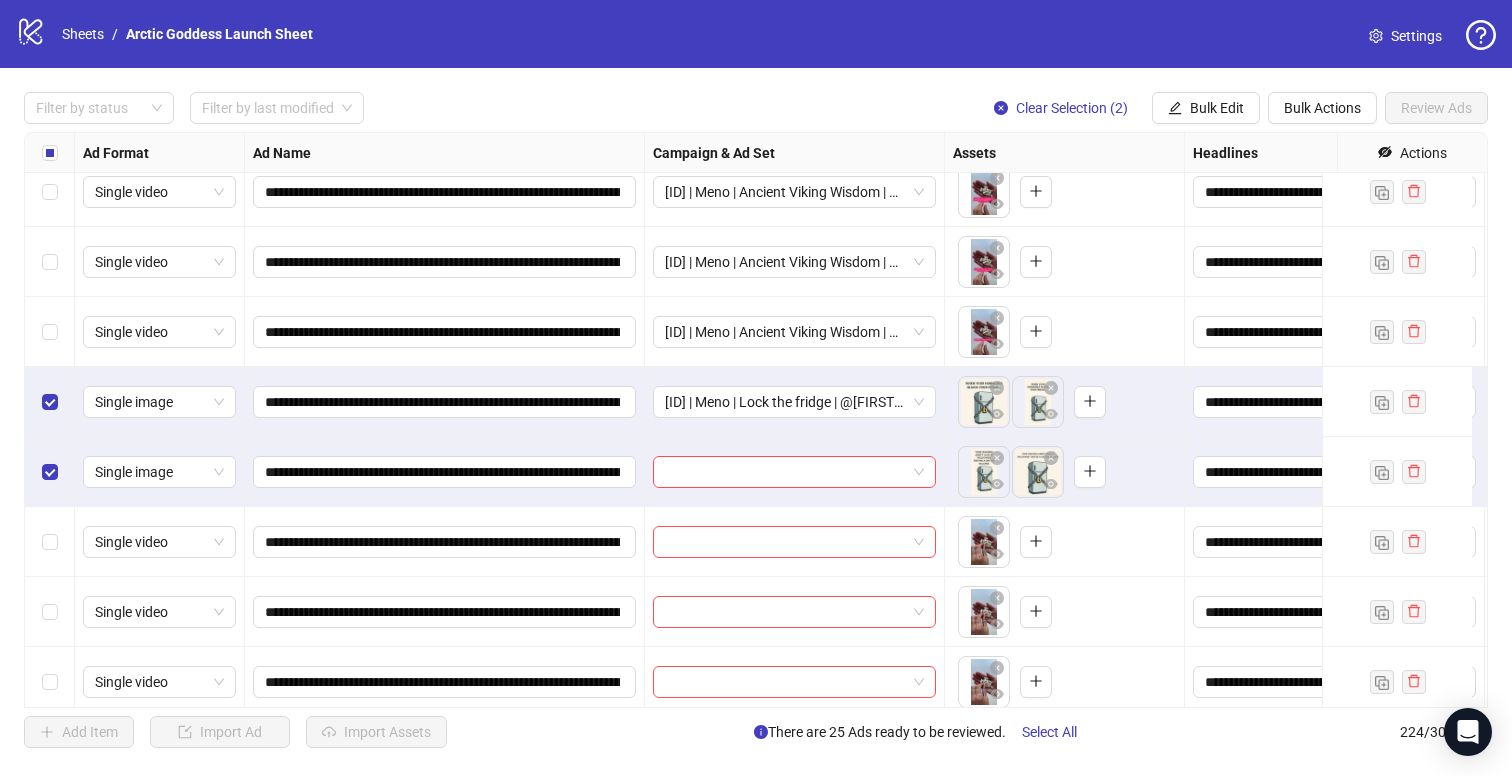 click at bounding box center (50, 472) 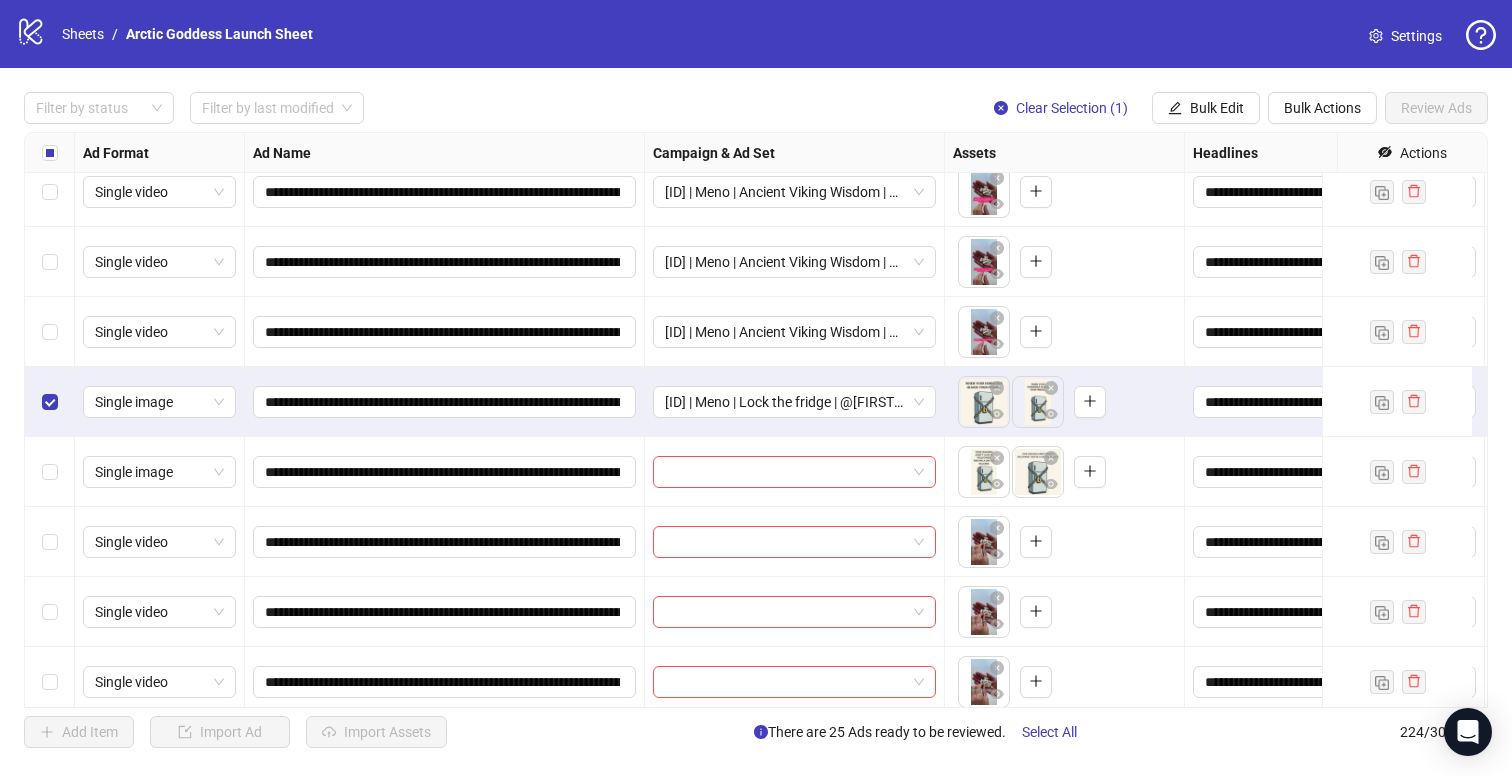 click at bounding box center (50, 472) 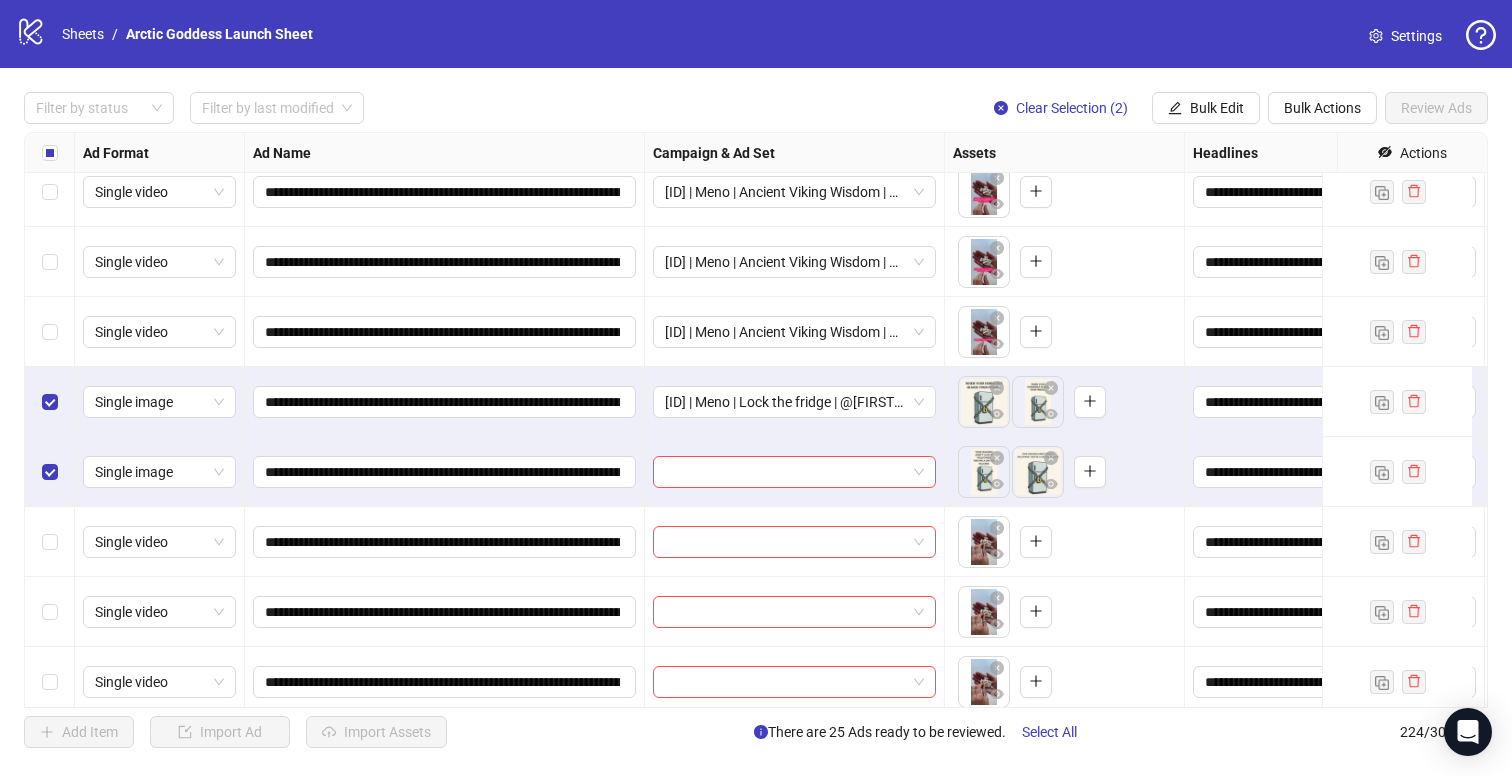 click on "**********" at bounding box center [756, 420] 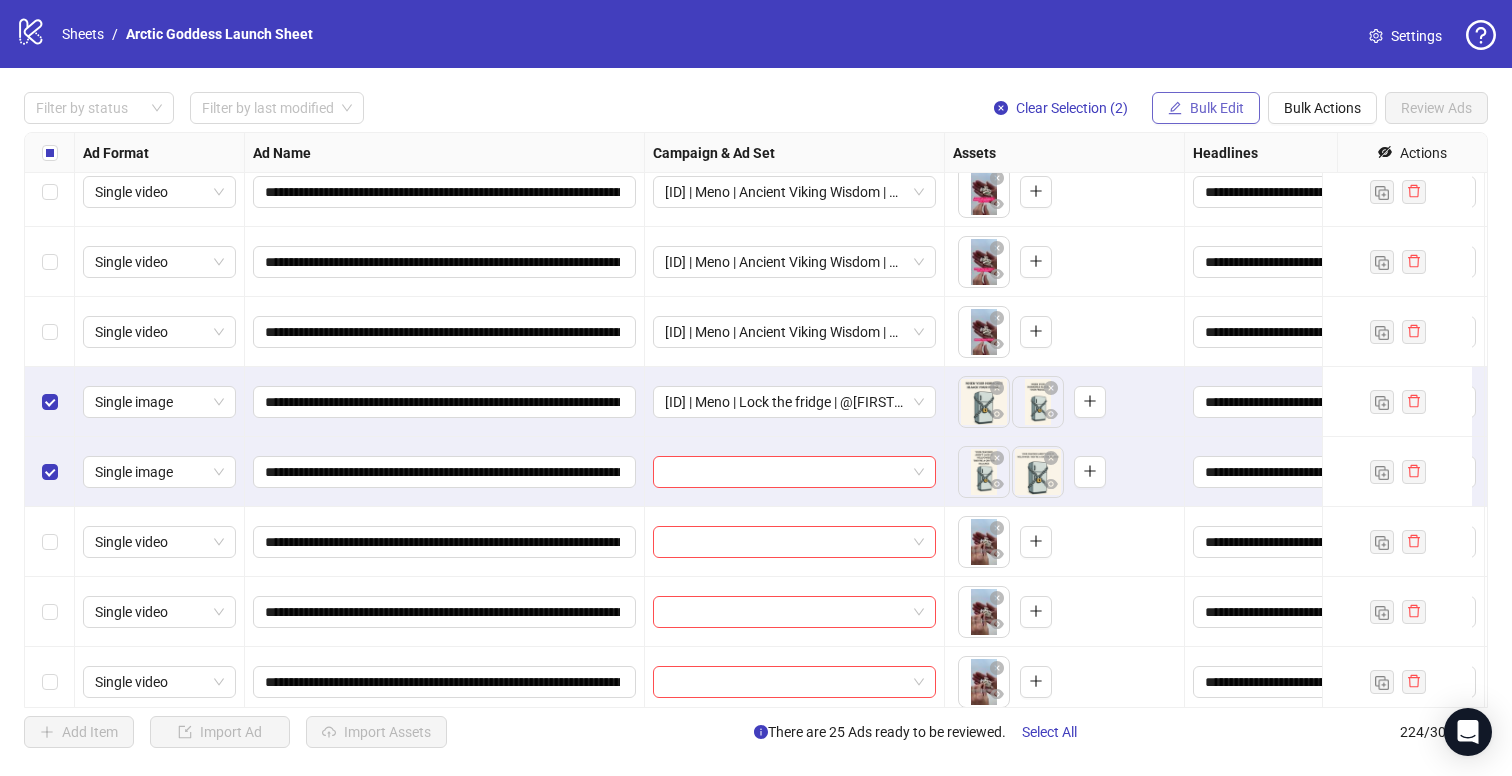 click on "Bulk Edit" at bounding box center [1217, 108] 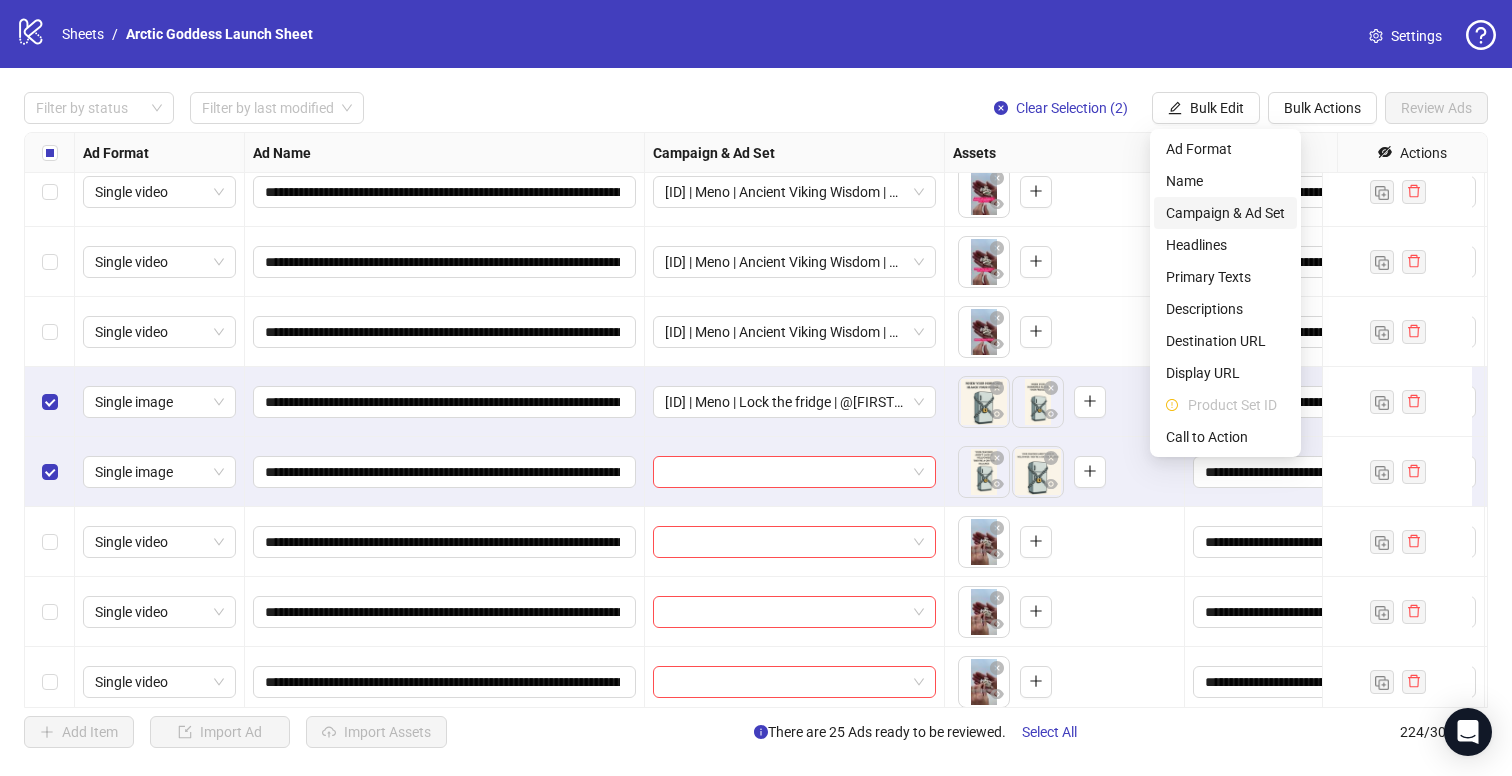click on "Campaign & Ad Set" at bounding box center (1225, 213) 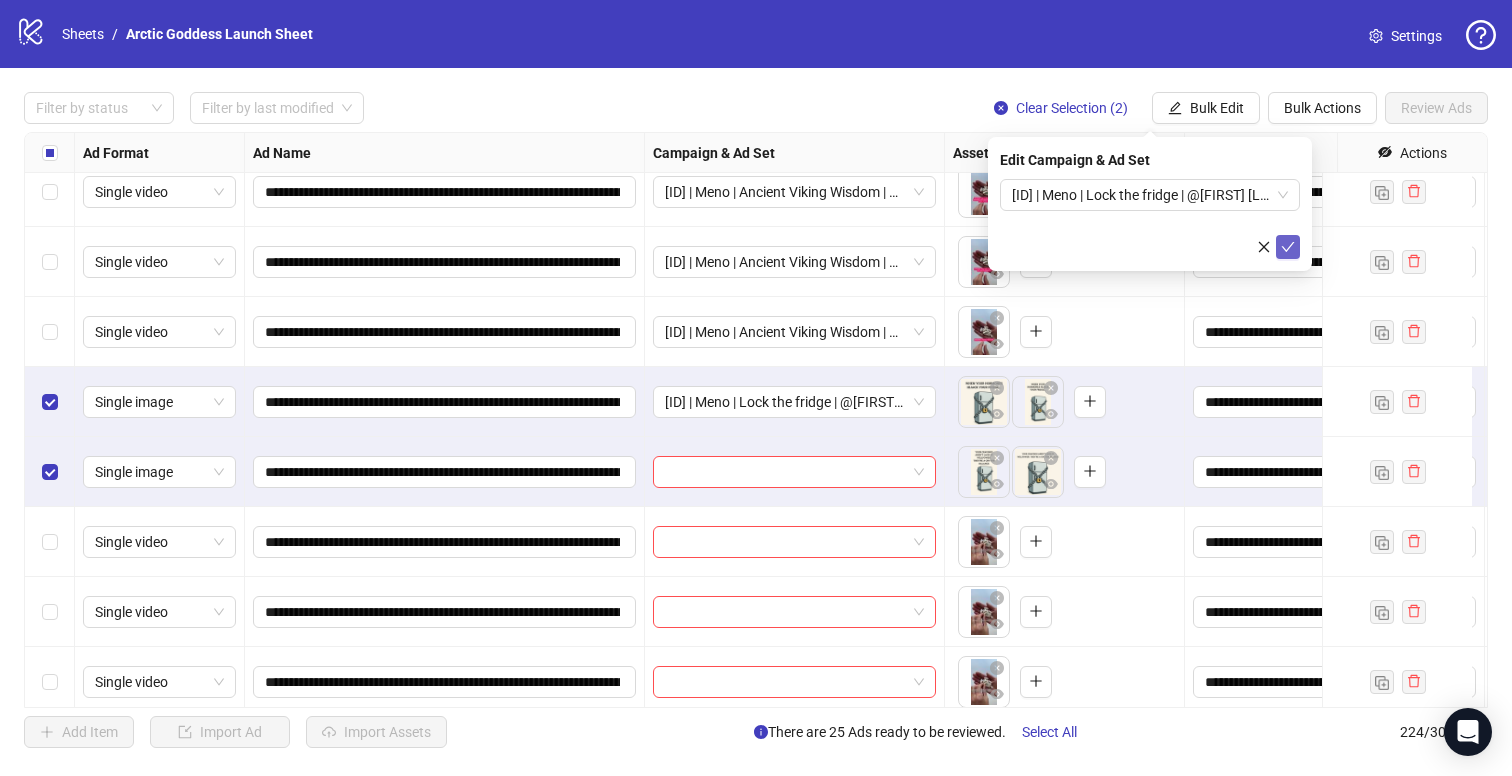 click 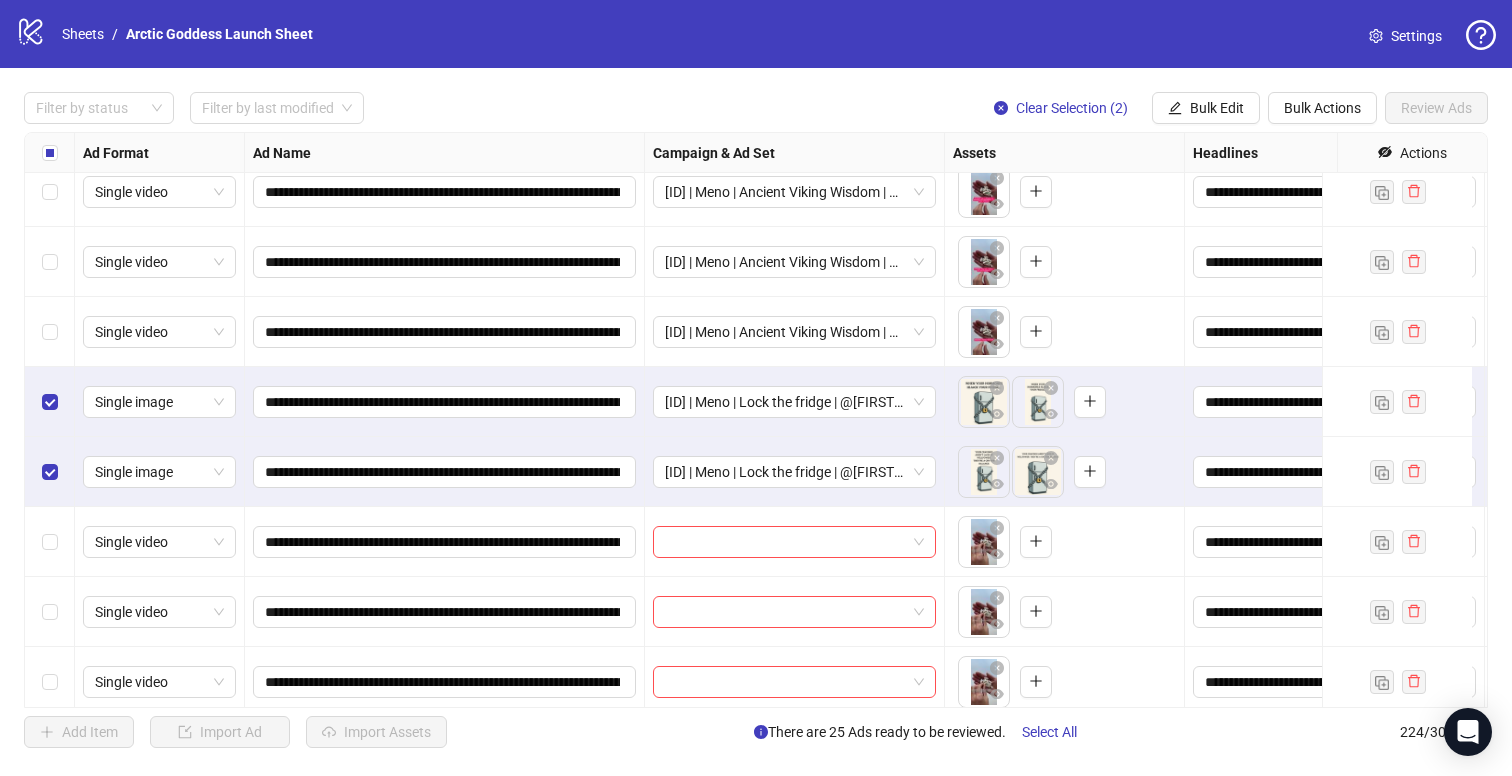 click at bounding box center (50, 472) 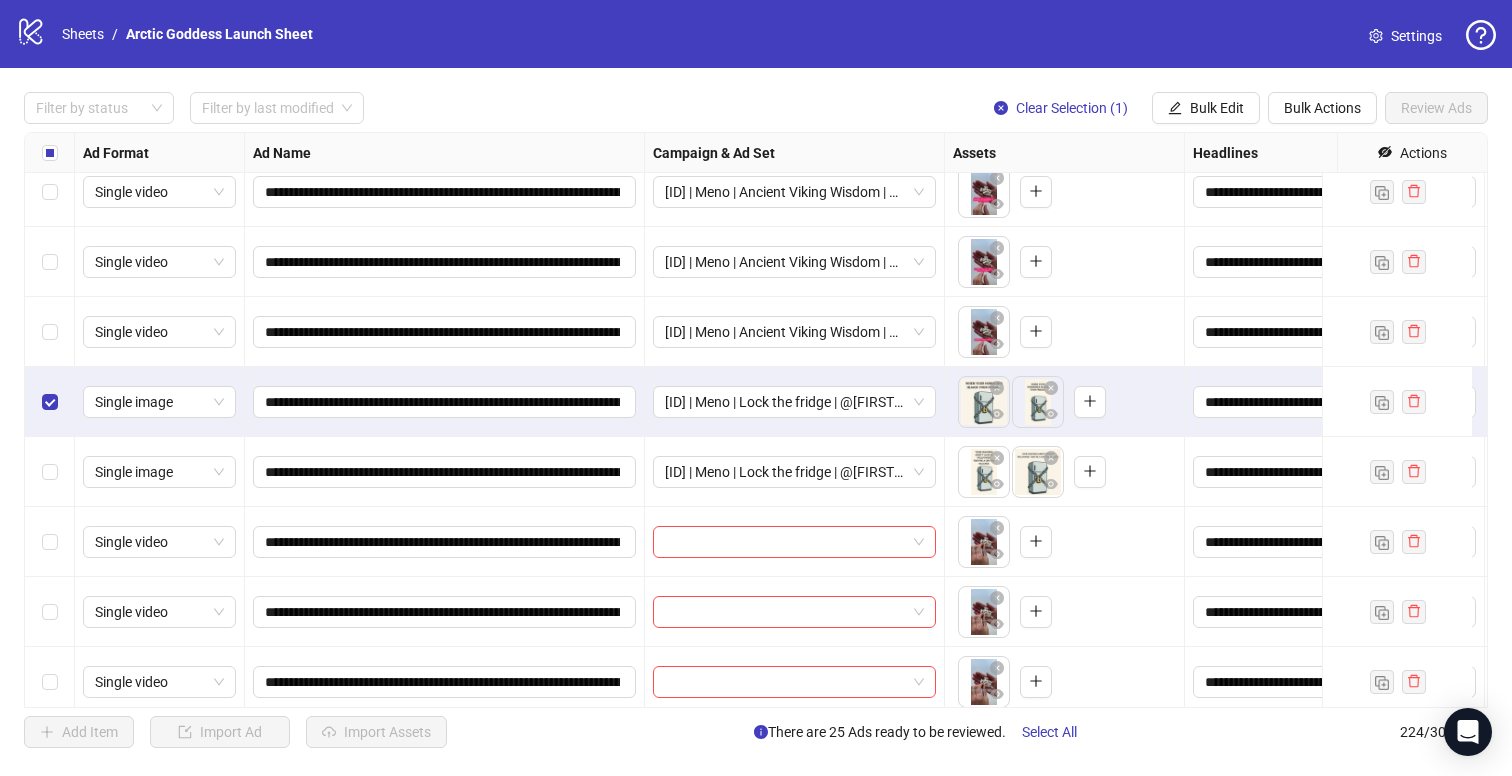 click at bounding box center [50, 402] 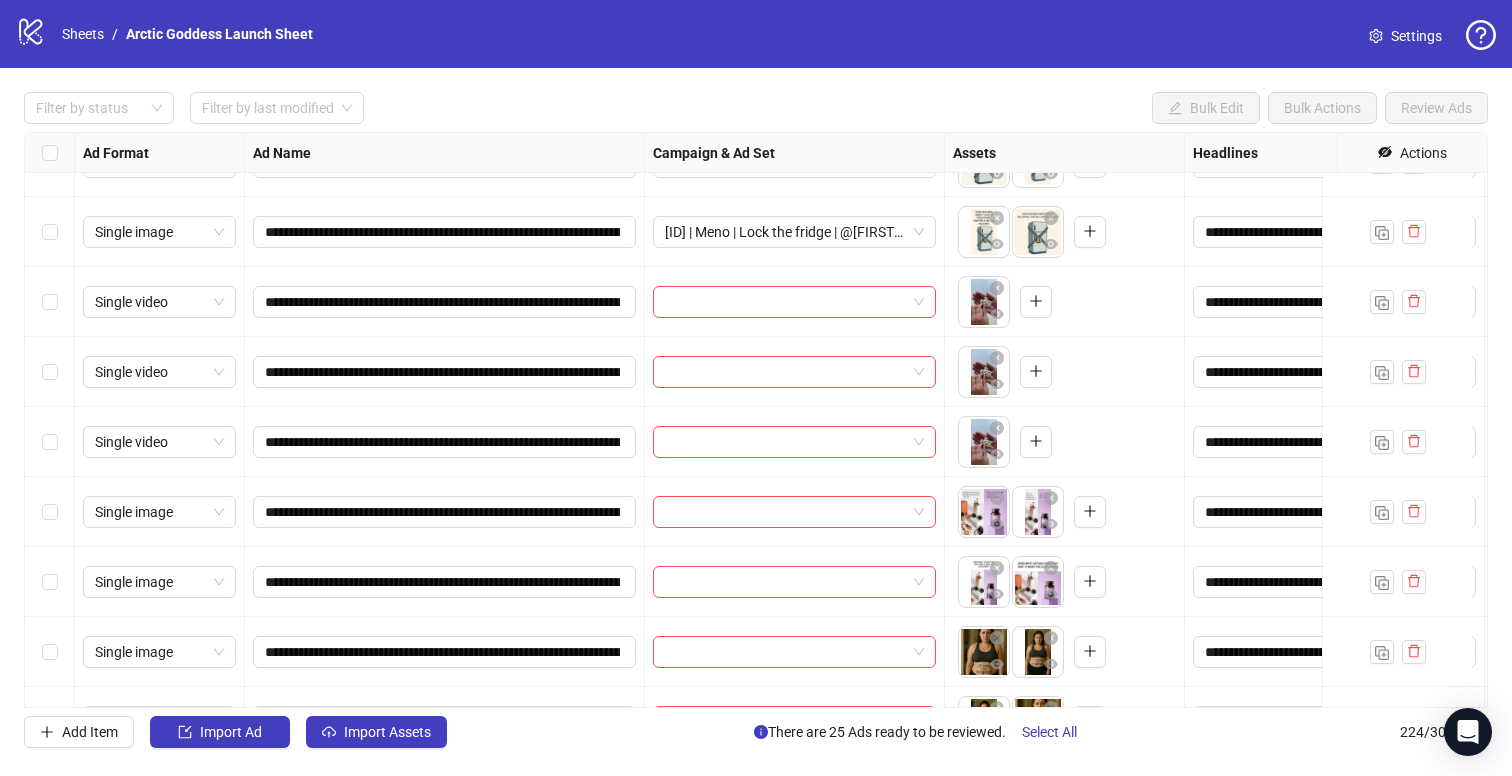 scroll, scrollTop: 1869, scrollLeft: 0, axis: vertical 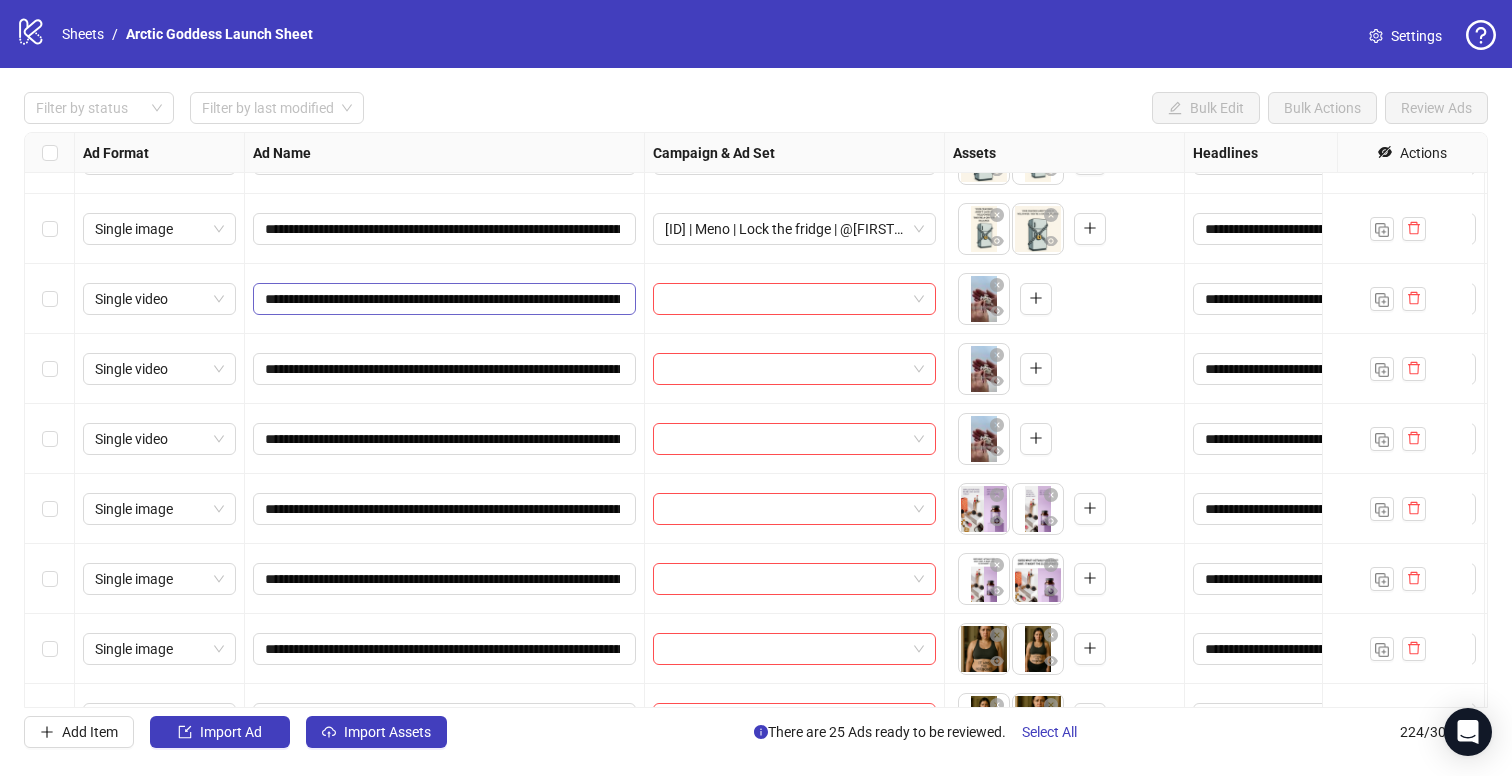 click on "**********" at bounding box center (444, 299) 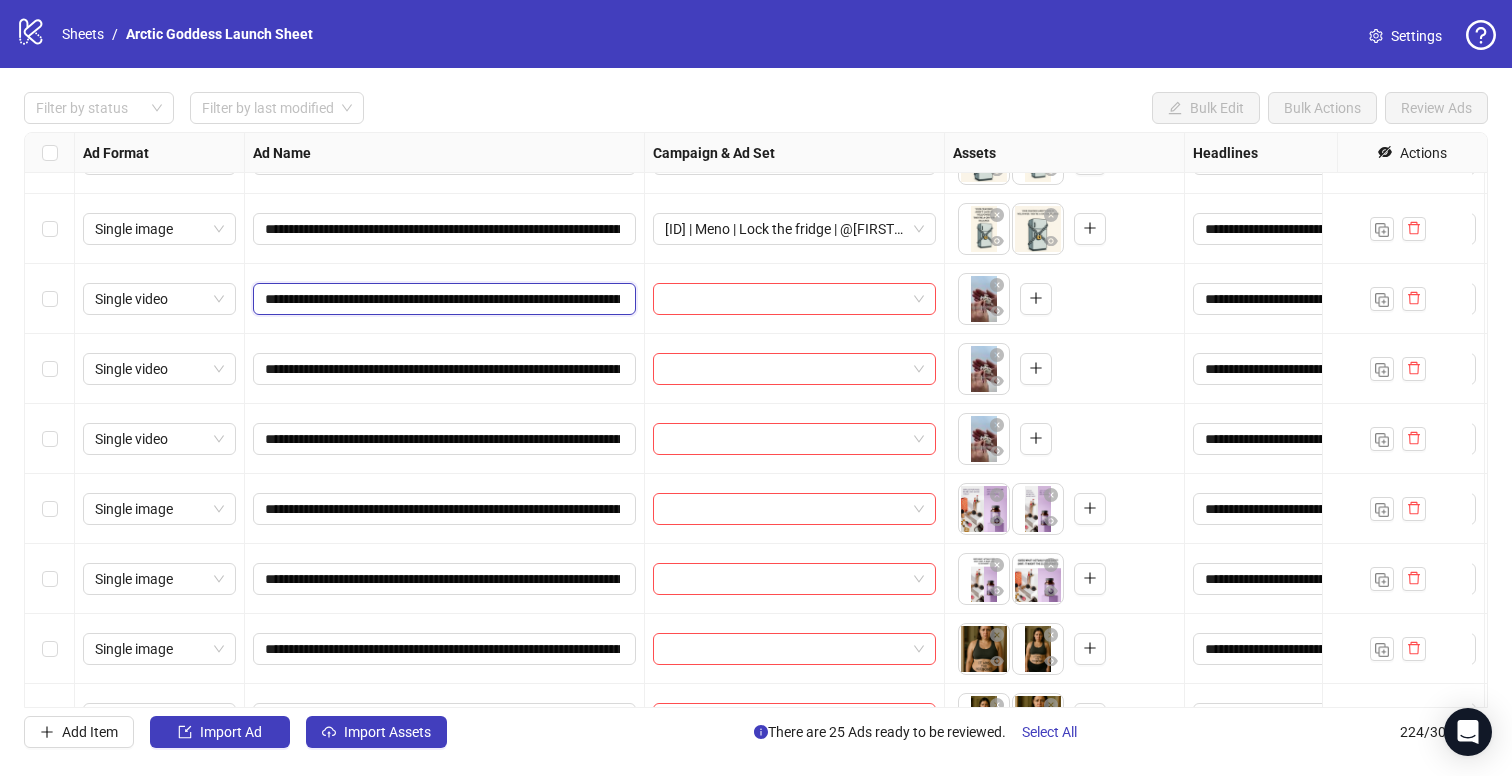 scroll, scrollTop: 0, scrollLeft: 236, axis: horizontal 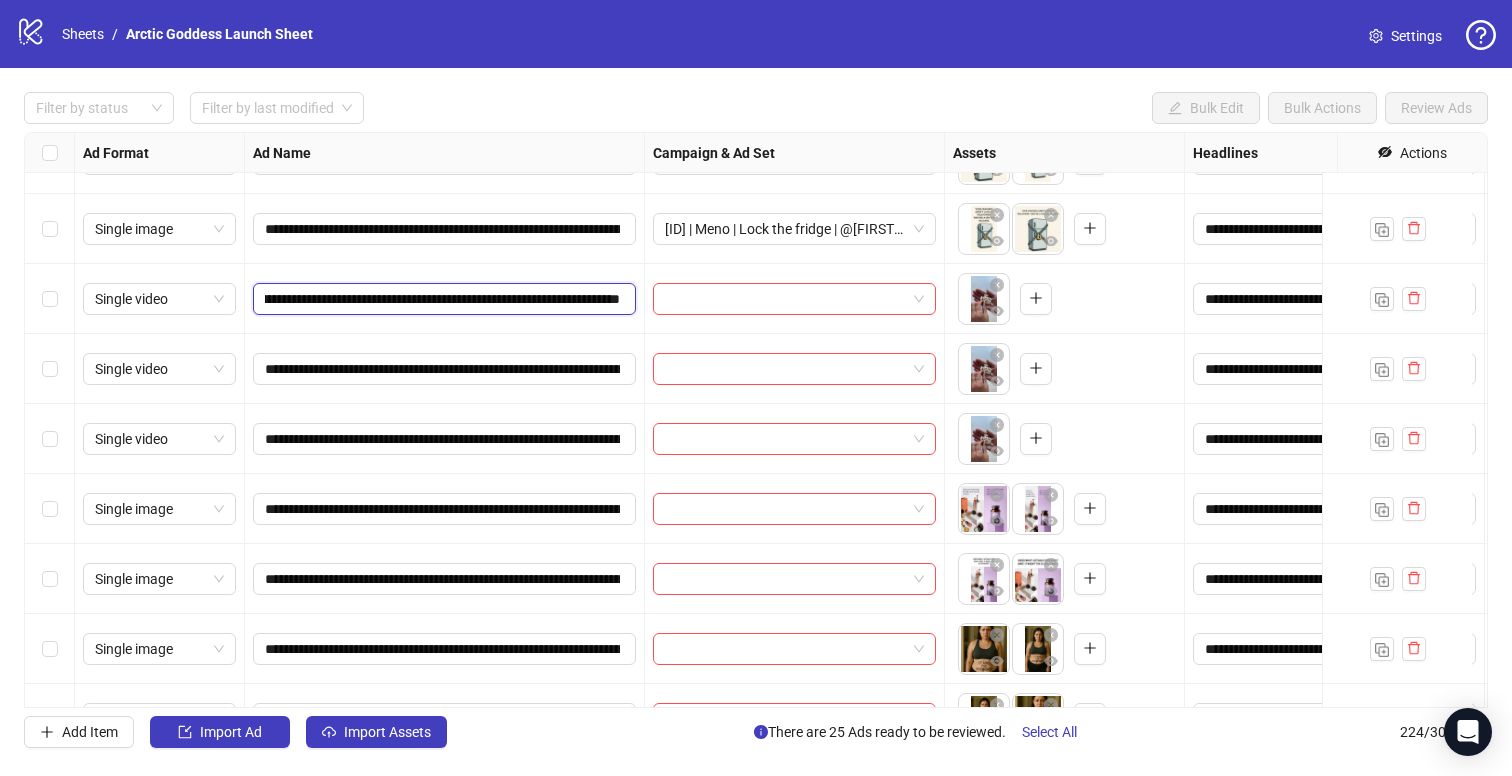 click on "**********" at bounding box center (442, 299) 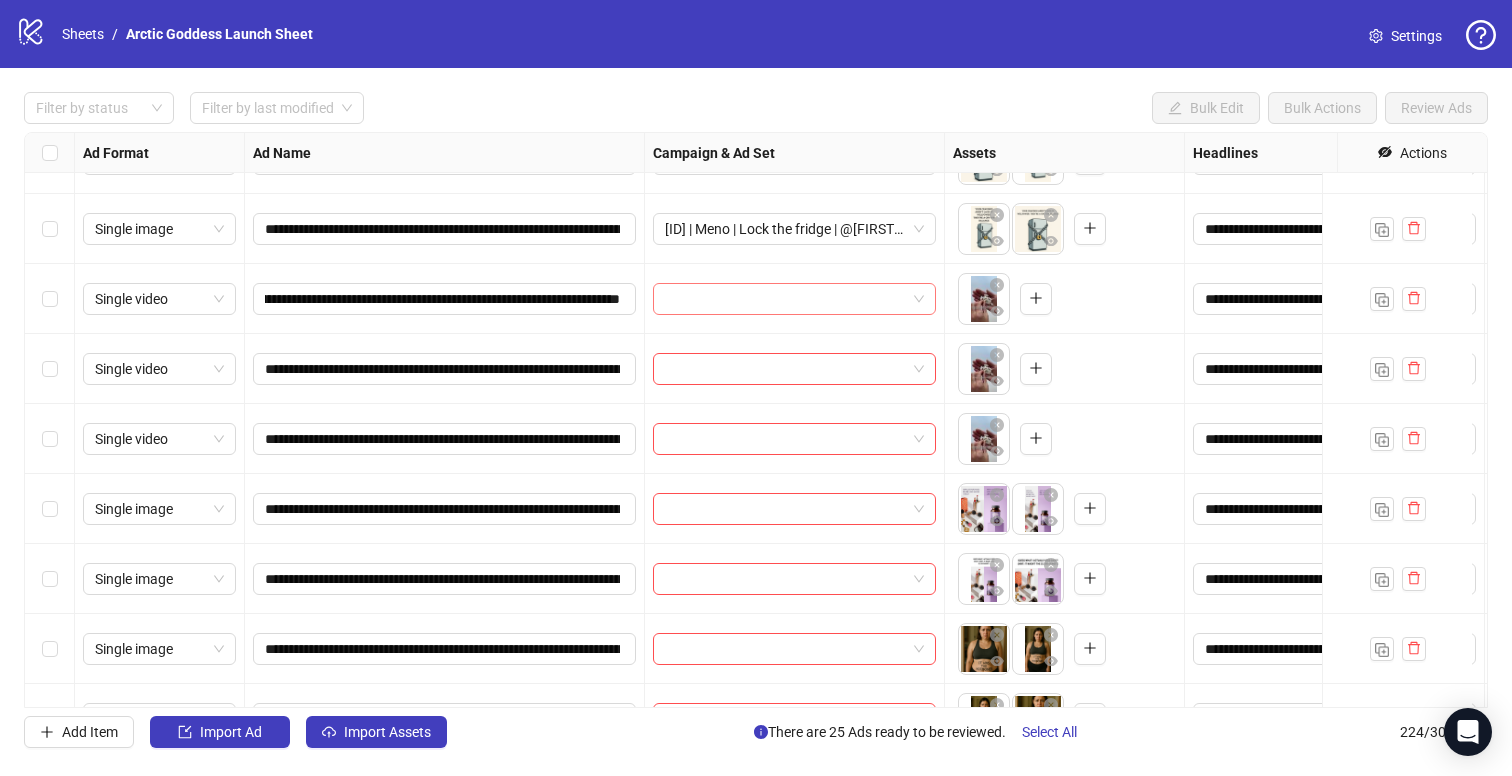 click at bounding box center (785, 299) 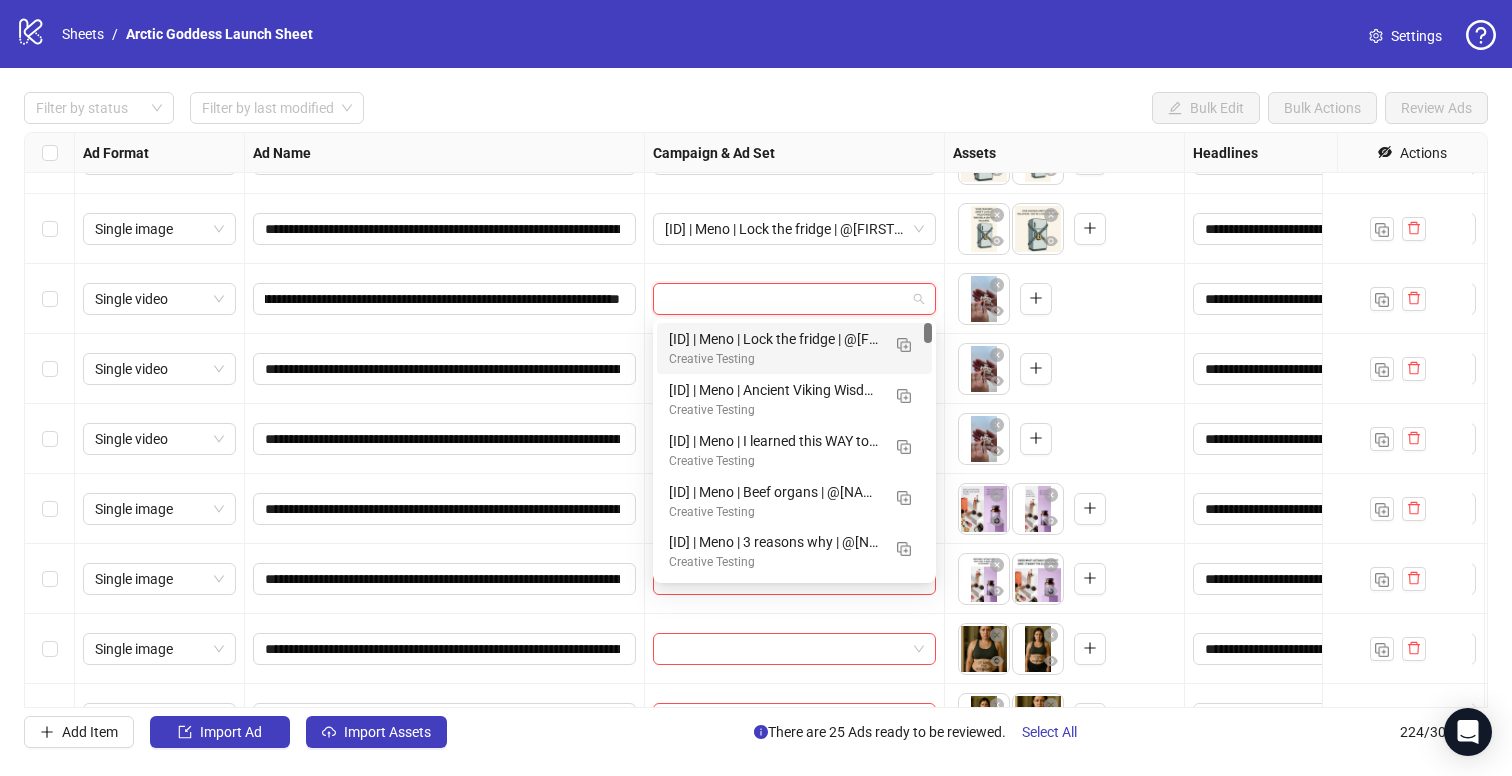 scroll, scrollTop: 0, scrollLeft: 0, axis: both 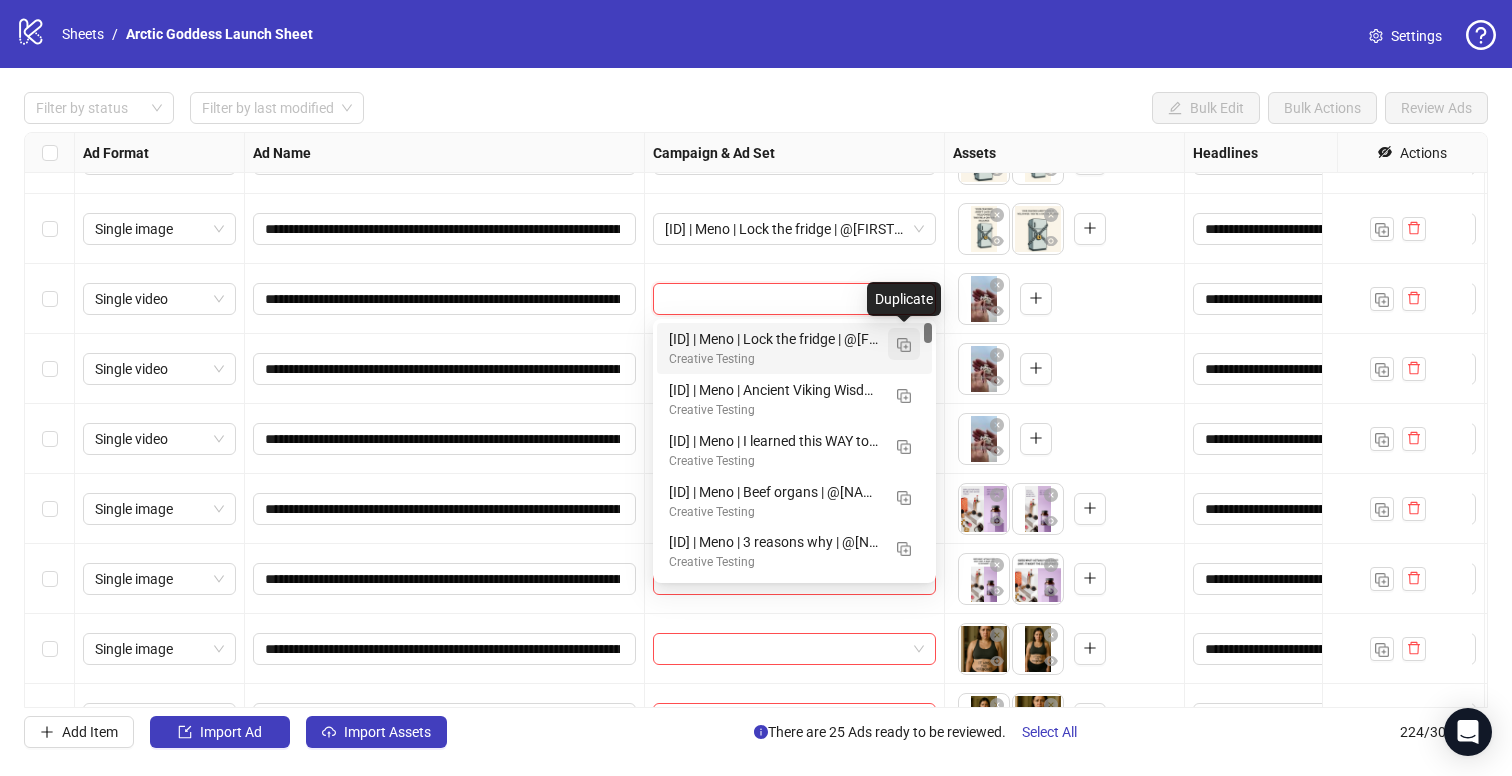 click at bounding box center (904, 345) 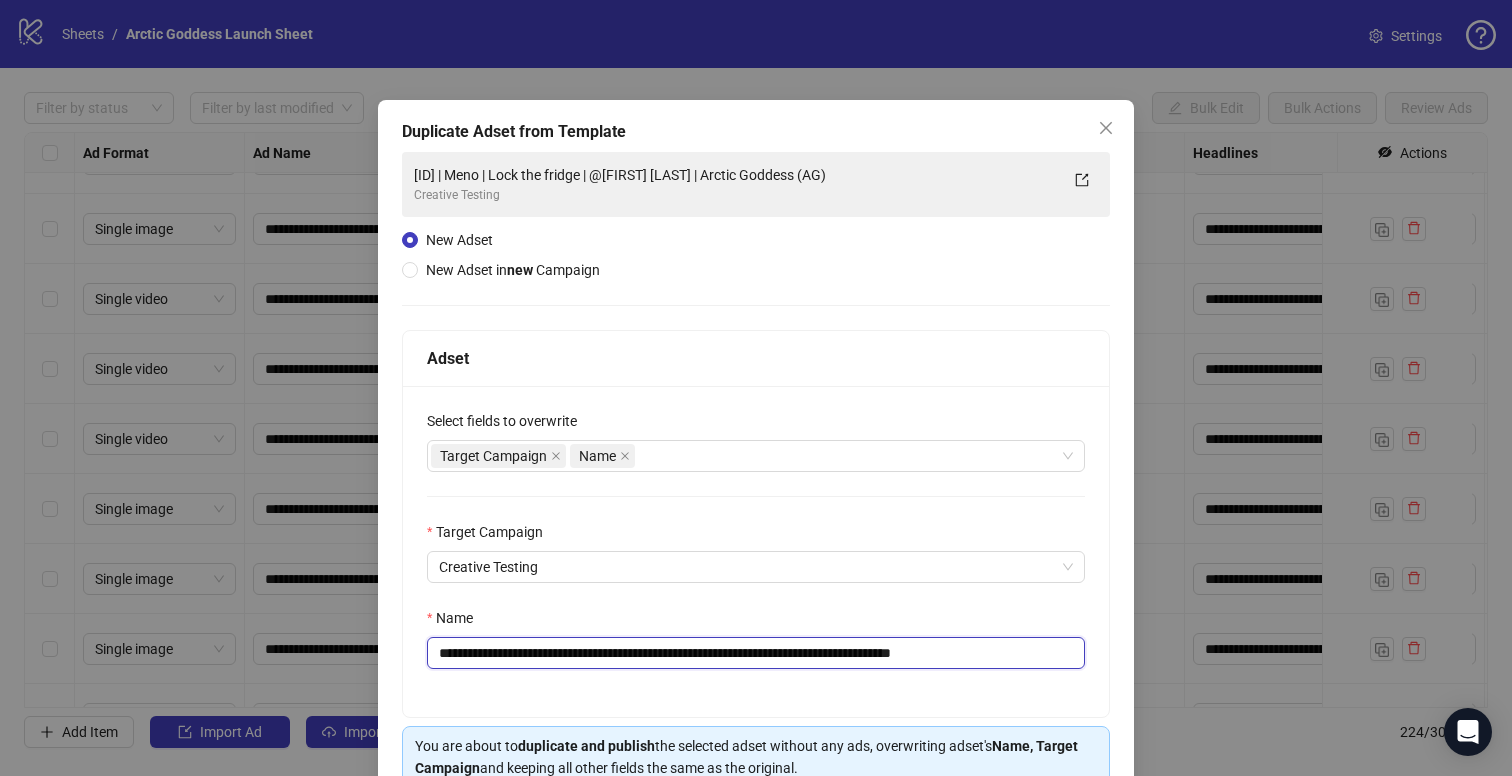 click on "**********" at bounding box center [756, 653] 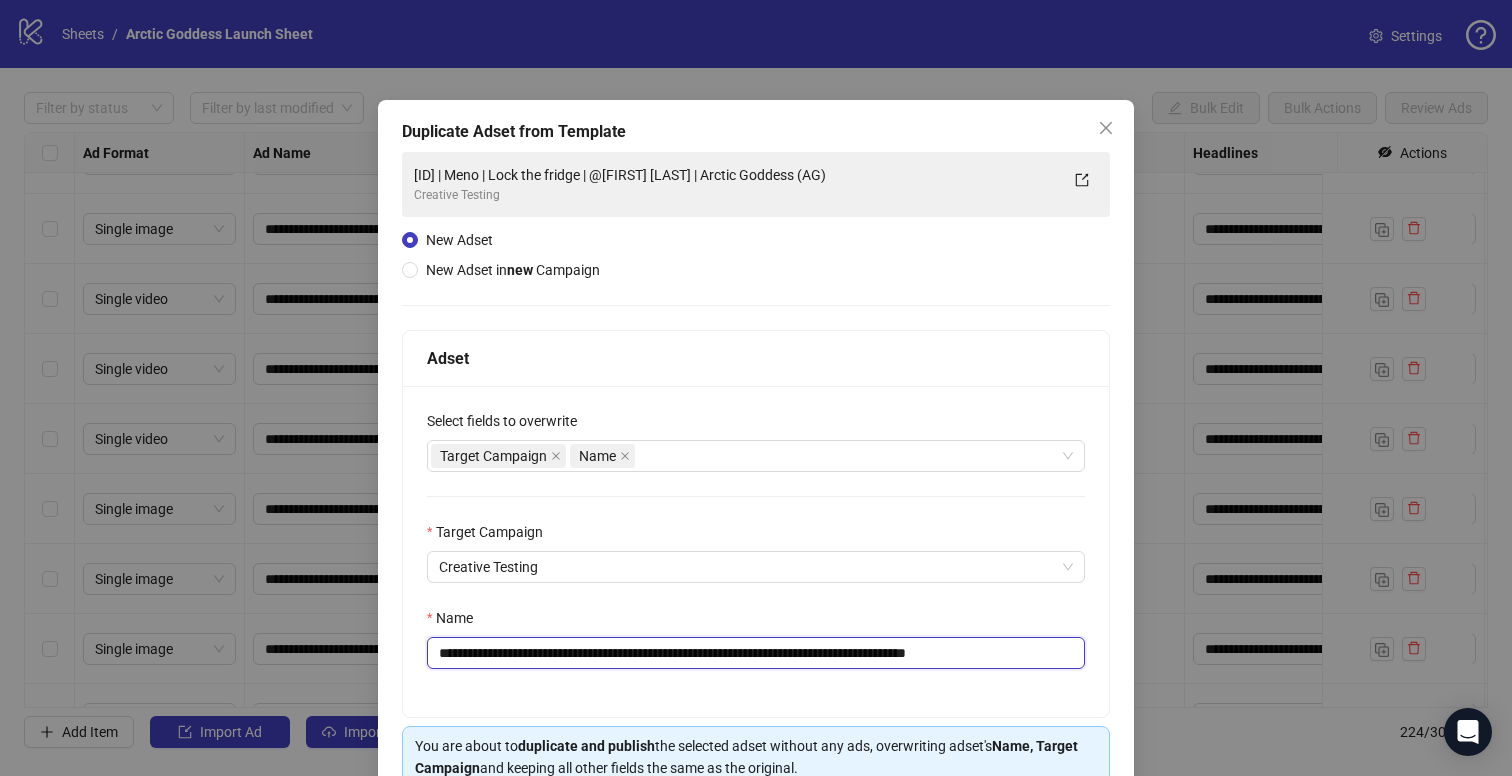 click on "**********" at bounding box center [756, 653] 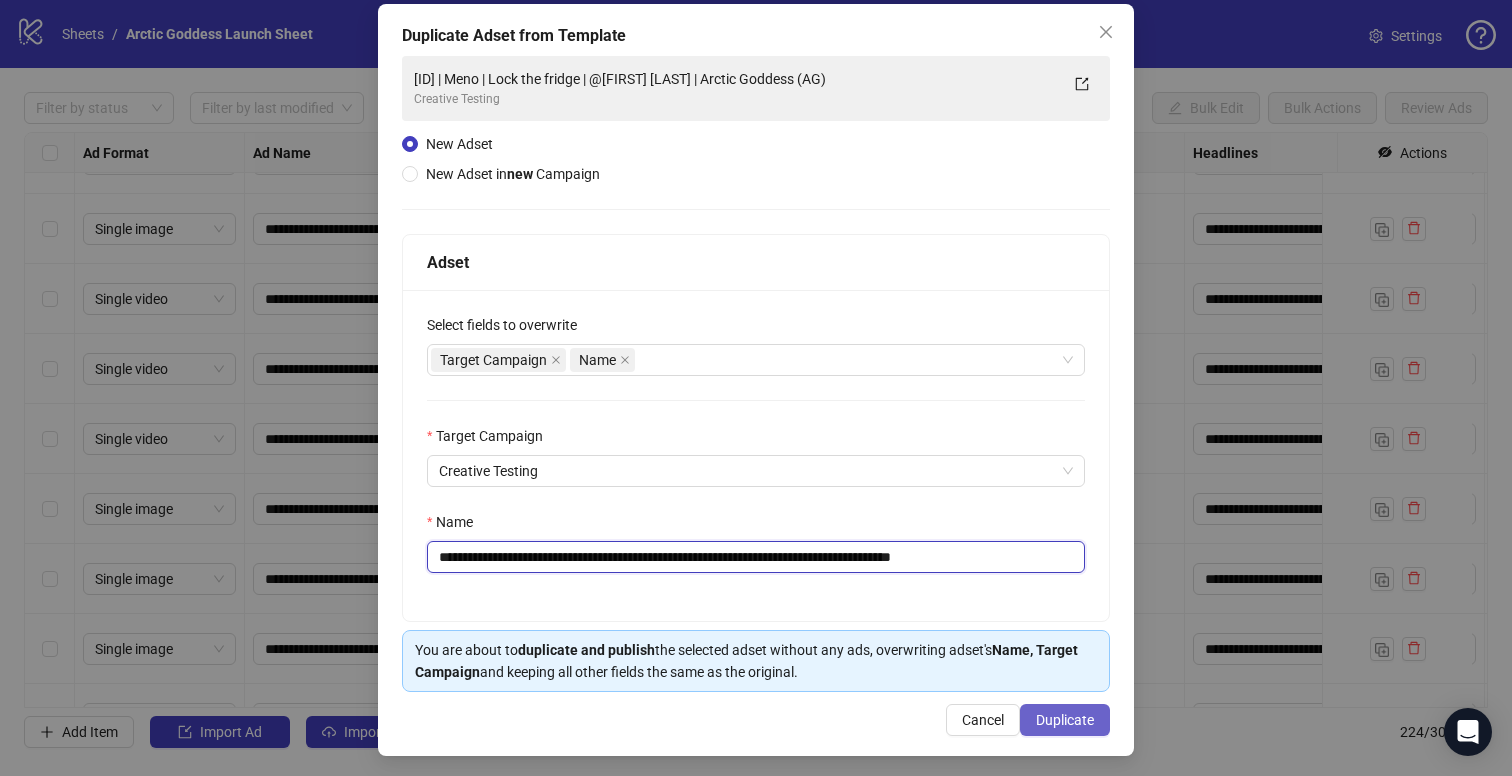 scroll, scrollTop: 101, scrollLeft: 0, axis: vertical 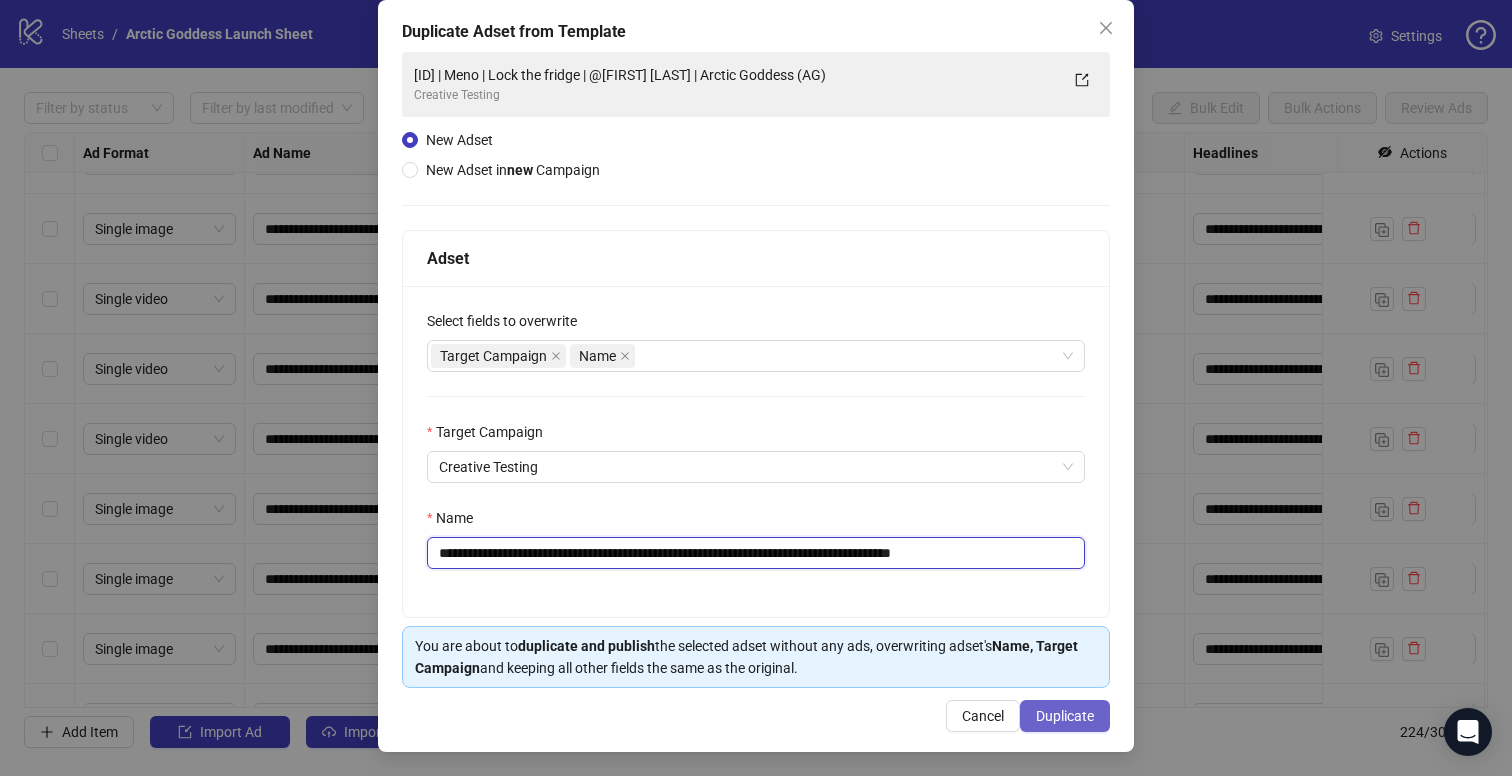 type on "**********" 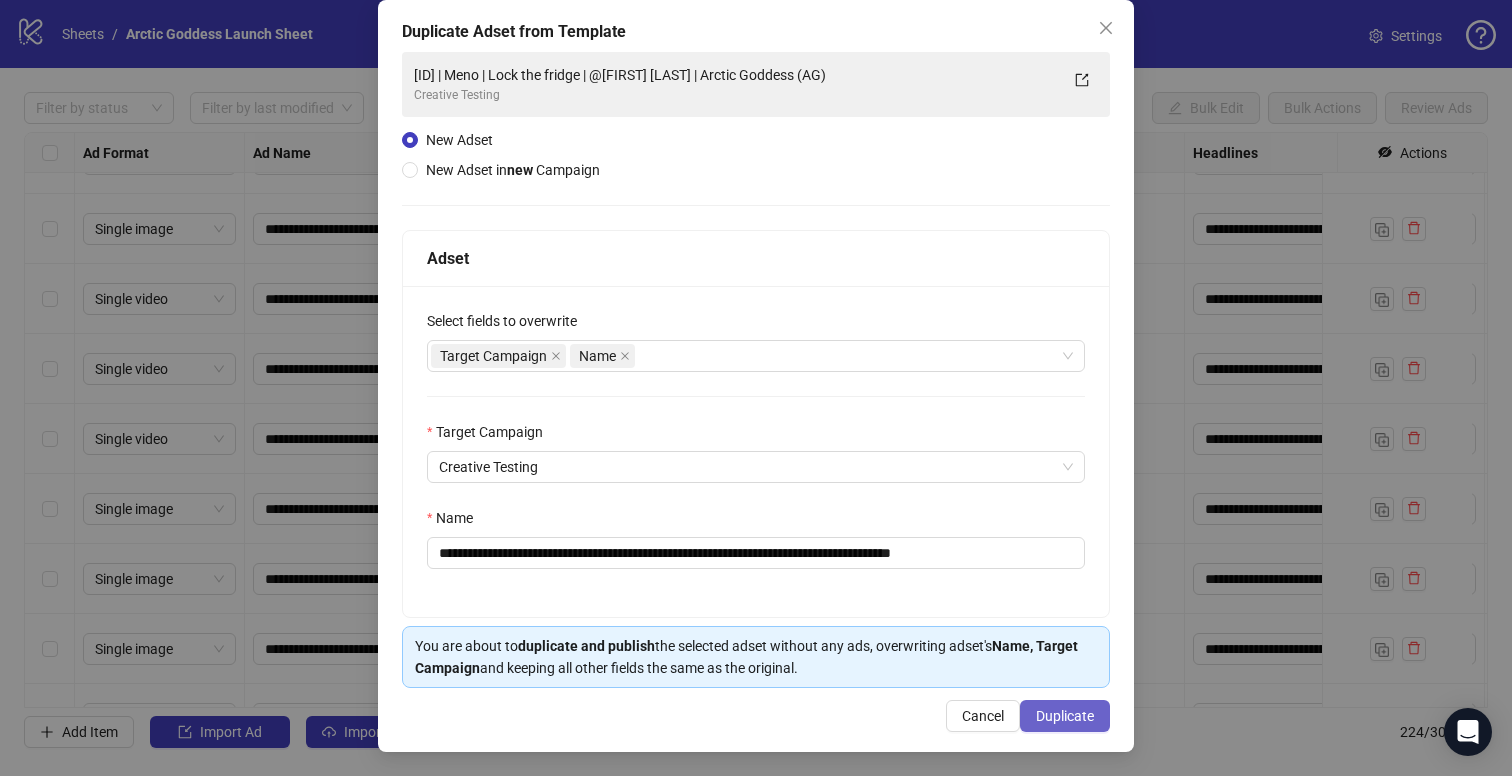 click on "Duplicate" at bounding box center [1065, 716] 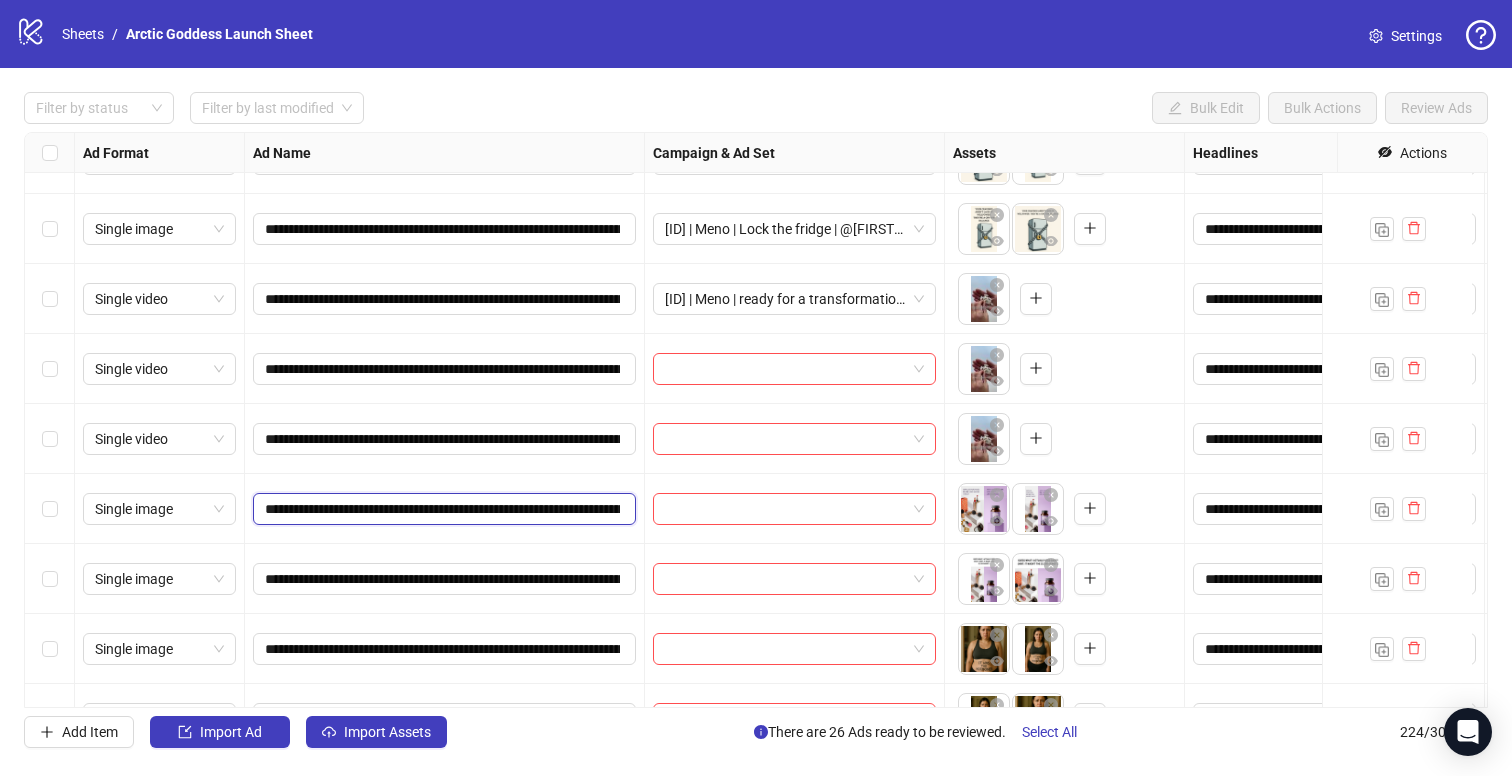 click on "**********" at bounding box center [442, 509] 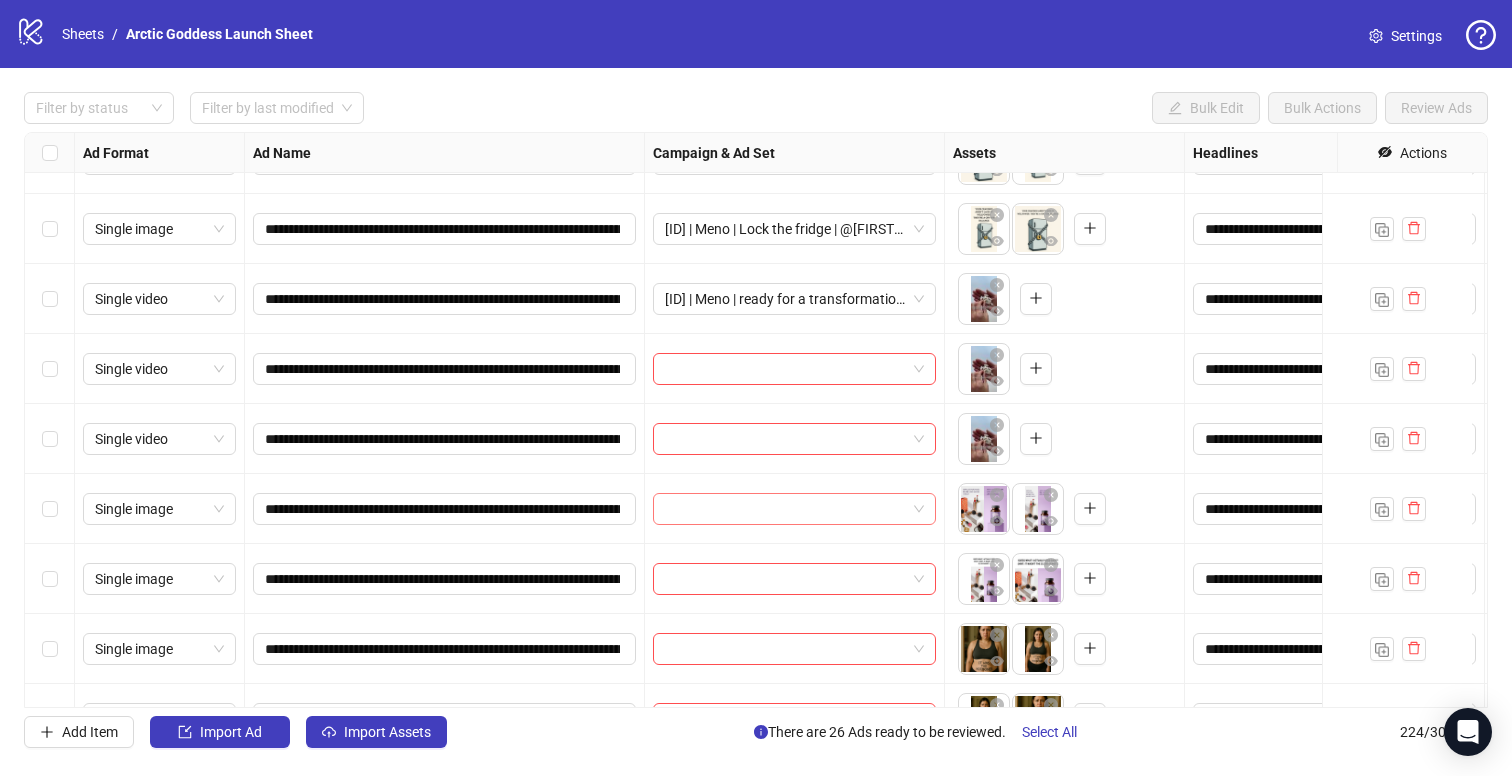 click at bounding box center (785, 509) 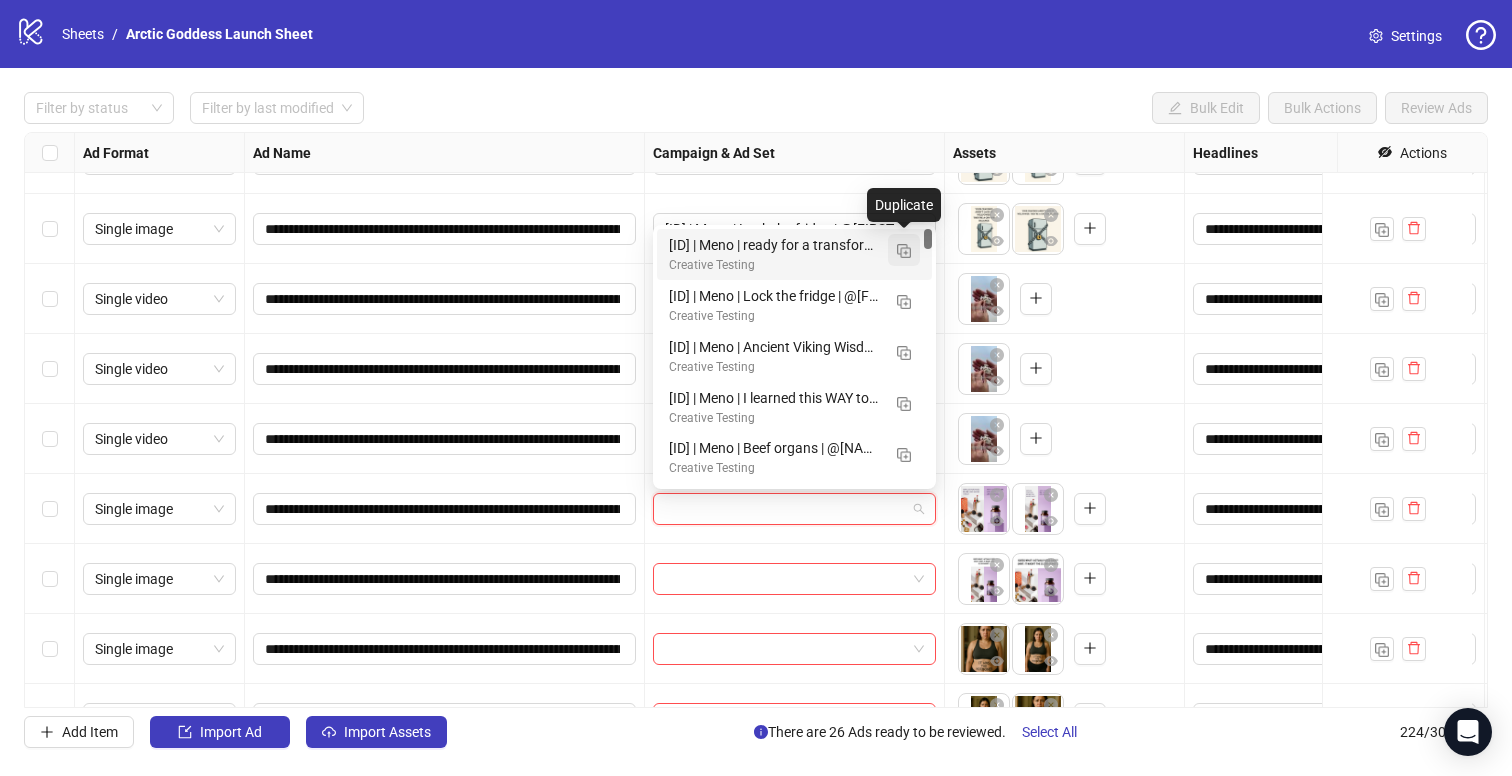 click at bounding box center (904, 251) 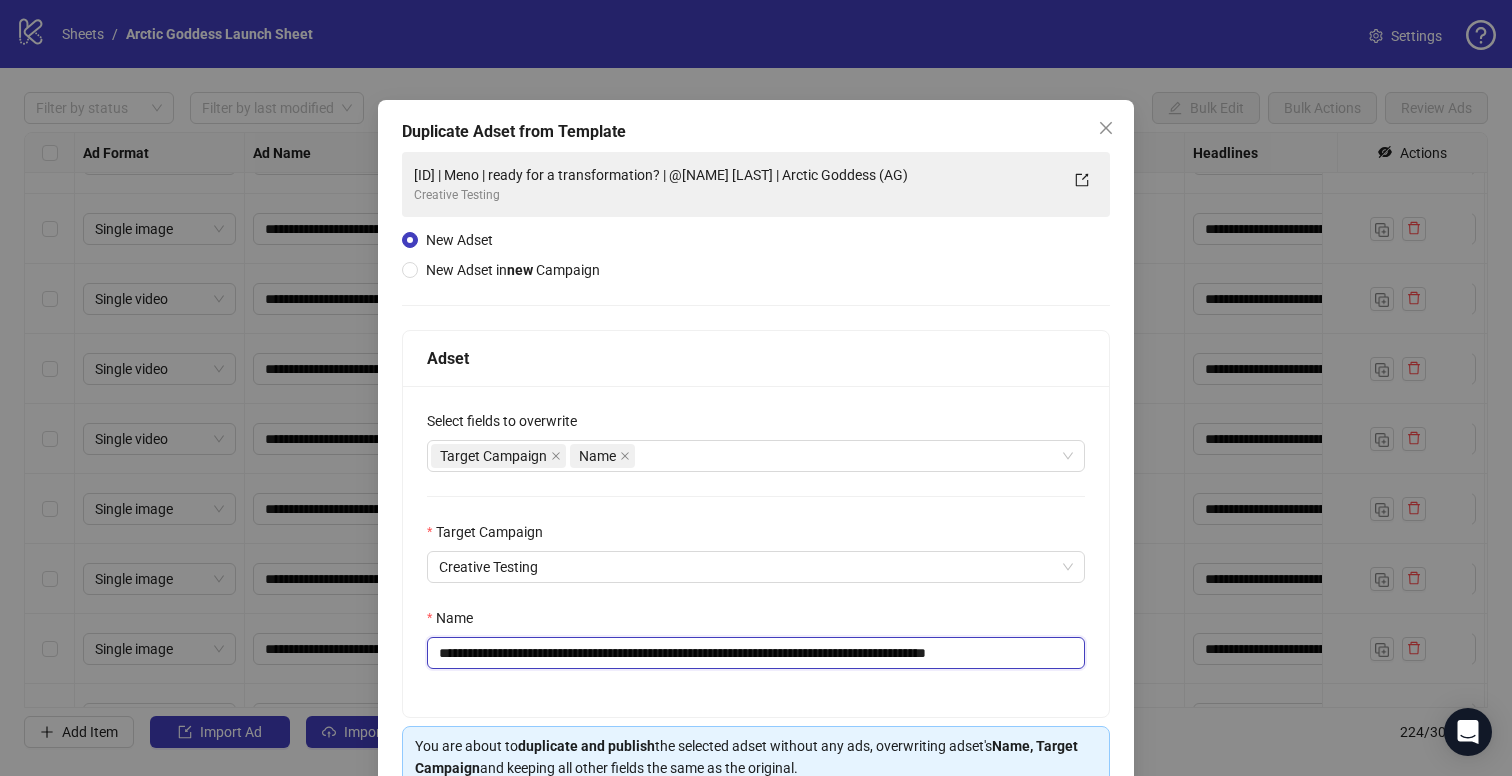 click on "**********" at bounding box center (756, 653) 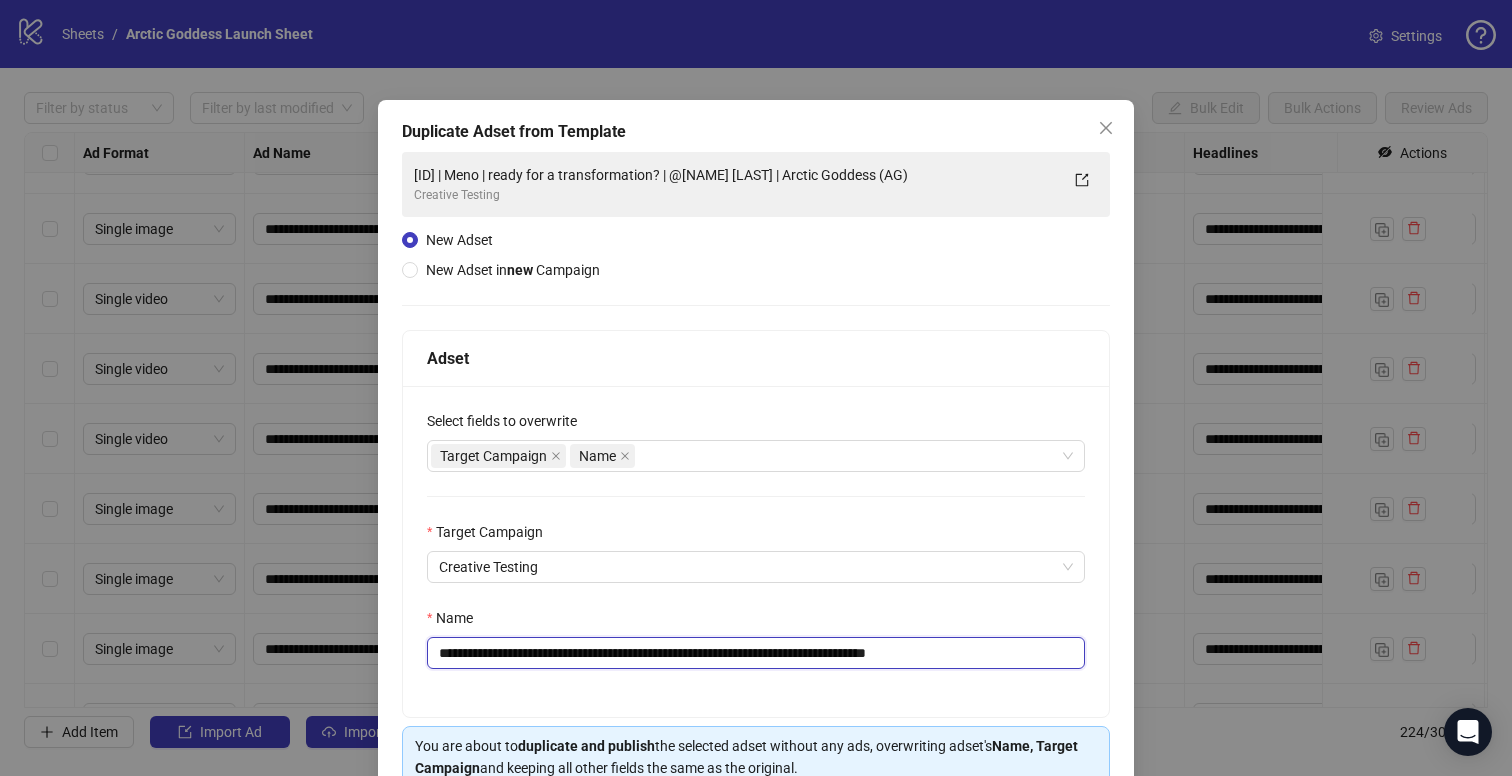 drag, startPoint x: 542, startPoint y: 649, endPoint x: 553, endPoint y: 649, distance: 11 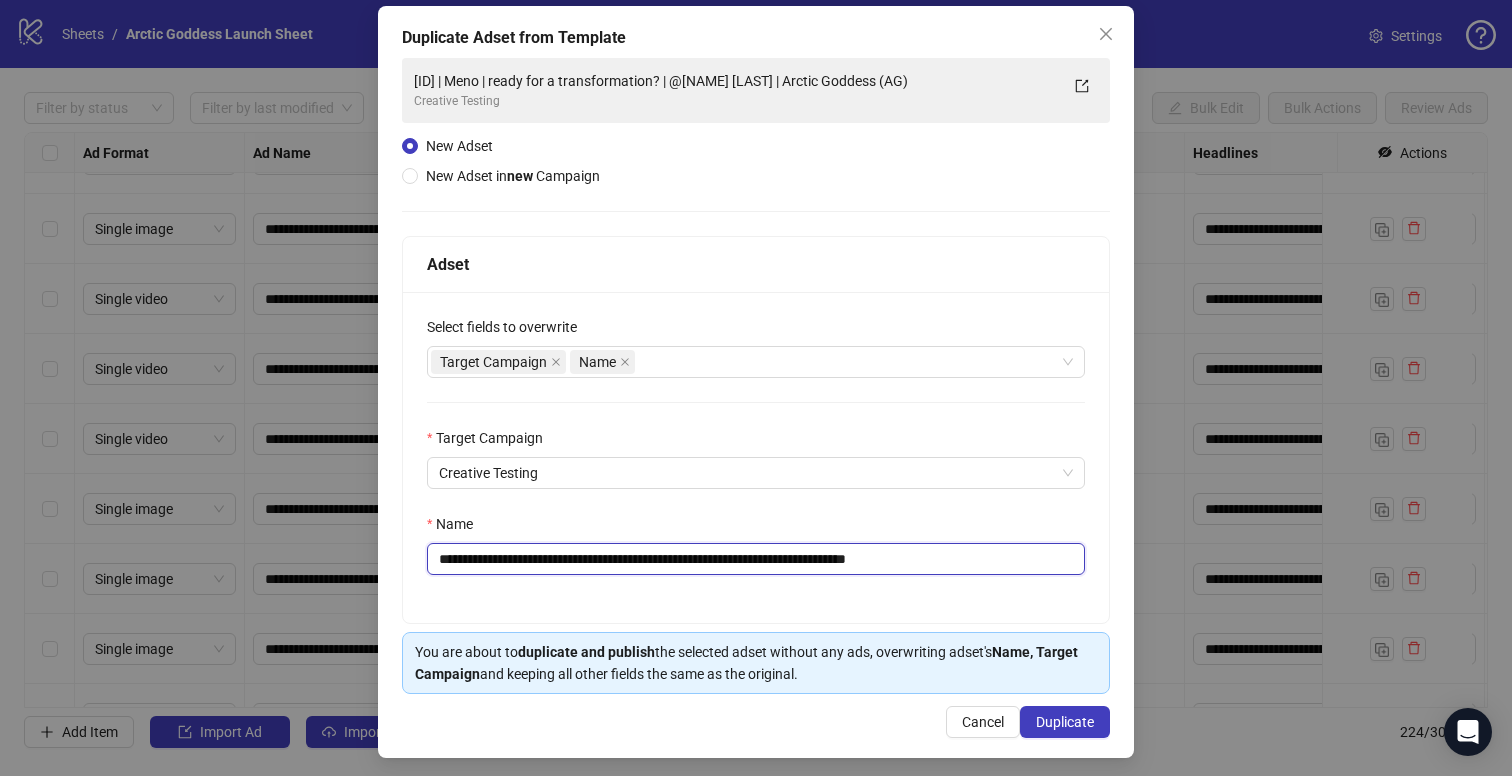 scroll, scrollTop: 101, scrollLeft: 0, axis: vertical 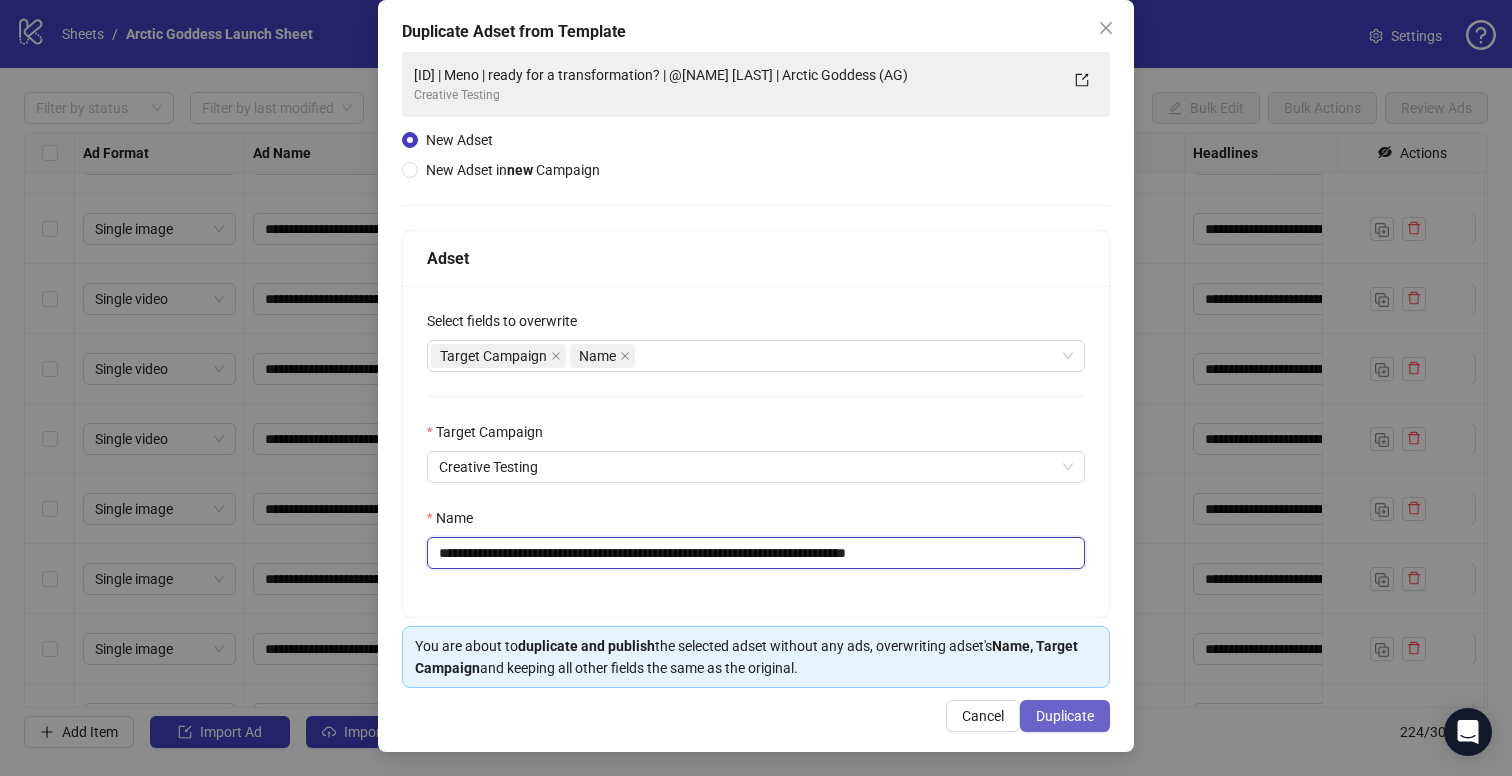 type on "**********" 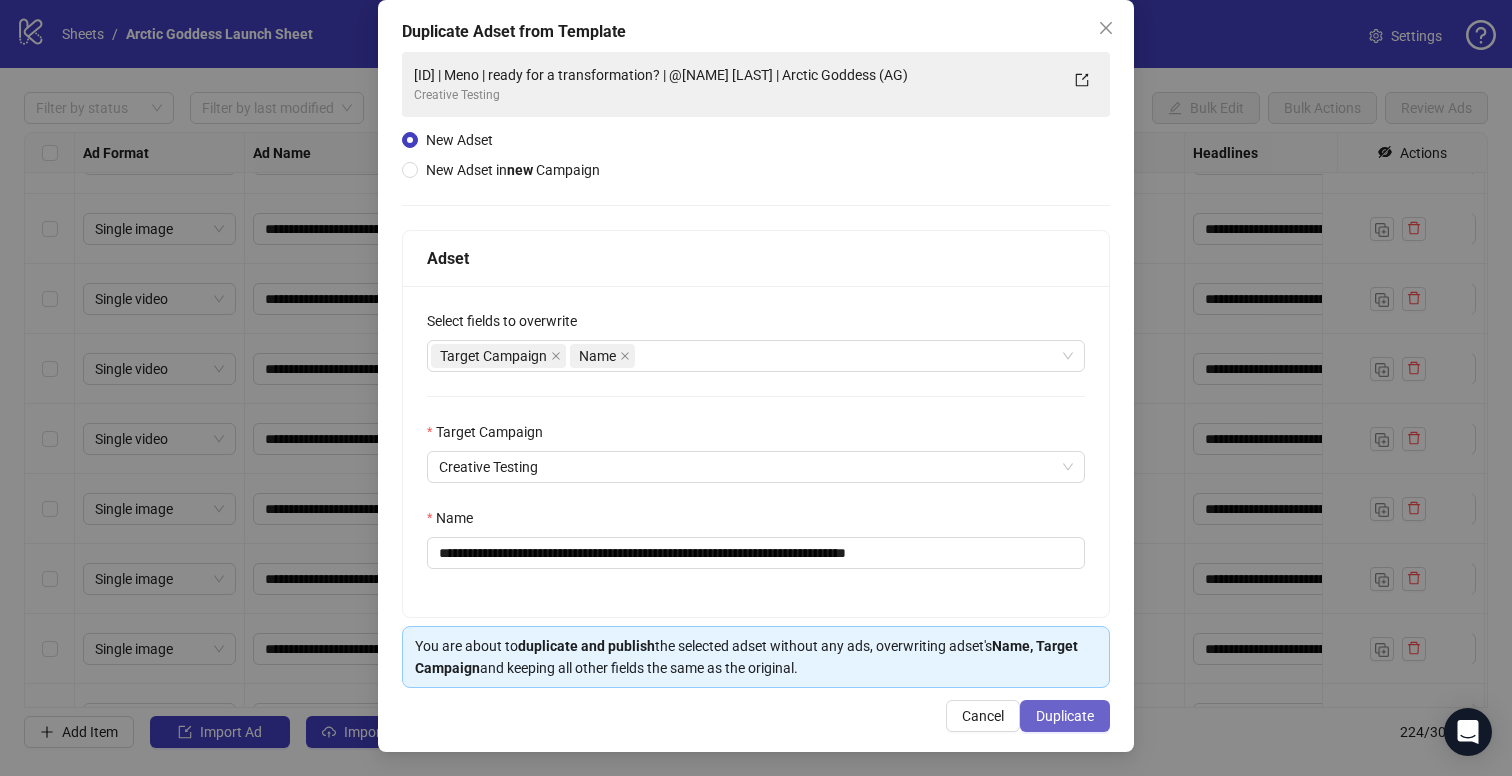 click on "Duplicate" at bounding box center [1065, 716] 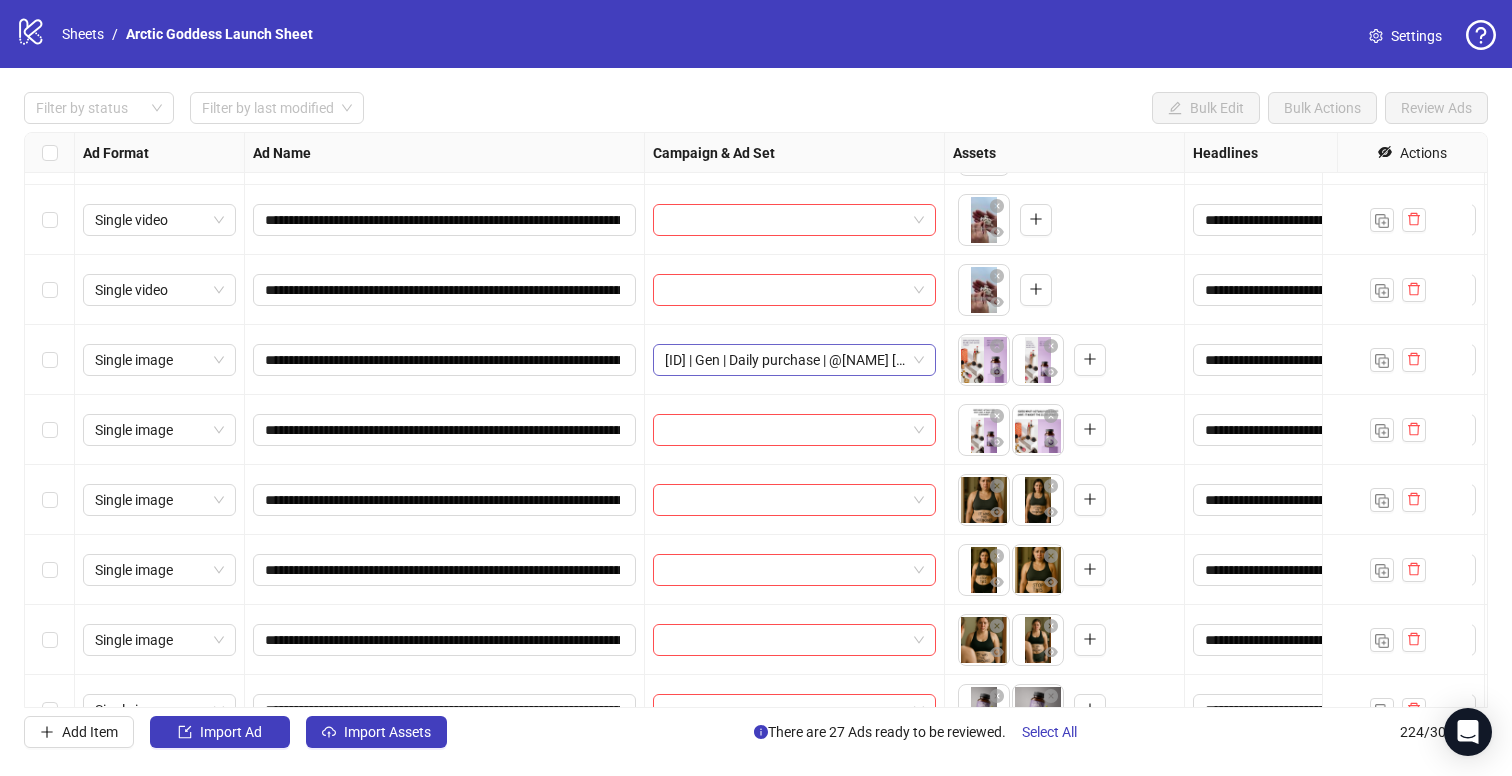 scroll, scrollTop: 2059, scrollLeft: 0, axis: vertical 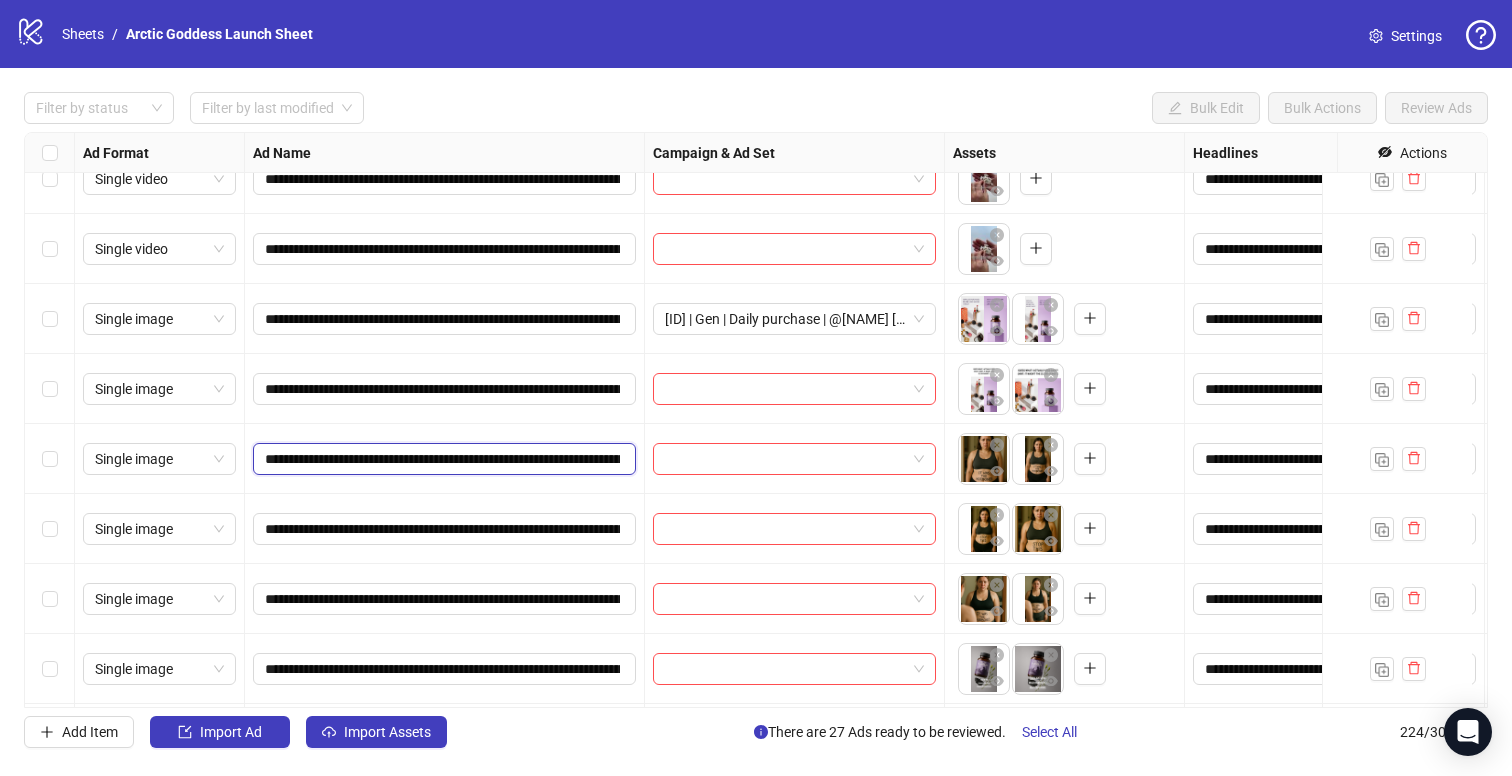 click on "**********" at bounding box center (442, 459) 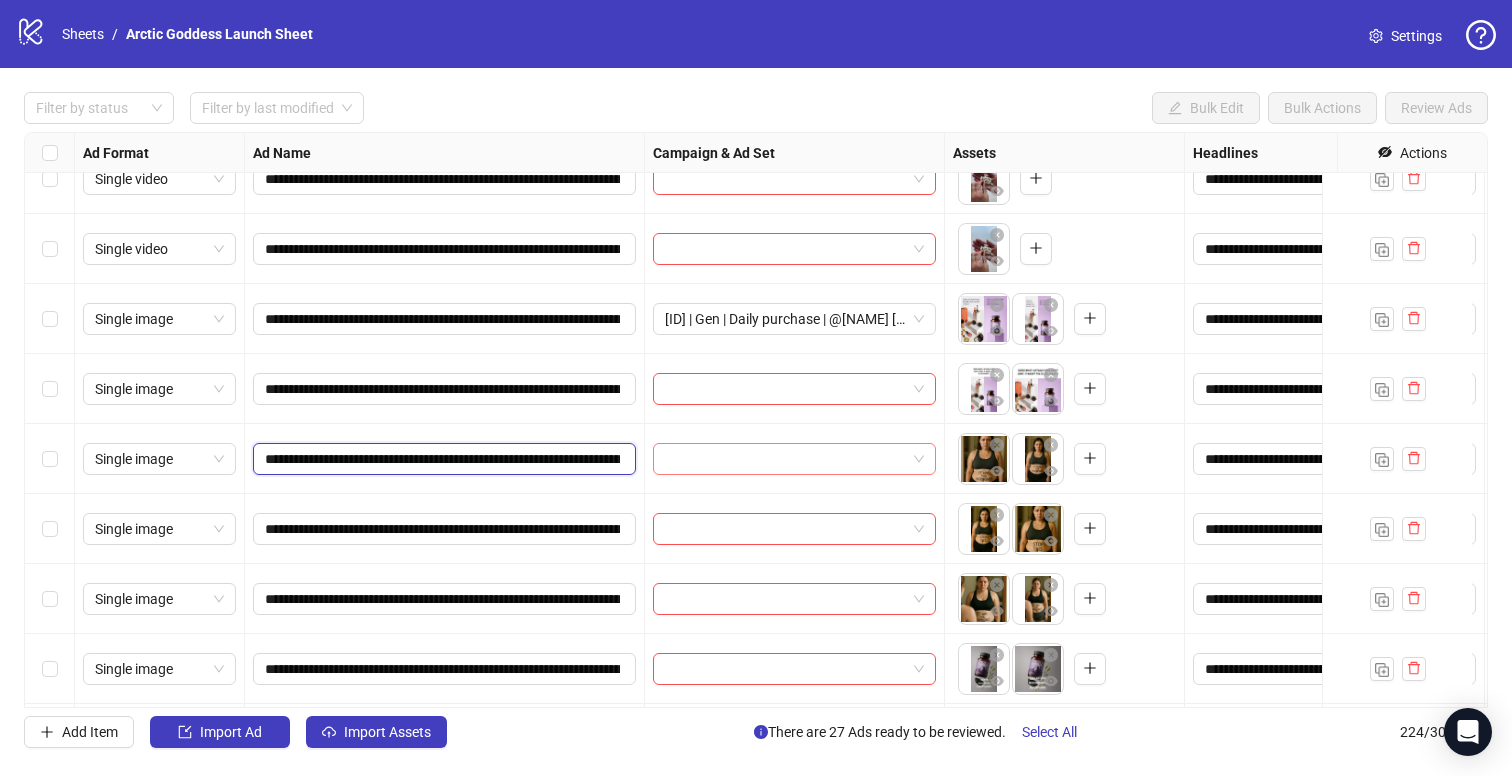 click at bounding box center (794, 459) 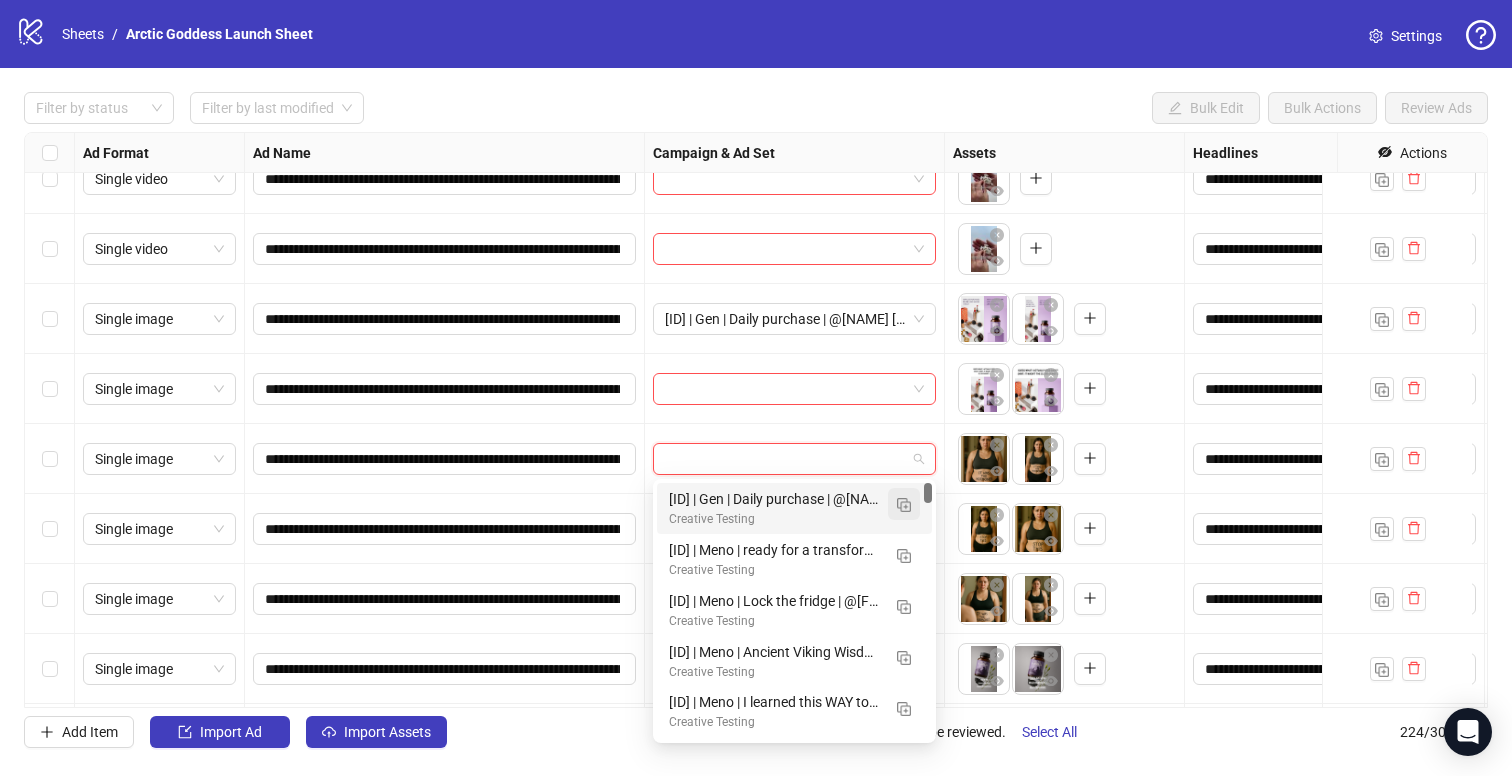 click at bounding box center (904, 505) 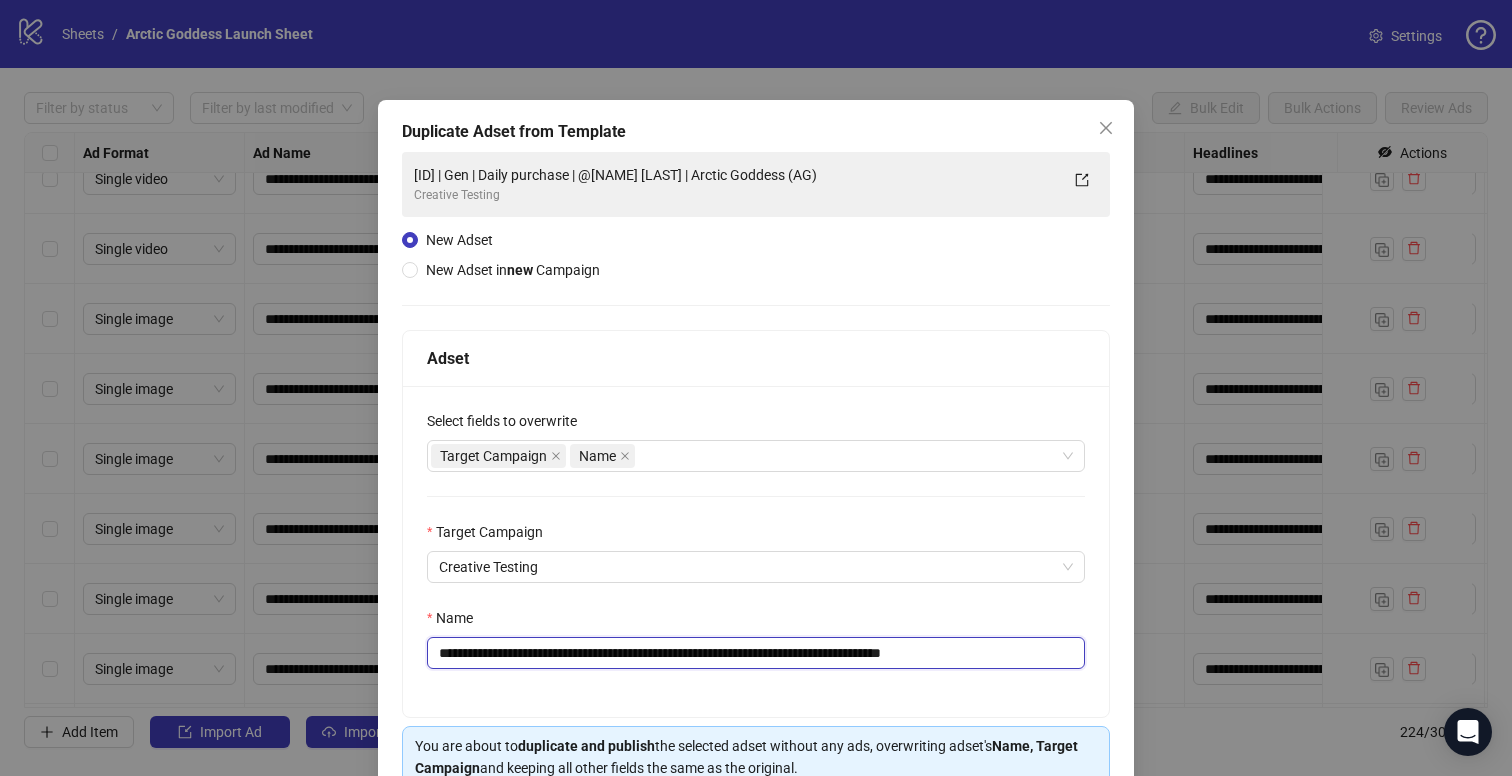 click on "**********" at bounding box center [756, 653] 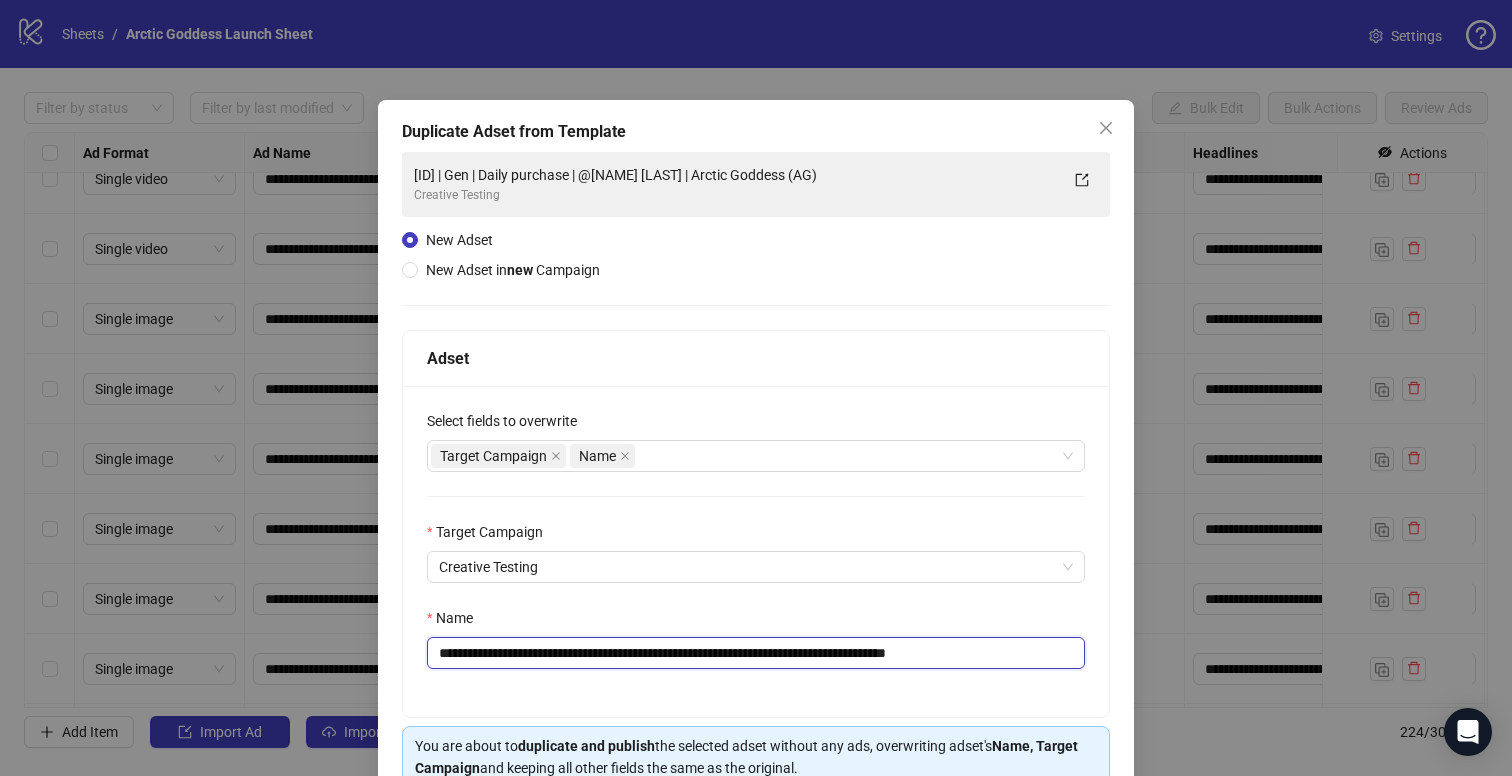click on "**********" at bounding box center (756, 653) 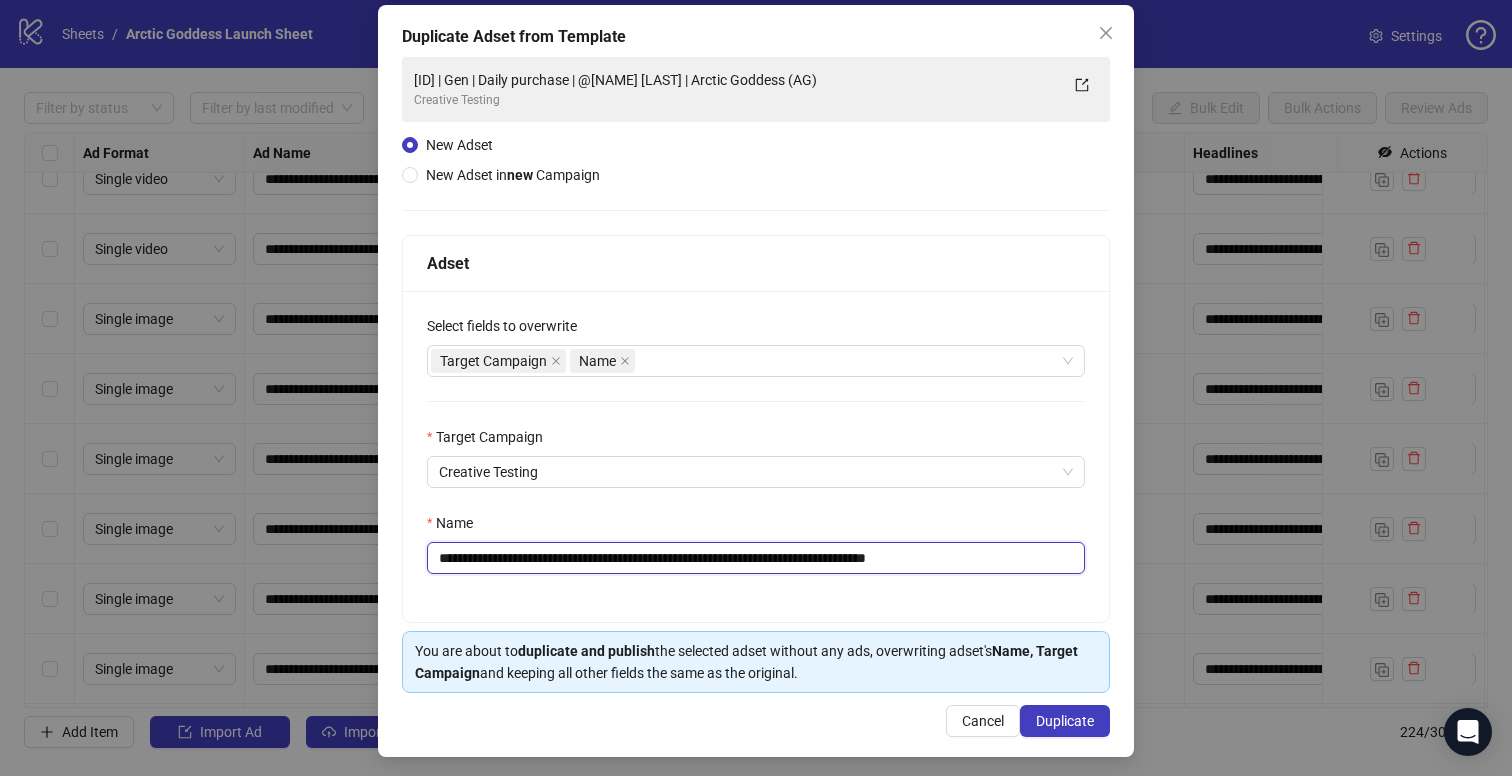 scroll, scrollTop: 101, scrollLeft: 0, axis: vertical 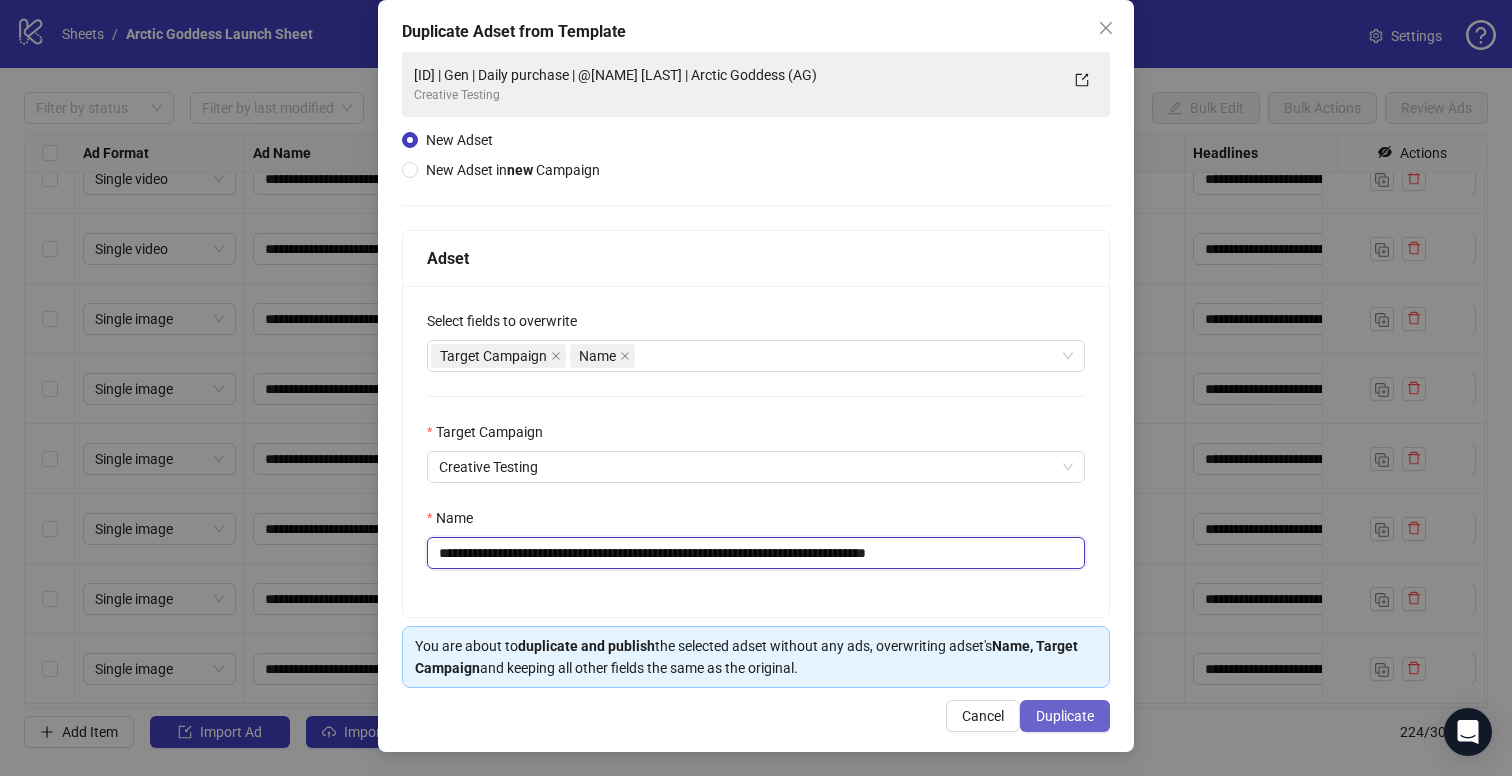 type on "**********" 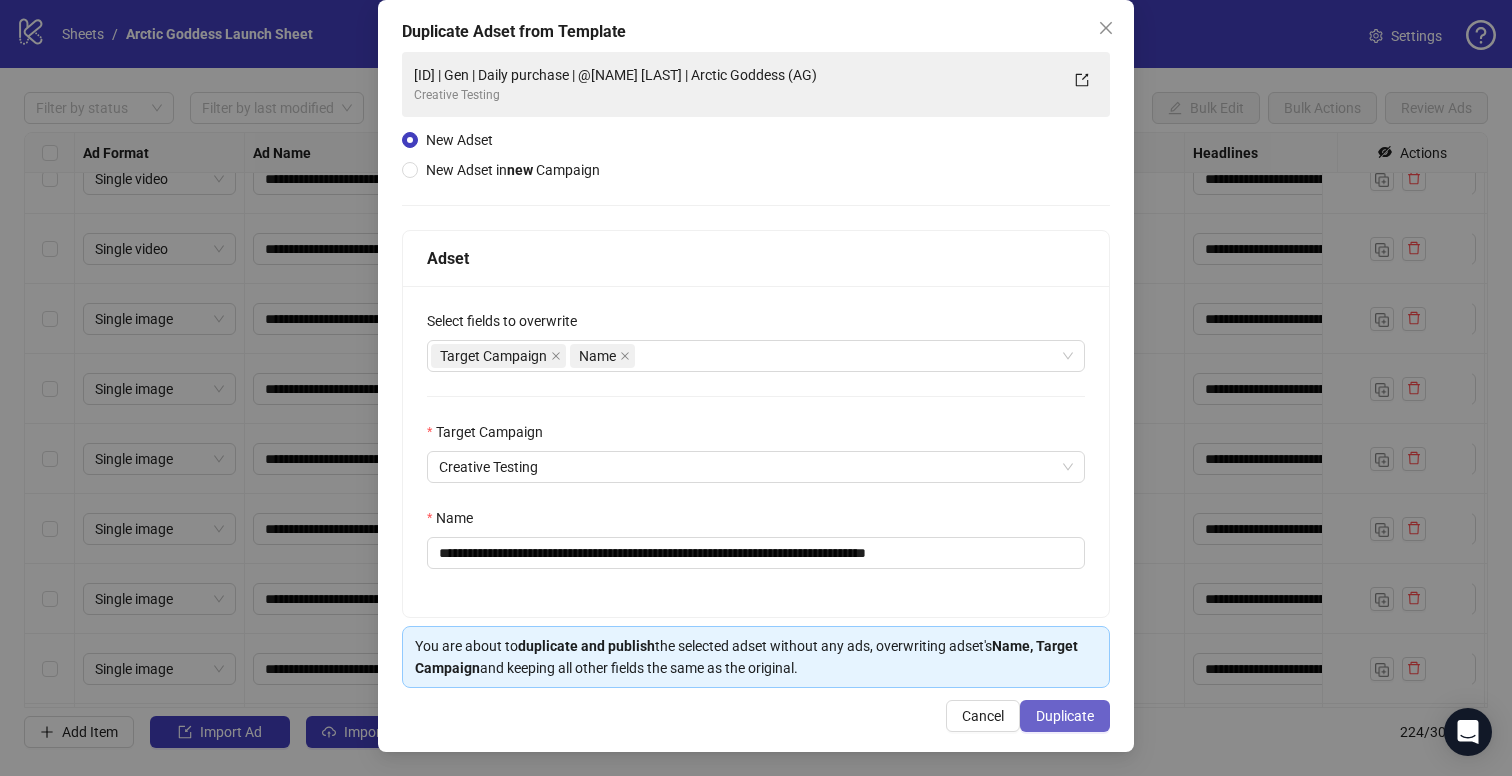click on "Duplicate" at bounding box center (1065, 716) 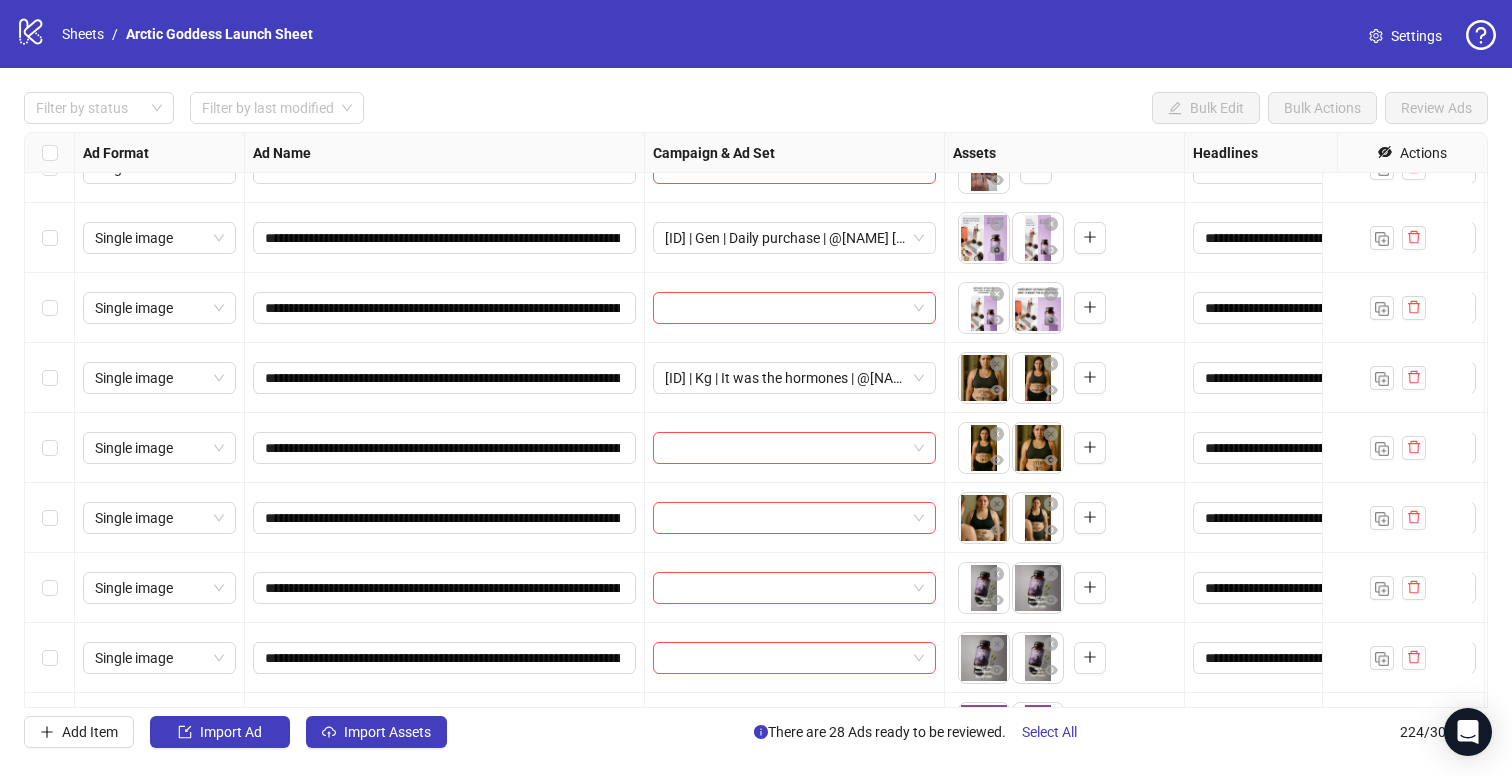 scroll, scrollTop: 2243, scrollLeft: 0, axis: vertical 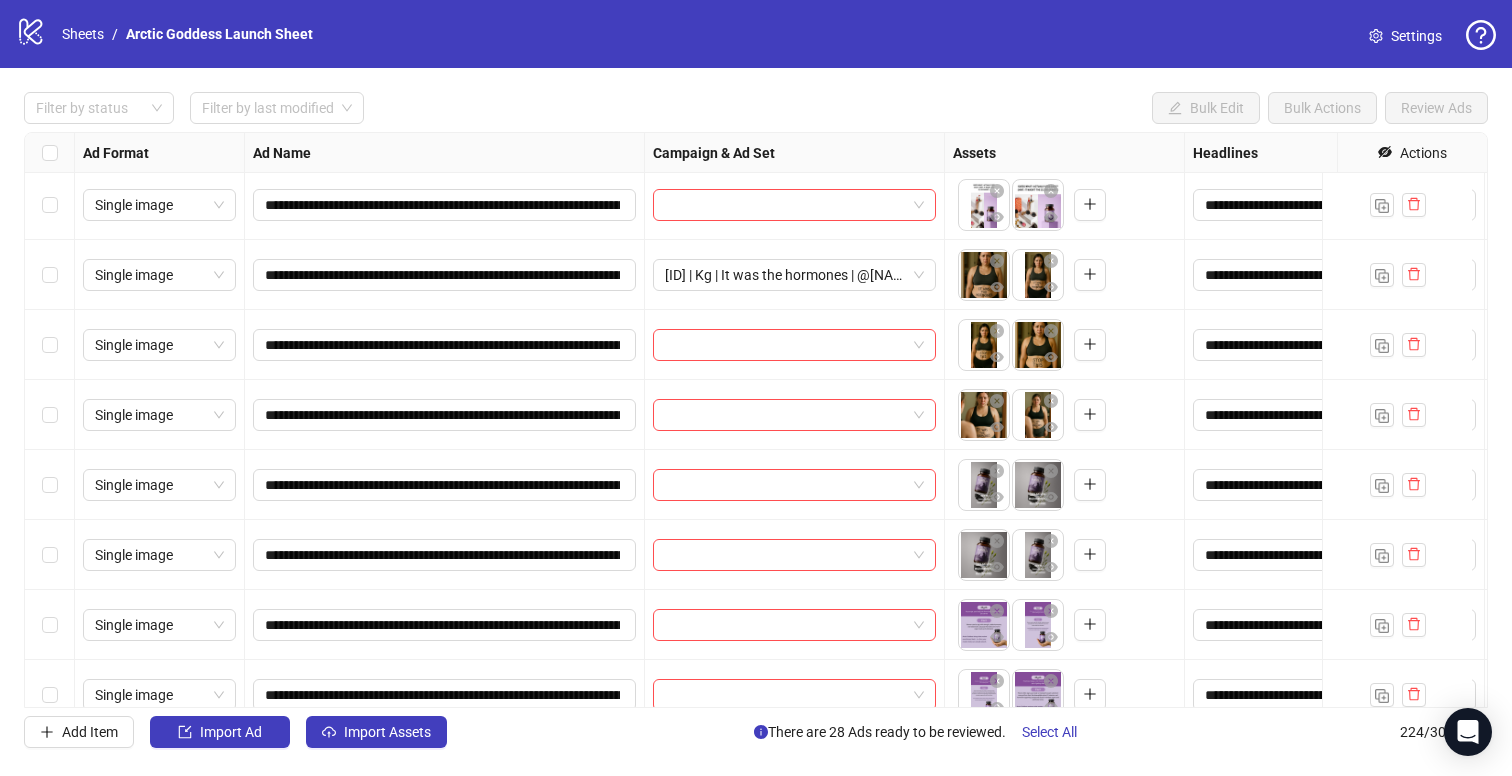 click on "**********" at bounding box center (445, 485) 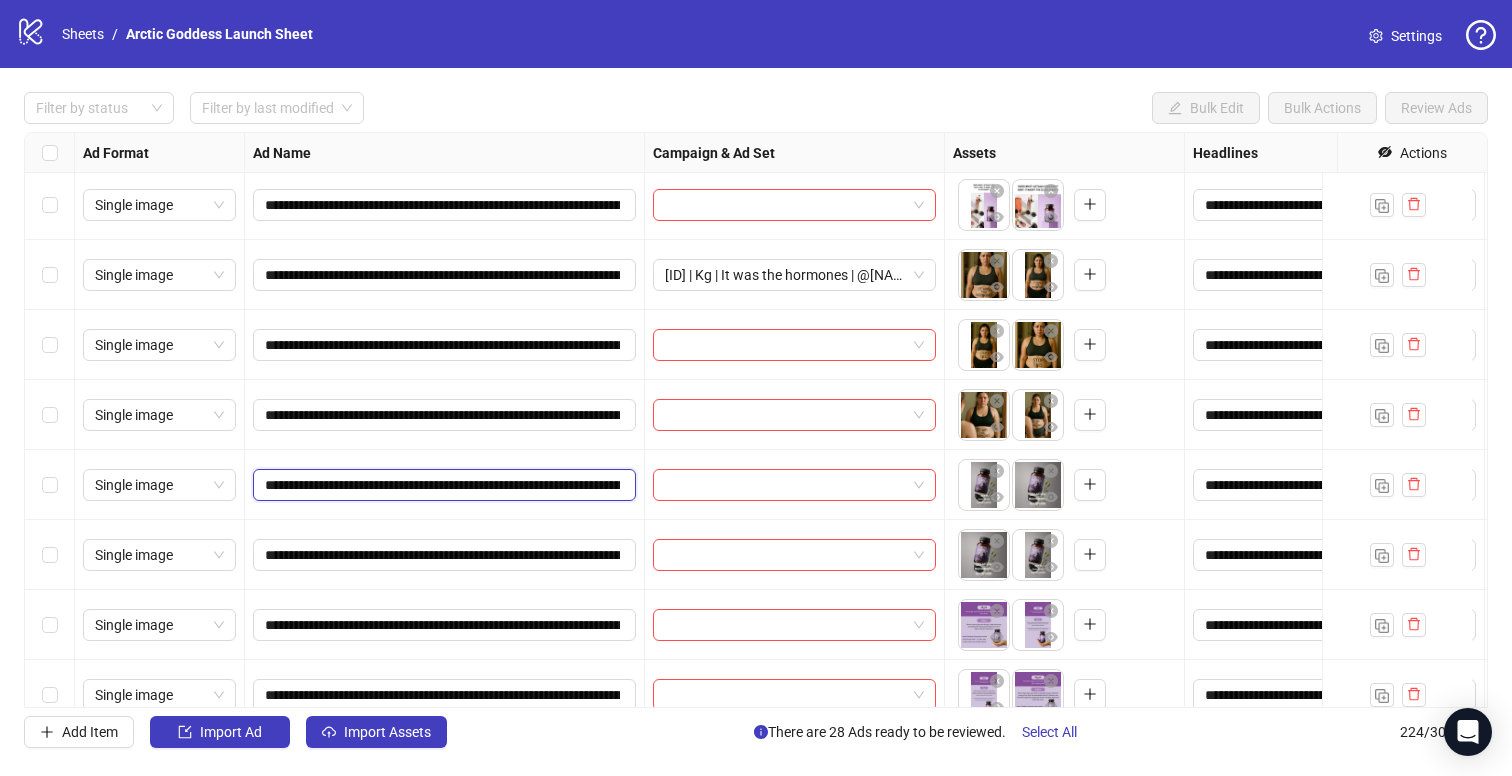 click on "**********" at bounding box center (442, 485) 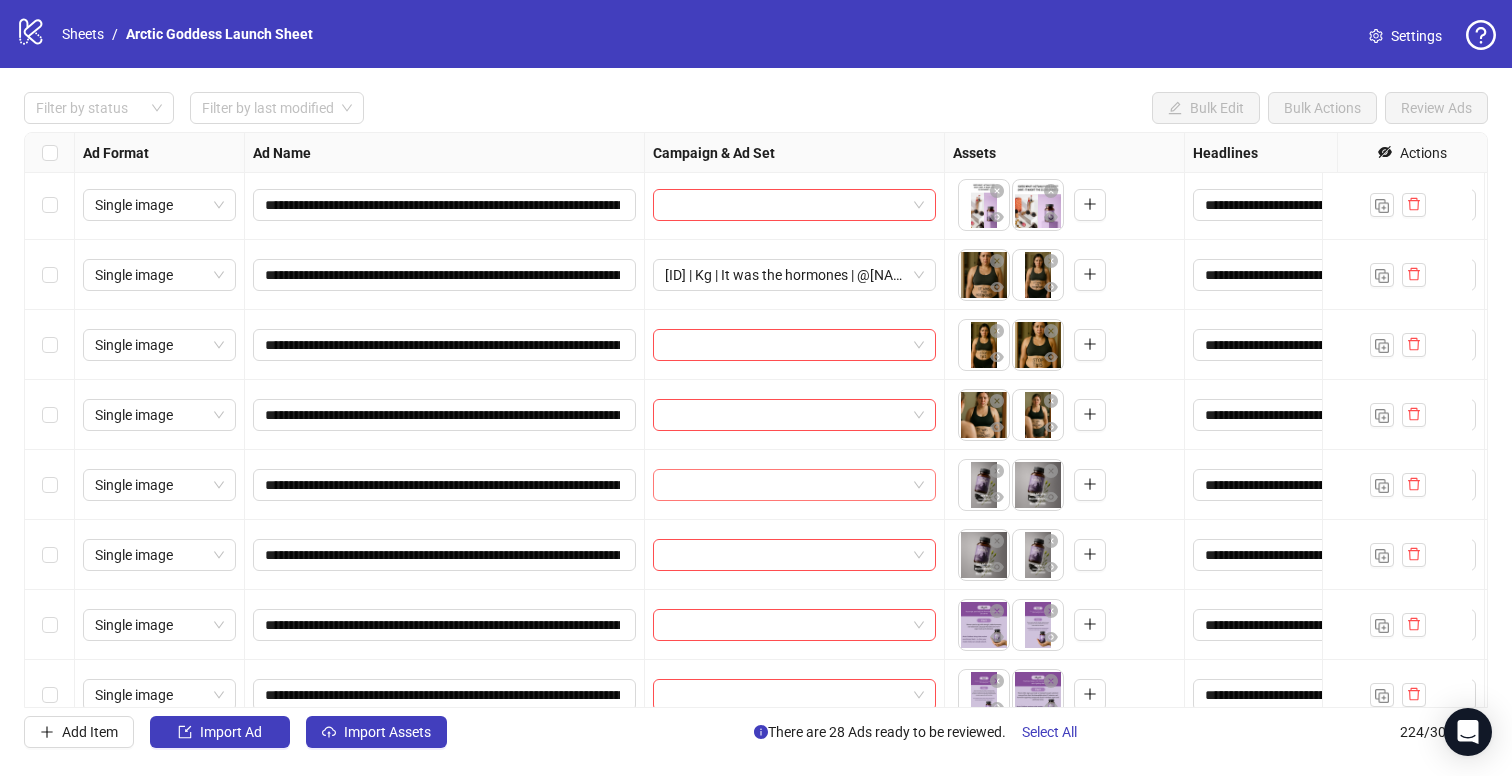 click at bounding box center (785, 485) 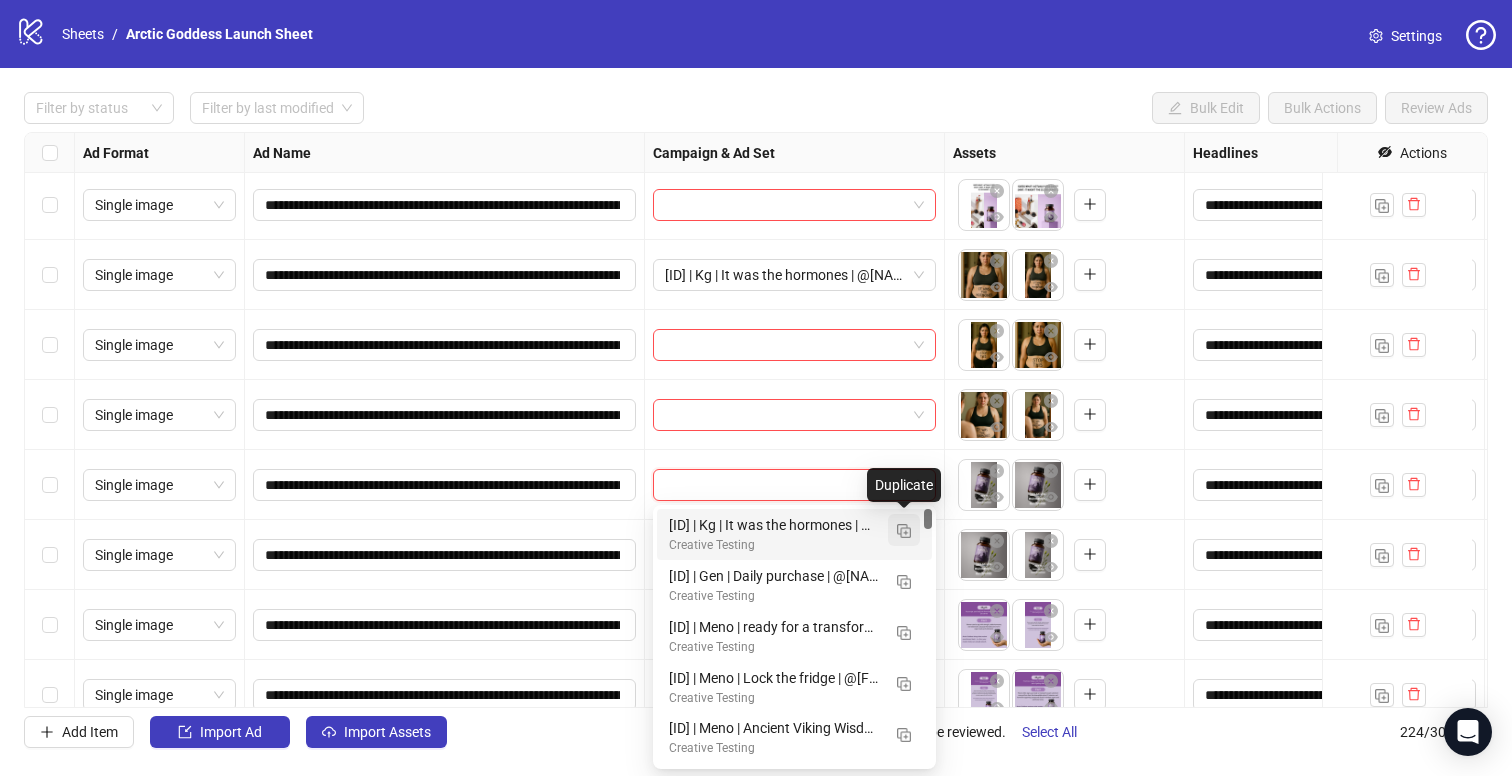 click at bounding box center [904, 530] 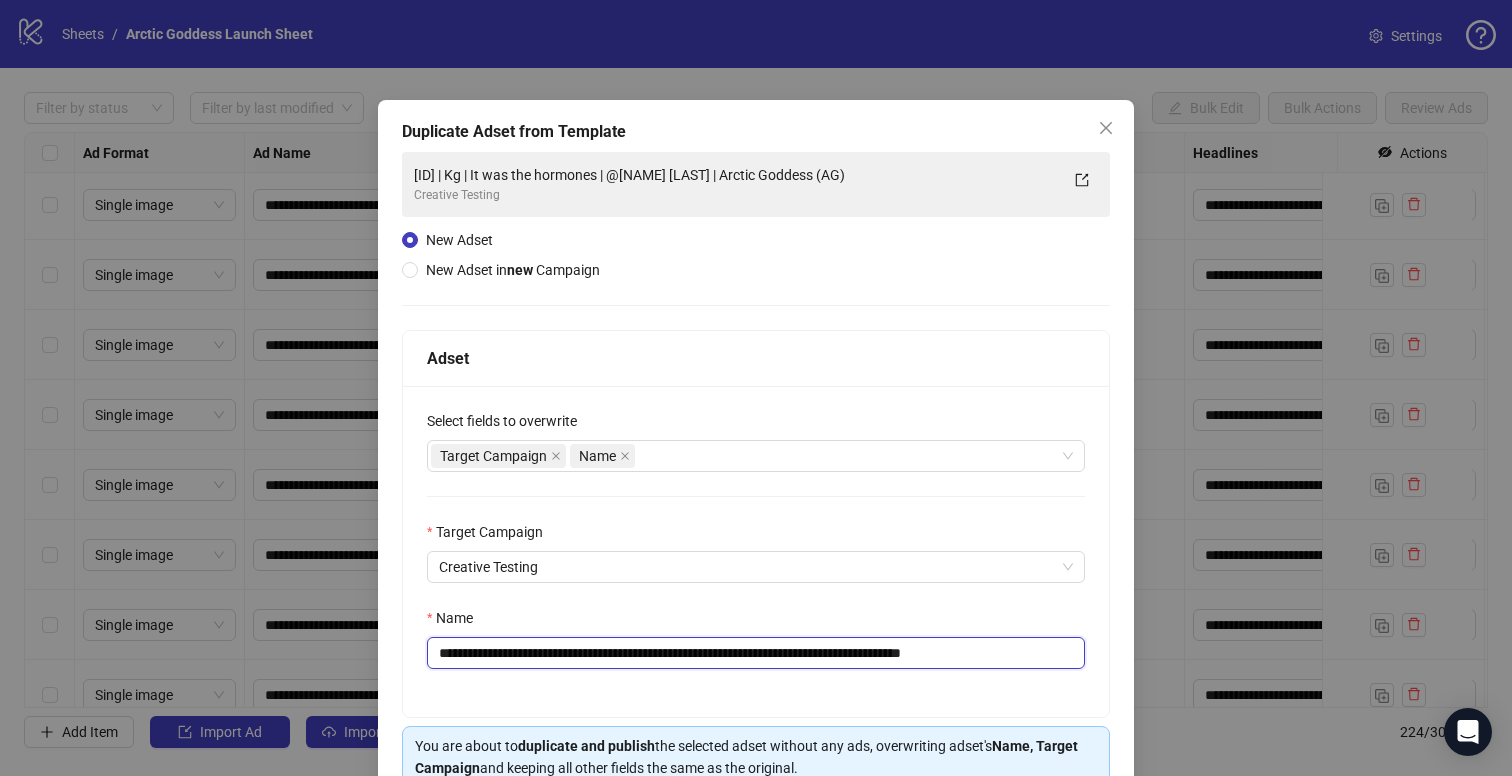click on "**********" at bounding box center (756, 653) 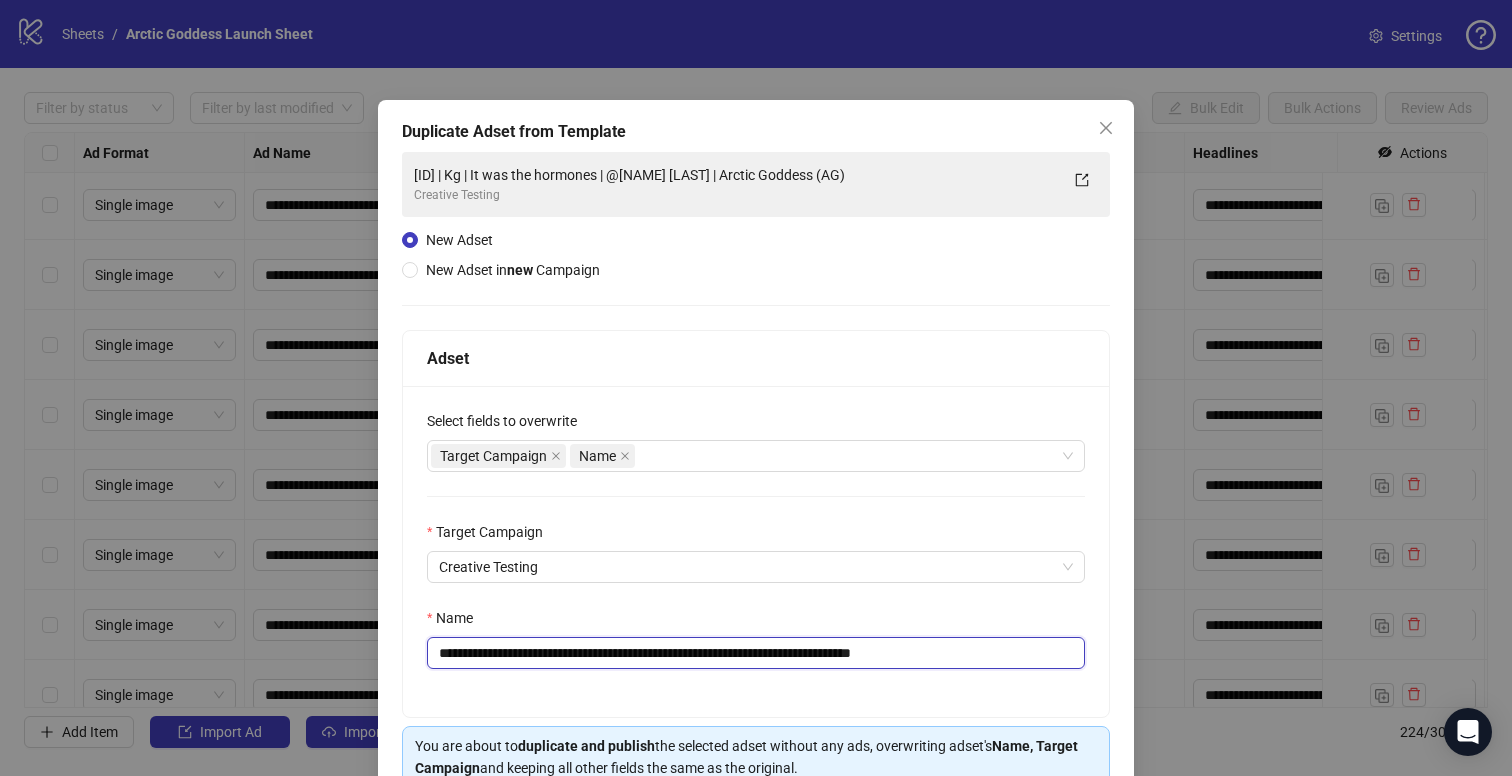 click on "**********" at bounding box center (756, 653) 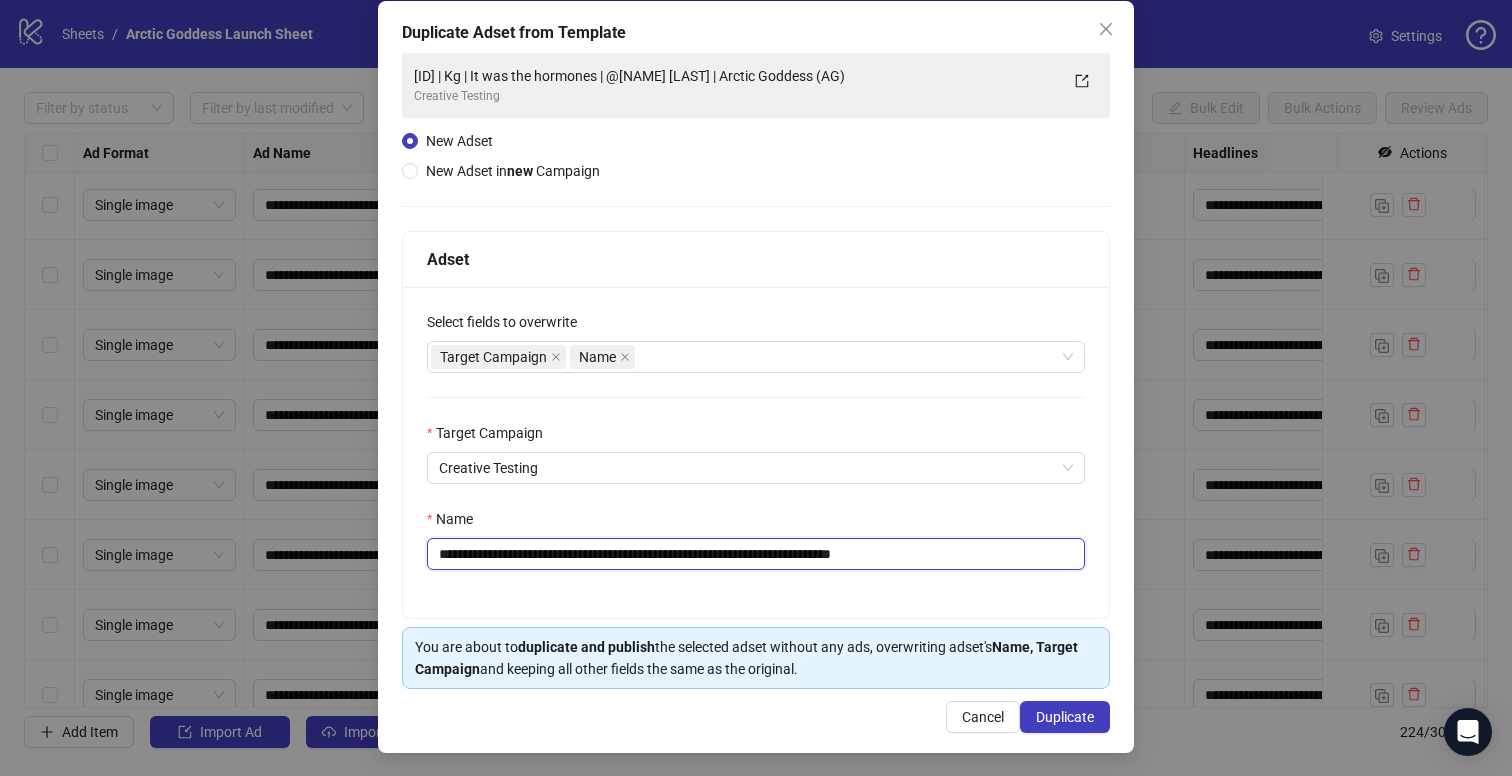 scroll, scrollTop: 101, scrollLeft: 0, axis: vertical 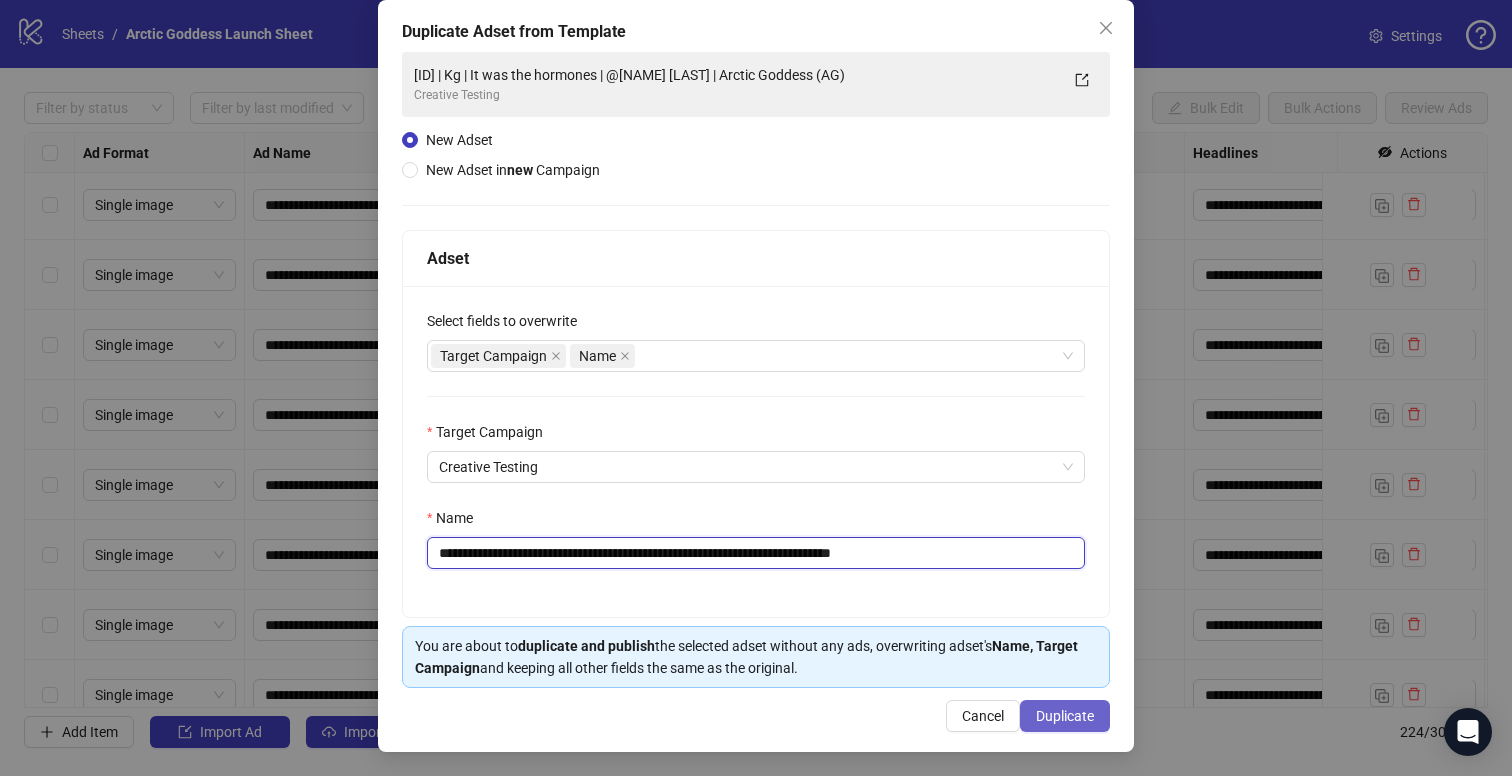 type on "**********" 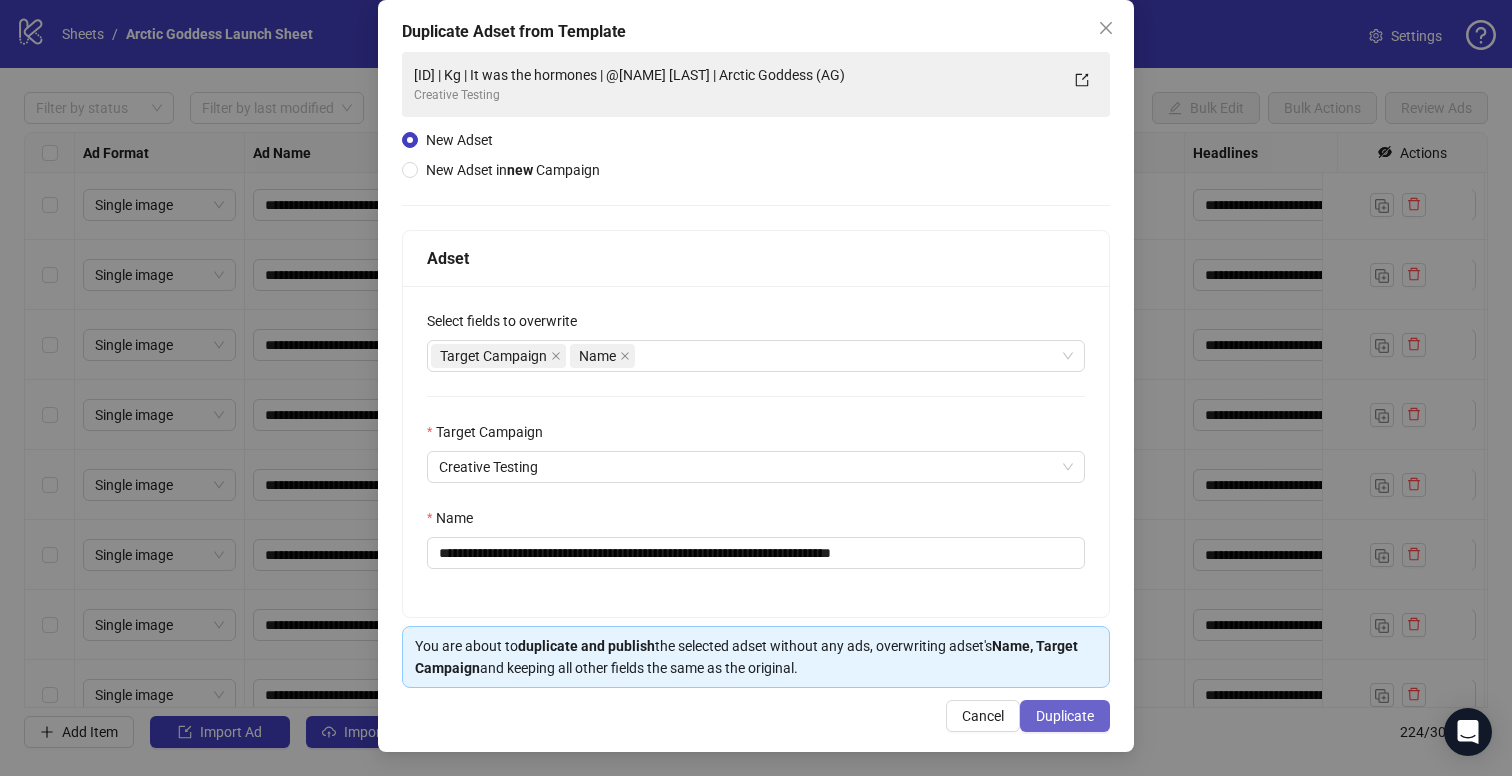 click on "Duplicate" at bounding box center (1065, 716) 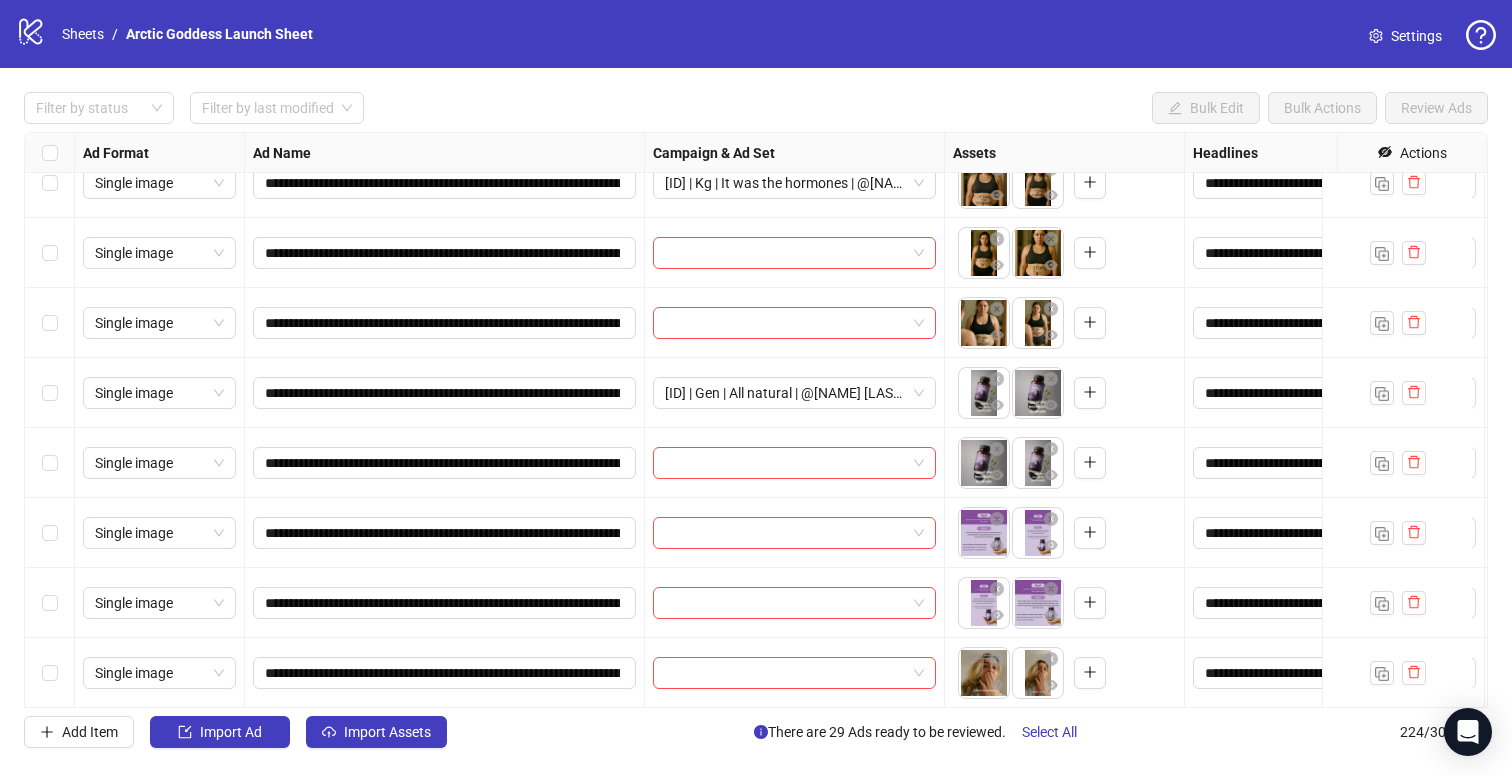 scroll, scrollTop: 2457, scrollLeft: 0, axis: vertical 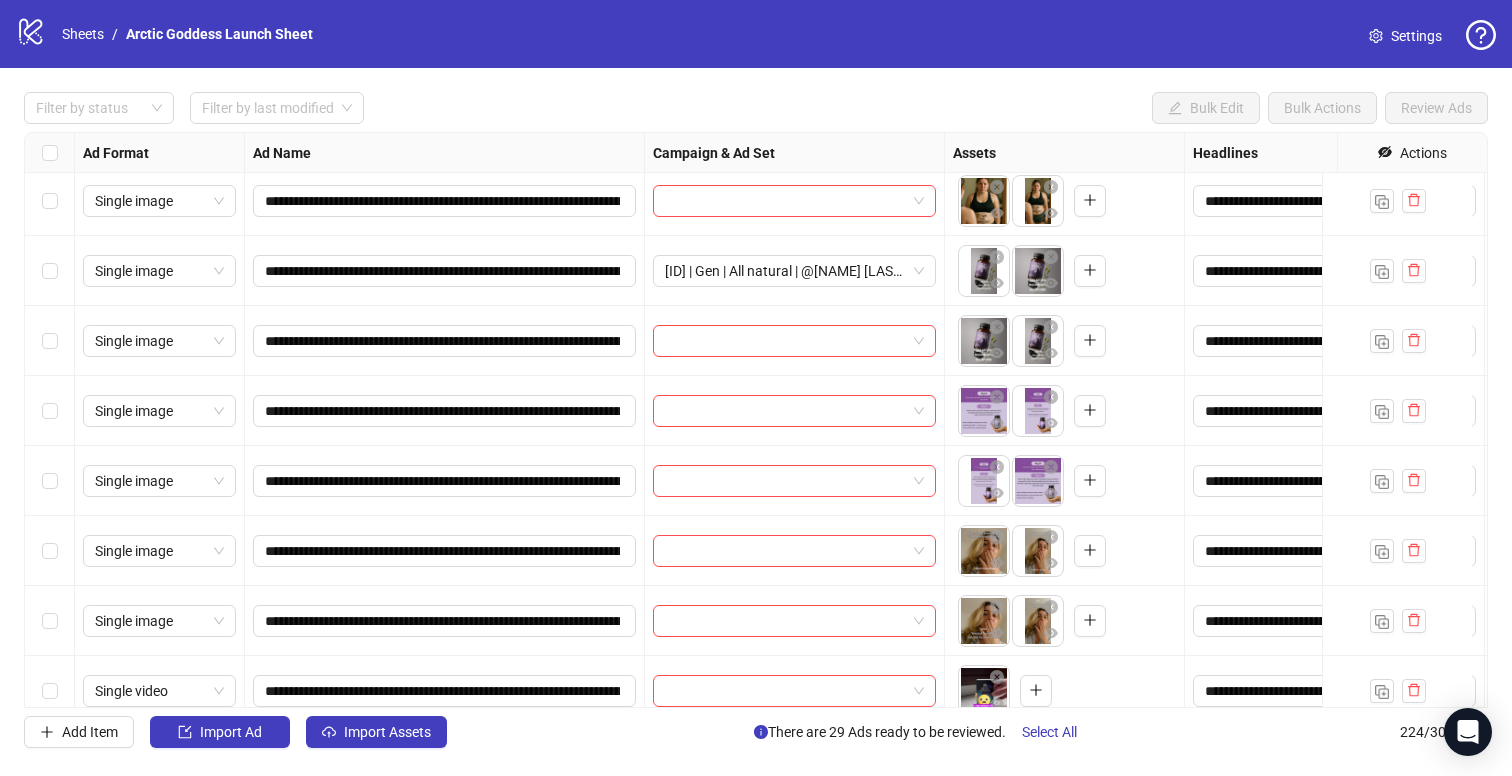 click on "**********" at bounding box center (445, 411) 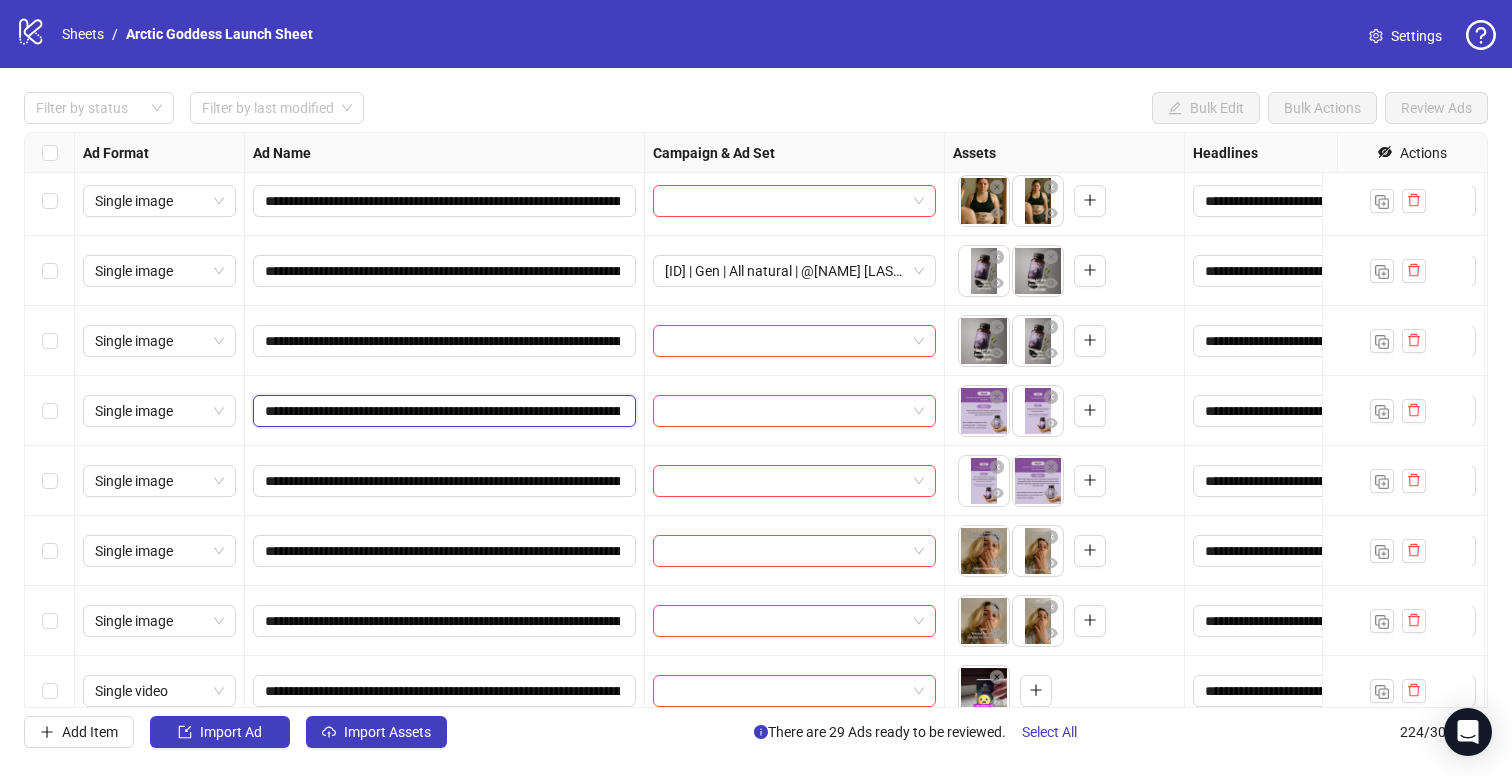 click on "**********" at bounding box center (442, 411) 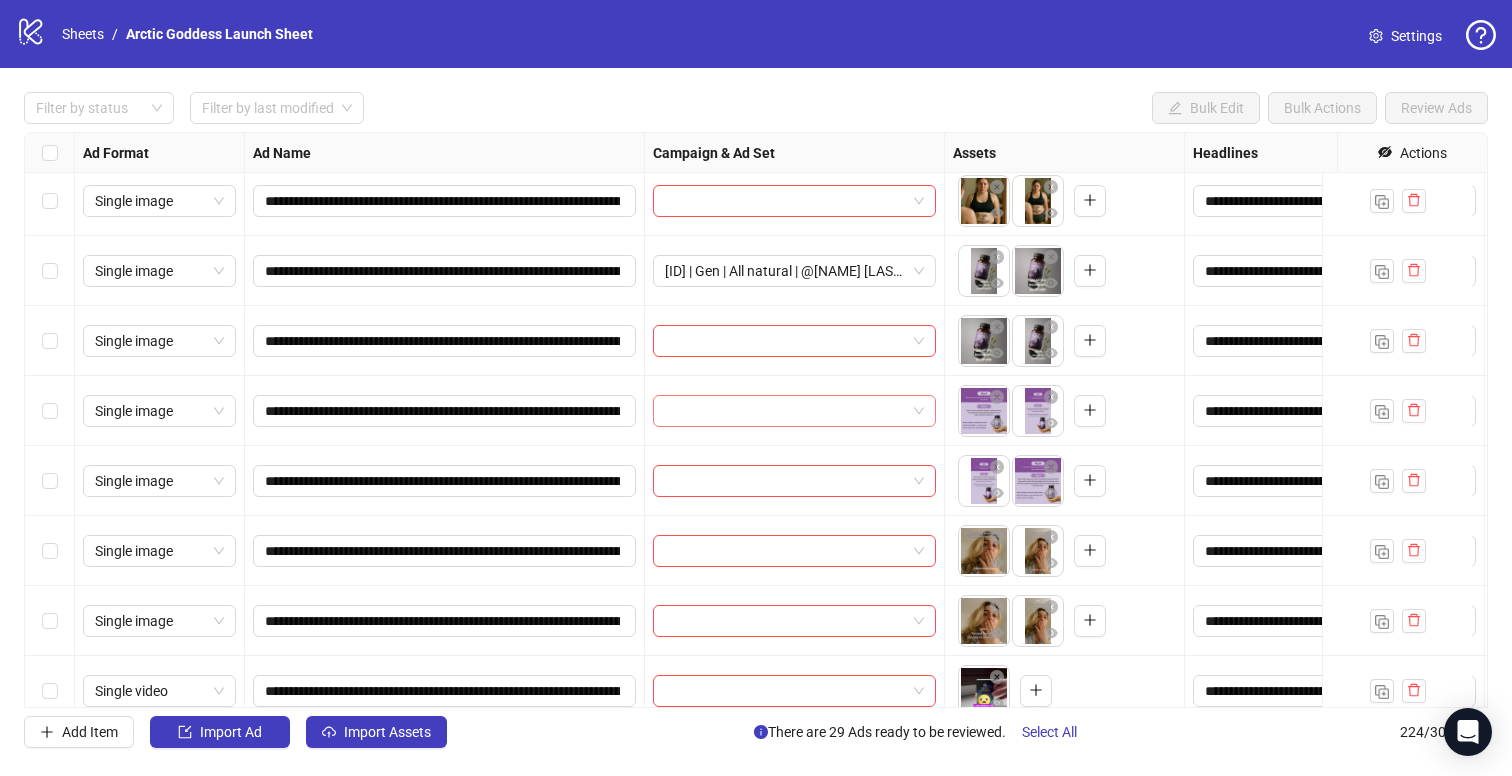click at bounding box center [785, 411] 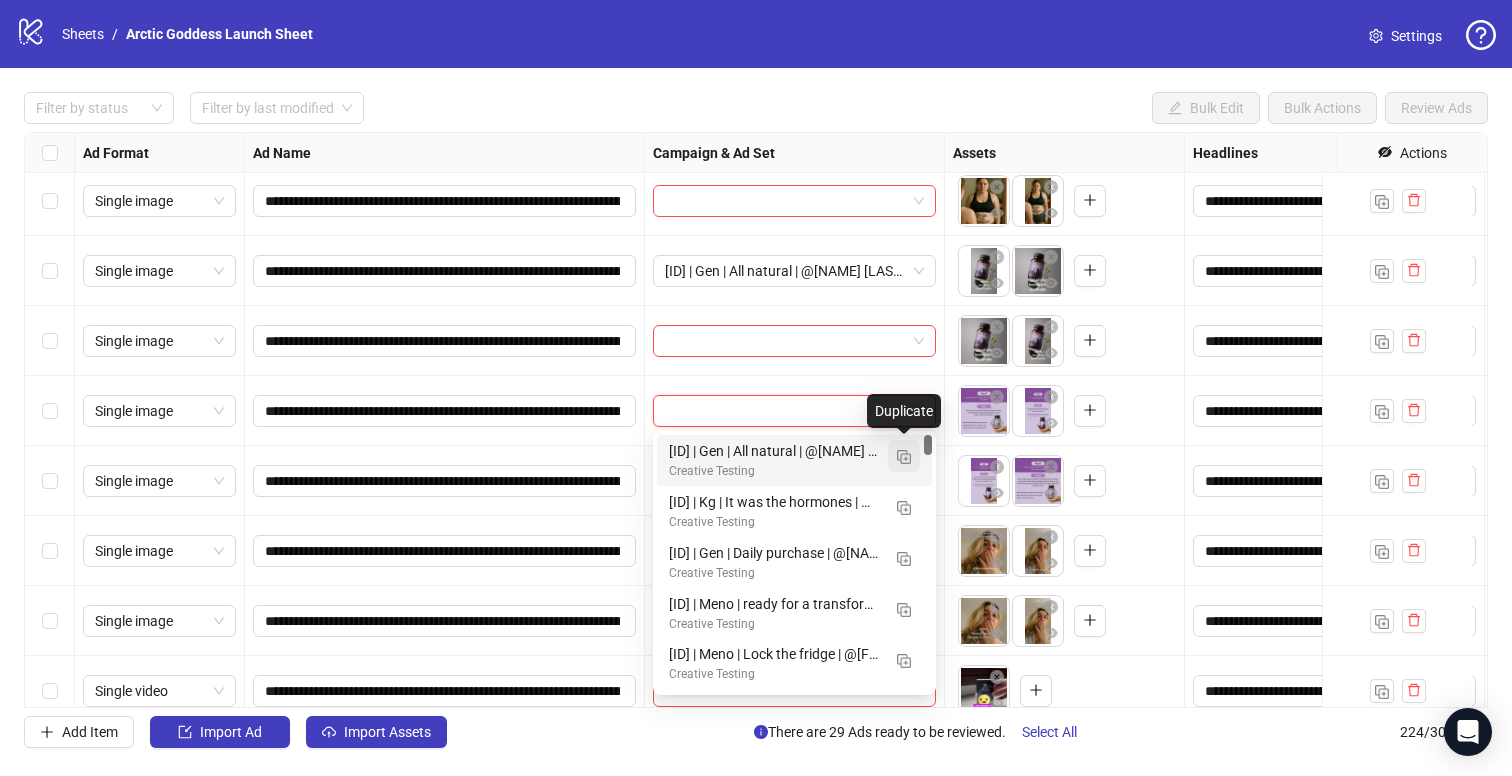 click at bounding box center [904, 457] 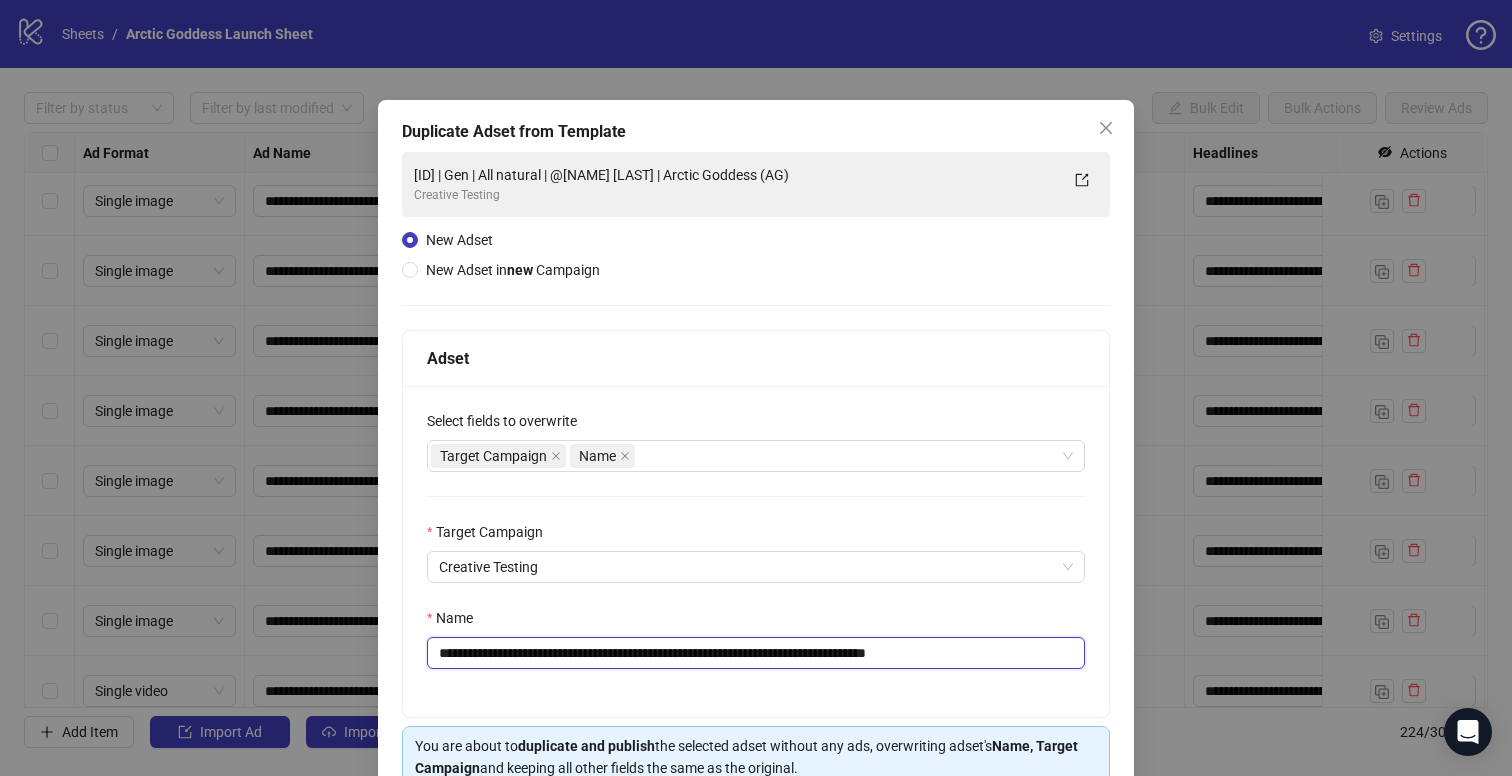 click on "**********" at bounding box center (756, 653) 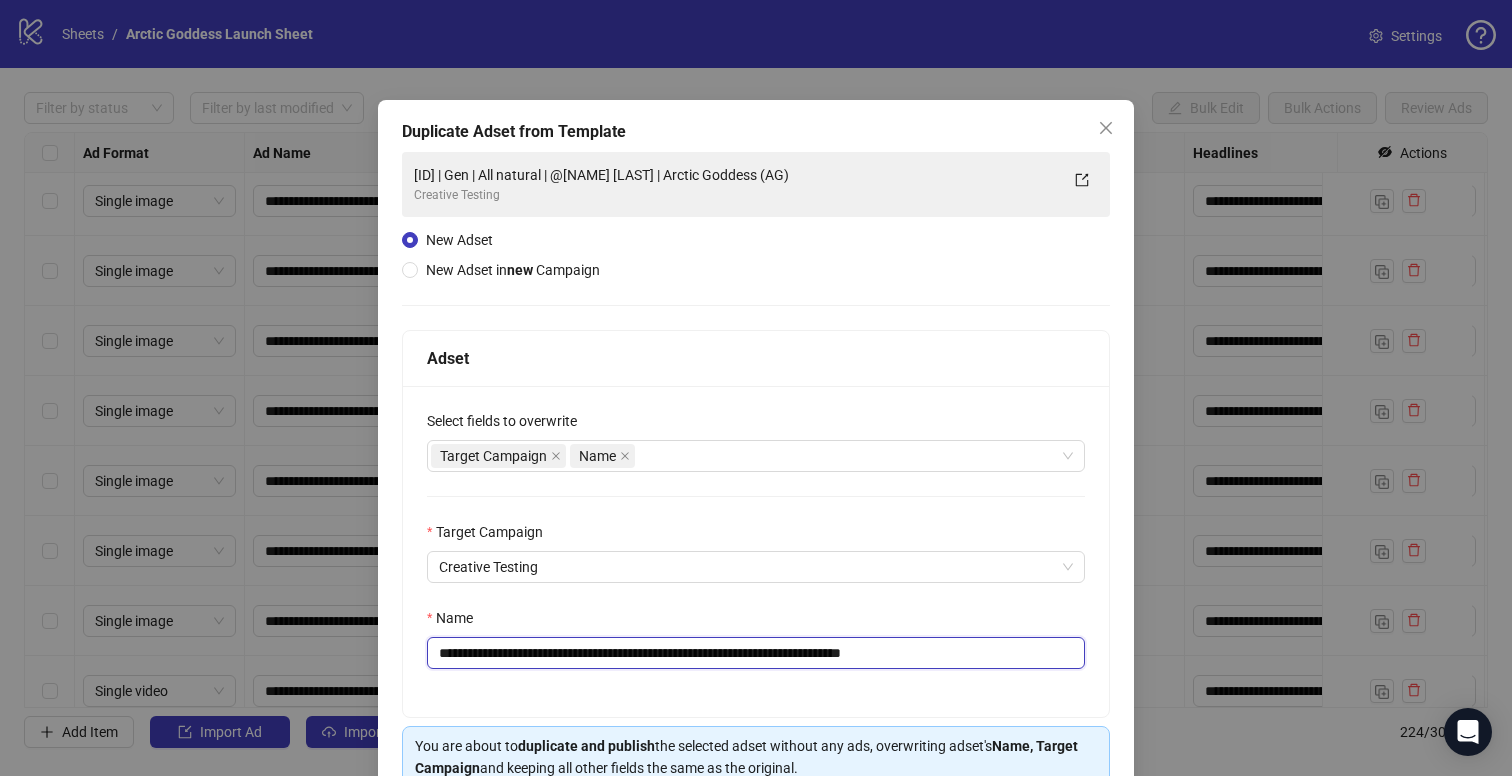 drag, startPoint x: 556, startPoint y: 653, endPoint x: 542, endPoint y: 658, distance: 14.866069 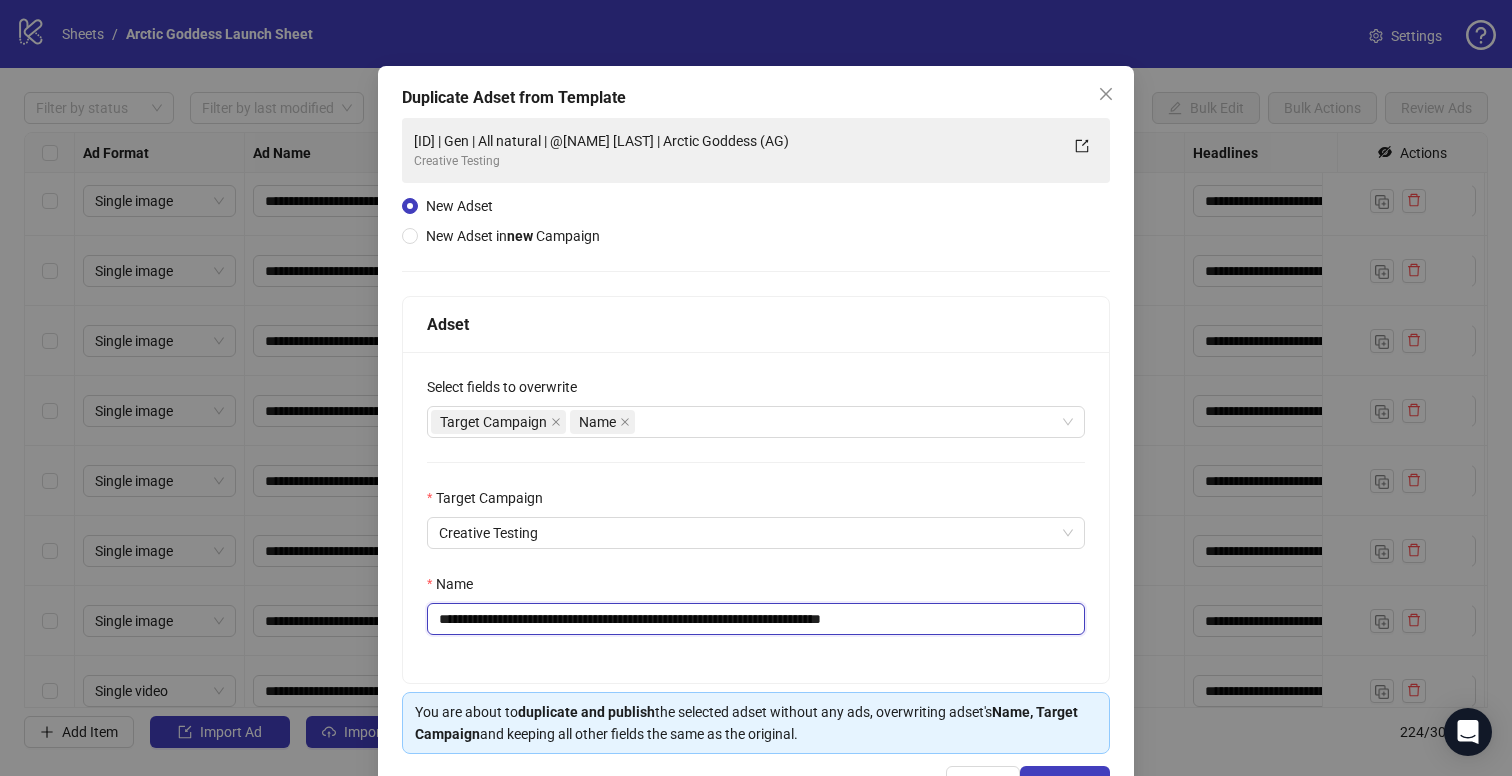 scroll, scrollTop: 101, scrollLeft: 0, axis: vertical 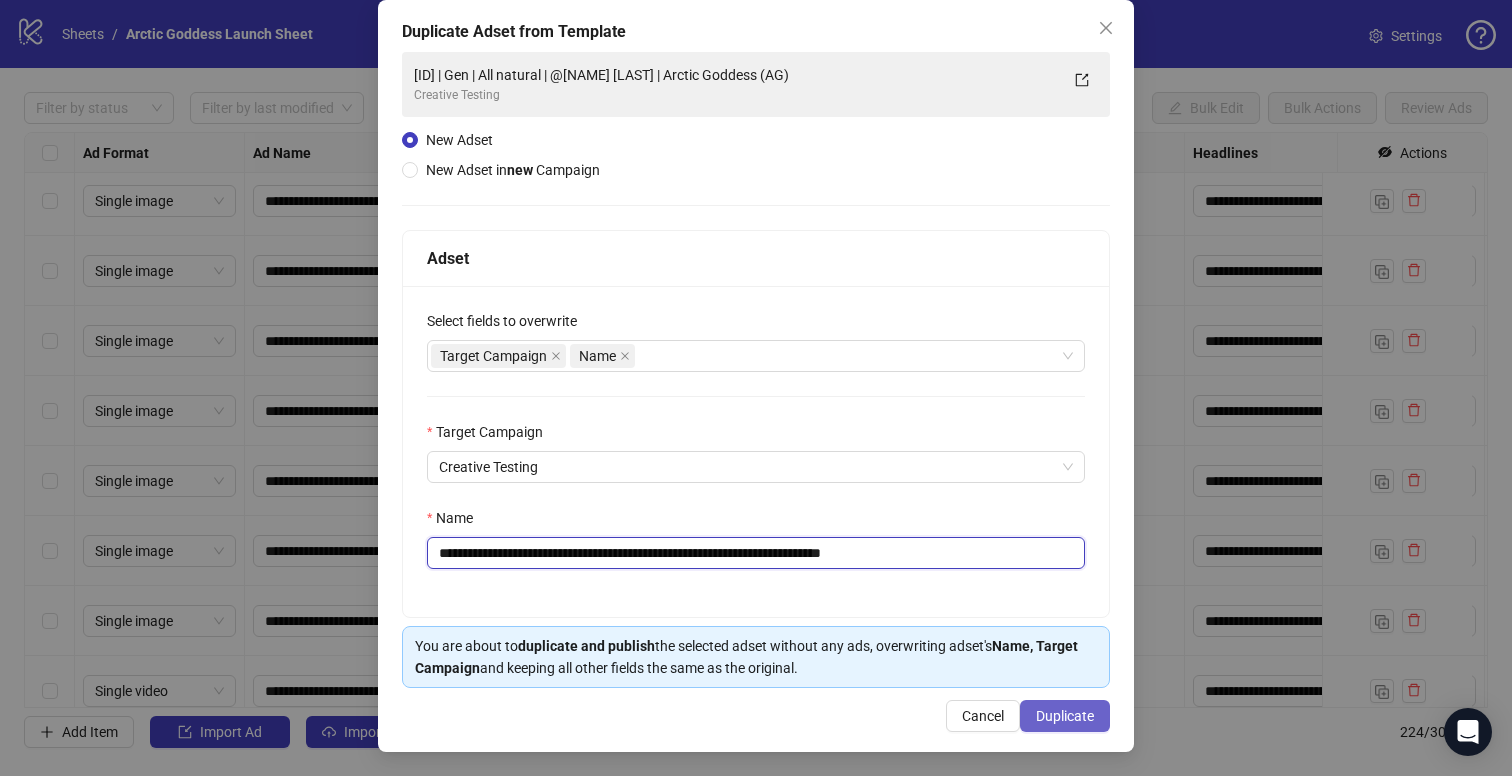 type on "**********" 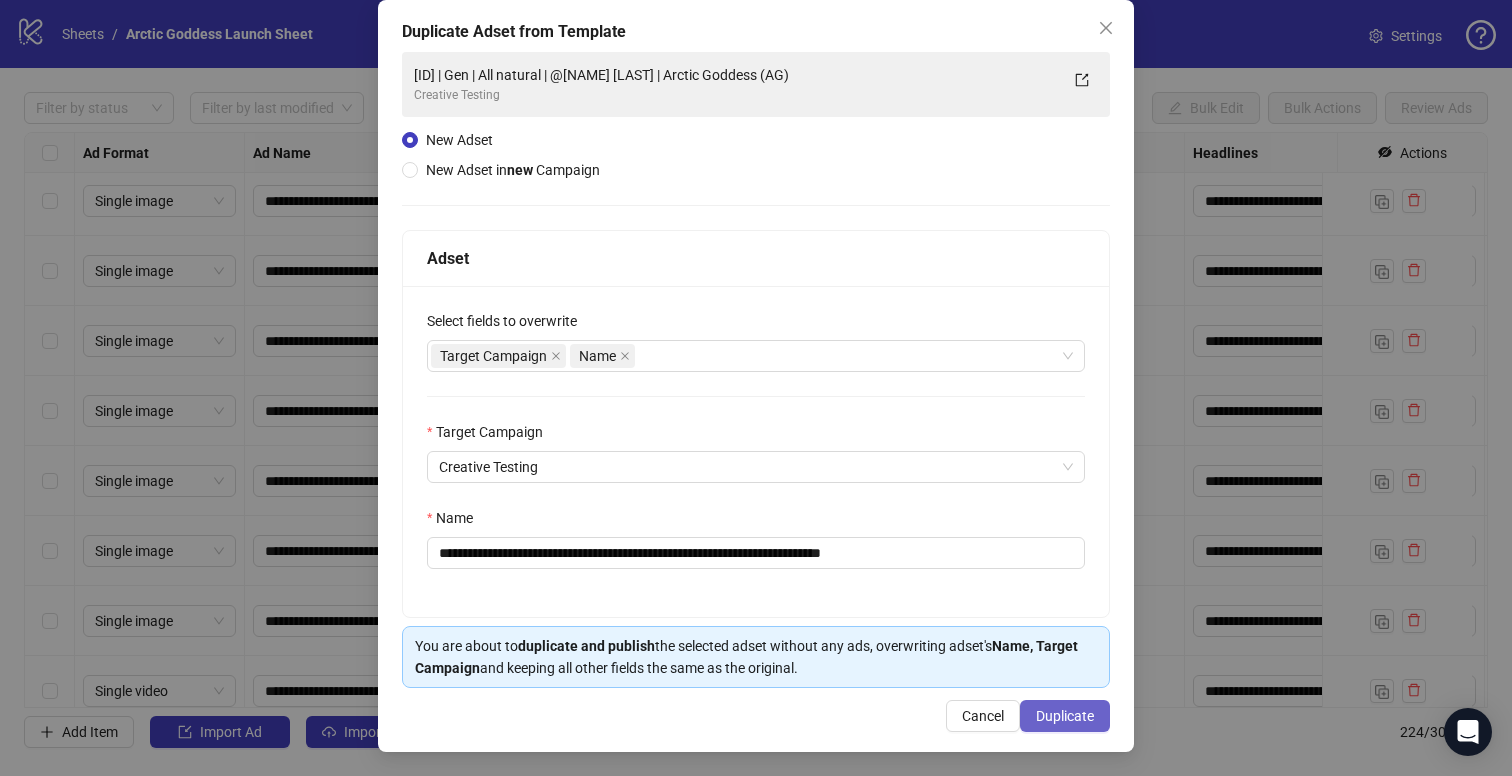 click on "Duplicate" at bounding box center [1065, 716] 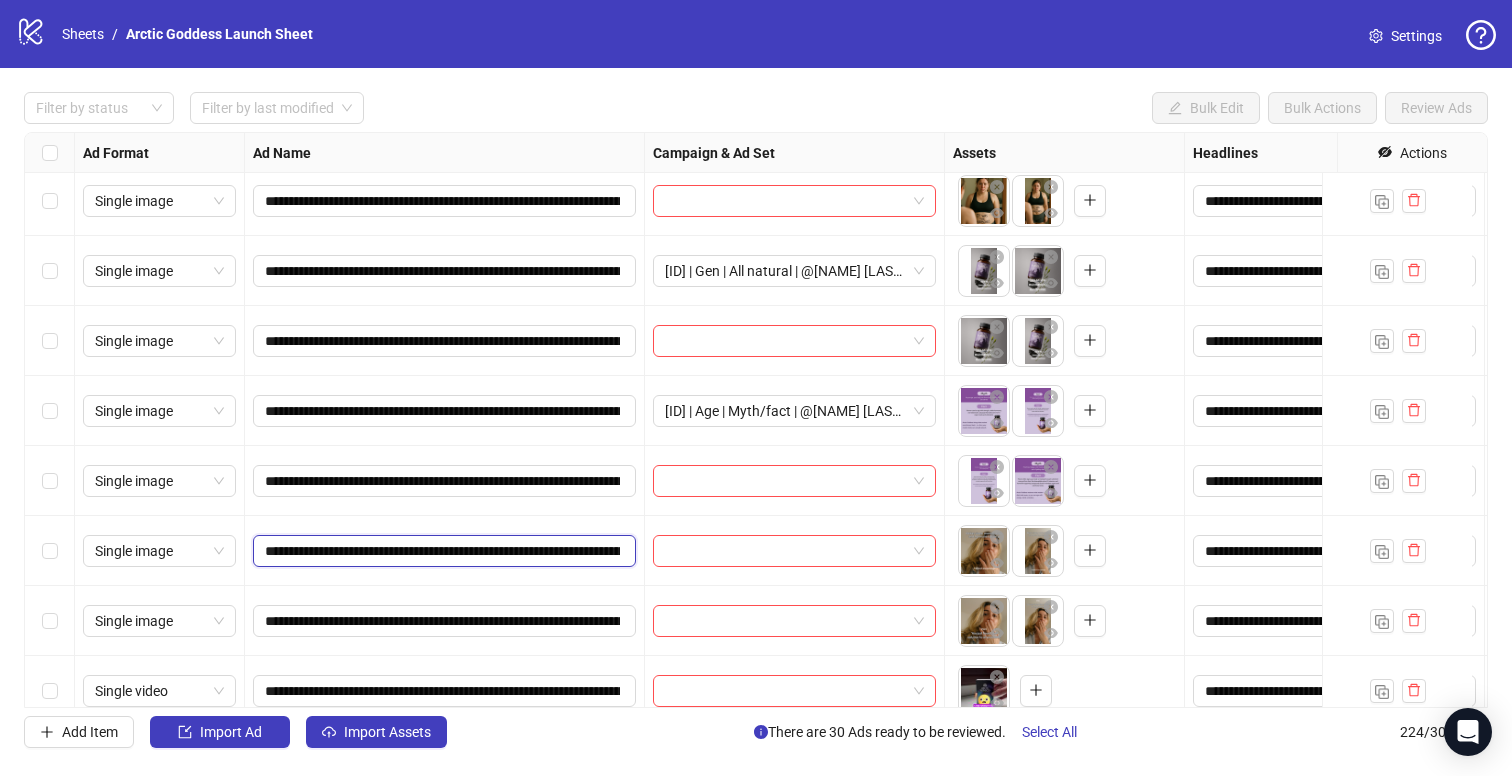click on "**********" at bounding box center (442, 551) 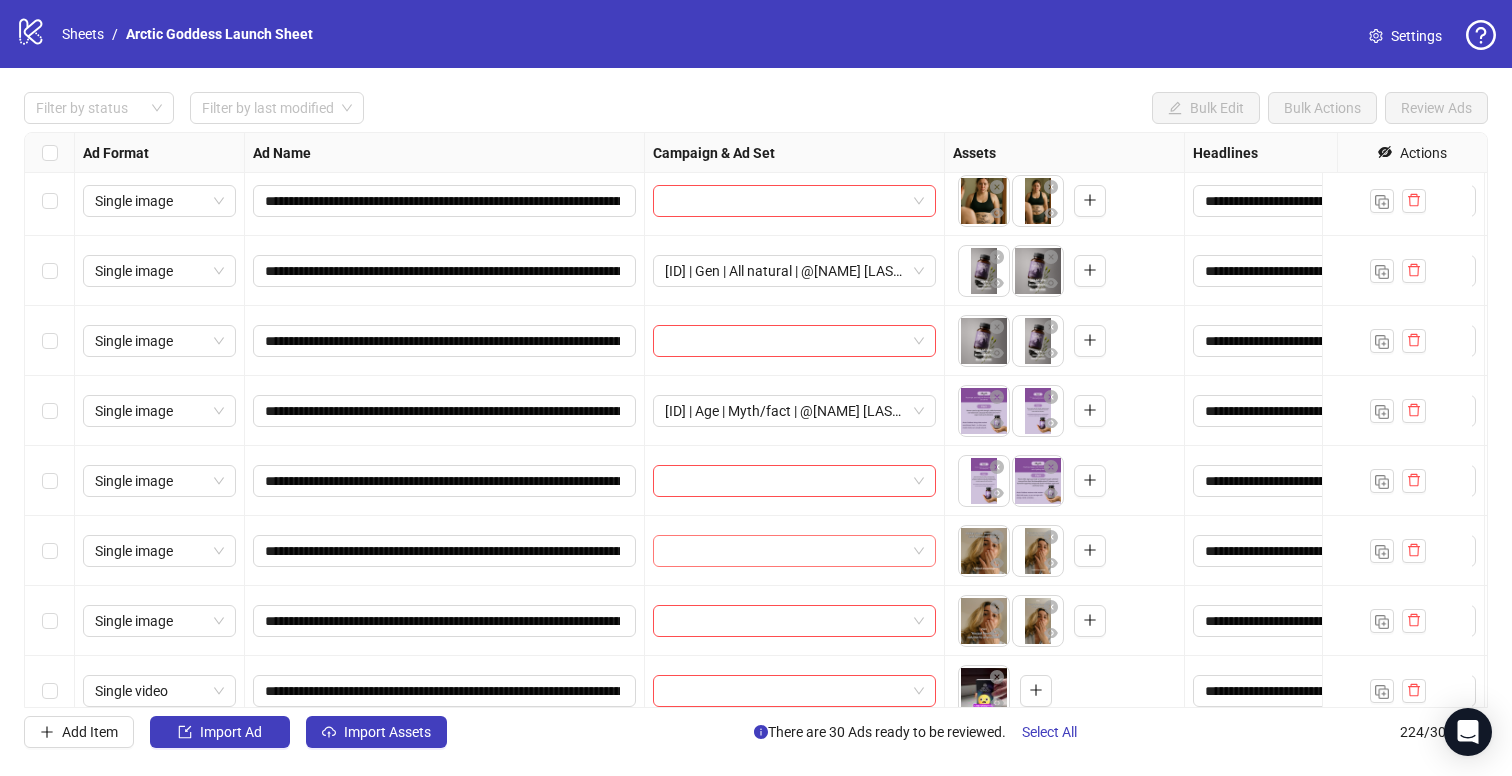 click at bounding box center [785, 551] 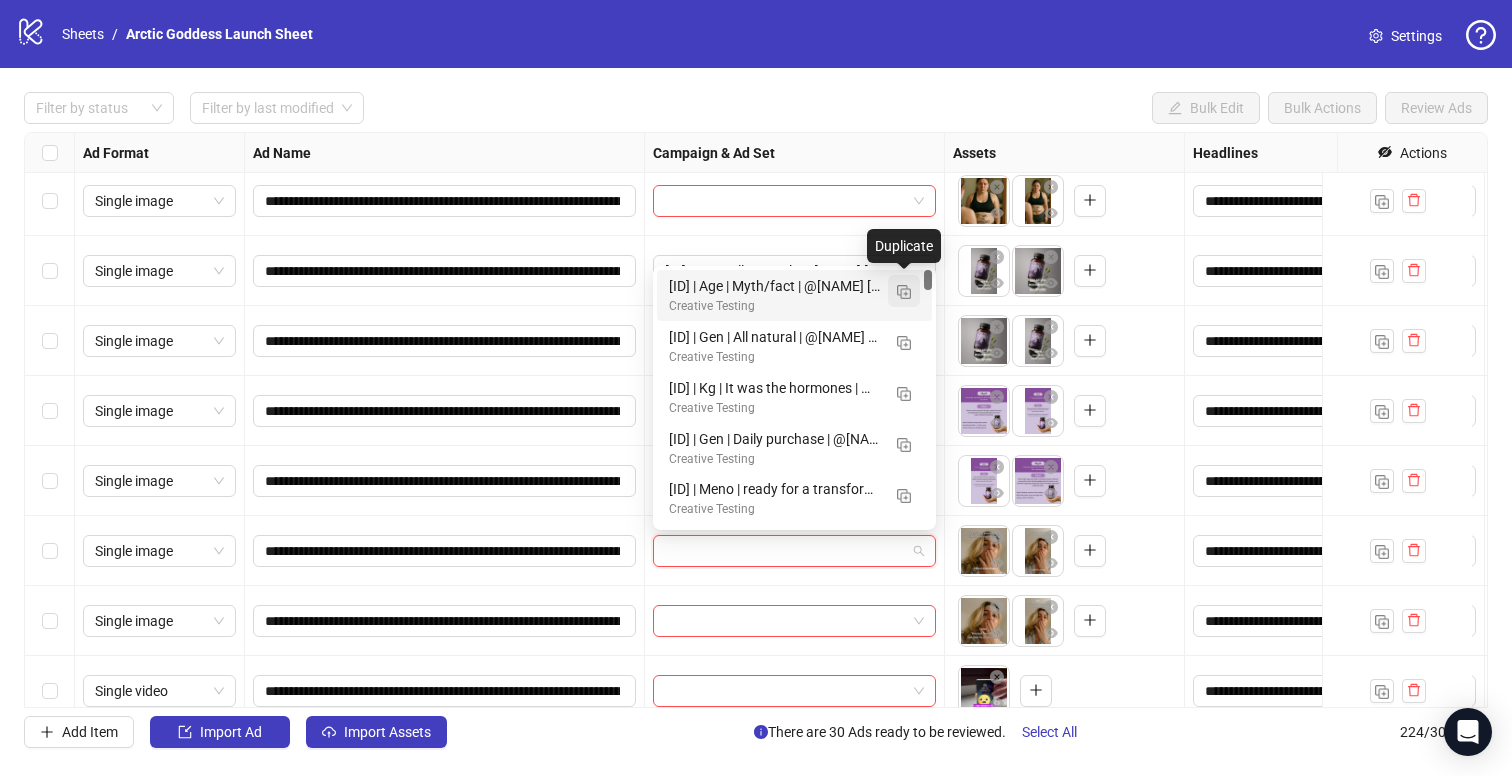 click at bounding box center [904, 292] 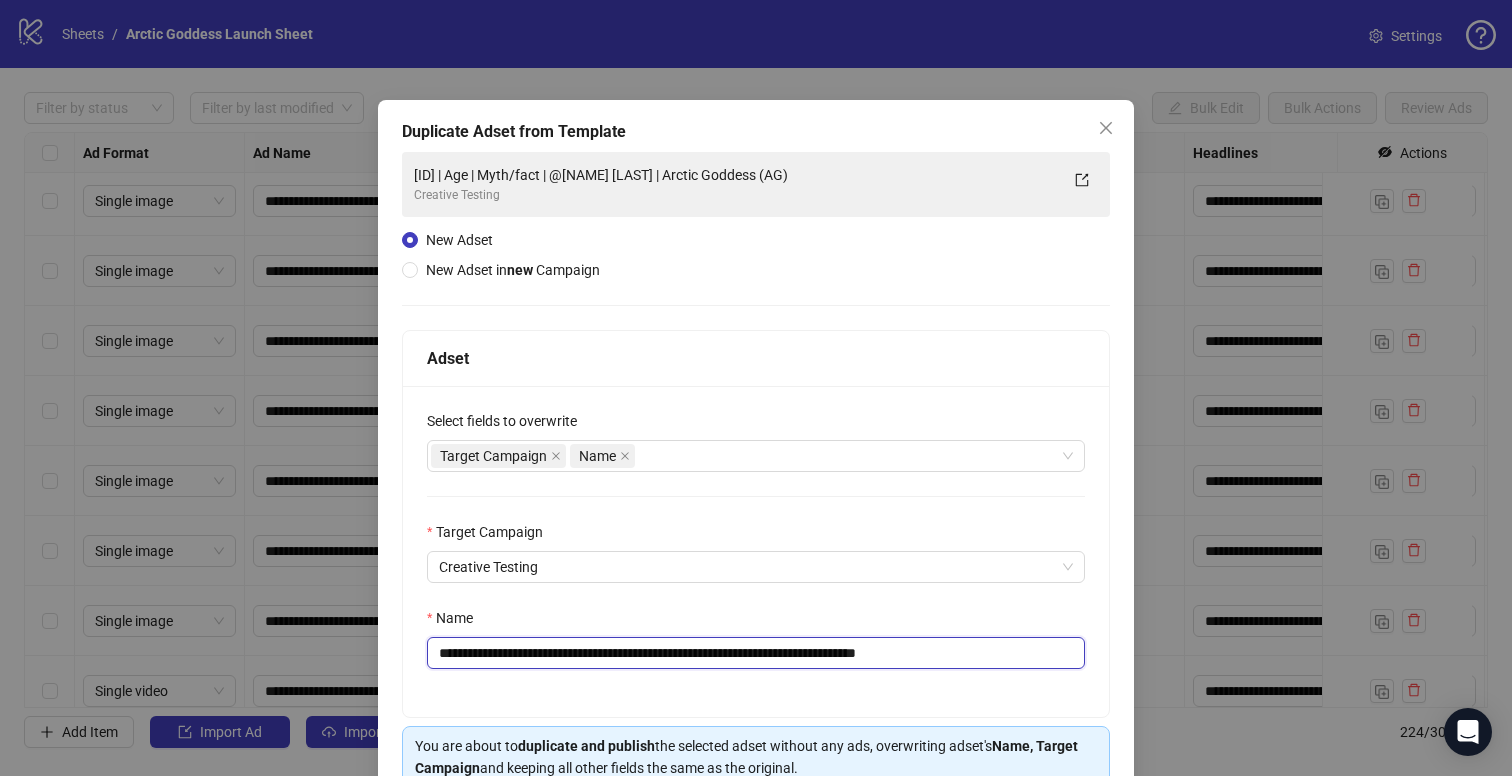click on "**********" at bounding box center [756, 653] 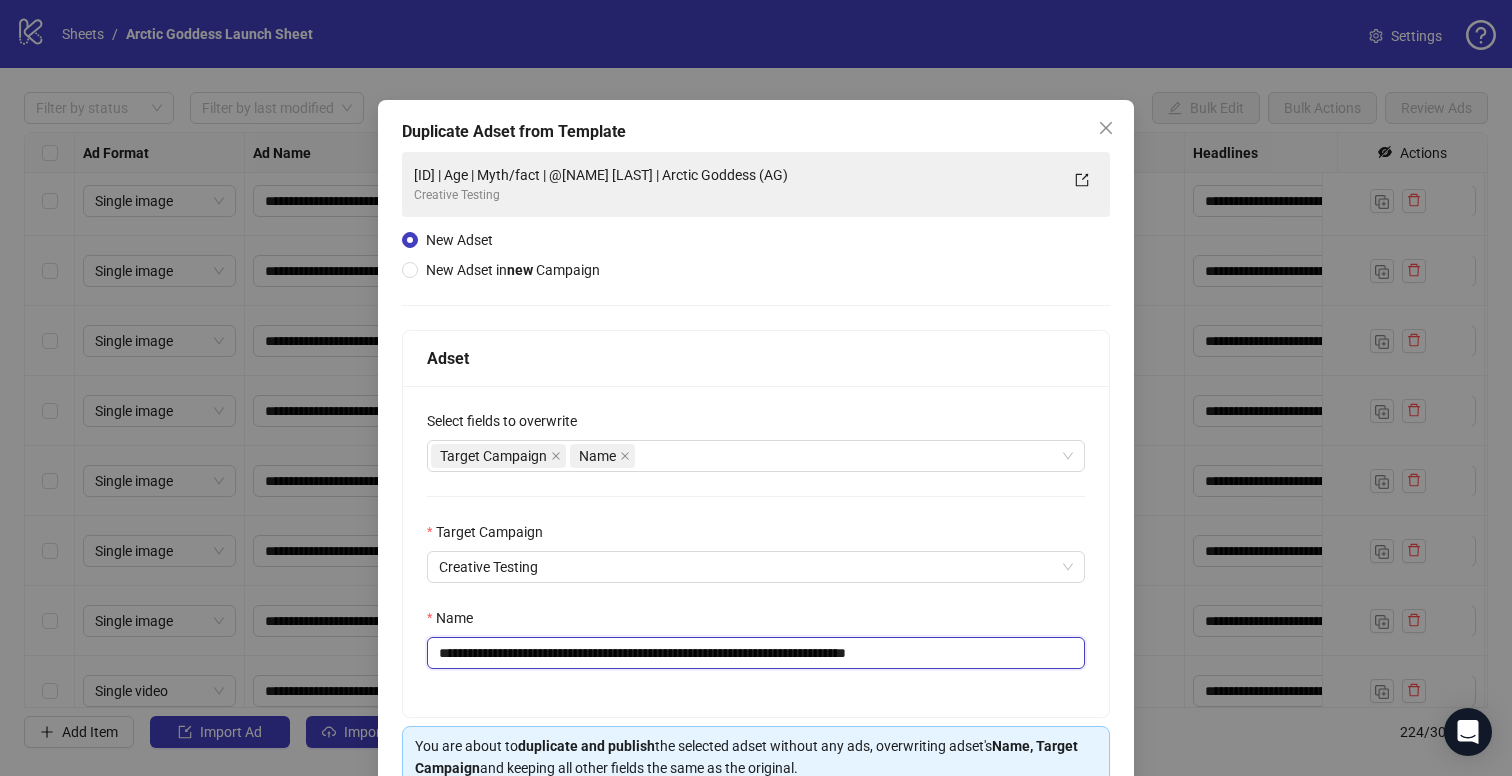 drag, startPoint x: 558, startPoint y: 658, endPoint x: 535, endPoint y: 661, distance: 23.194826 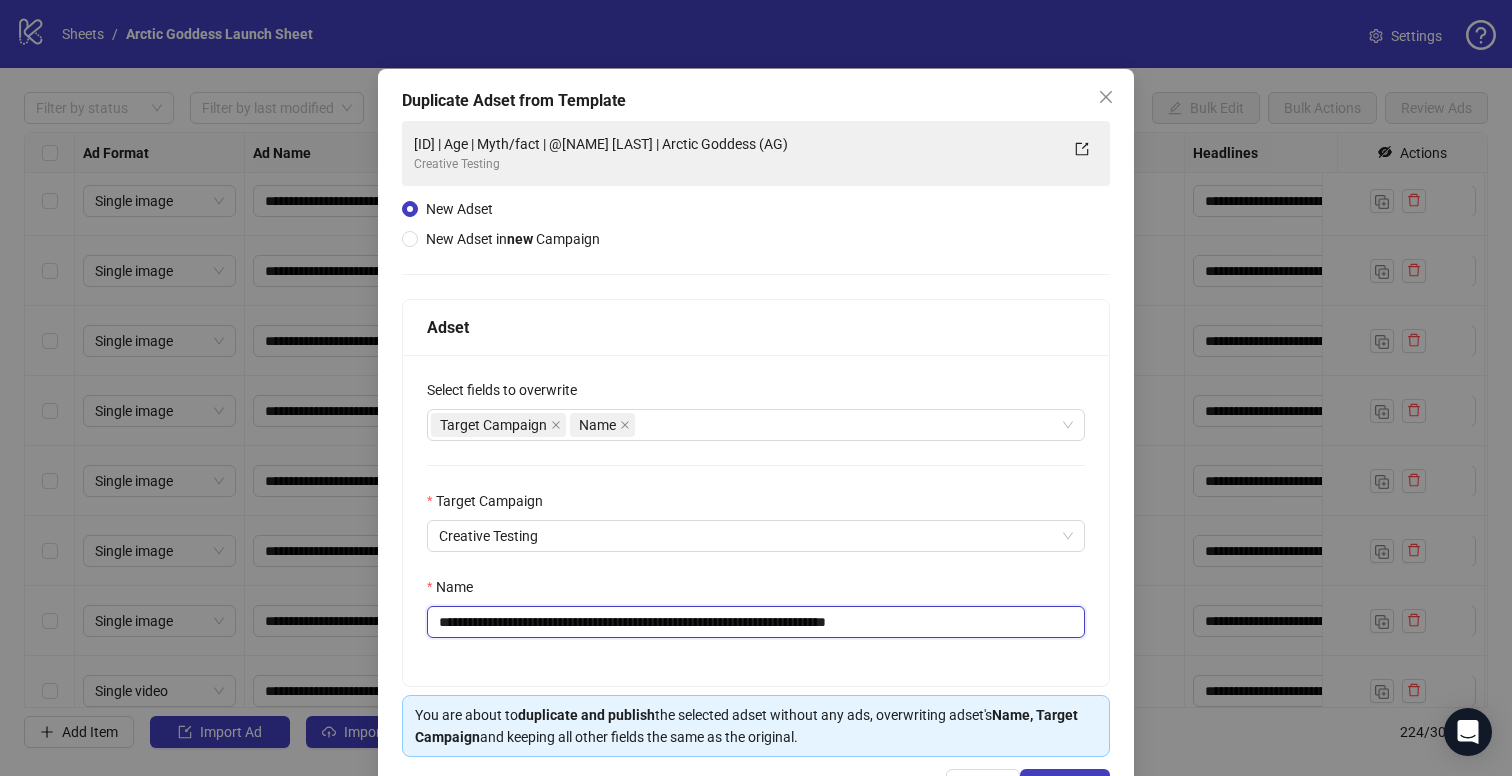 scroll, scrollTop: 101, scrollLeft: 0, axis: vertical 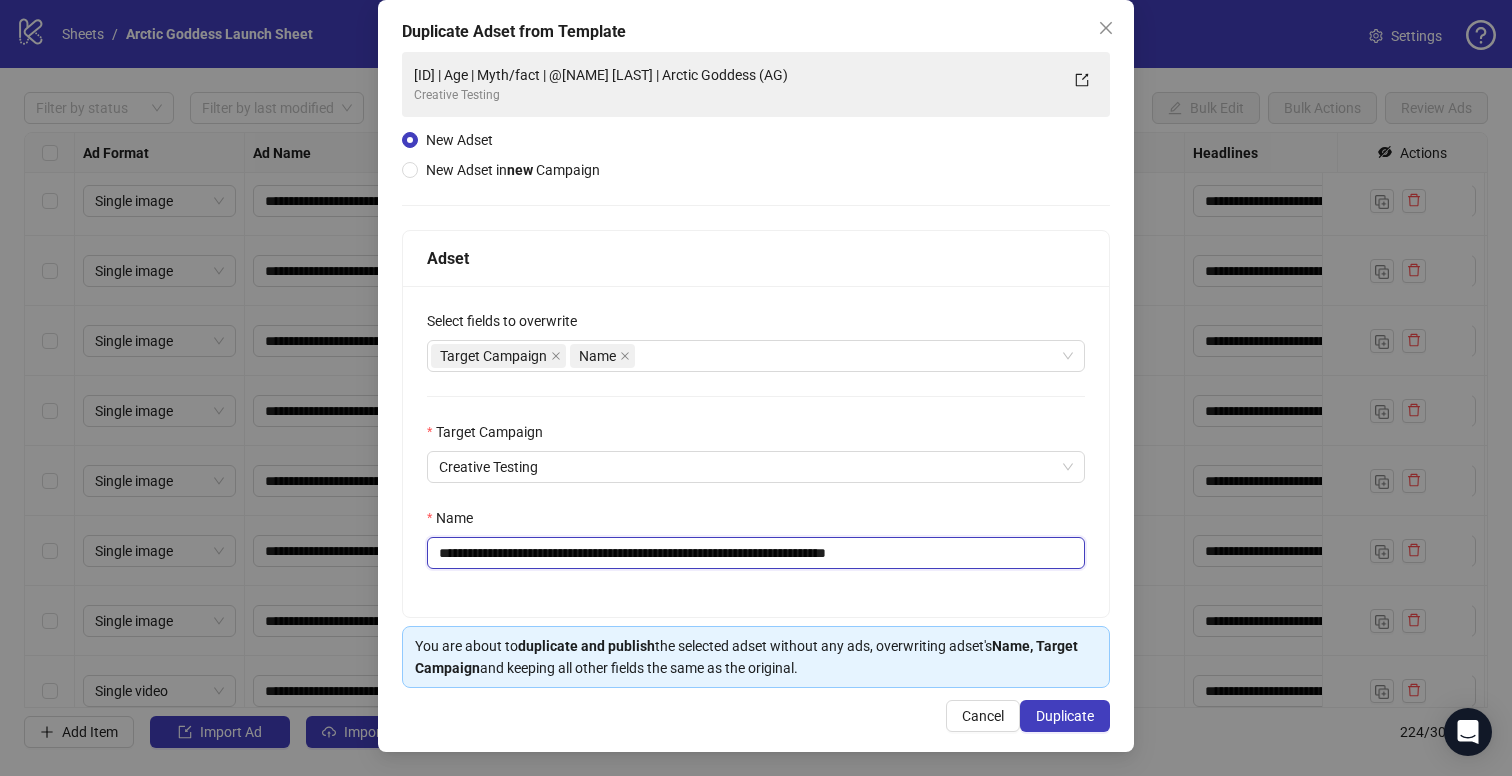 type on "**********" 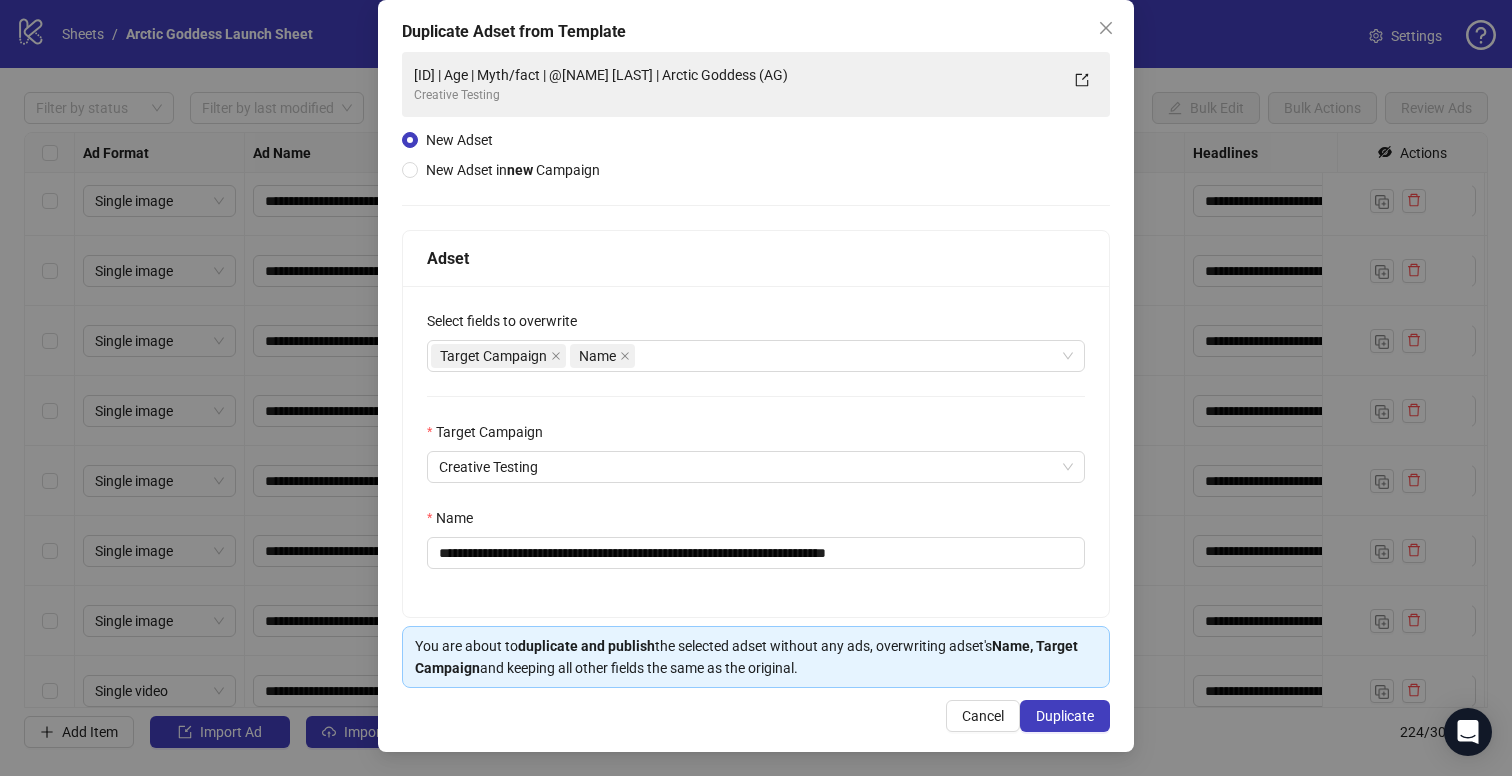 click on "**********" at bounding box center (756, 376) 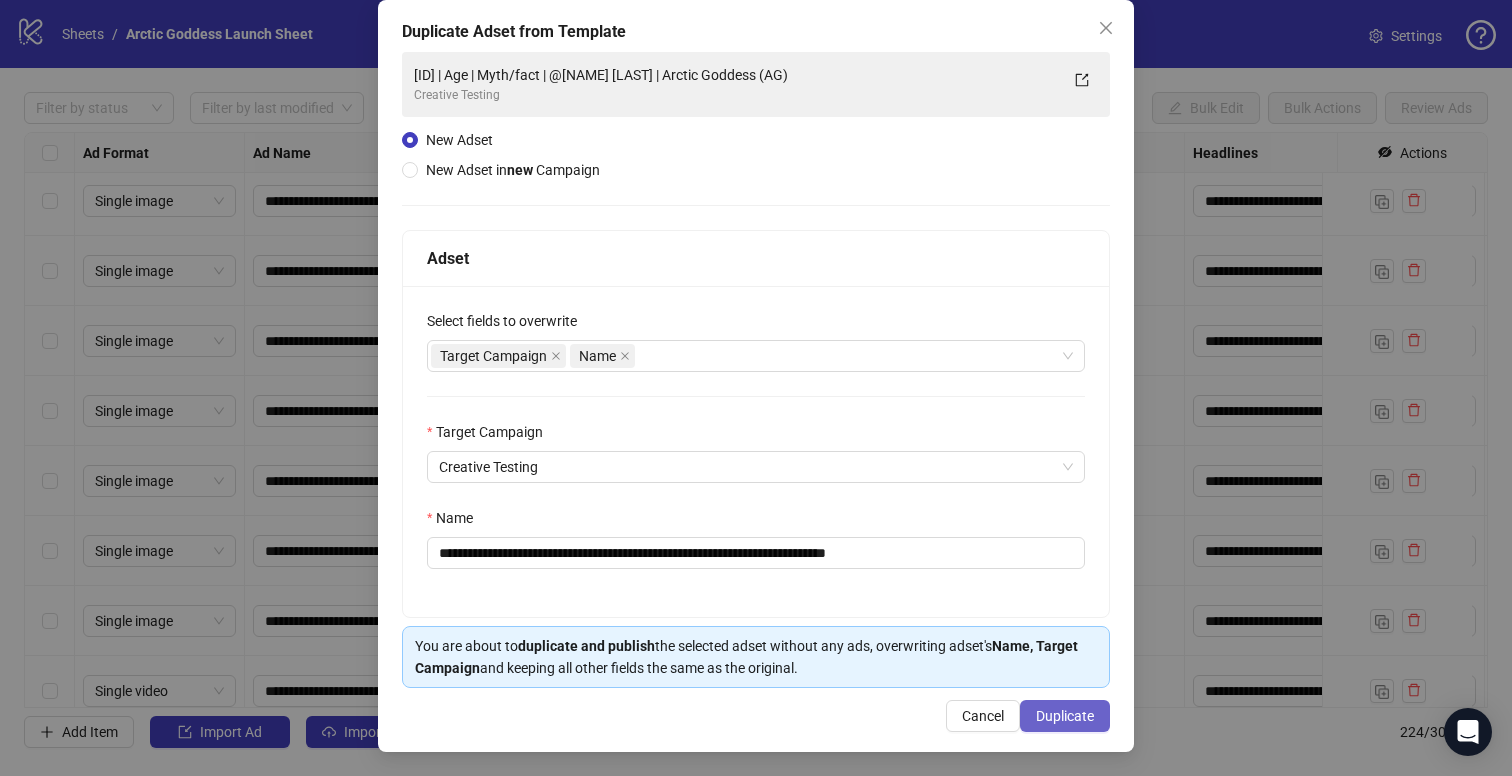 click on "Duplicate" at bounding box center (1065, 716) 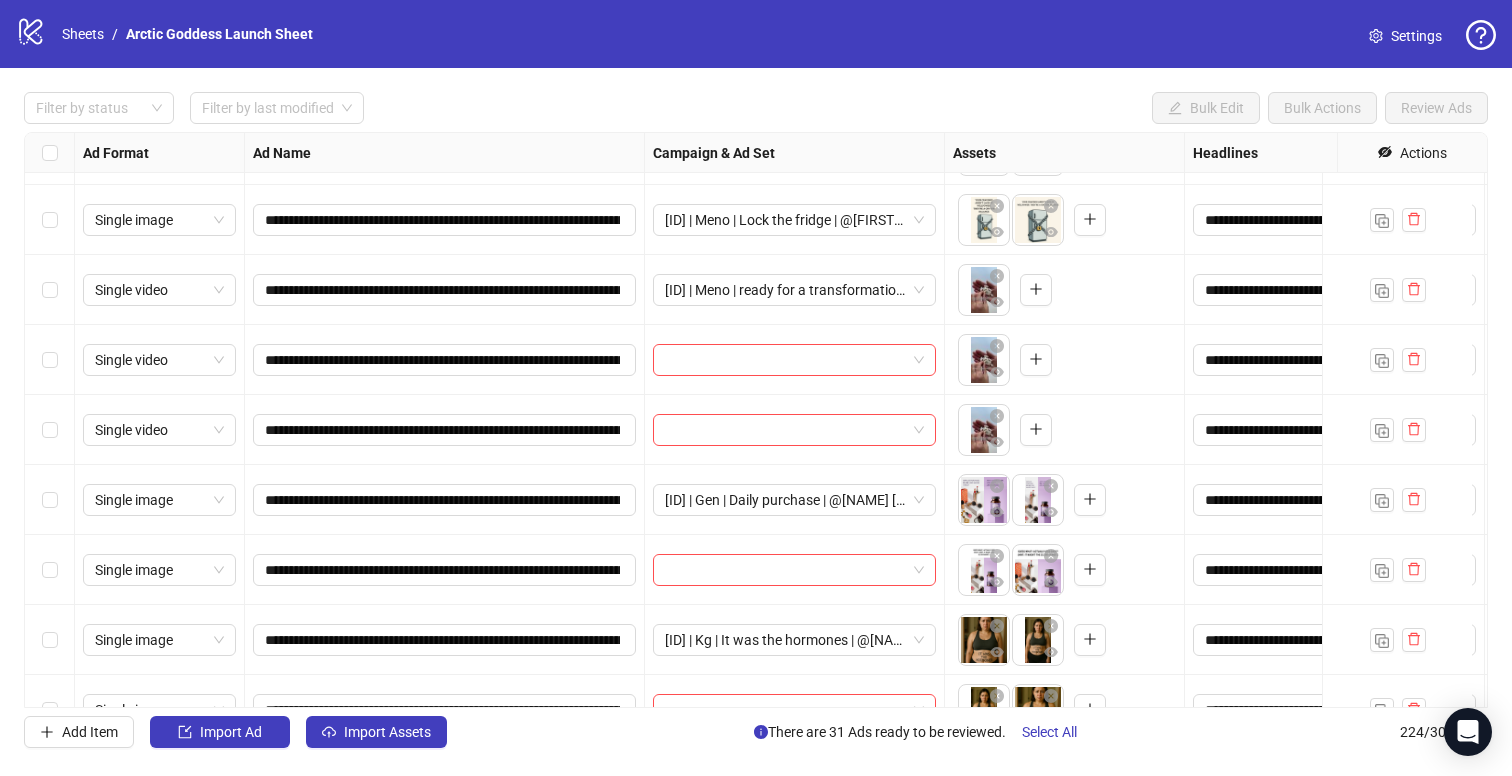 scroll, scrollTop: 1877, scrollLeft: 0, axis: vertical 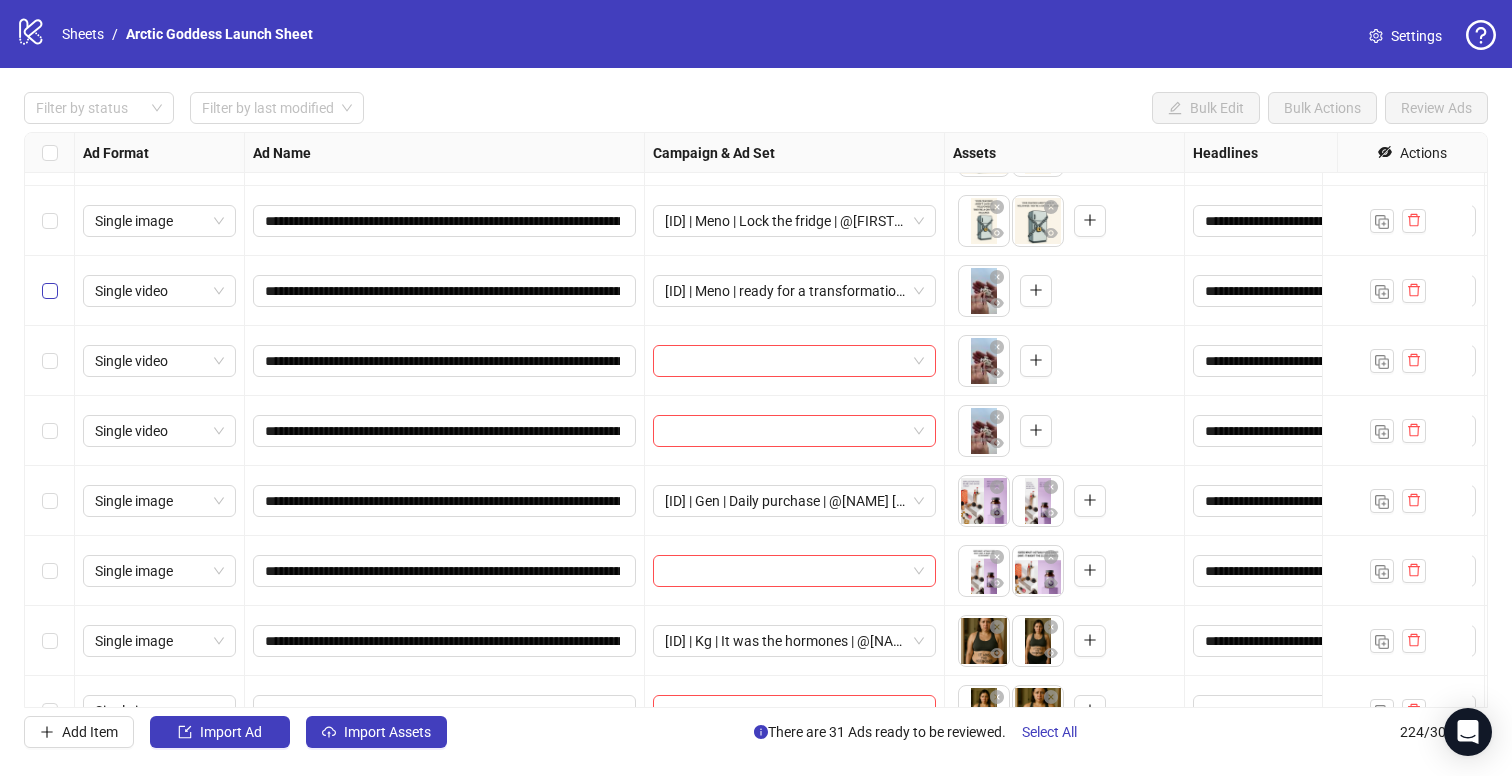 click at bounding box center (50, 291) 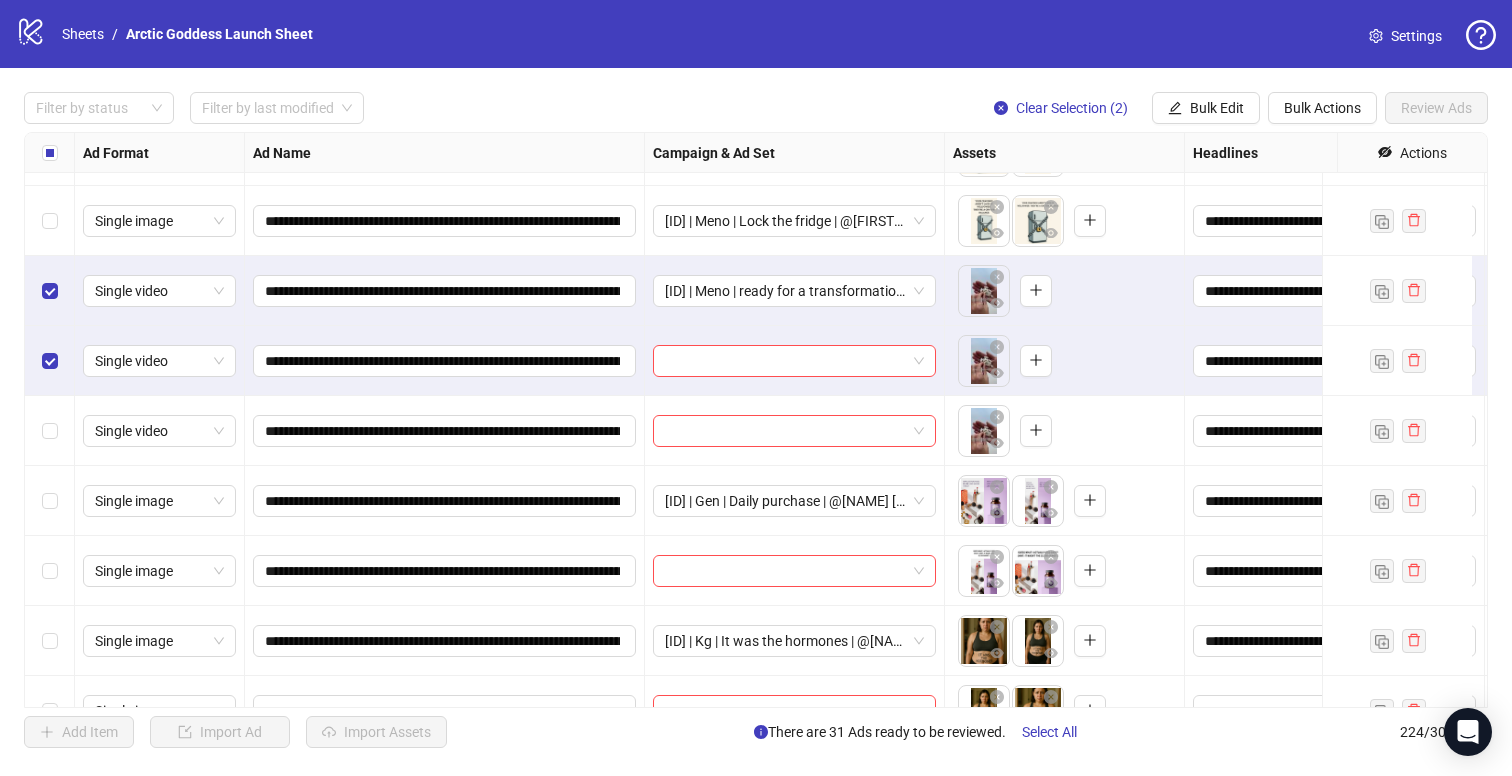 click at bounding box center [50, 361] 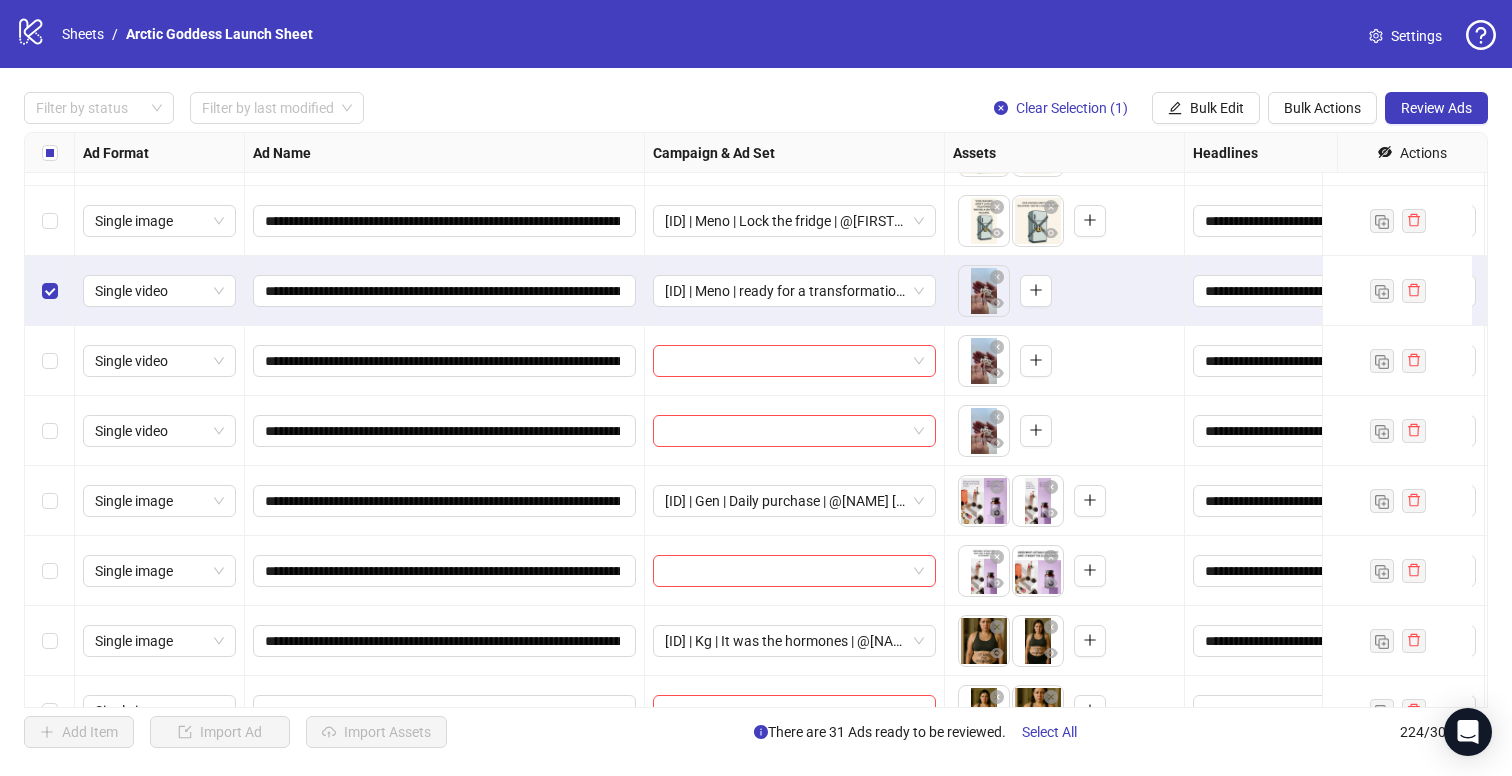 click at bounding box center [50, 361] 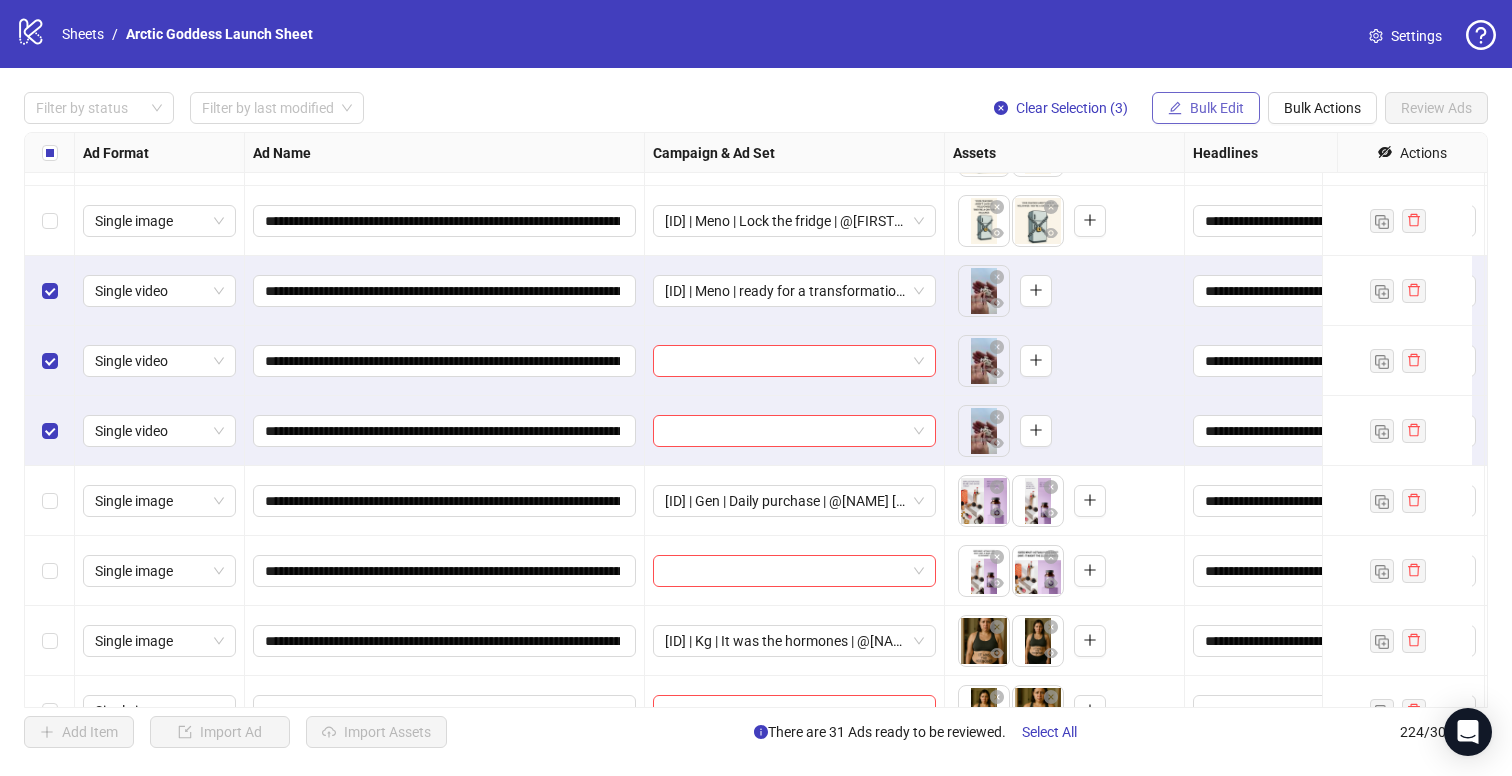 click on "Bulk Edit" at bounding box center [1217, 108] 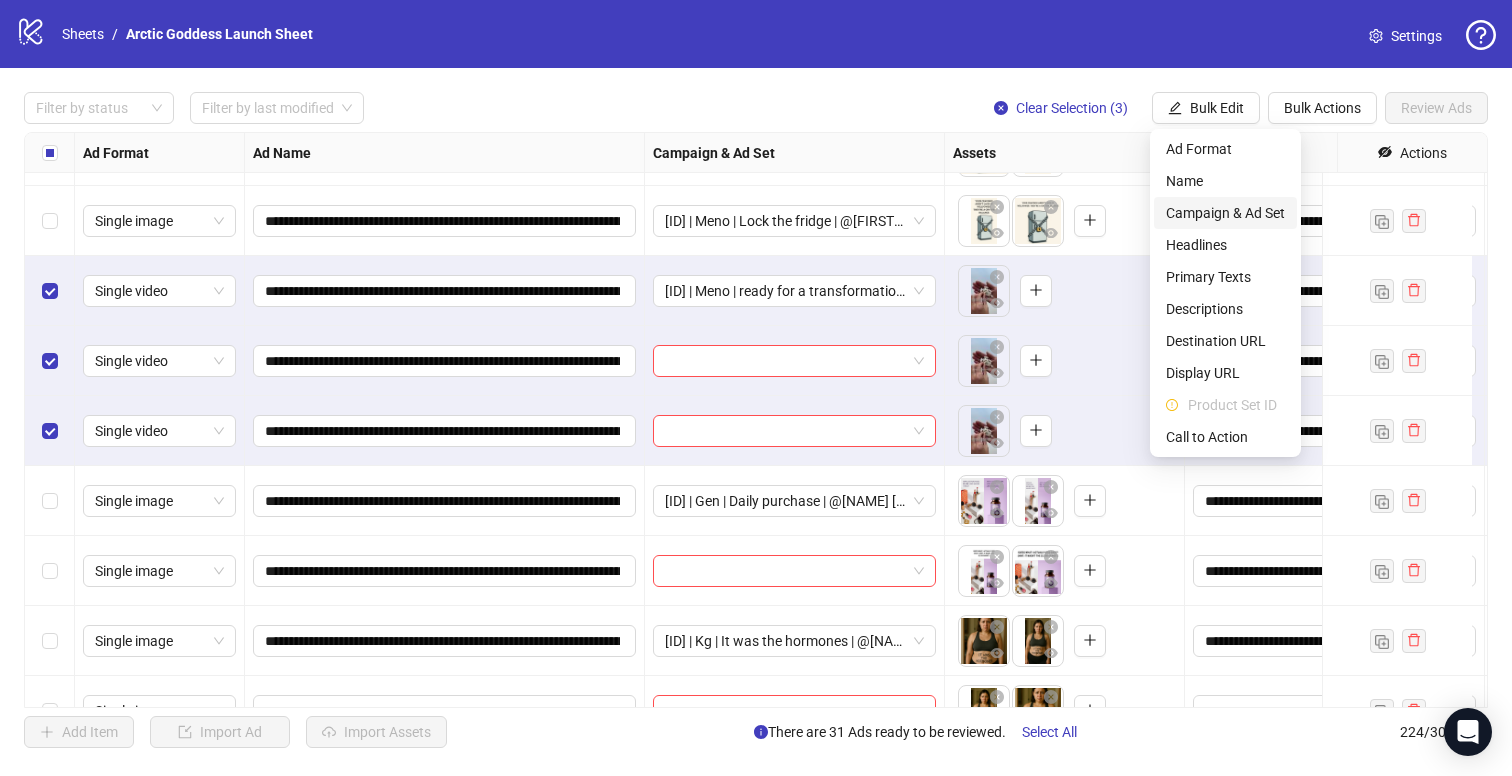 click on "Campaign & Ad Set" at bounding box center (1225, 213) 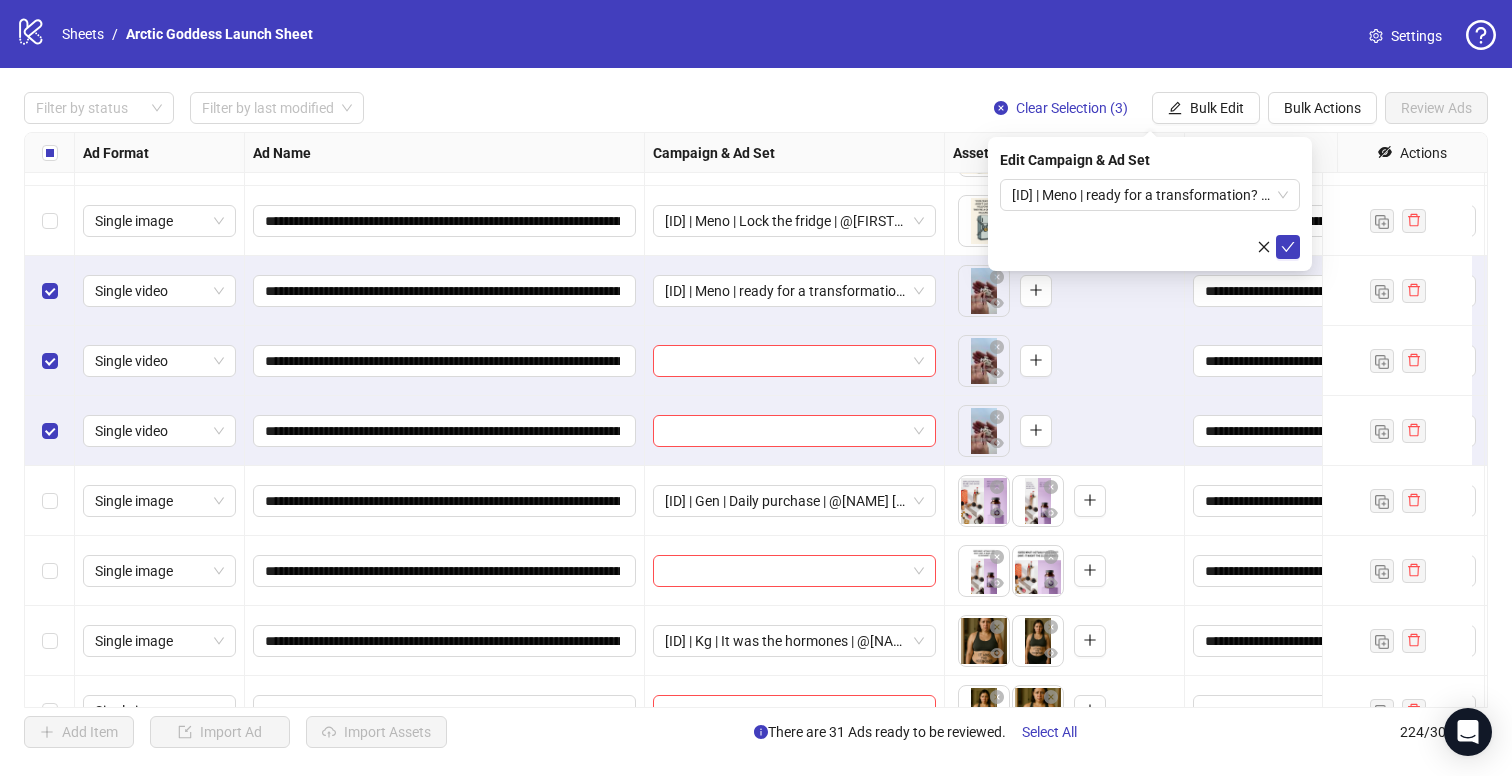 click at bounding box center (1288, 247) 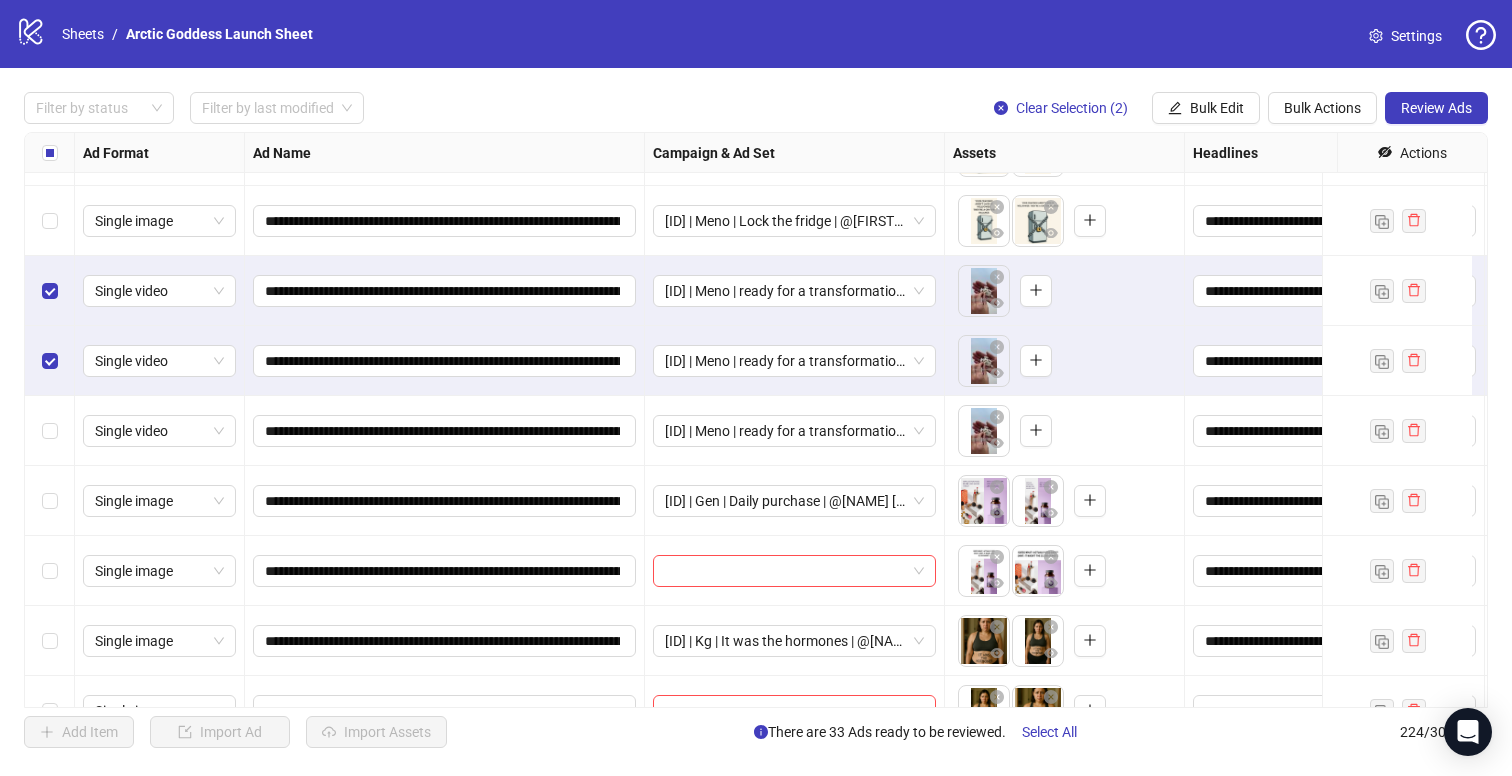click at bounding box center (50, 361) 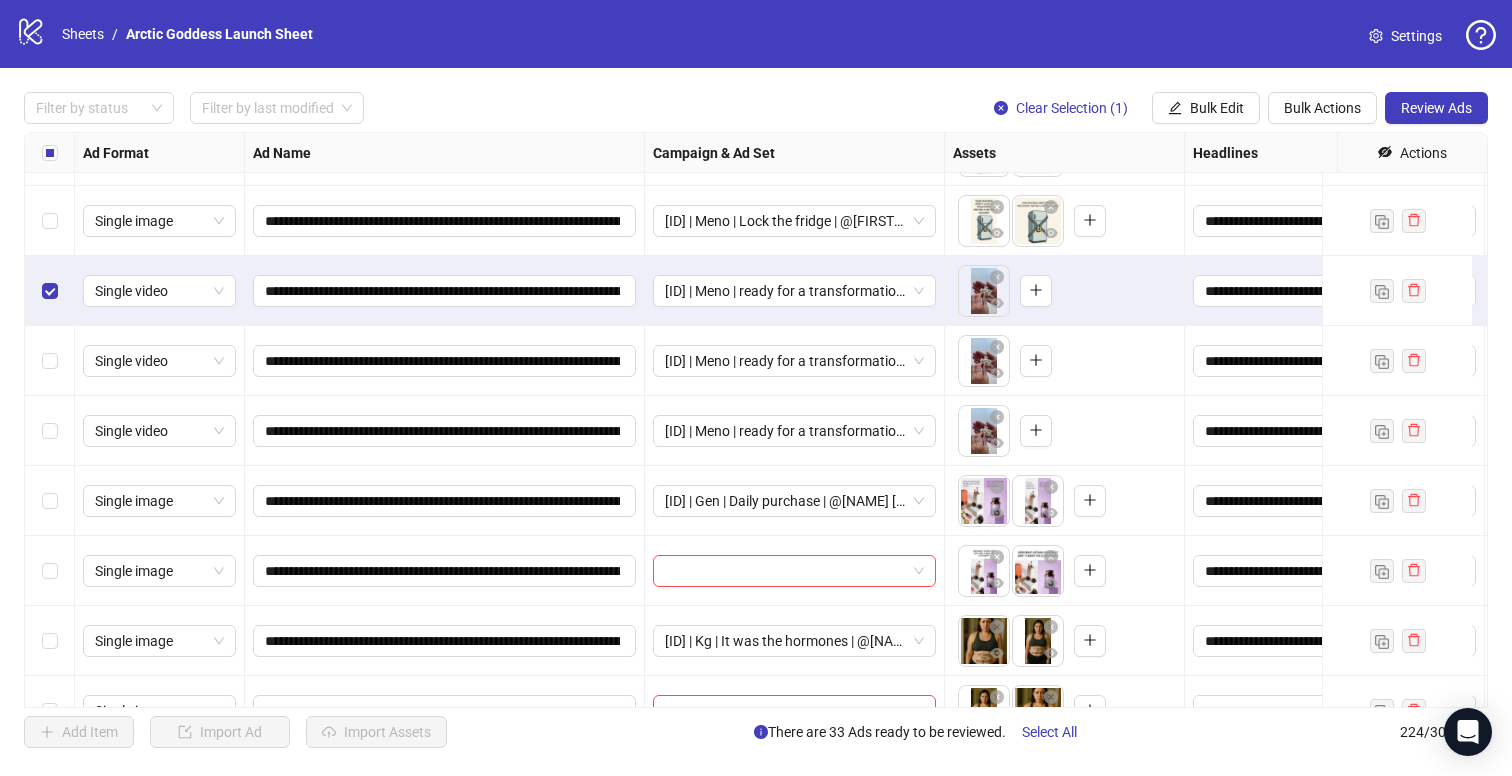 click at bounding box center [50, 291] 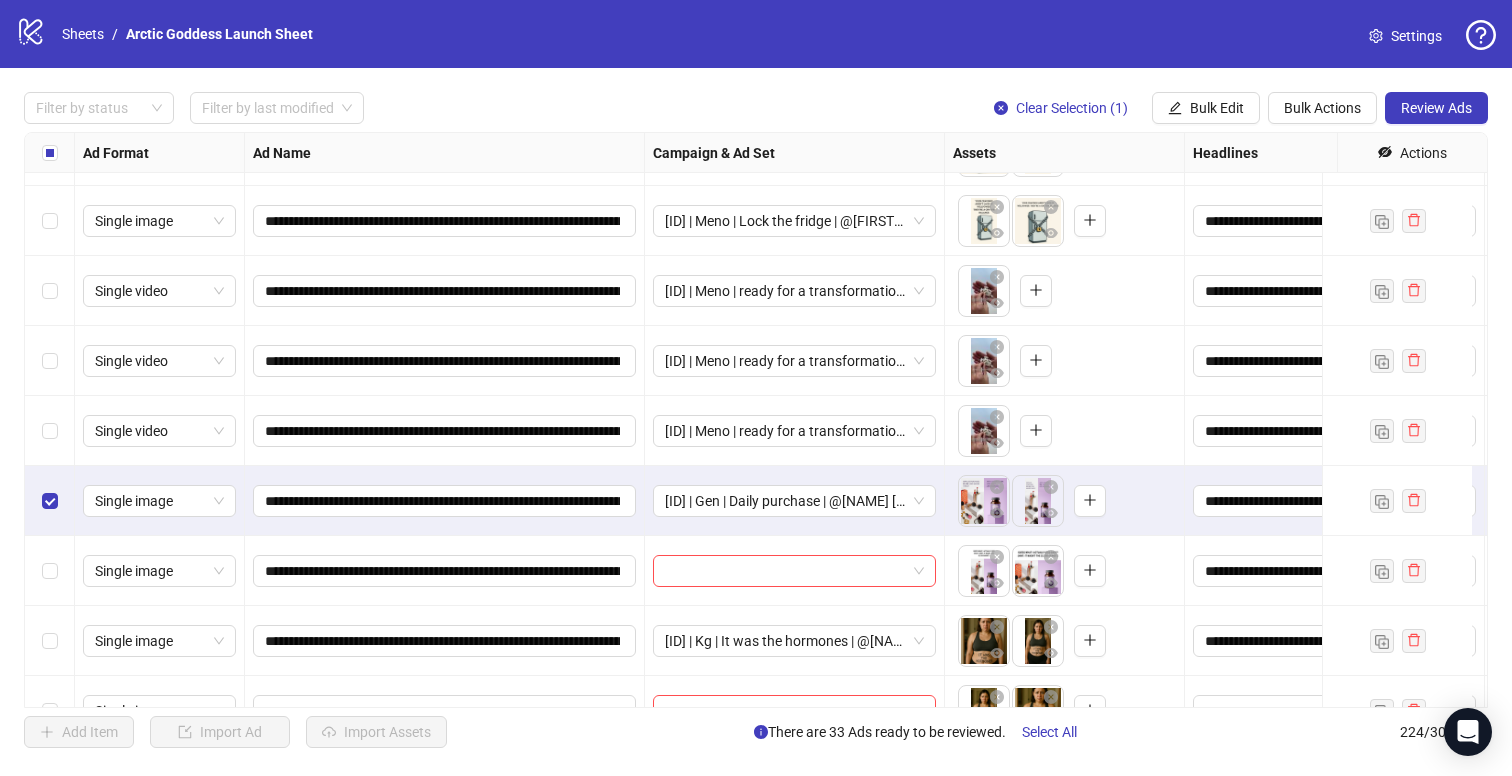 click at bounding box center [50, 571] 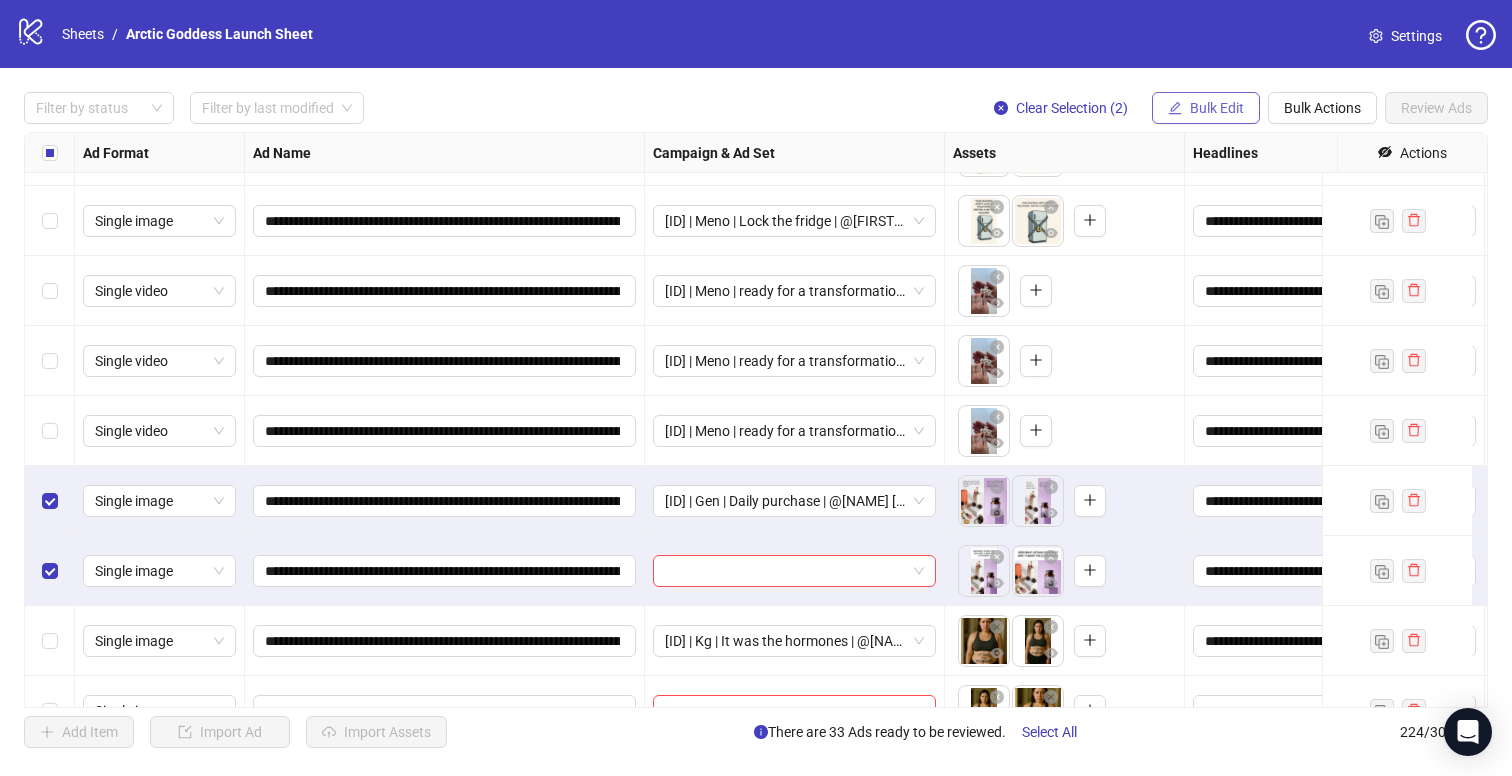 click on "Bulk Edit" at bounding box center (1206, 108) 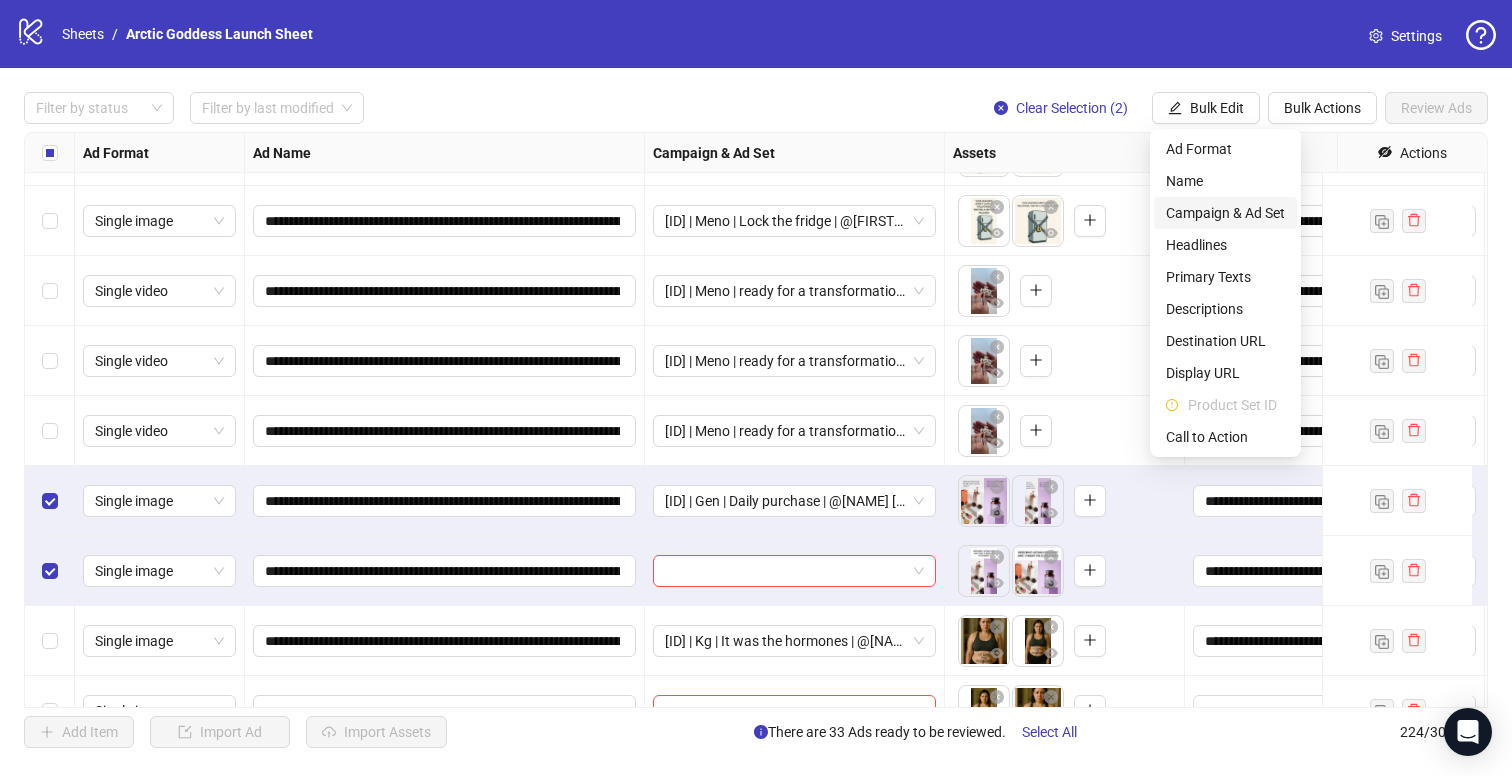 click on "Campaign & Ad Set" at bounding box center [1225, 213] 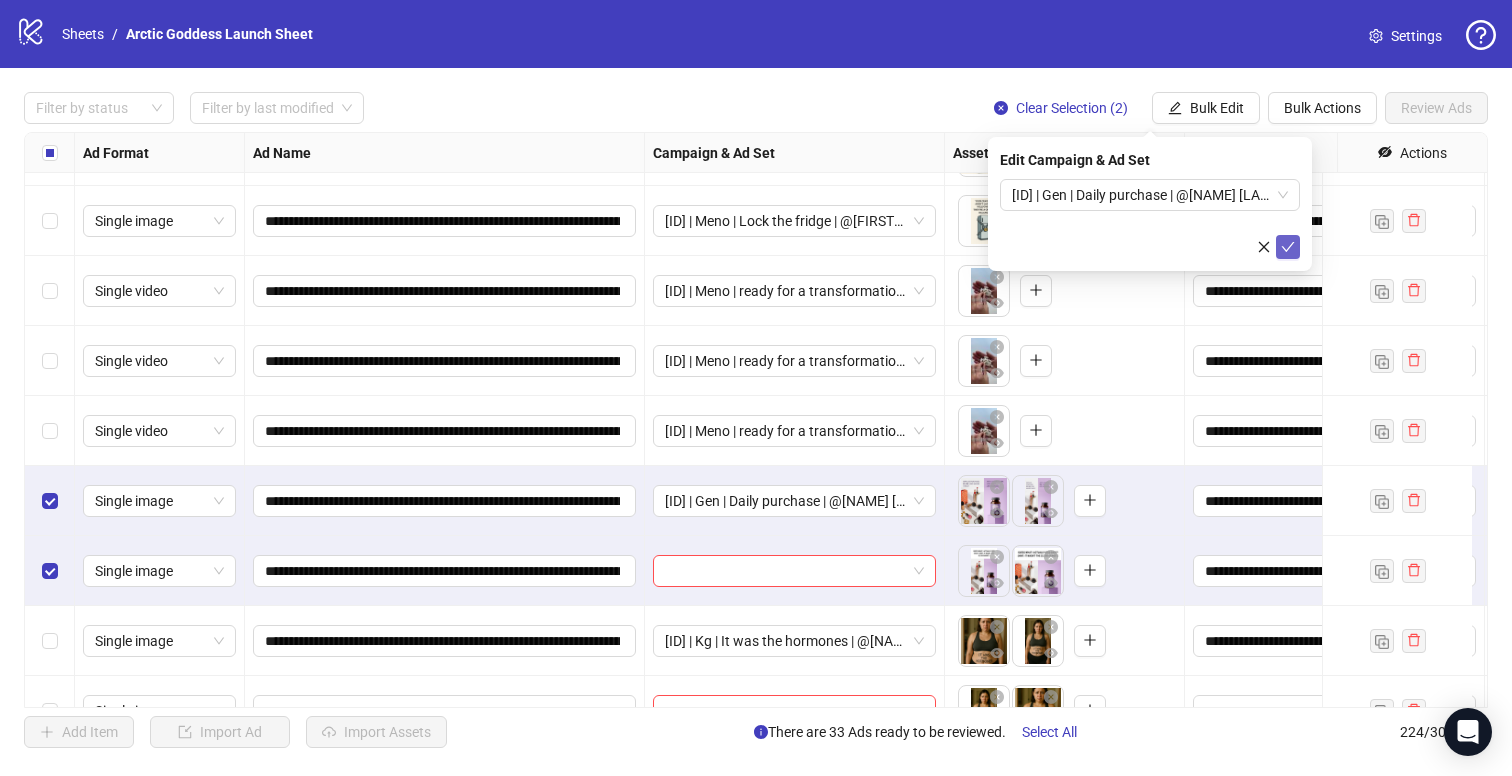 click 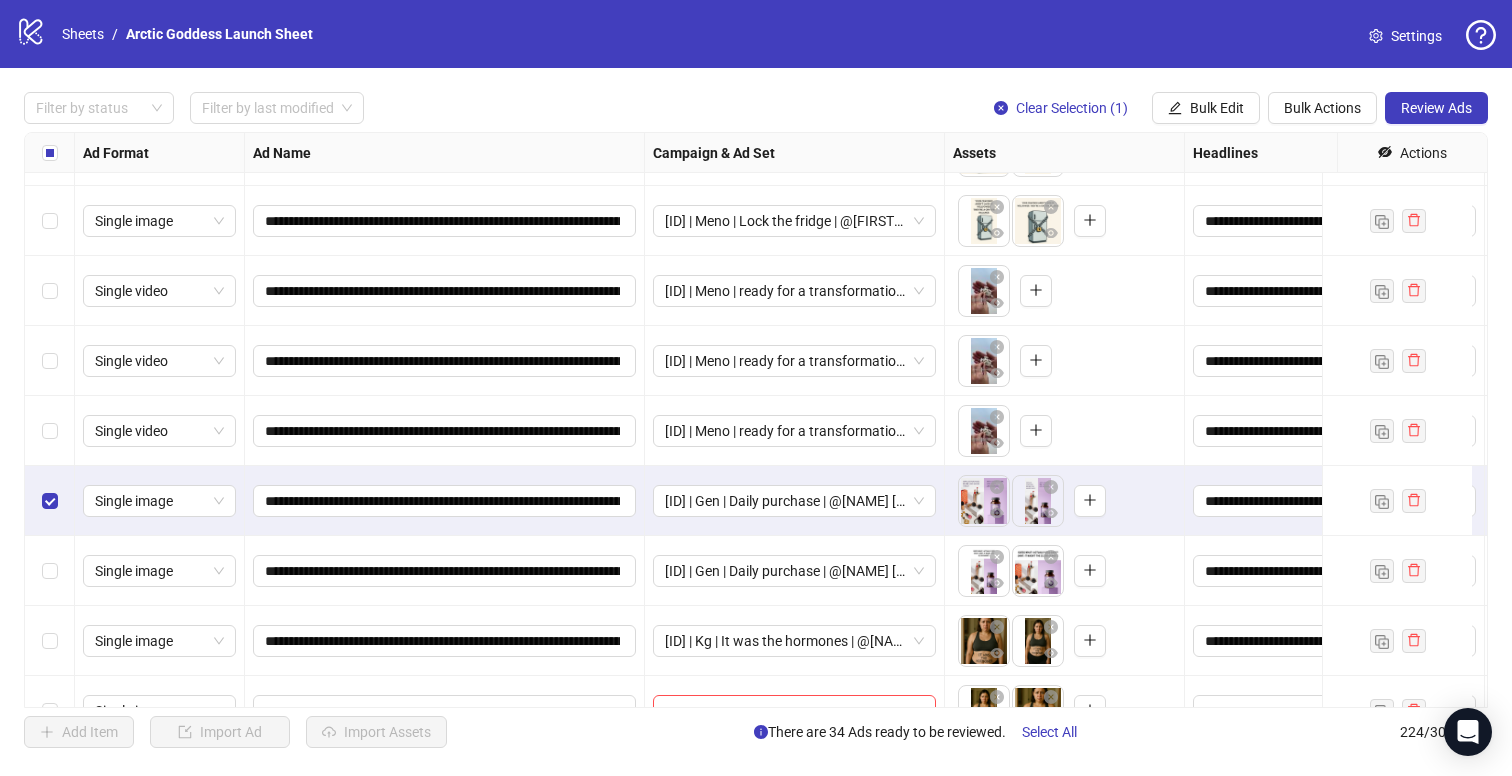 click at bounding box center [50, 501] 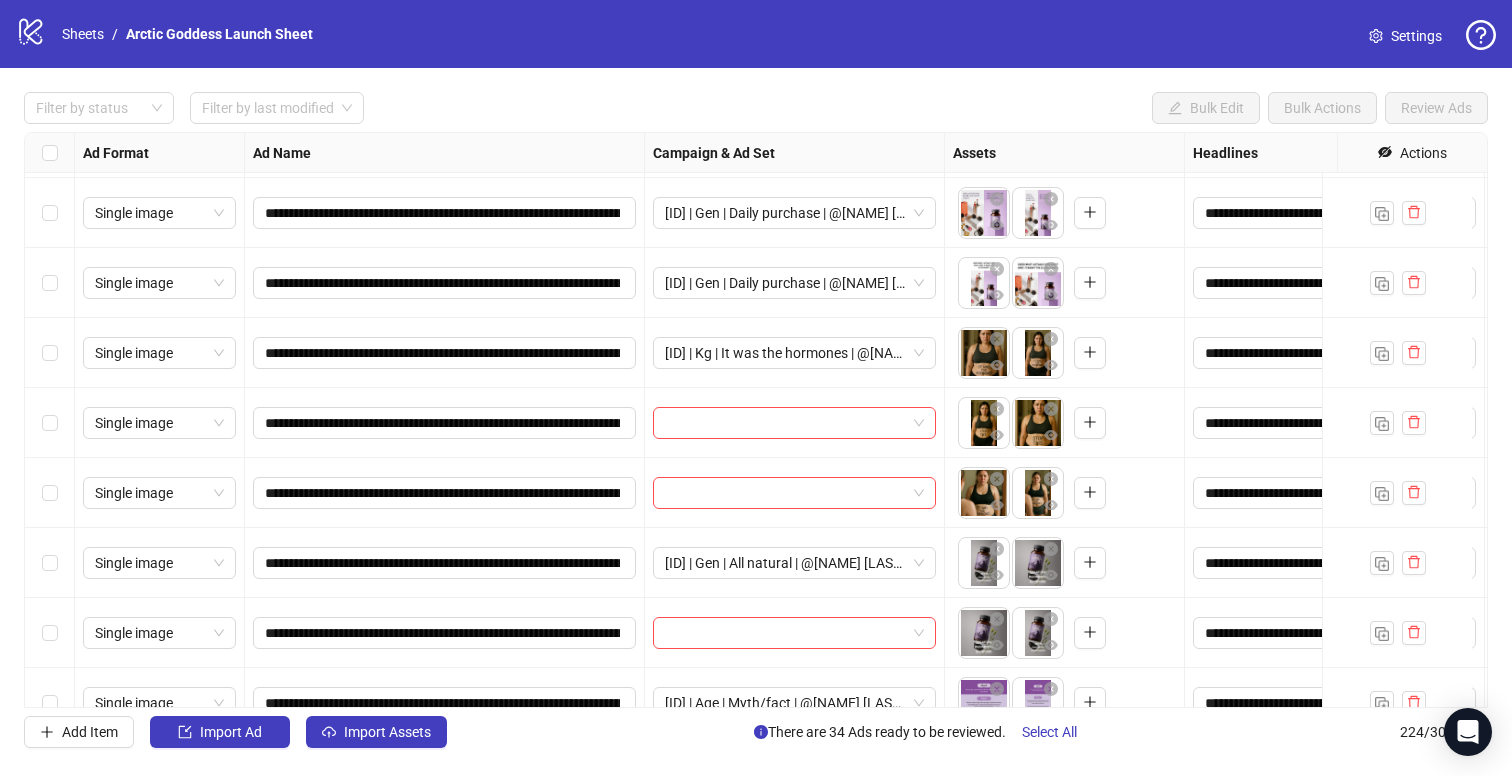 scroll, scrollTop: 2312, scrollLeft: 0, axis: vertical 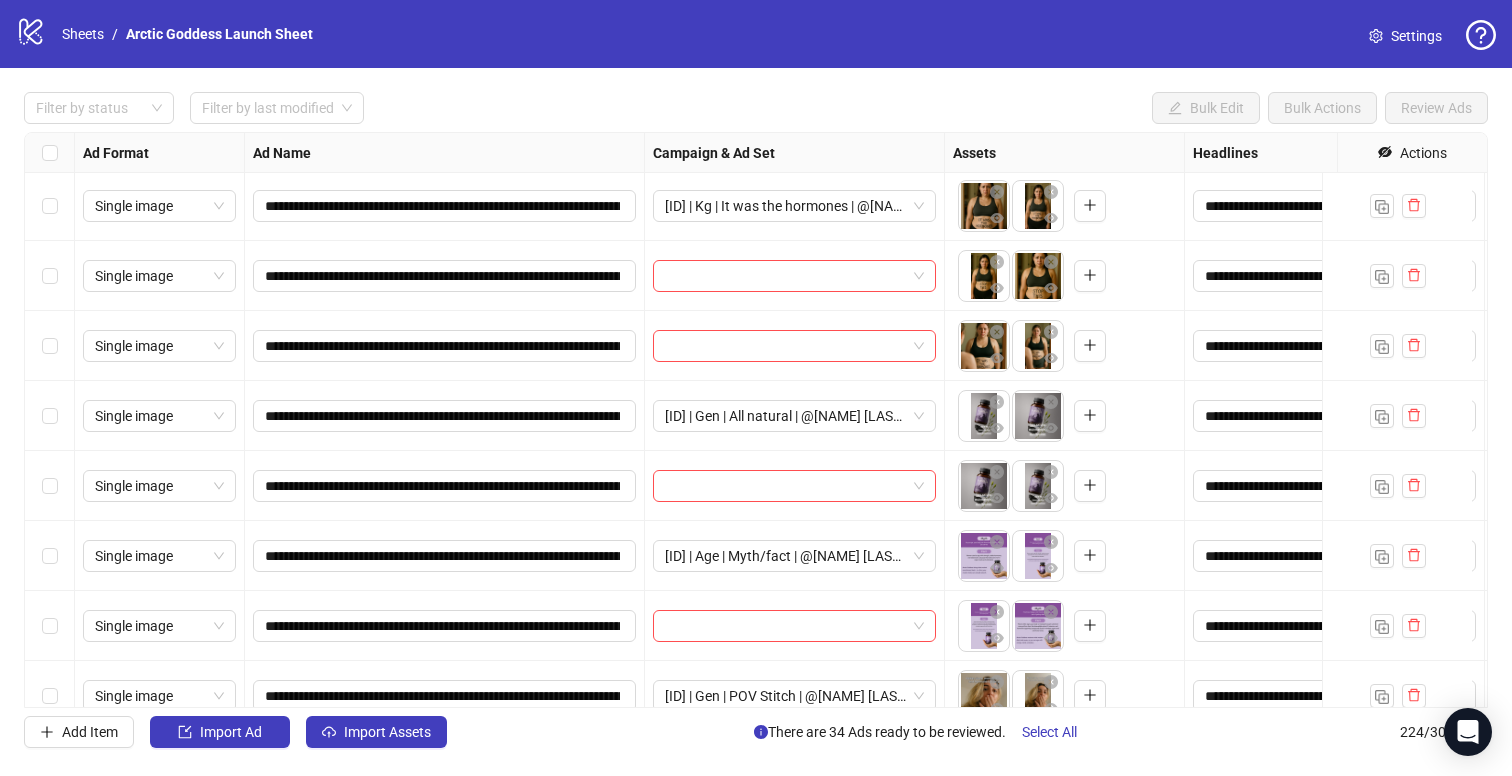 click at bounding box center [50, 206] 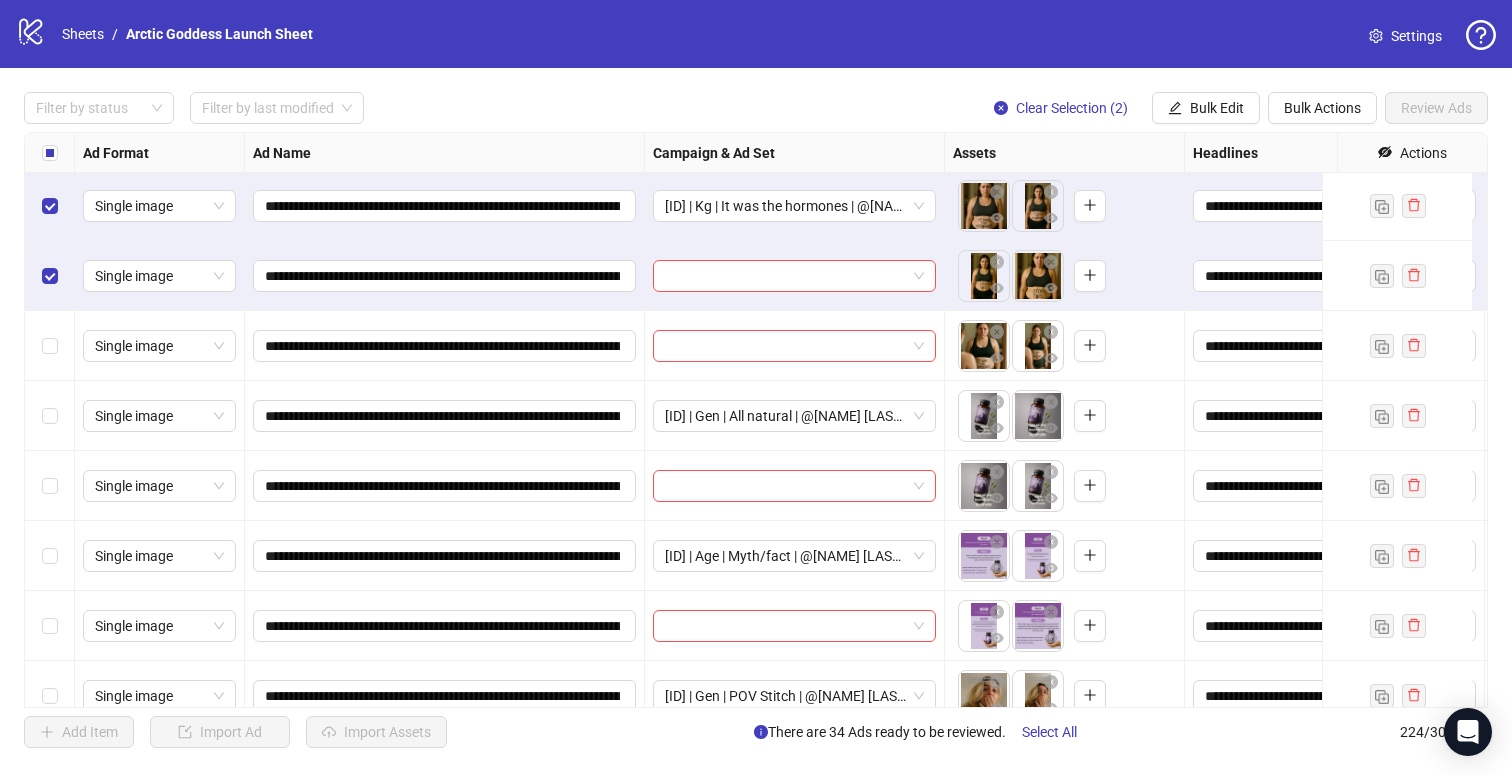 click at bounding box center (50, 346) 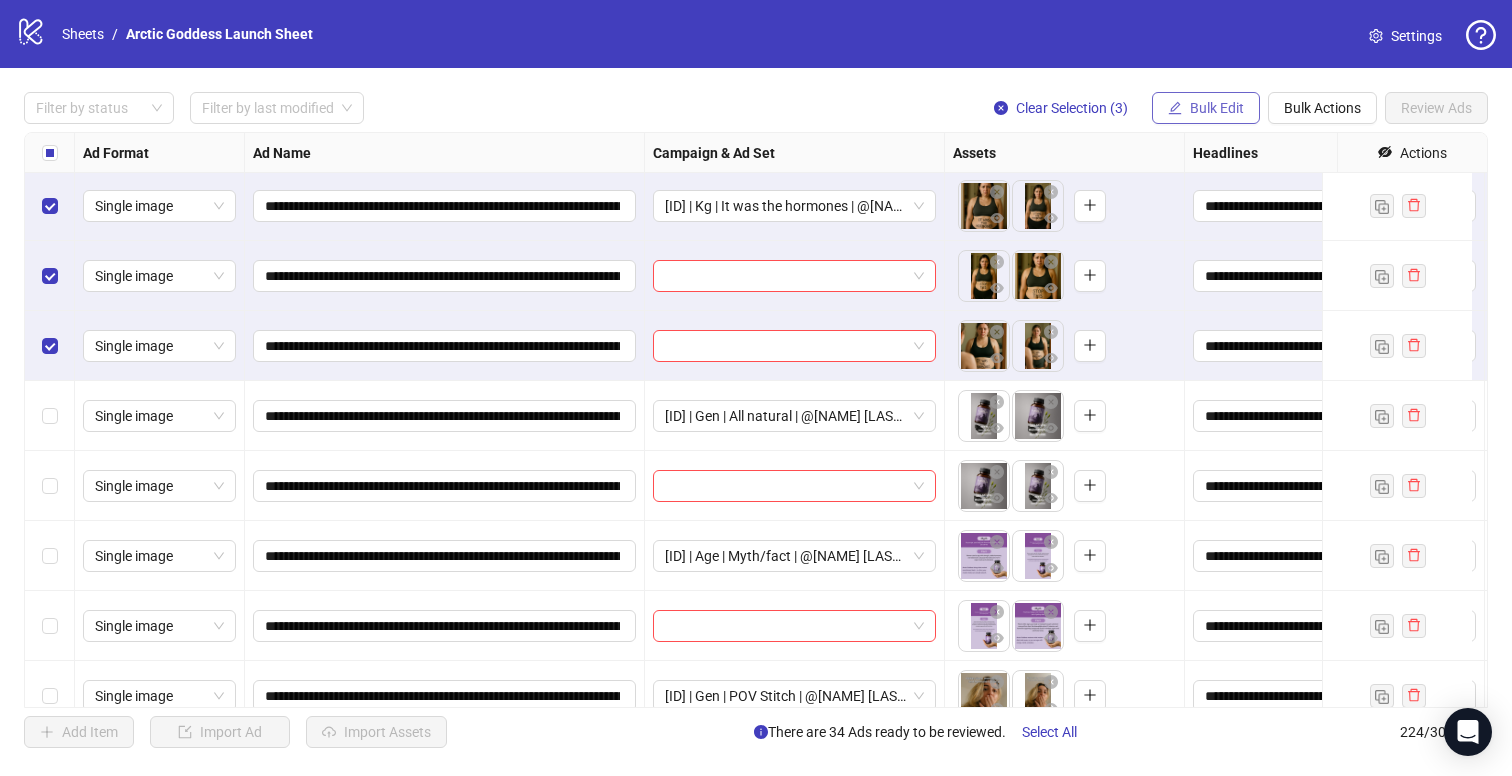 click on "Bulk Edit" at bounding box center [1217, 108] 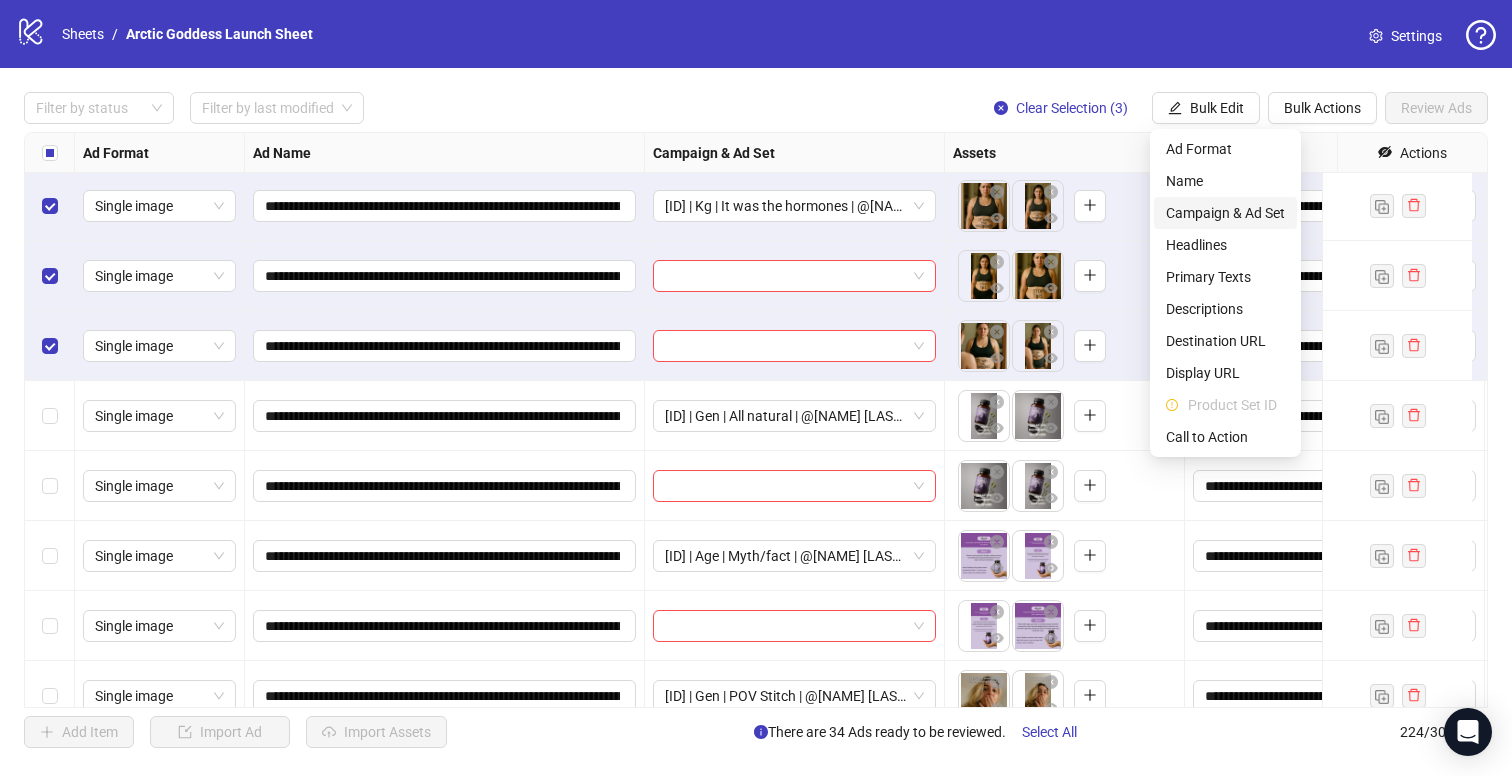 click on "Campaign & Ad Set" at bounding box center [1225, 213] 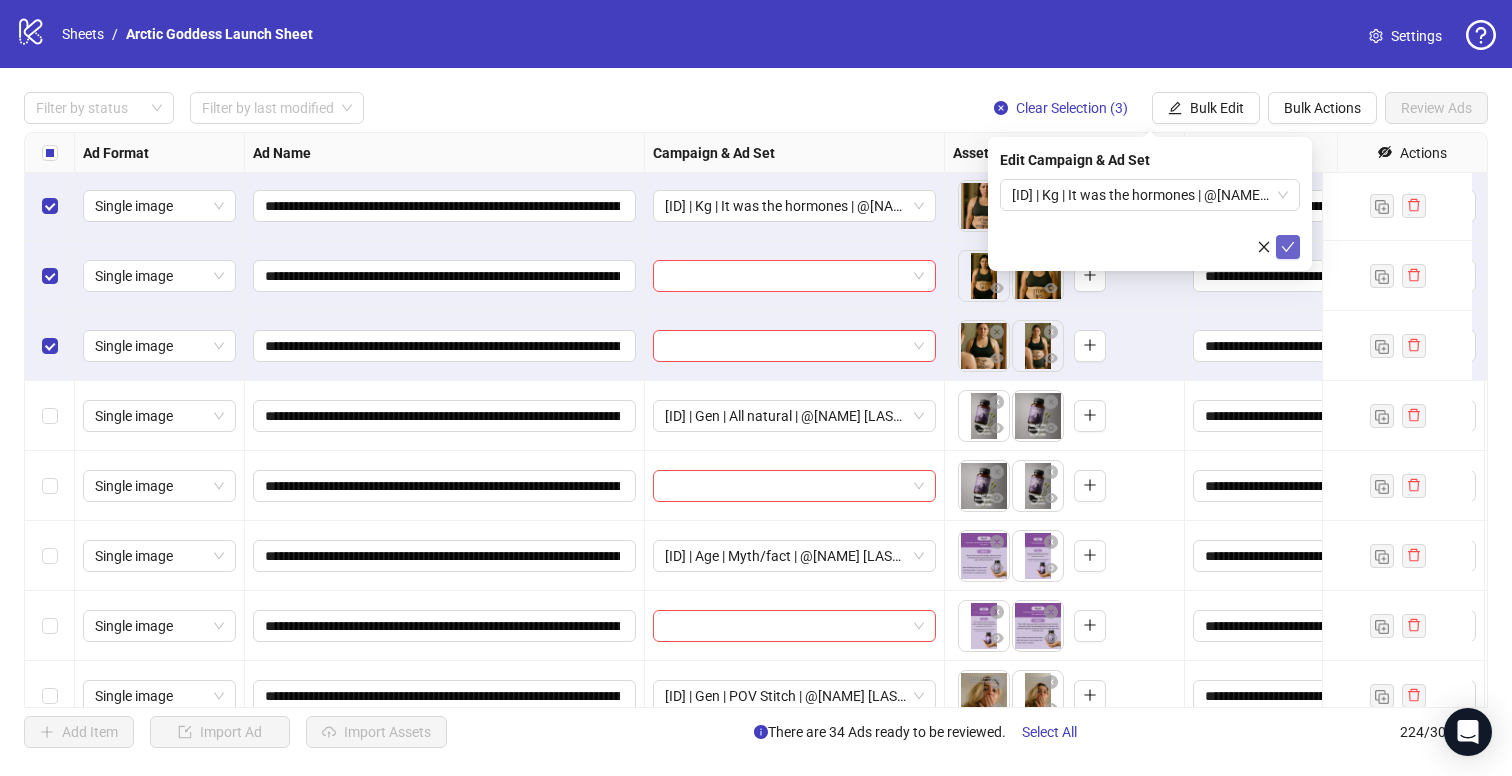 click 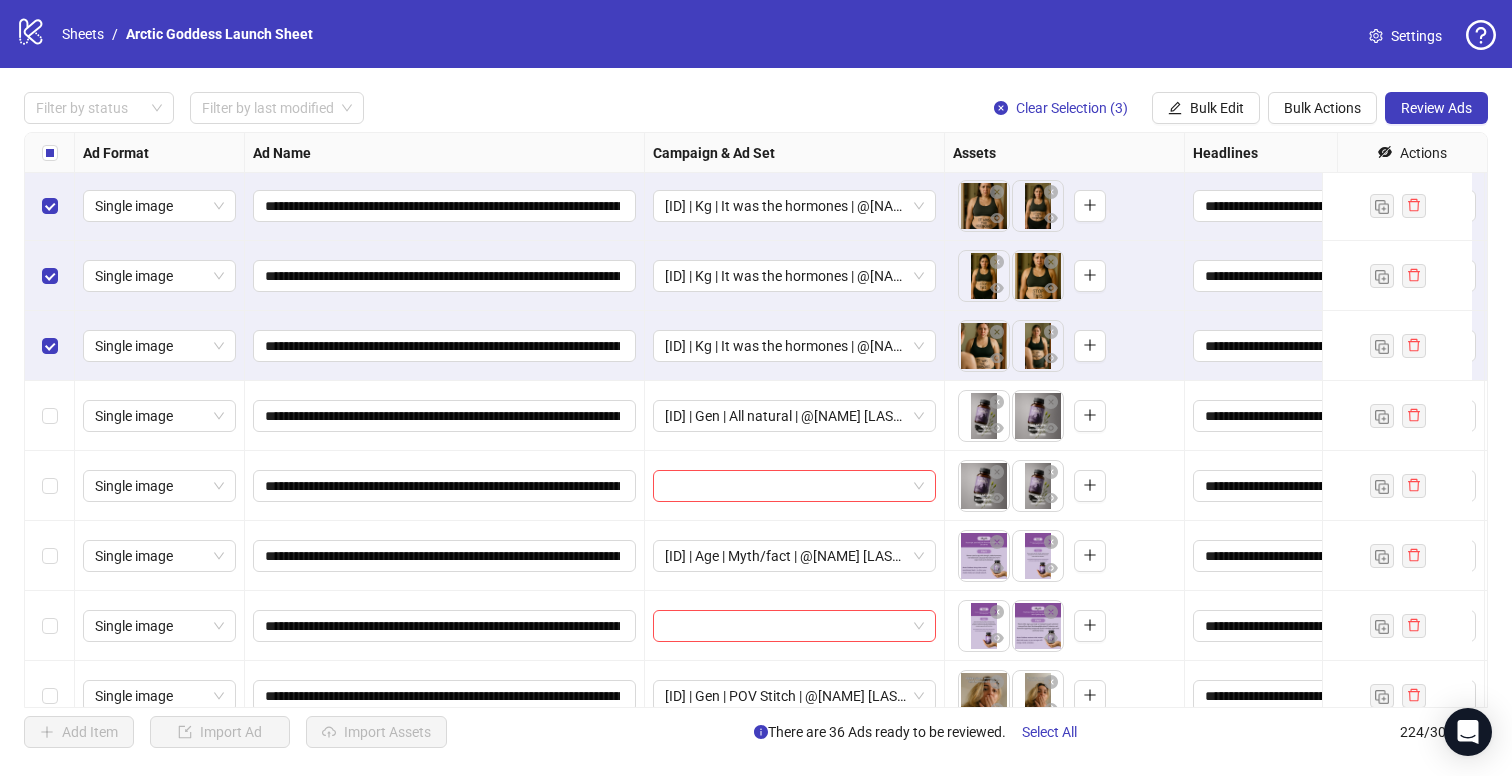 click at bounding box center (50, 346) 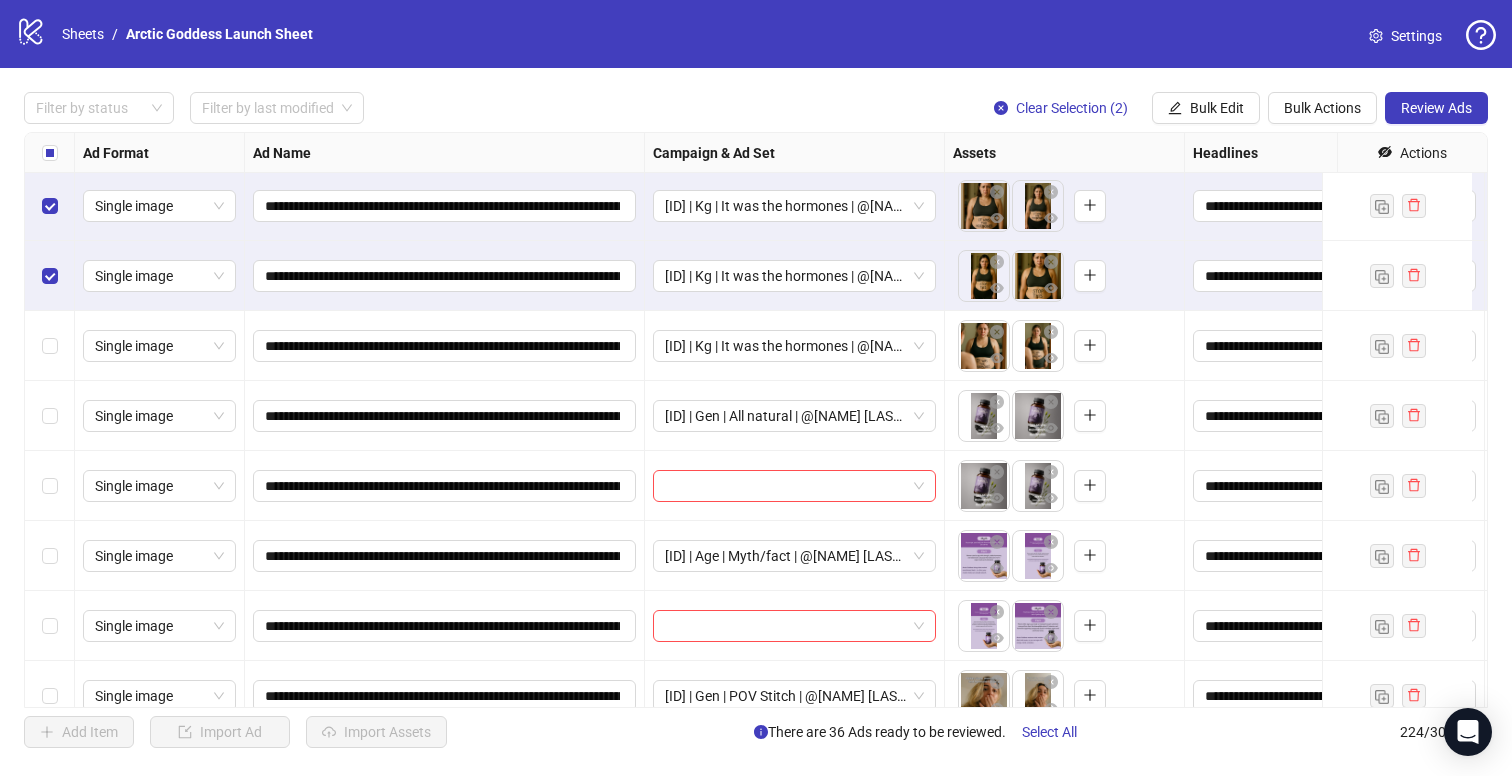 click at bounding box center (50, 276) 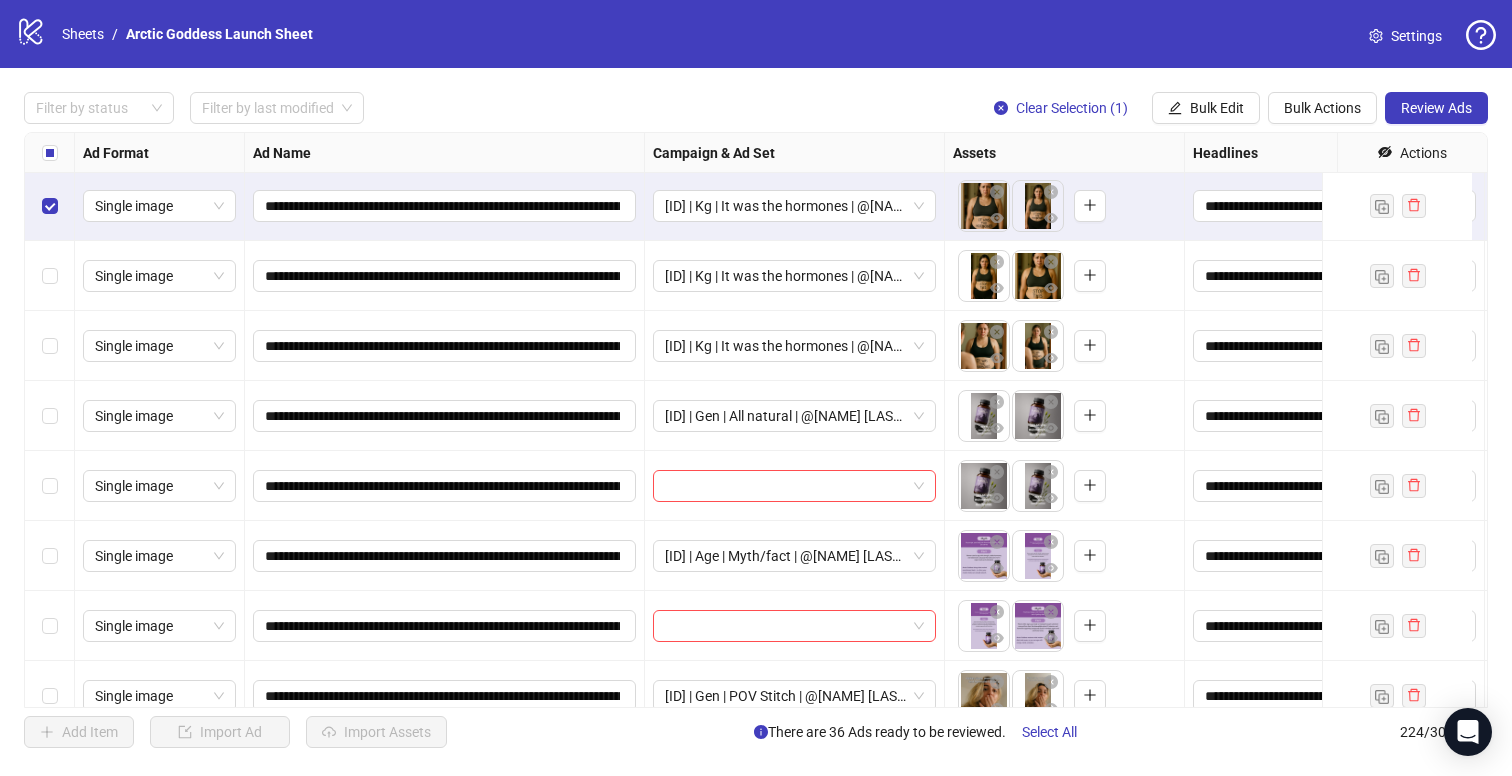 click at bounding box center (50, 206) 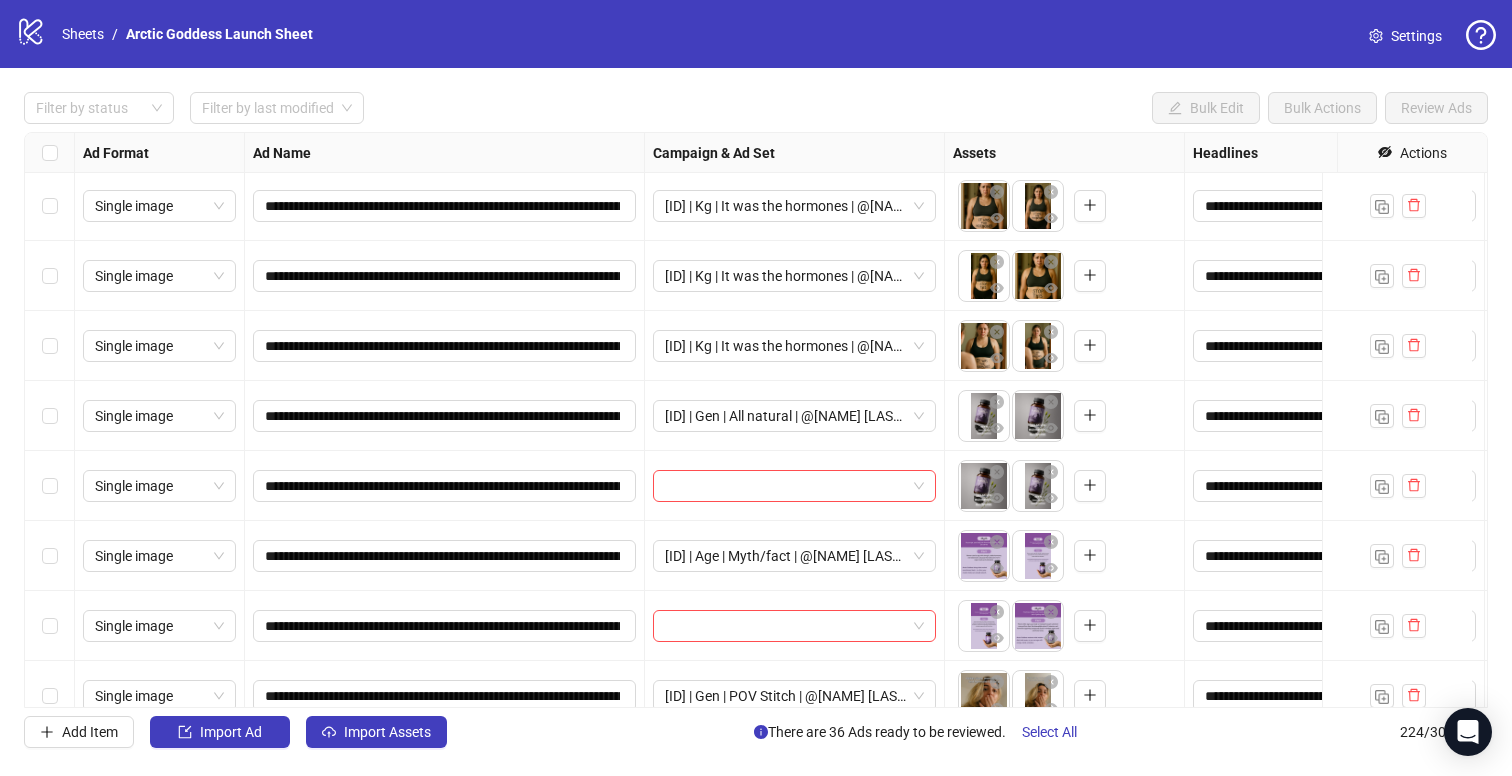 click at bounding box center [50, 416] 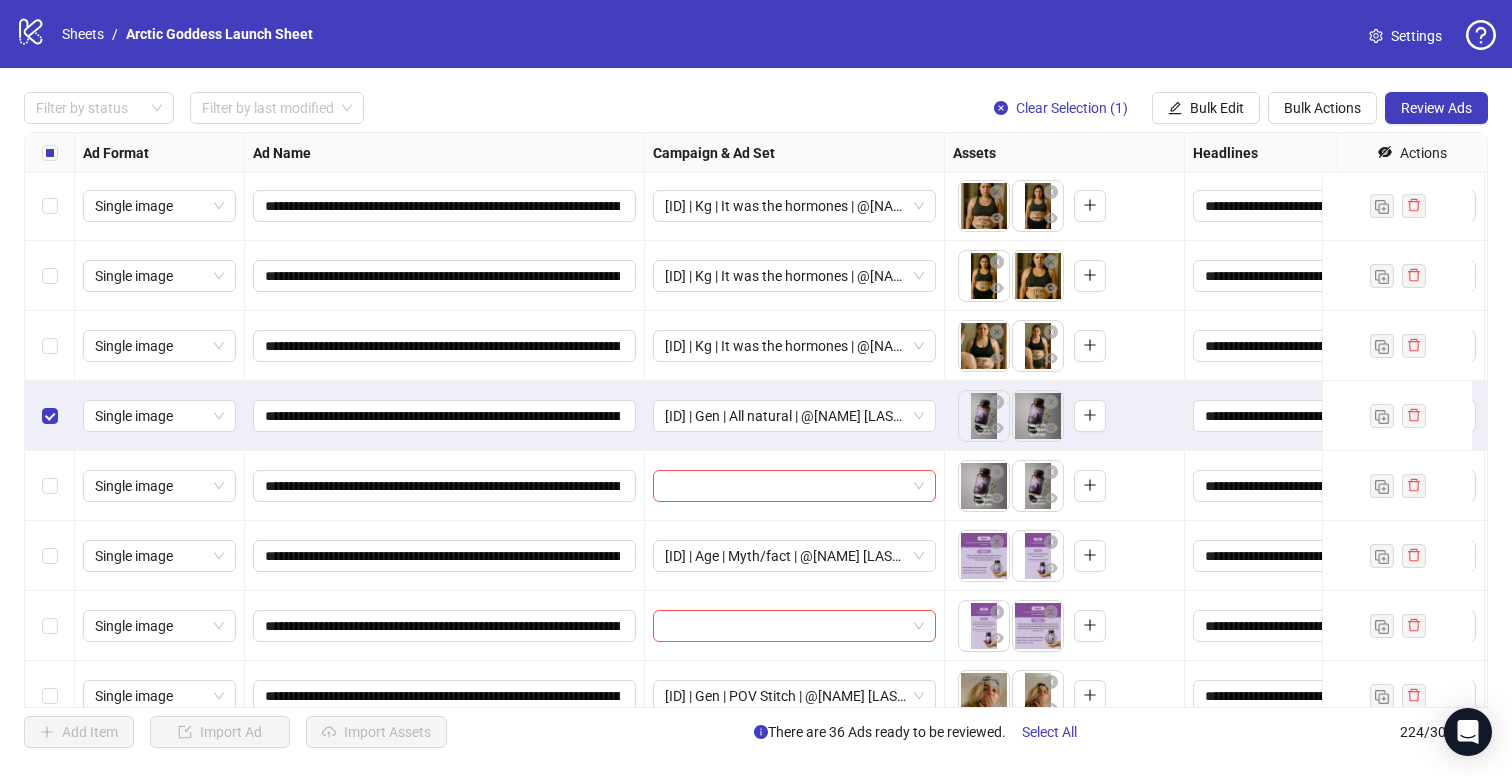 click at bounding box center [50, 486] 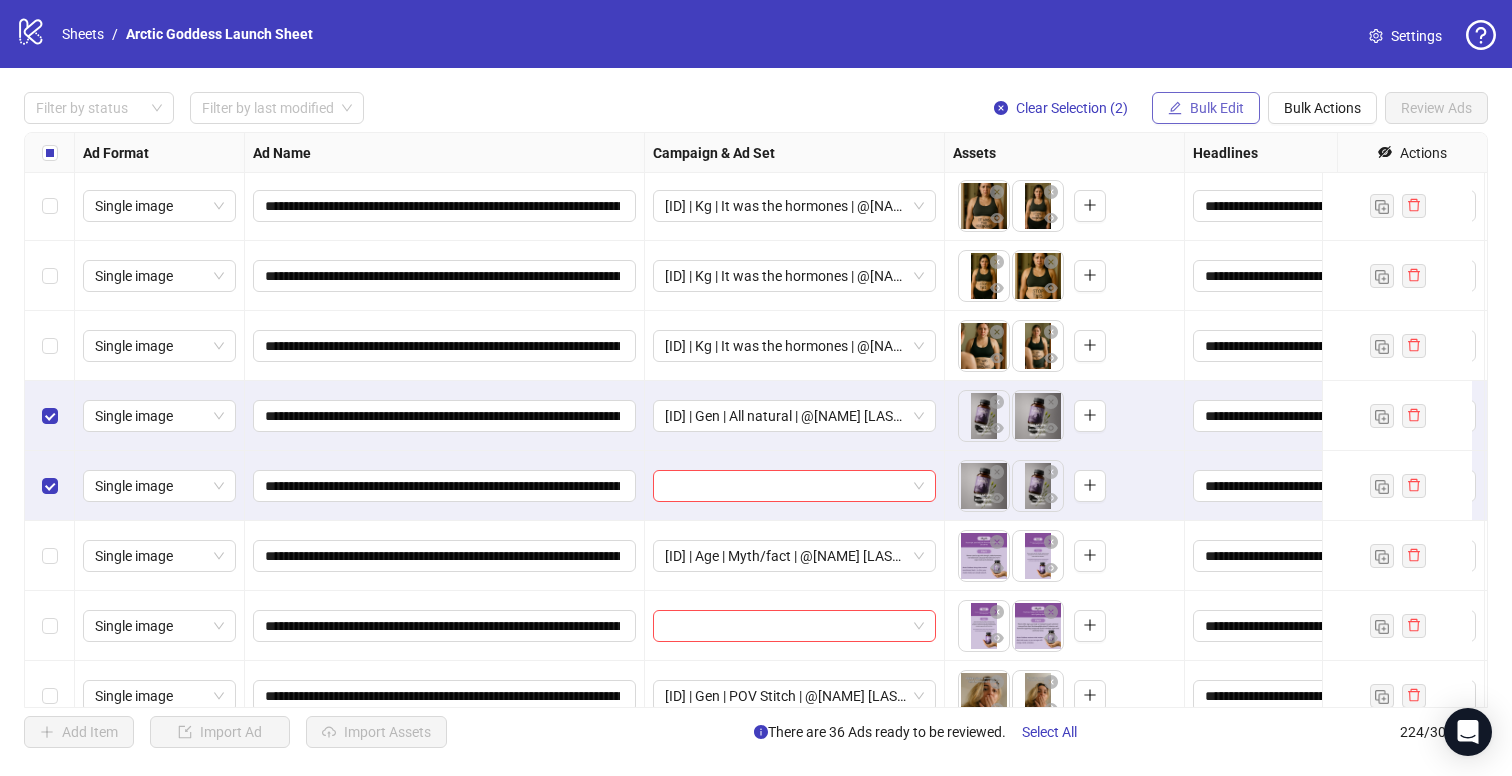 click on "Bulk Edit" at bounding box center [1217, 108] 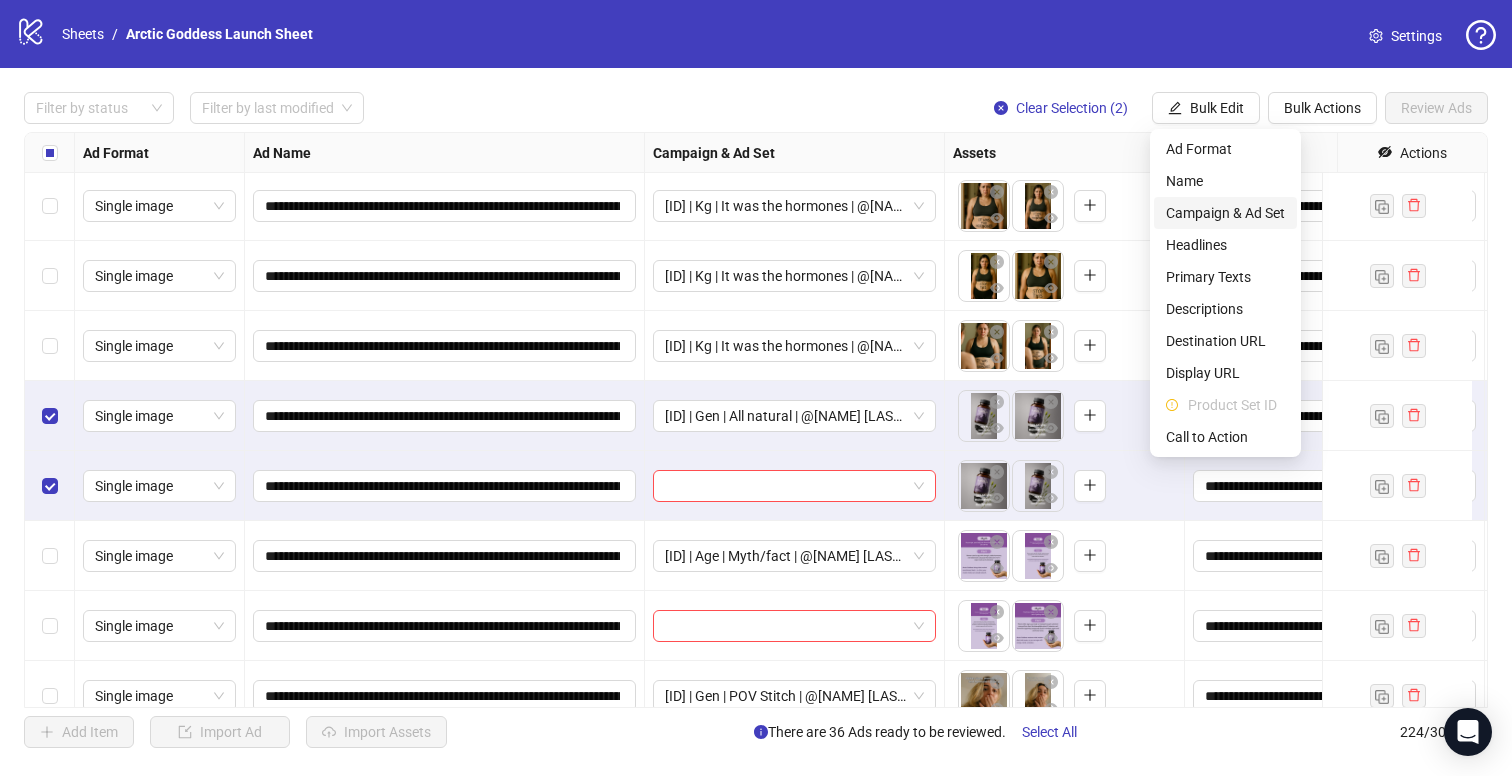 click on "Campaign & Ad Set" at bounding box center [1225, 213] 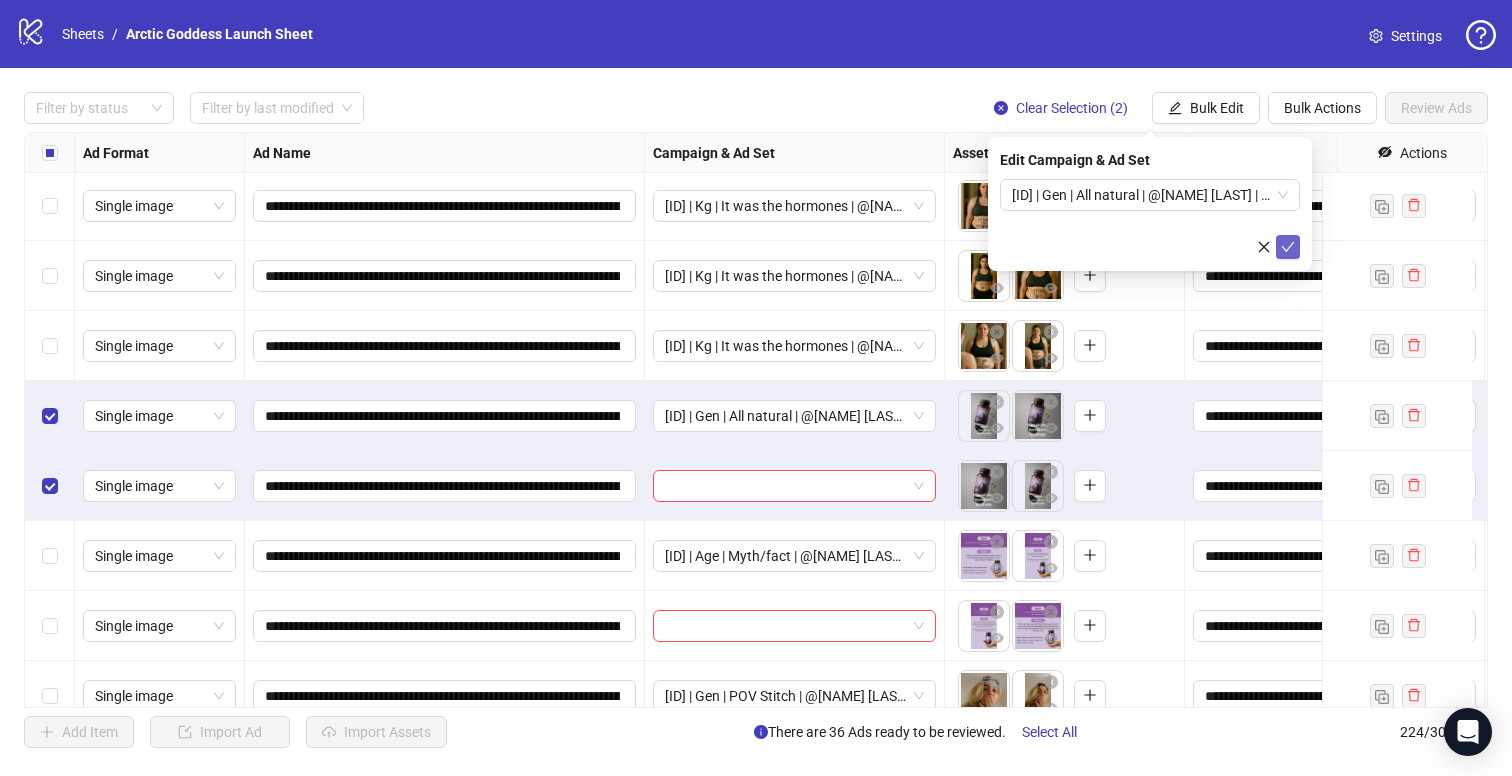 click at bounding box center [1288, 247] 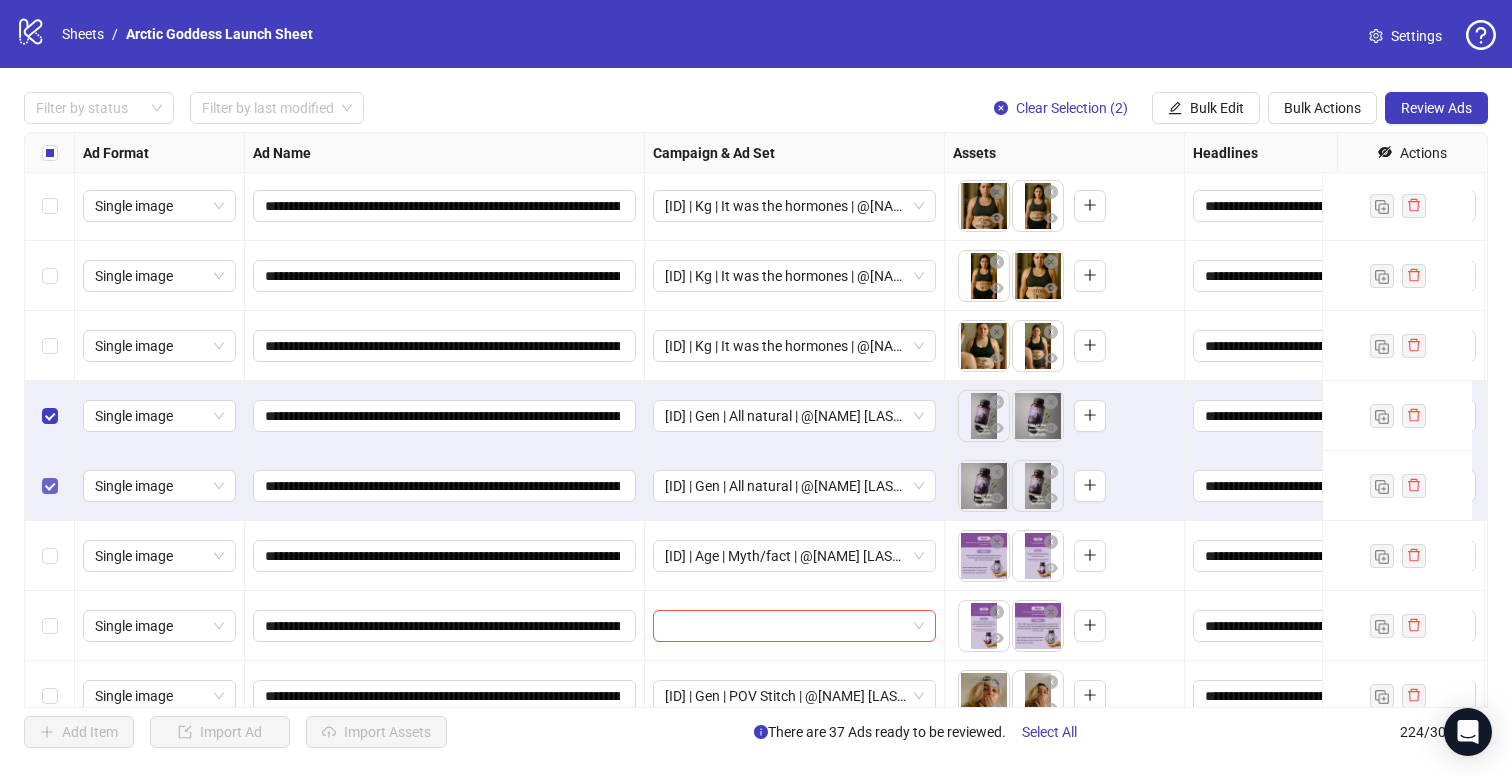 click at bounding box center [50, 486] 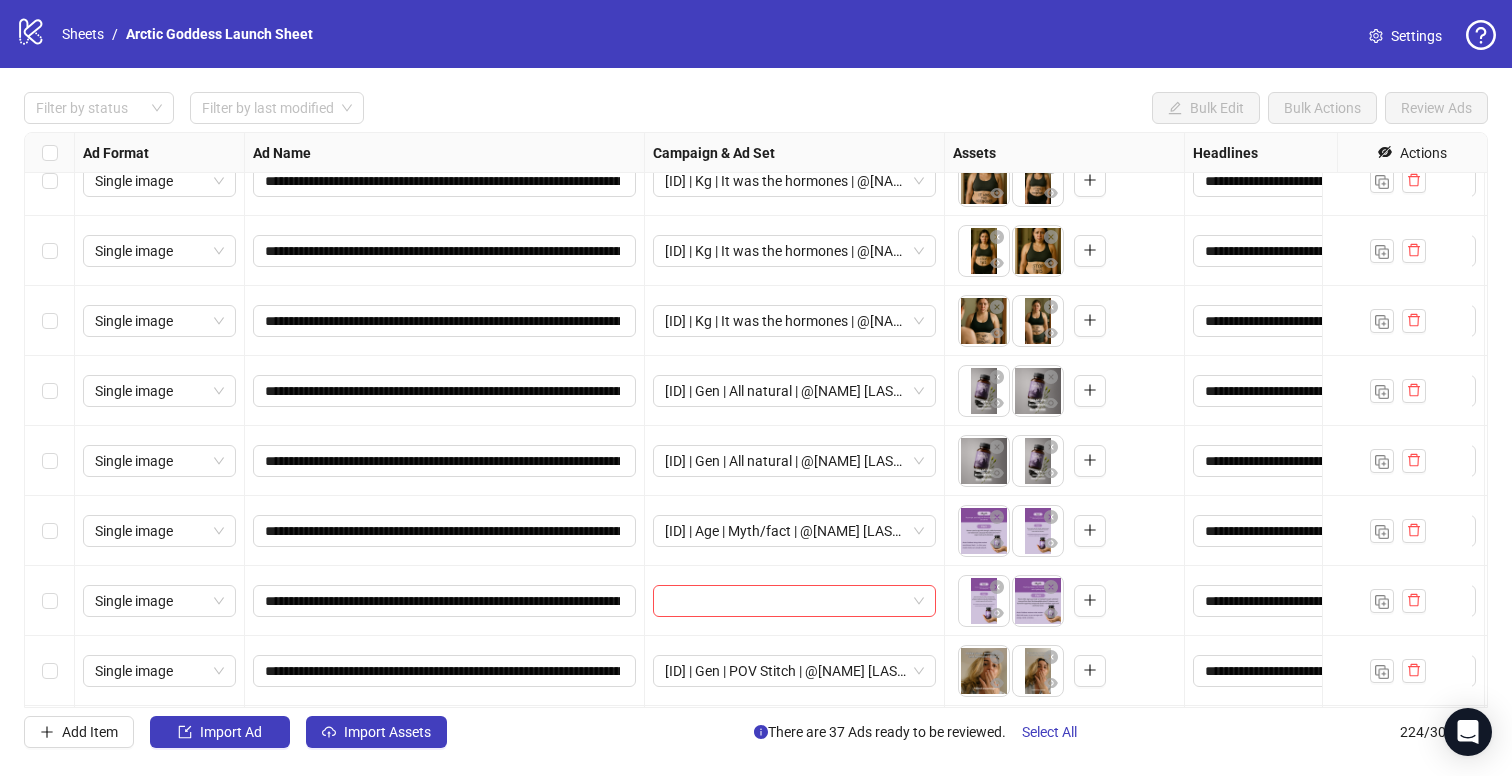 scroll, scrollTop: 2340, scrollLeft: 0, axis: vertical 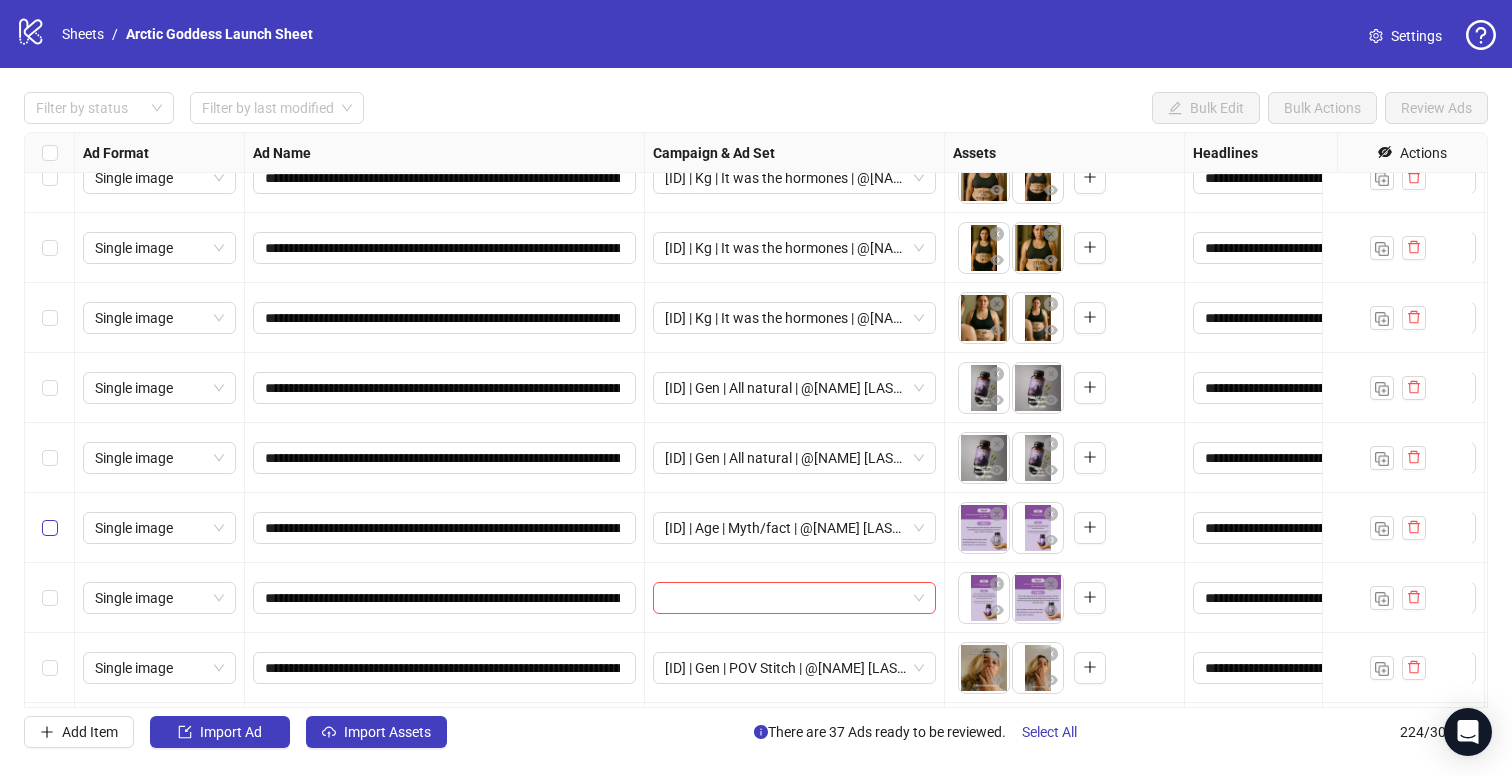 click at bounding box center (50, 528) 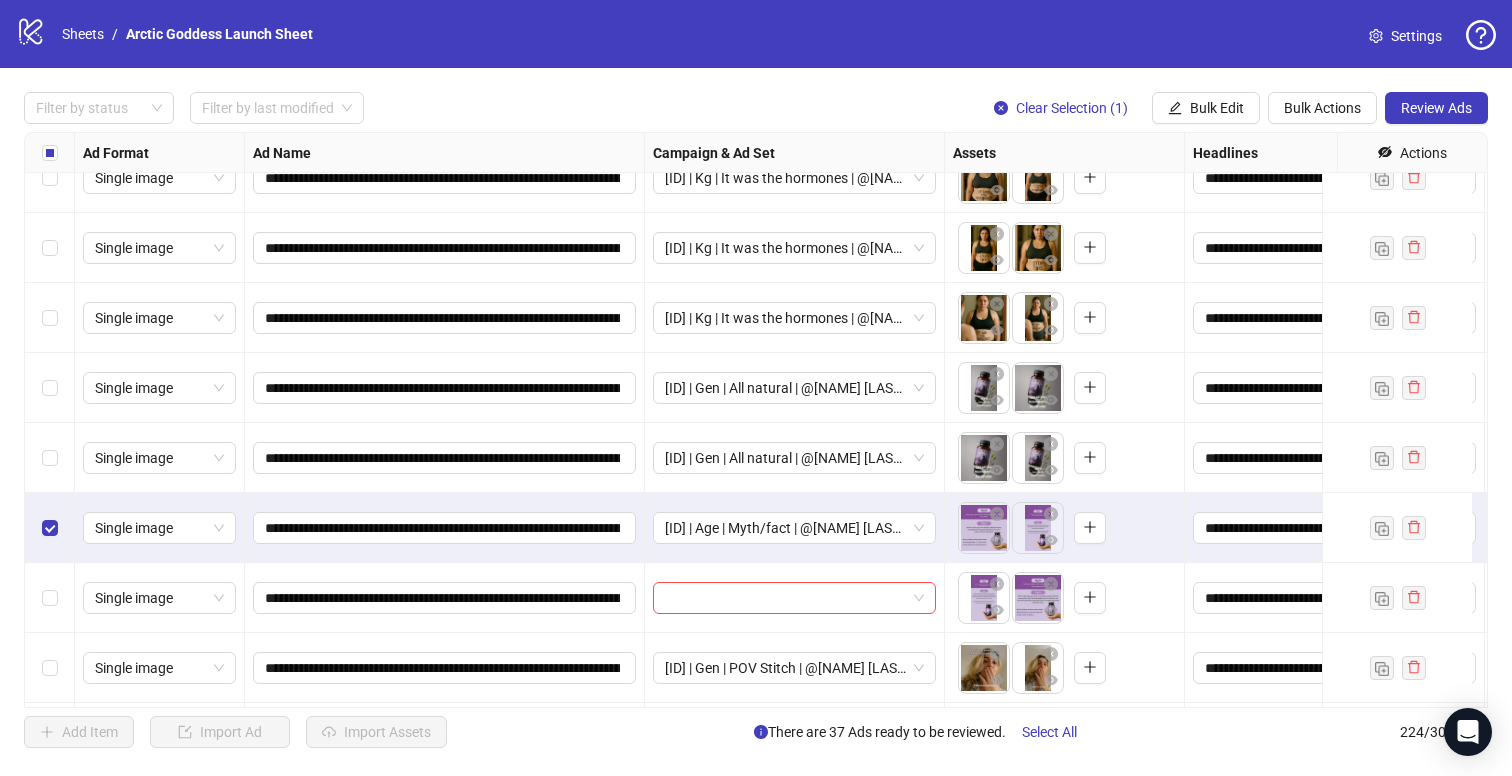 click at bounding box center (50, 598) 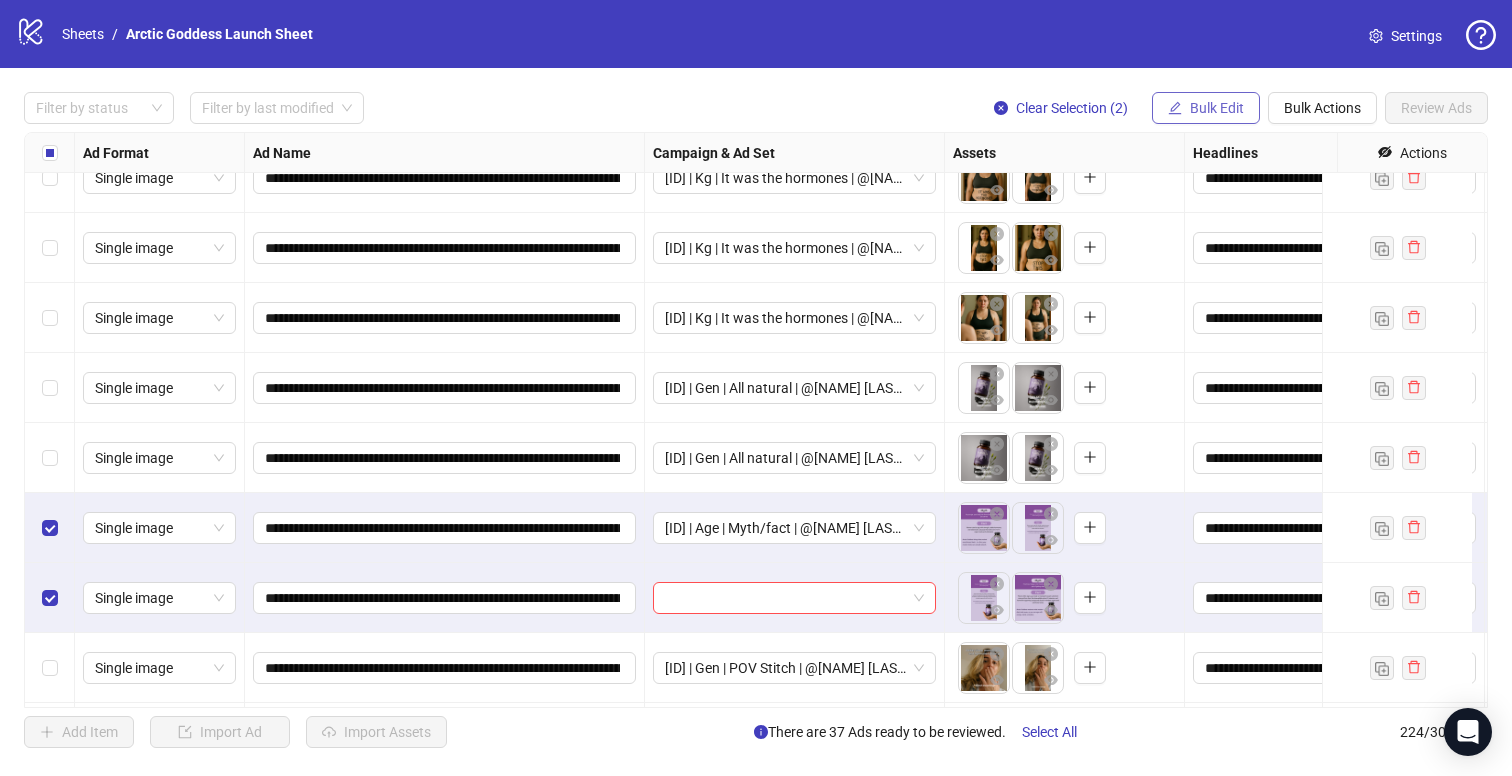 click on "Bulk Edit" at bounding box center [1206, 108] 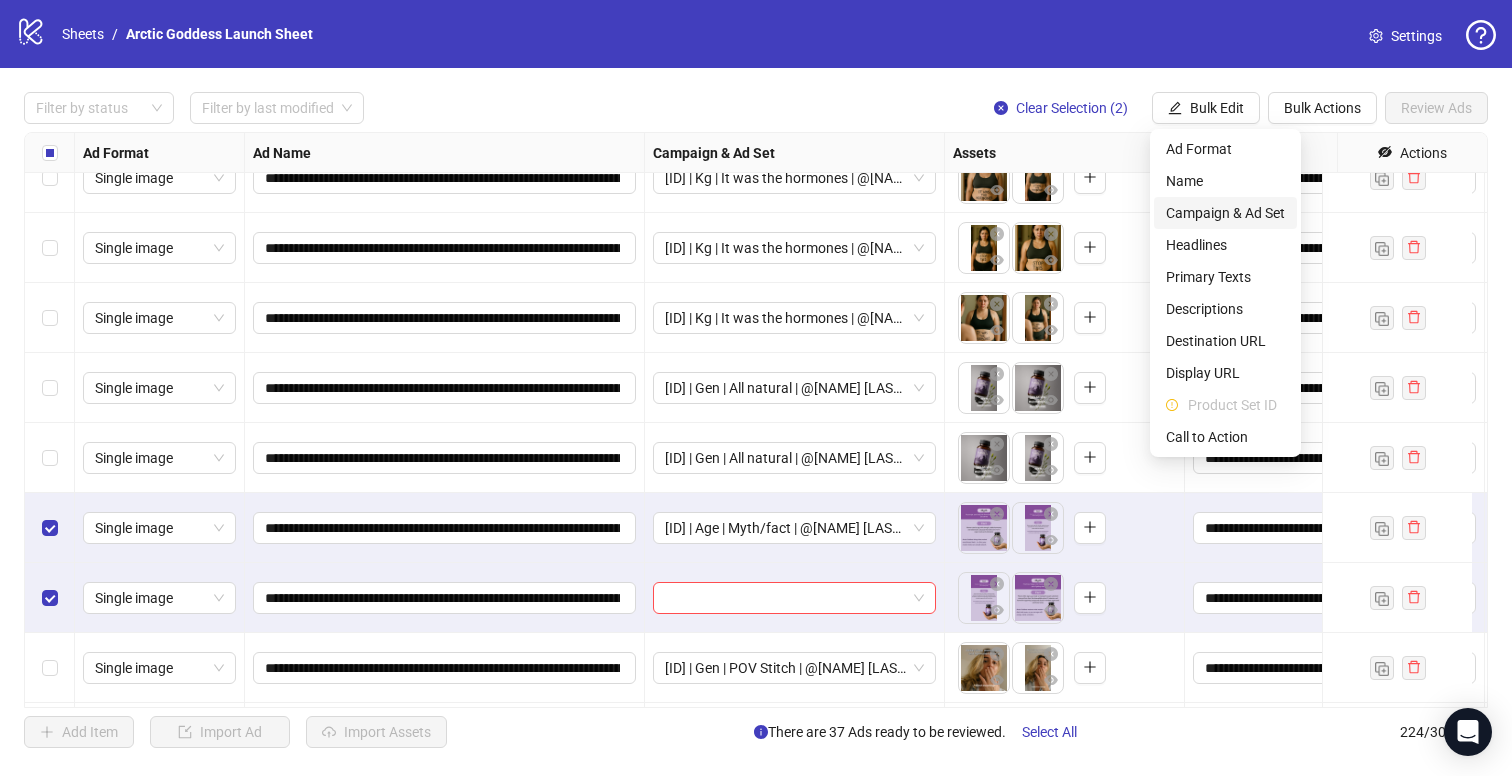 click on "Campaign & Ad Set" at bounding box center (1225, 213) 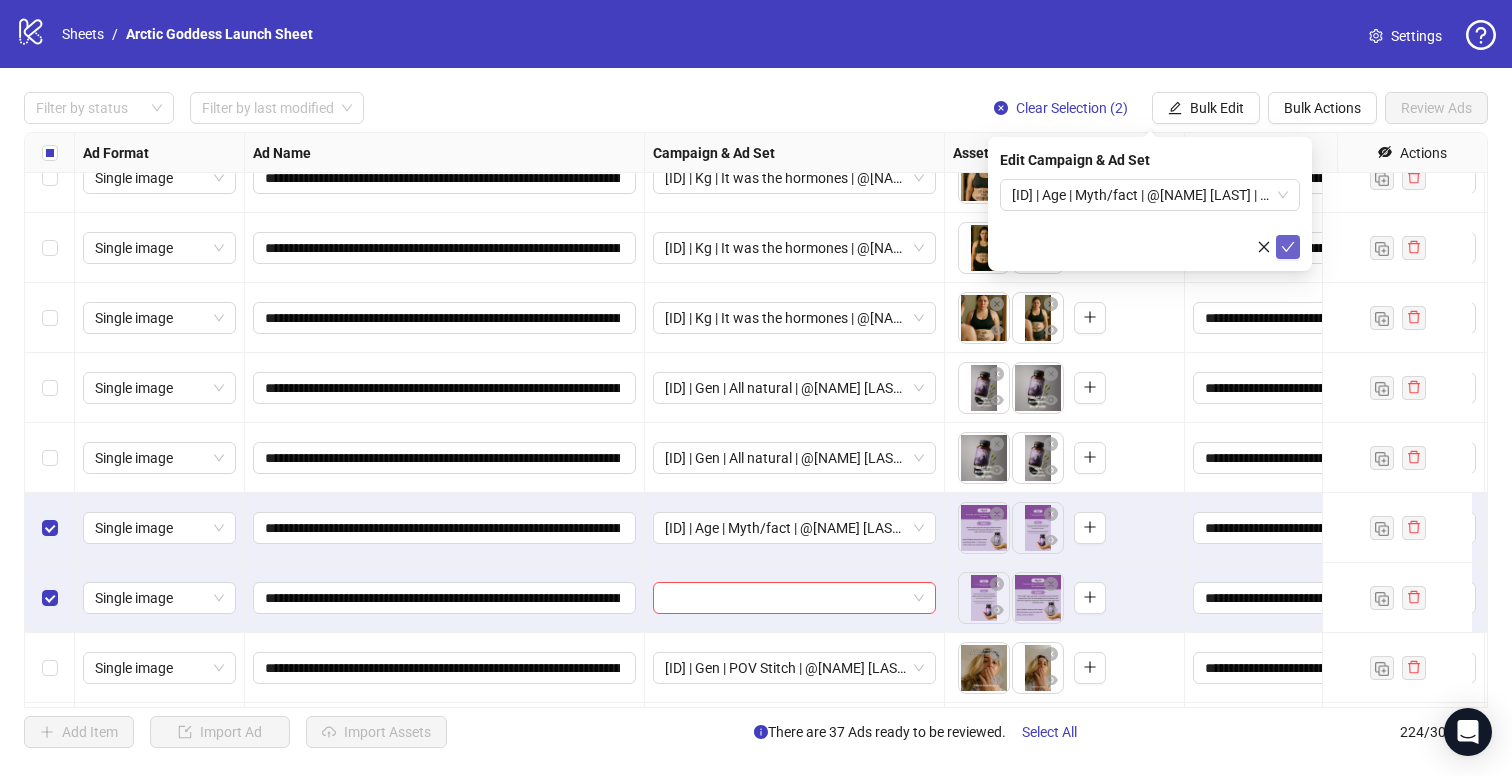 click 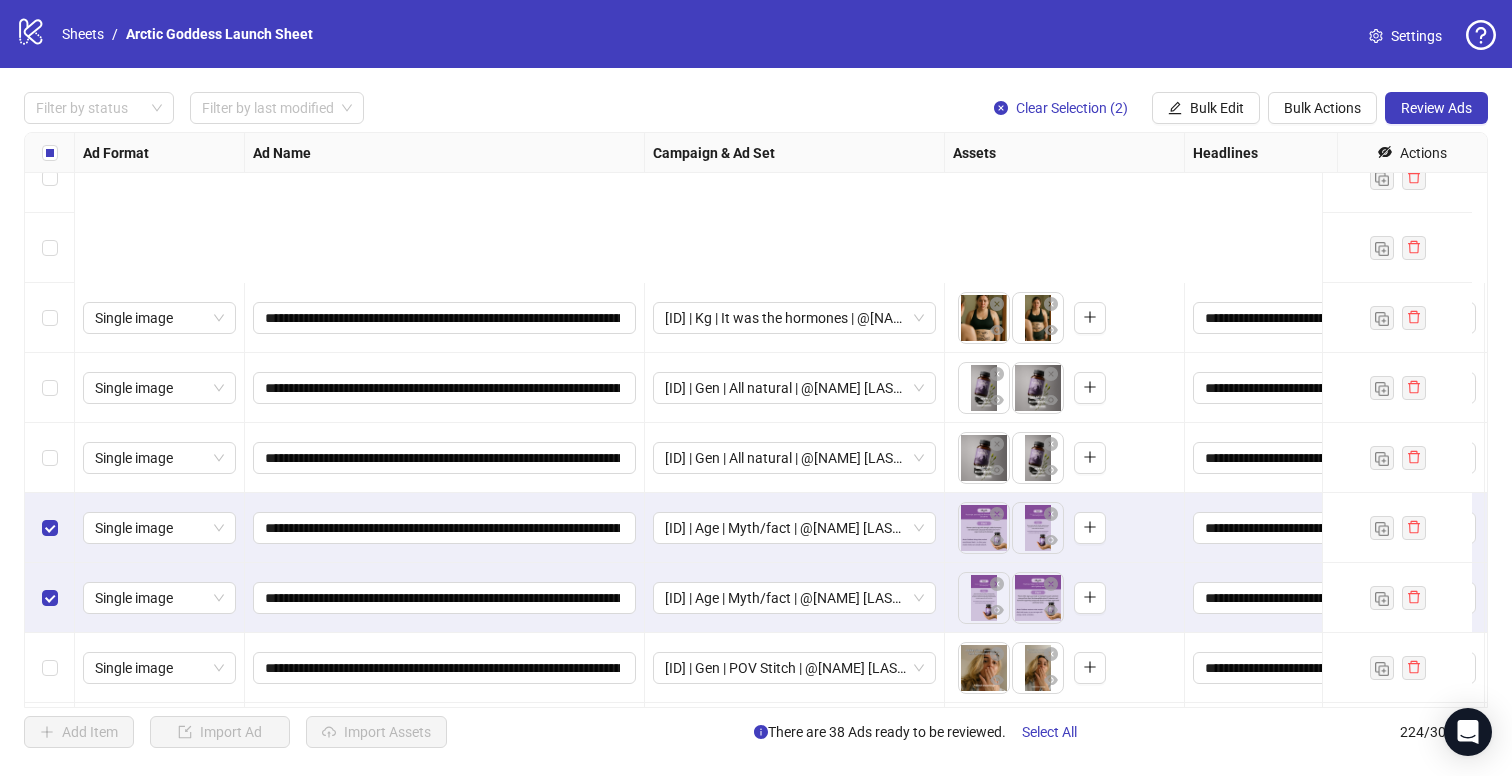 scroll, scrollTop: 2600, scrollLeft: 0, axis: vertical 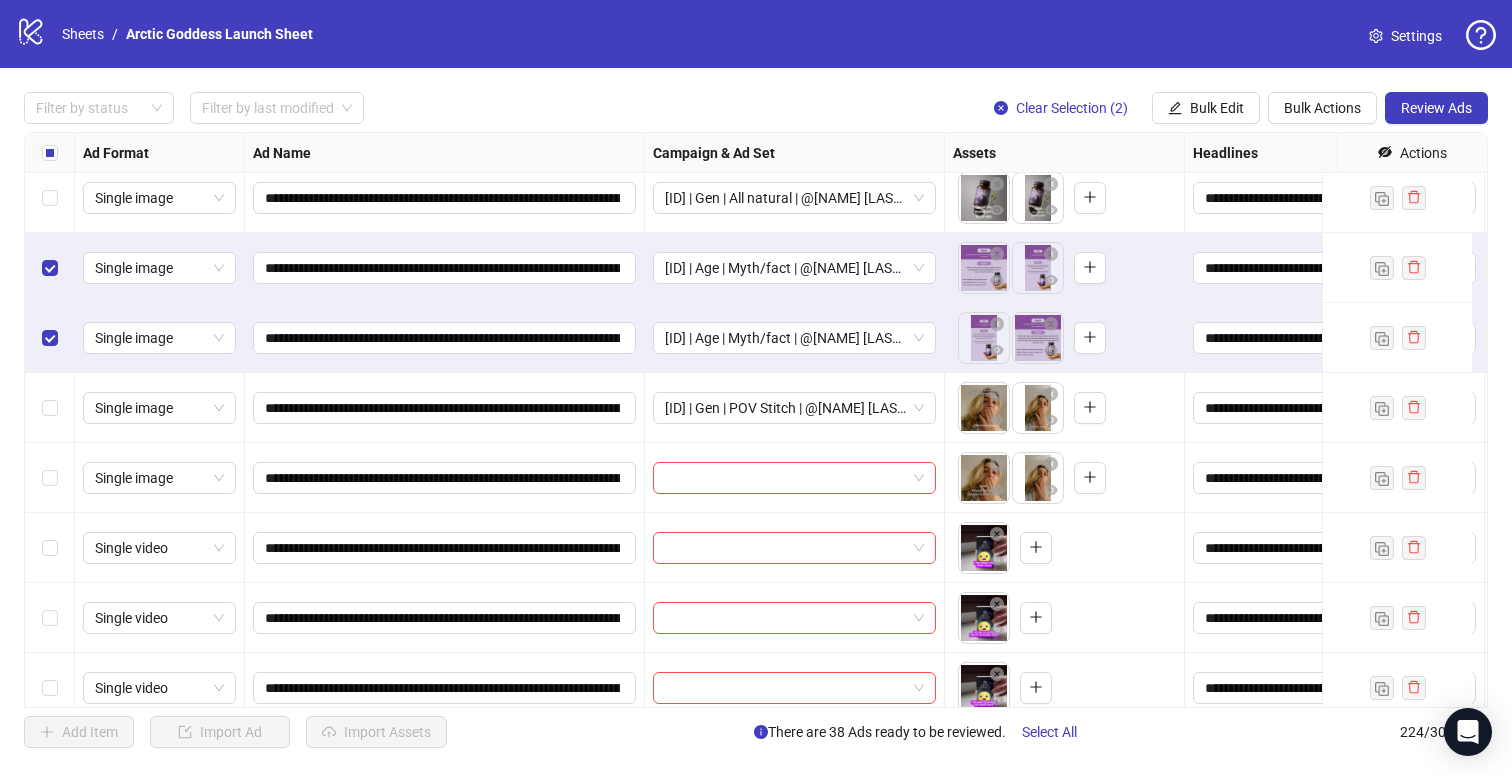 click at bounding box center [50, 338] 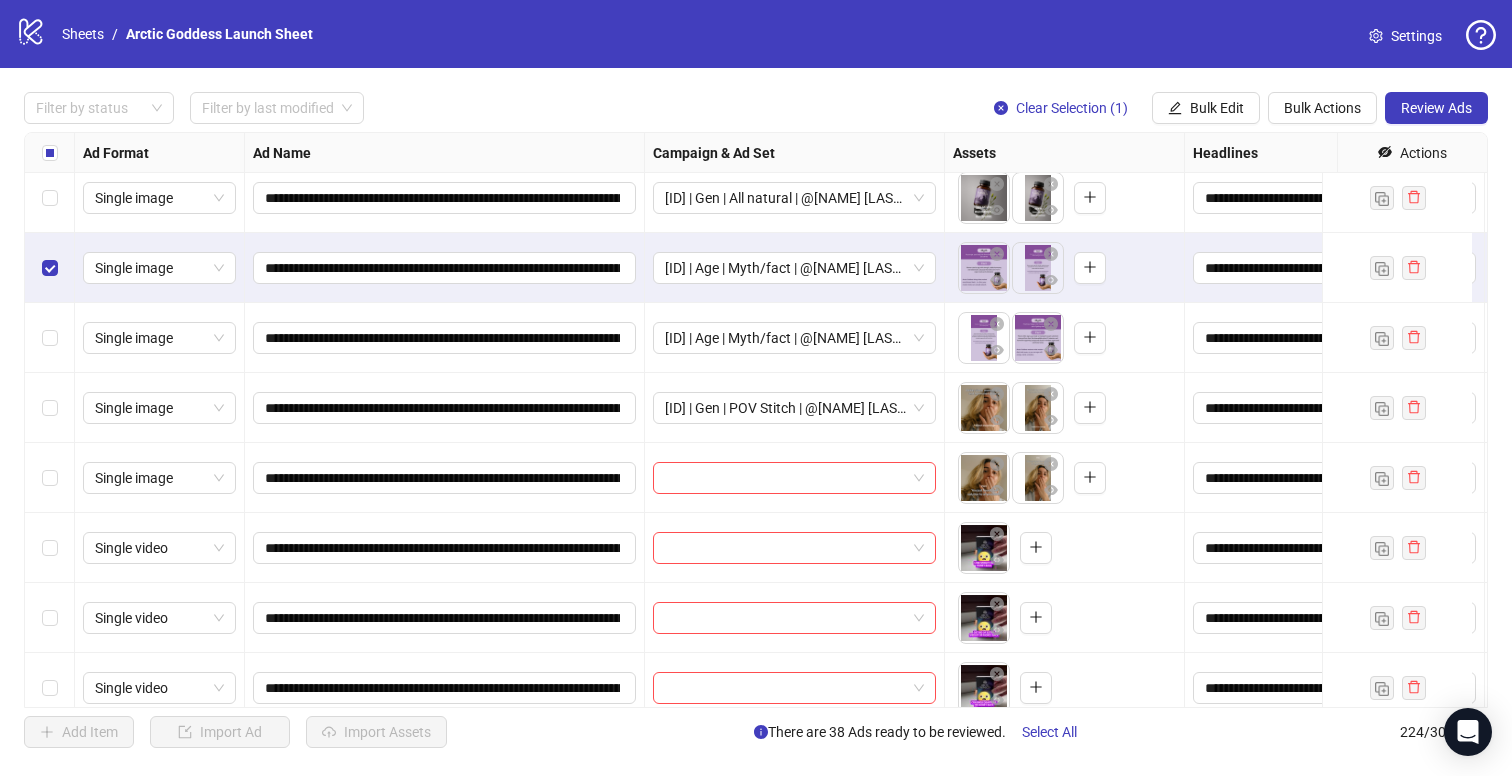 click on "**********" at bounding box center (756, 420) 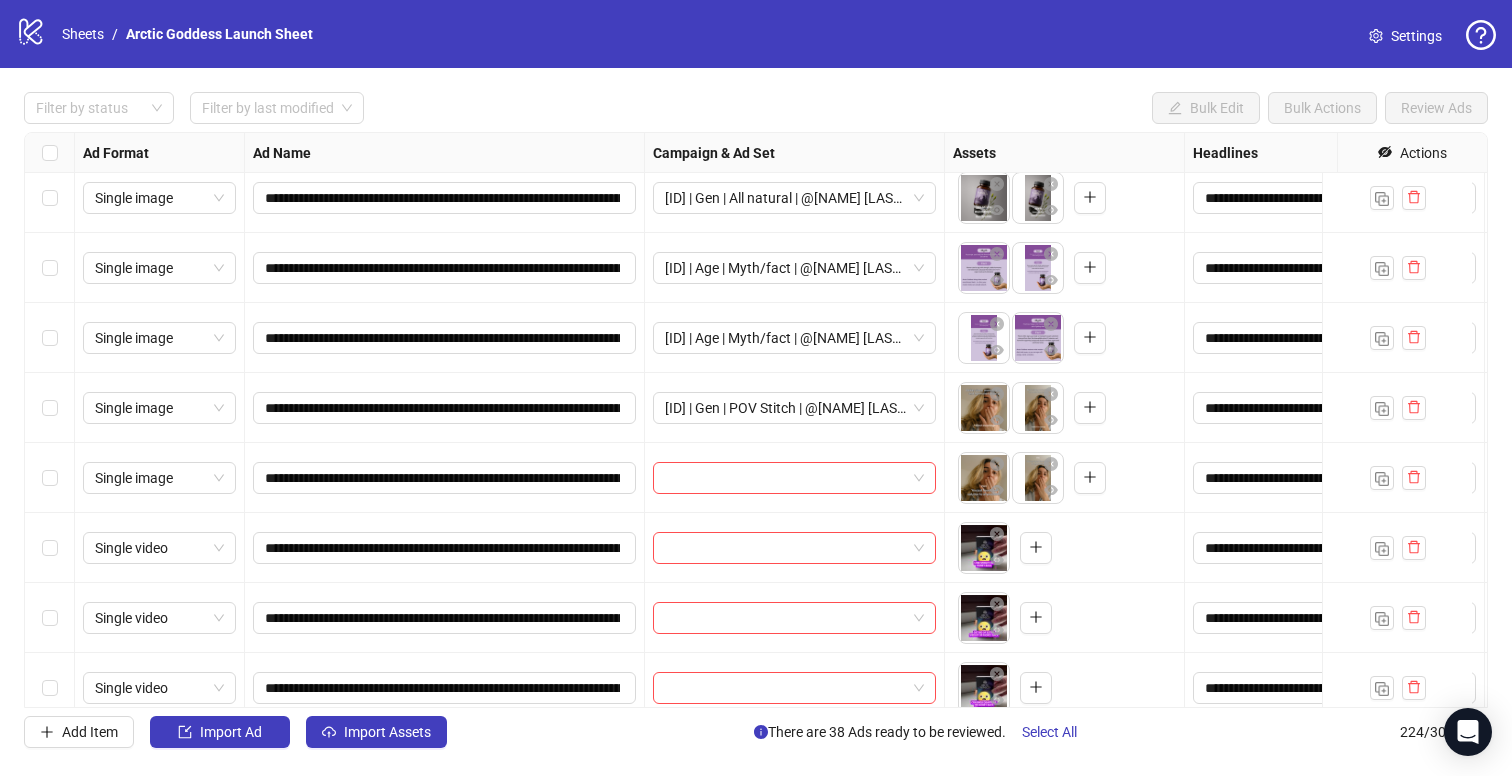 click at bounding box center [50, 408] 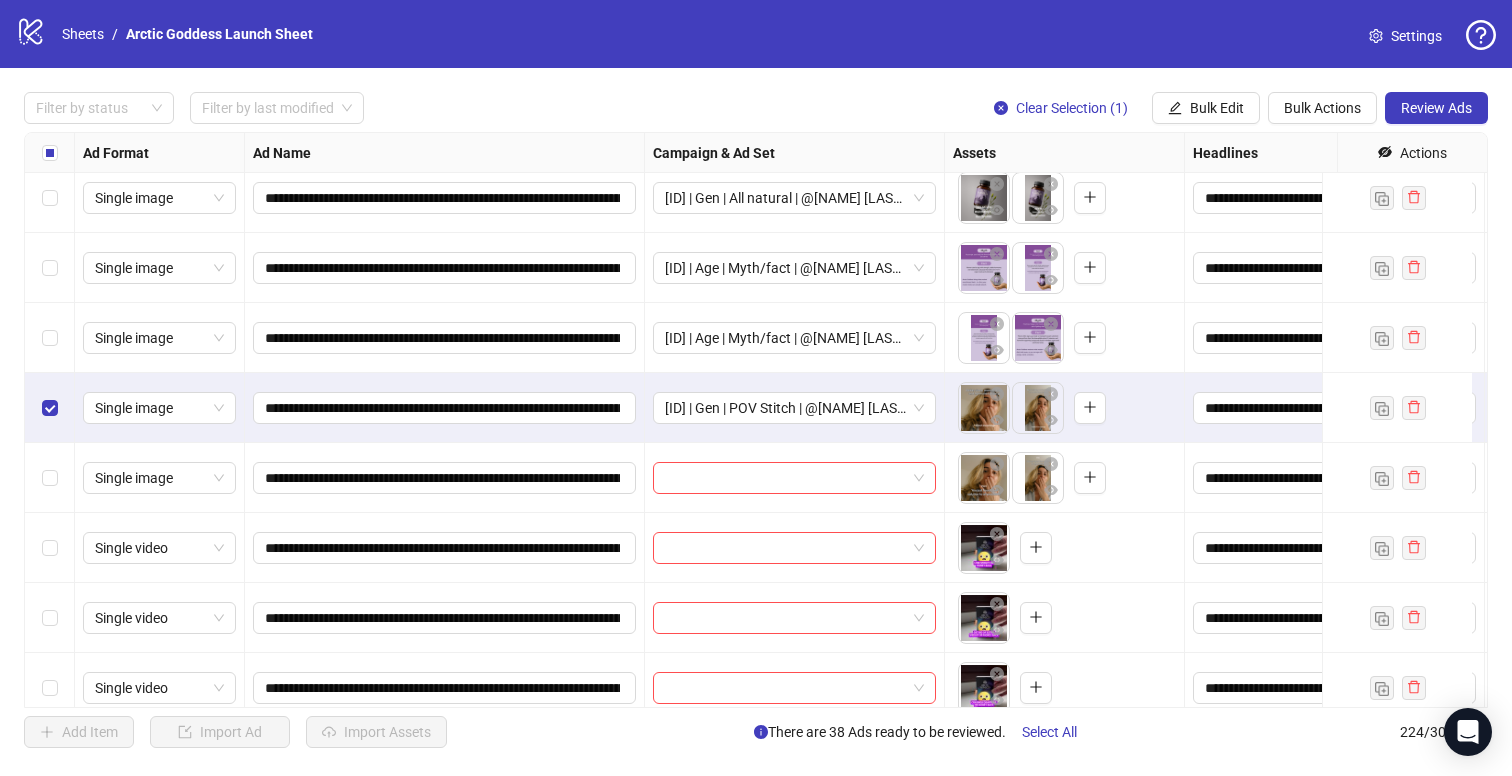 click at bounding box center (50, 478) 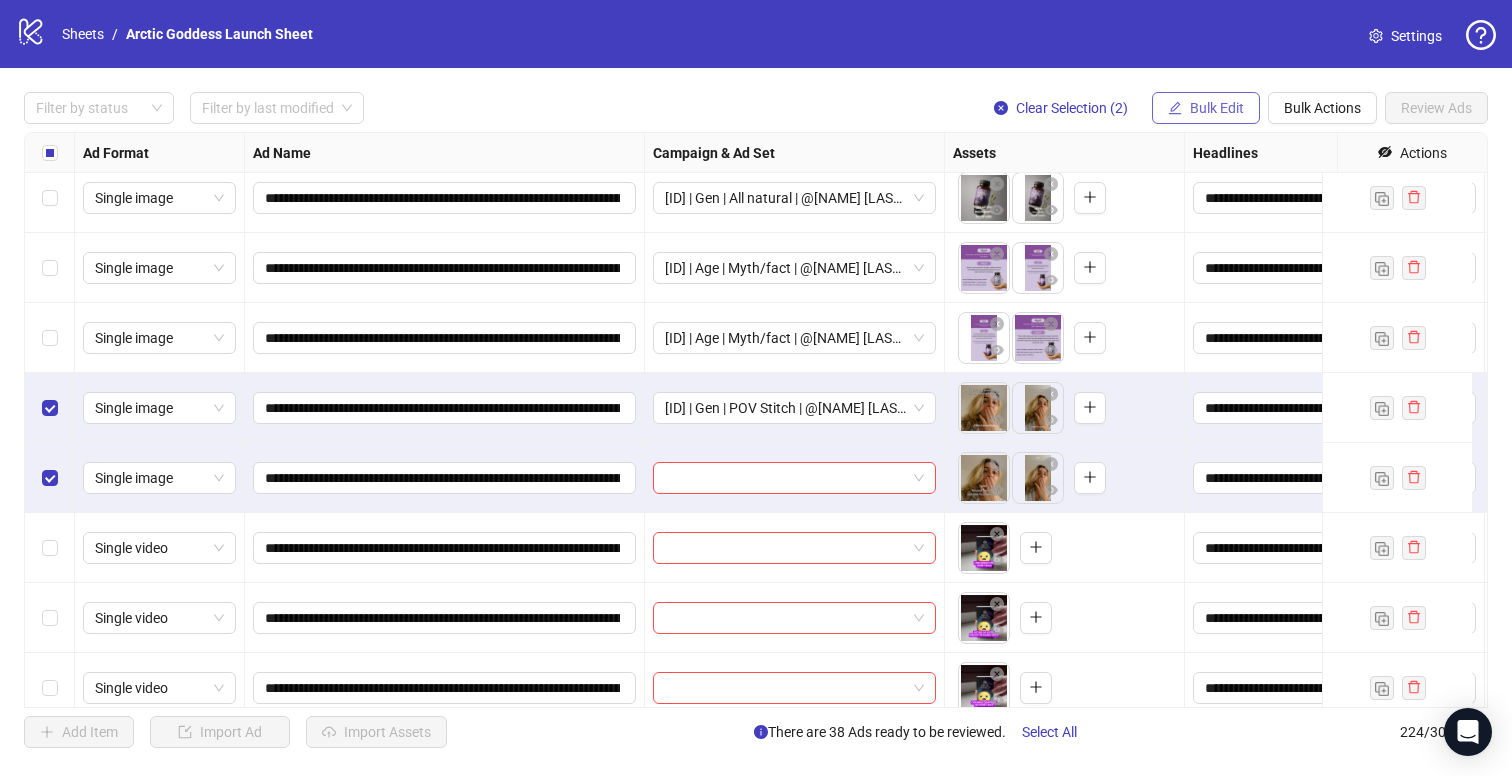 click on "Bulk Edit" at bounding box center [1206, 108] 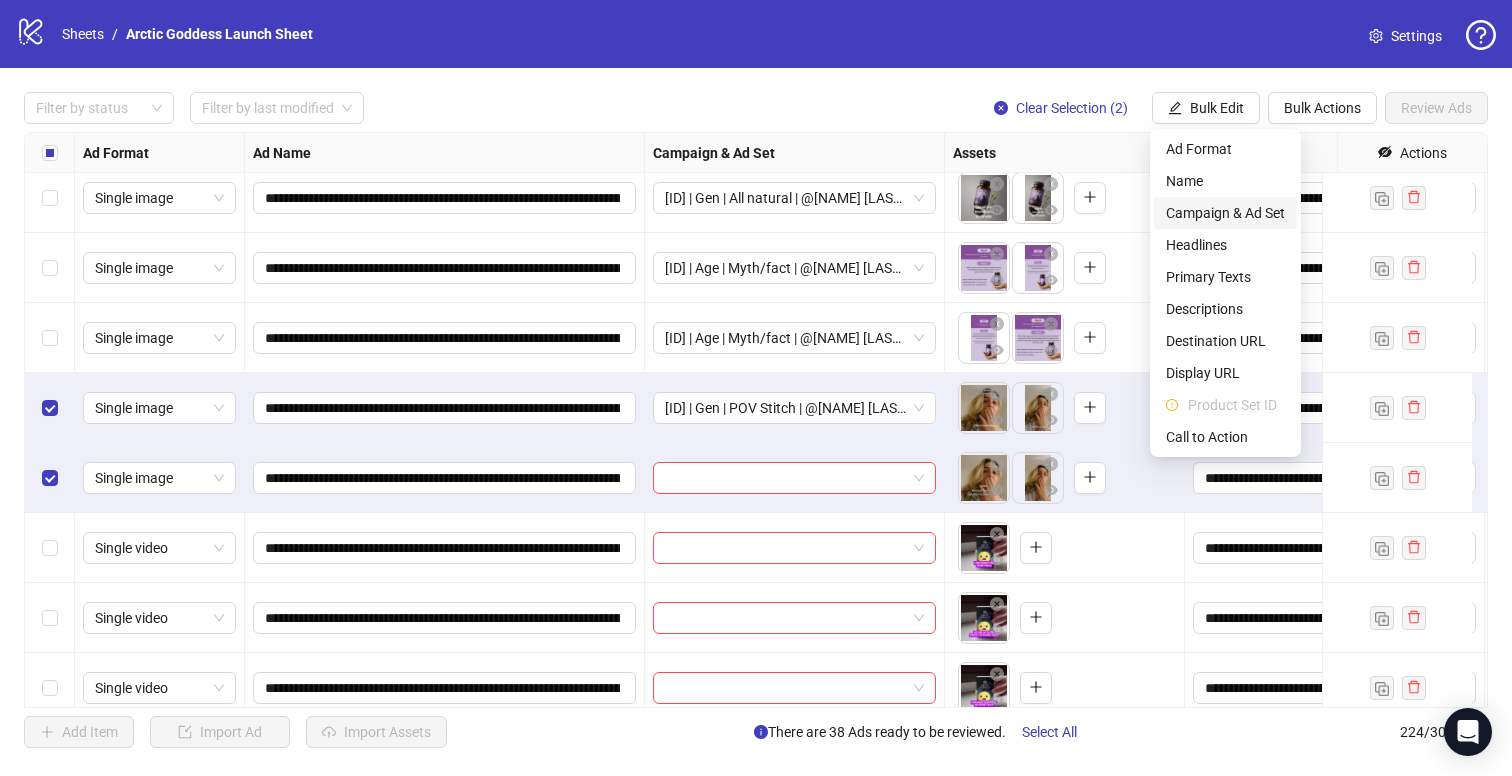 click on "Campaign & Ad Set" at bounding box center [1225, 213] 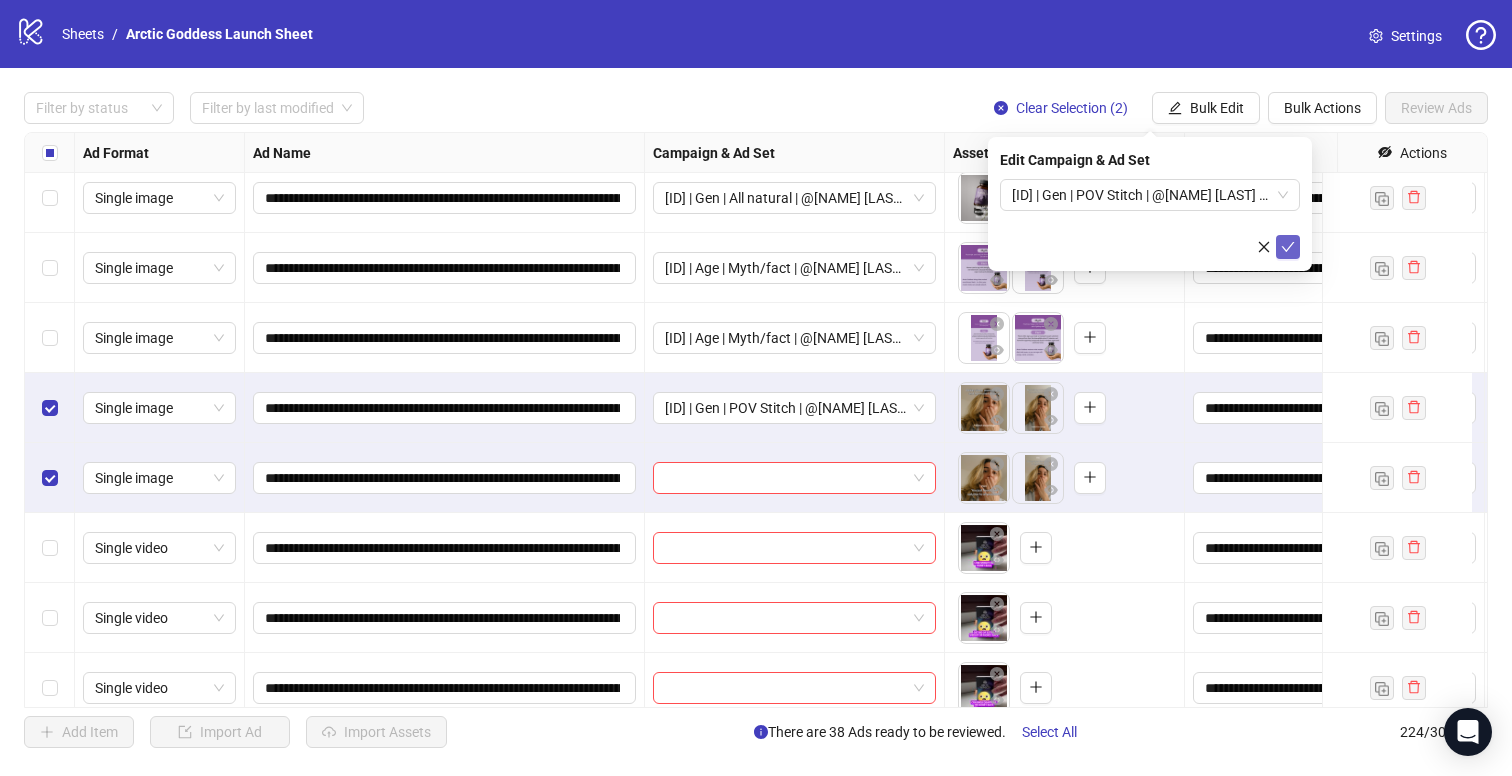 click 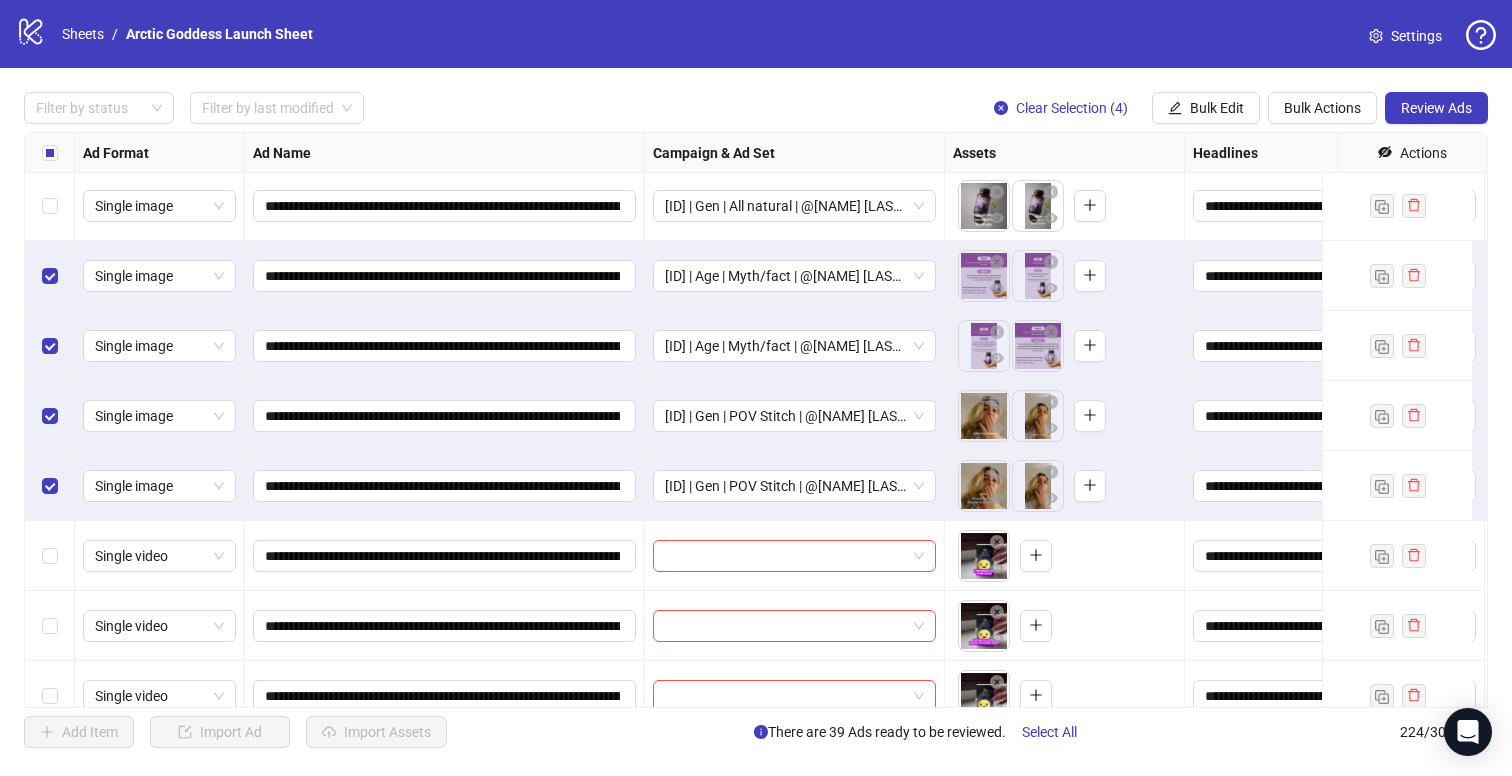click at bounding box center (50, 206) 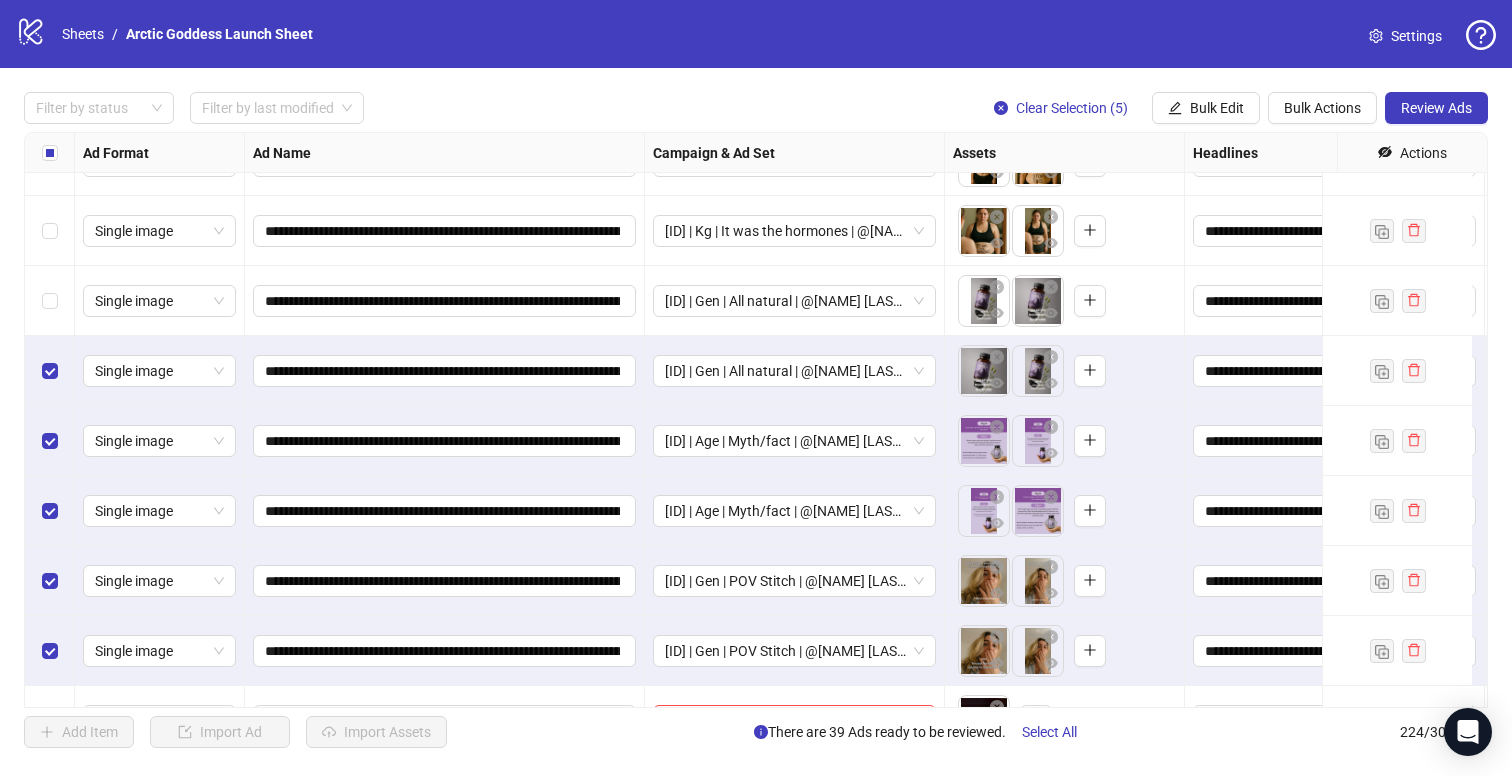 scroll, scrollTop: 2413, scrollLeft: 0, axis: vertical 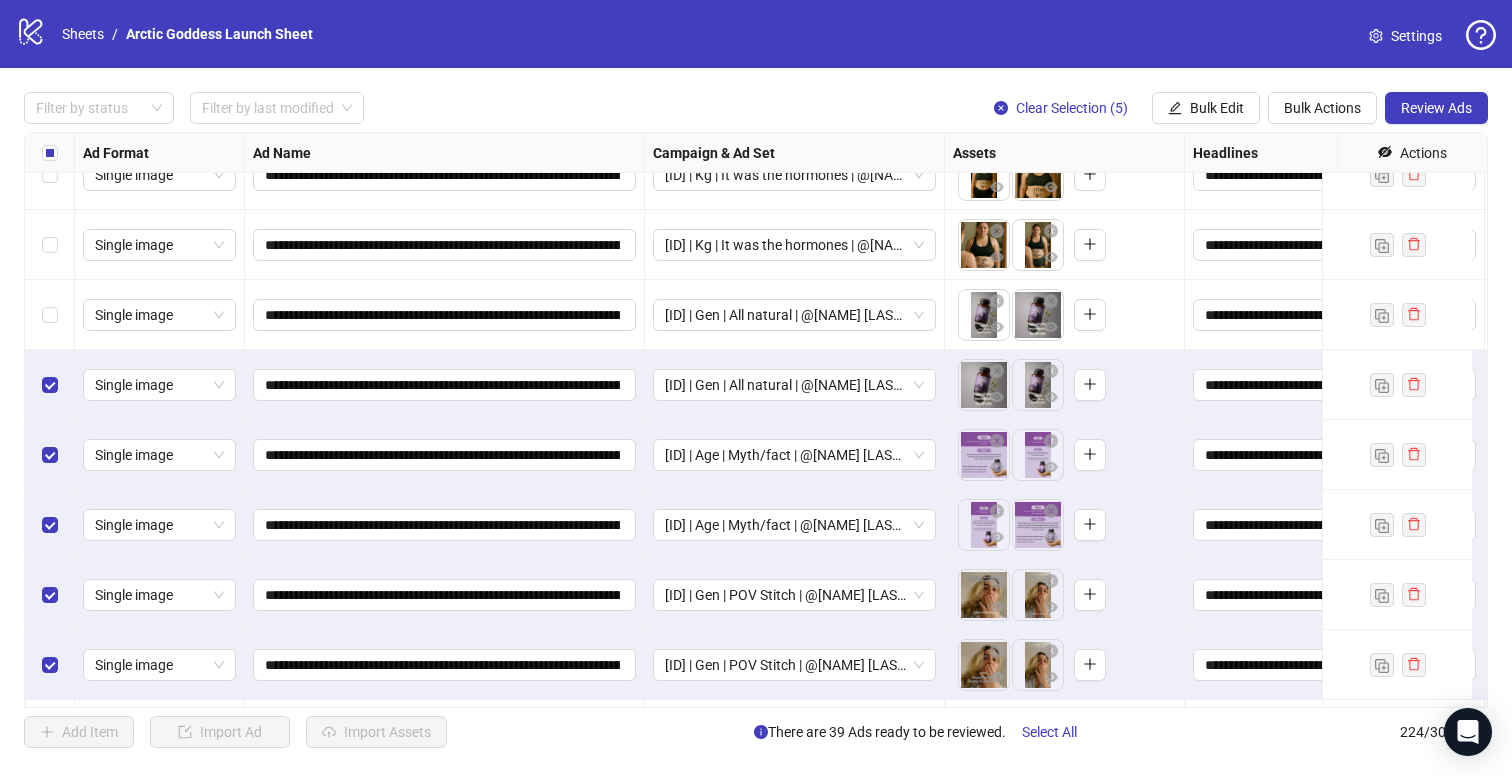 click at bounding box center (50, 315) 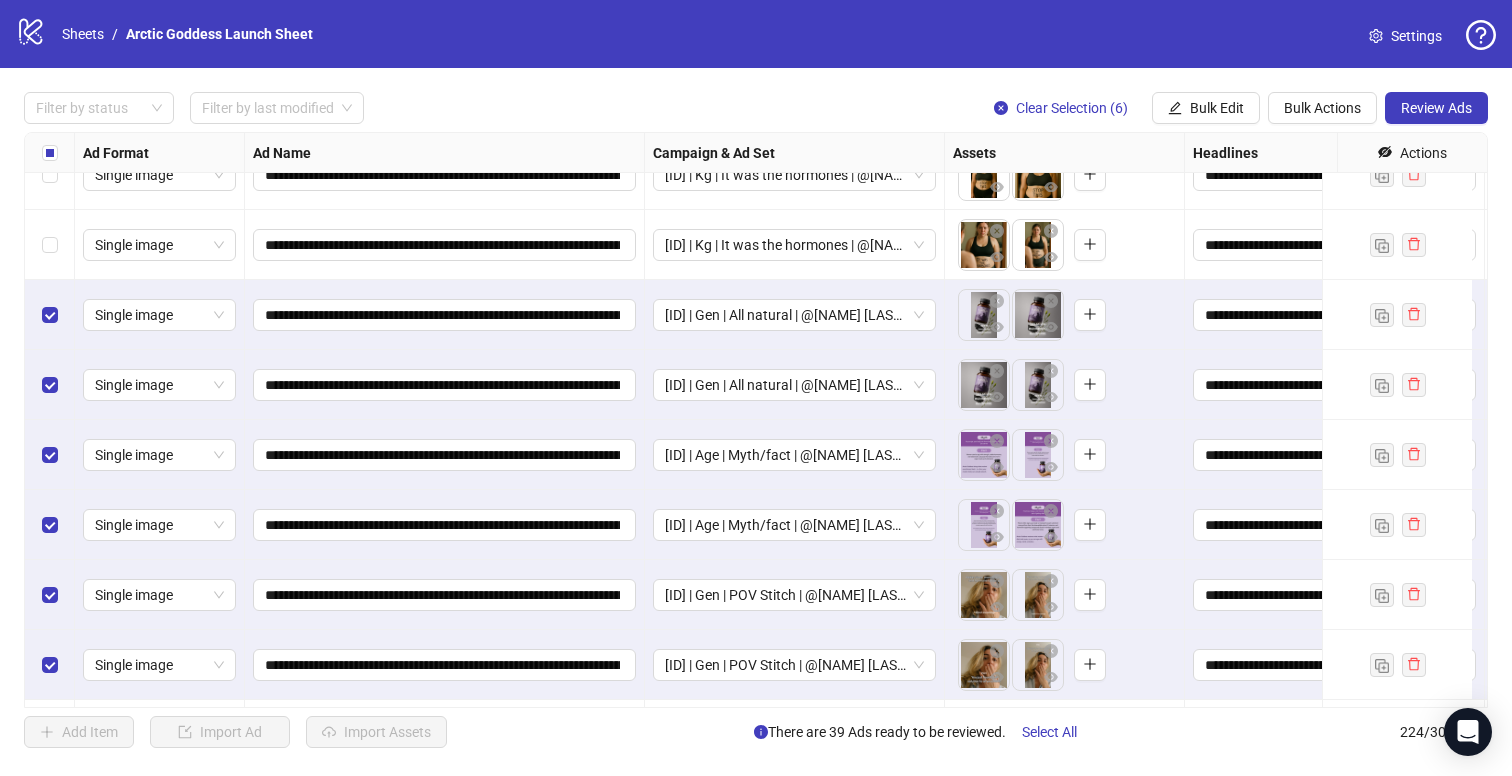 click at bounding box center [50, 245] 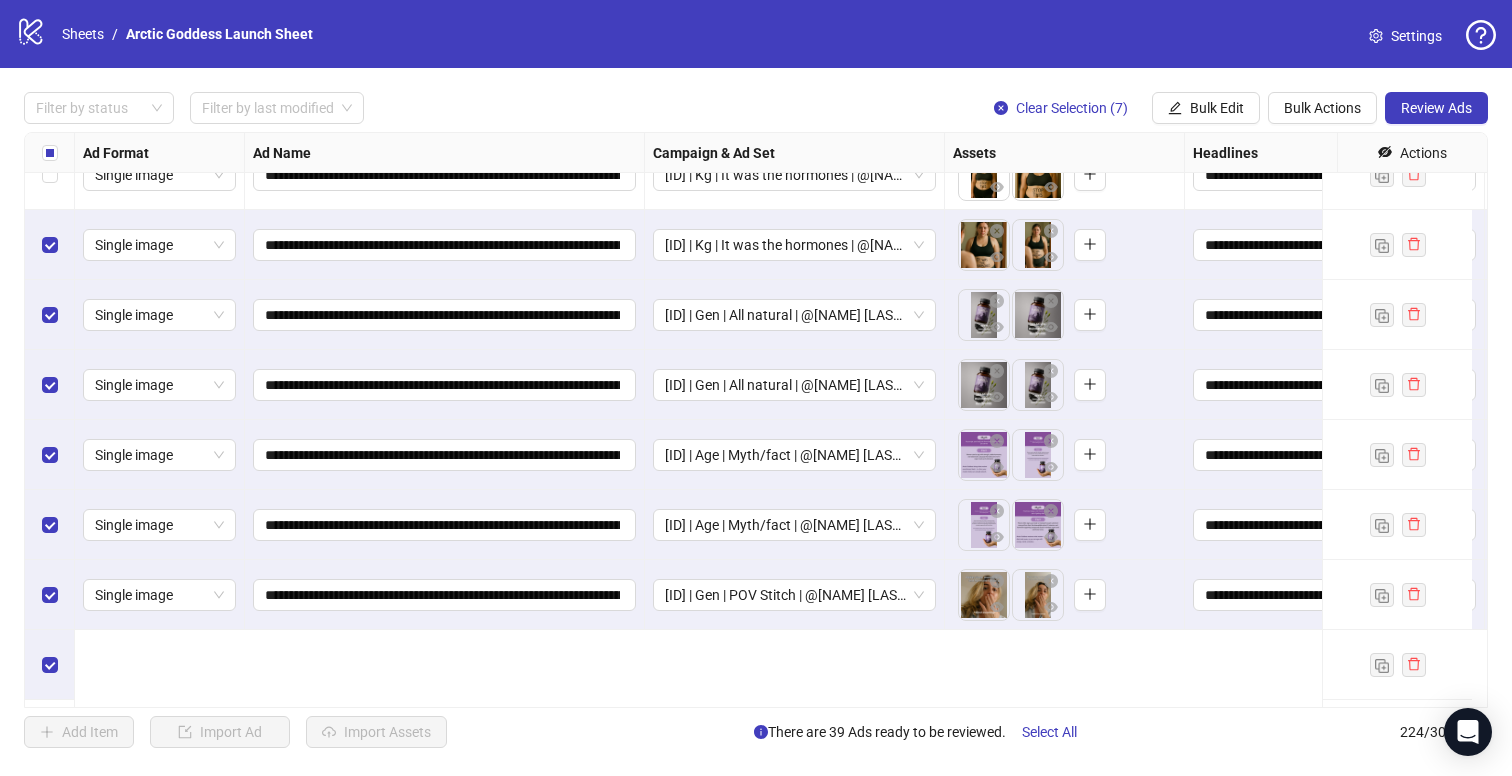 scroll, scrollTop: 2235, scrollLeft: 0, axis: vertical 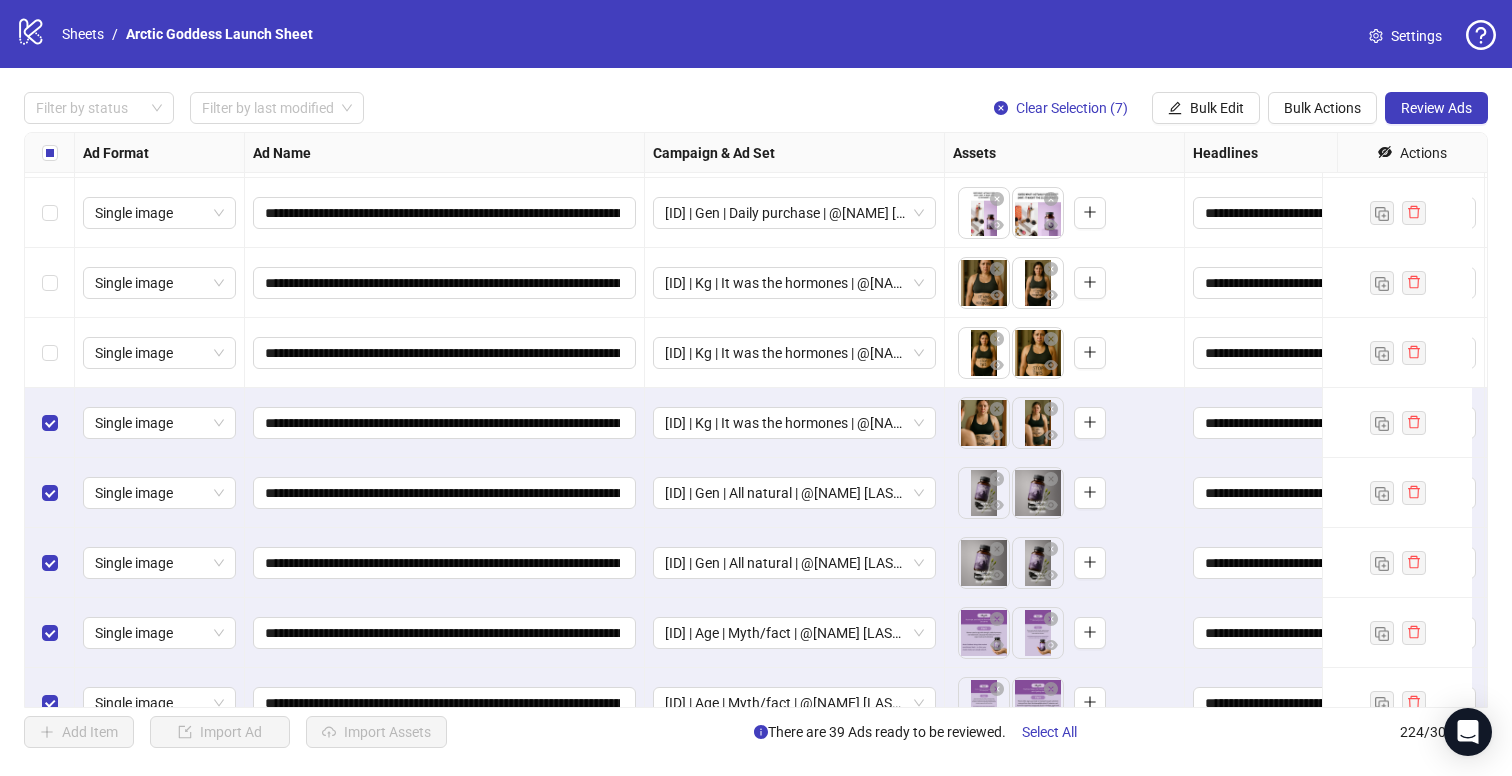 click at bounding box center (50, 353) 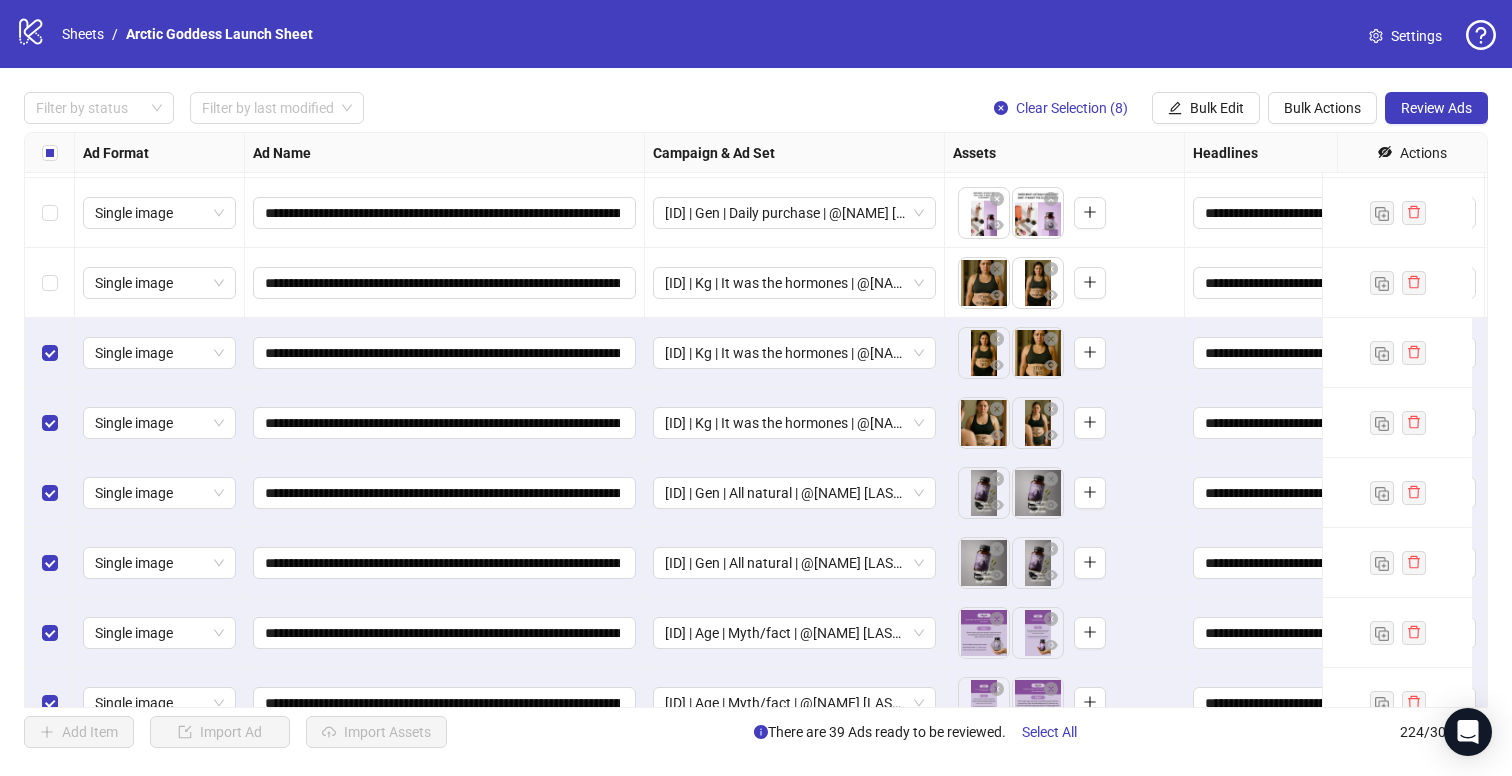 click at bounding box center [50, 283] 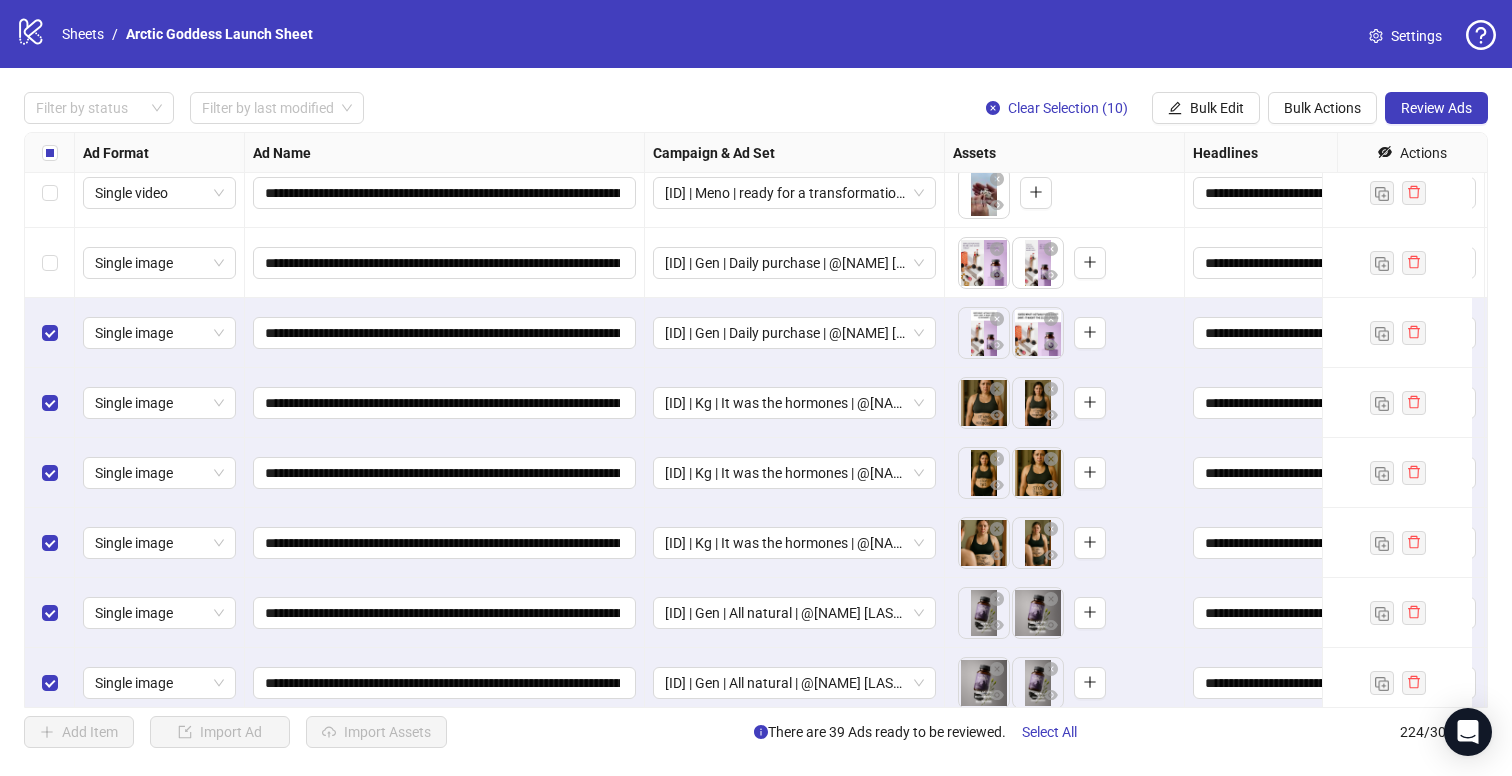 click at bounding box center (50, 263) 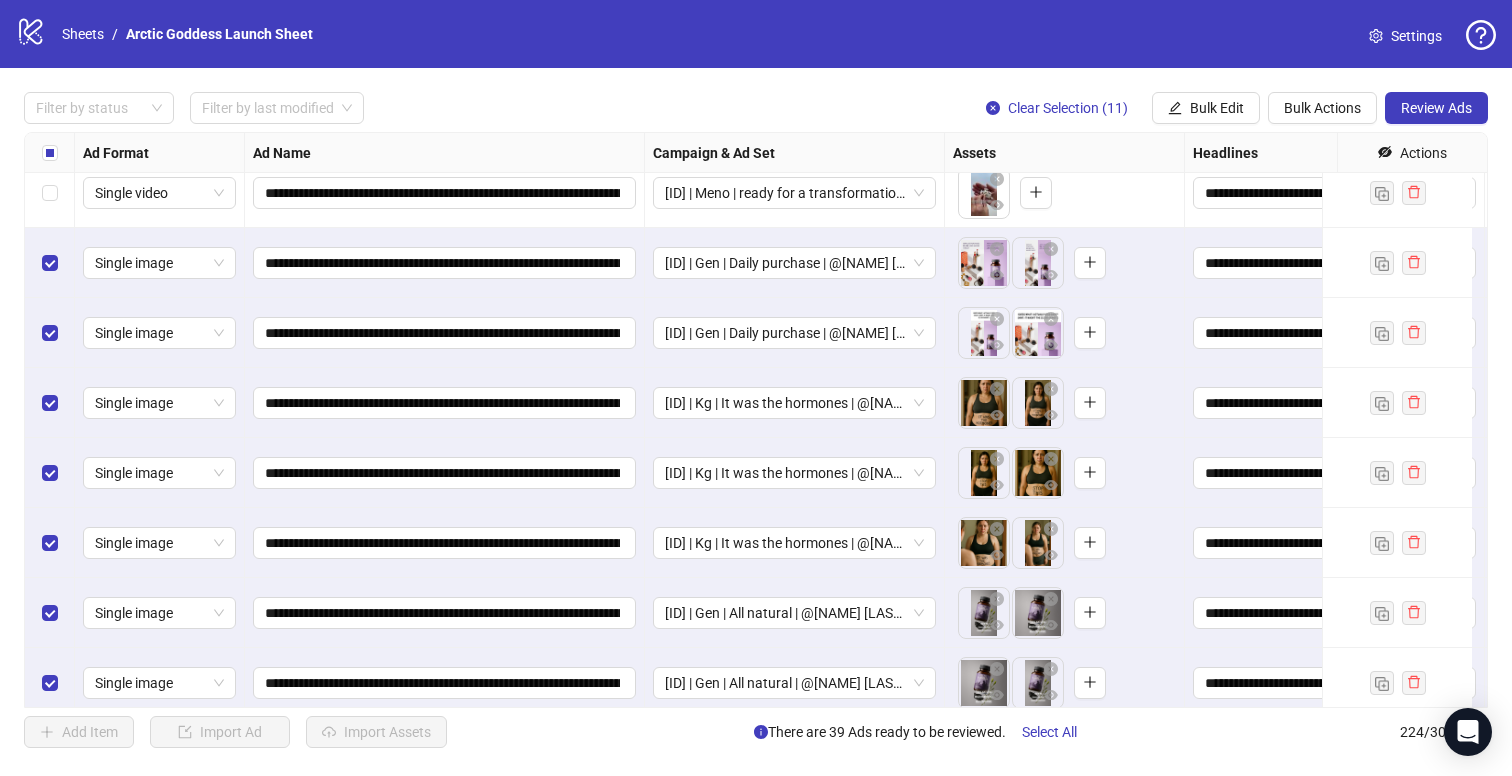 click at bounding box center [50, 193] 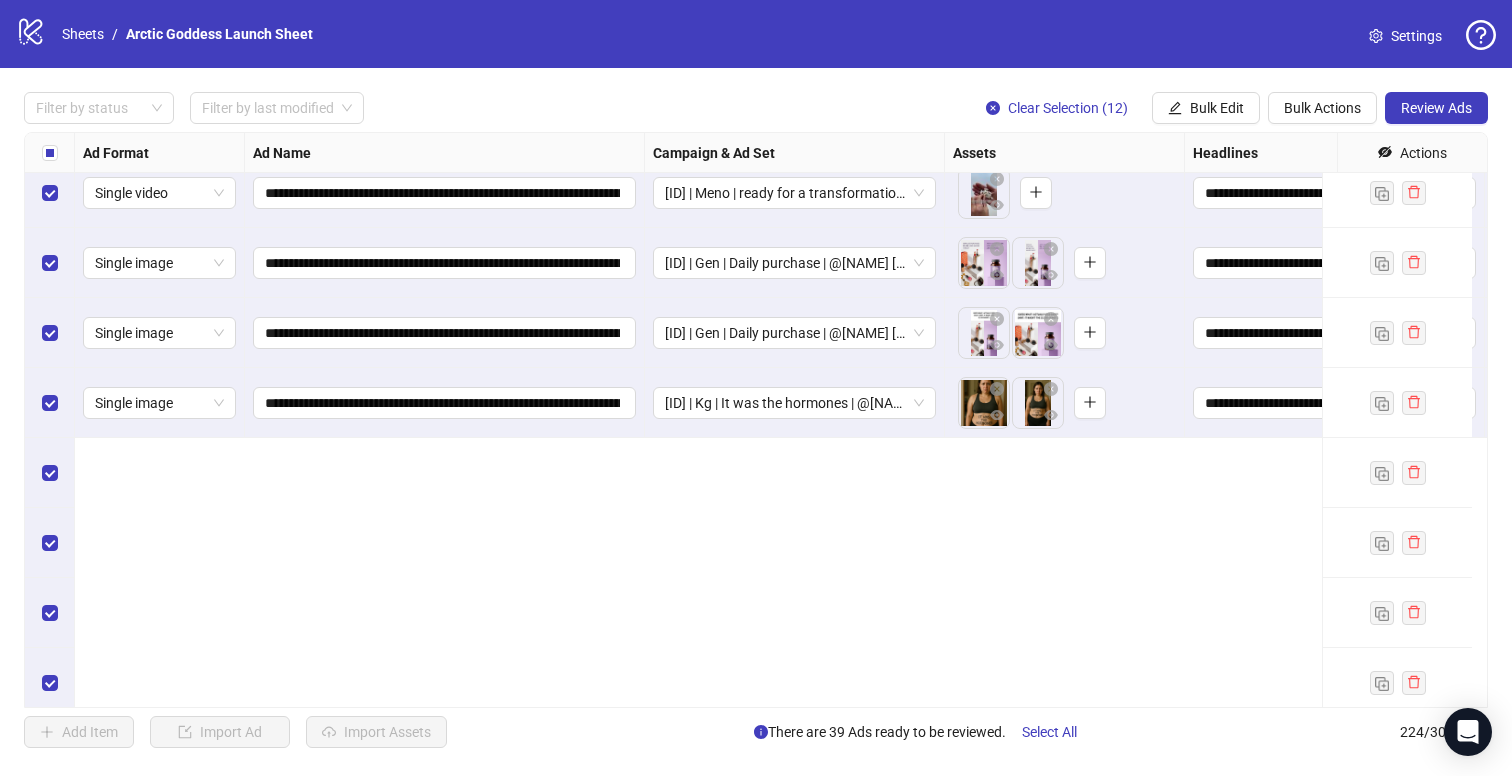 scroll, scrollTop: 1731, scrollLeft: 0, axis: vertical 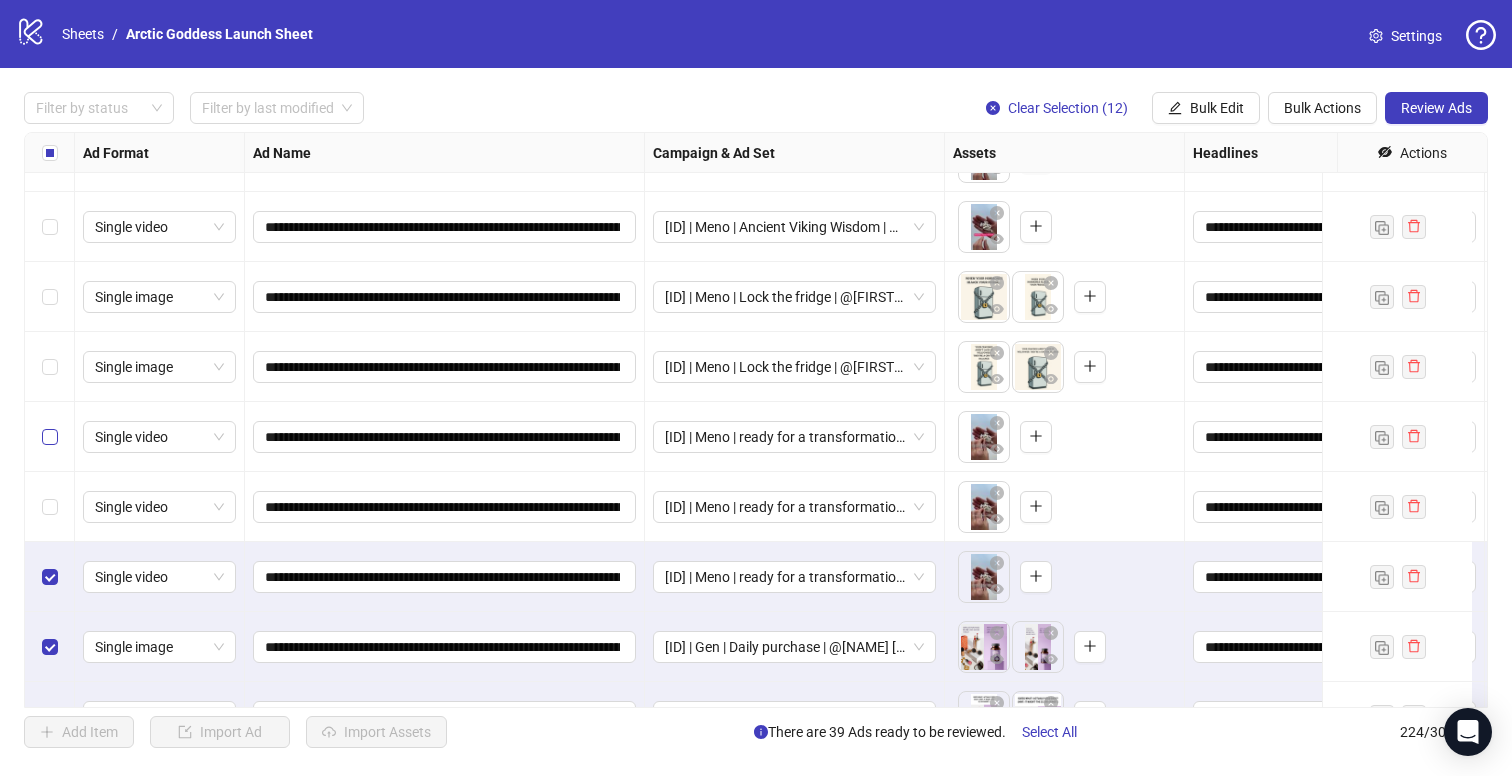 drag, startPoint x: 53, startPoint y: 489, endPoint x: 44, endPoint y: 426, distance: 63.63961 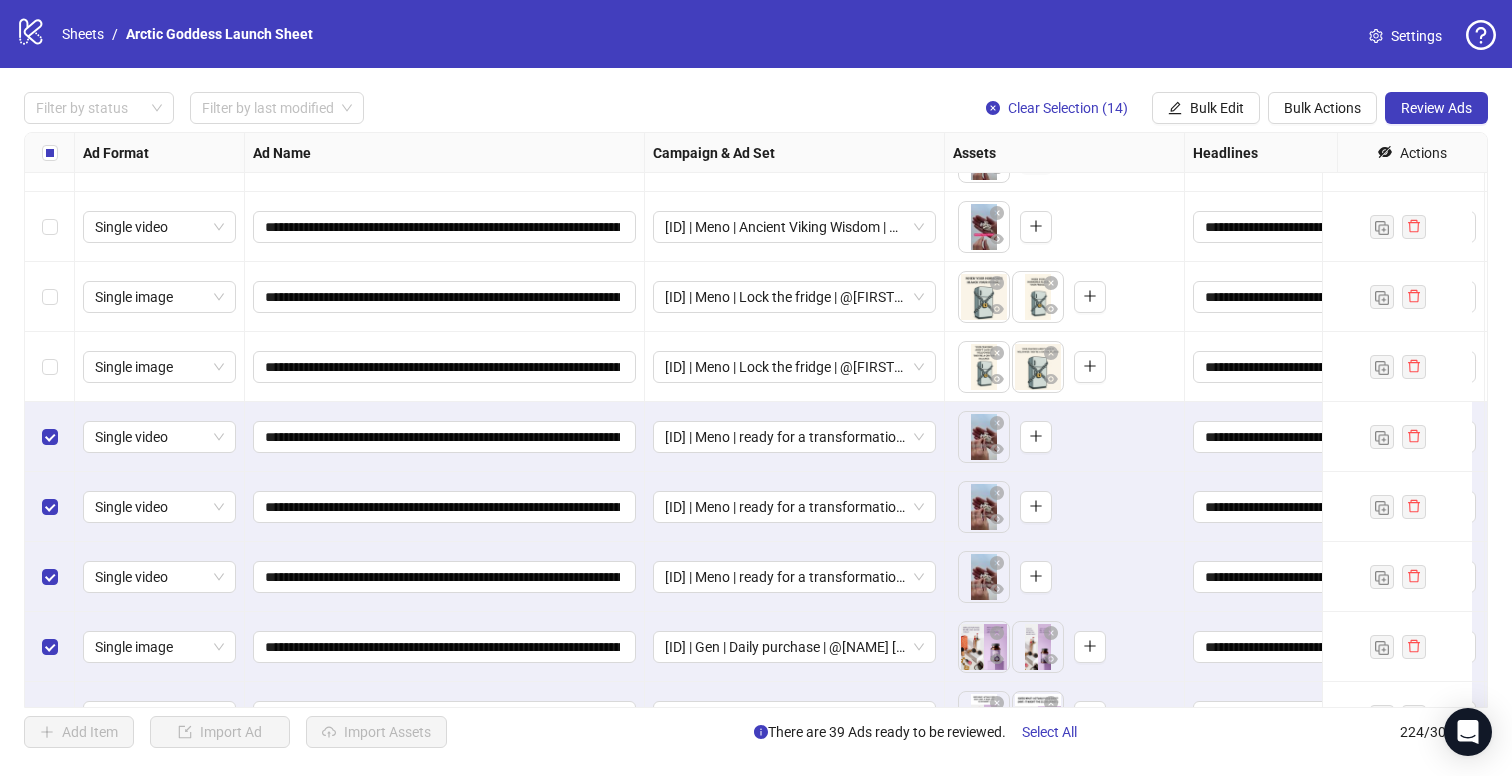 click at bounding box center (50, 367) 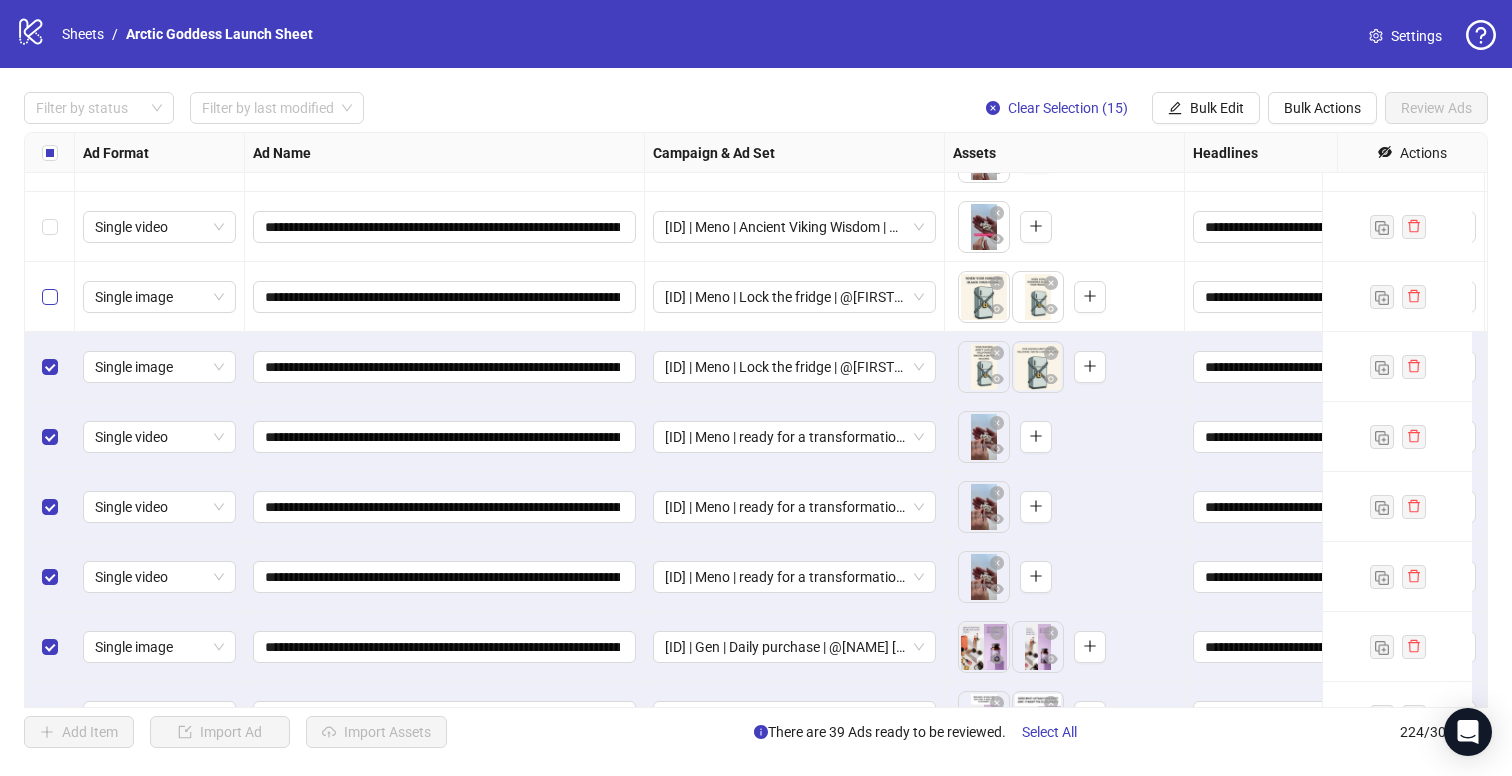 click at bounding box center (50, 297) 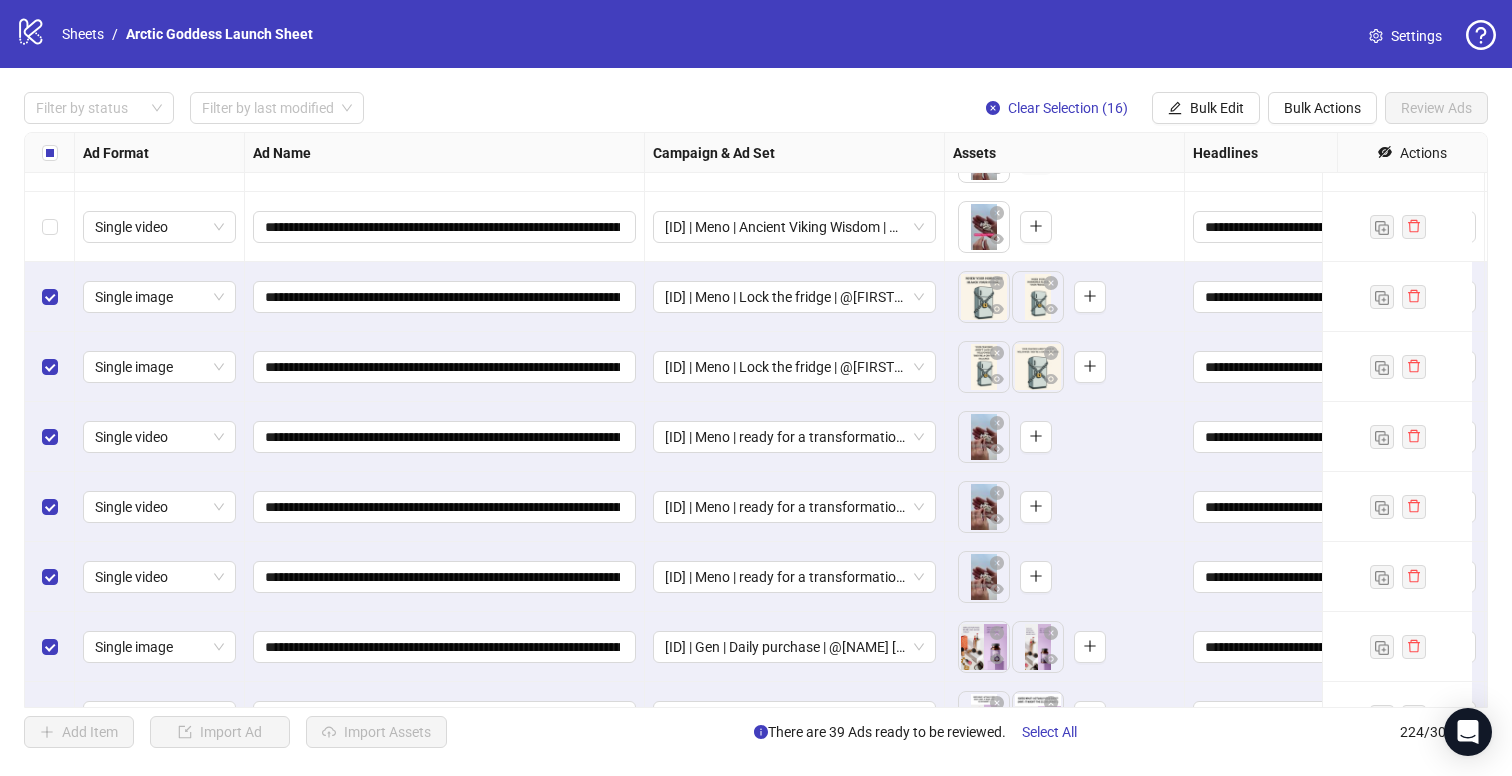 click at bounding box center [50, 227] 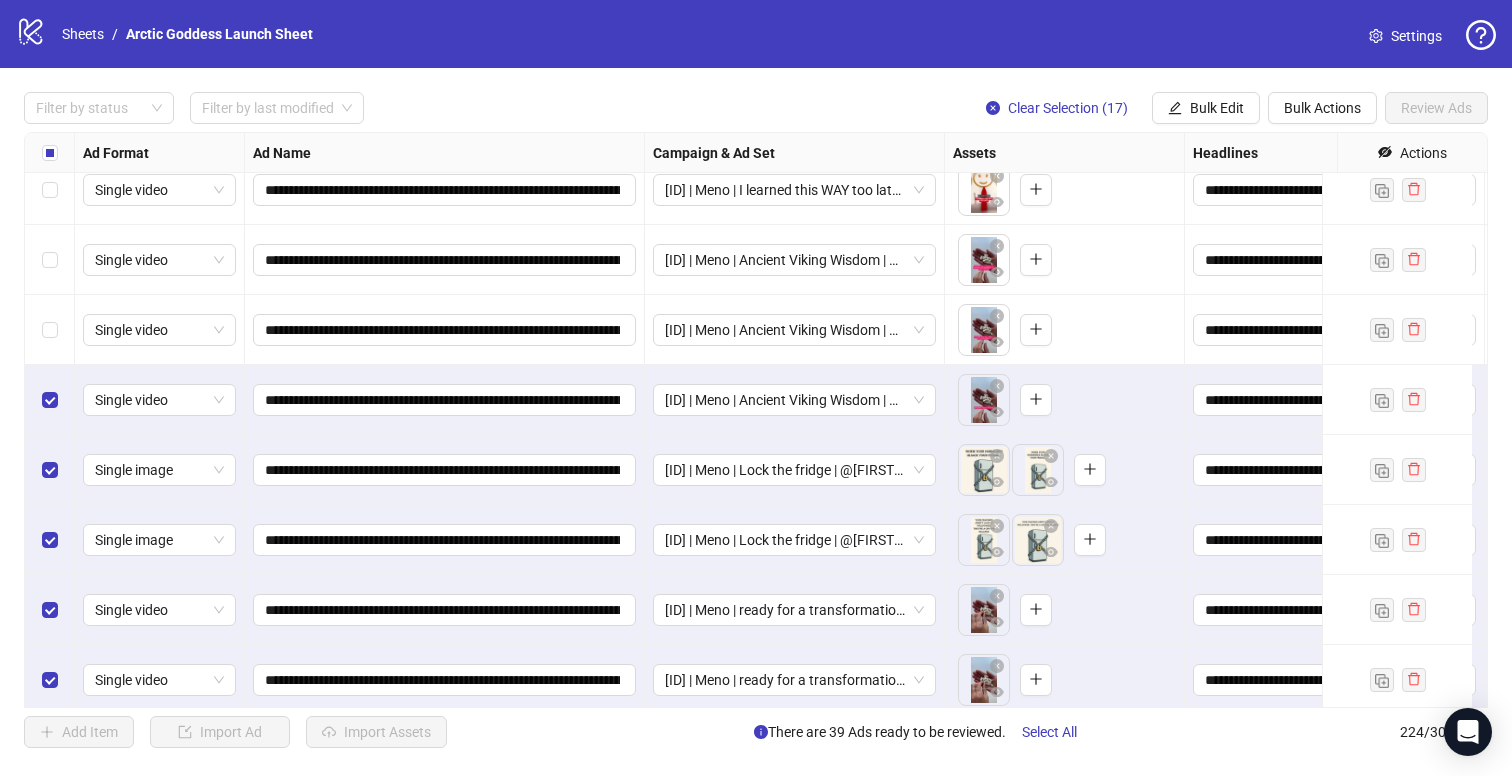 scroll, scrollTop: 1362, scrollLeft: 0, axis: vertical 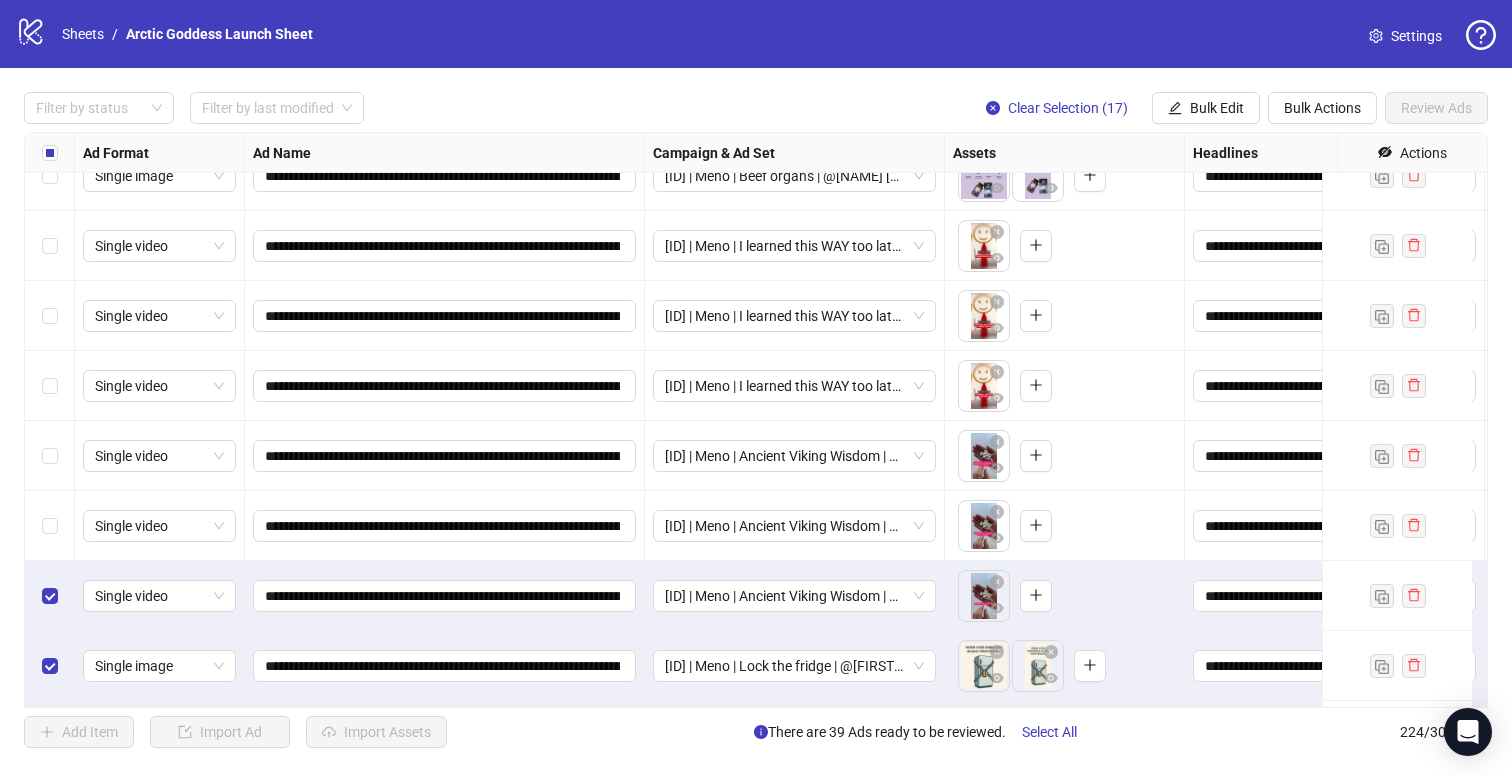 click at bounding box center (50, 526) 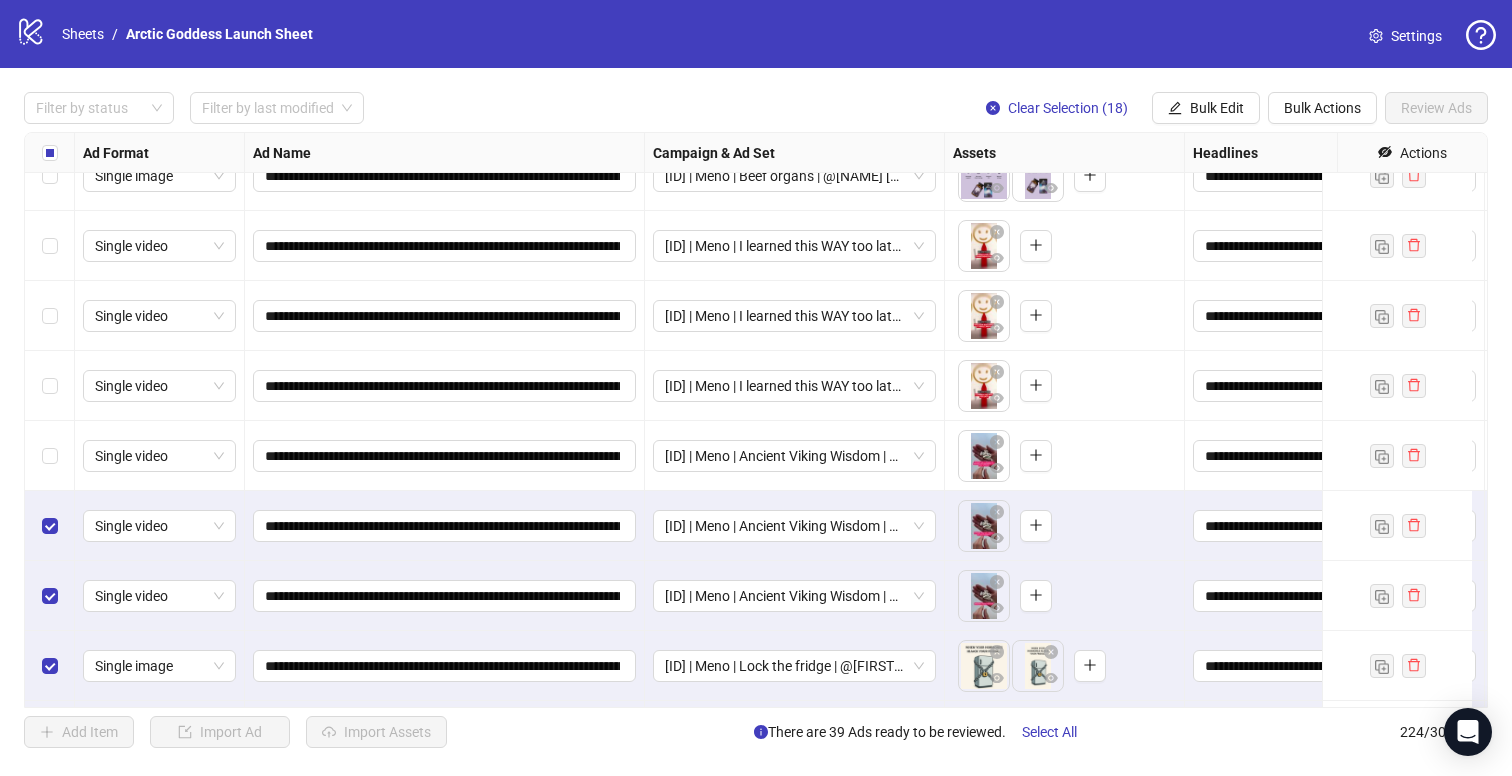 drag, startPoint x: 49, startPoint y: 440, endPoint x: 48, endPoint y: 397, distance: 43.011627 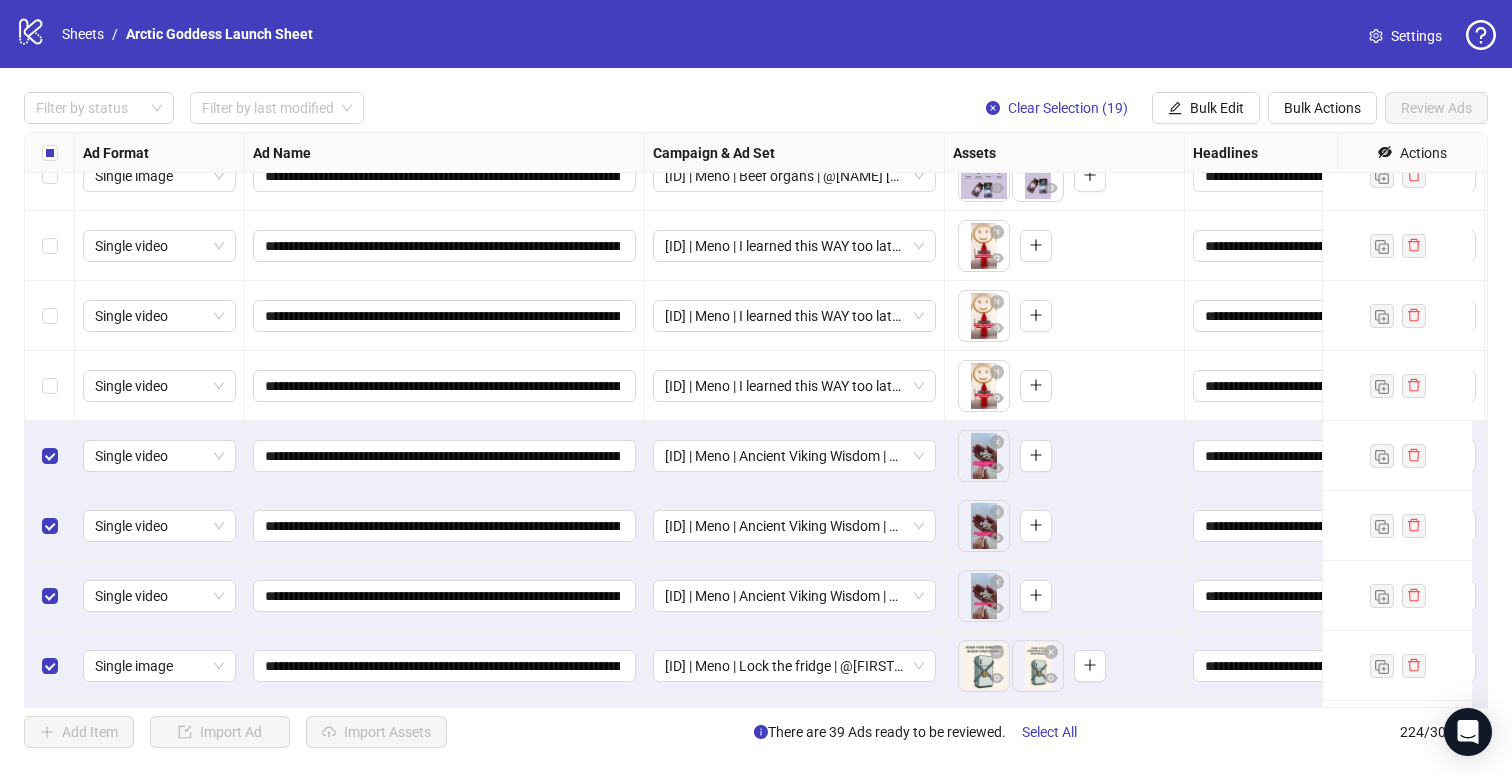 click at bounding box center (50, 386) 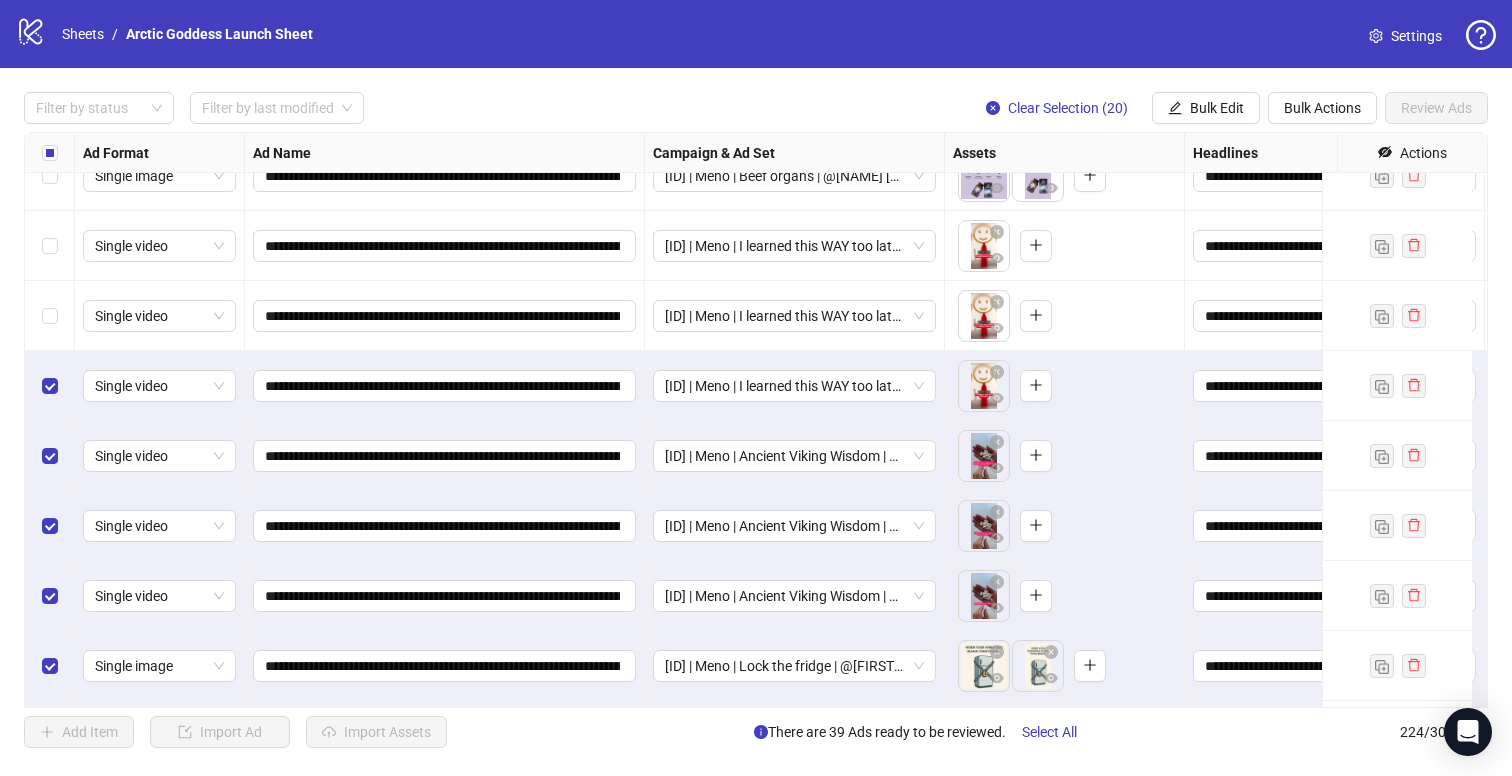click at bounding box center (50, 316) 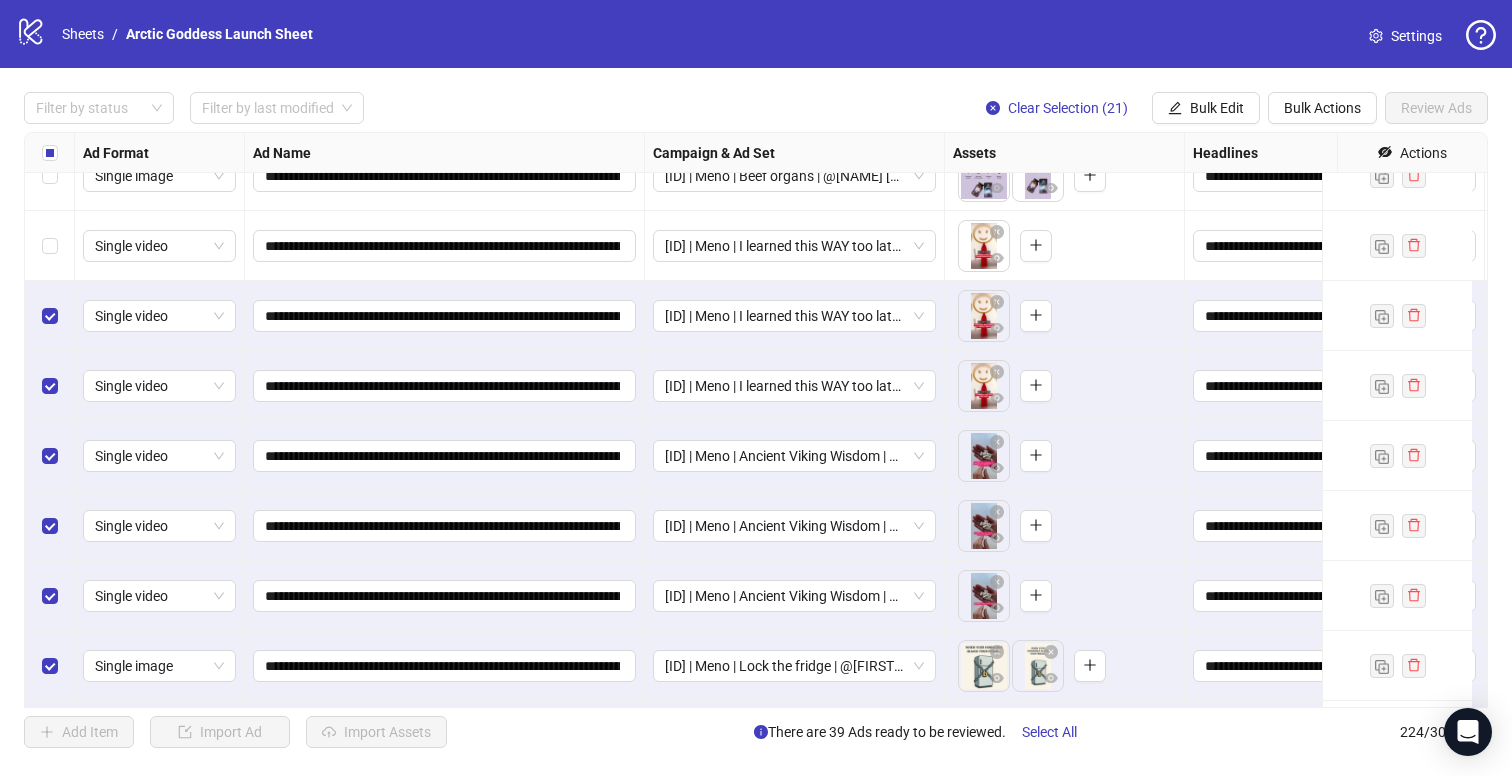 click at bounding box center (50, 246) 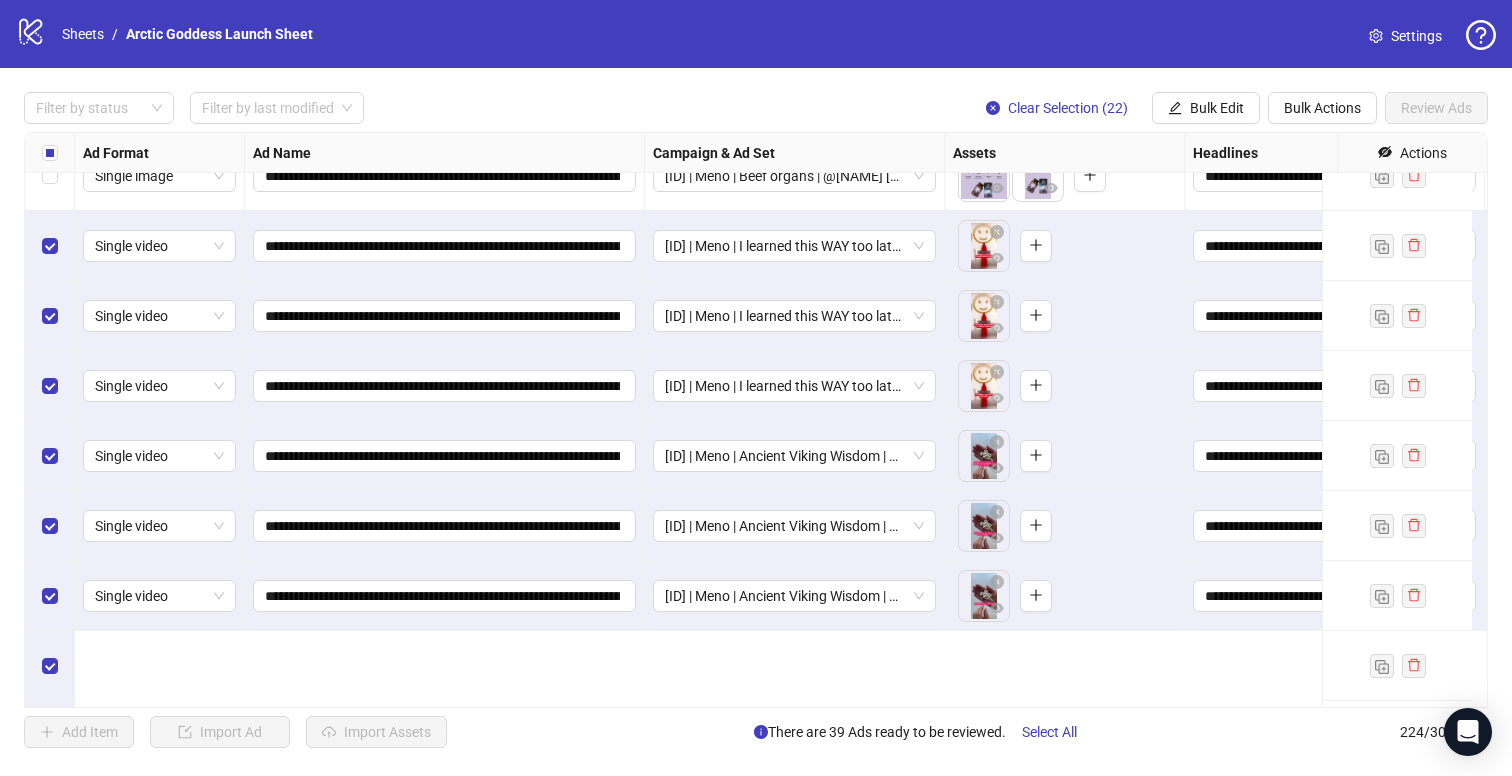 scroll, scrollTop: 1182, scrollLeft: 0, axis: vertical 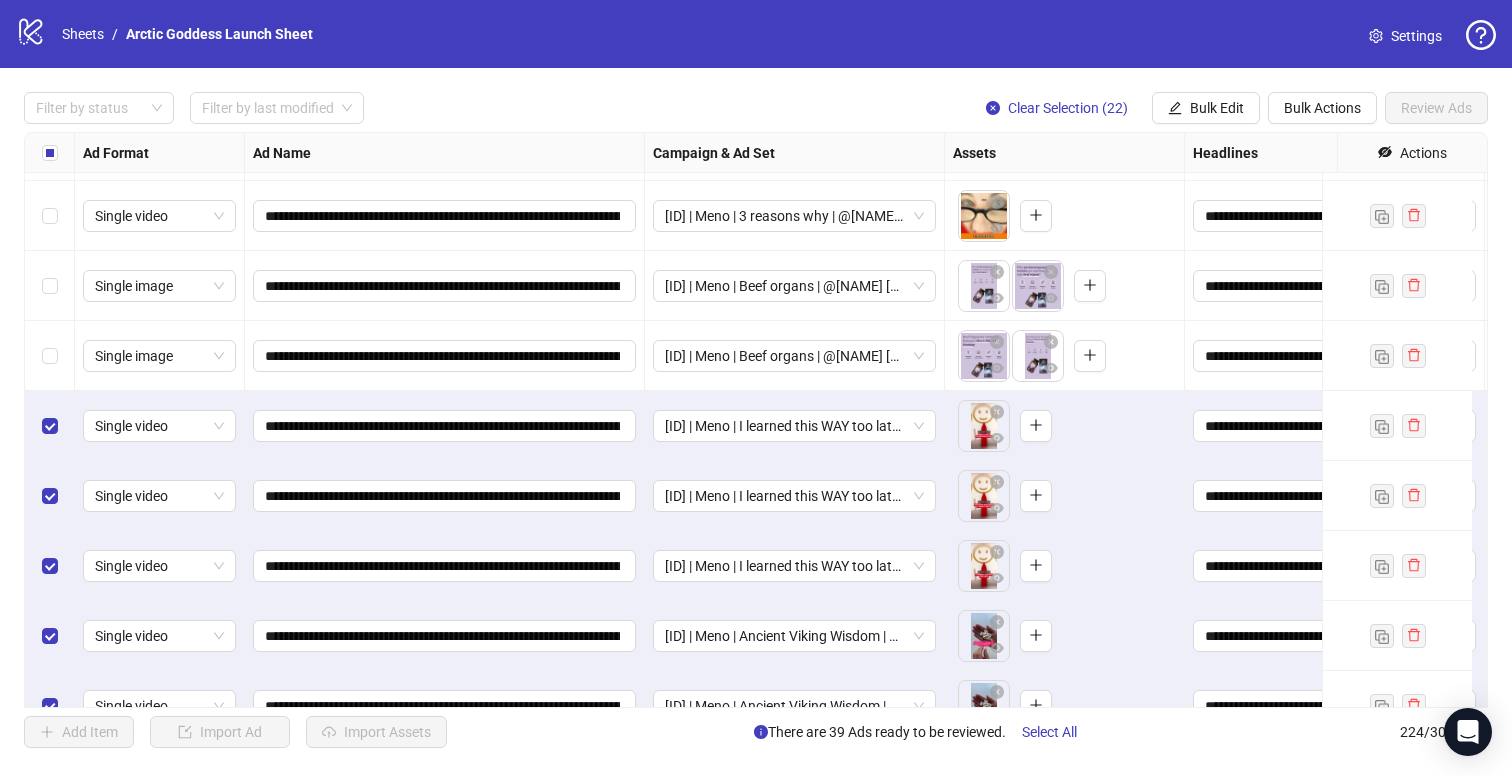 click at bounding box center (50, 286) 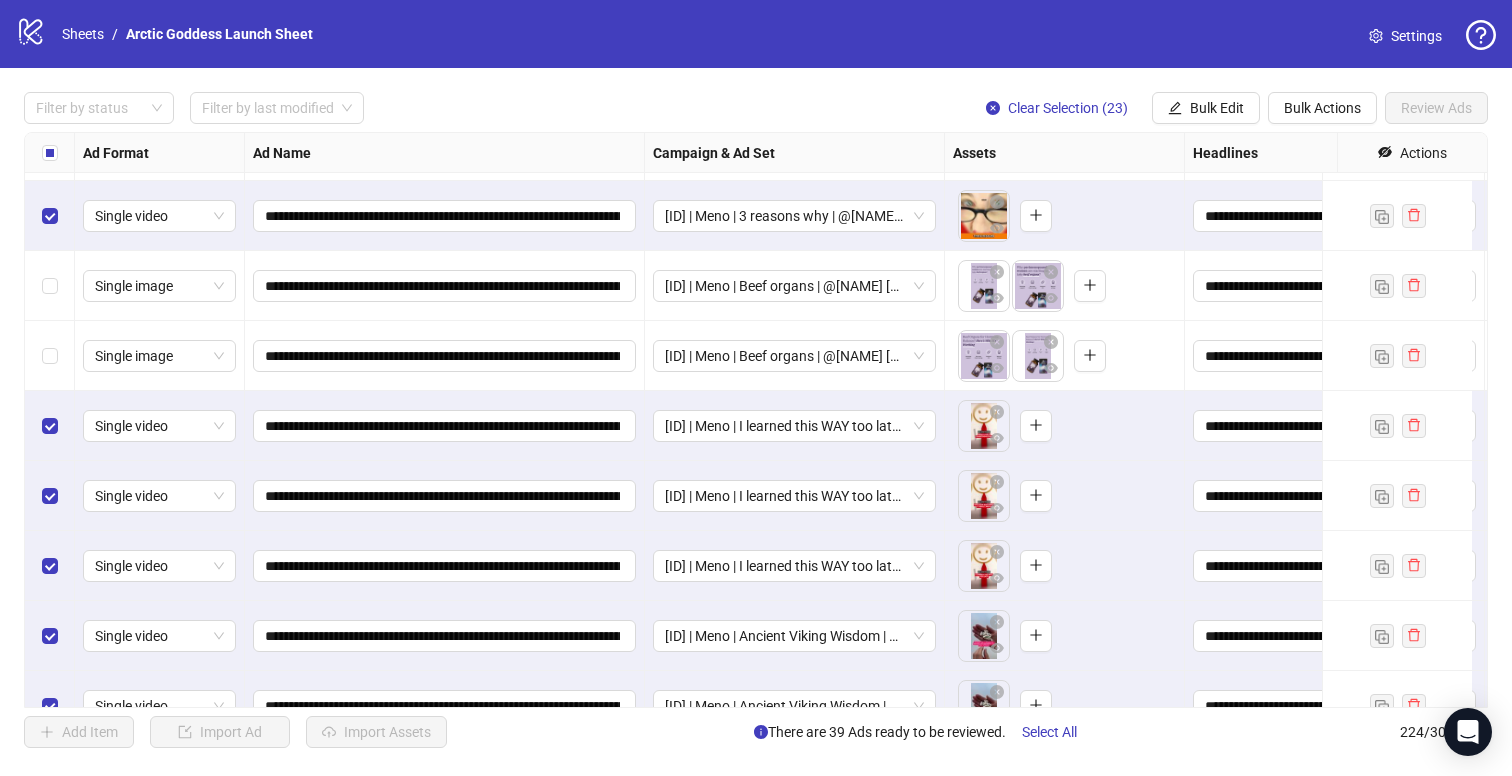 click at bounding box center [50, 286] 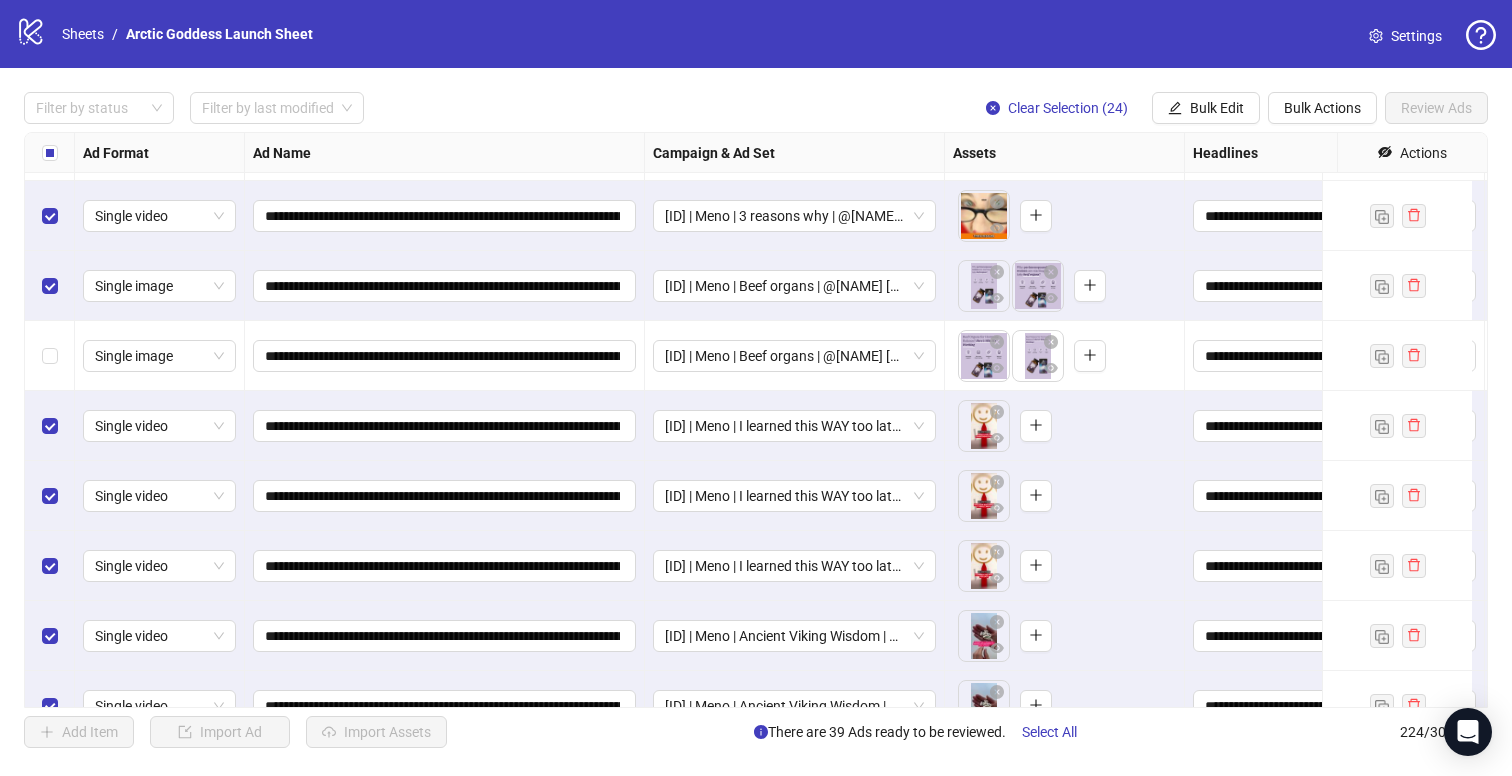 click at bounding box center [50, 356] 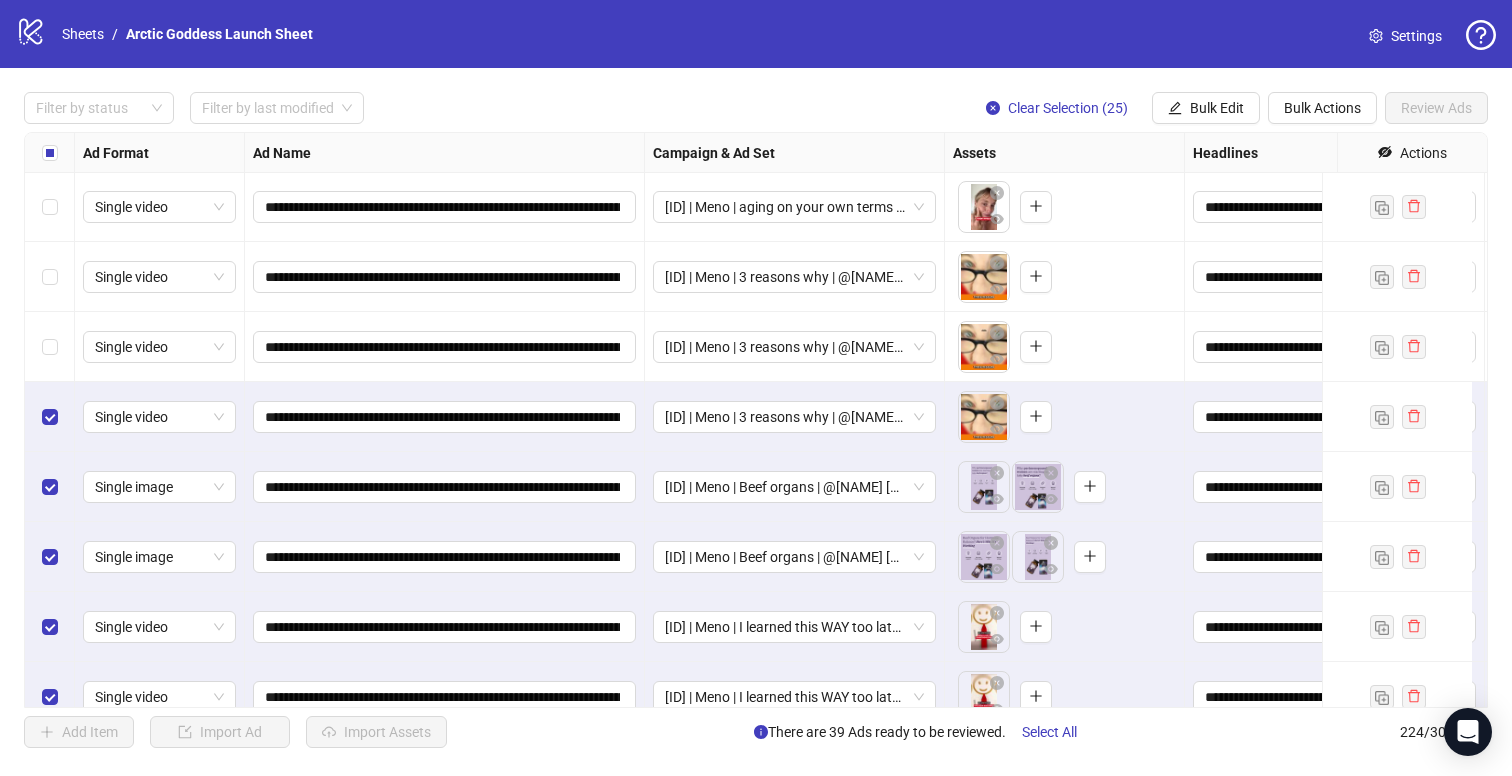 scroll, scrollTop: 894, scrollLeft: 0, axis: vertical 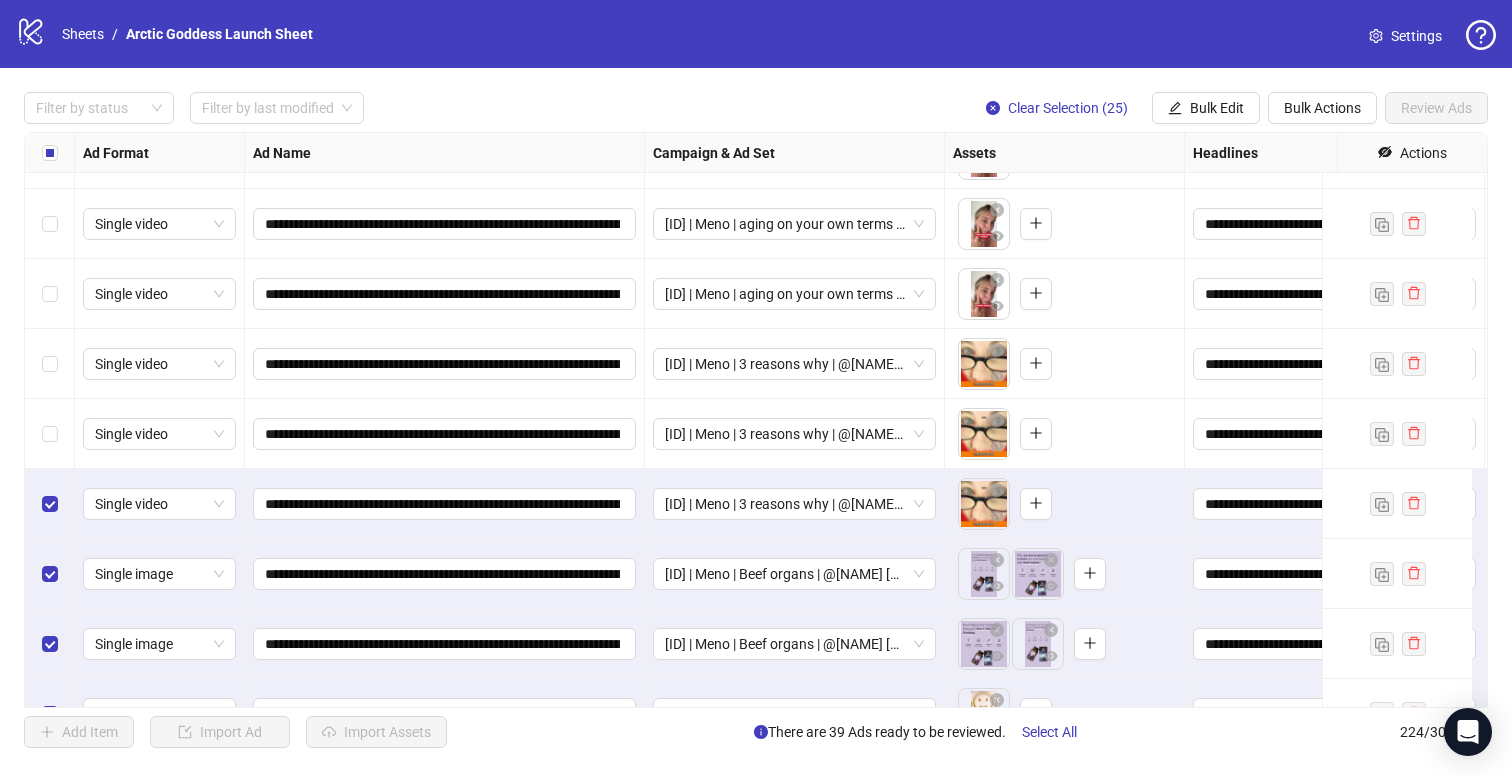 click at bounding box center [50, 364] 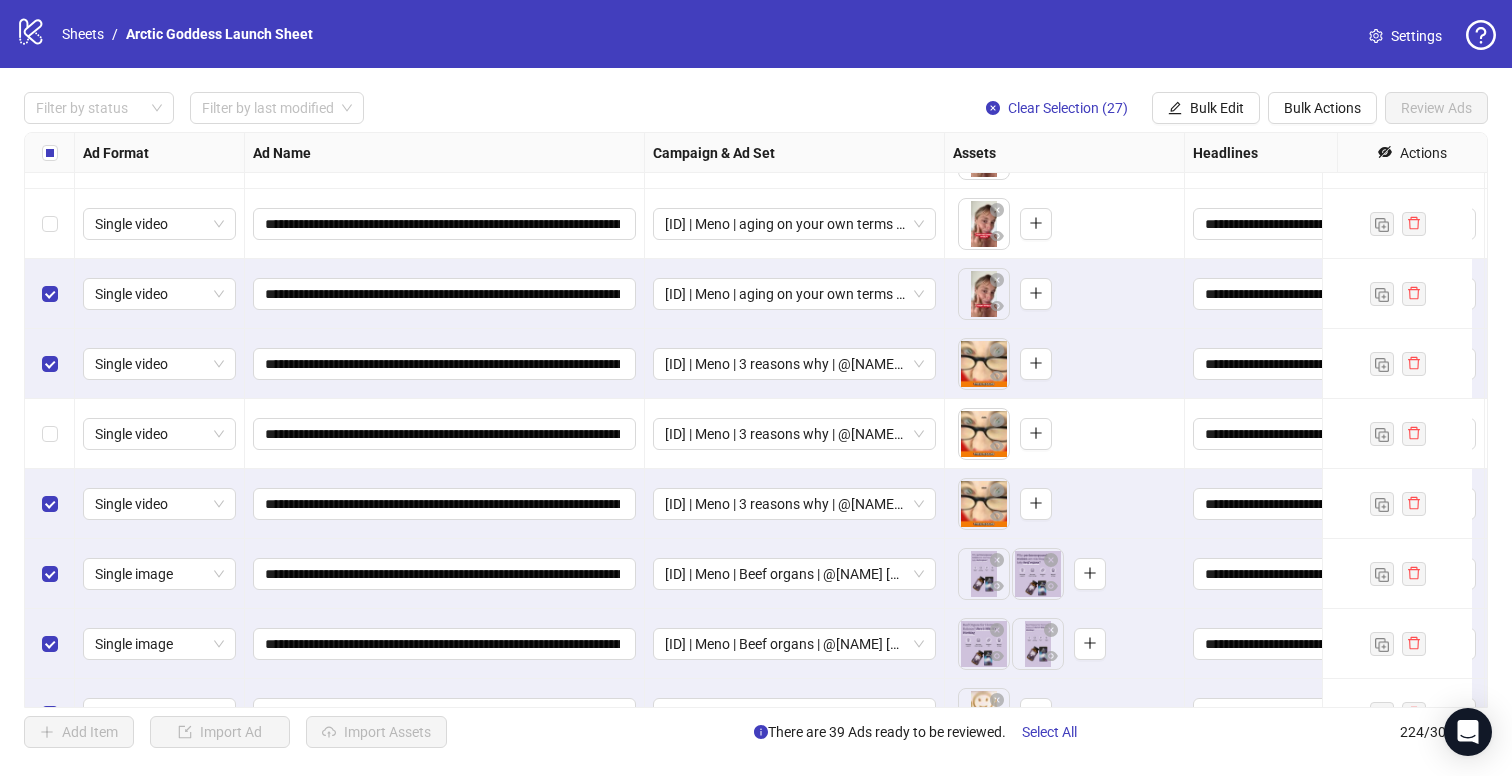 click at bounding box center [50, 434] 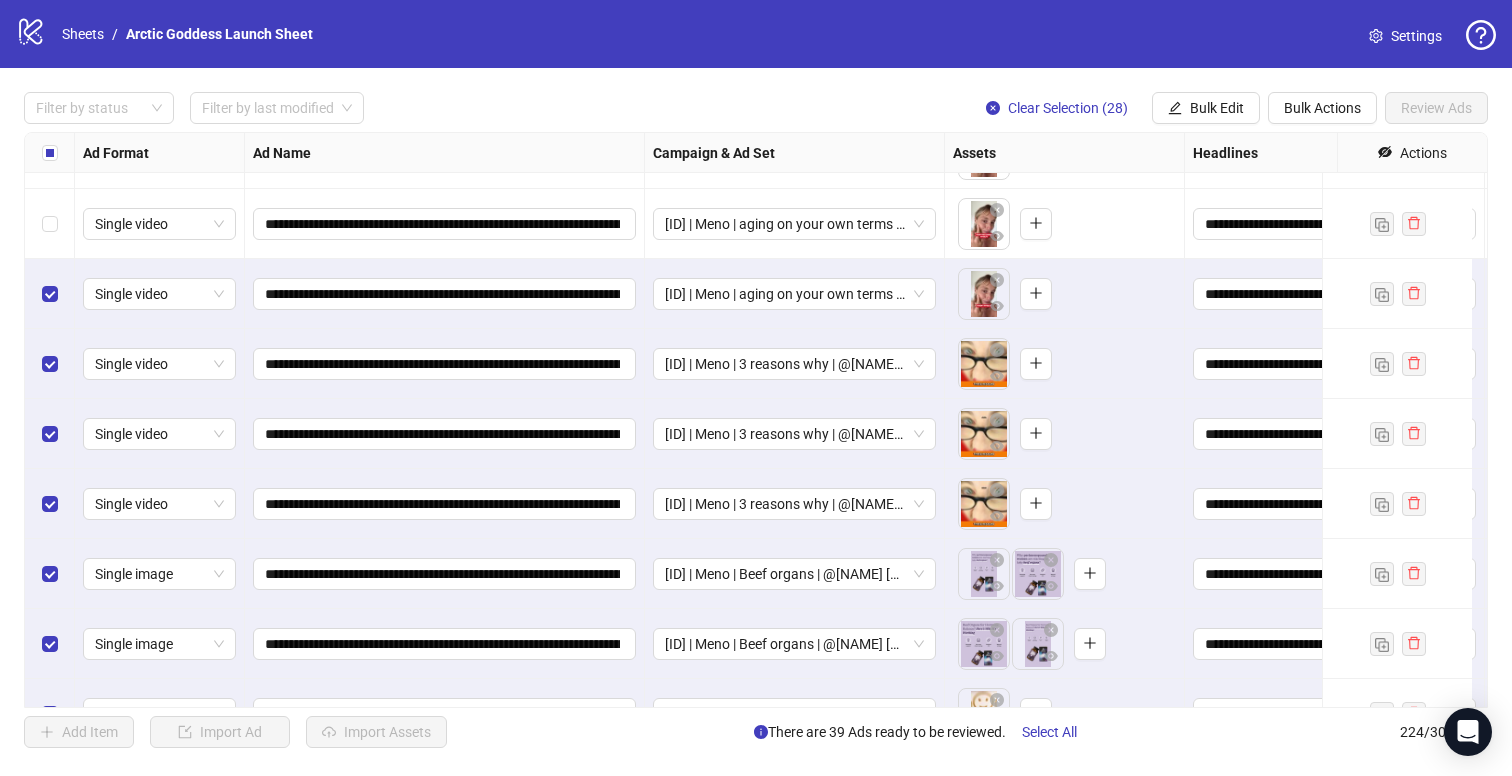 click on "**********" at bounding box center [756, 420] 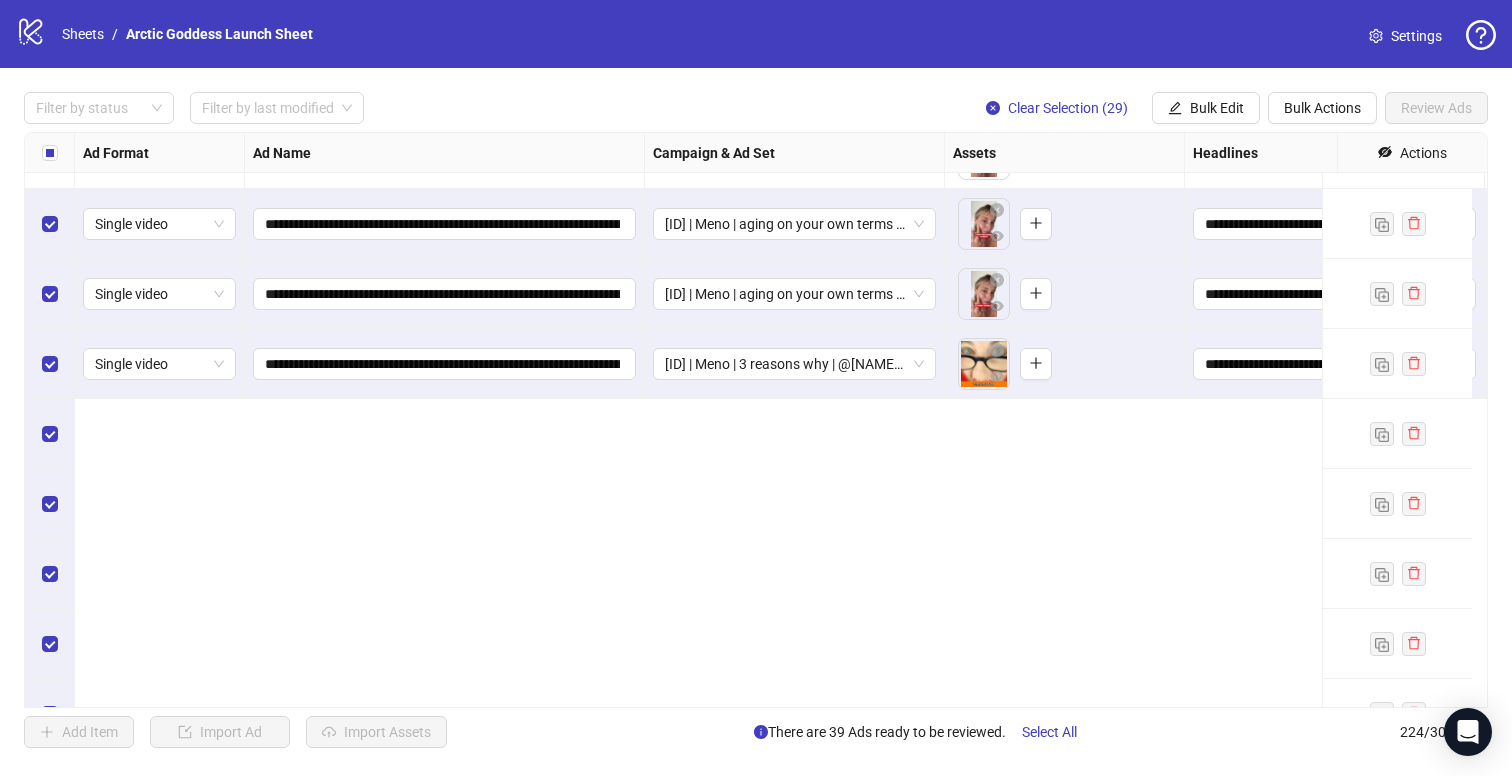 scroll, scrollTop: 504, scrollLeft: 0, axis: vertical 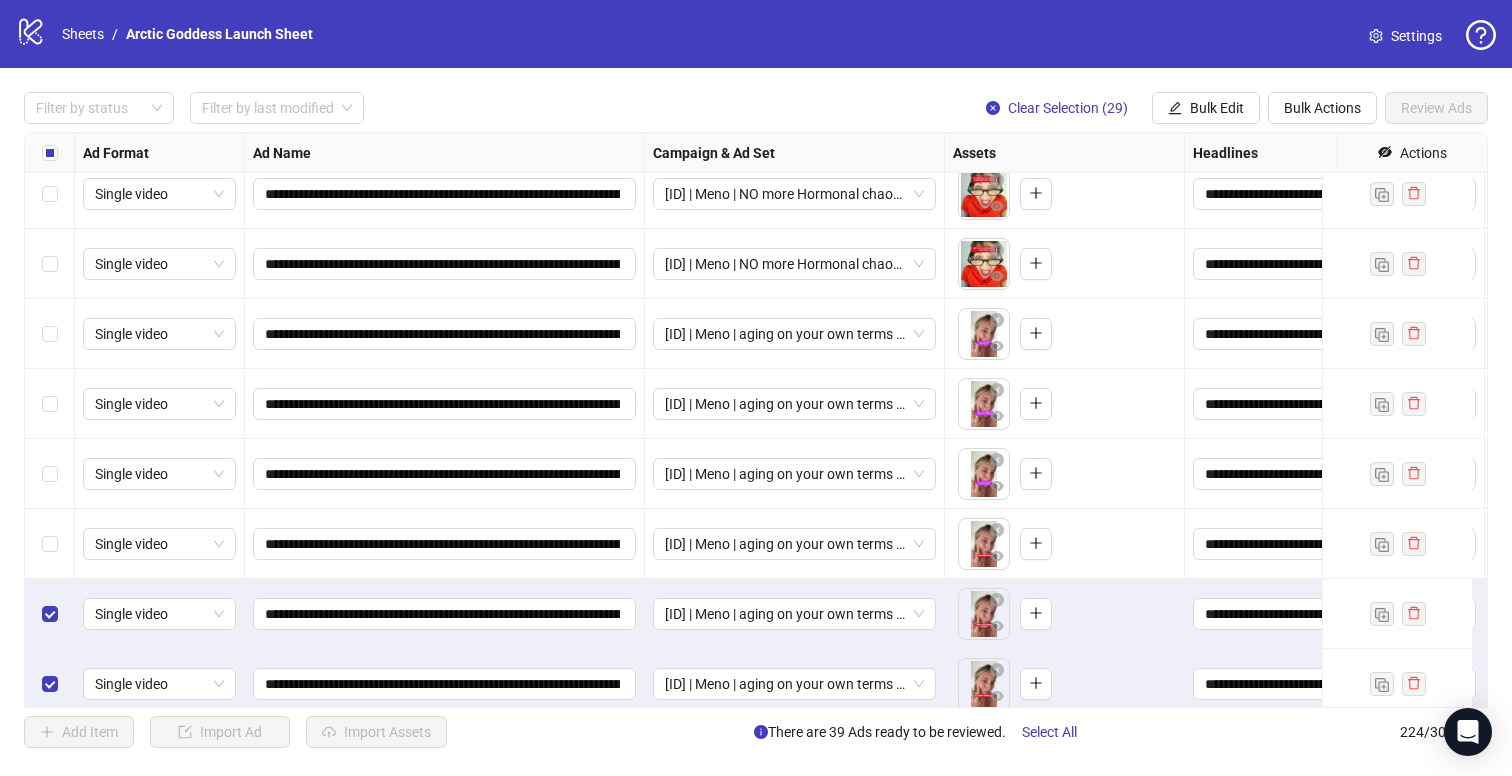 click at bounding box center (50, 544) 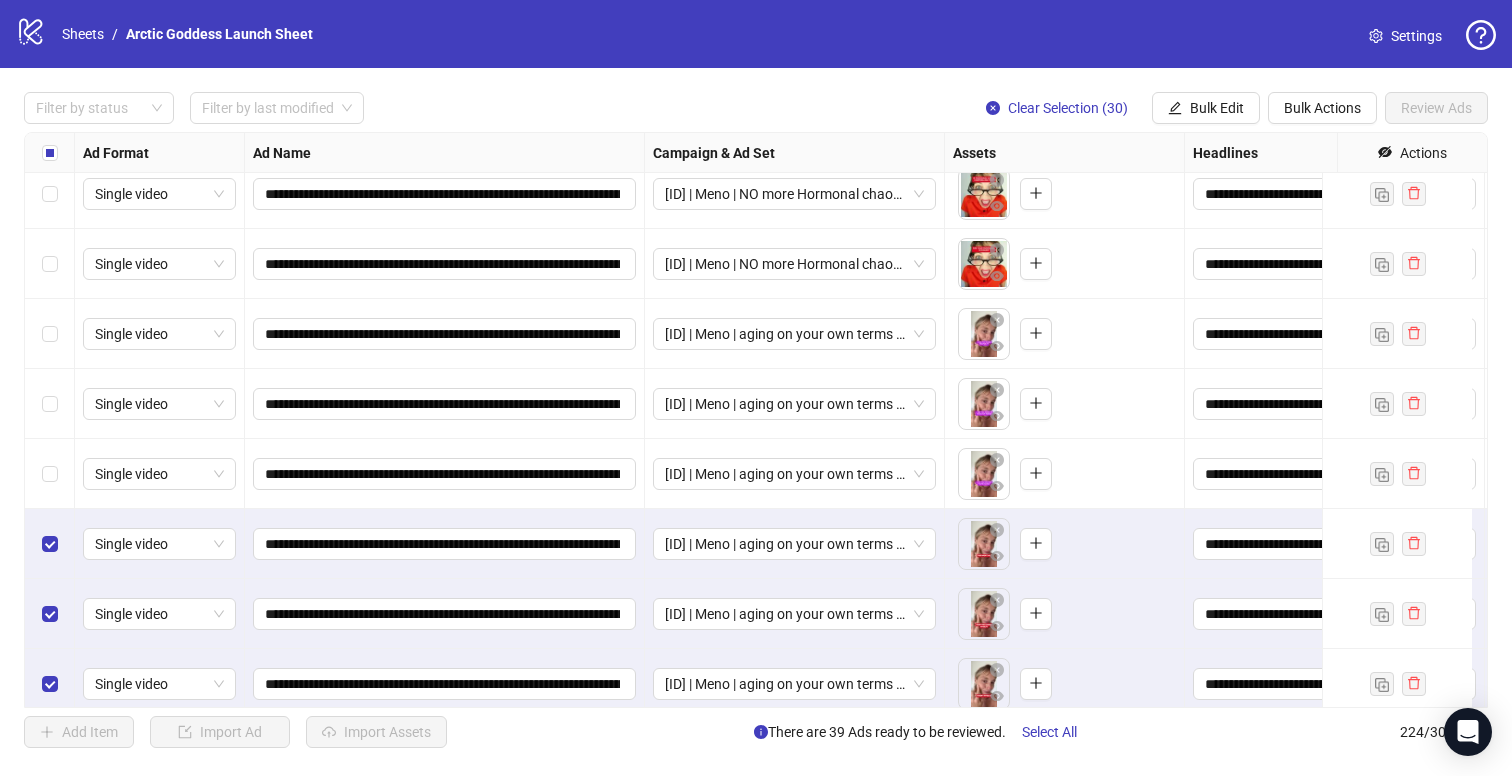click at bounding box center (50, 474) 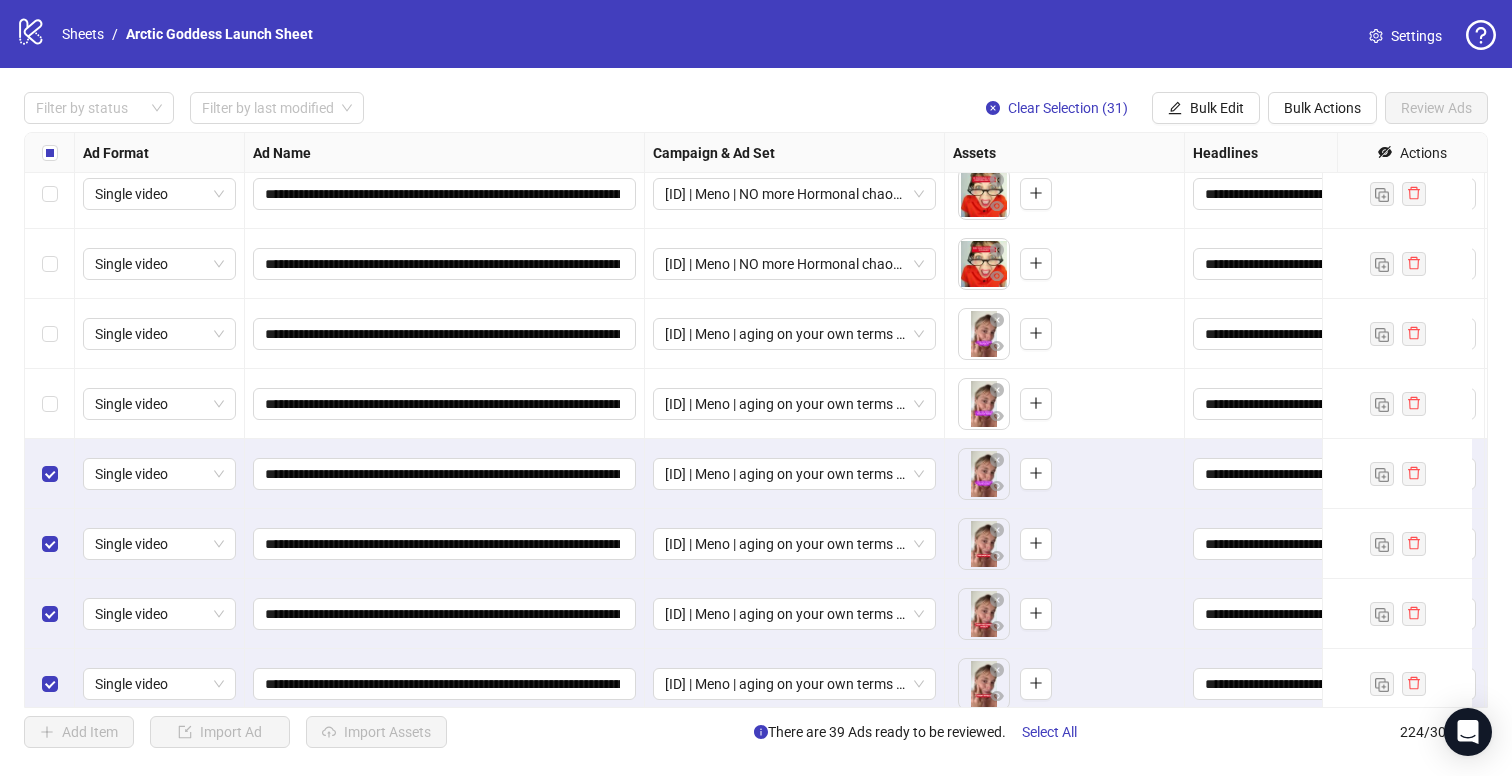 click at bounding box center [50, 334] 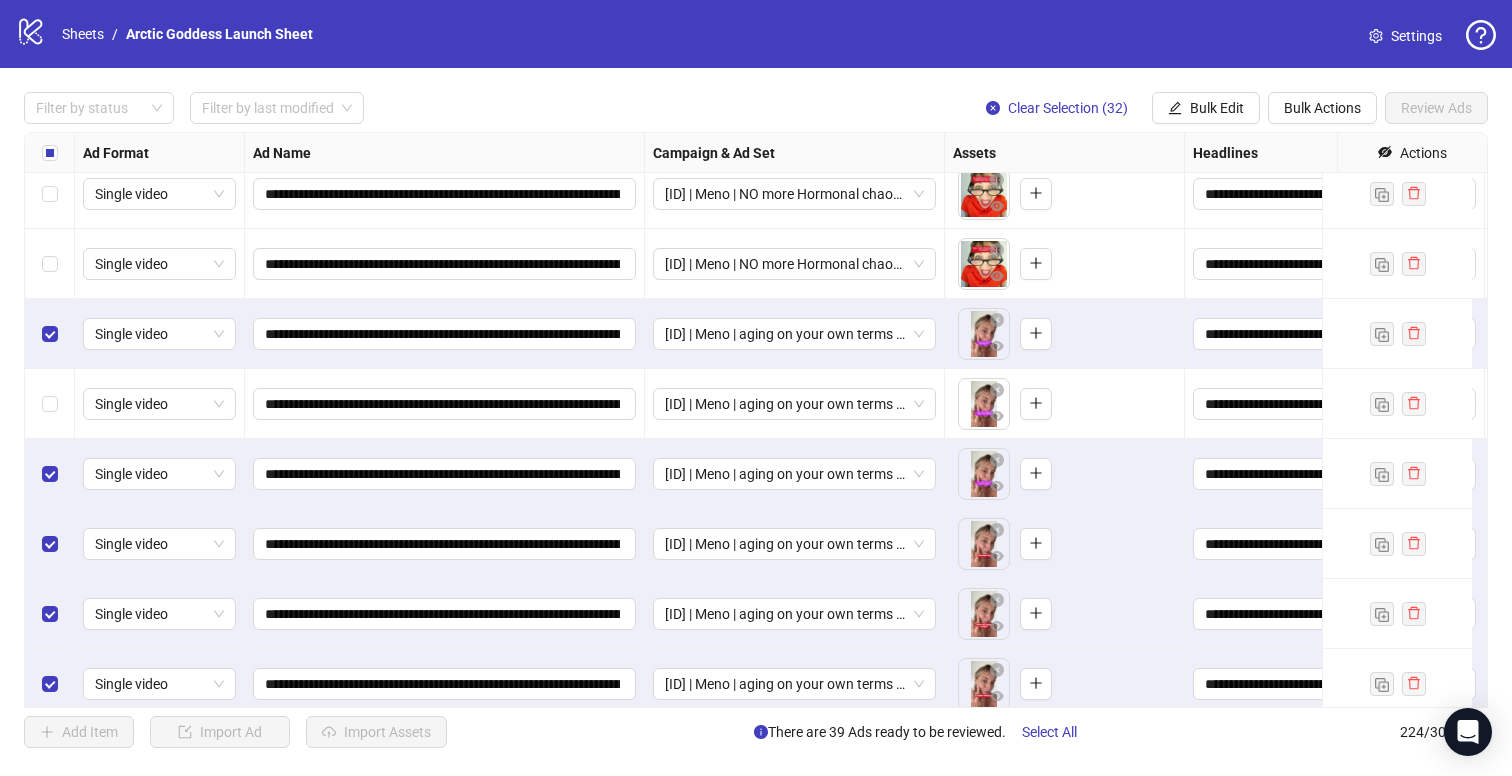 click at bounding box center (50, 404) 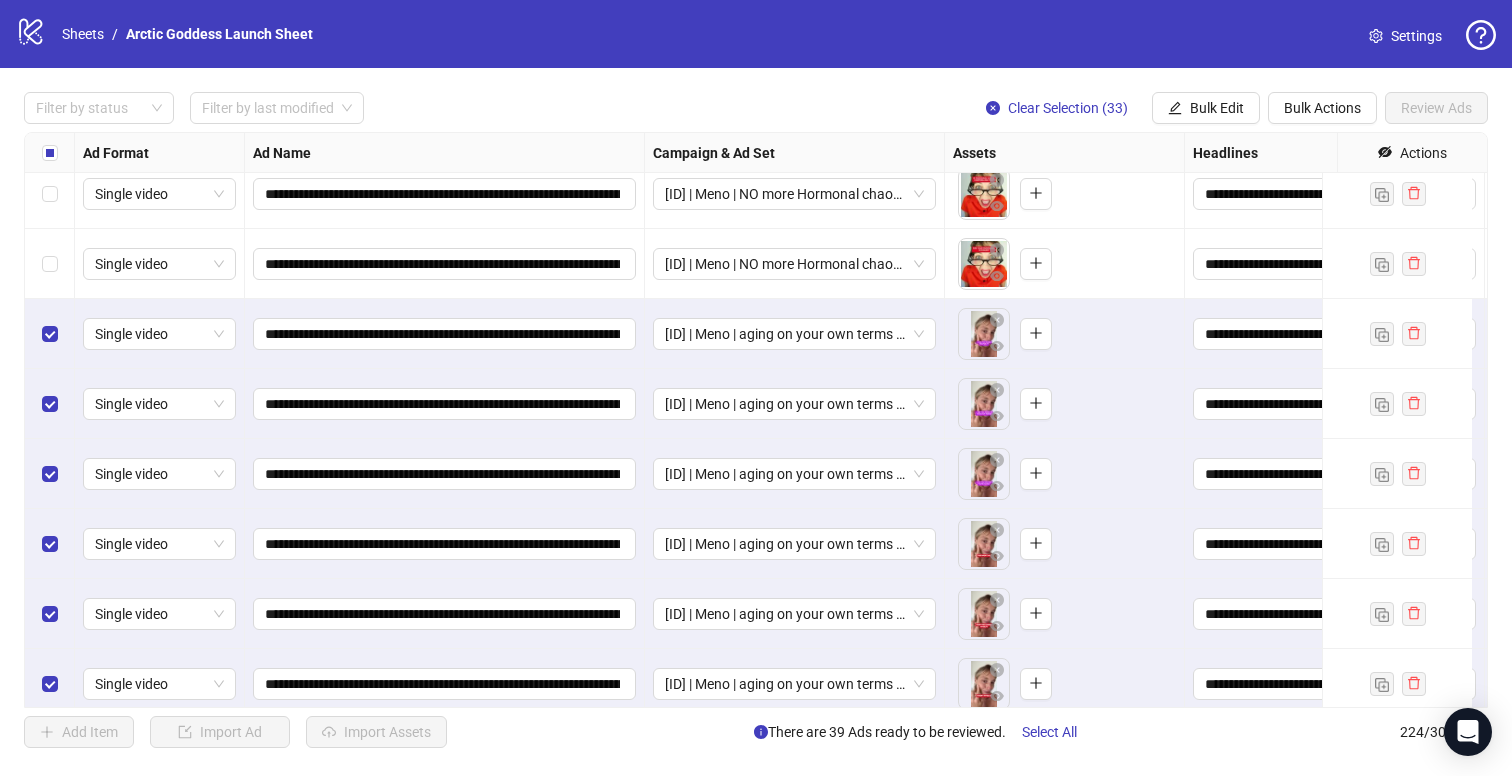 click at bounding box center (50, 264) 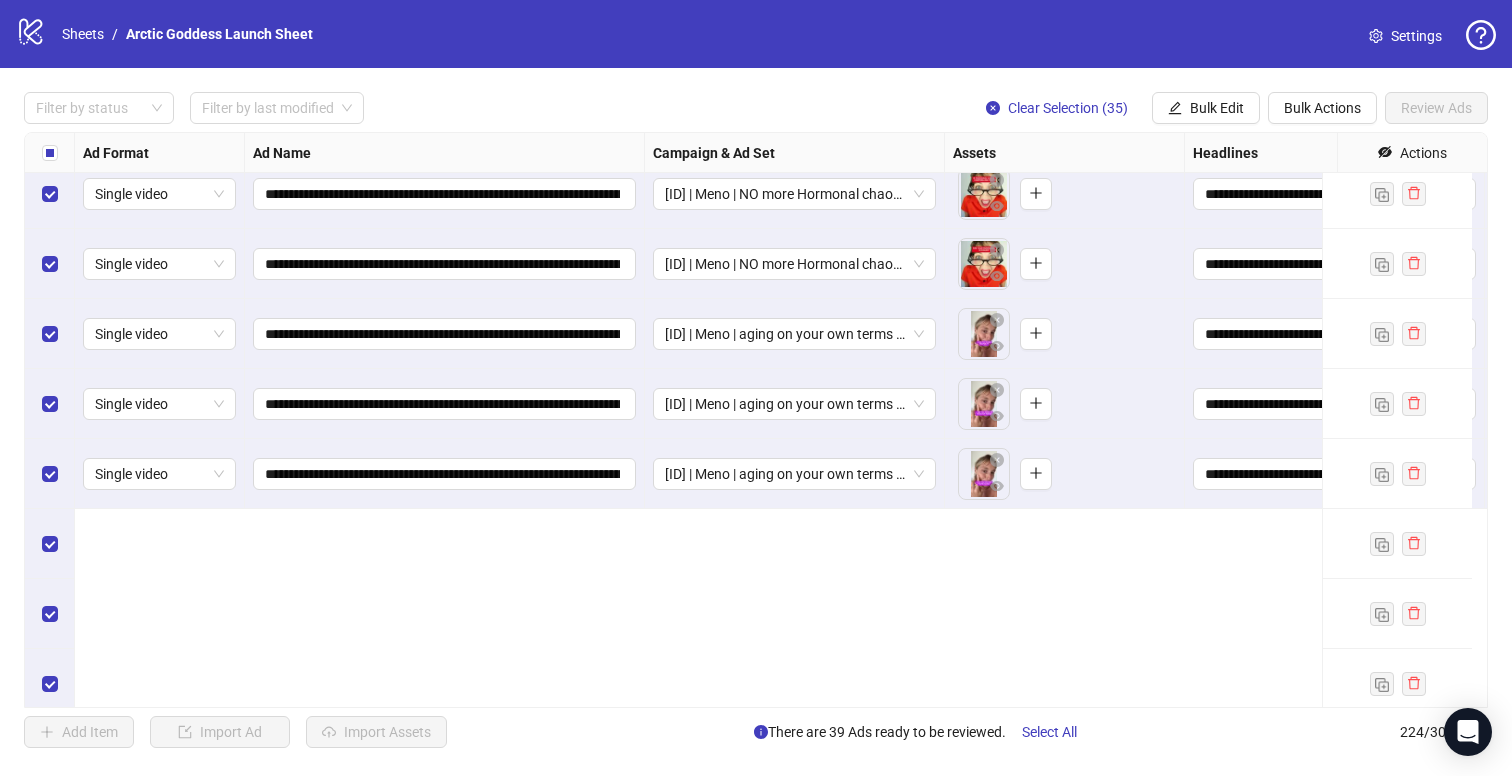 scroll, scrollTop: 0, scrollLeft: 0, axis: both 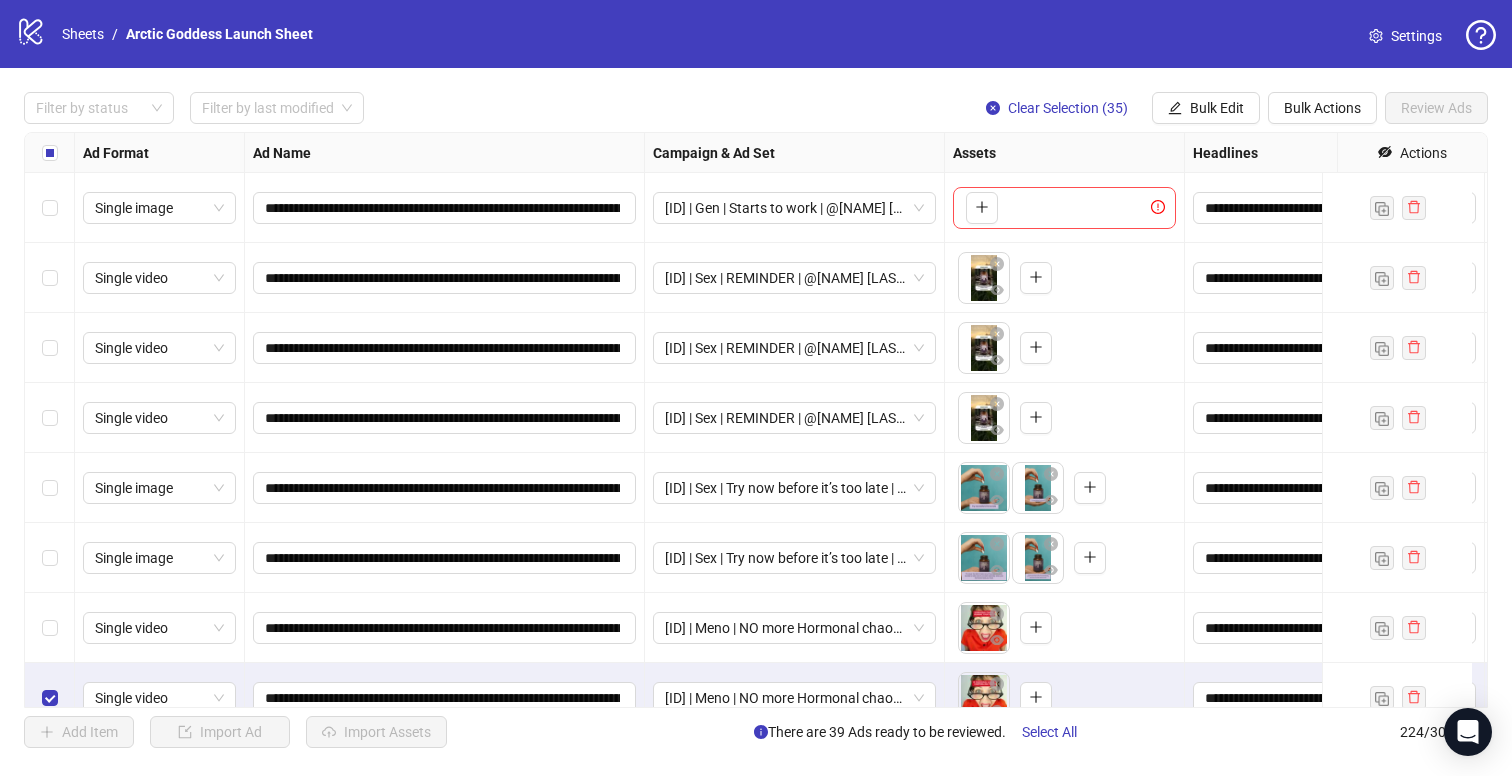 click at bounding box center (50, 628) 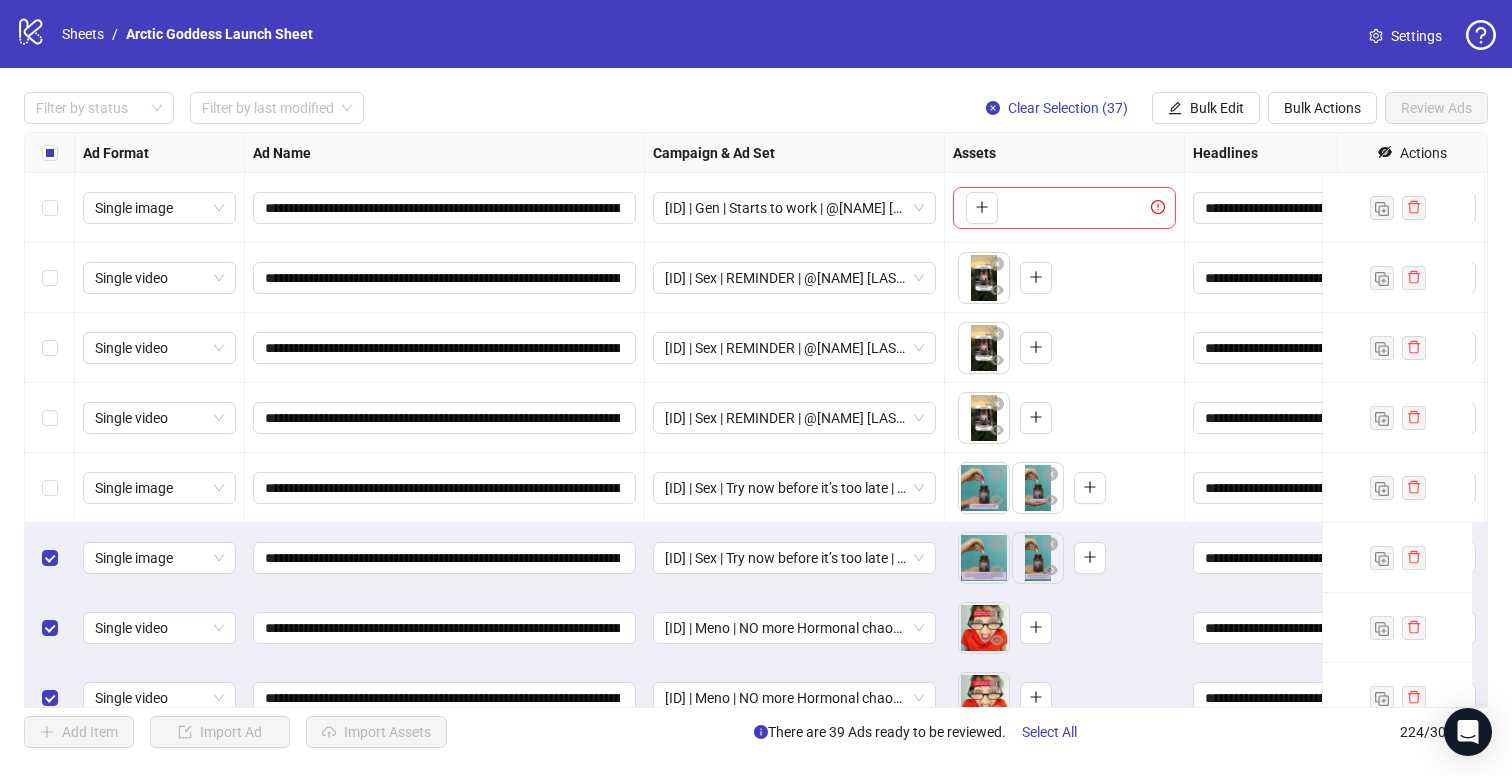 click at bounding box center (50, 488) 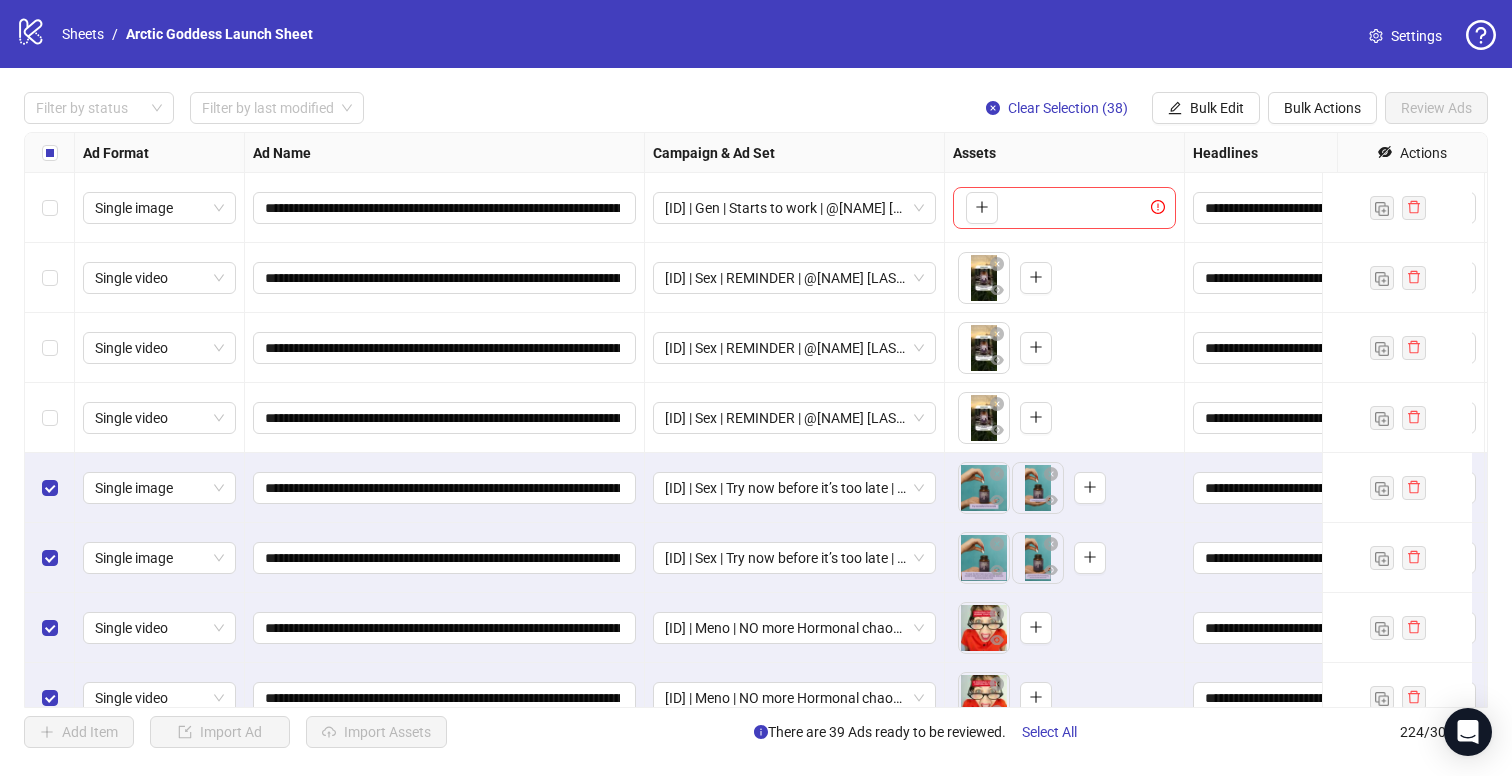 click at bounding box center [50, 418] 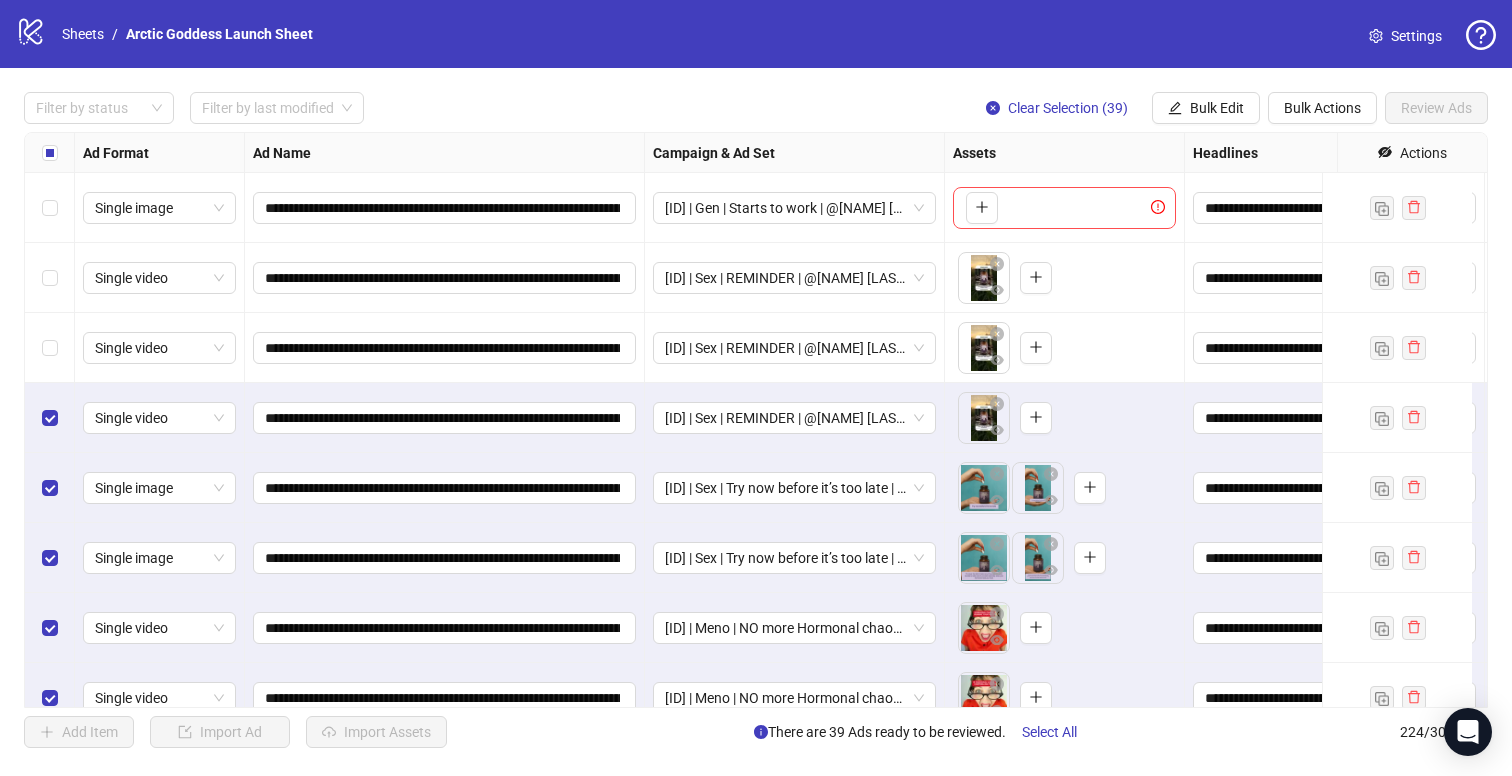 click at bounding box center (50, 418) 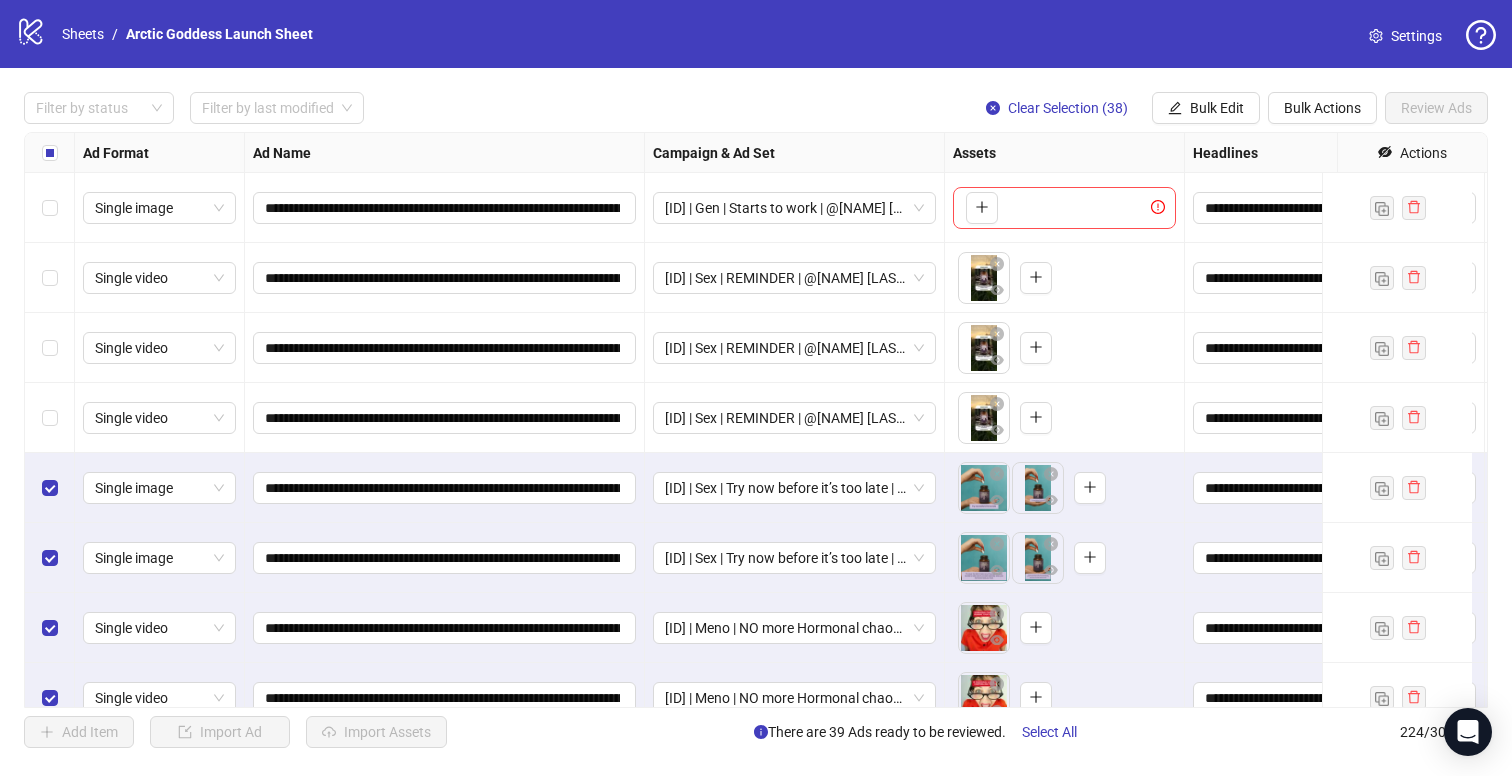 click at bounding box center (50, 348) 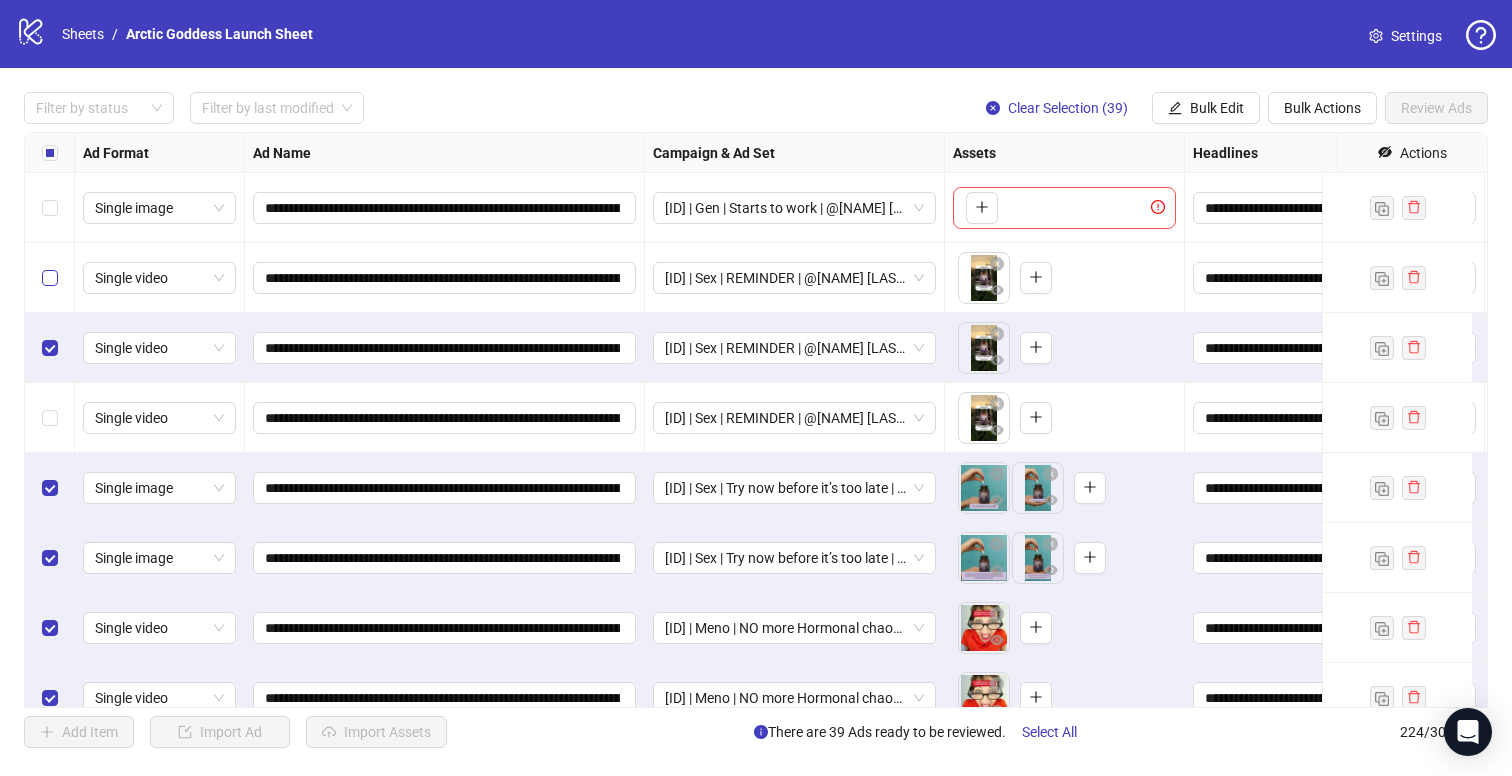 click at bounding box center (50, 278) 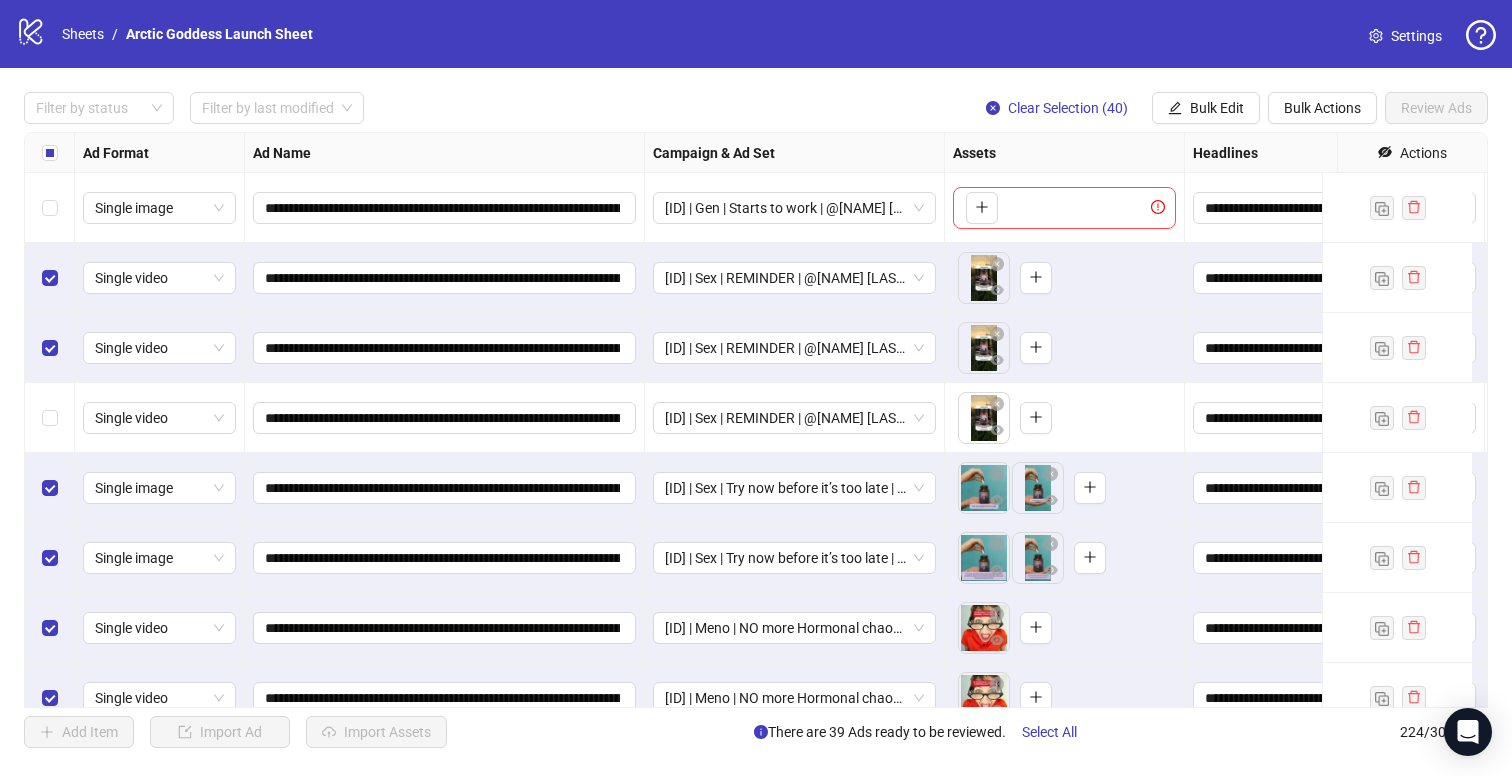click at bounding box center [50, 208] 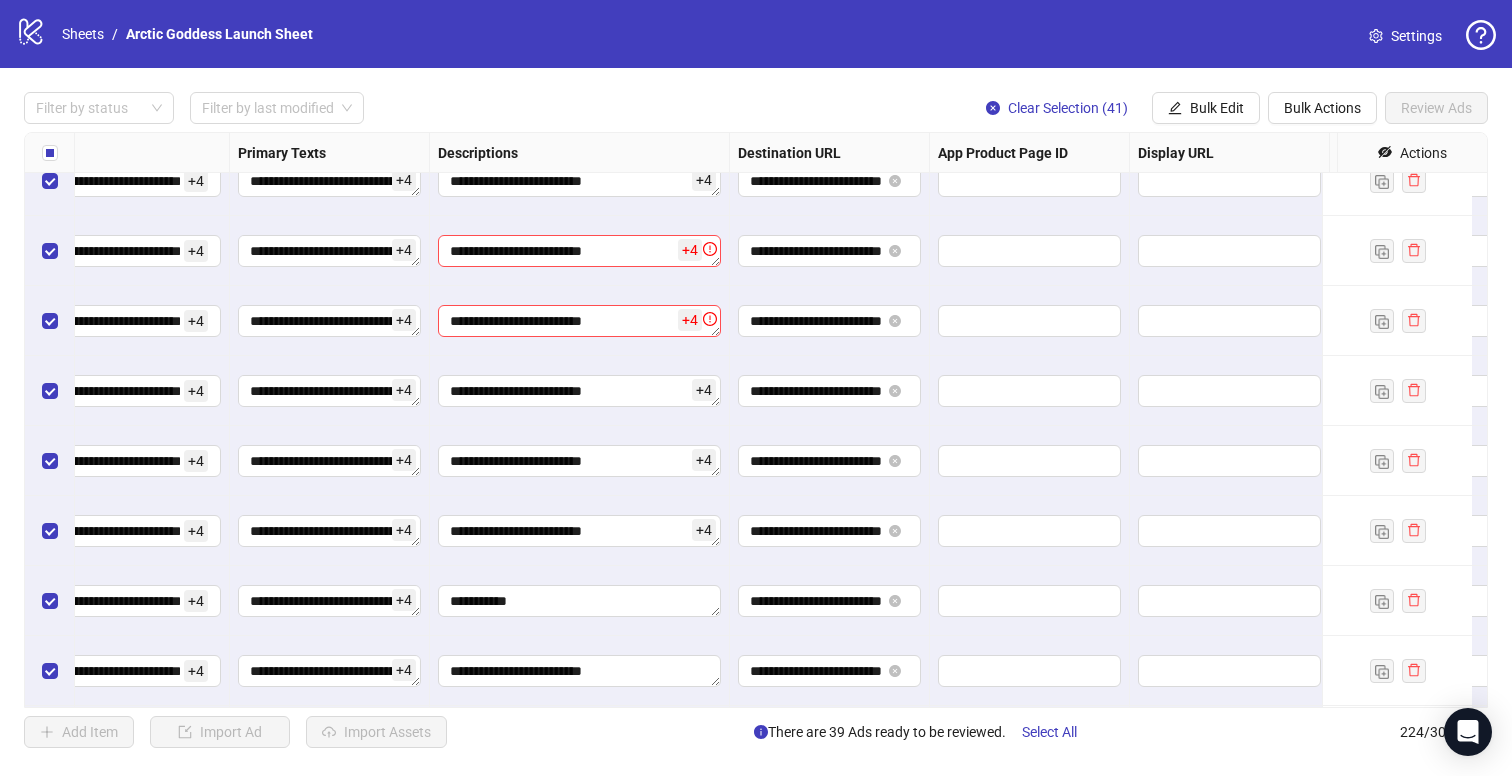 scroll, scrollTop: 1777, scrollLeft: 1250, axis: both 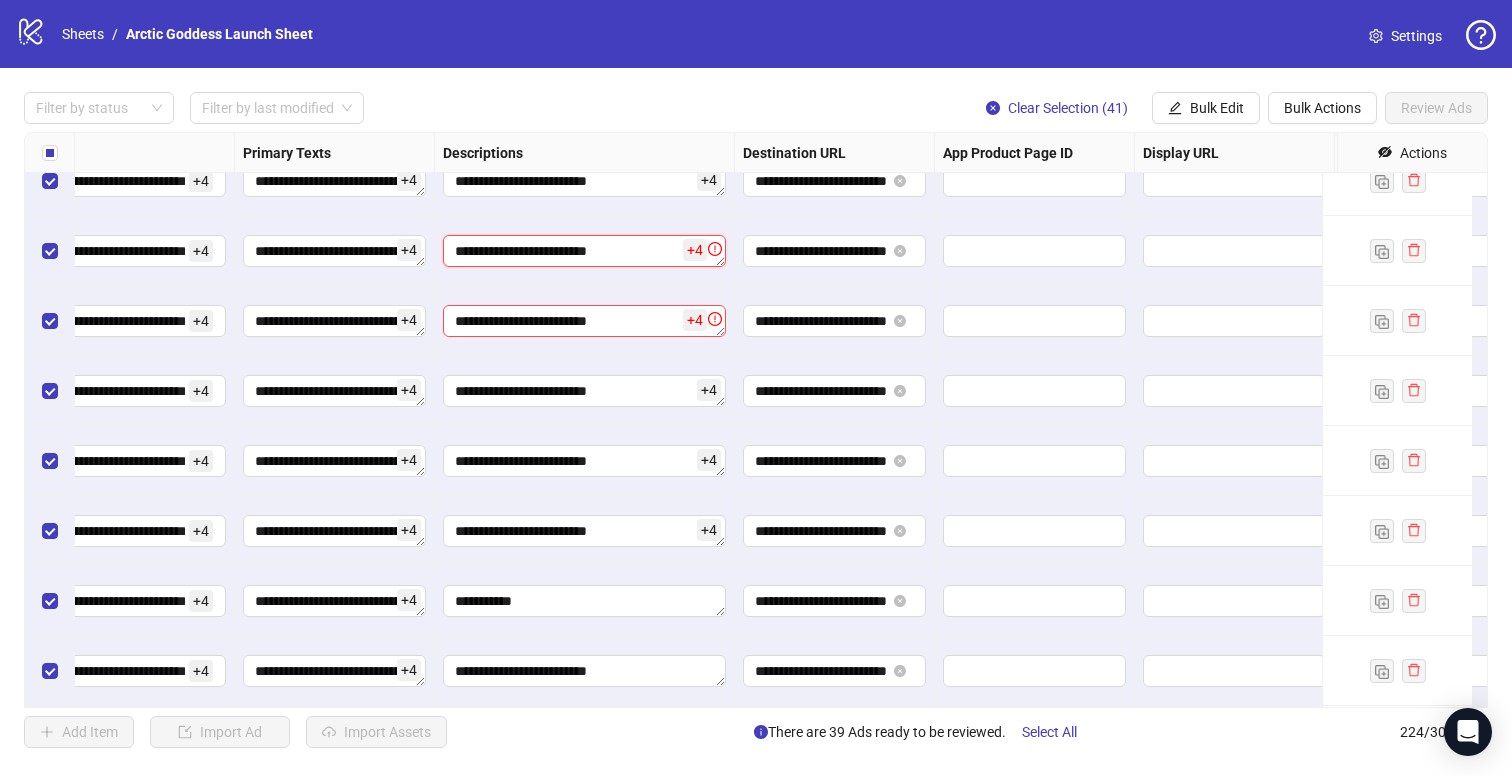 click on "**********" at bounding box center (584, 251) 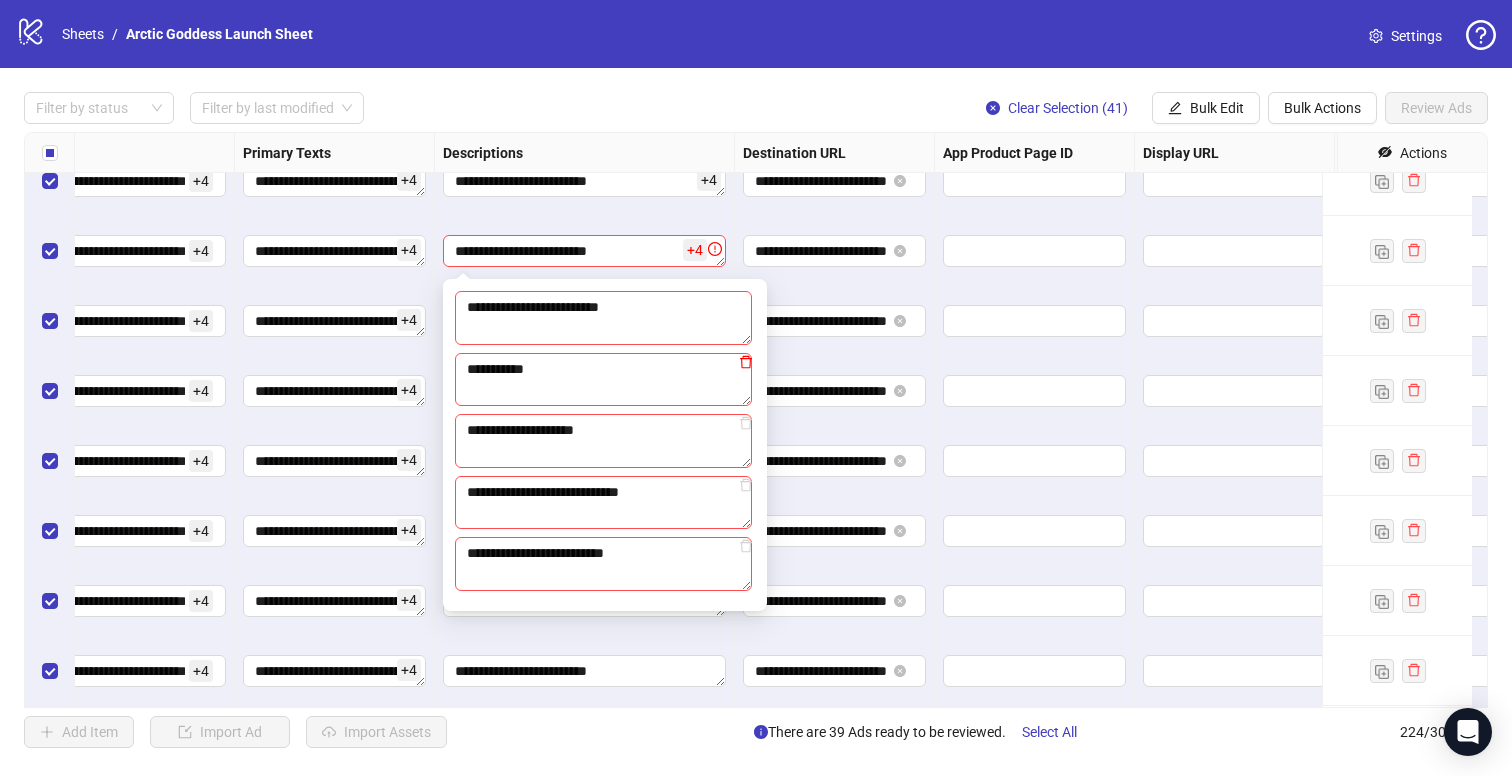 click 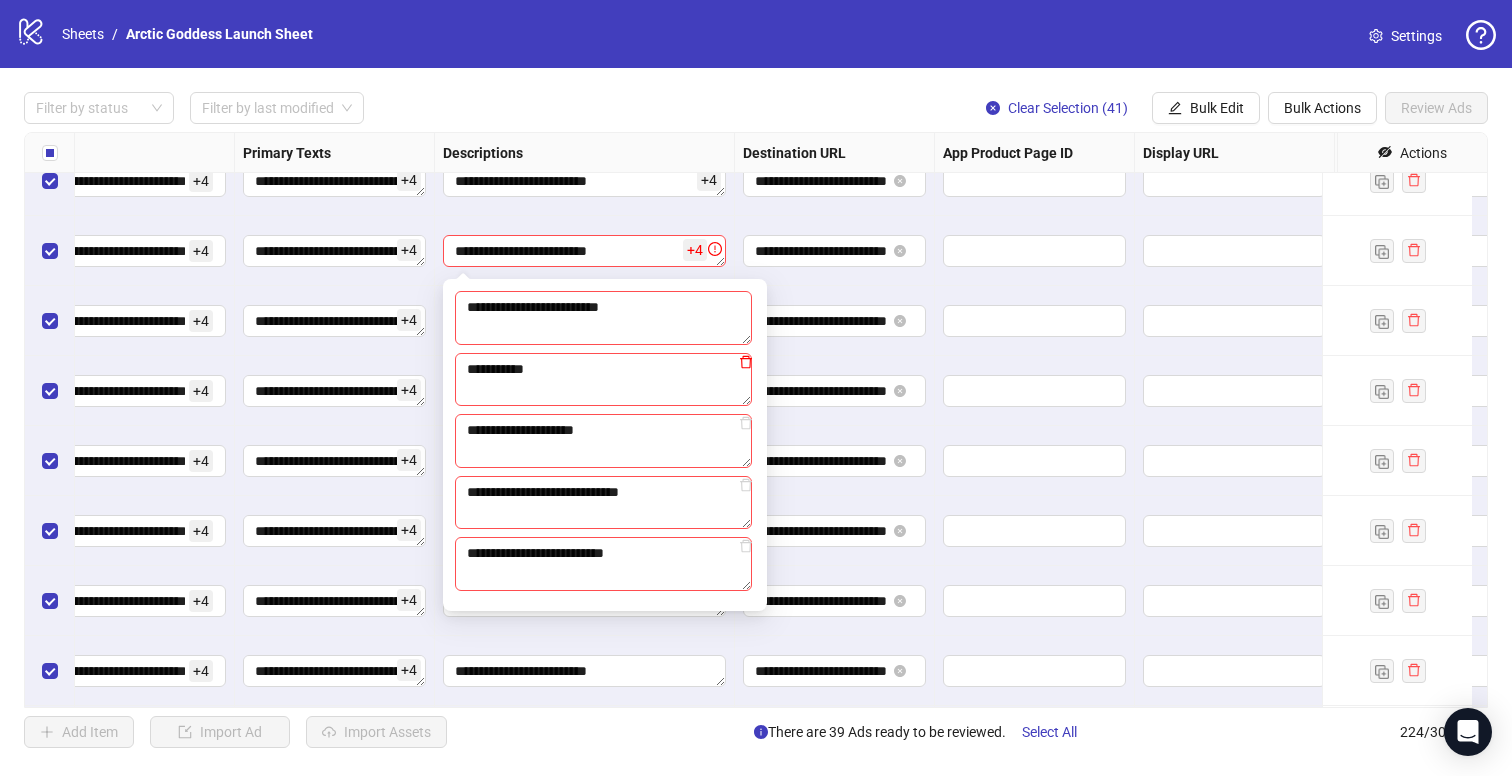 type on "**********" 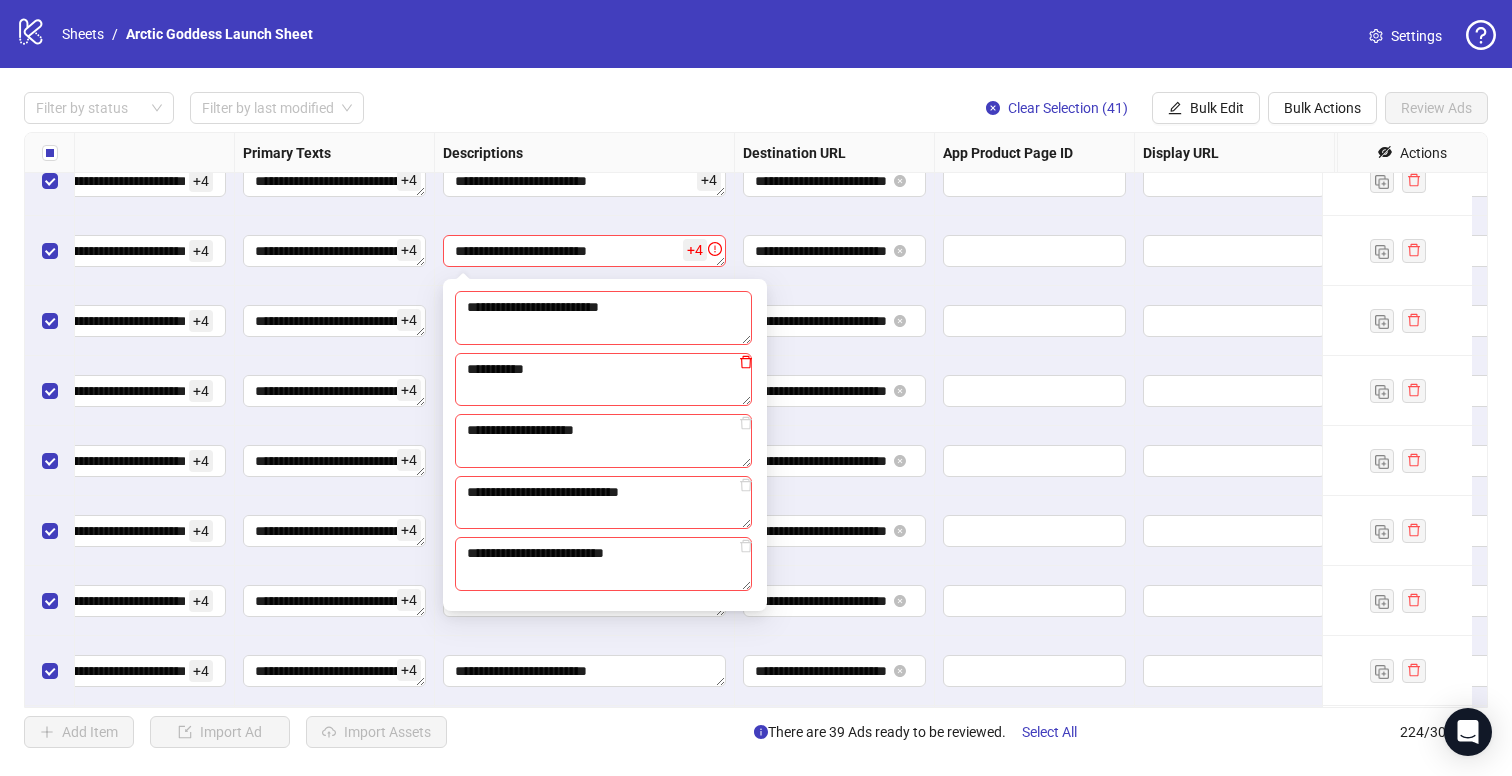 type on "**********" 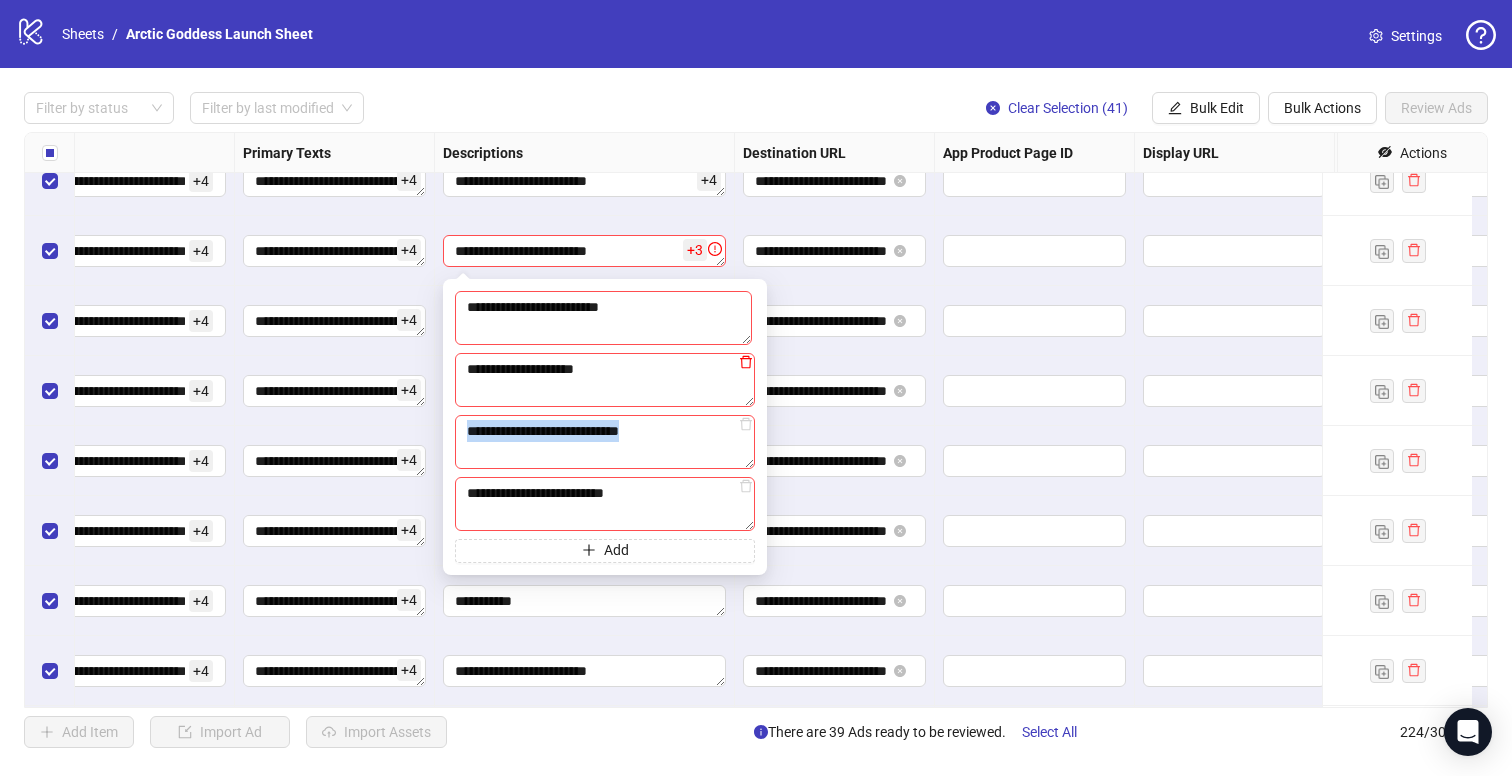 click 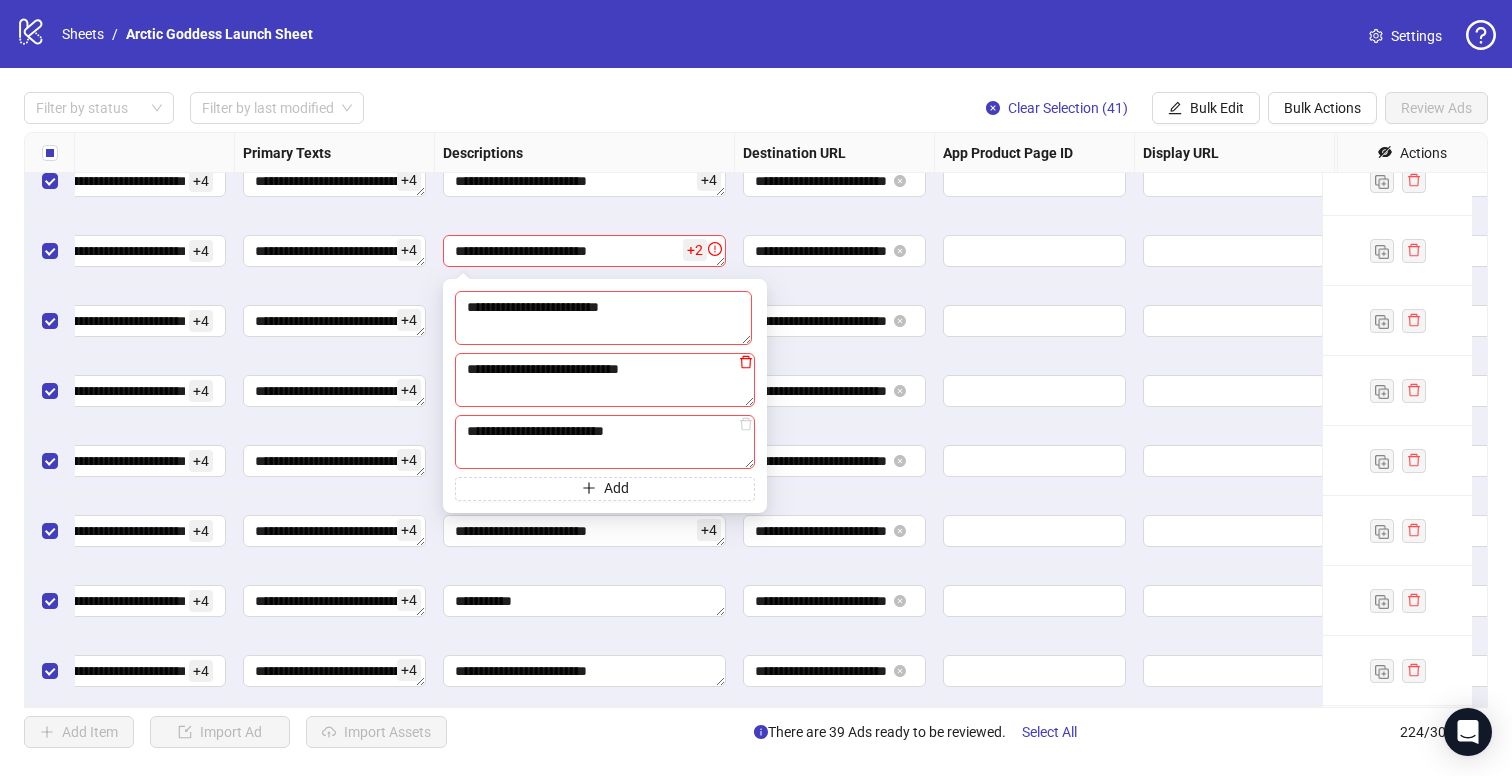 click 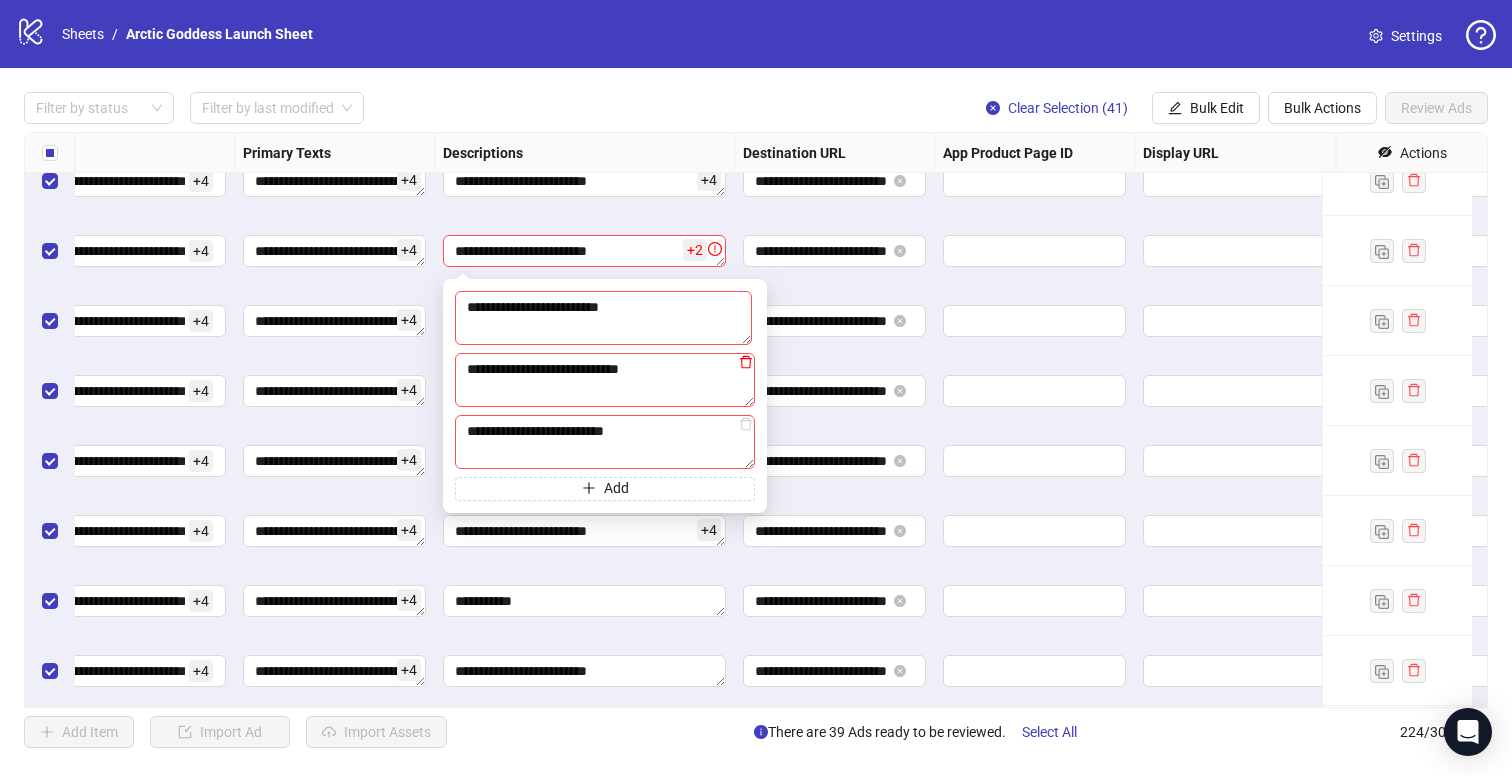 type on "**********" 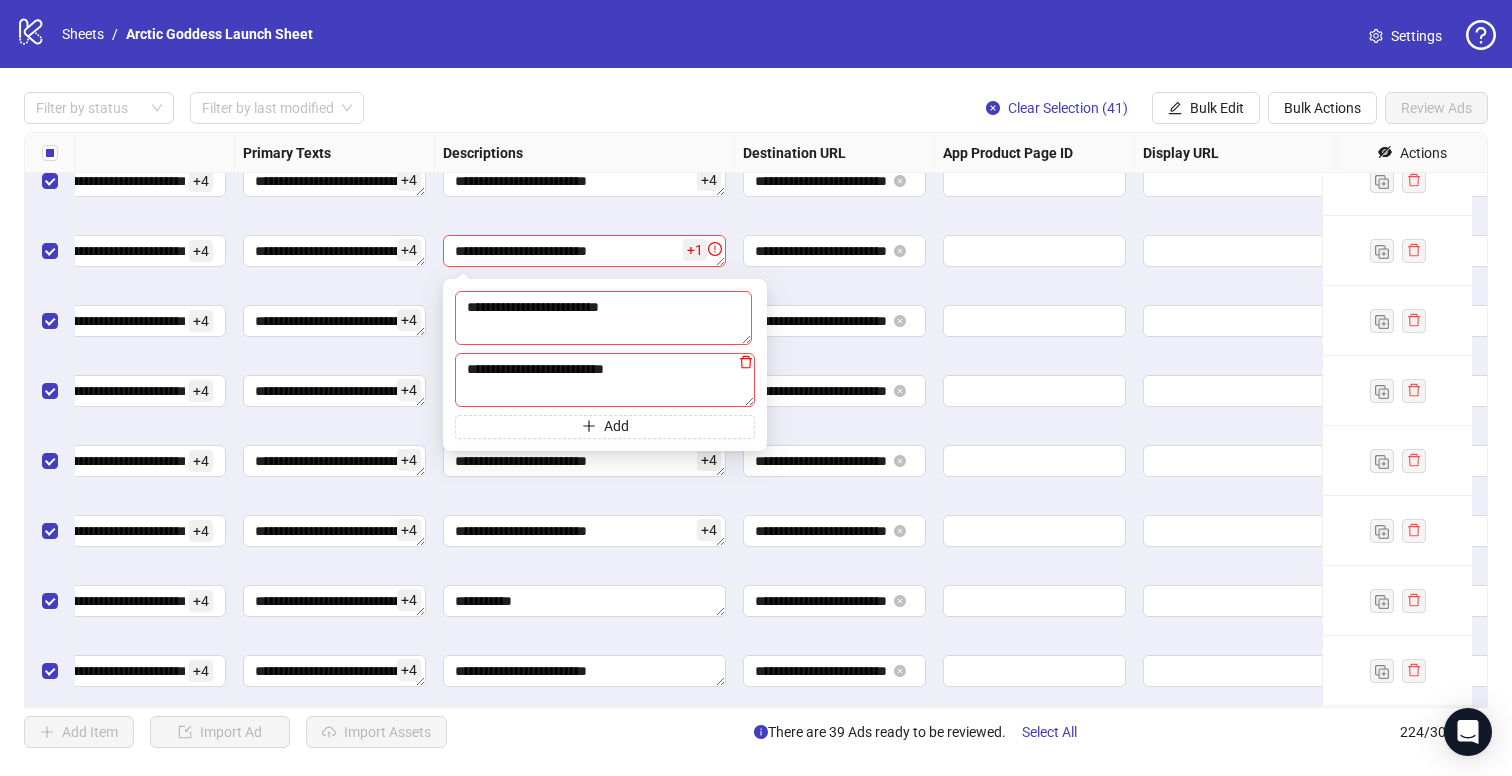 click 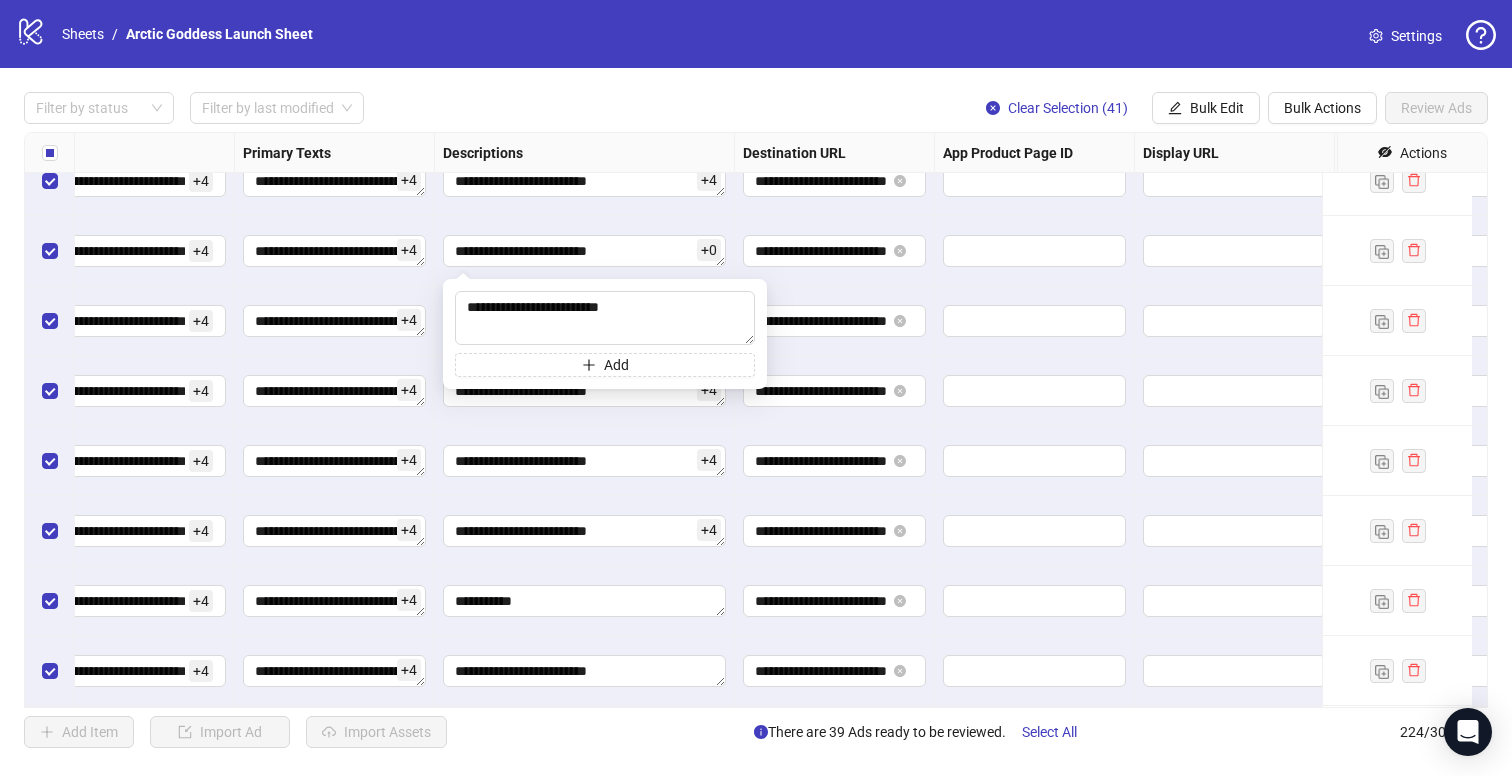click on "**********" at bounding box center [835, 251] 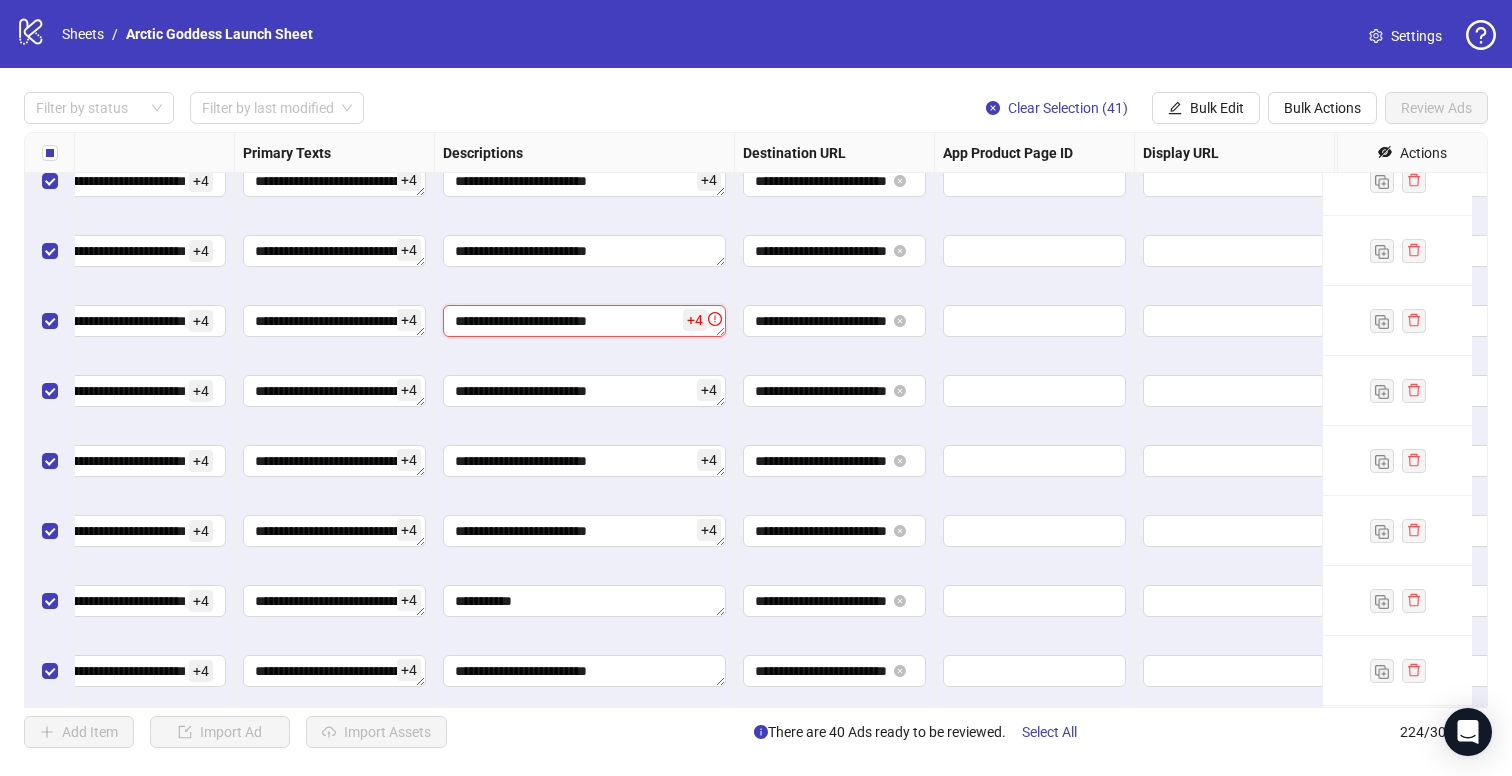 click on "**********" at bounding box center (584, 321) 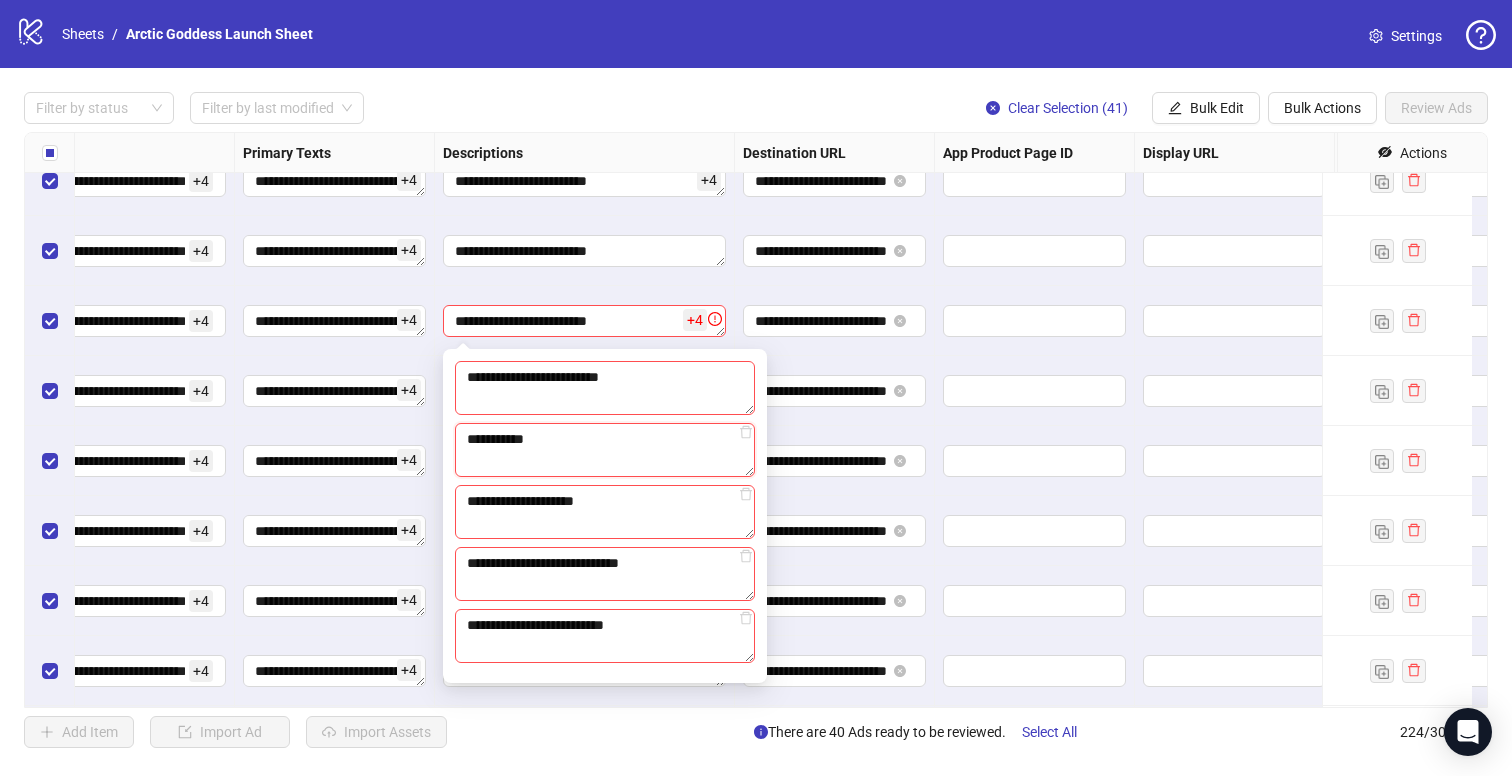 click on "**********" at bounding box center [605, 450] 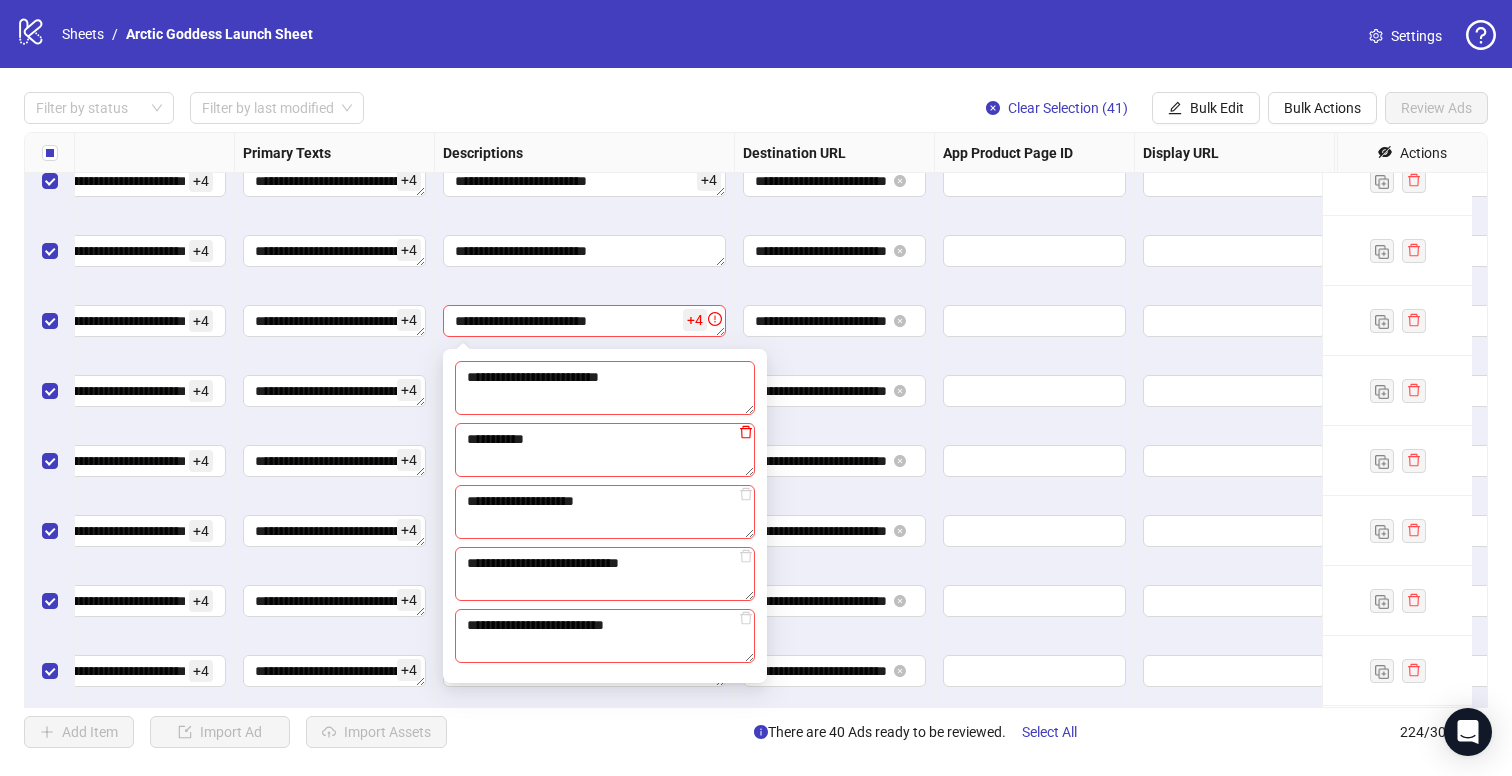 click 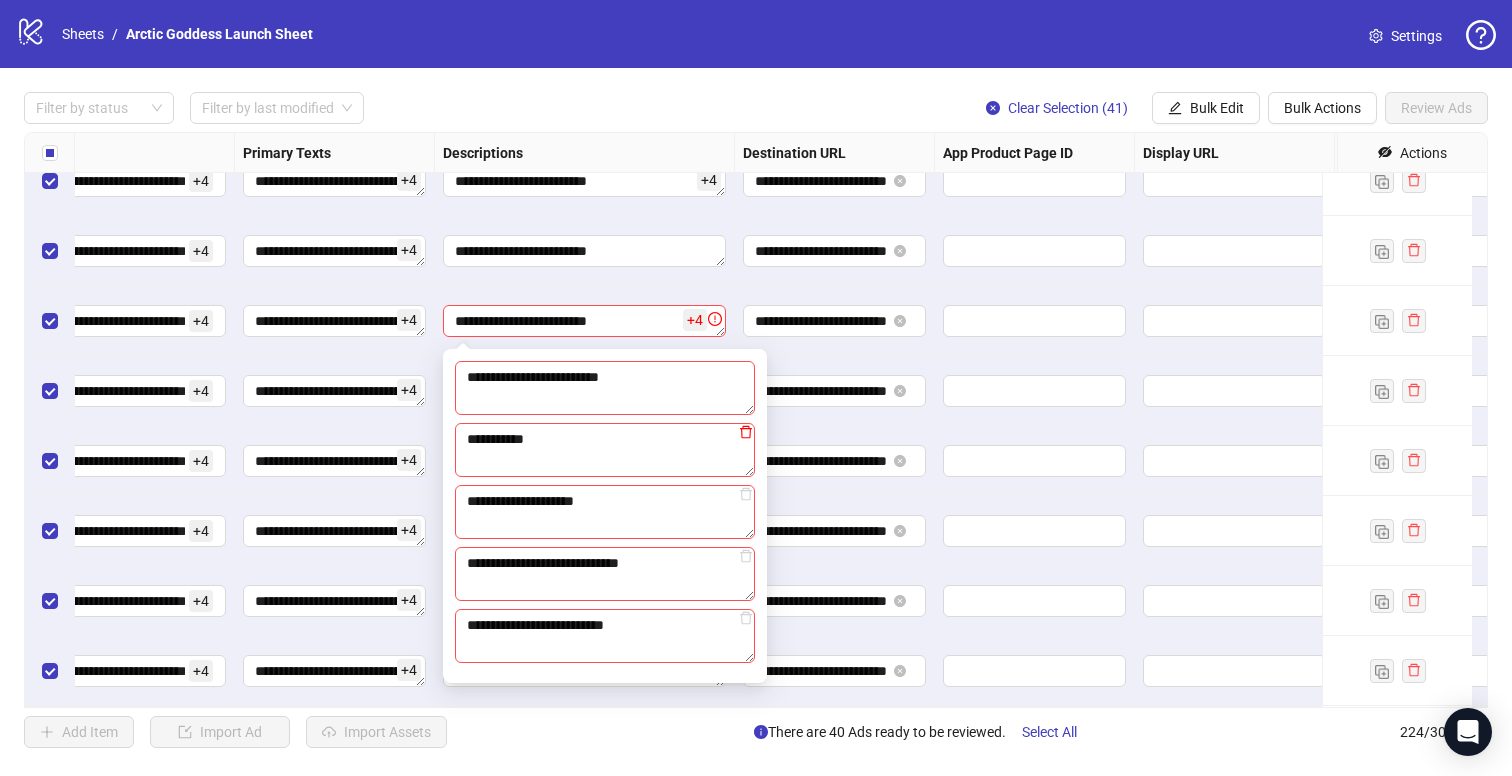 type on "**********" 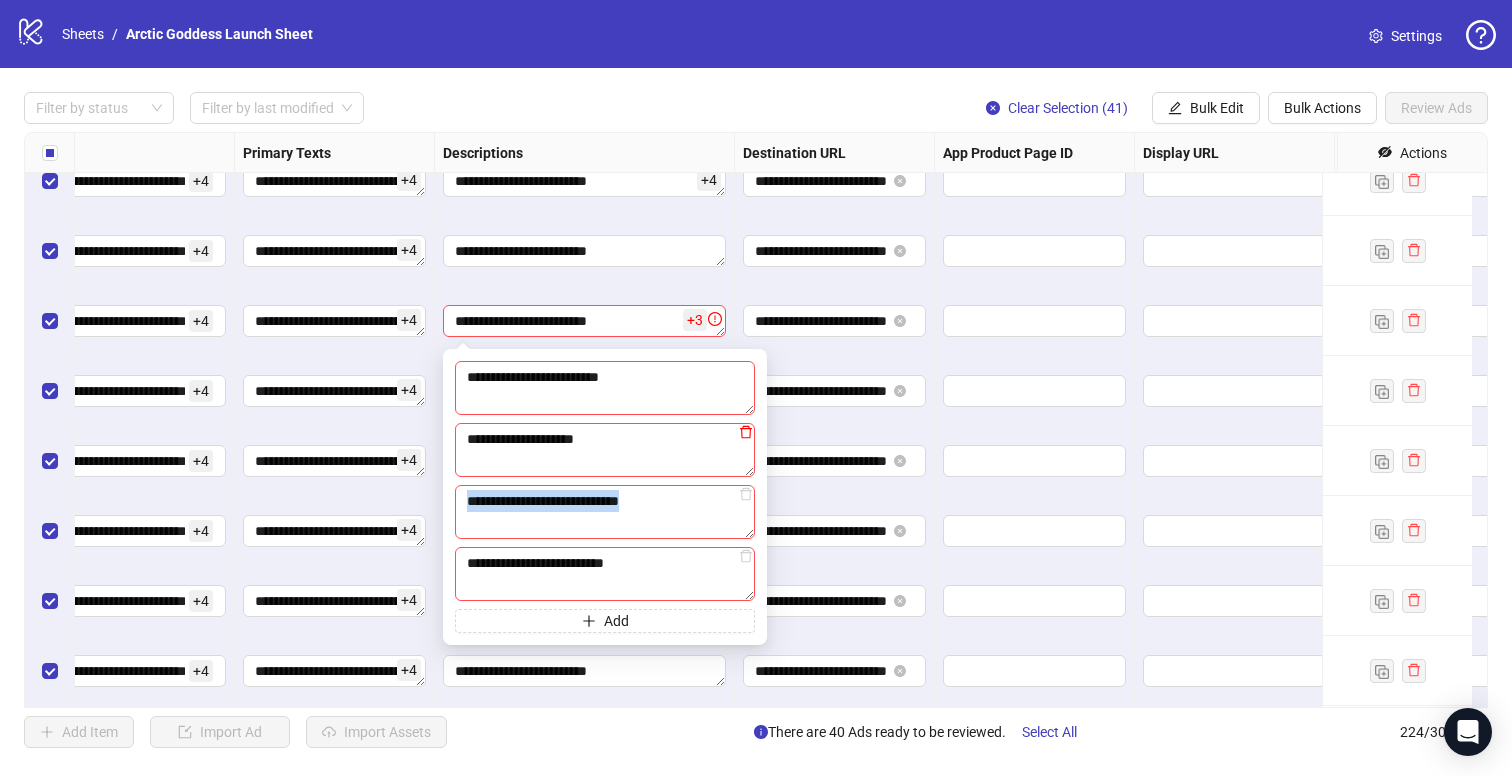 click 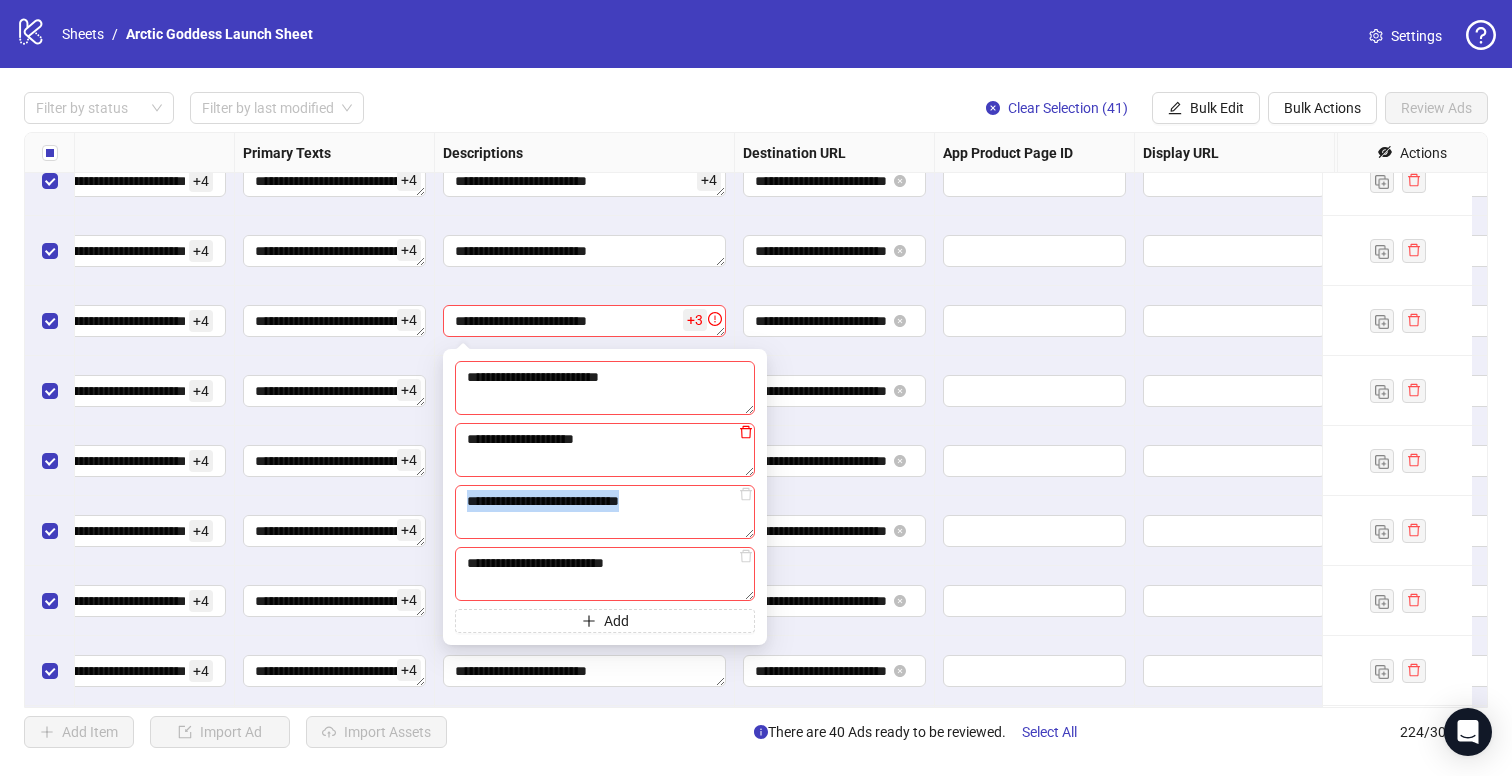 type on "**********" 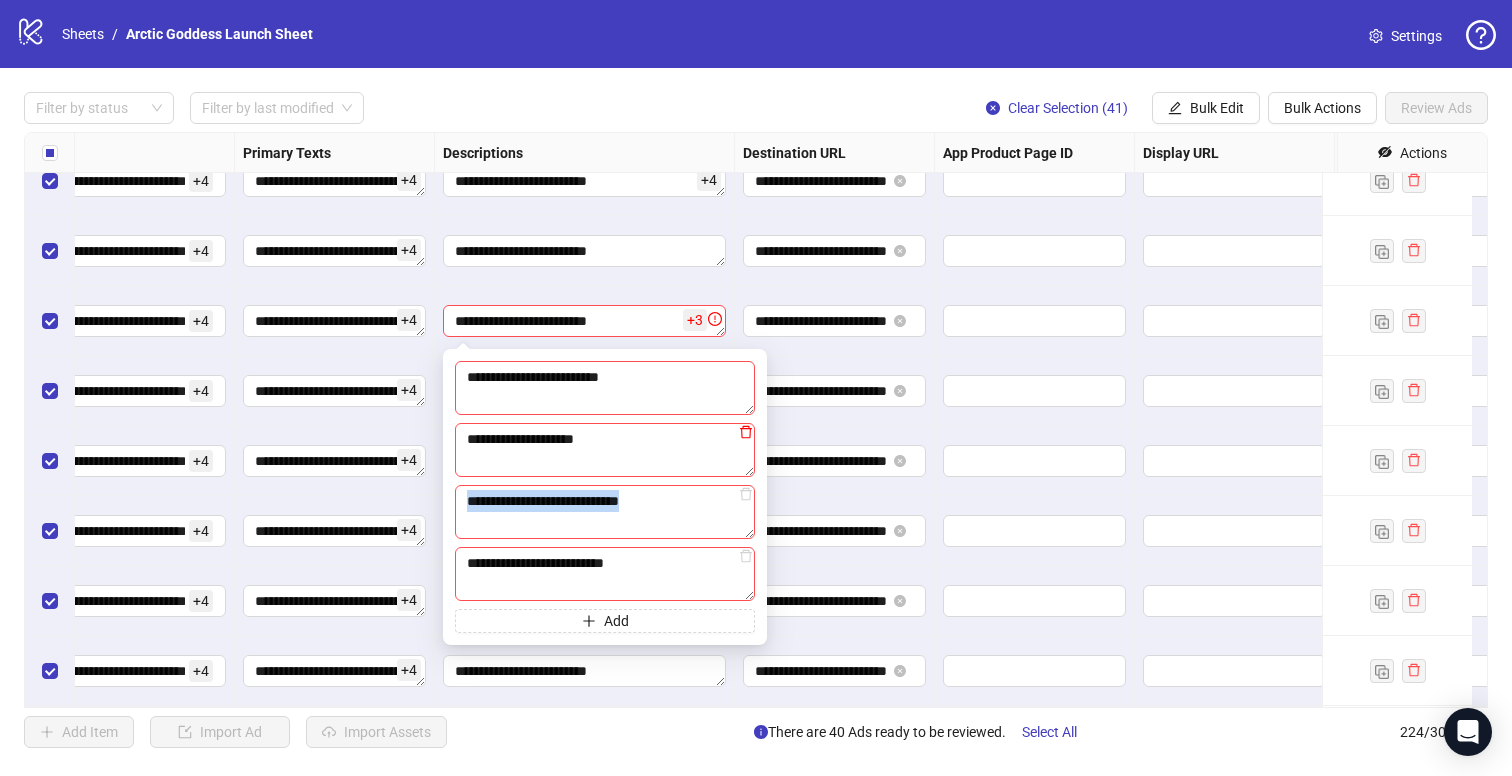 type on "**********" 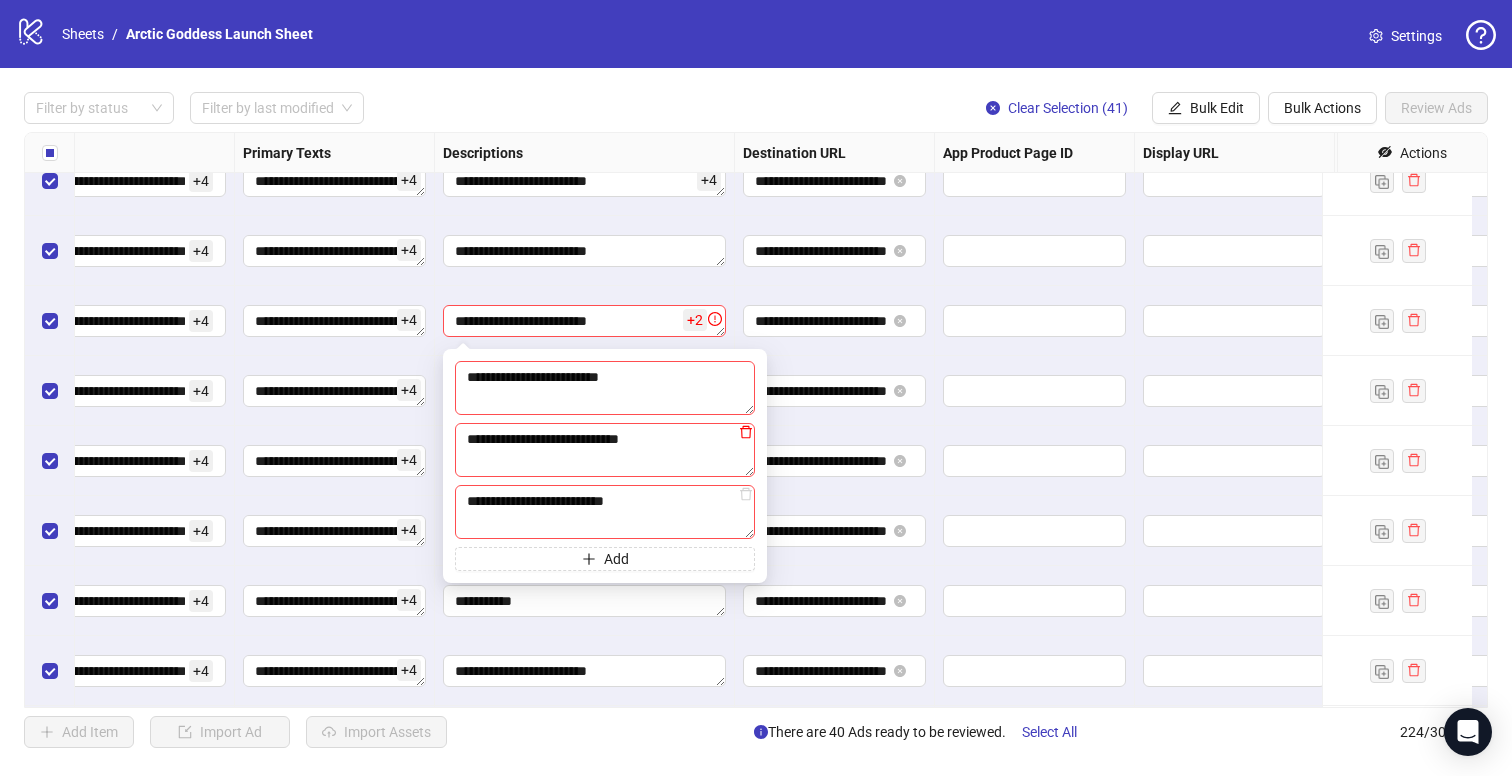click 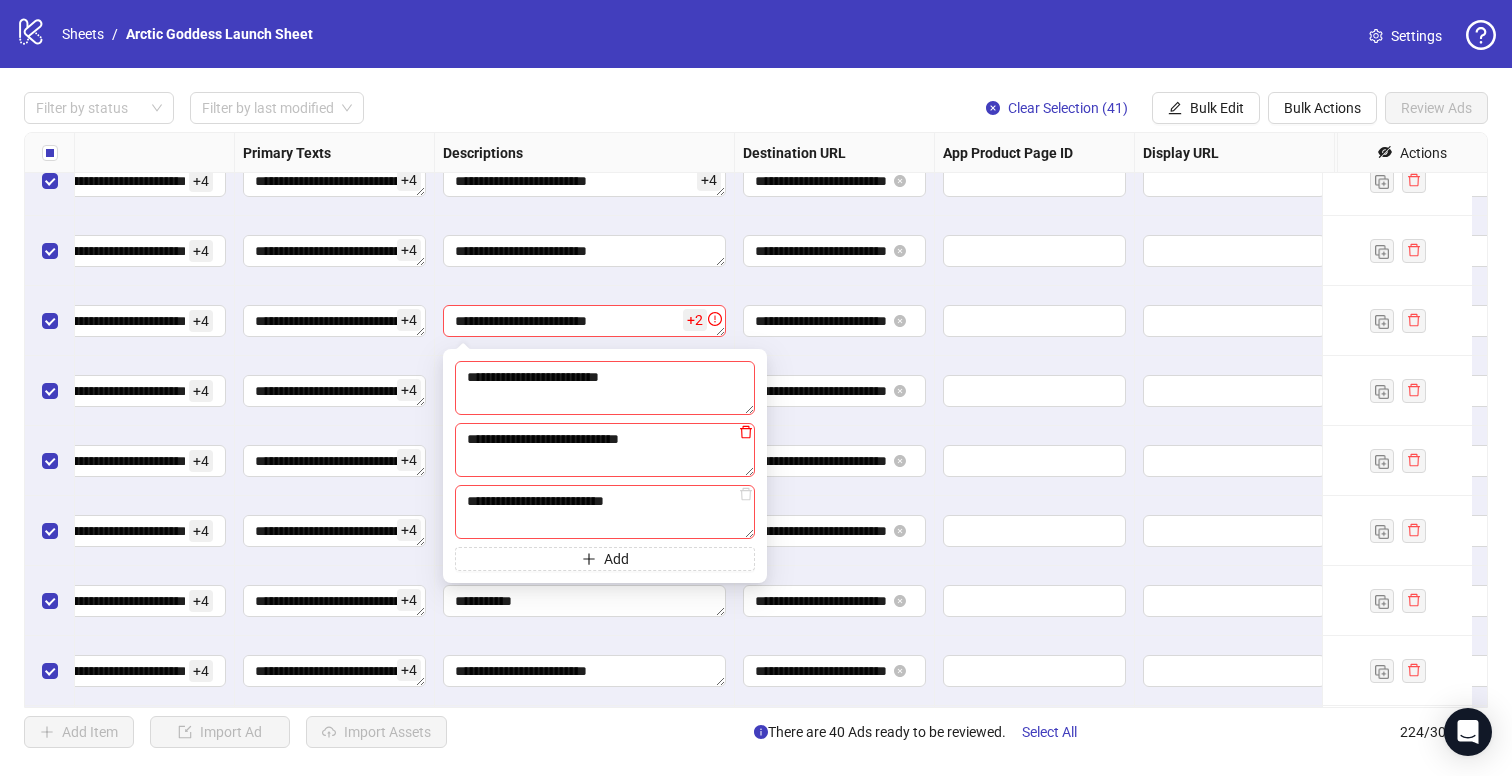 type on "**********" 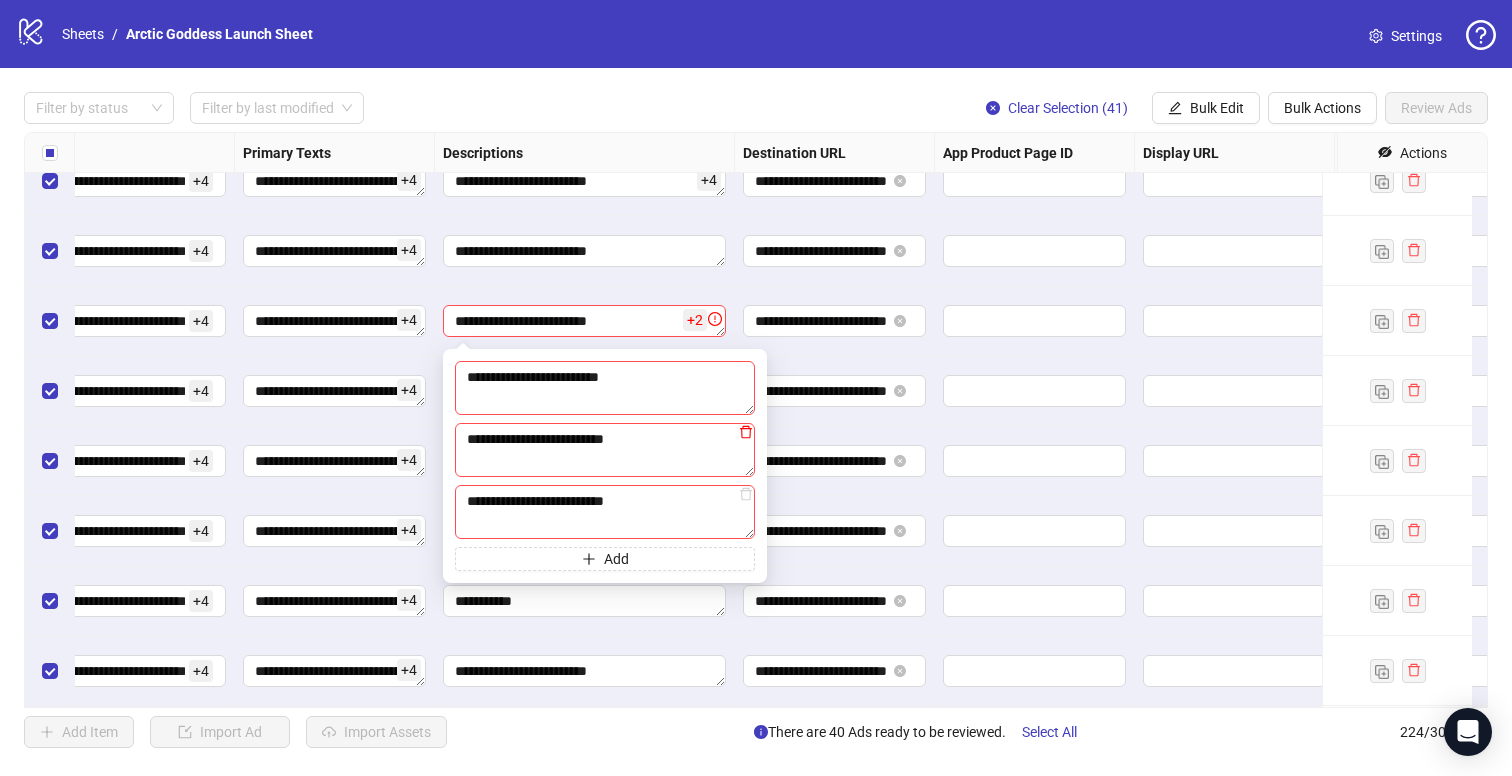 click 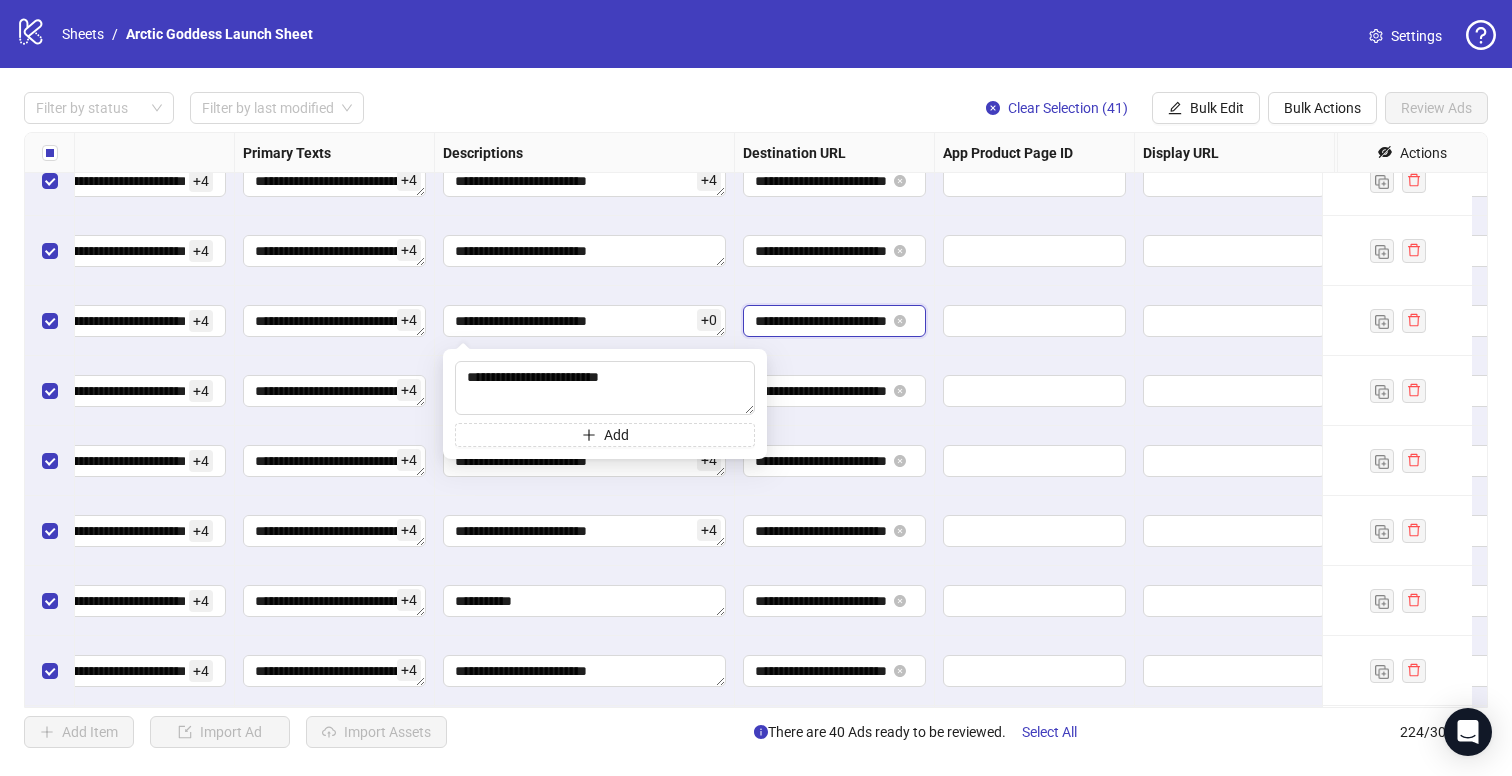 click on "**********" at bounding box center (820, 321) 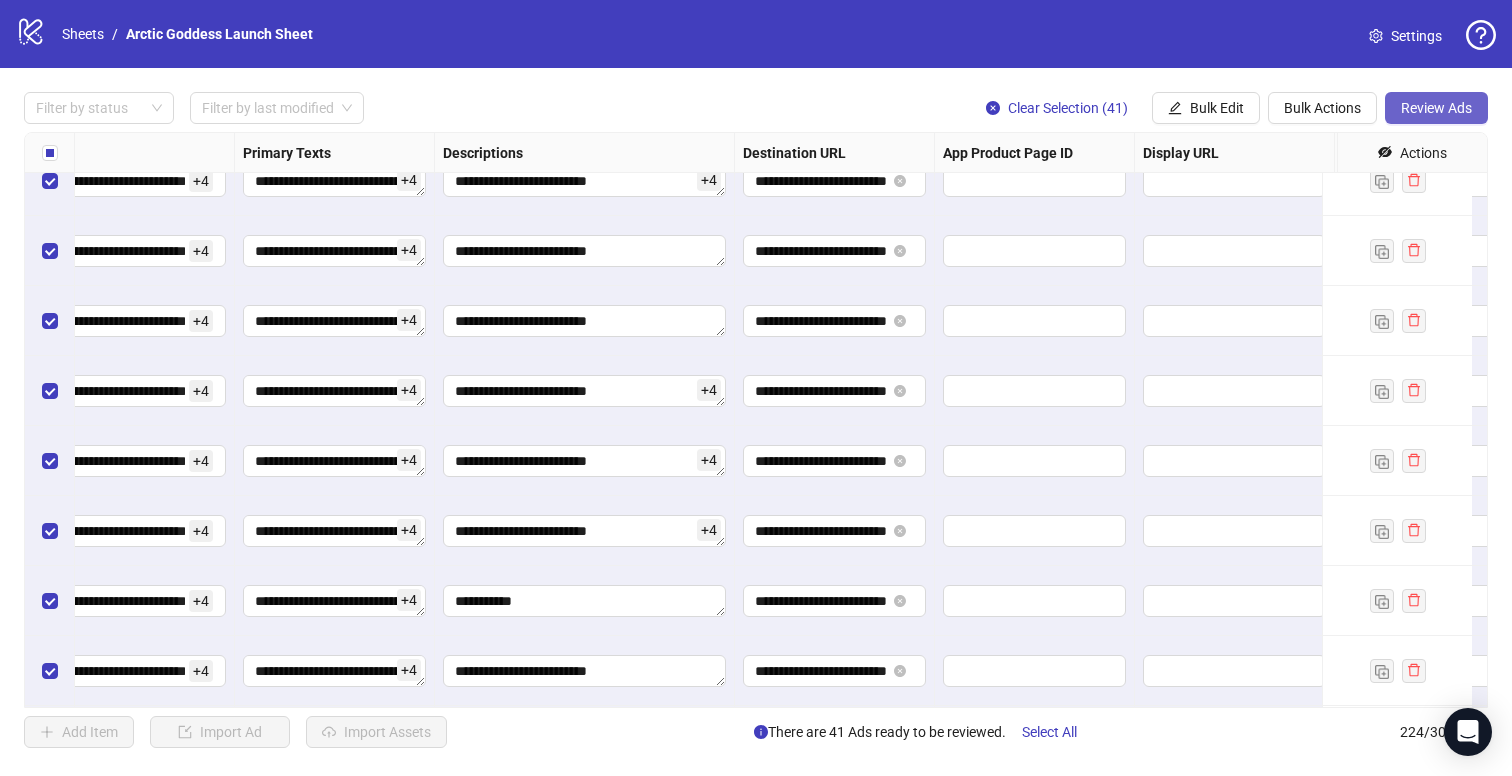 click on "Review Ads" at bounding box center (1436, 108) 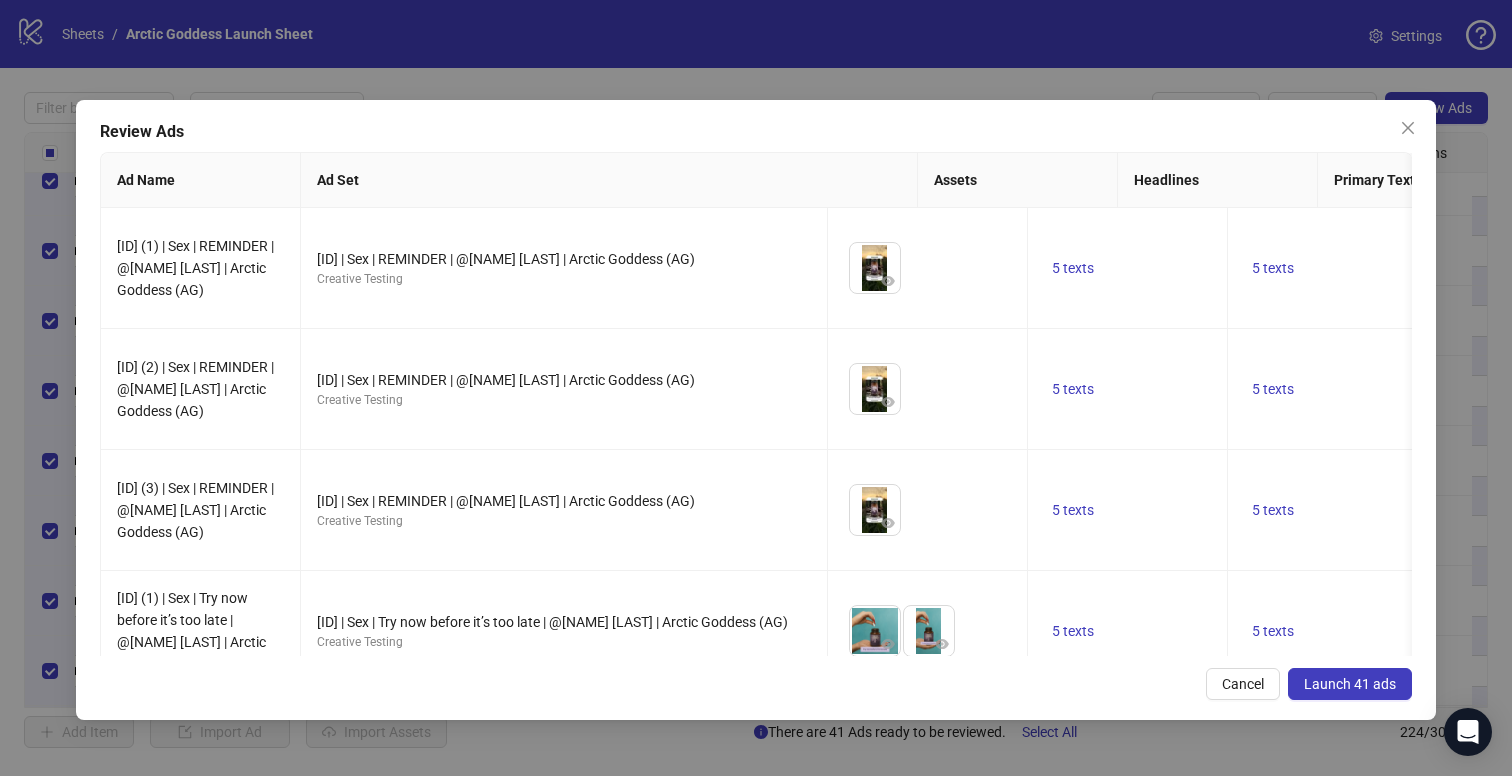 scroll, scrollTop: 0, scrollLeft: 460, axis: horizontal 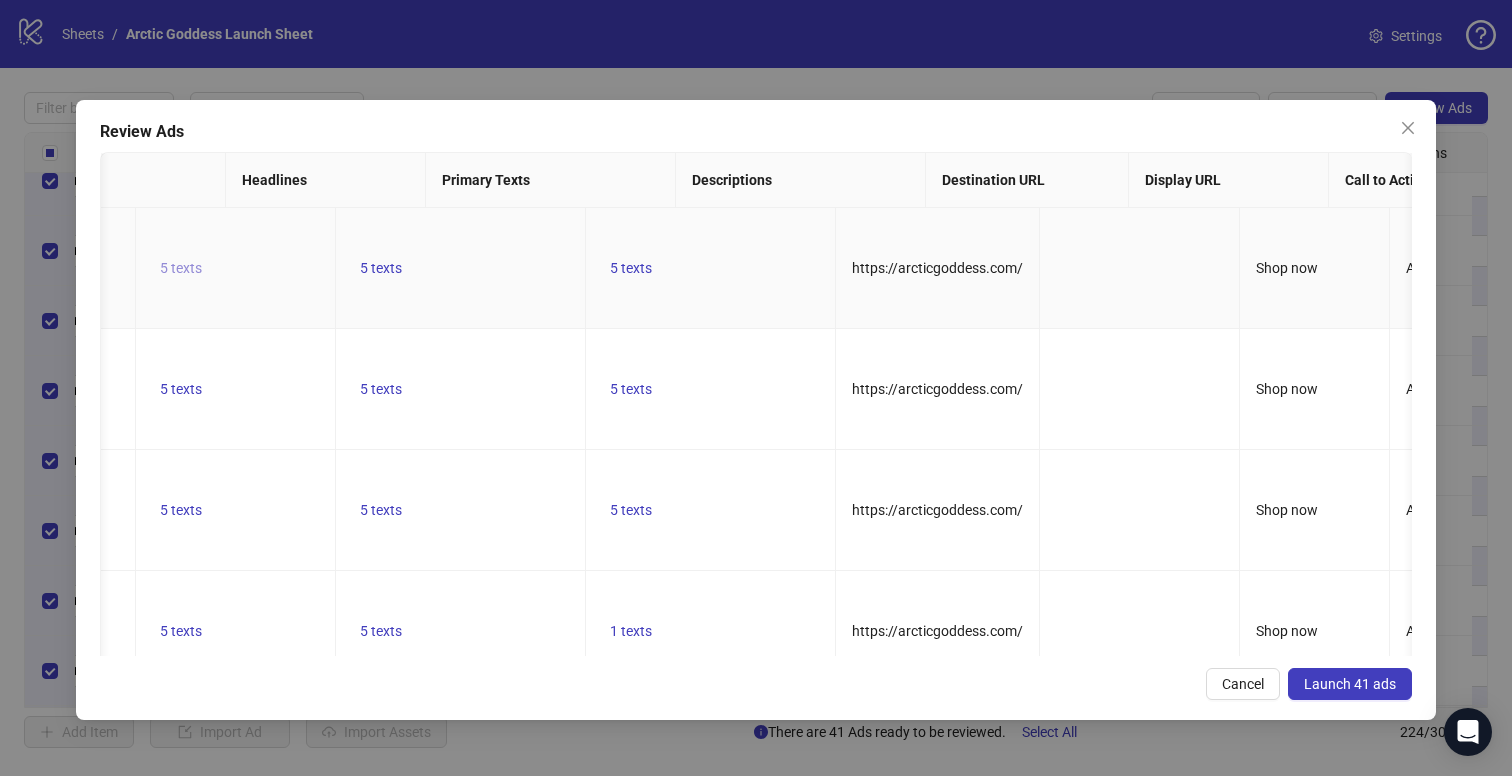 click on "5 texts" at bounding box center [181, 268] 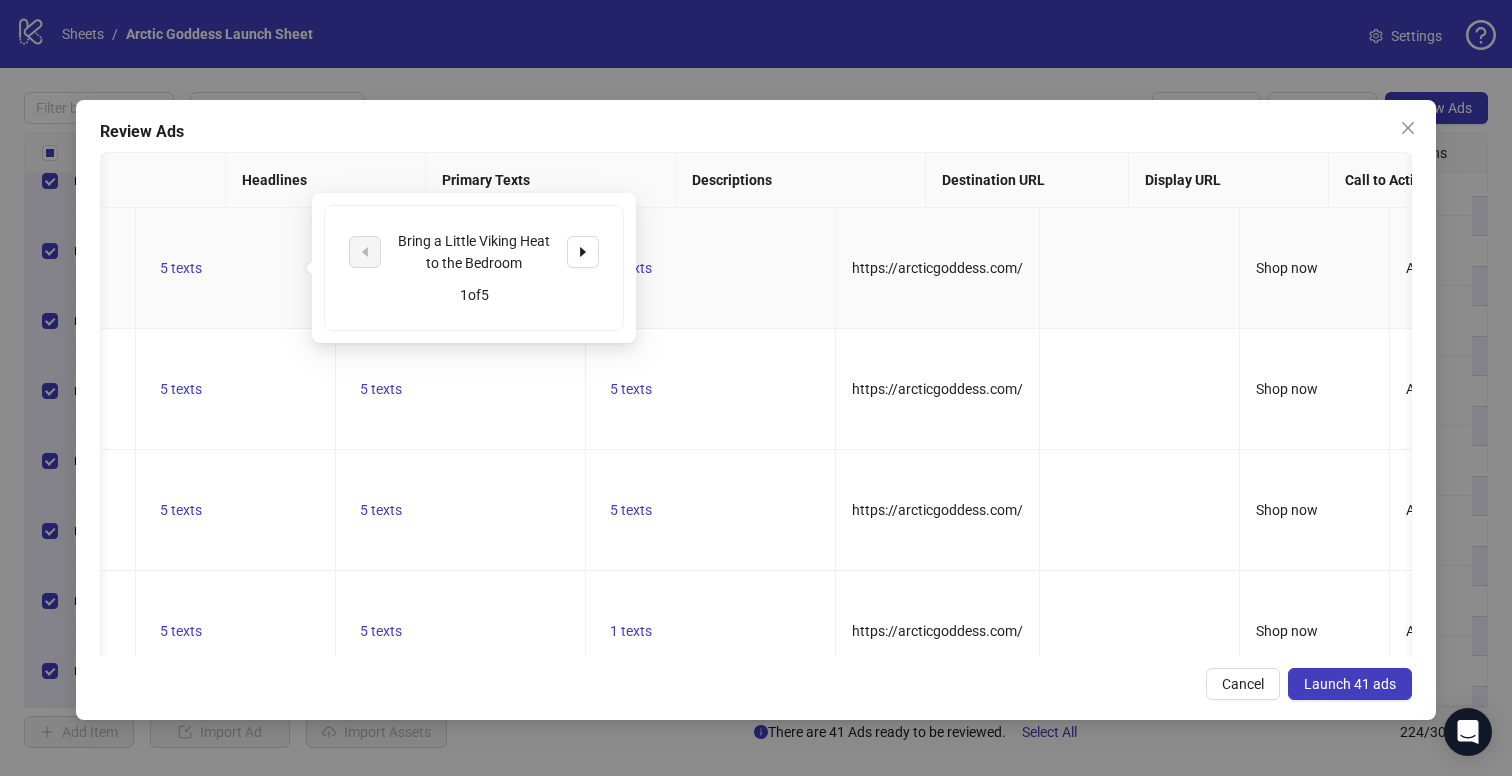 click on "Bring a Little Viking Heat to the Bedroom" at bounding box center [474, 252] 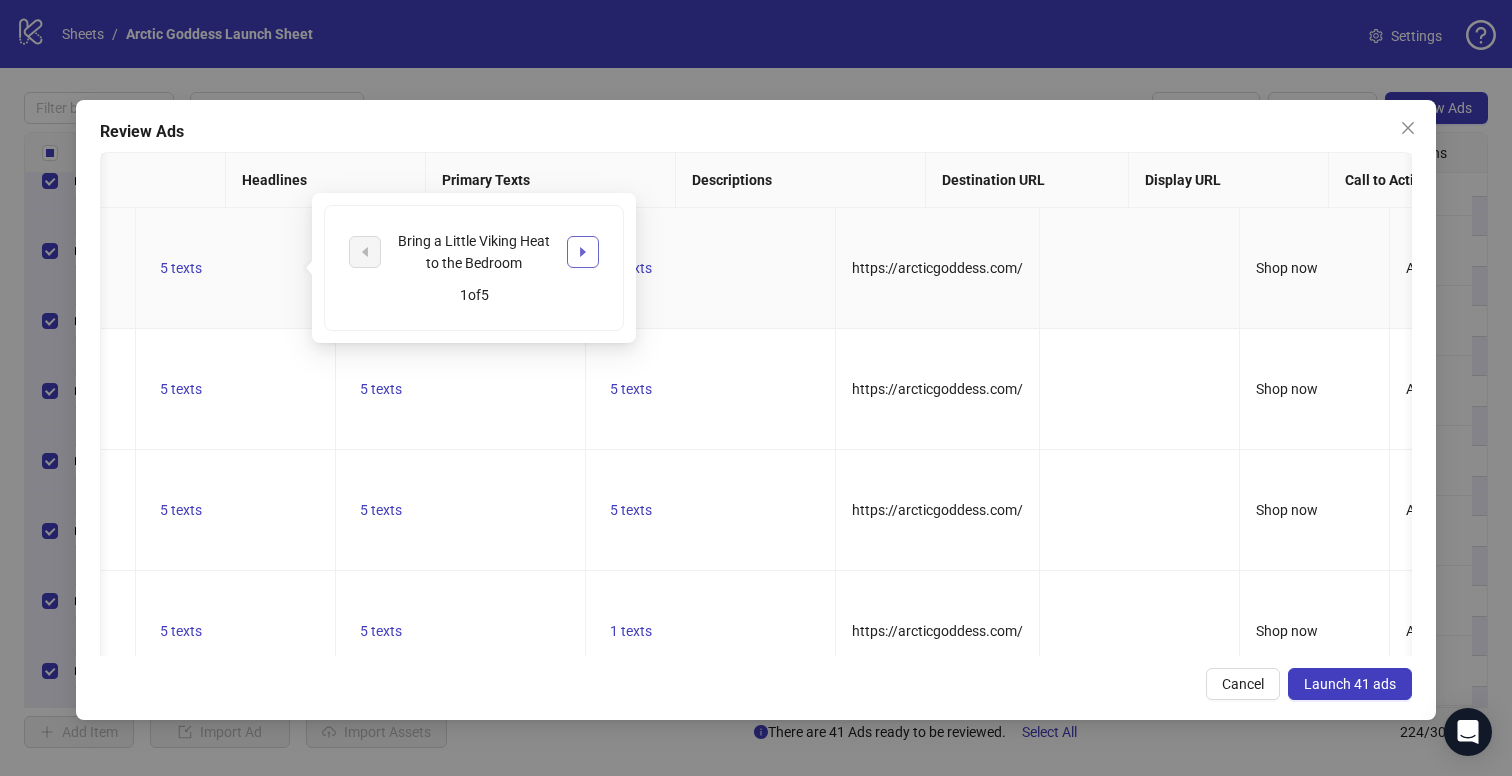 click at bounding box center [583, 252] 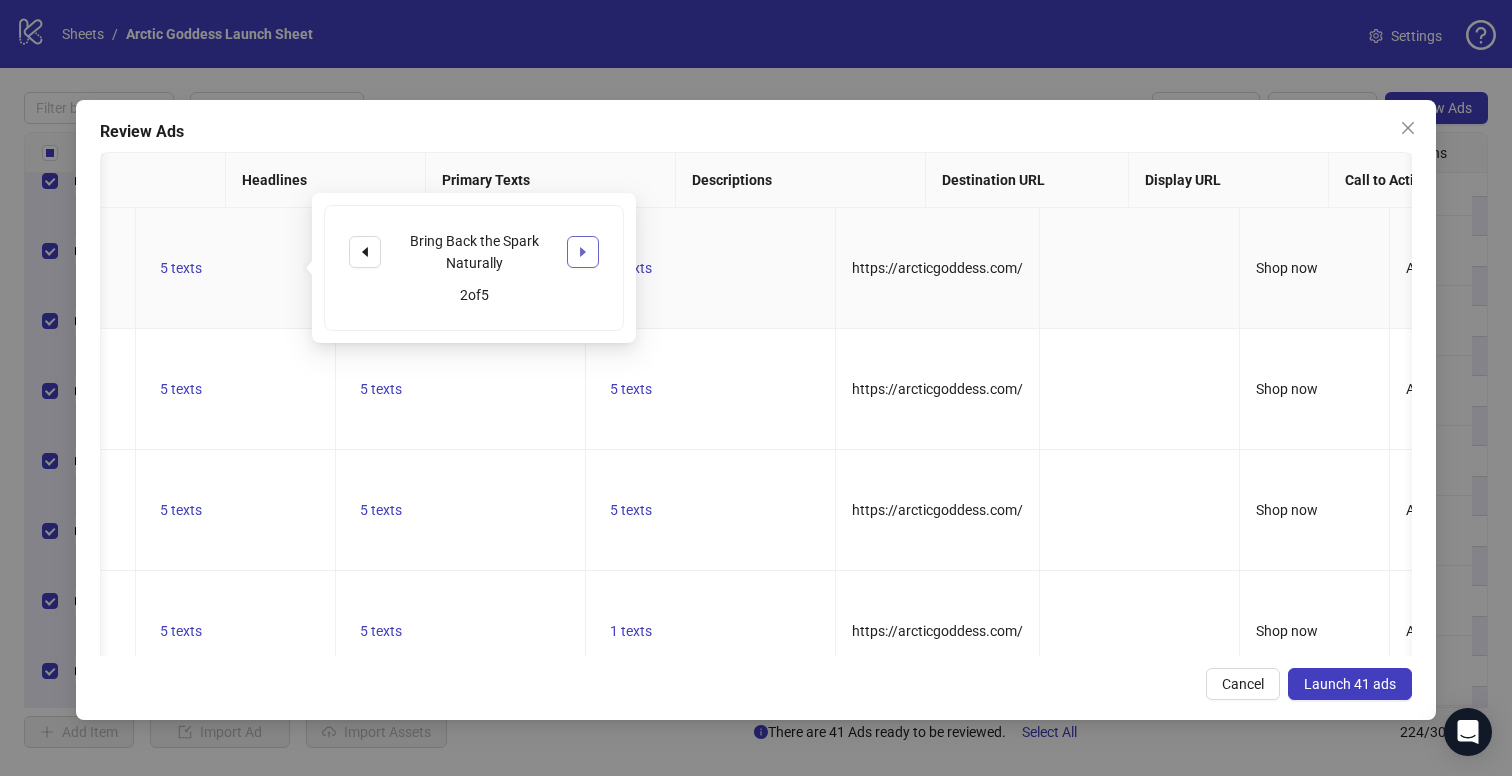 click at bounding box center [583, 252] 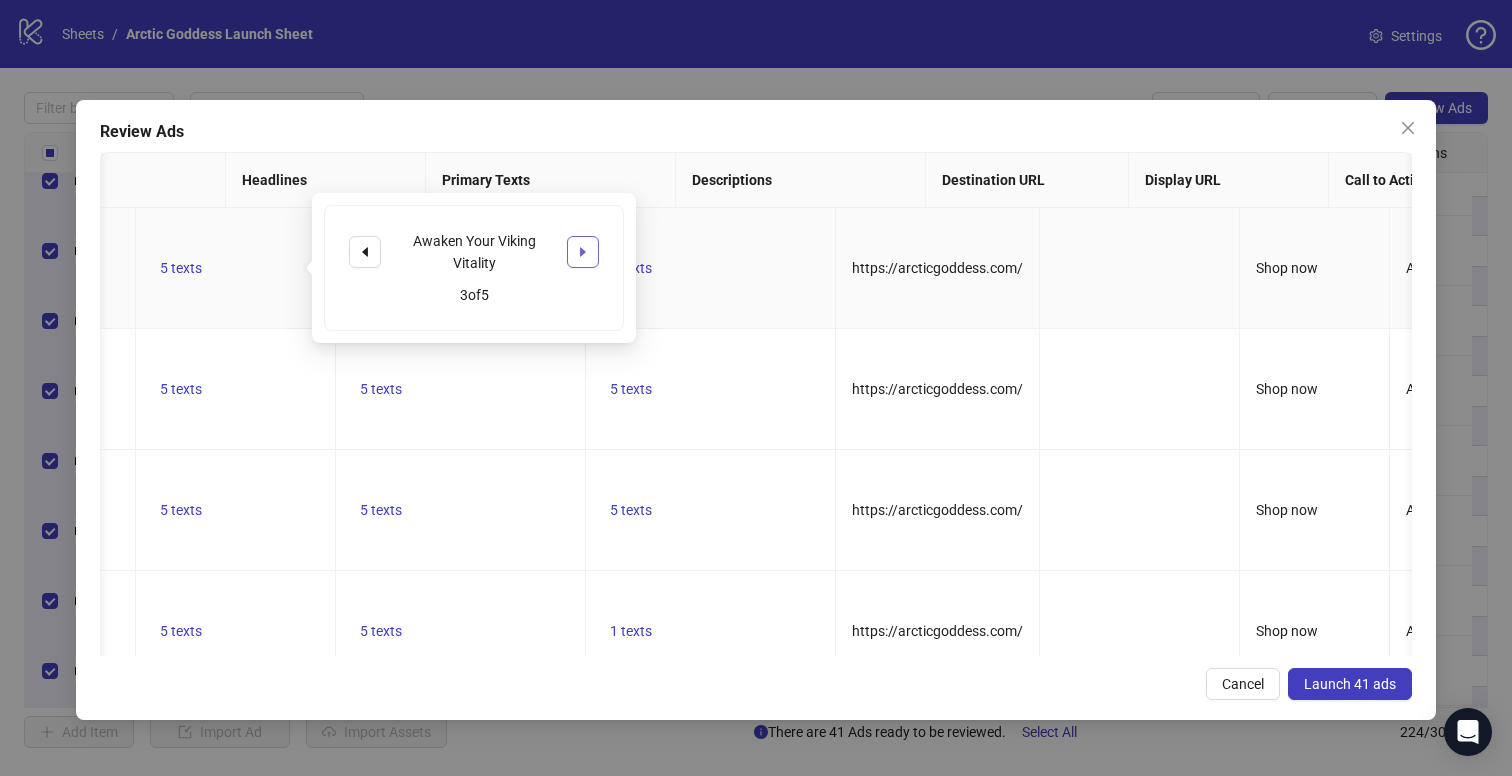 click at bounding box center (583, 252) 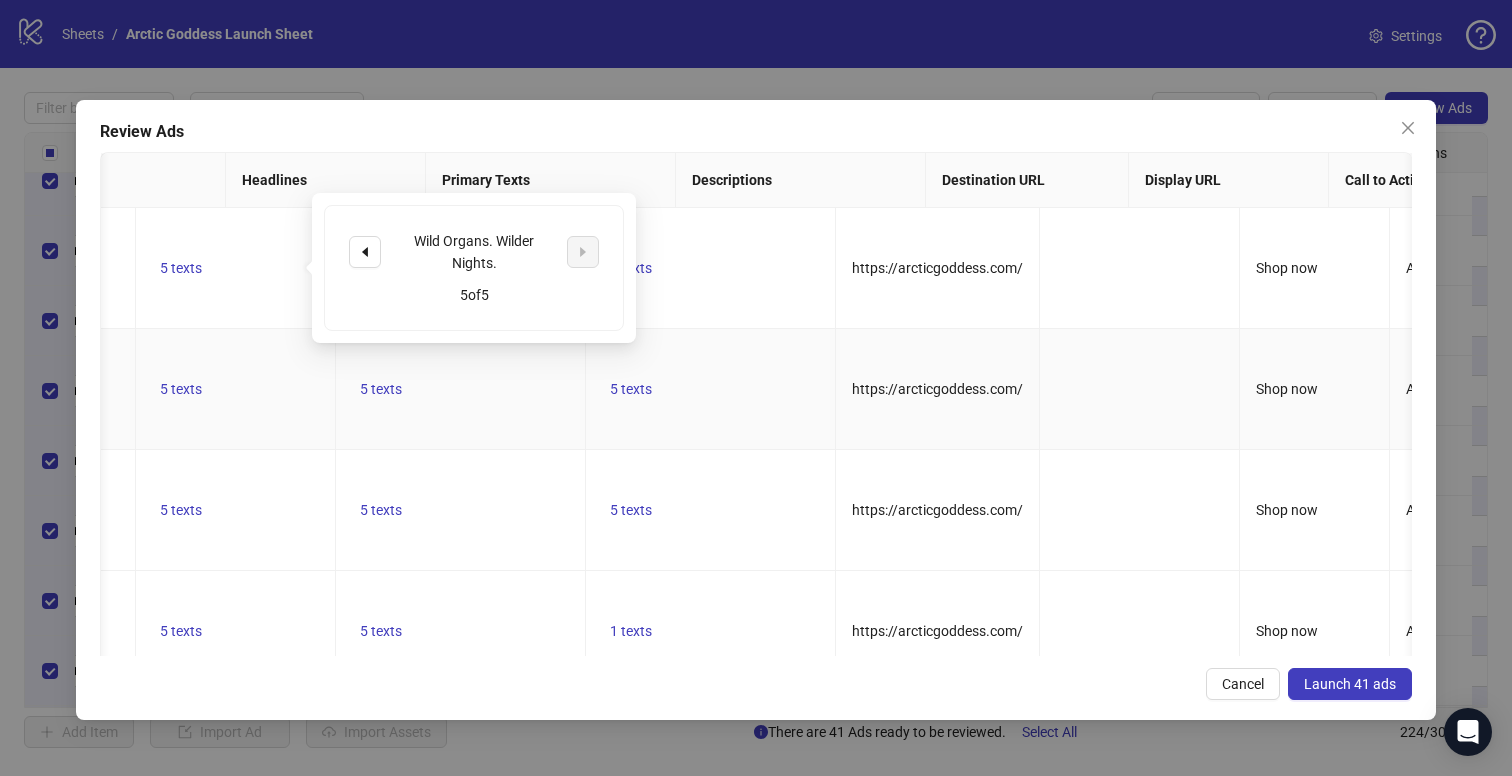 click on "5 texts" at bounding box center (461, 389) 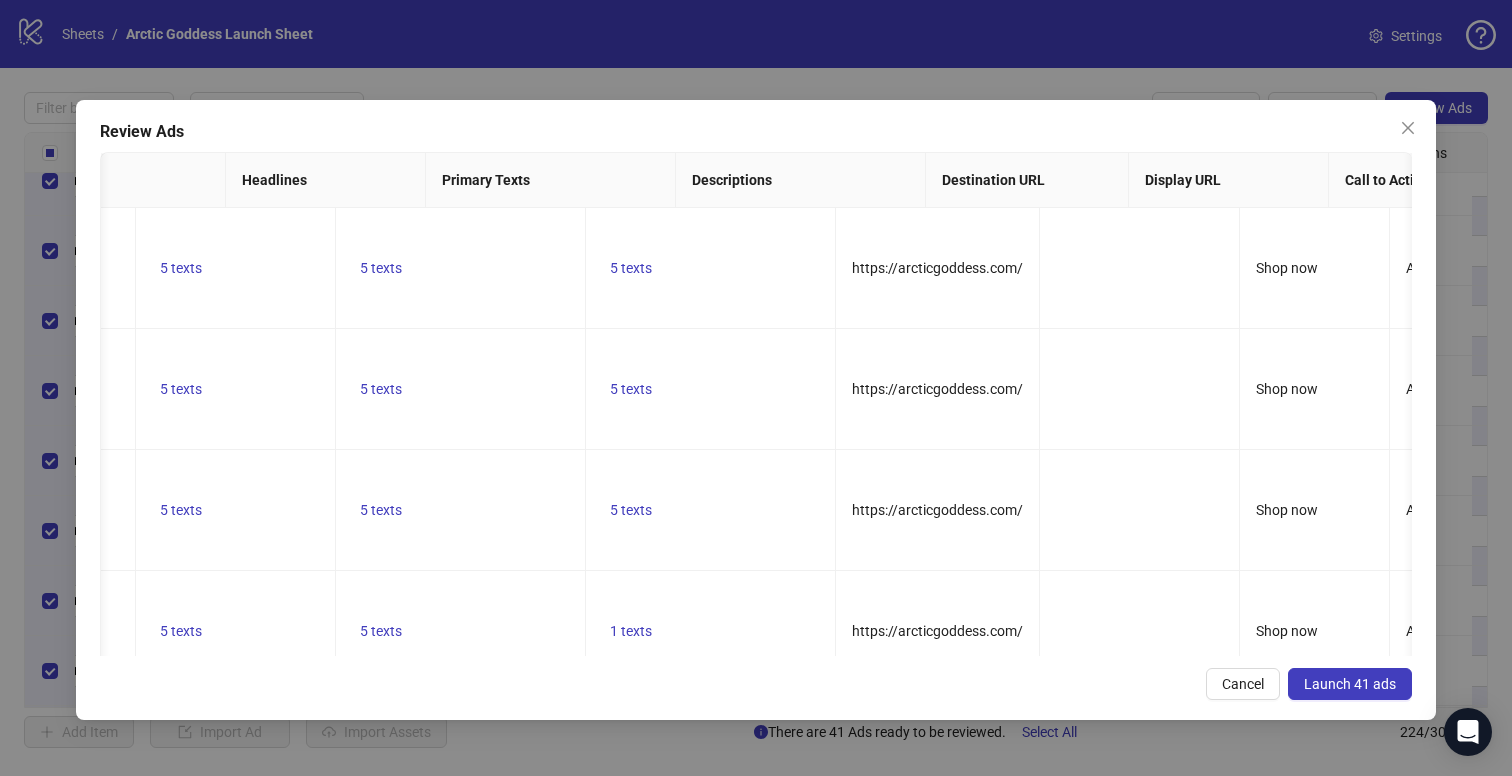 scroll, scrollTop: 0, scrollLeft: 1098, axis: horizontal 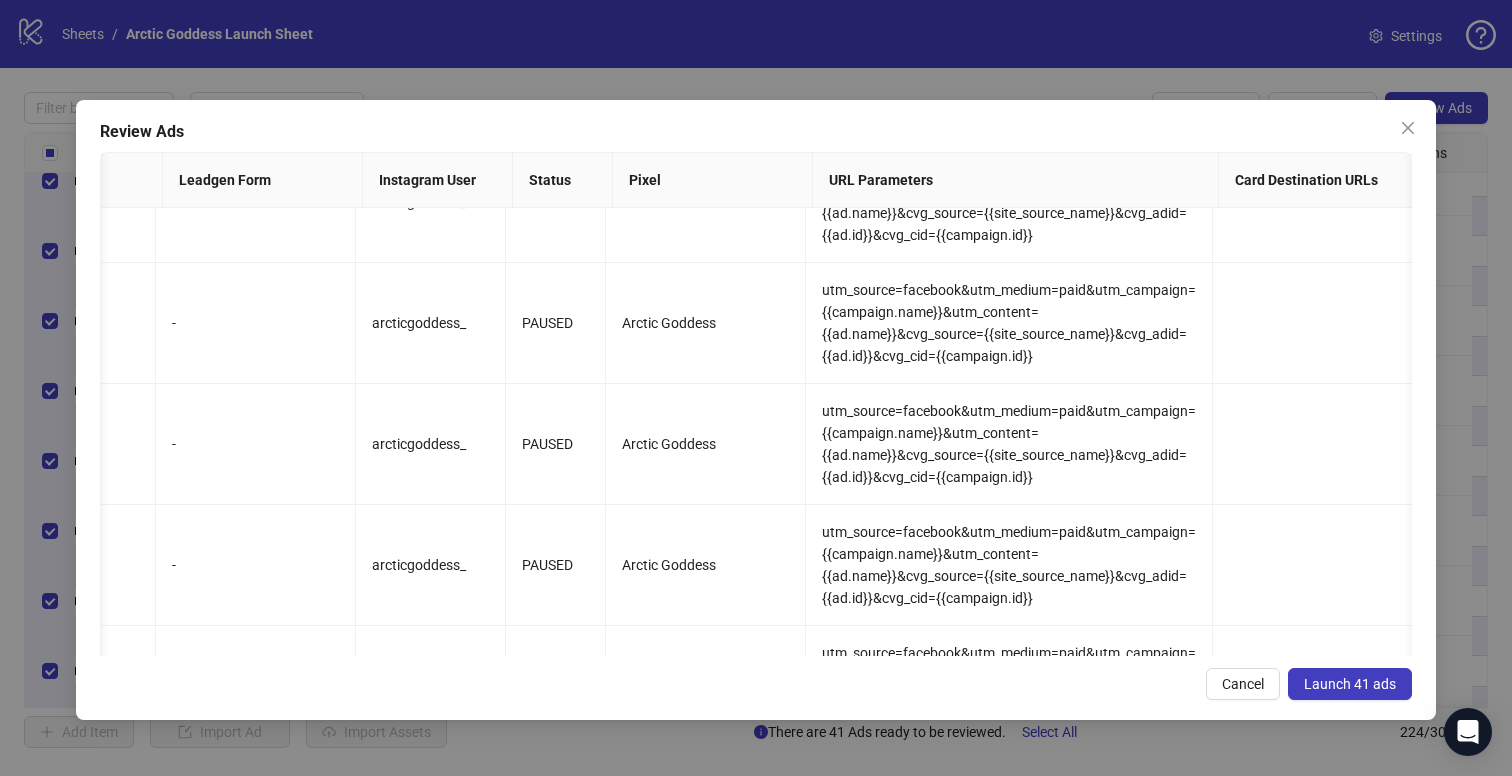 drag, startPoint x: 1121, startPoint y: 639, endPoint x: 1068, endPoint y: 659, distance: 56.648037 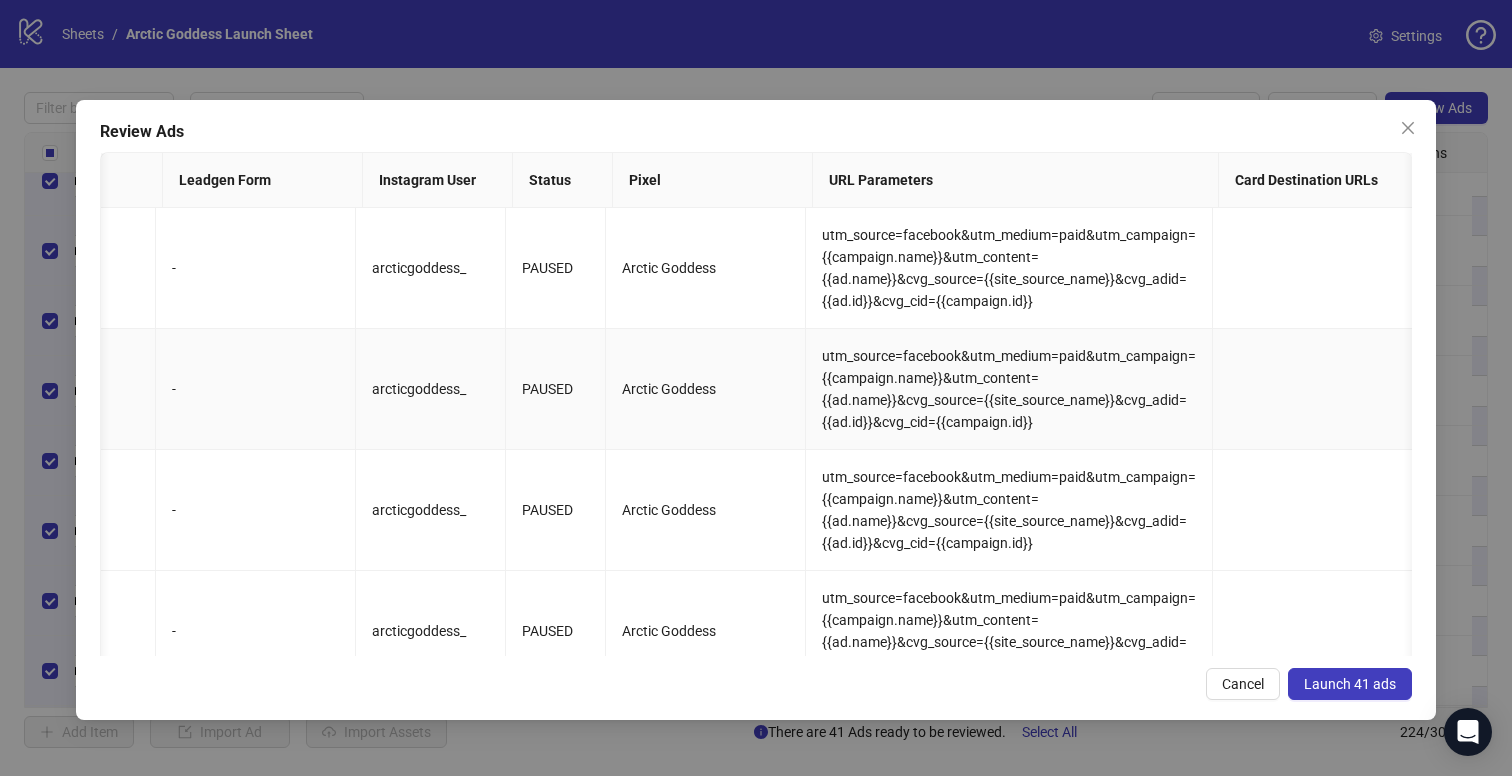 click on "utm_source=facebook&utm_medium=paid&utm_campaign={{campaign.name}}&utm_content={{ad.name}}&cvg_source={{site_source_name}}&cvg_adid={{ad.id}}&cvg_cid={{campaign.id}}" at bounding box center [1009, 389] 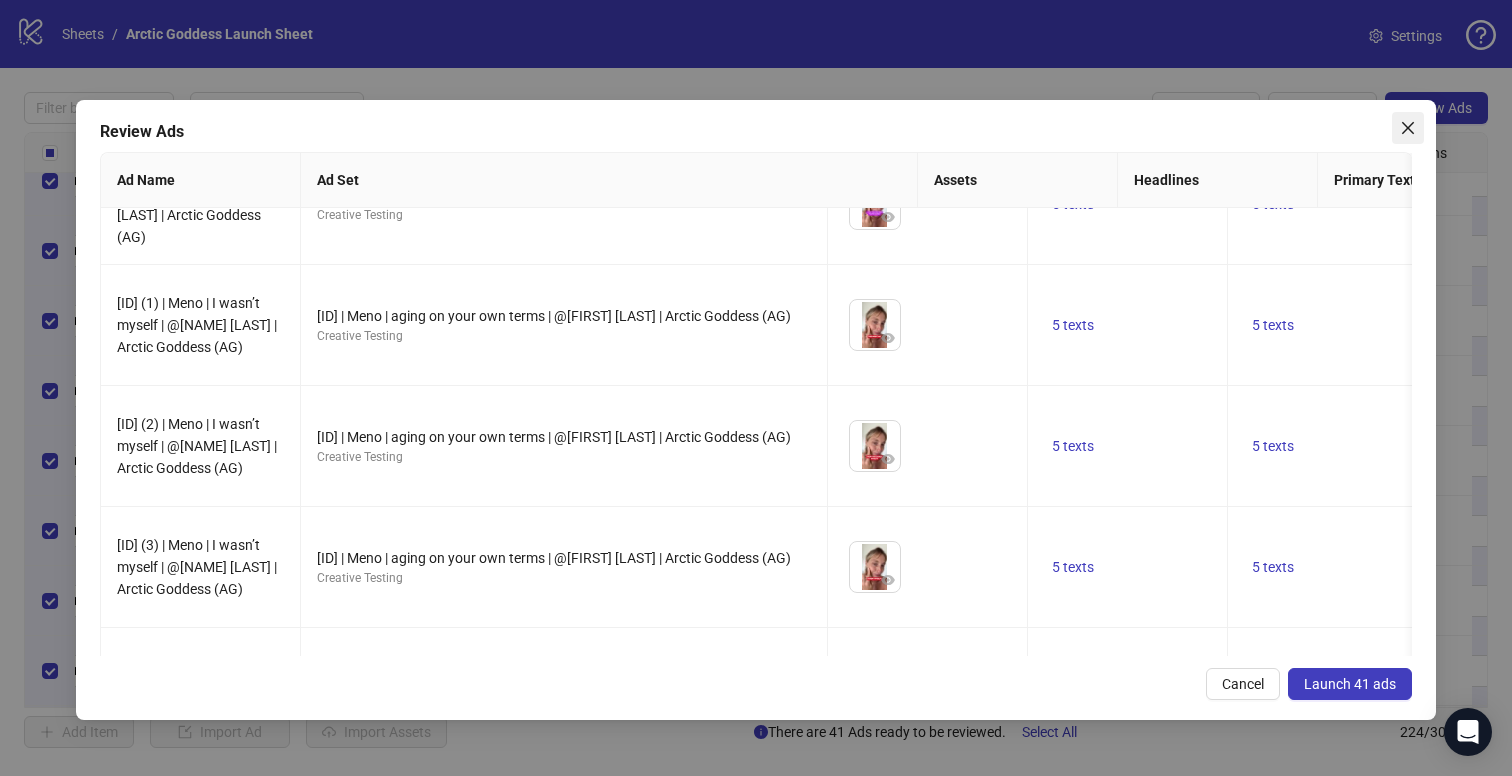 click at bounding box center (1408, 128) 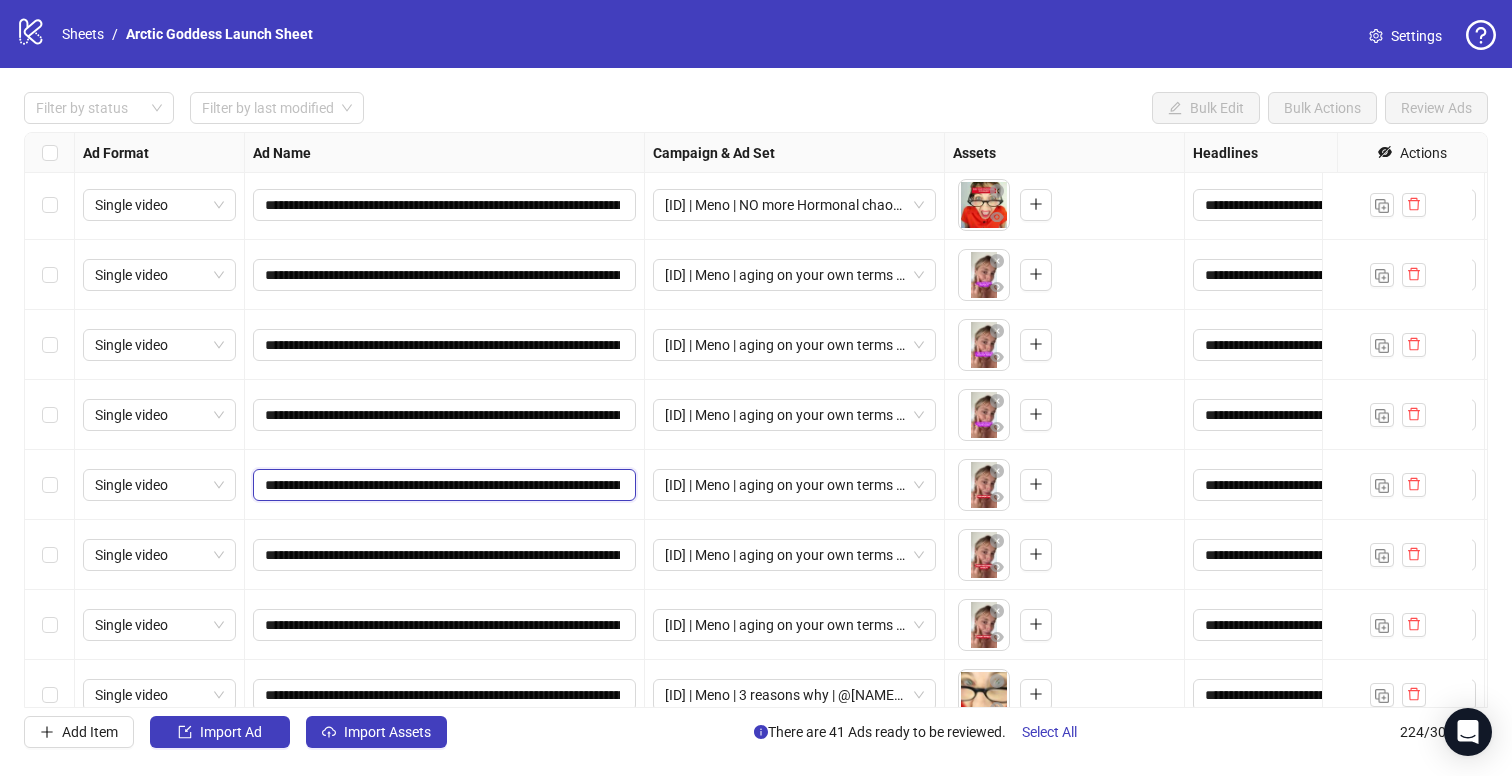 click on "**********" at bounding box center [442, 485] 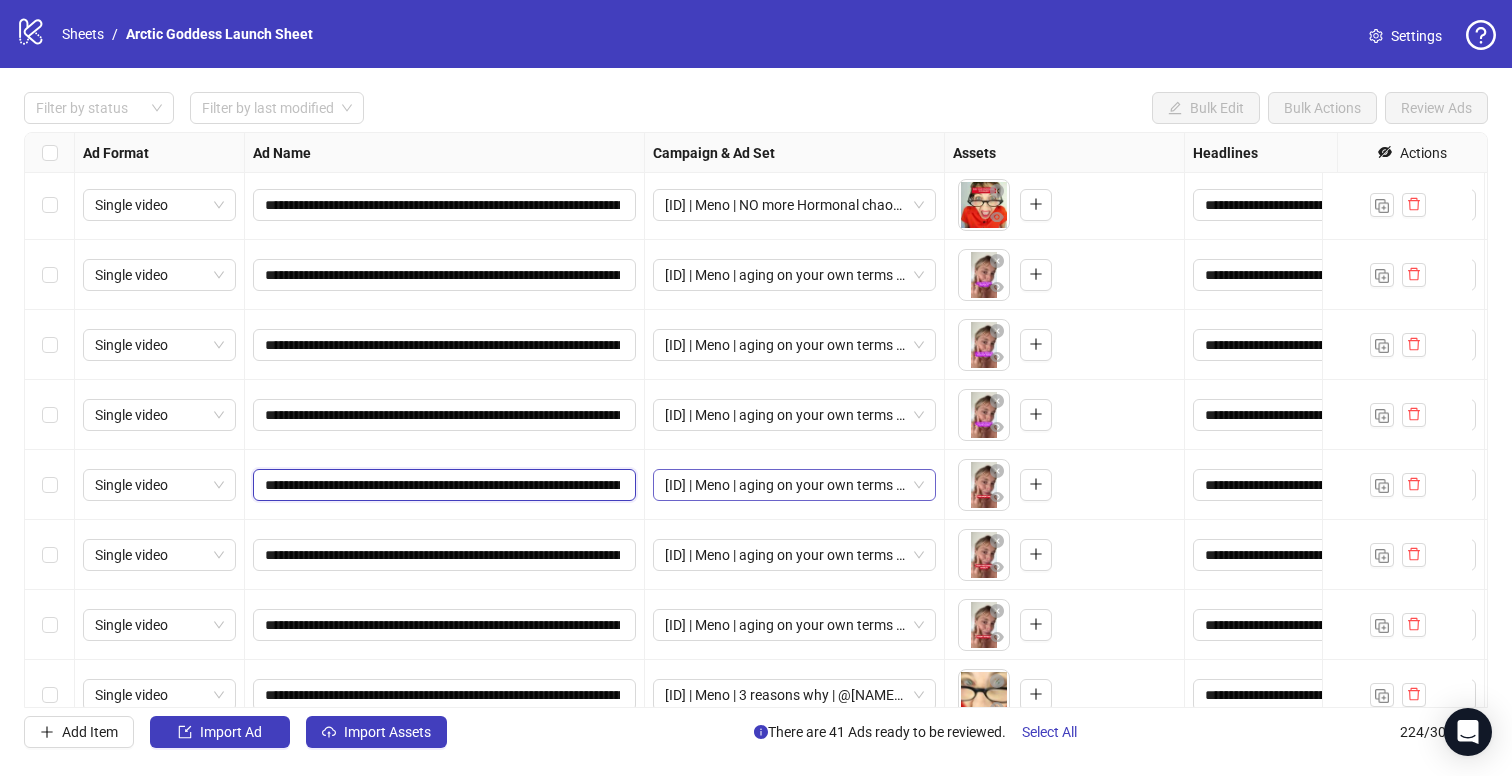 click on "[ID] | Meno | aging on your own terms | @[FIRST] [LAST] | Arctic Goddess (AG)" at bounding box center (794, 485) 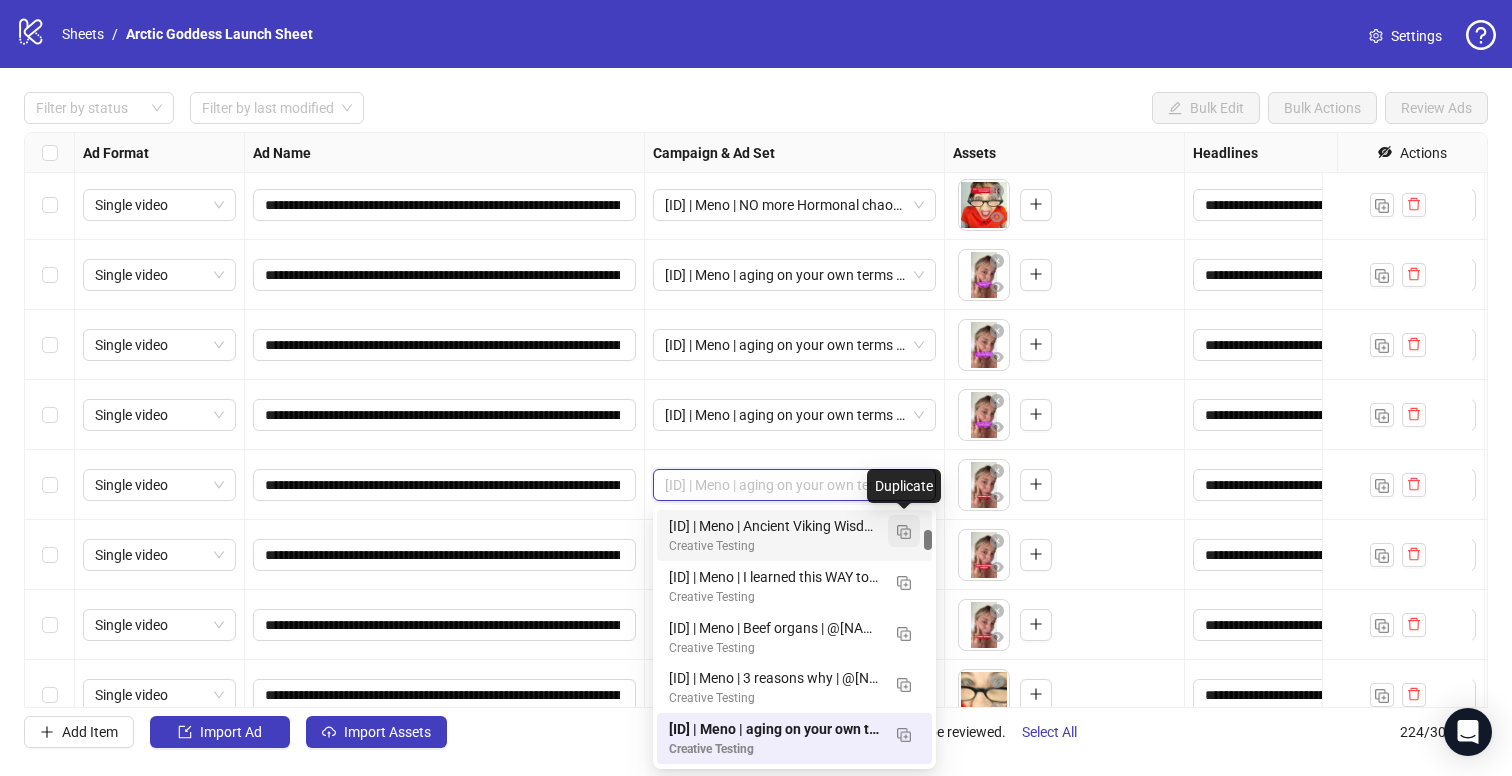 paste on "**********" 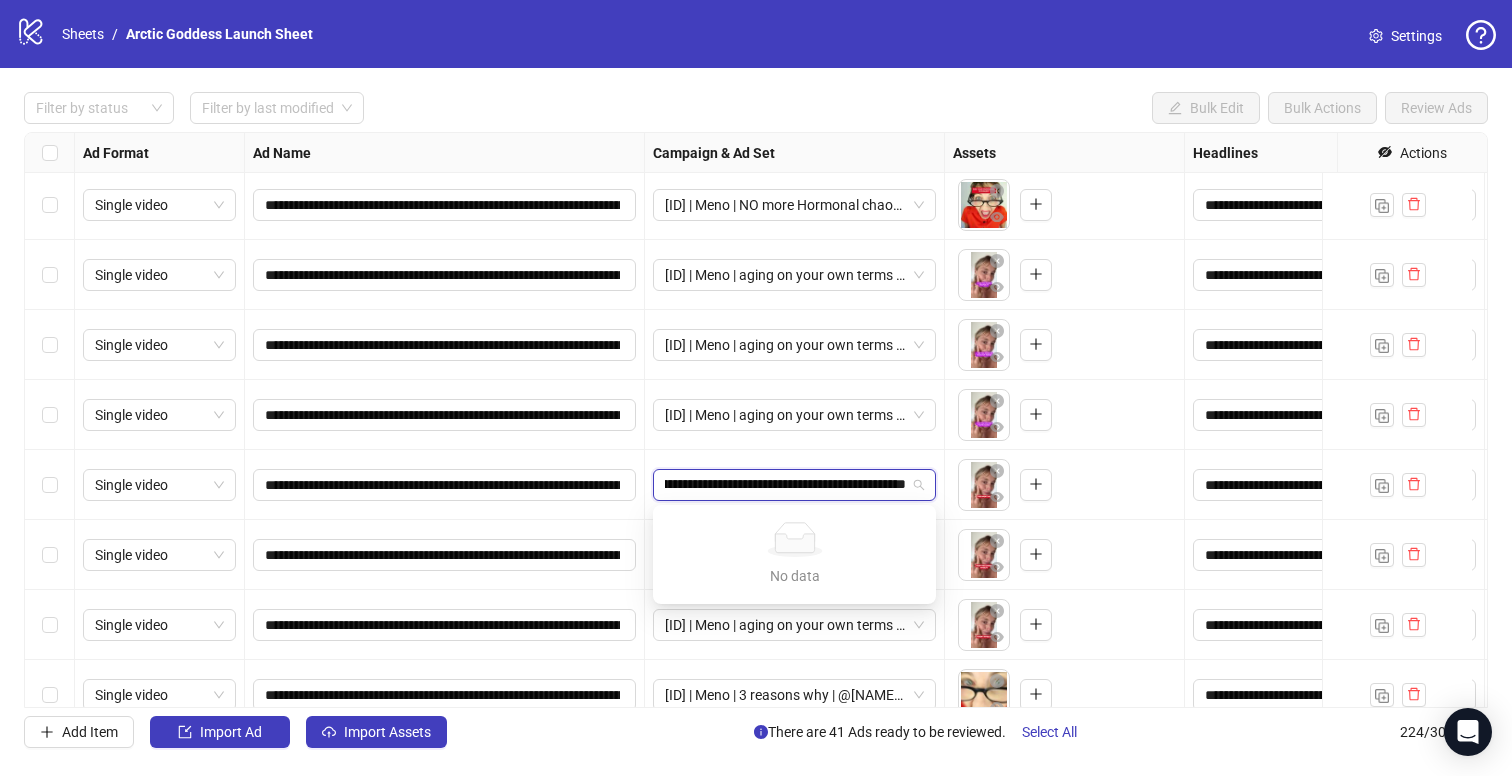 type 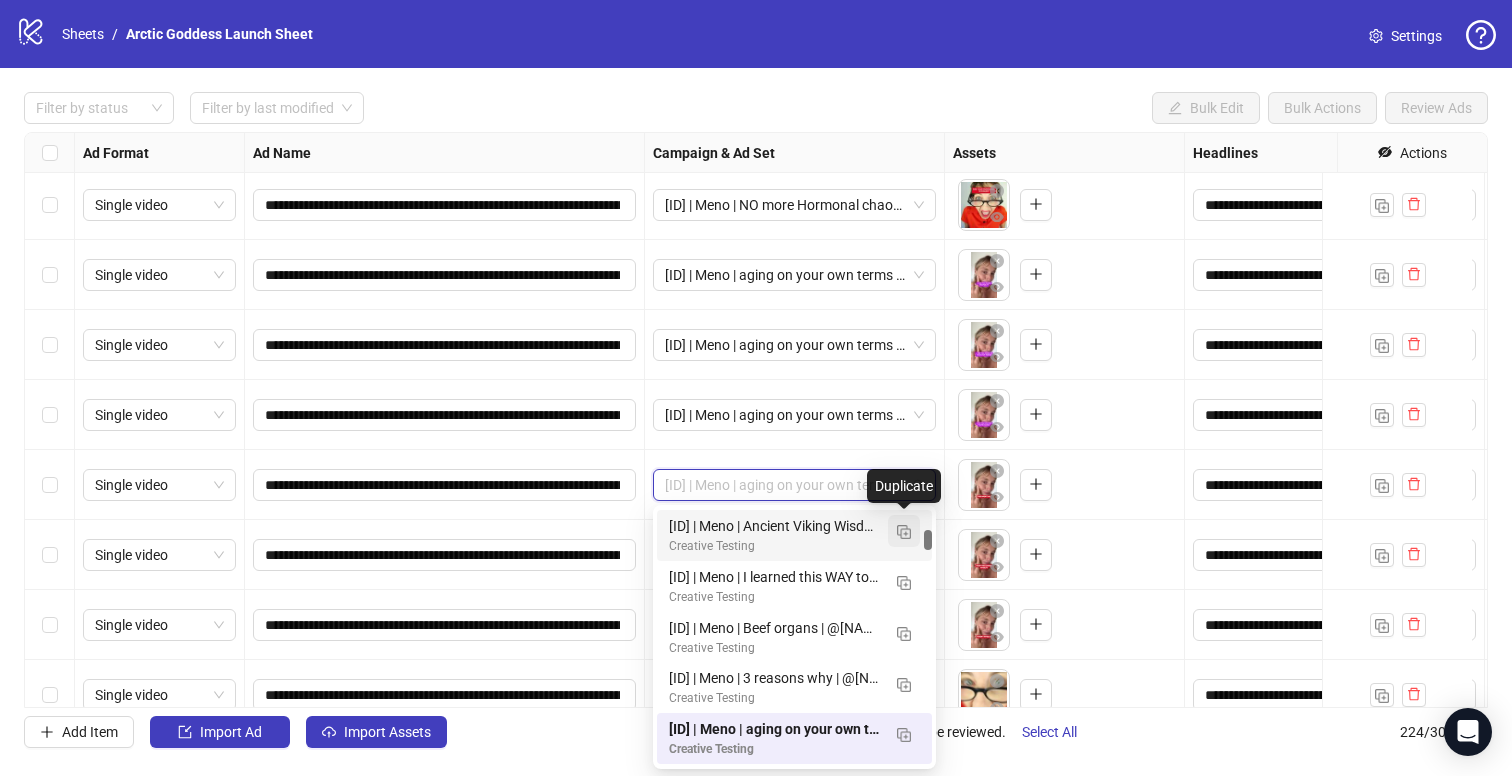click at bounding box center (904, 532) 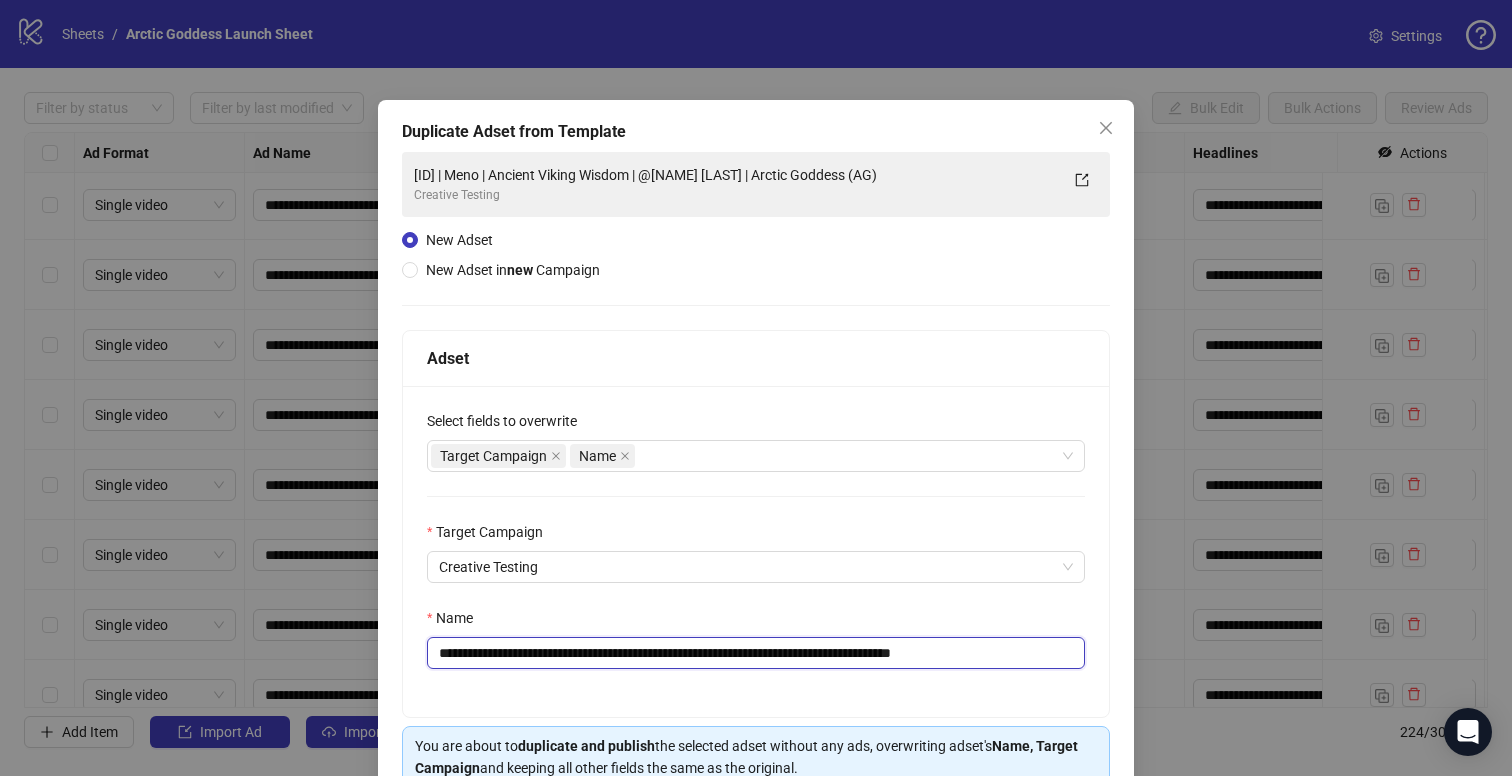 click on "**********" at bounding box center (756, 653) 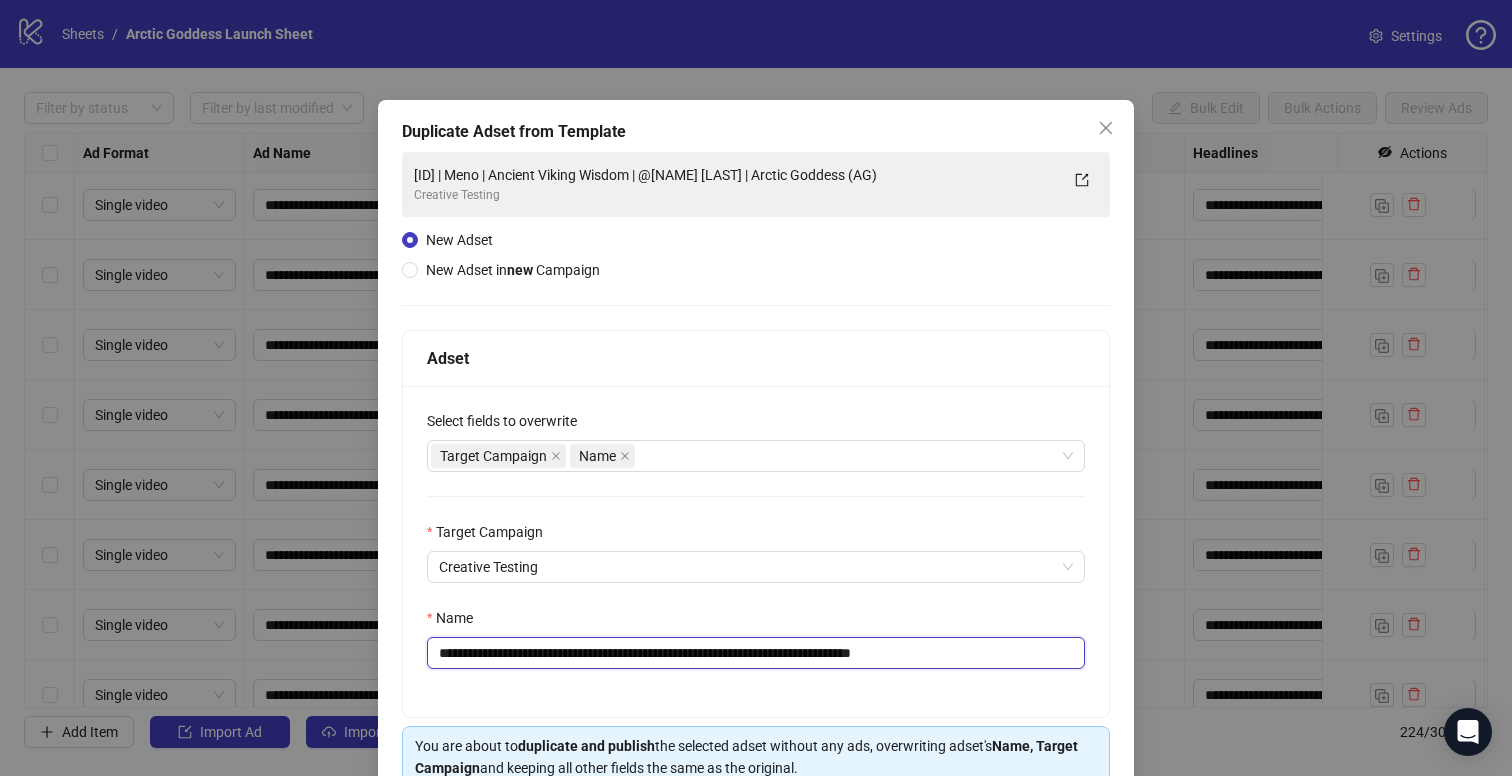 drag, startPoint x: 538, startPoint y: 649, endPoint x: 563, endPoint y: 654, distance: 25.495098 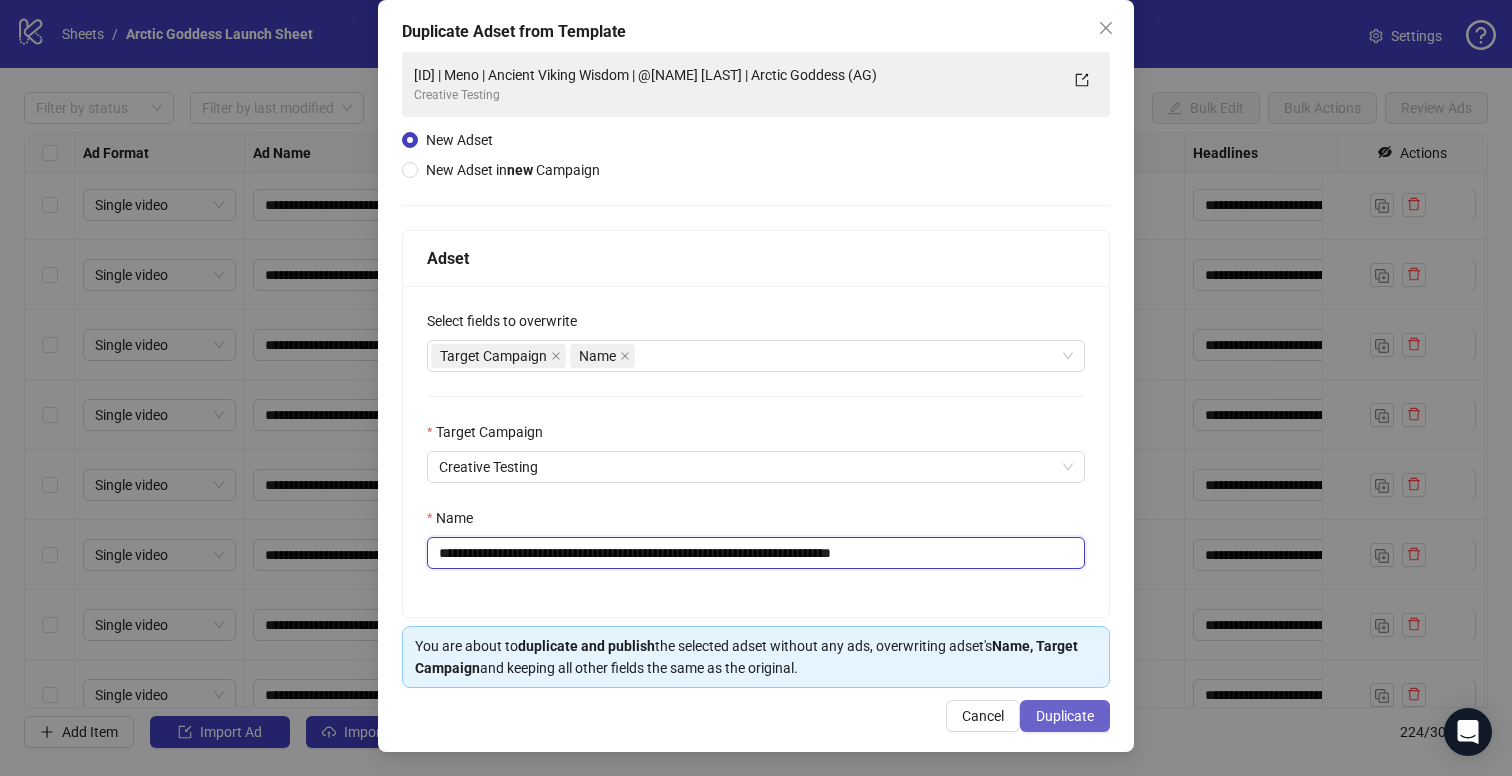type on "**********" 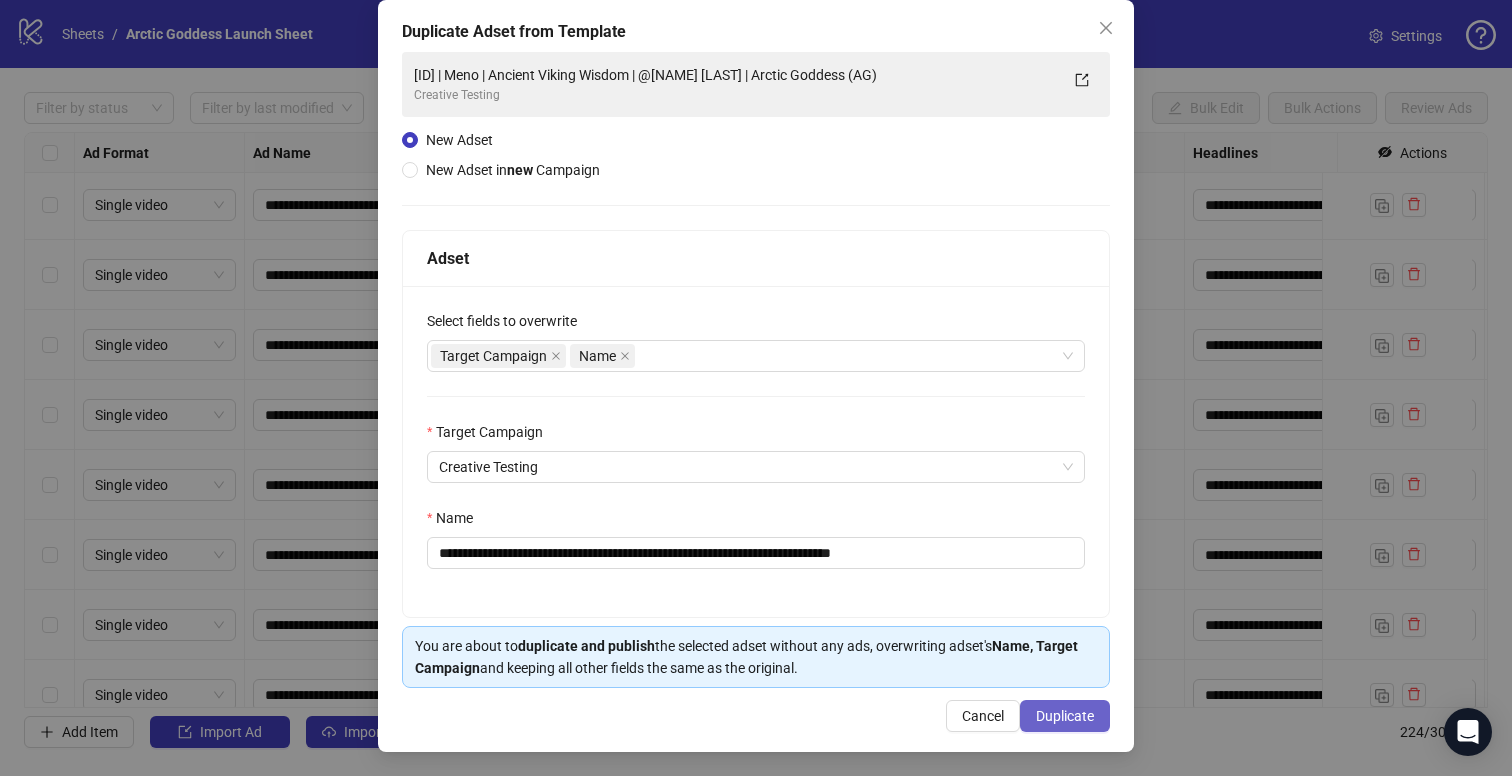 click on "Duplicate" at bounding box center [1065, 716] 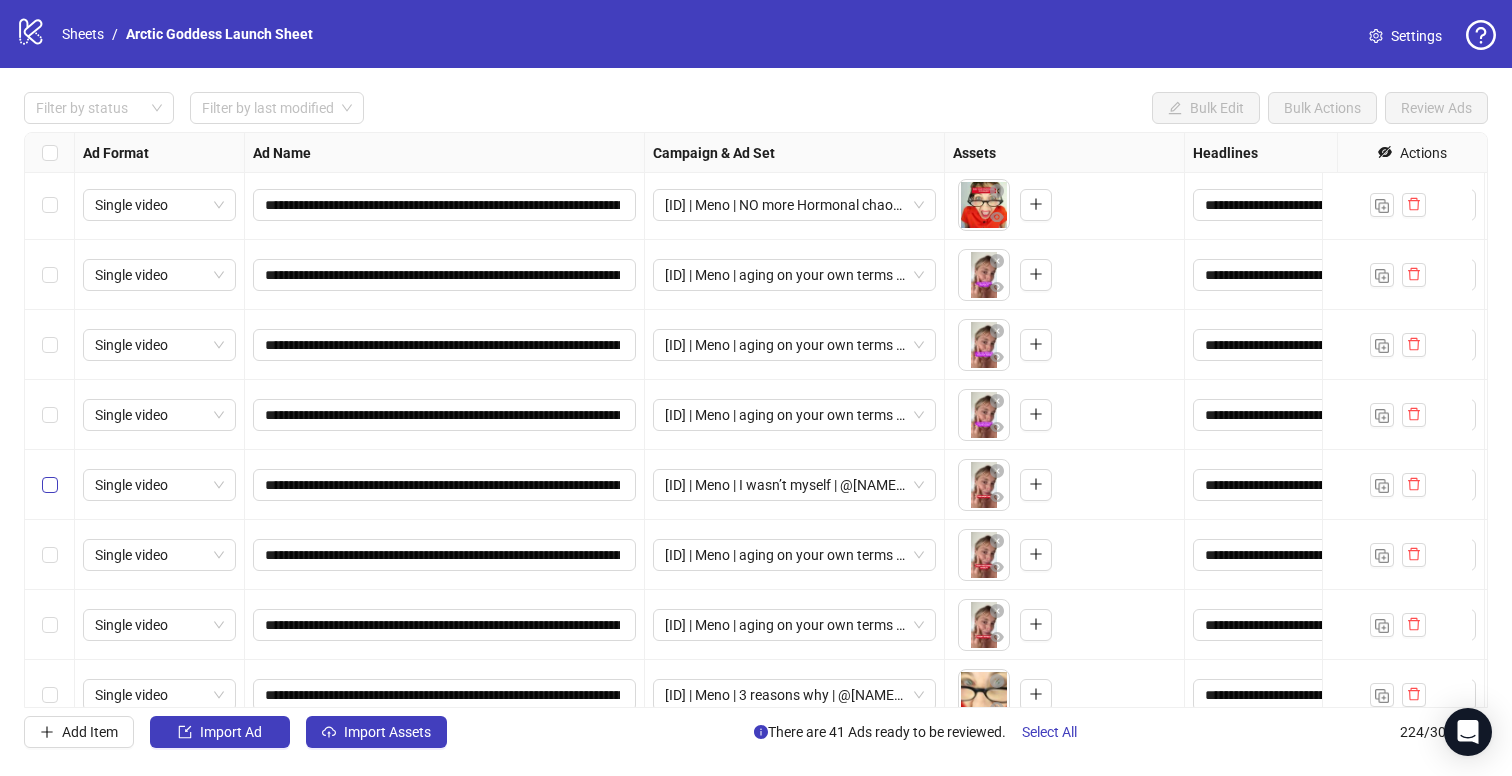 click at bounding box center (50, 485) 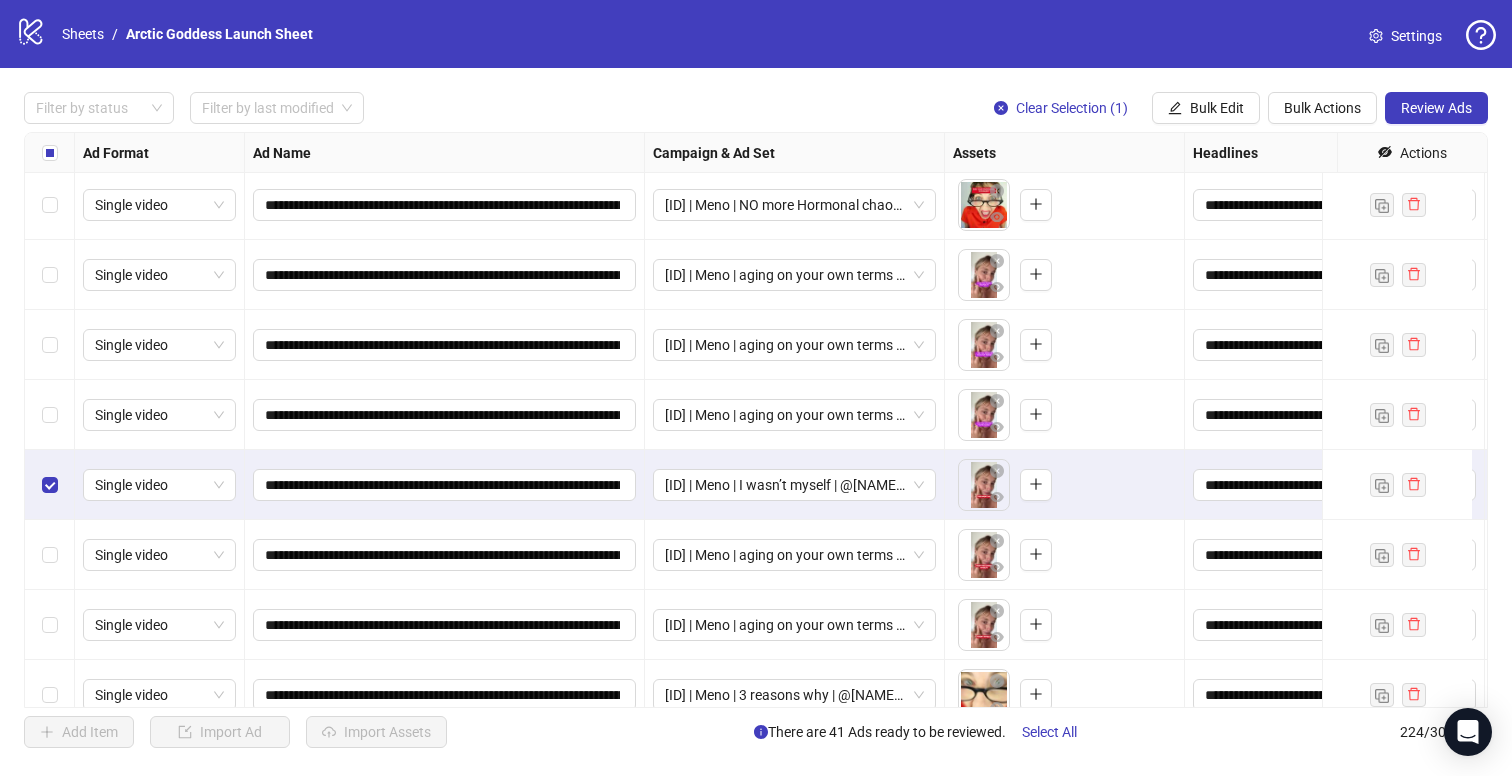 click at bounding box center (50, 555) 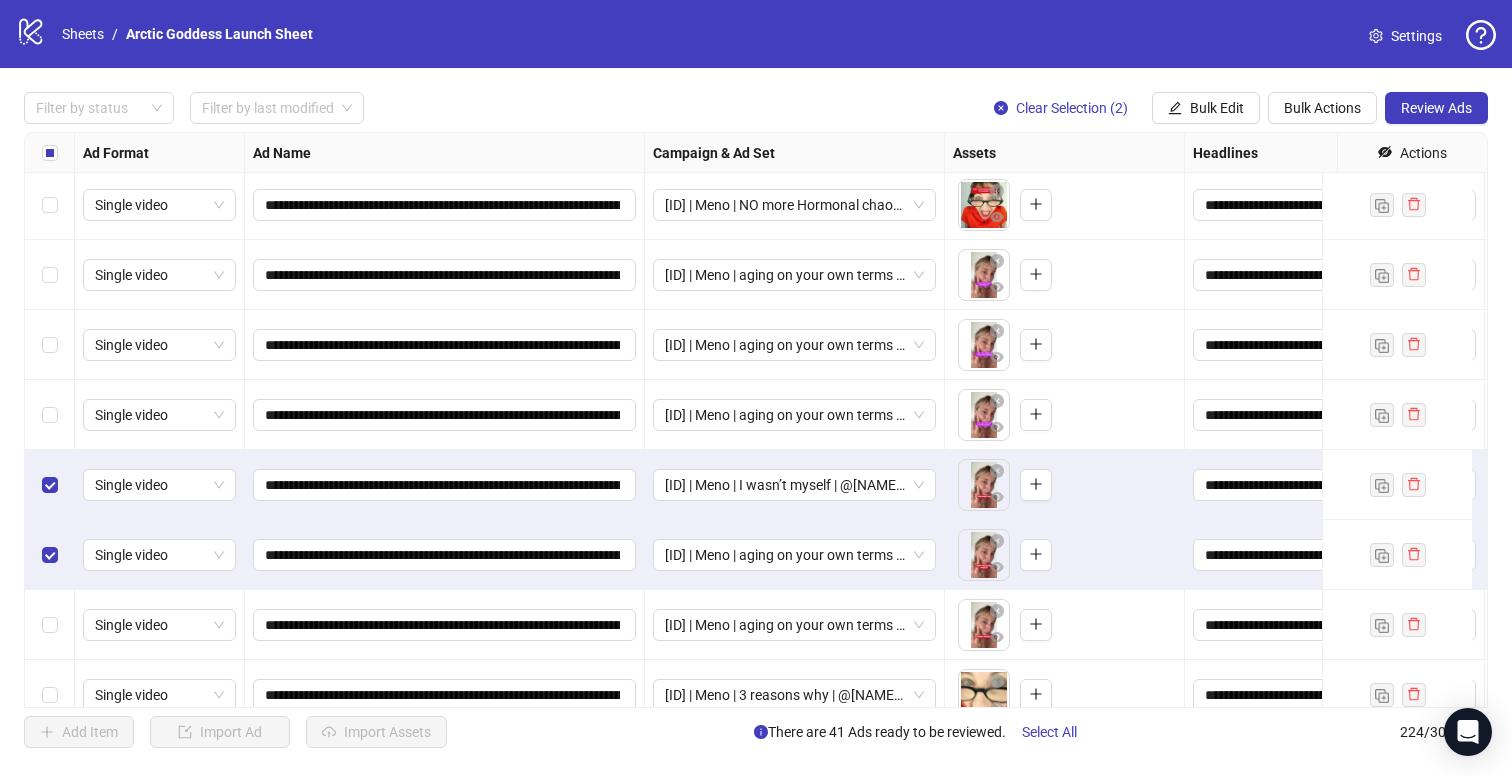 click at bounding box center [50, 625] 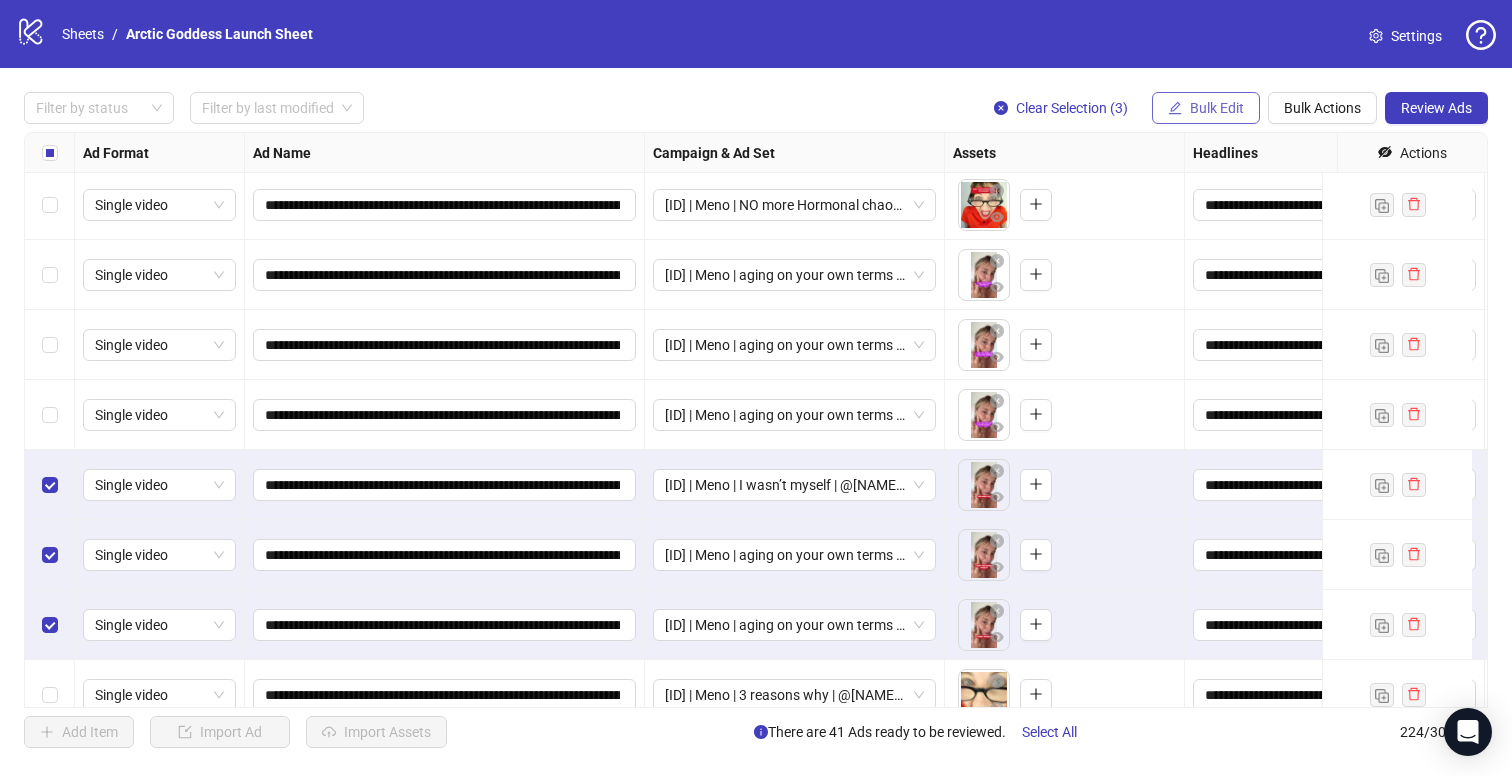 click on "Bulk Edit" at bounding box center [1206, 108] 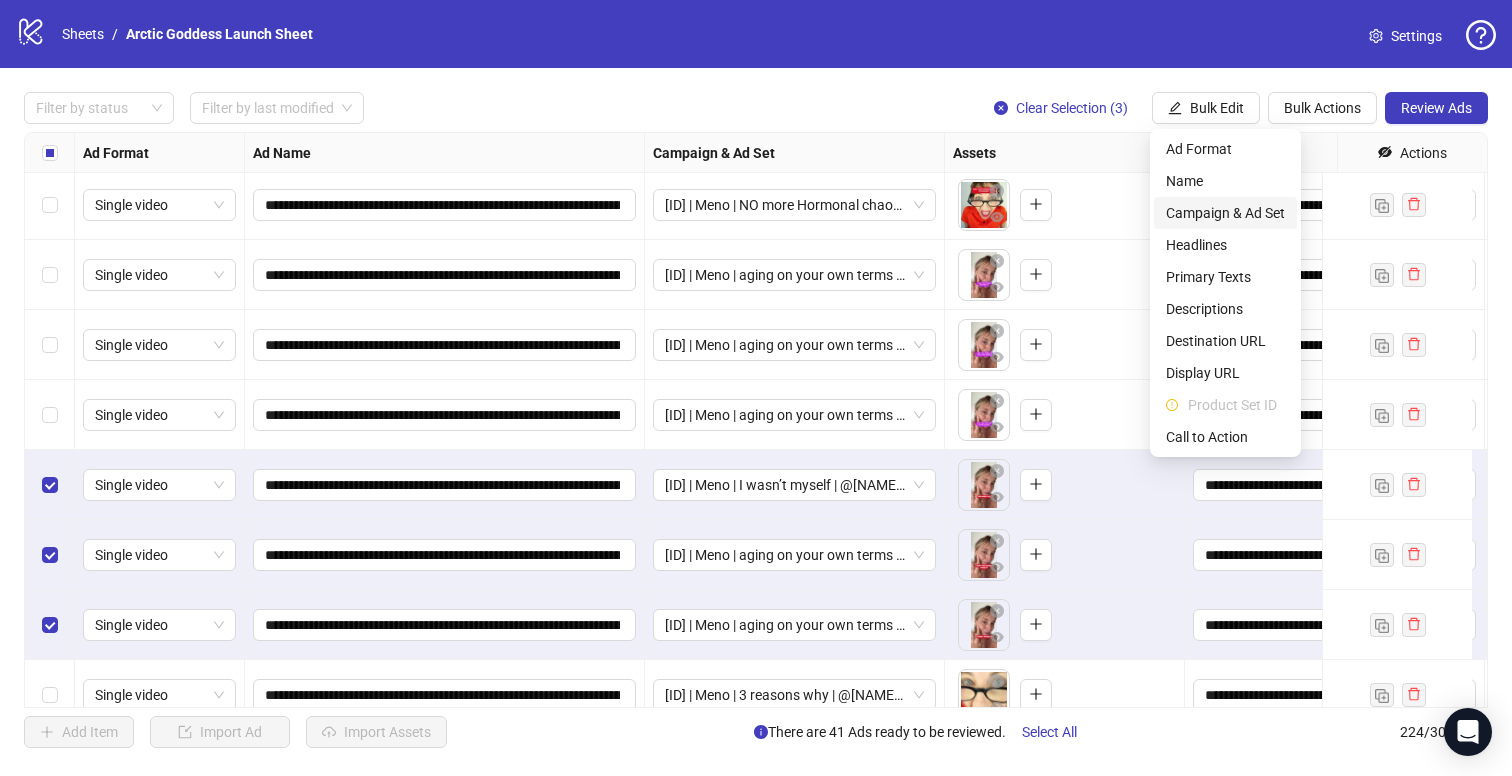 click on "Campaign & Ad Set" at bounding box center (1225, 213) 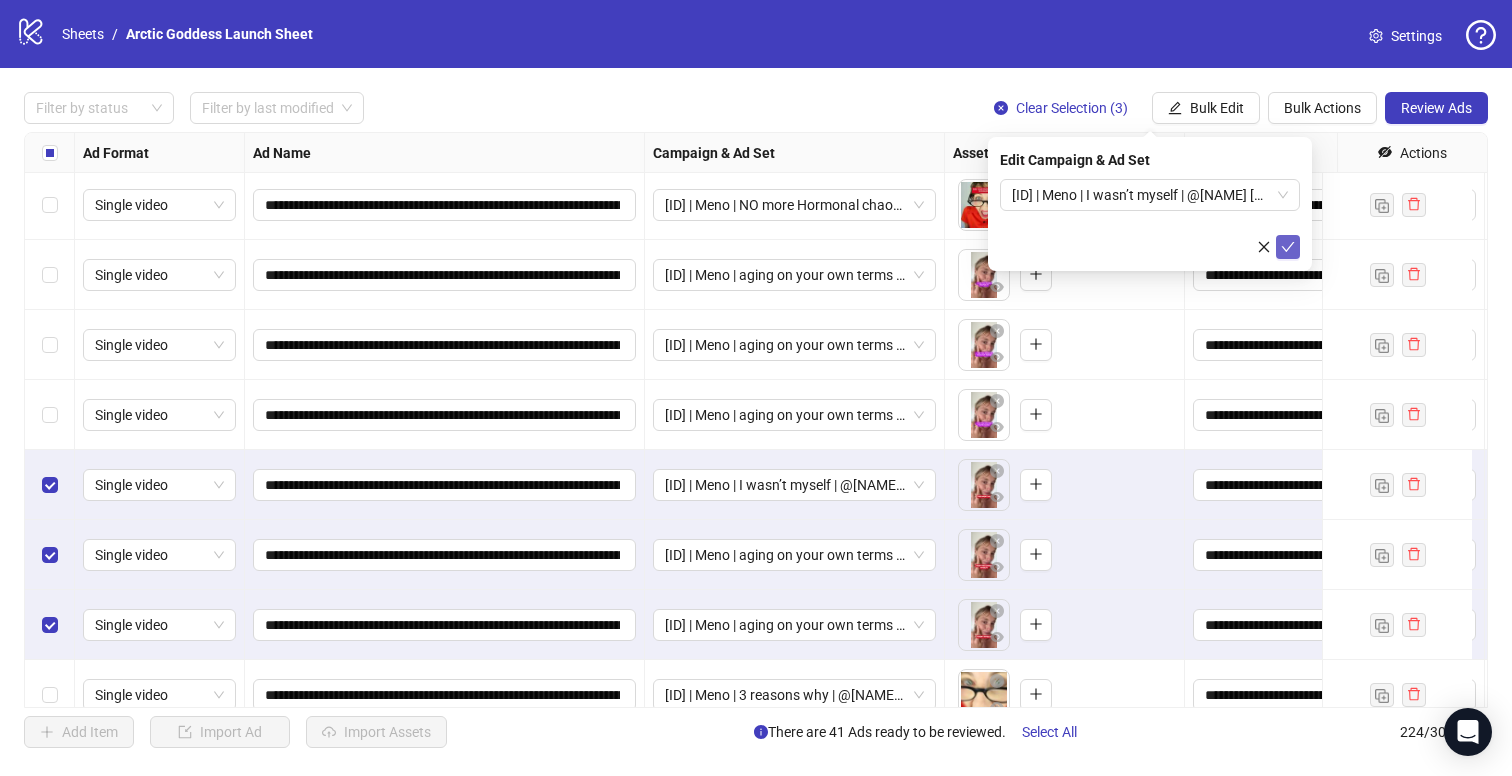 click 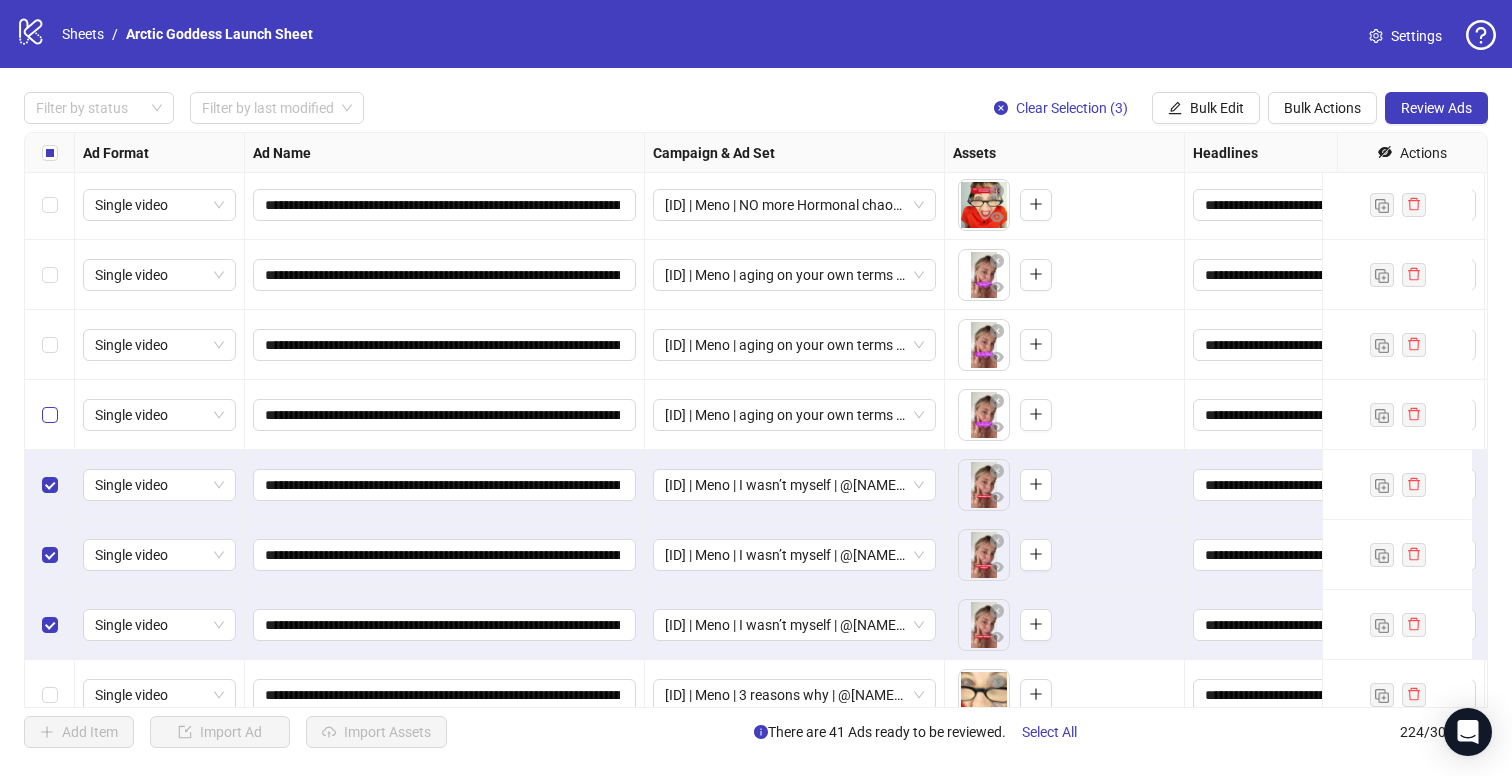 click at bounding box center (50, 415) 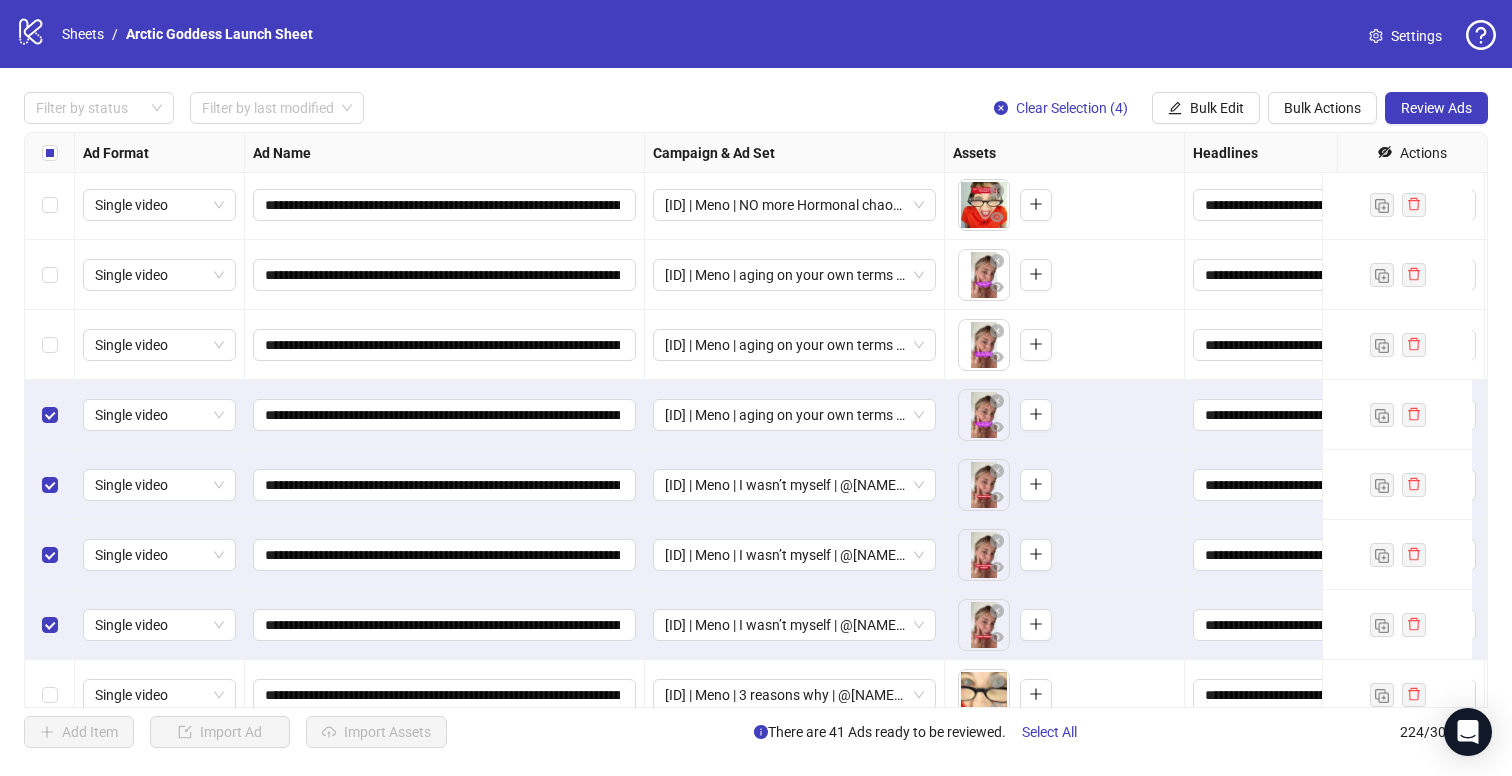 click at bounding box center [50, 345] 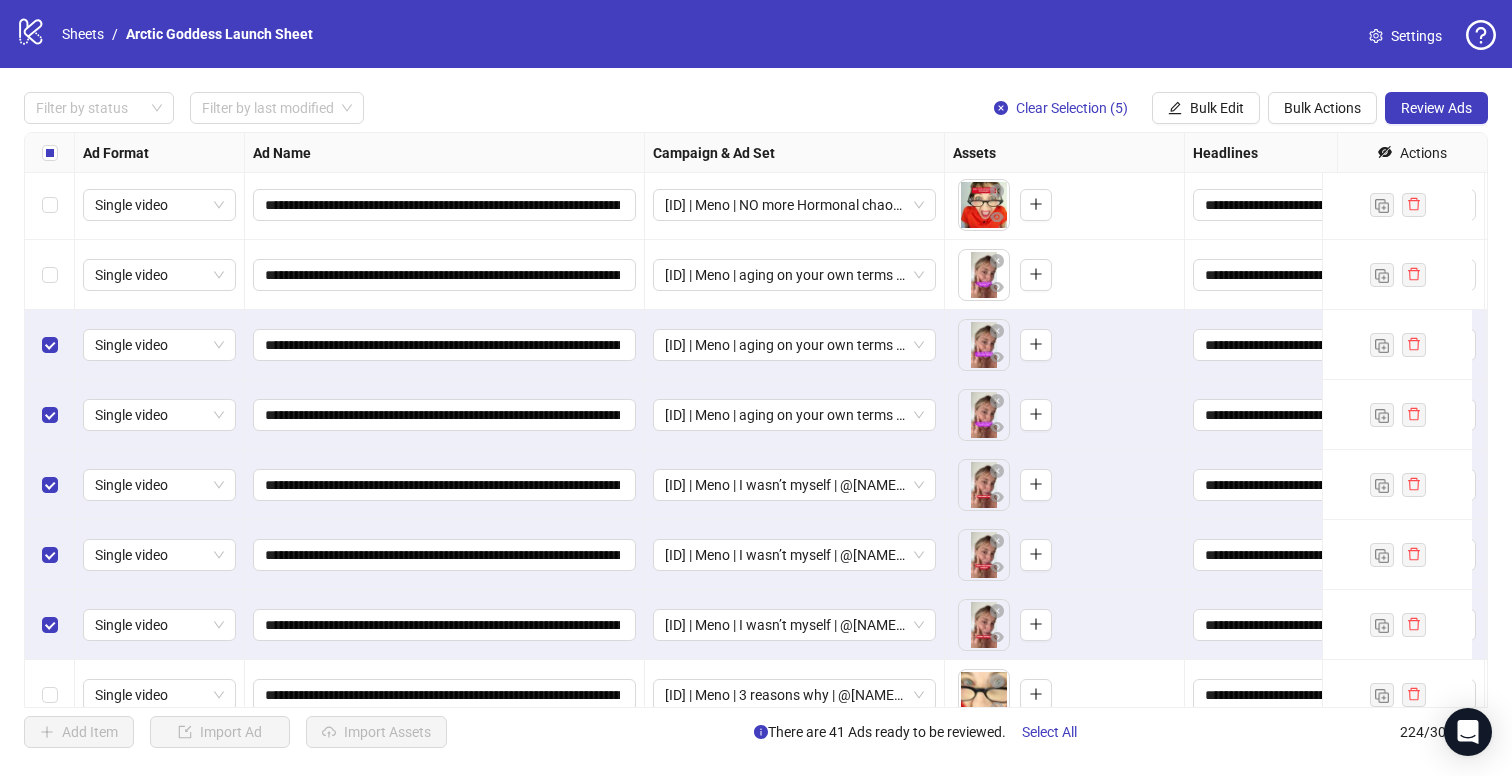 click at bounding box center [50, 275] 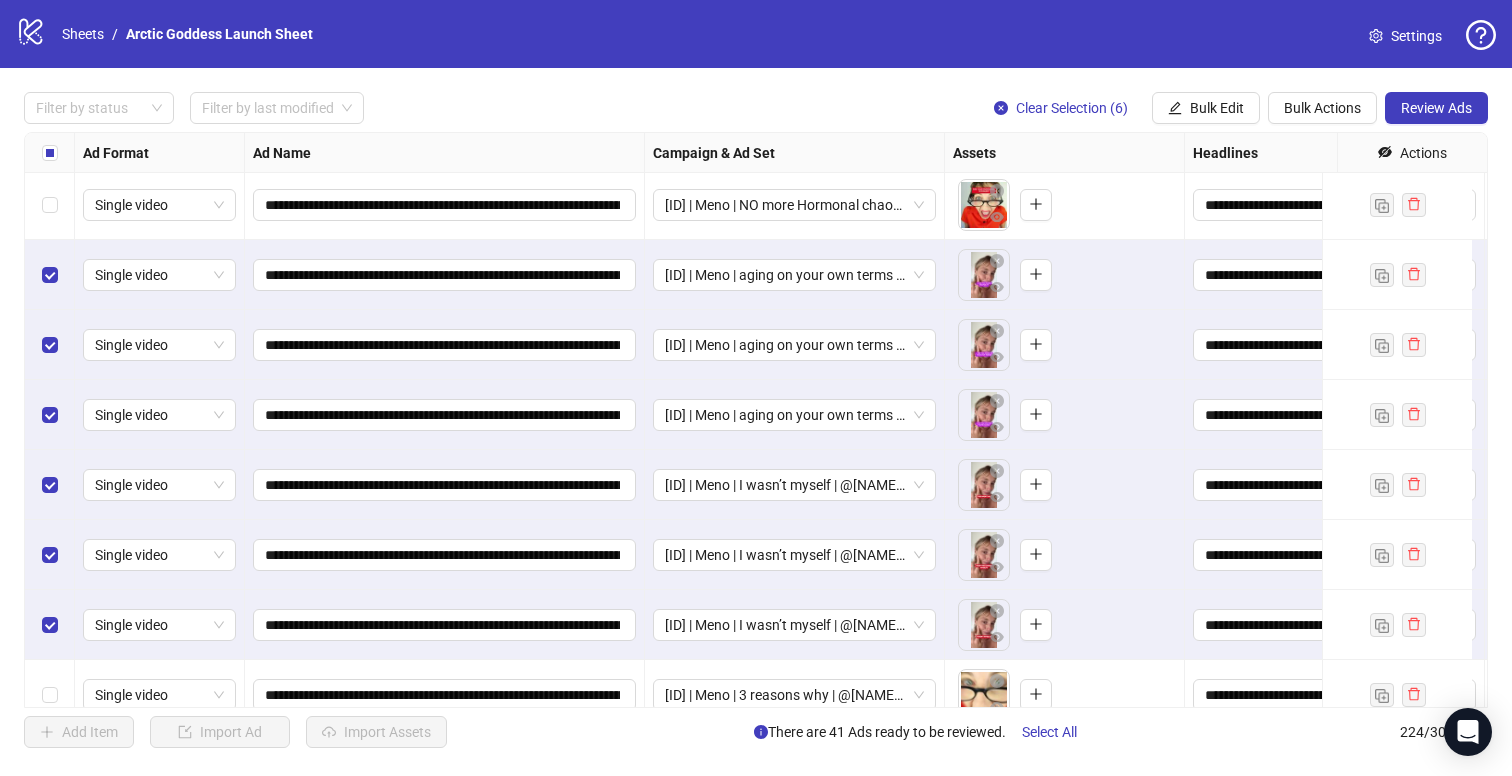 click at bounding box center (50, 205) 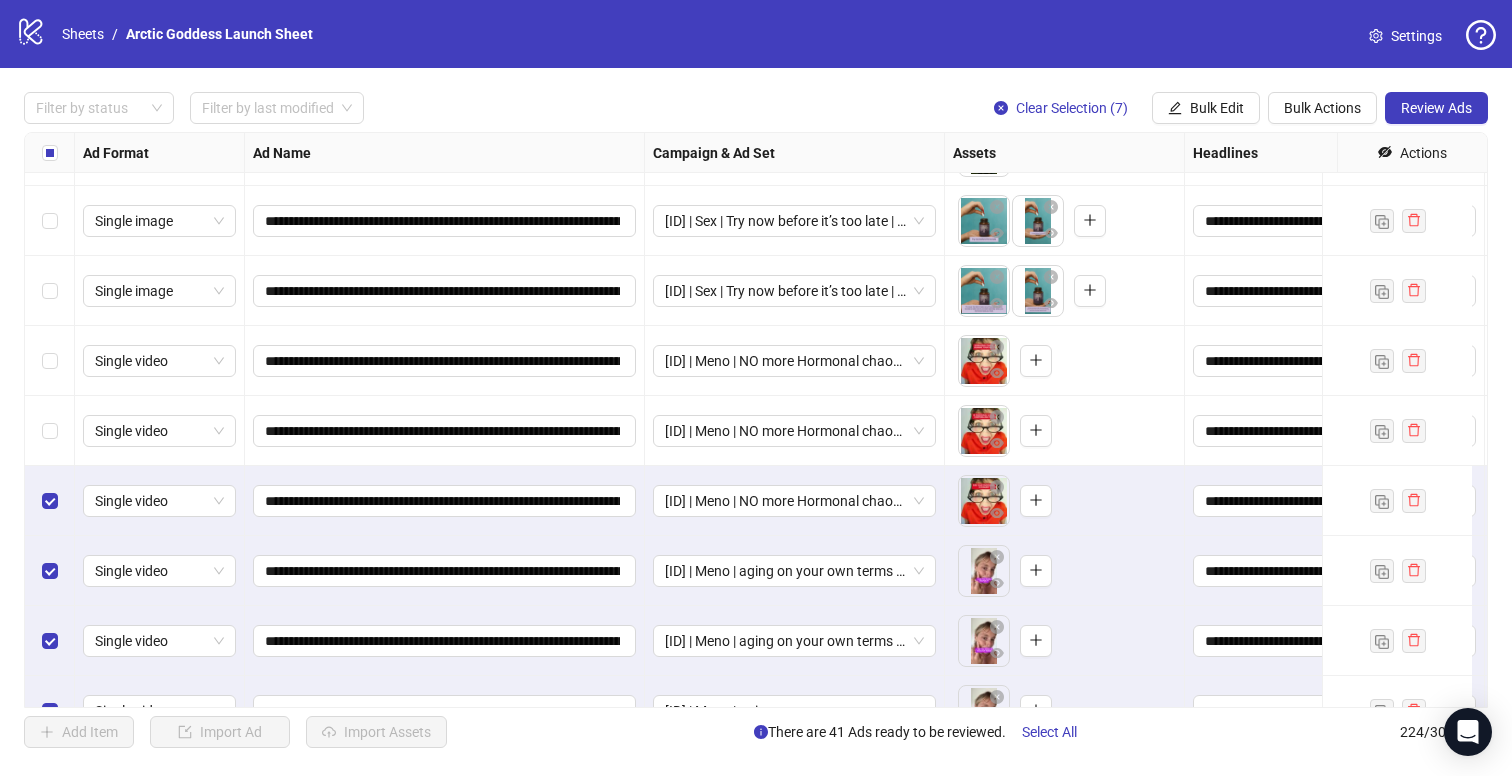 scroll, scrollTop: 257, scrollLeft: 0, axis: vertical 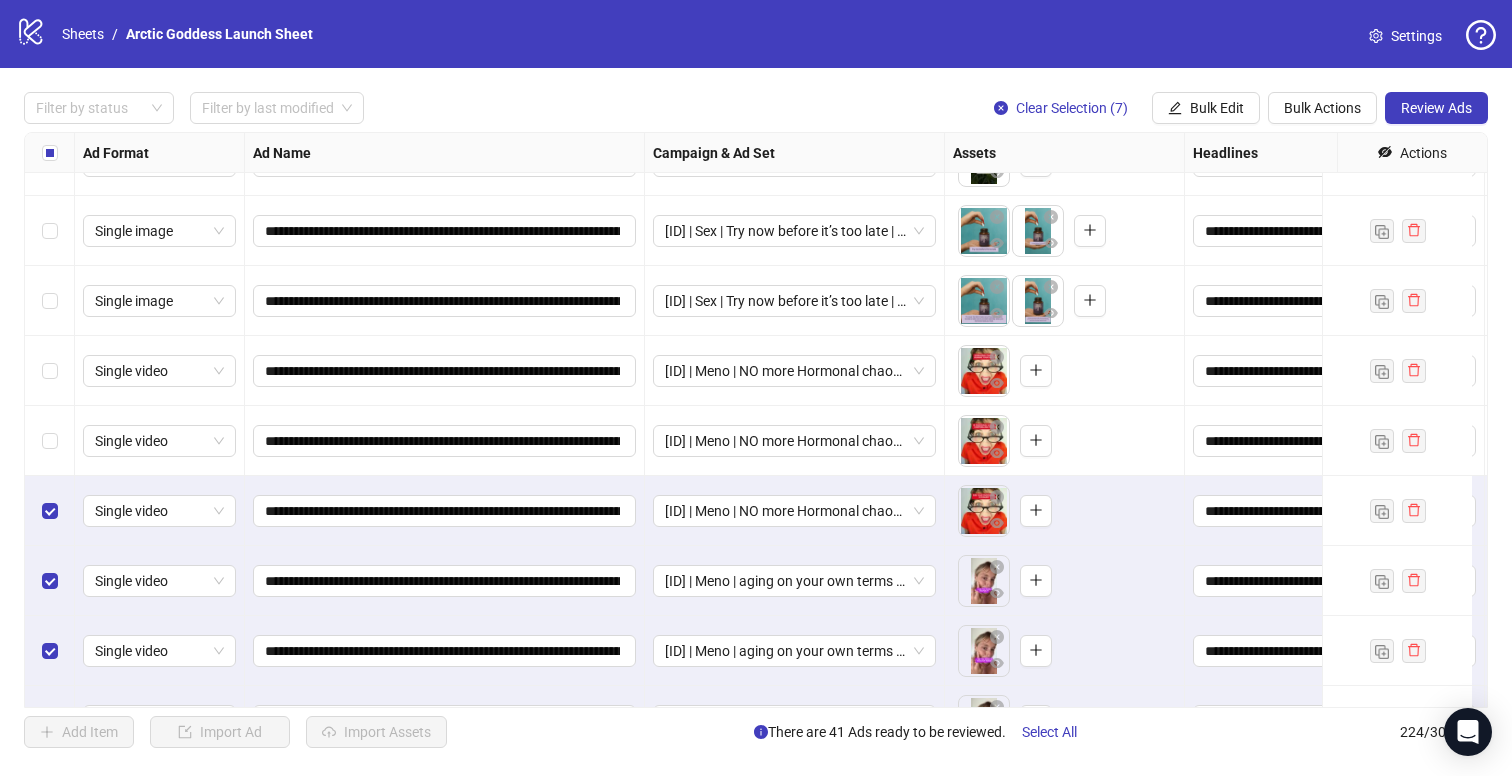 click at bounding box center [50, 441] 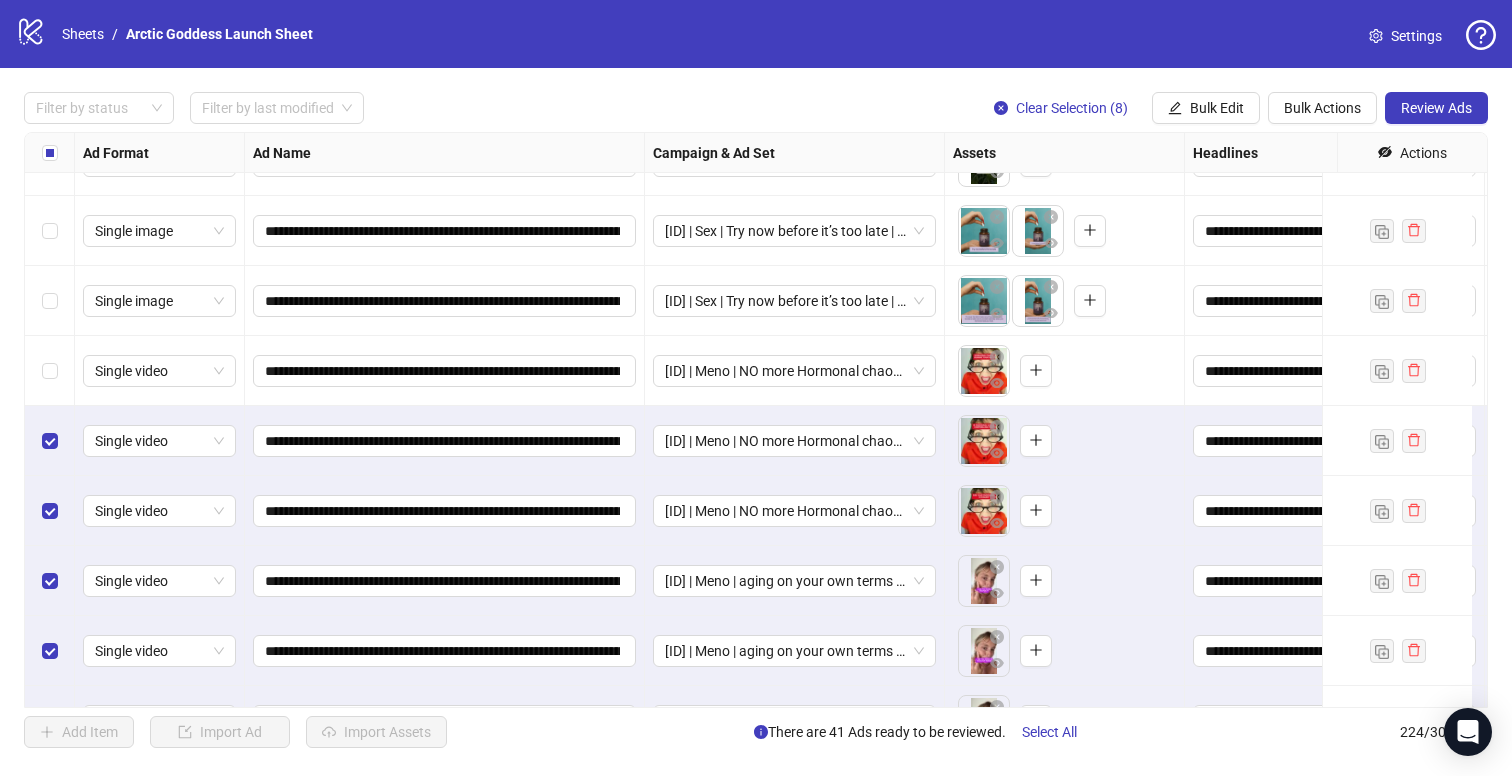 drag, startPoint x: 39, startPoint y: 348, endPoint x: 43, endPoint y: 338, distance: 10.770329 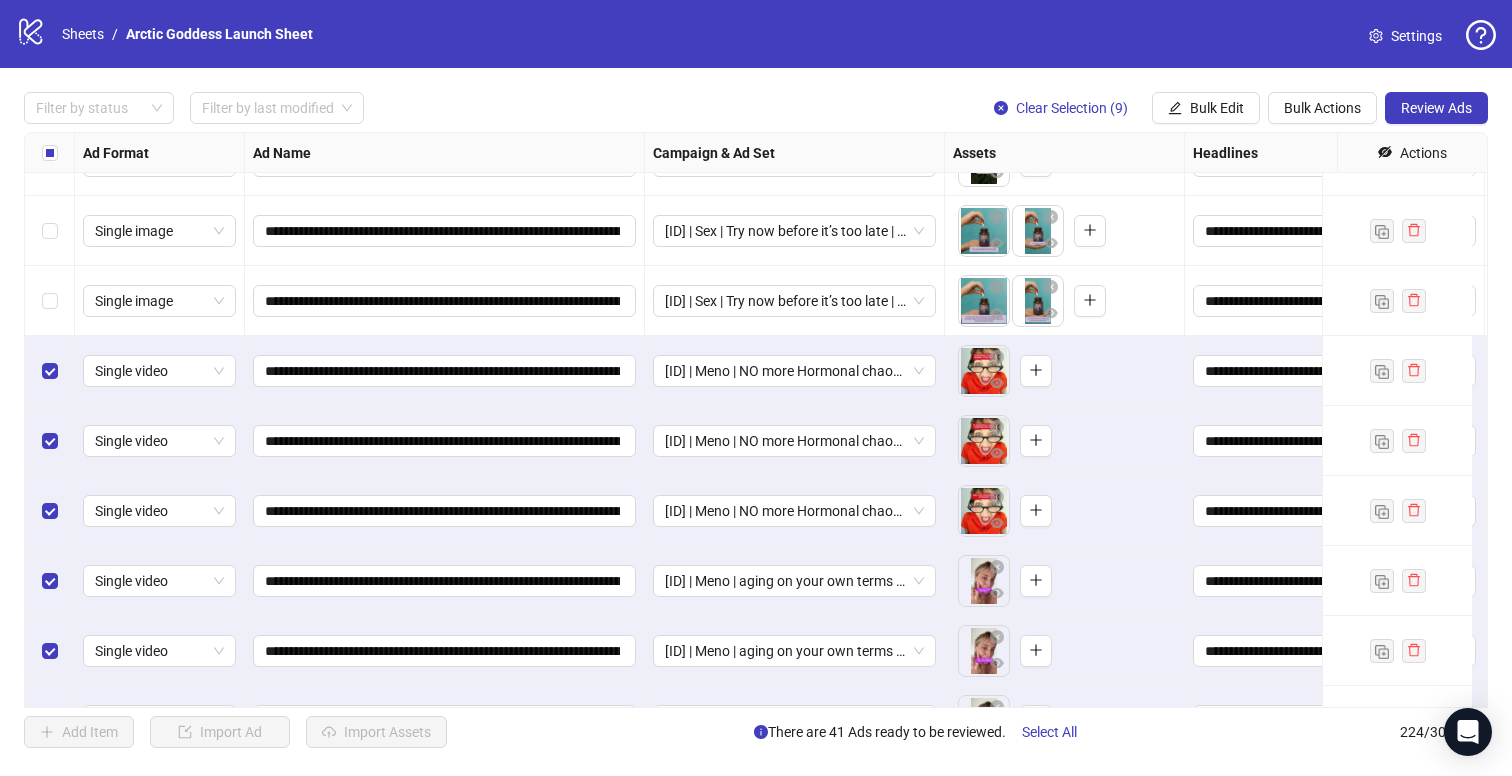 click at bounding box center (50, 301) 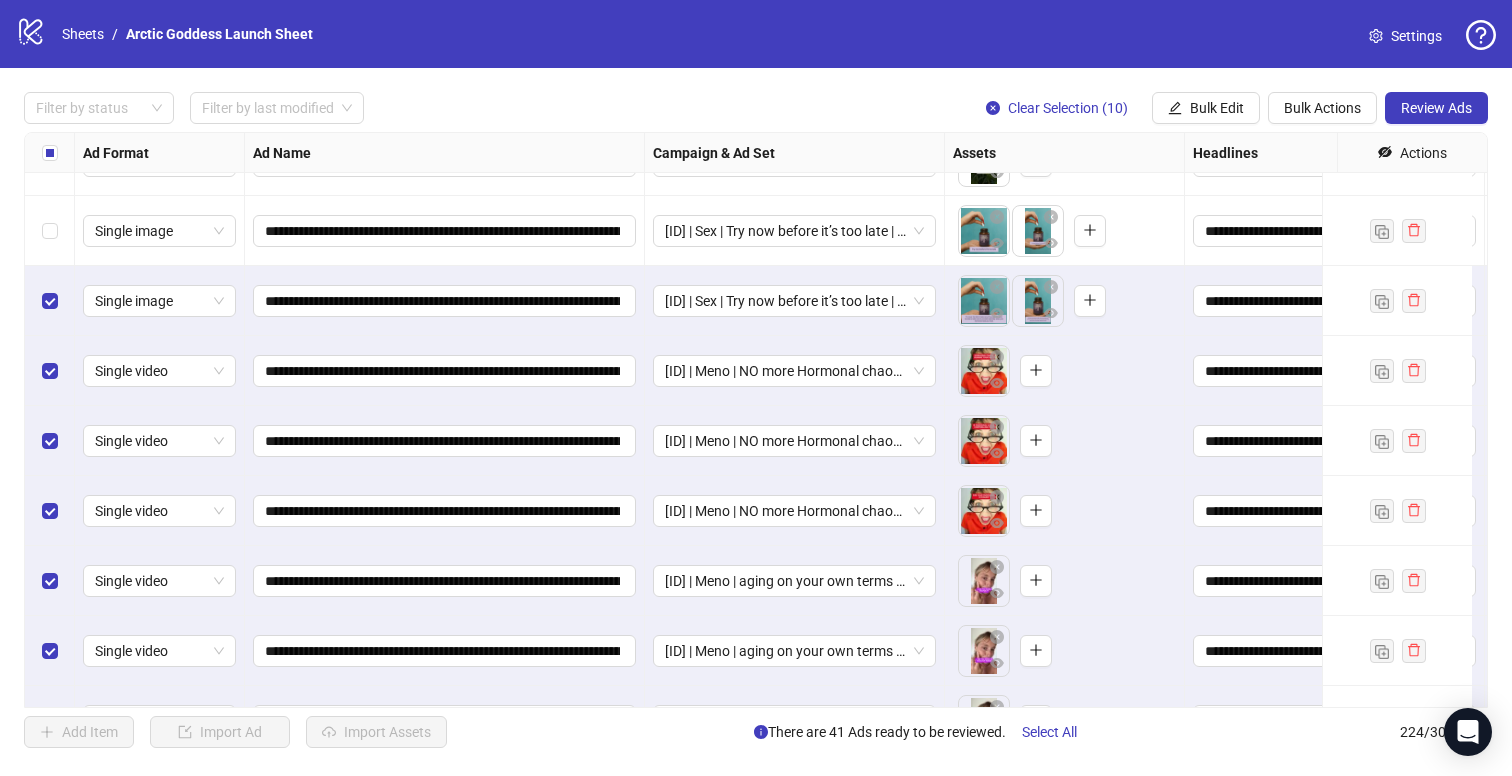 click at bounding box center [50, 231] 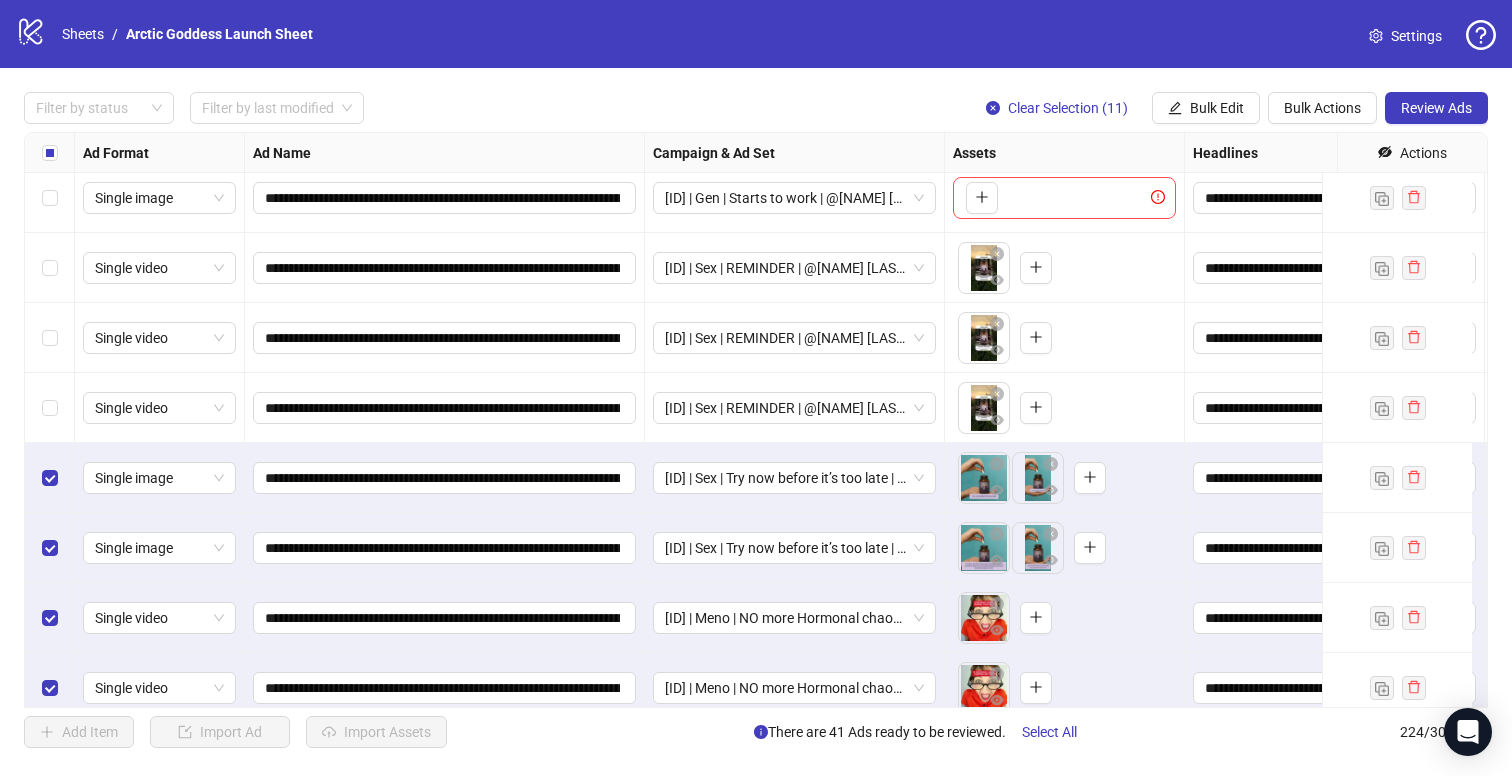 scroll, scrollTop: 0, scrollLeft: 0, axis: both 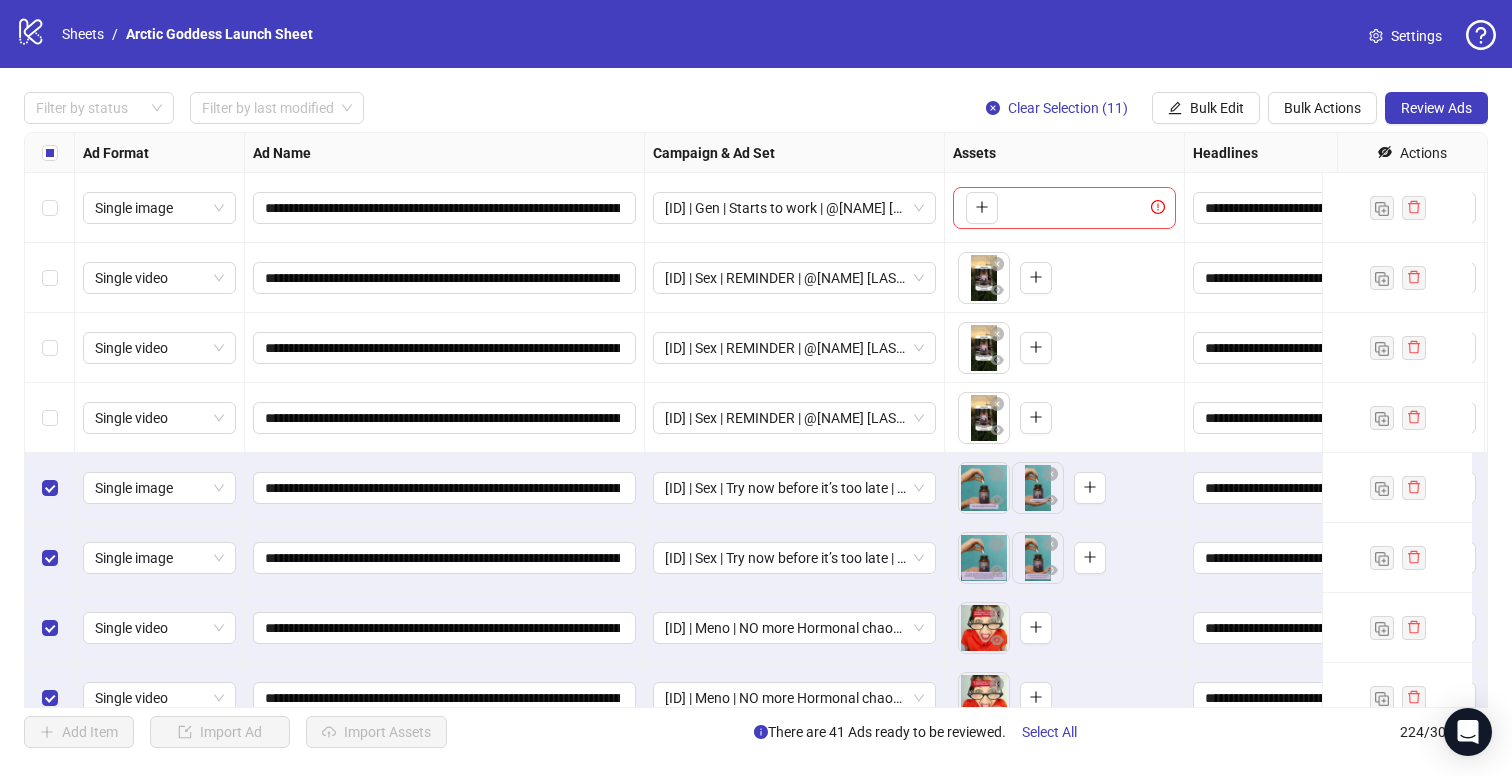 click at bounding box center [50, 418] 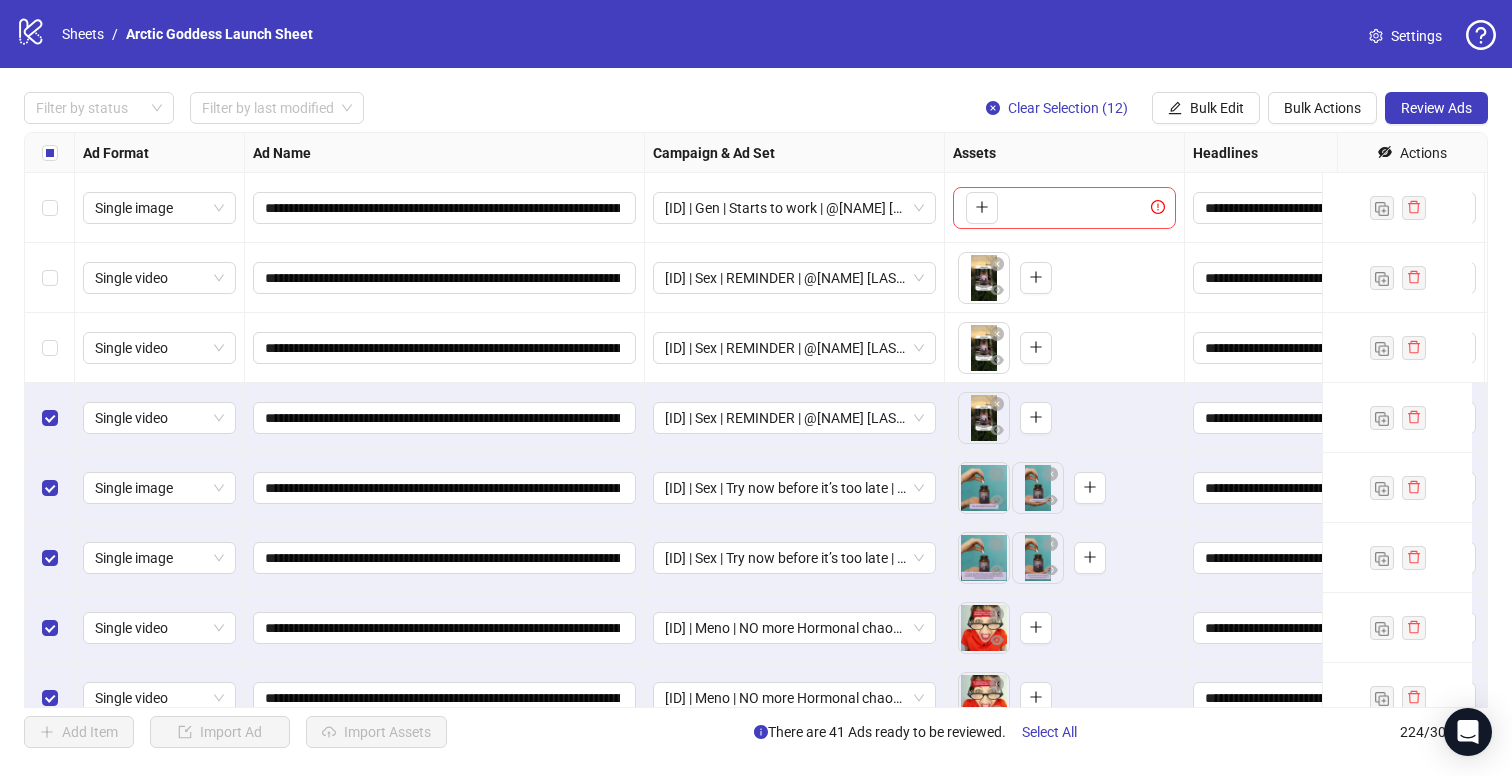 click at bounding box center (50, 348) 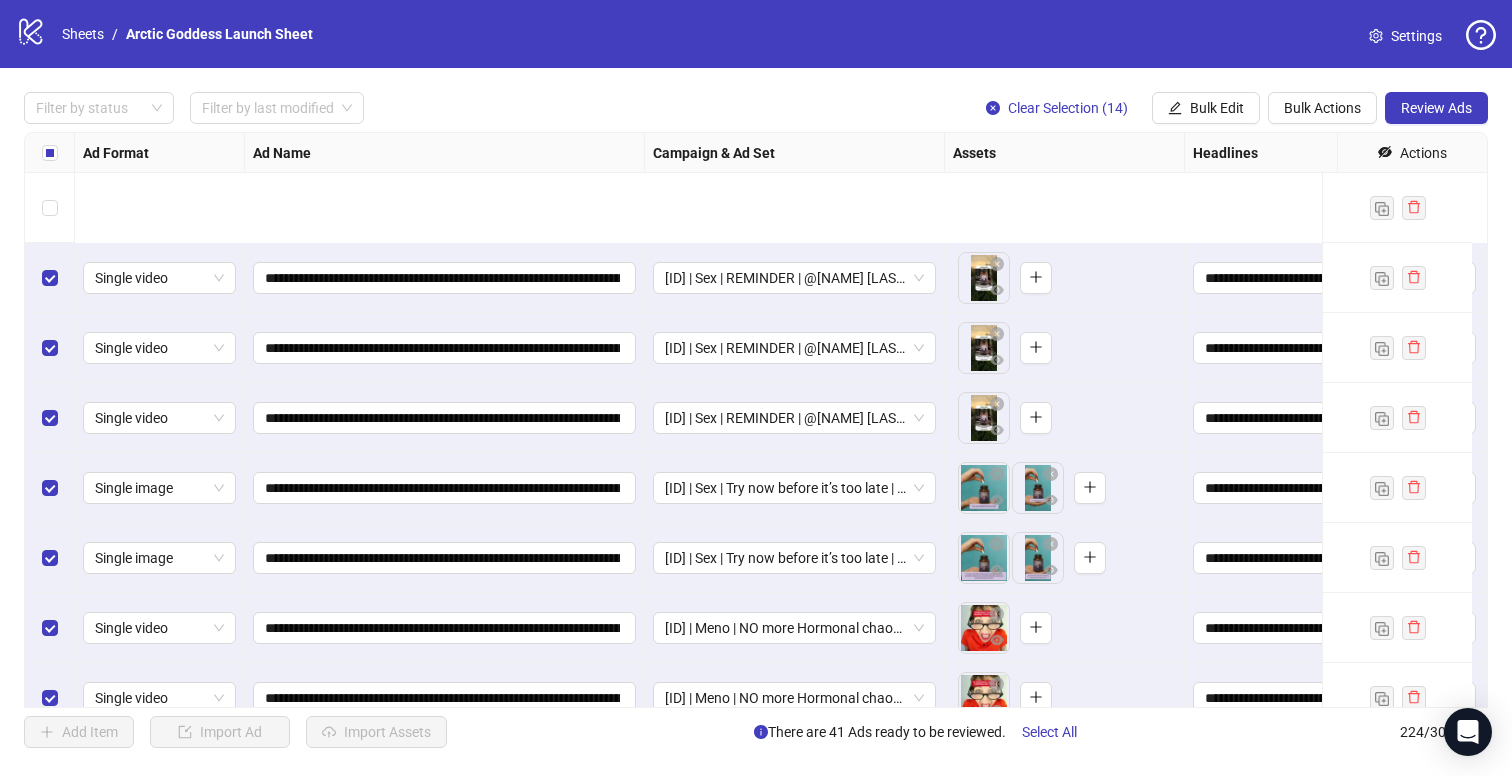 scroll, scrollTop: 183, scrollLeft: 0, axis: vertical 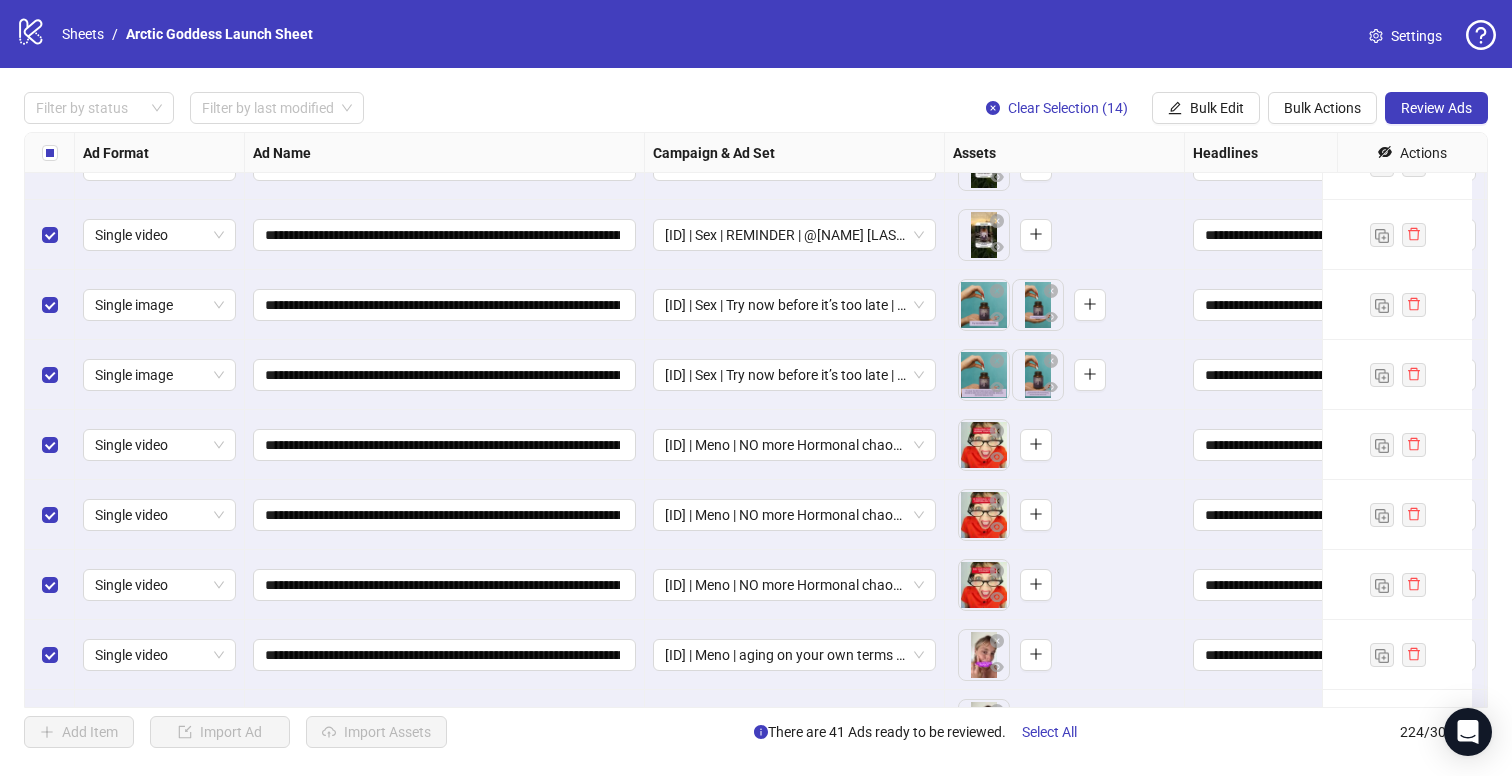 click on "Review Ads" at bounding box center [1436, 108] 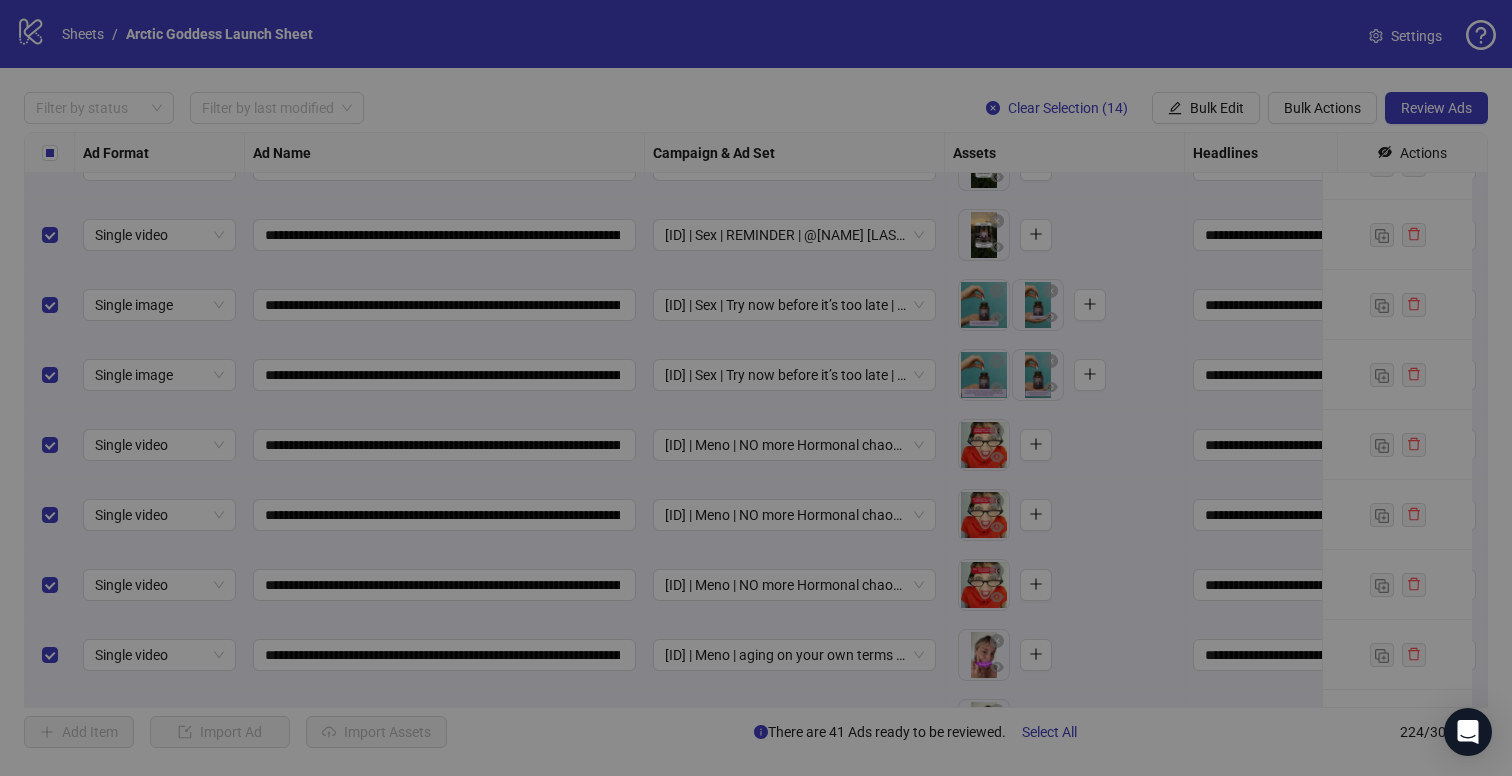 scroll, scrollTop: 1260, scrollLeft: 0, axis: vertical 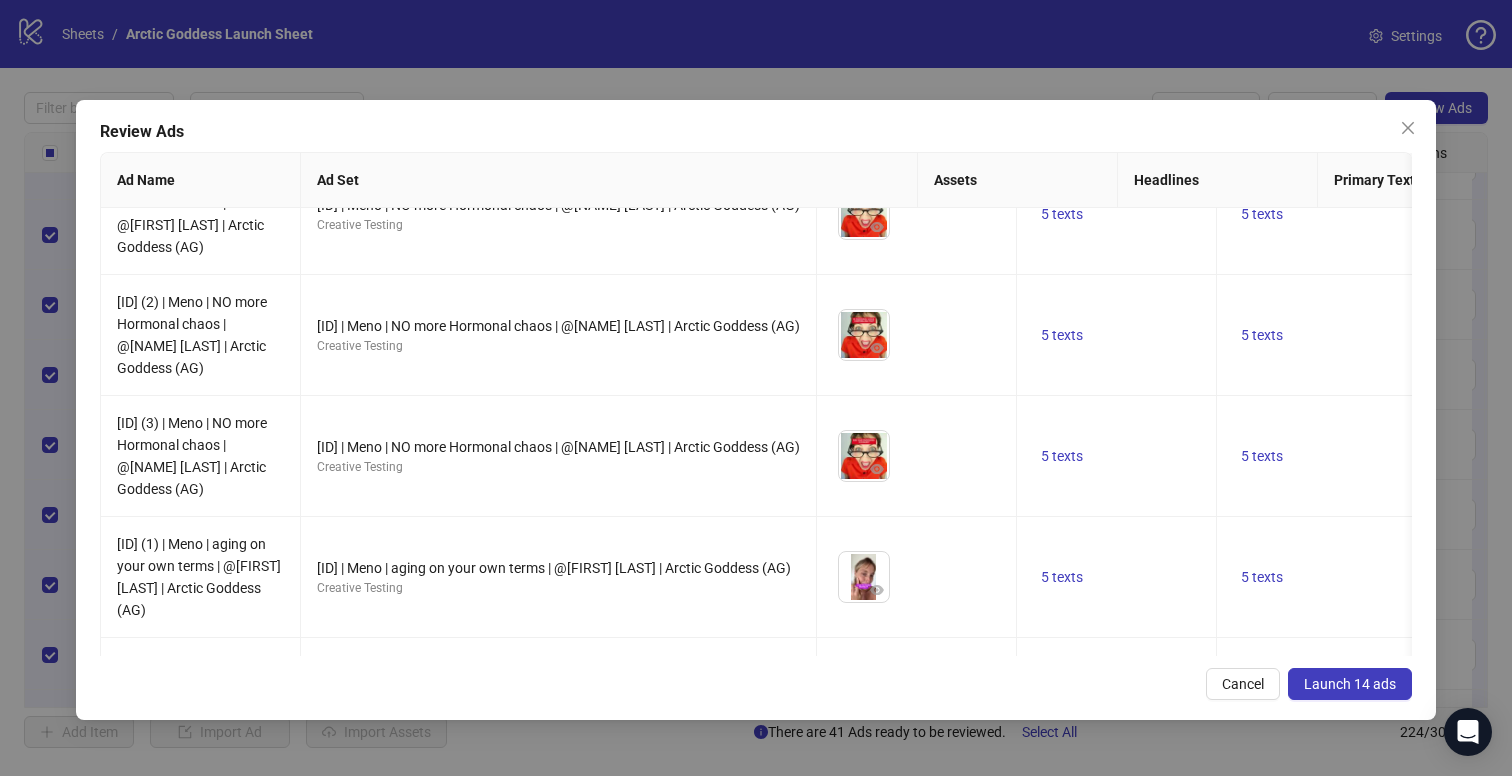 click 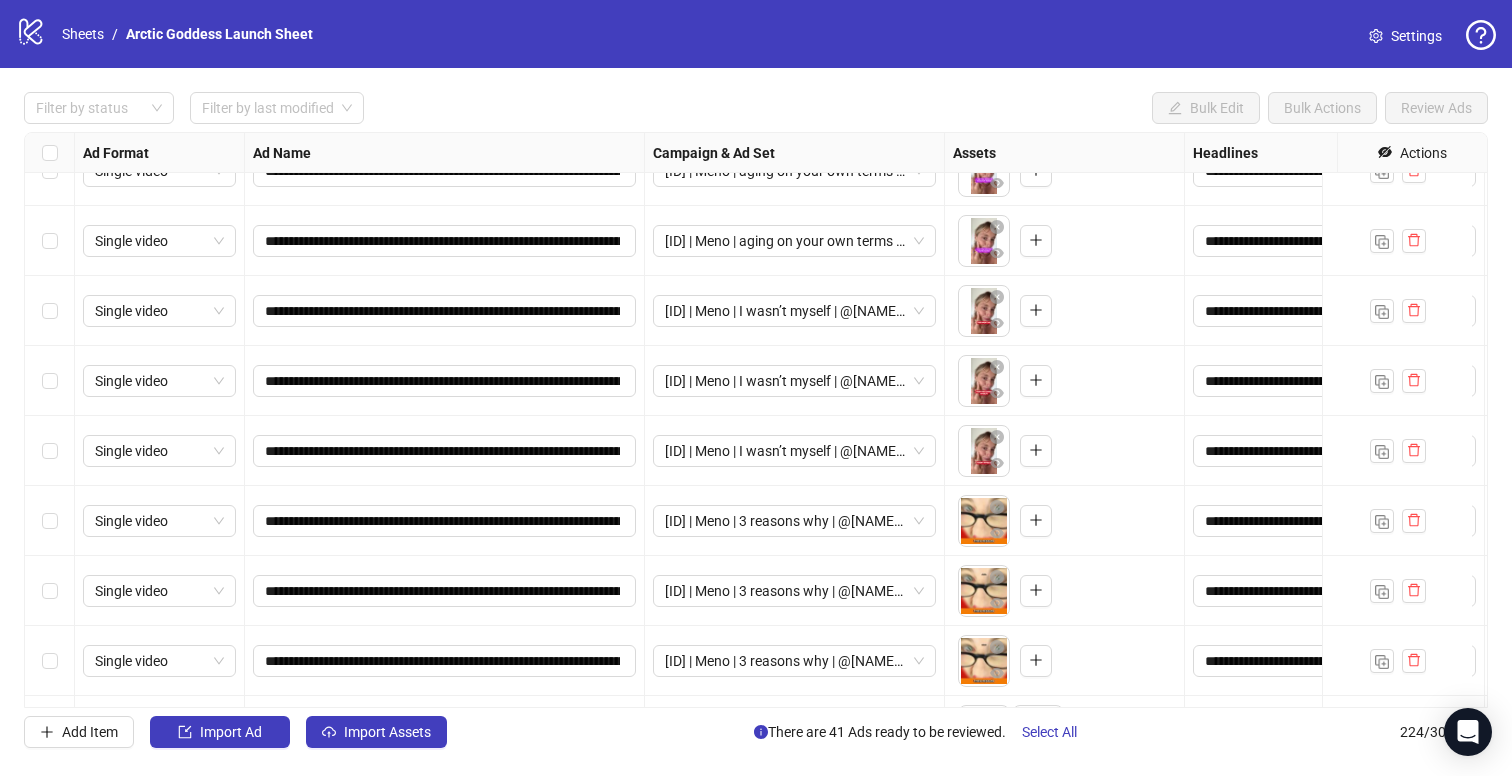 scroll, scrollTop: 733, scrollLeft: 0, axis: vertical 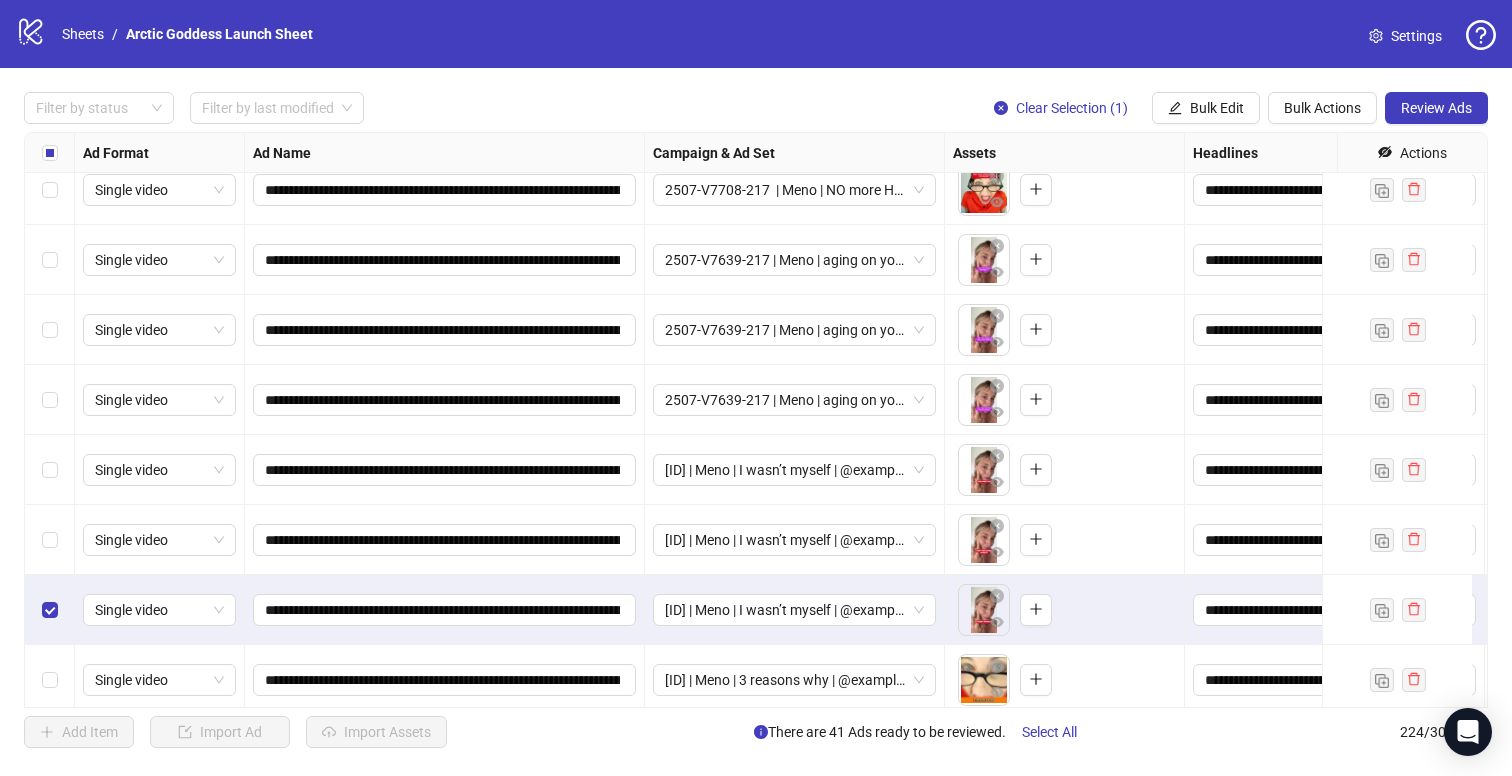 click at bounding box center (50, 540) 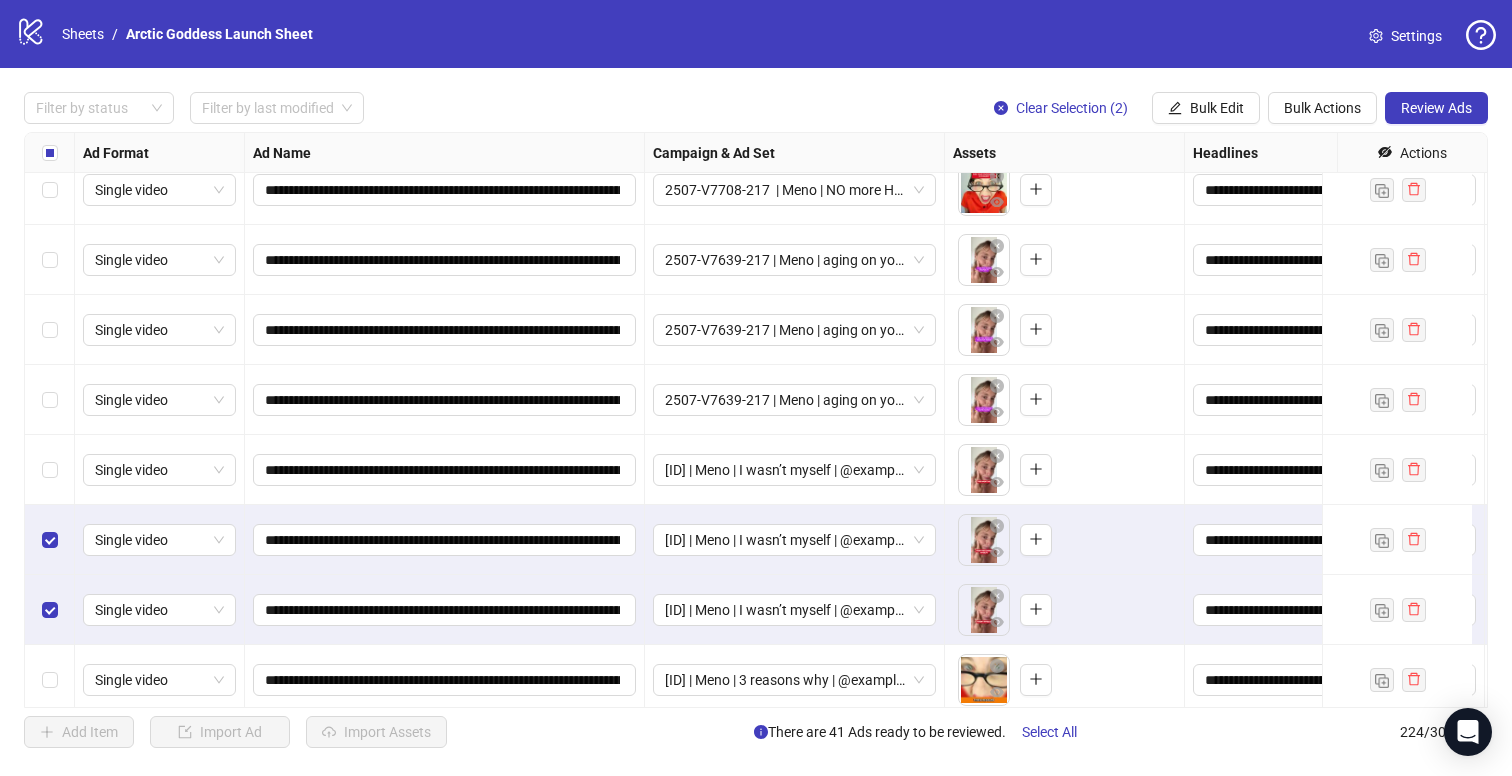 click at bounding box center [50, 470] 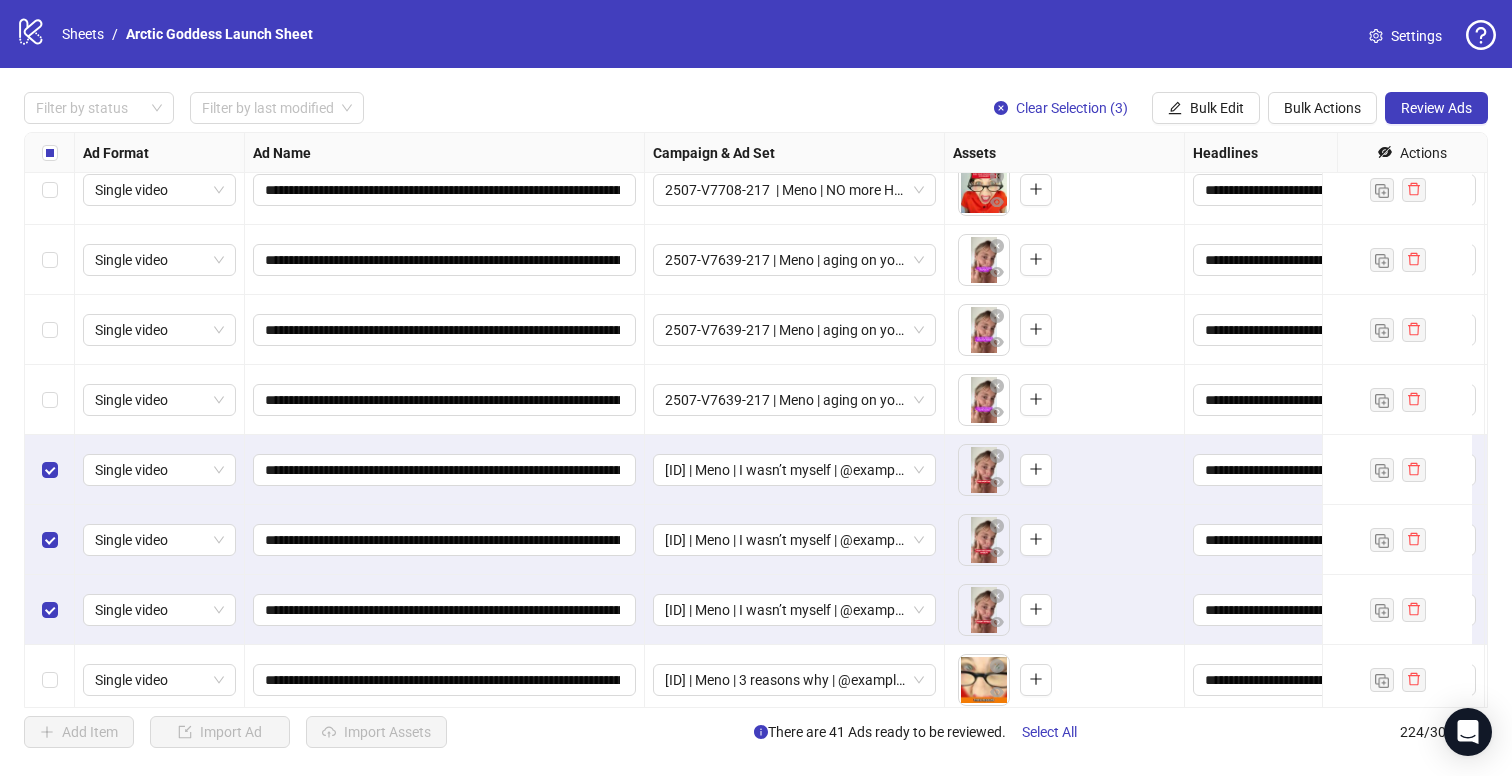 click at bounding box center [50, 470] 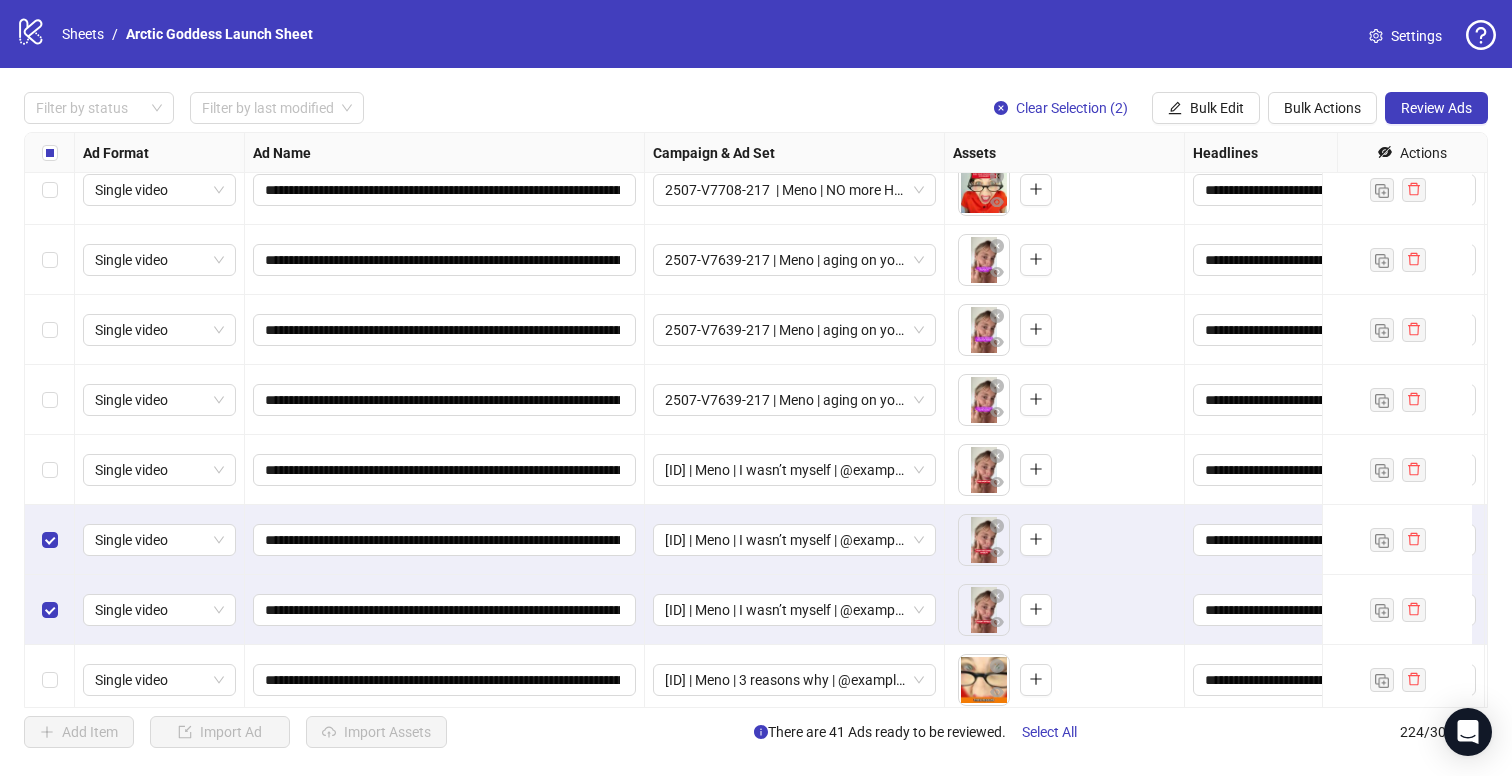drag, startPoint x: 47, startPoint y: 370, endPoint x: 48, endPoint y: 447, distance: 77.00649 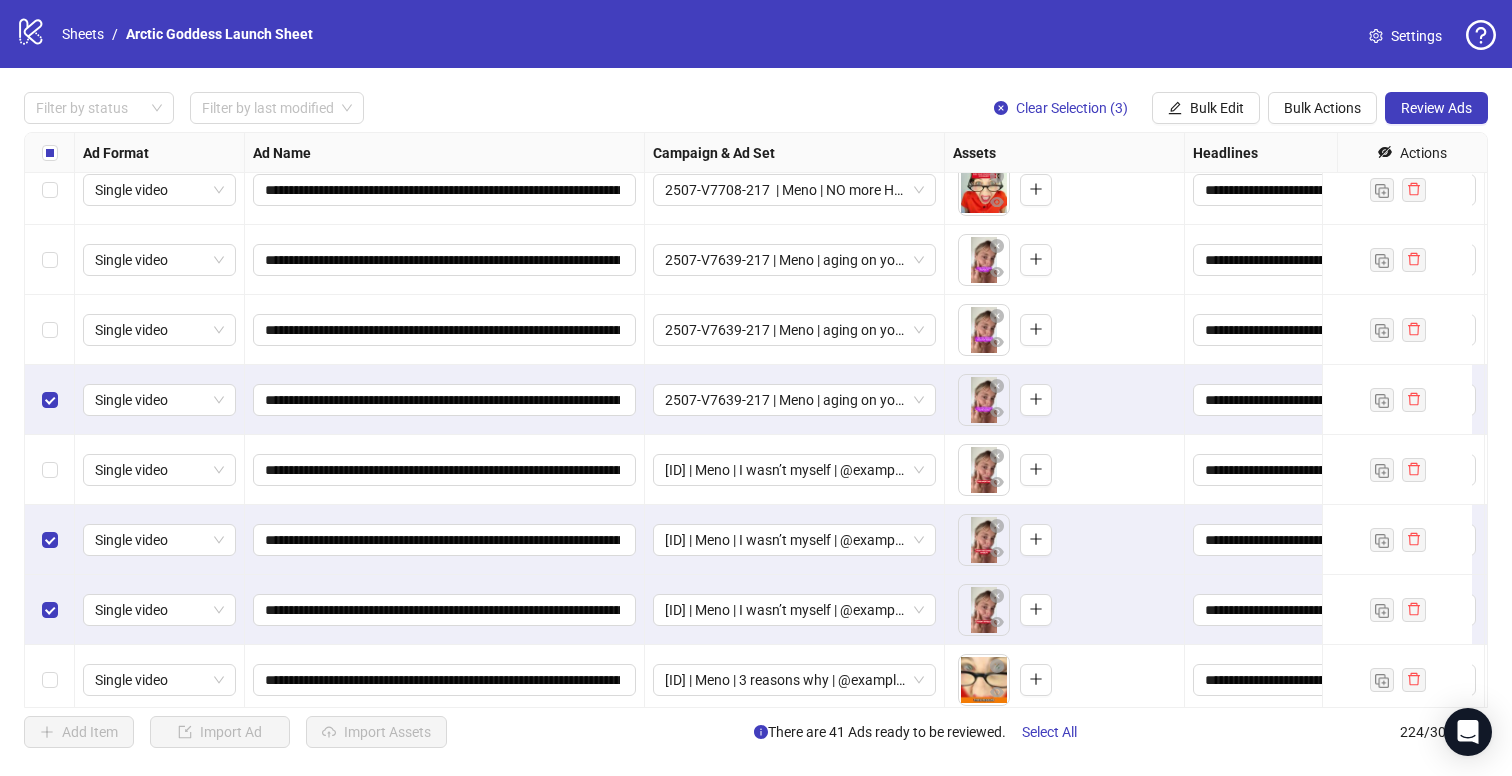click at bounding box center [50, 470] 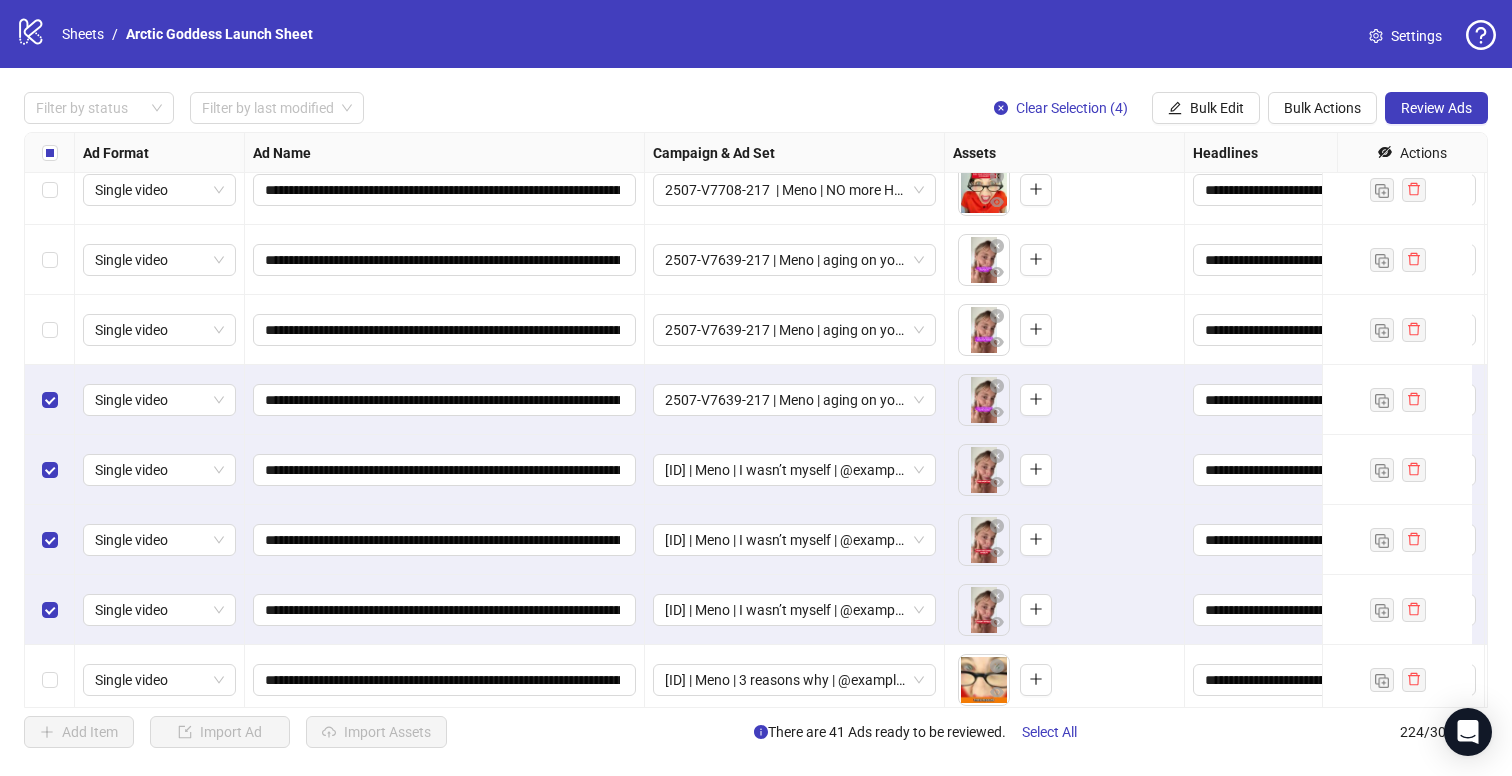click at bounding box center [50, 330] 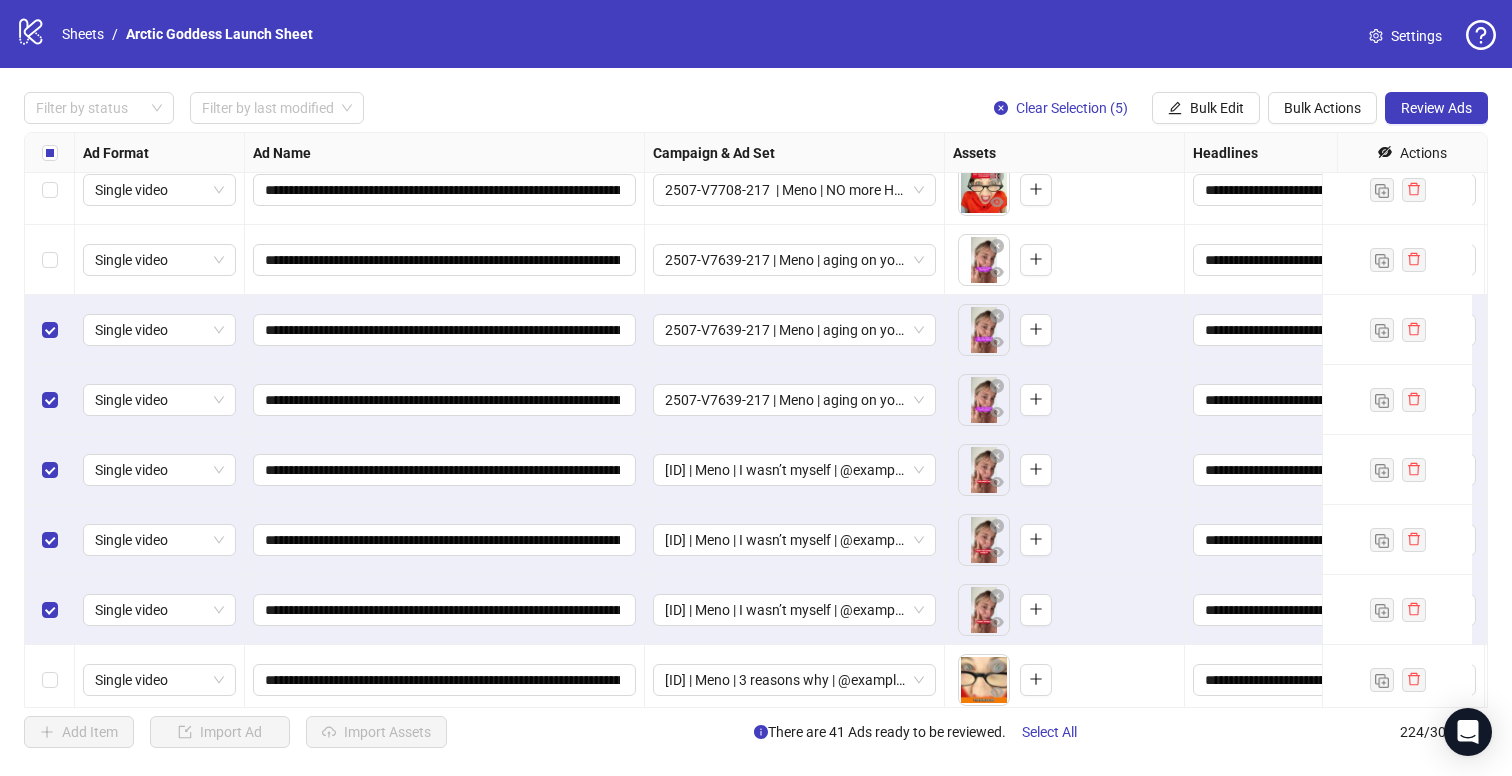 click at bounding box center [50, 260] 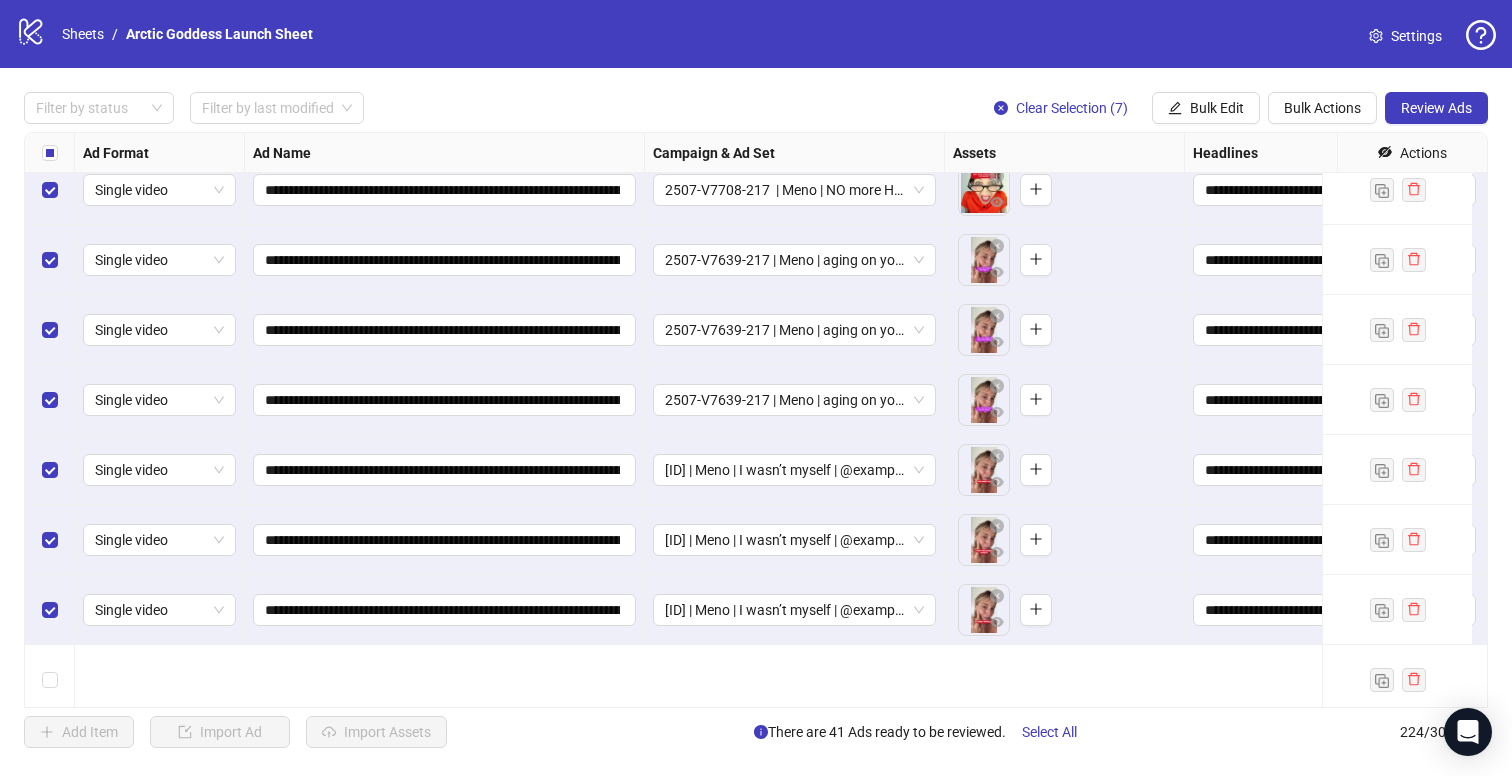 scroll, scrollTop: 372, scrollLeft: 0, axis: vertical 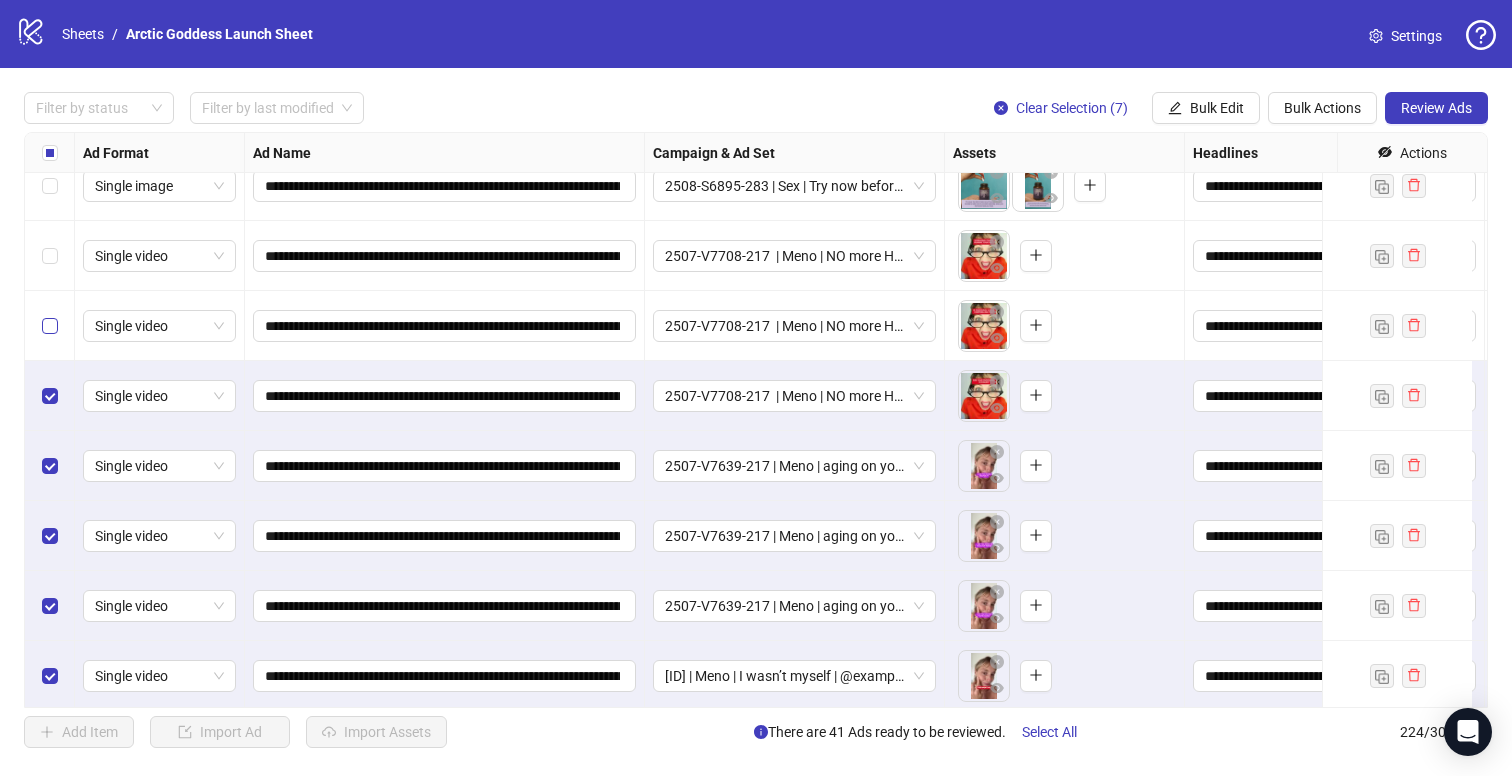 click at bounding box center (50, 326) 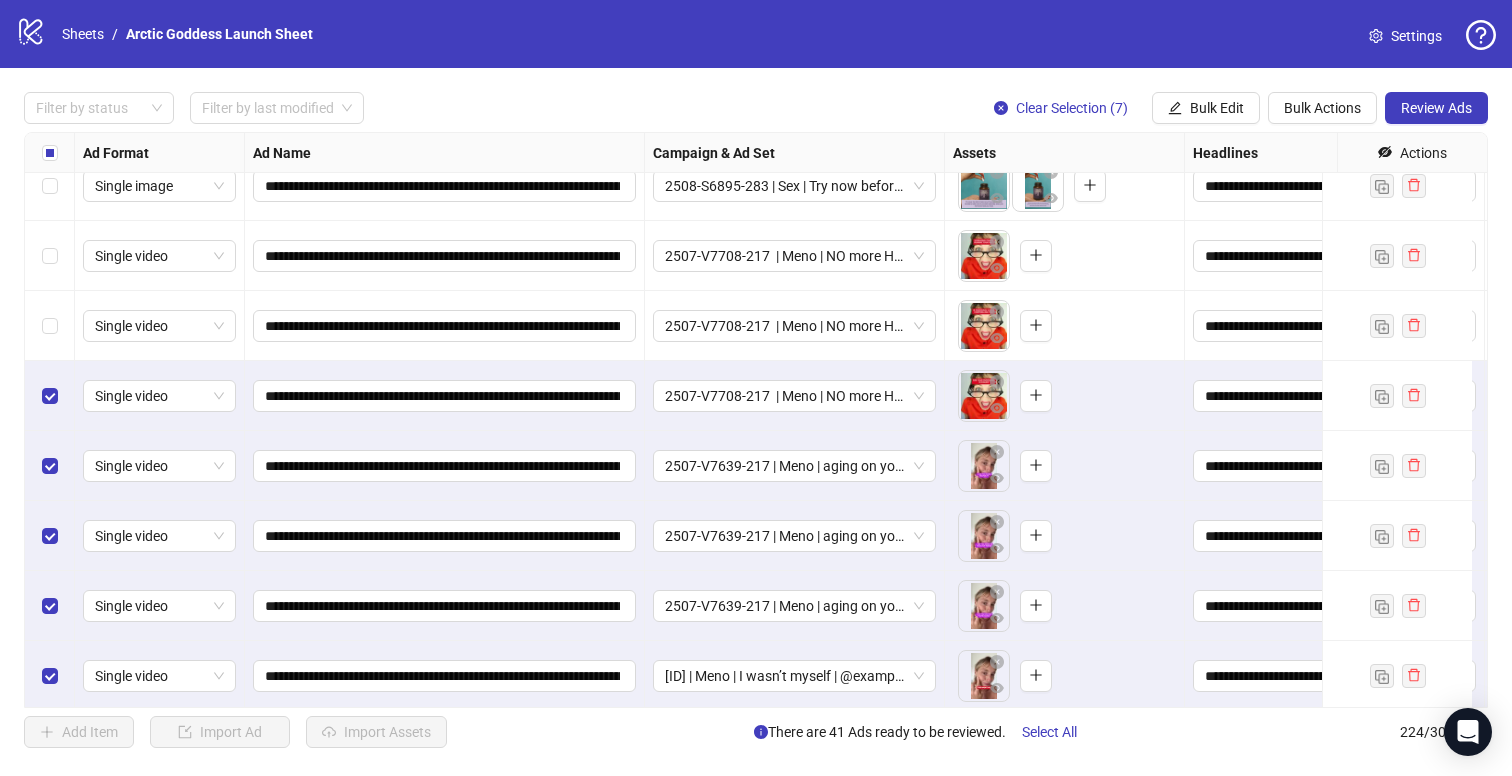 click at bounding box center (50, 256) 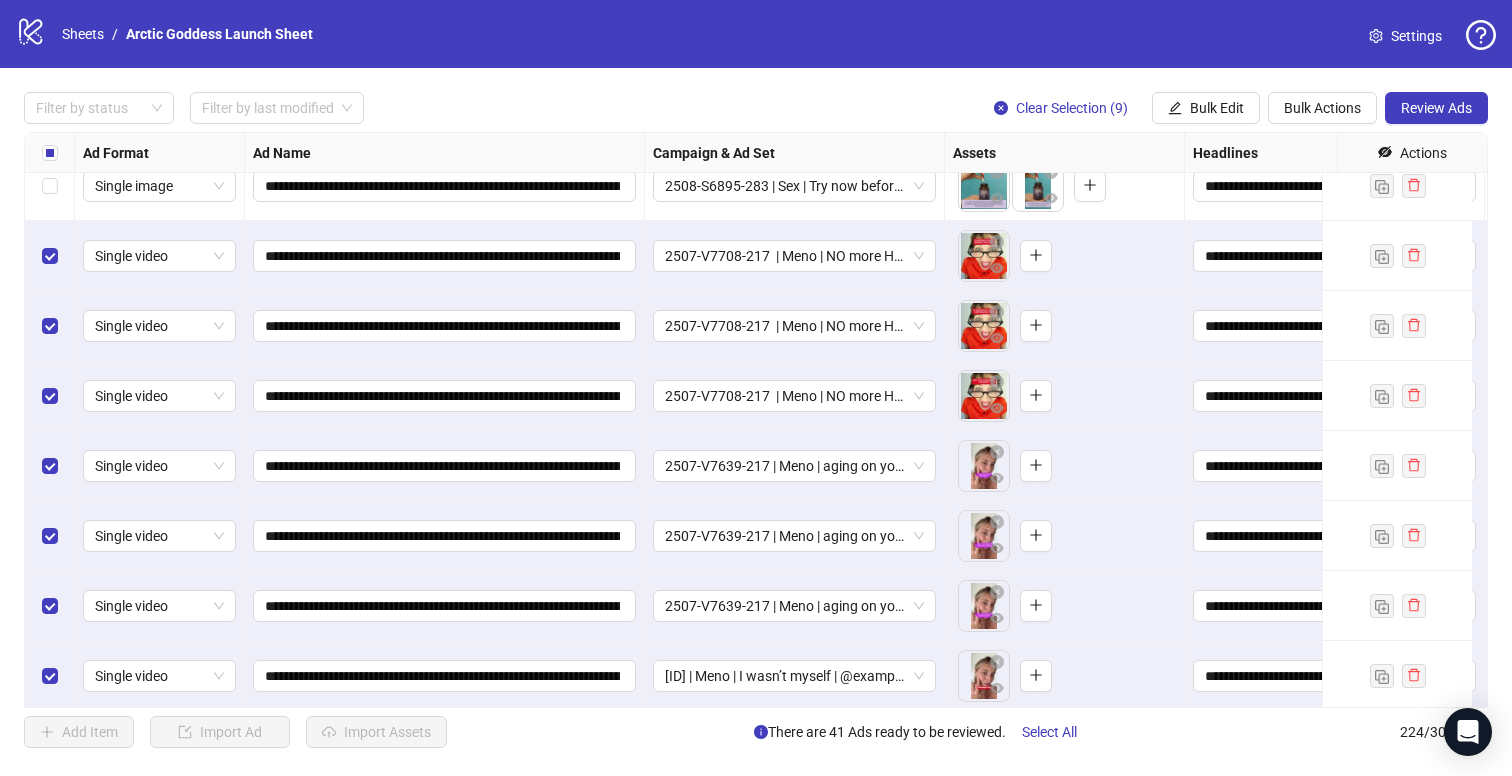 click at bounding box center [50, 186] 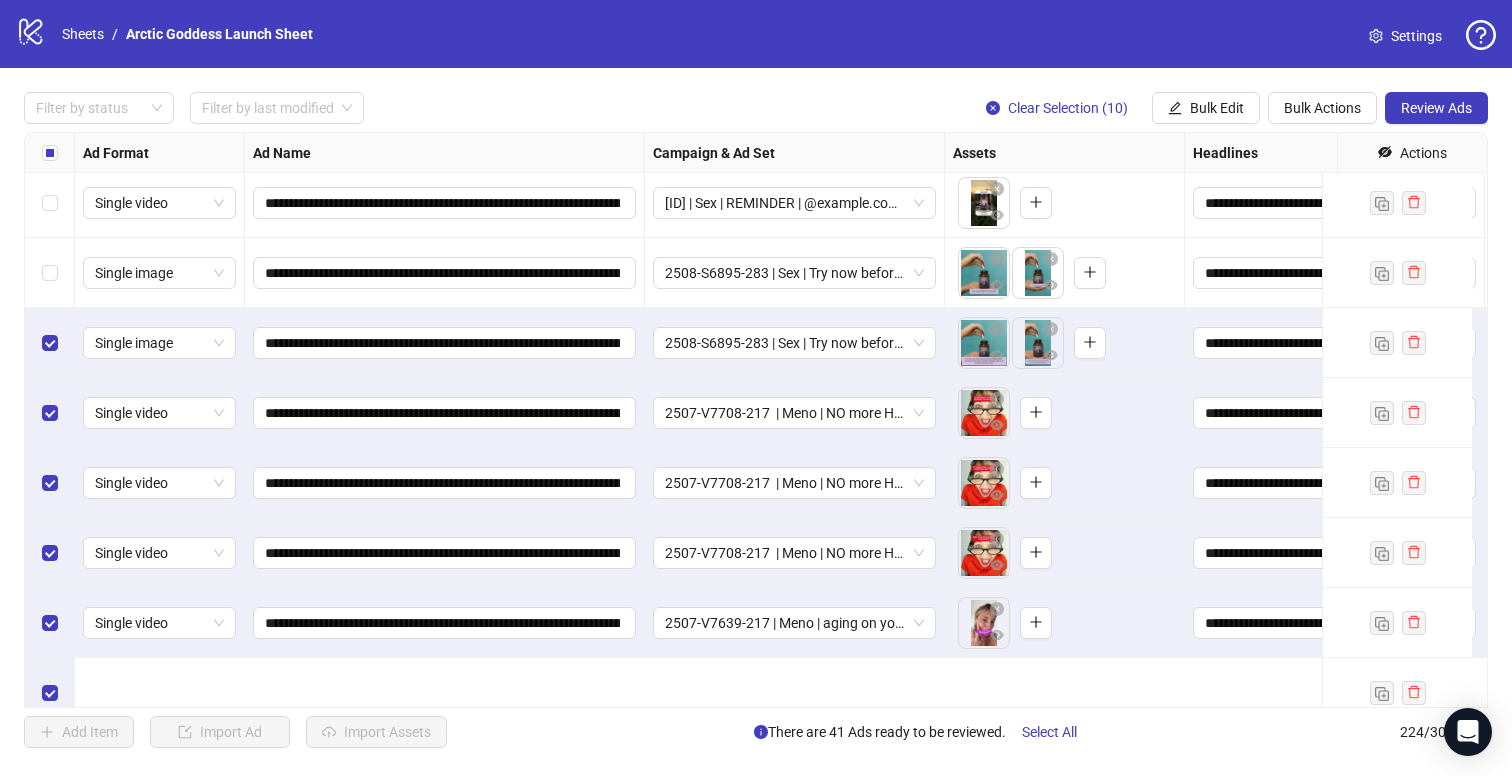 scroll, scrollTop: 9, scrollLeft: 0, axis: vertical 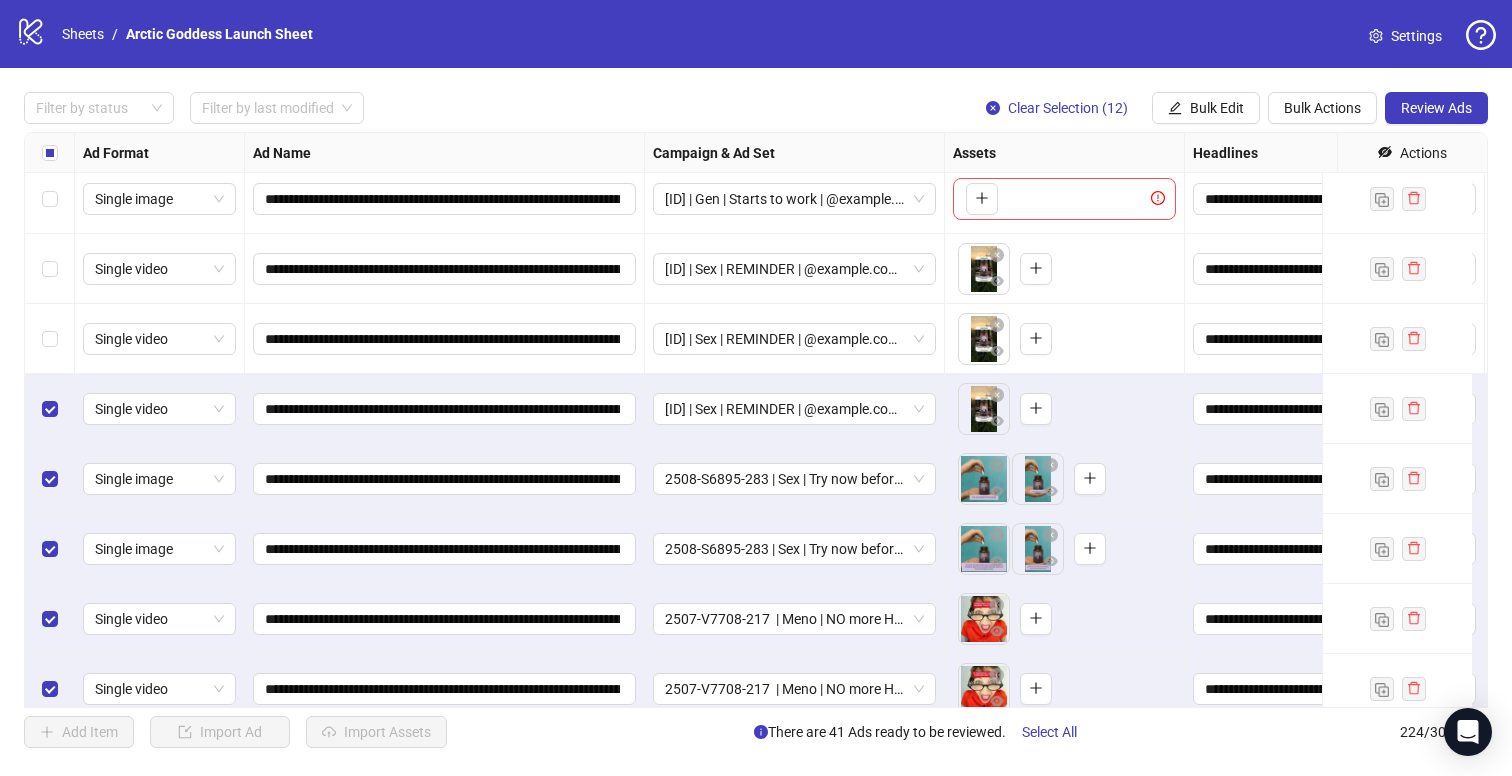 click at bounding box center [50, 339] 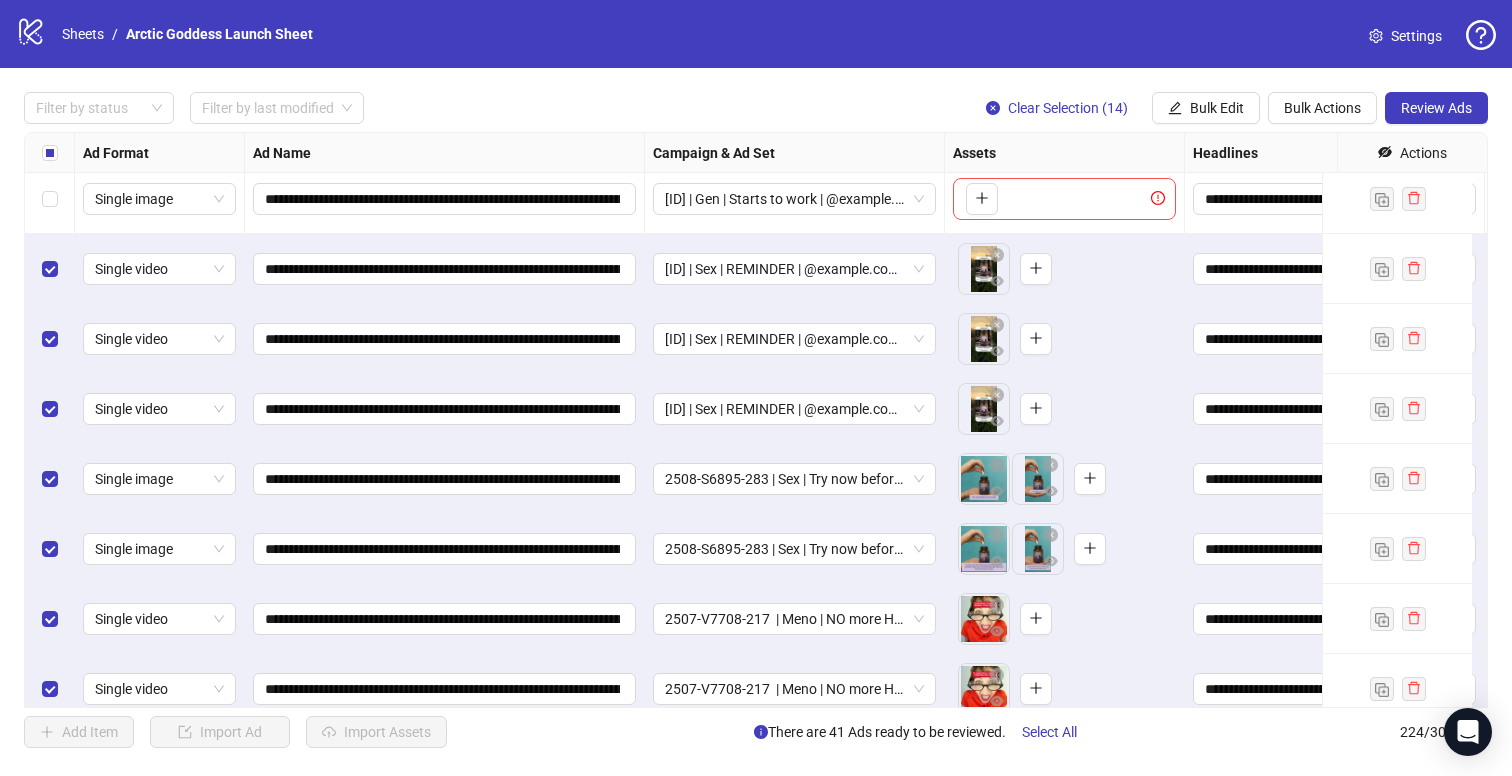 scroll, scrollTop: 0, scrollLeft: 0, axis: both 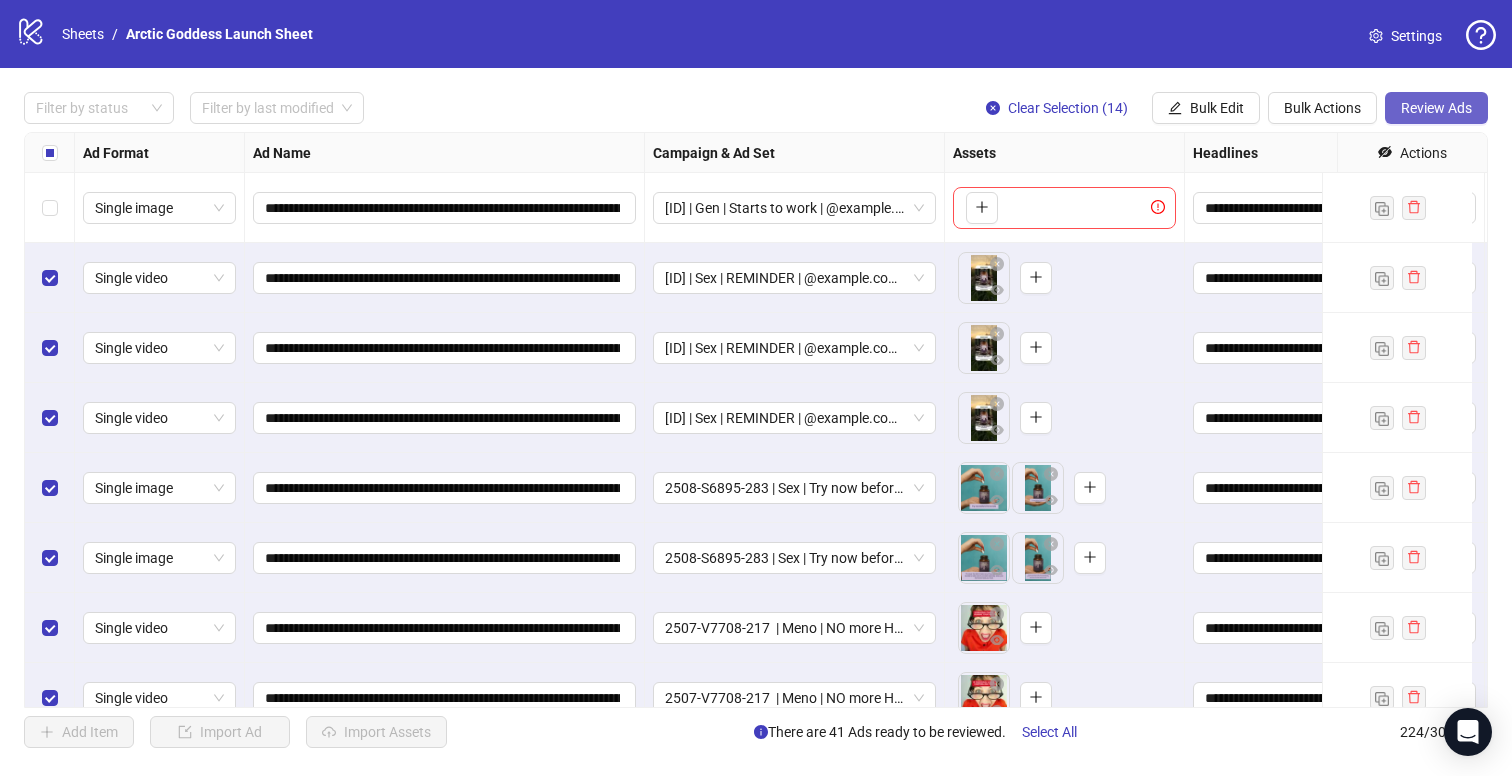 click on "Review Ads" at bounding box center [1436, 108] 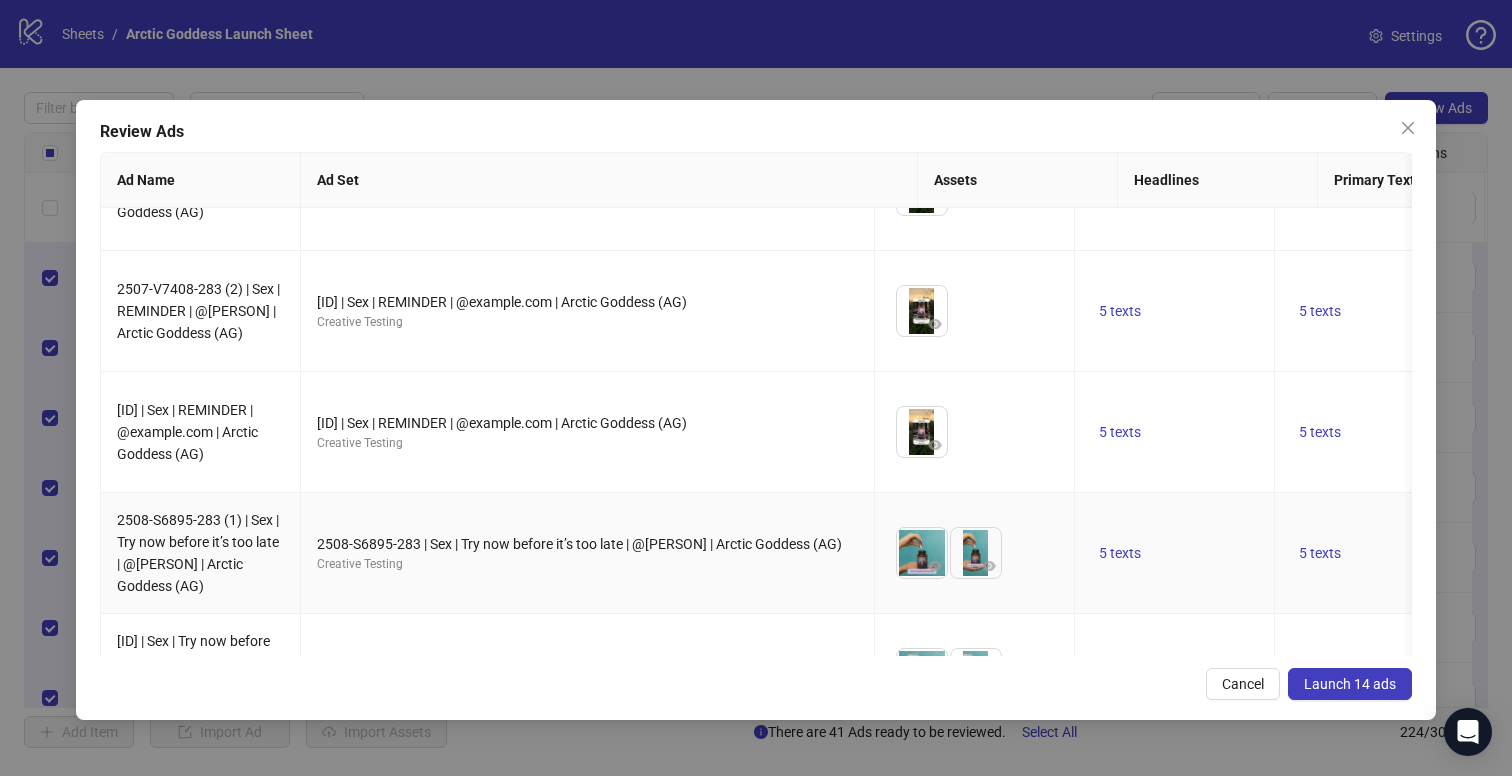 scroll, scrollTop: 74, scrollLeft: 0, axis: vertical 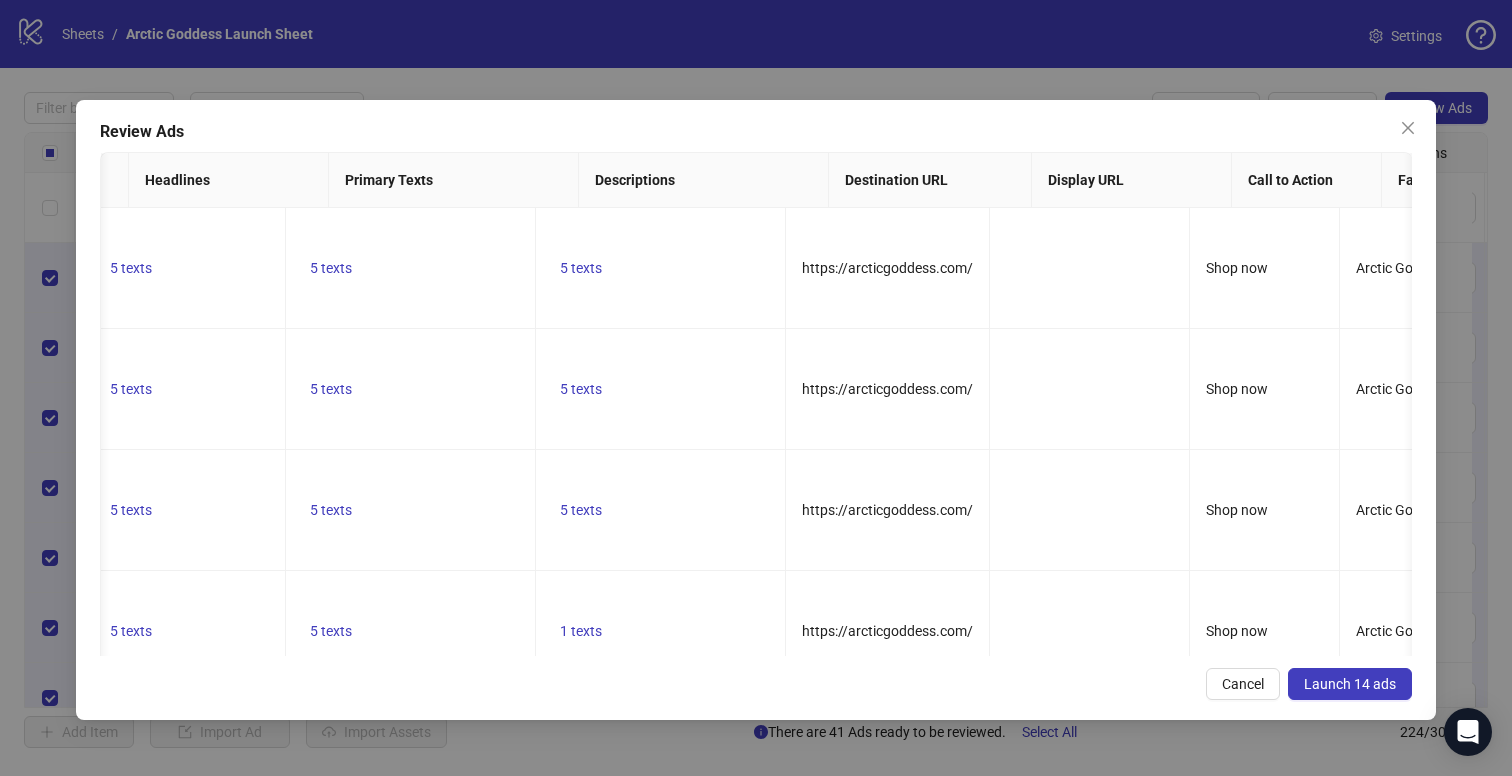 click on "Review Ads Ad Name Ad Set Assets Headlines Primary Texts Descriptions Destination URL Display URL Call to Action Facebook Page Product Set ID Leadgen Form Instagram User Status Pixel URL Parameters Card Destination URLs                                   [ID] | Sex | REMINDER | @[FIRST] [LAST] | Arctic Goddess (AG) [ID] | Sex | REMINDER | @[FIRST] [LAST] | Arctic Goddess (AG) Creative Testing
To pick up a draggable item, press the space bar.
While dragging, use the arrow keys to move the item.
Press space again to drop the item in its new position, or press escape to cancel.
5 texts 5 texts 5 texts https://arcticgoddess.com/ Shop now Arctic Goddess - arcticgoddess_ PAUSED Arctic Goddess utm_source=facebook&utm_medium=paid&utm_campaign={{campaign.name}}&utm_content={{ad.name}}&cvg_source={{site_source_name}}&cvg_adid={{ad.id}}&cvg_cid={{campaign.id}} [ID] | Sex | REMINDER | @[FIRST] [LAST] | Arctic Goddess (AG) Creative Testing 5 texts 5 texts - -" at bounding box center (756, 410) 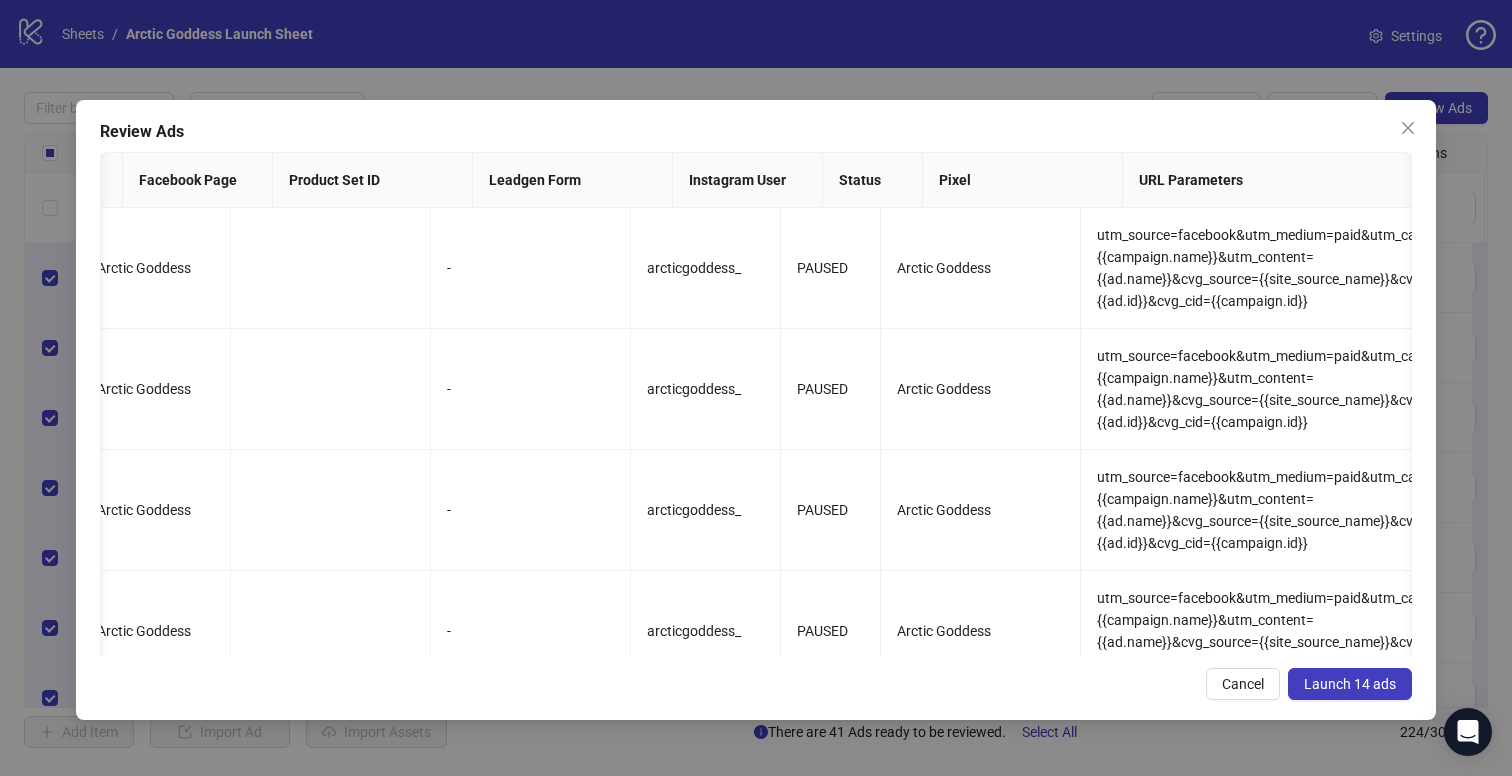 scroll, scrollTop: 0, scrollLeft: 2266, axis: horizontal 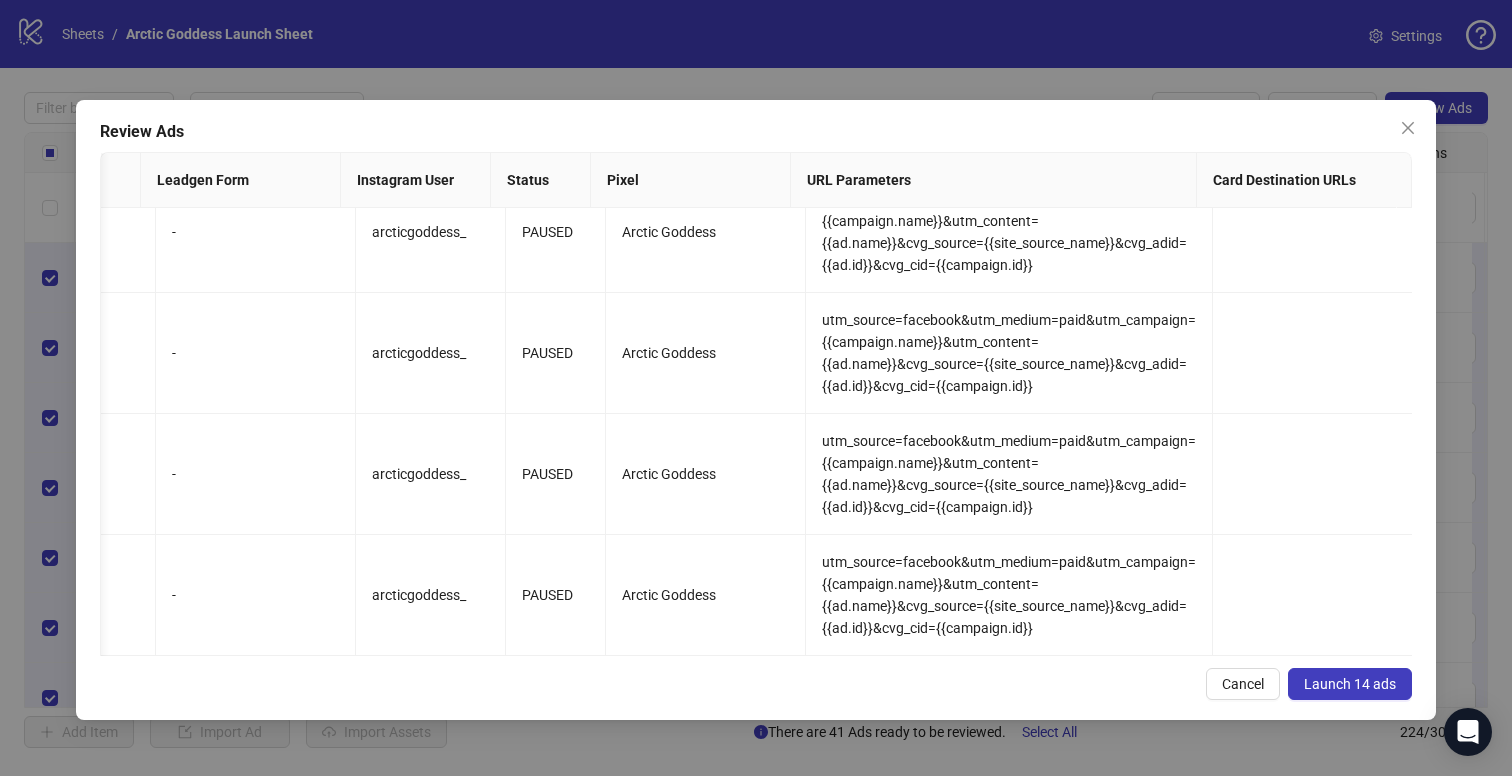 click on "Launch 14 ads" at bounding box center (1350, 684) 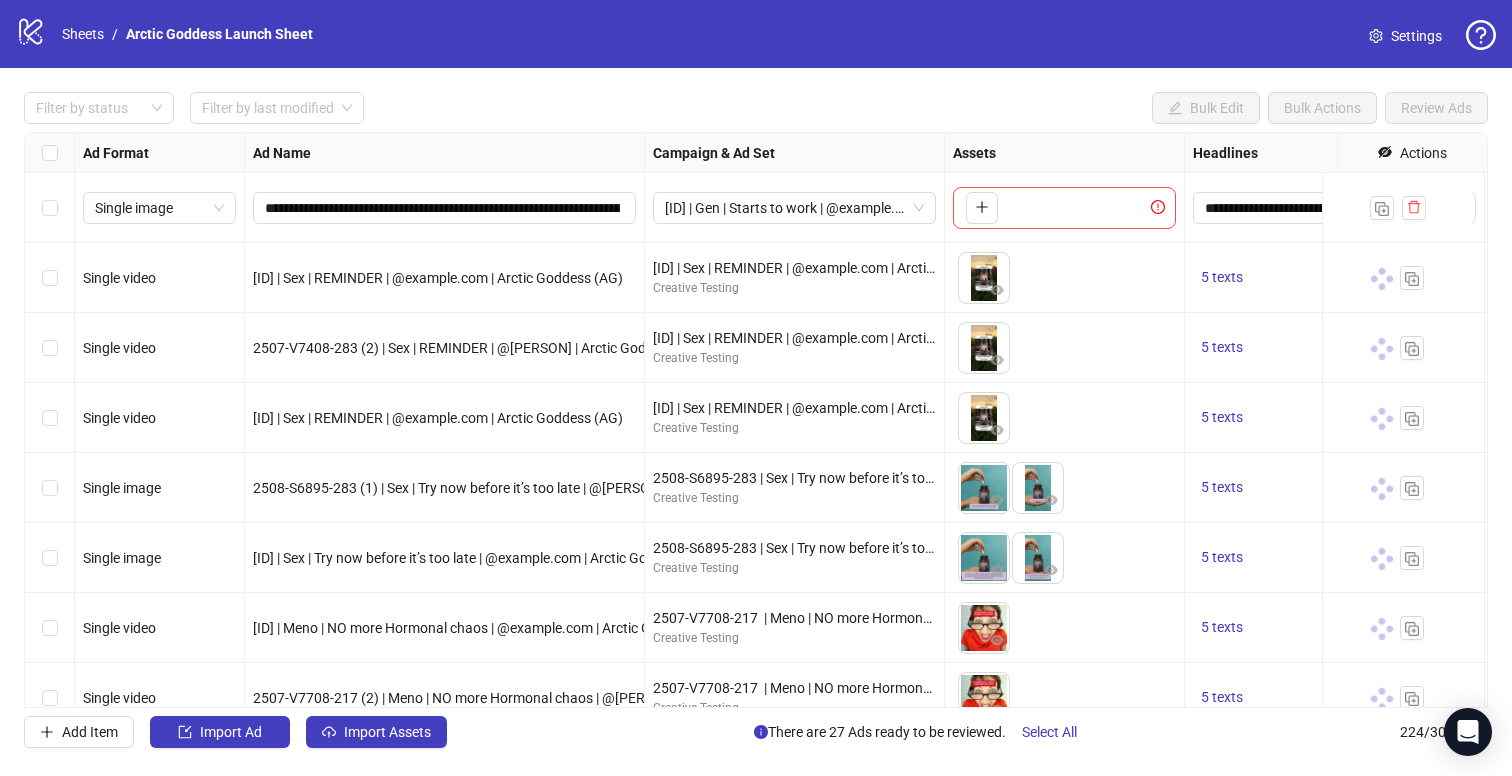 click on "**********" at bounding box center [756, 420] 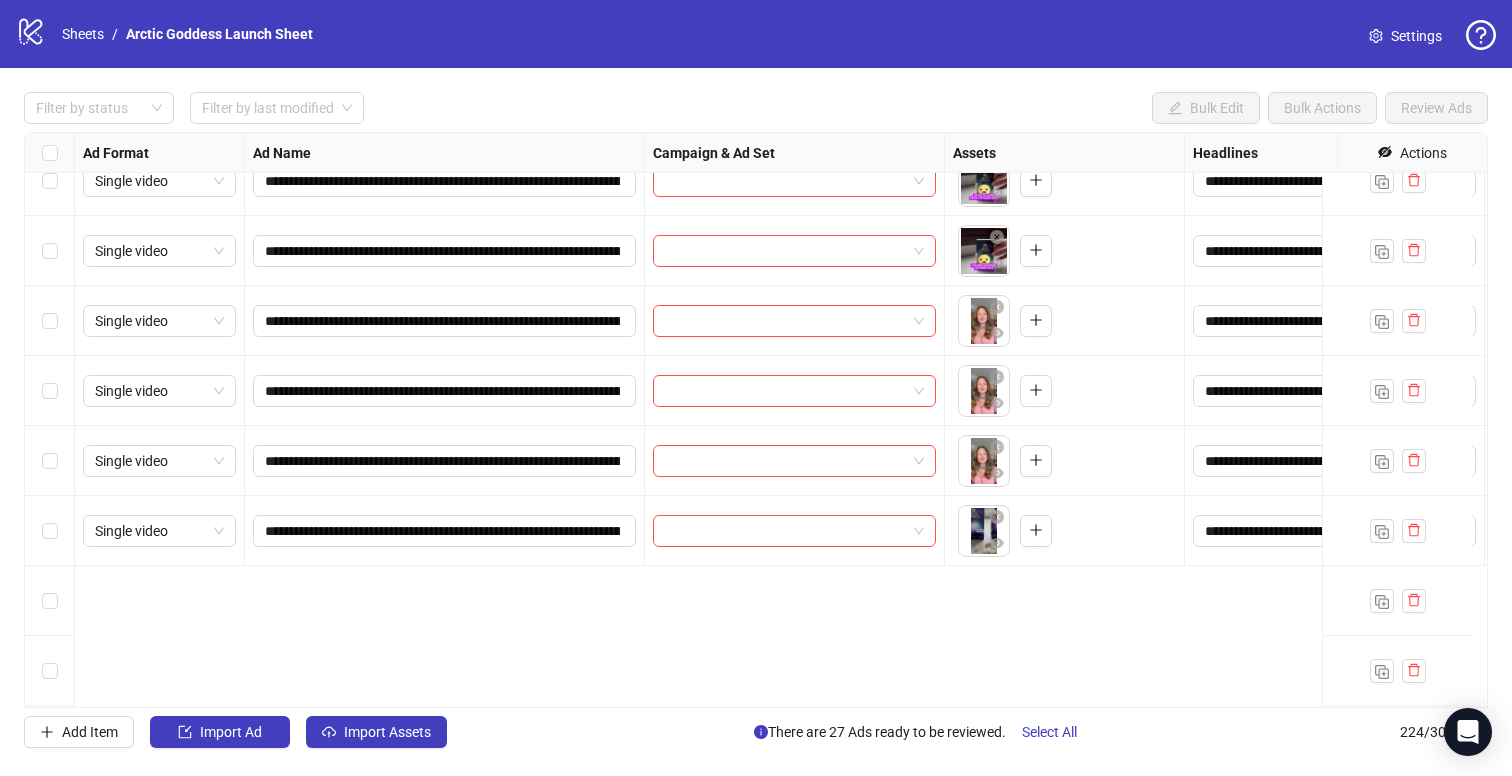 scroll, scrollTop: 2805, scrollLeft: 0, axis: vertical 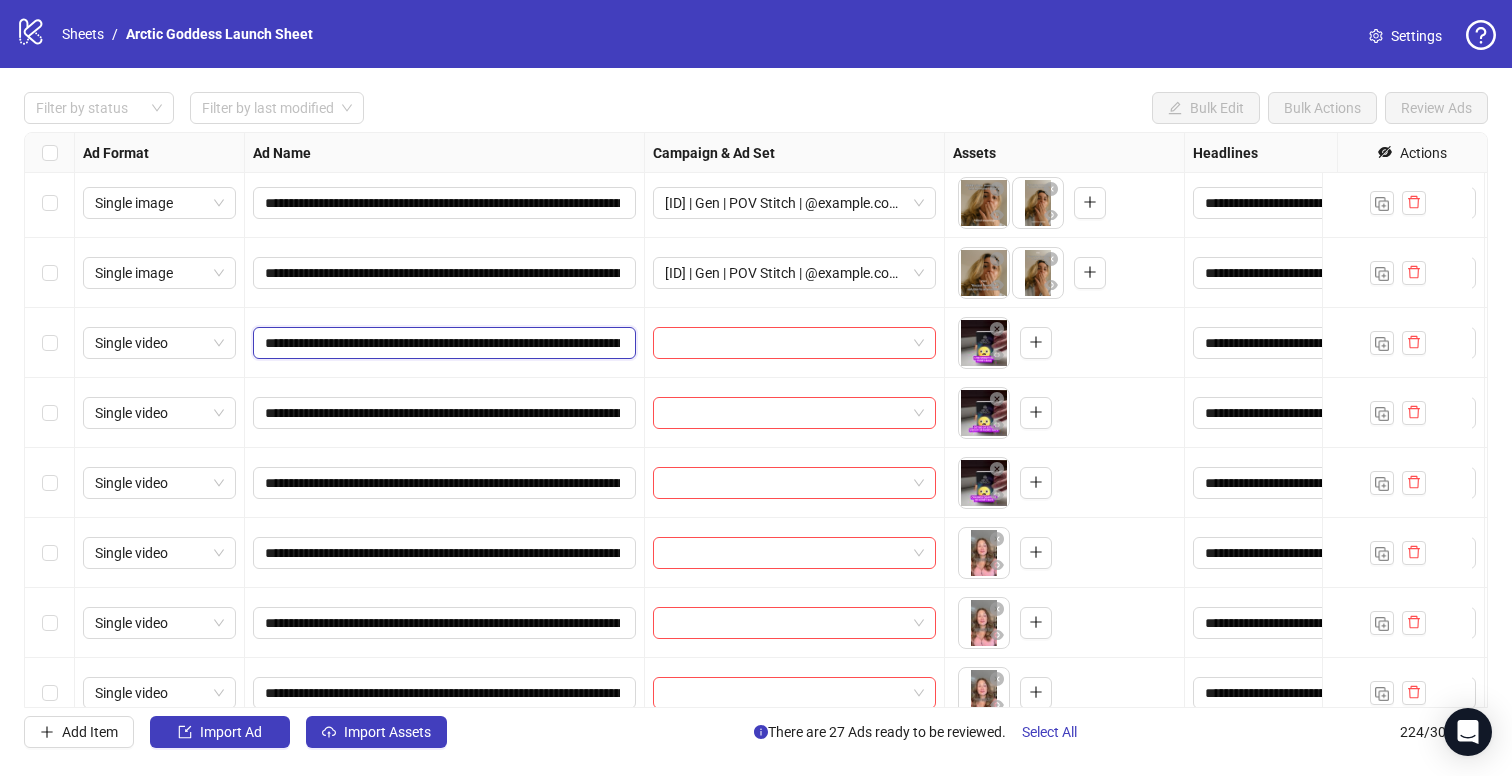 click on "**********" at bounding box center (442, 343) 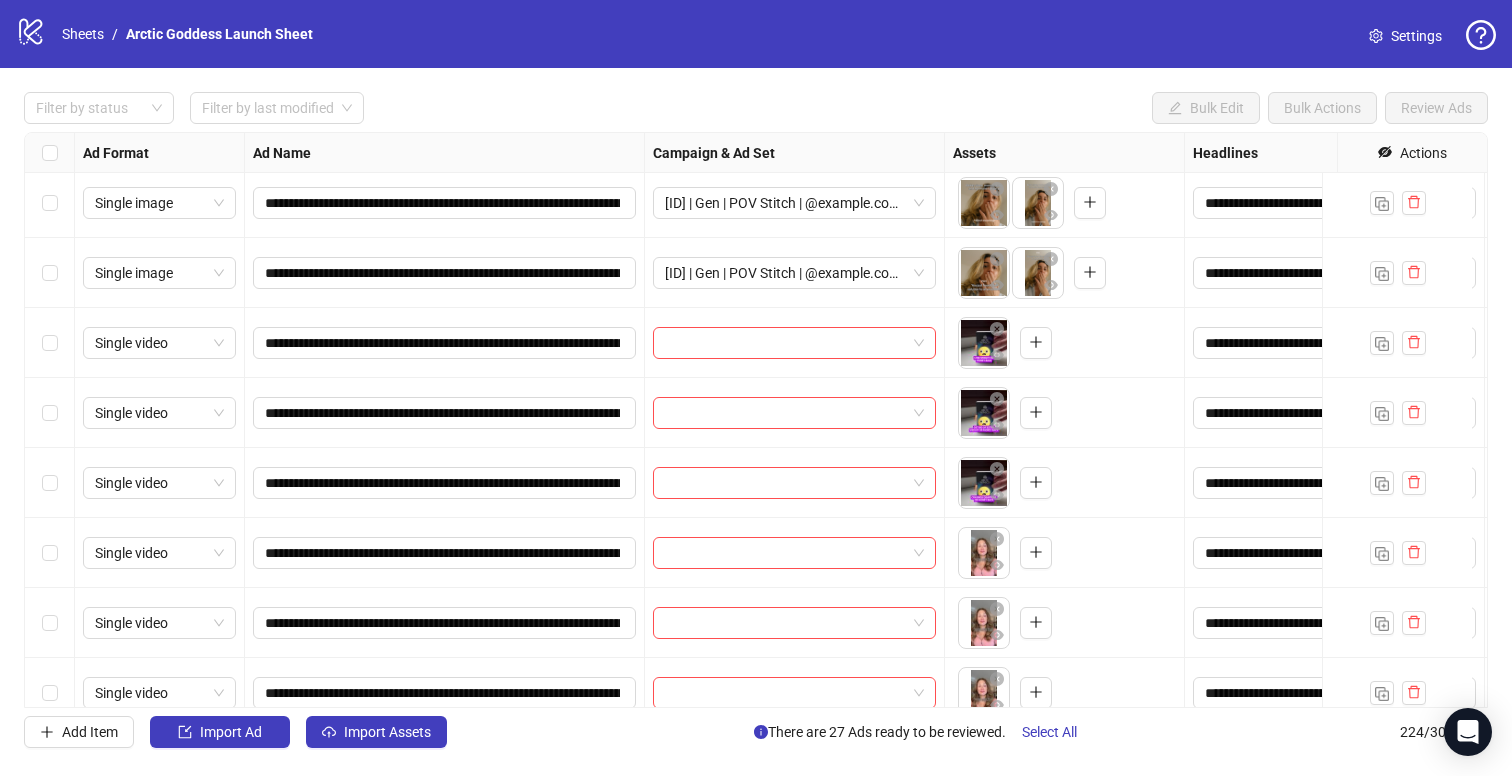 click at bounding box center (785, 343) 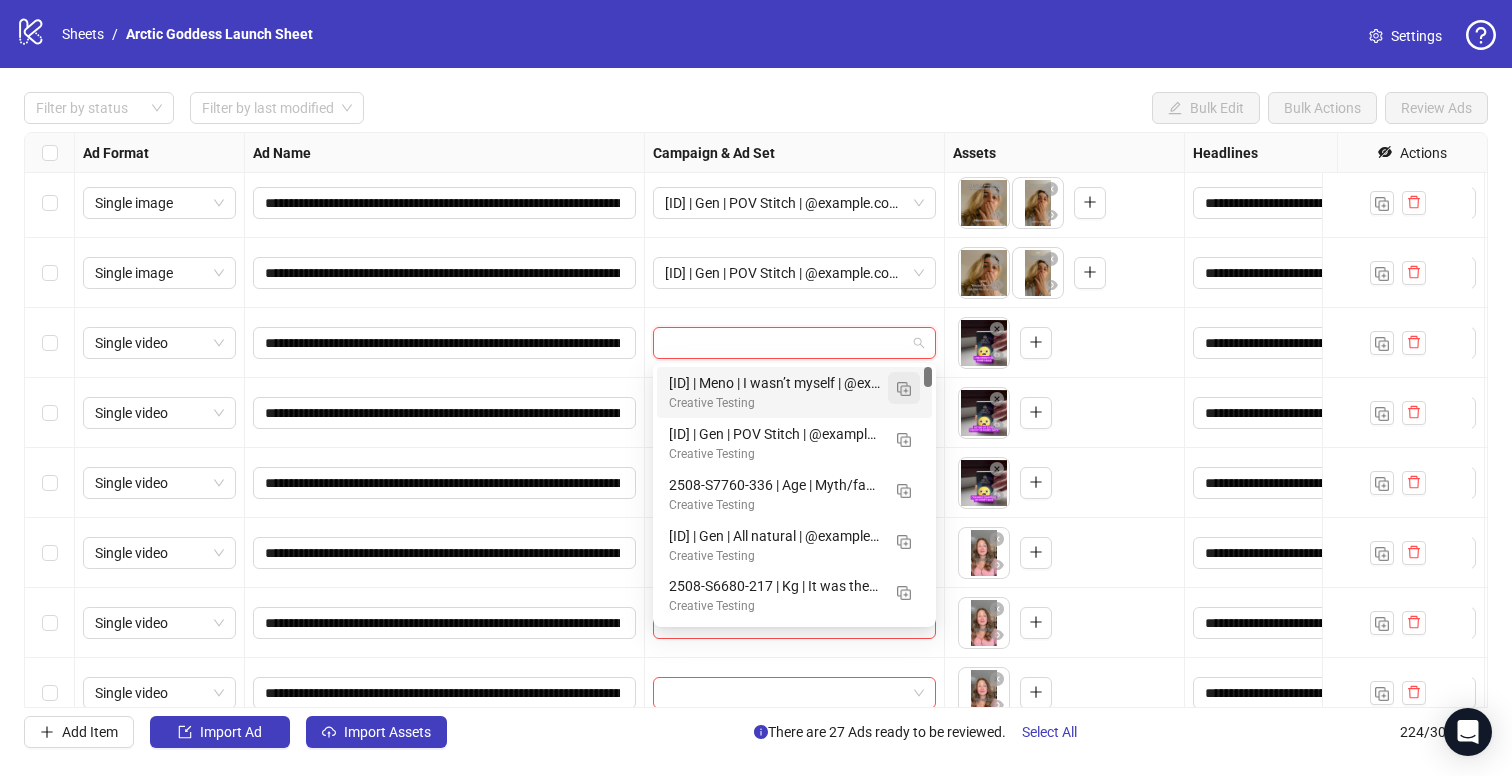 click at bounding box center (904, 389) 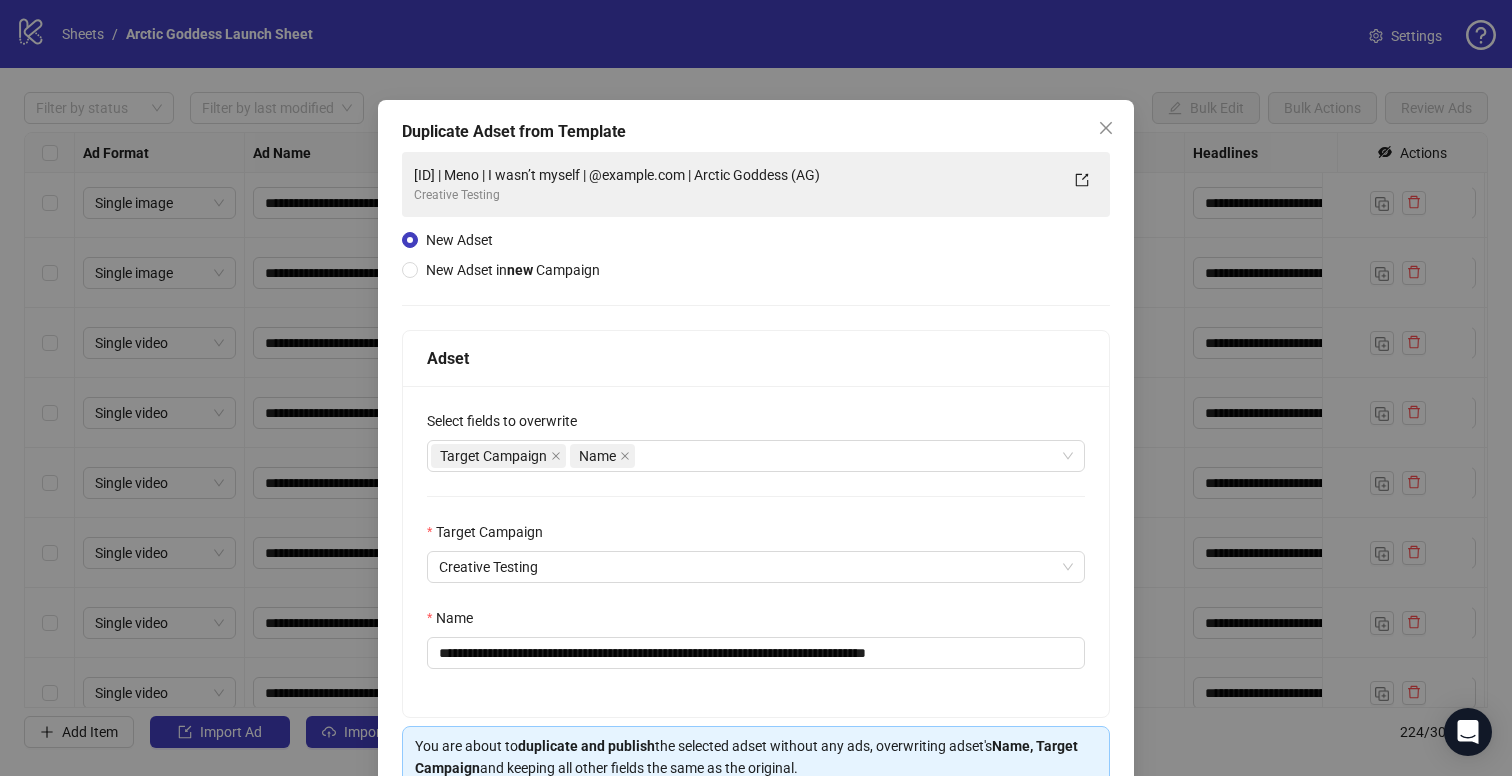 click on "Name" at bounding box center (756, 622) 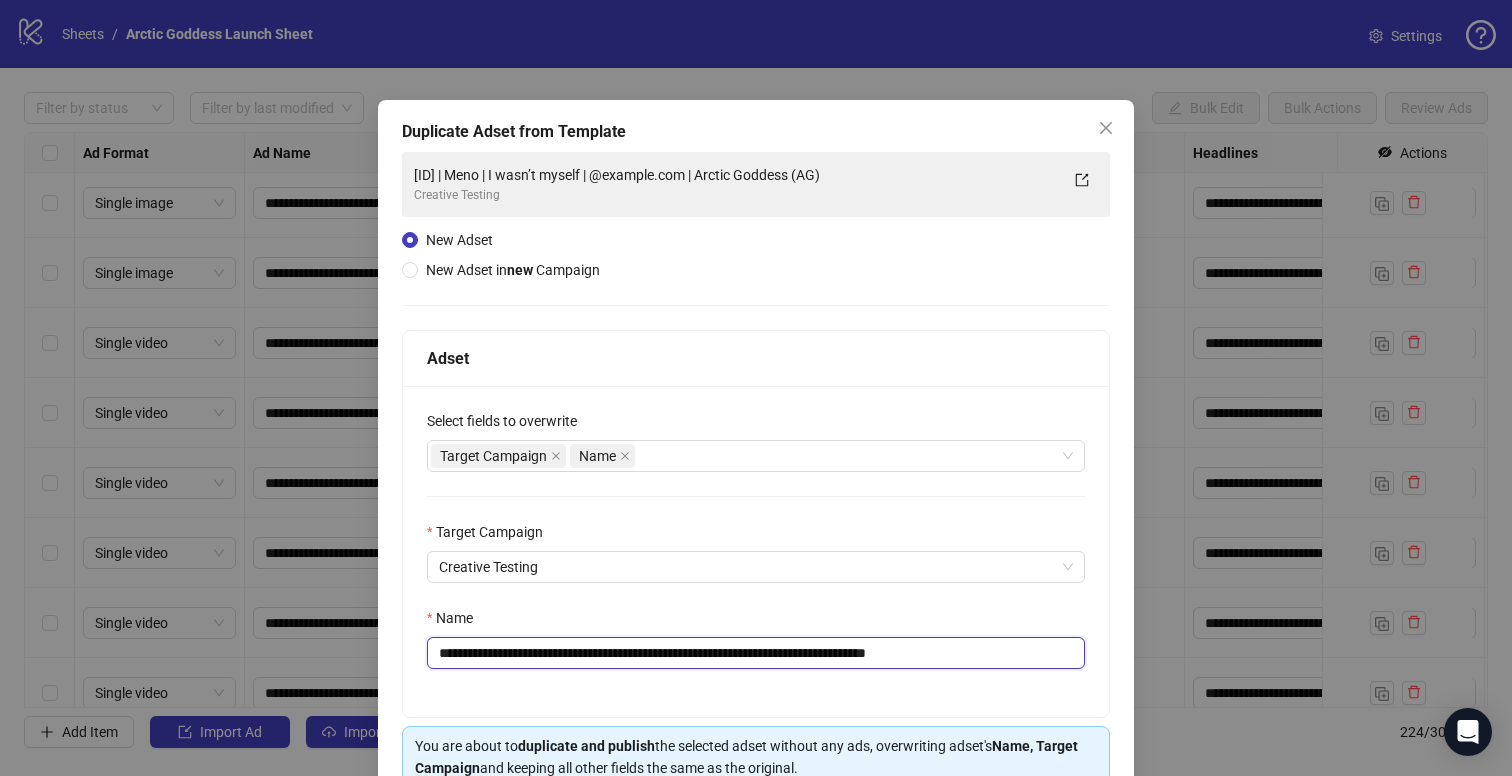 click on "**********" at bounding box center (756, 653) 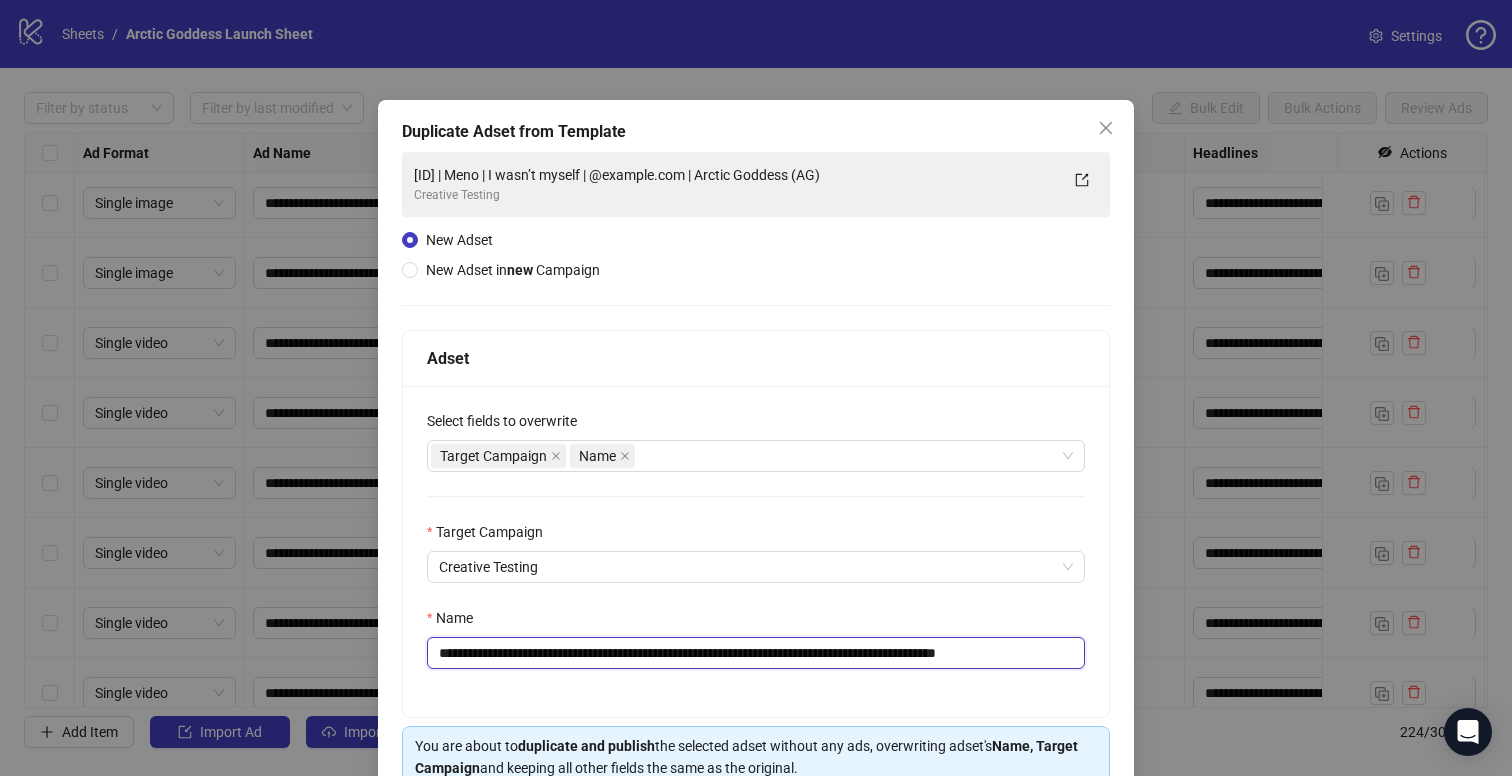drag, startPoint x: 559, startPoint y: 656, endPoint x: 549, endPoint y: 650, distance: 11.661903 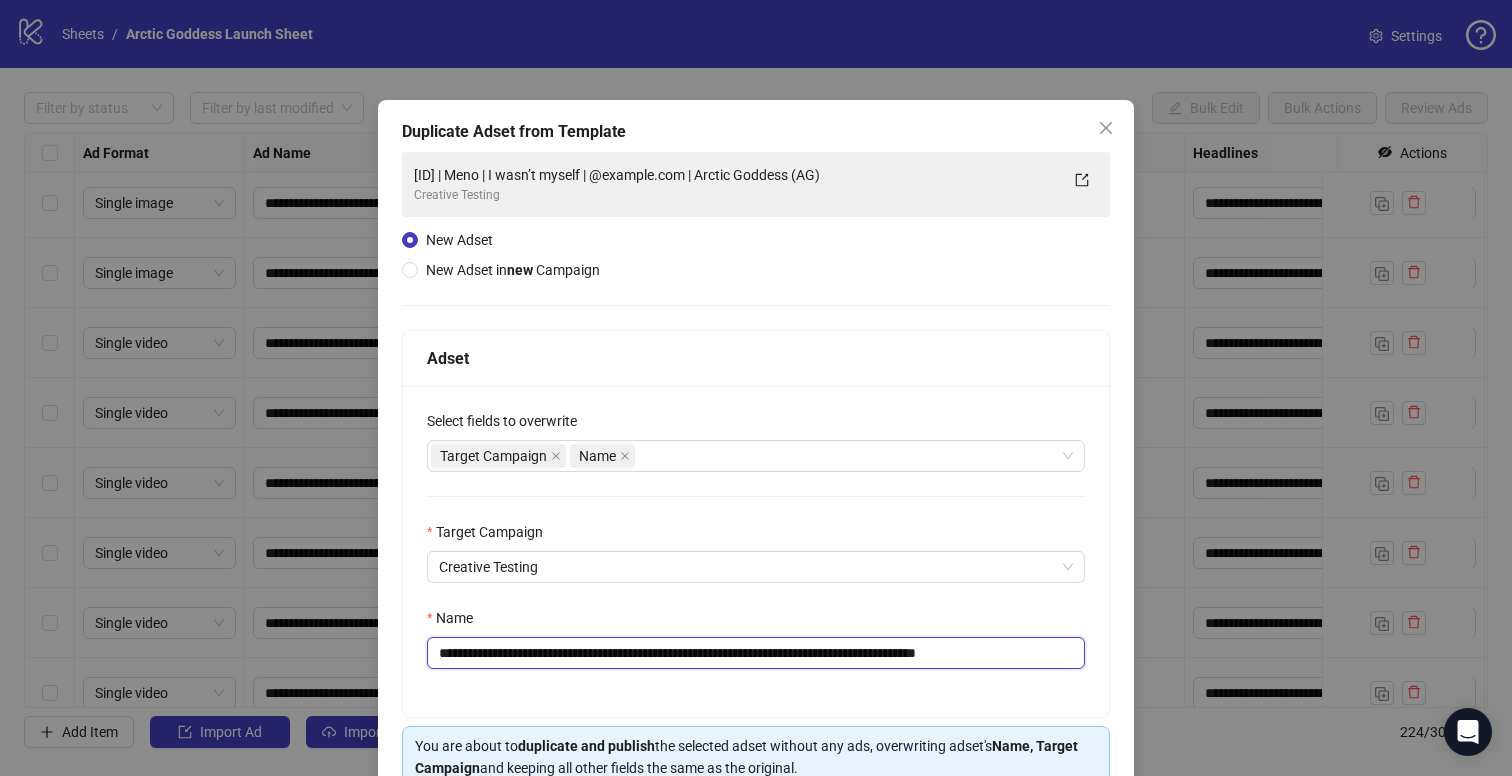 scroll, scrollTop: 101, scrollLeft: 0, axis: vertical 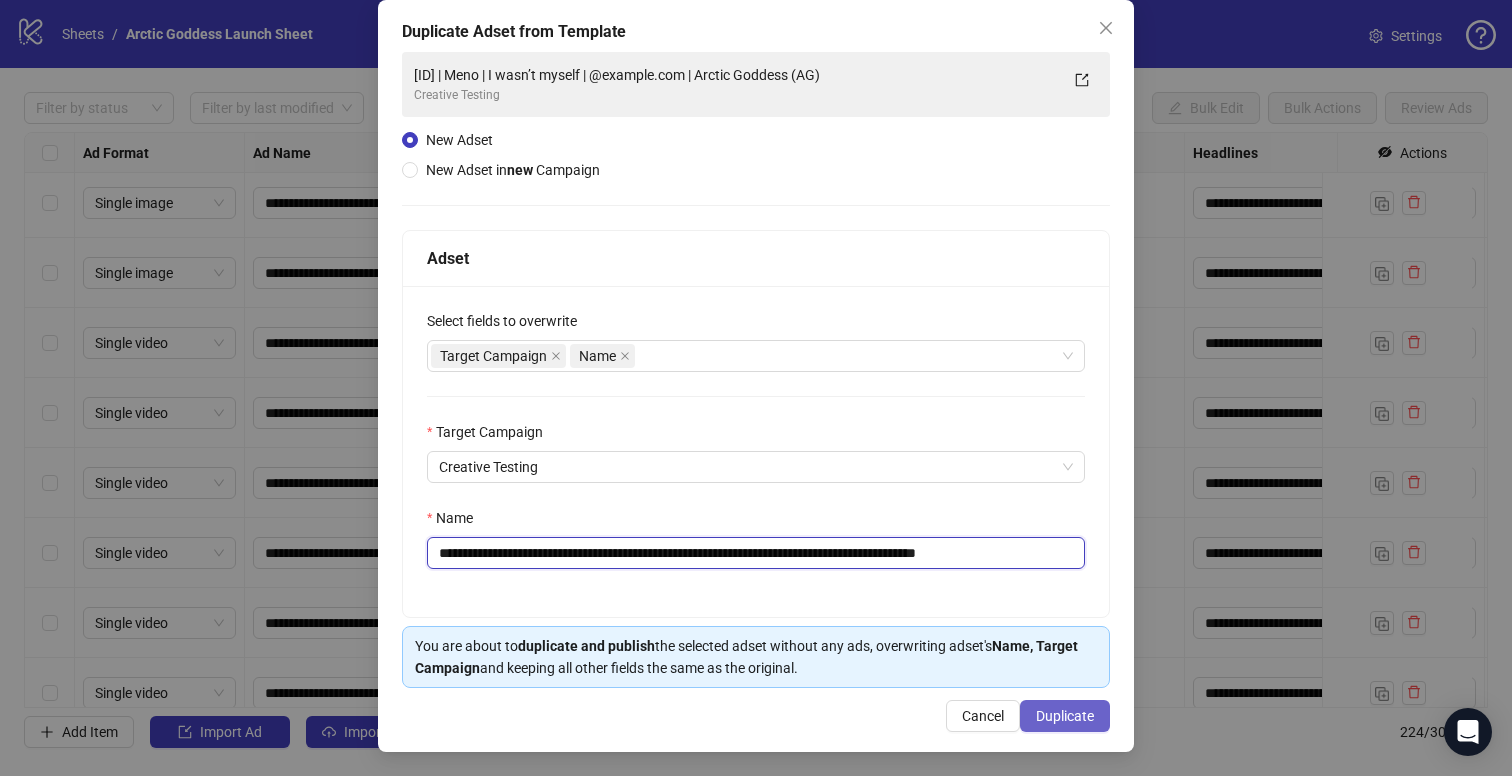 type on "**********" 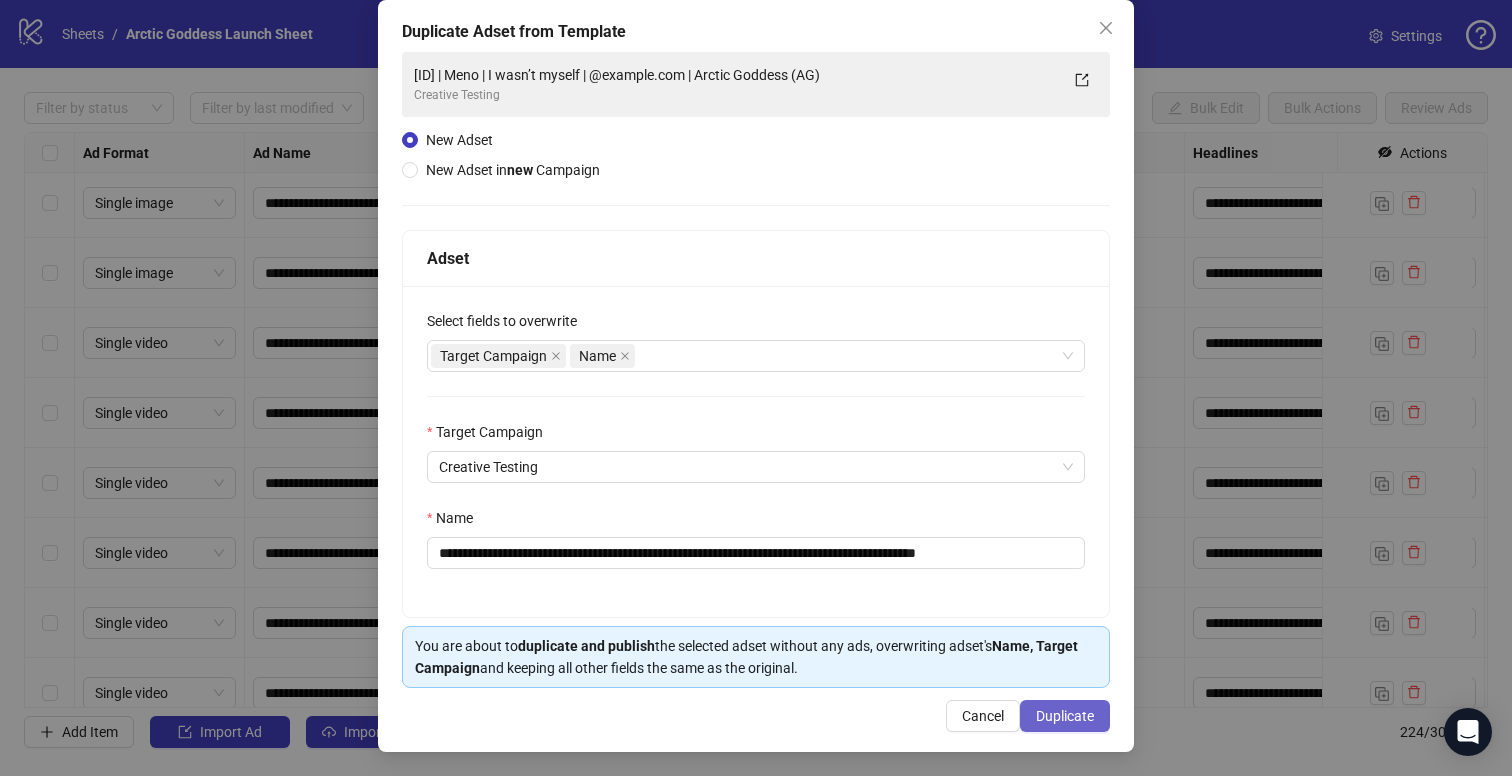 click on "Duplicate" at bounding box center (1065, 716) 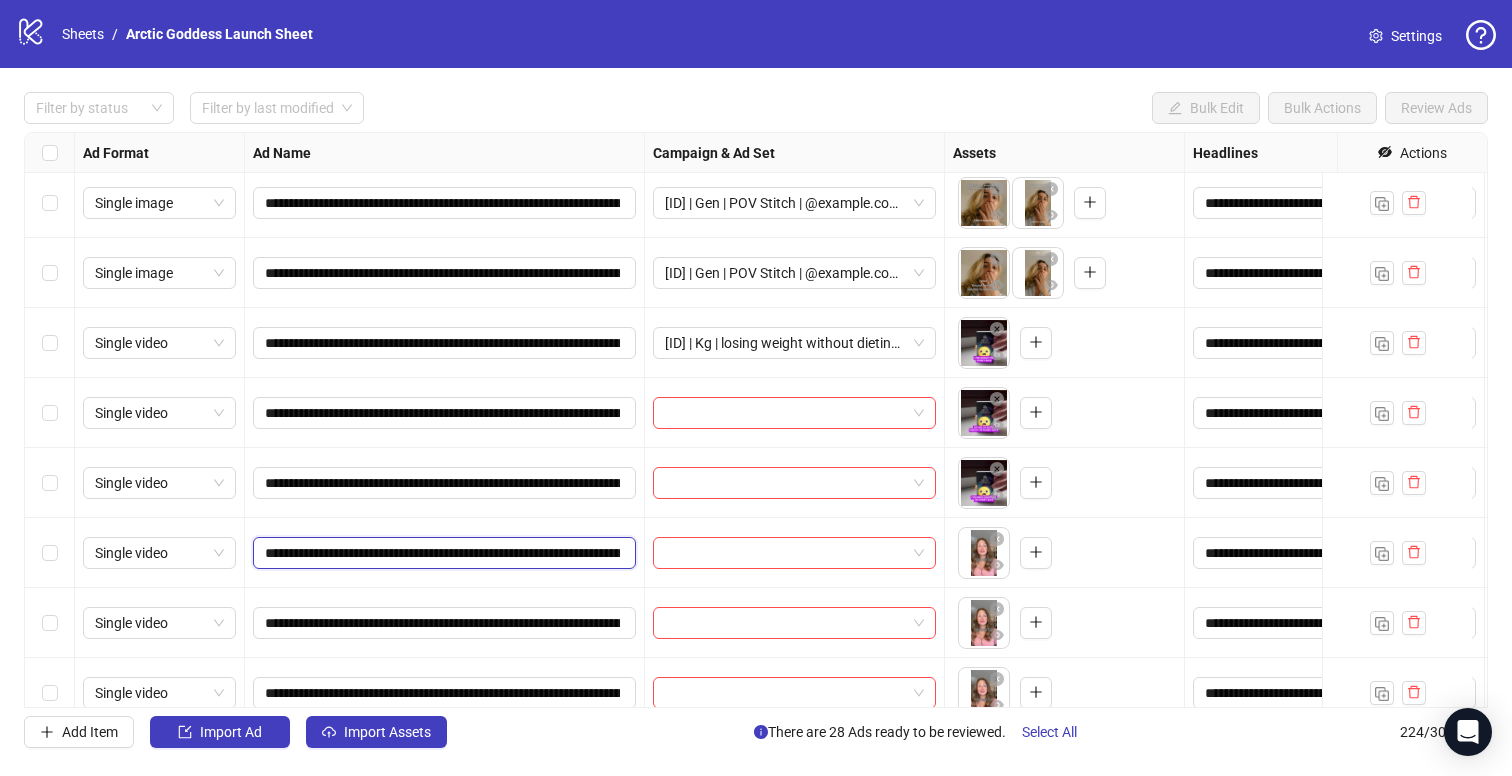 click on "**********" at bounding box center (442, 553) 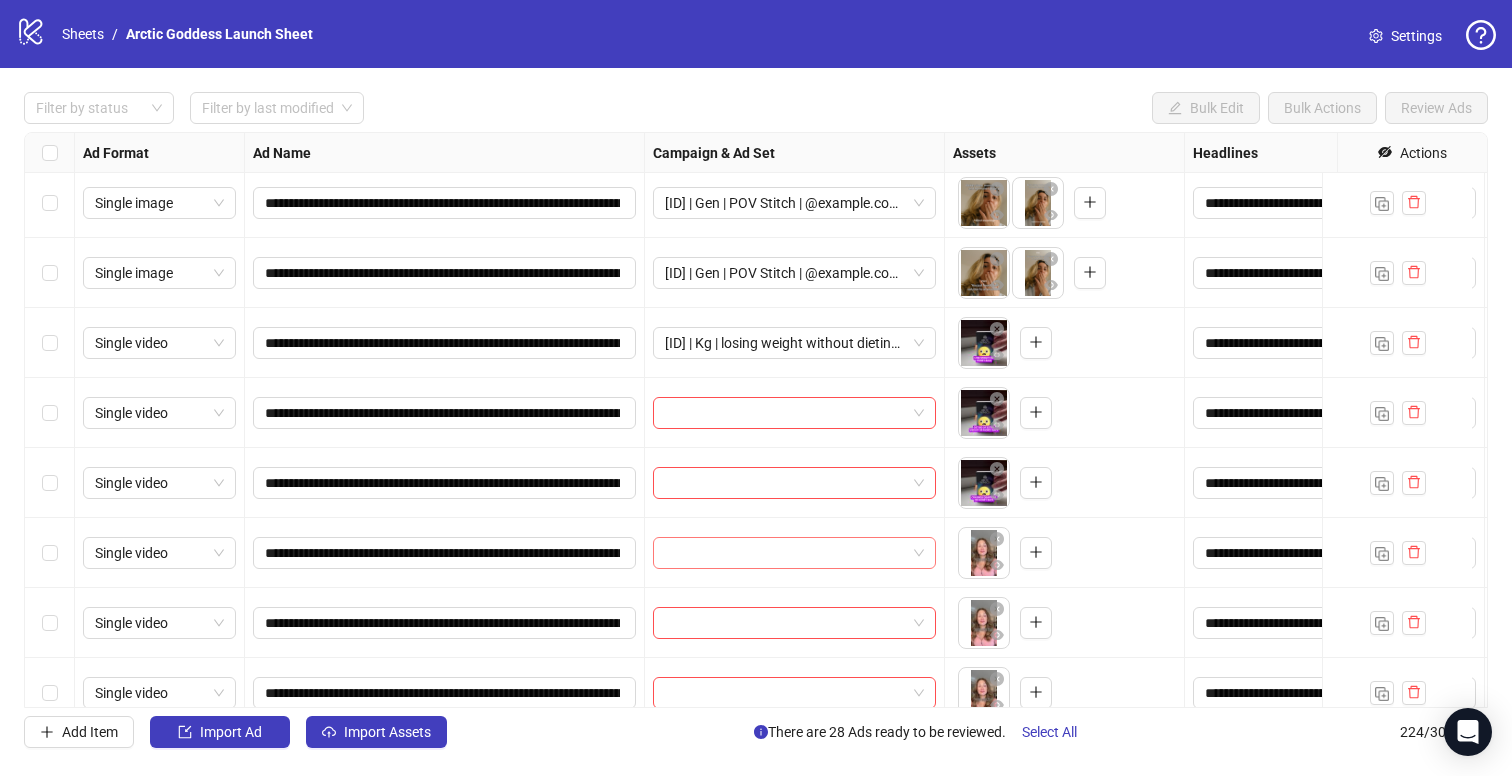 click at bounding box center [785, 553] 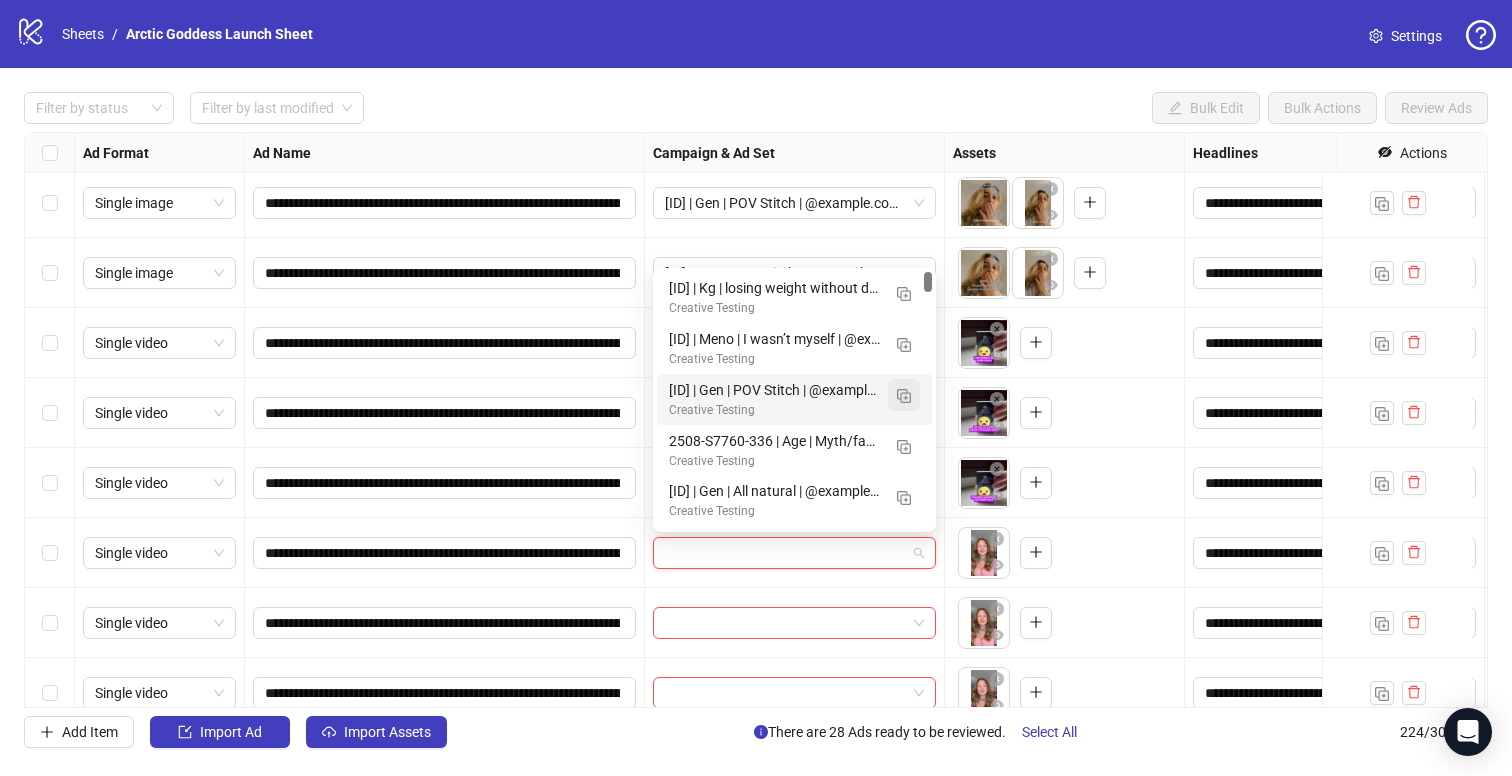 click at bounding box center [904, 396] 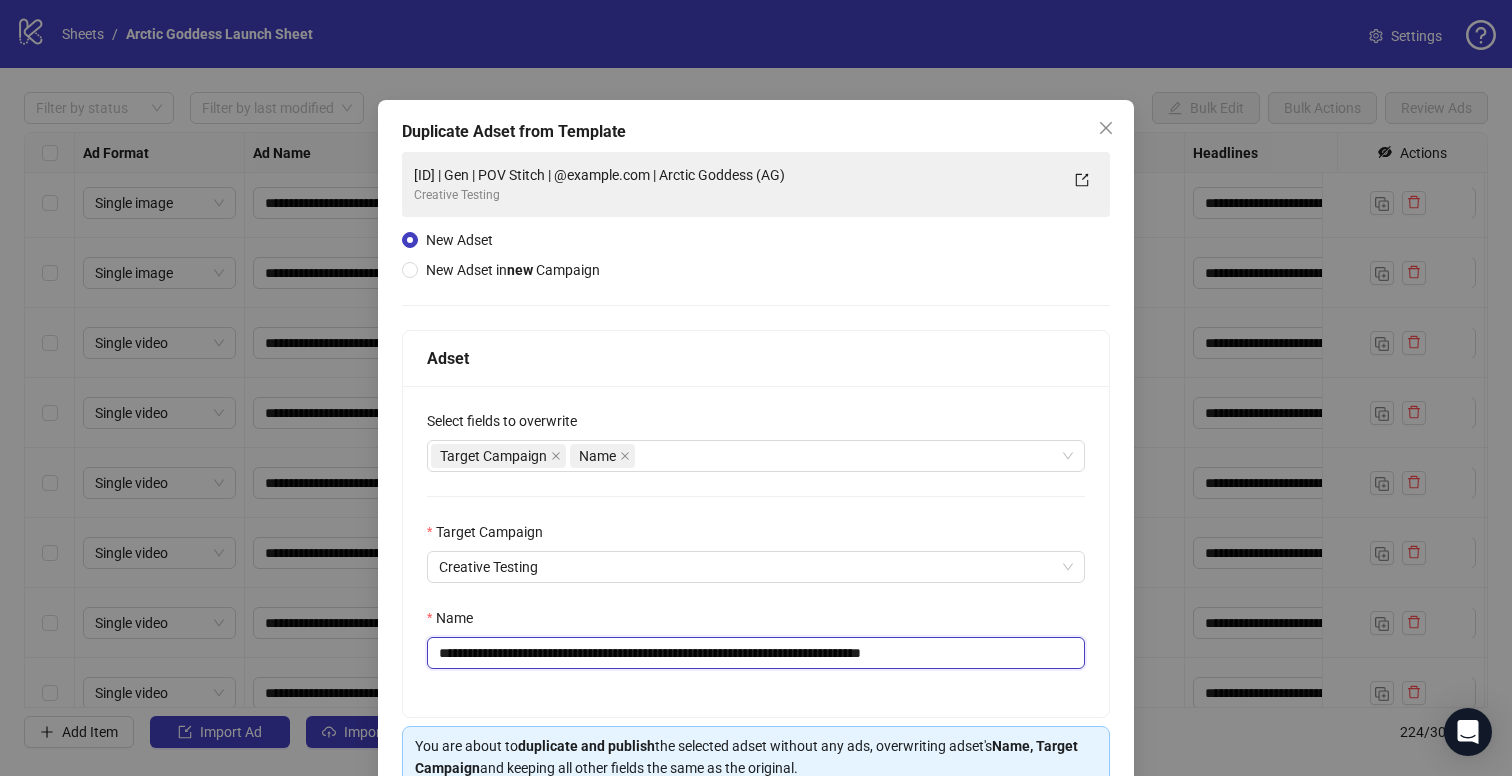 click on "**********" at bounding box center (756, 653) 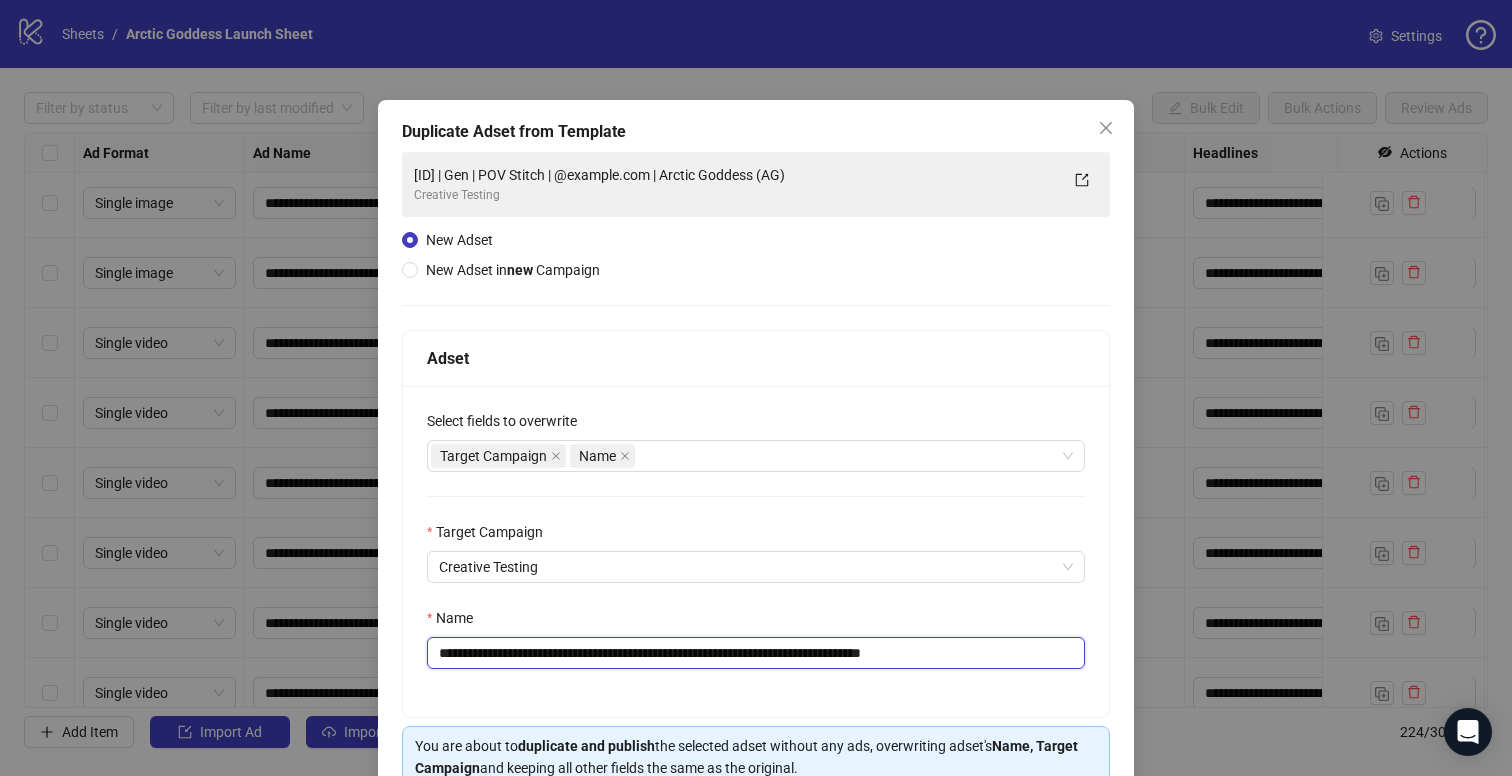 paste on "********" 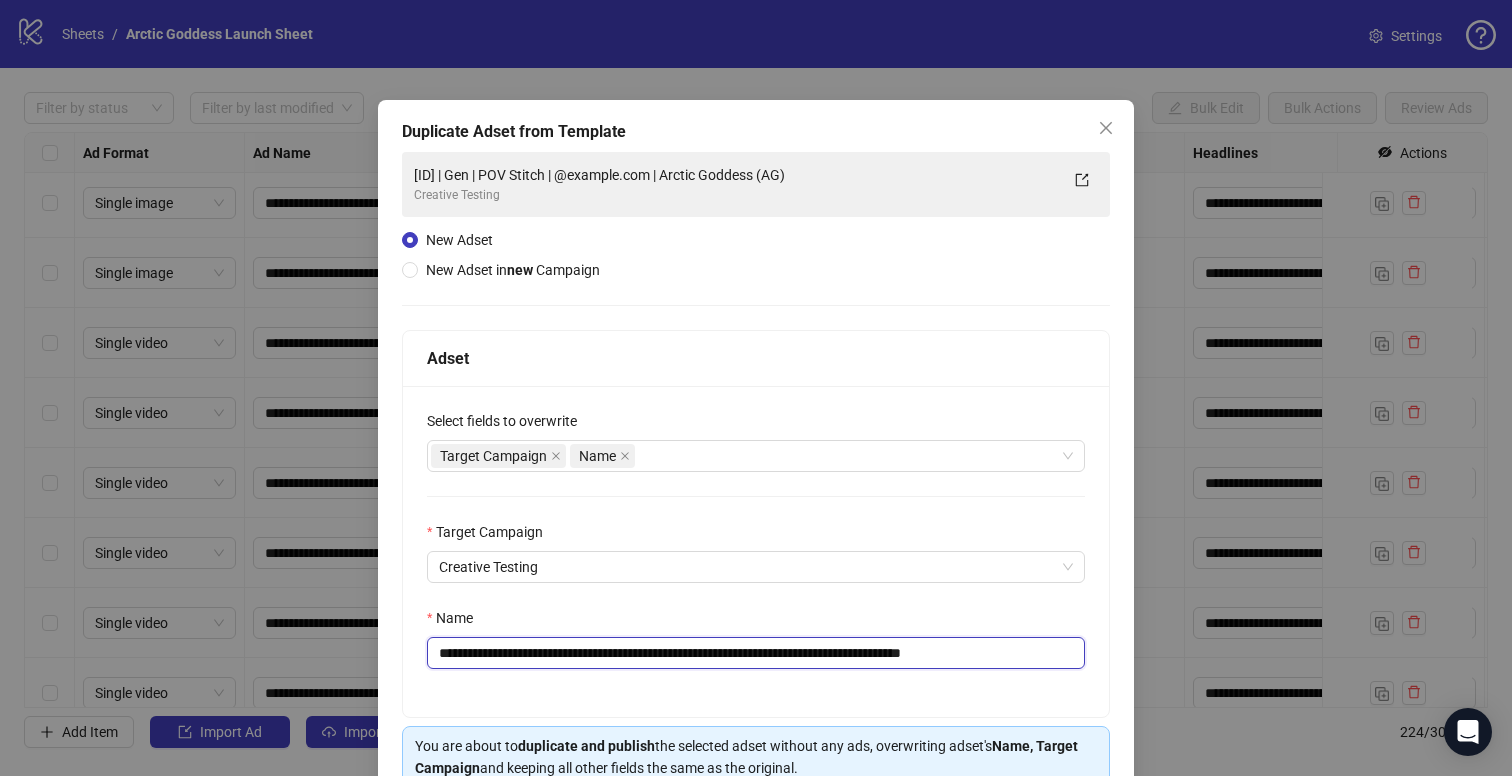 drag, startPoint x: 557, startPoint y: 652, endPoint x: 546, endPoint y: 652, distance: 11 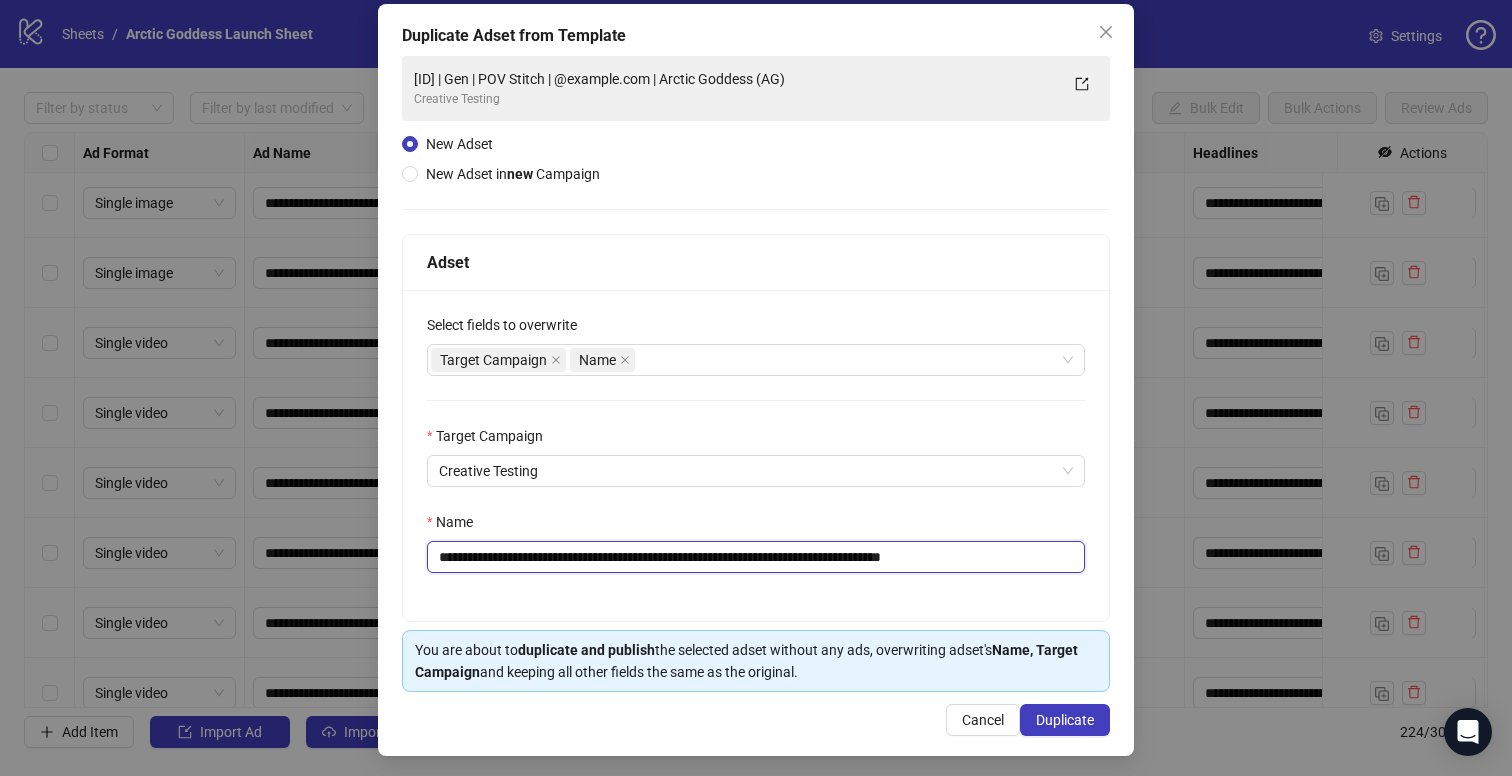 scroll, scrollTop: 101, scrollLeft: 0, axis: vertical 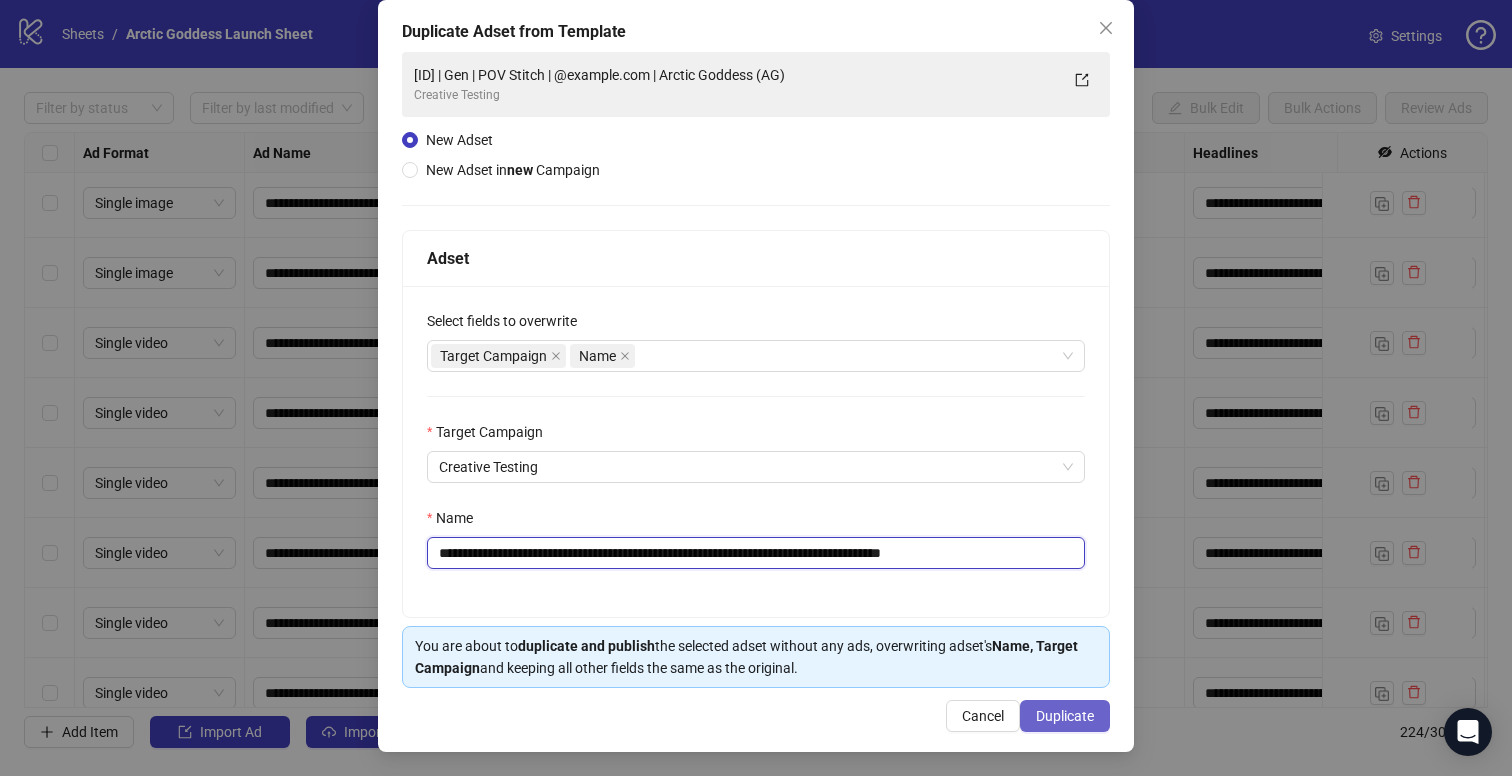 type on "**********" 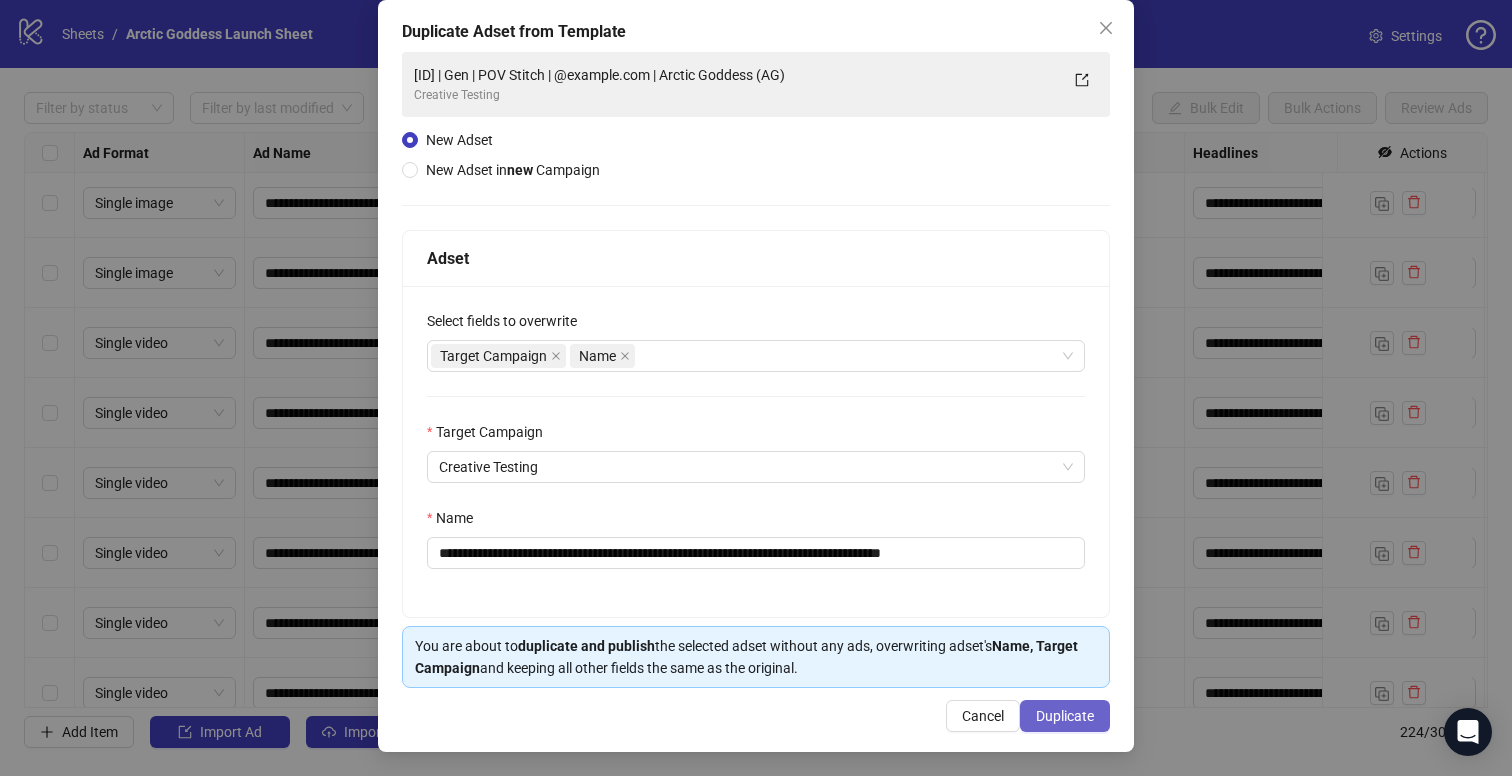 click on "Duplicate" at bounding box center (1065, 716) 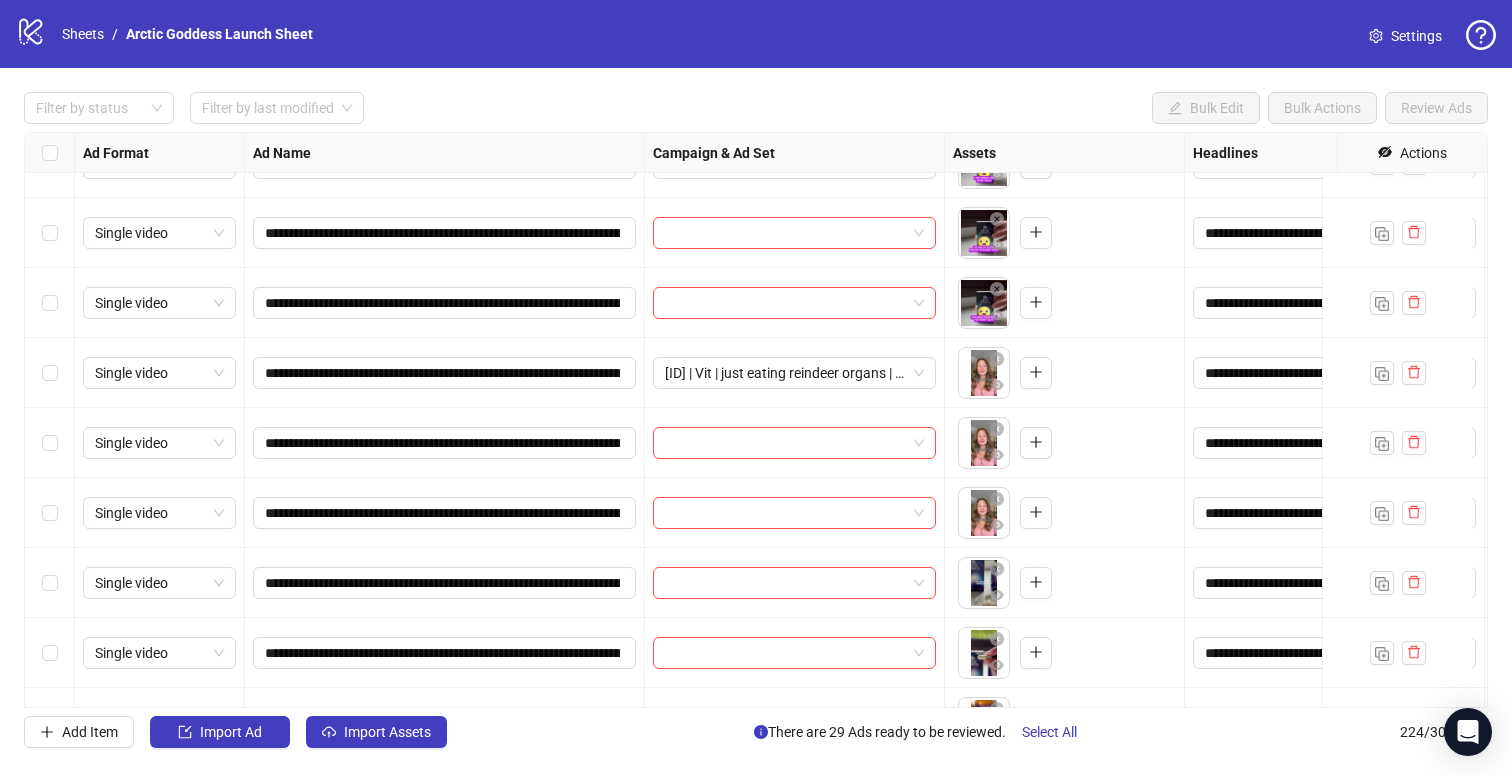 scroll, scrollTop: 3094, scrollLeft: 0, axis: vertical 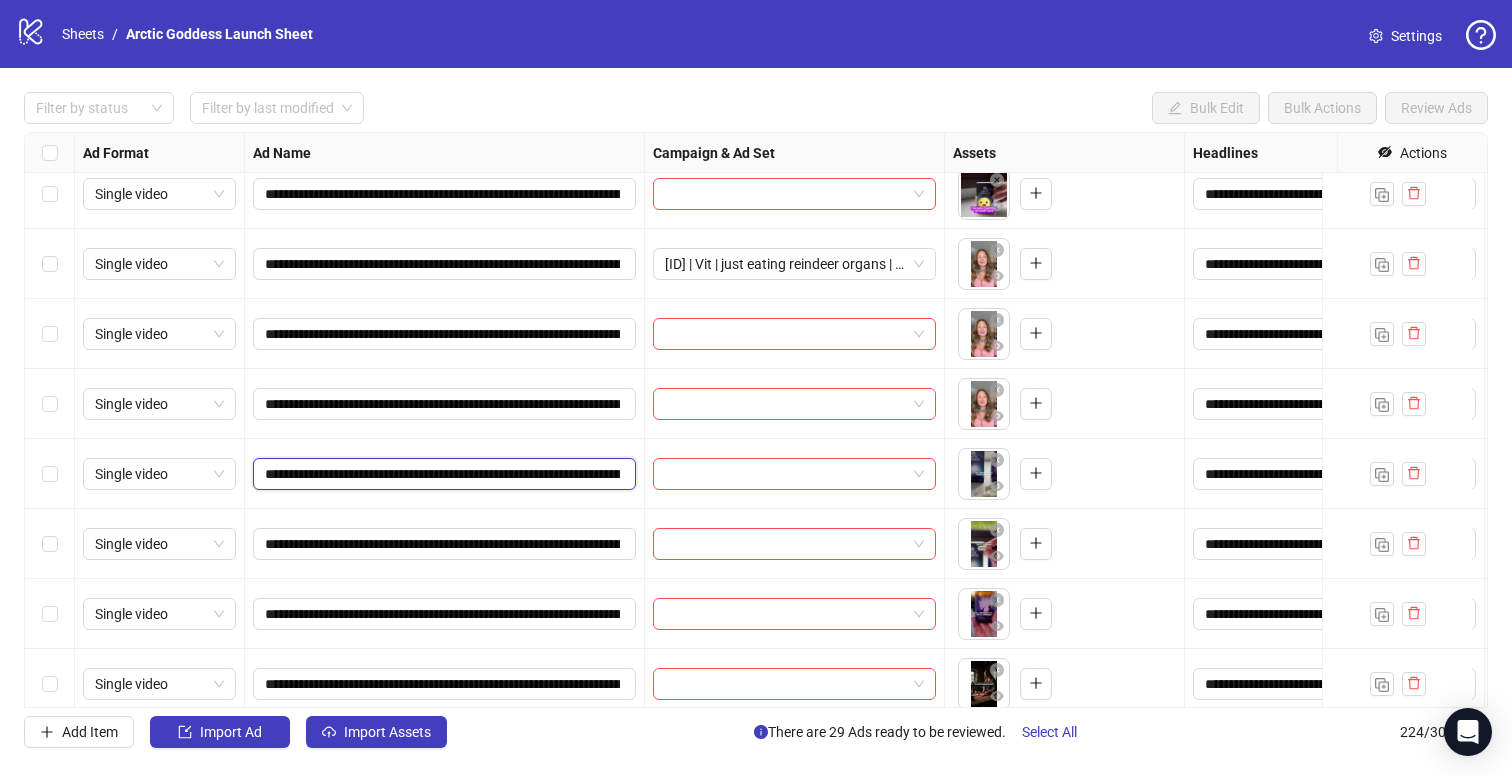 click on "**********" at bounding box center [442, 474] 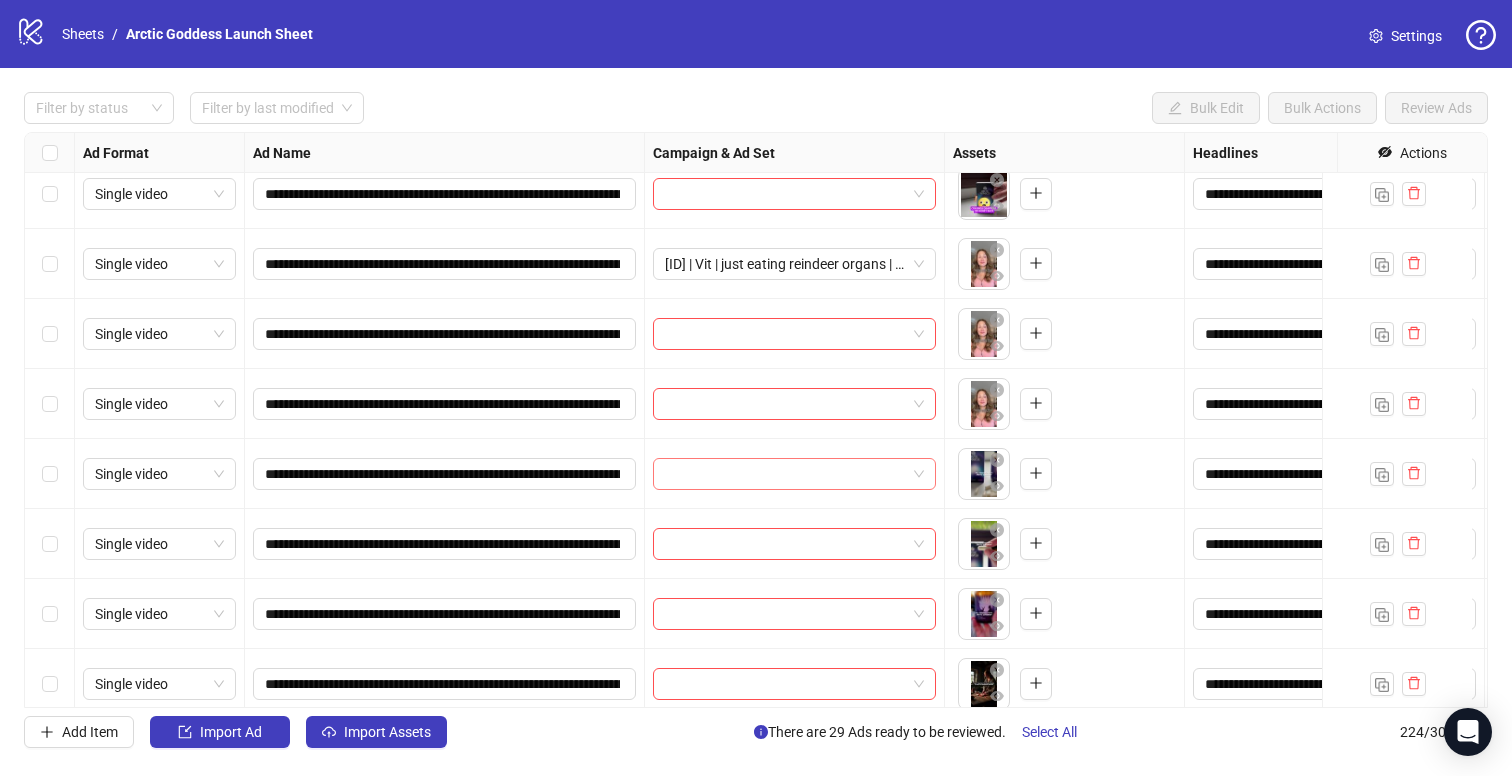 click at bounding box center [785, 474] 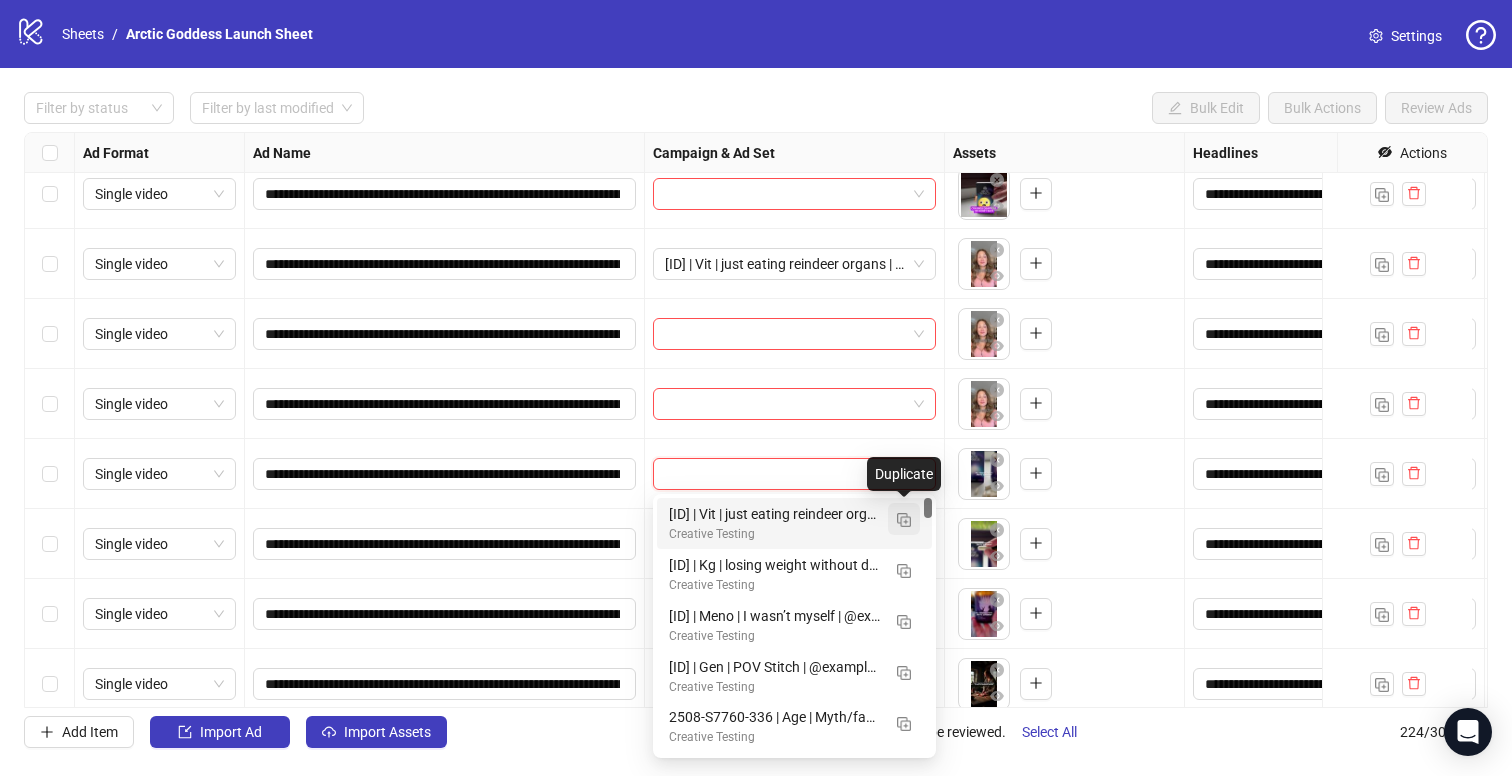 click at bounding box center (904, 520) 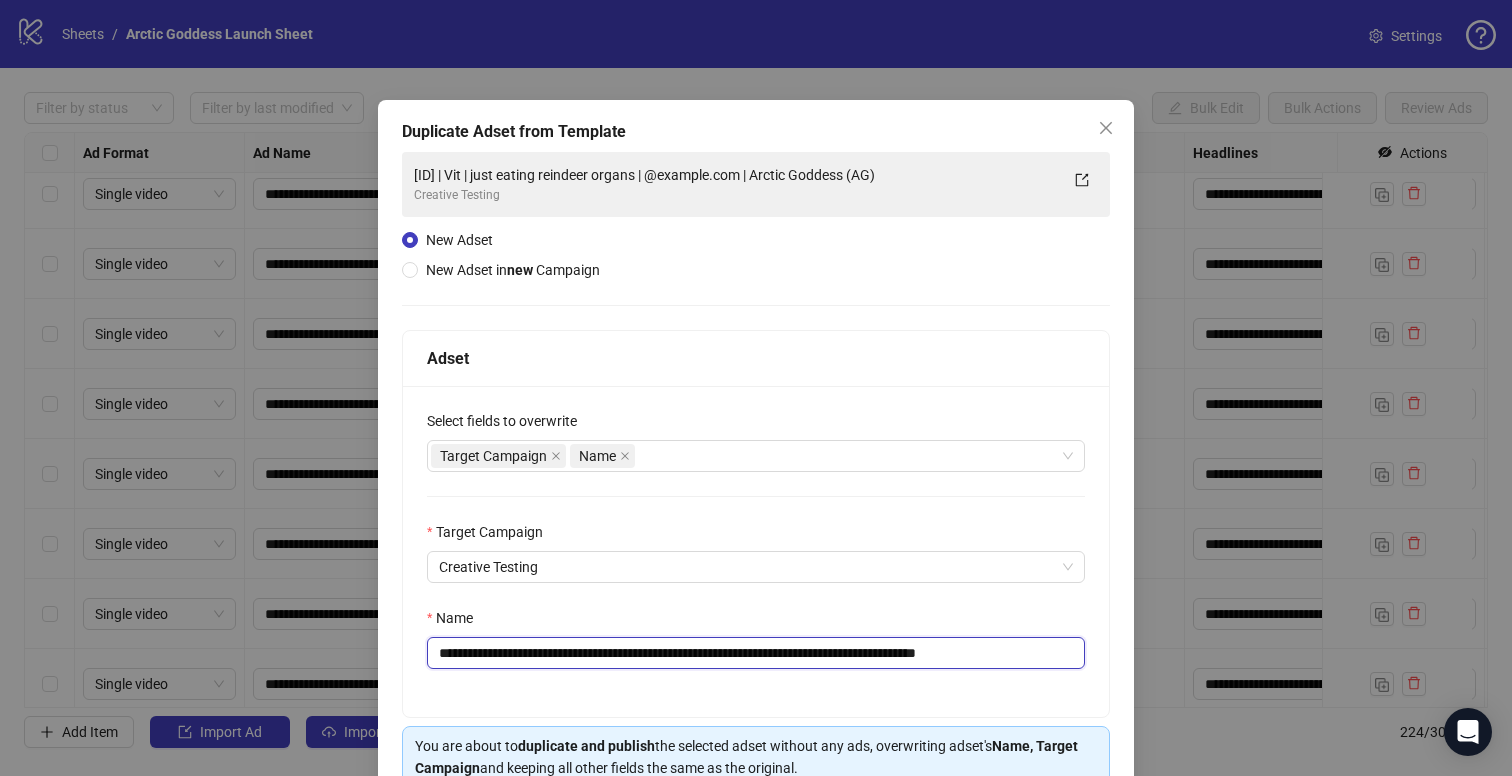 click on "**********" at bounding box center [756, 653] 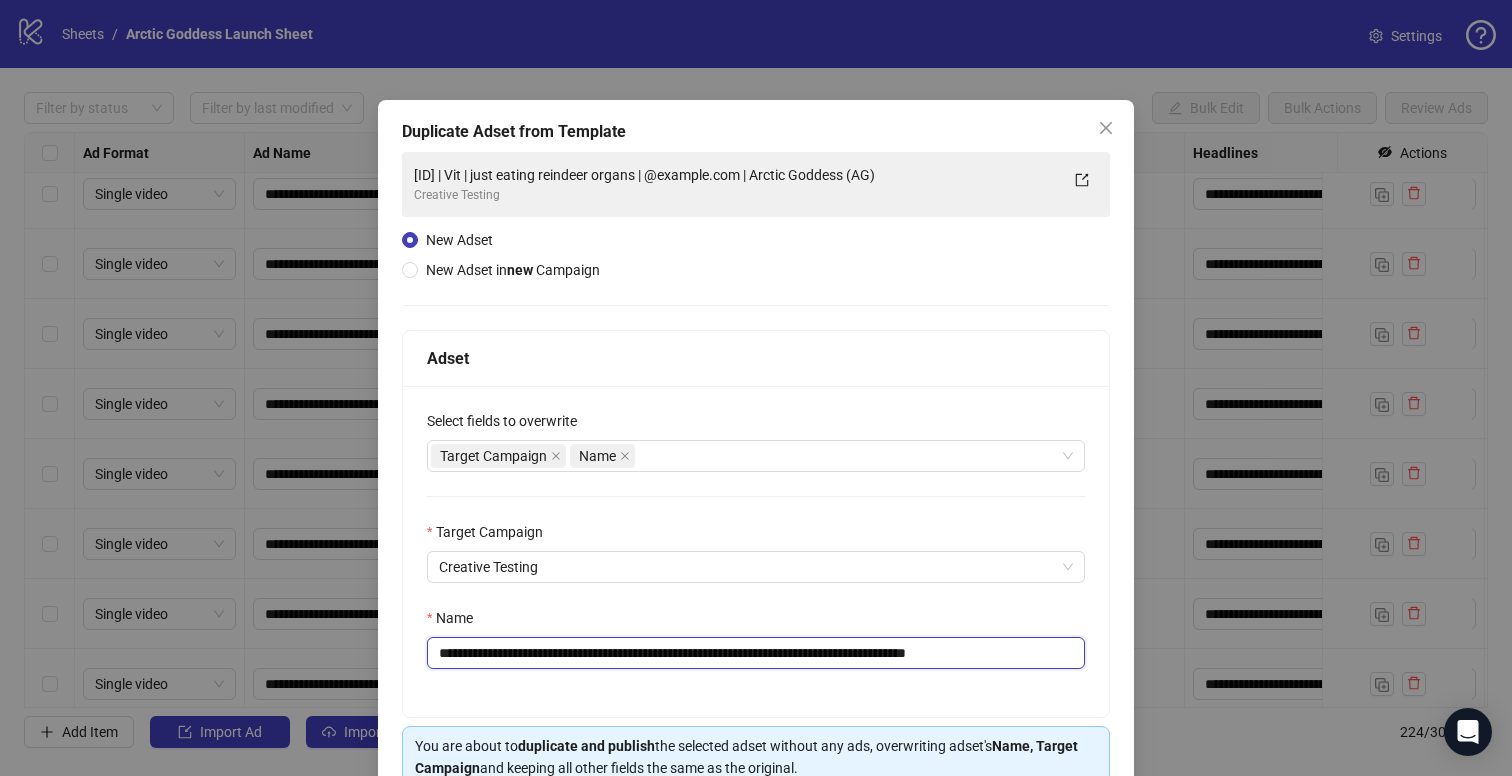 drag, startPoint x: 550, startPoint y: 653, endPoint x: 559, endPoint y: 648, distance: 10.29563 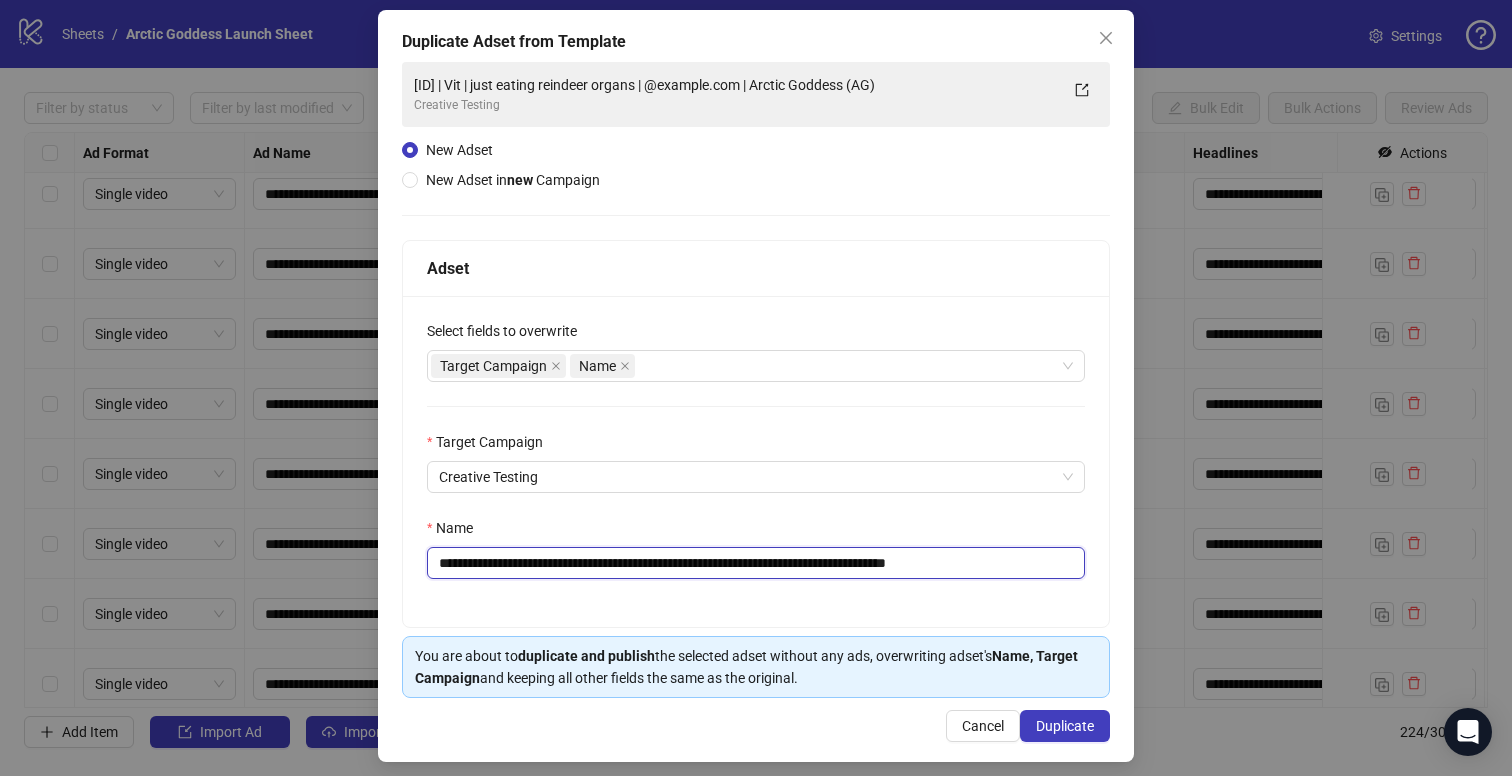scroll, scrollTop: 101, scrollLeft: 0, axis: vertical 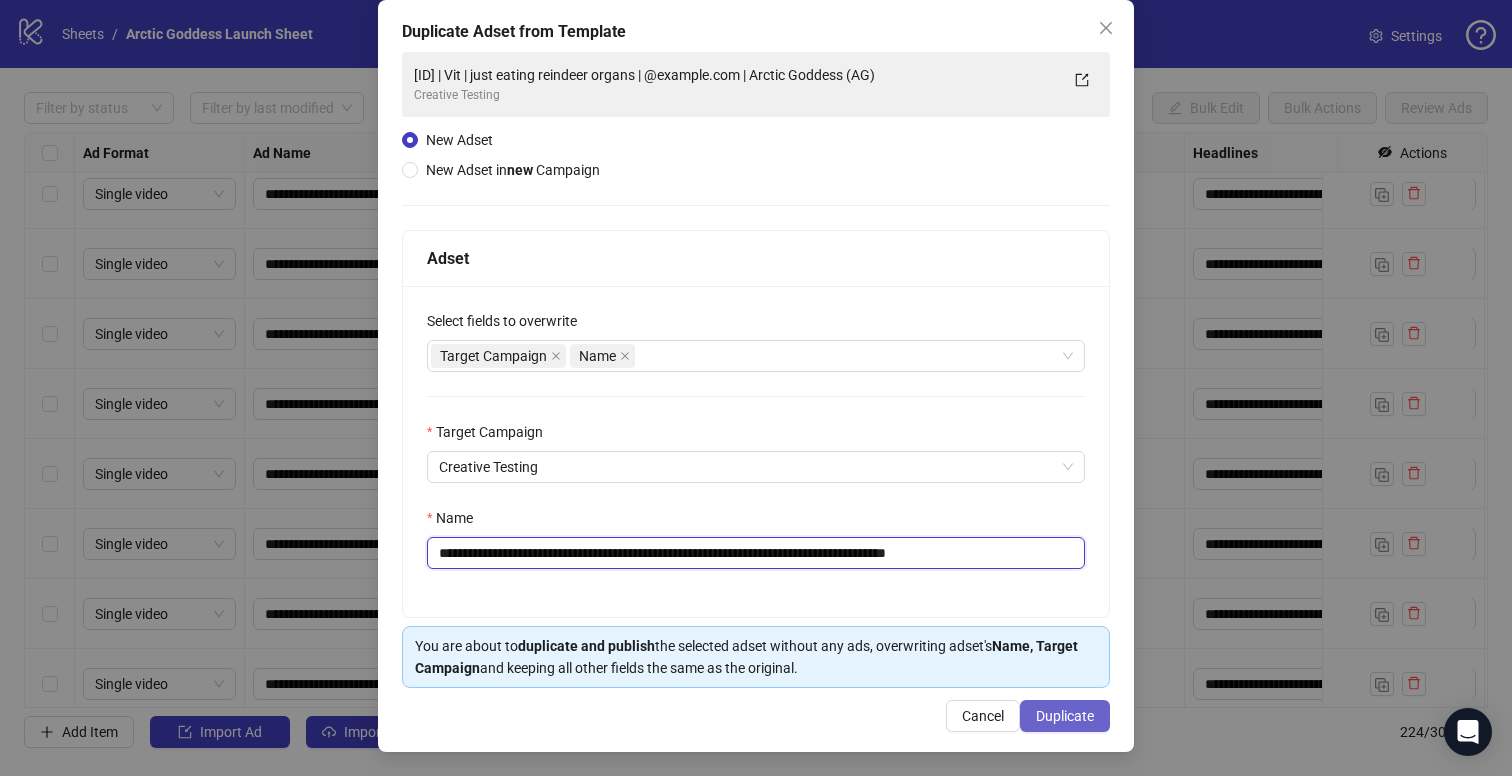 type on "**********" 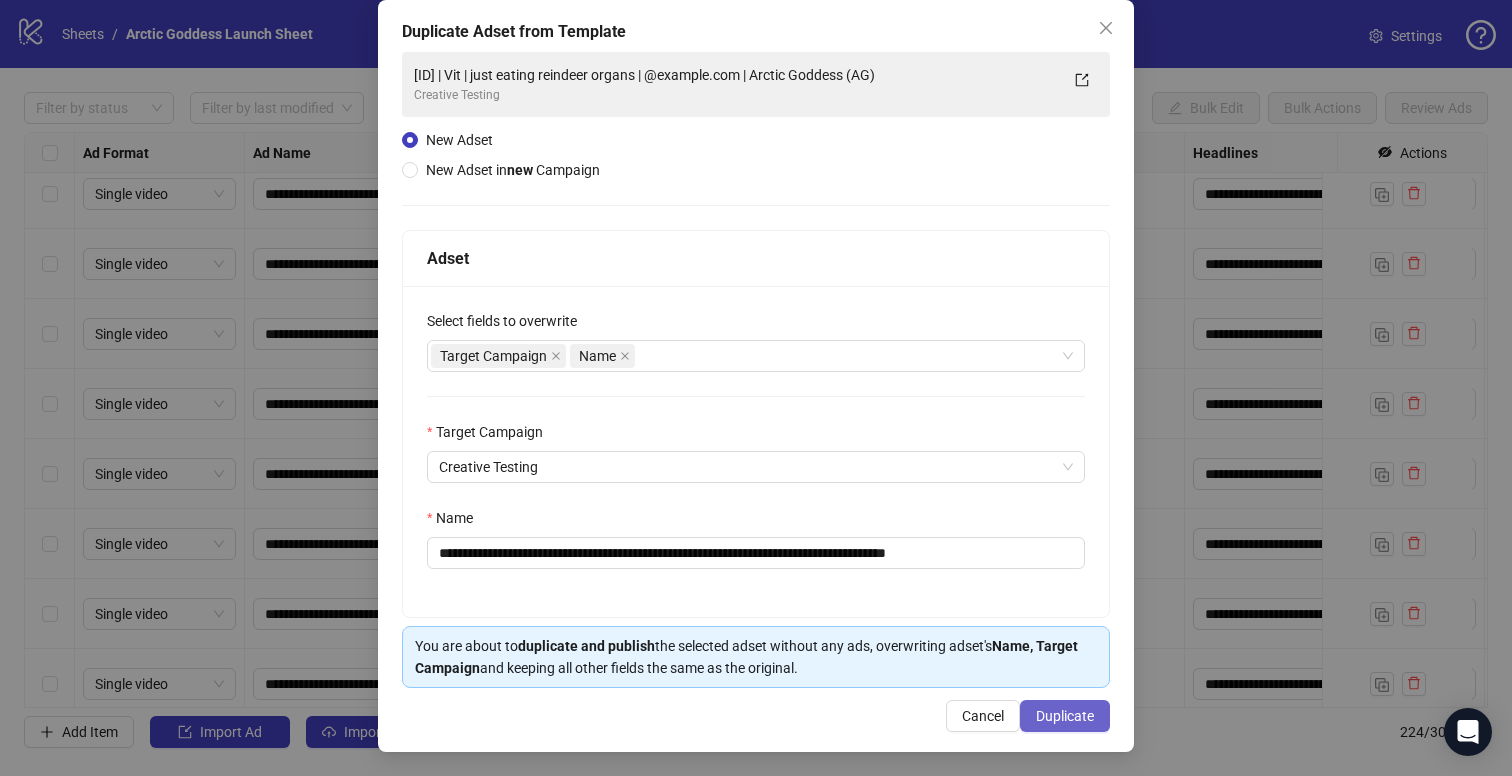 click on "Duplicate" at bounding box center [1065, 716] 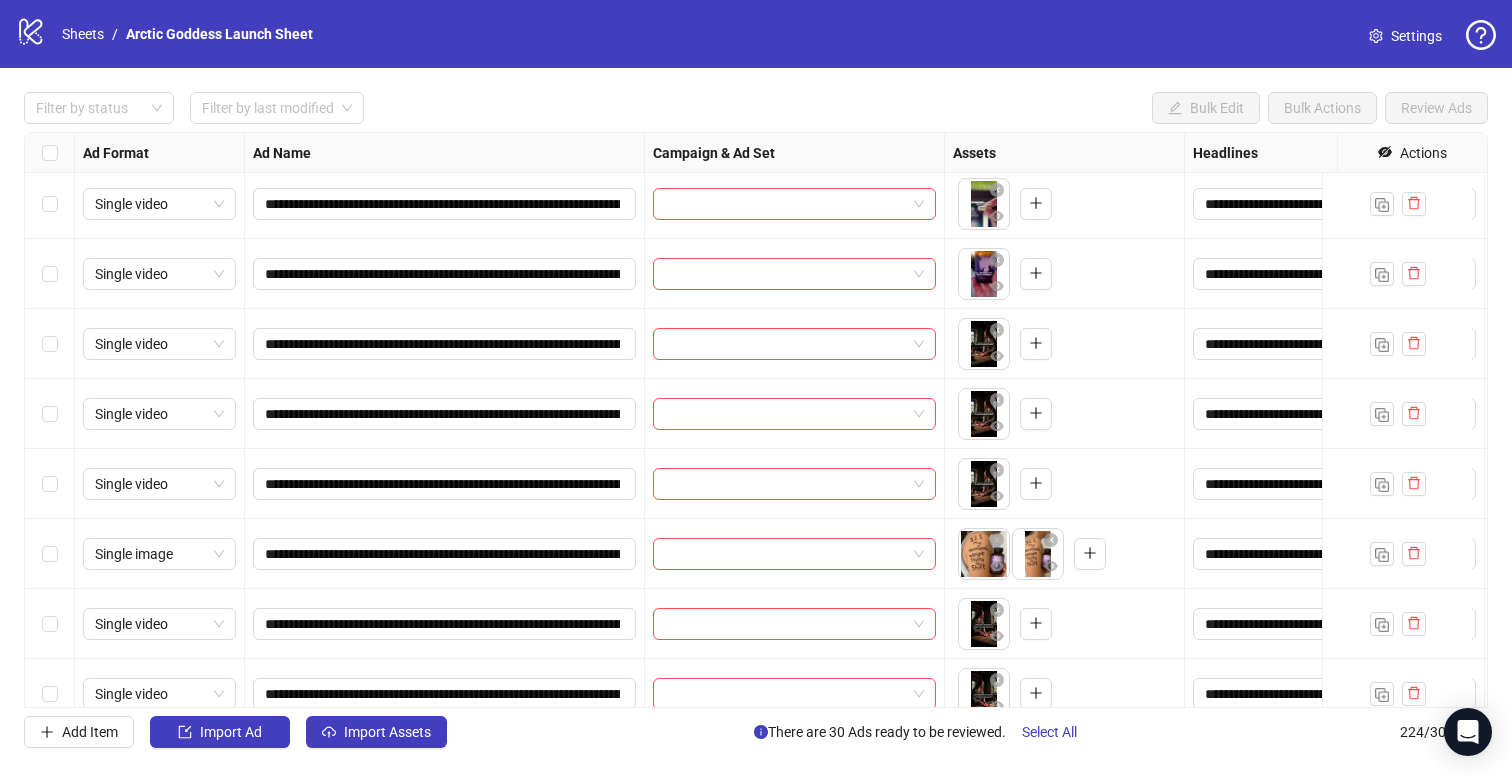 scroll, scrollTop: 3450, scrollLeft: 0, axis: vertical 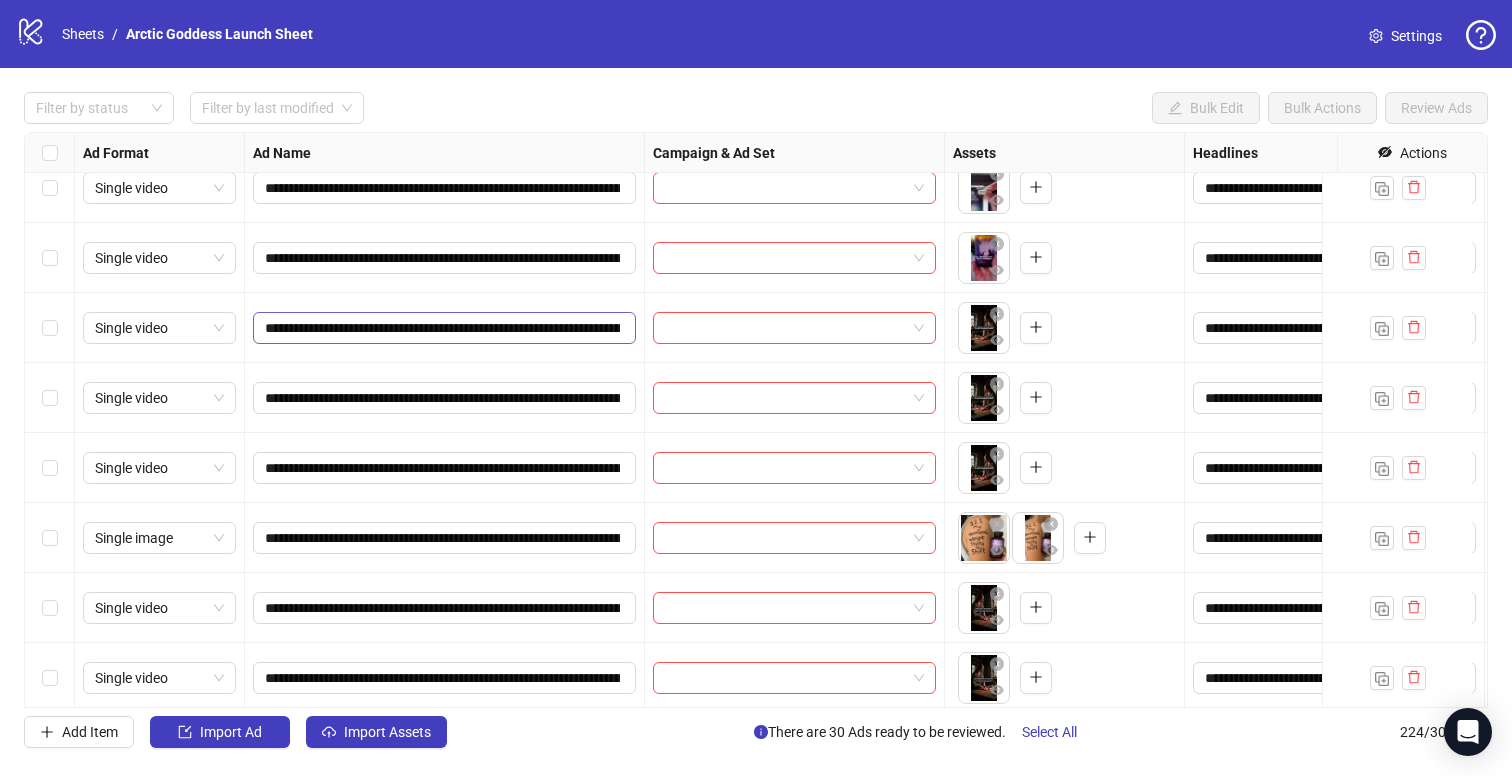 click on "**********" at bounding box center [444, 328] 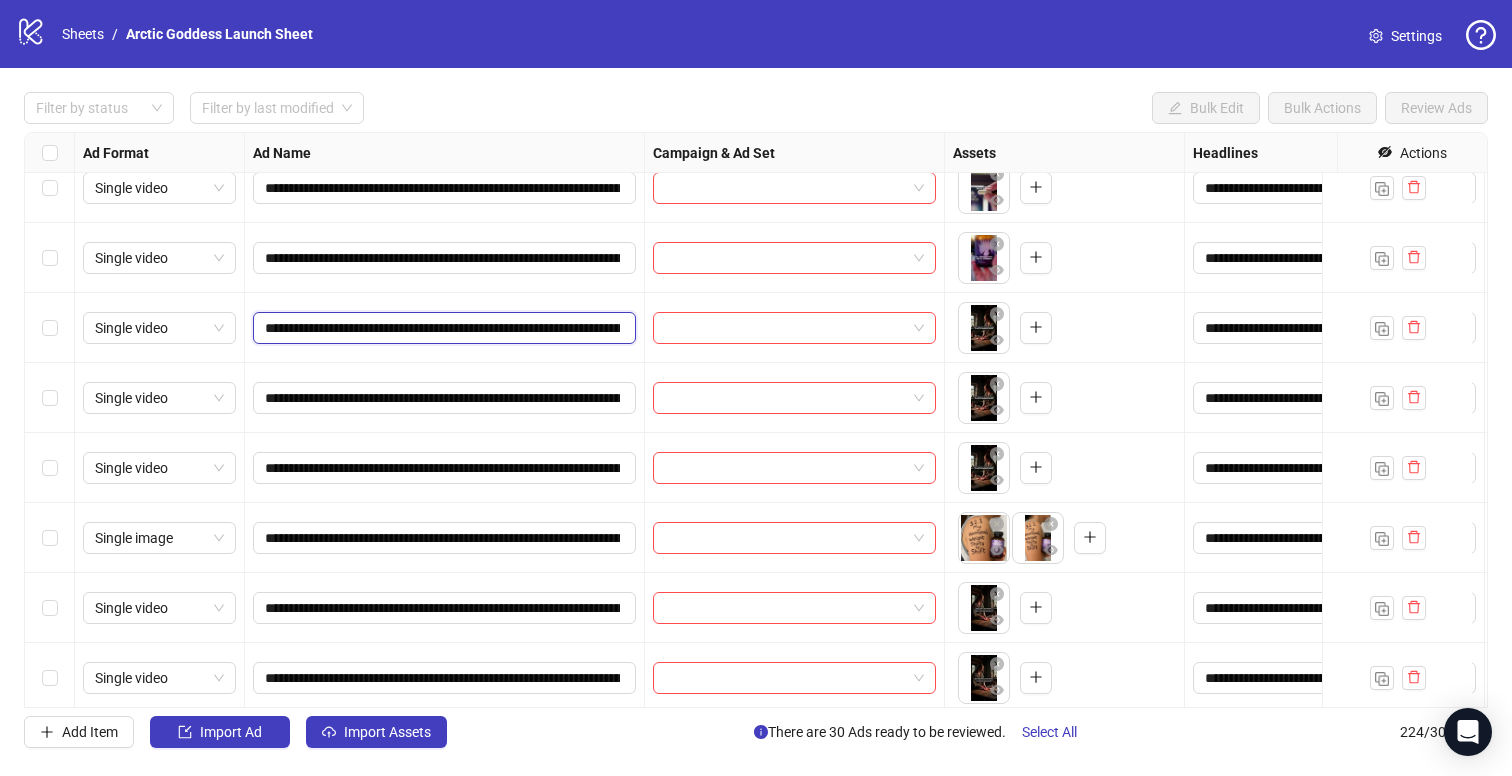 scroll, scrollTop: 0, scrollLeft: 270, axis: horizontal 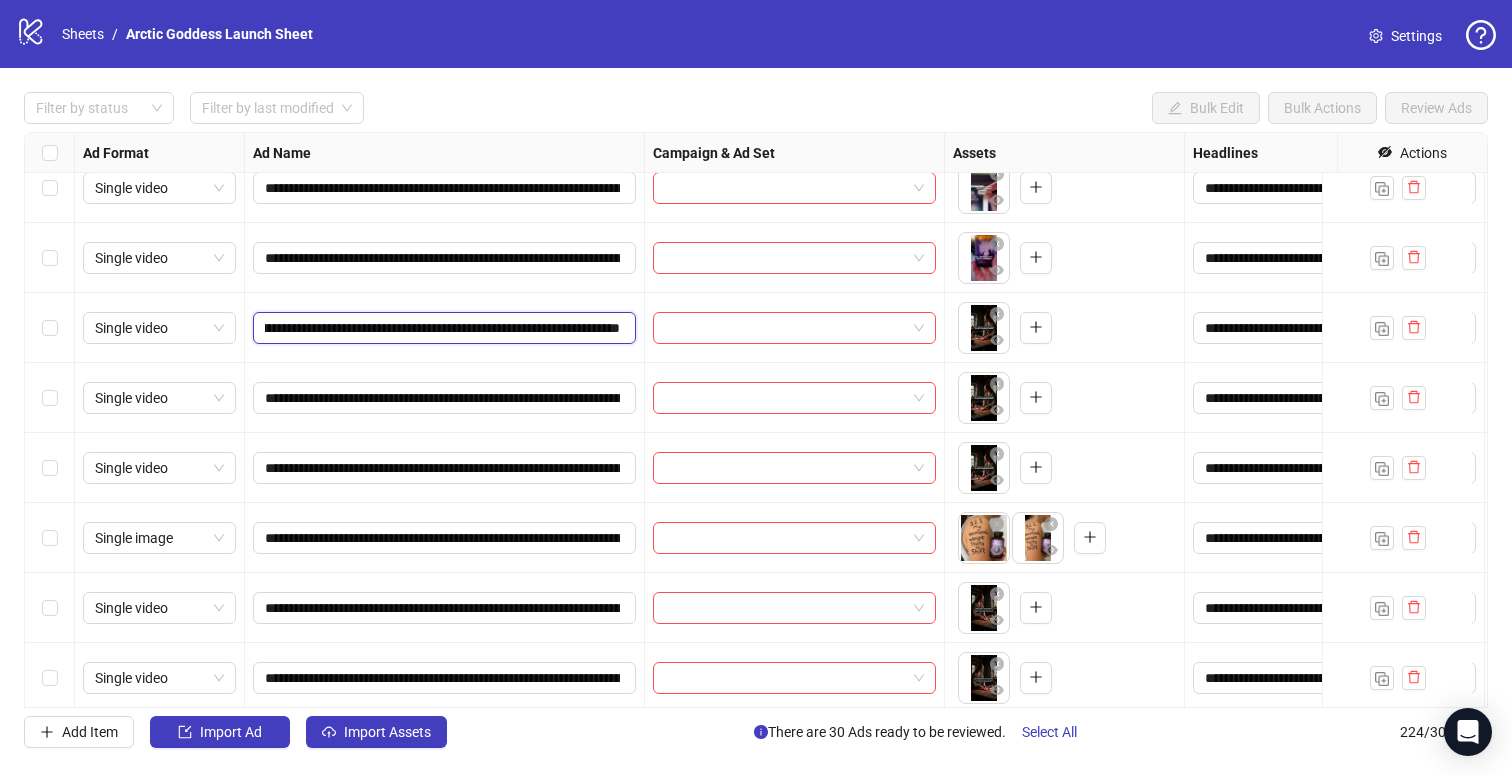 click on "**********" at bounding box center (442, 328) 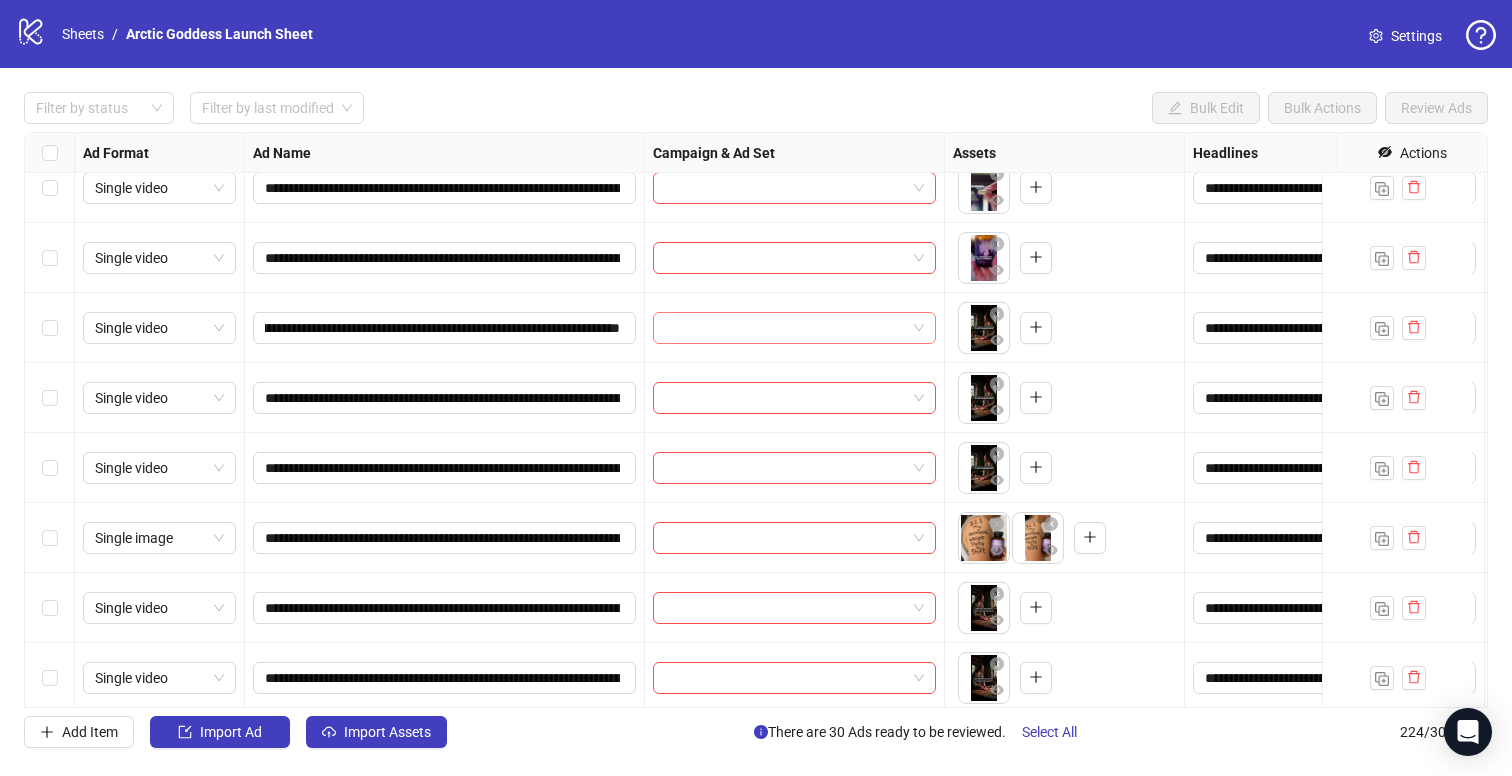 click at bounding box center (785, 328) 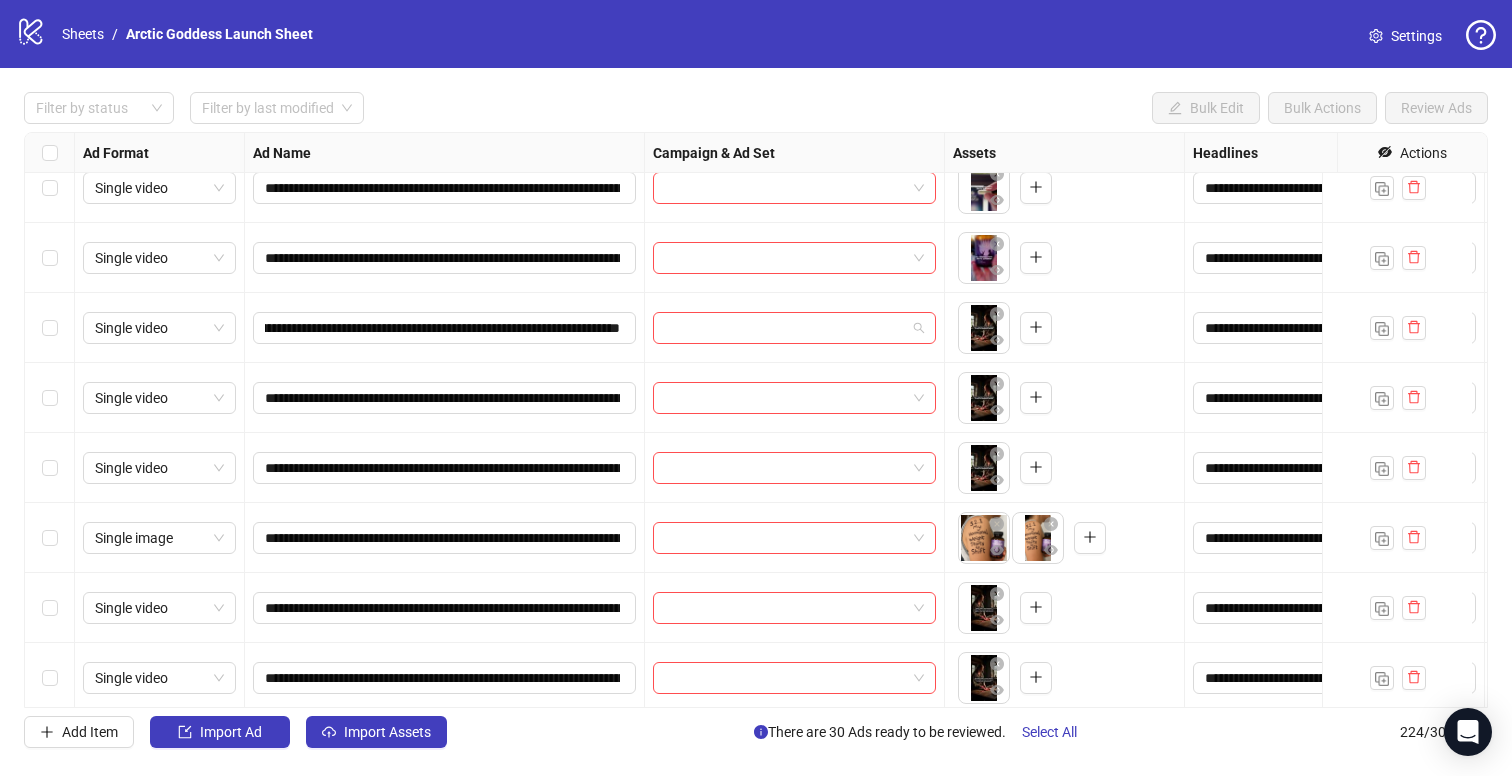 scroll, scrollTop: 0, scrollLeft: 0, axis: both 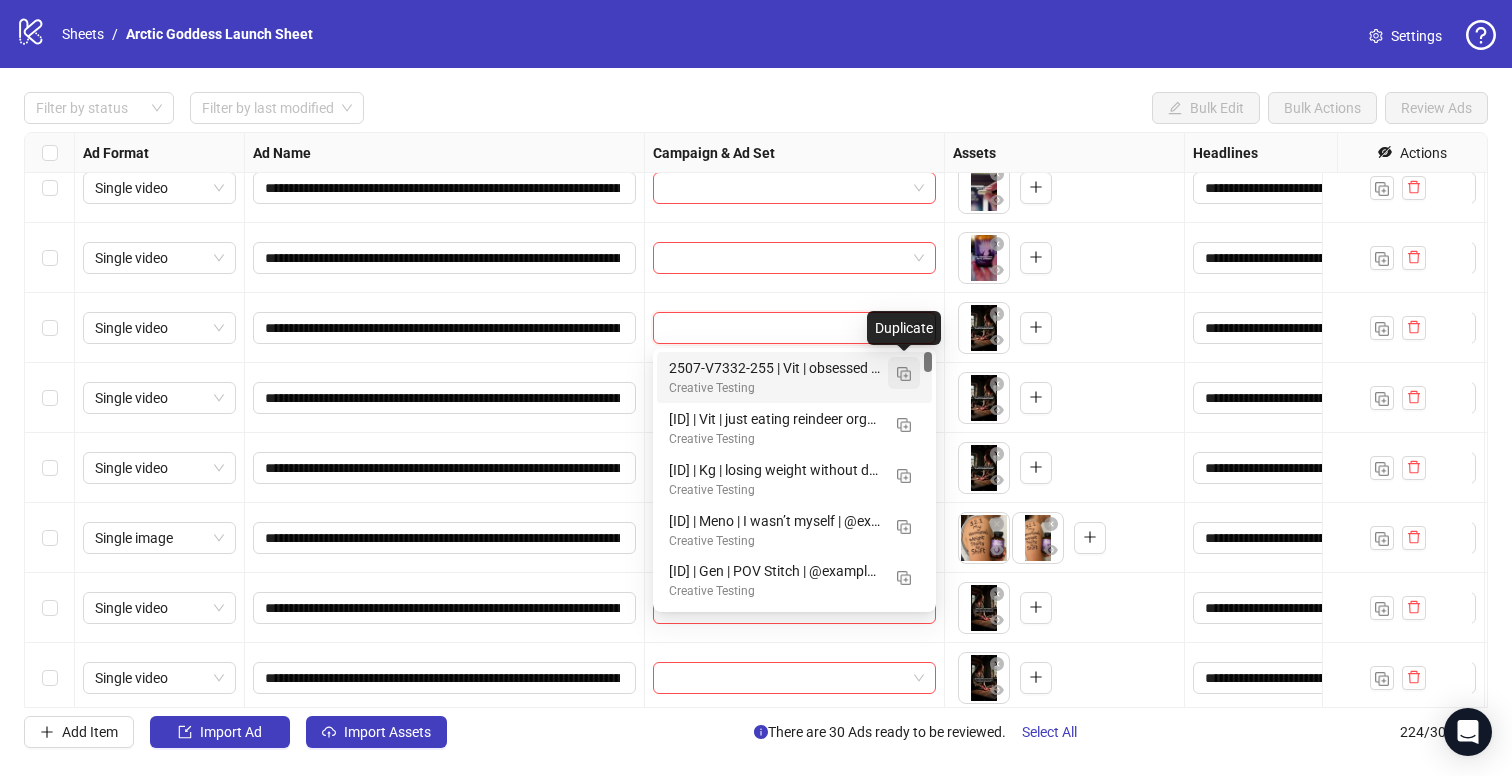 click at bounding box center (904, 374) 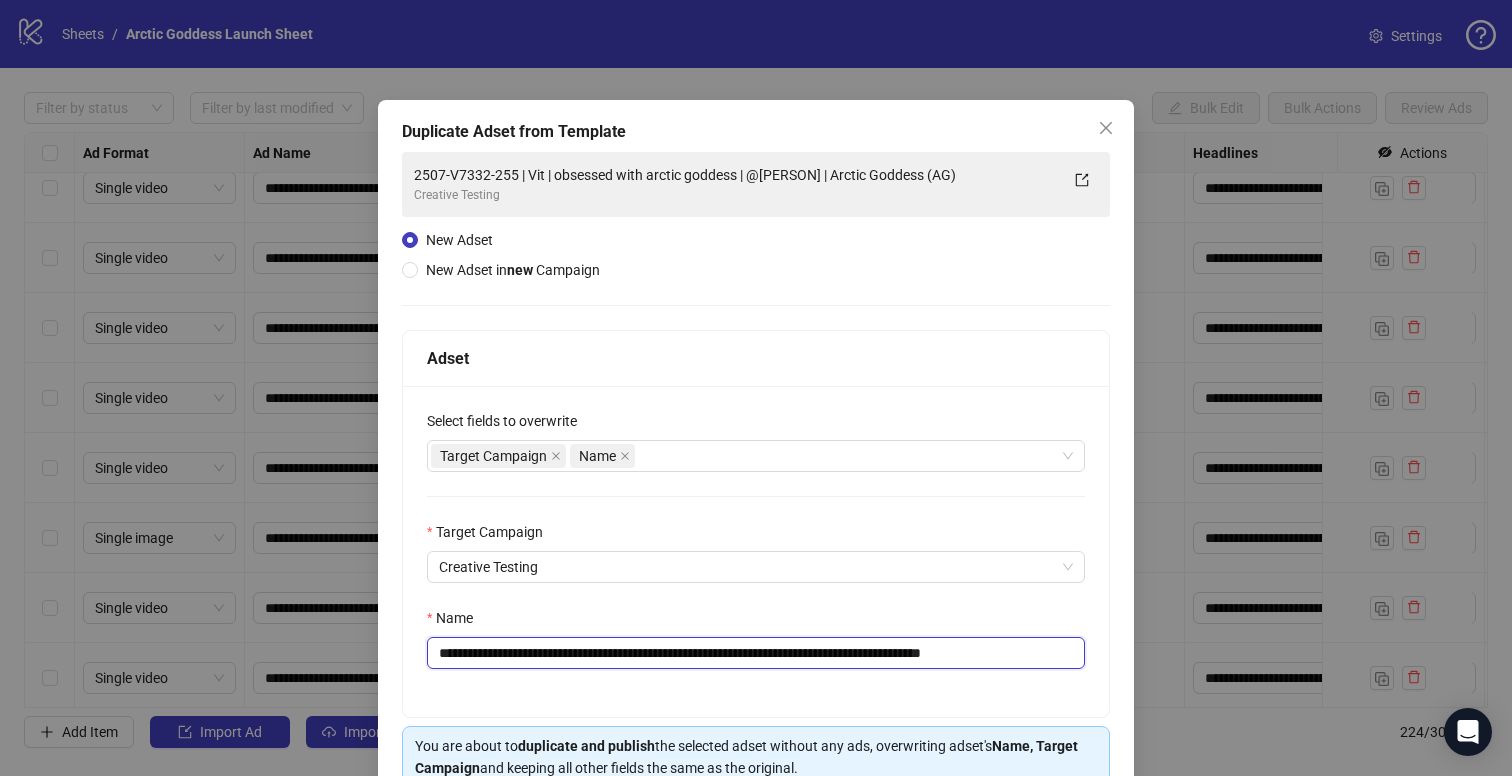 click on "**********" at bounding box center (756, 653) 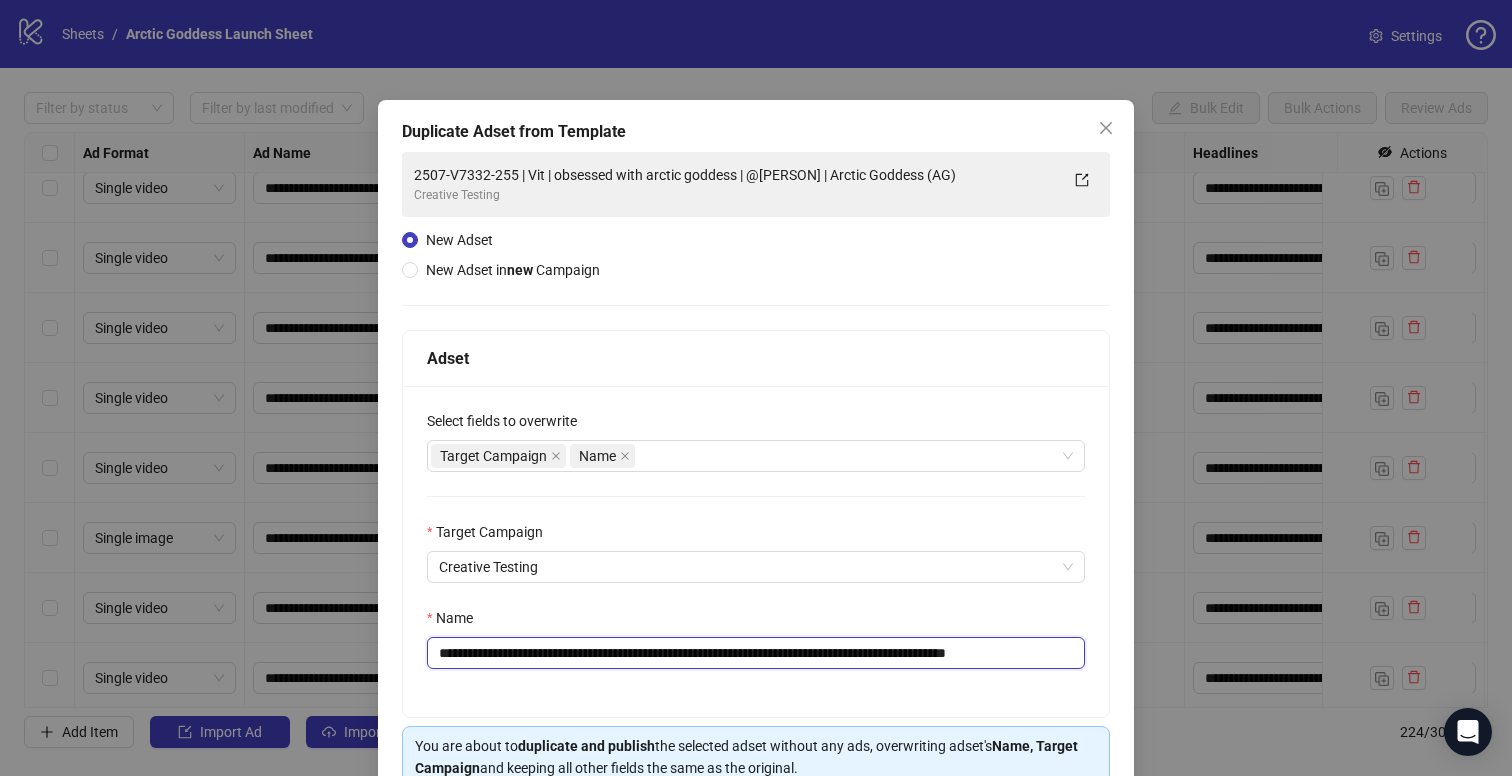 click on "**********" at bounding box center [756, 653] 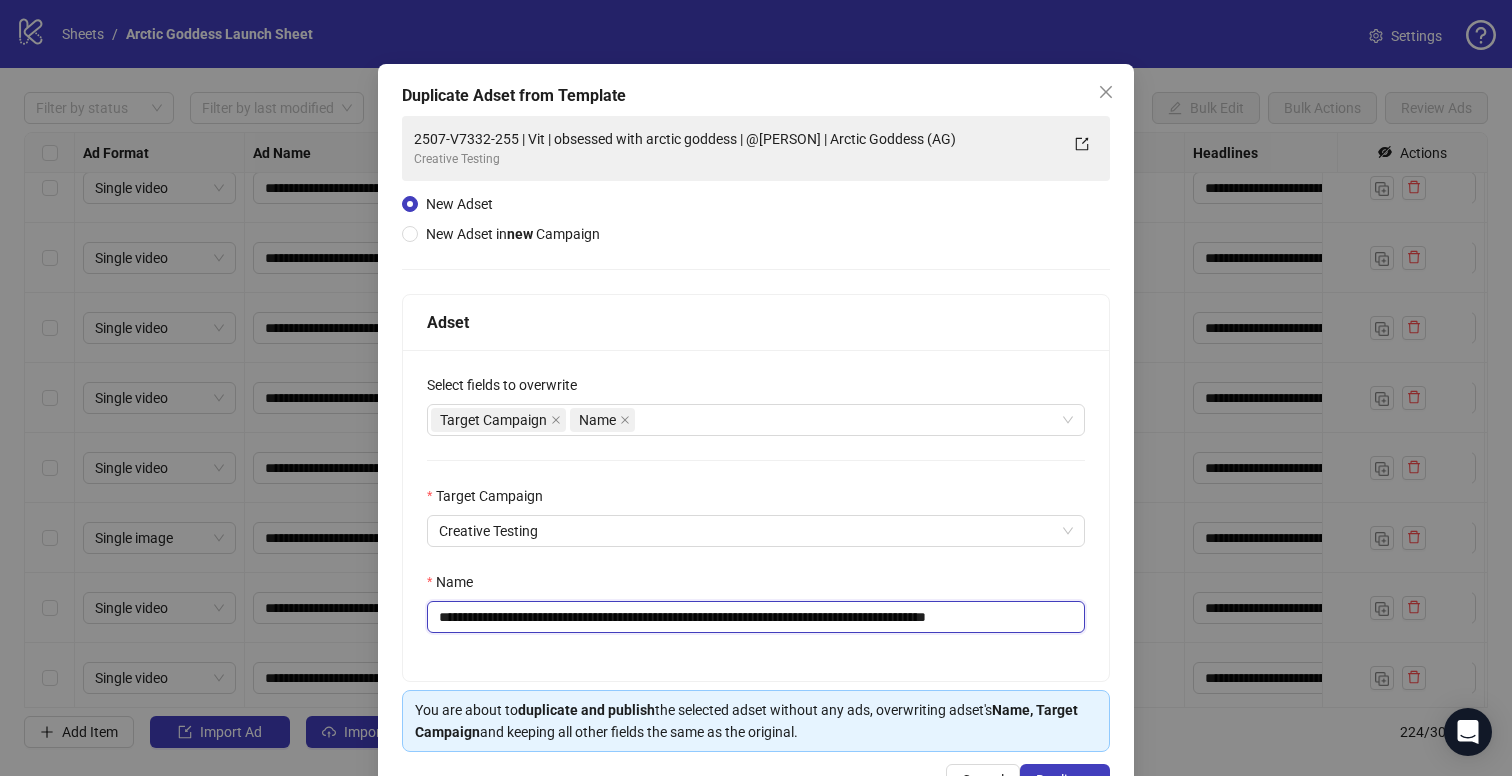 scroll, scrollTop: 101, scrollLeft: 0, axis: vertical 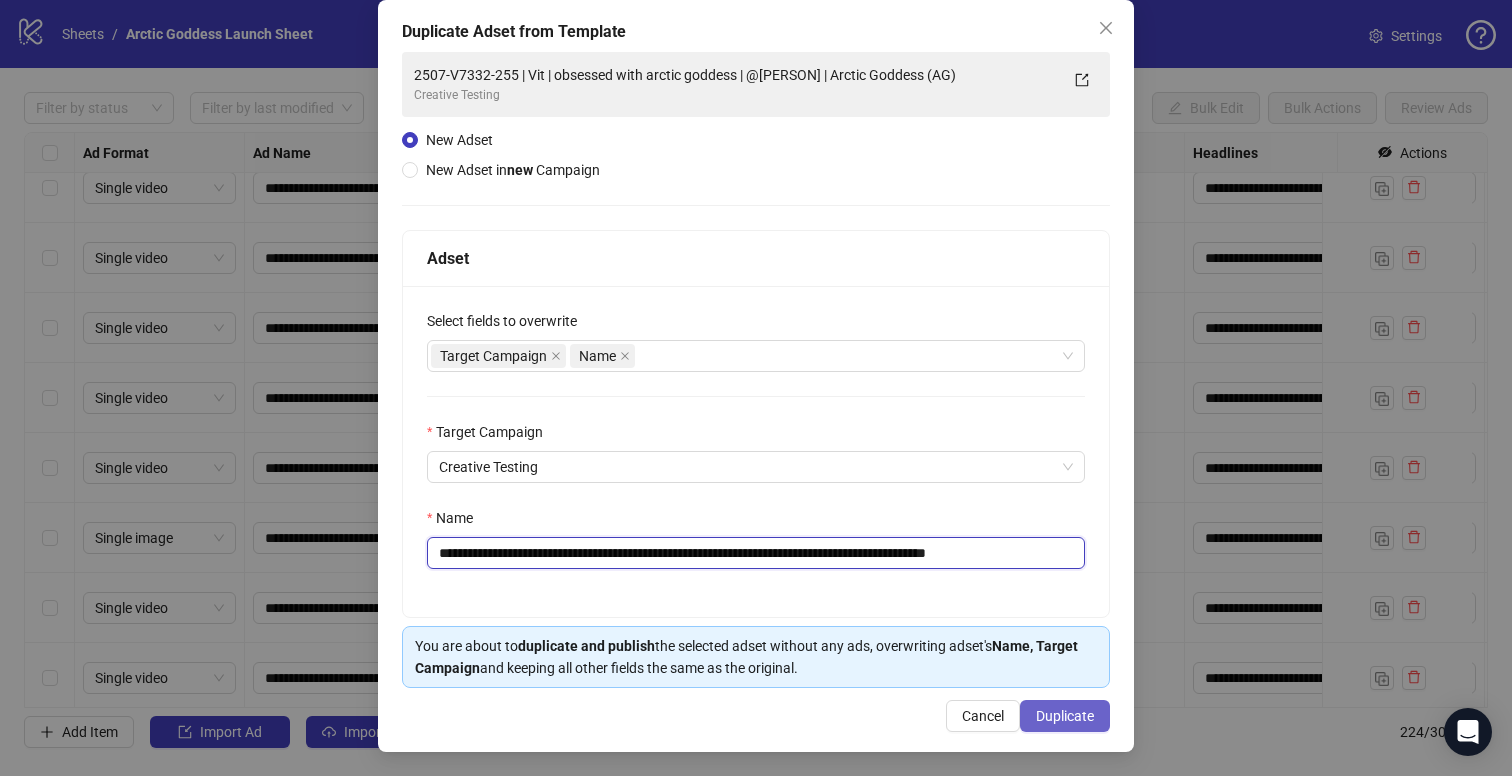 type on "**********" 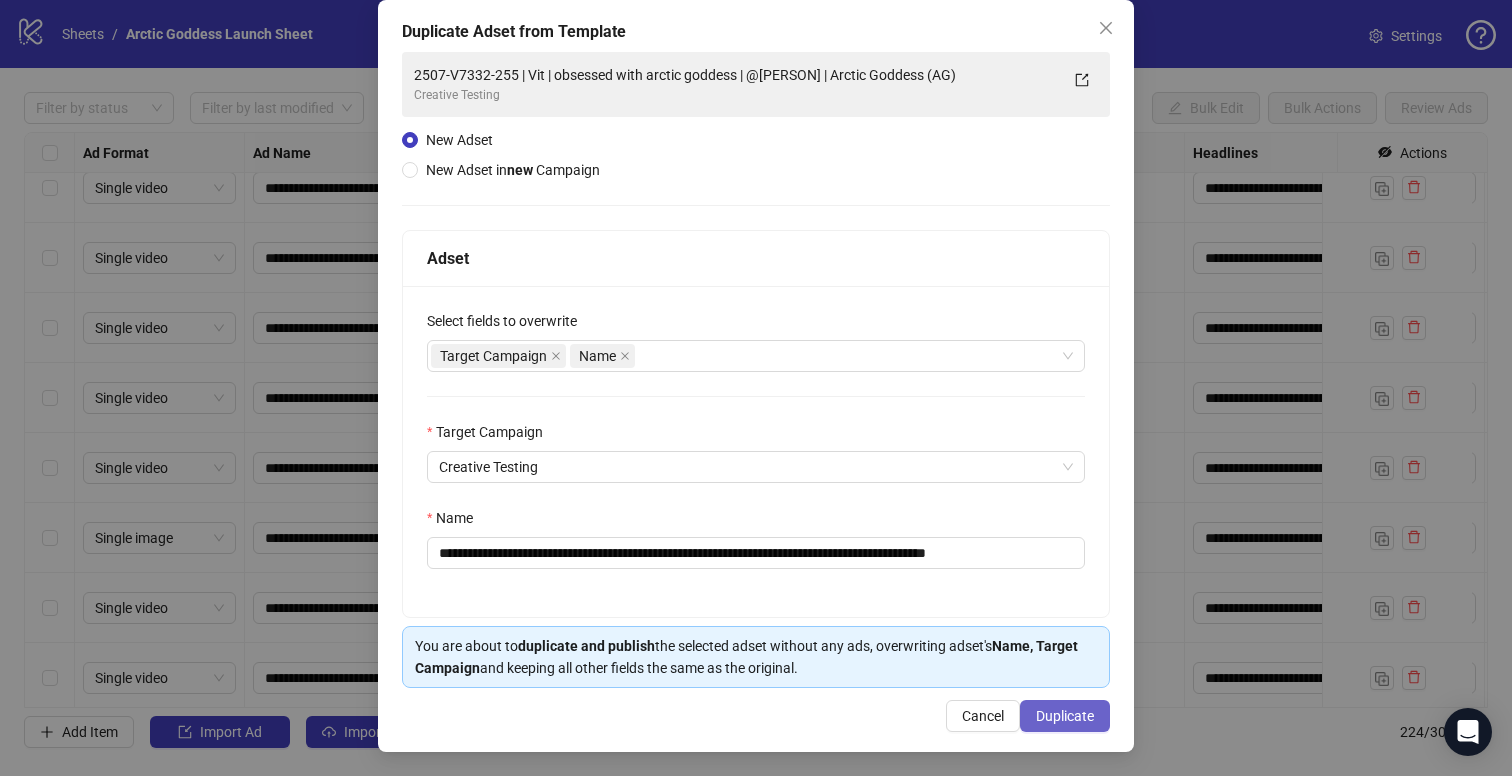 click on "Duplicate" at bounding box center (1065, 716) 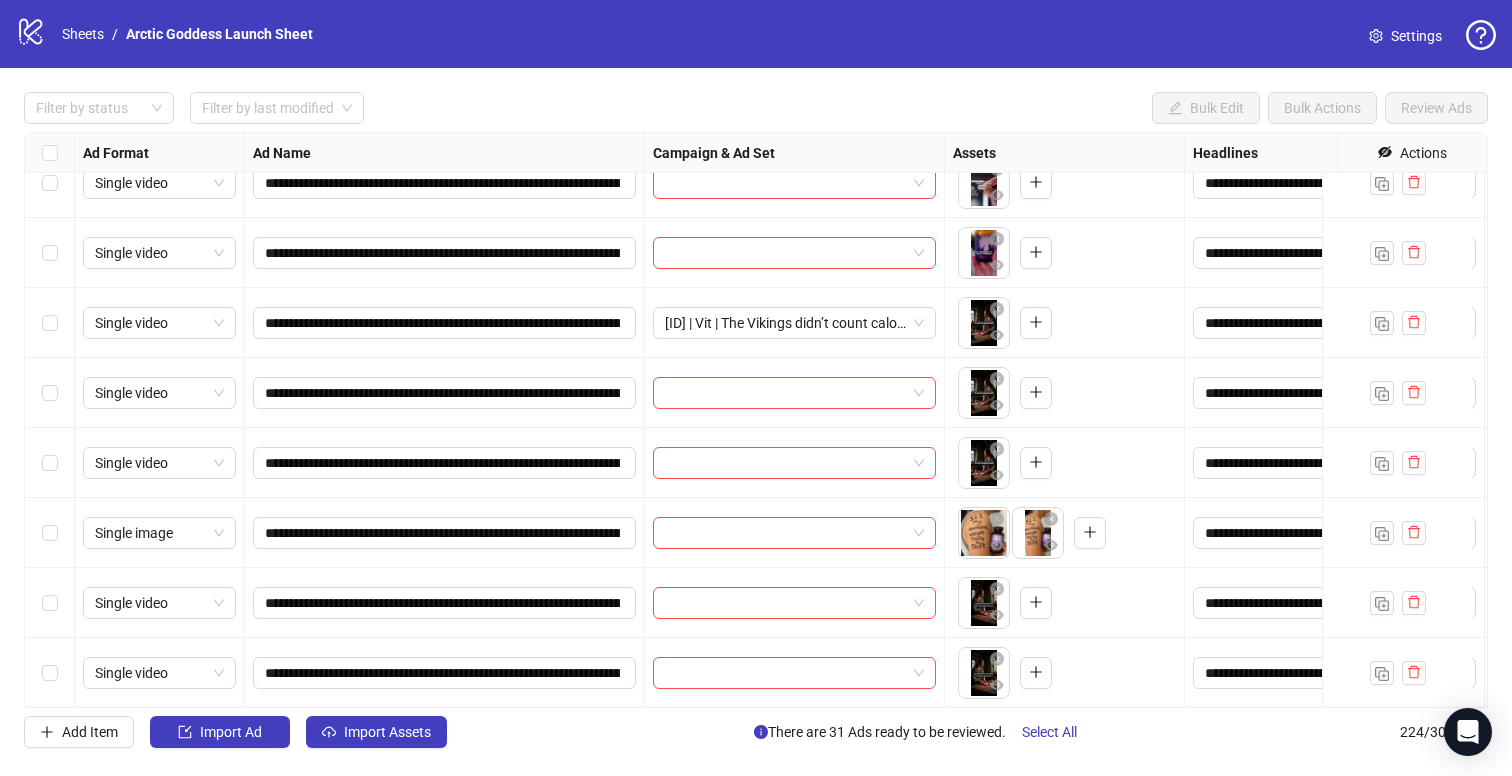 scroll, scrollTop: 3527, scrollLeft: 0, axis: vertical 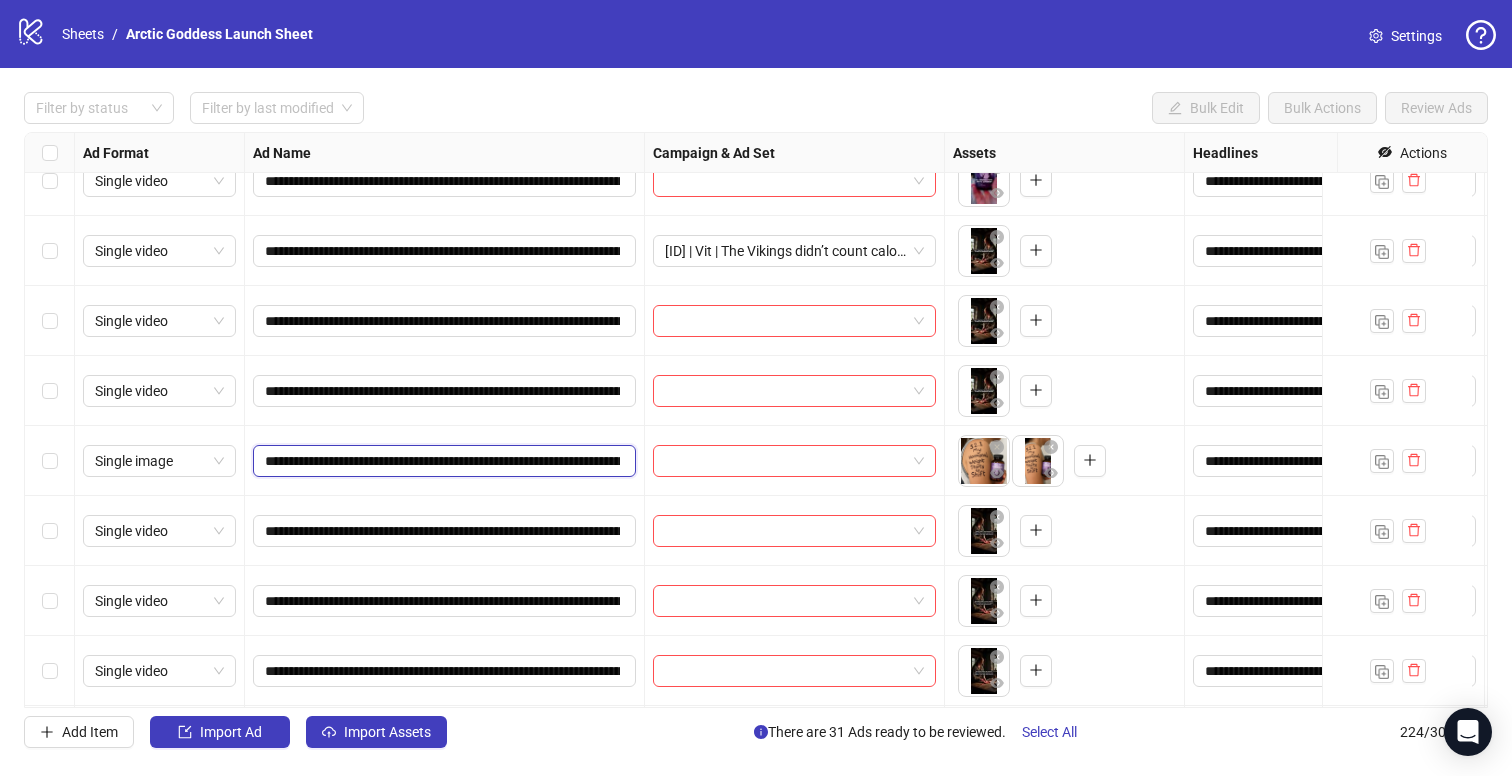 click on "**********" at bounding box center (442, 461) 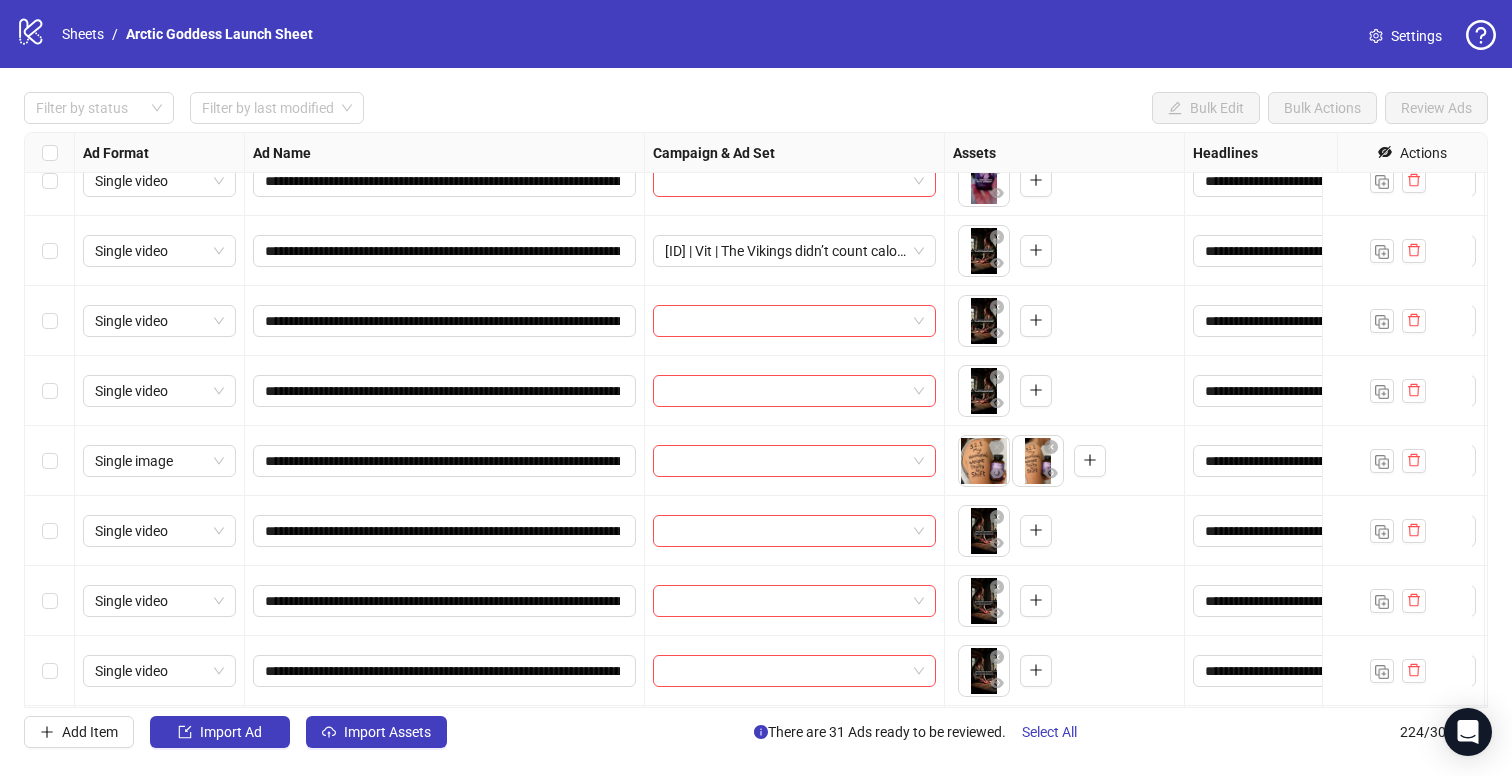 click at bounding box center [785, 461] 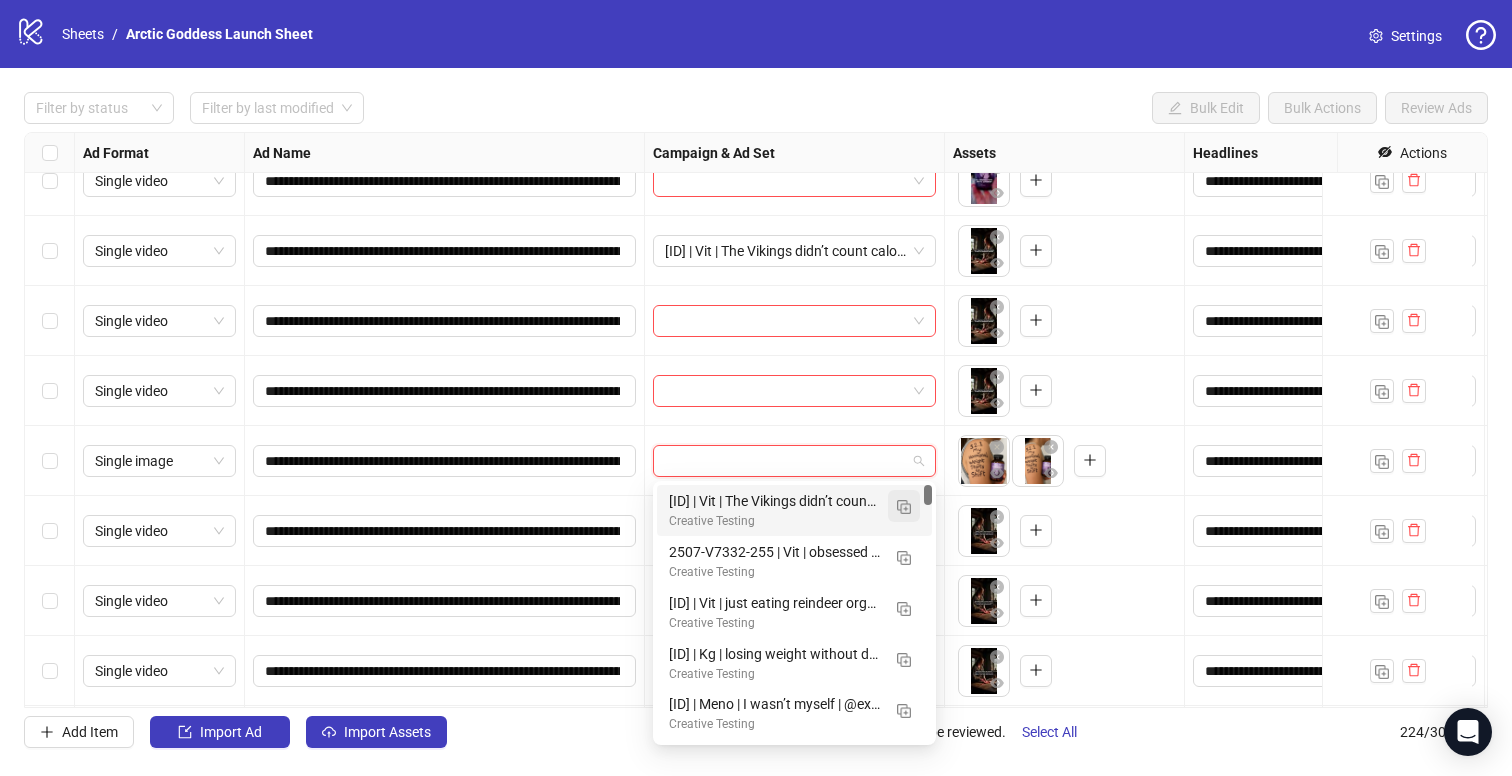 click at bounding box center [904, 507] 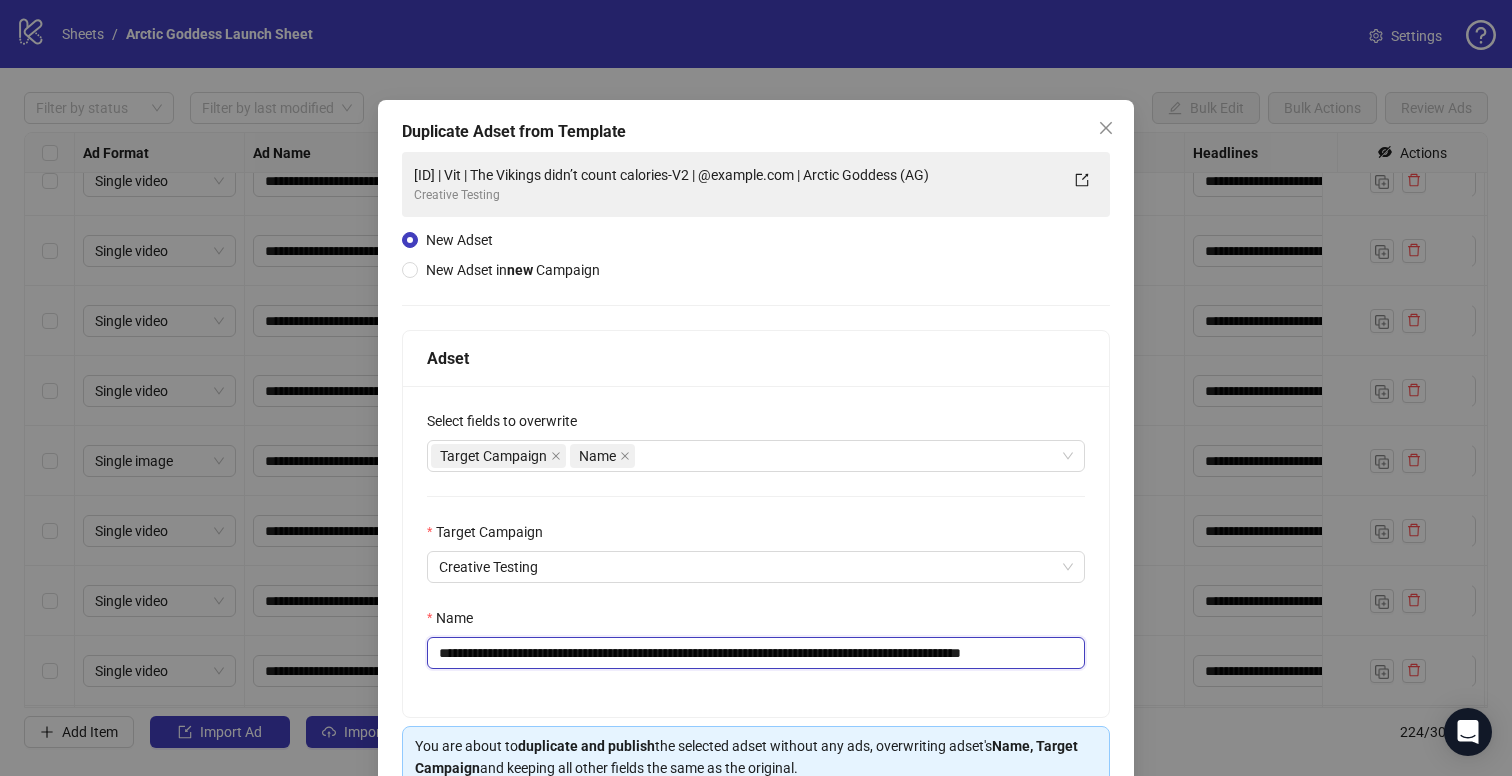 click on "**********" at bounding box center (756, 653) 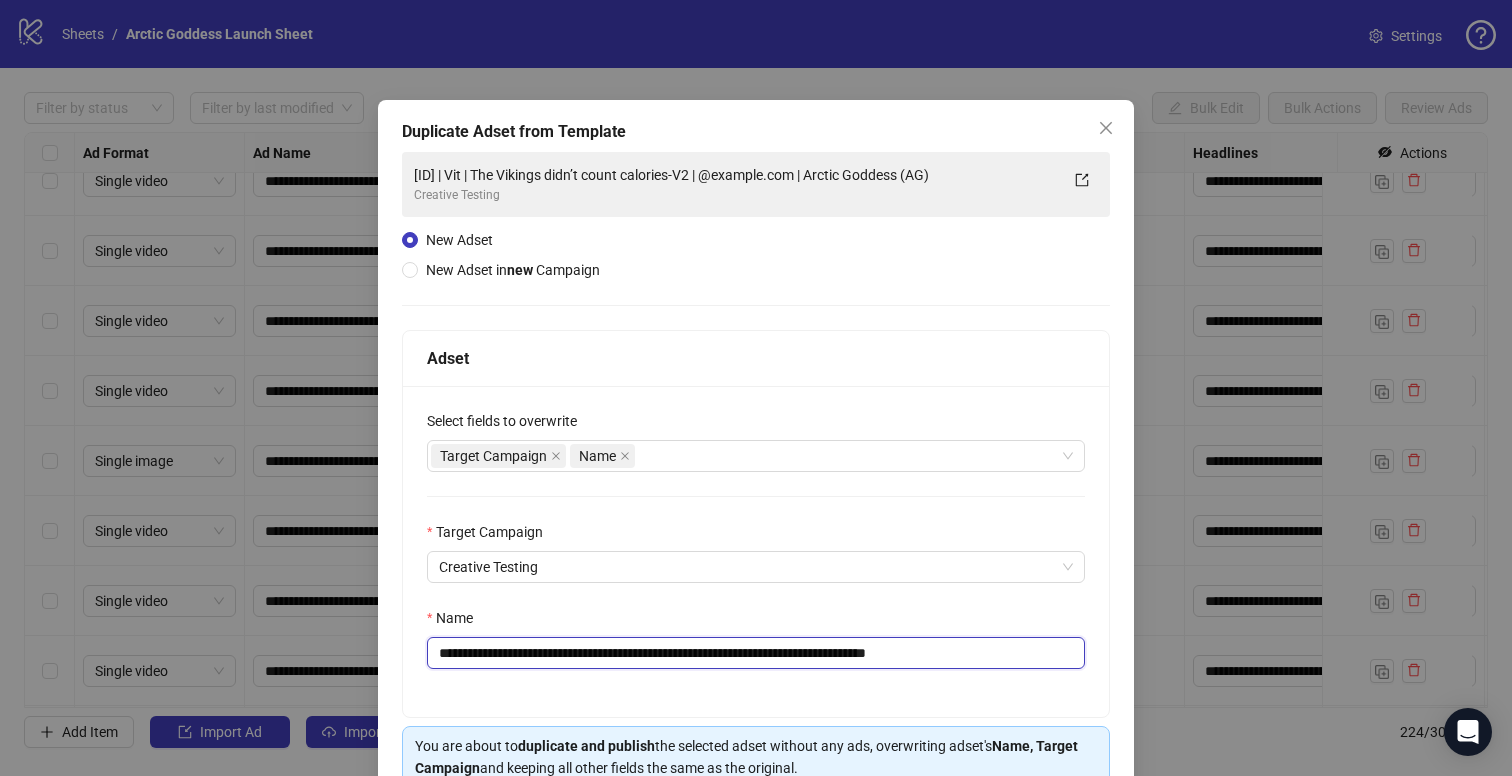 click on "**********" at bounding box center [756, 653] 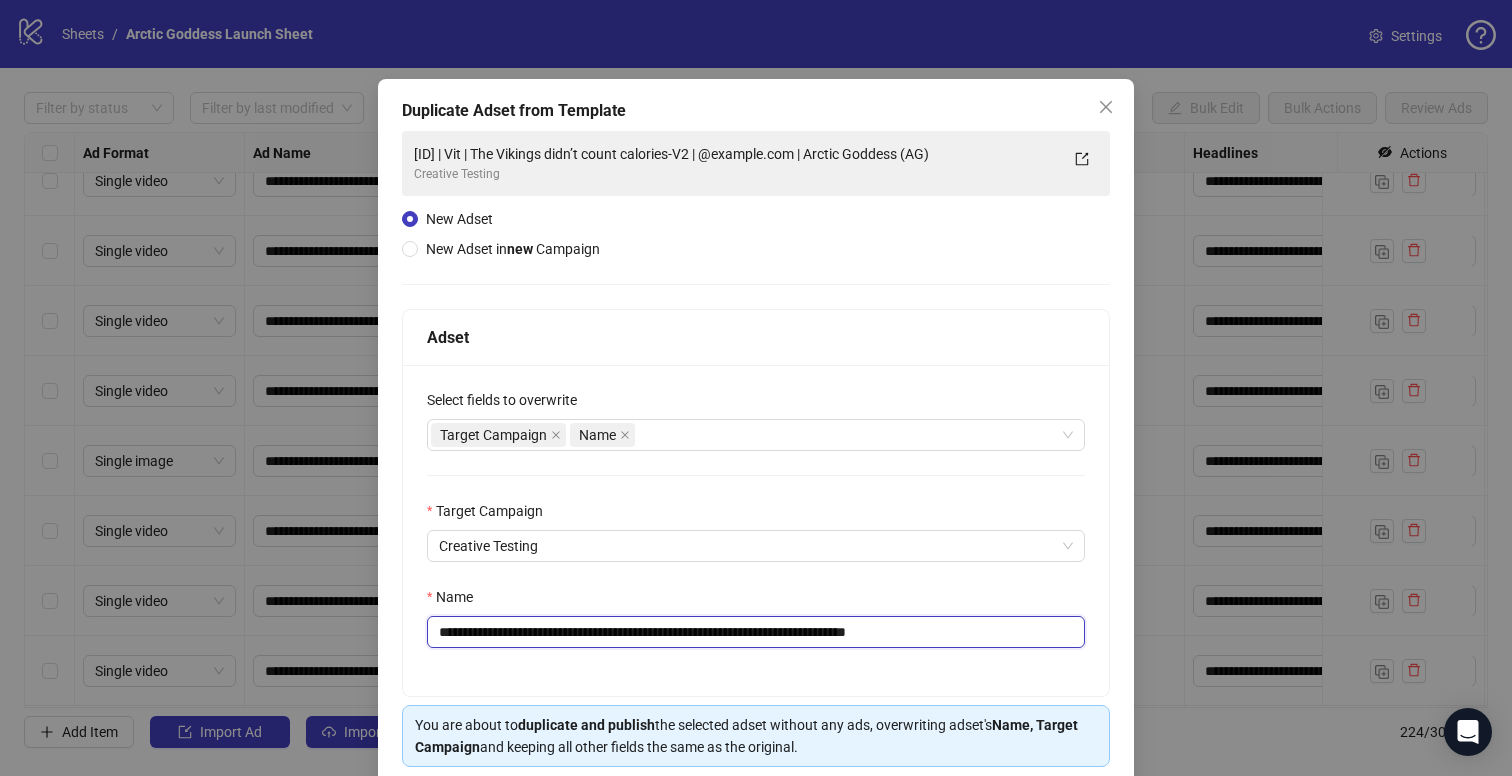 scroll, scrollTop: 101, scrollLeft: 0, axis: vertical 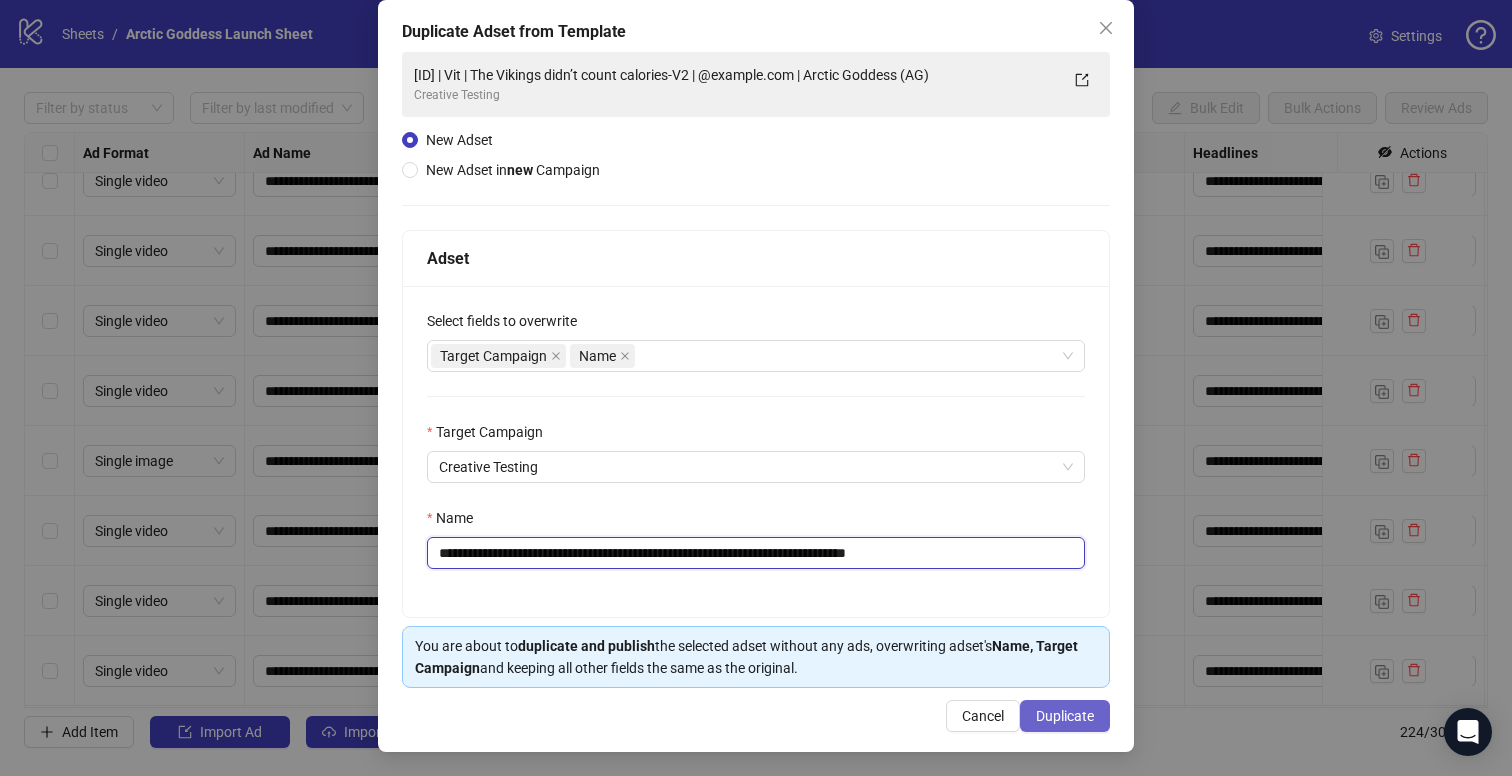 type on "**********" 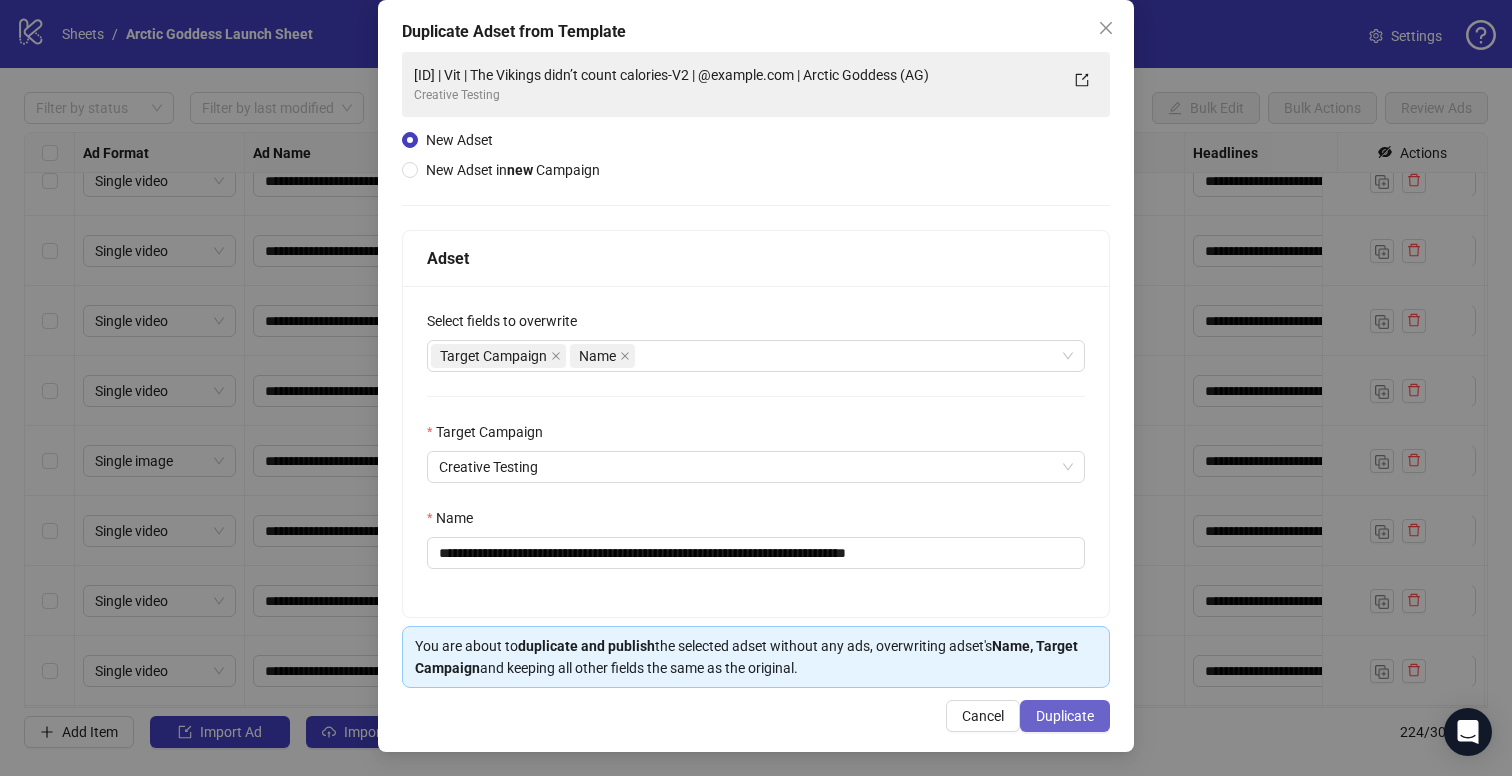 click on "Duplicate" at bounding box center (1065, 716) 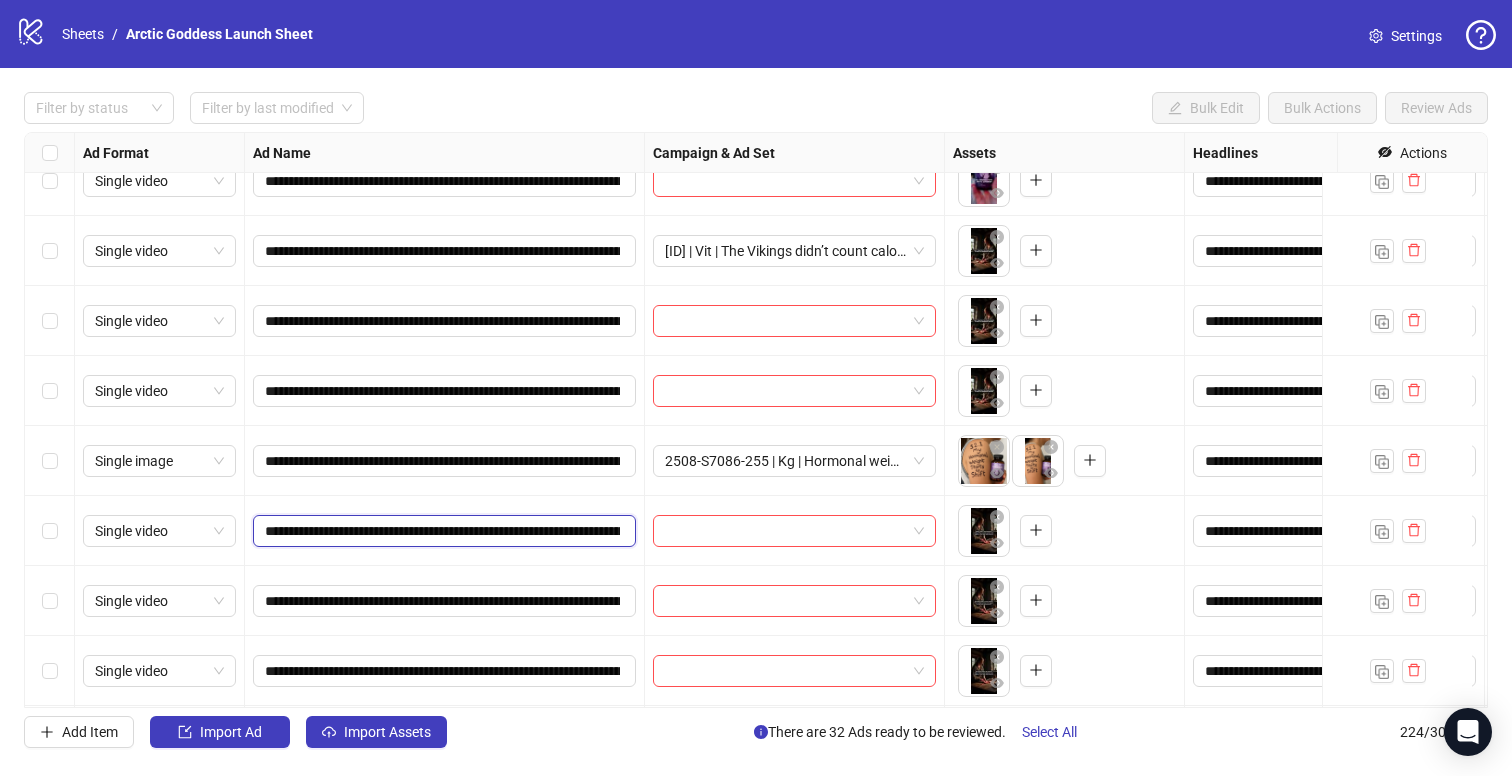 click on "**********" at bounding box center (442, 531) 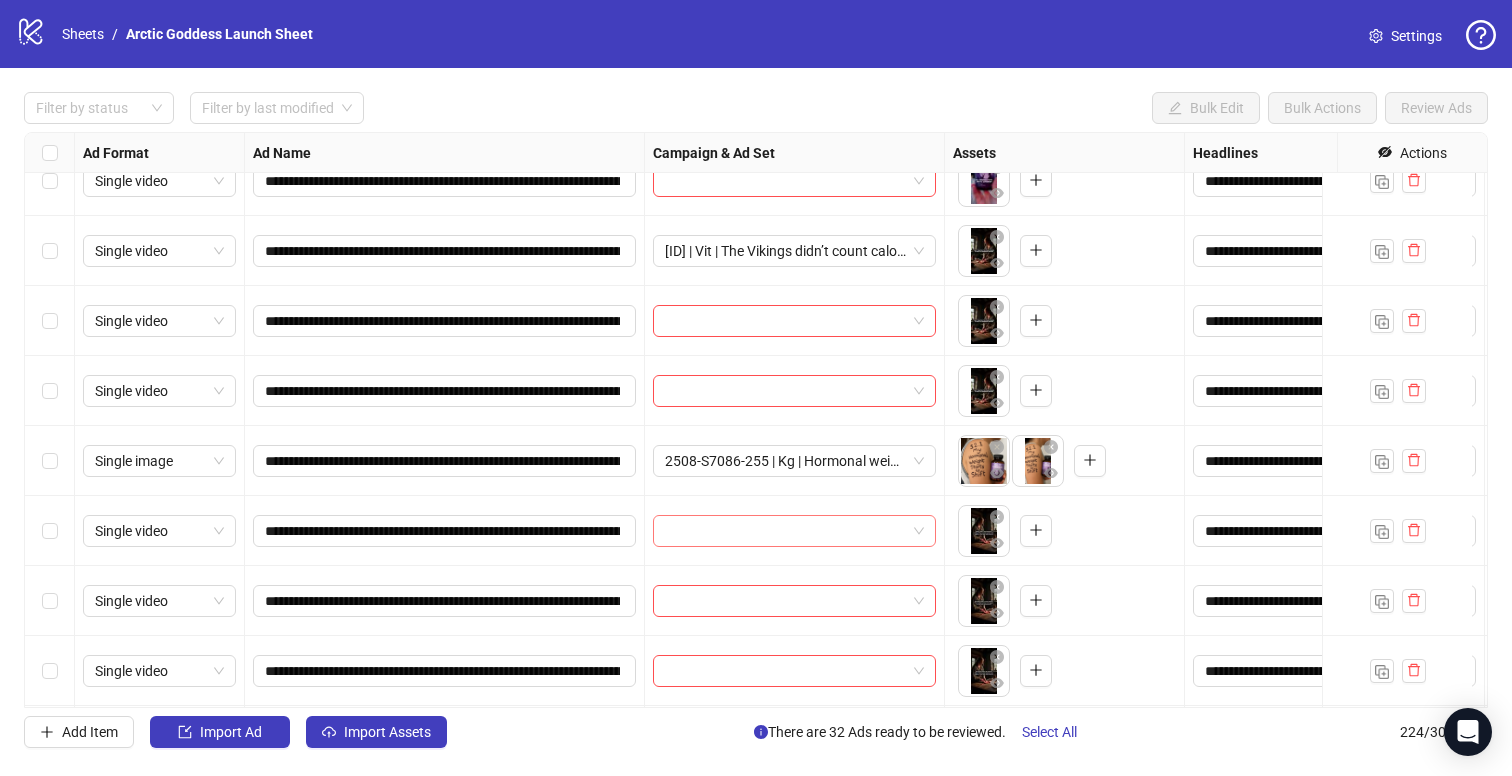 click at bounding box center [785, 531] 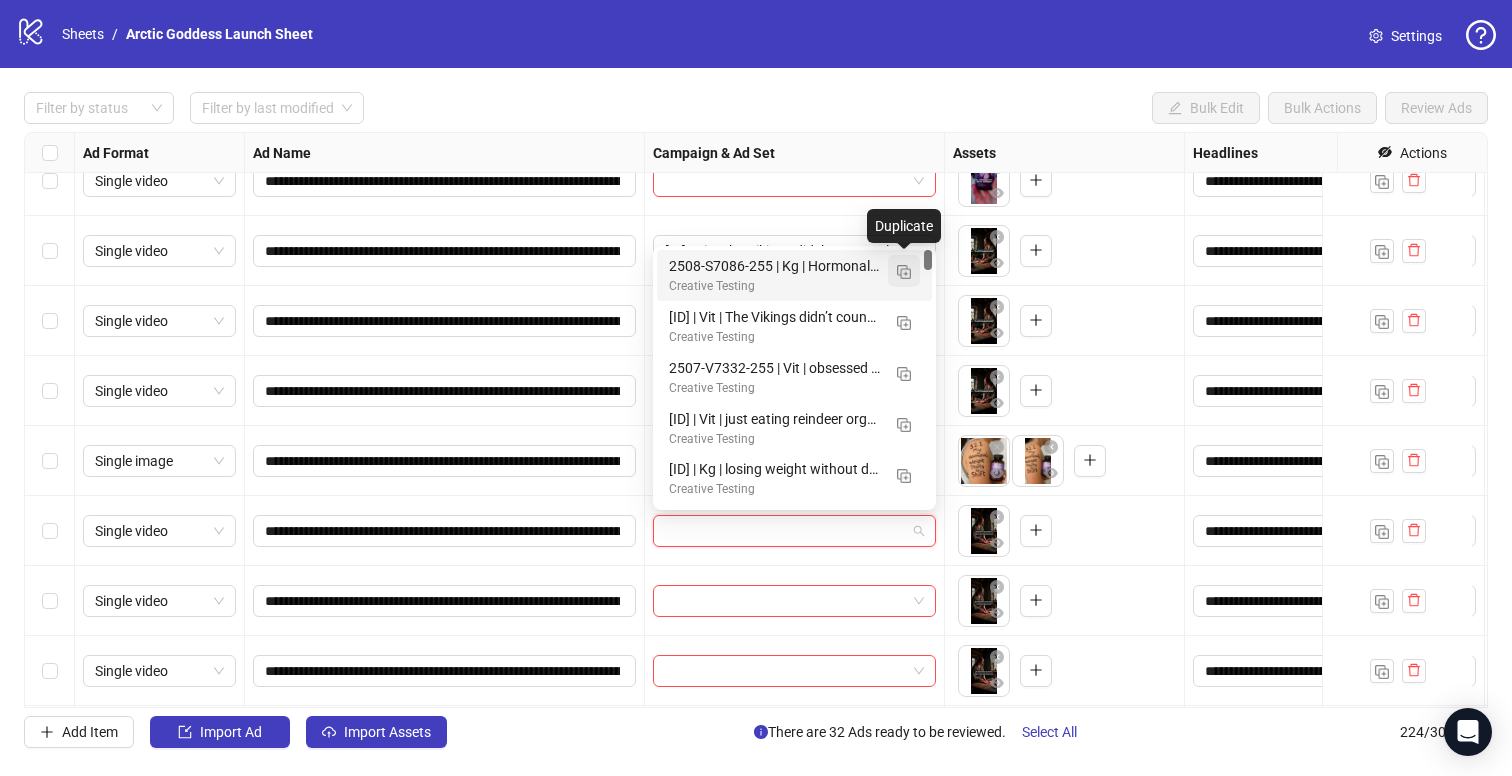click at bounding box center (904, 272) 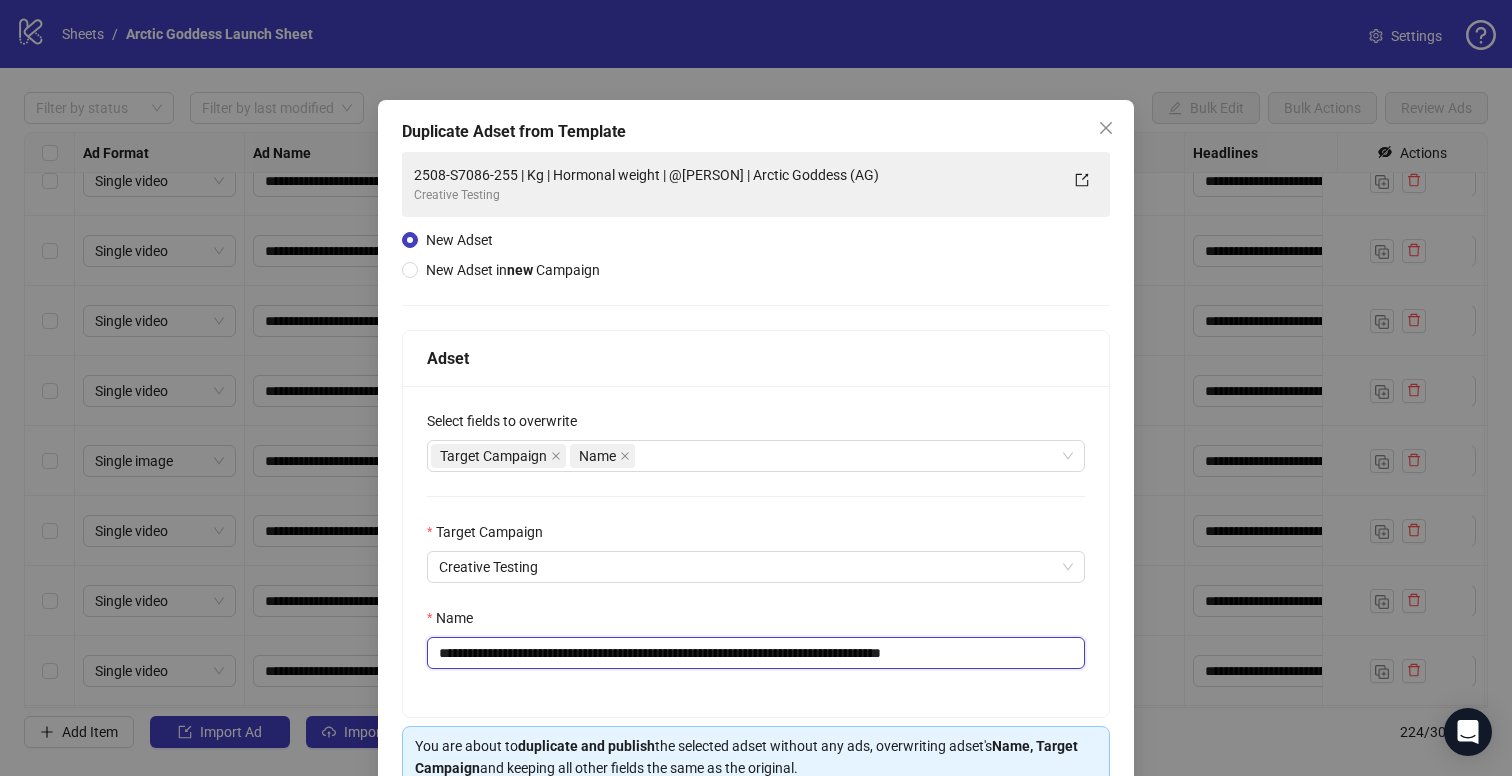 click on "**********" at bounding box center [756, 653] 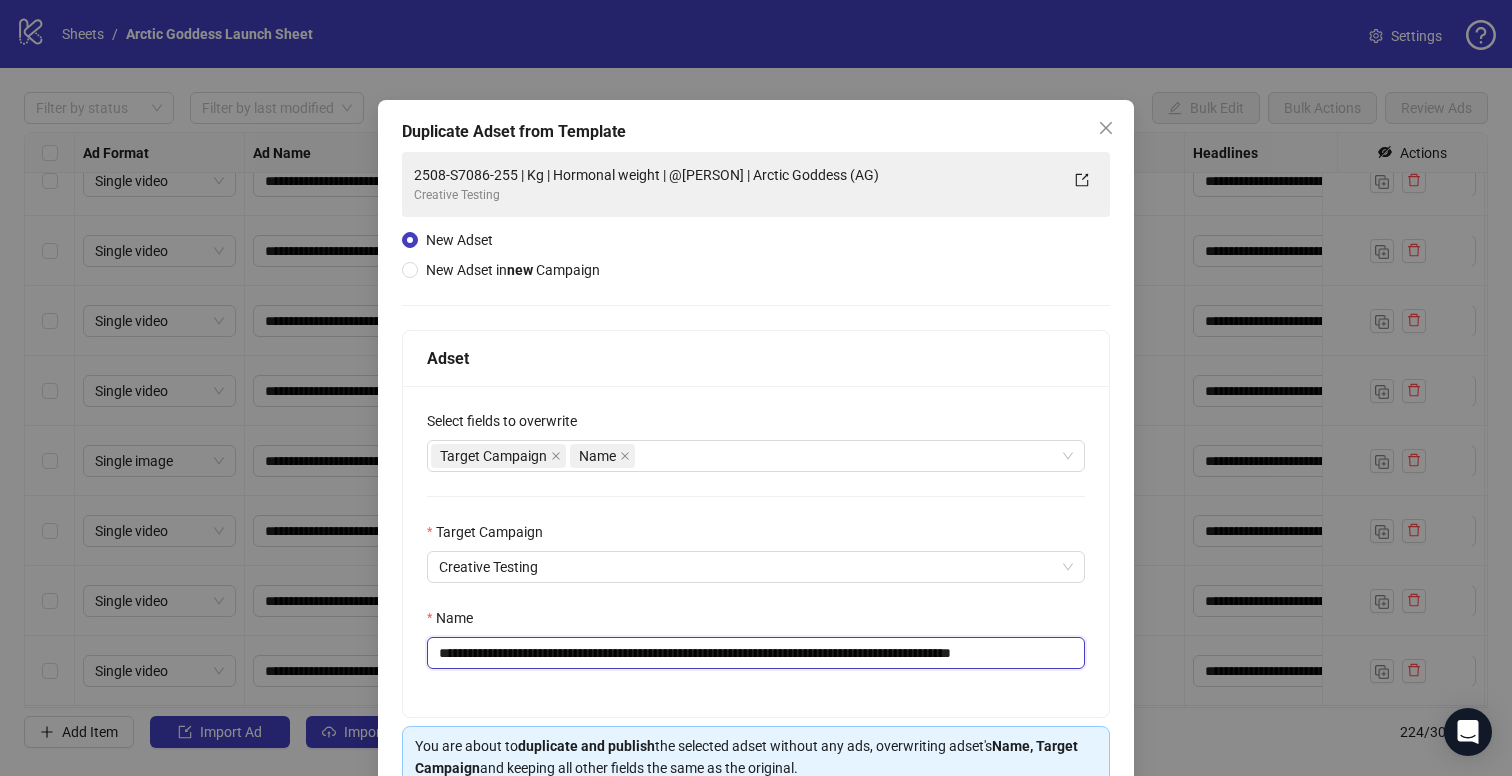 scroll, scrollTop: 0, scrollLeft: 10, axis: horizontal 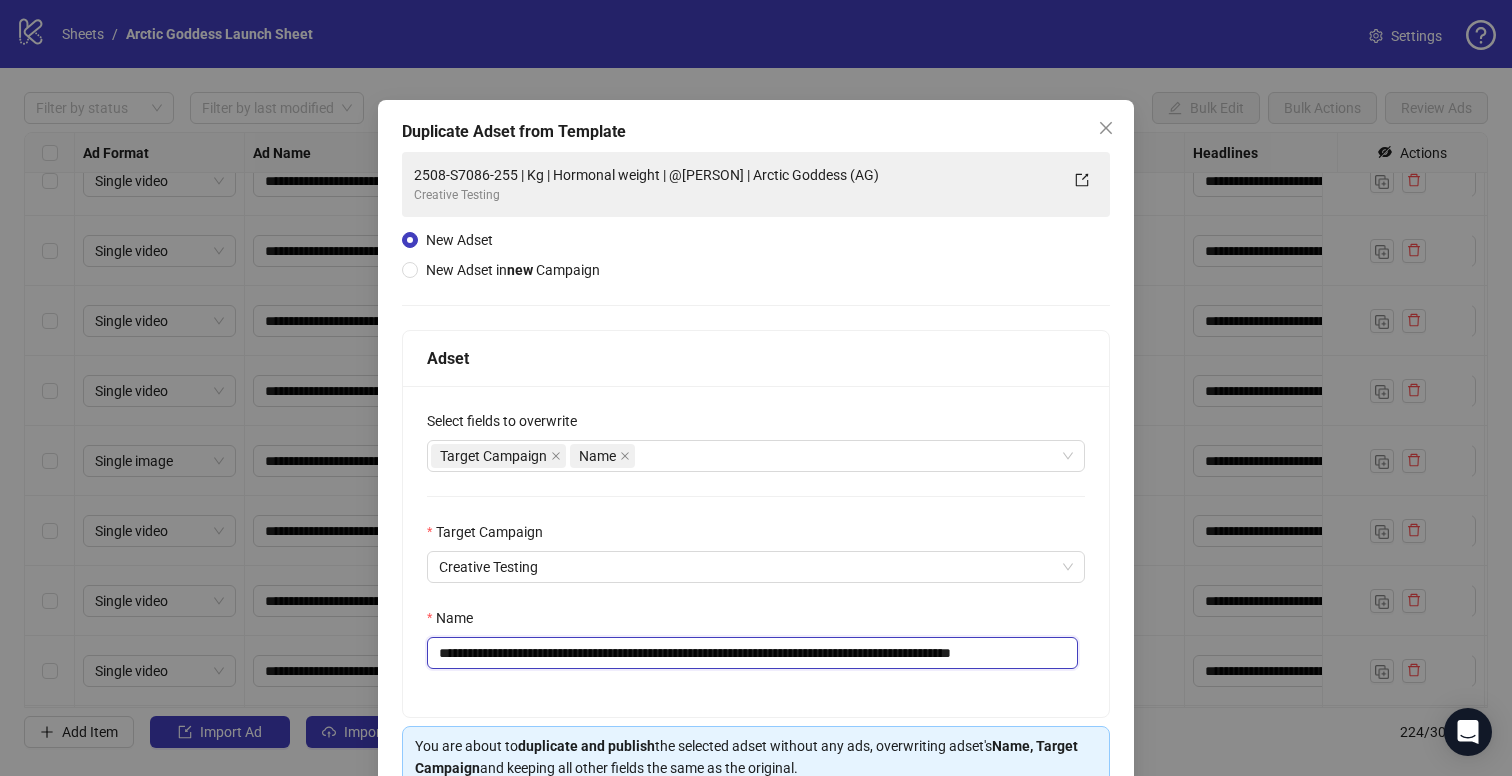 drag, startPoint x: 549, startPoint y: 650, endPoint x: 533, endPoint y: 656, distance: 17.088007 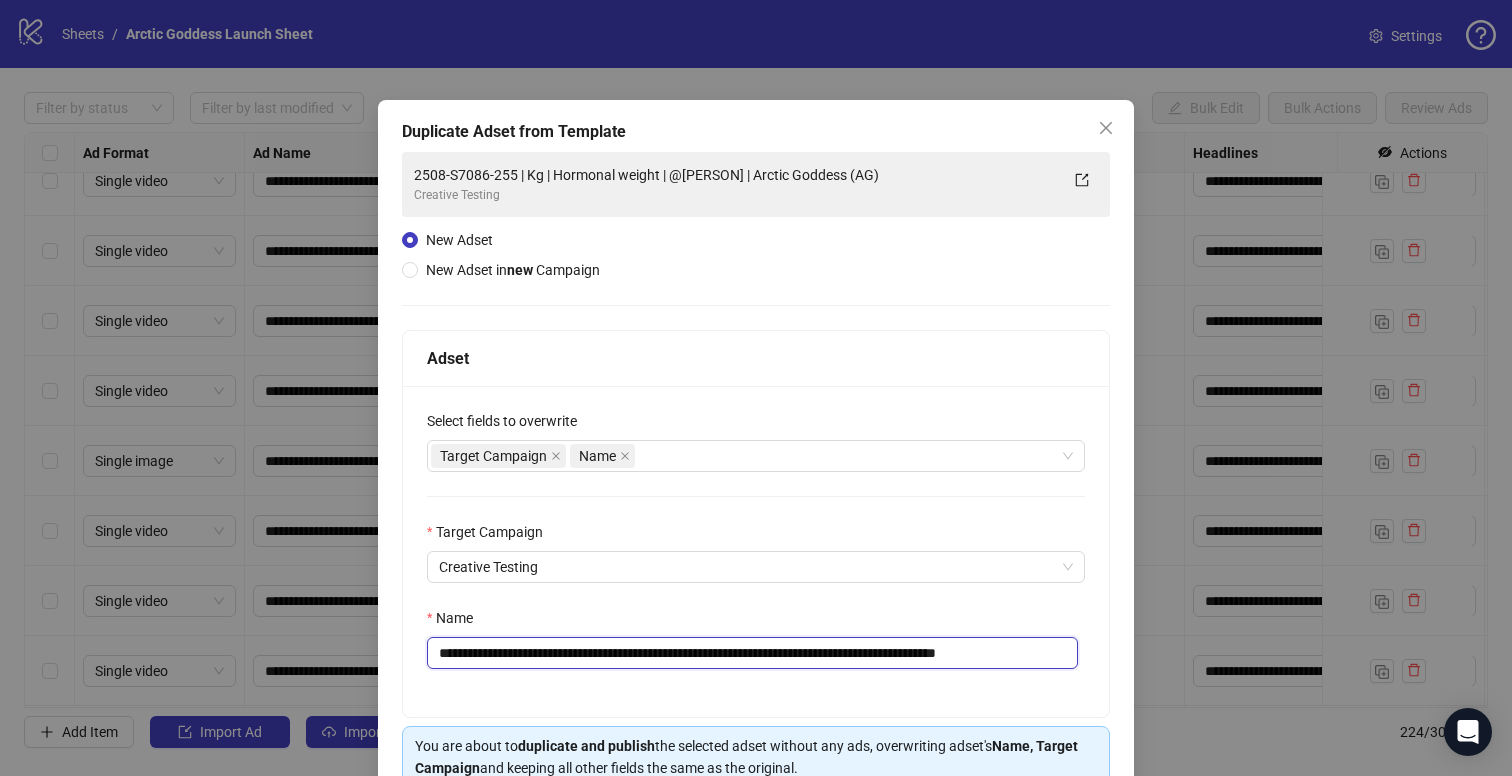 scroll, scrollTop: 0, scrollLeft: 0, axis: both 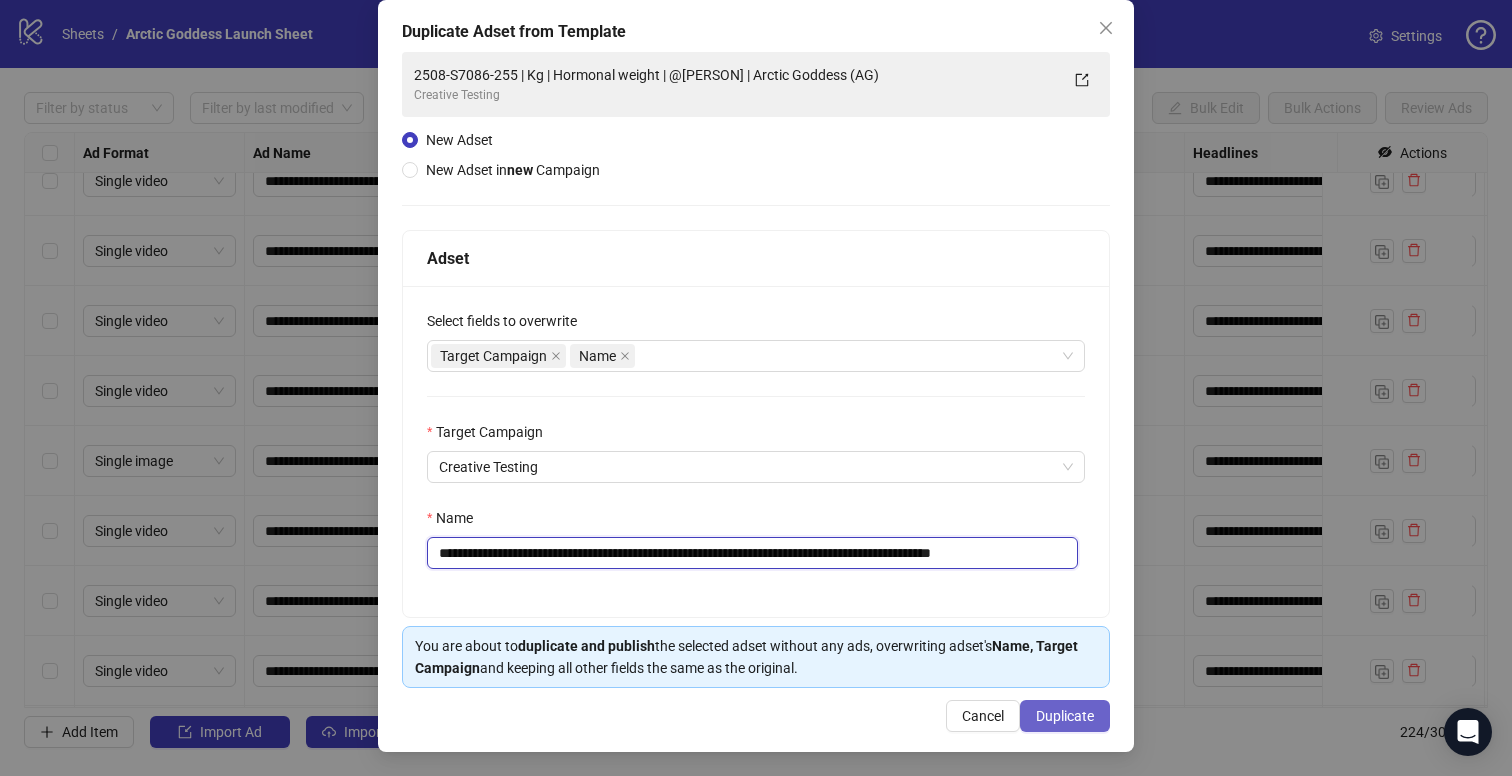type on "**********" 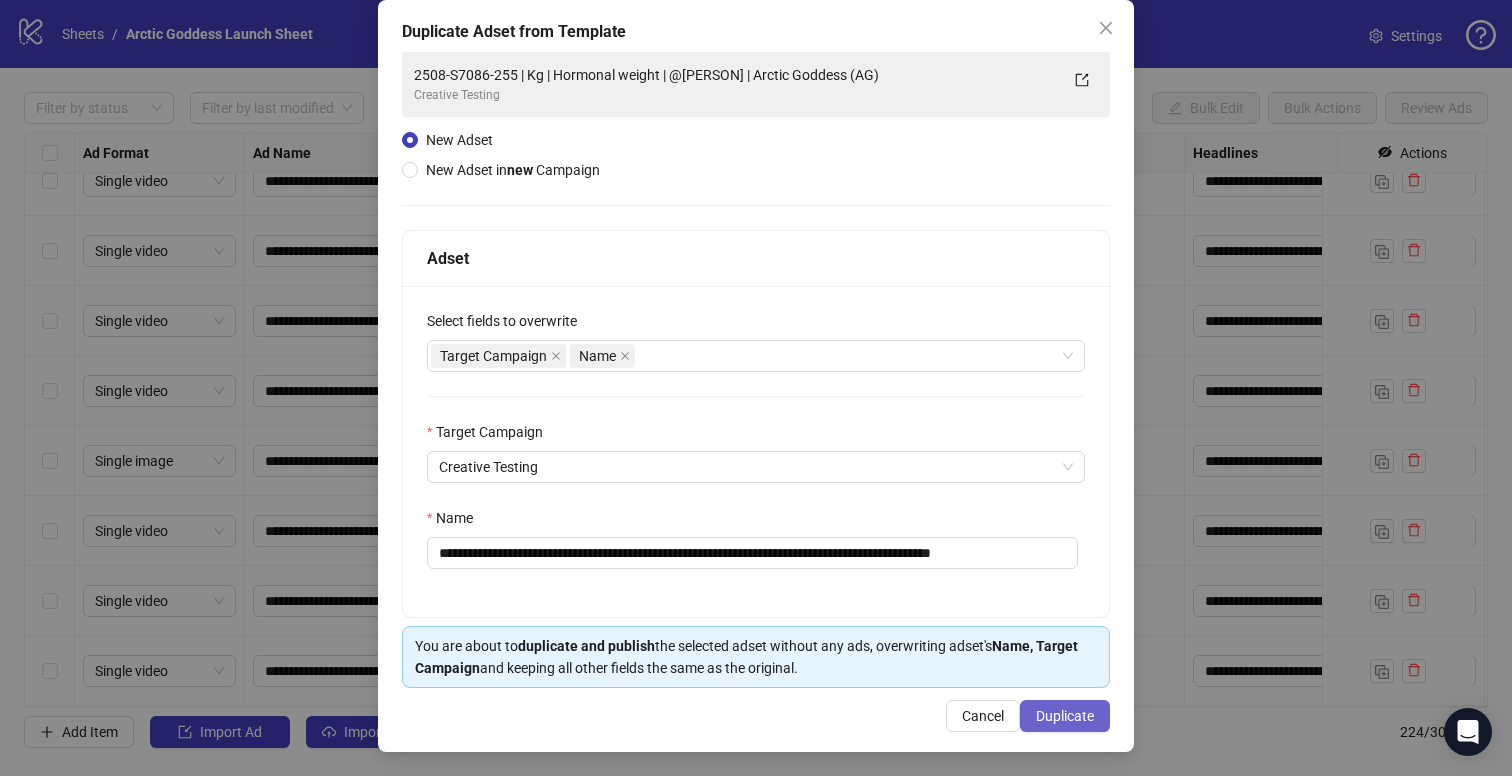 click on "Duplicate" at bounding box center [1065, 716] 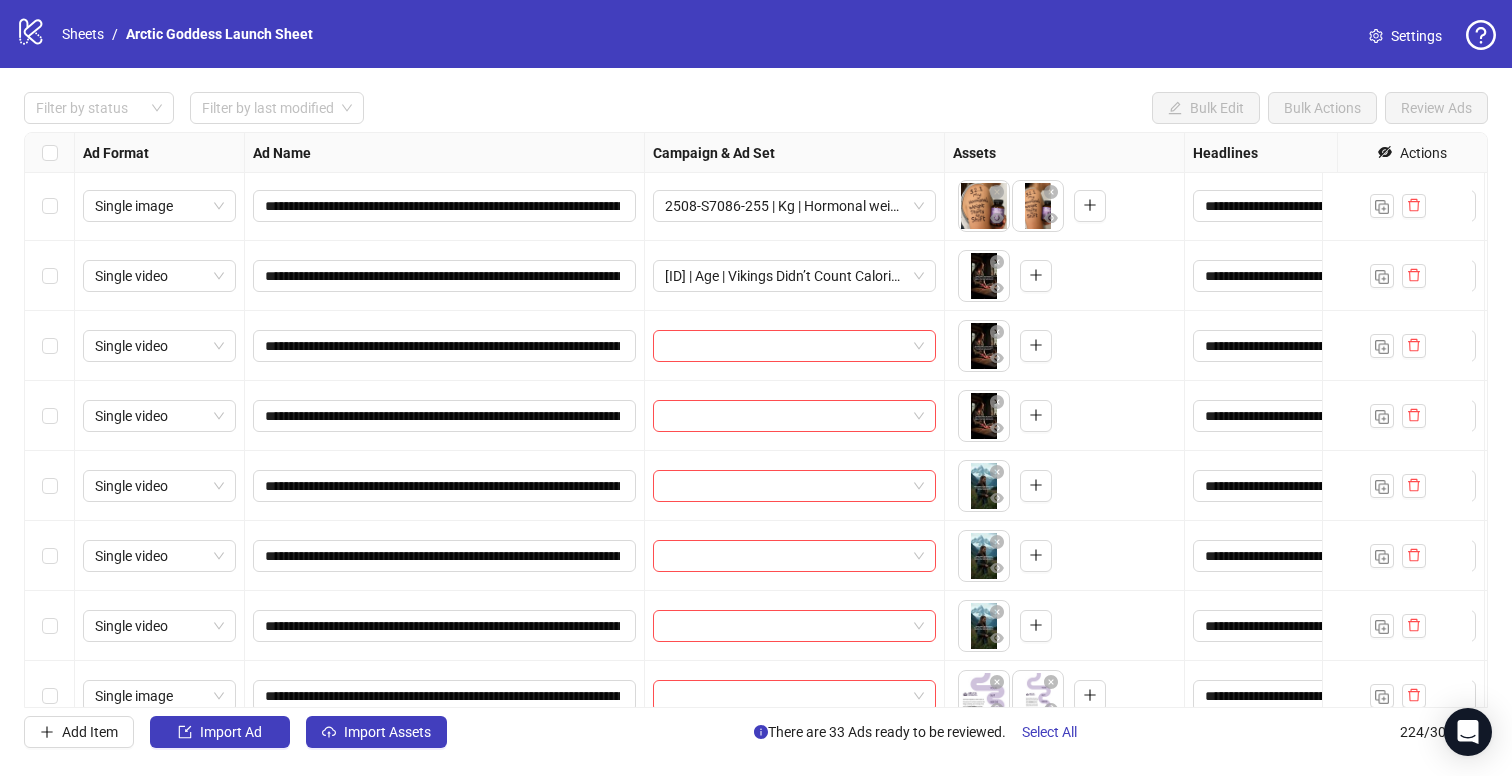 scroll, scrollTop: 3919, scrollLeft: 0, axis: vertical 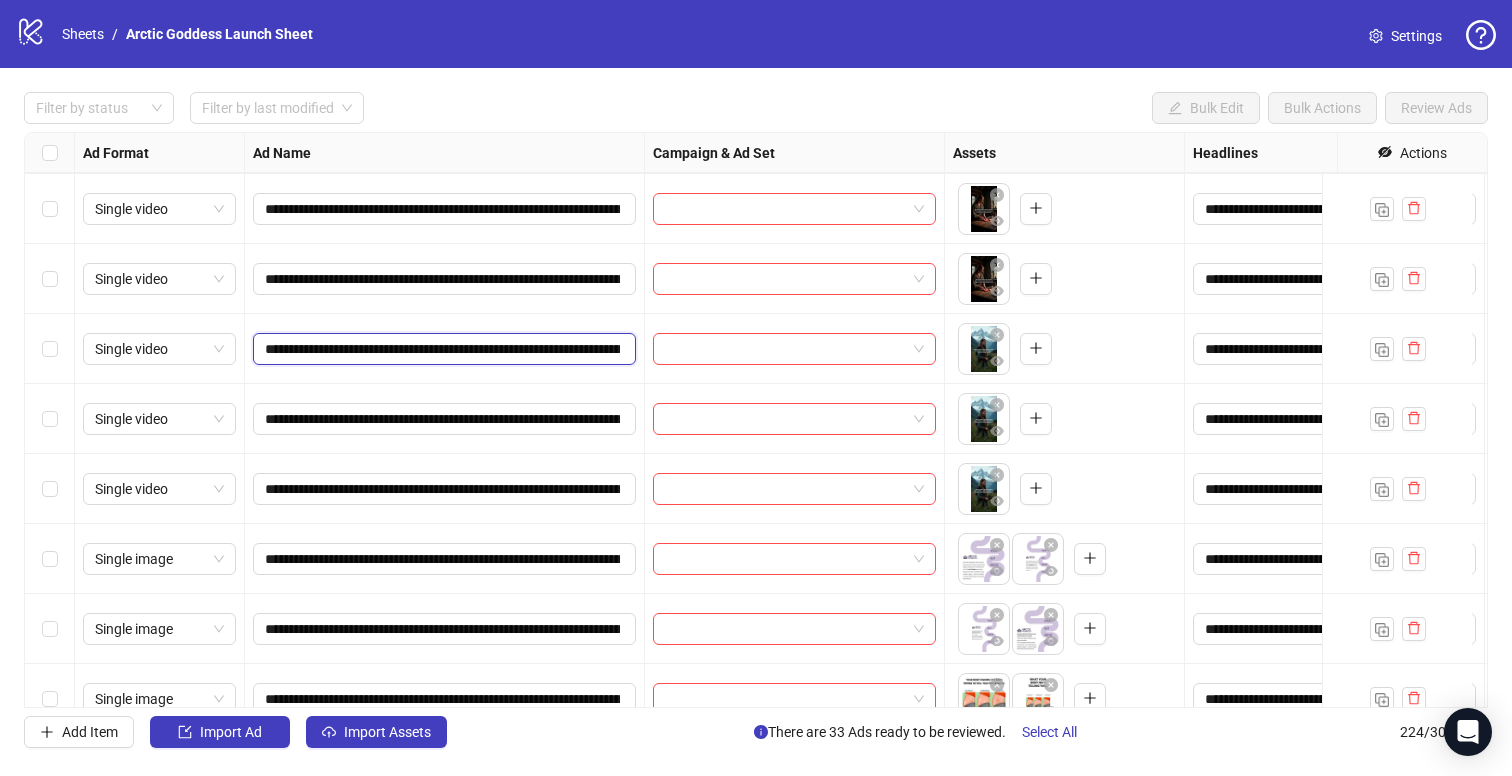 click on "**********" at bounding box center [442, 349] 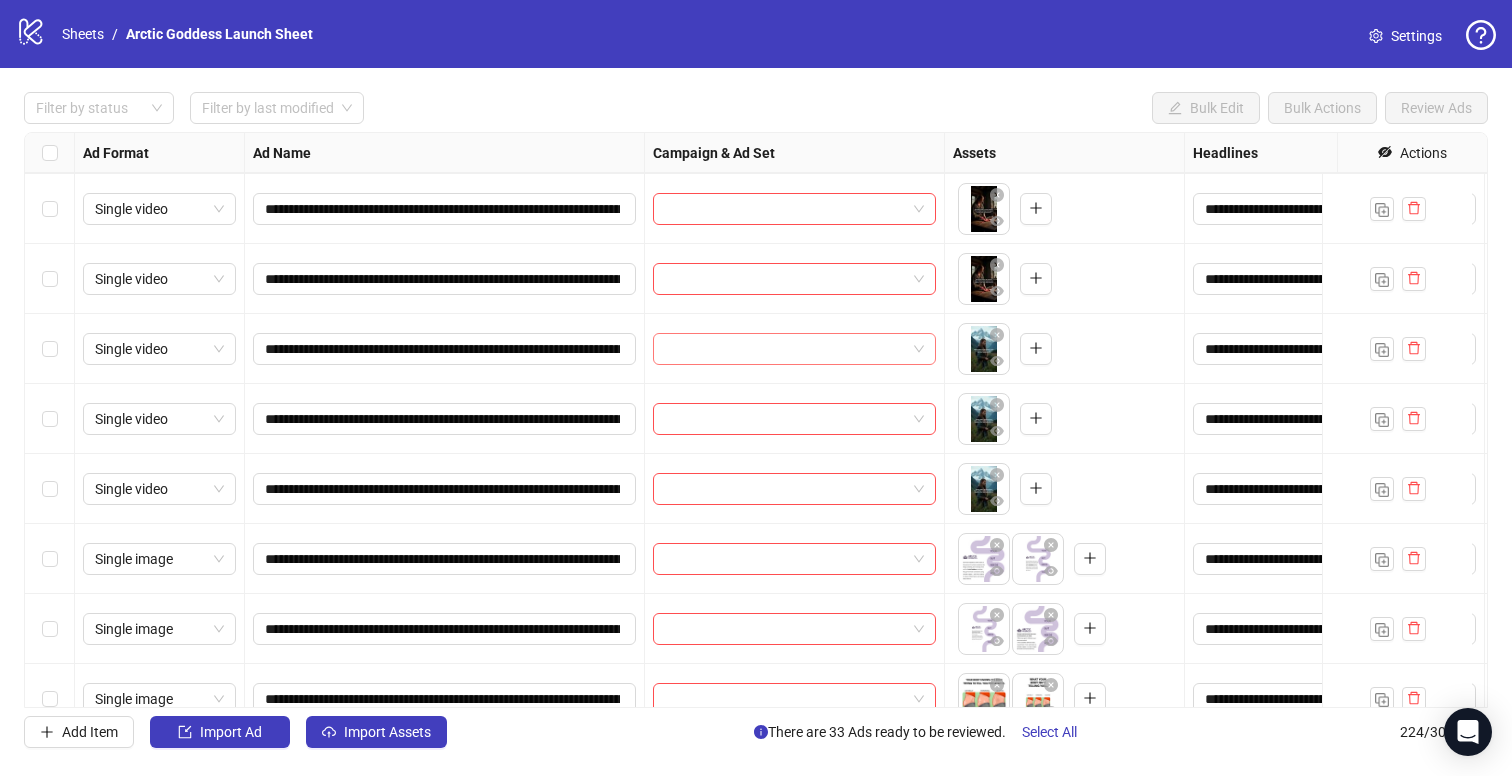 click at bounding box center (785, 349) 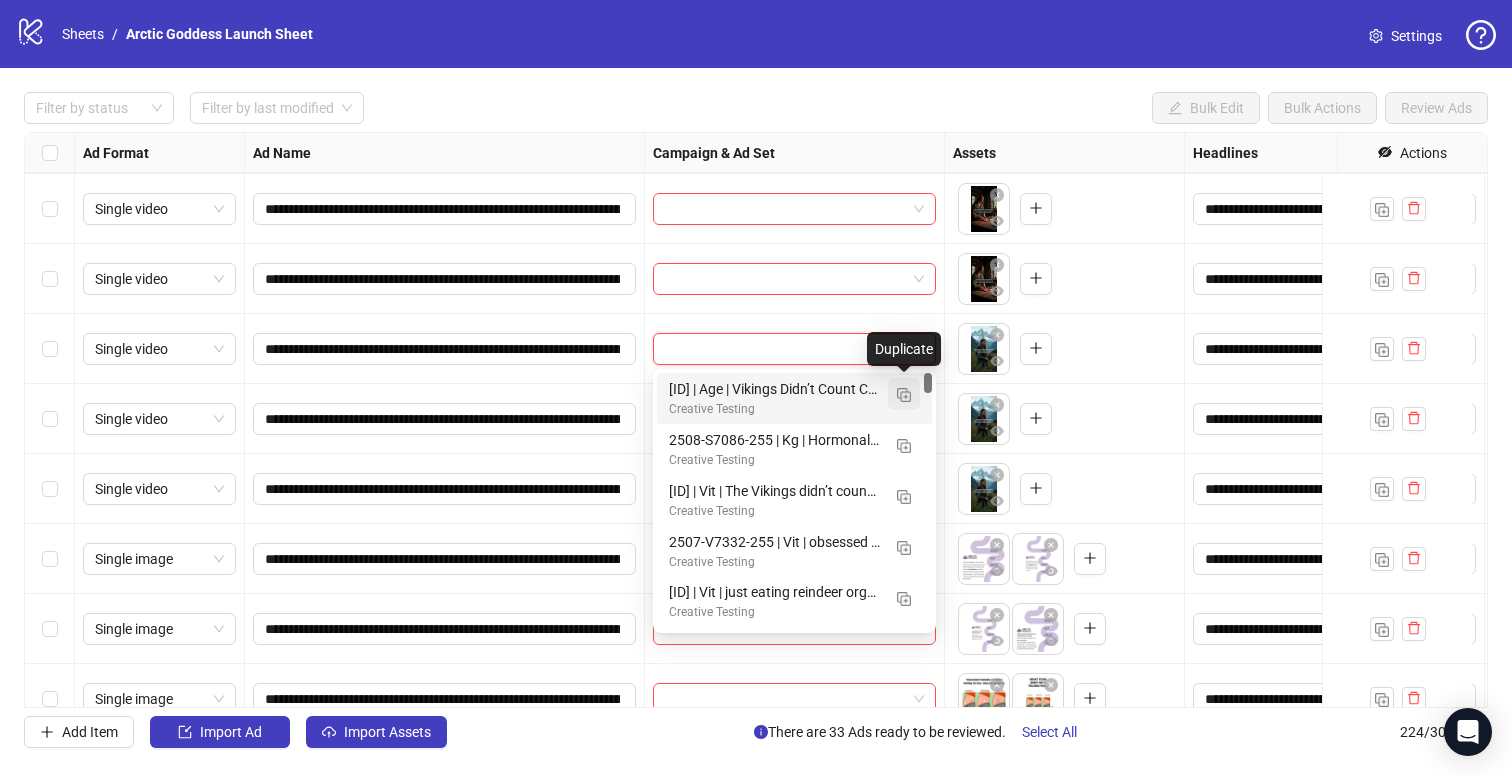 click at bounding box center [904, 395] 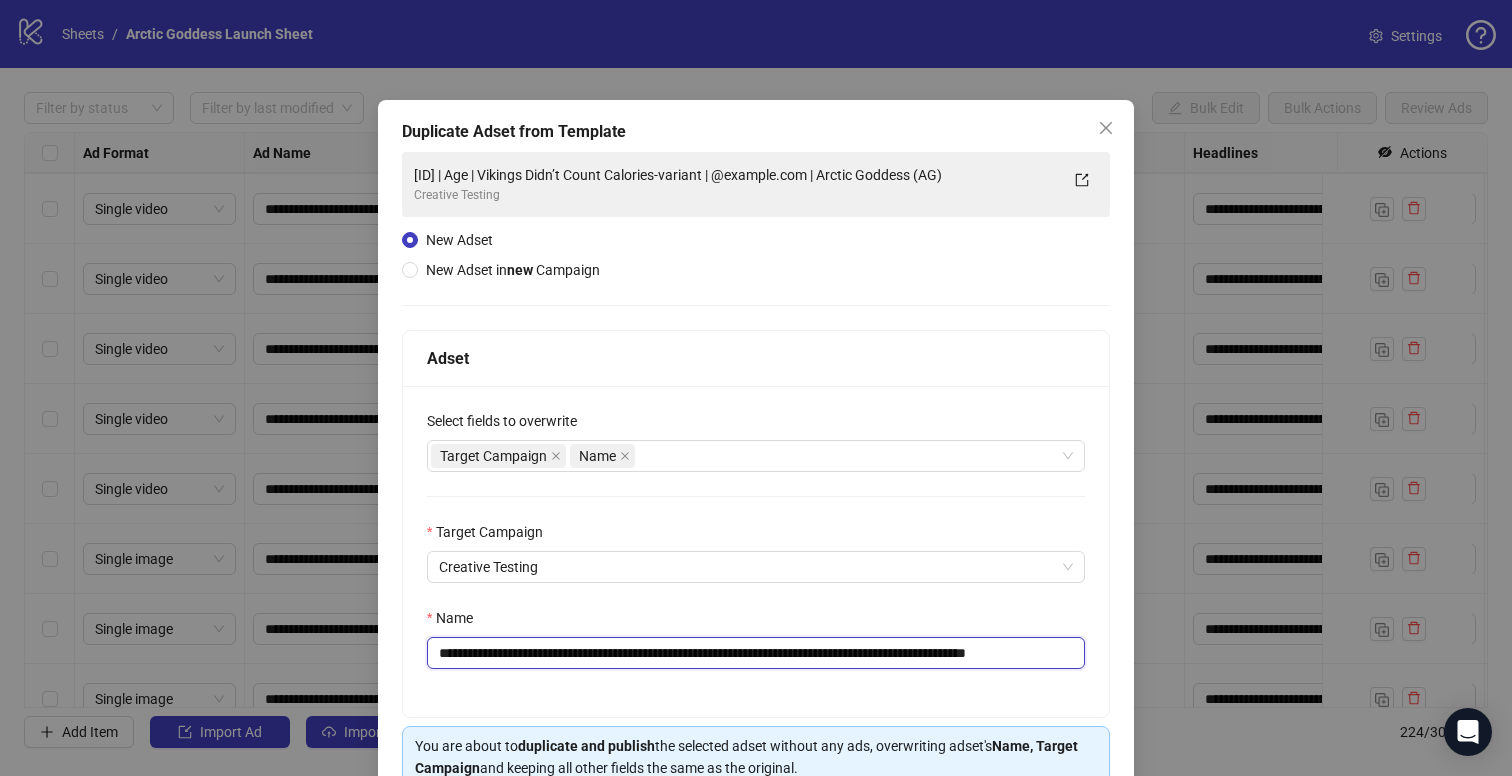 click on "**********" at bounding box center [756, 653] 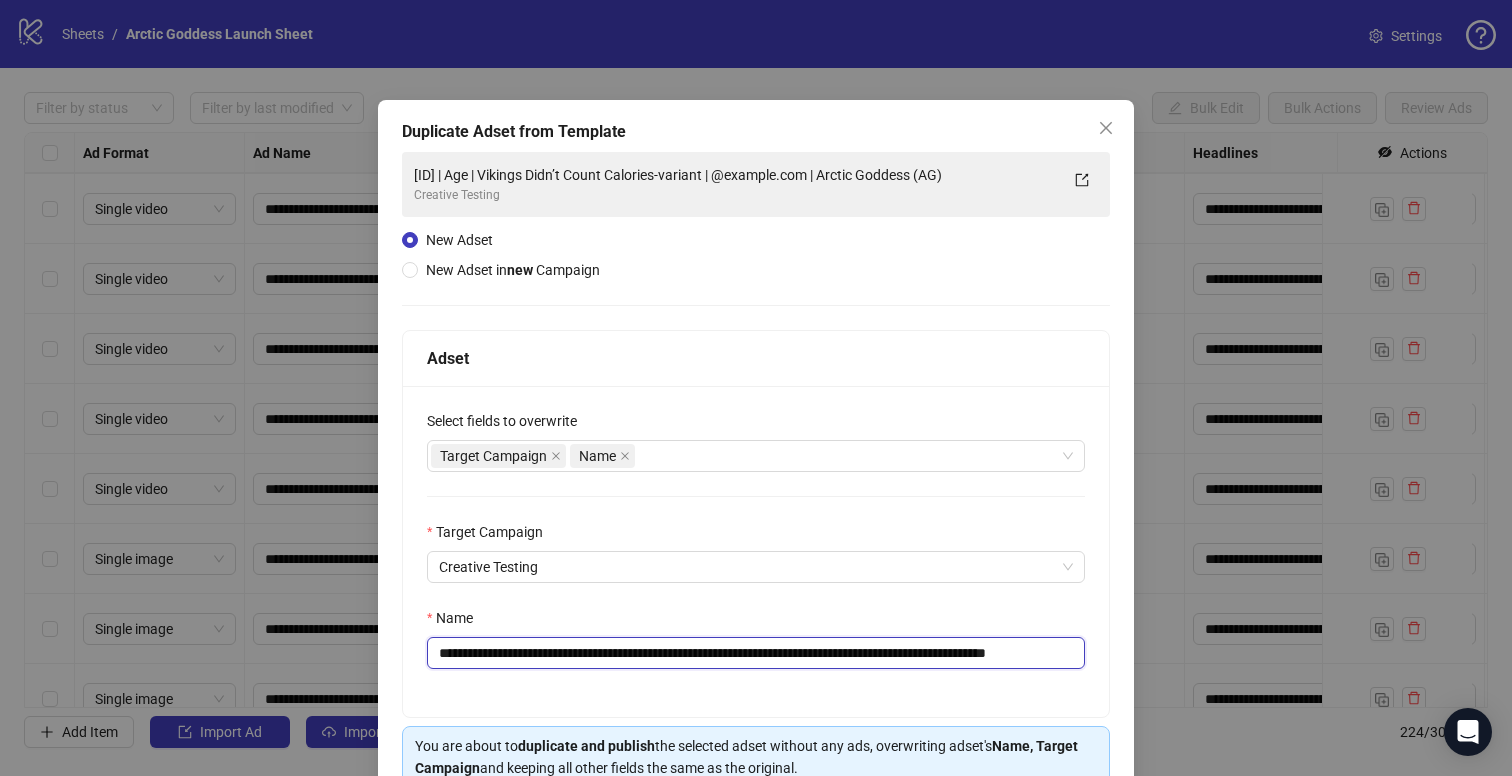 scroll, scrollTop: 0, scrollLeft: 57, axis: horizontal 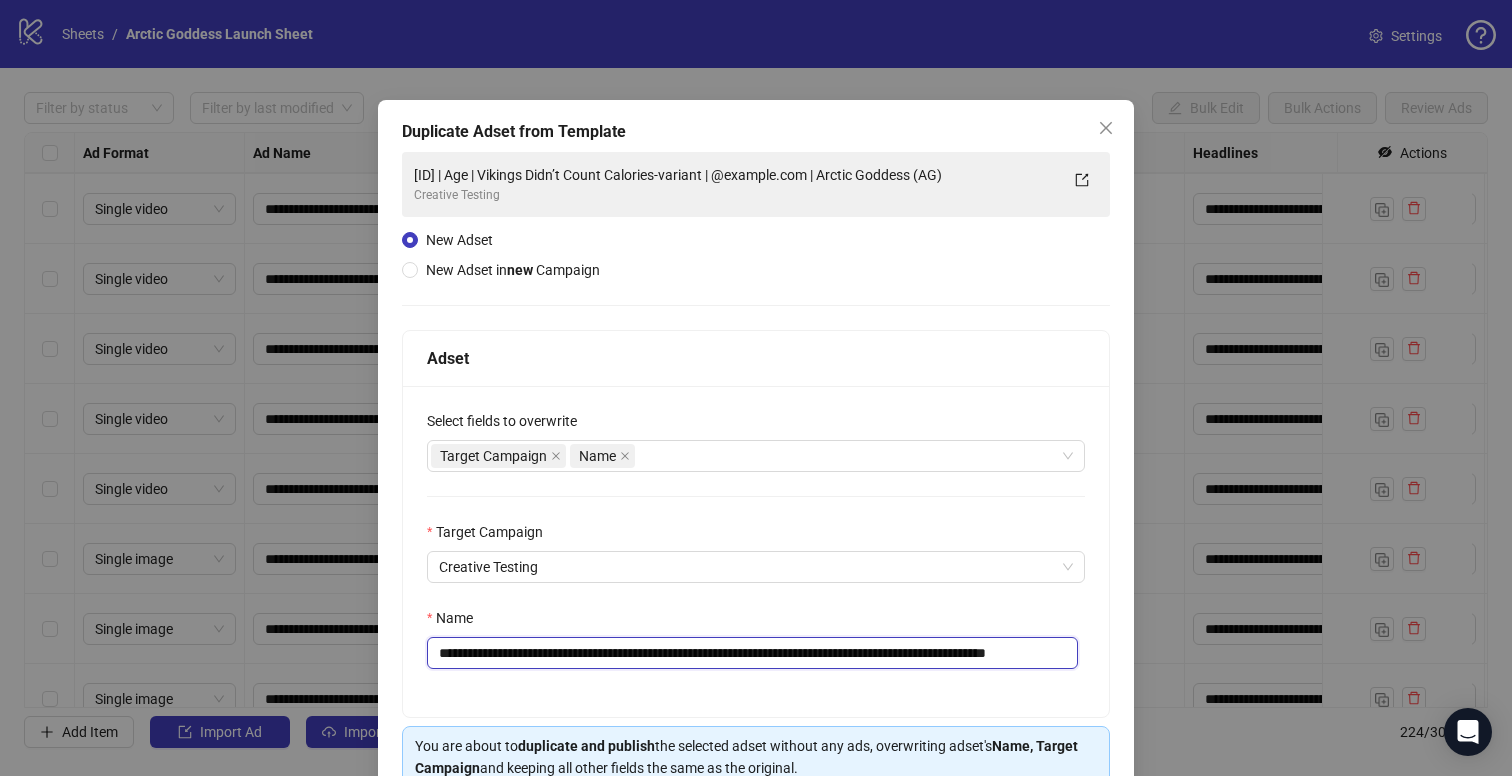 click on "**********" at bounding box center [752, 653] 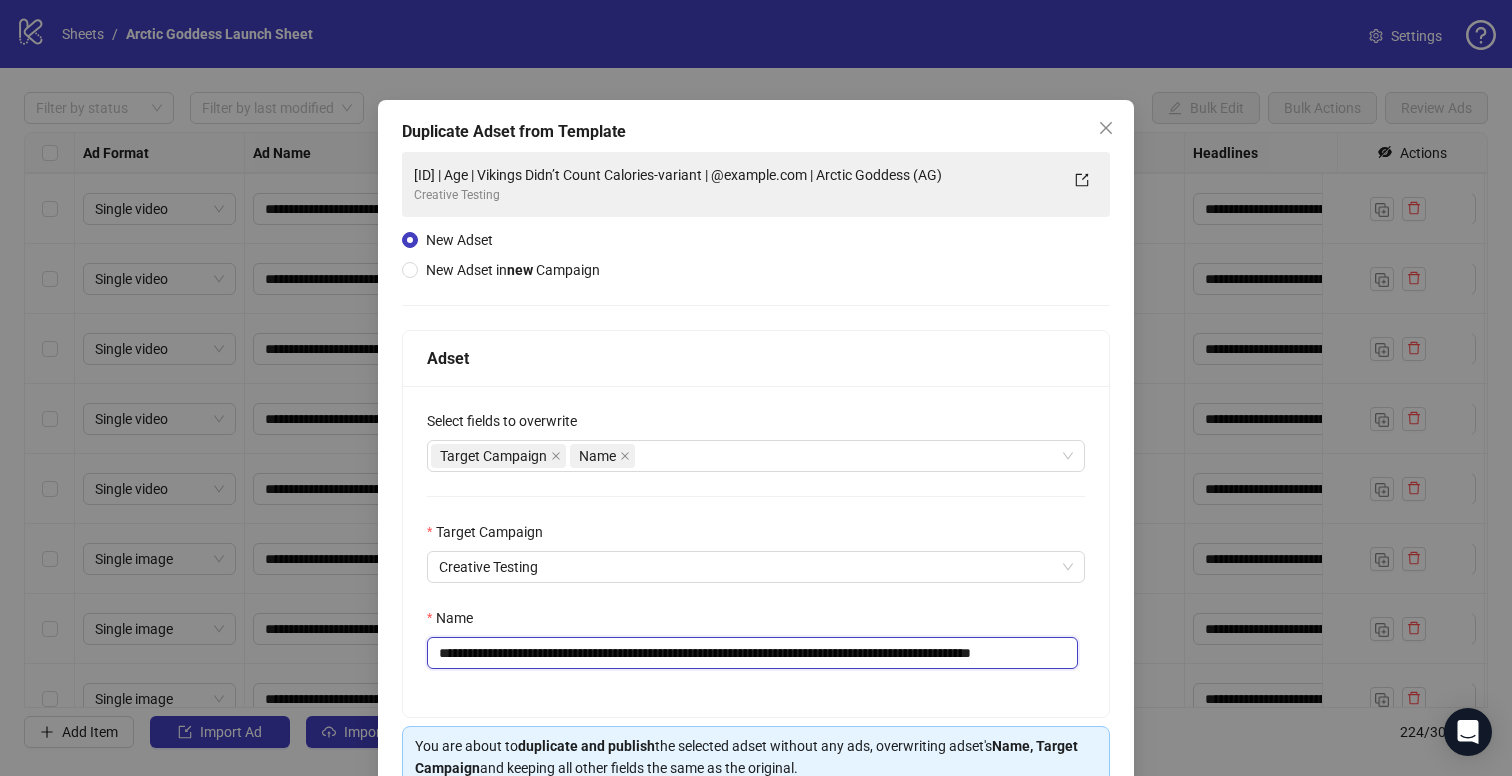 scroll, scrollTop: 0, scrollLeft: 39, axis: horizontal 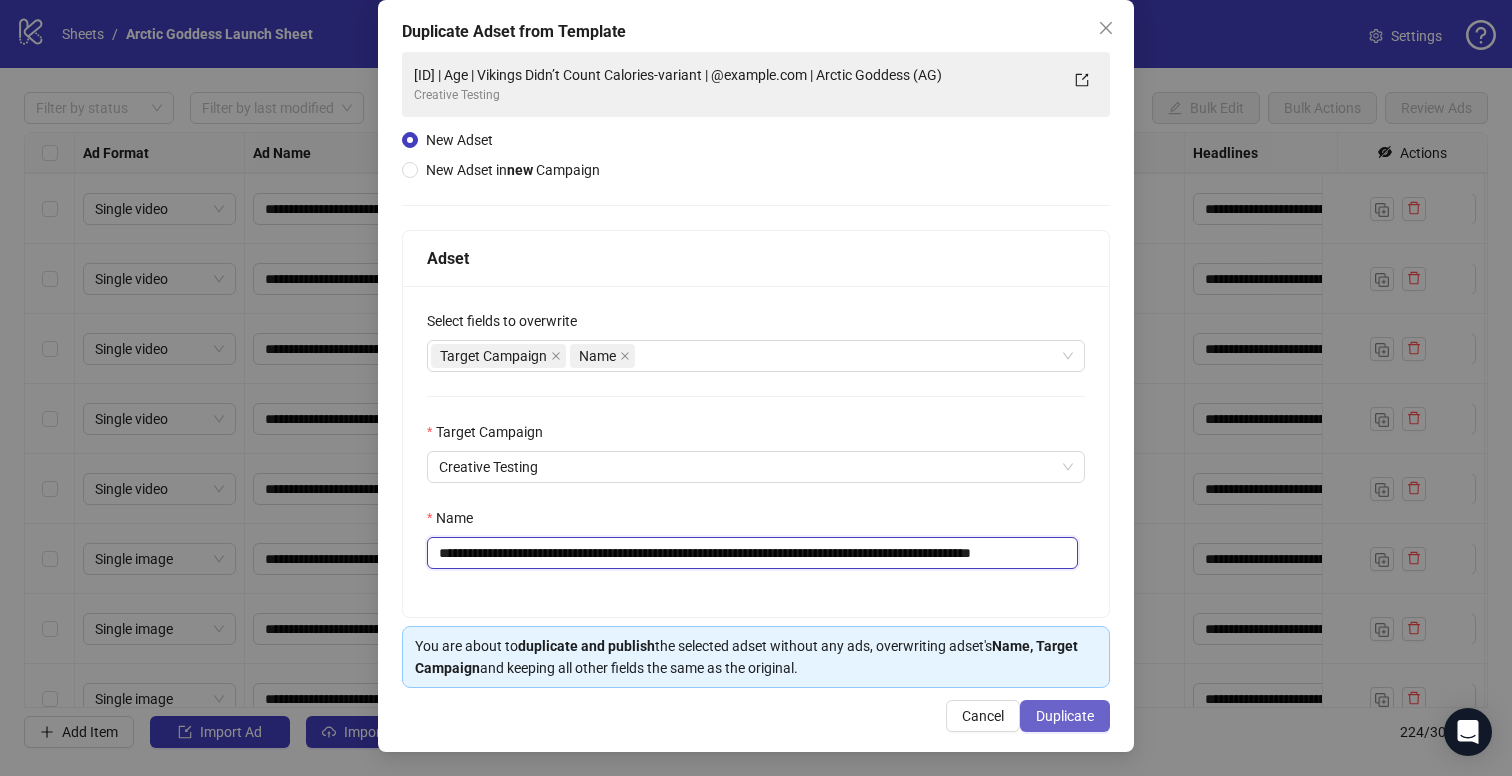 type on "**********" 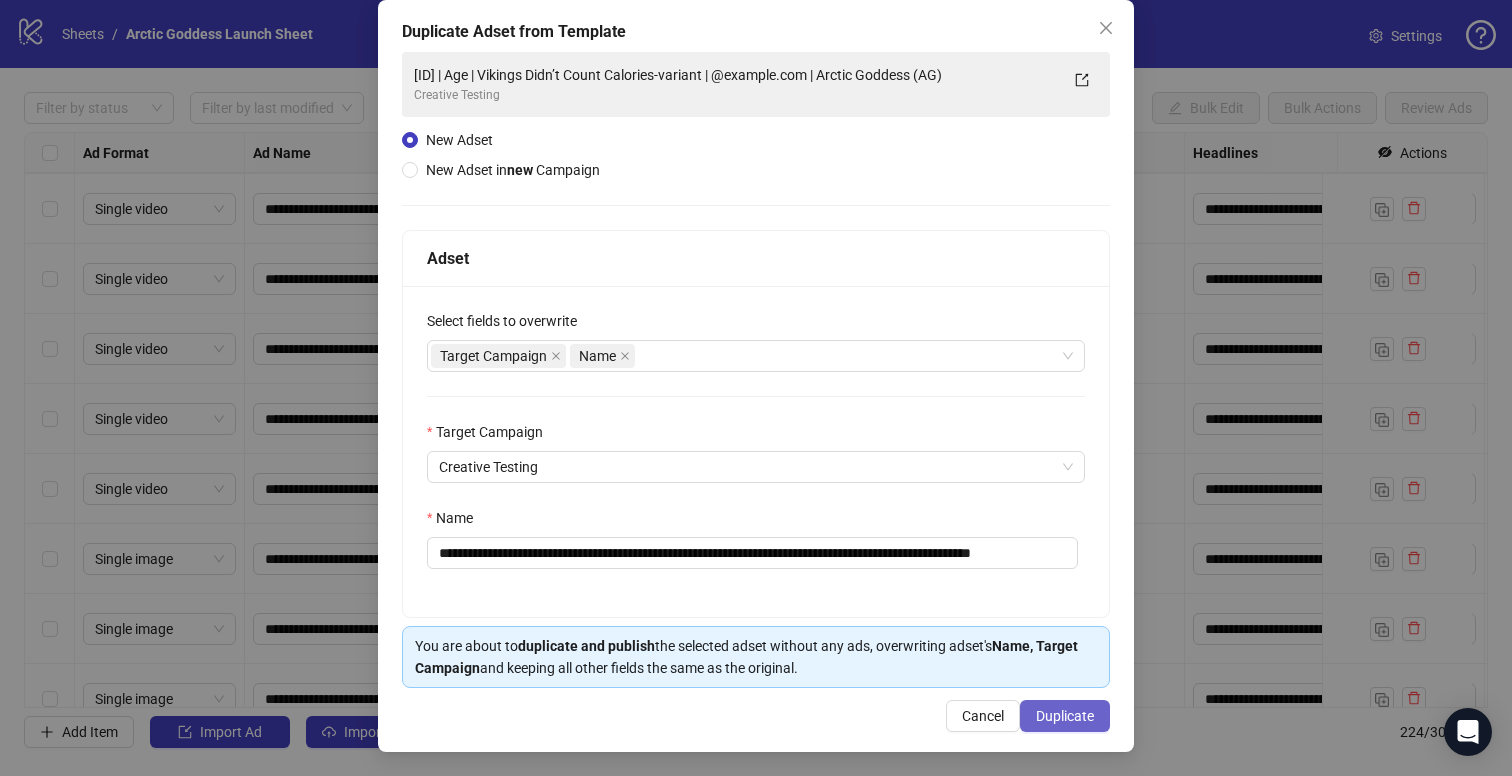 click on "Duplicate" at bounding box center (1065, 716) 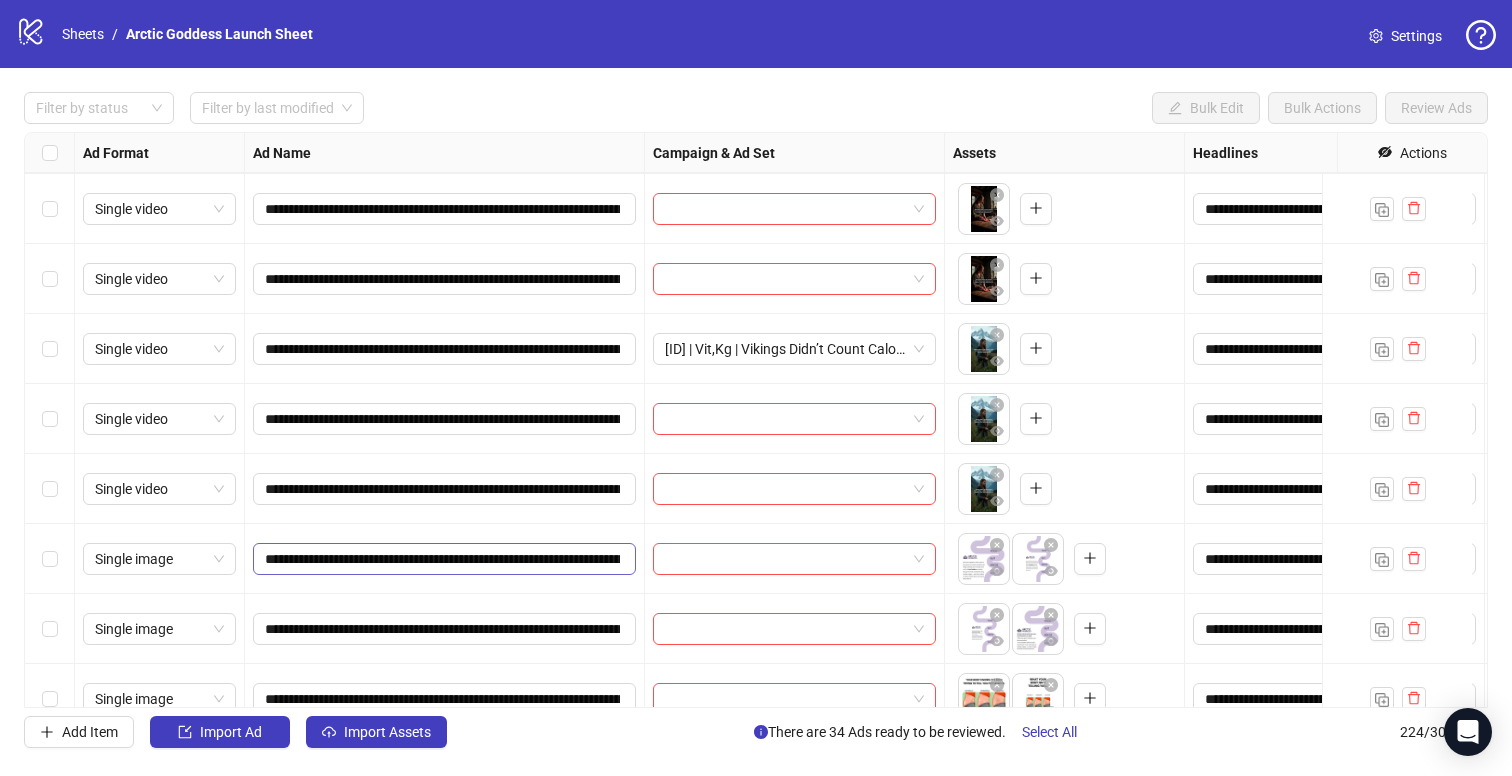 click on "**********" at bounding box center (444, 559) 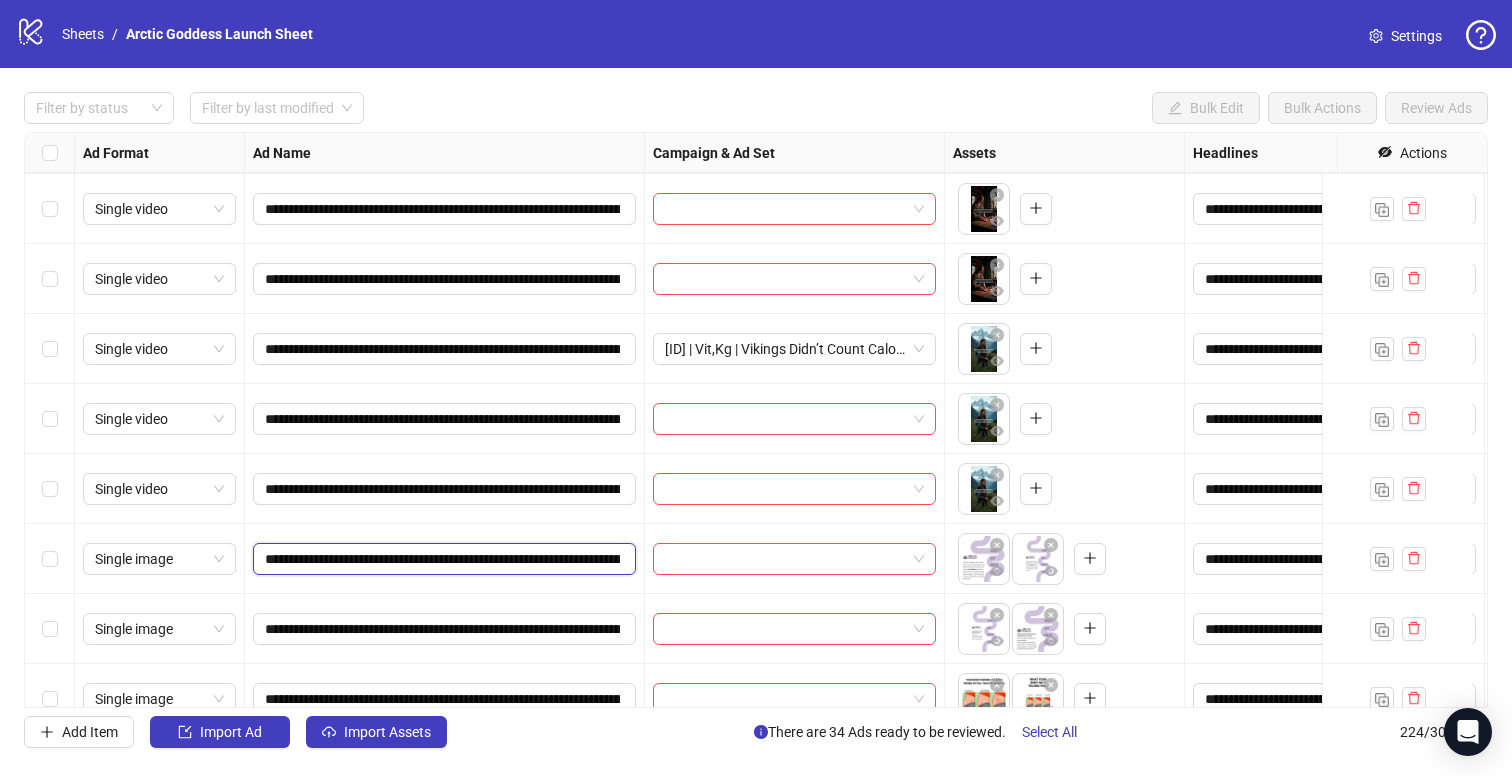scroll, scrollTop: 0, scrollLeft: 197, axis: horizontal 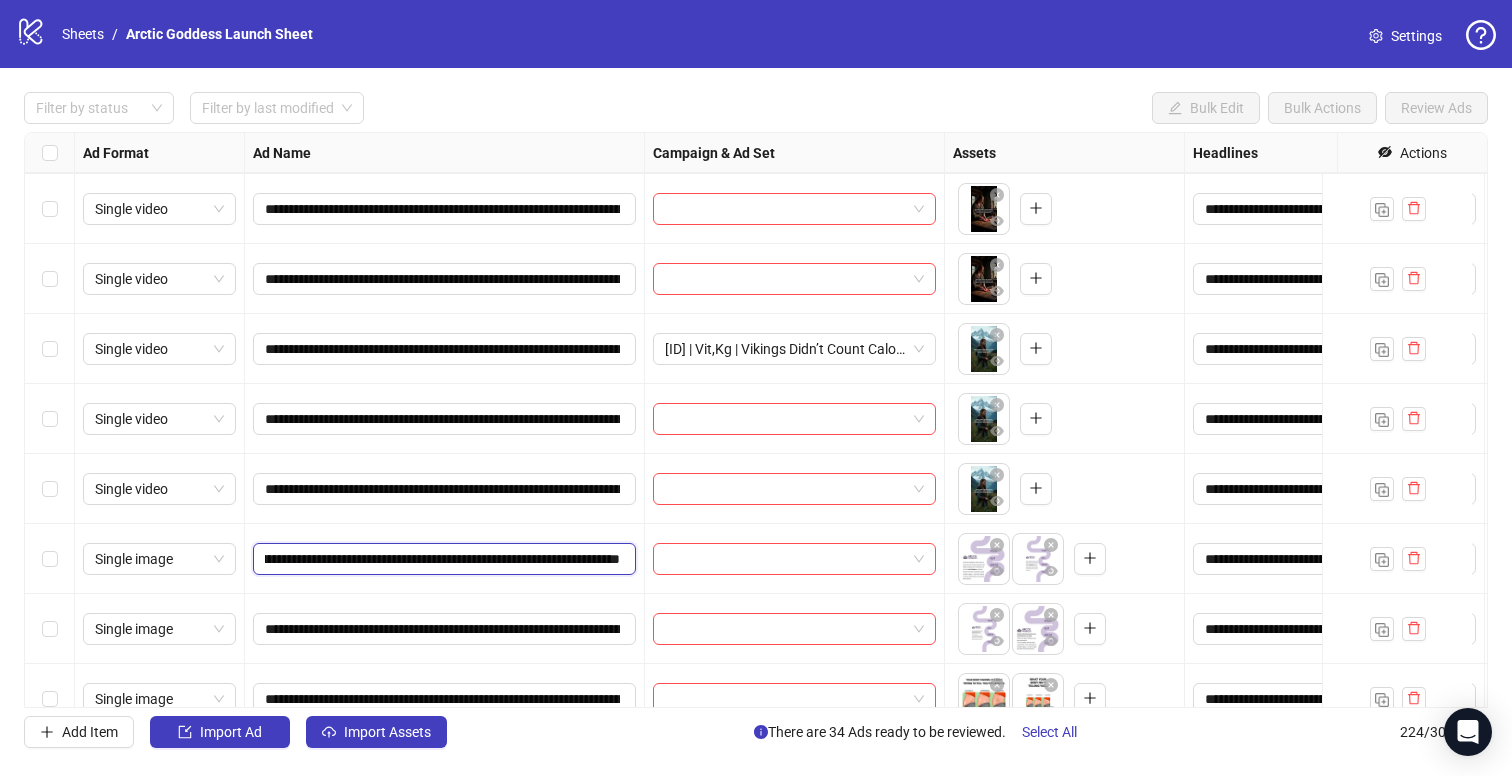 click on "**********" at bounding box center [442, 559] 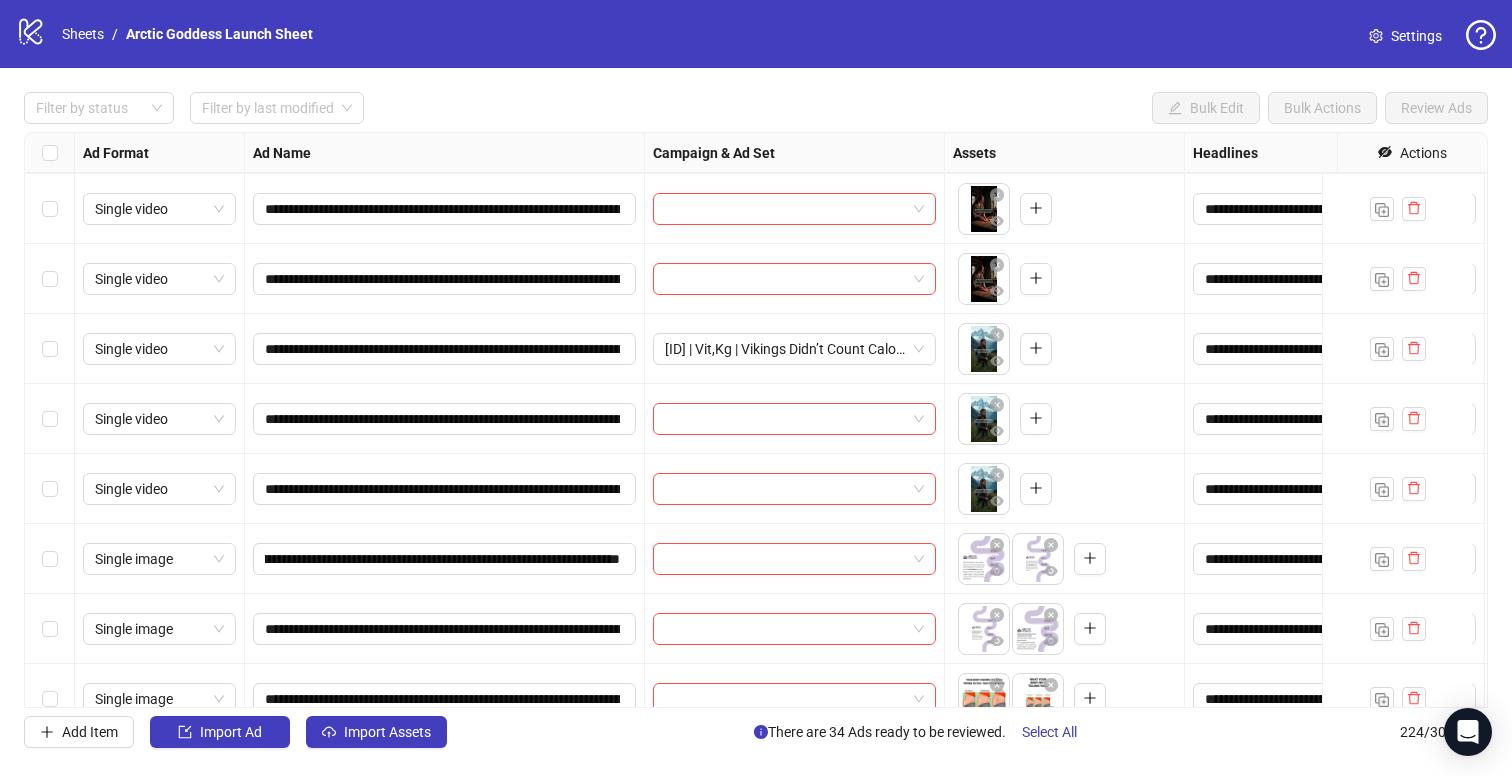 click on "**********" at bounding box center [445, 559] 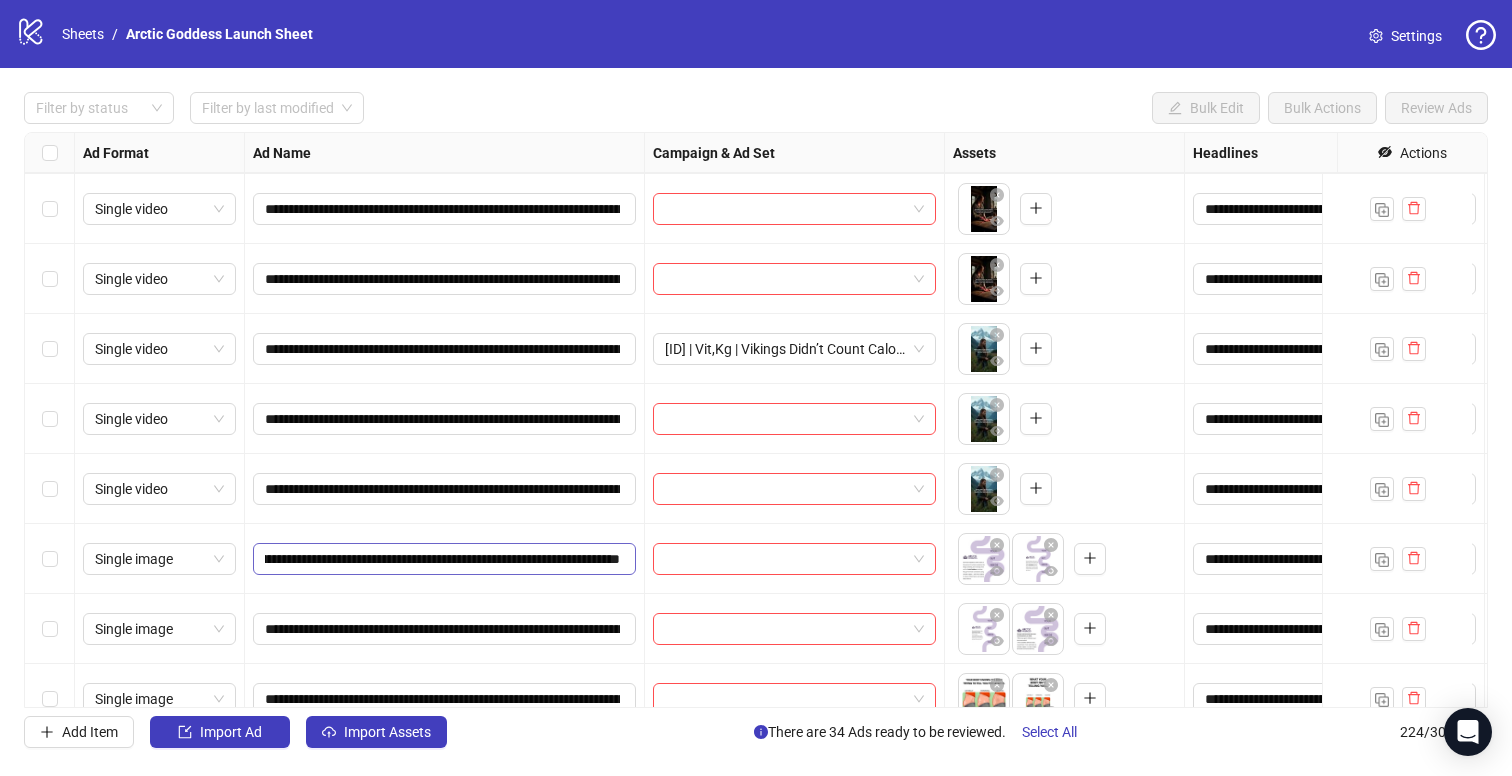 scroll, scrollTop: 0, scrollLeft: 0, axis: both 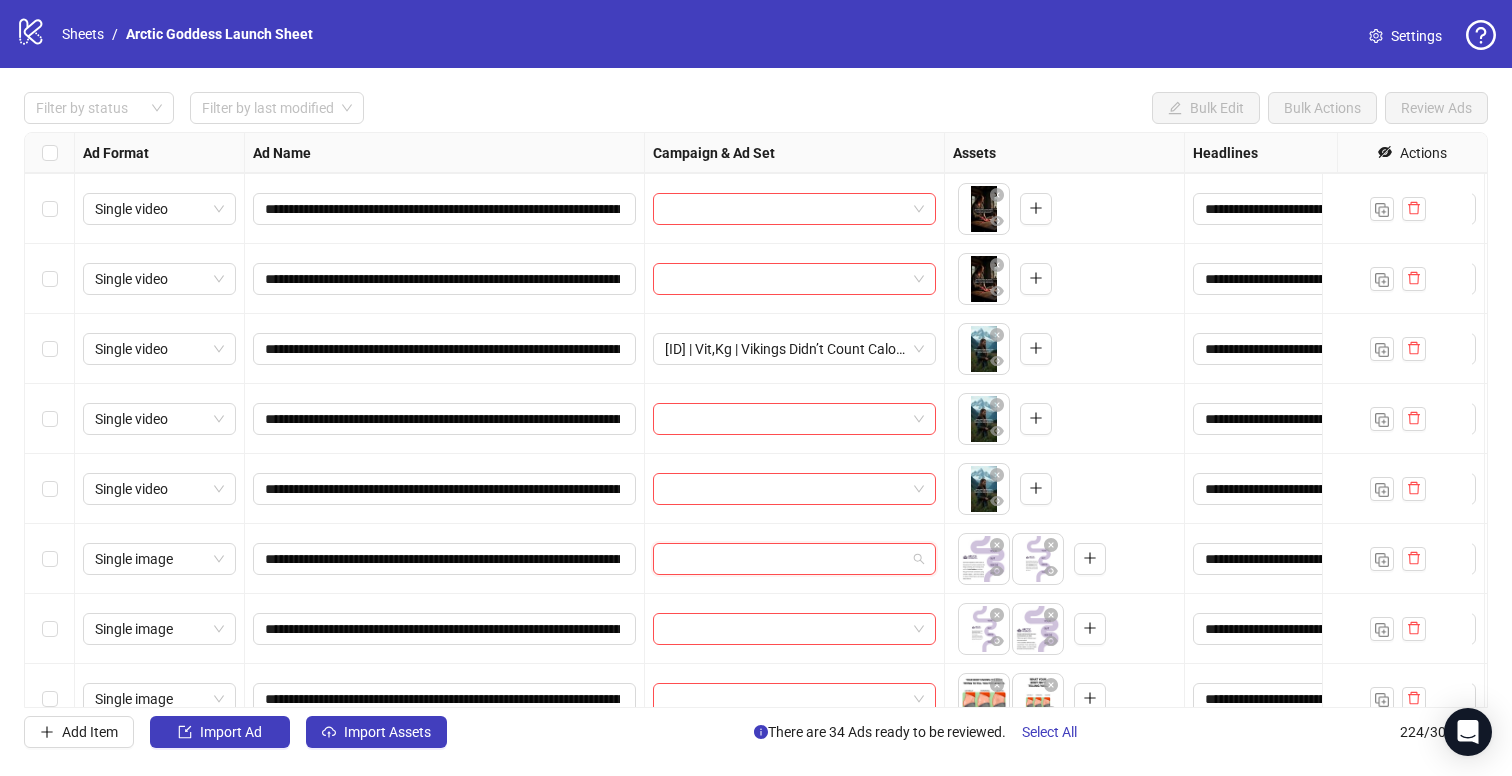 click at bounding box center [785, 559] 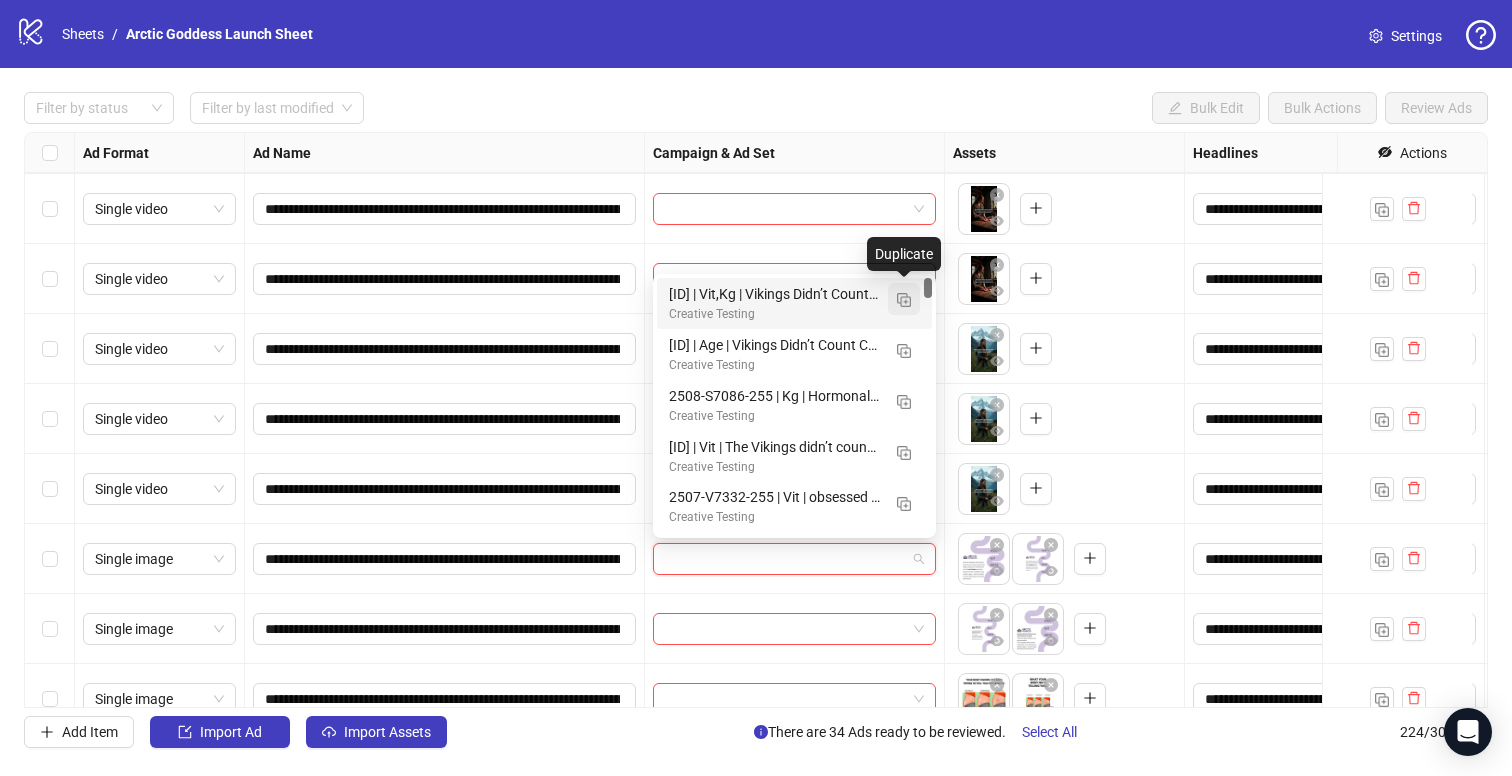 click at bounding box center [904, 300] 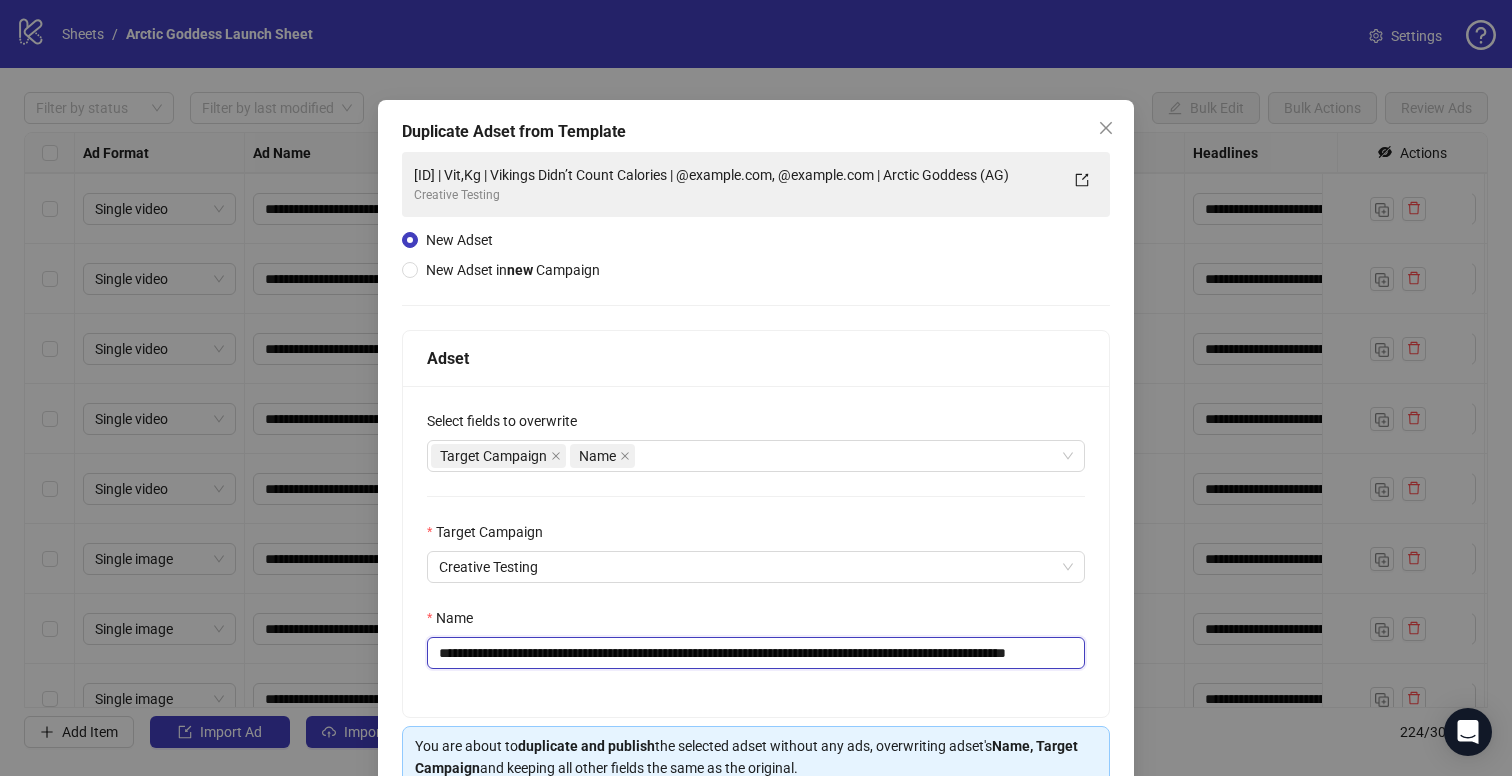 click on "**********" at bounding box center [756, 653] 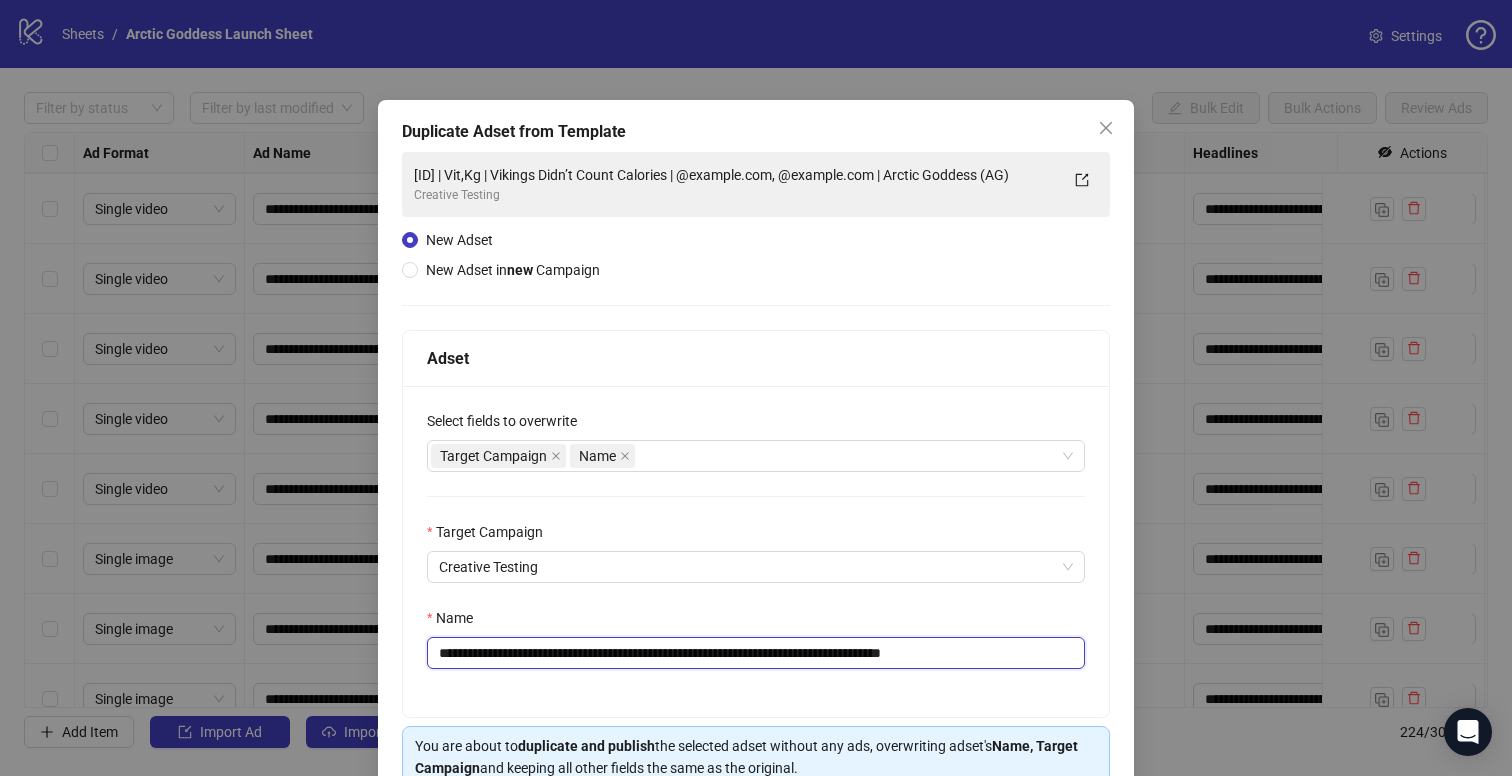 drag, startPoint x: 551, startPoint y: 653, endPoint x: 539, endPoint y: 656, distance: 12.369317 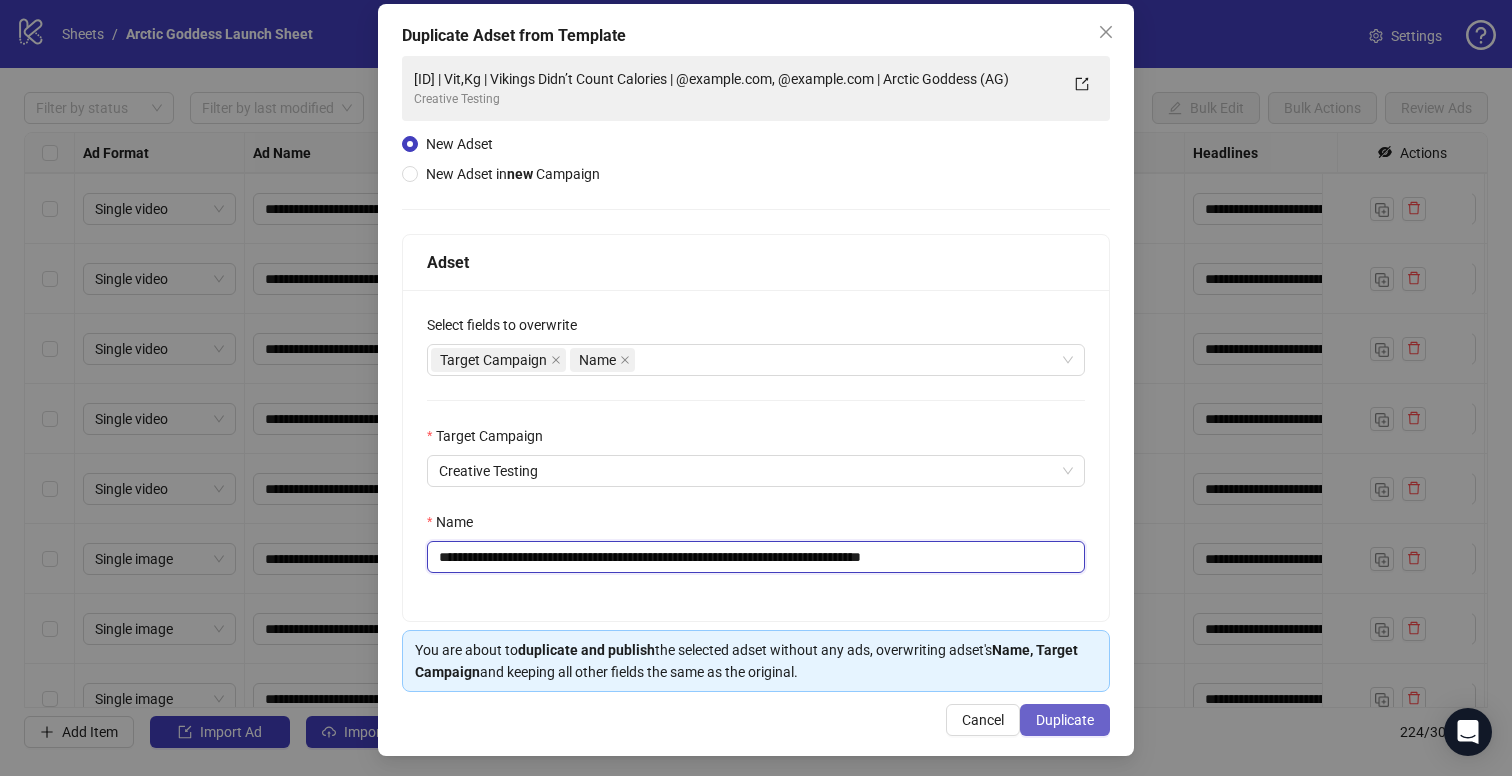 scroll, scrollTop: 101, scrollLeft: 0, axis: vertical 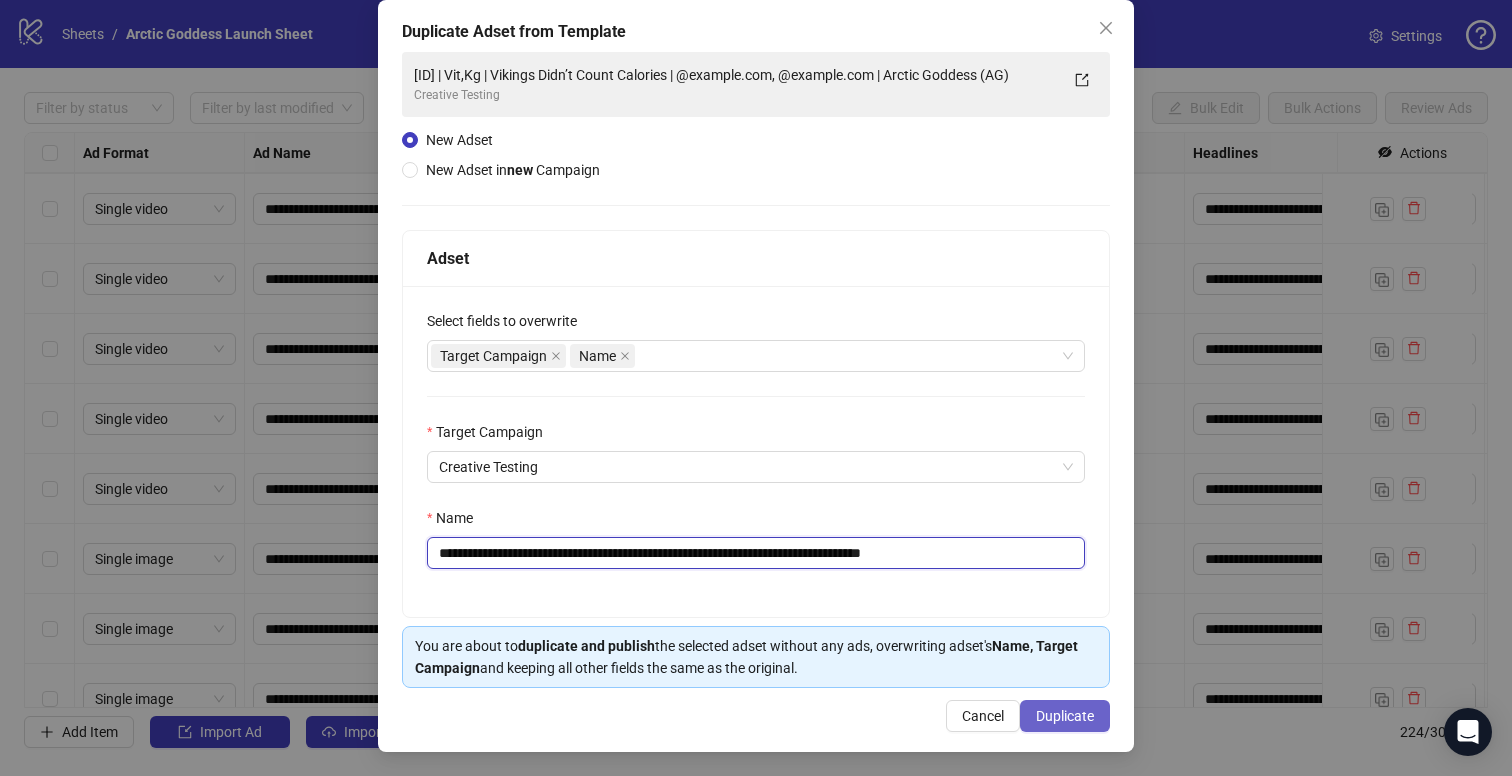 type on "**********" 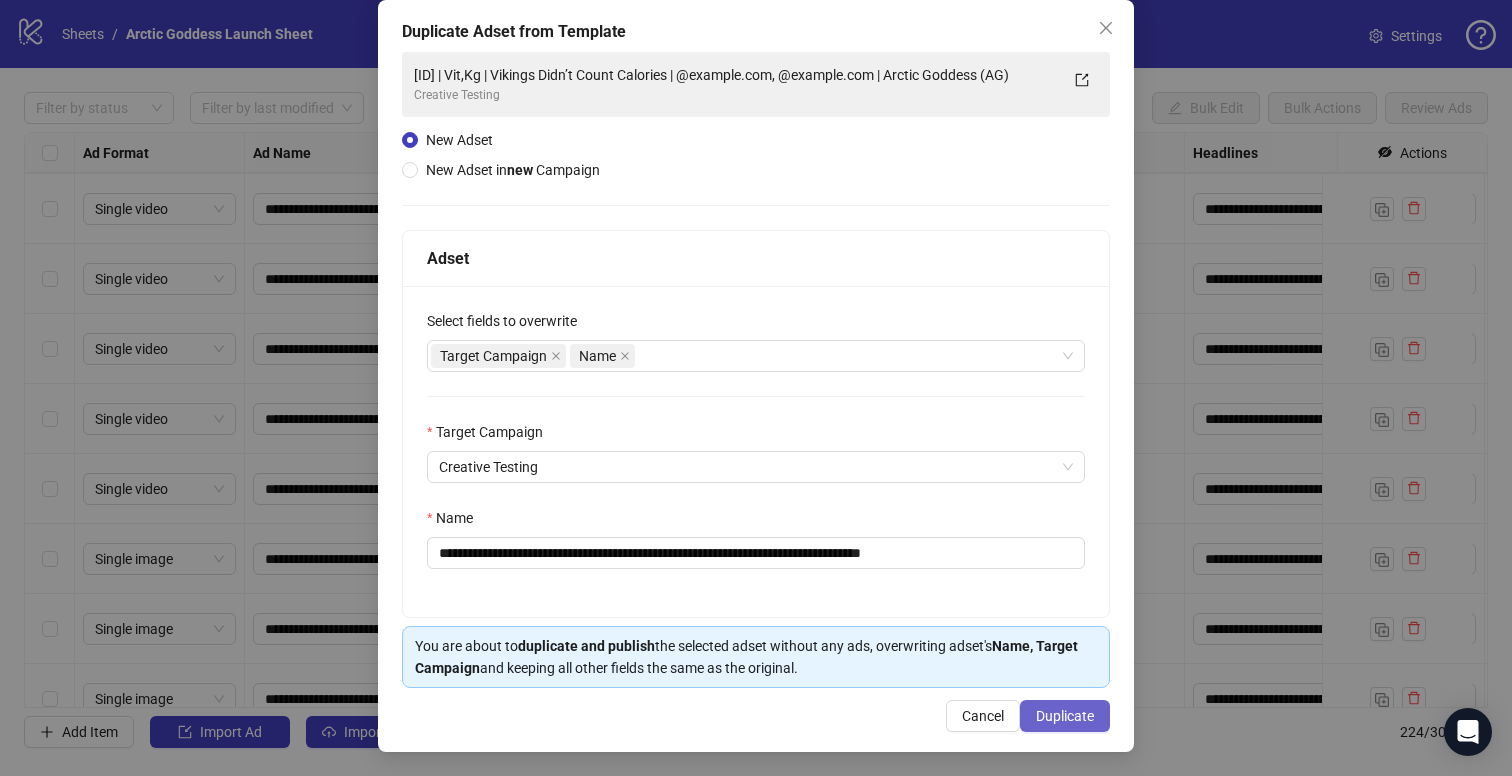 click on "Duplicate" at bounding box center [1065, 716] 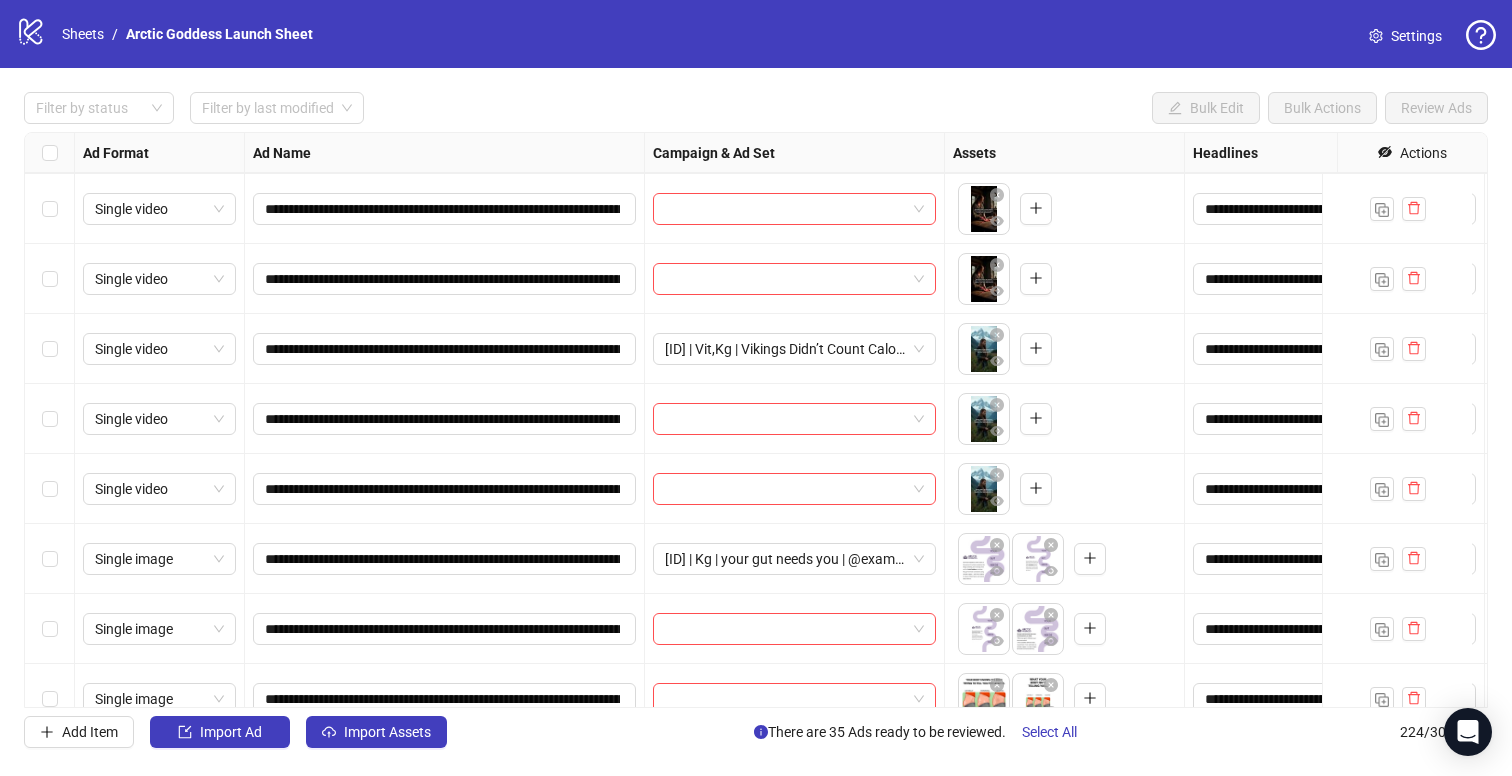 scroll, scrollTop: 4176, scrollLeft: 0, axis: vertical 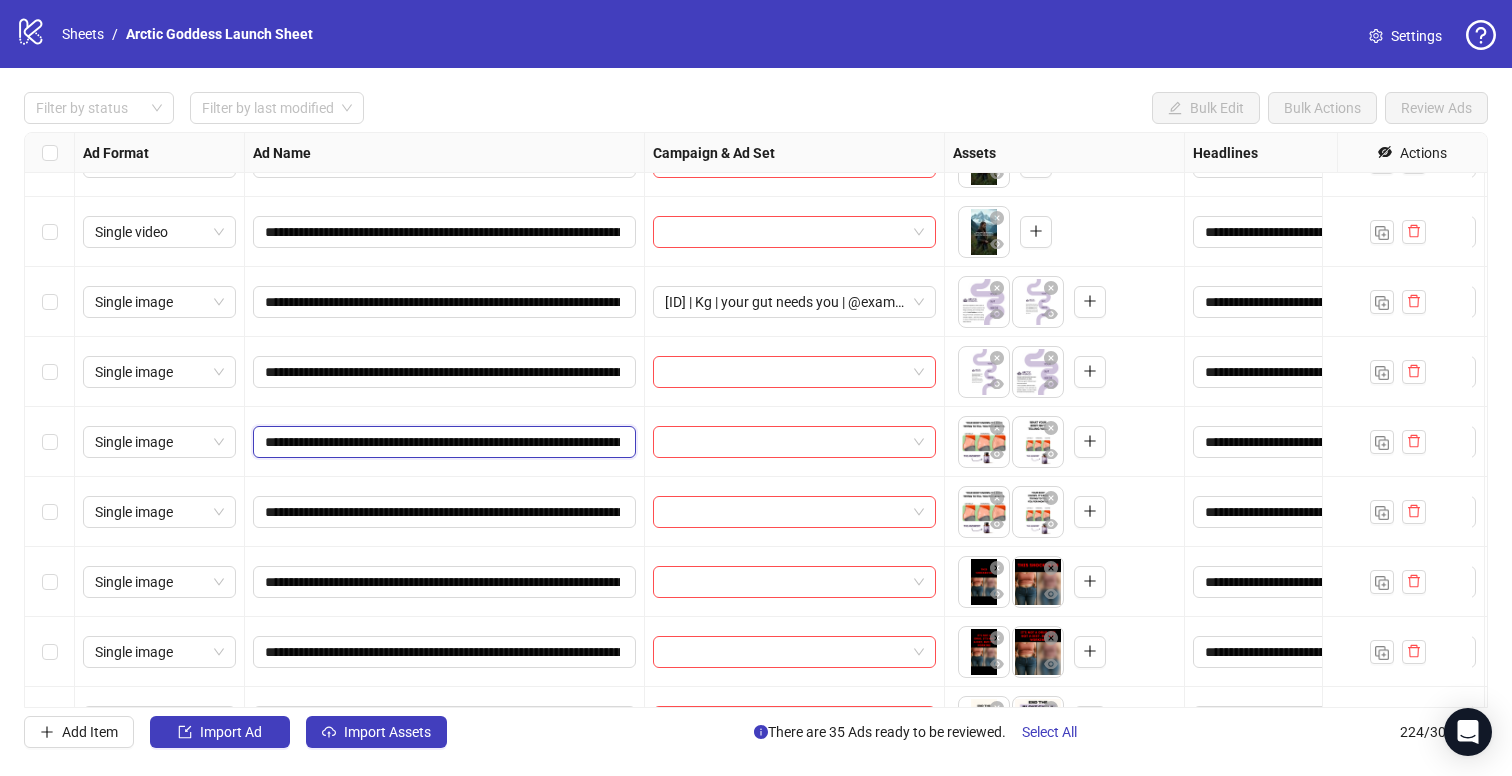 click on "**********" at bounding box center (442, 442) 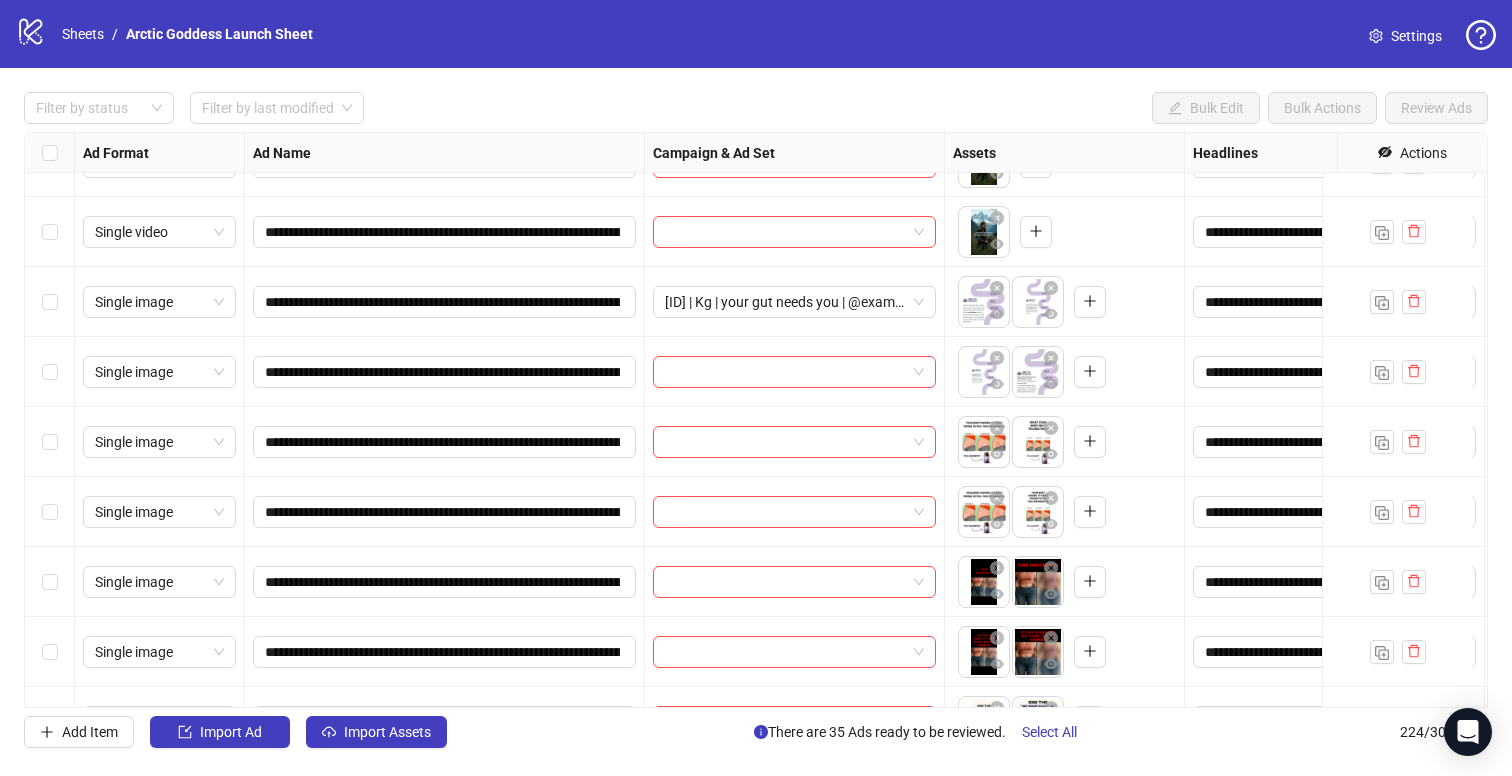 click at bounding box center (795, 442) 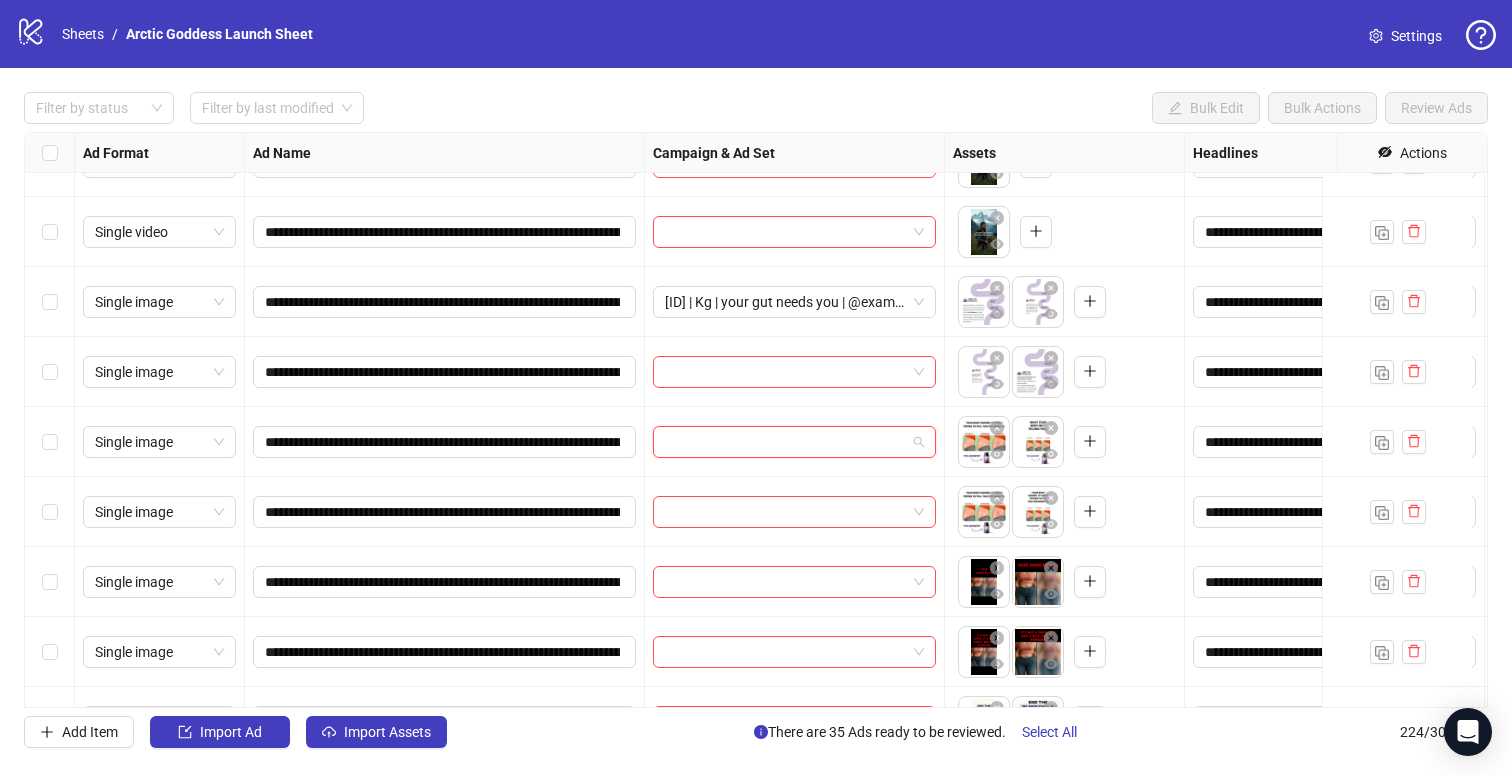 click at bounding box center (785, 442) 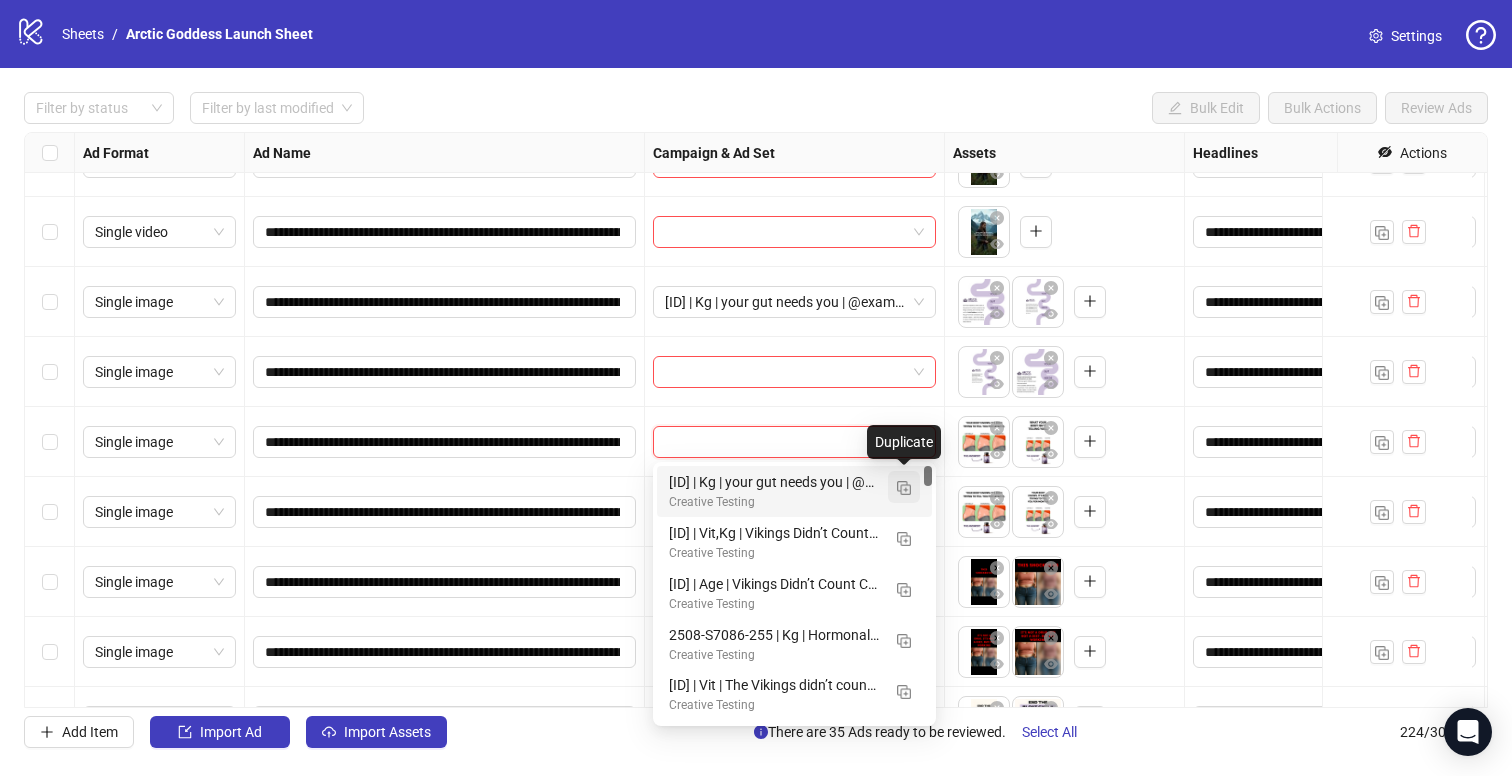 click at bounding box center [904, 488] 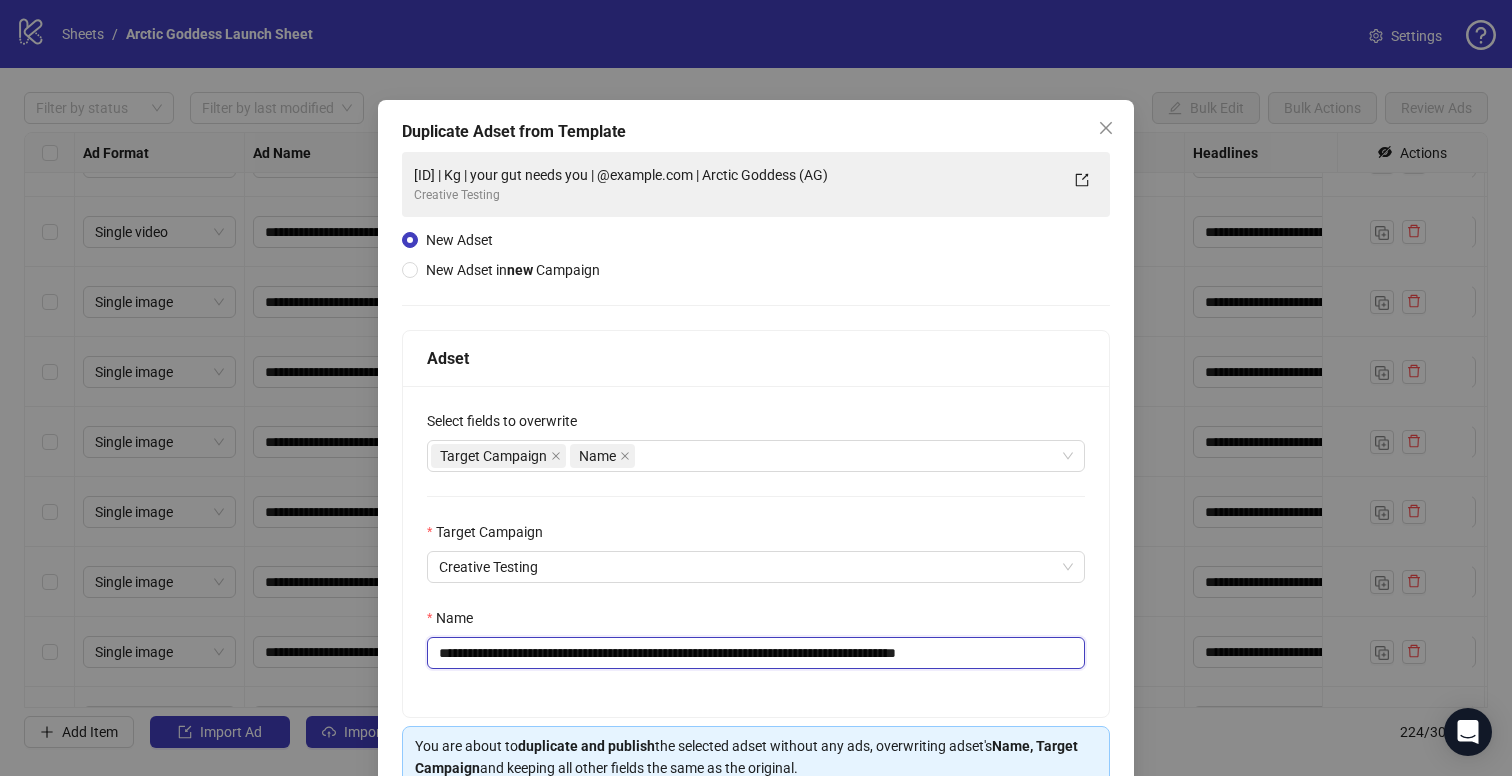 click on "**********" at bounding box center [756, 653] 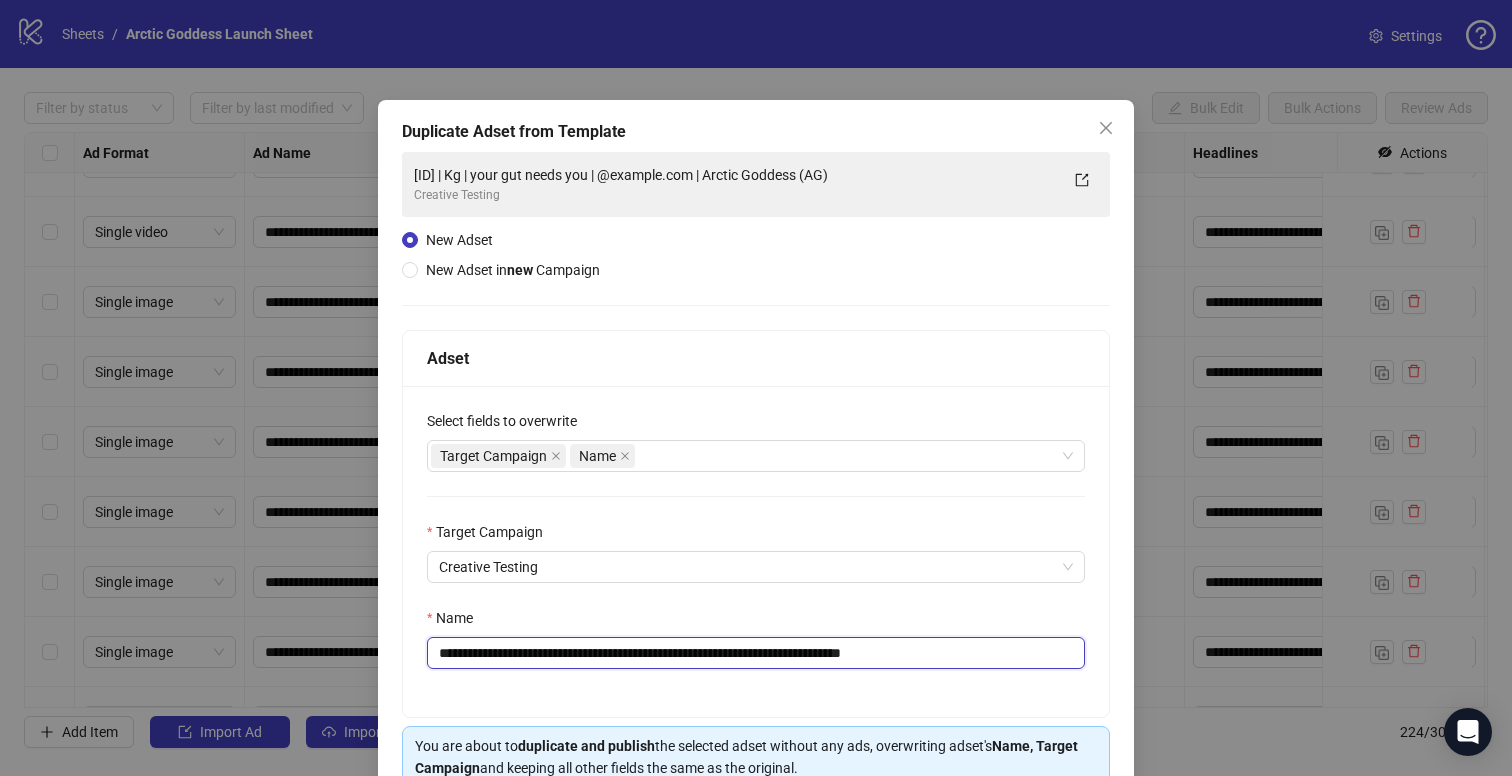 click on "**********" at bounding box center [756, 653] 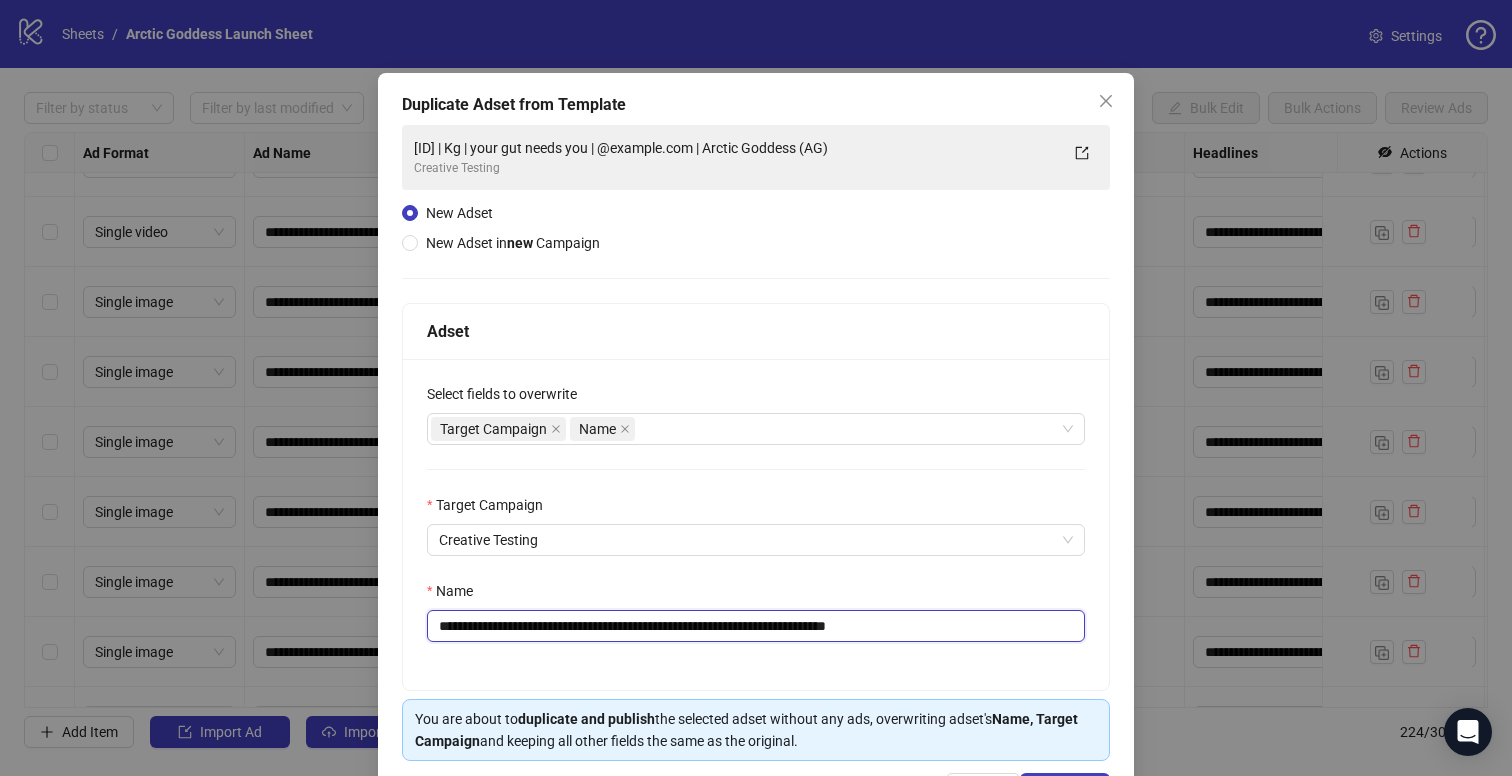 scroll, scrollTop: 101, scrollLeft: 0, axis: vertical 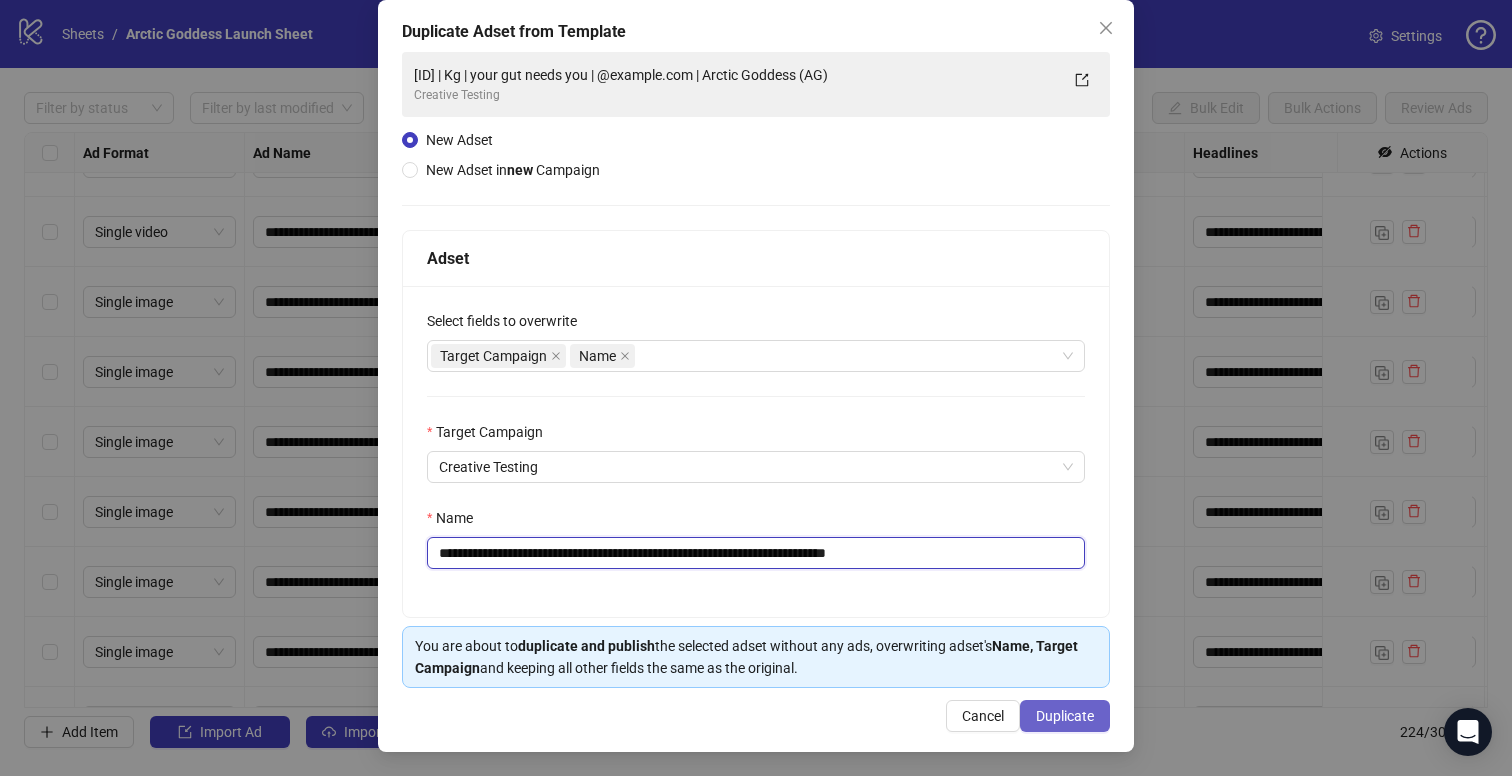 type on "**********" 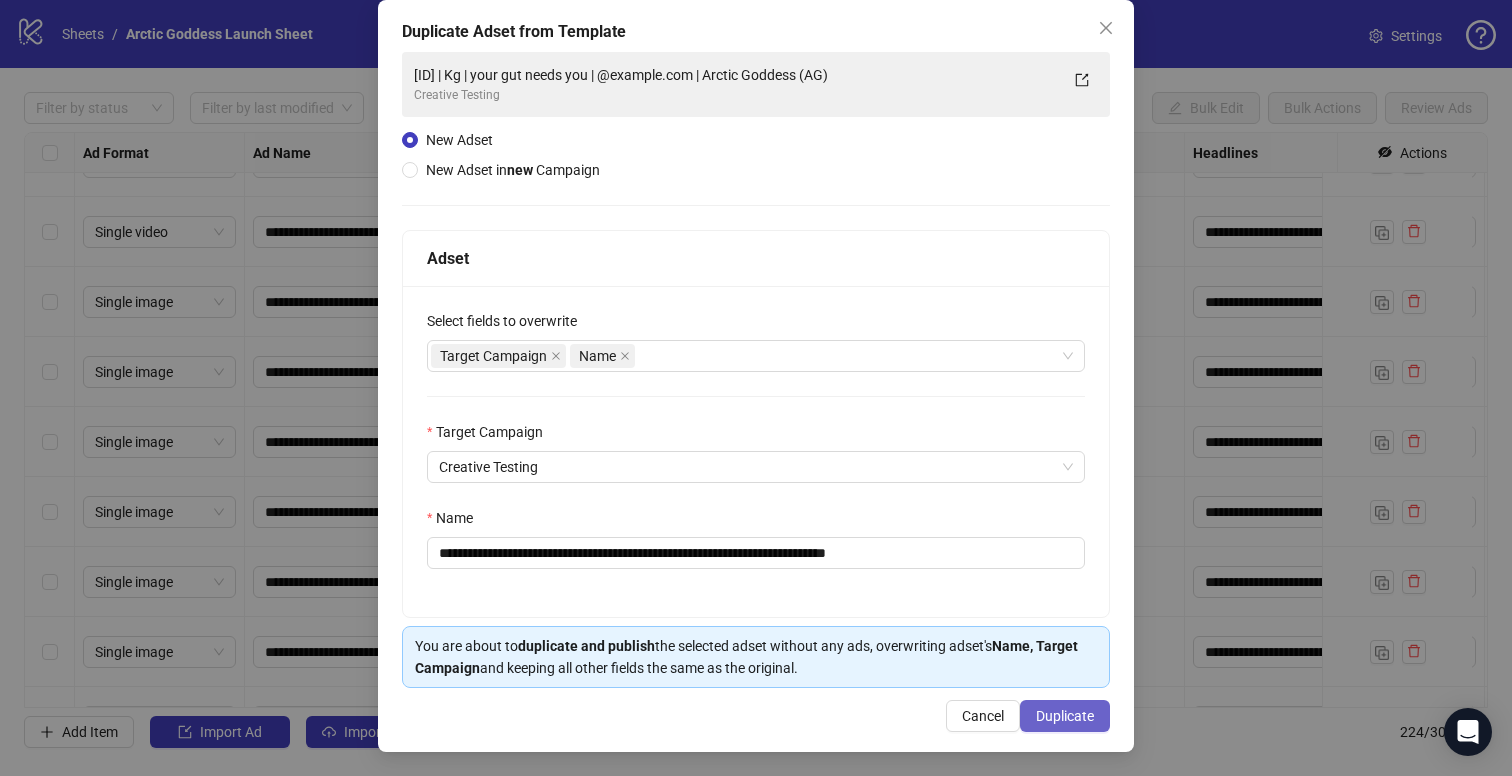 click on "Duplicate" at bounding box center (1065, 716) 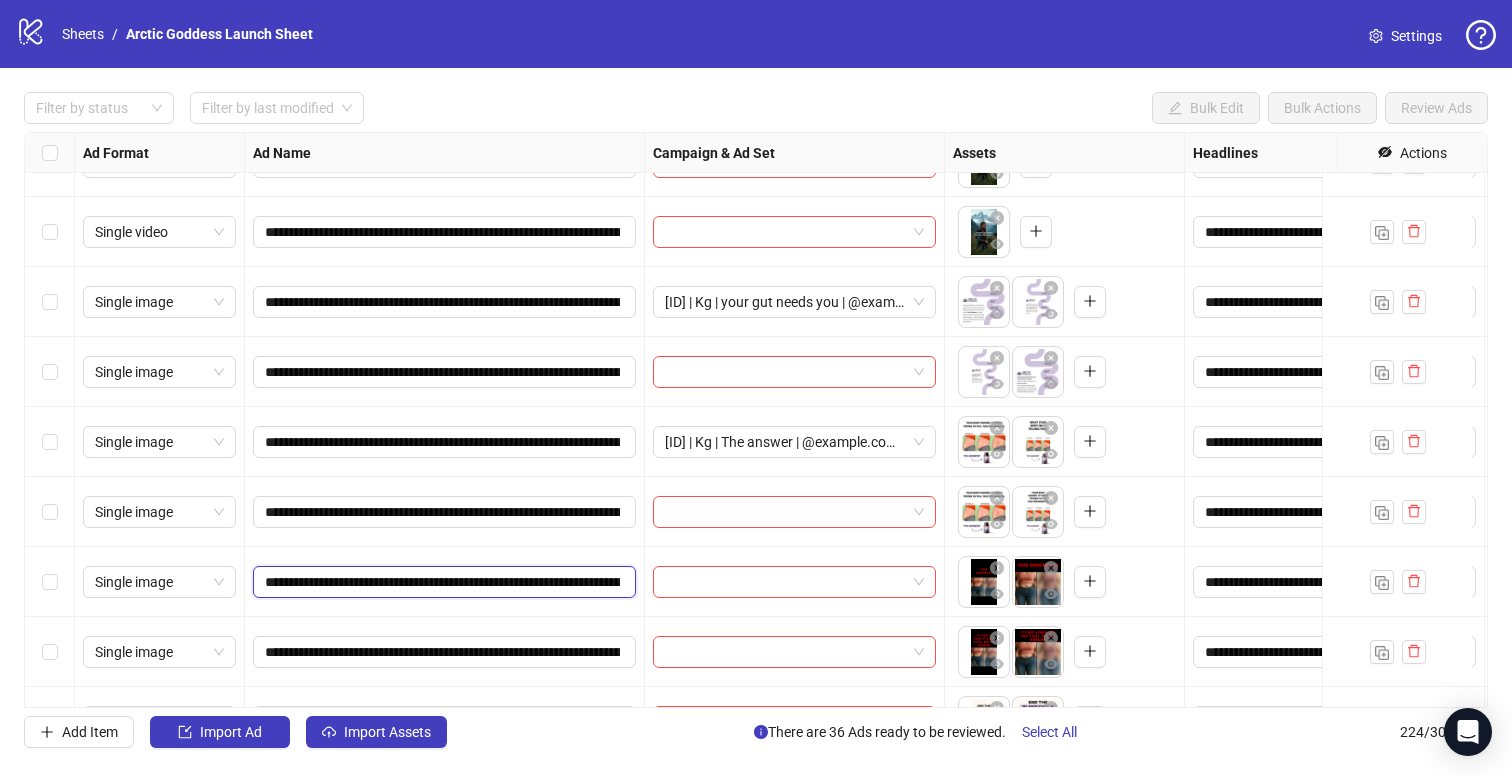 click on "**********" at bounding box center [442, 582] 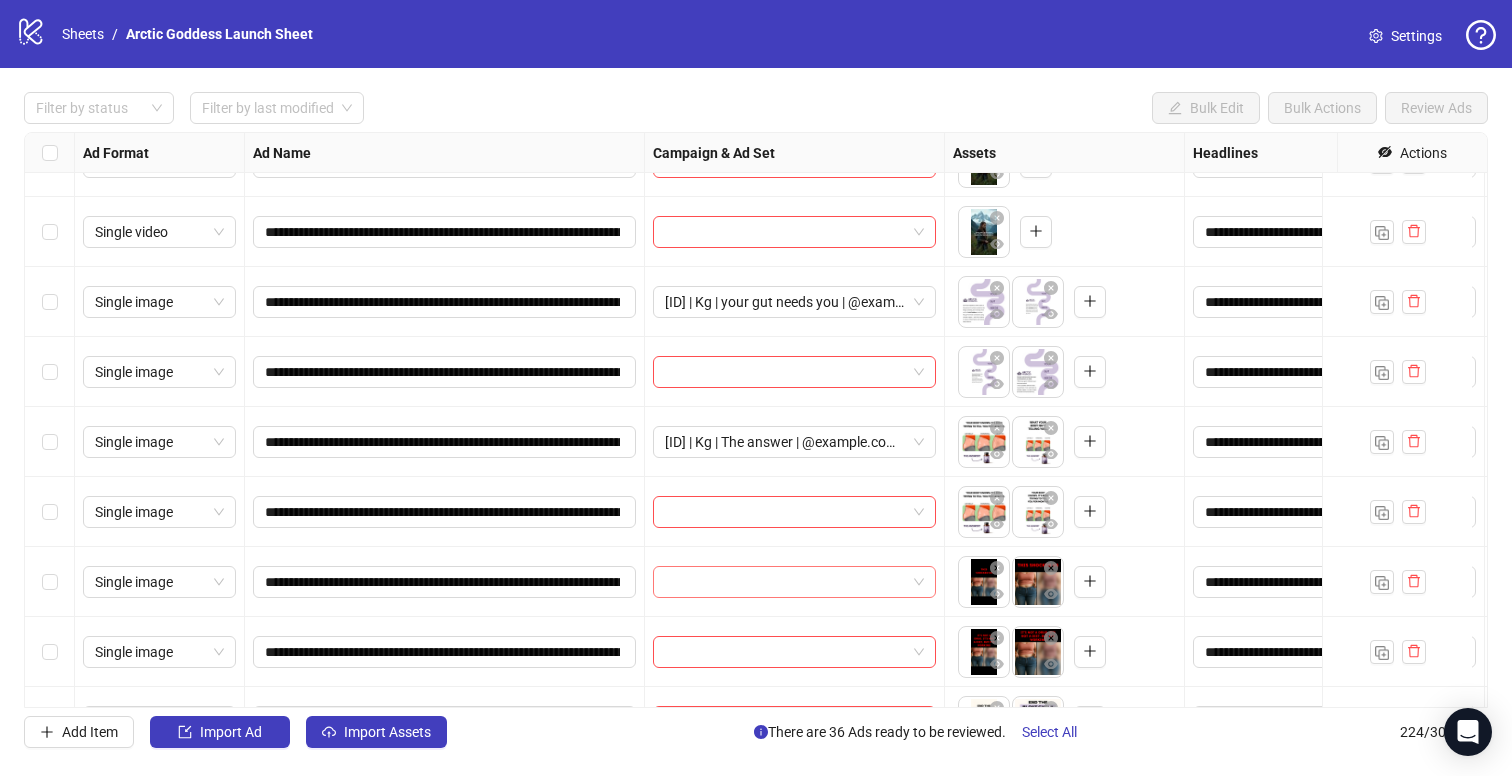 click at bounding box center [785, 582] 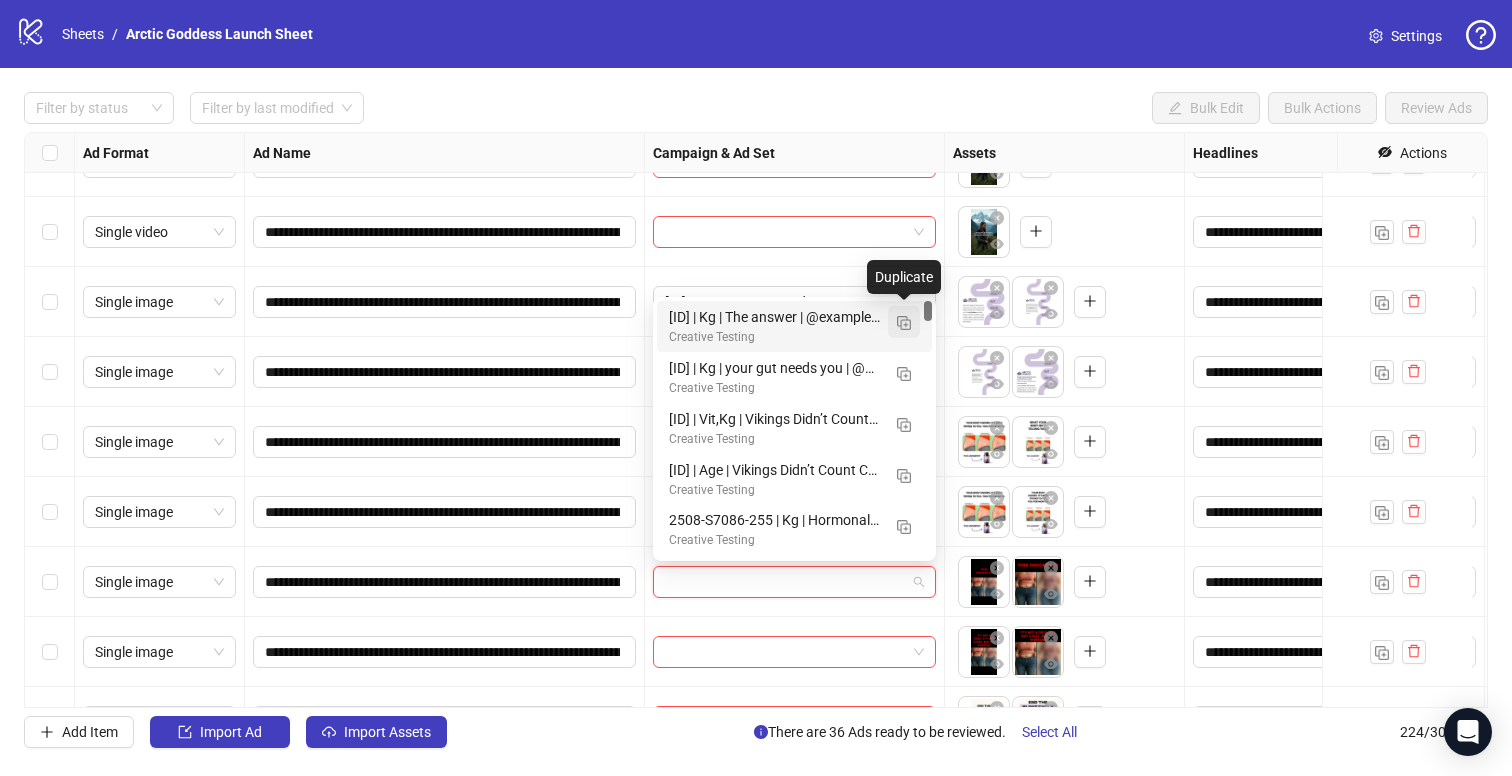 click at bounding box center (904, 323) 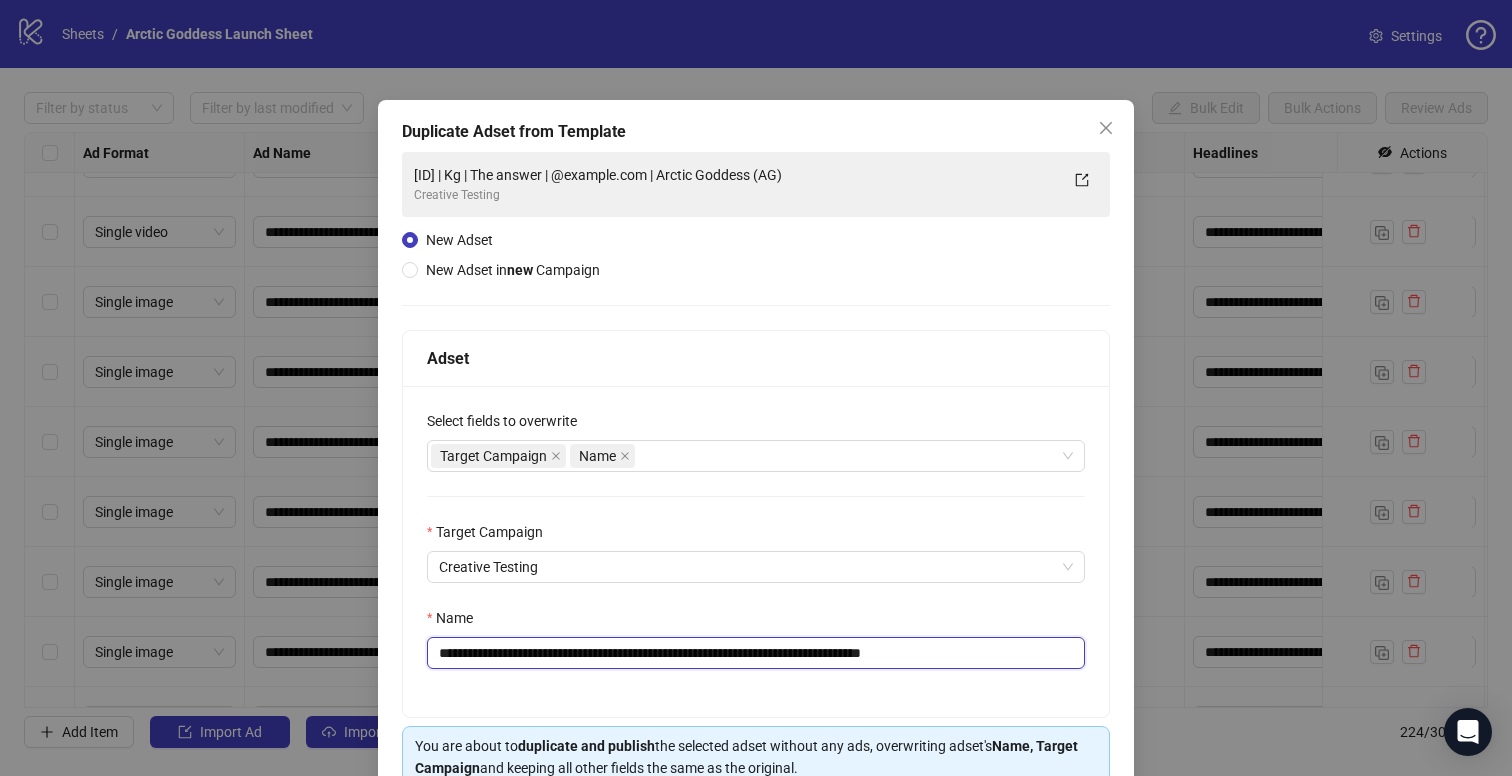 click on "**********" at bounding box center (756, 653) 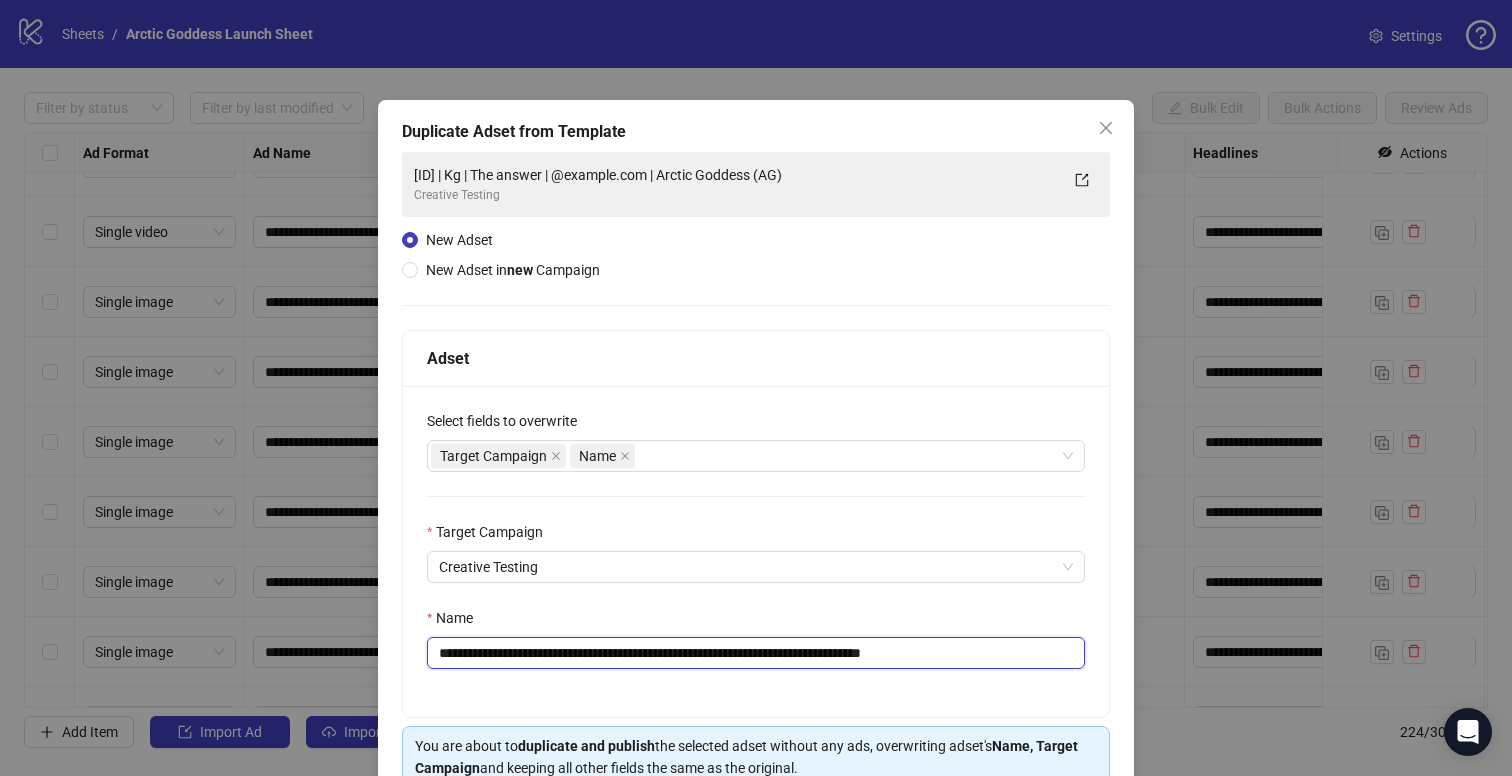 paste 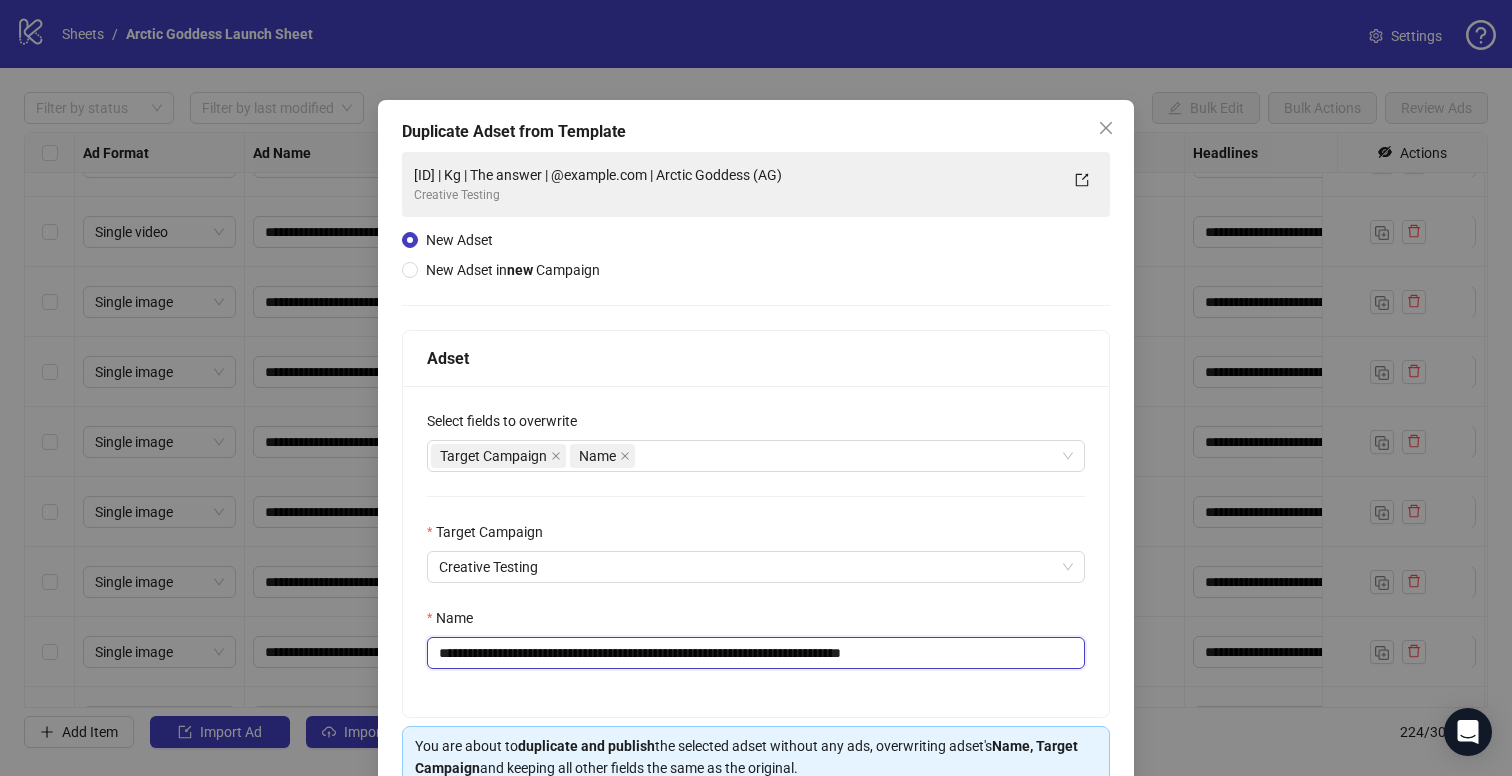 drag, startPoint x: 559, startPoint y: 648, endPoint x: 522, endPoint y: 661, distance: 39.217342 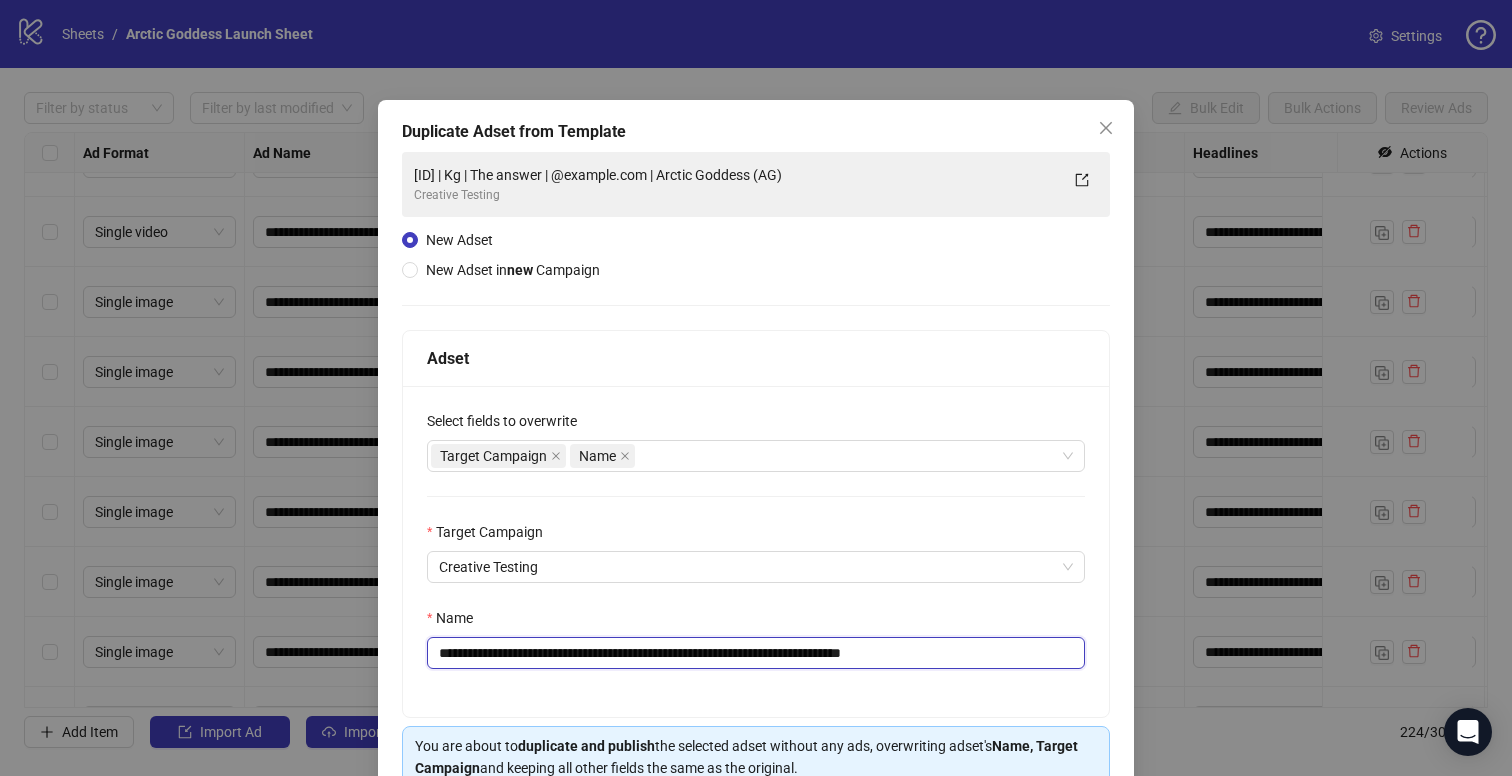 click on "**********" at bounding box center [756, 653] 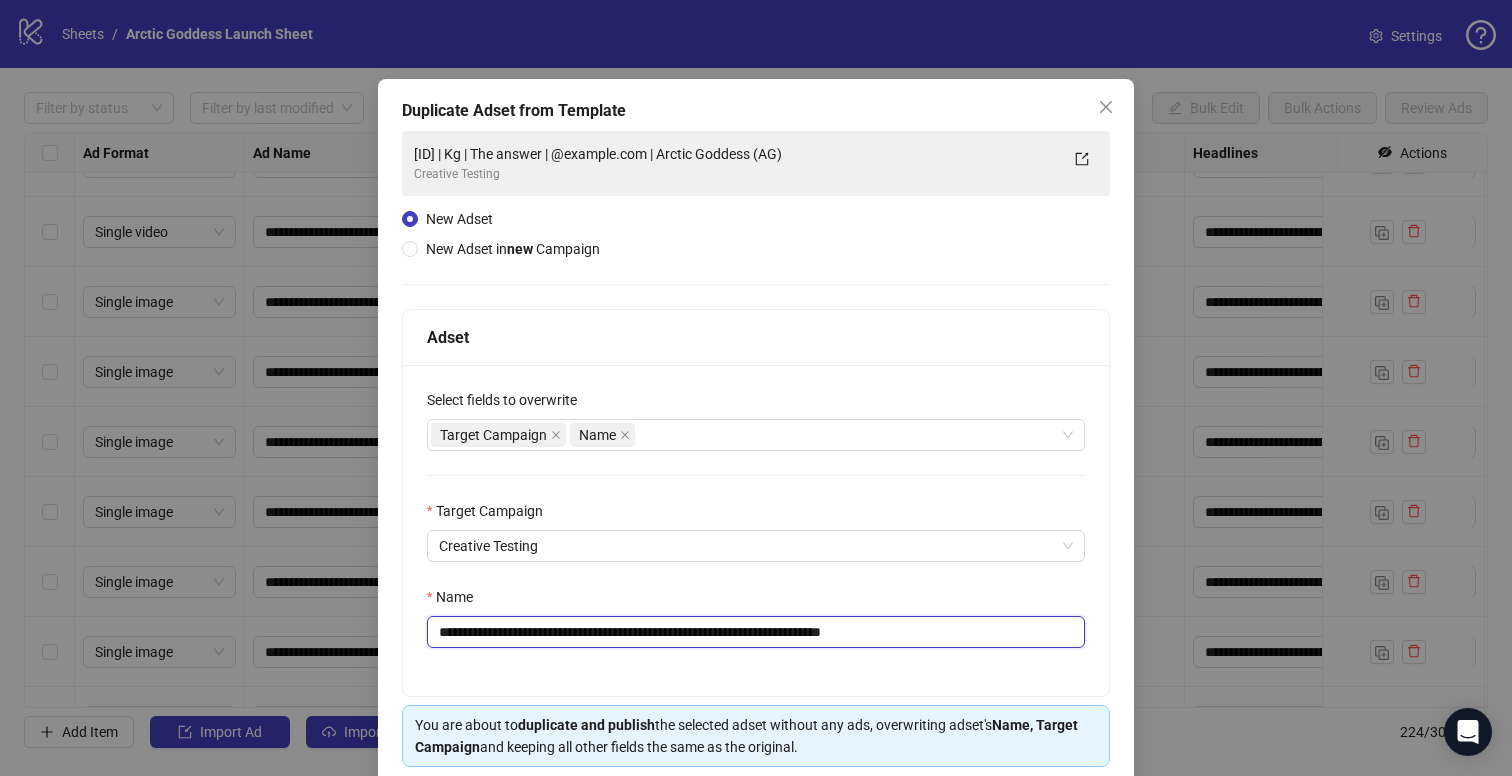 scroll, scrollTop: 101, scrollLeft: 0, axis: vertical 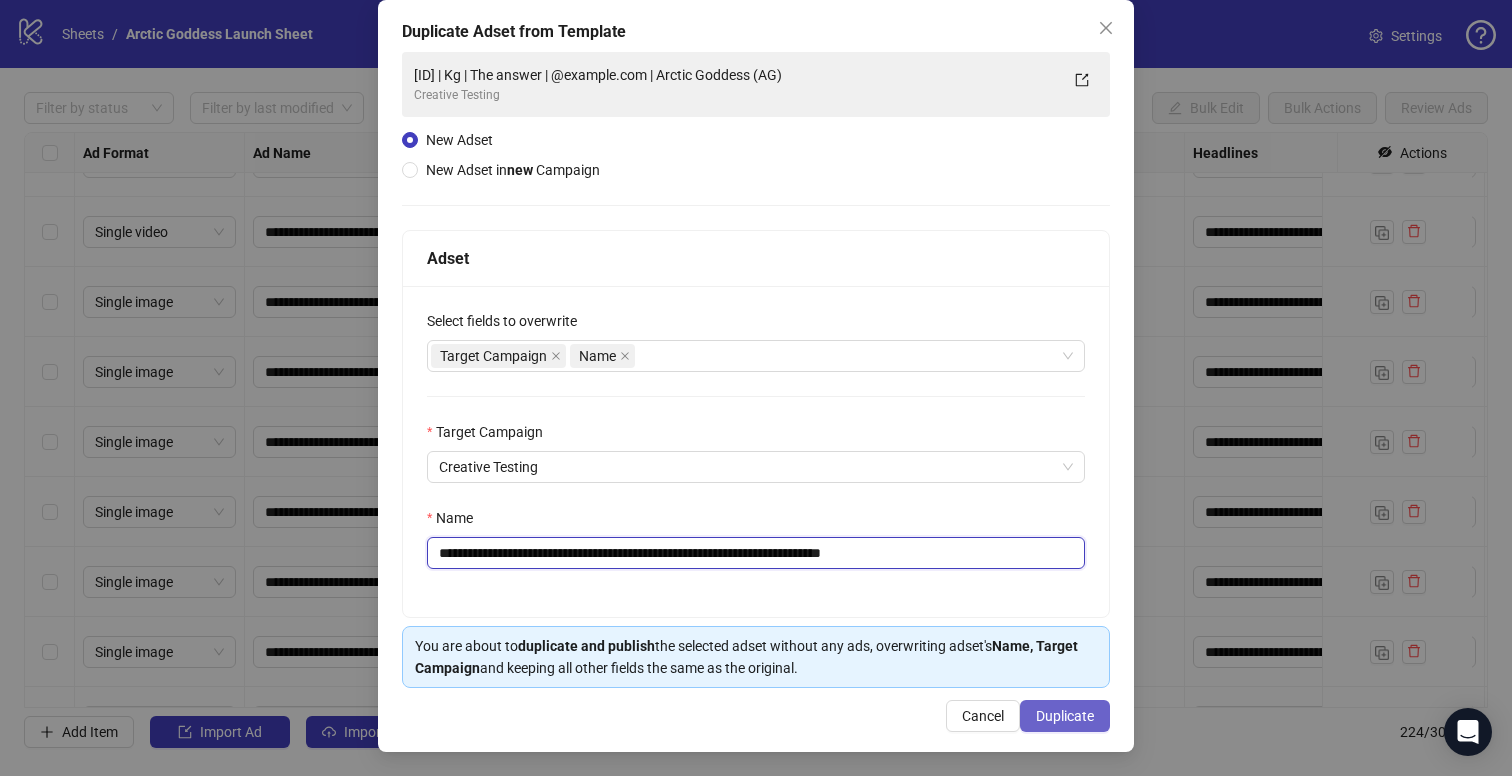 type on "**********" 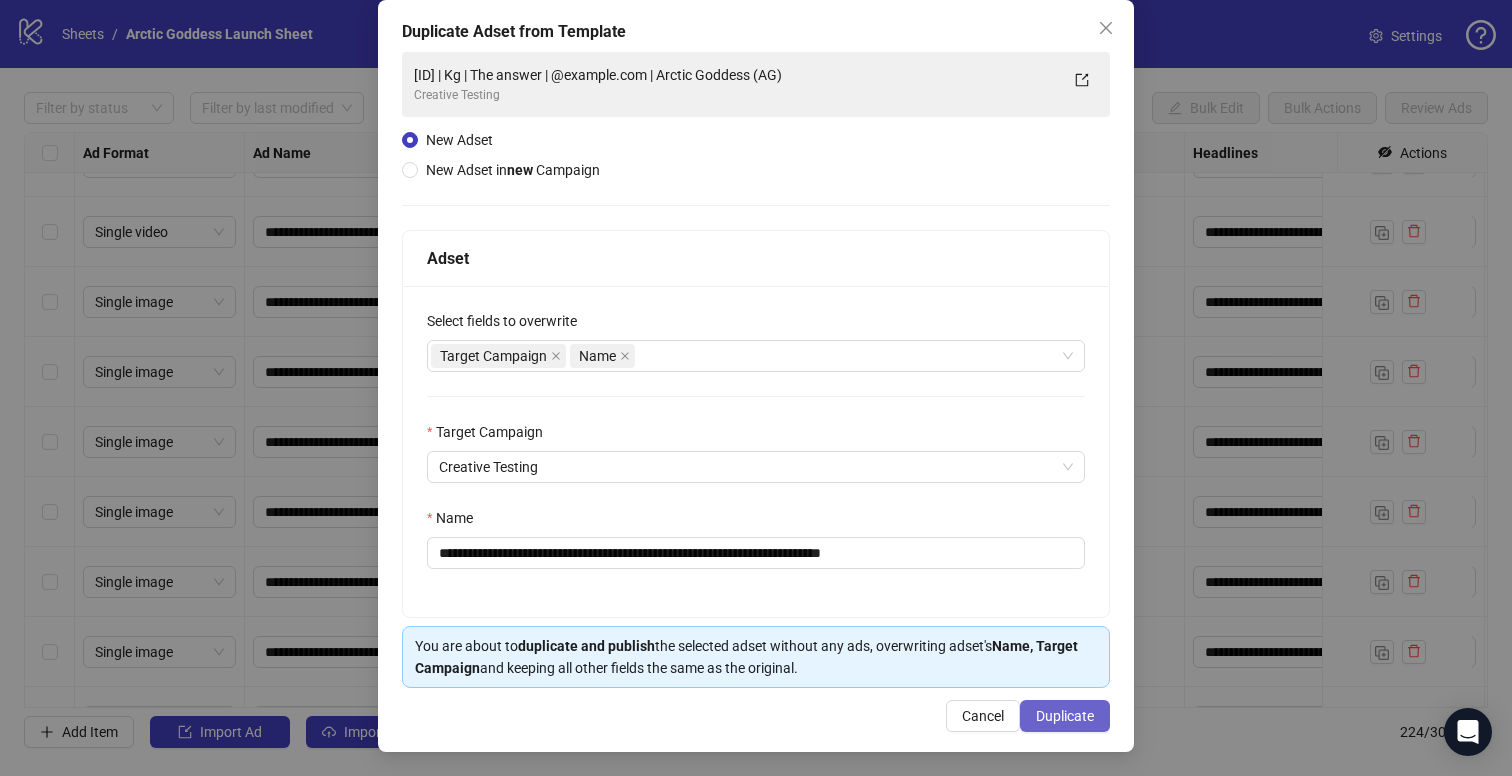 click on "Duplicate" at bounding box center (1065, 716) 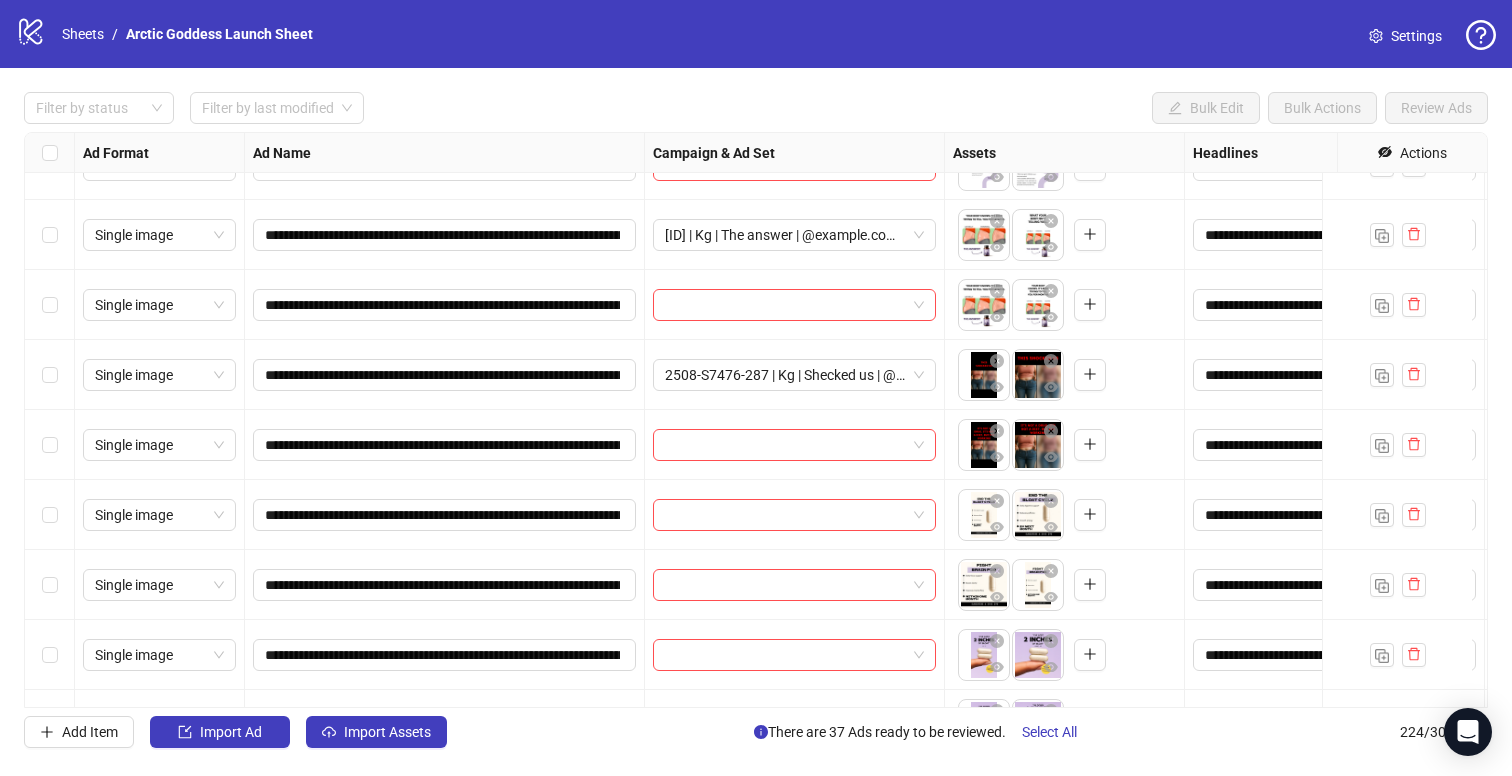 scroll, scrollTop: 4411, scrollLeft: 0, axis: vertical 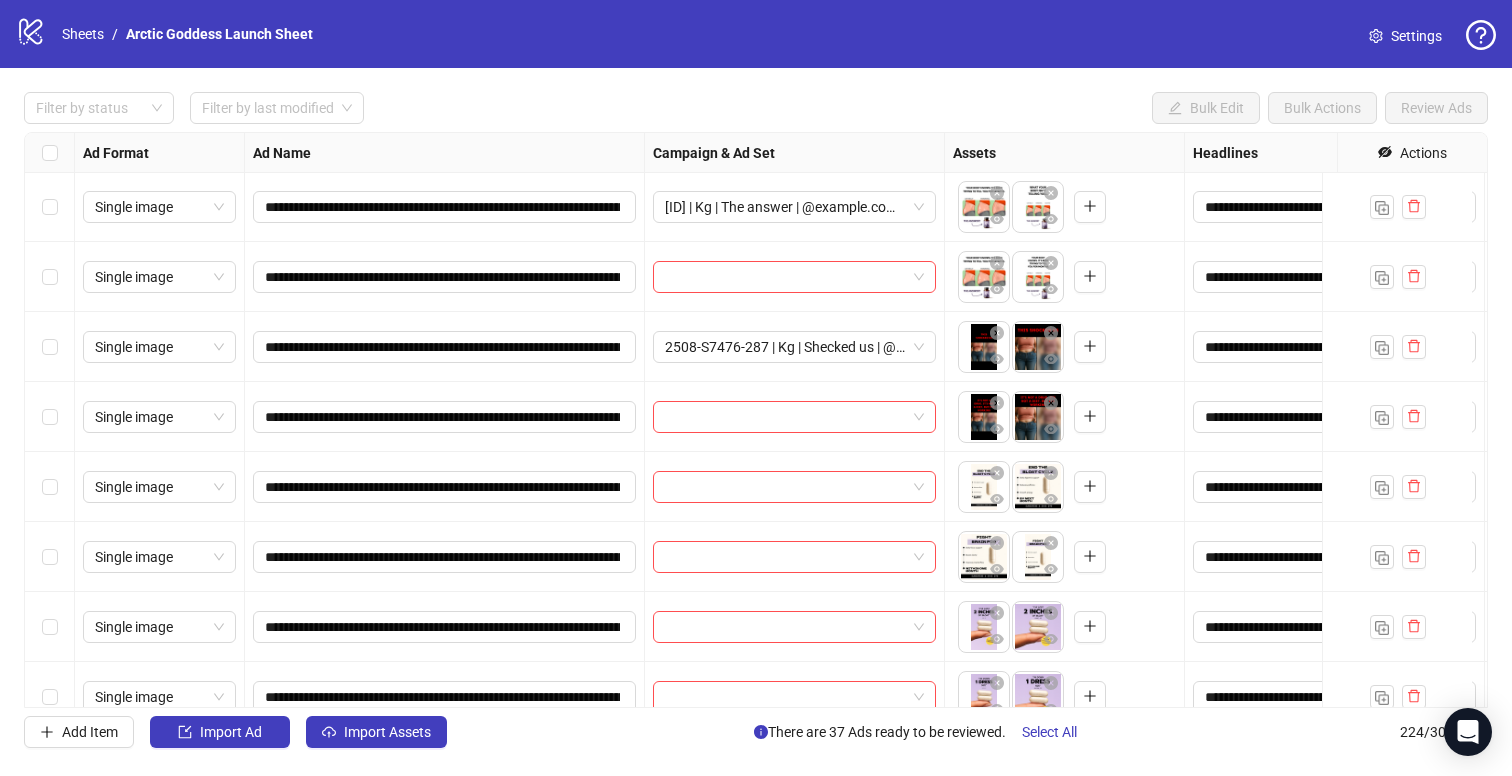 click on "**********" at bounding box center [445, 487] 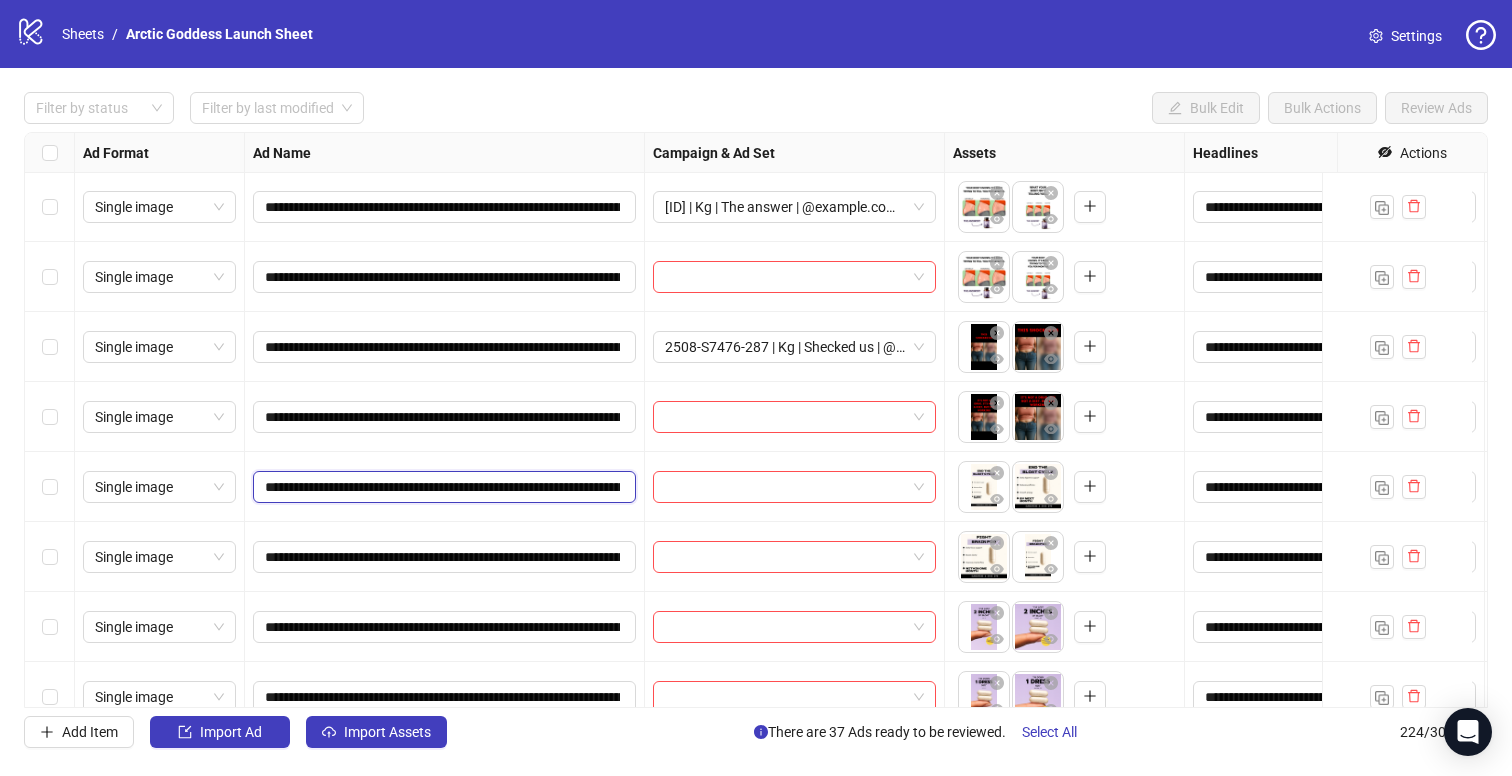click on "**********" at bounding box center (442, 487) 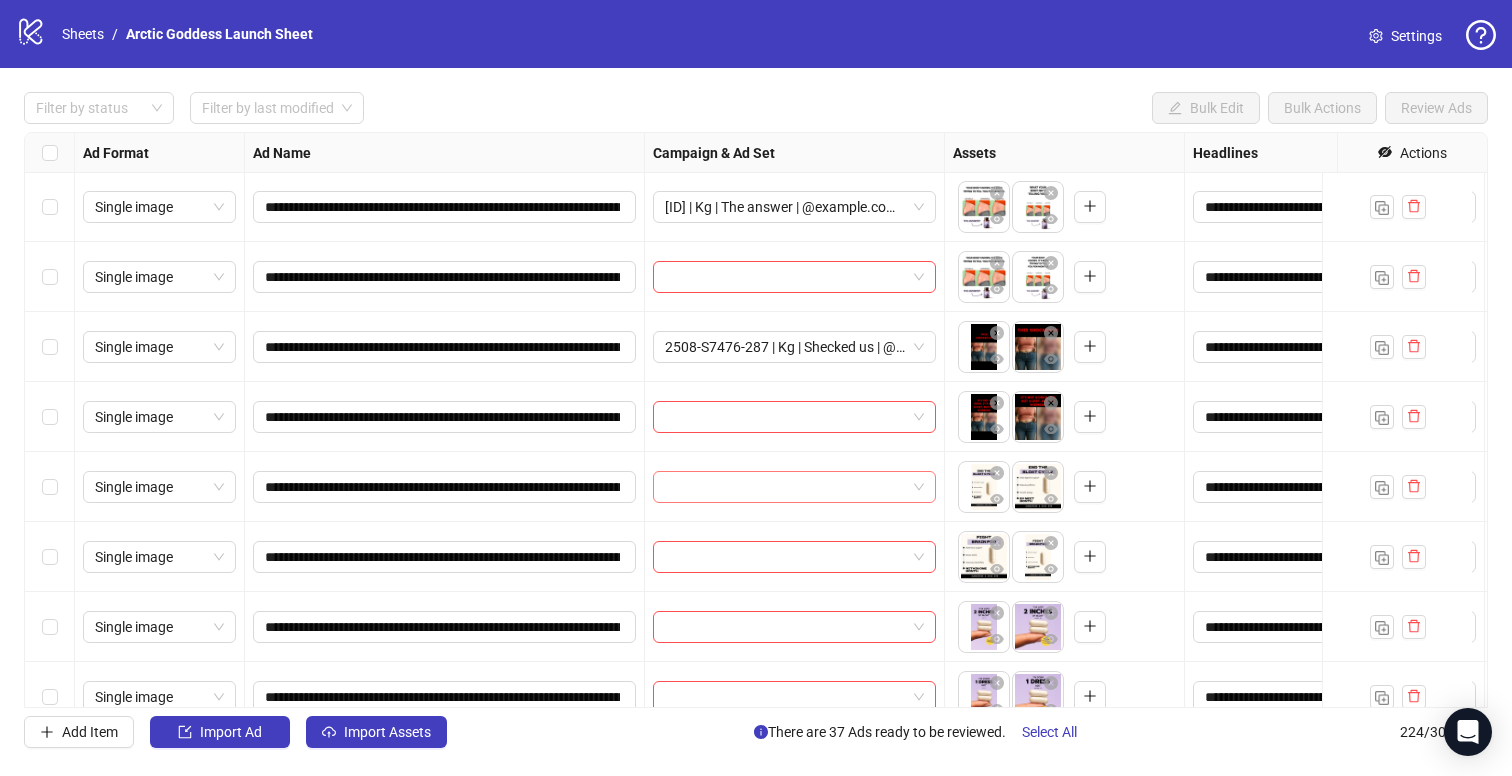 drag, startPoint x: 683, startPoint y: 490, endPoint x: 753, endPoint y: 494, distance: 70.11419 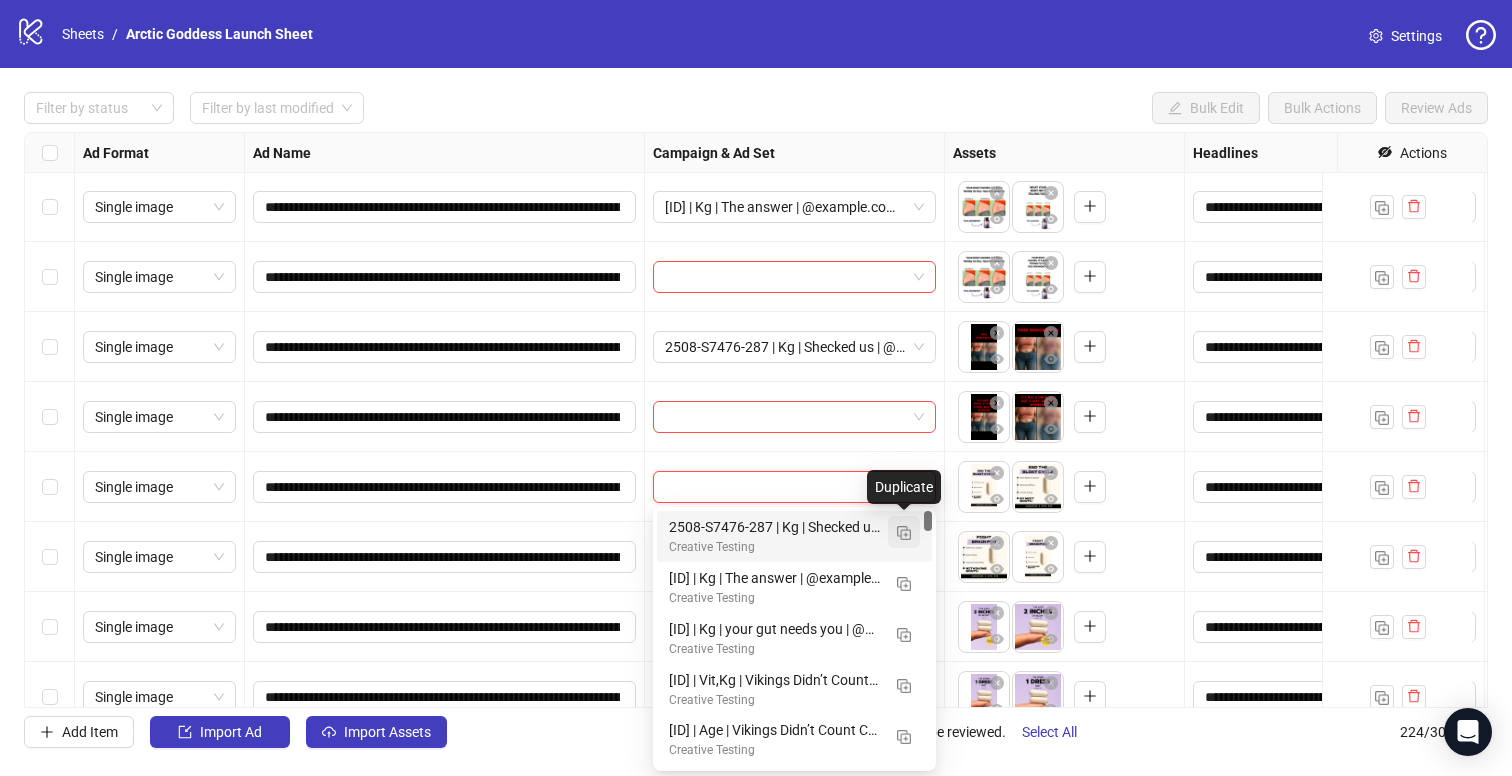 click at bounding box center [904, 533] 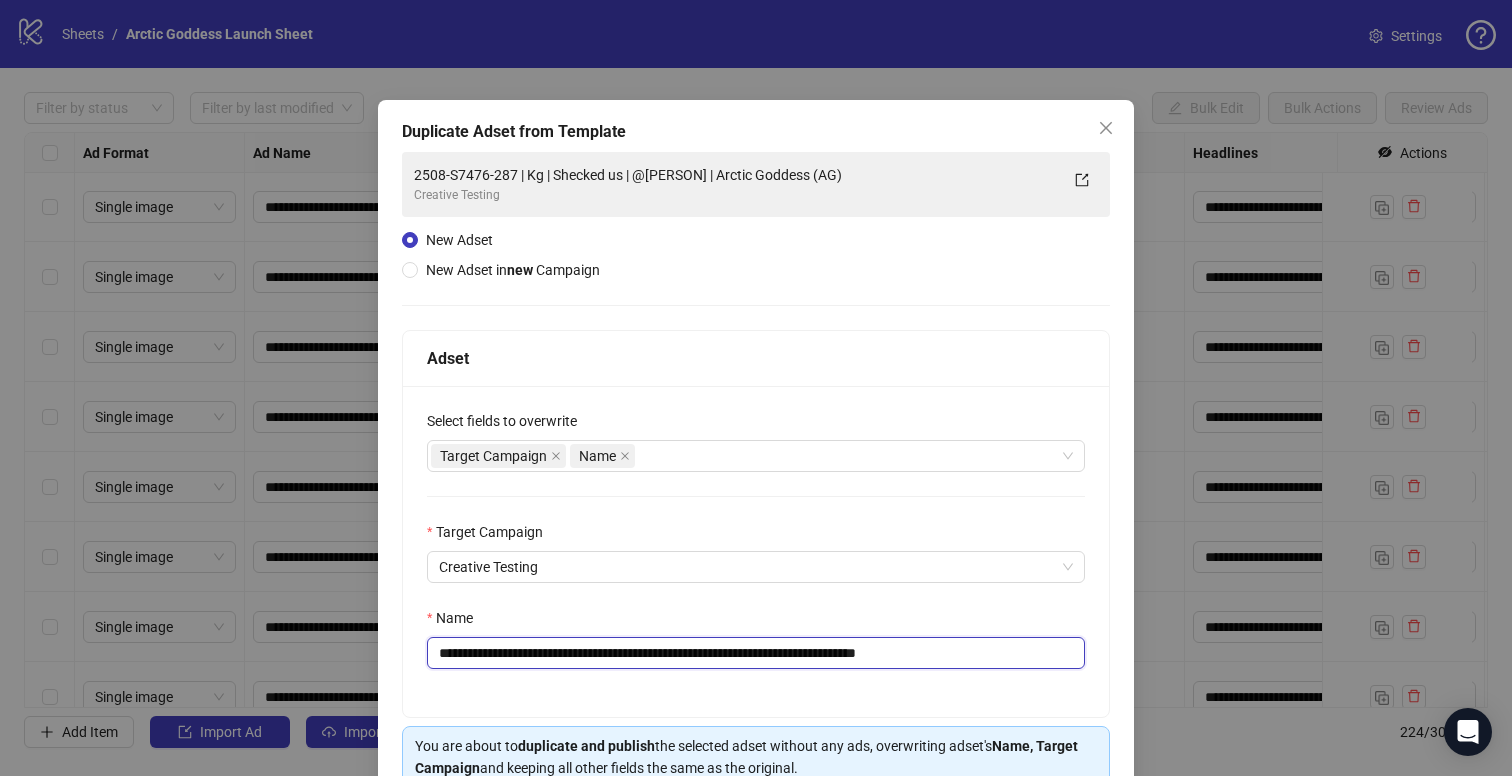 click on "**********" at bounding box center (756, 653) 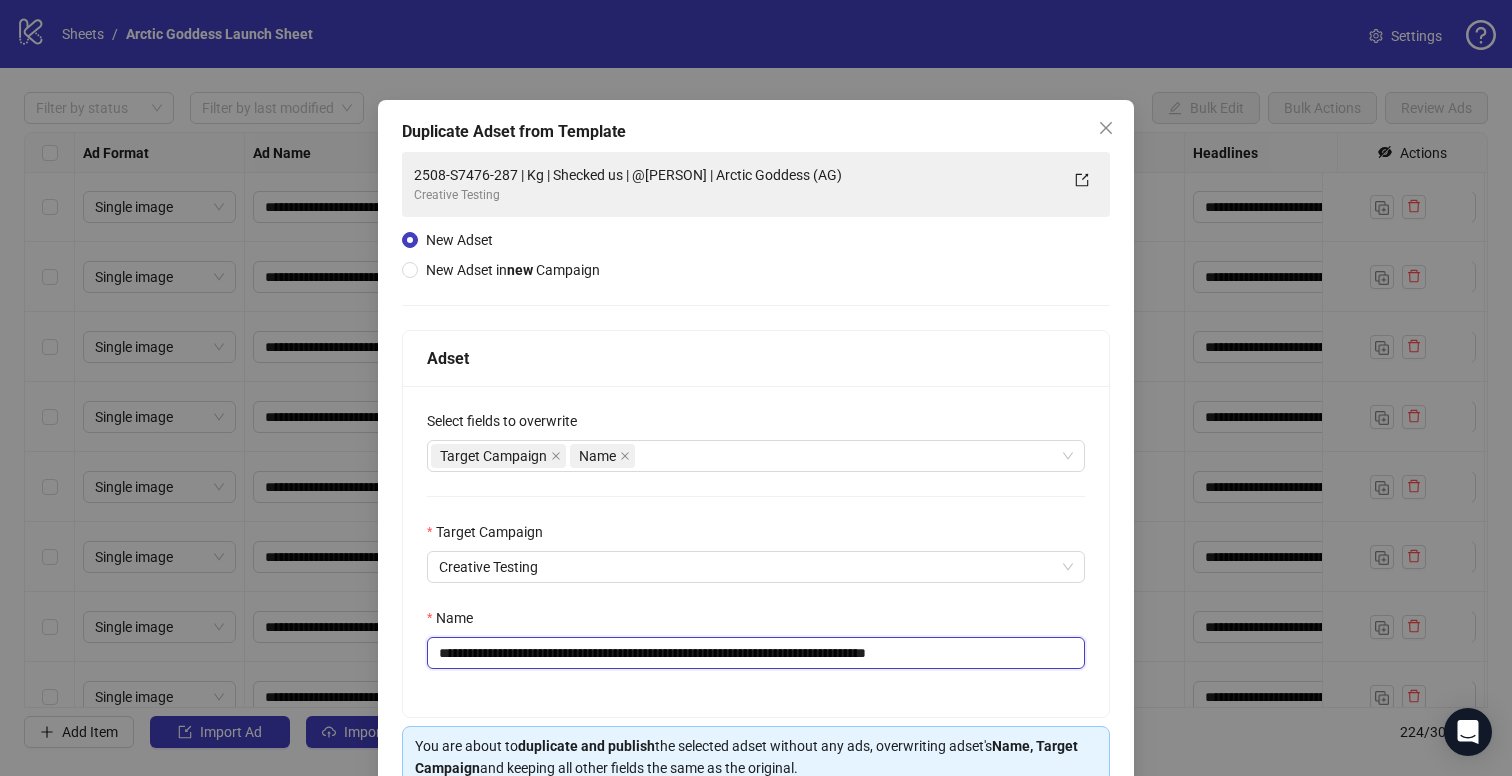 drag, startPoint x: 542, startPoint y: 653, endPoint x: 554, endPoint y: 651, distance: 12.165525 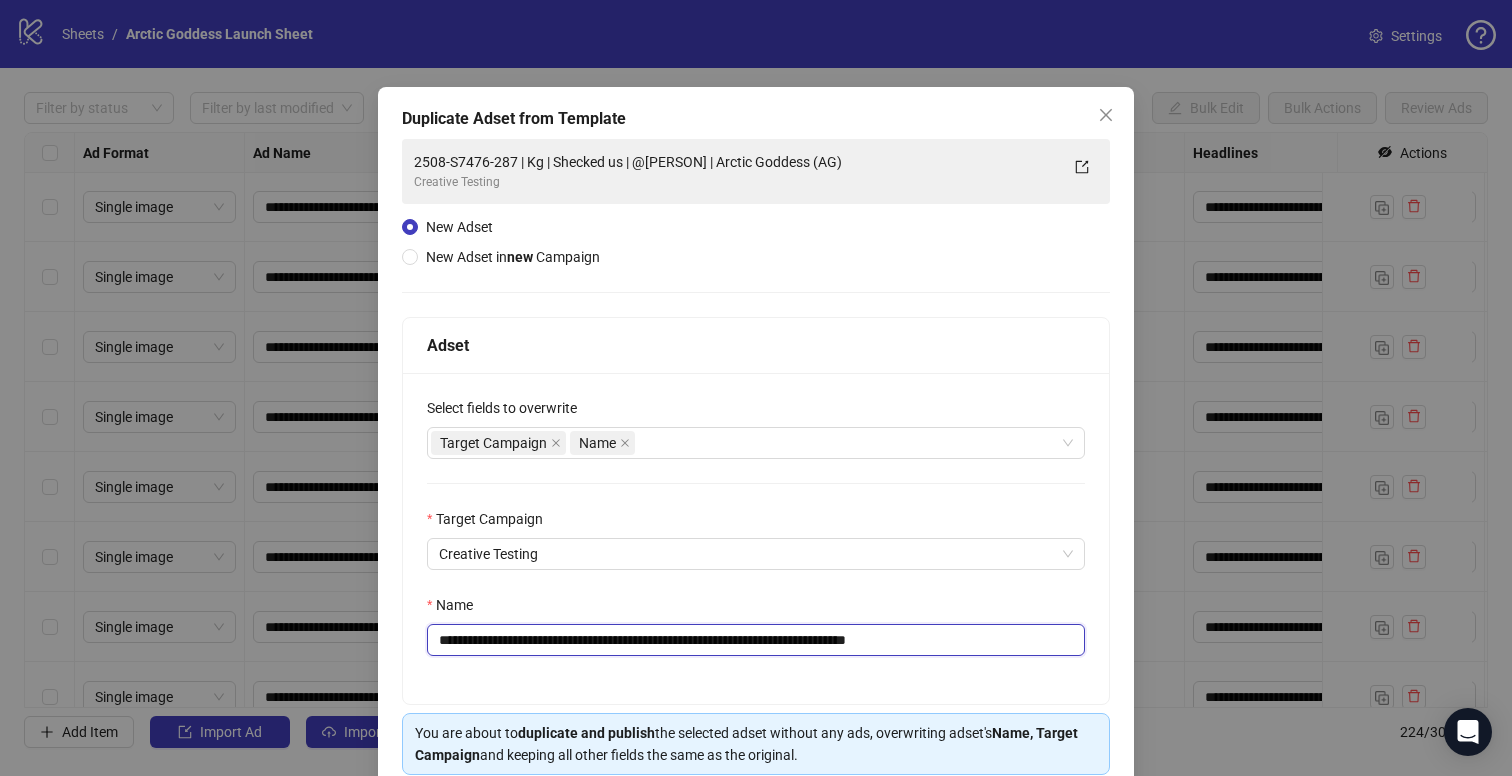 scroll, scrollTop: 101, scrollLeft: 0, axis: vertical 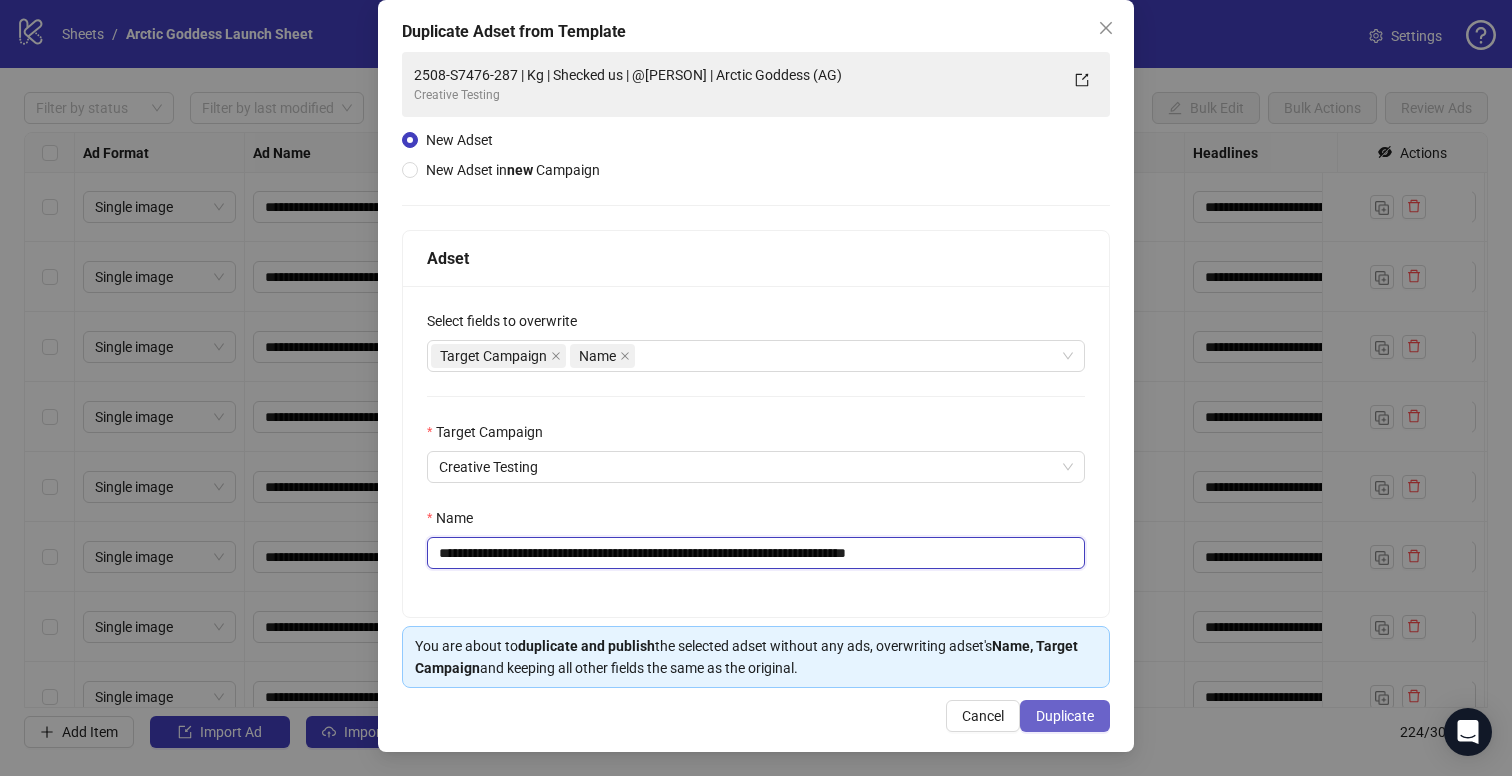 type on "**********" 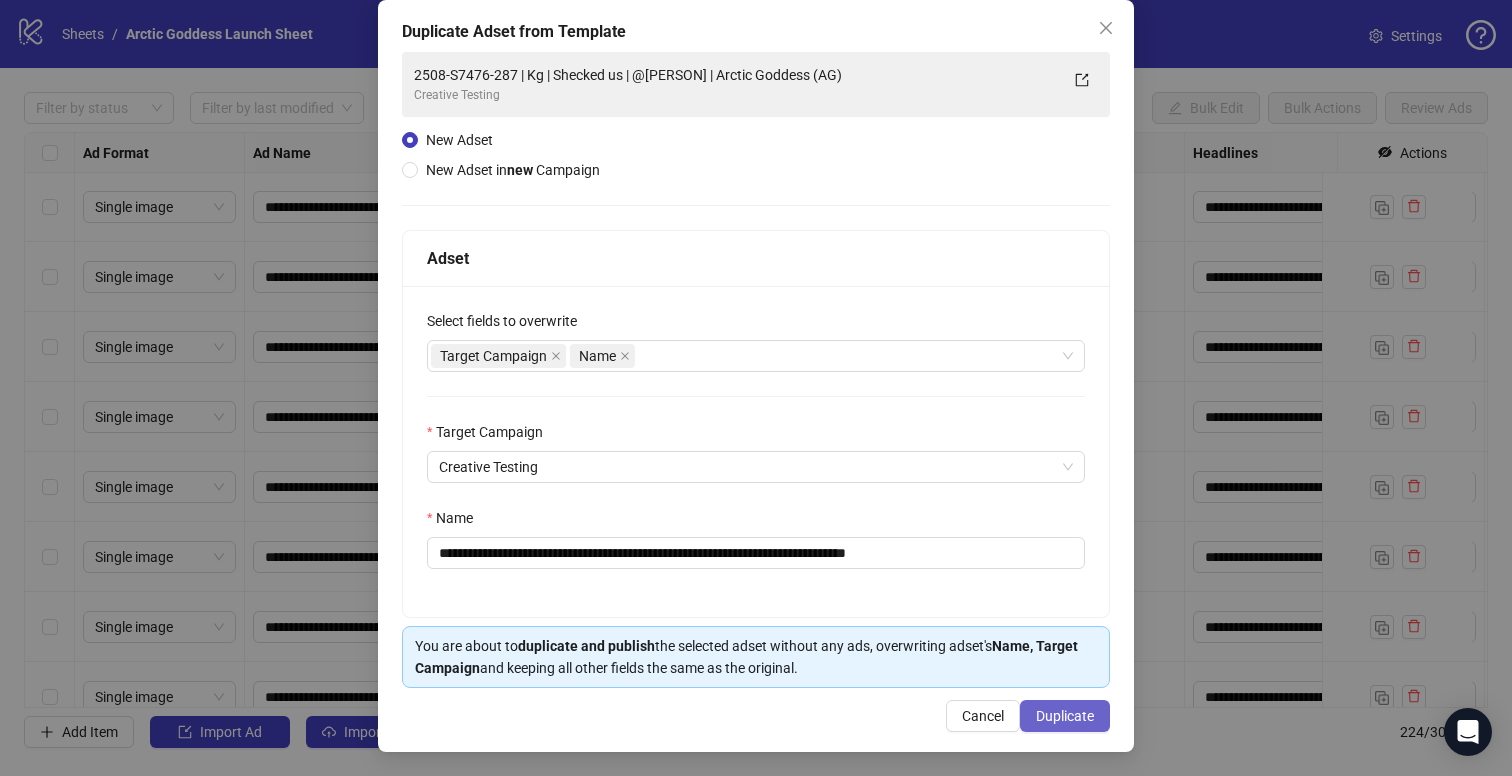 click on "Duplicate" at bounding box center [1065, 716] 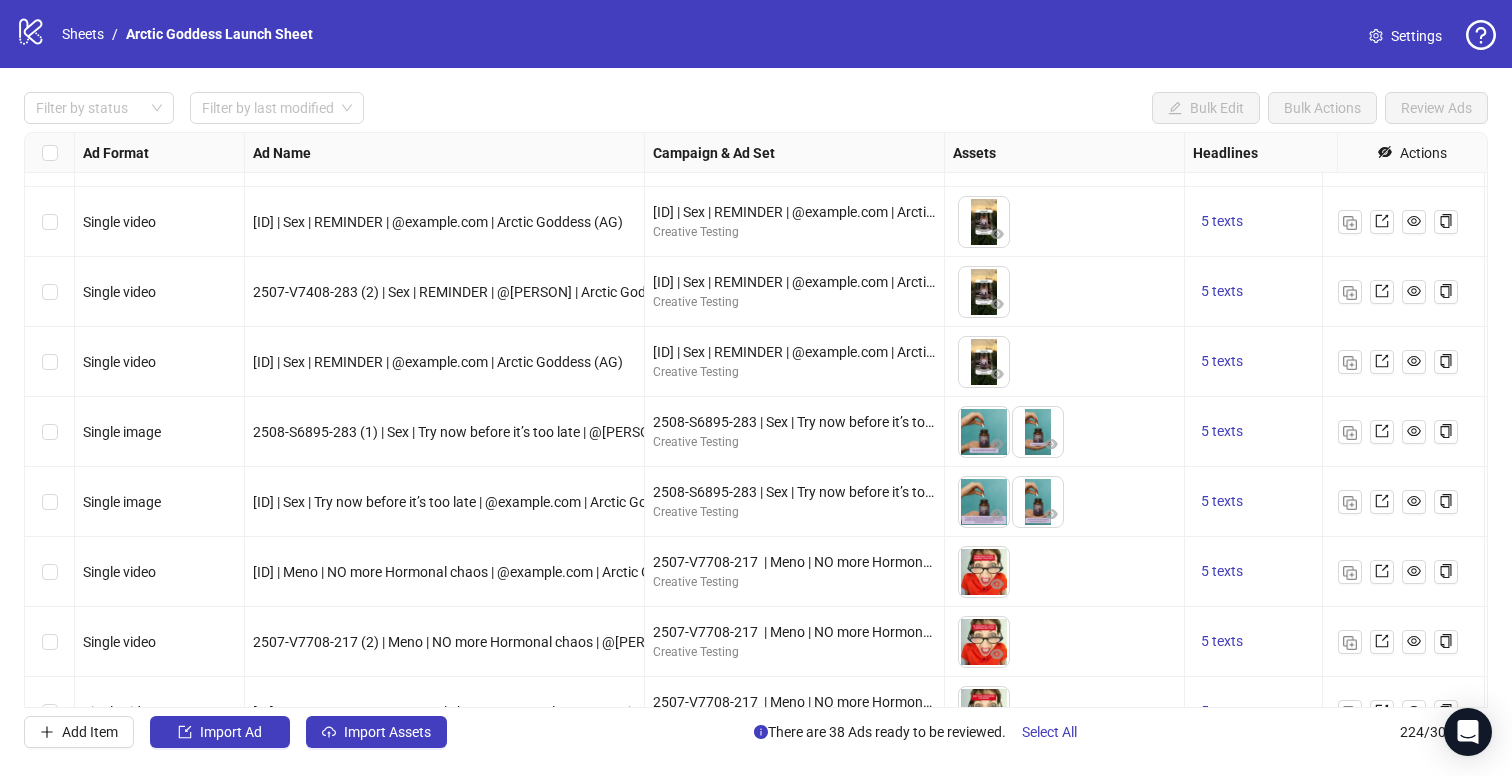 scroll, scrollTop: 0, scrollLeft: 0, axis: both 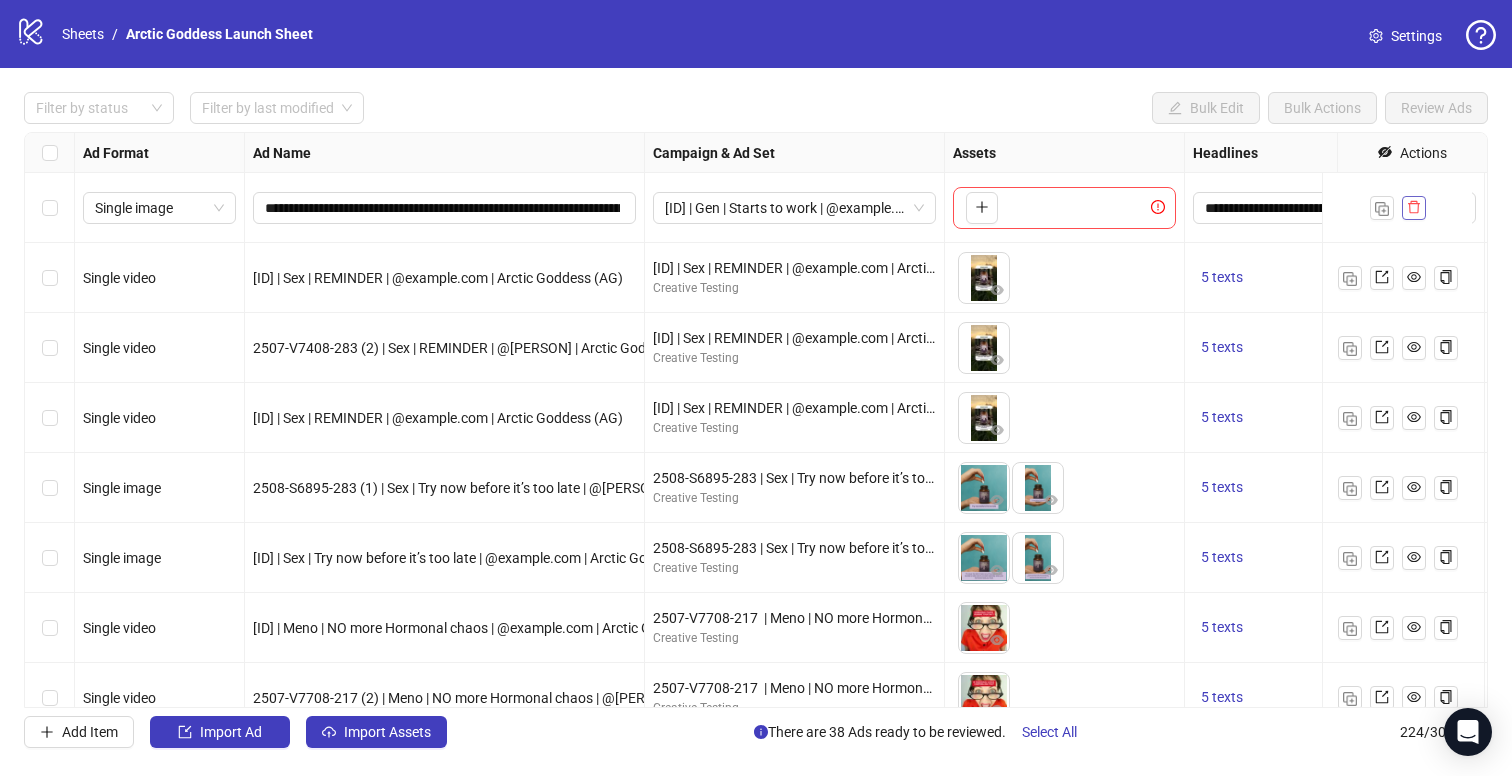 click at bounding box center (1414, 208) 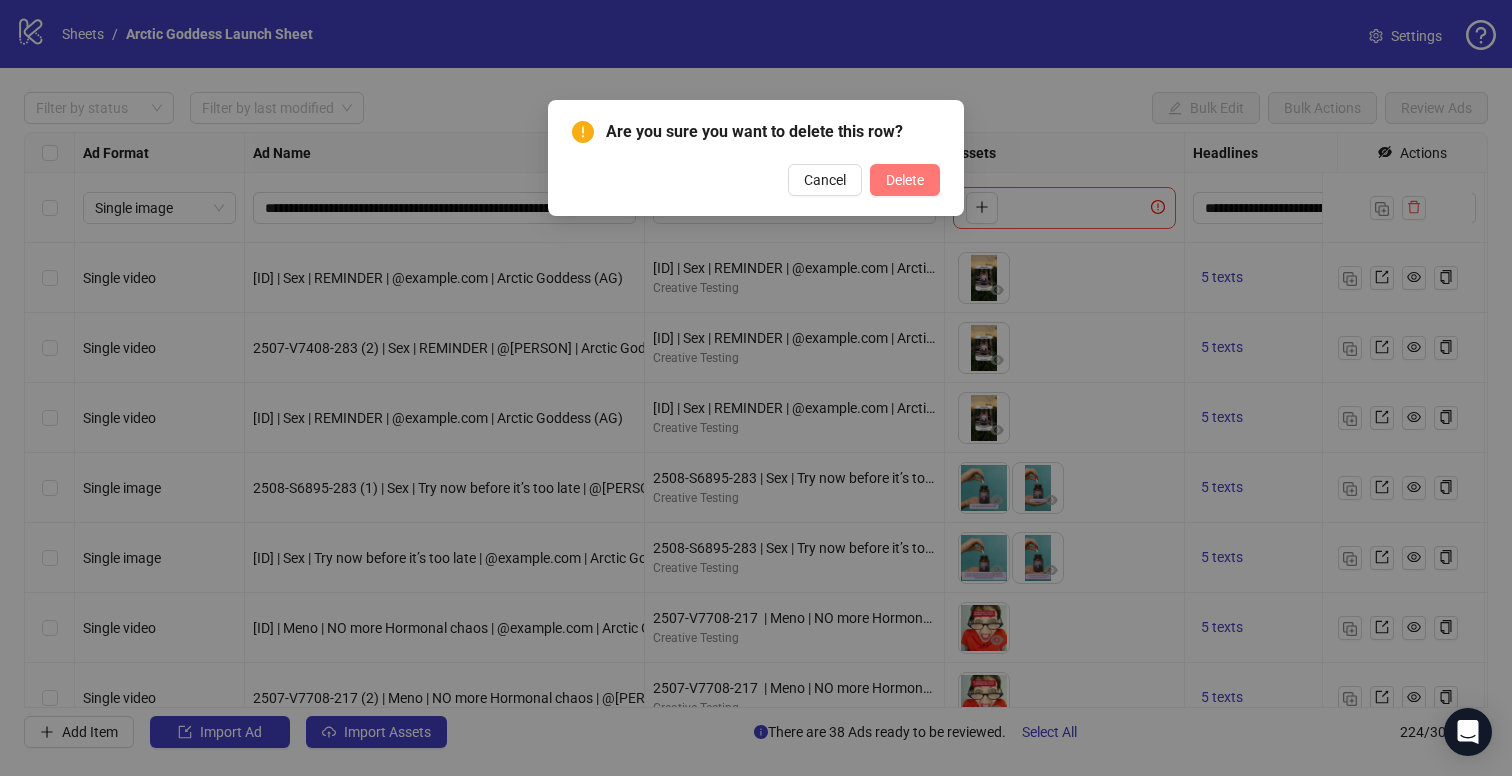 click on "Delete" at bounding box center (905, 180) 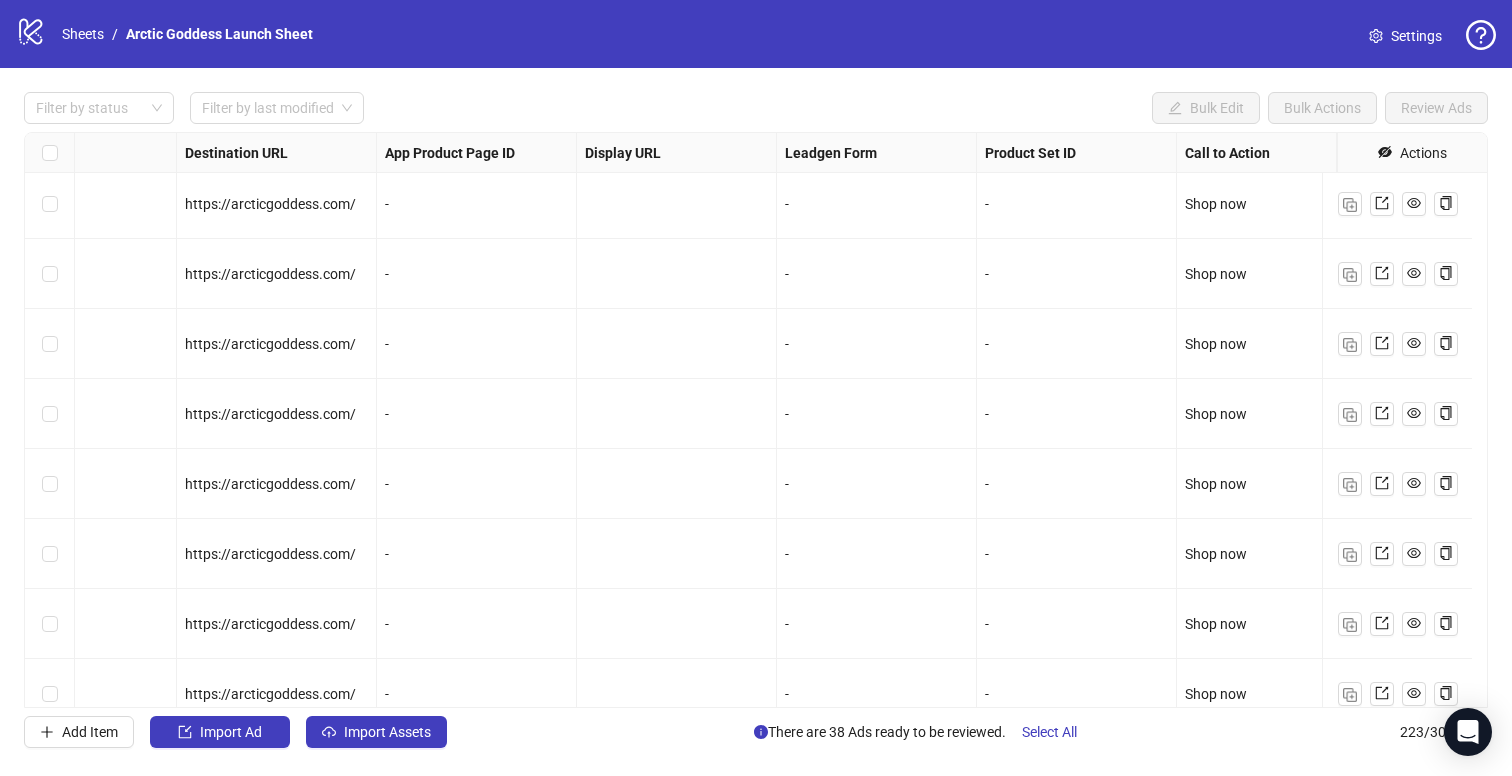 scroll, scrollTop: 4, scrollLeft: 0, axis: vertical 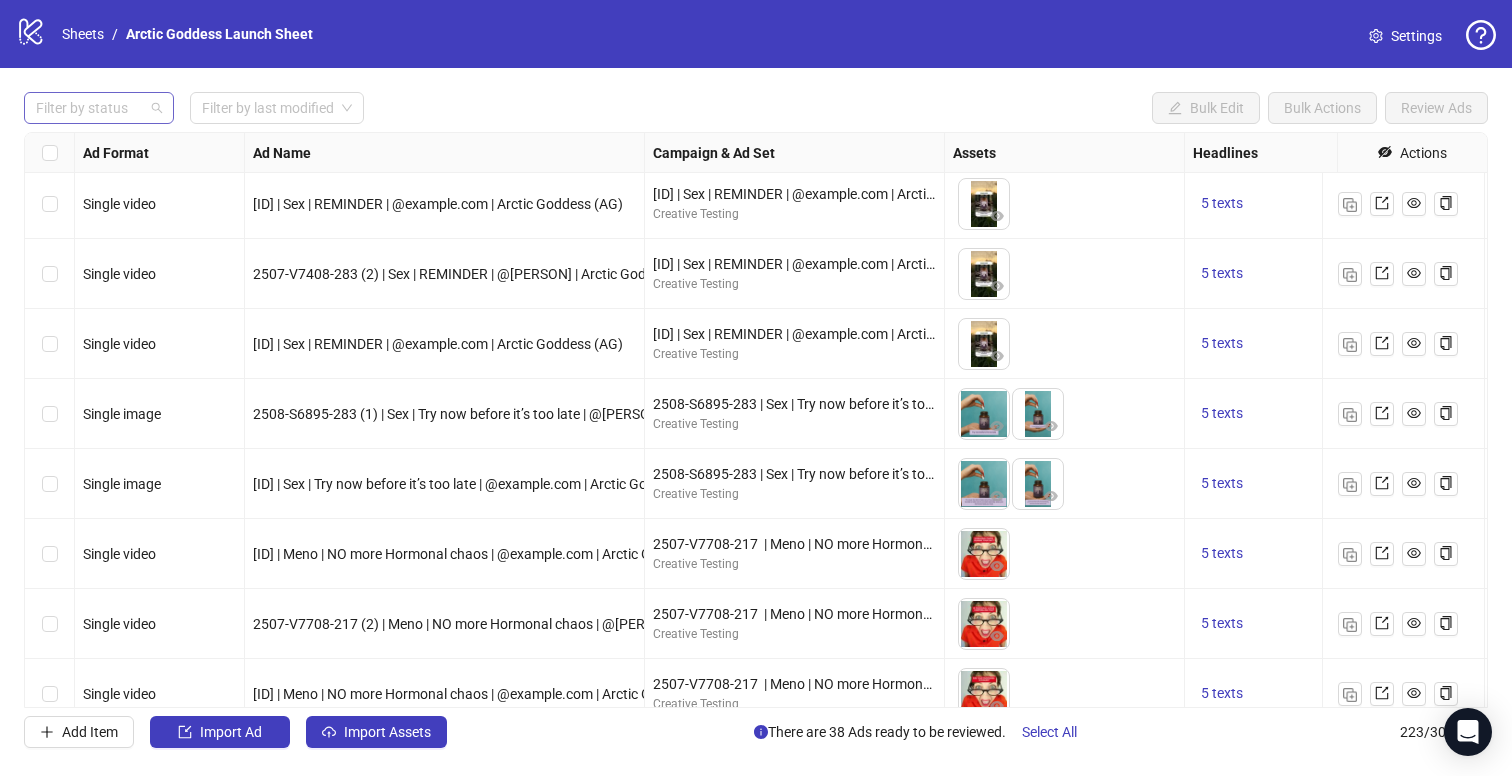 click at bounding box center [88, 108] 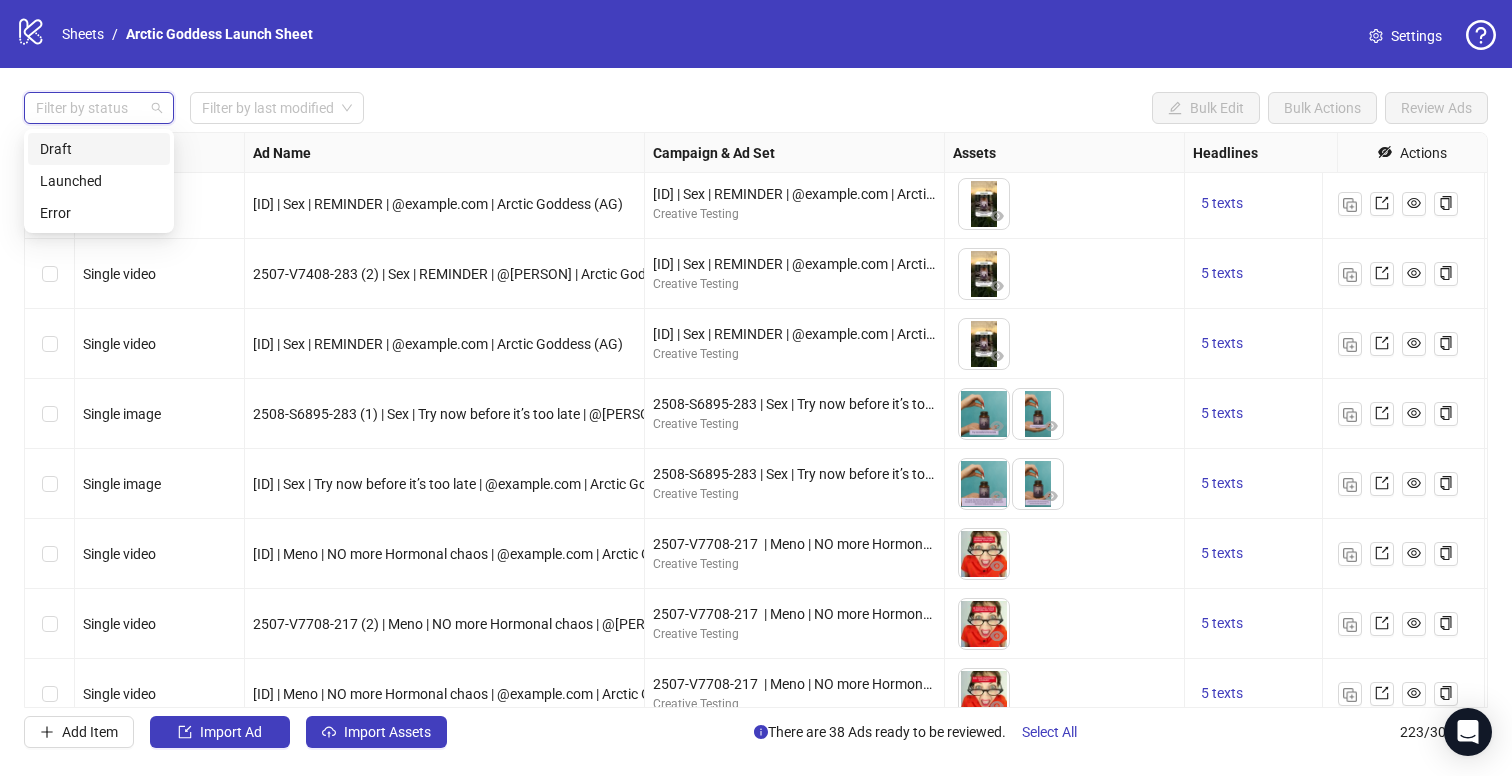 click on "Draft" at bounding box center [99, 149] 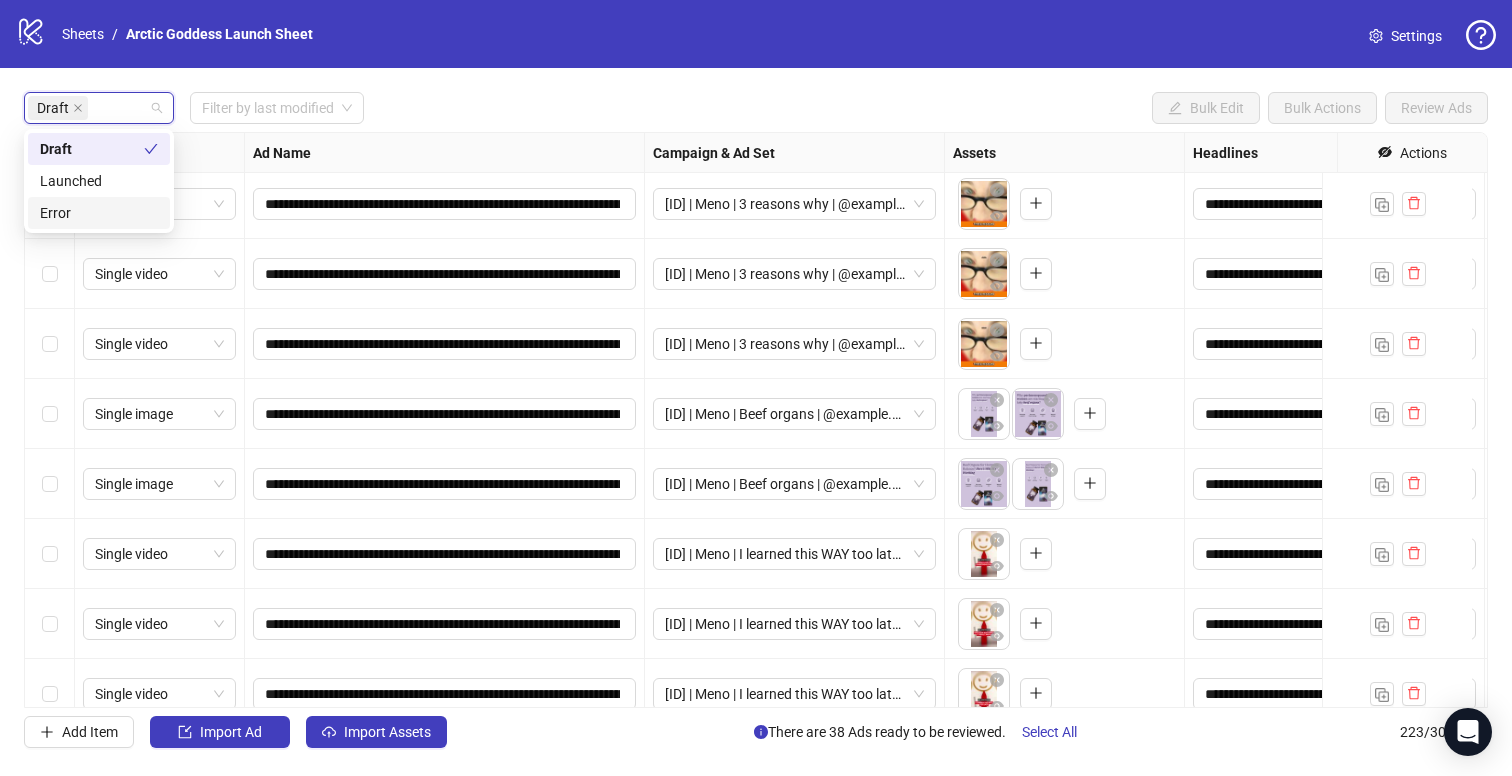 click on "Draft   Filter by last modified Bulk Edit Bulk Actions Review Ads" at bounding box center [756, 108] 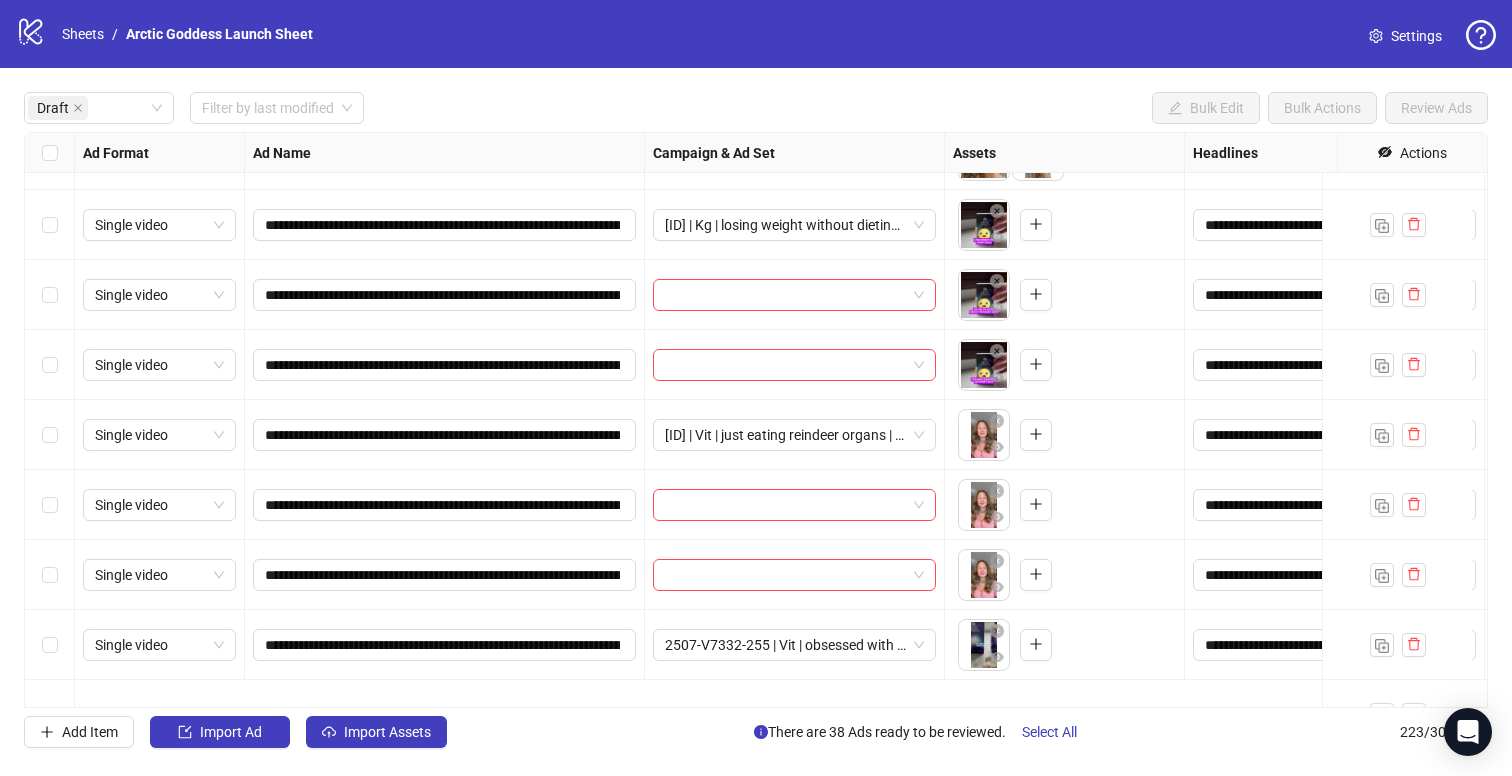 scroll, scrollTop: 1674, scrollLeft: 0, axis: vertical 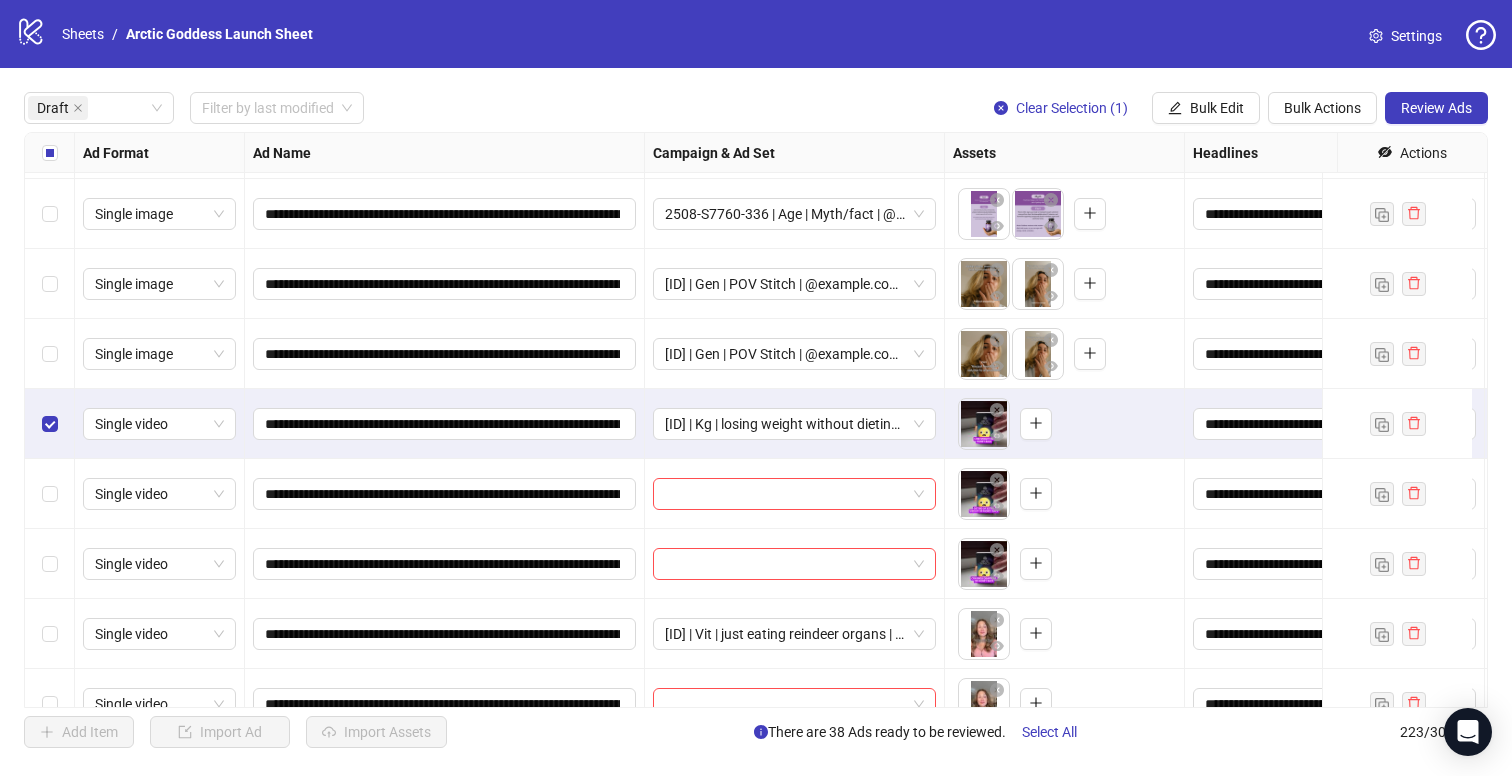 click at bounding box center (50, 494) 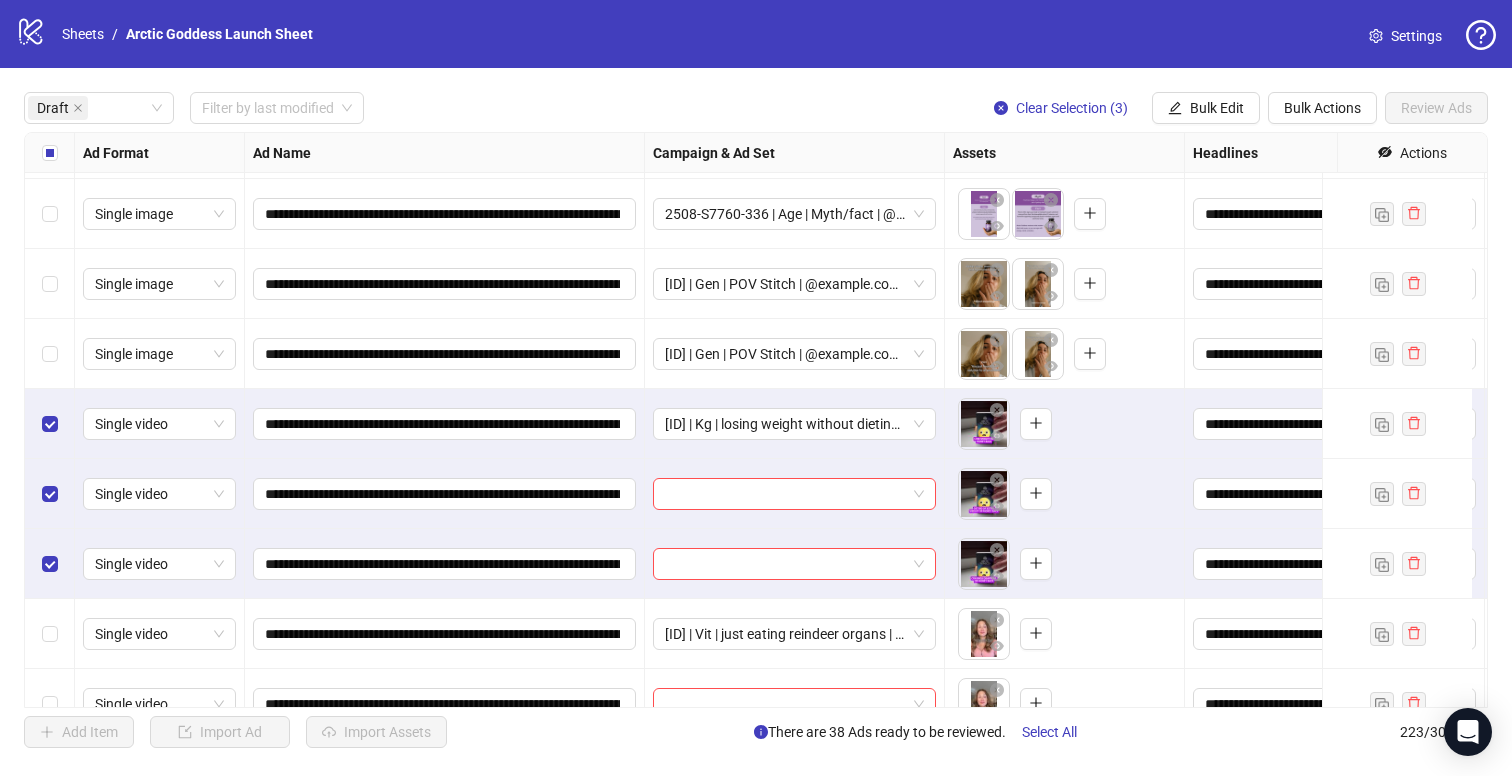 click on "**********" at bounding box center (756, 420) 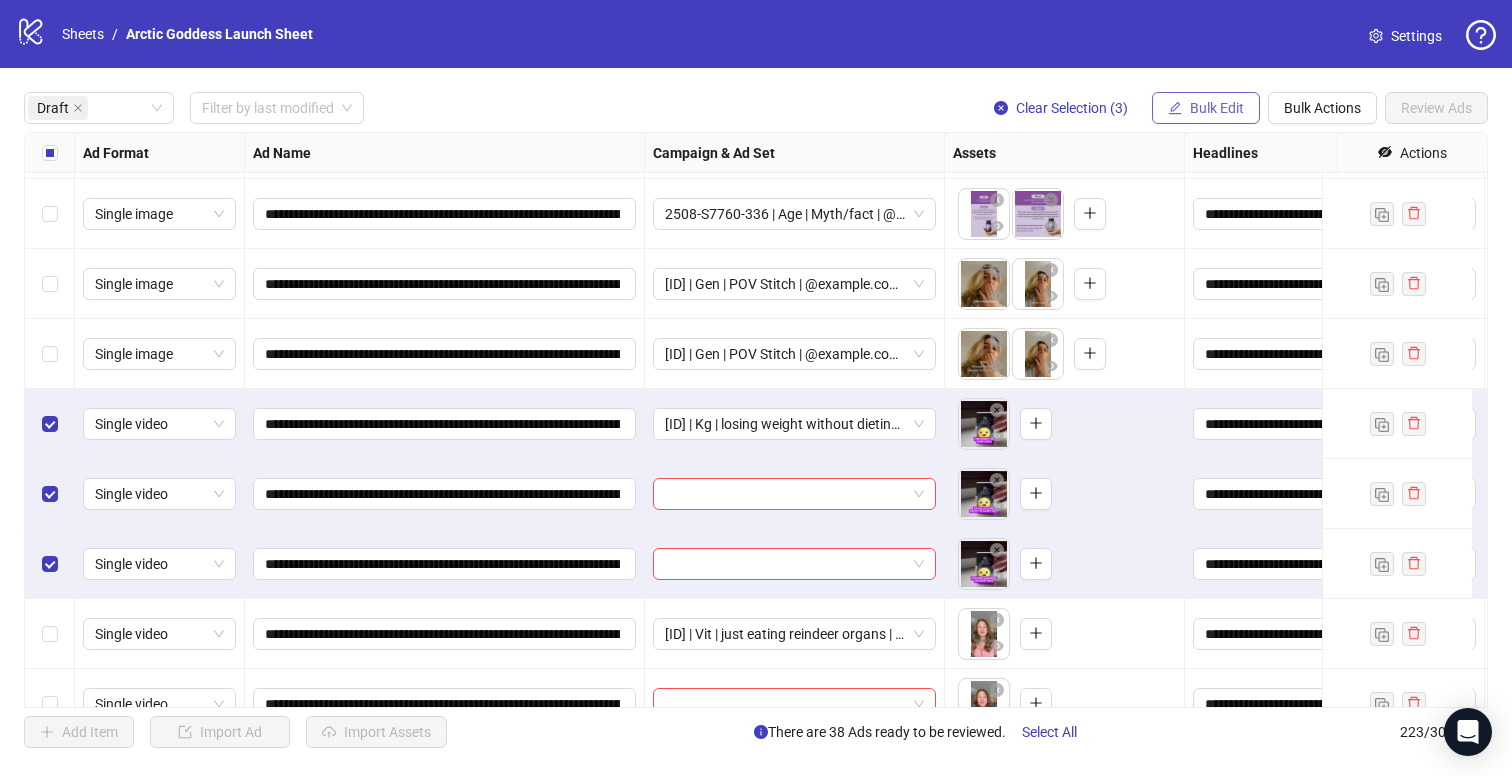 click on "Bulk Edit" at bounding box center [1217, 108] 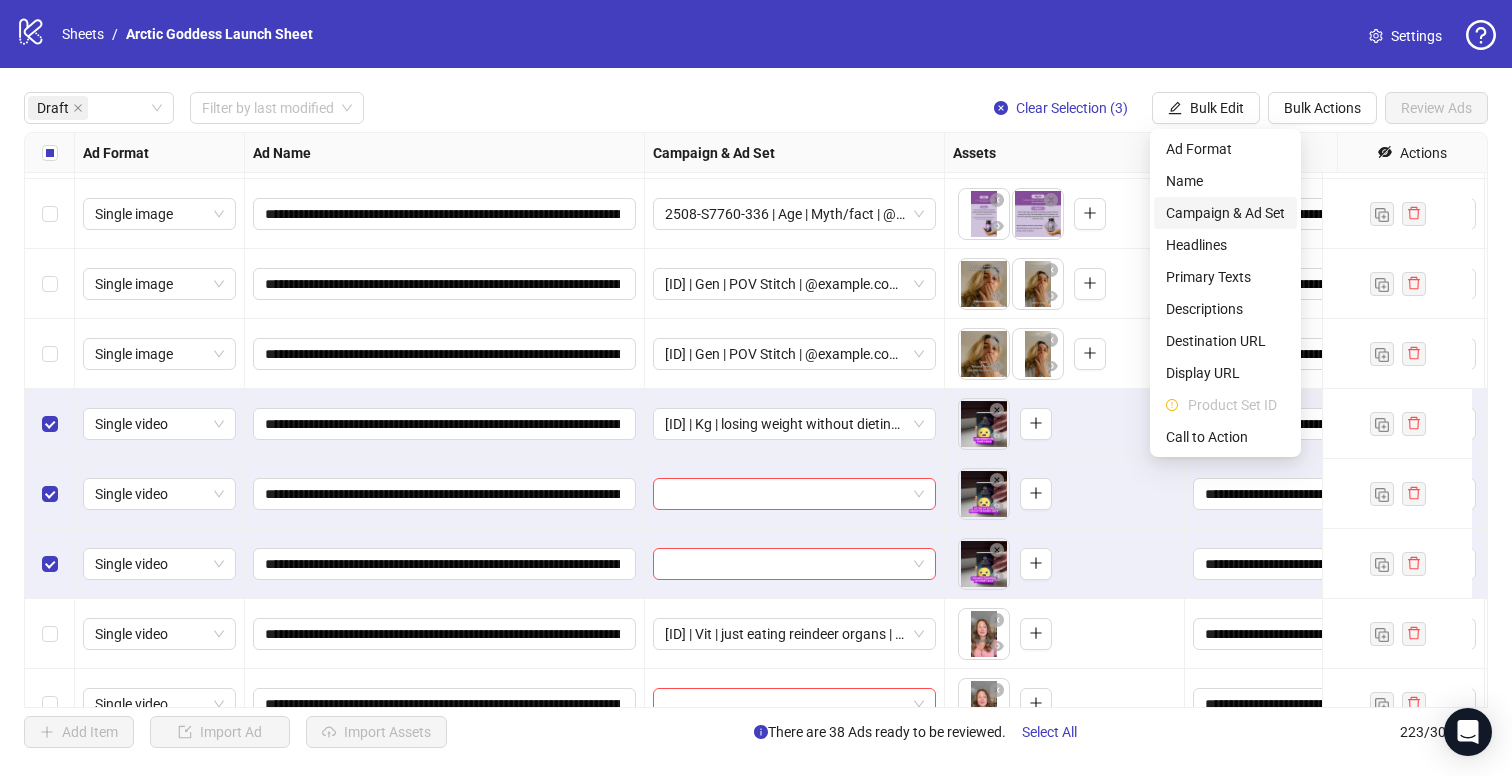 click on "Campaign & Ad Set" at bounding box center [1225, 213] 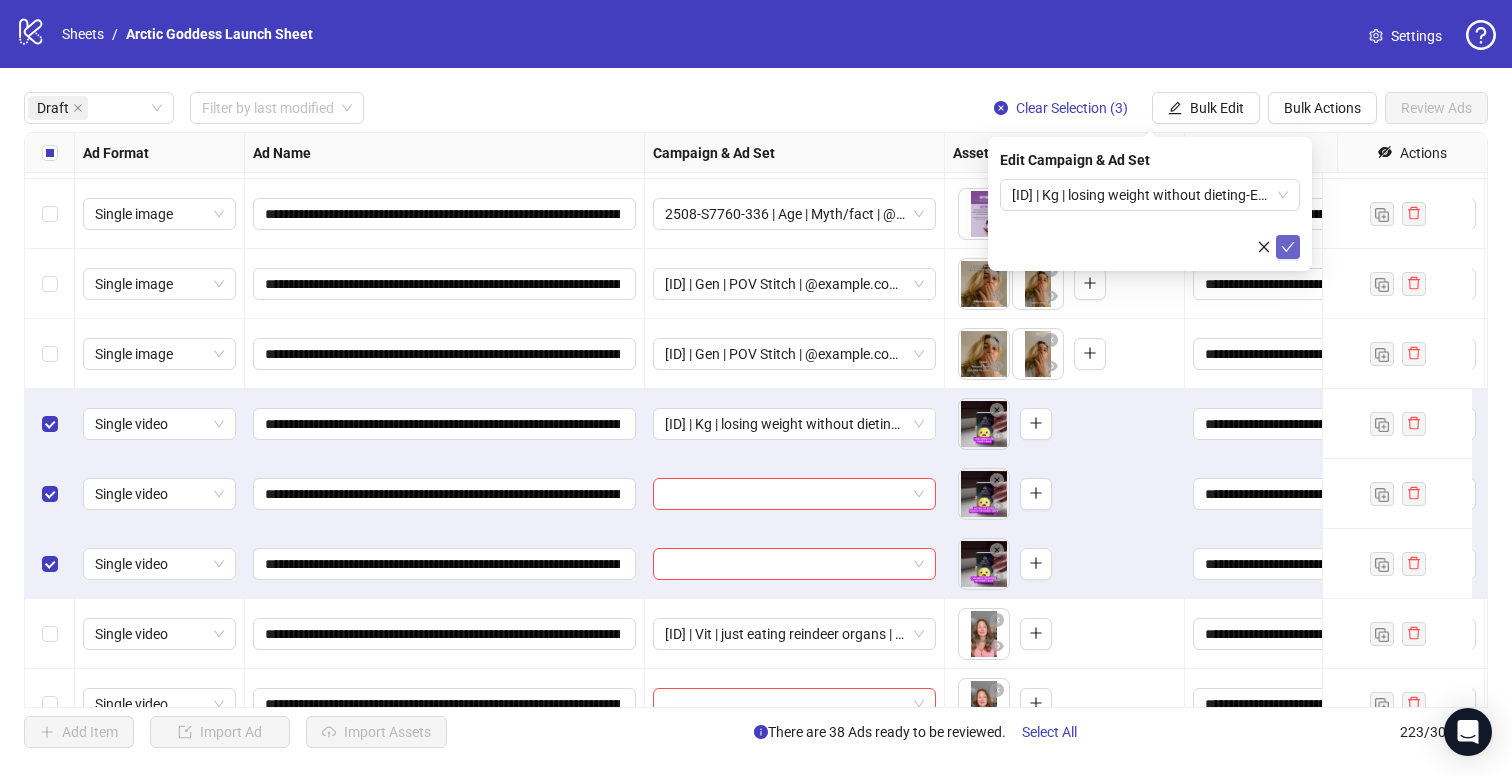 click 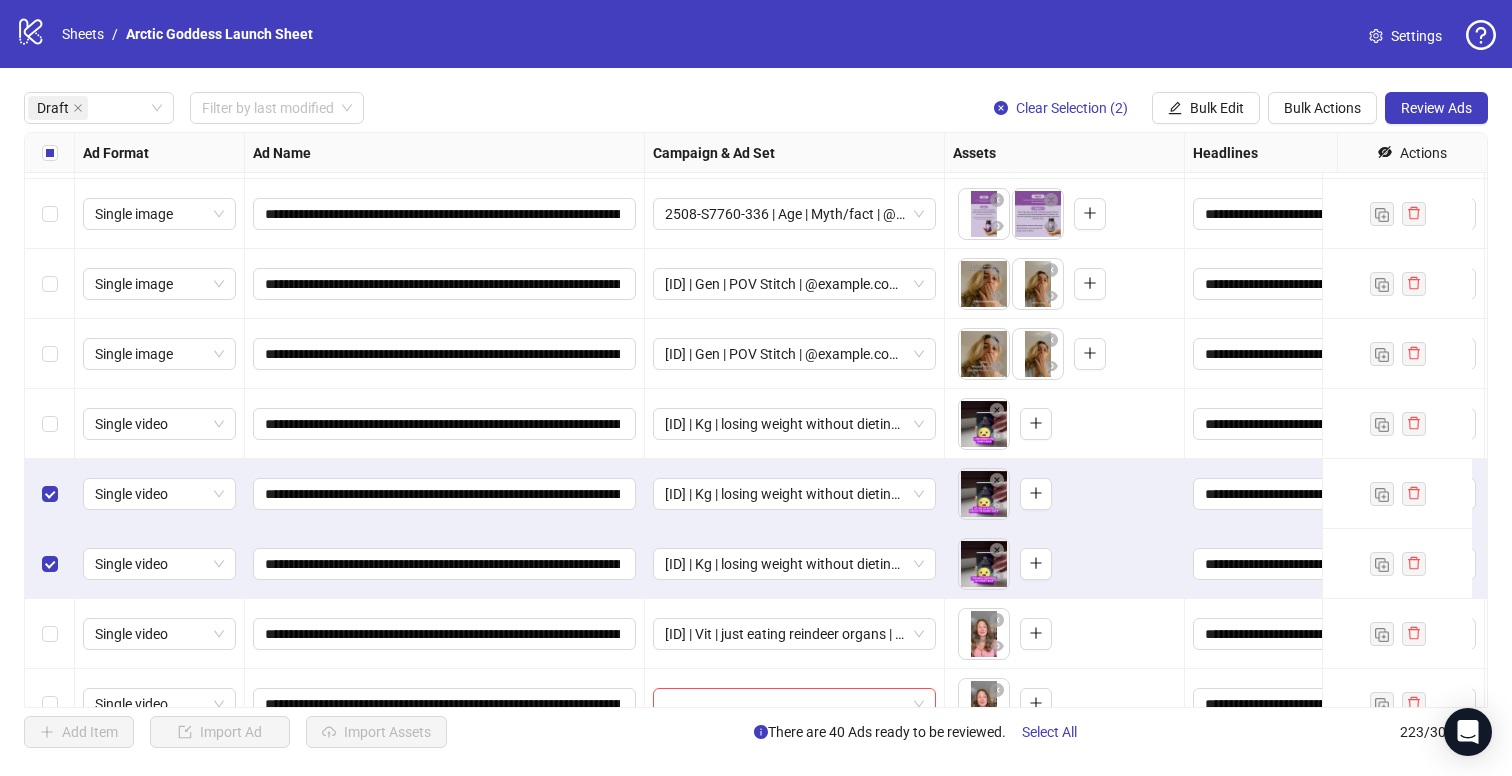 click at bounding box center [50, 424] 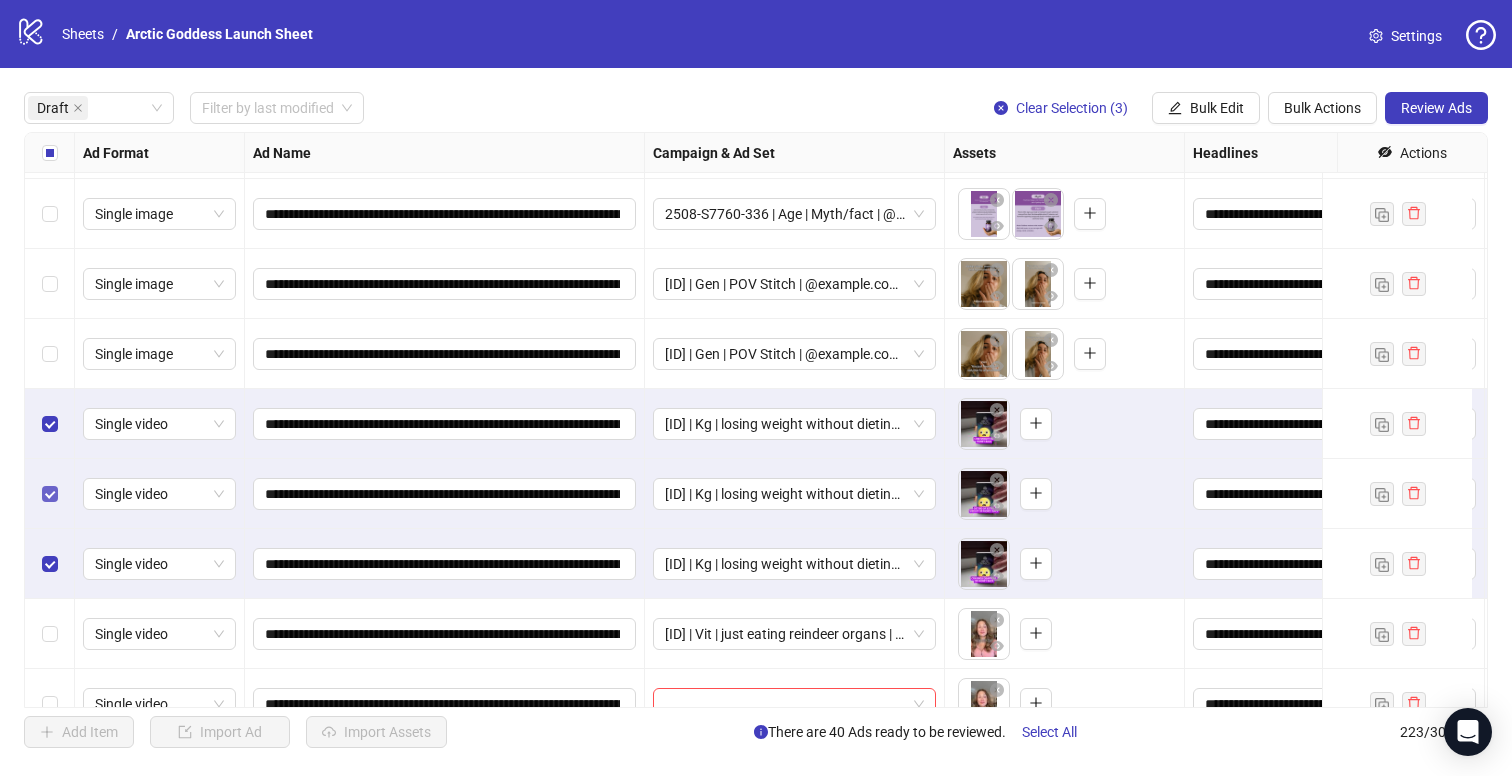click at bounding box center (50, 494) 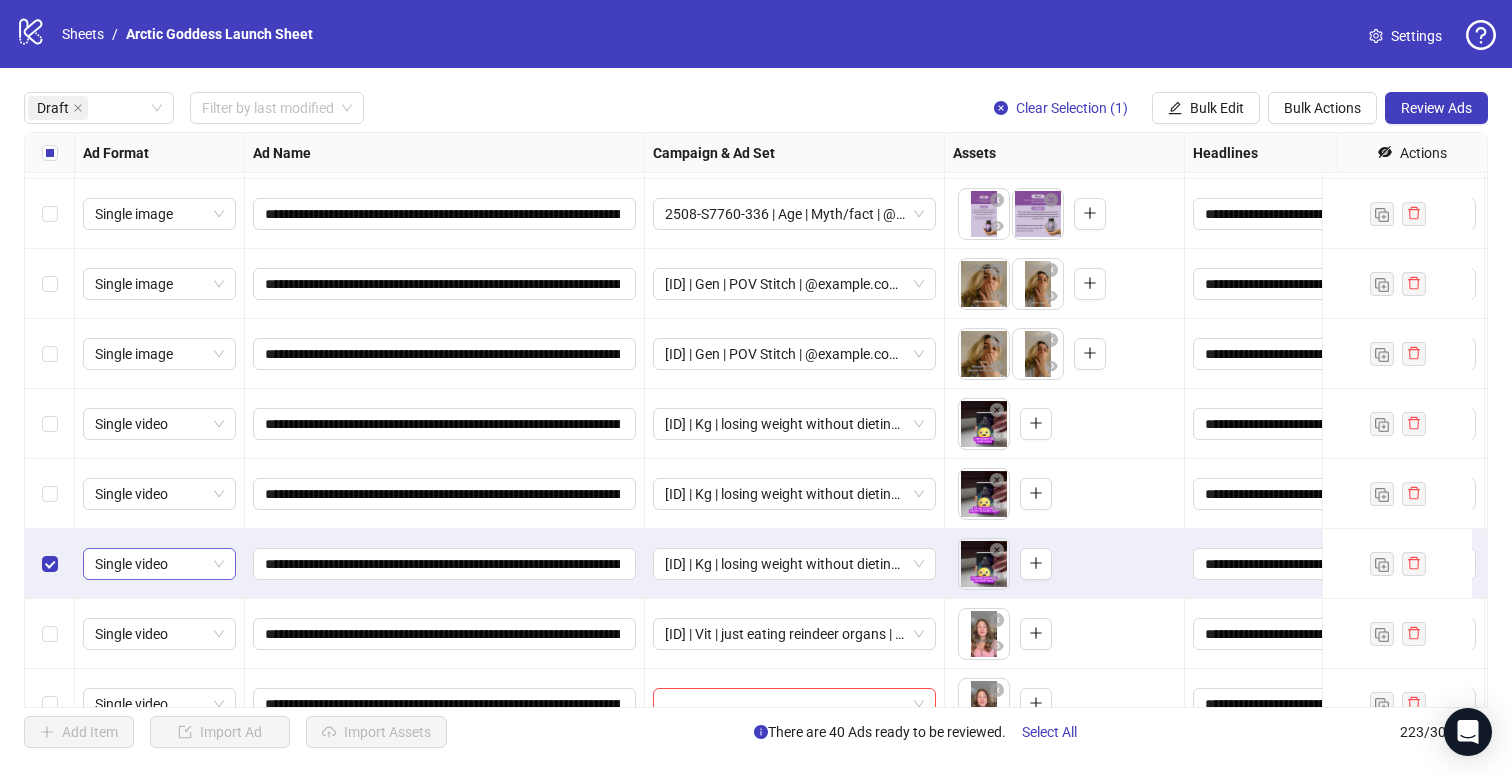 click at bounding box center [50, 564] 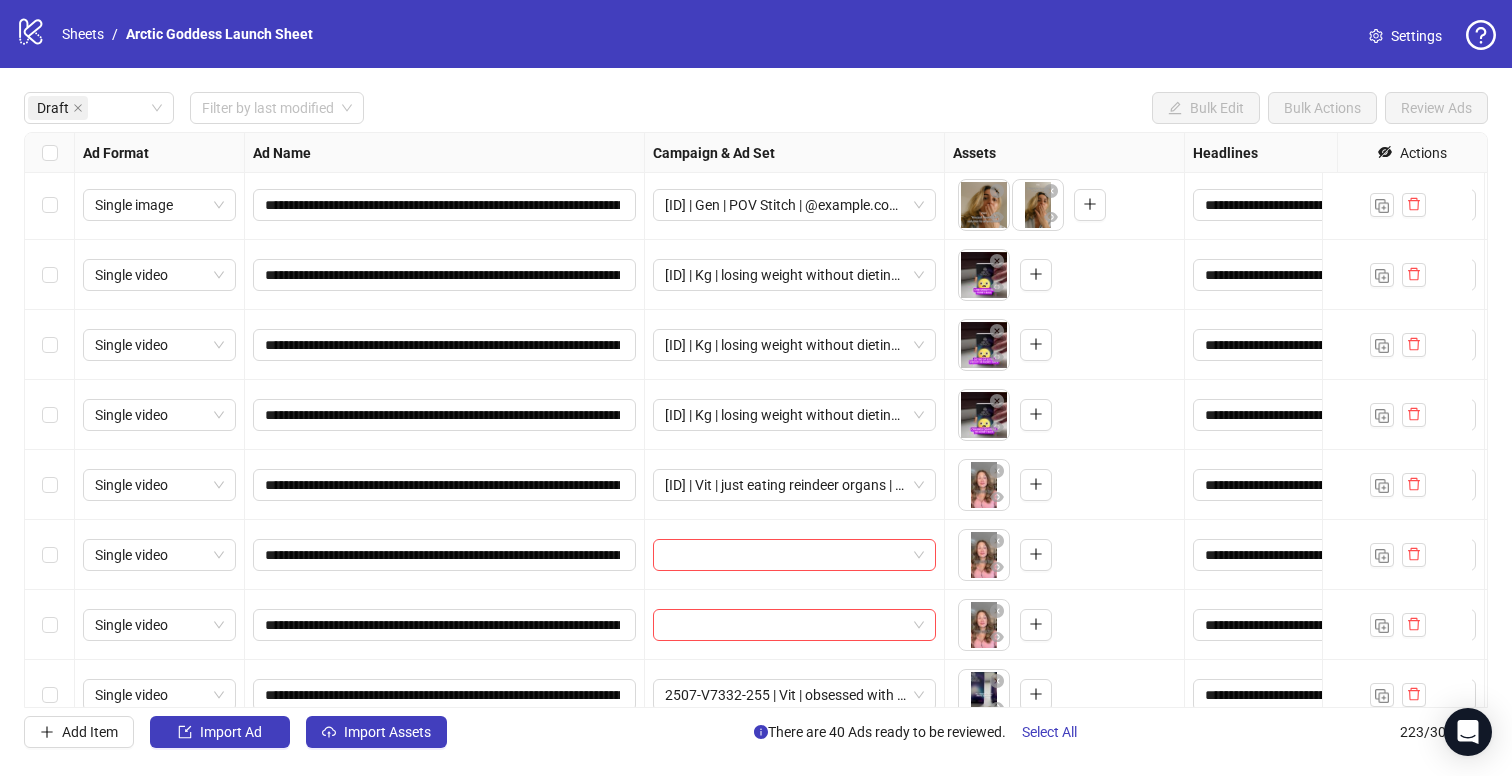 scroll, scrollTop: 1839, scrollLeft: 0, axis: vertical 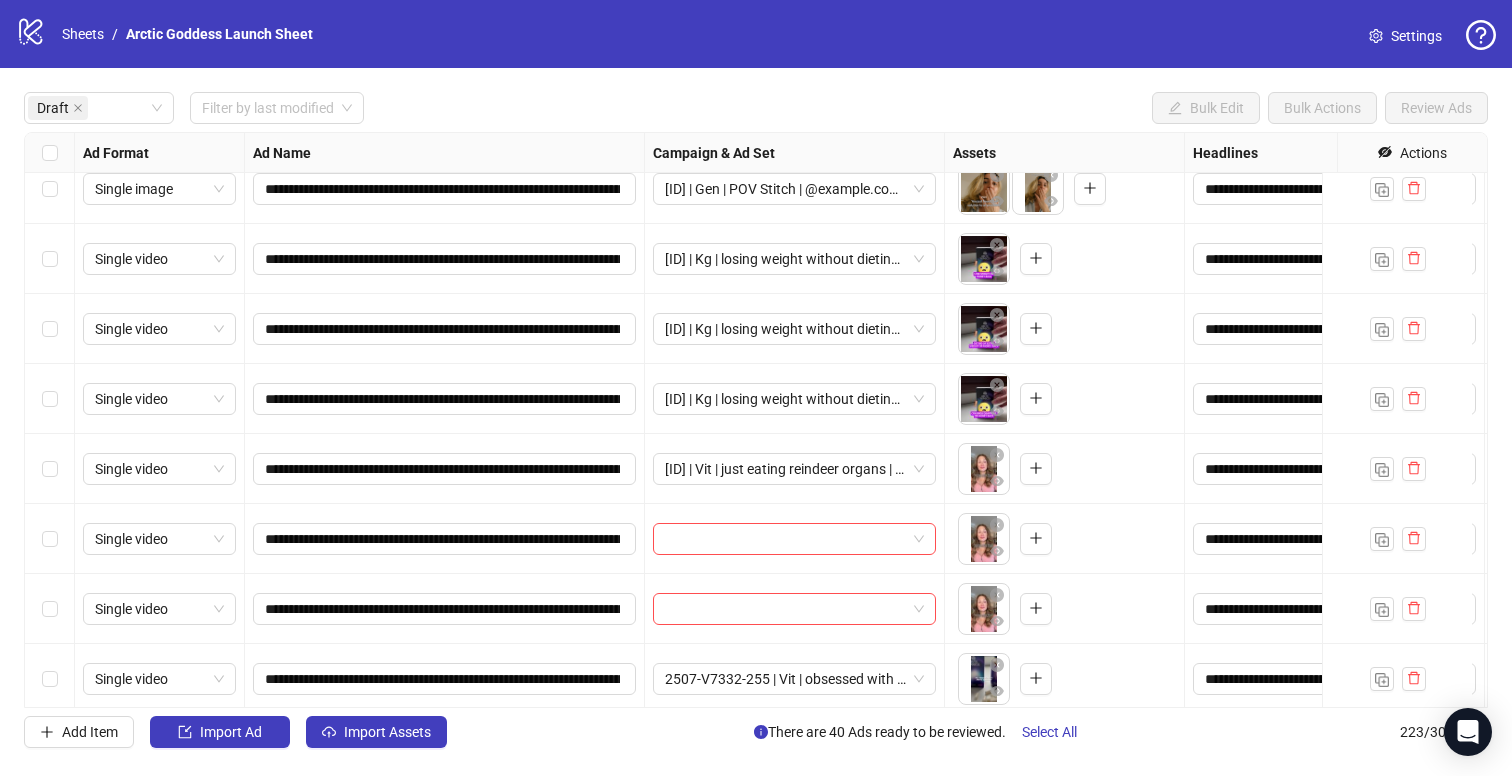click at bounding box center [50, 469] 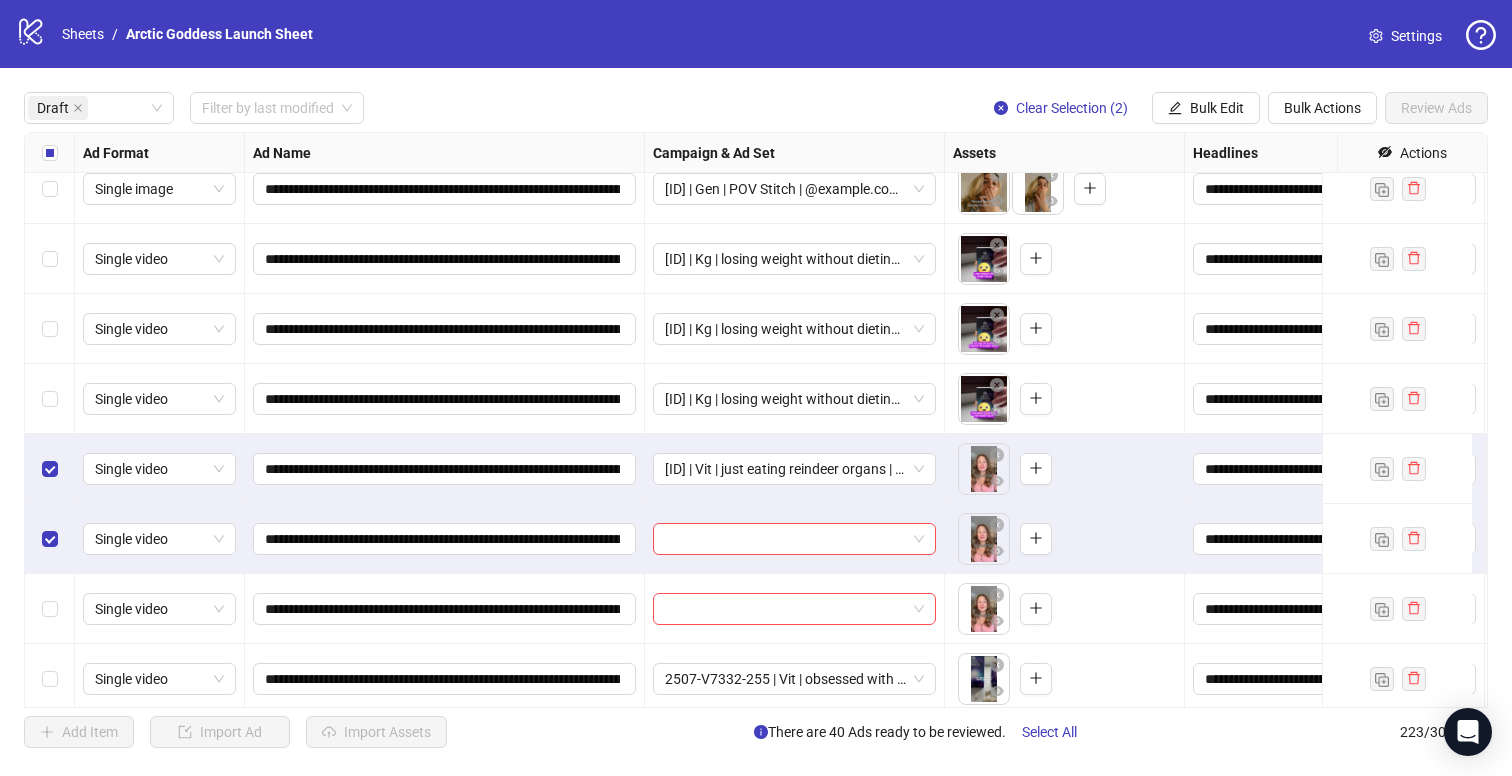 click at bounding box center (50, 609) 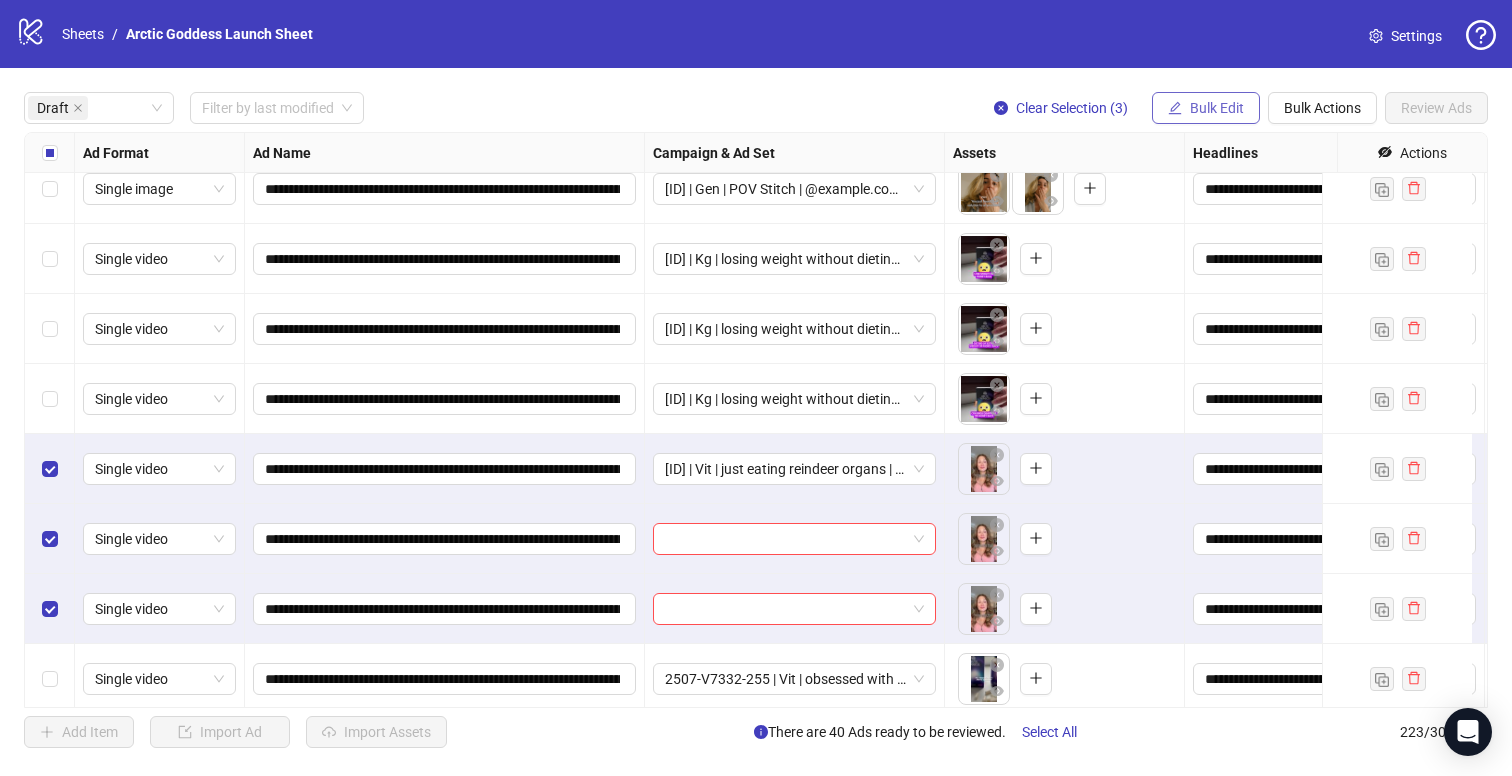click on "Bulk Edit" at bounding box center (1217, 108) 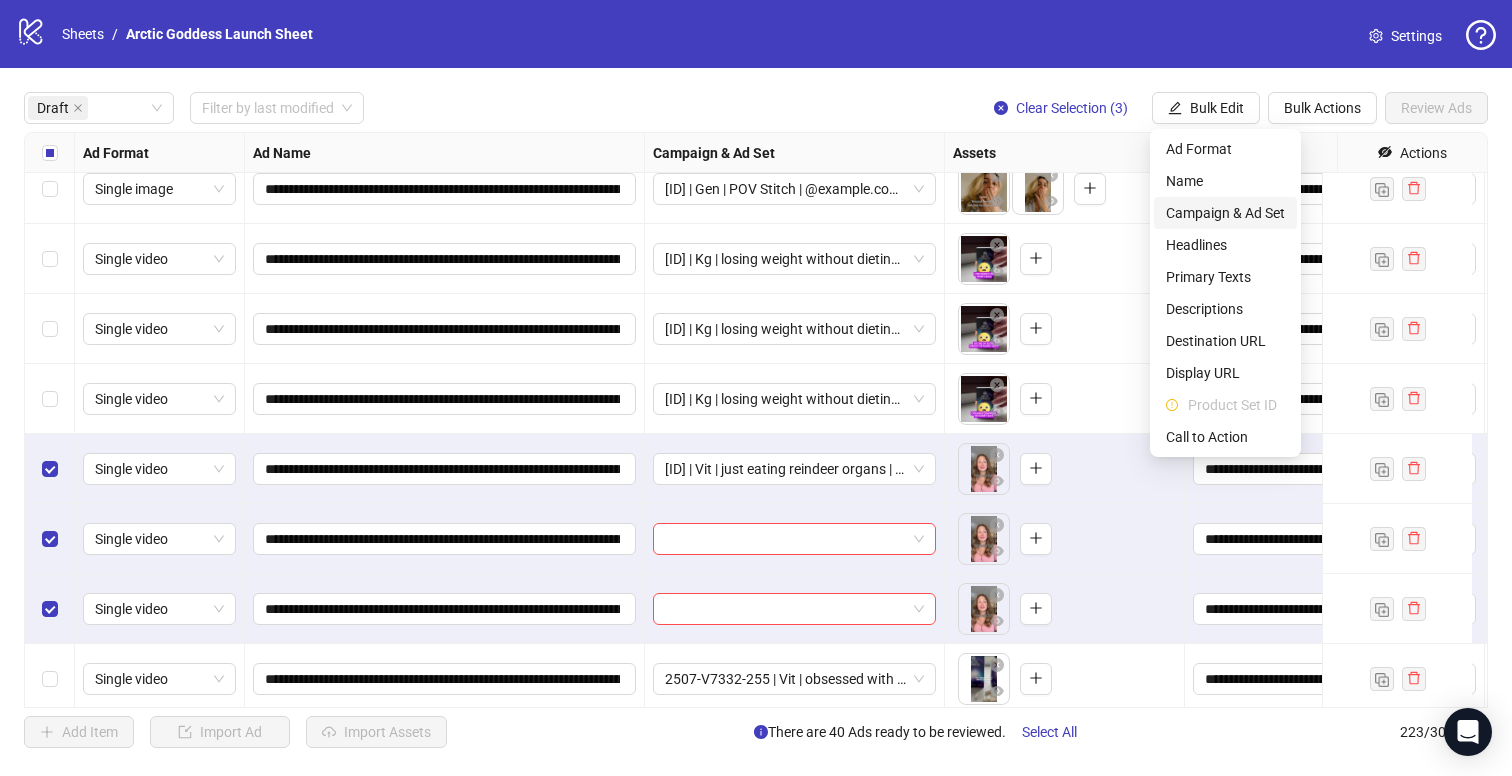 click on "Campaign & Ad Set" at bounding box center (1225, 213) 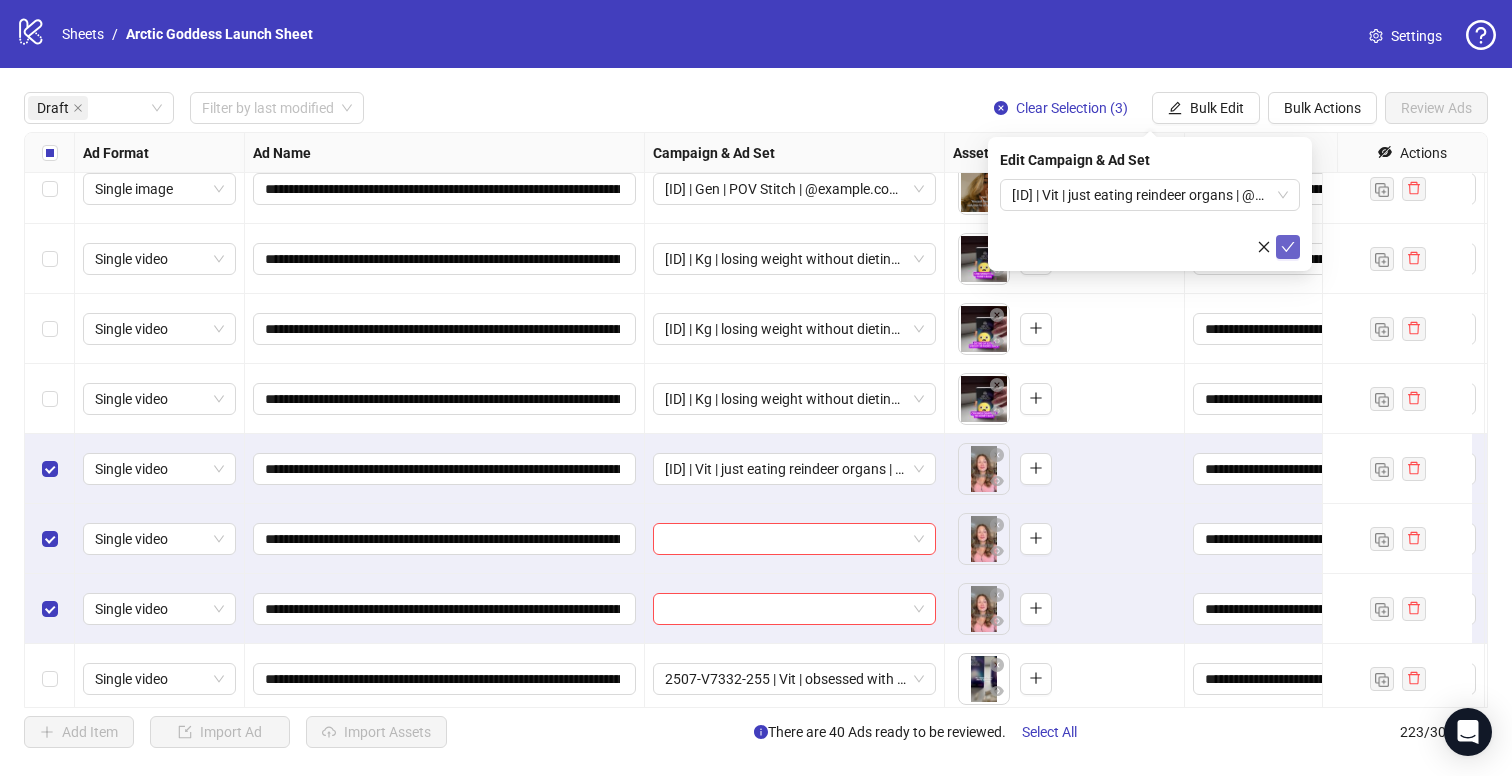 click 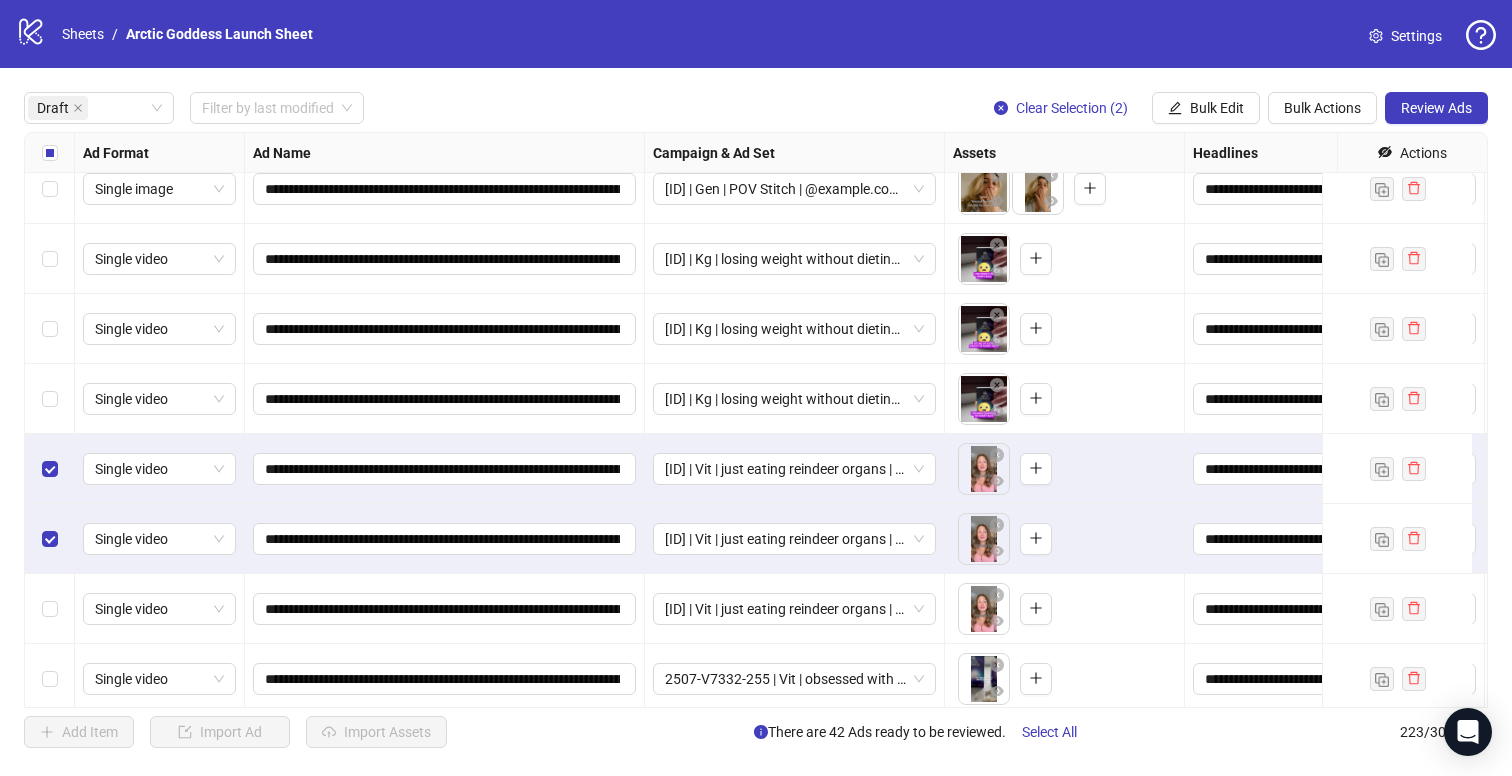 click at bounding box center [50, 539] 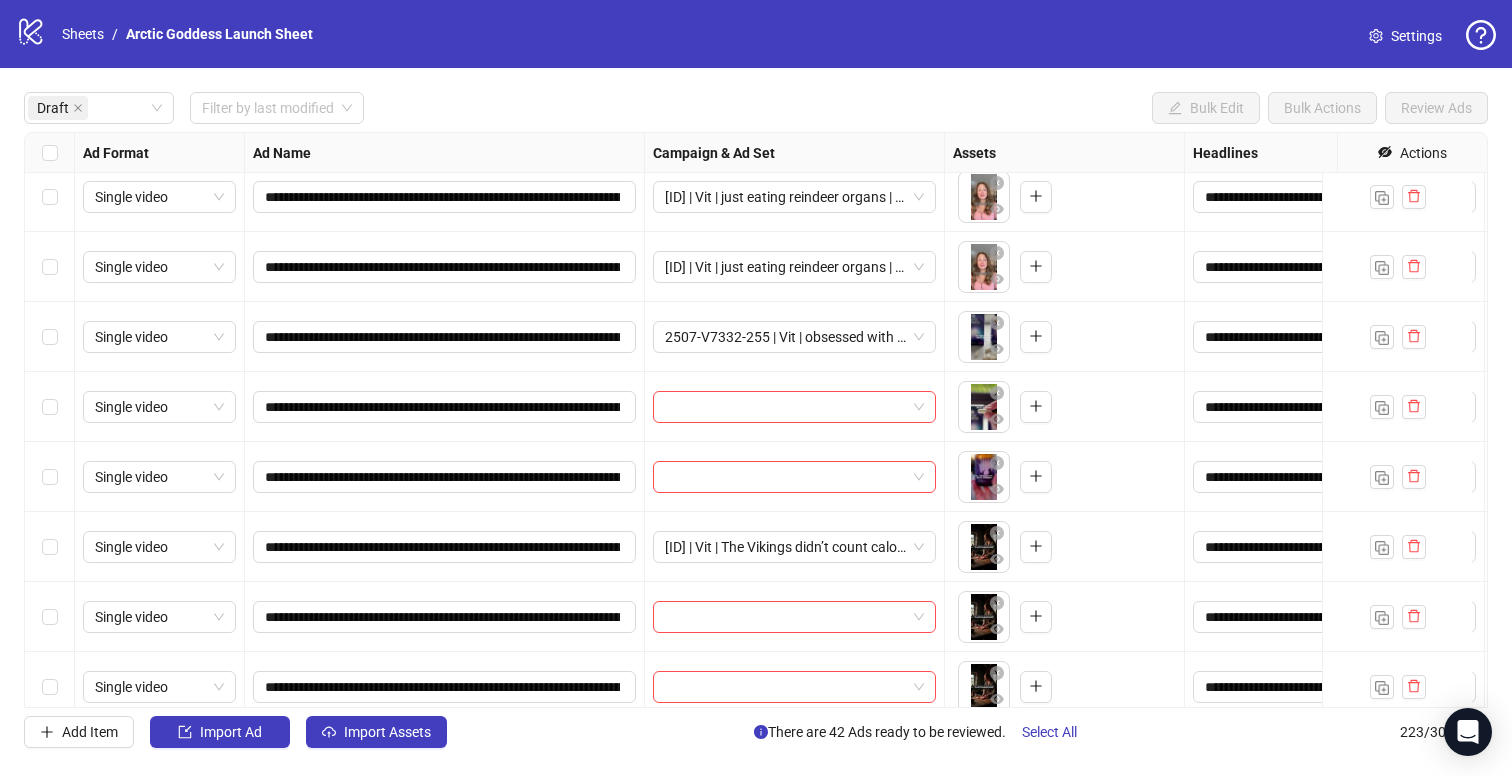 scroll, scrollTop: 2183, scrollLeft: 0, axis: vertical 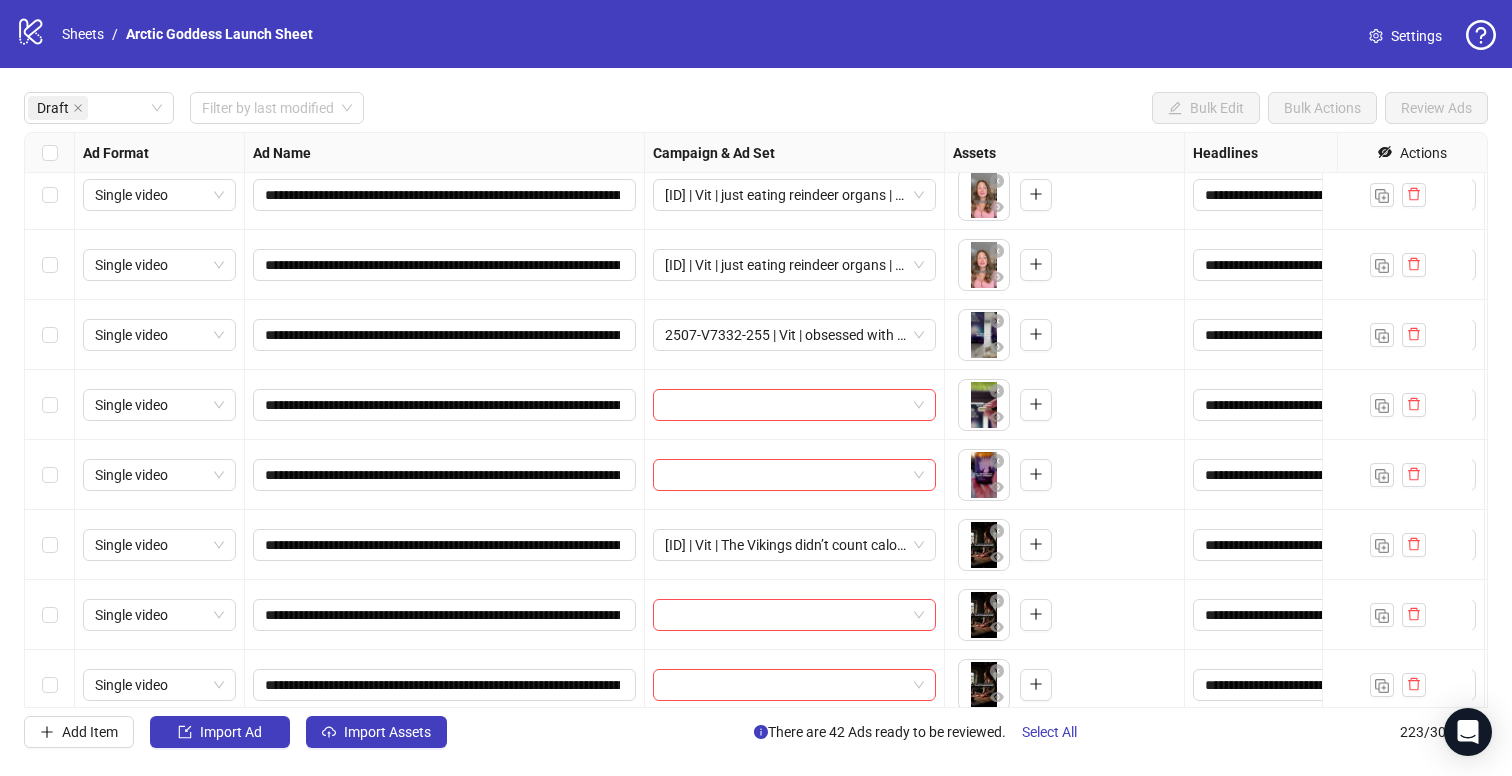 drag, startPoint x: 50, startPoint y: 358, endPoint x: 56, endPoint y: 377, distance: 19.924858 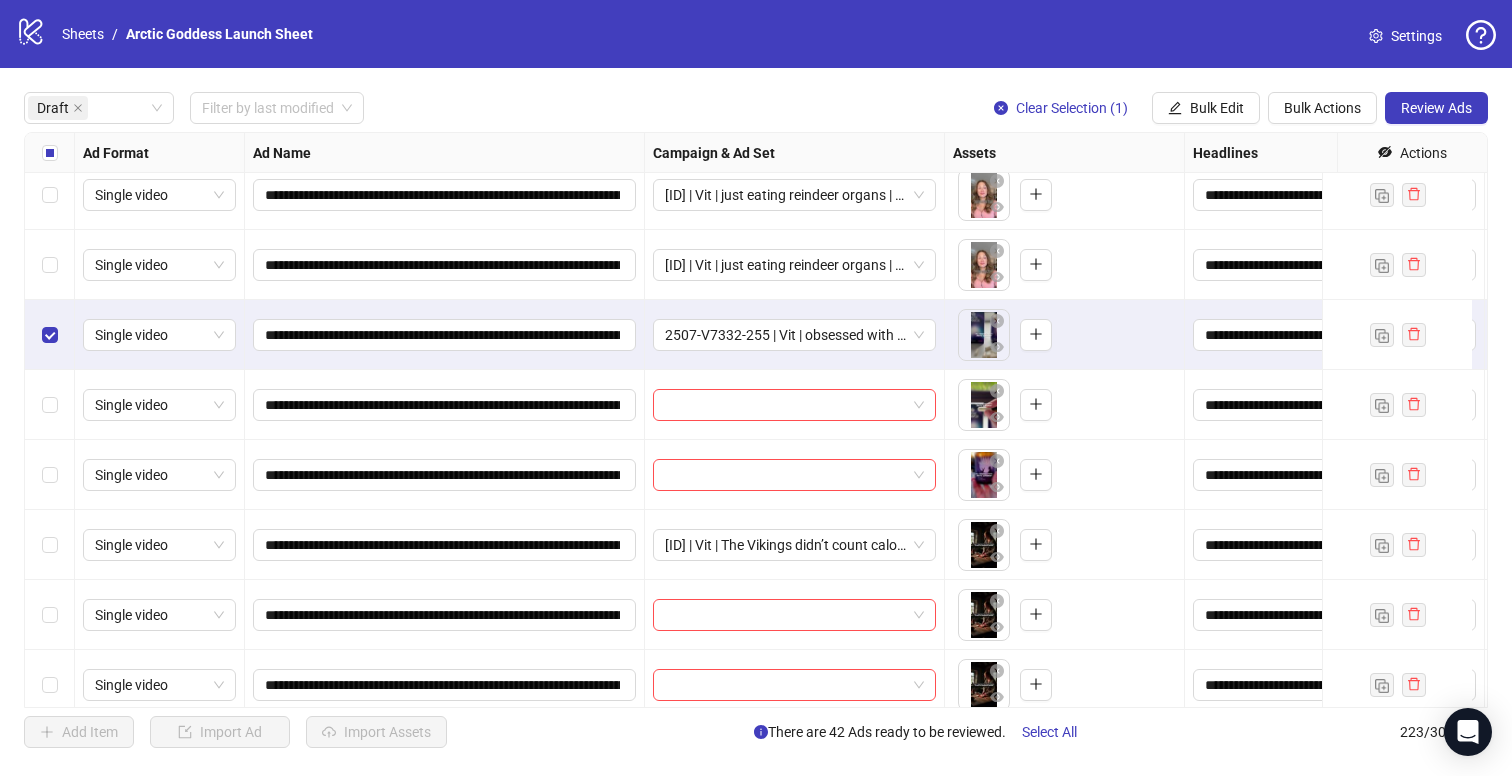 click at bounding box center [50, 405] 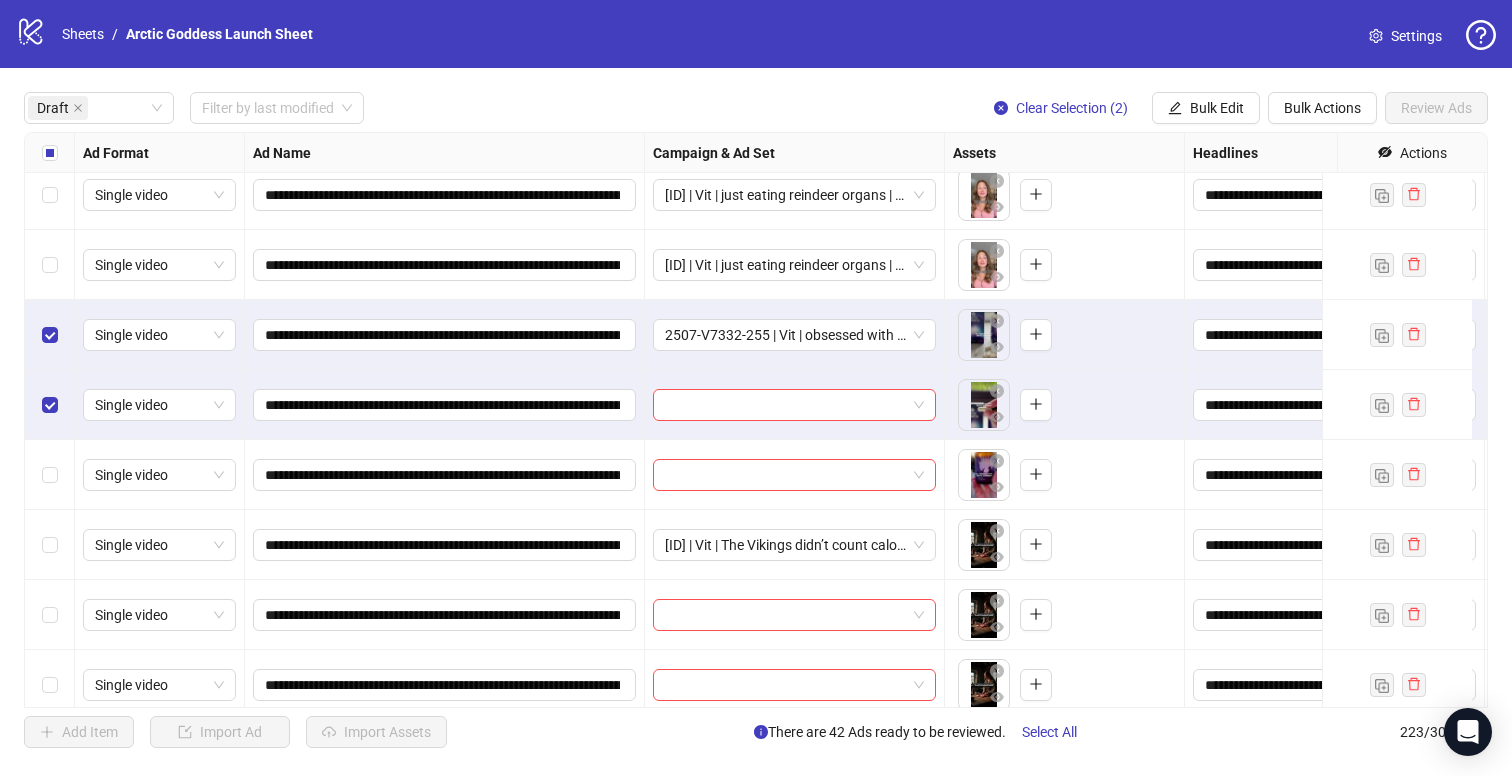 click at bounding box center (50, 475) 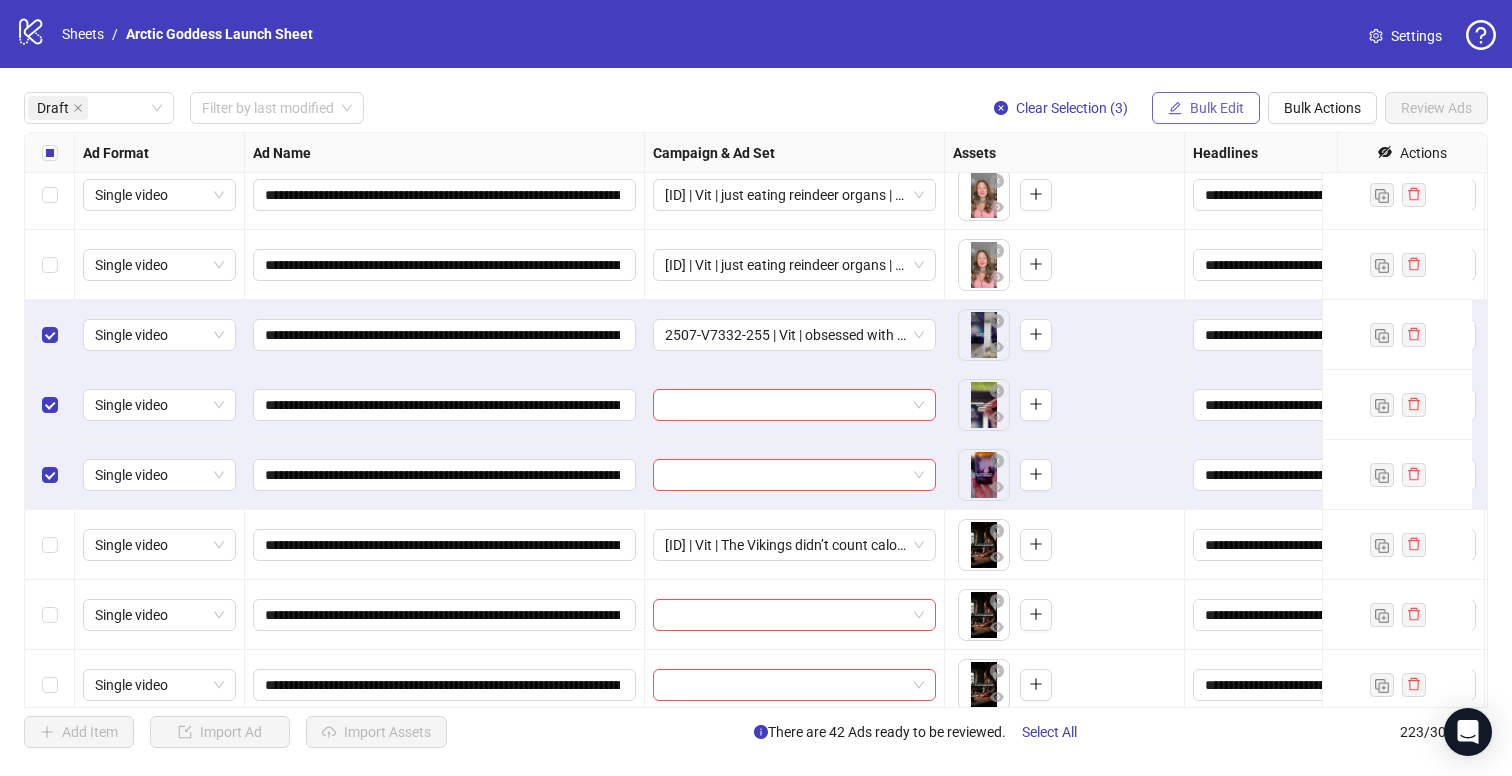 click on "Bulk Edit" at bounding box center (1206, 108) 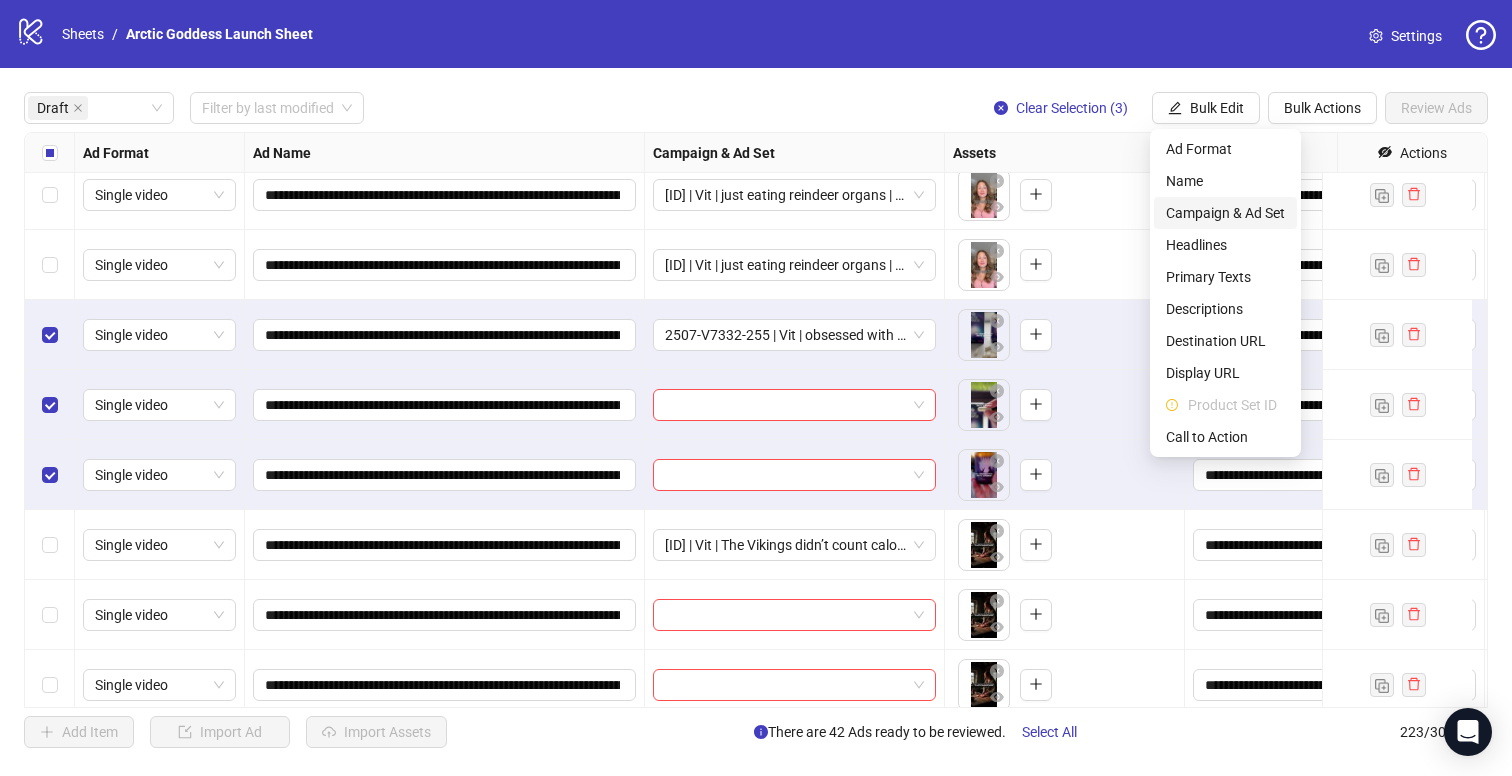 click on "Campaign & Ad Set" at bounding box center [1225, 213] 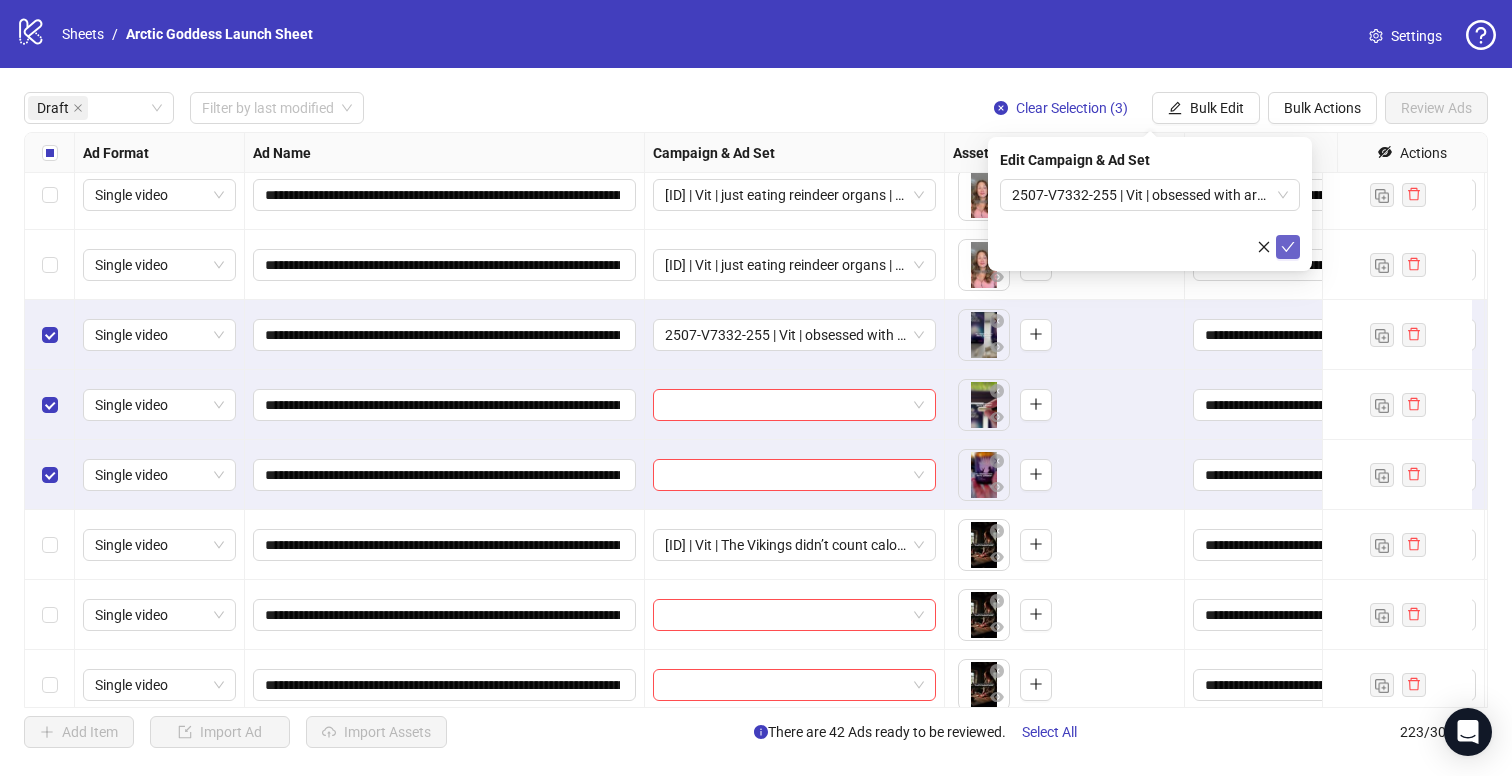 click 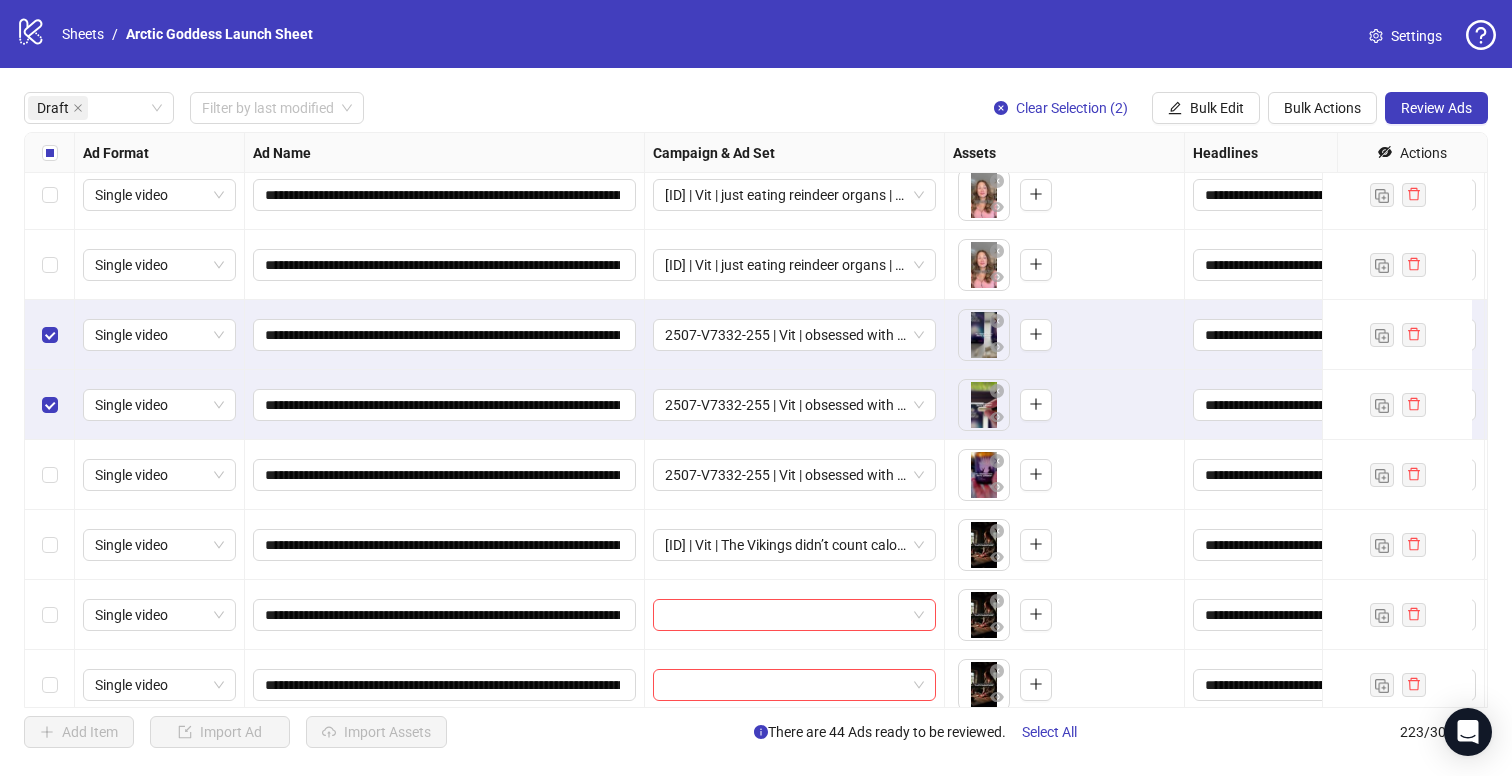 click at bounding box center (50, 405) 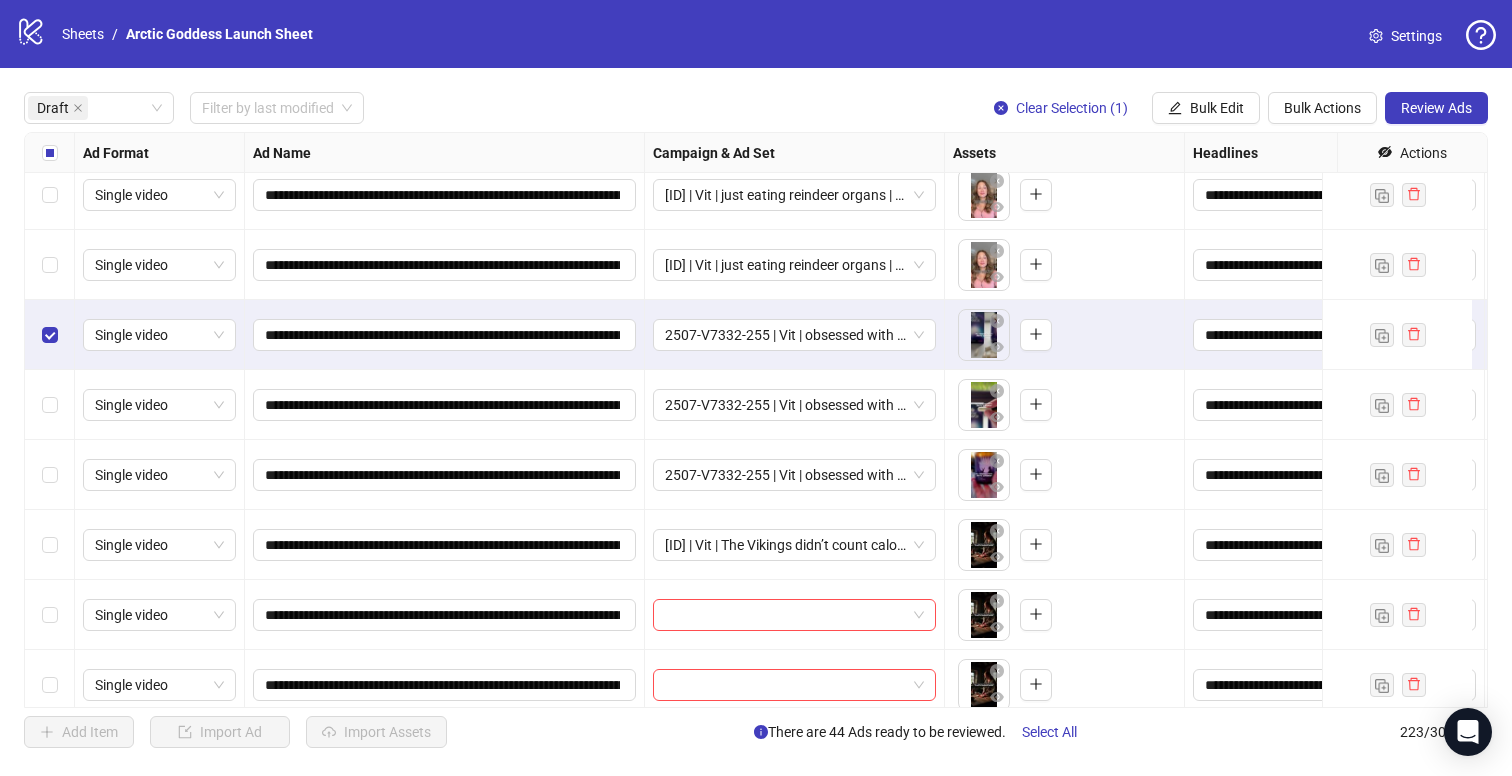 click at bounding box center (50, 335) 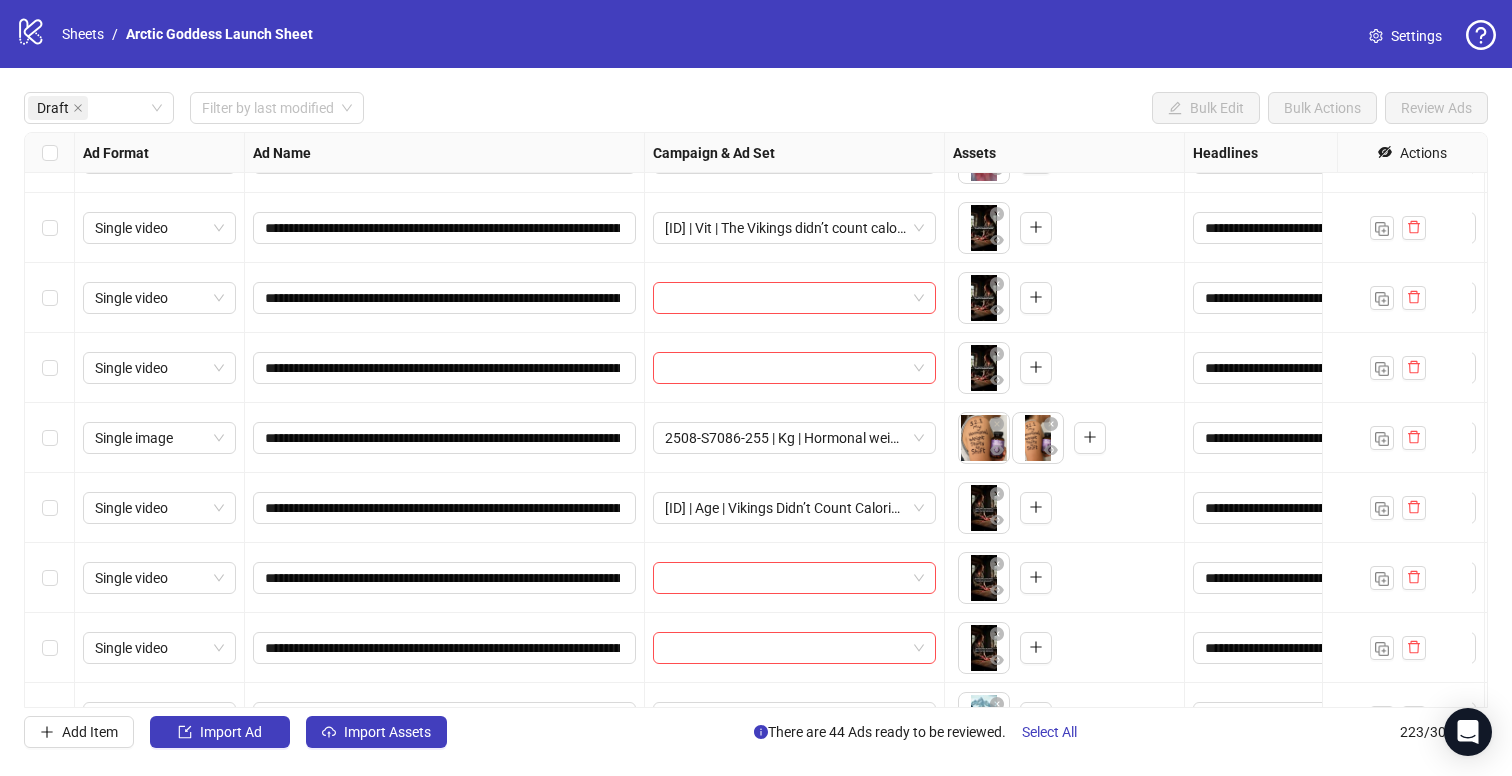 scroll, scrollTop: 2536, scrollLeft: 0, axis: vertical 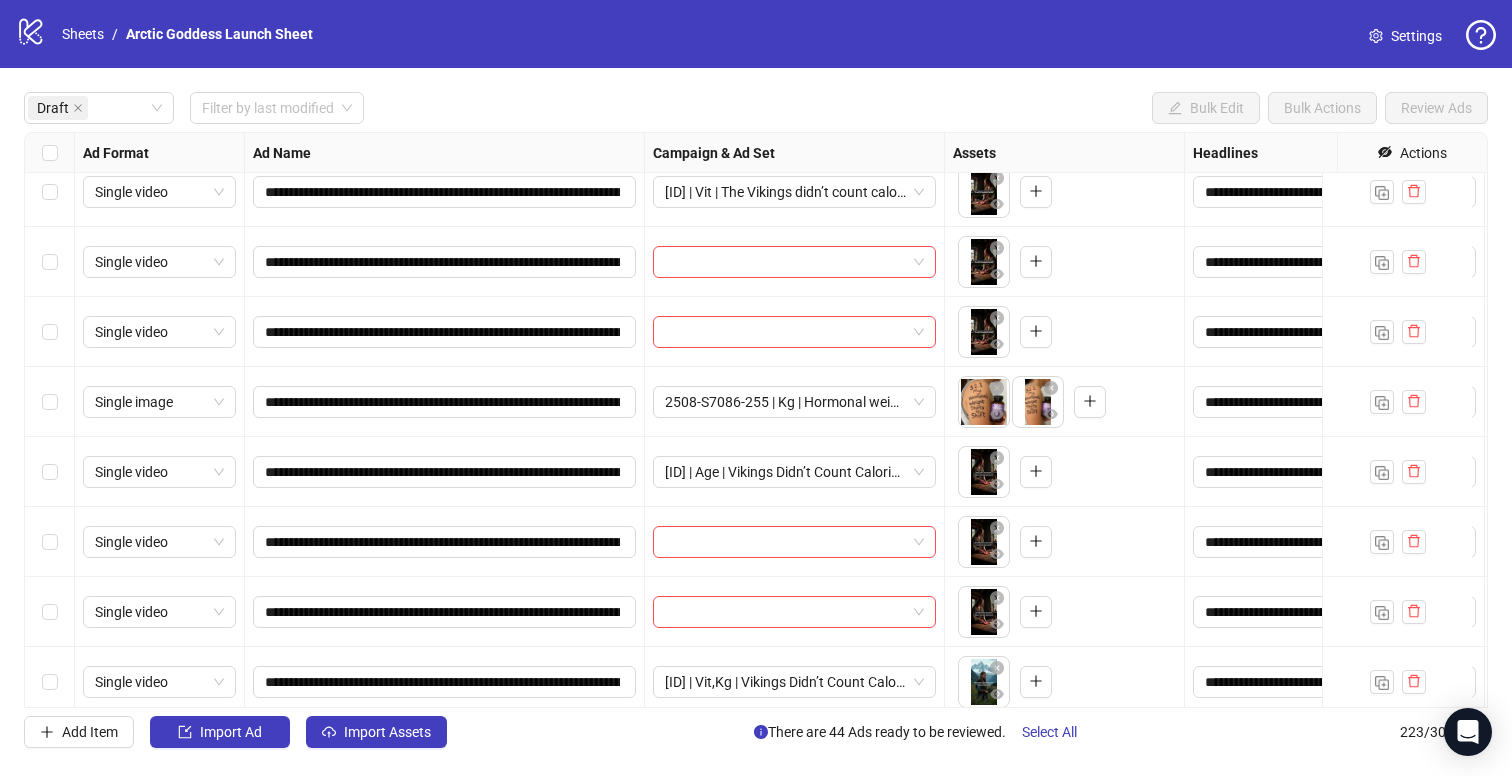 drag, startPoint x: 48, startPoint y: 204, endPoint x: 60, endPoint y: 281, distance: 77.92946 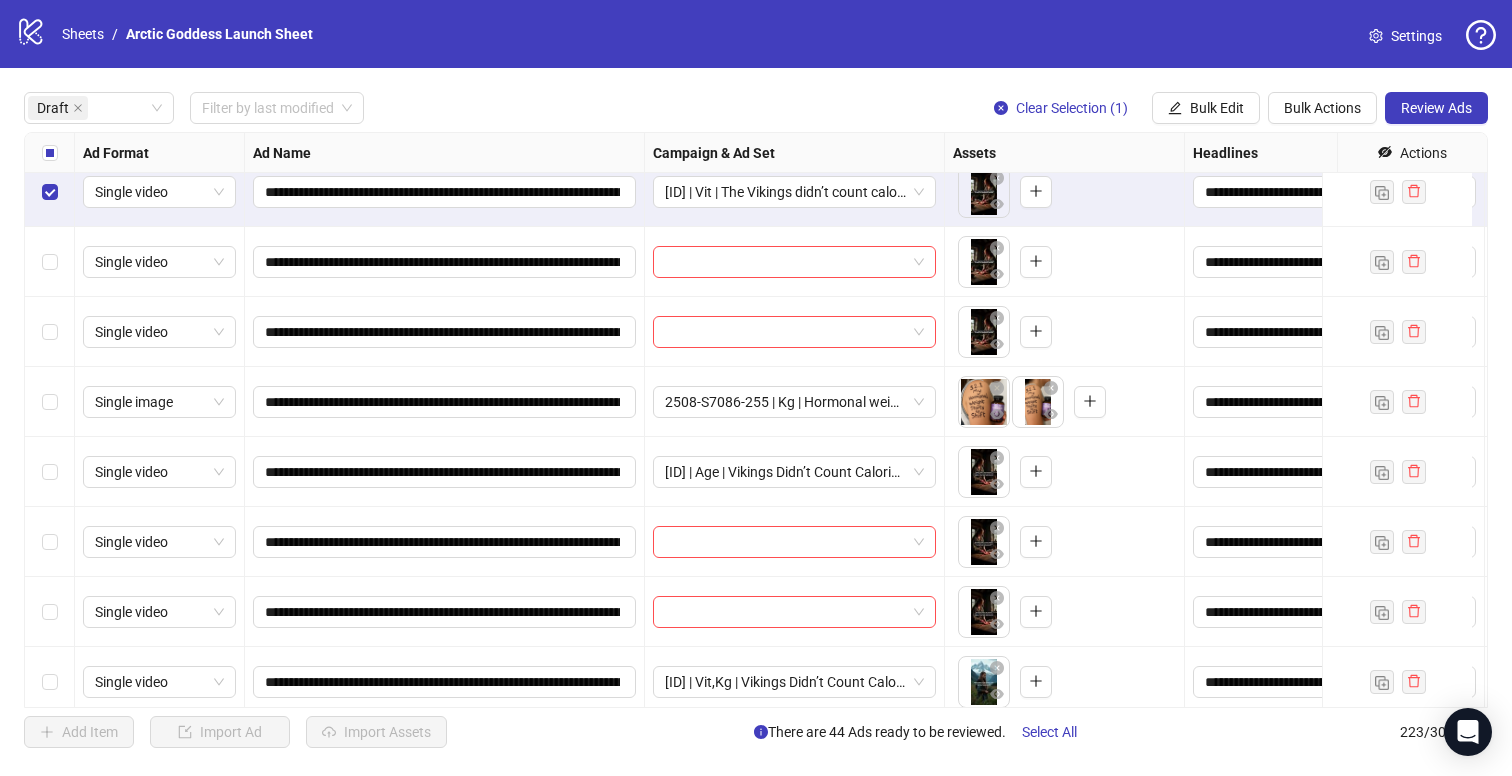 click at bounding box center (50, 262) 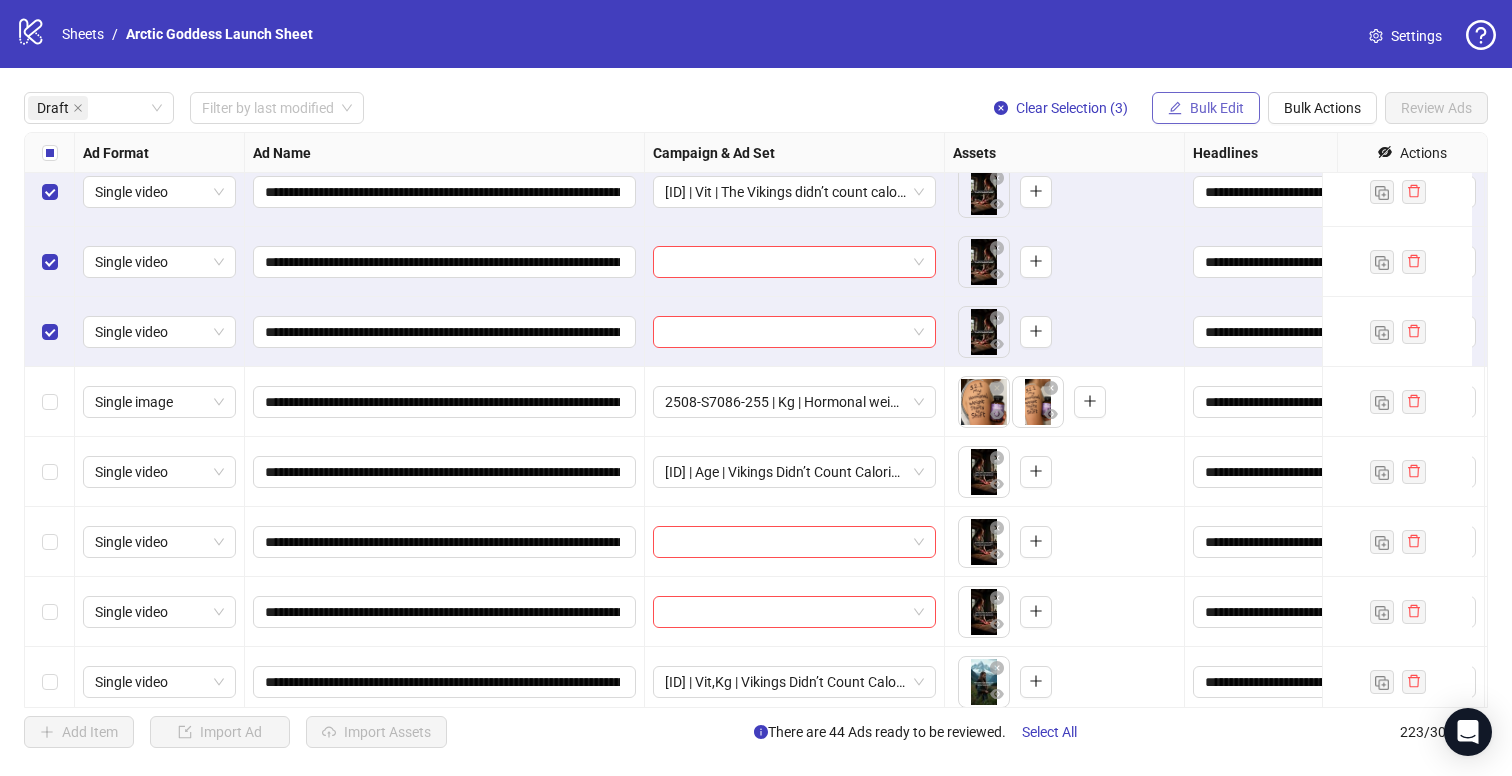 click on "Bulk Edit" at bounding box center [1206, 108] 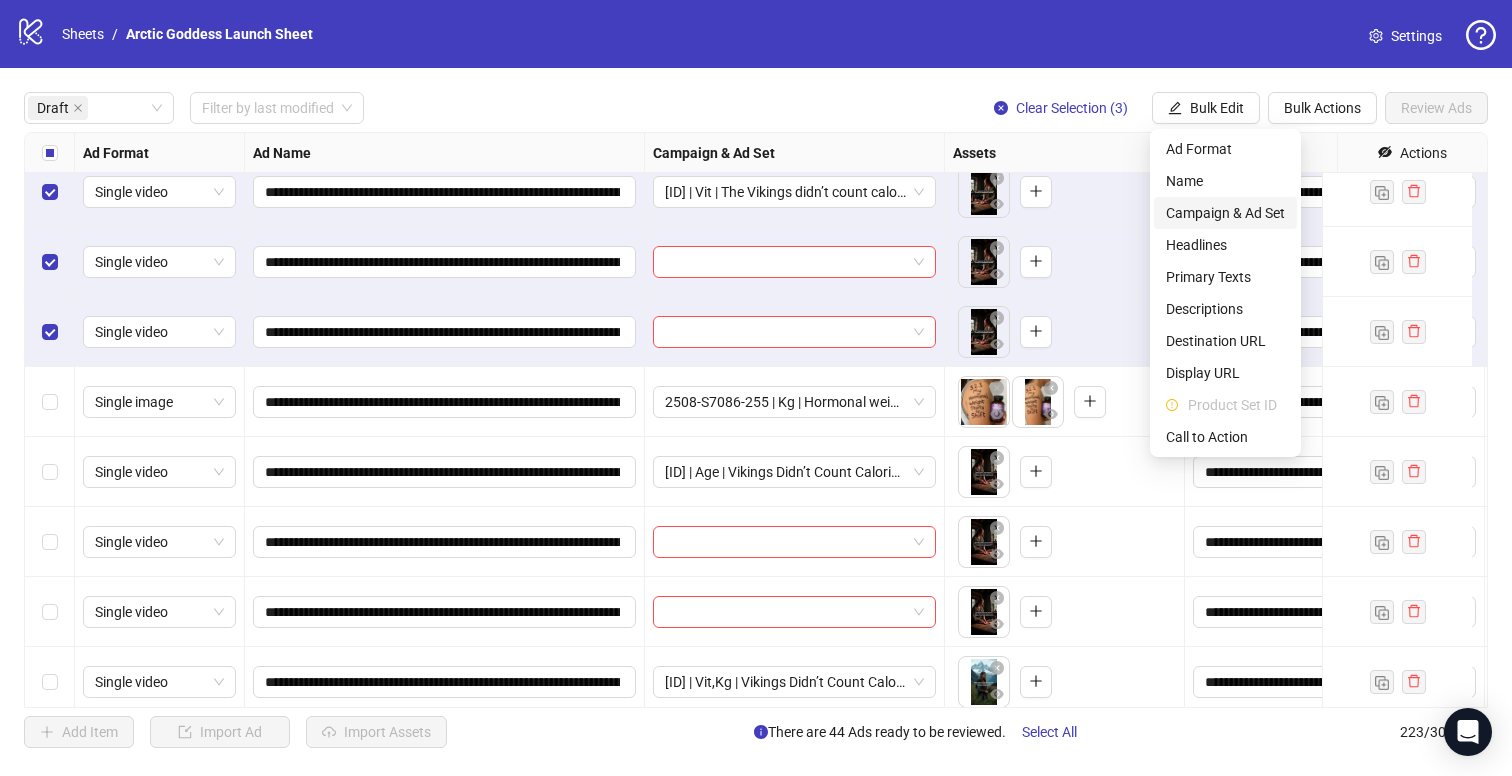 click on "Campaign & Ad Set" at bounding box center (1225, 213) 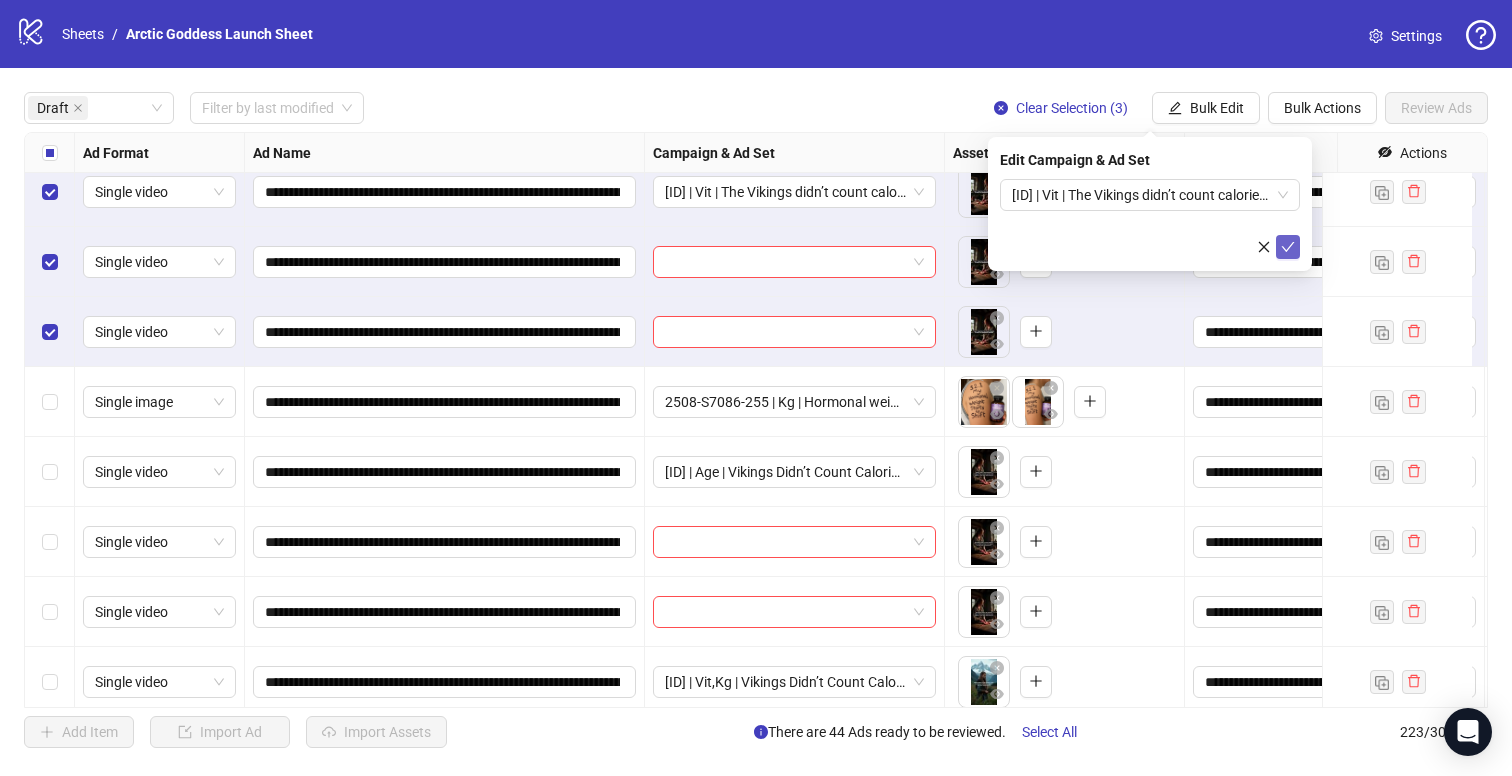 click 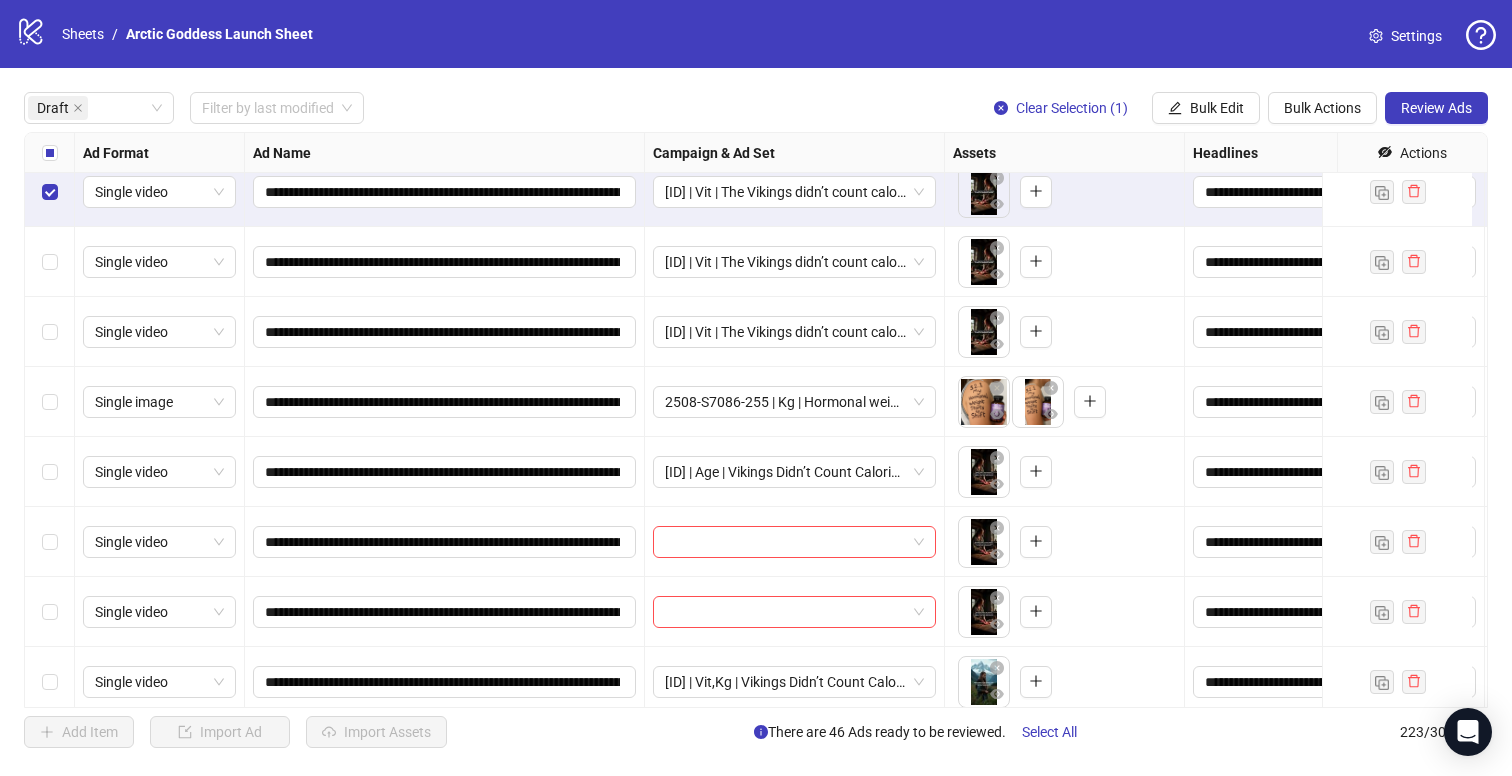 click at bounding box center (50, 192) 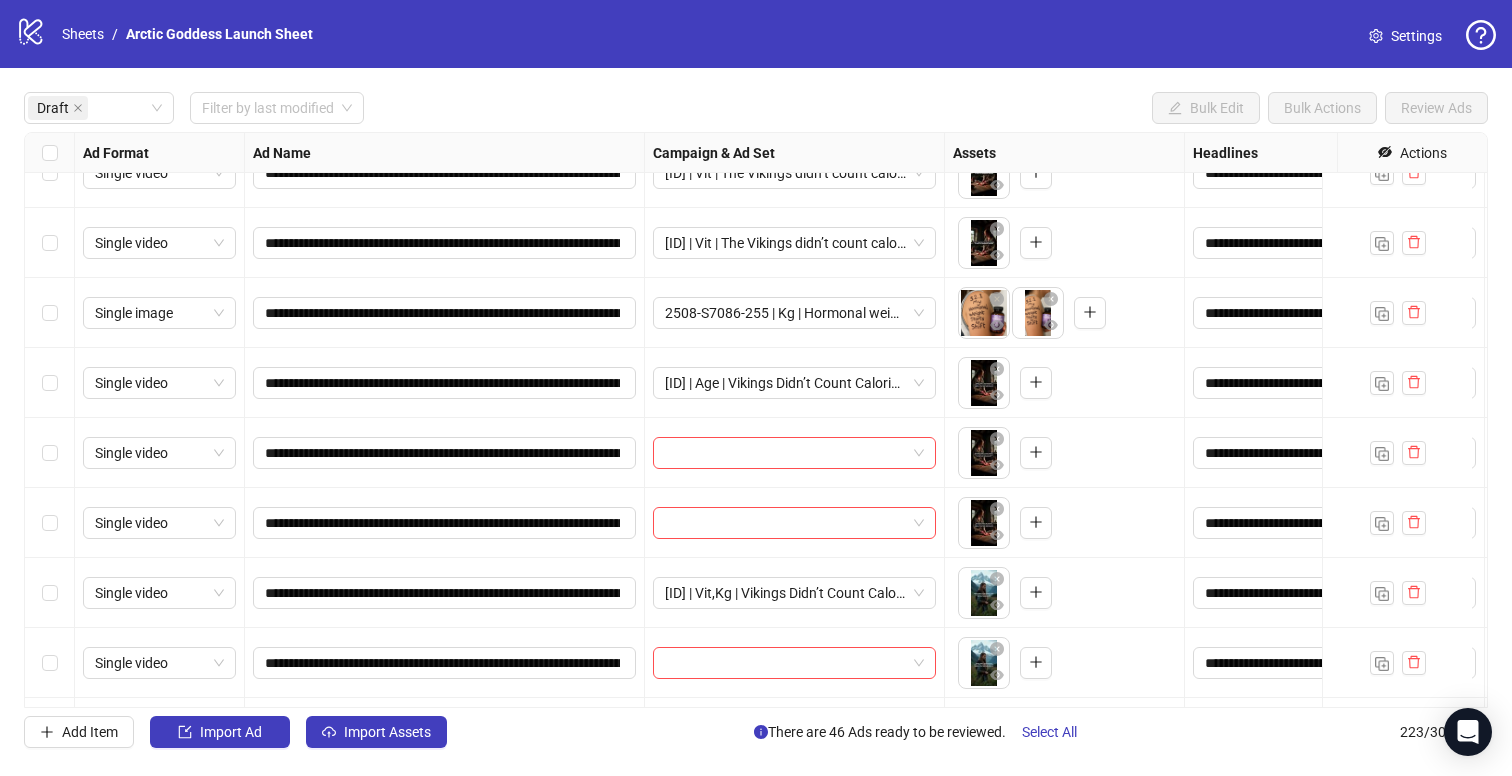 scroll, scrollTop: 2625, scrollLeft: 0, axis: vertical 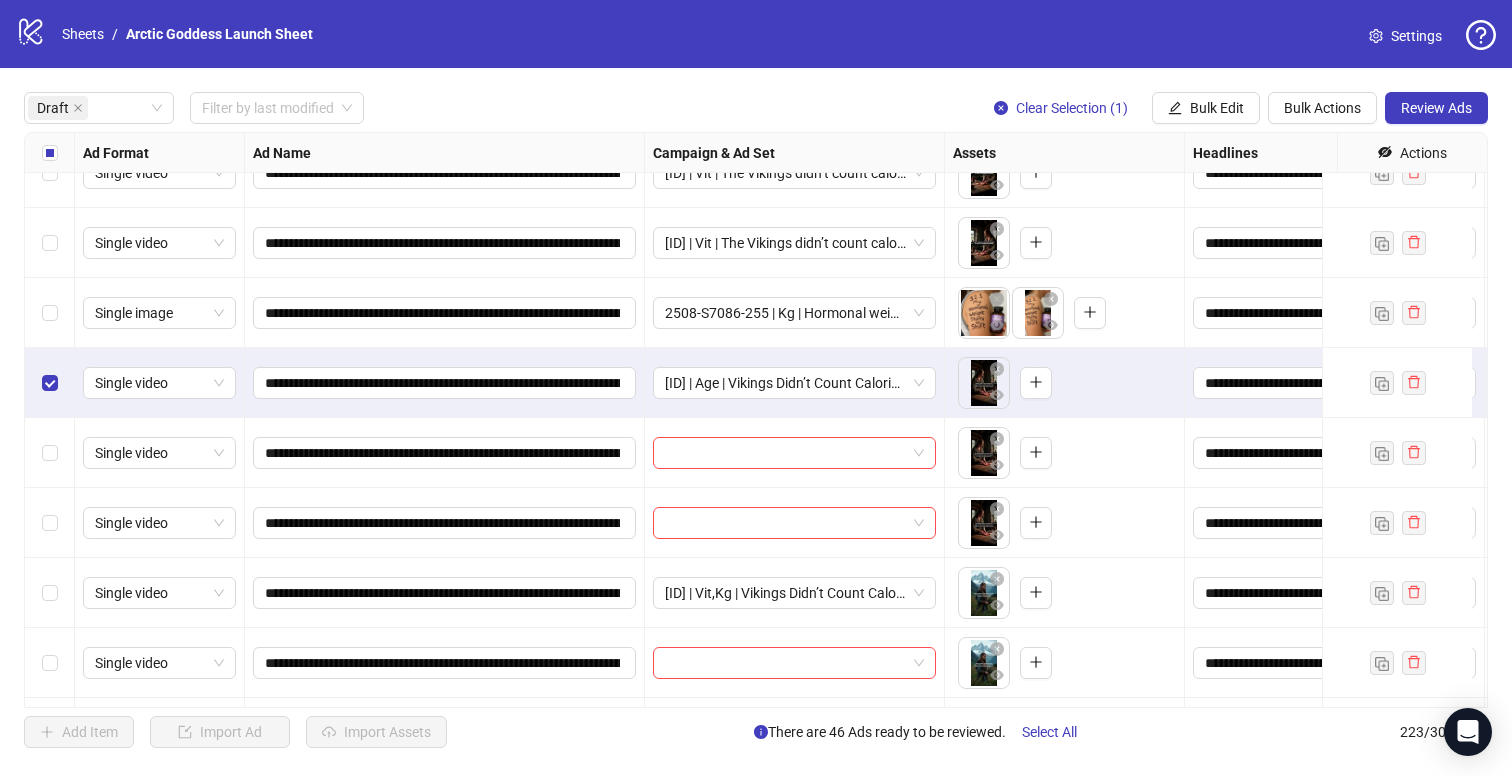 click at bounding box center [50, 453] 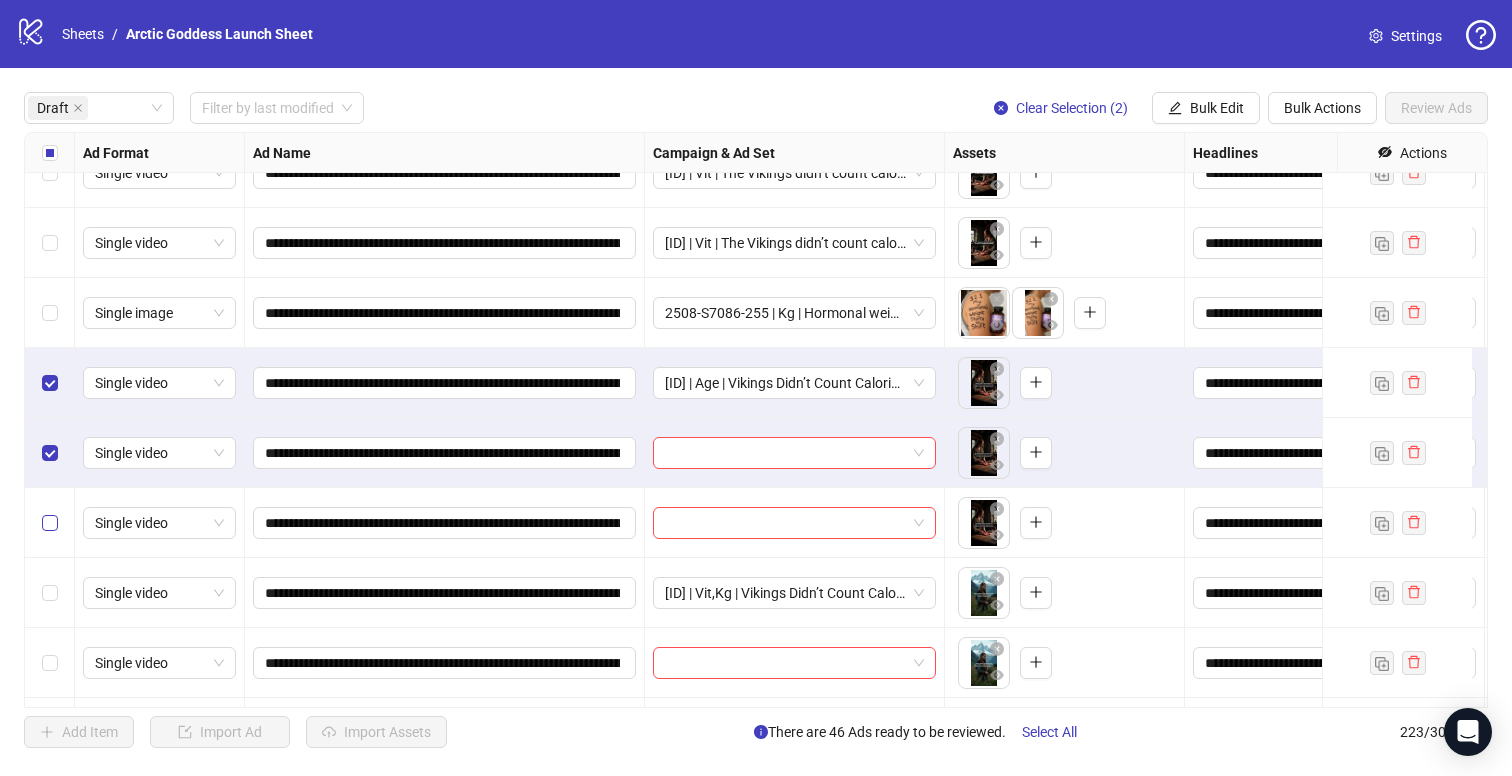 click at bounding box center (50, 523) 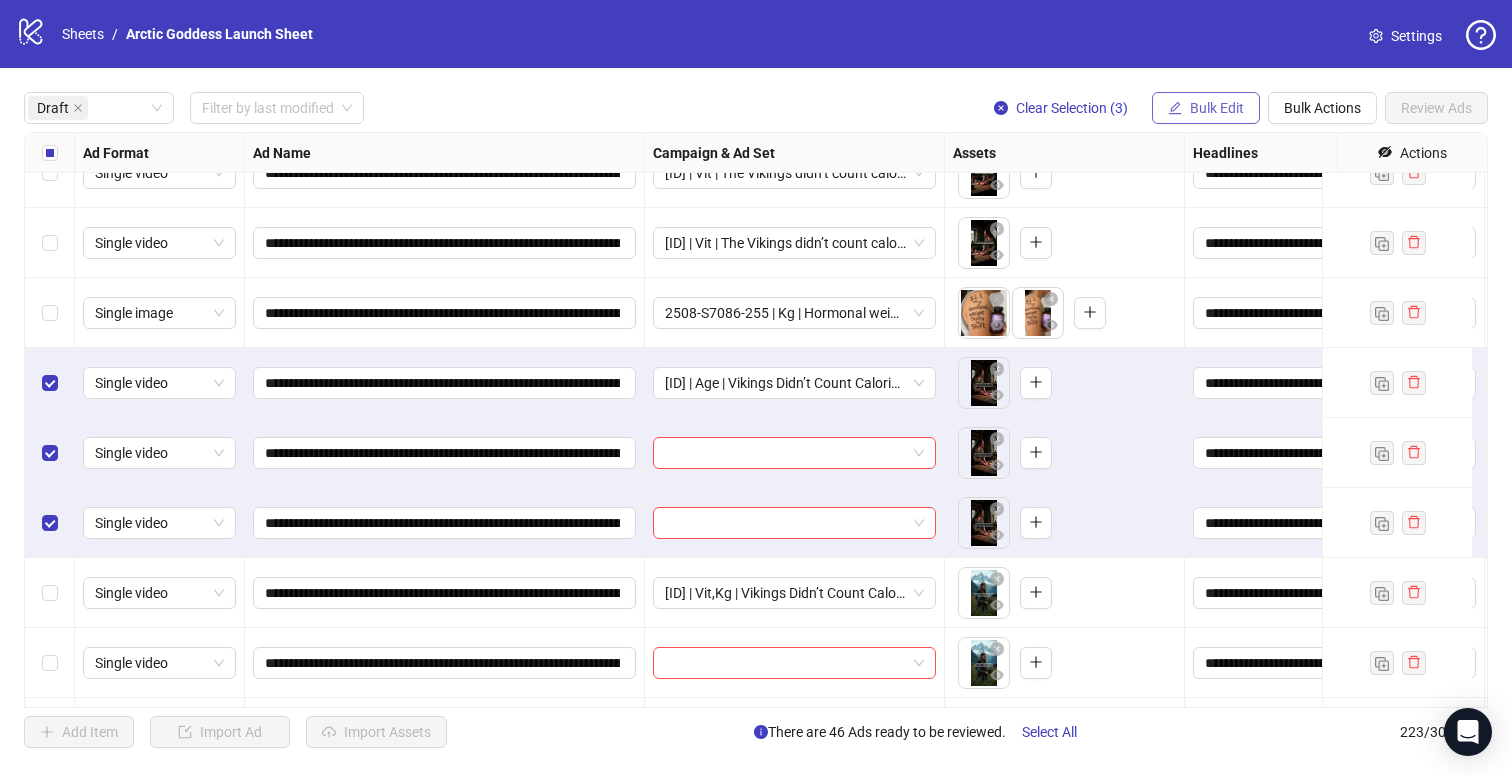 click on "Bulk Edit" at bounding box center [1217, 108] 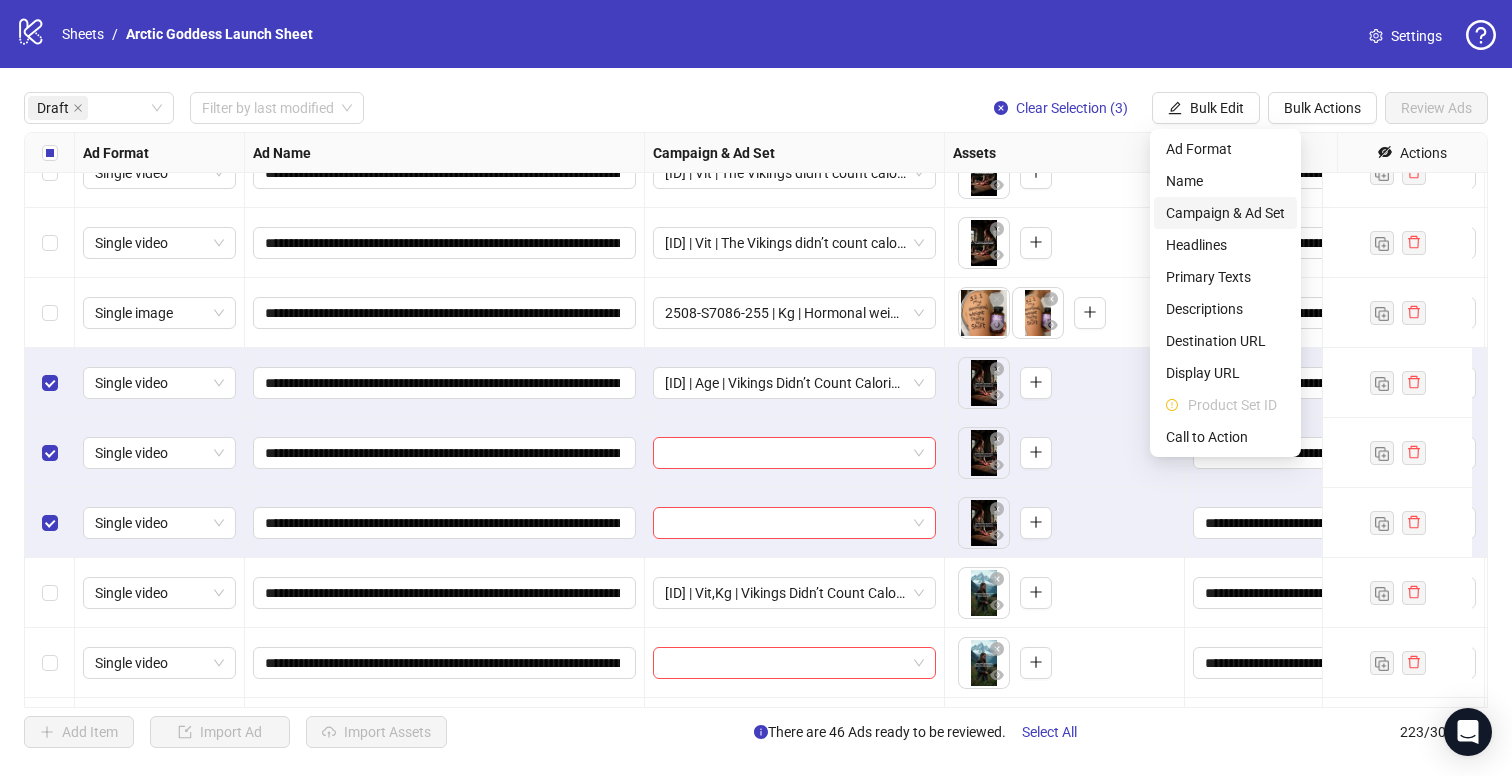 click on "Campaign & Ad Set" at bounding box center [1225, 213] 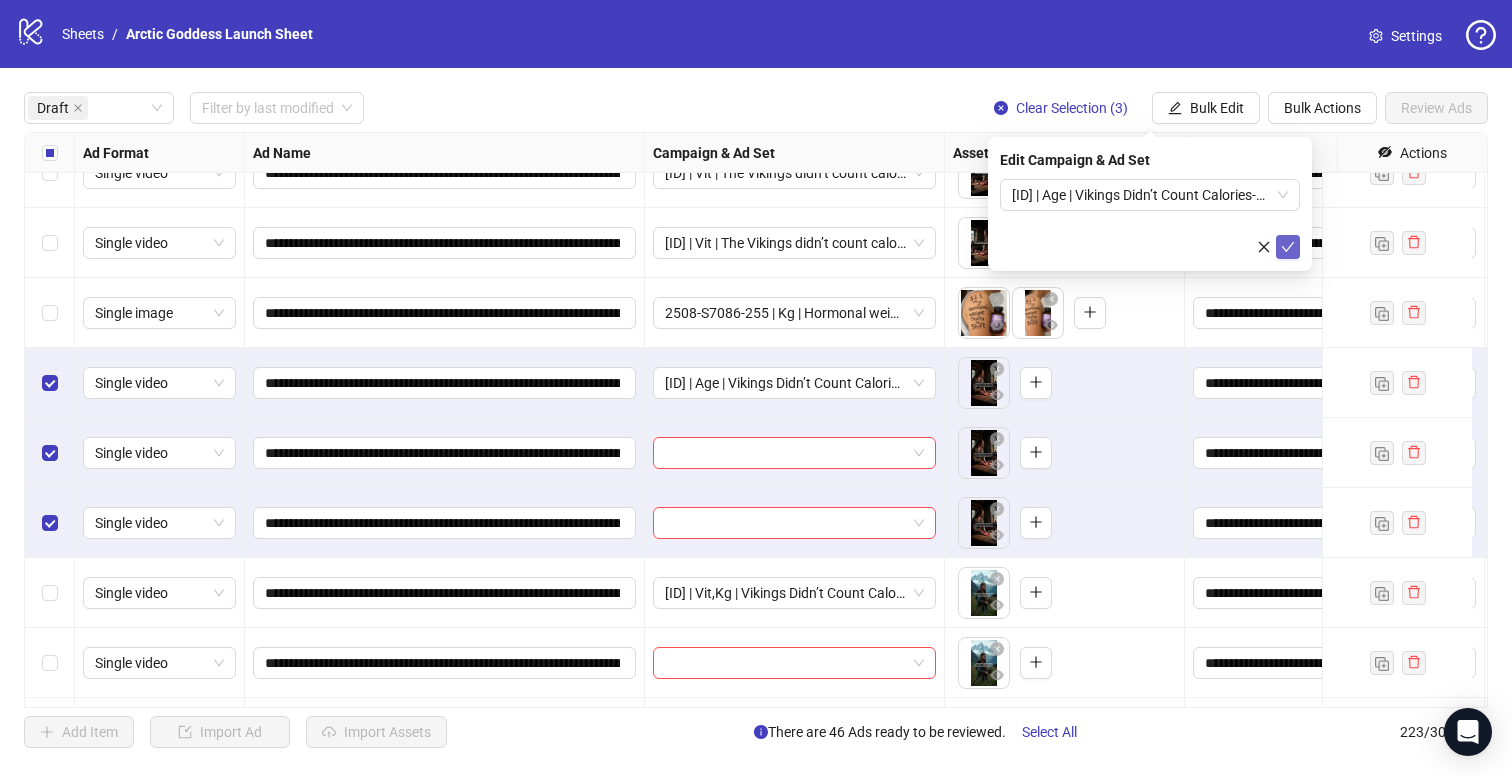 click at bounding box center [1288, 247] 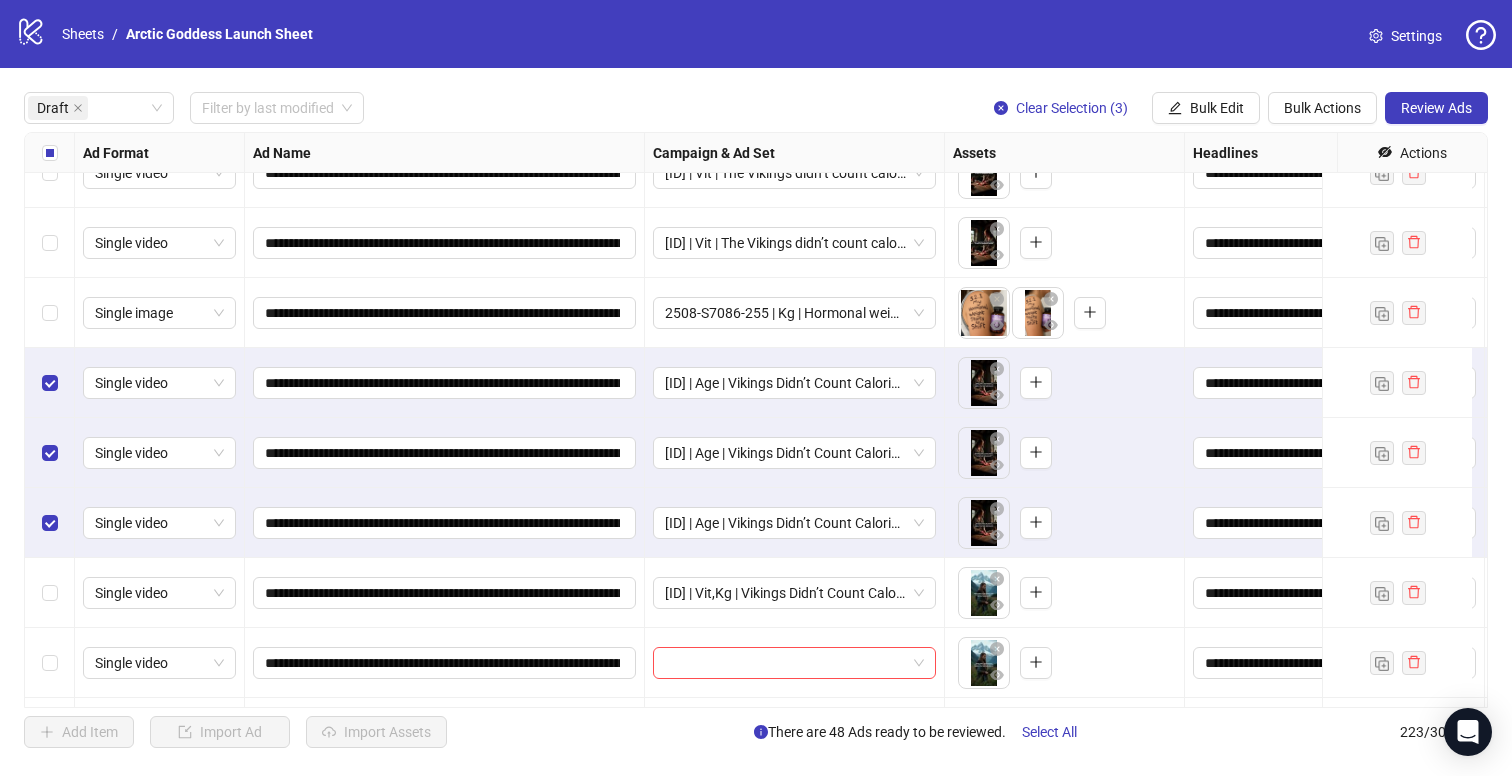 click at bounding box center [50, 523] 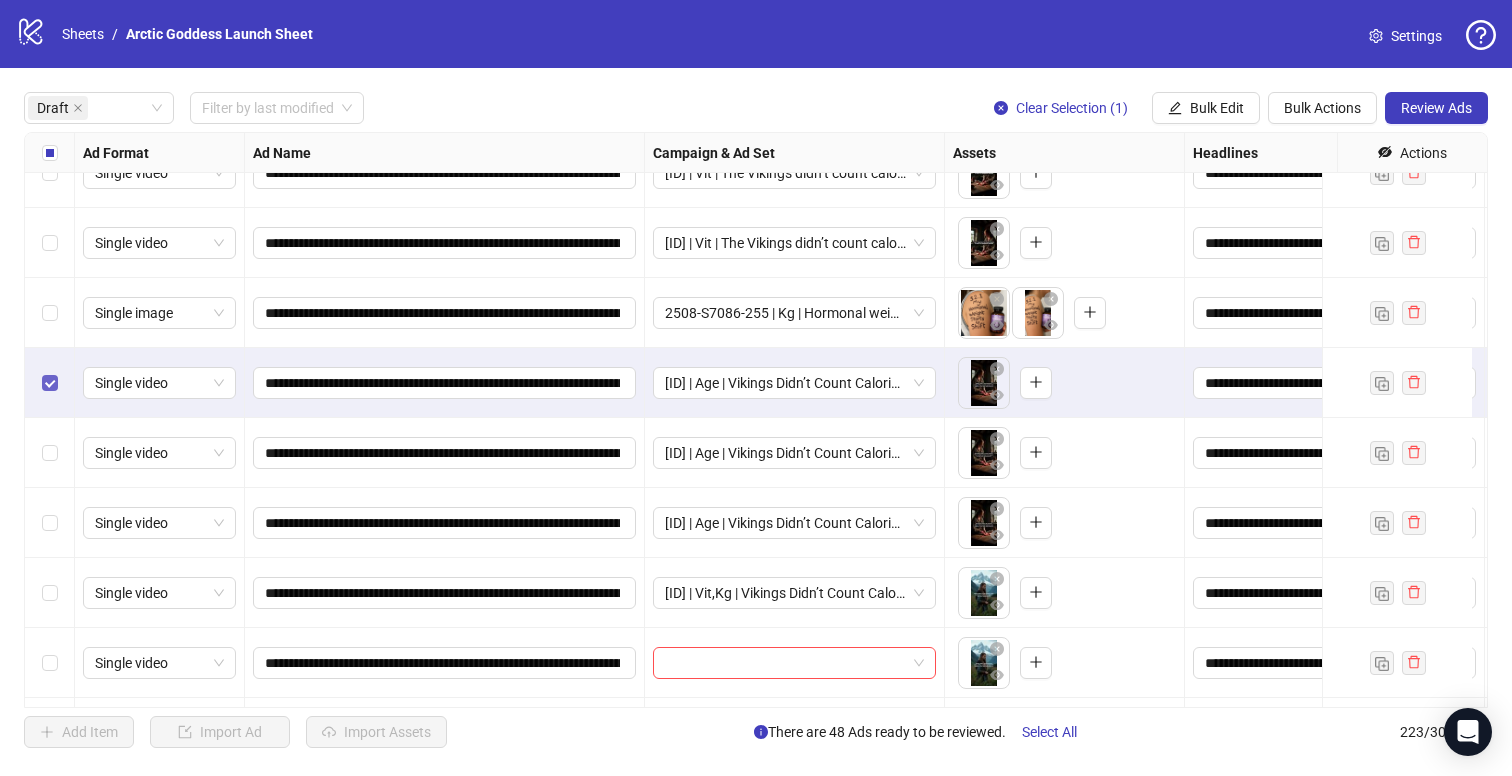 click at bounding box center [50, 383] 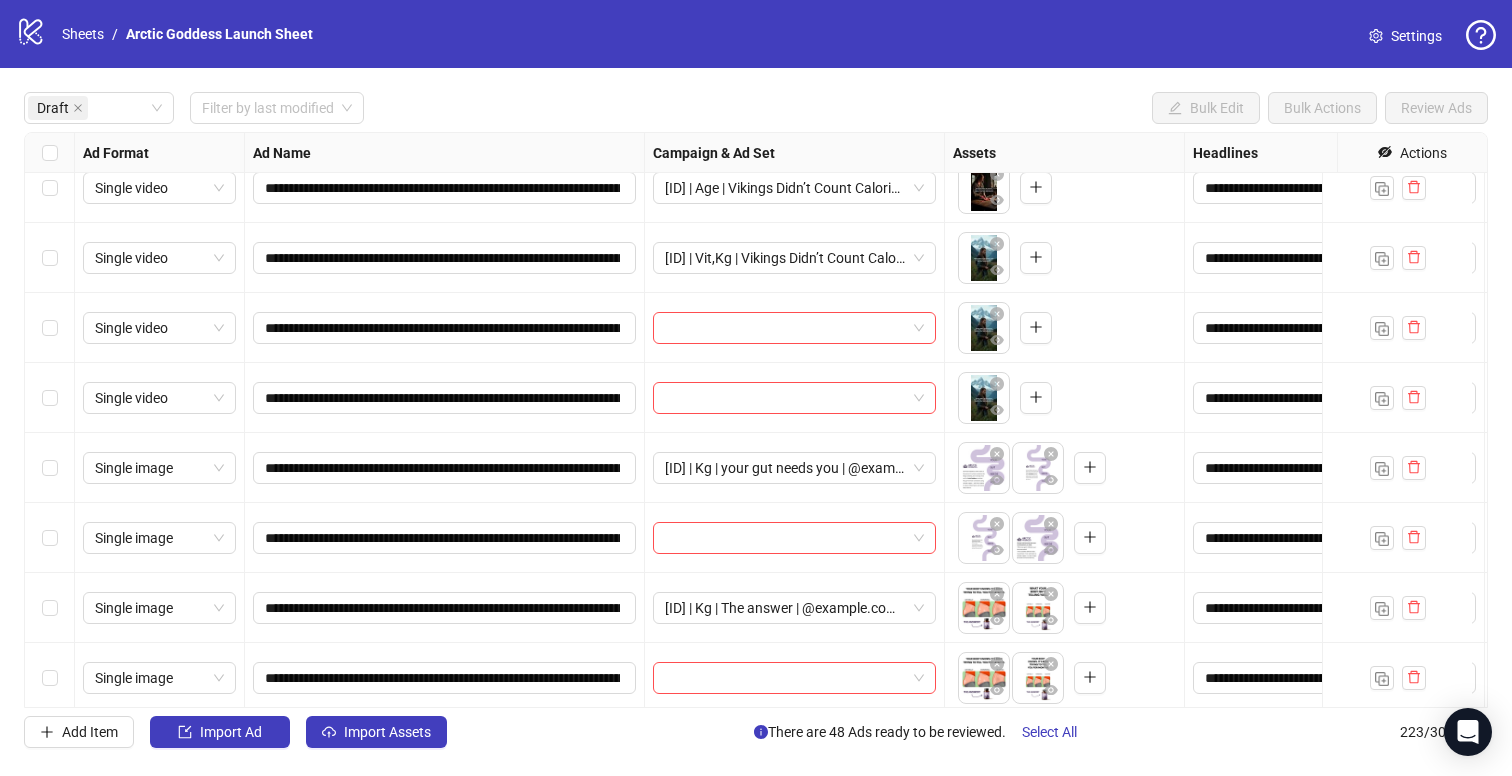 scroll, scrollTop: 3024, scrollLeft: 0, axis: vertical 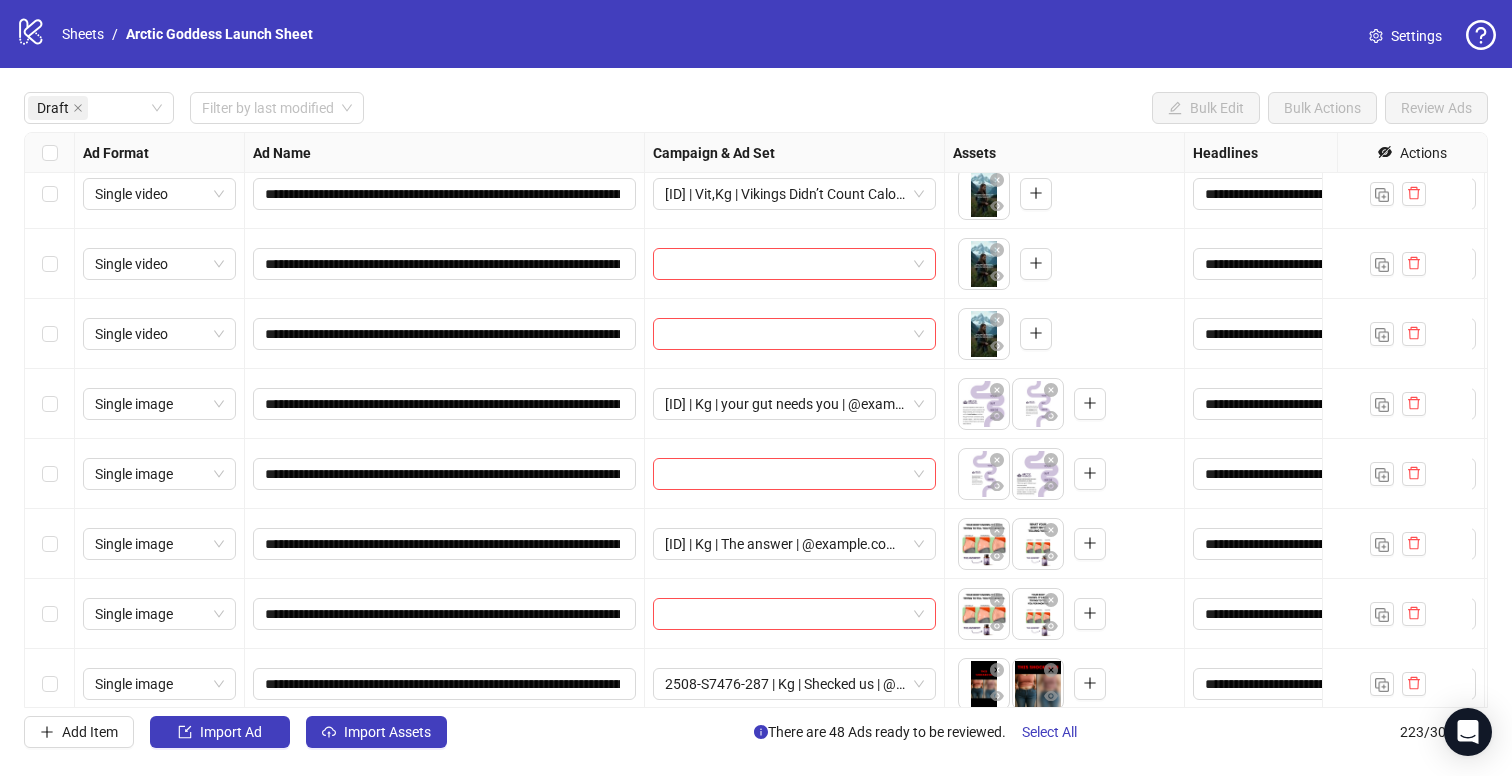 click at bounding box center [50, 194] 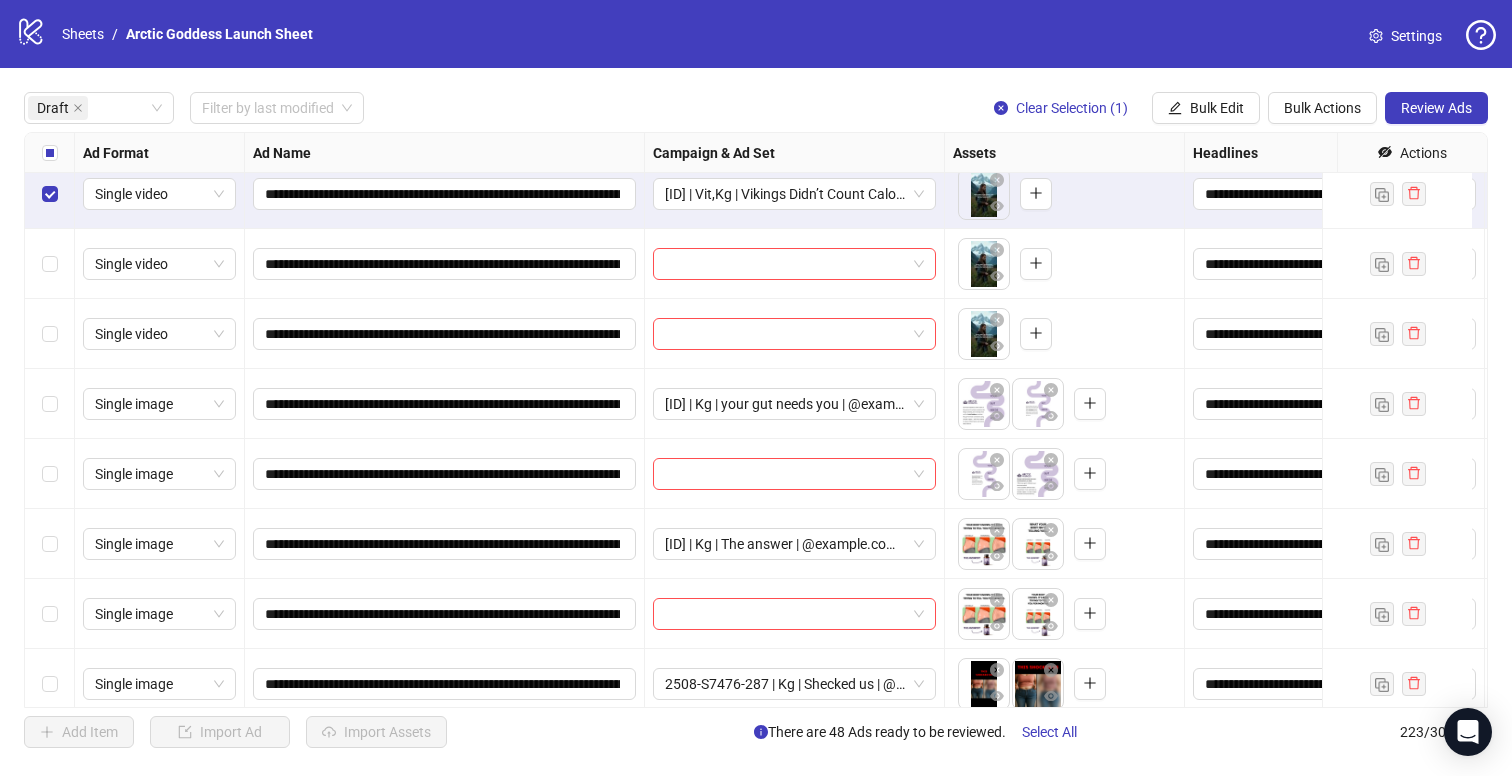 click at bounding box center [50, 264] 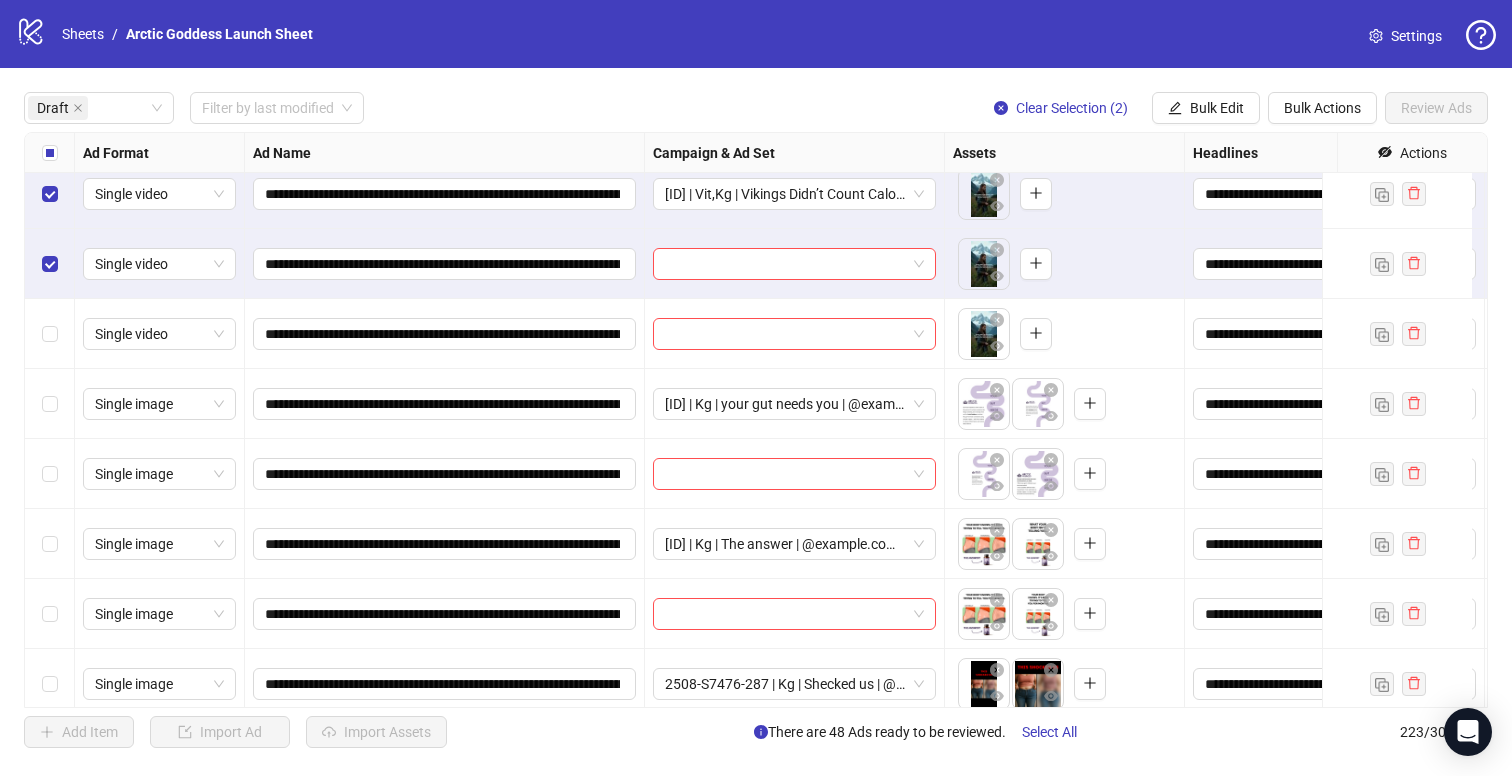 click at bounding box center (50, 334) 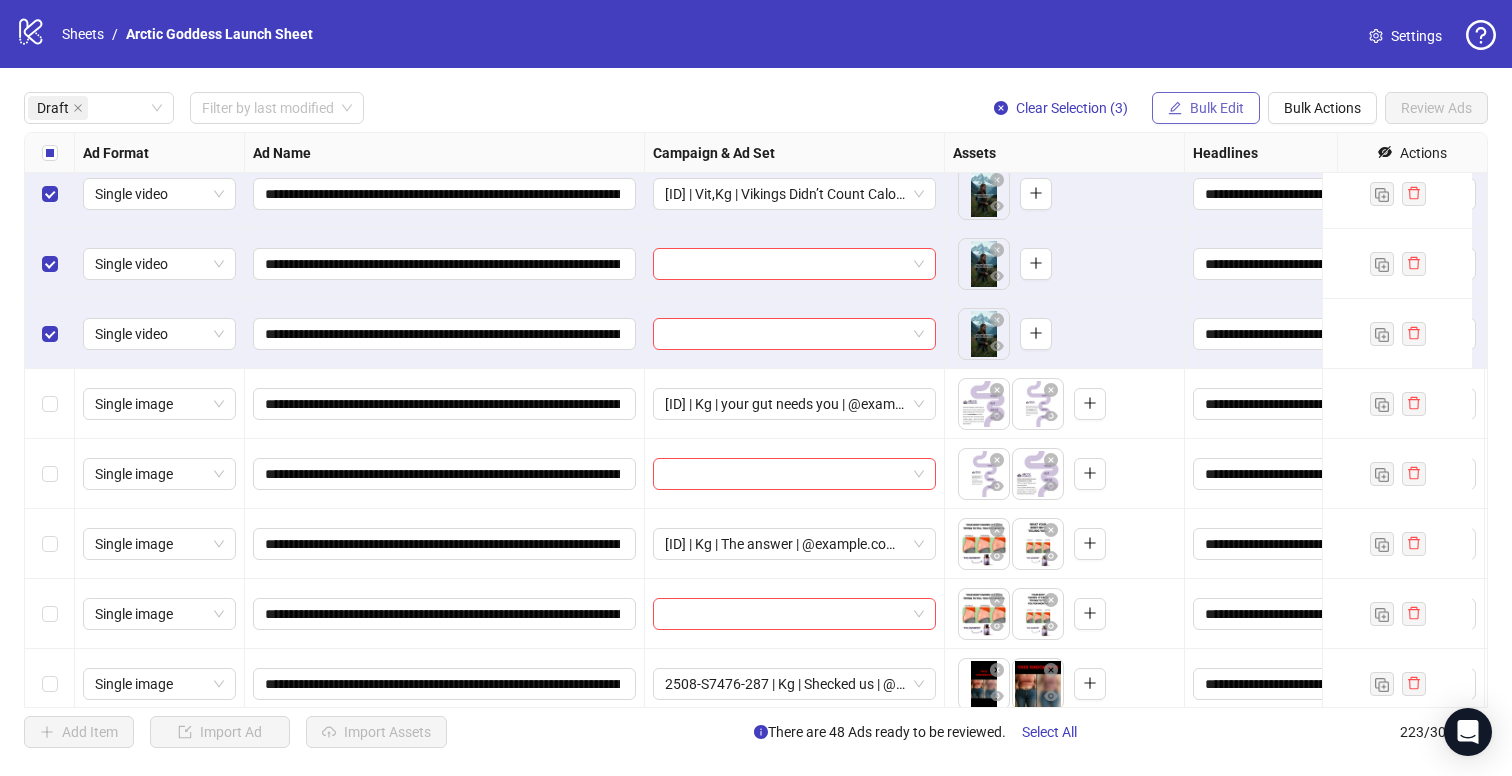 click on "Bulk Edit" at bounding box center [1217, 108] 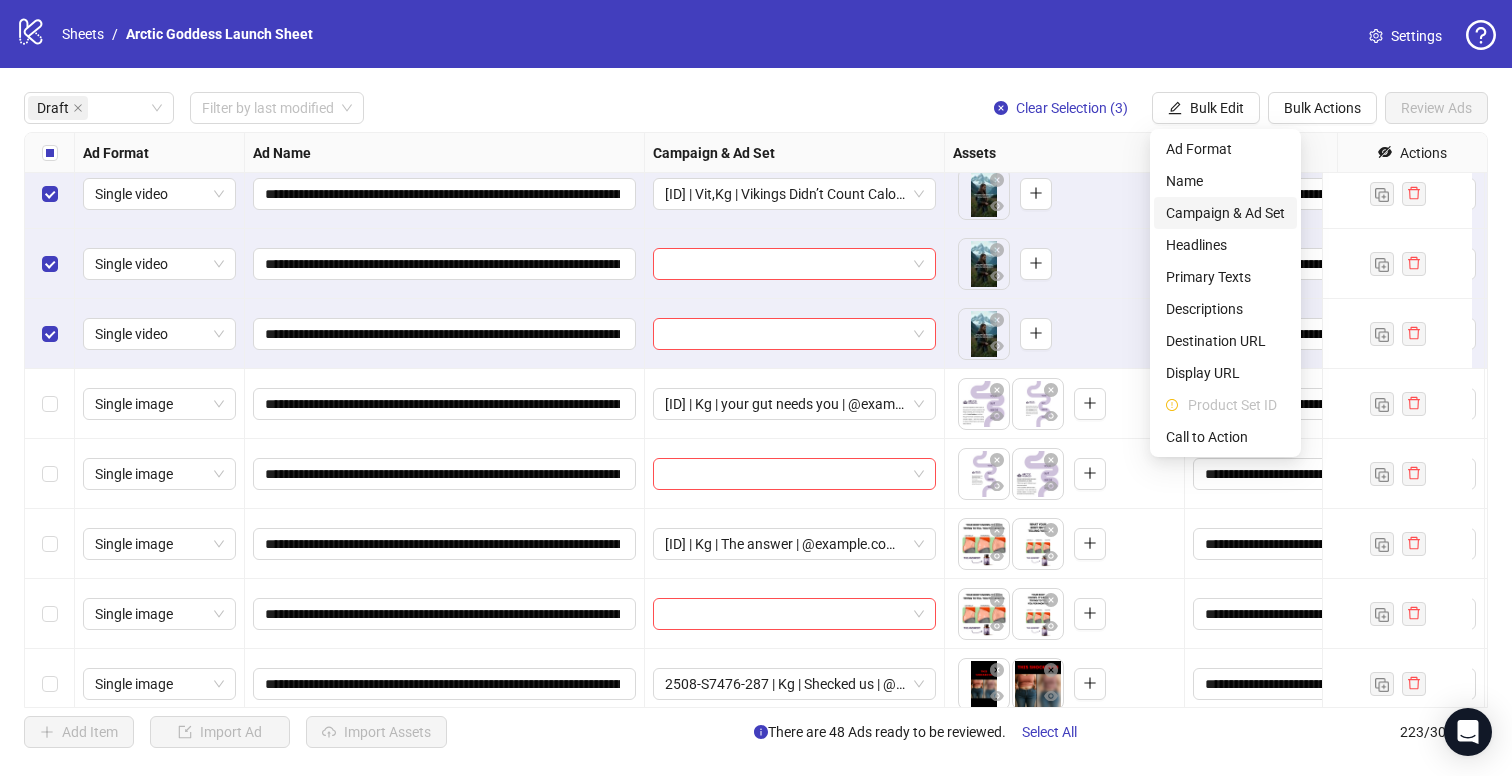 click on "Campaign & Ad Set" at bounding box center [1225, 213] 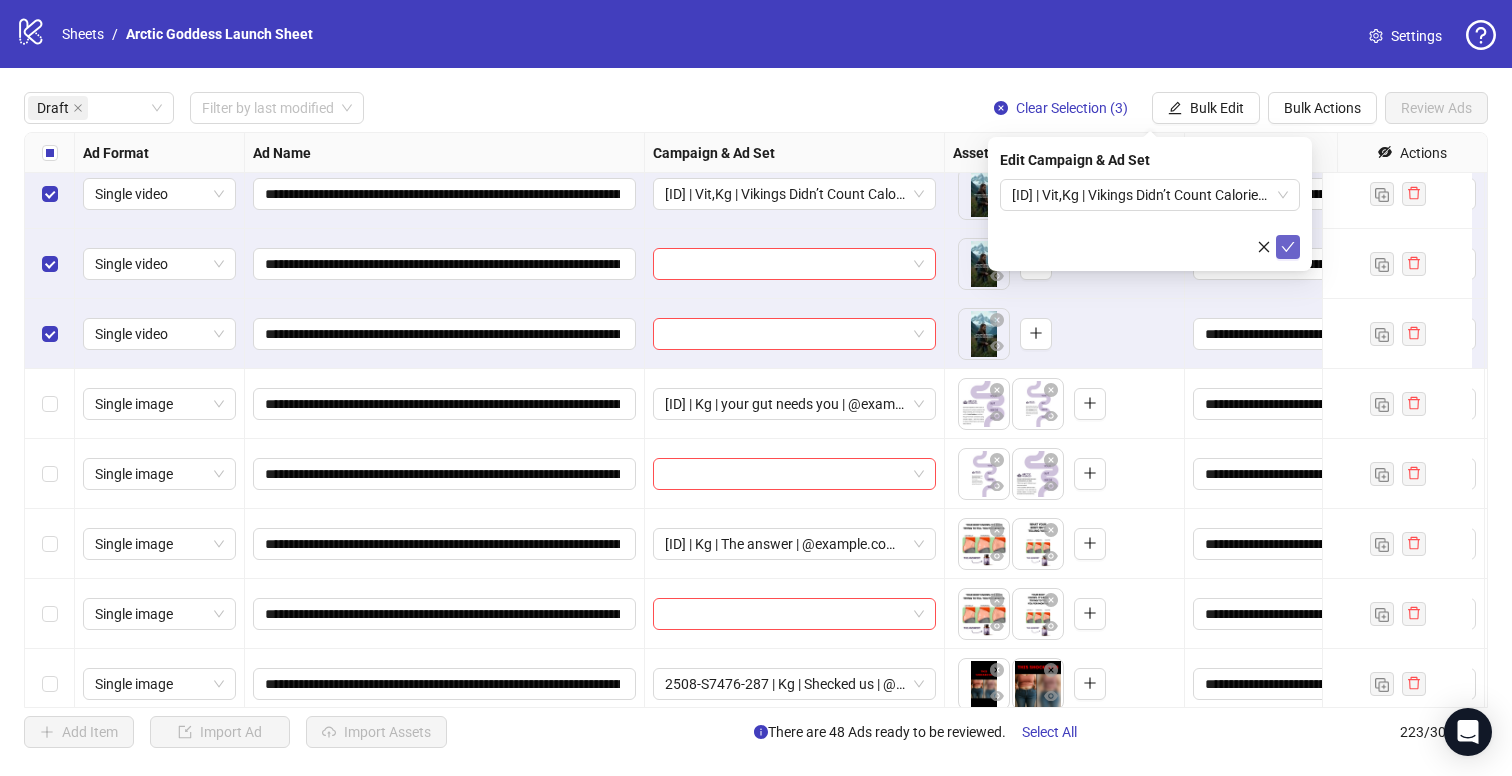 click at bounding box center [1288, 247] 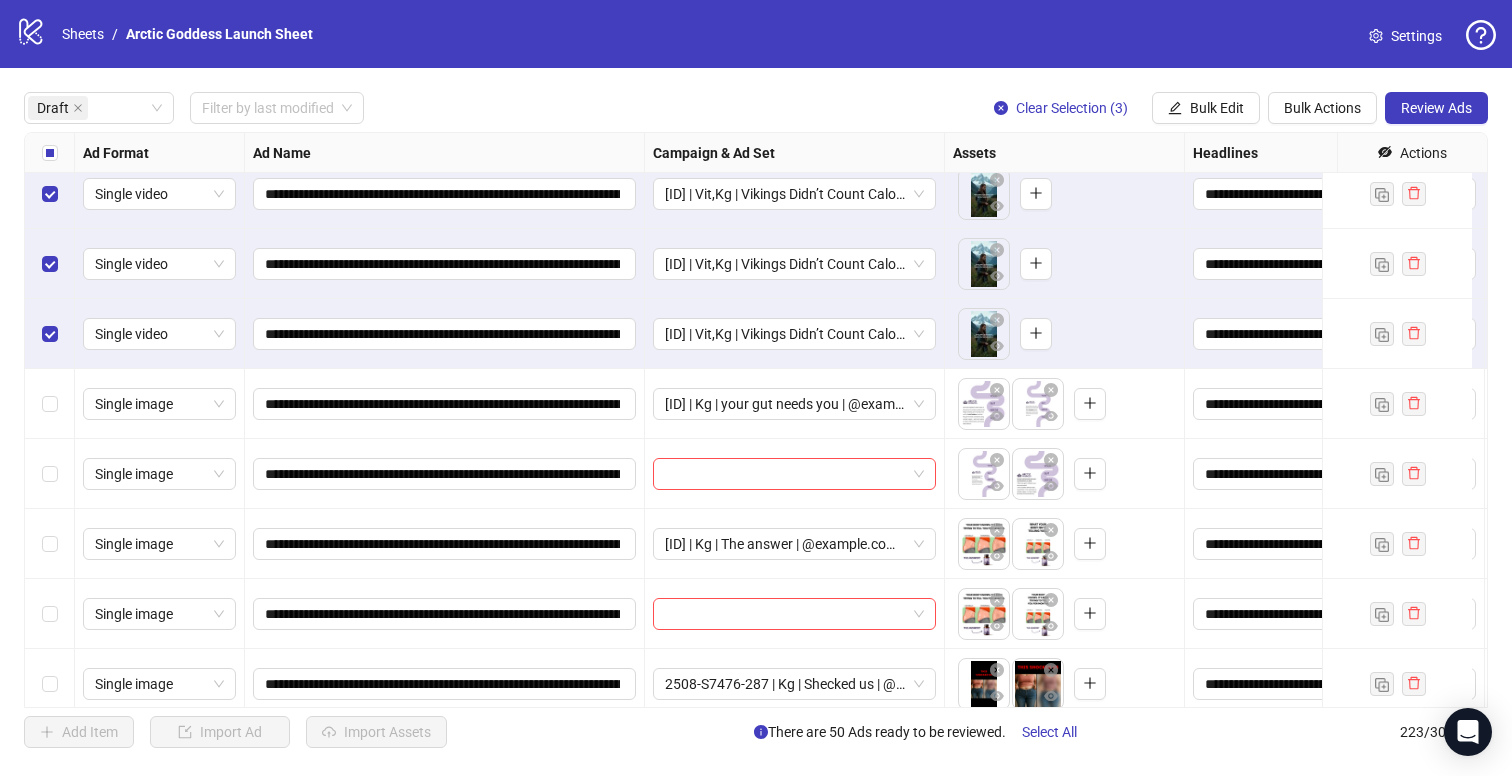 click at bounding box center (50, 334) 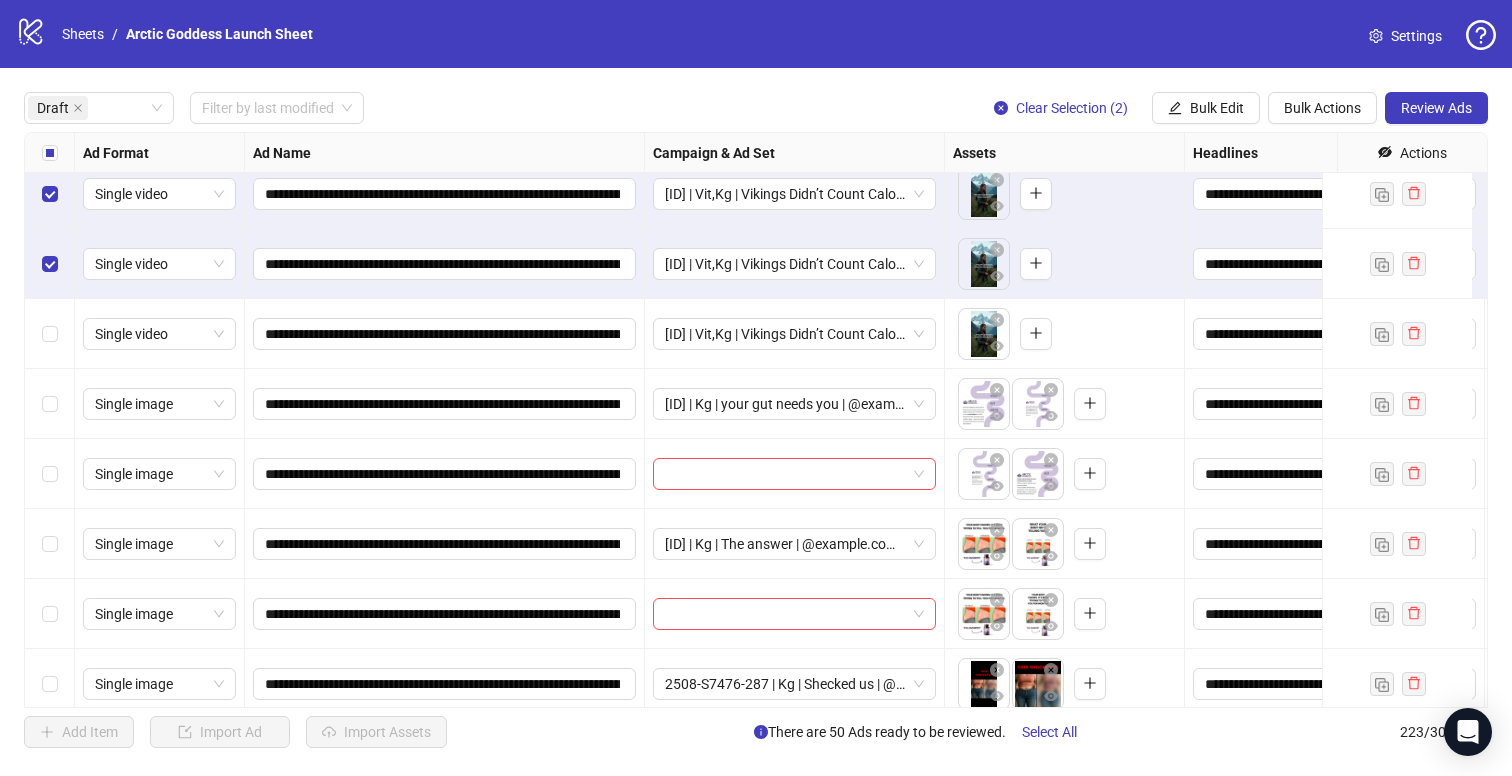 click at bounding box center [50, 194] 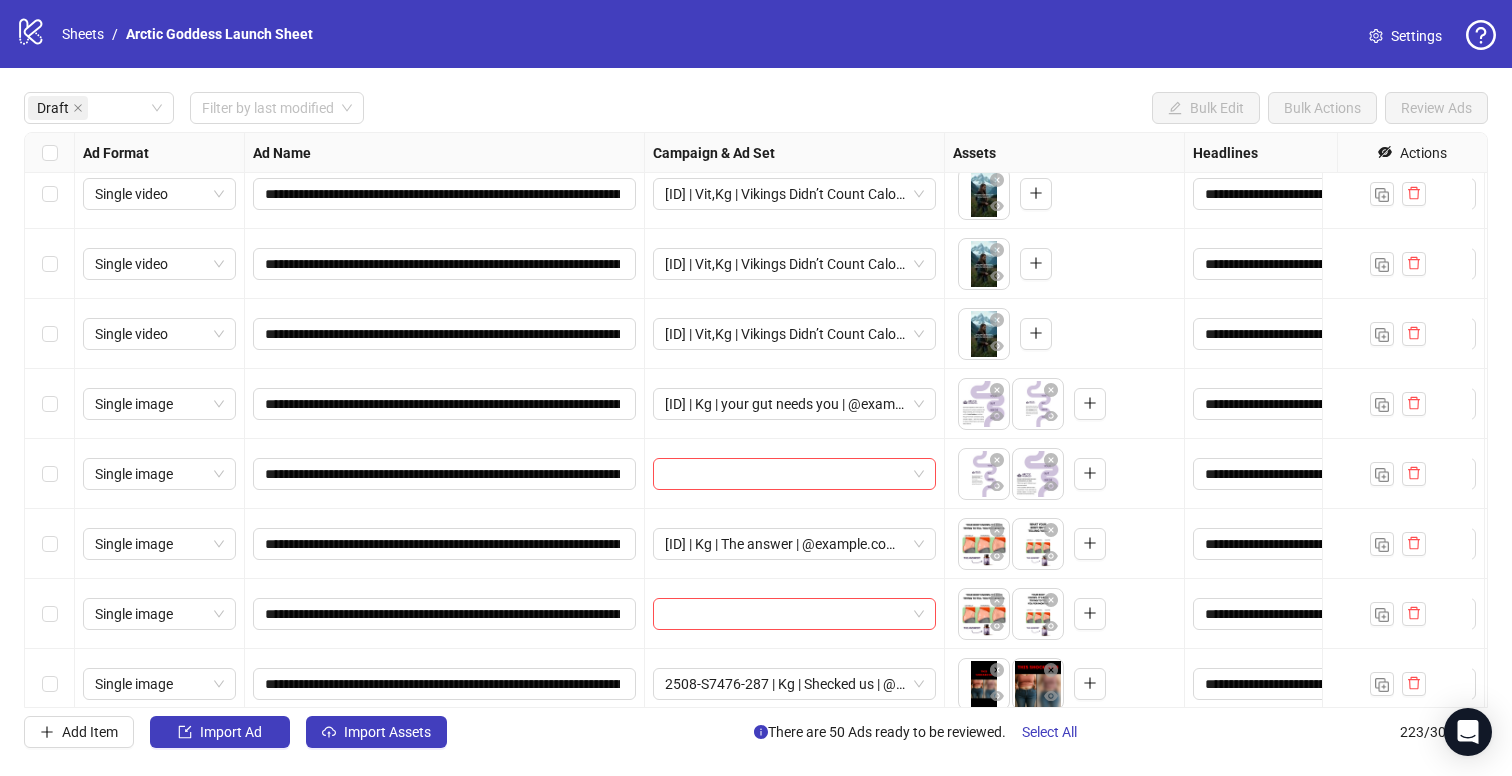scroll, scrollTop: 3040, scrollLeft: 0, axis: vertical 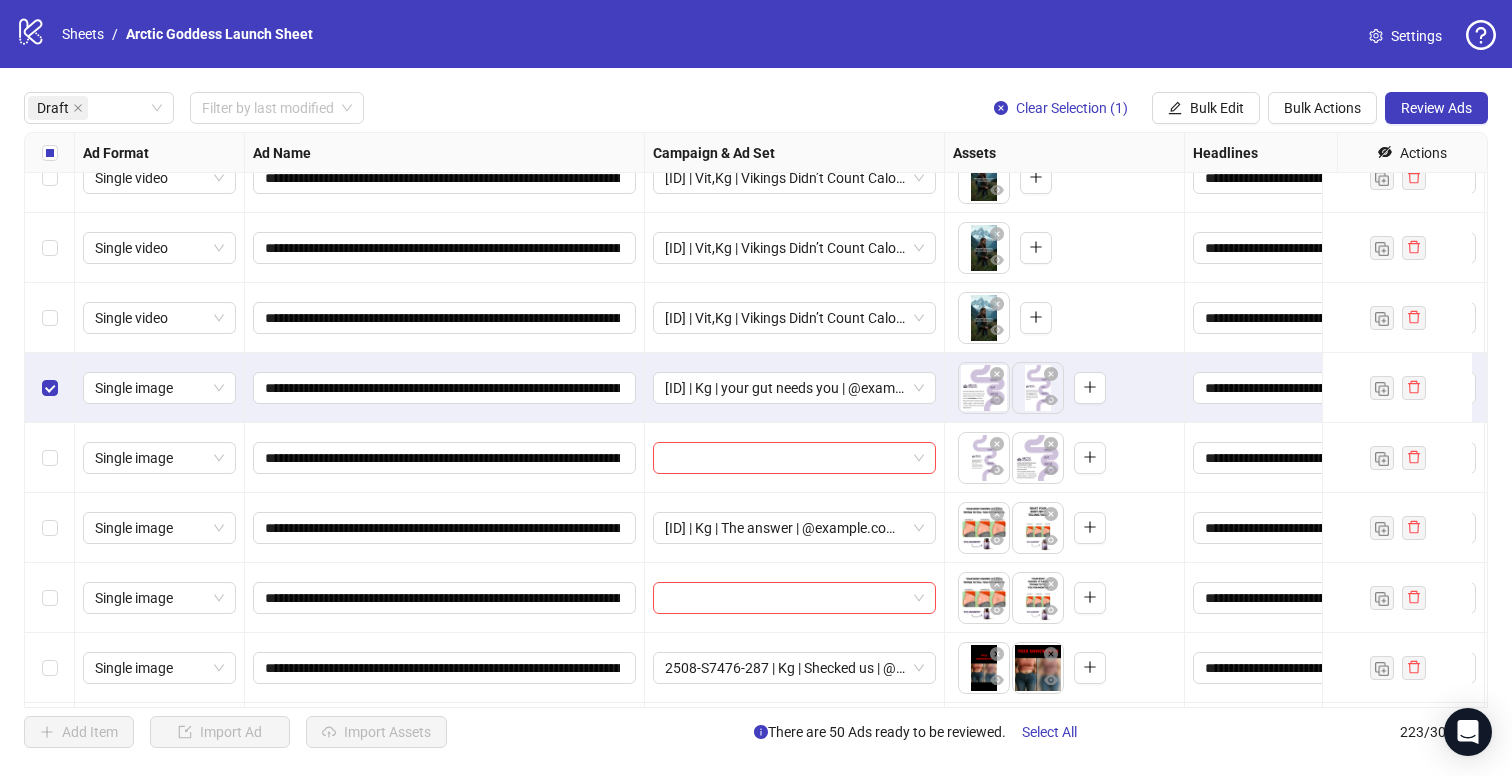 click at bounding box center [50, 458] 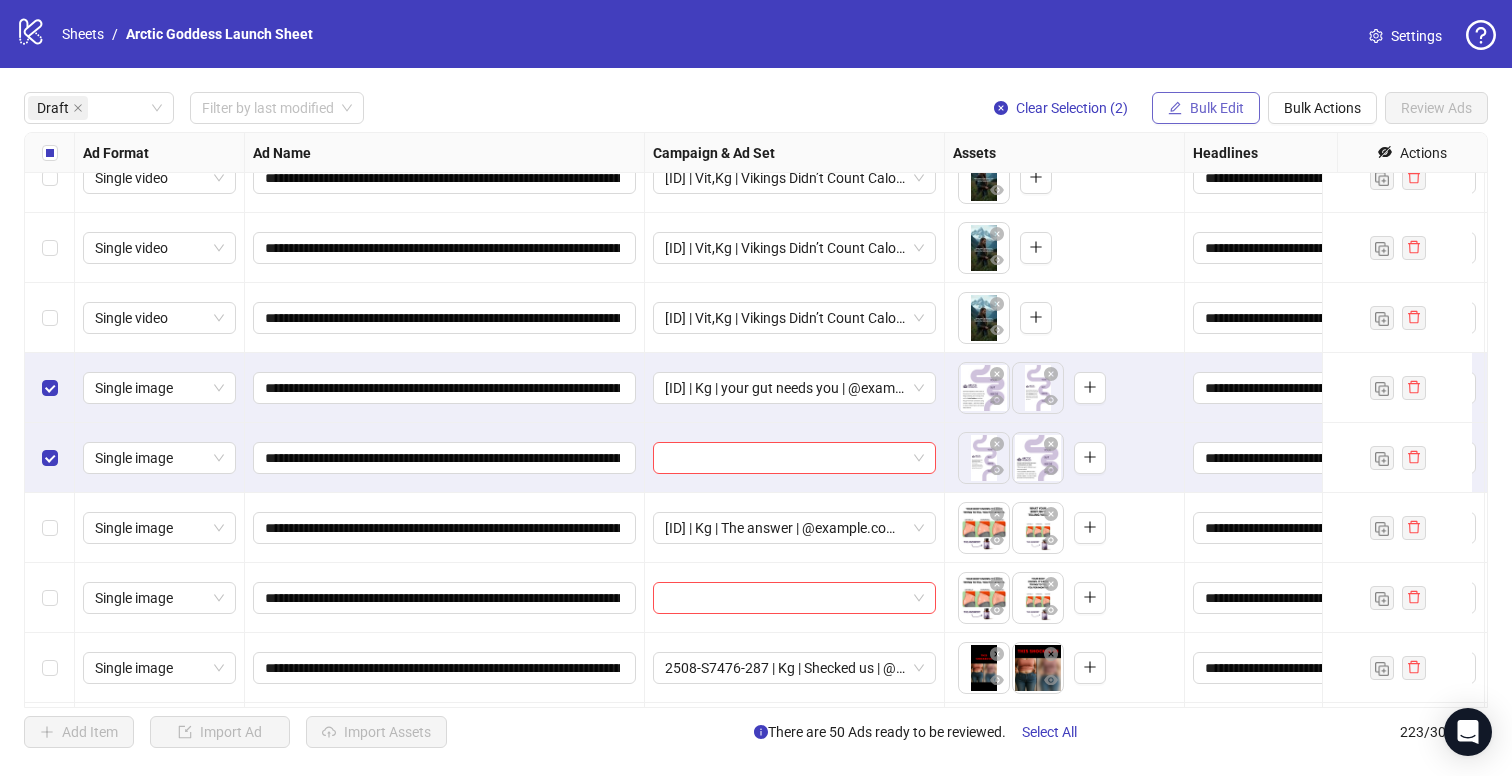 click on "Bulk Edit" at bounding box center [1217, 108] 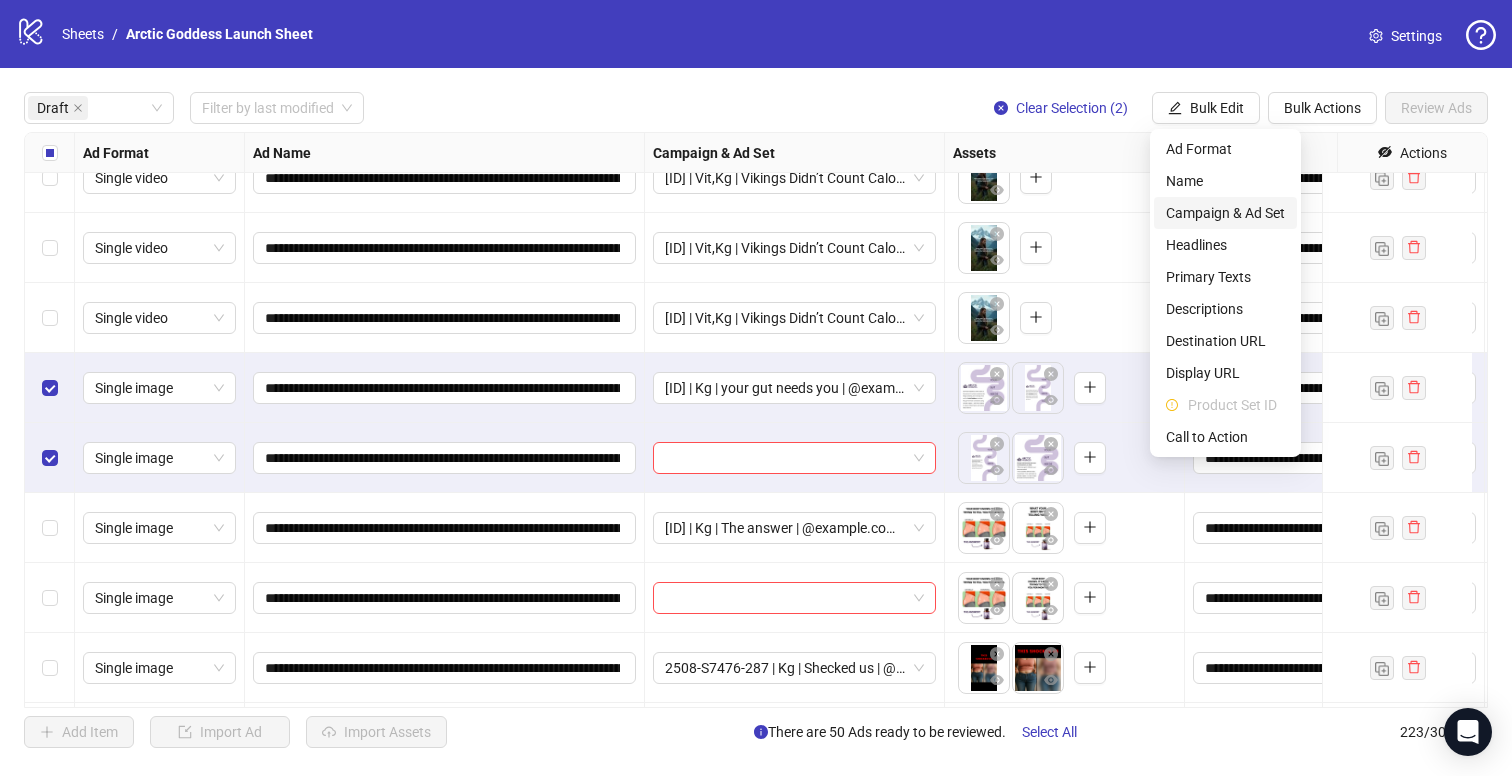 click on "Campaign & Ad Set" at bounding box center (1225, 213) 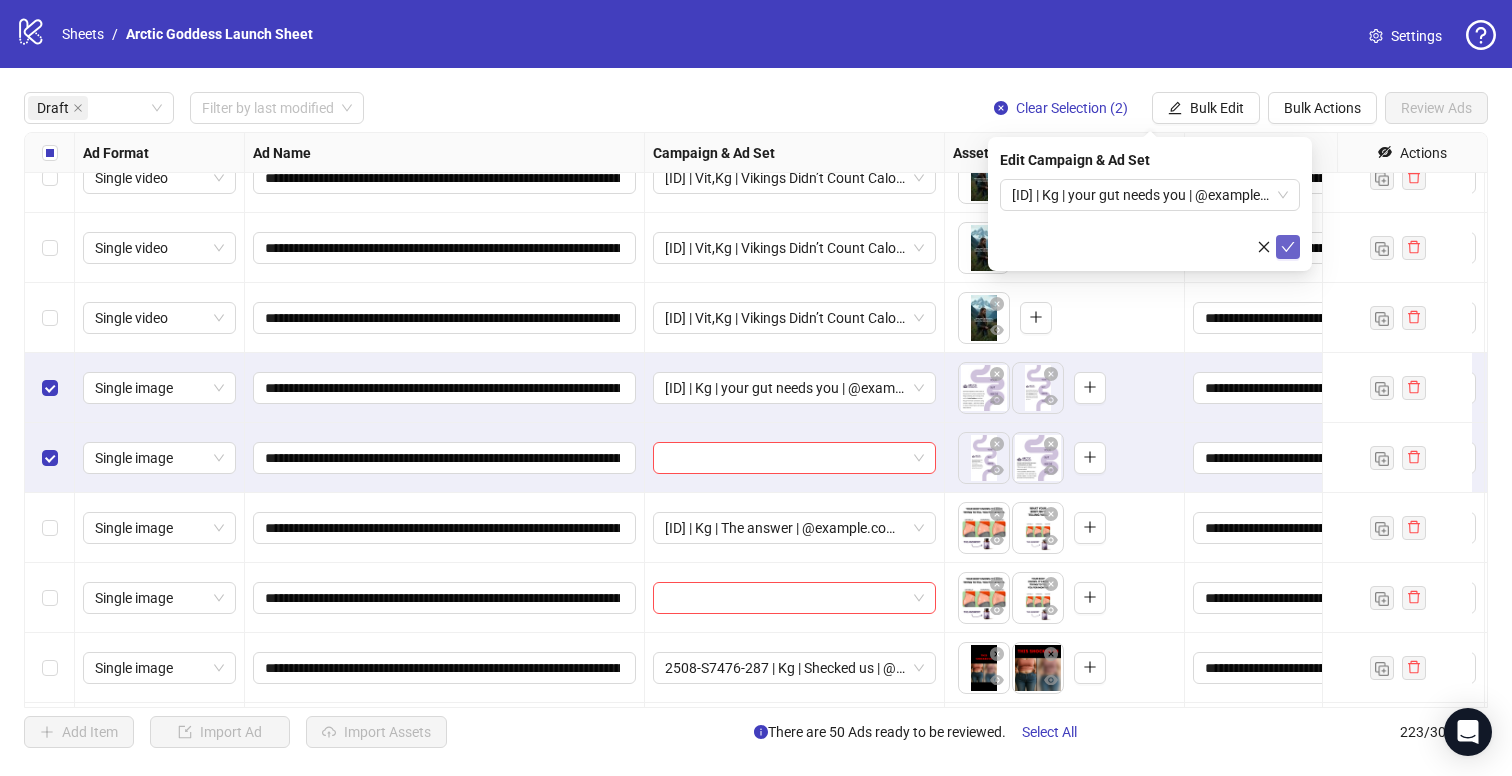 click 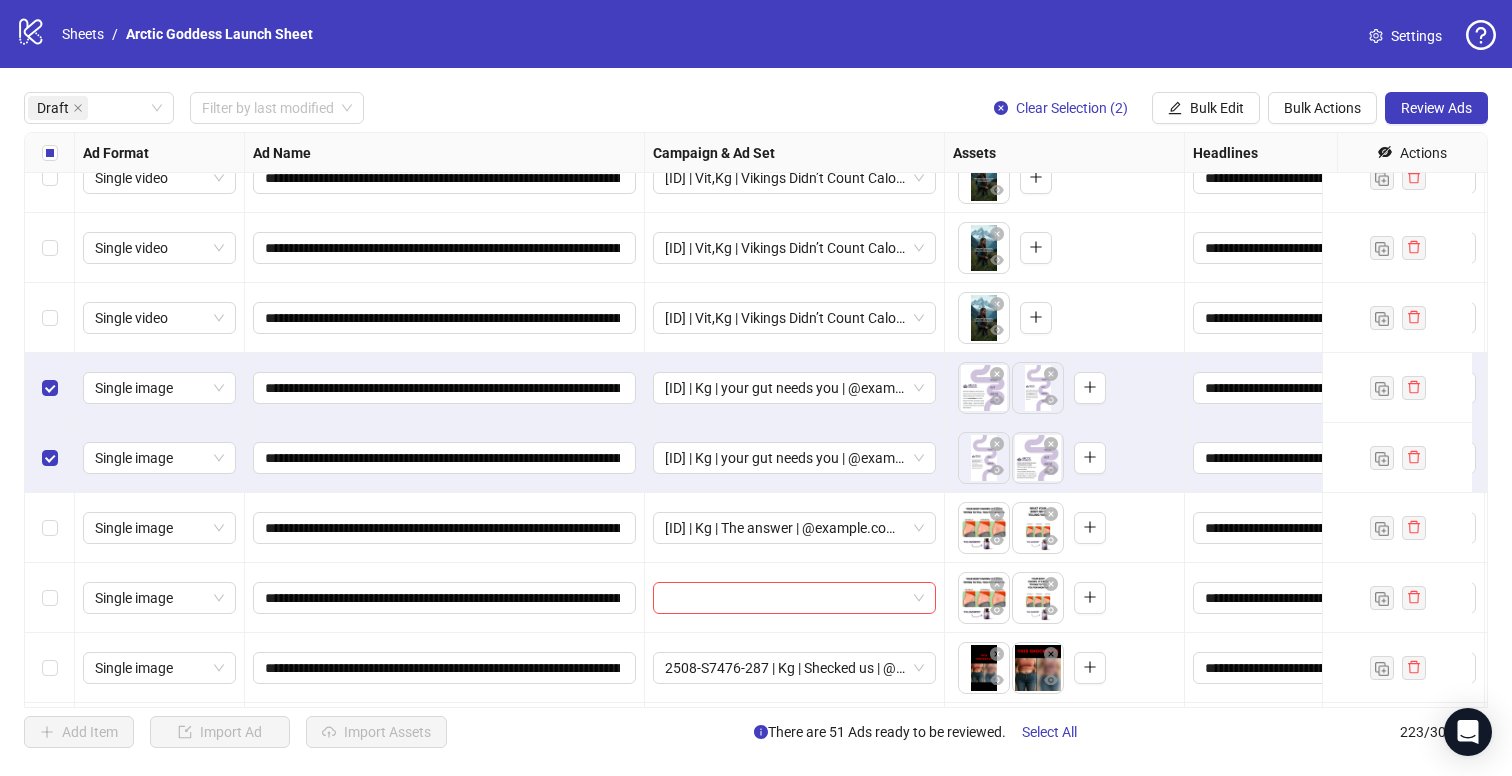 click at bounding box center [50, 458] 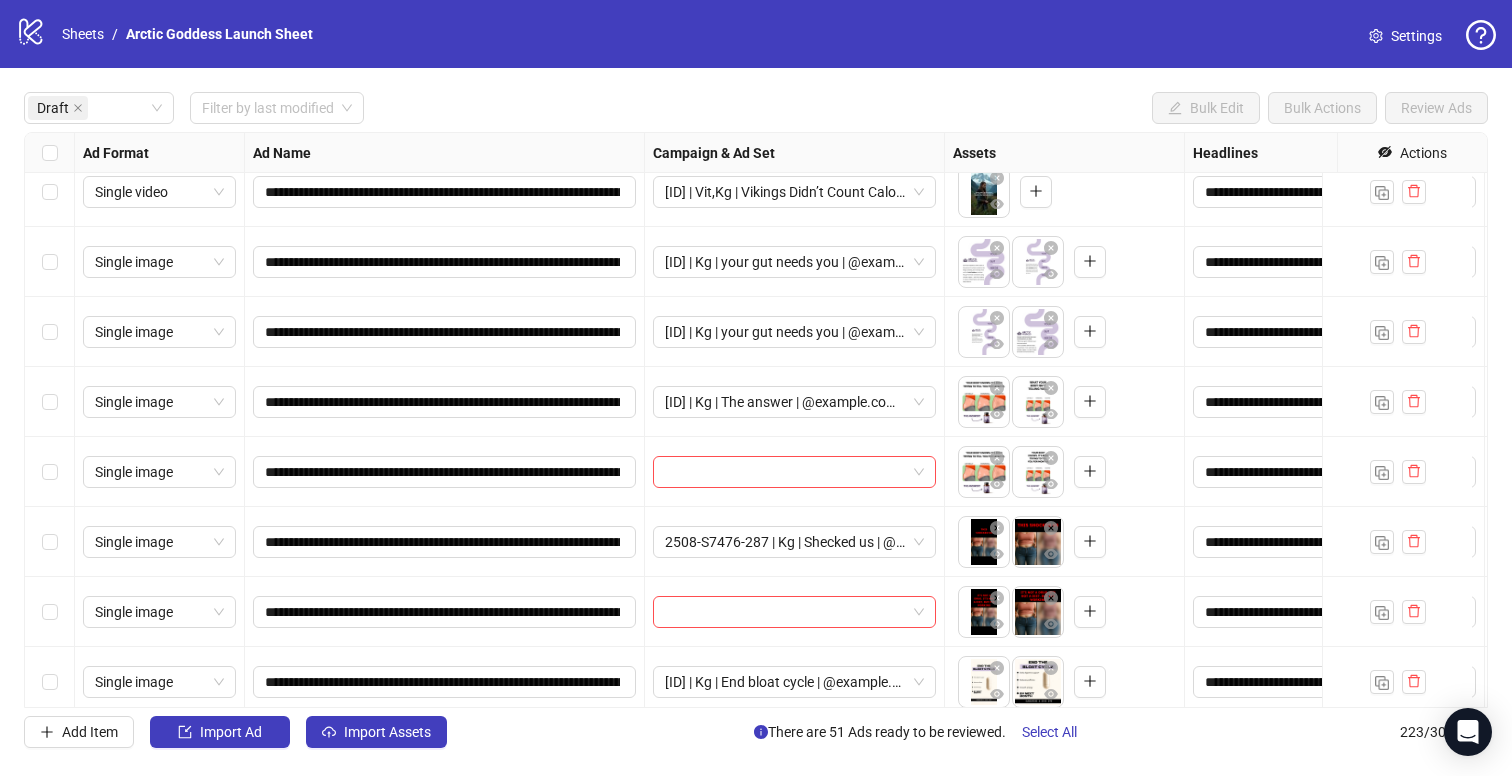 scroll, scrollTop: 3224, scrollLeft: 0, axis: vertical 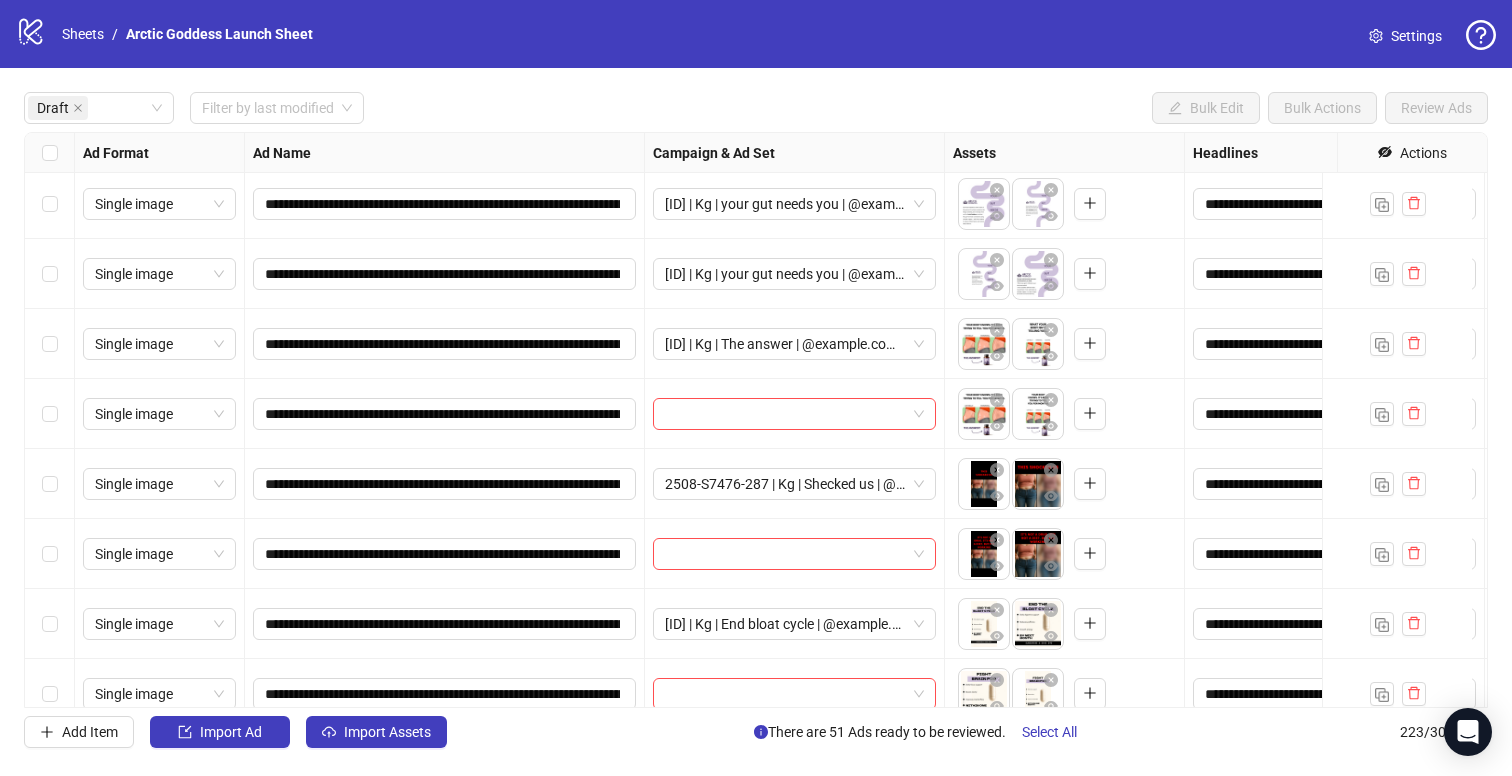 click at bounding box center (50, 344) 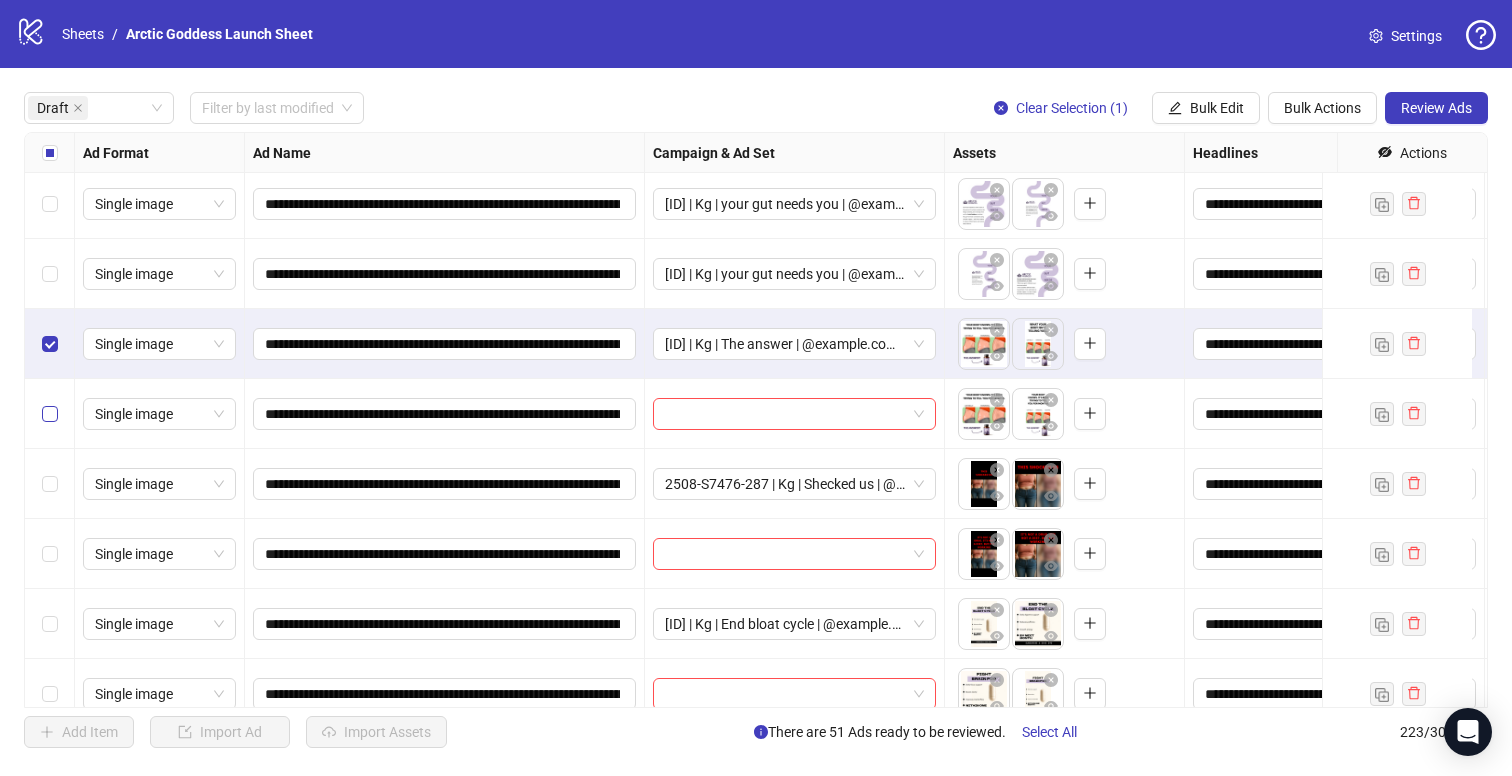 click at bounding box center (50, 414) 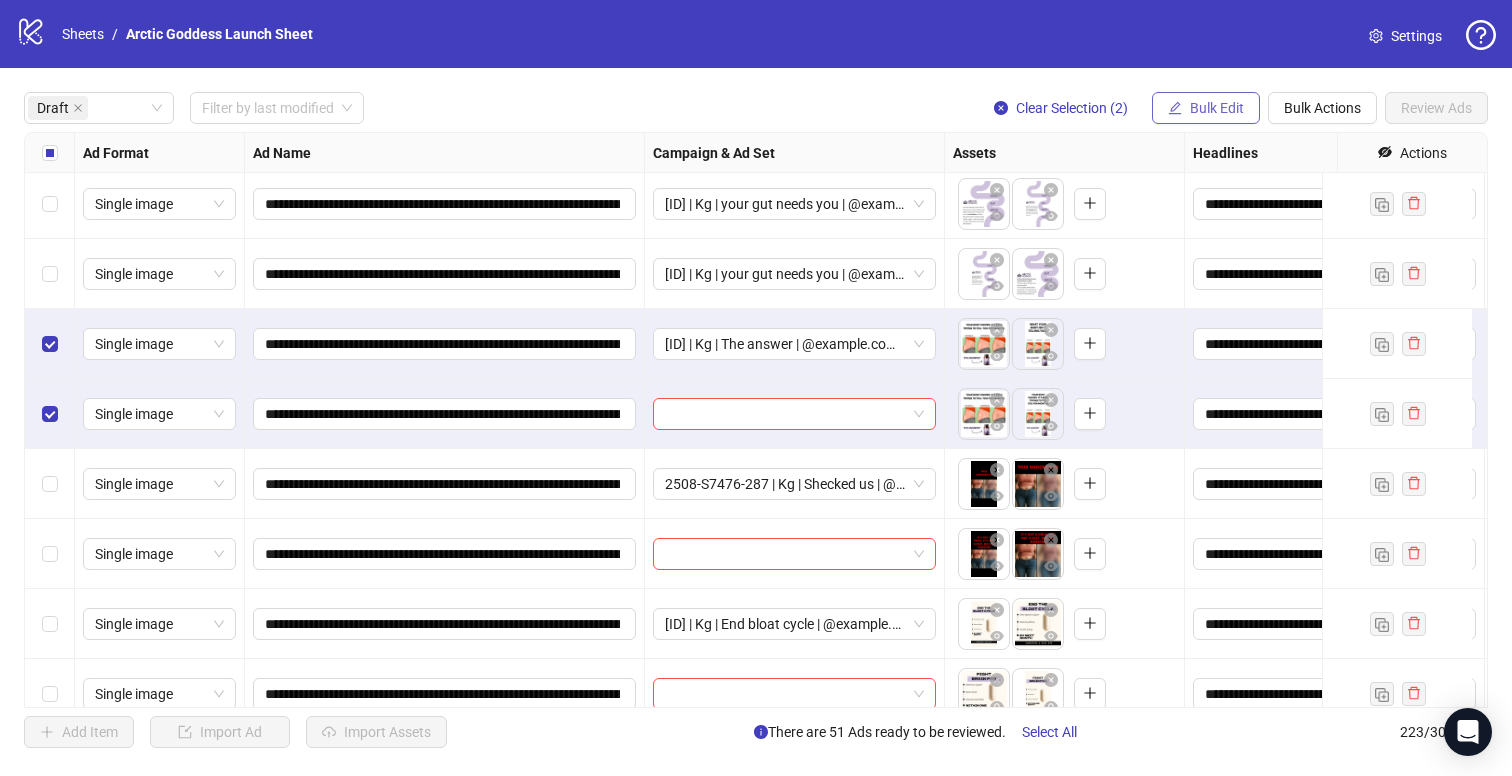 click 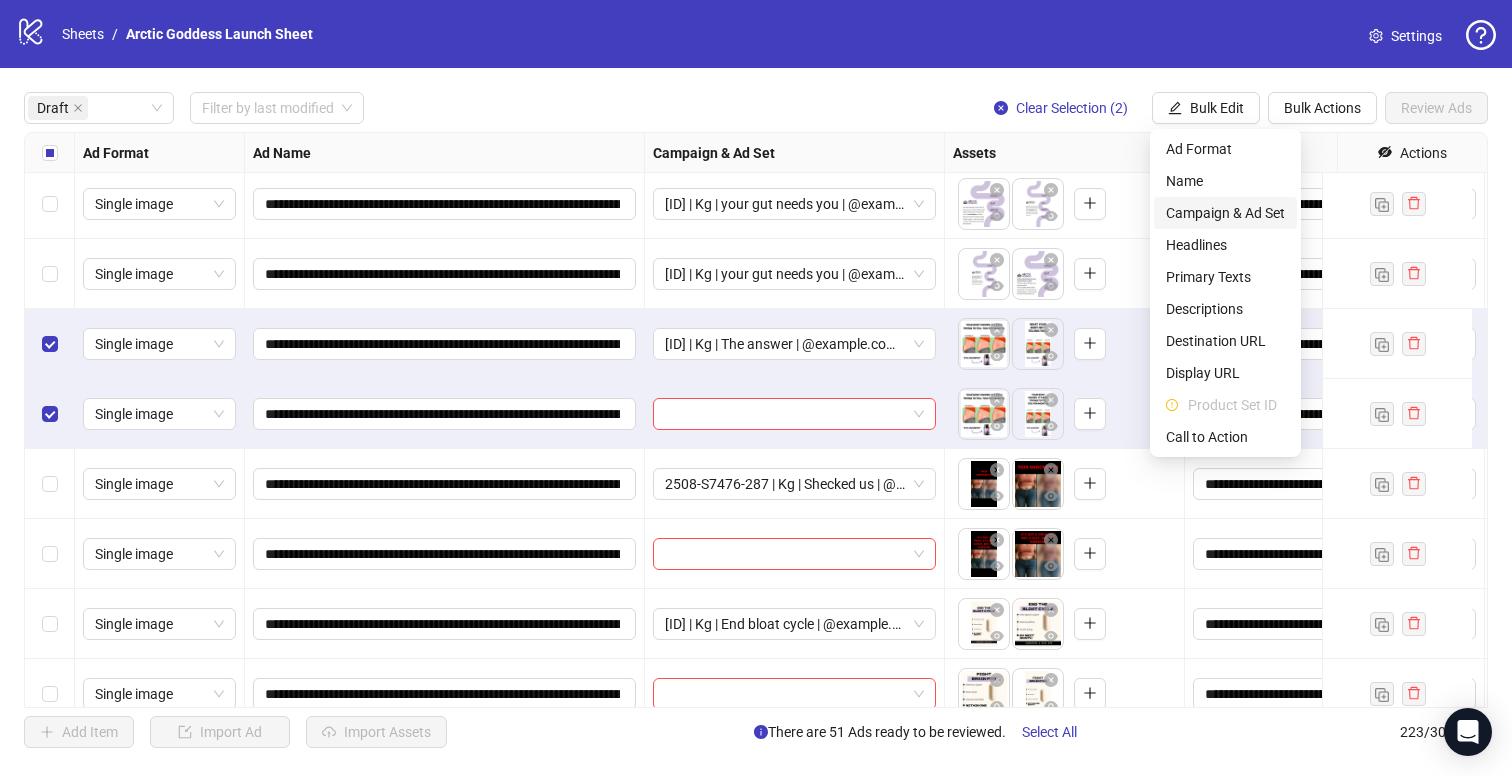 click on "Campaign & Ad Set" at bounding box center (1225, 213) 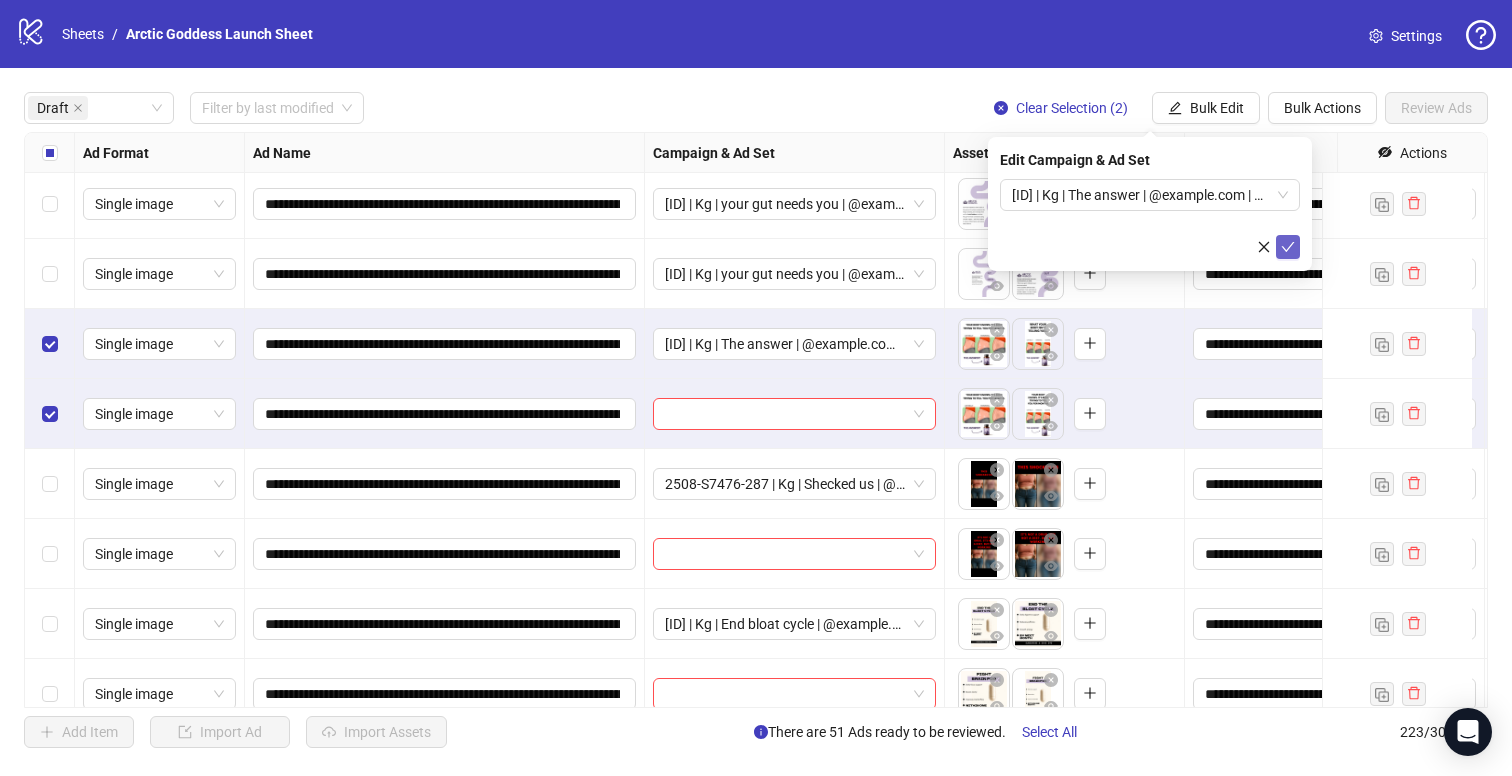 click at bounding box center (1288, 247) 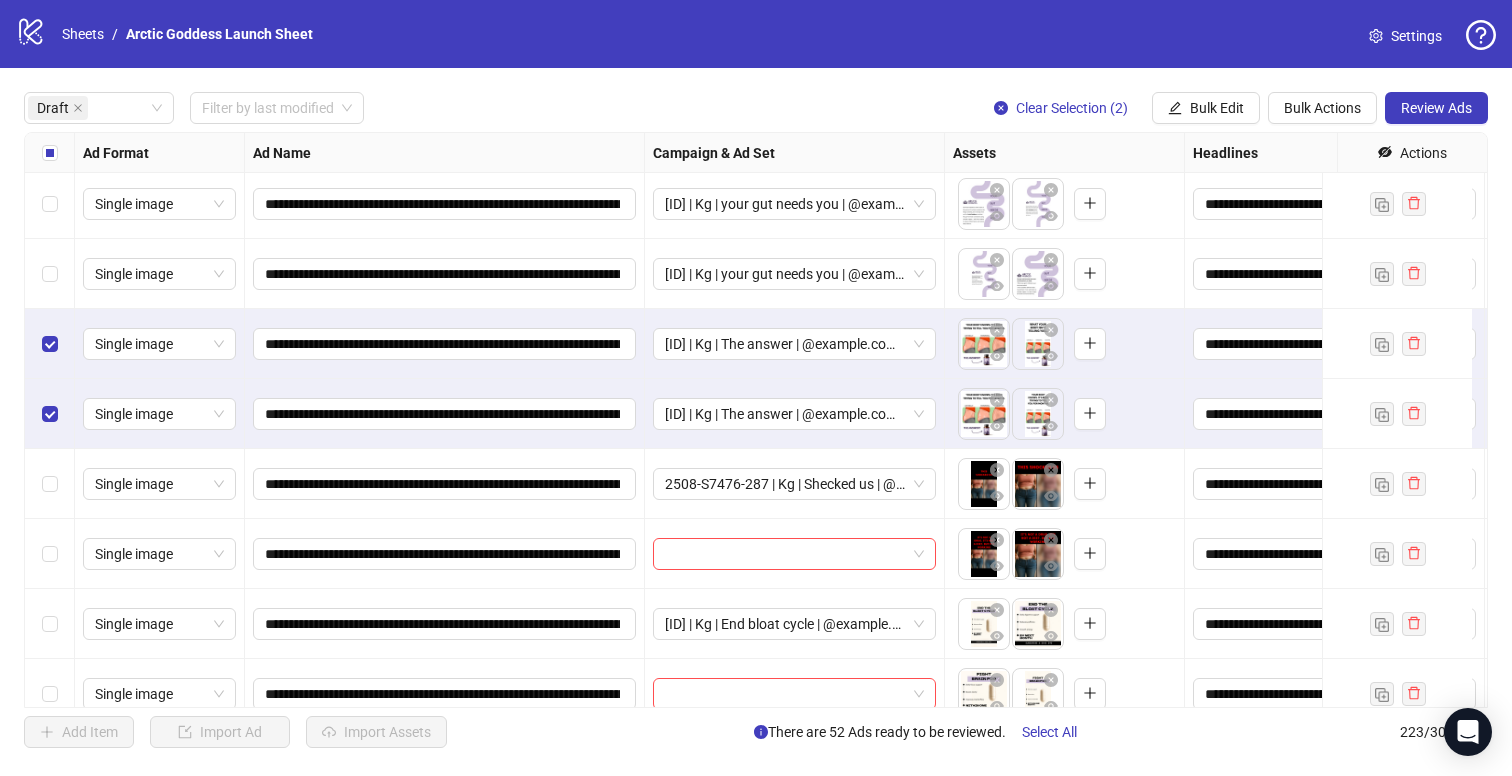 click at bounding box center (50, 414) 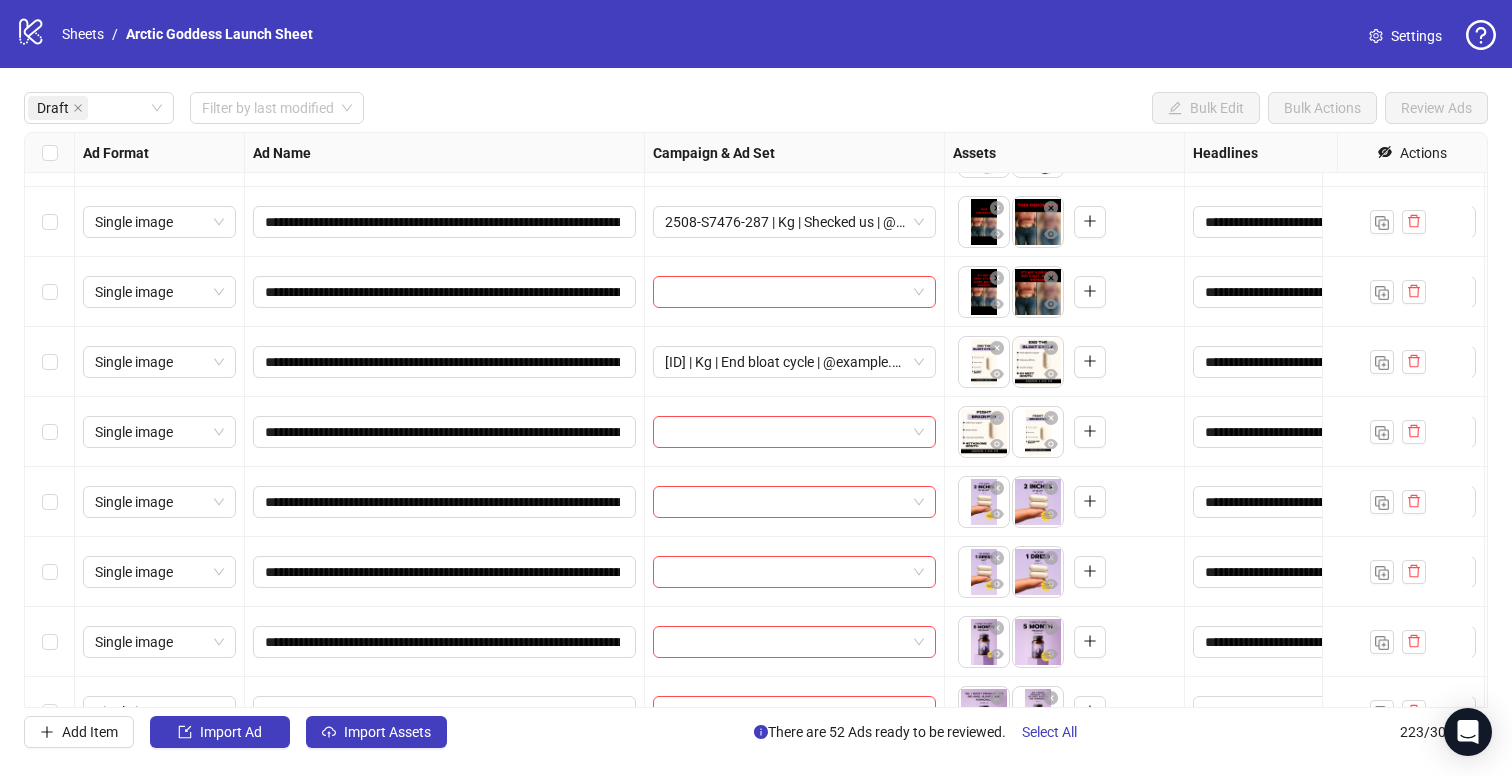 scroll, scrollTop: 3522, scrollLeft: 0, axis: vertical 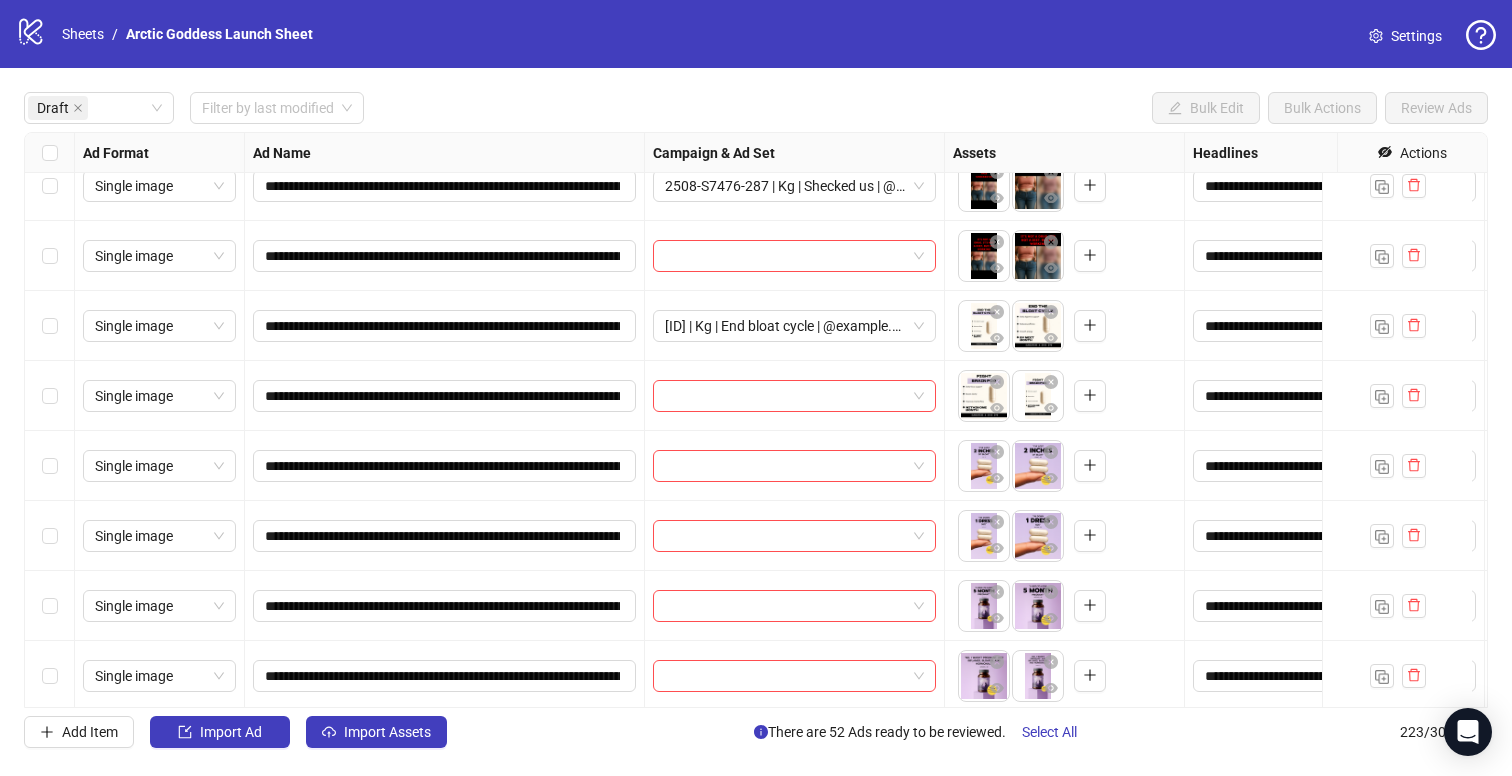 drag, startPoint x: 37, startPoint y: 197, endPoint x: 45, endPoint y: 224, distance: 28.160255 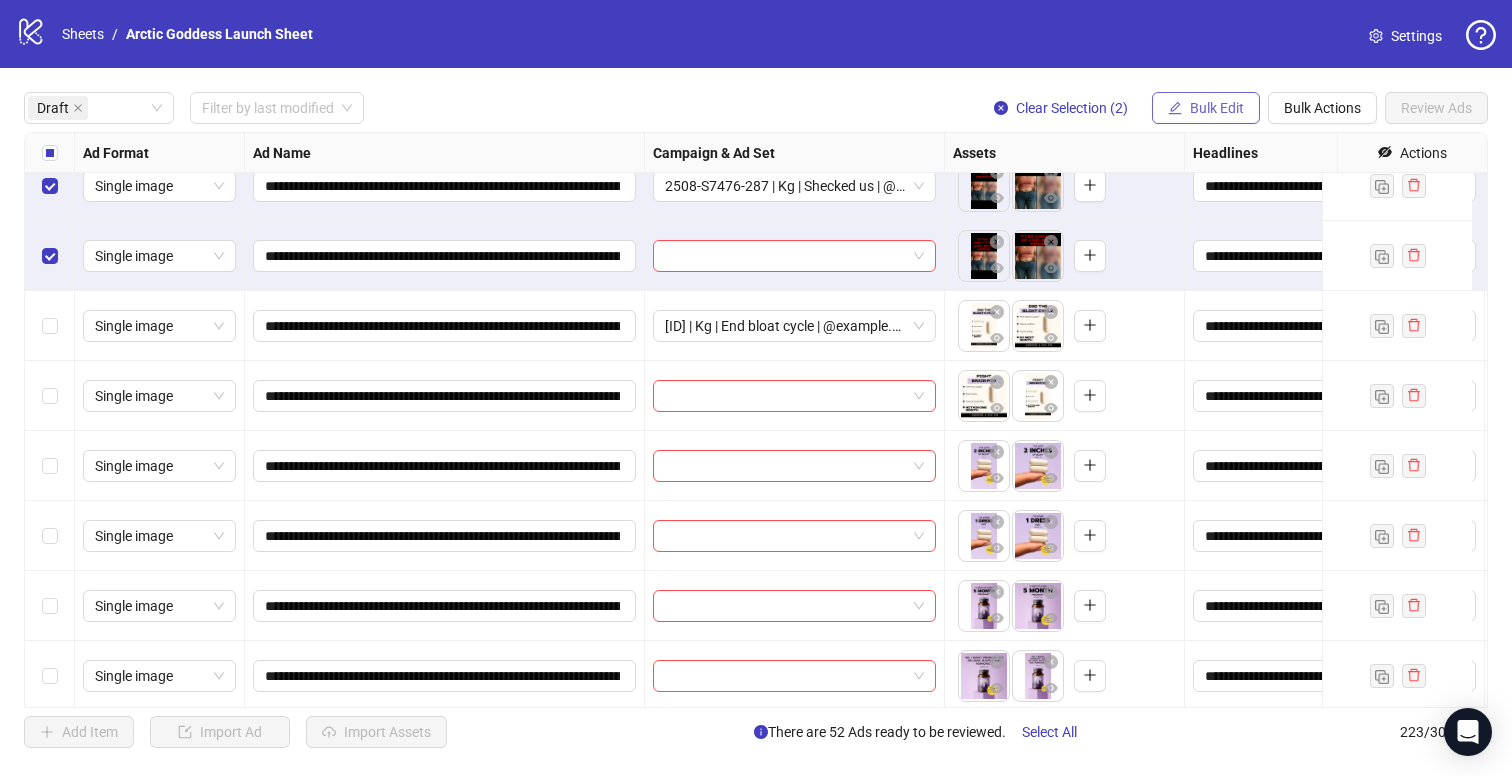 click on "Bulk Edit" at bounding box center (1206, 108) 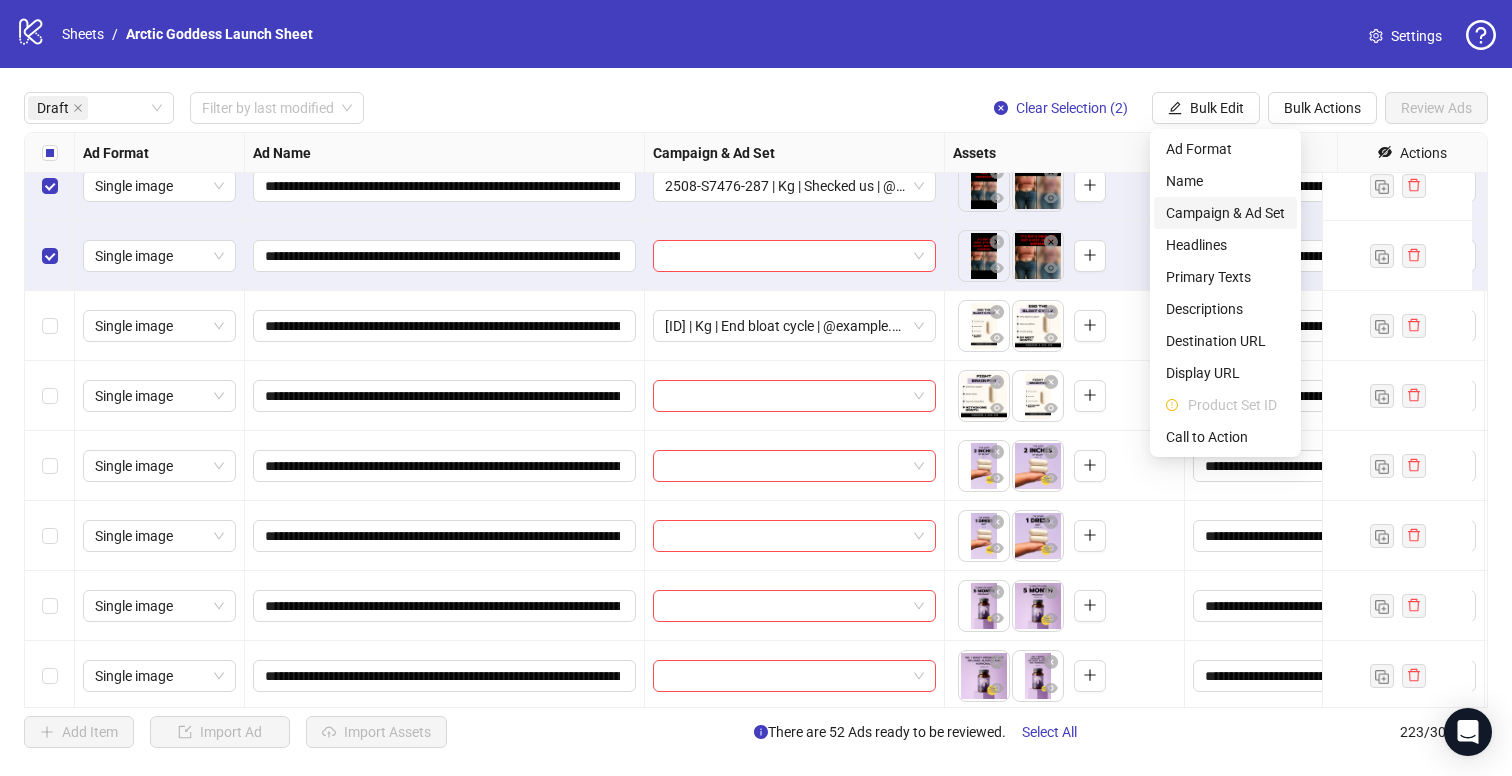 click on "Campaign & Ad Set" at bounding box center [1225, 213] 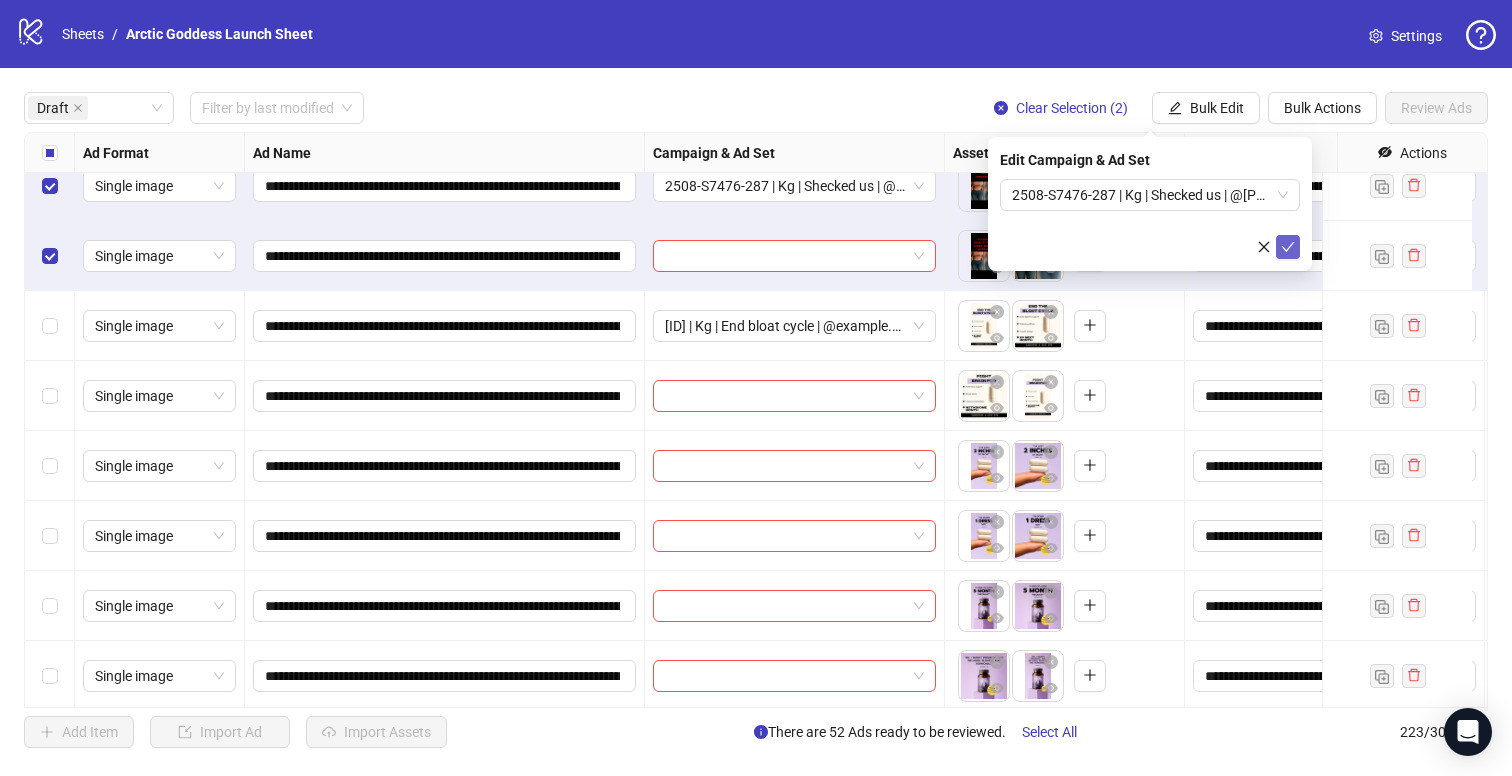 click 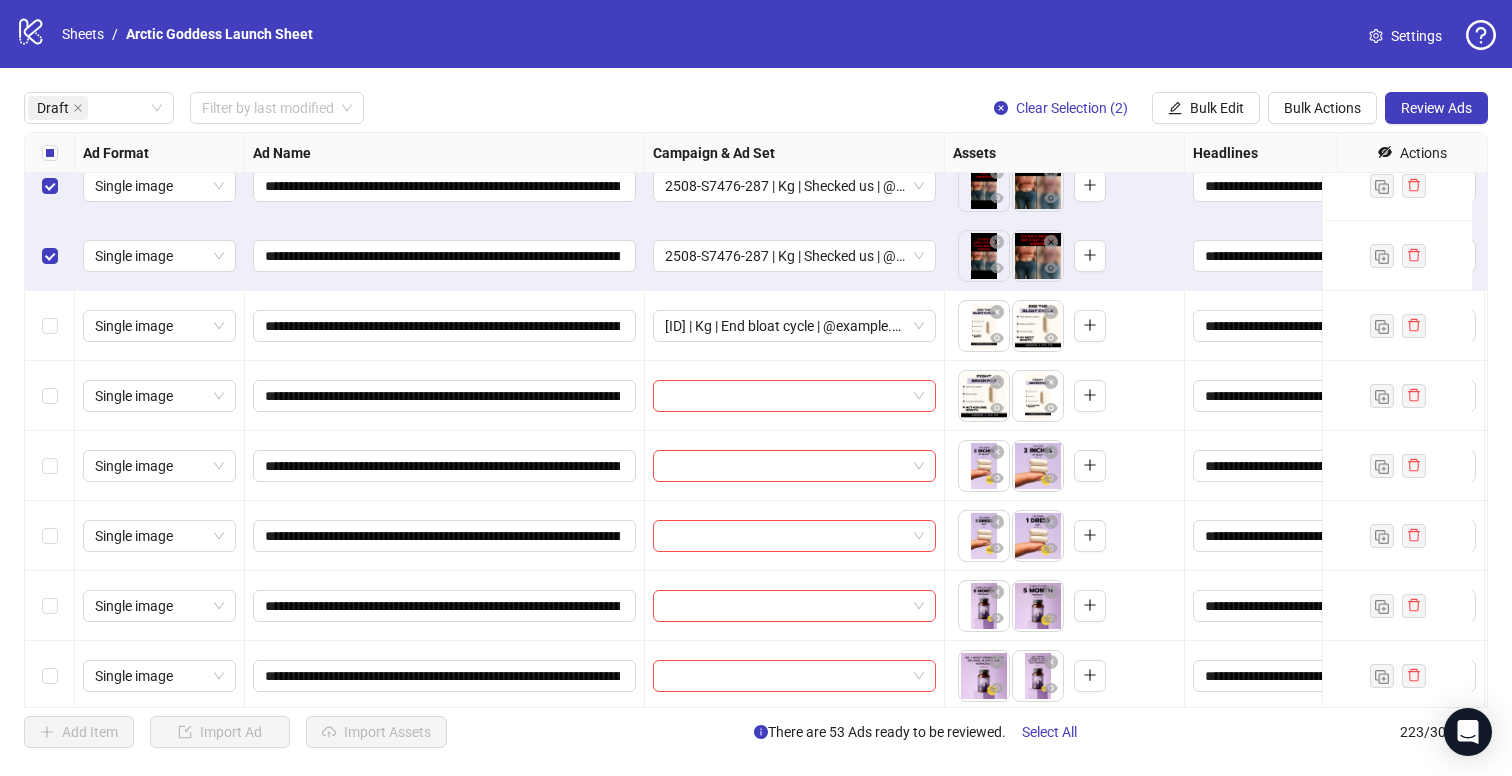 click at bounding box center (50, 256) 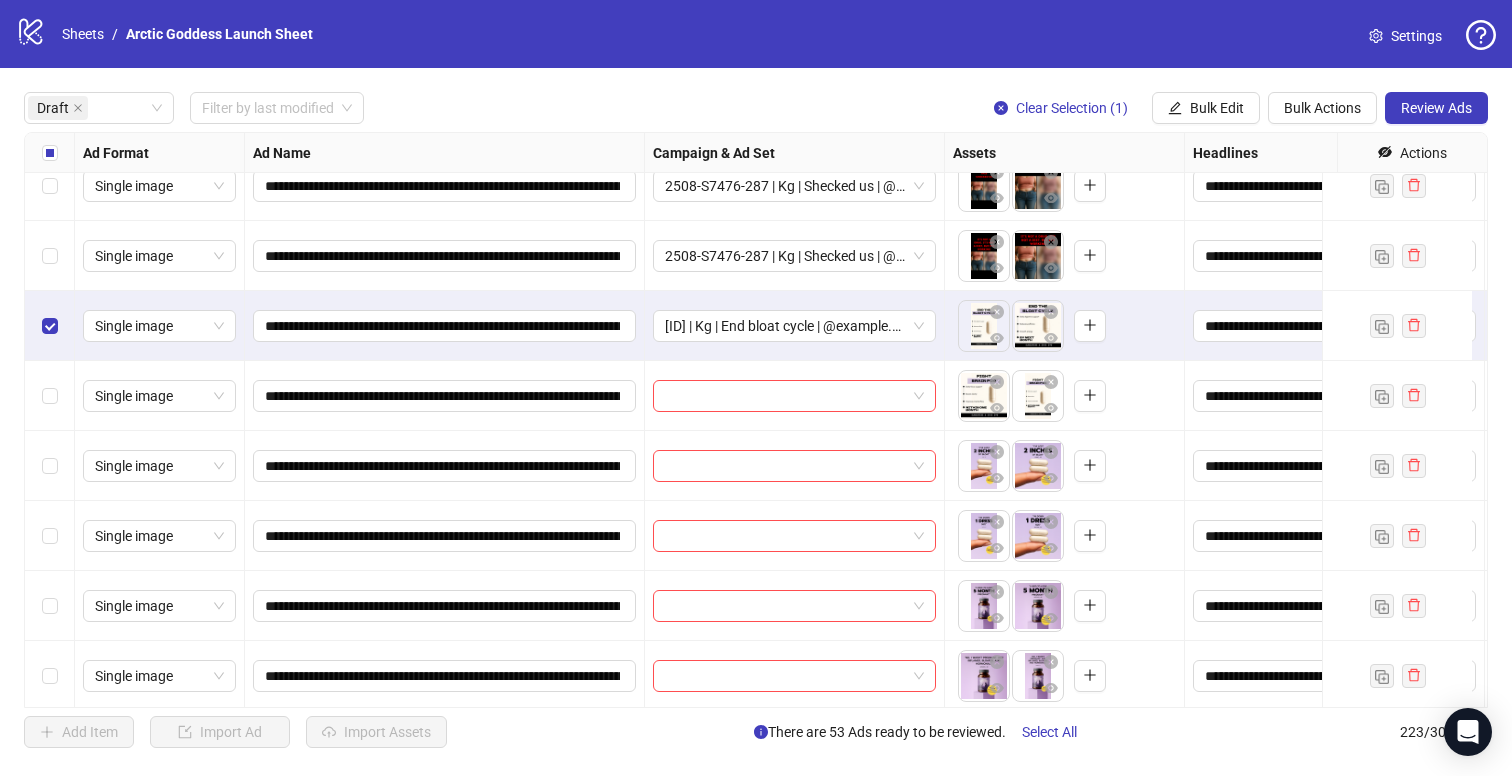 click at bounding box center [50, 396] 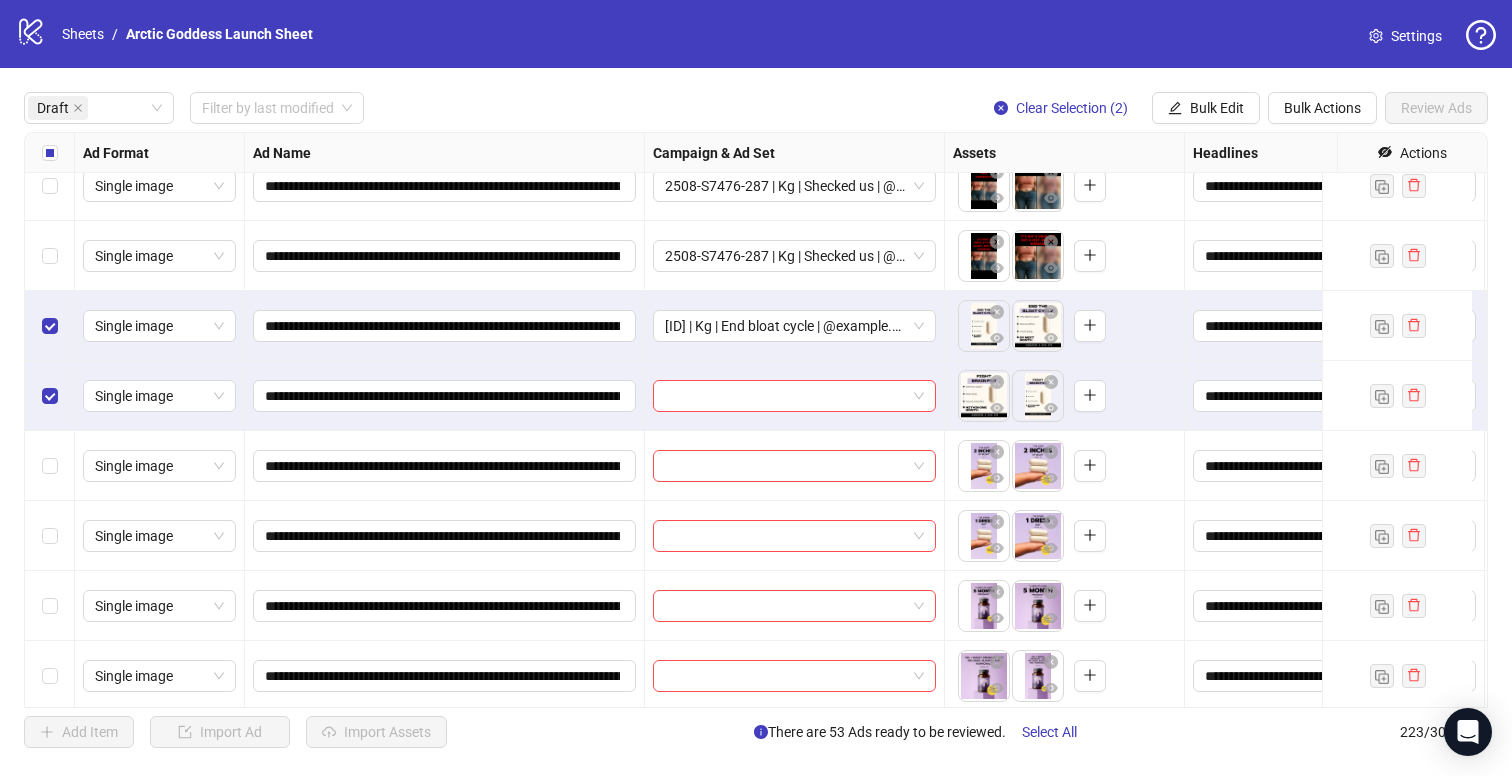 click on "**********" at bounding box center [756, 420] 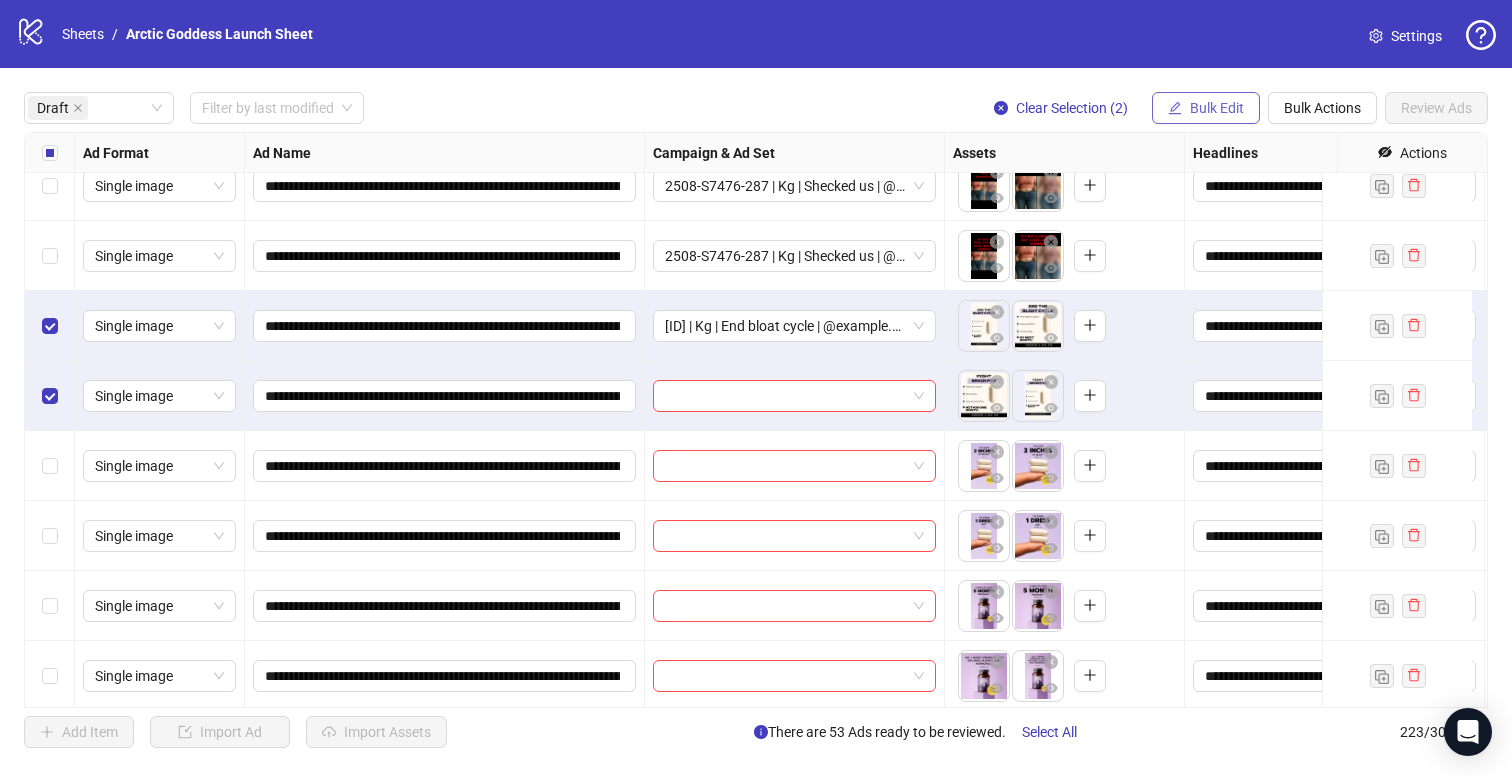 click on "Bulk Edit" at bounding box center (1206, 108) 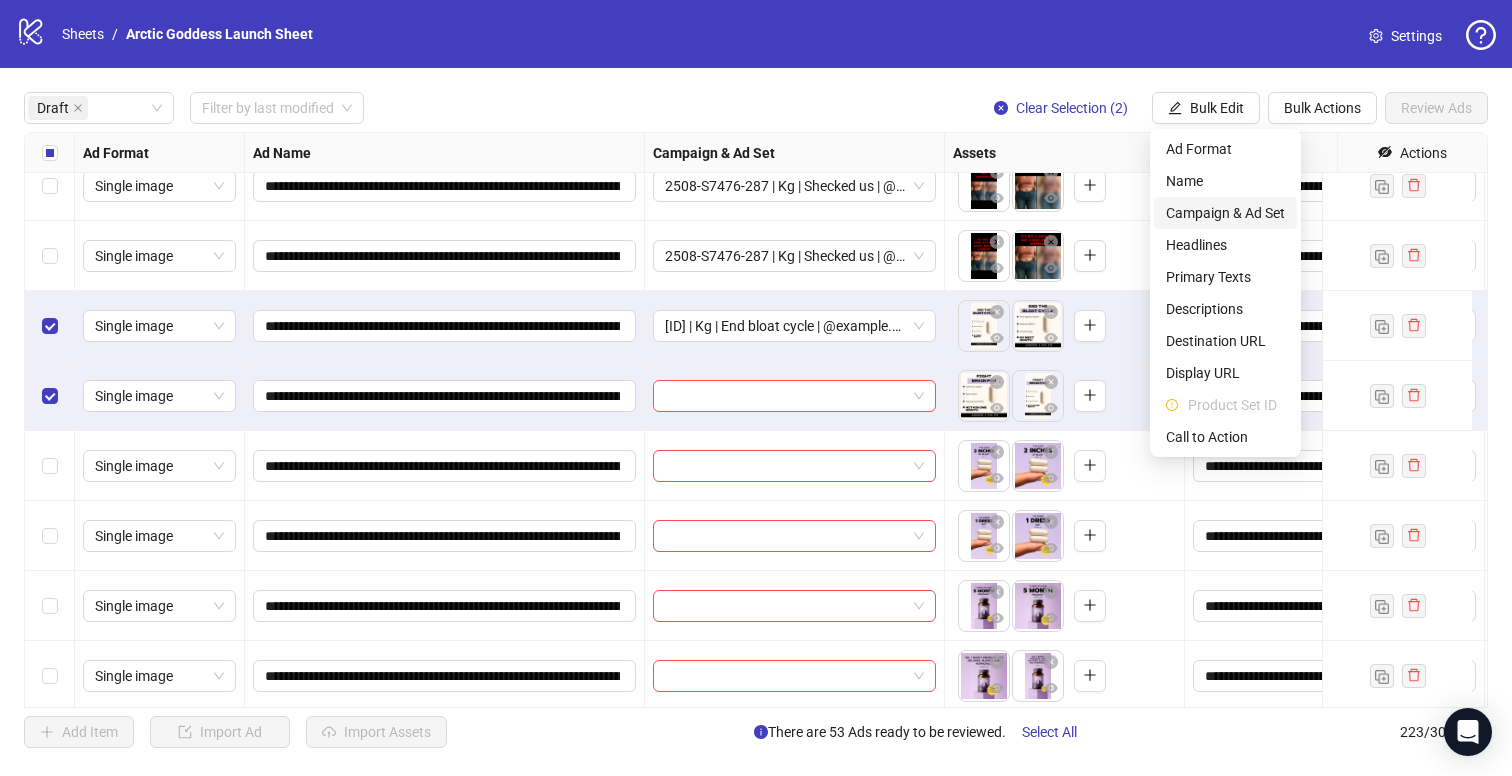 click on "Campaign & Ad Set" at bounding box center [1225, 213] 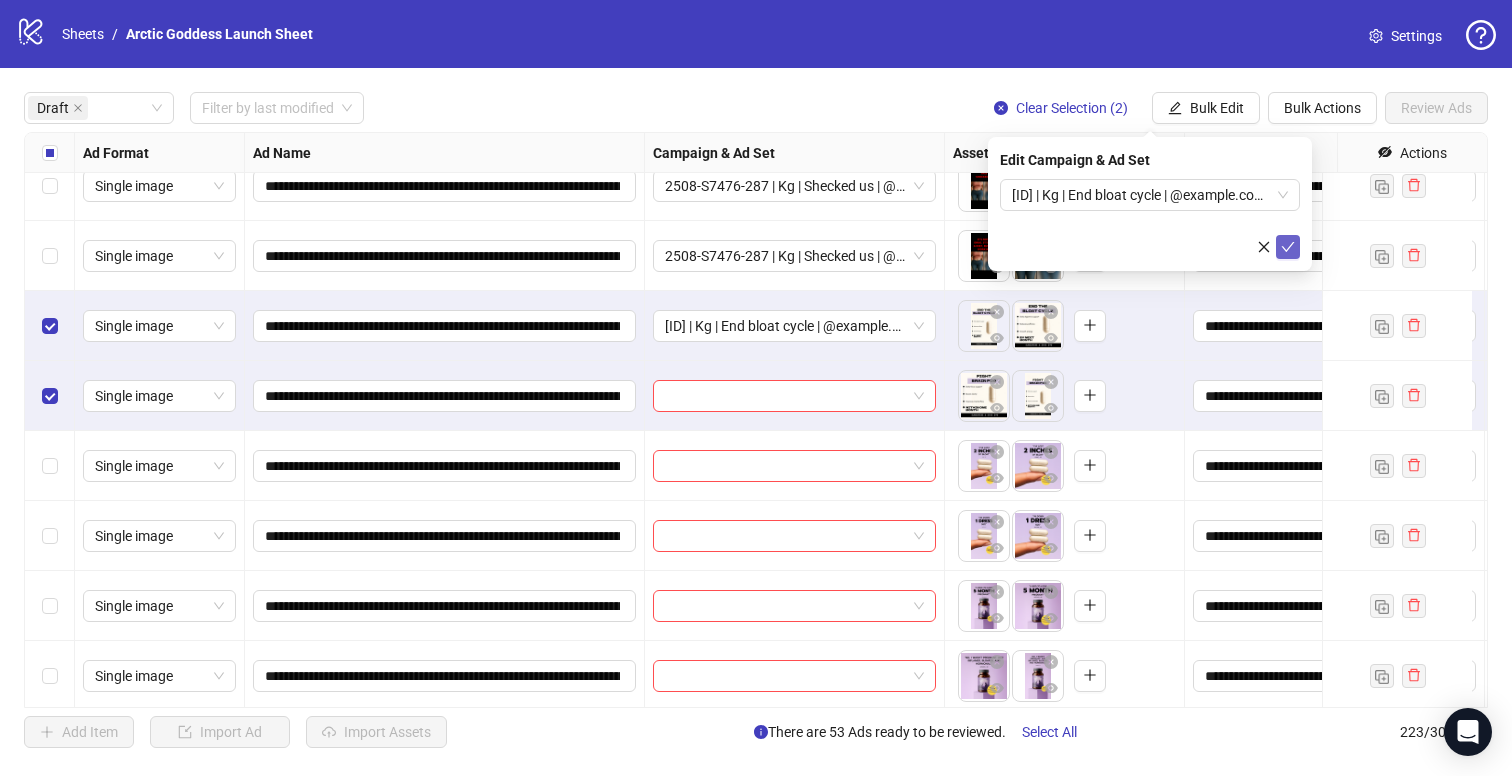 click at bounding box center [1288, 247] 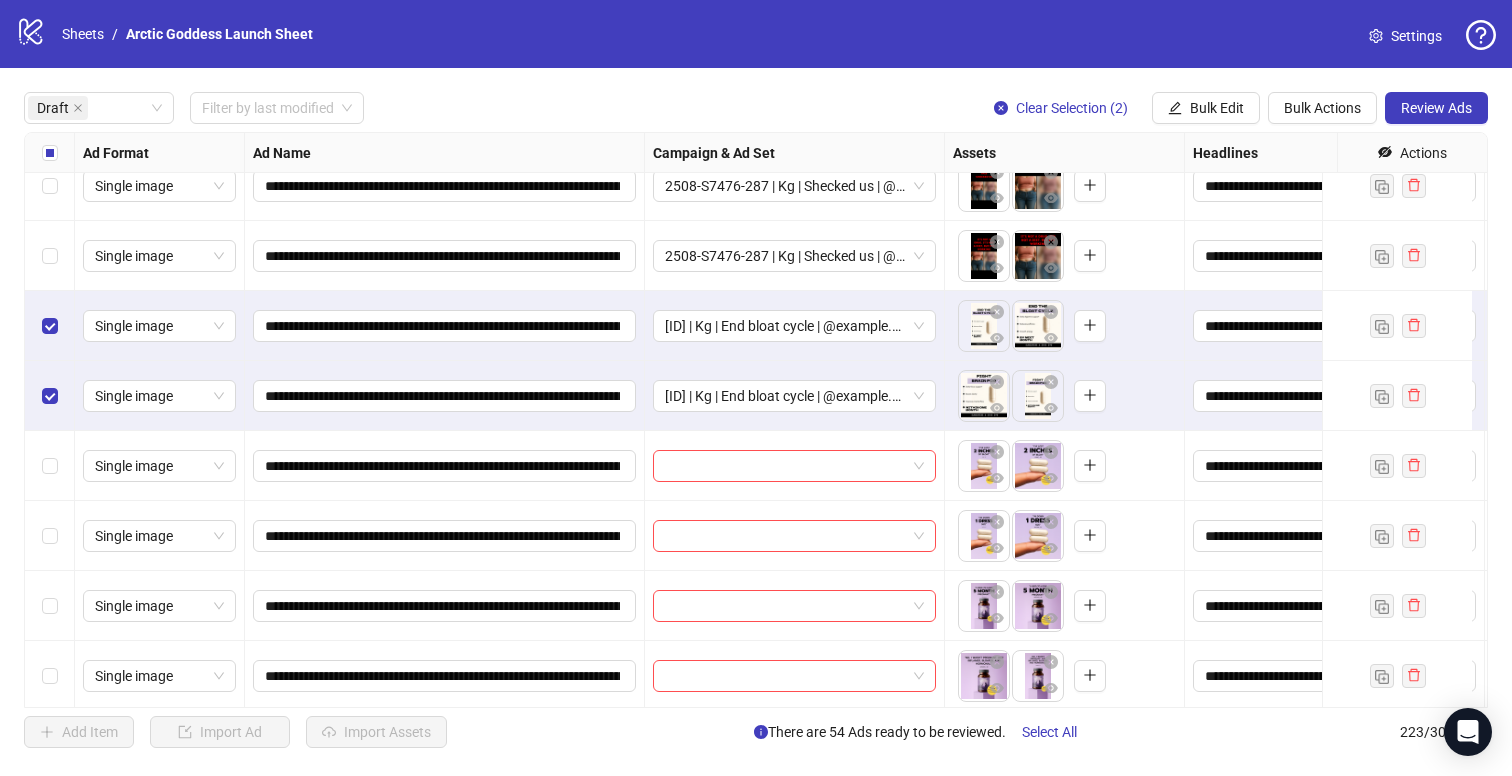 scroll, scrollTop: 3484, scrollLeft: 0, axis: vertical 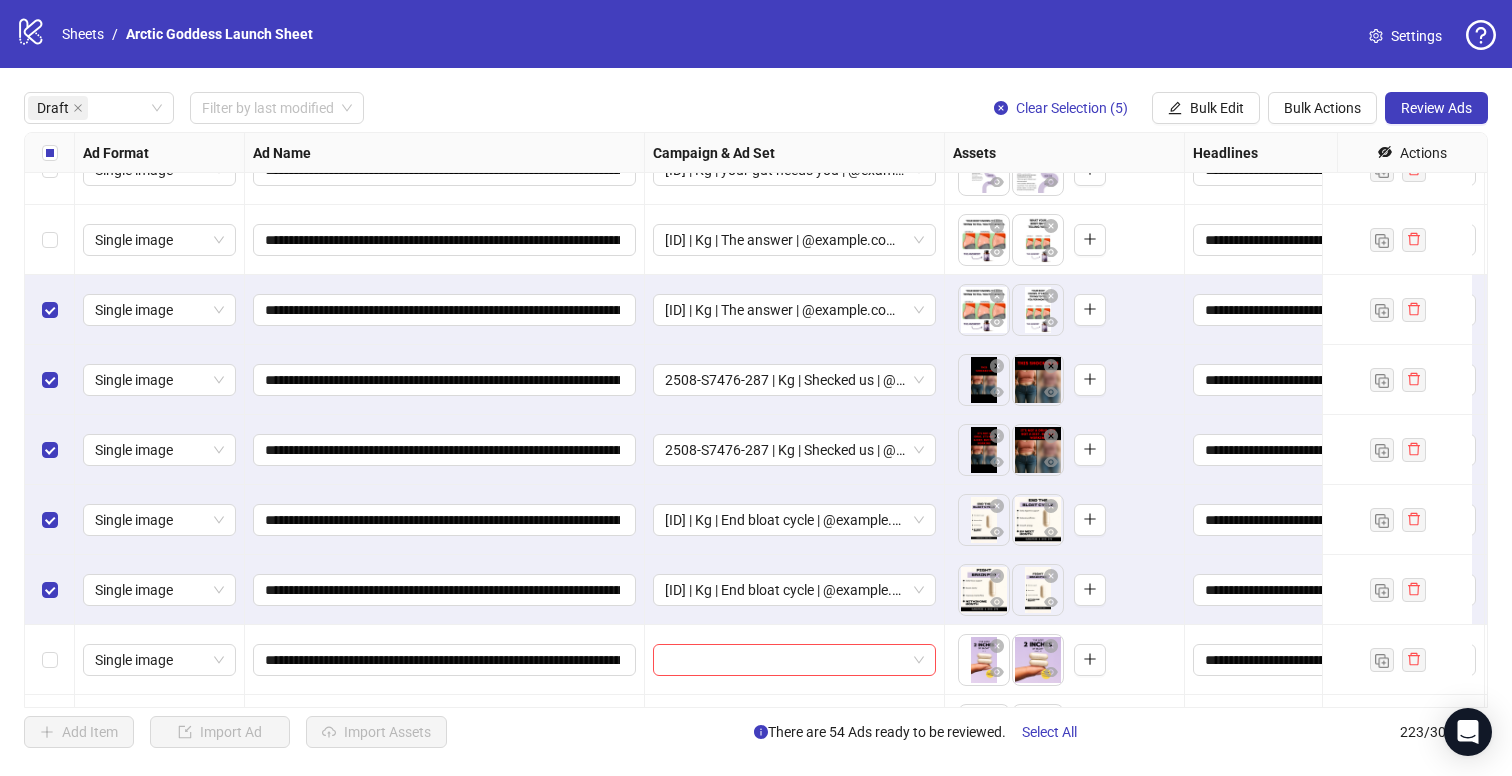 click at bounding box center [50, 240] 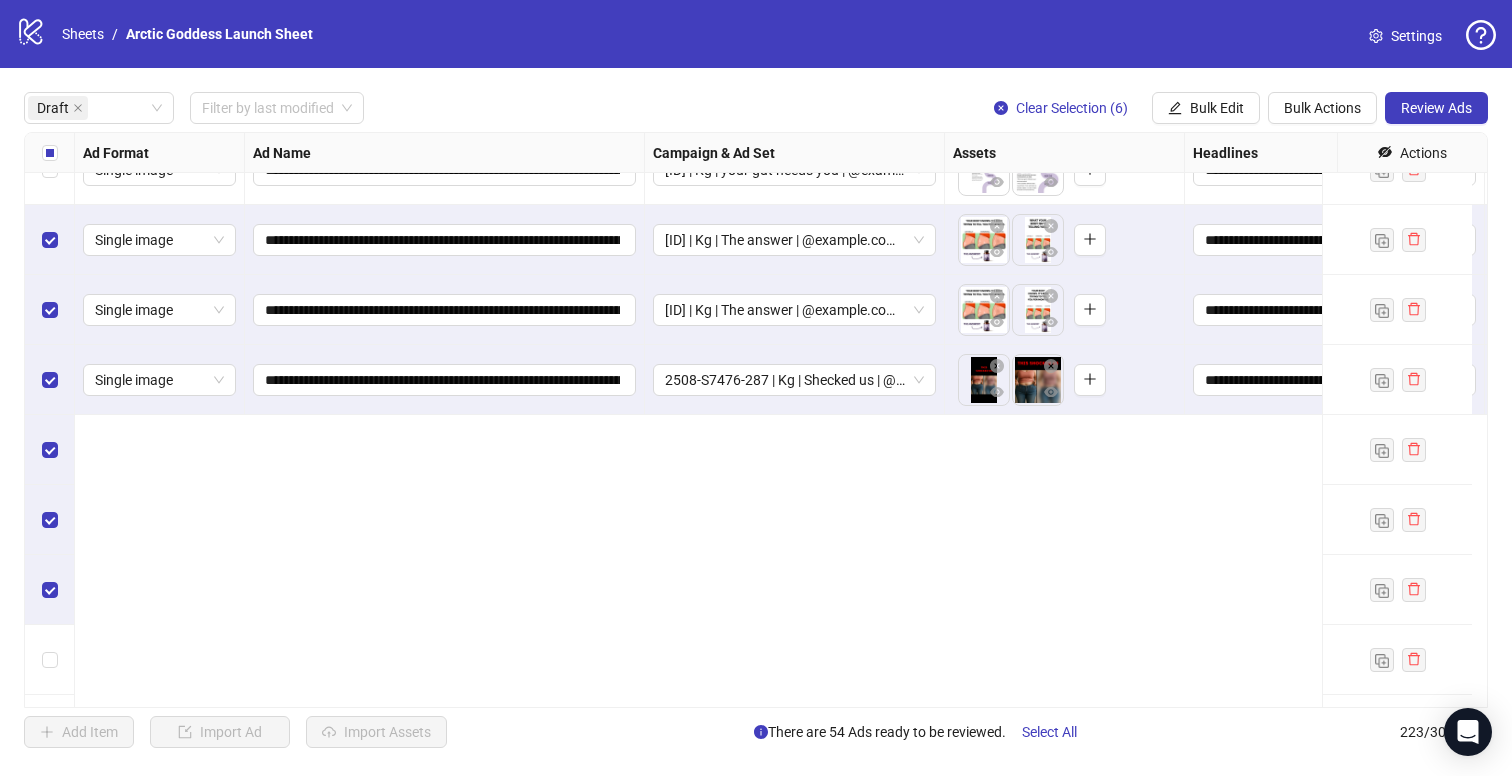 scroll, scrollTop: 2917, scrollLeft: 0, axis: vertical 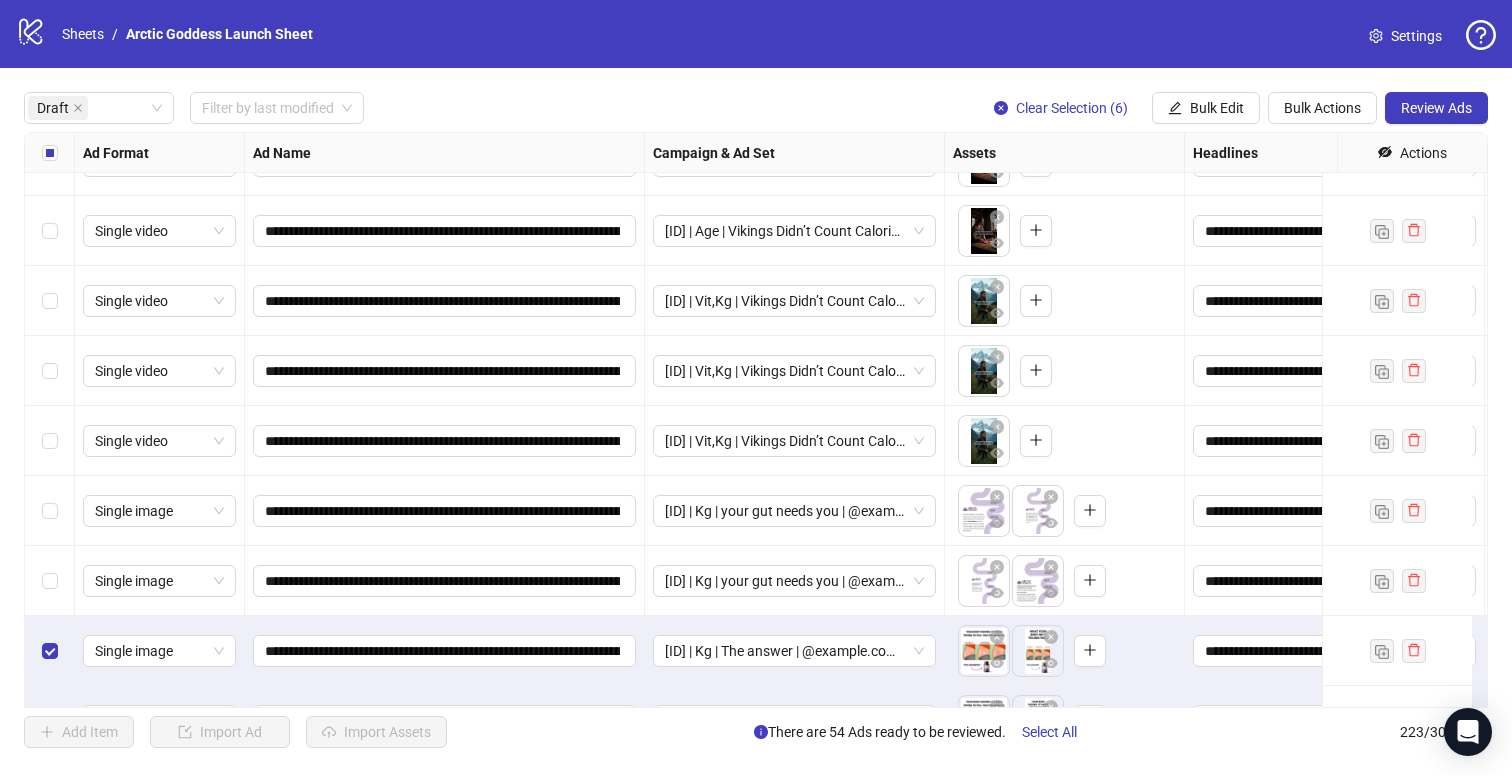 click at bounding box center (50, 581) 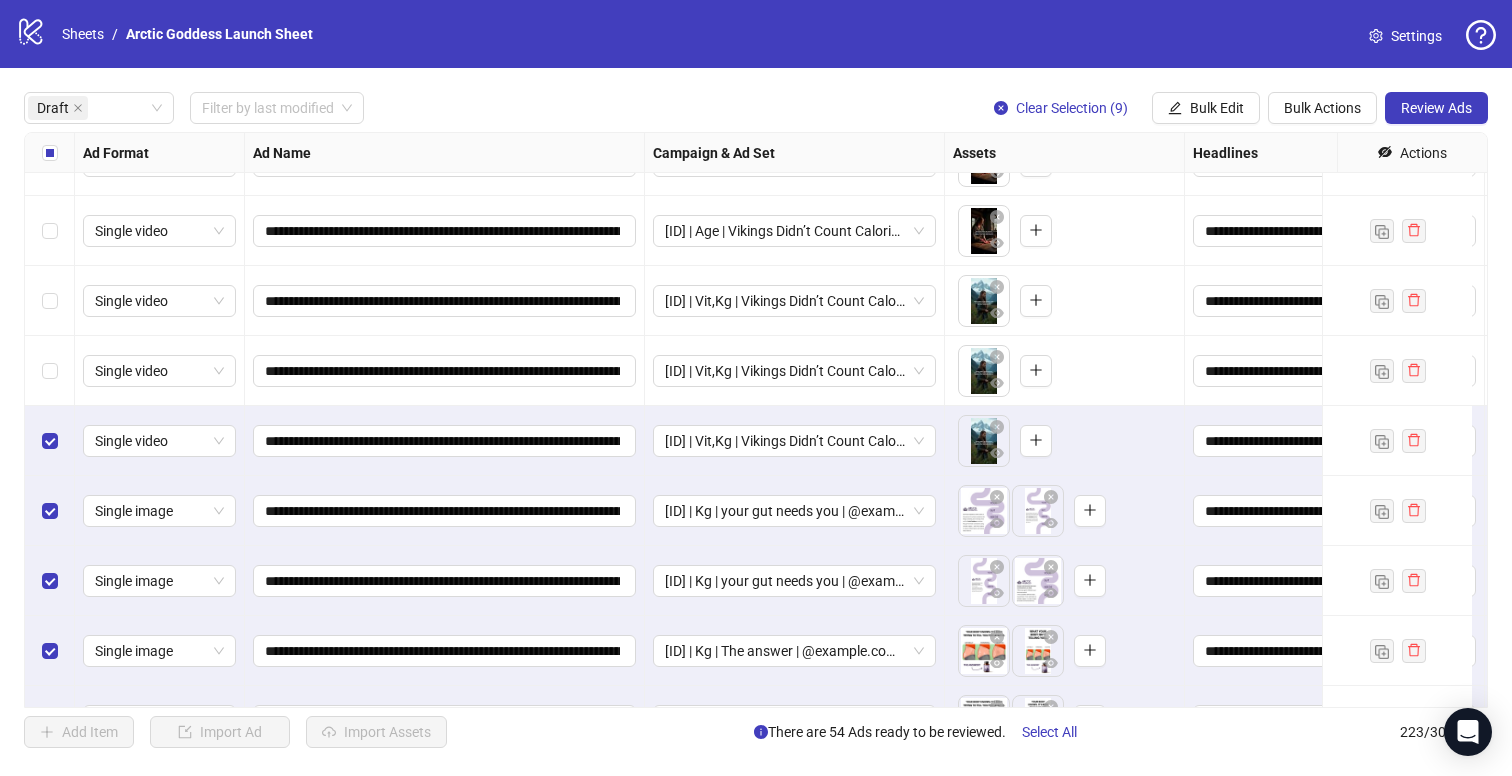 click at bounding box center (50, 371) 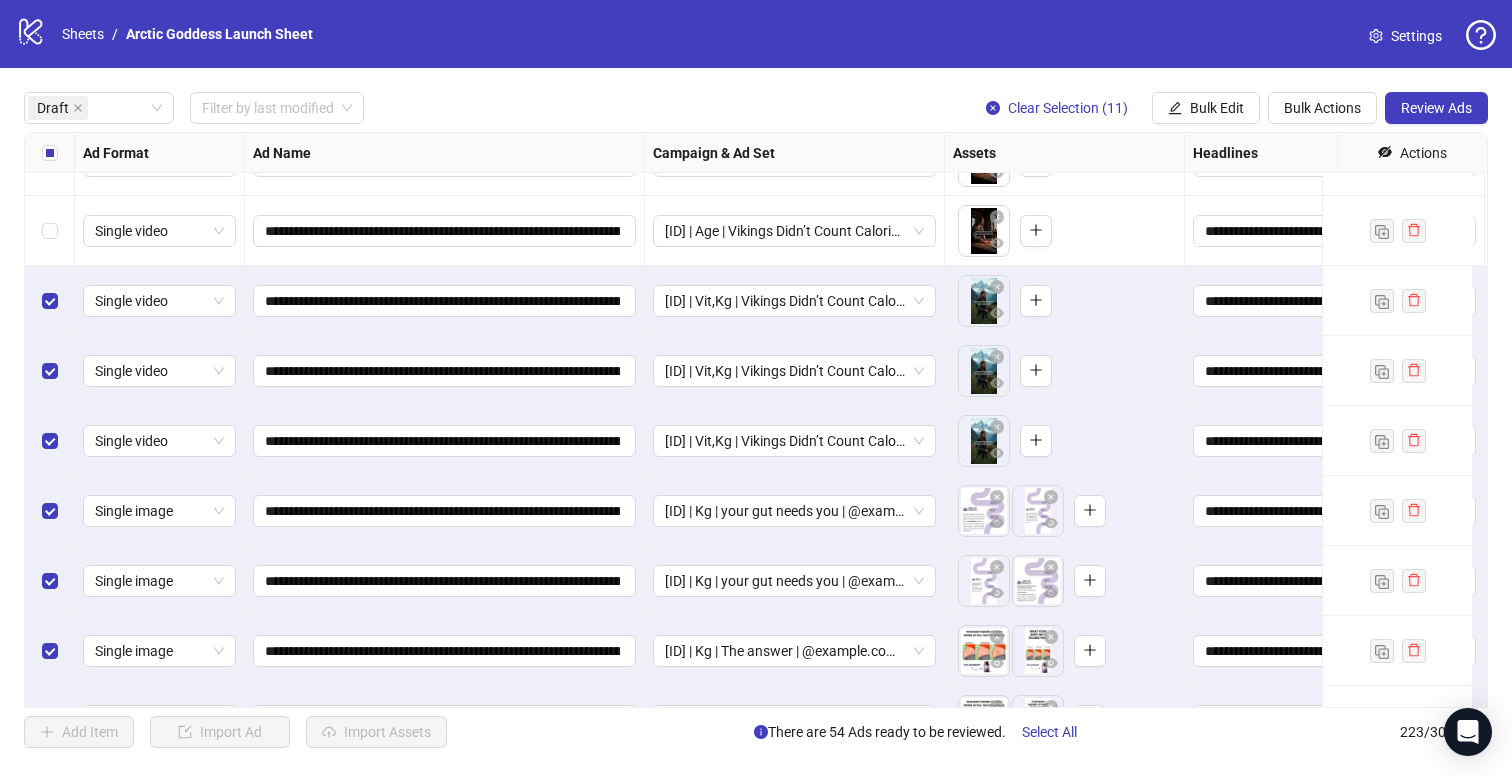 click at bounding box center [50, 231] 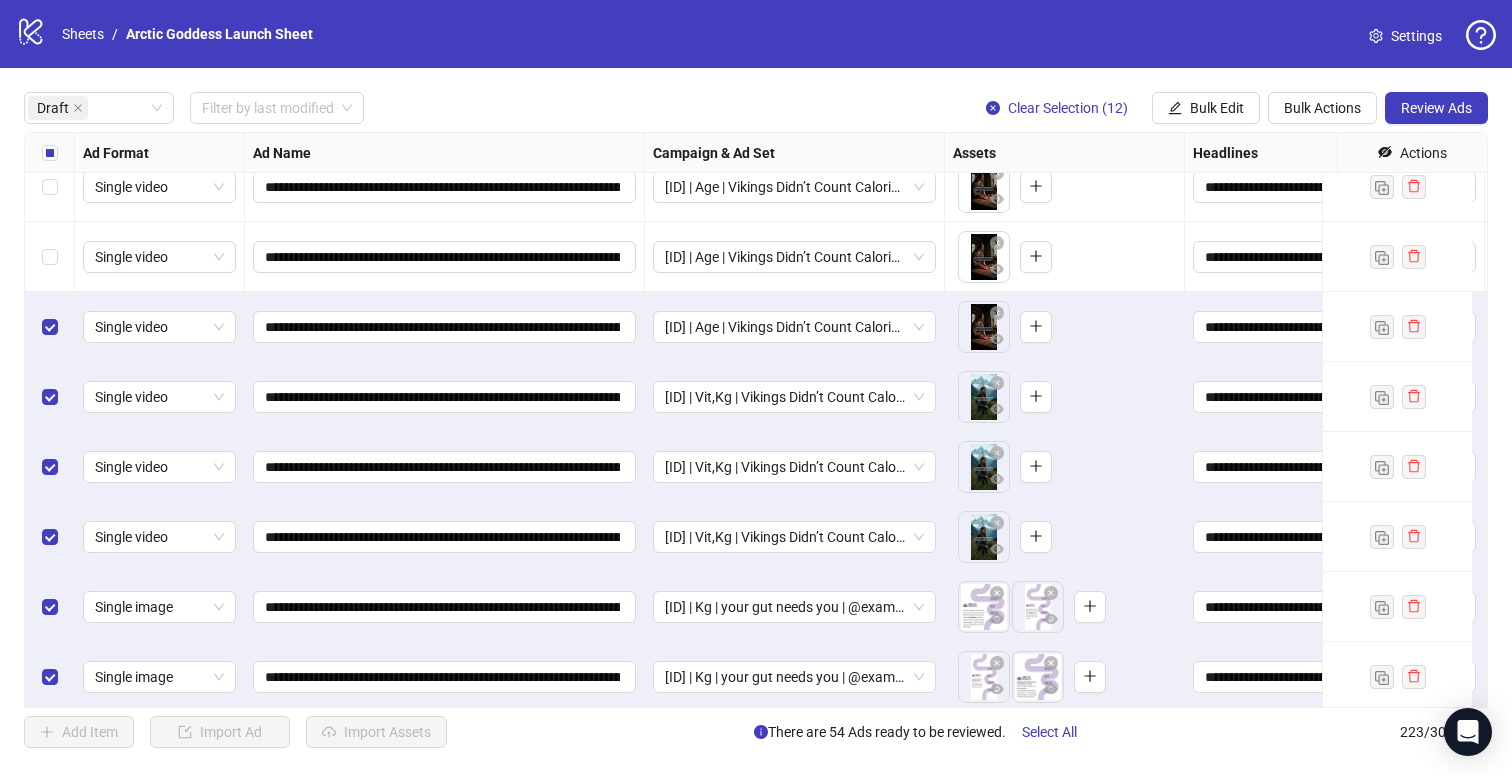 scroll, scrollTop: 2506, scrollLeft: 0, axis: vertical 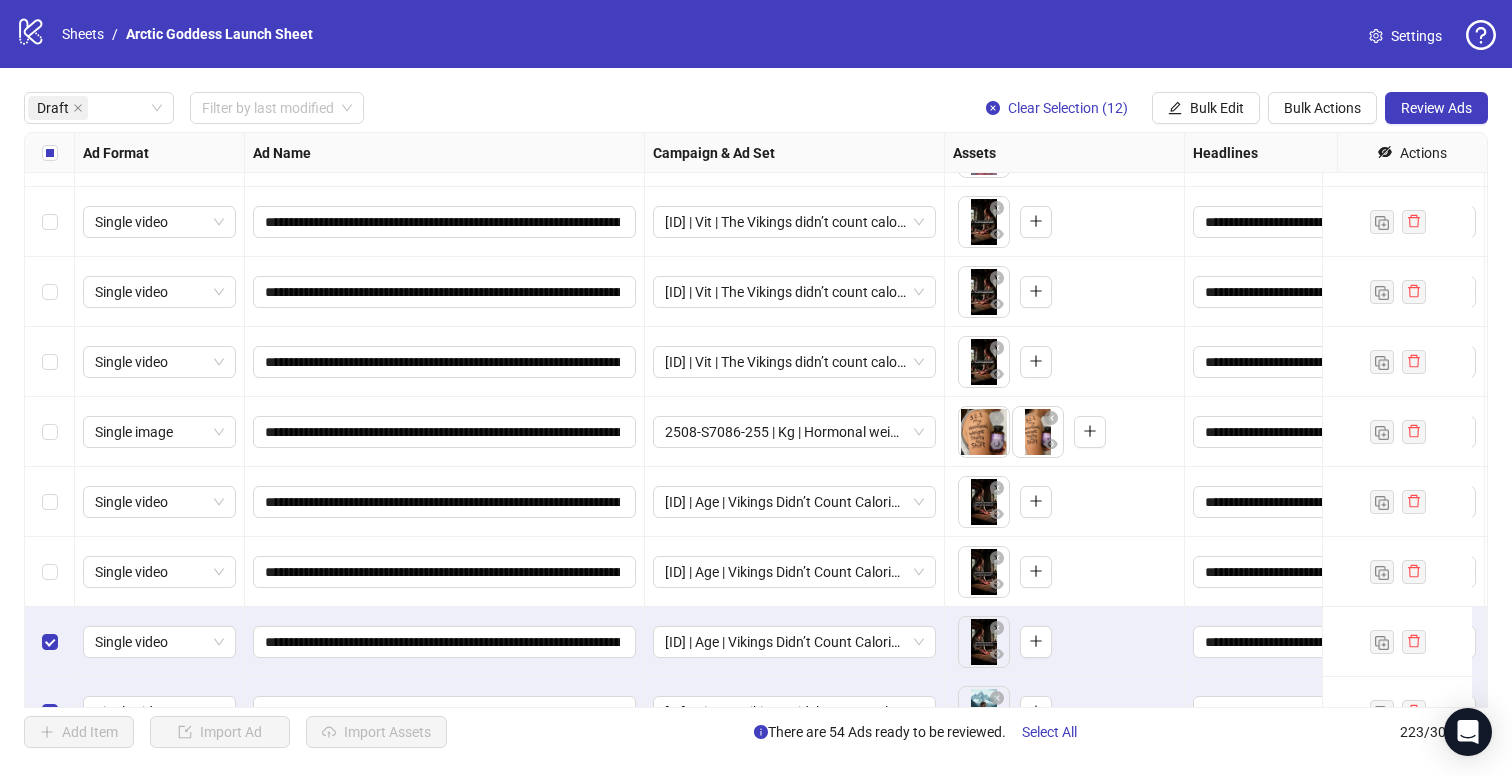click at bounding box center (50, 572) 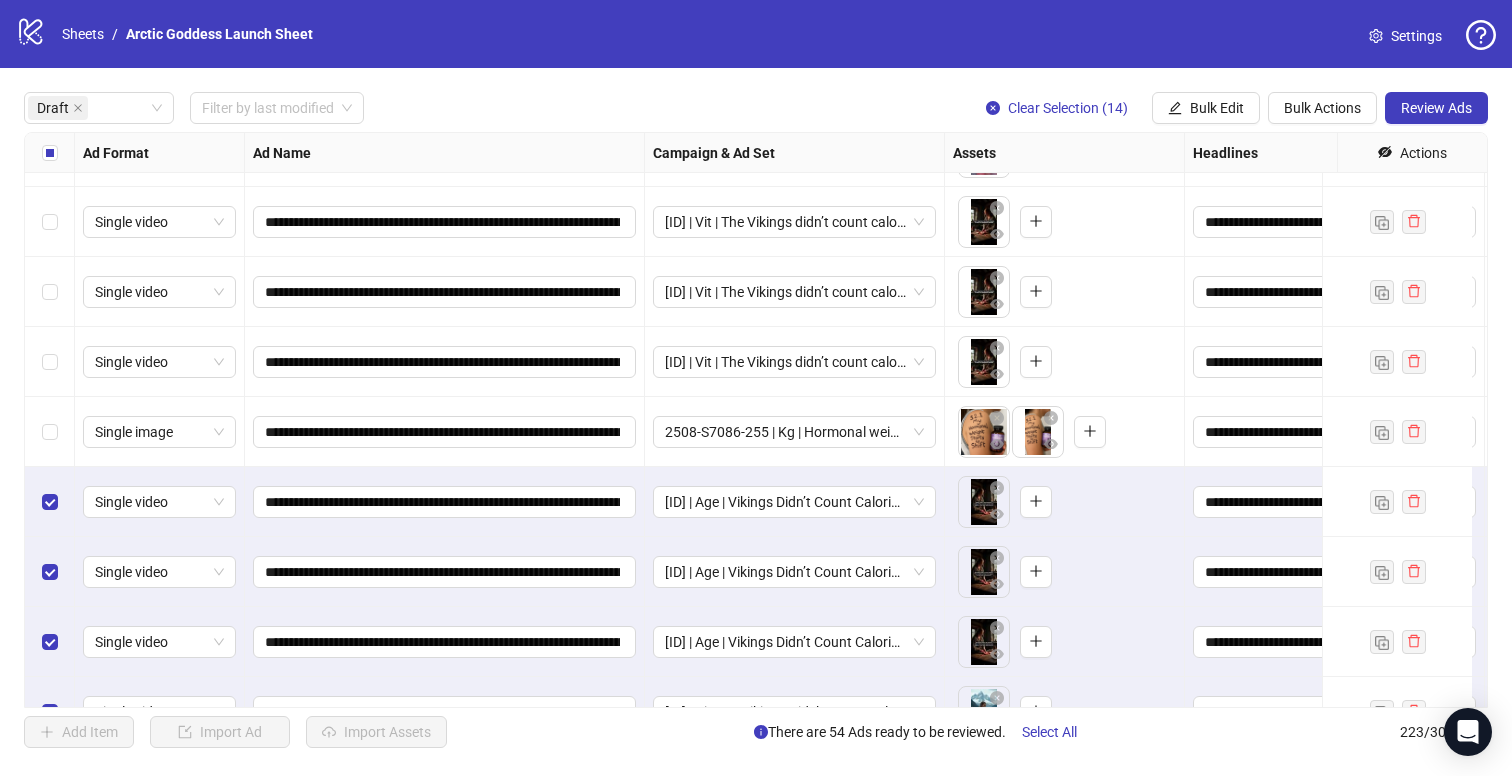 click at bounding box center [50, 432] 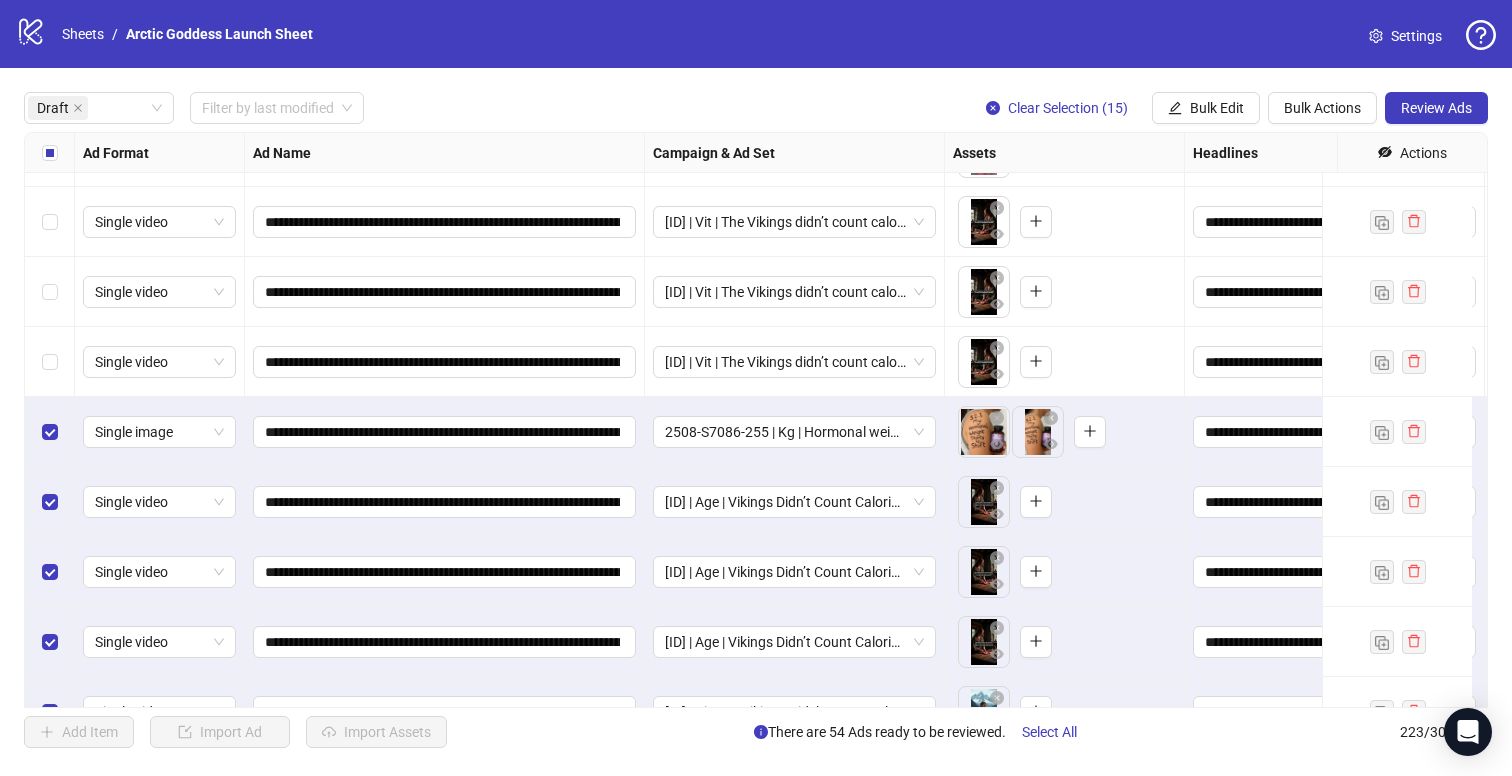 click at bounding box center [50, 362] 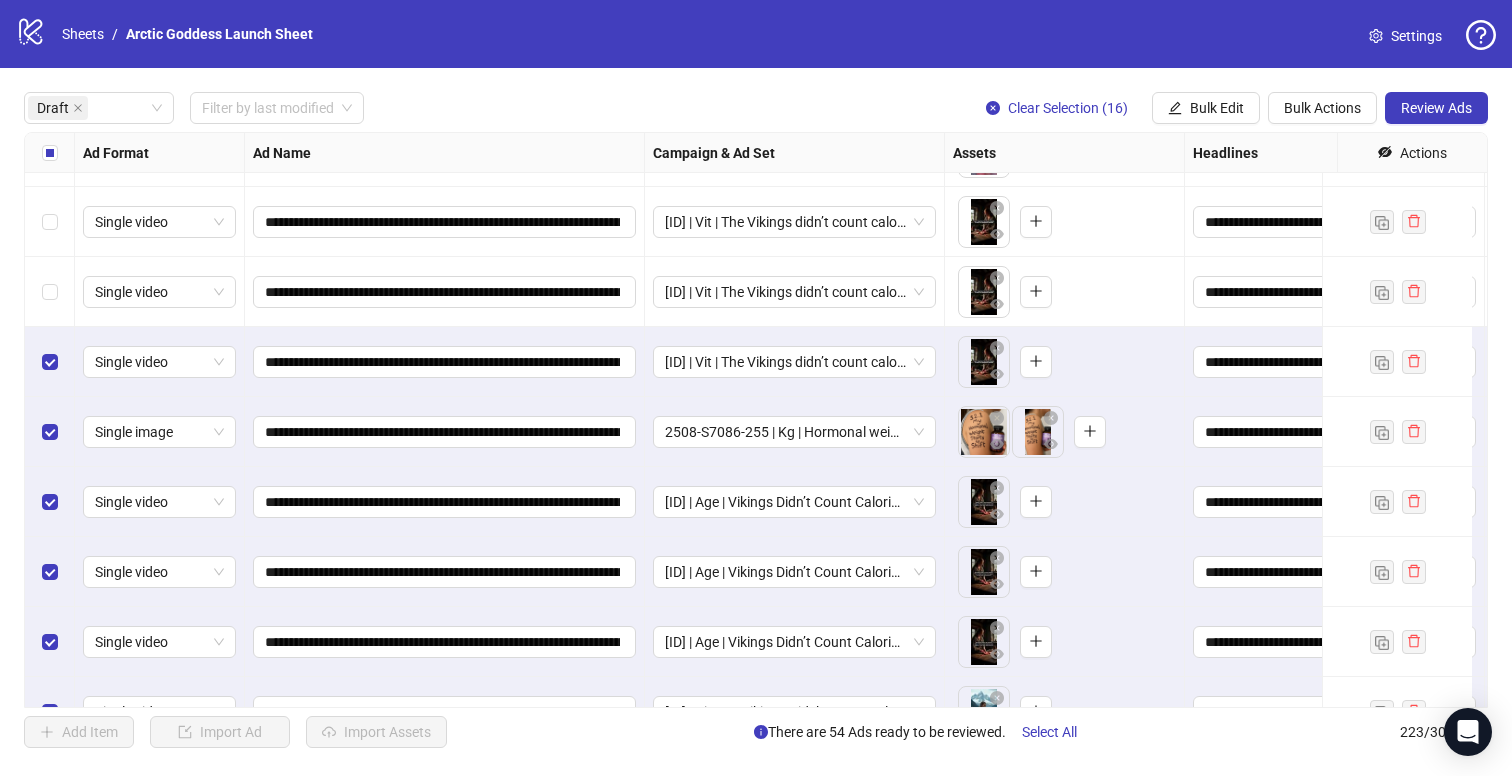 click at bounding box center (50, 292) 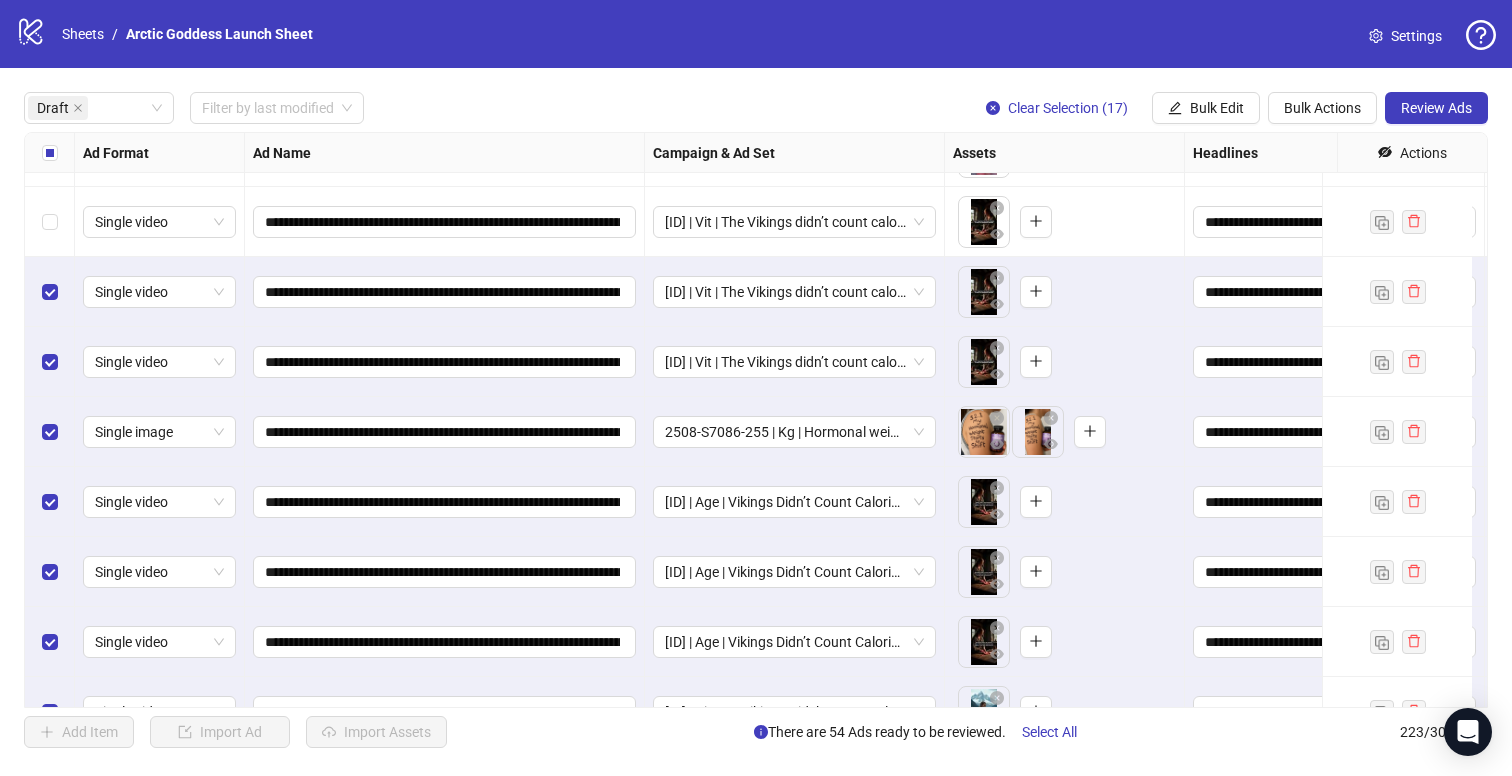 click at bounding box center (50, 222) 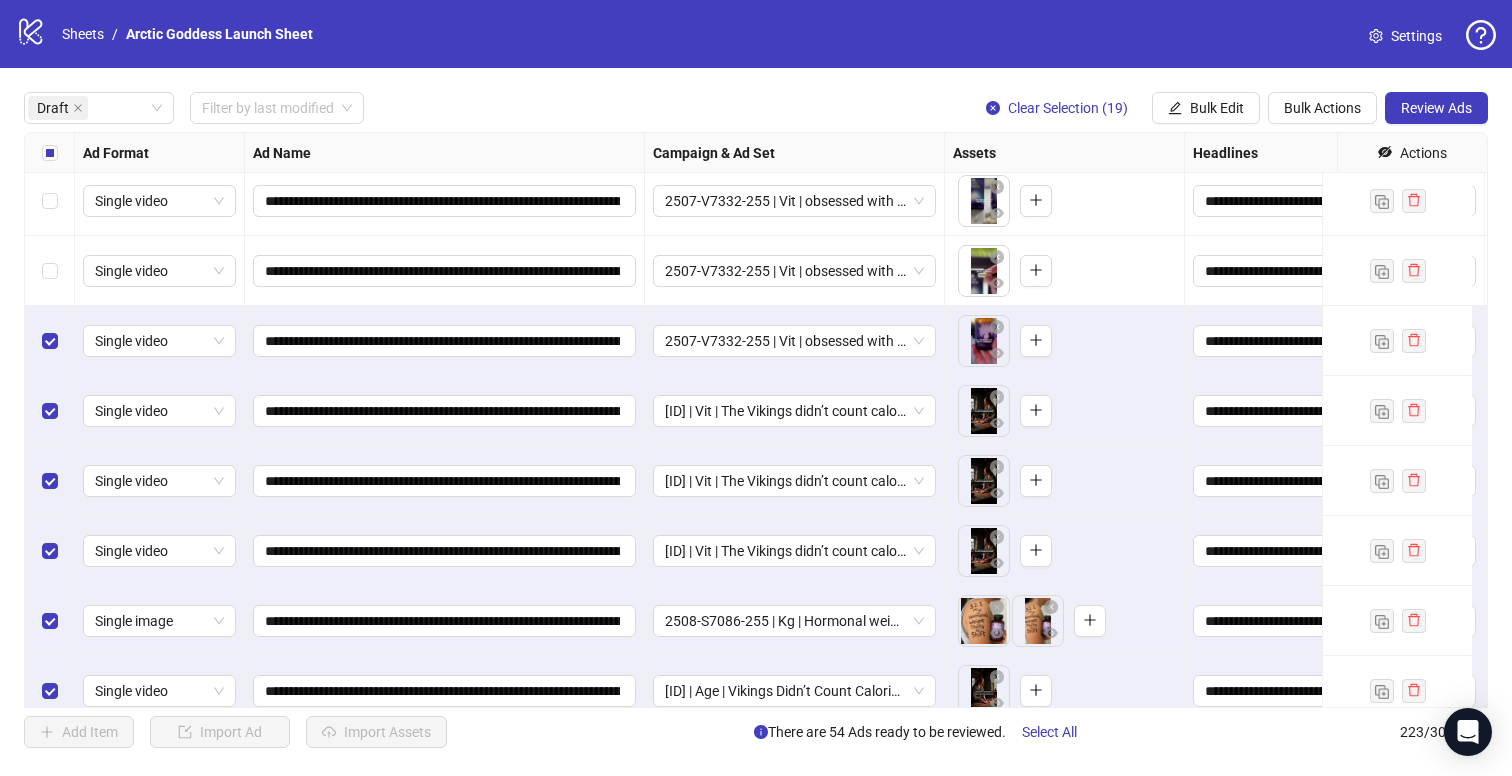 scroll, scrollTop: 2313, scrollLeft: 0, axis: vertical 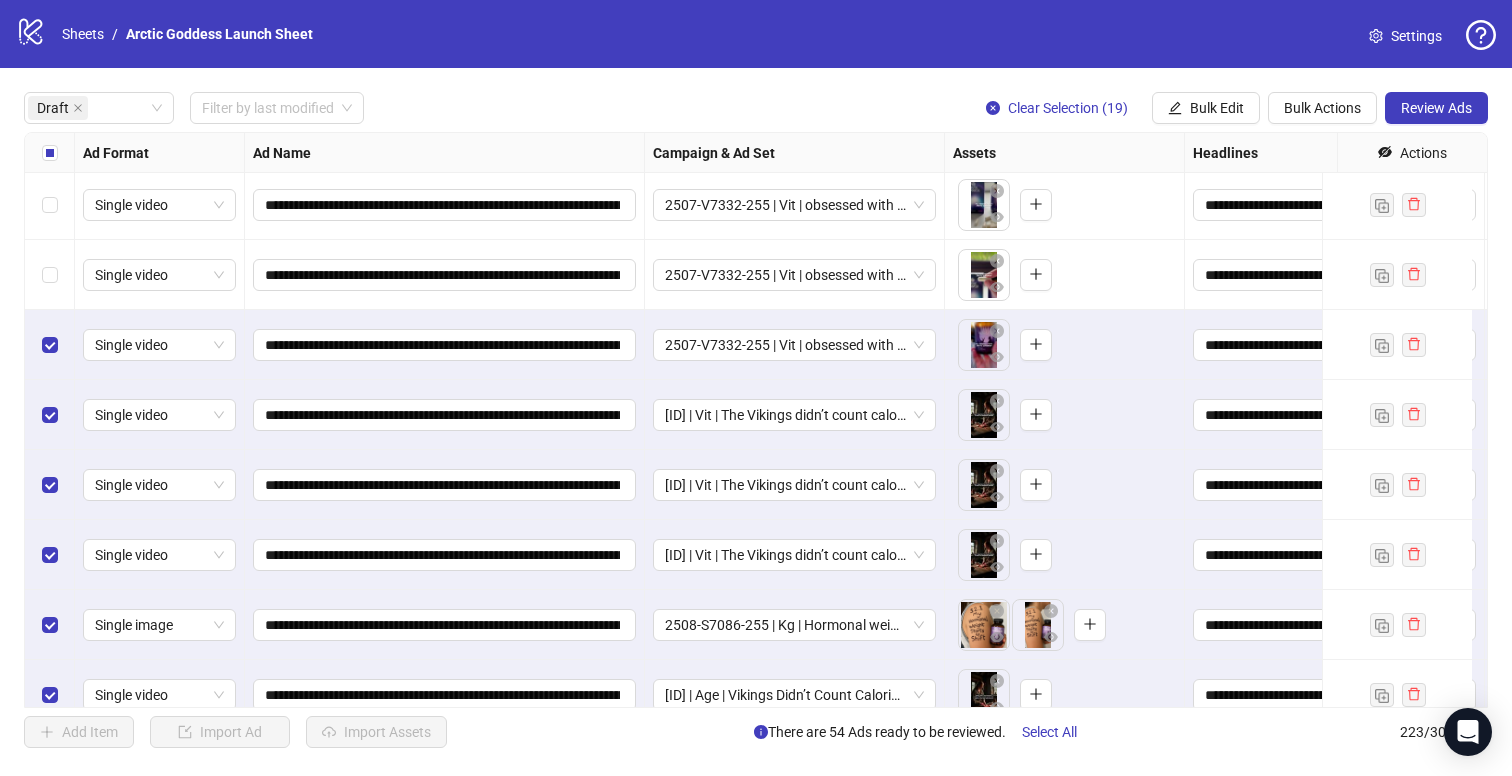 drag, startPoint x: 40, startPoint y: 273, endPoint x: 37, endPoint y: 244, distance: 29.15476 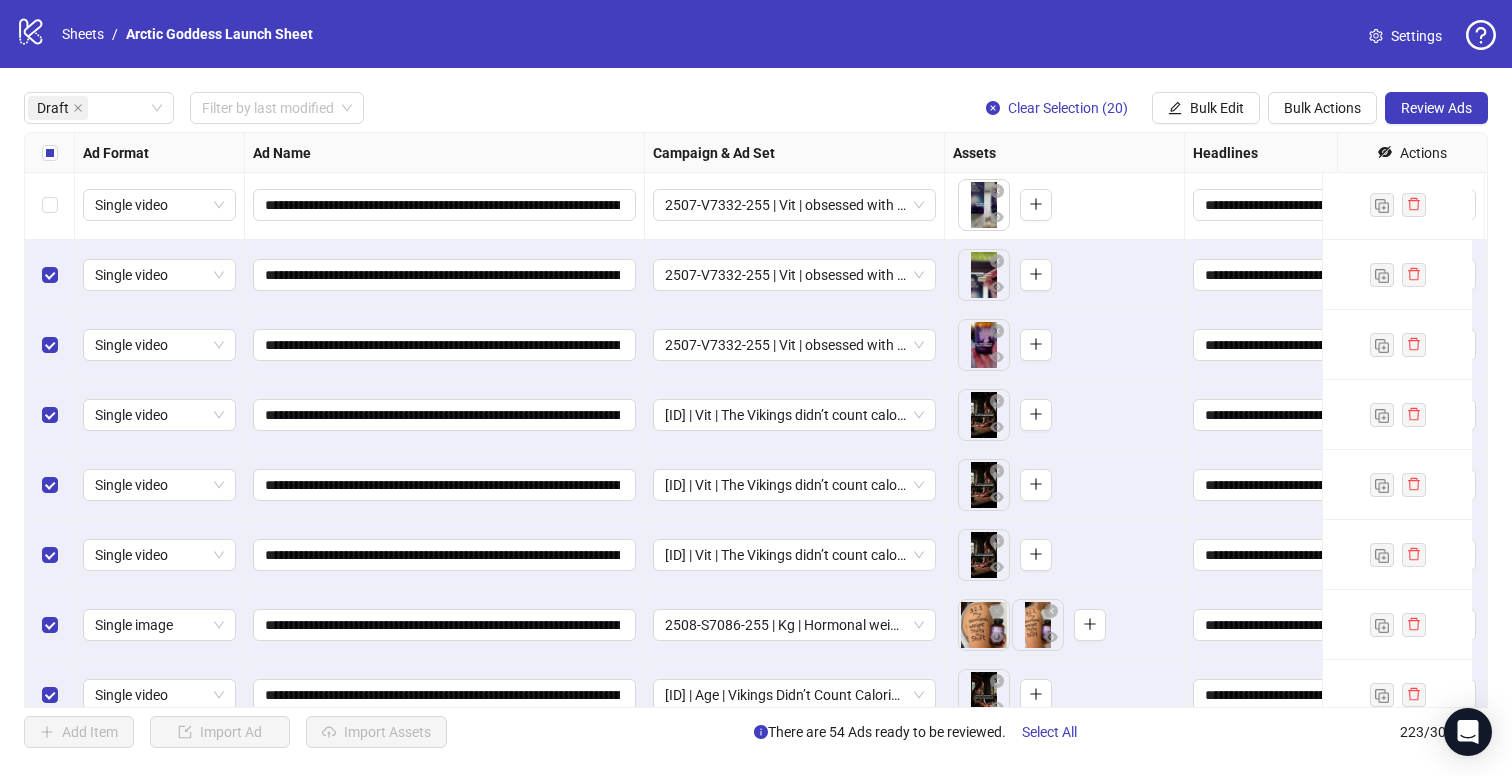 click at bounding box center [50, 205] 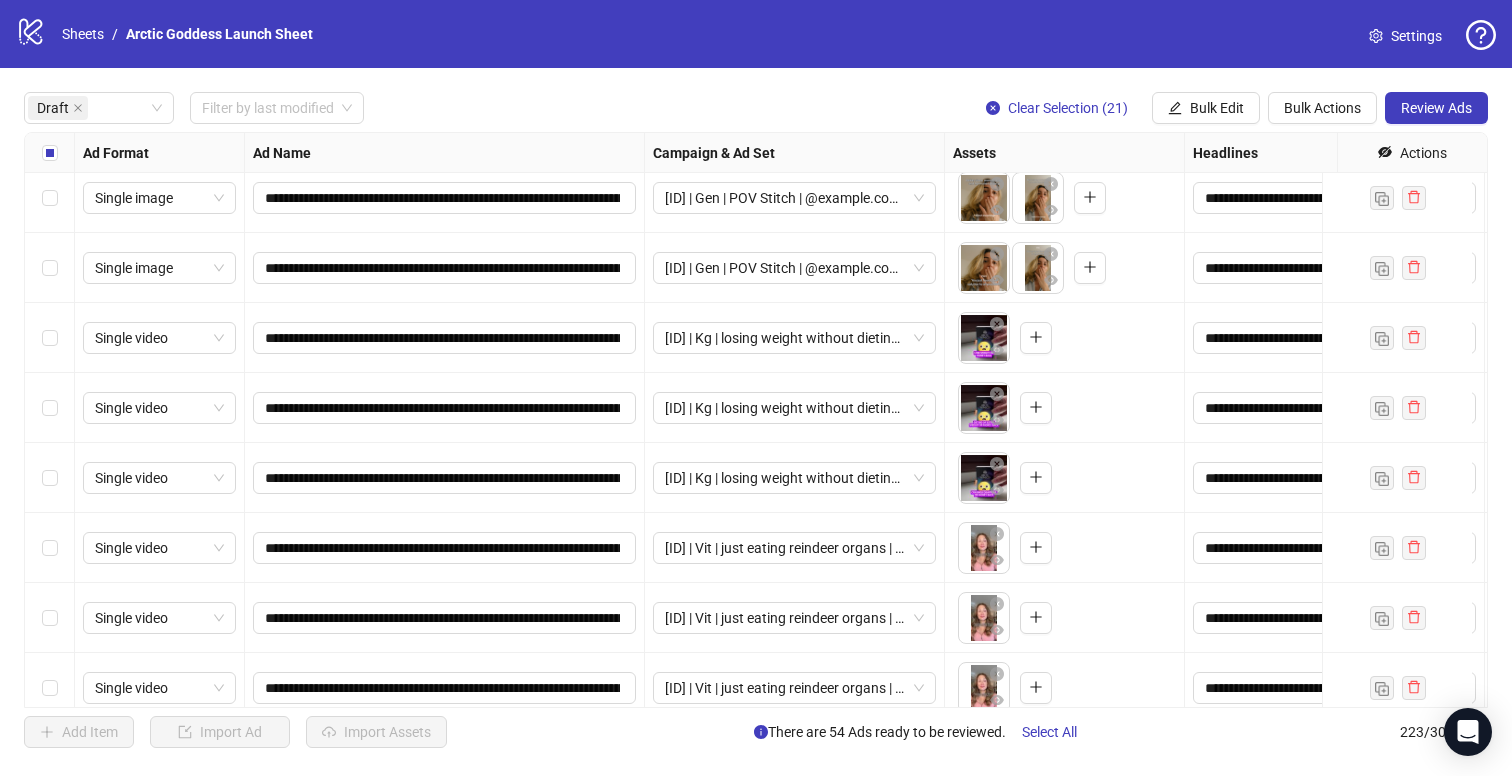 scroll, scrollTop: 1916, scrollLeft: 0, axis: vertical 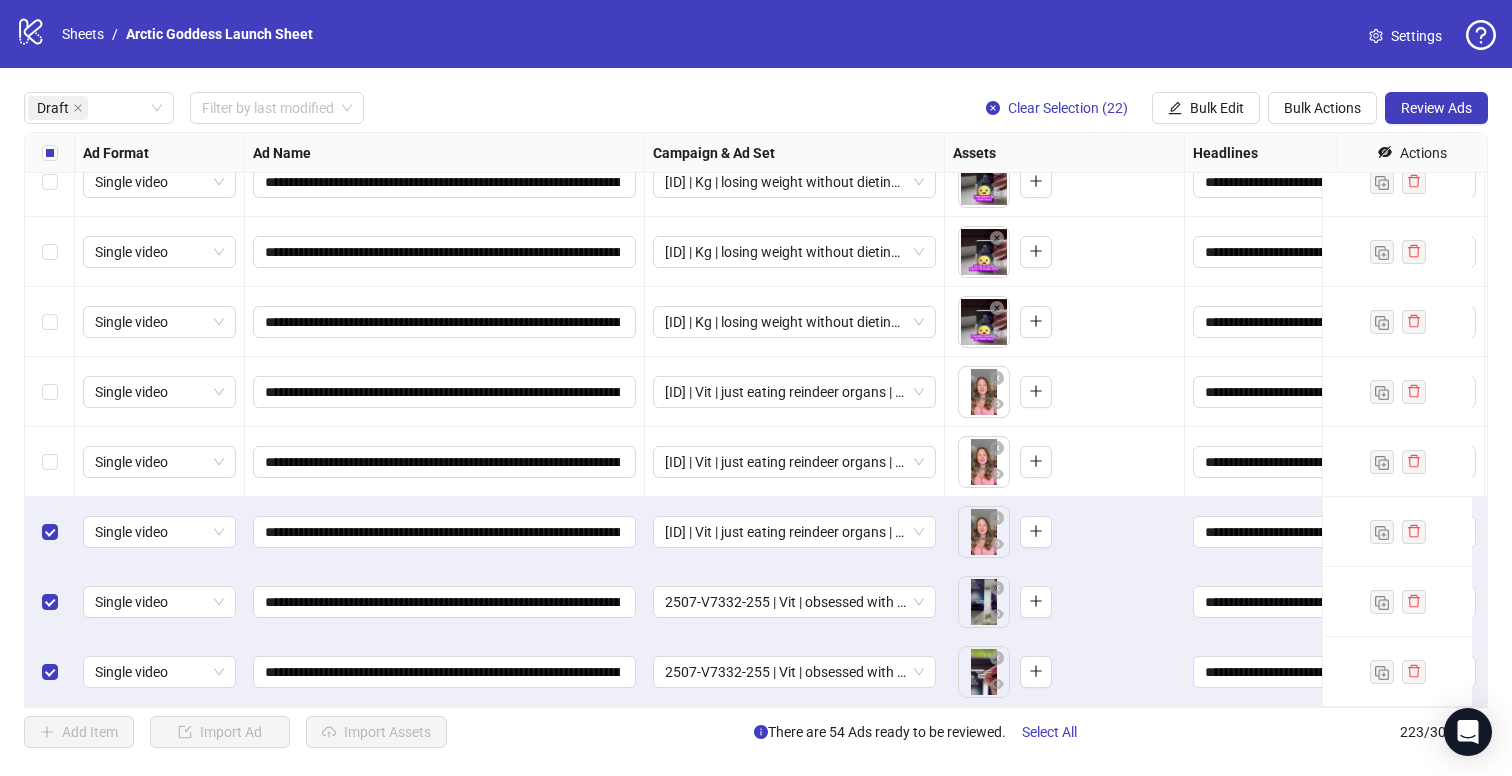 click at bounding box center (50, 462) 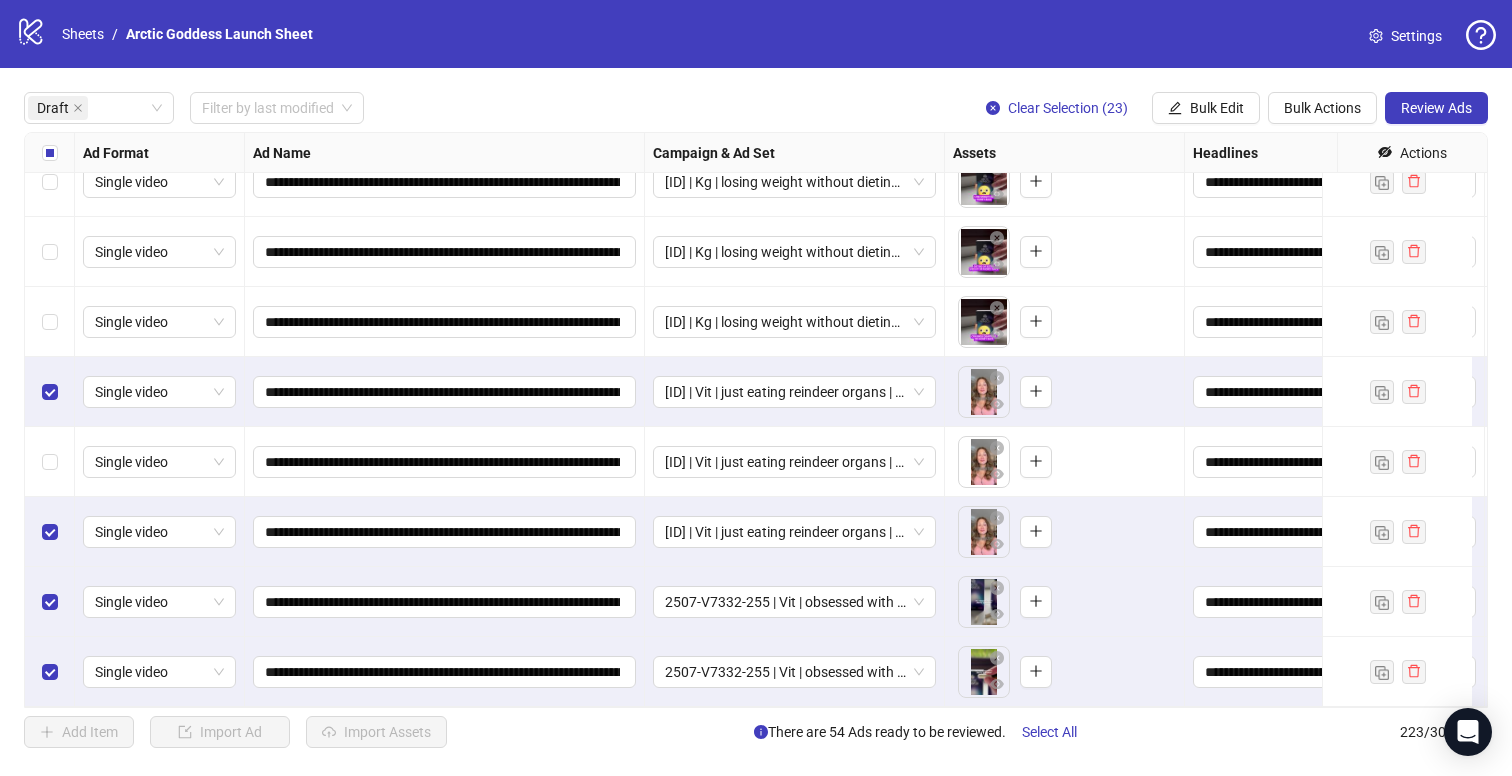 drag, startPoint x: 35, startPoint y: 458, endPoint x: 44, endPoint y: 372, distance: 86.46965 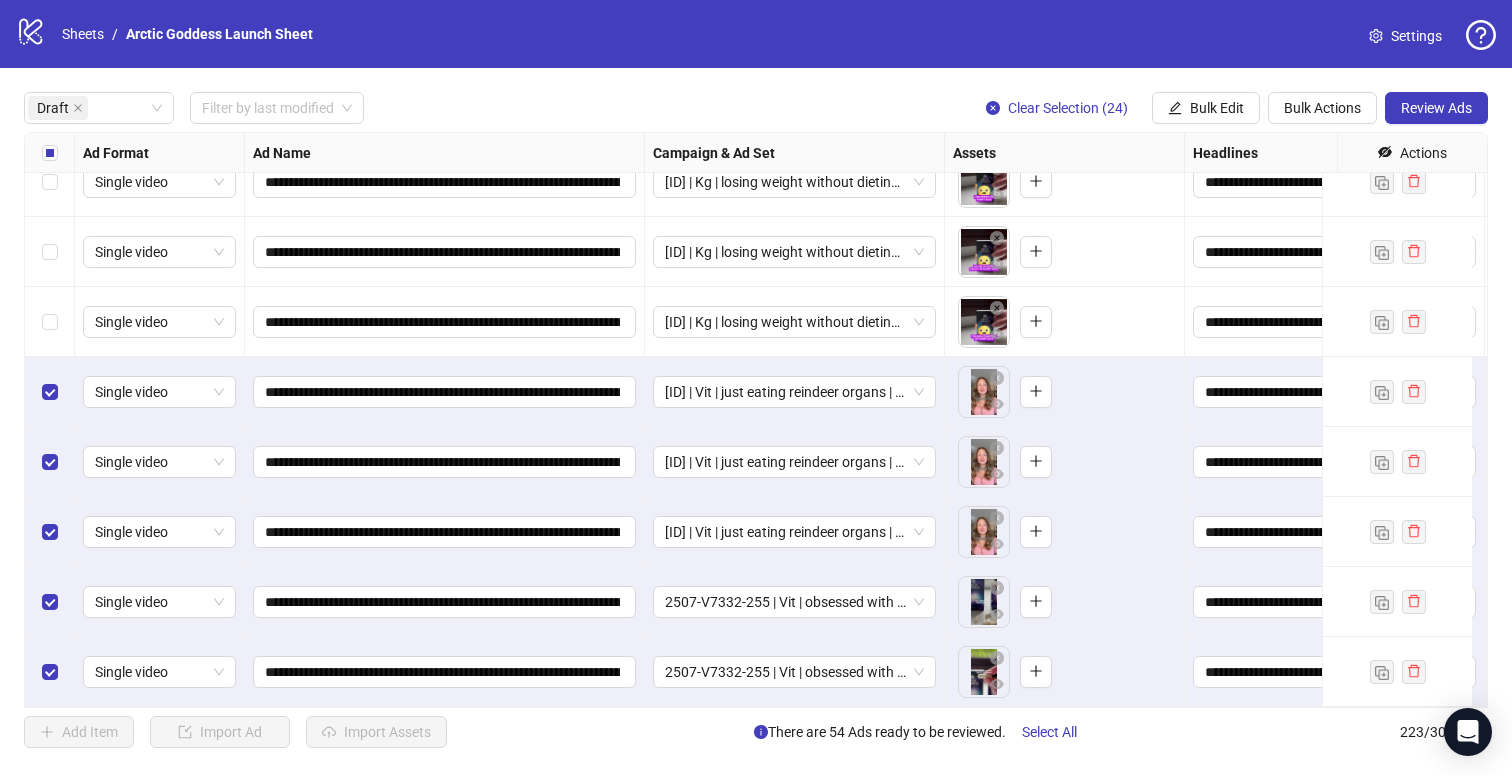 click at bounding box center [50, 322] 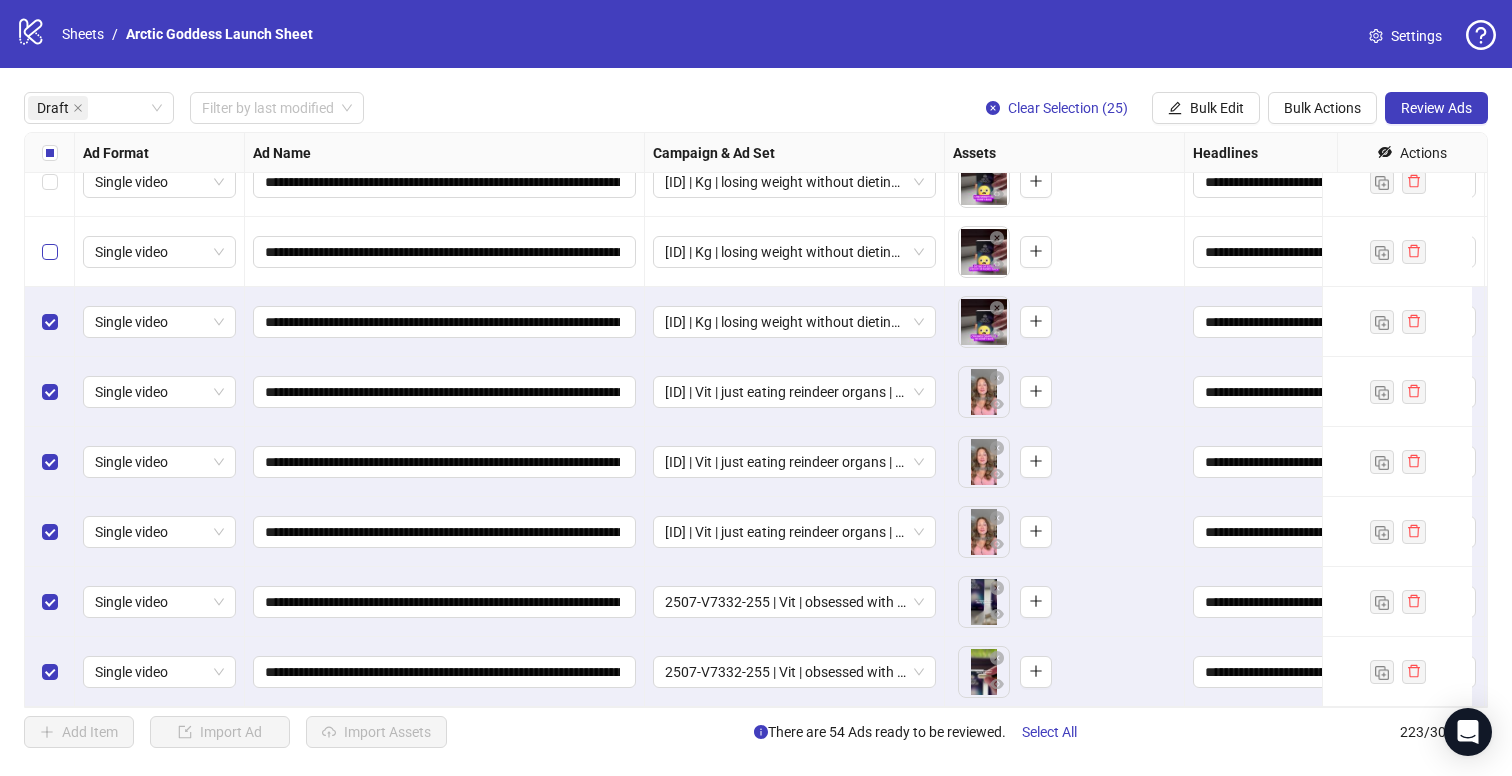 click at bounding box center (50, 252) 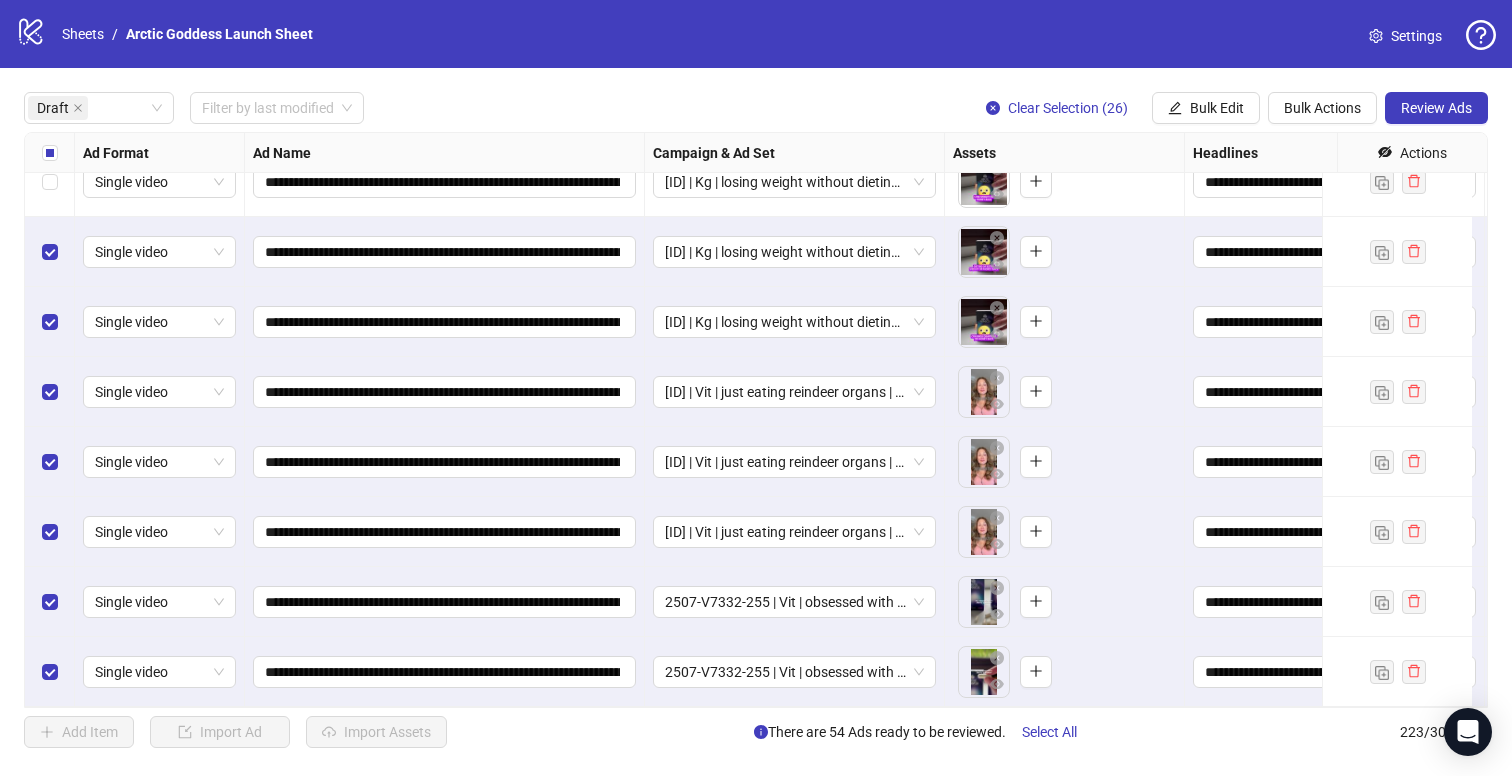 click at bounding box center [50, 182] 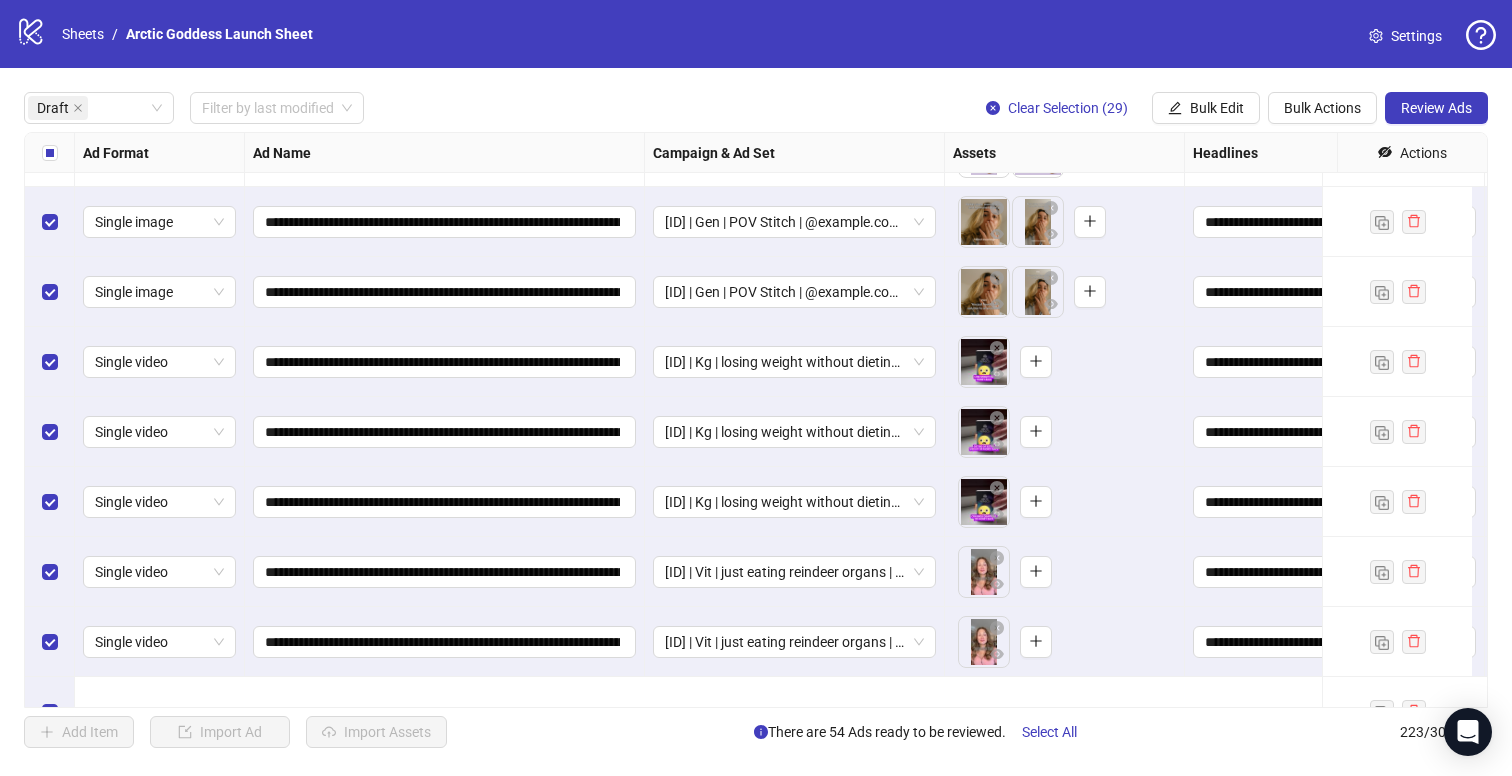 scroll, scrollTop: 1333, scrollLeft: 0, axis: vertical 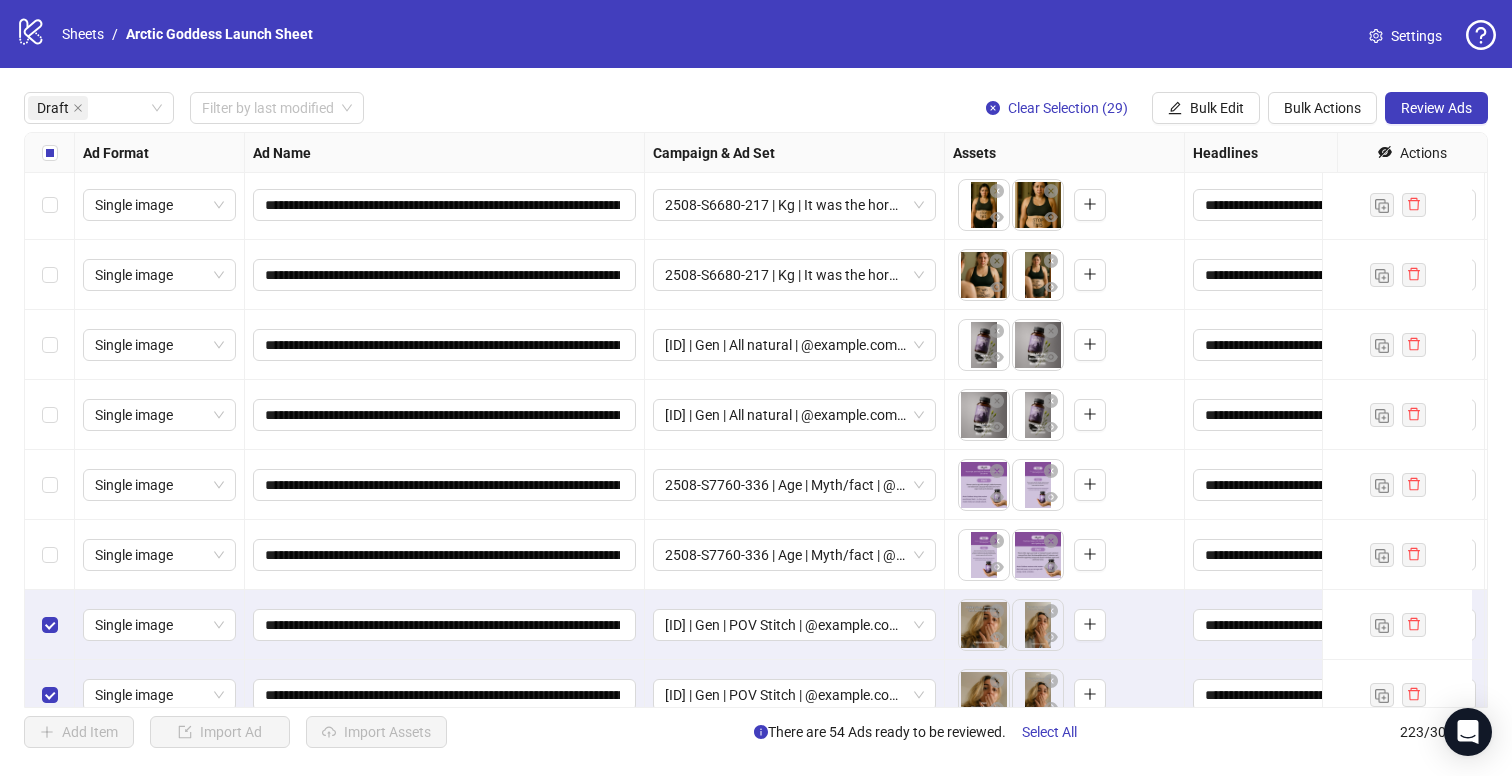 click at bounding box center (50, 555) 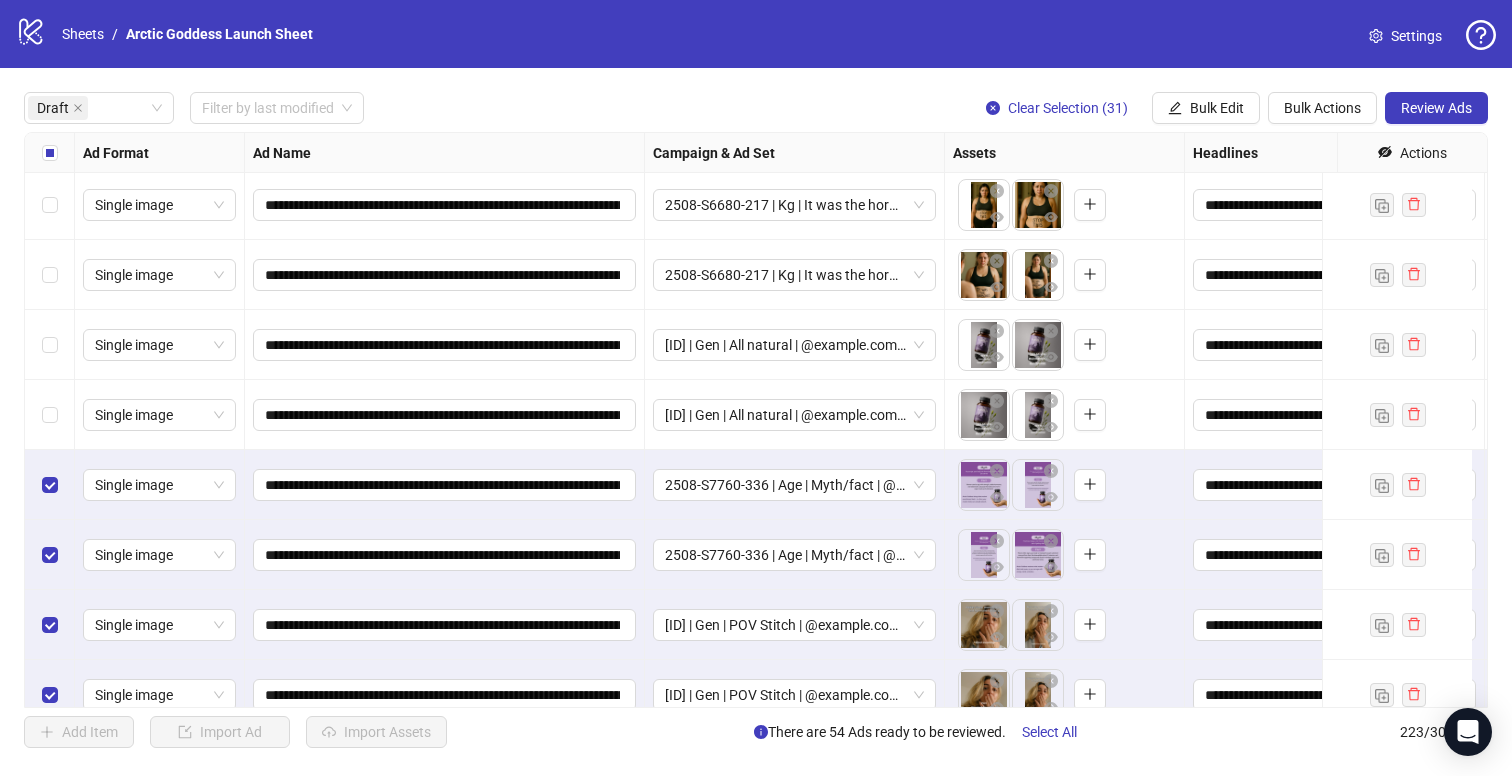 drag, startPoint x: 39, startPoint y: 428, endPoint x: 40, endPoint y: 403, distance: 25.019993 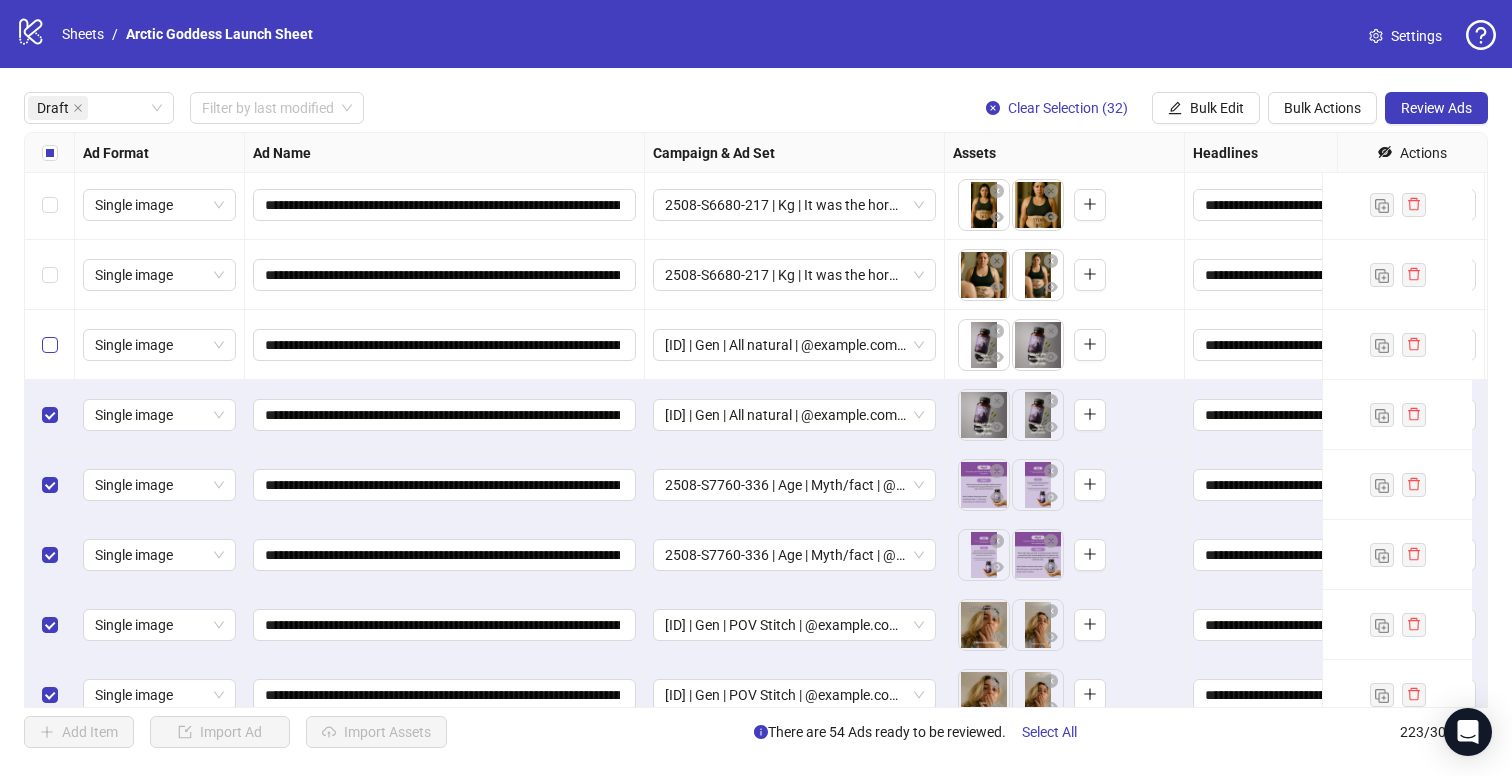 drag, startPoint x: 45, startPoint y: 385, endPoint x: 44, endPoint y: 334, distance: 51.009804 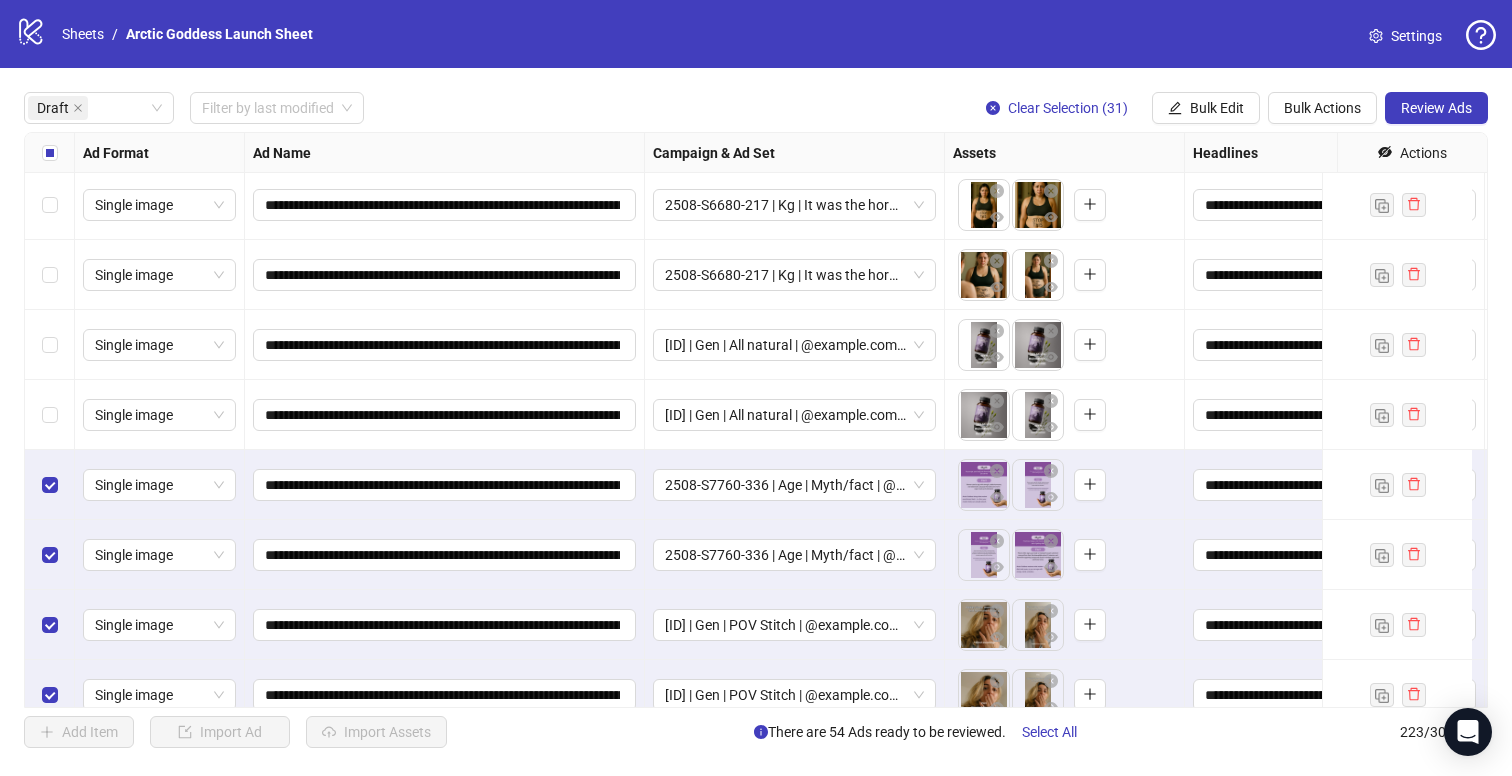 click at bounding box center [50, 345] 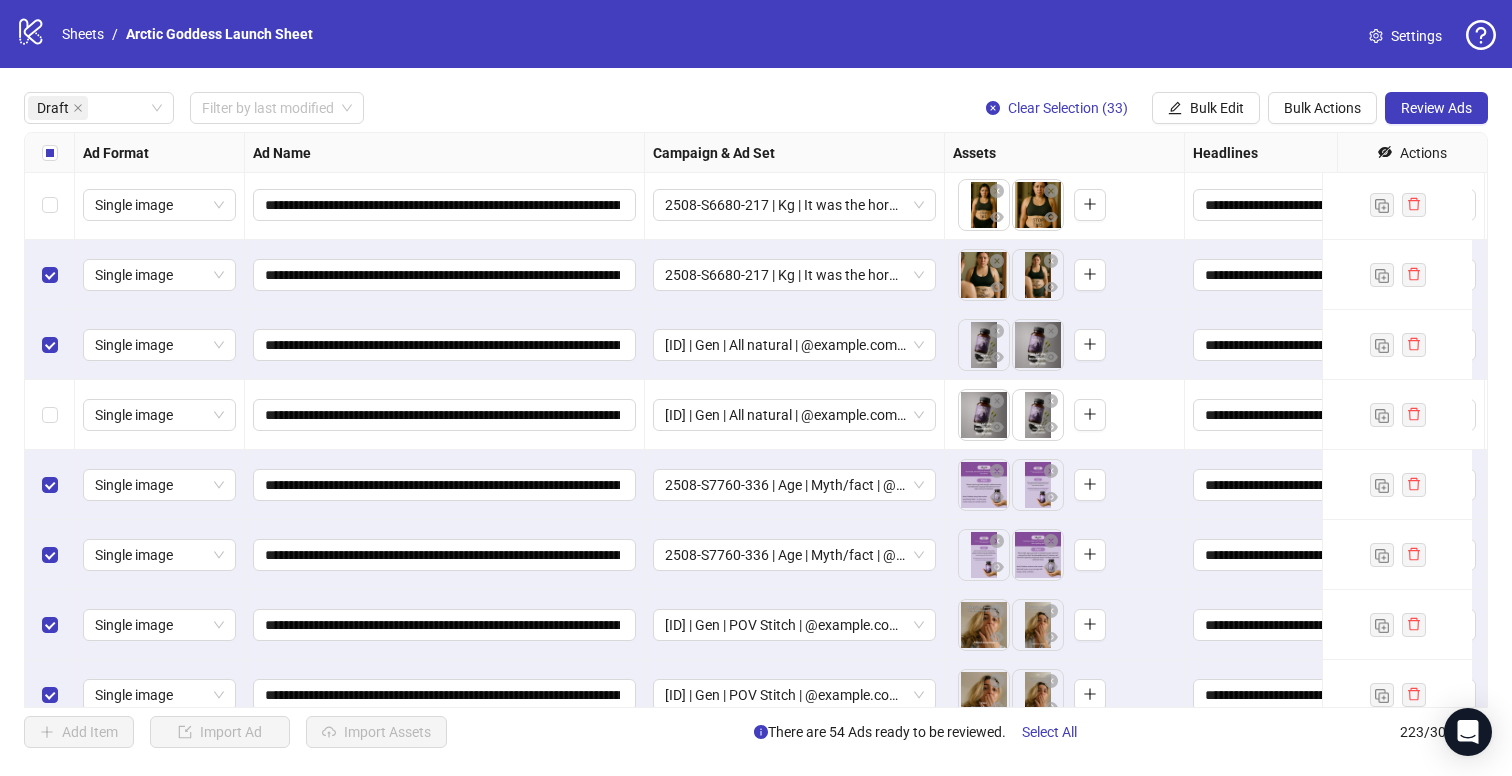 click at bounding box center (50, 205) 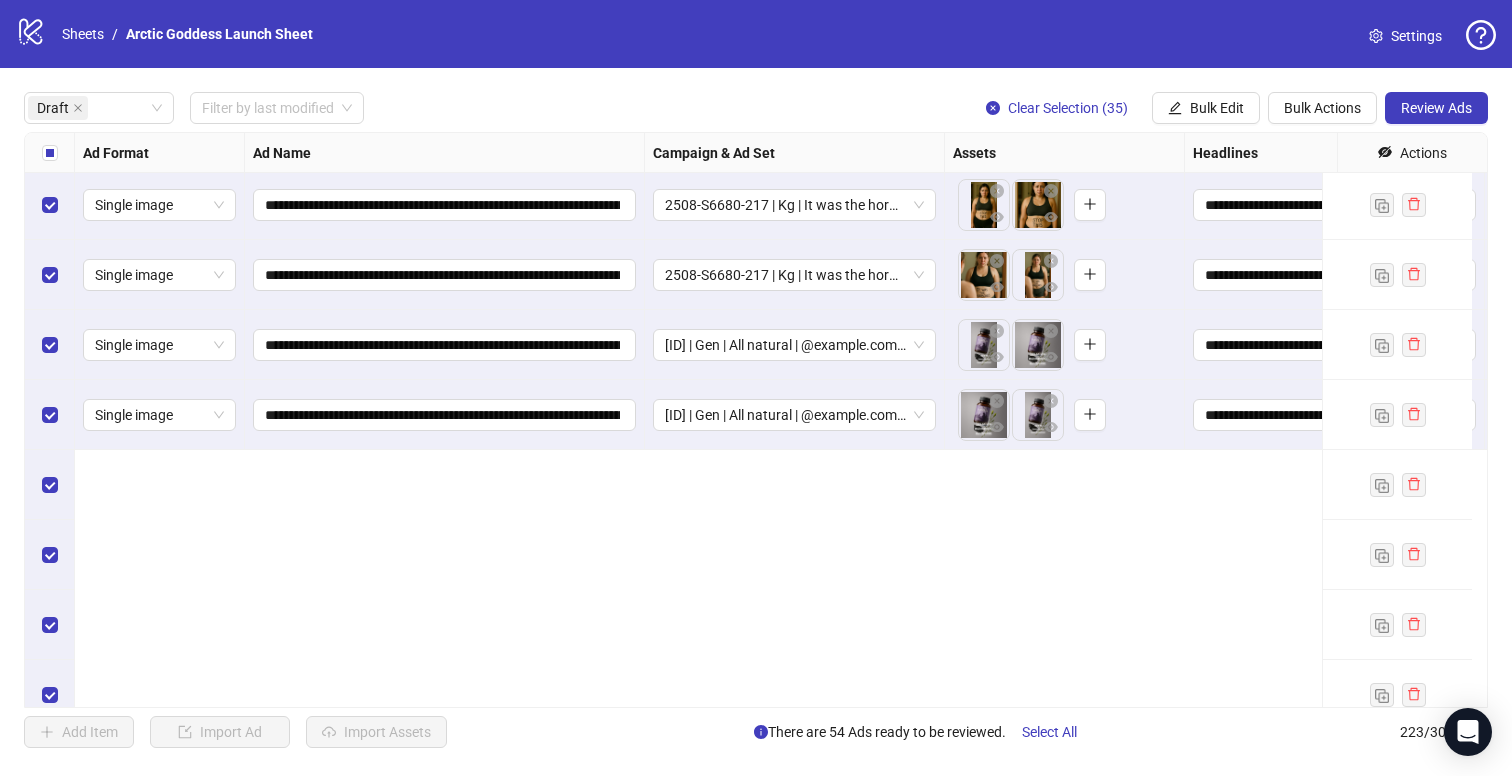 scroll, scrollTop: 944, scrollLeft: 0, axis: vertical 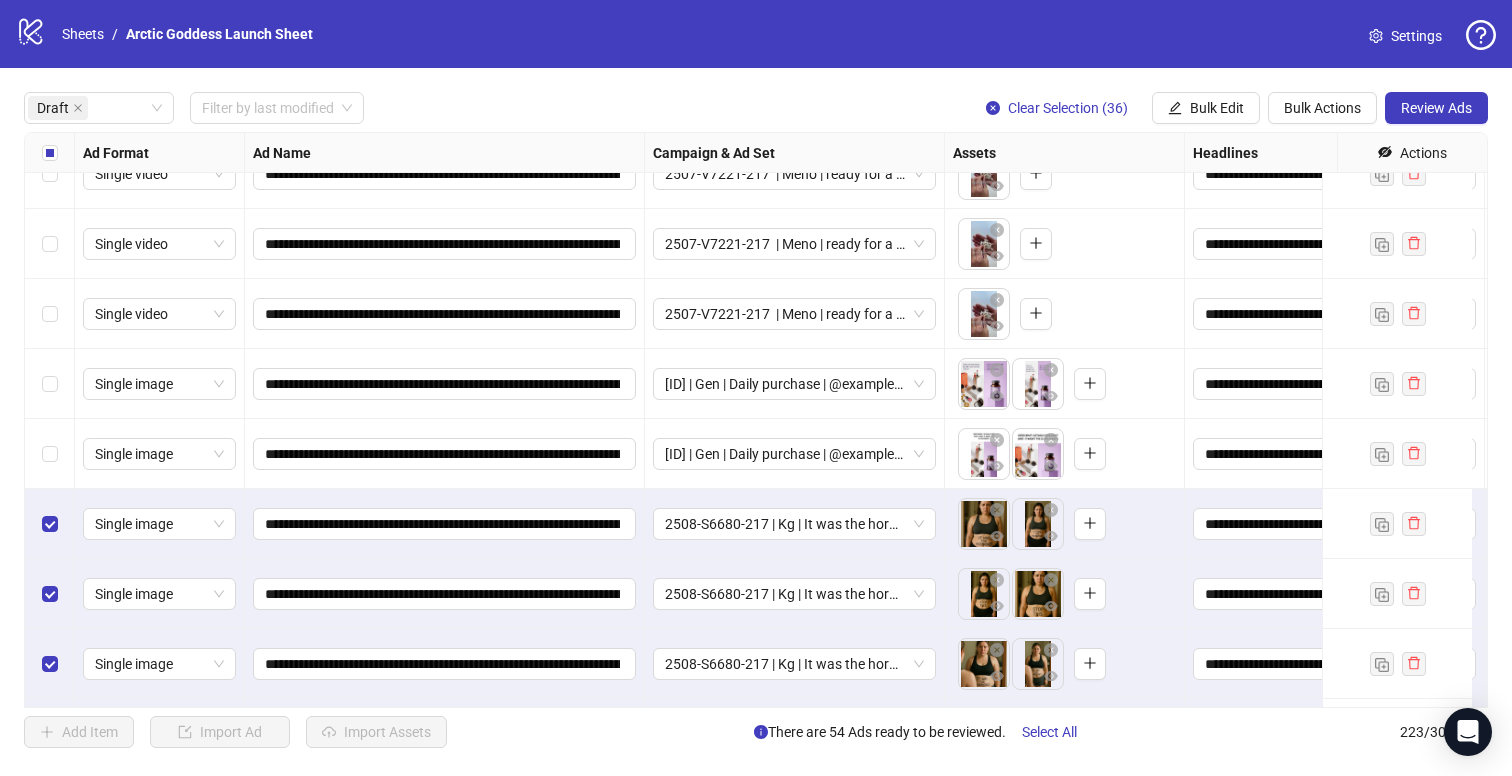 click at bounding box center (50, 454) 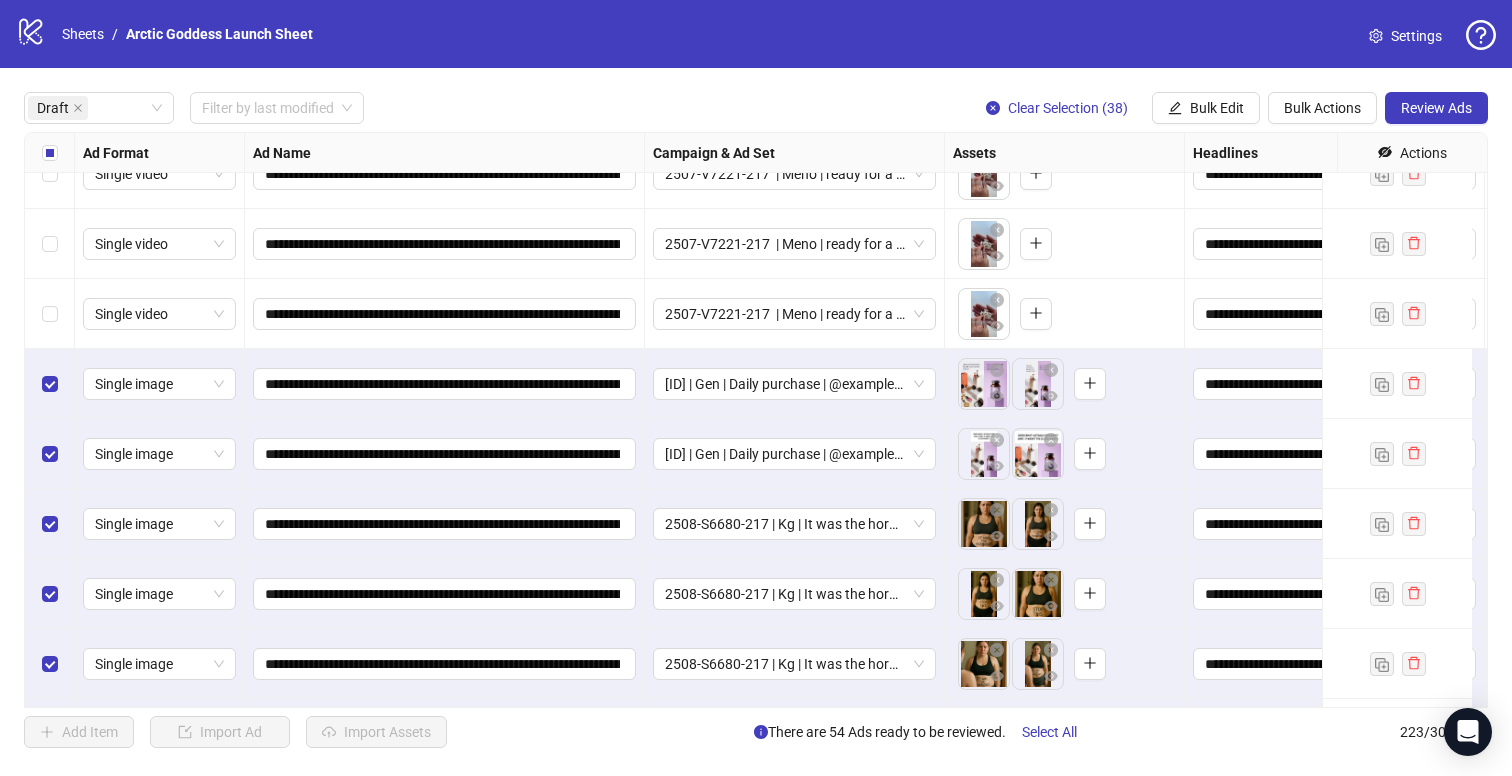 click at bounding box center (50, 314) 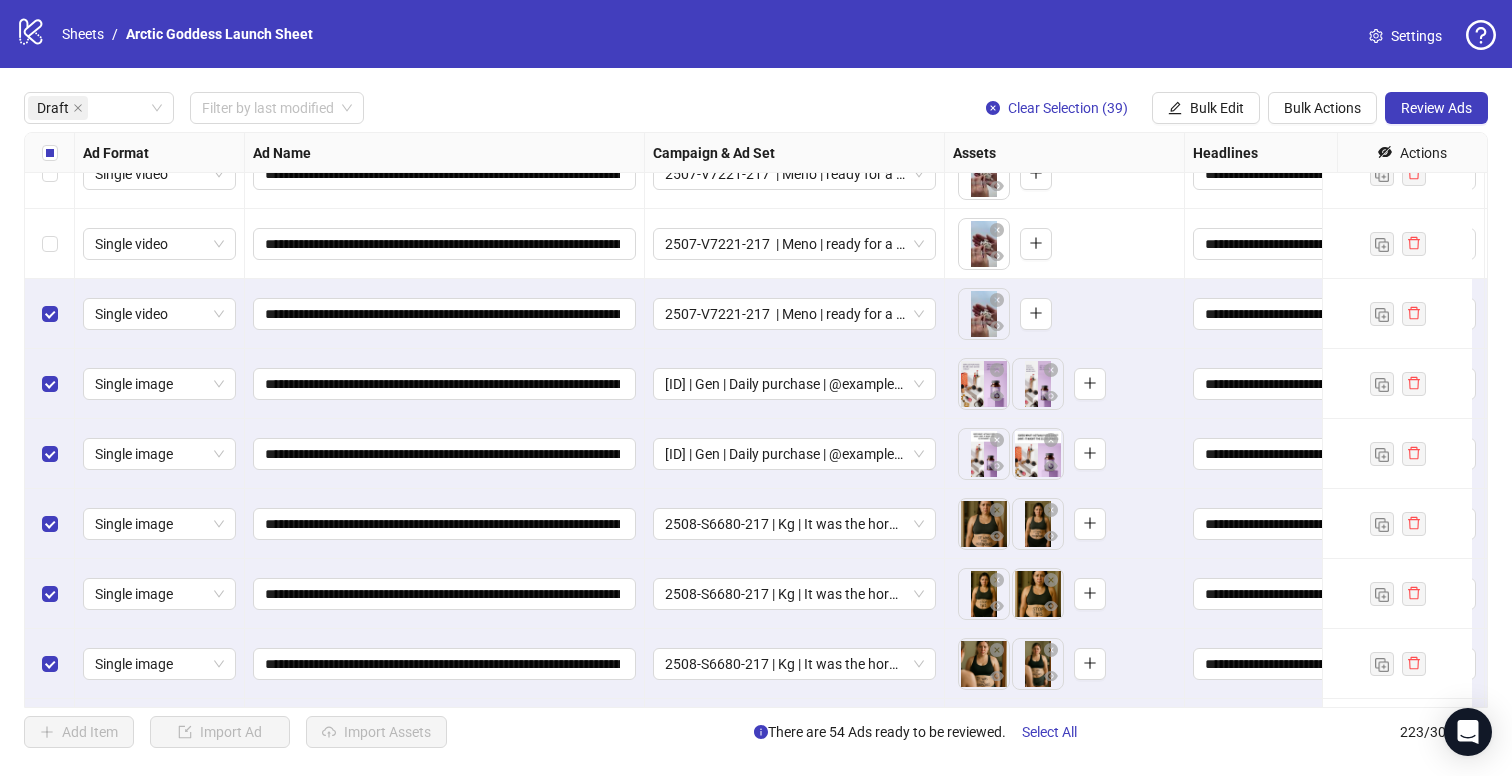 click at bounding box center (50, 314) 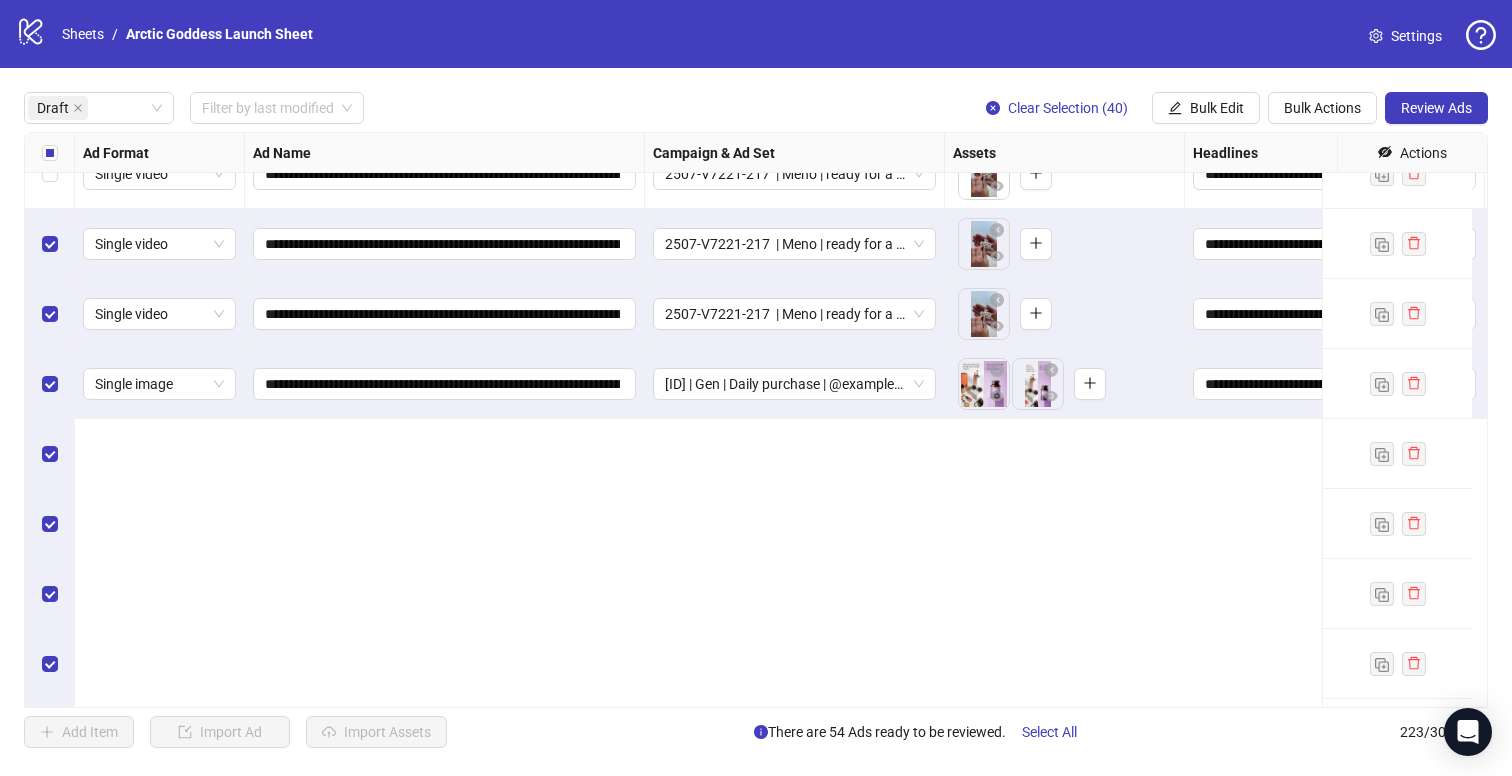 scroll, scrollTop: 525, scrollLeft: 0, axis: vertical 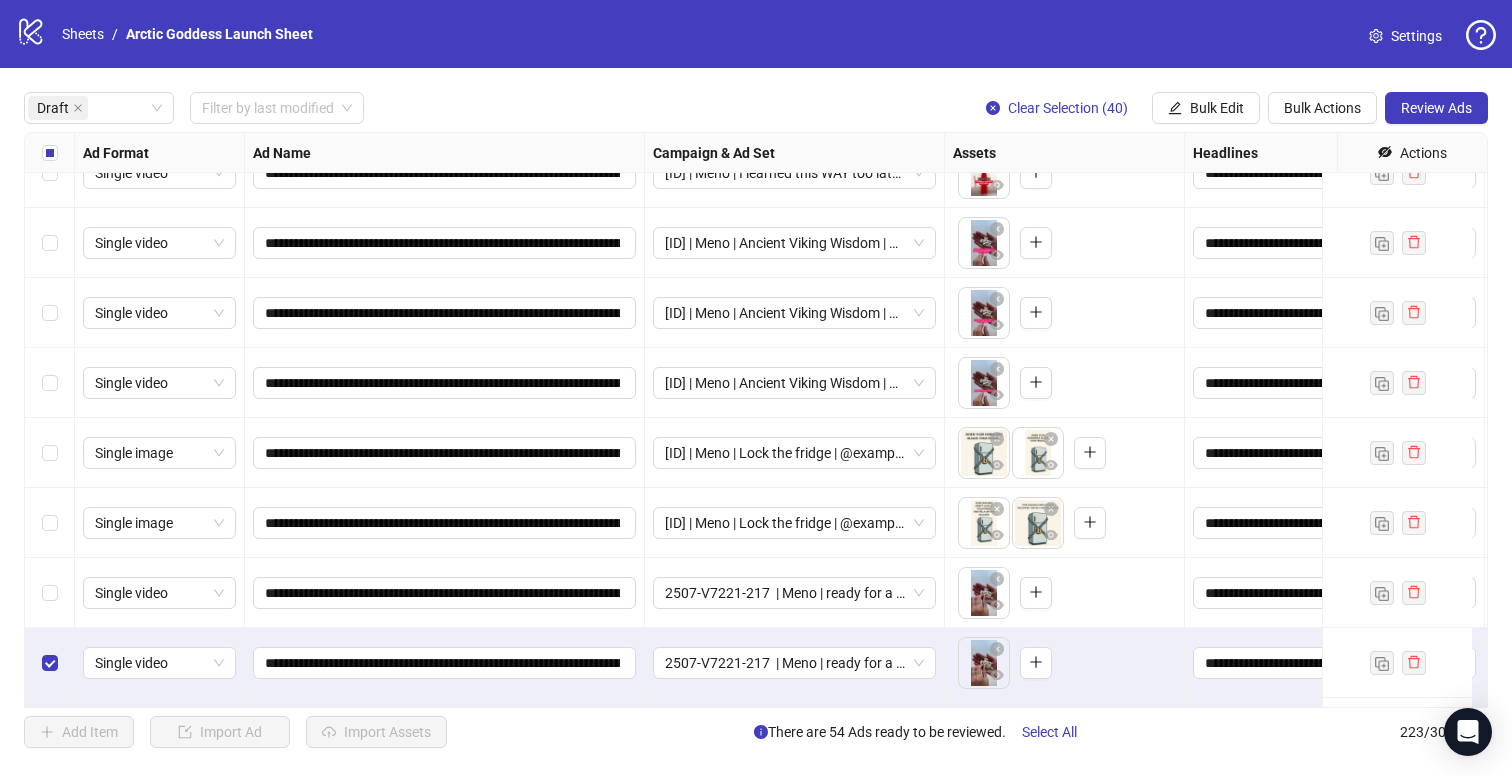 click at bounding box center (50, 593) 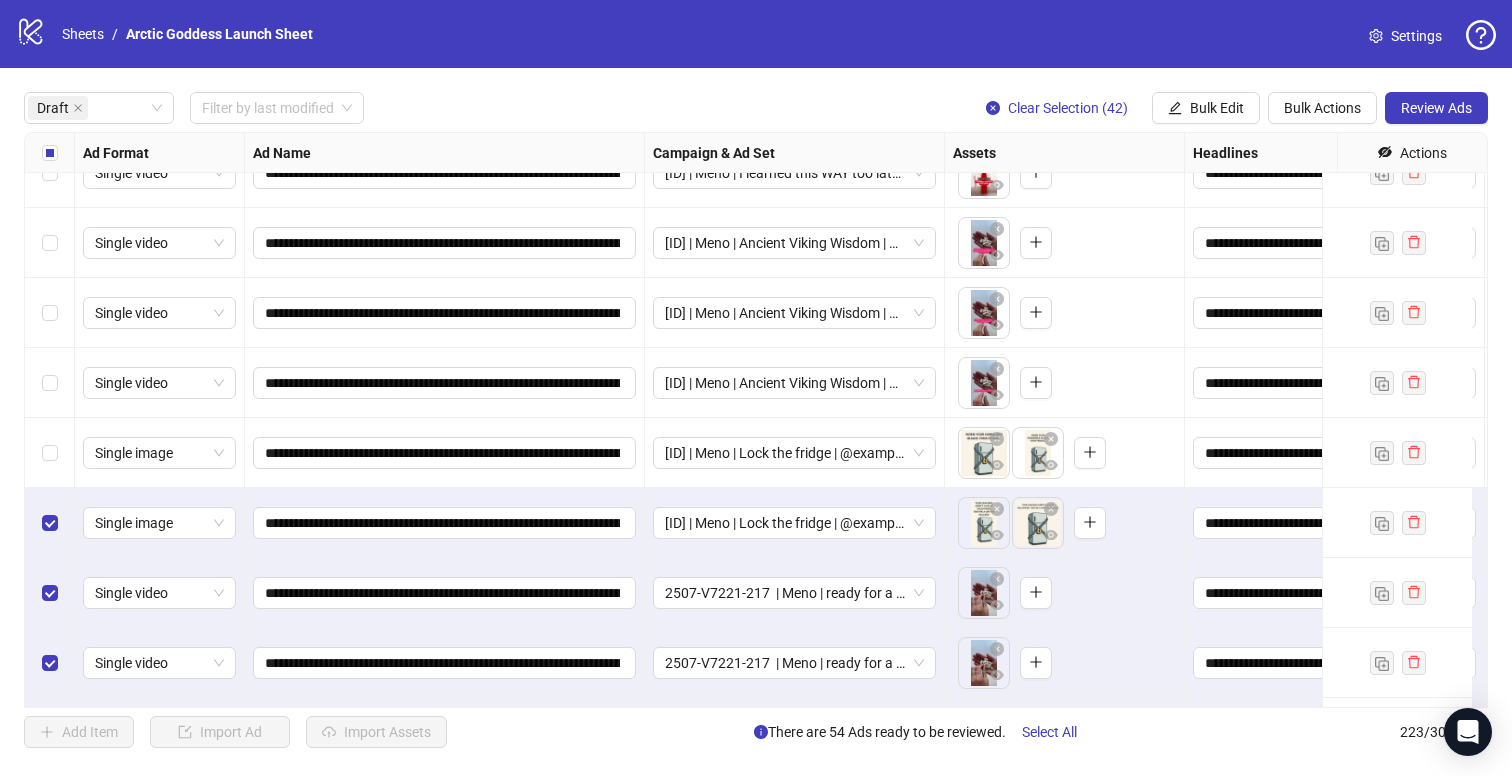 click at bounding box center (50, 453) 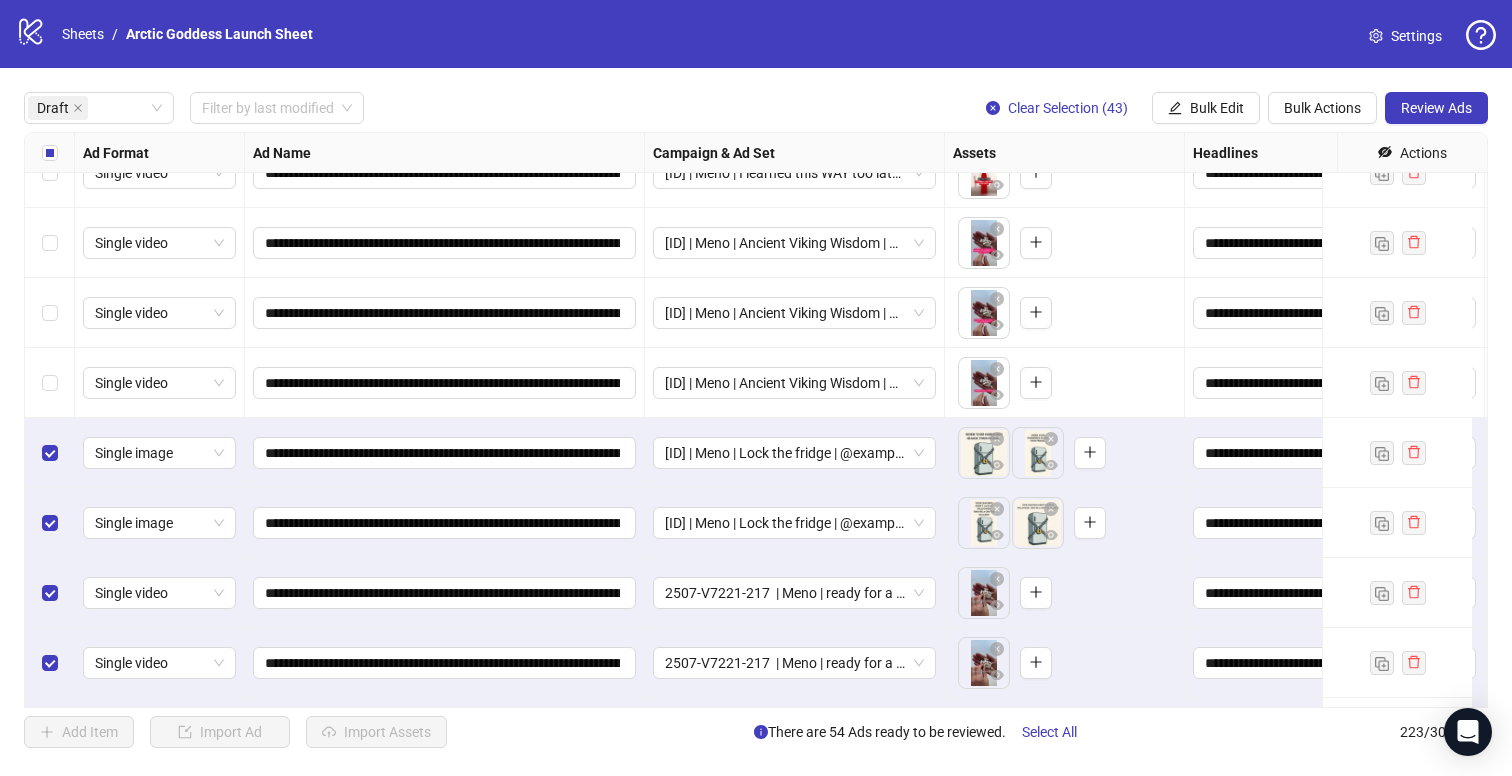 click at bounding box center (50, 313) 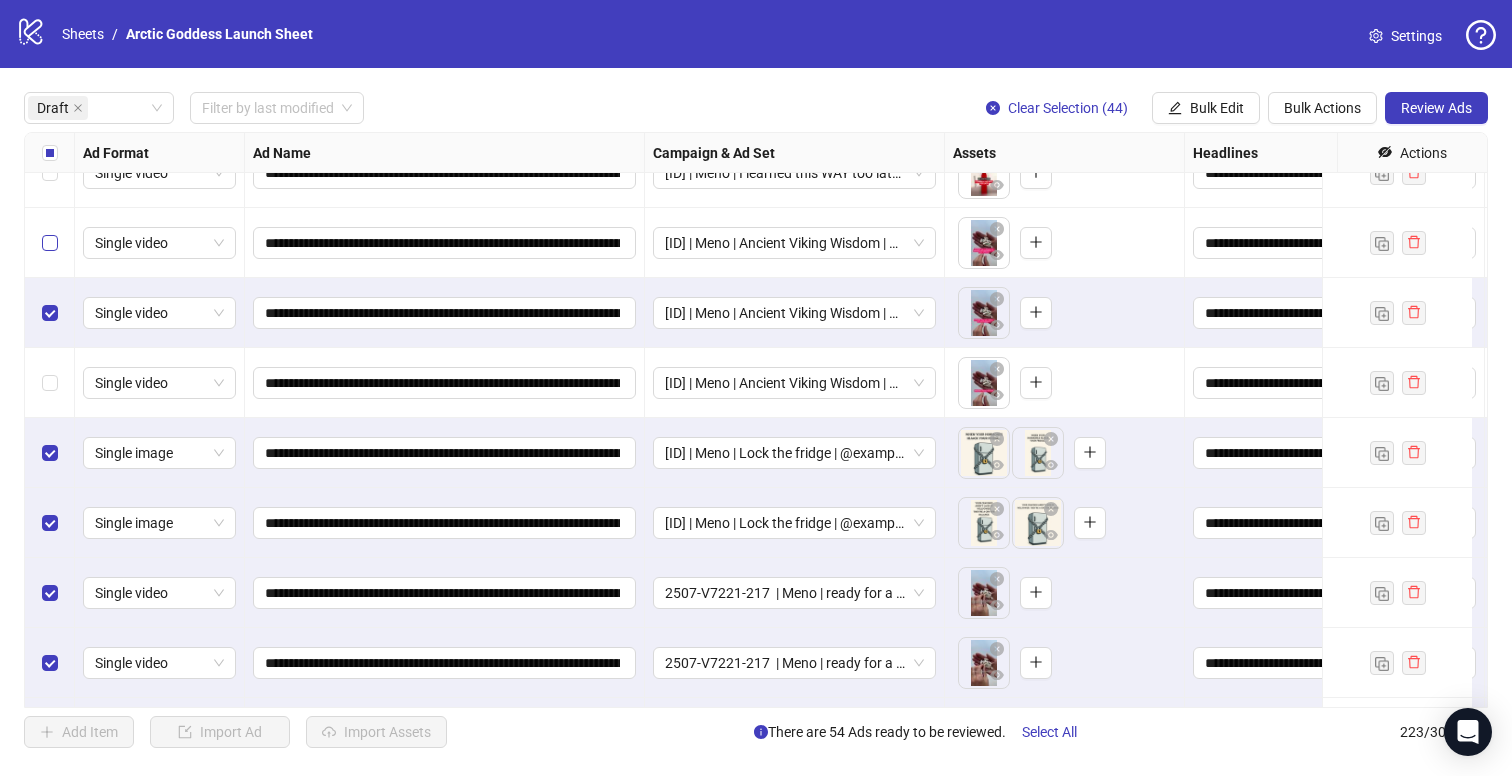 click at bounding box center [50, 243] 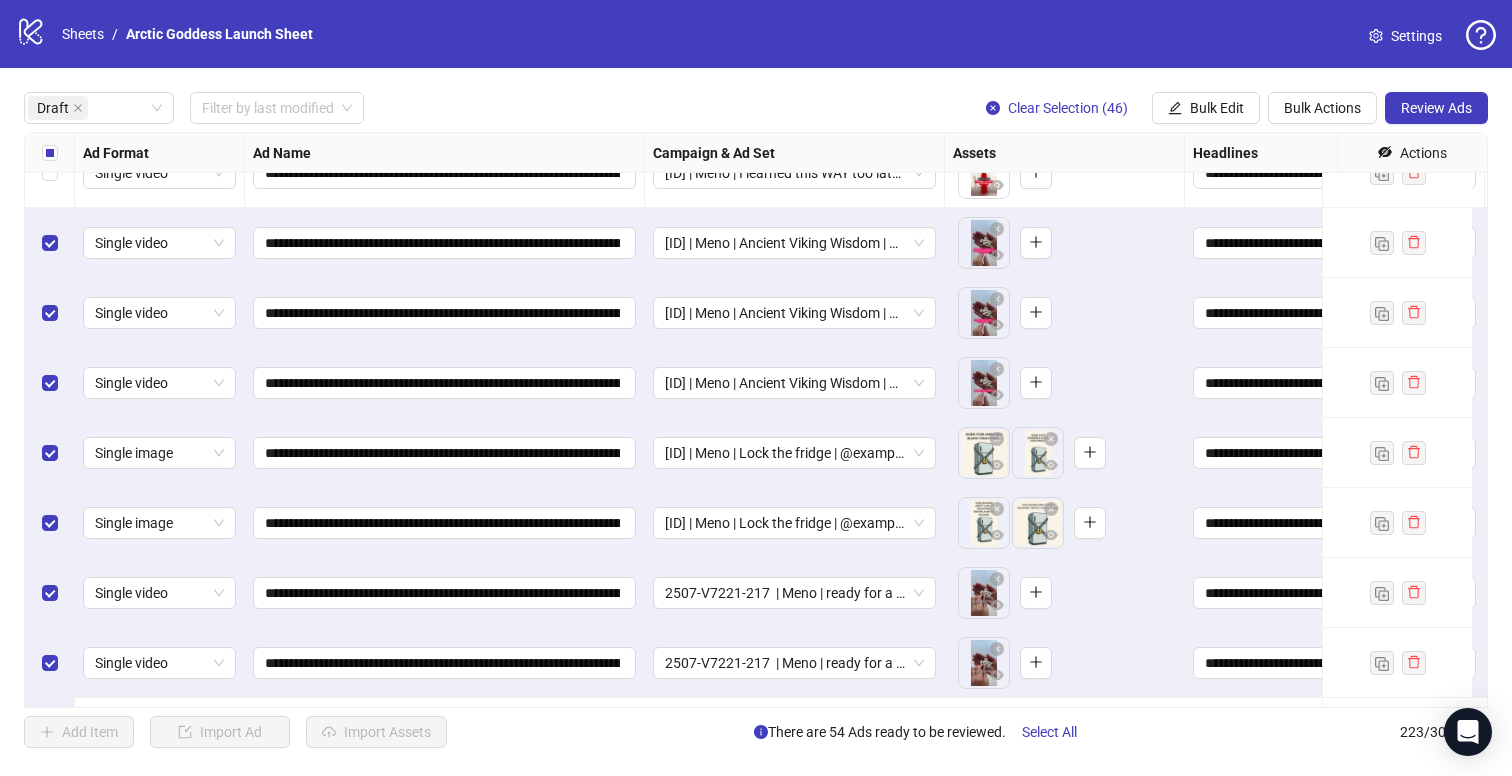 scroll, scrollTop: 378, scrollLeft: 0, axis: vertical 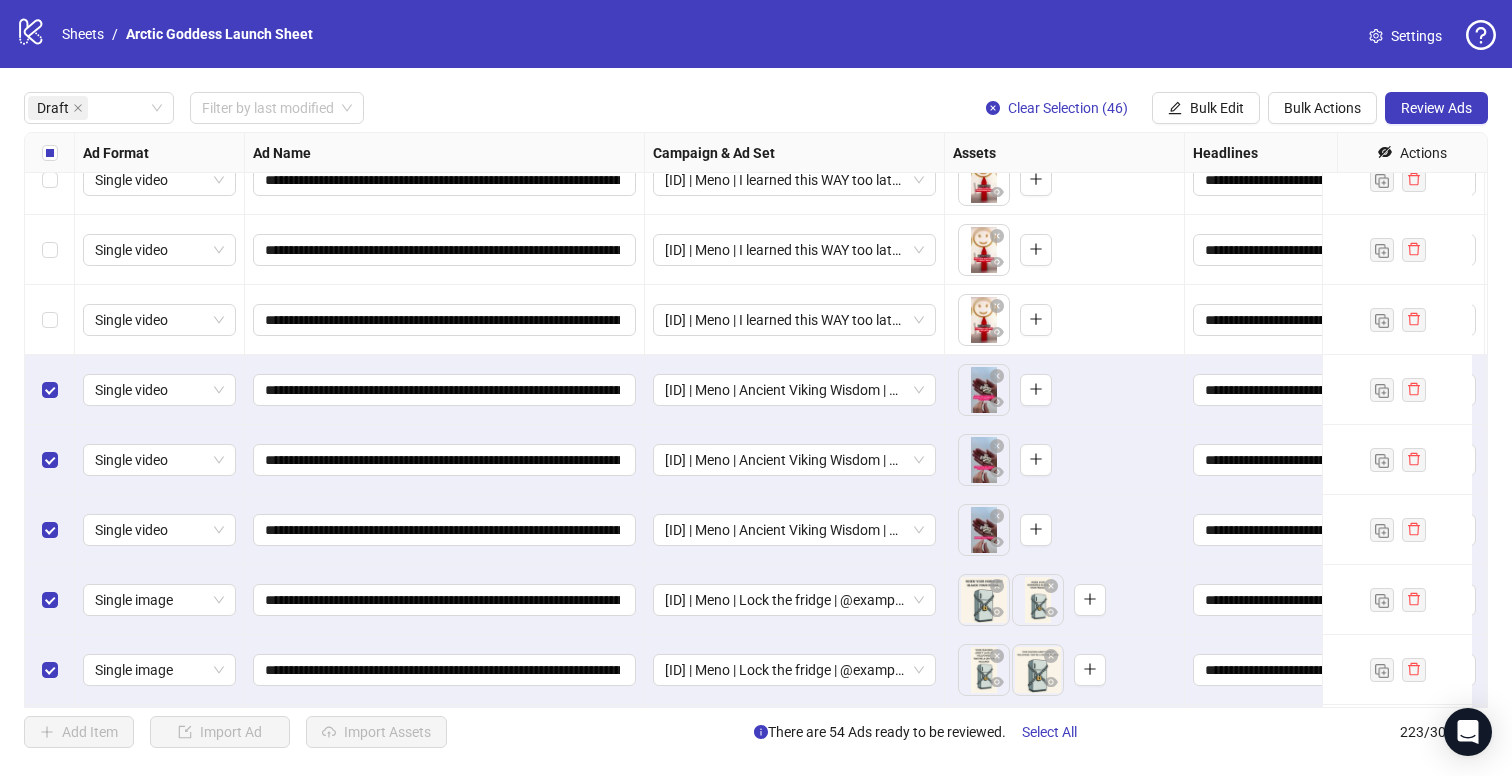 drag, startPoint x: 49, startPoint y: 337, endPoint x: 34, endPoint y: 298, distance: 41.785164 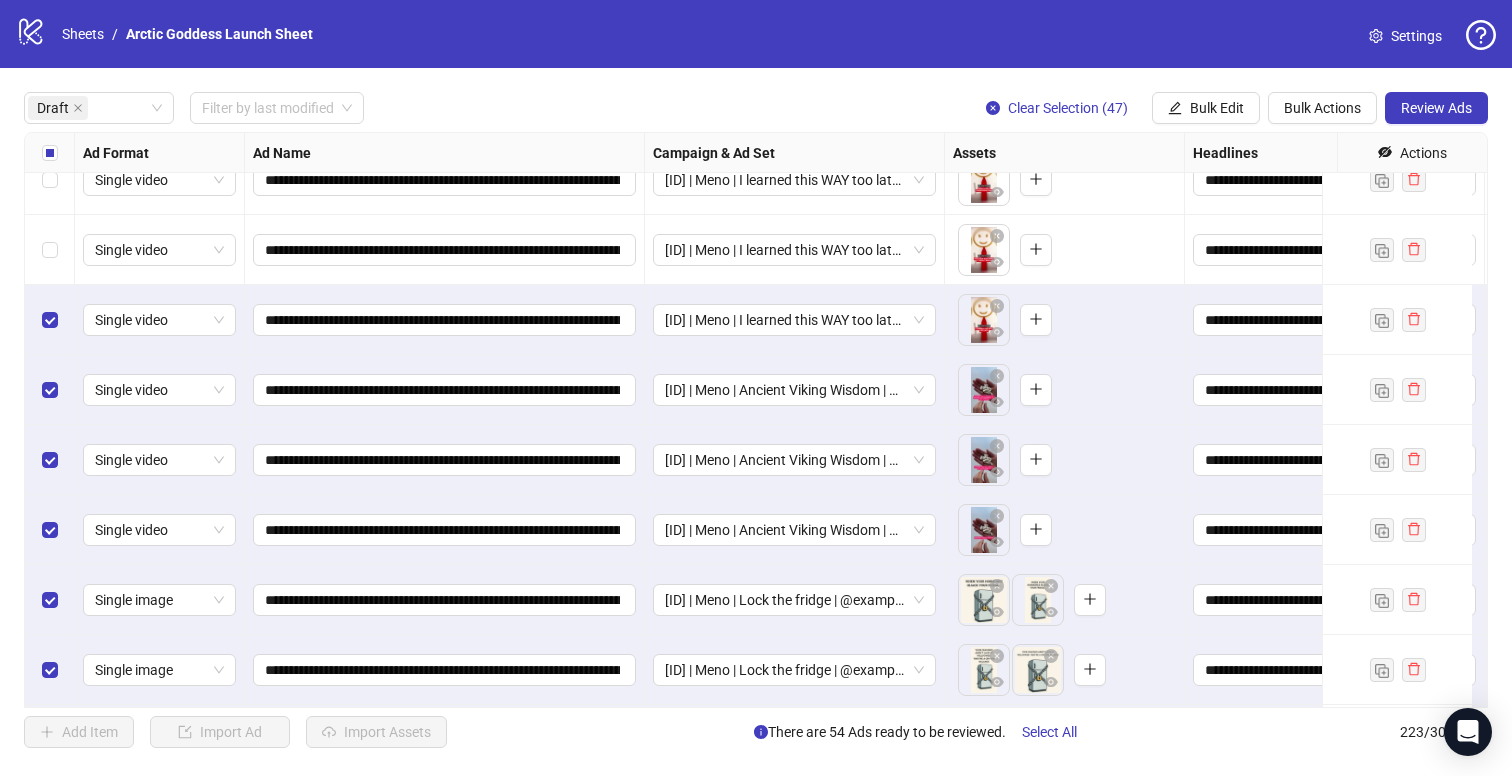 click at bounding box center [50, 250] 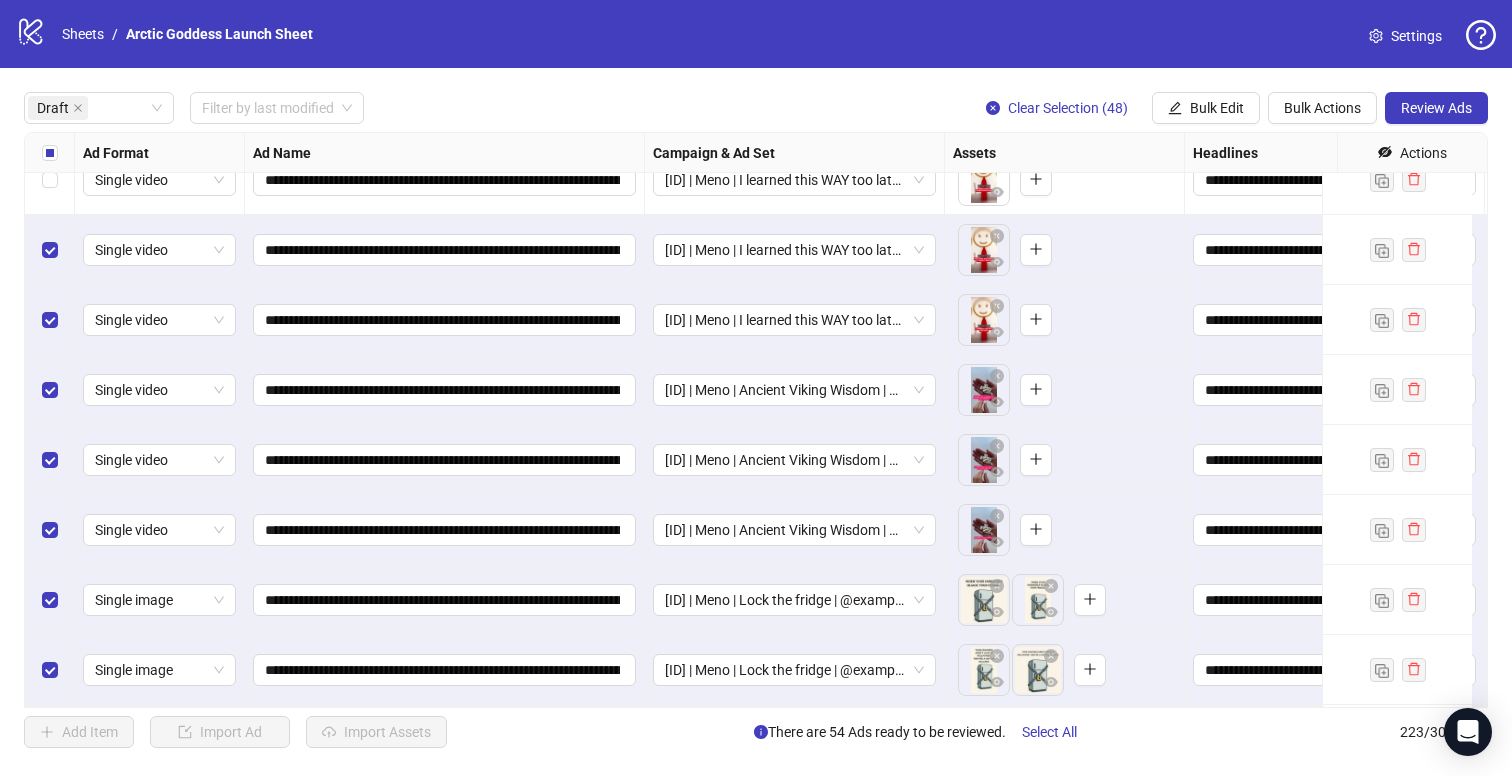 click at bounding box center (50, 180) 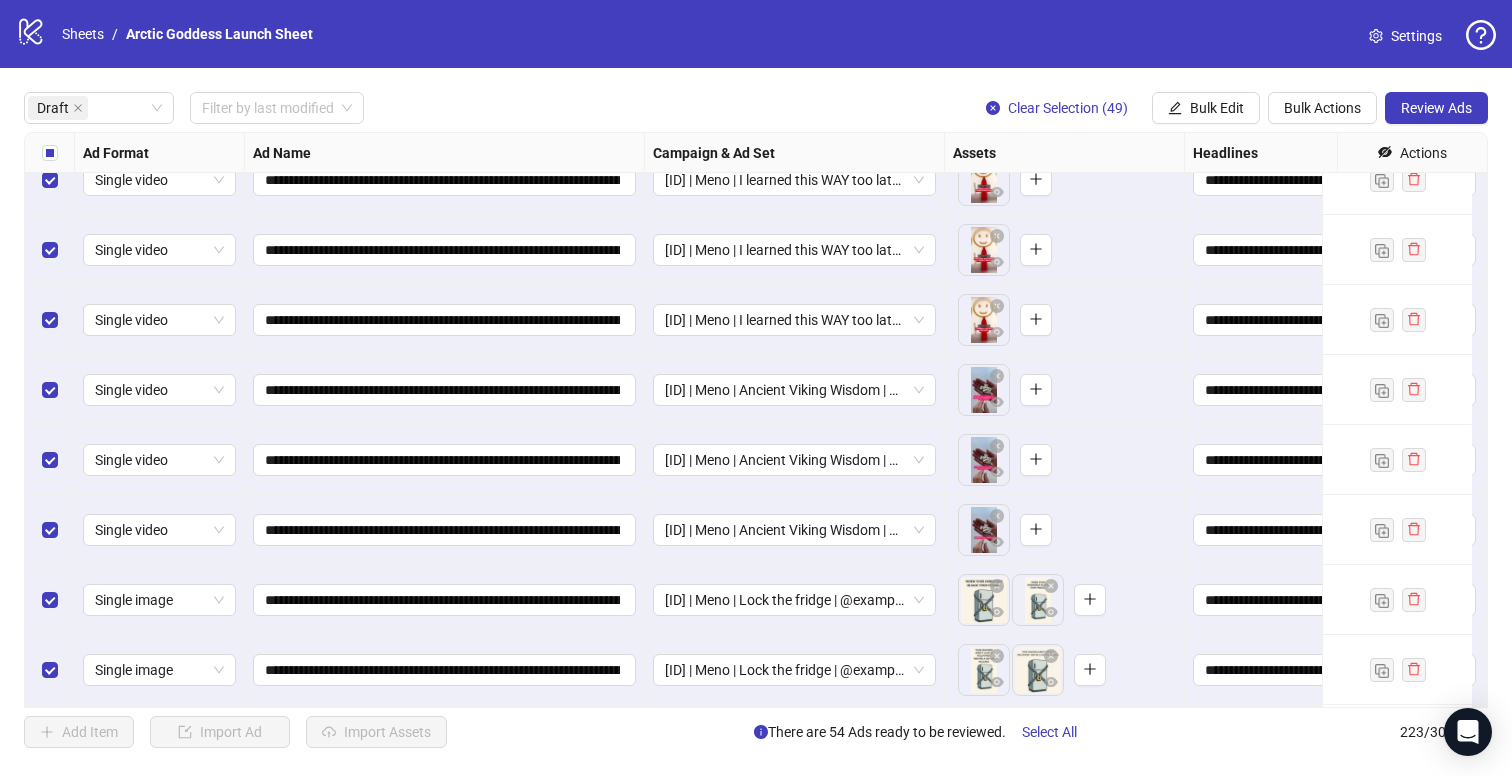 scroll, scrollTop: 210, scrollLeft: 0, axis: vertical 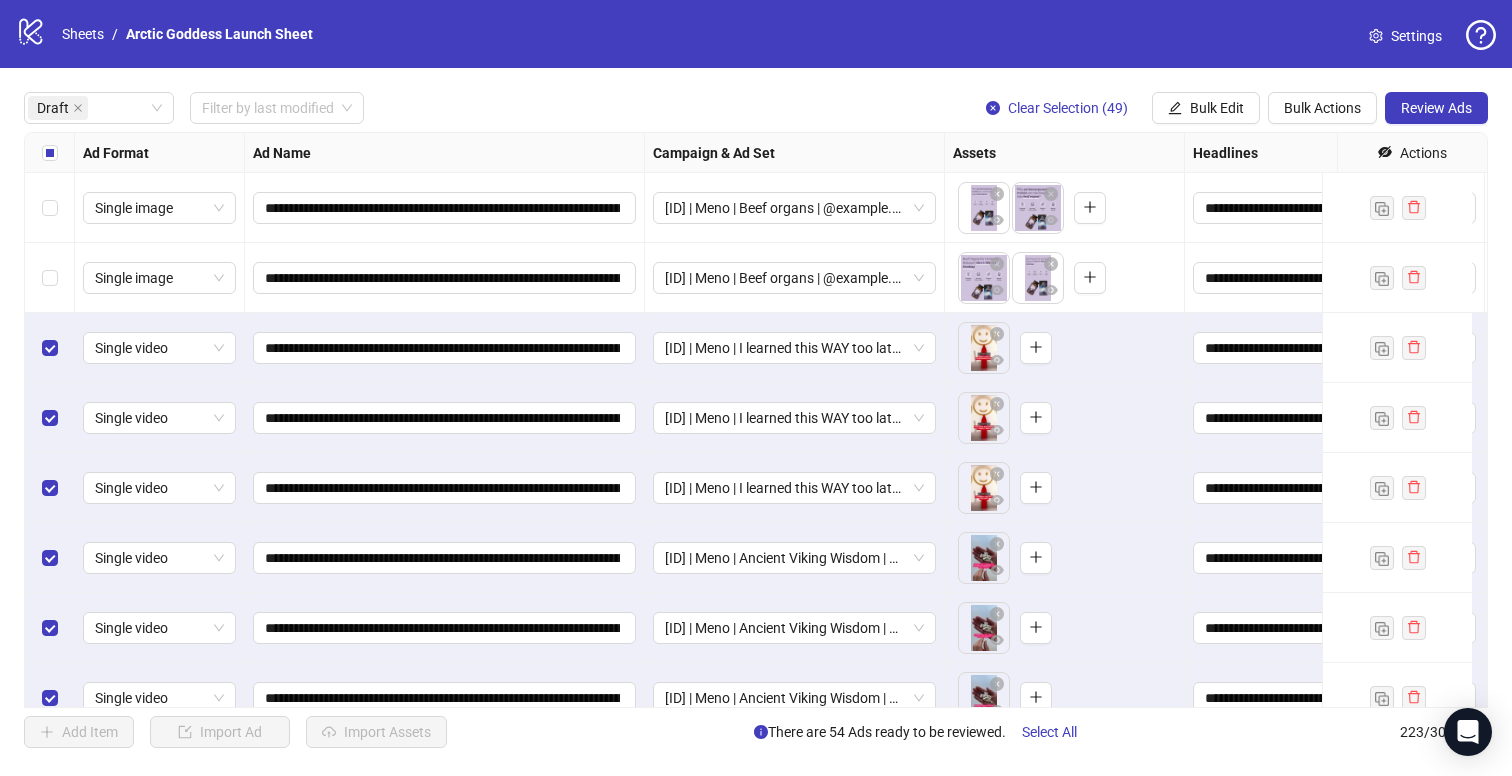 click at bounding box center [50, 278] 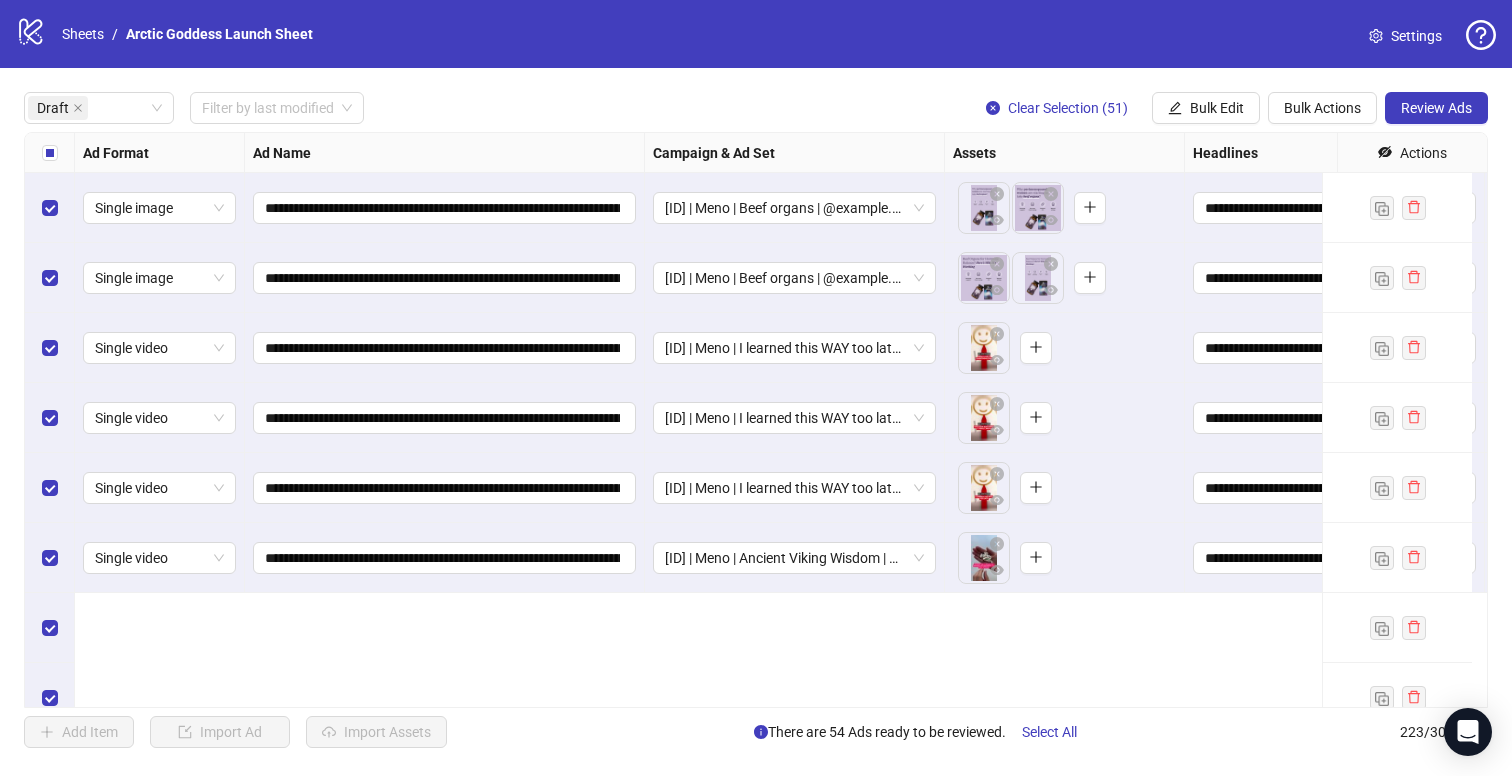 scroll, scrollTop: 16, scrollLeft: 0, axis: vertical 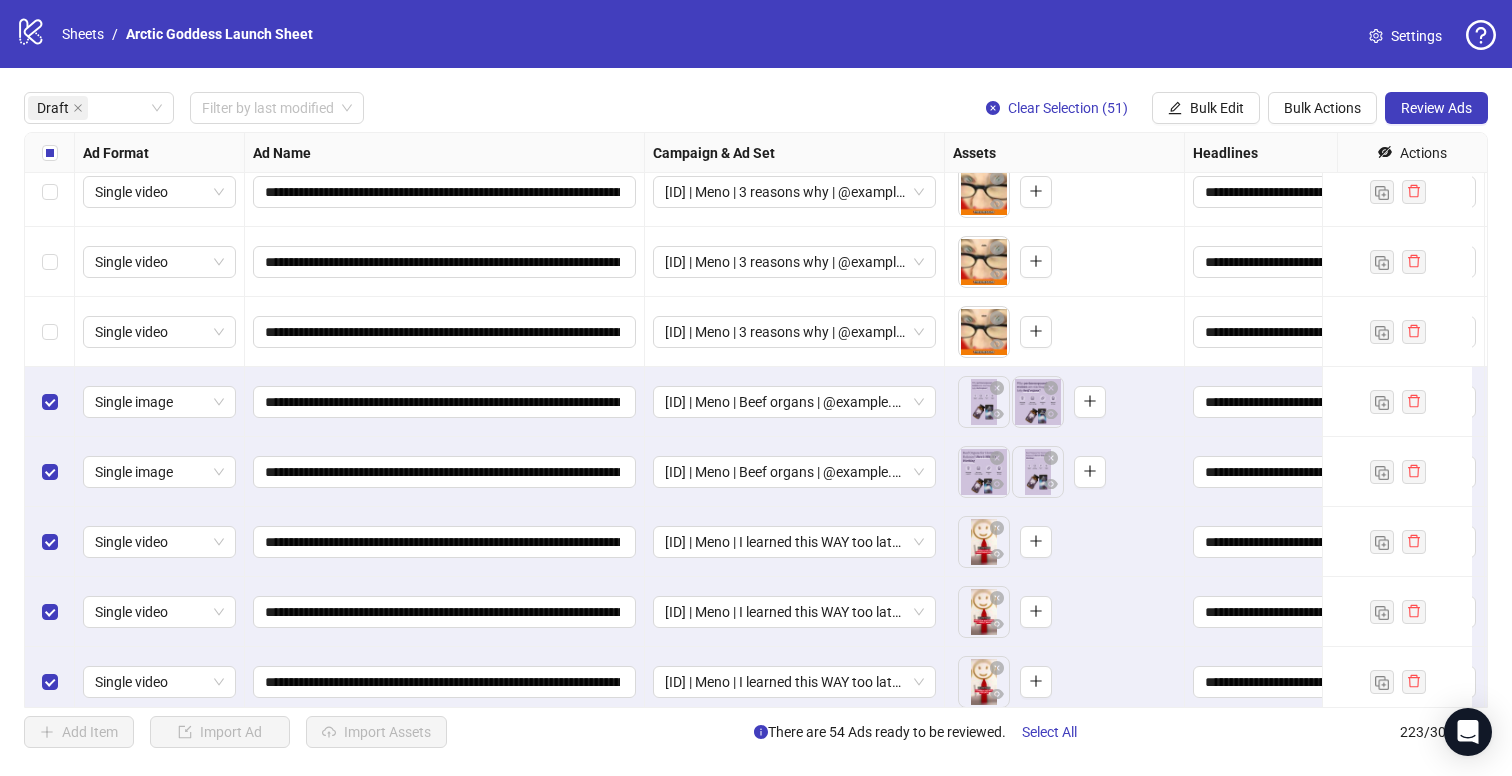 click at bounding box center (50, 332) 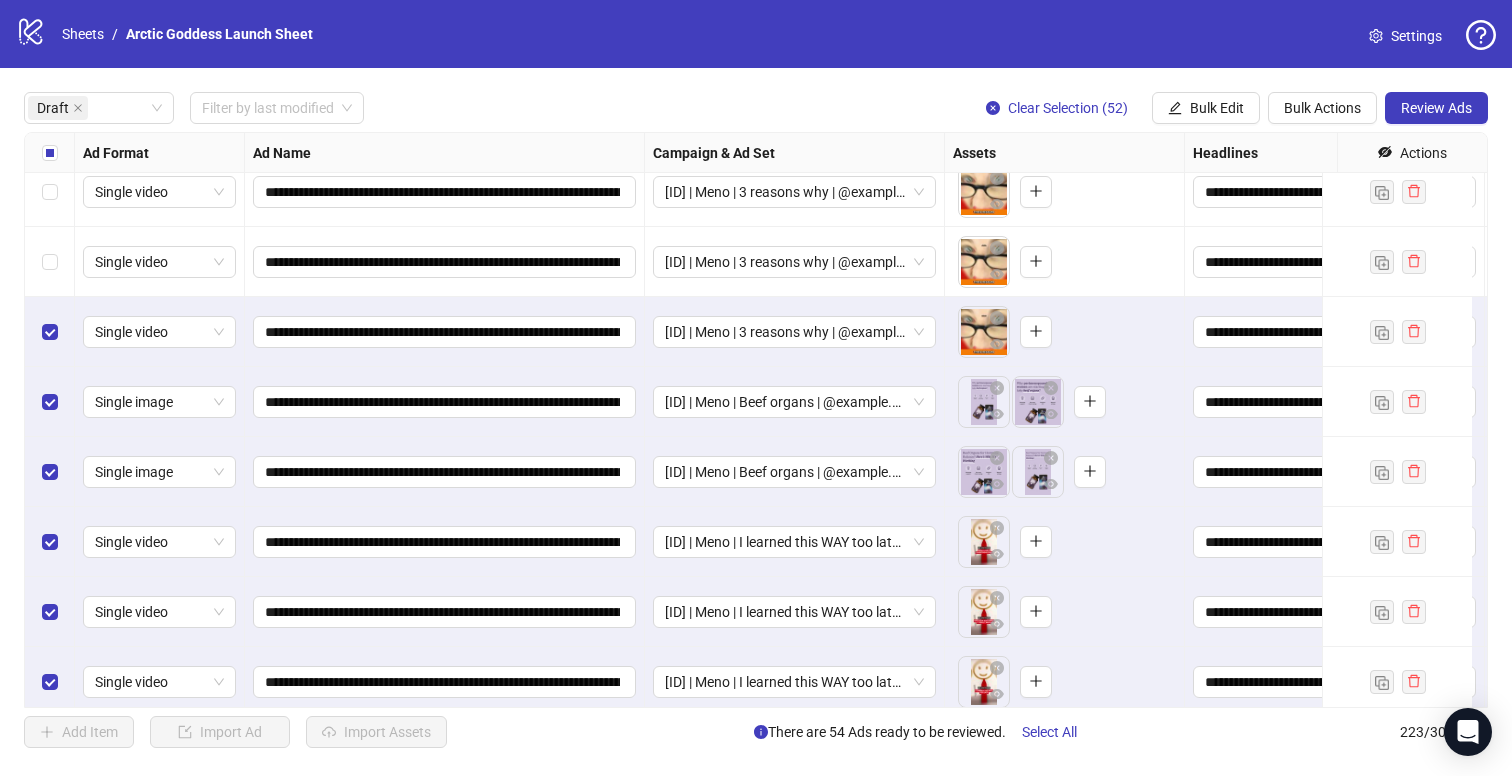 click at bounding box center [50, 262] 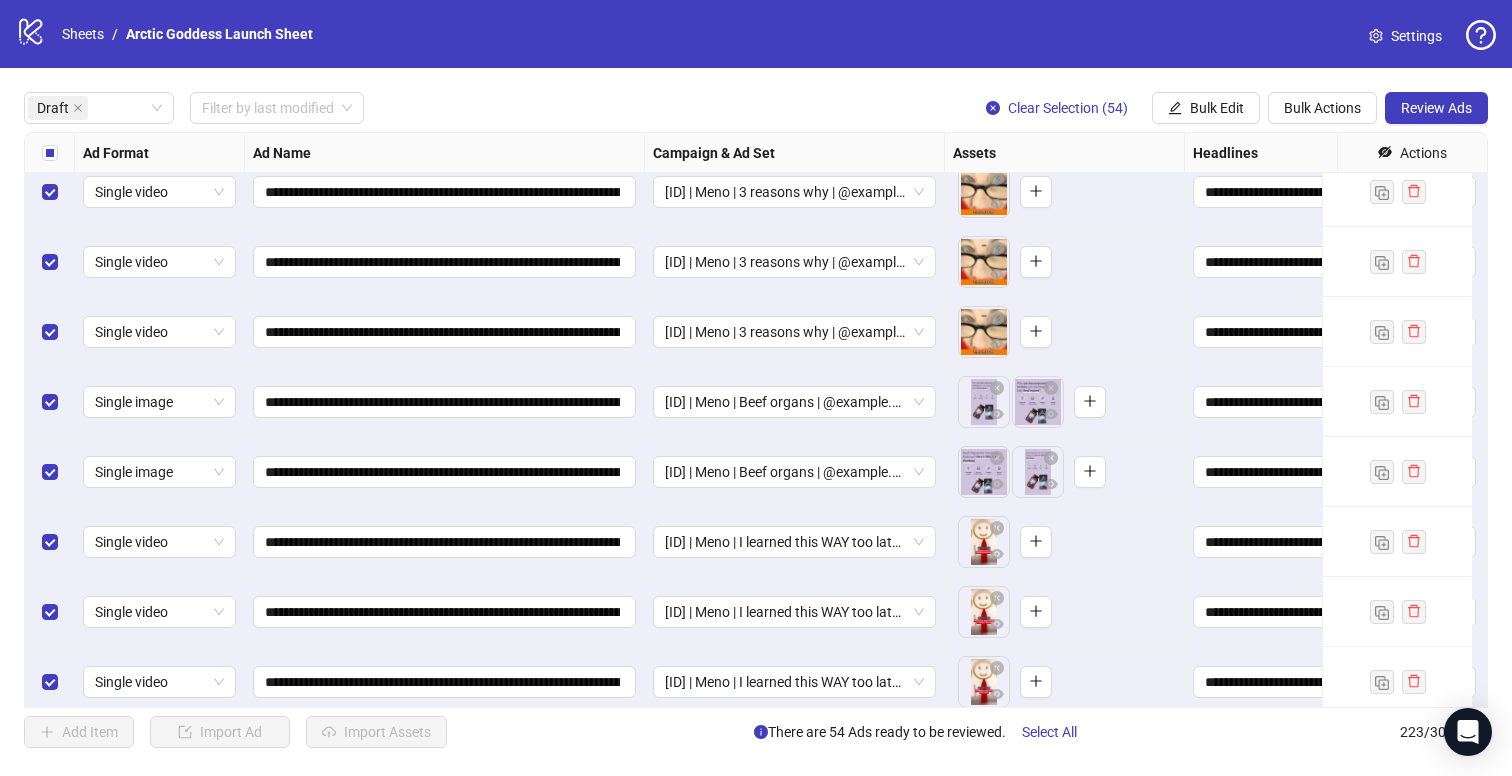 scroll, scrollTop: 0, scrollLeft: 0, axis: both 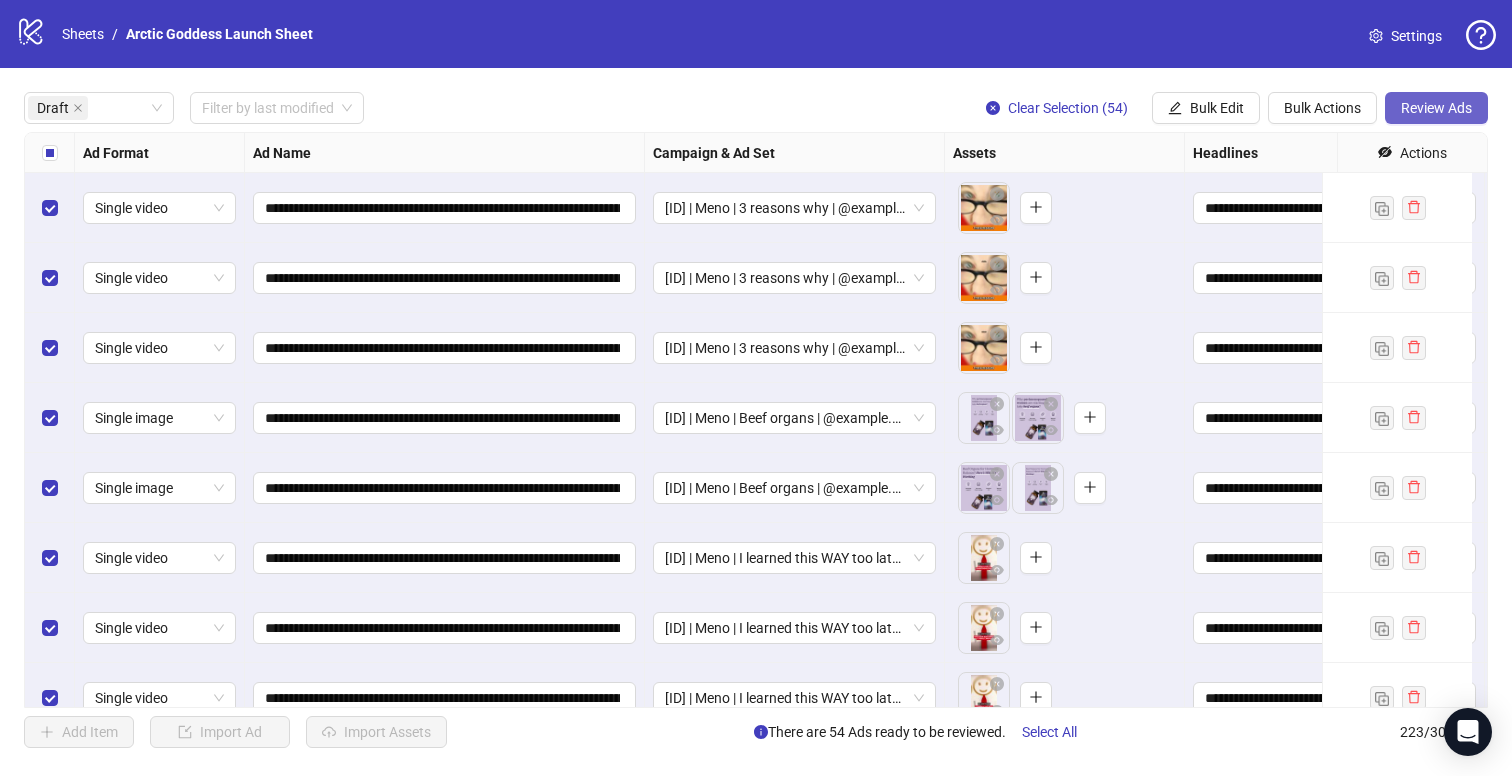 click on "Review Ads" at bounding box center [1436, 108] 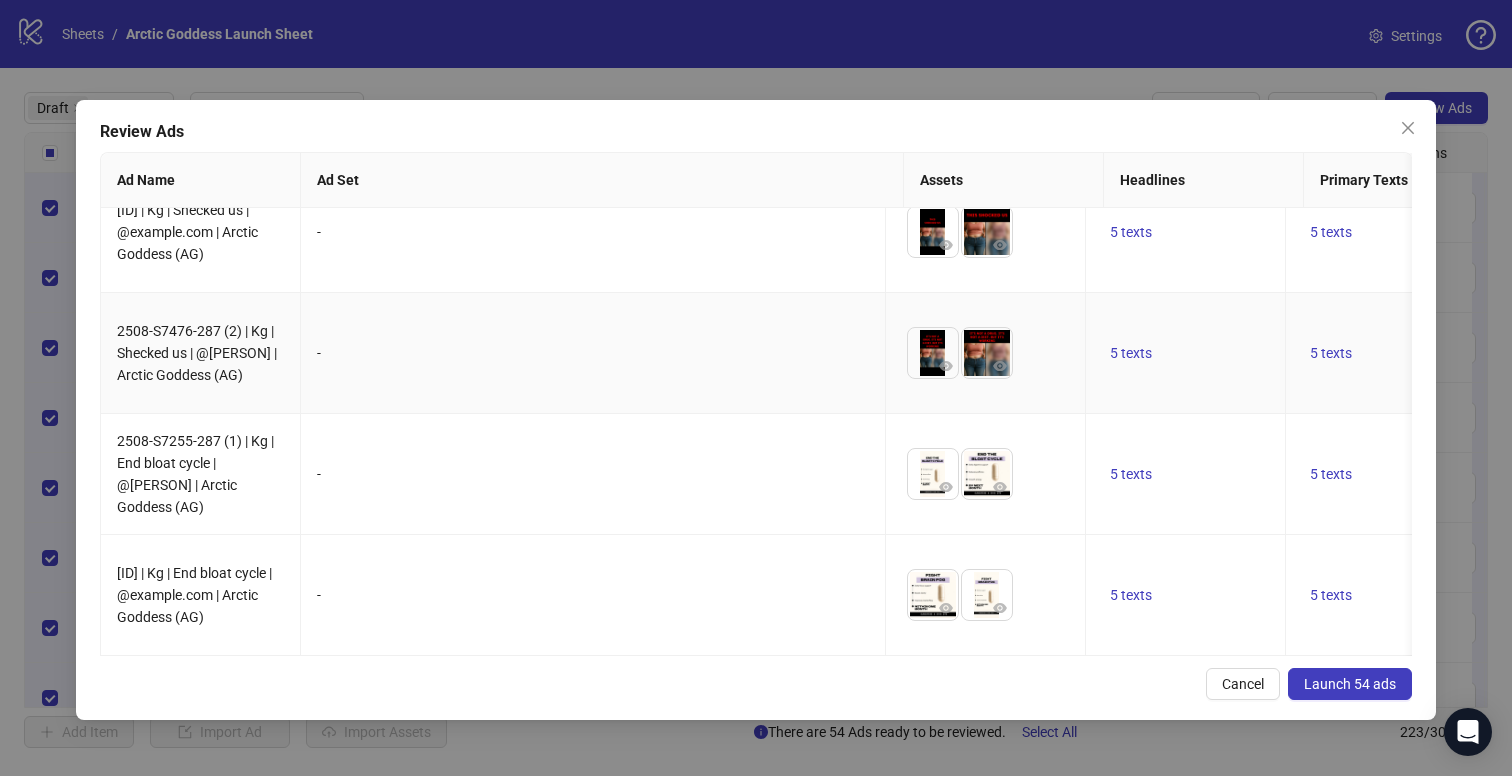 scroll, scrollTop: 6430, scrollLeft: 0, axis: vertical 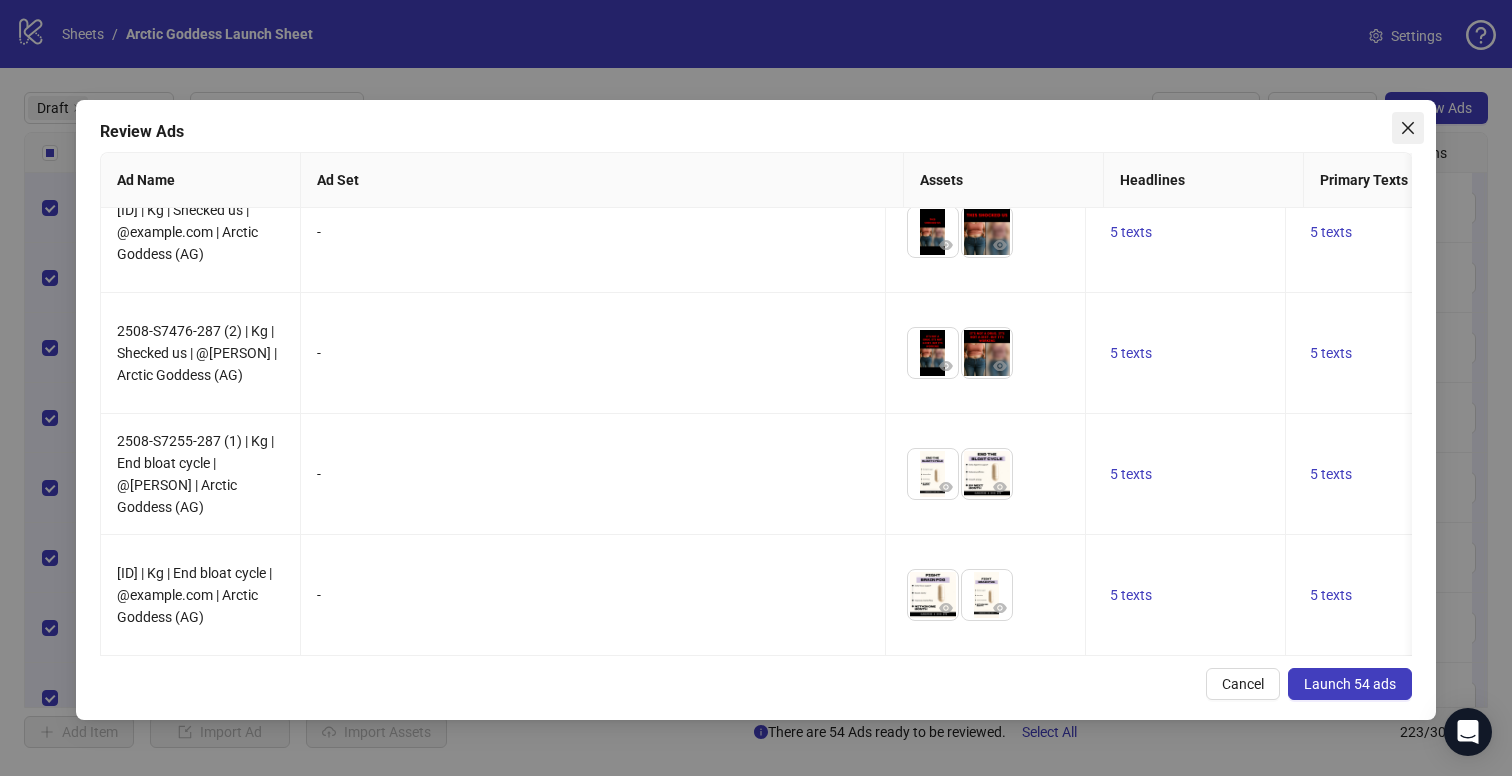 click 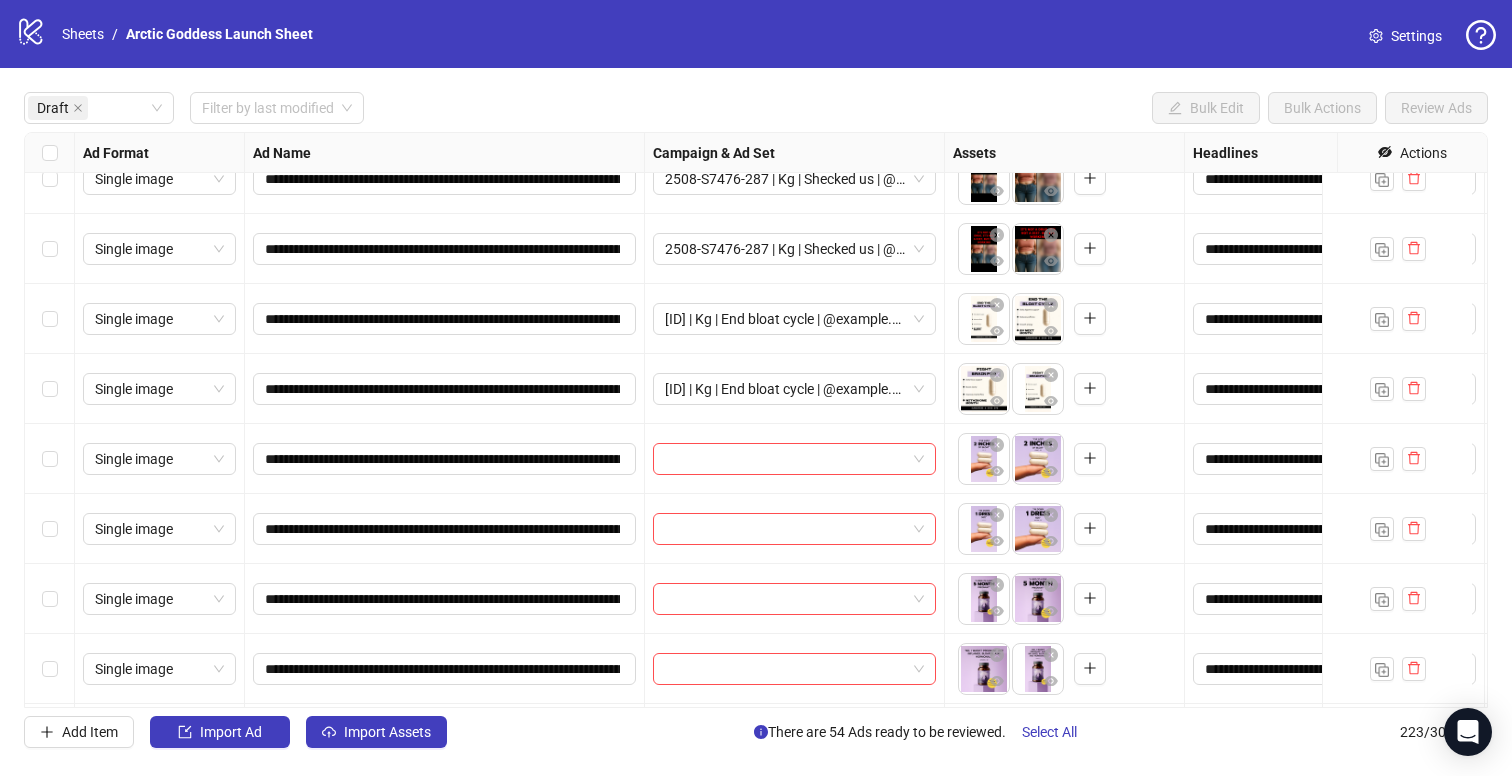 scroll, scrollTop: 3636, scrollLeft: 0, axis: vertical 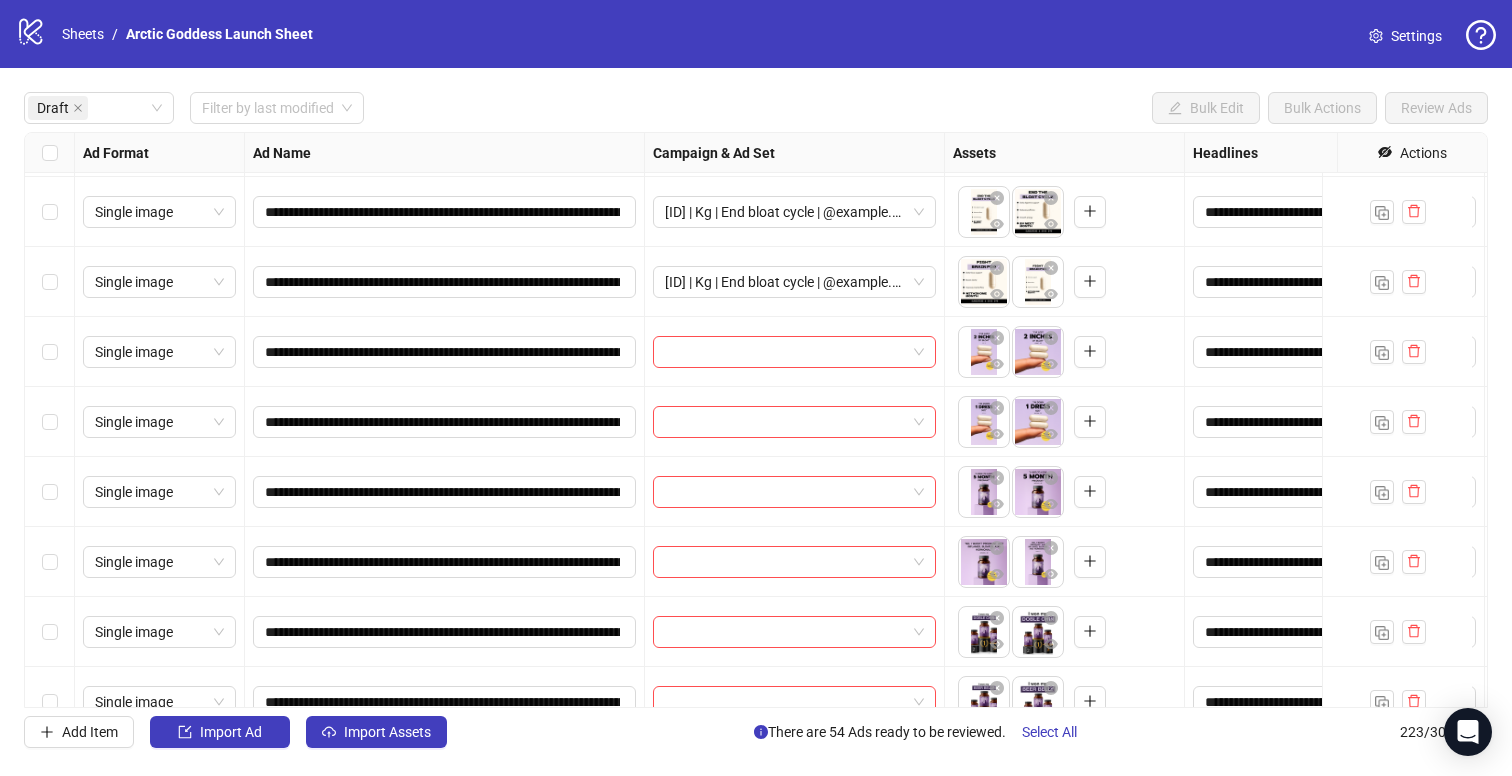 click at bounding box center [50, 282] 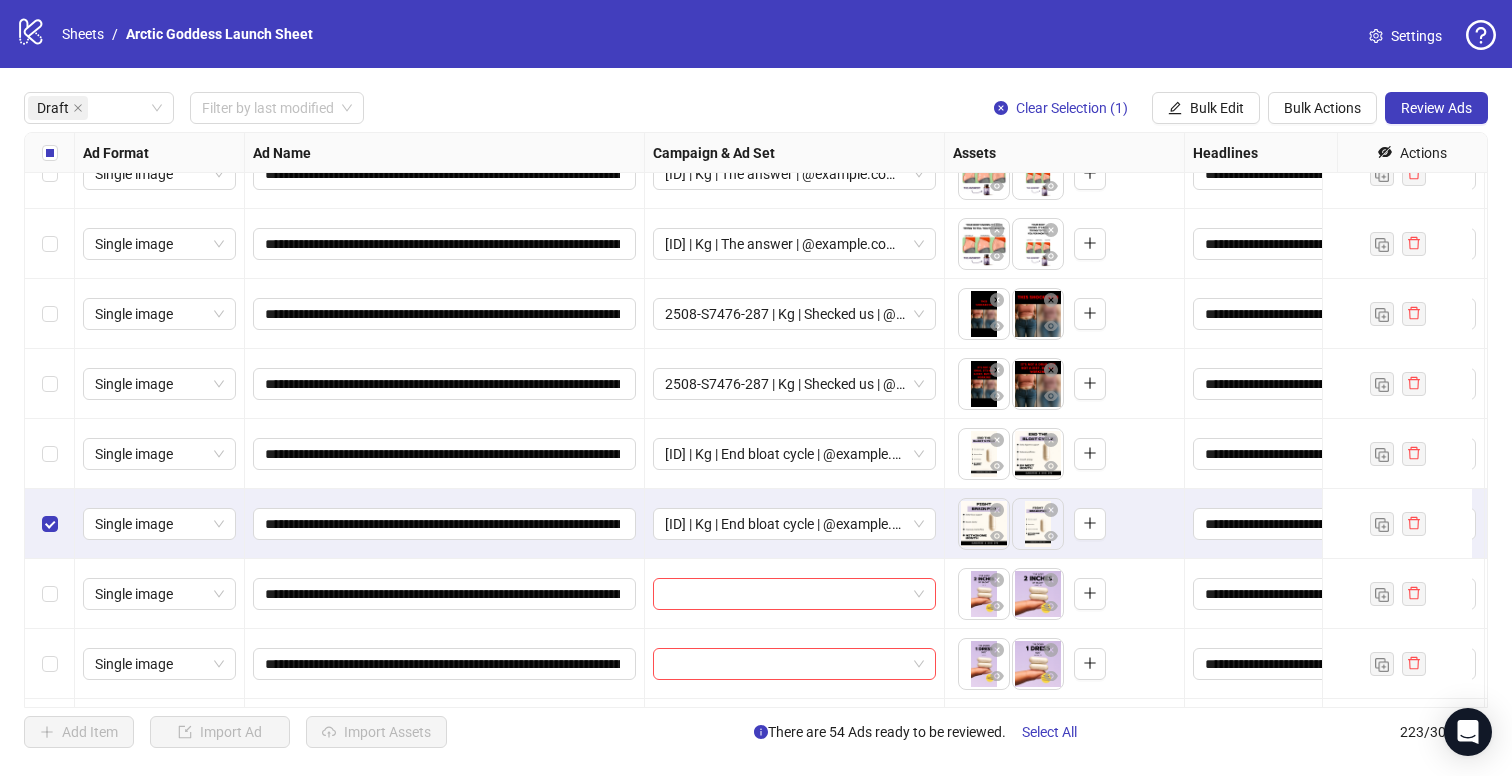 scroll, scrollTop: 3393, scrollLeft: 0, axis: vertical 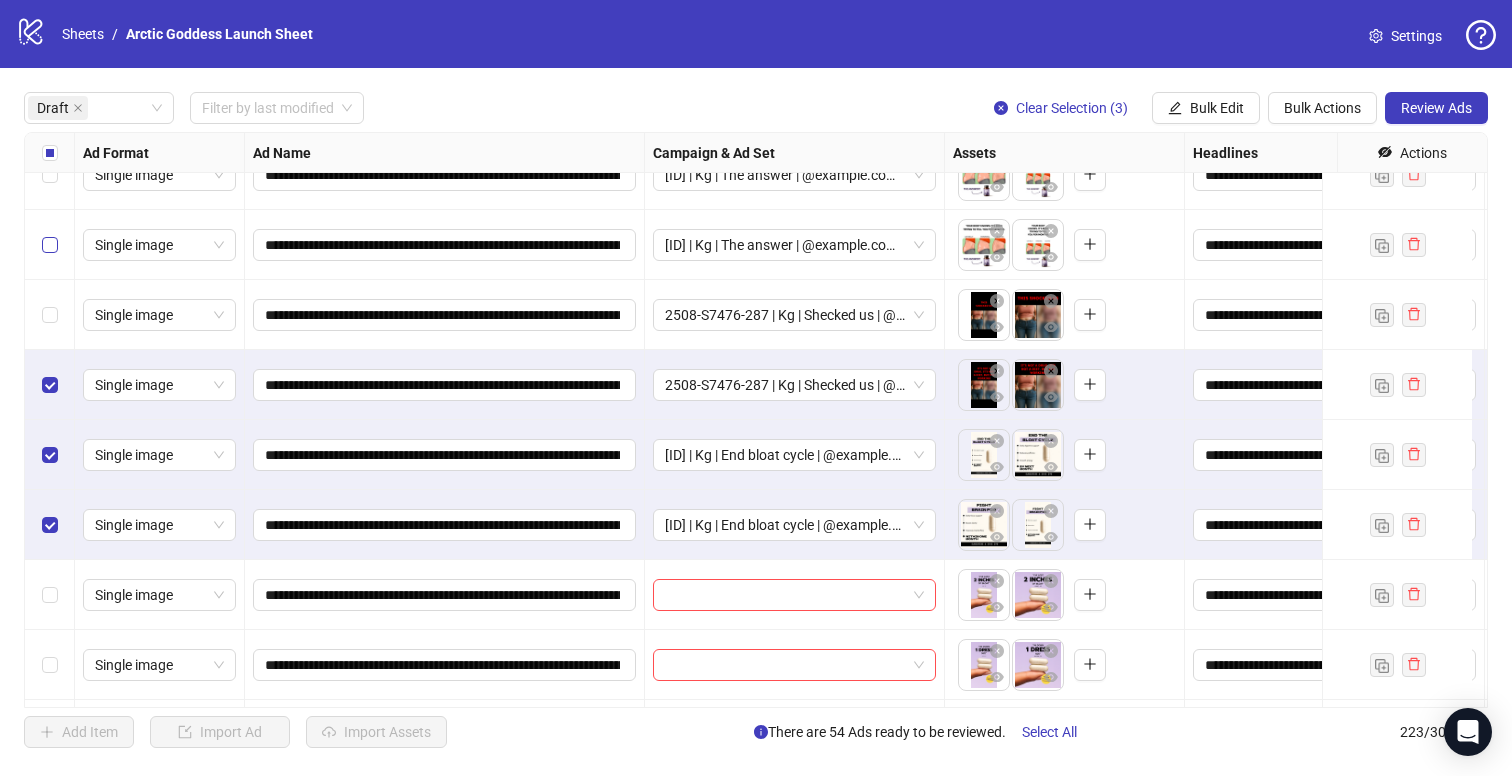 drag, startPoint x: 50, startPoint y: 300, endPoint x: 46, endPoint y: 255, distance: 45.17743 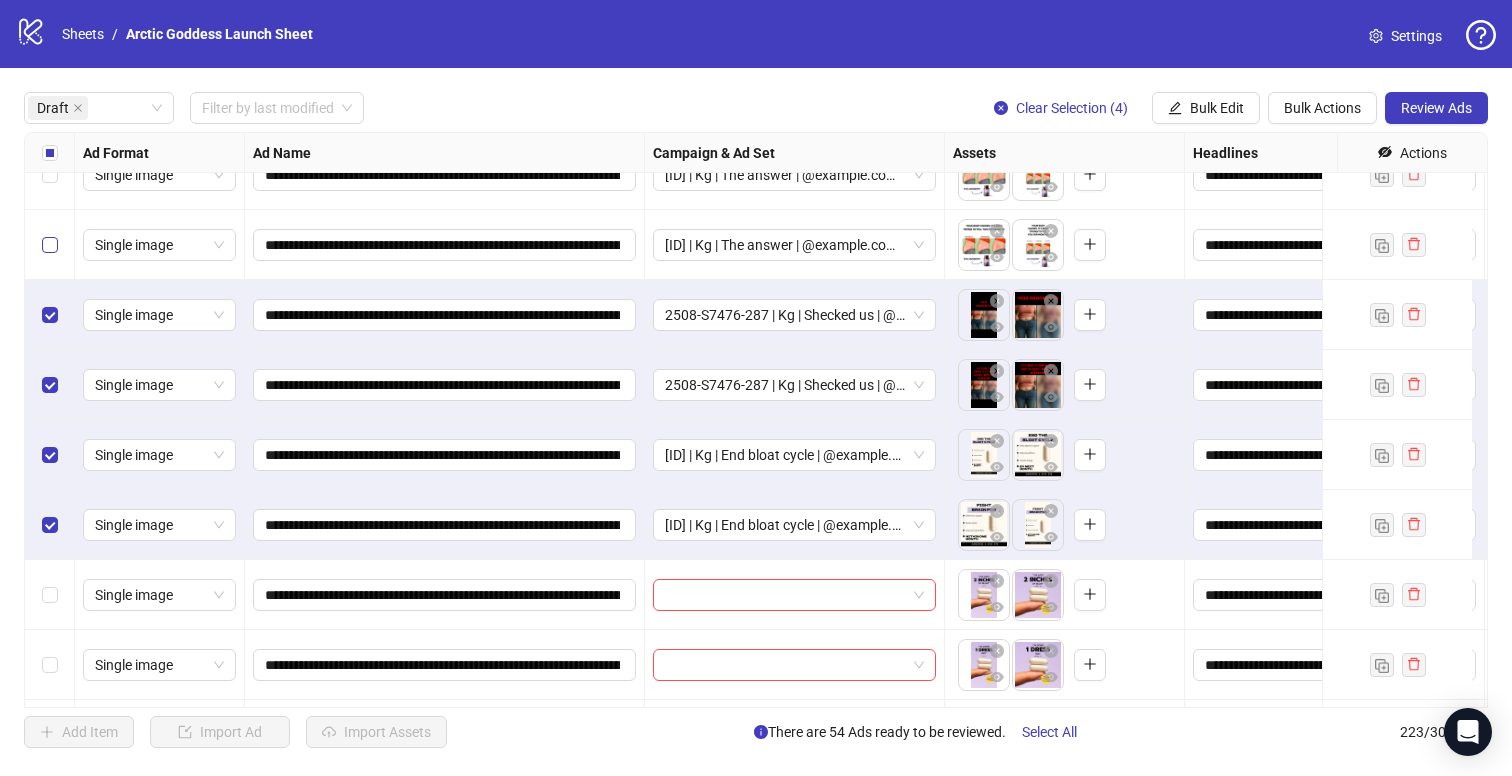 click at bounding box center [50, 245] 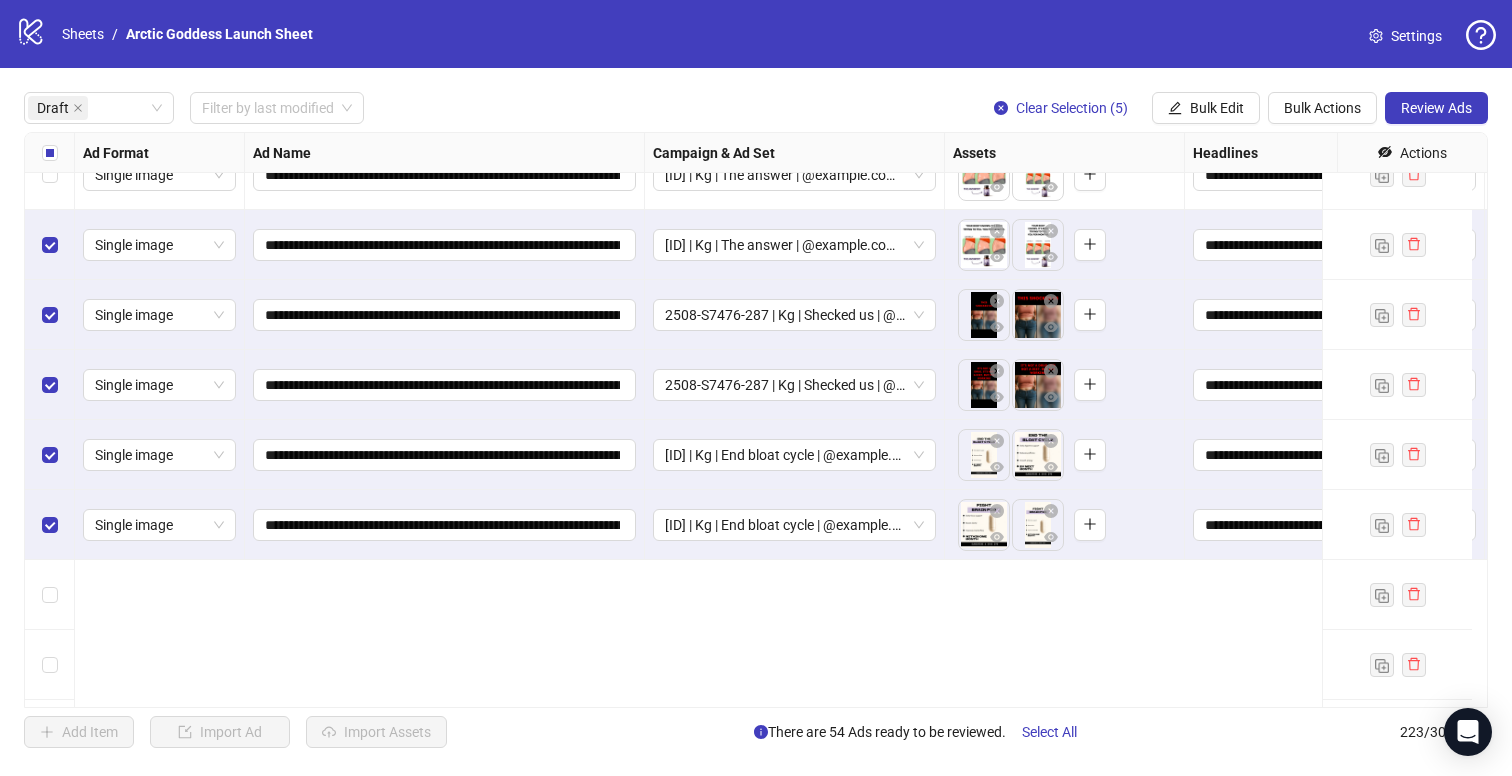 scroll, scrollTop: 3097, scrollLeft: 0, axis: vertical 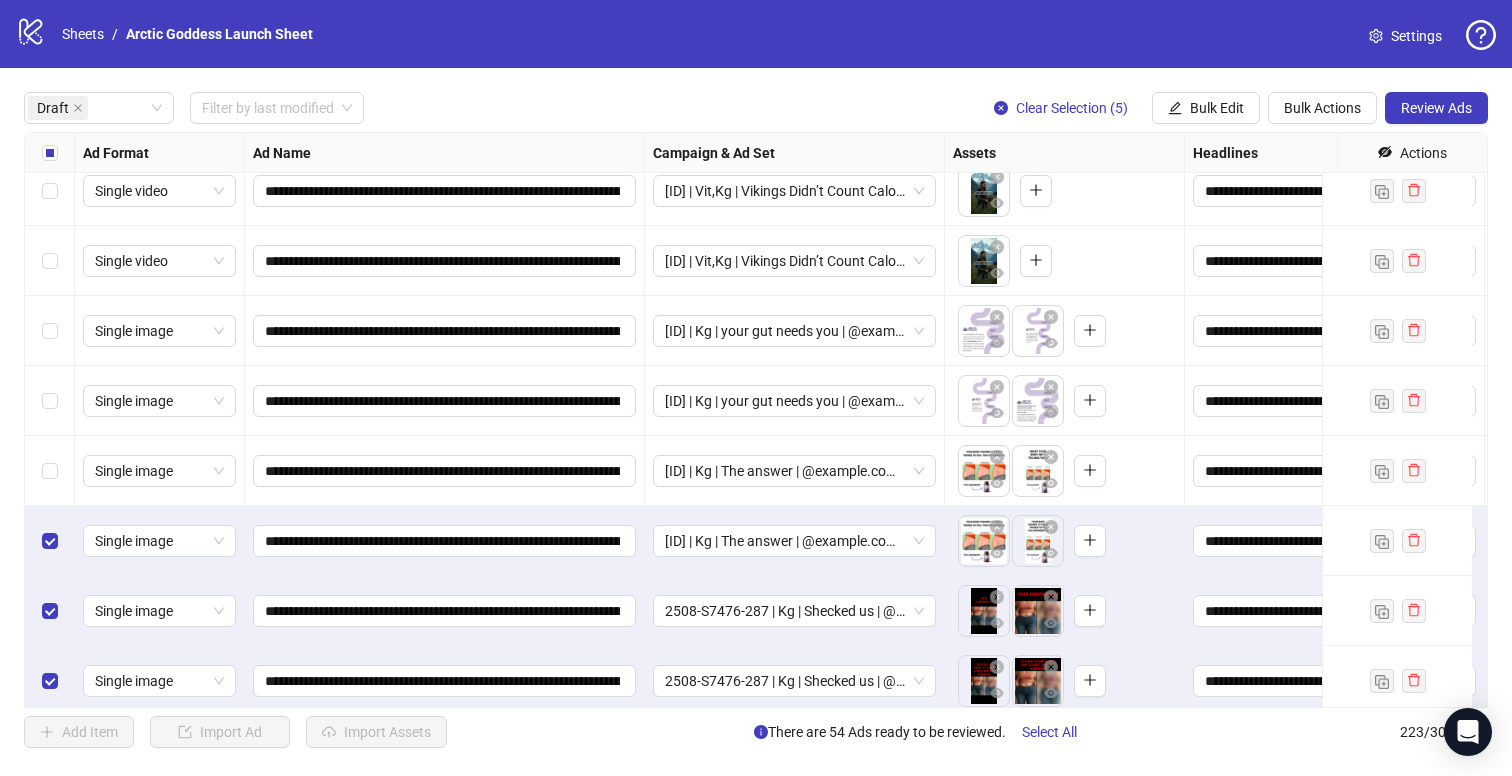 click at bounding box center (50, 471) 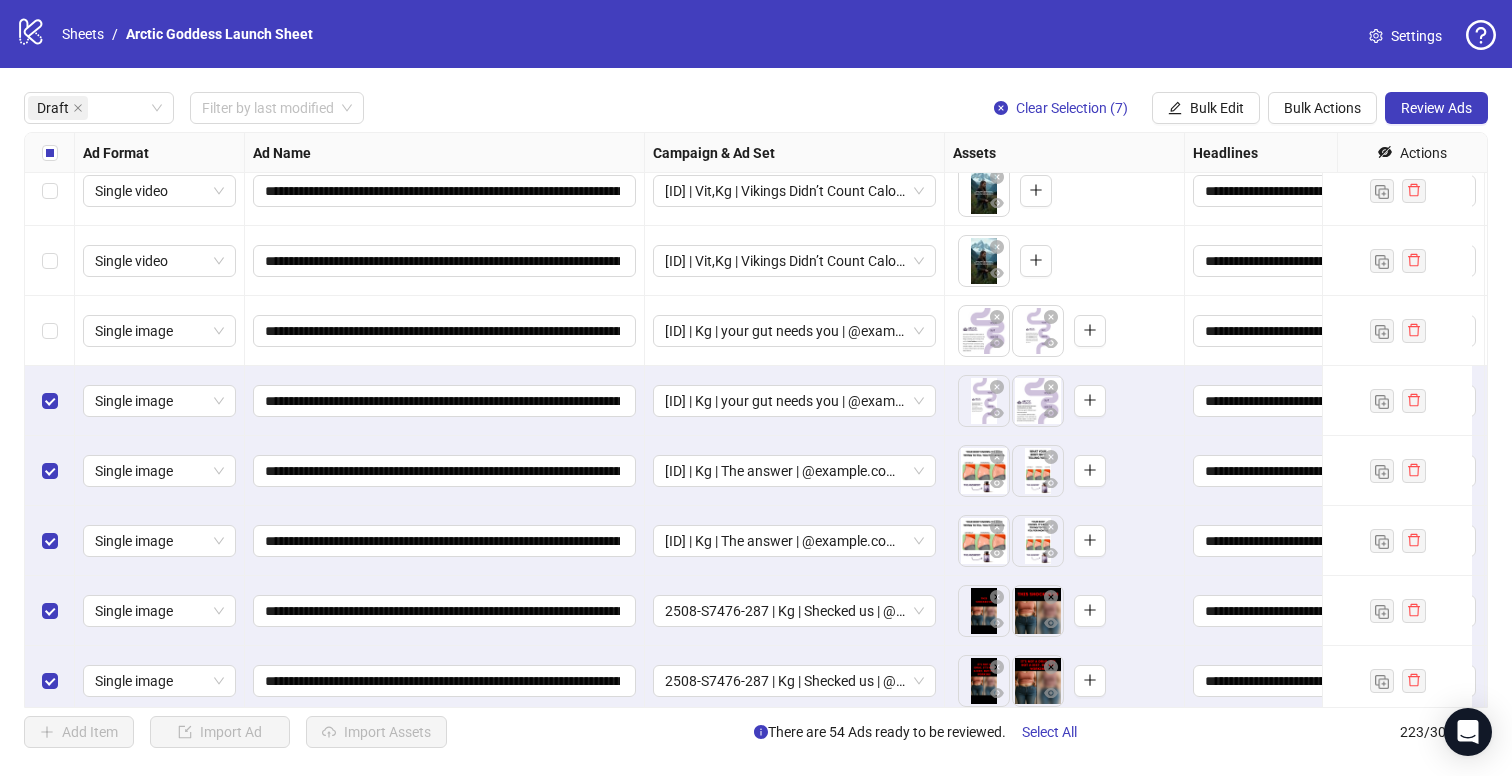 click at bounding box center (50, 331) 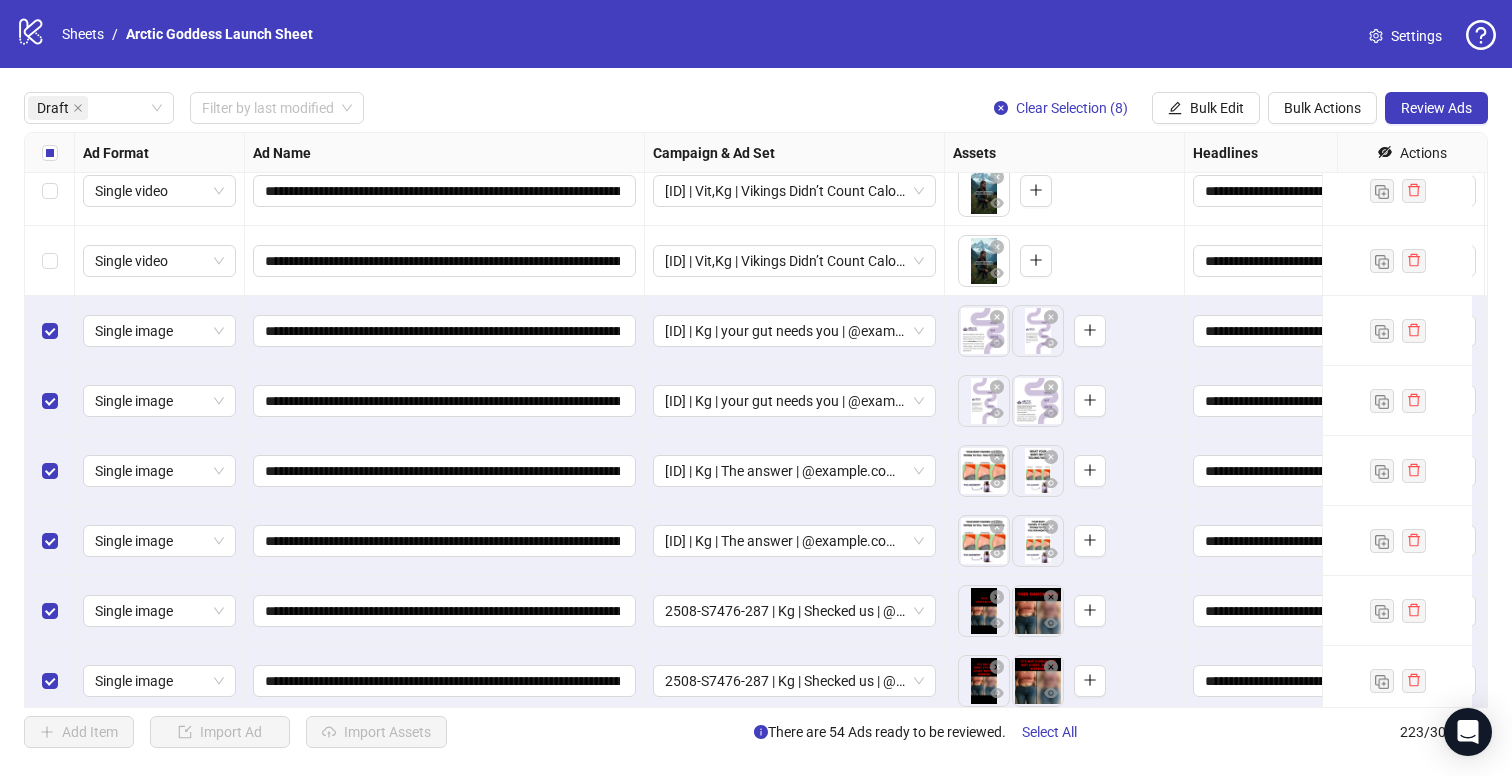 click at bounding box center [50, 261] 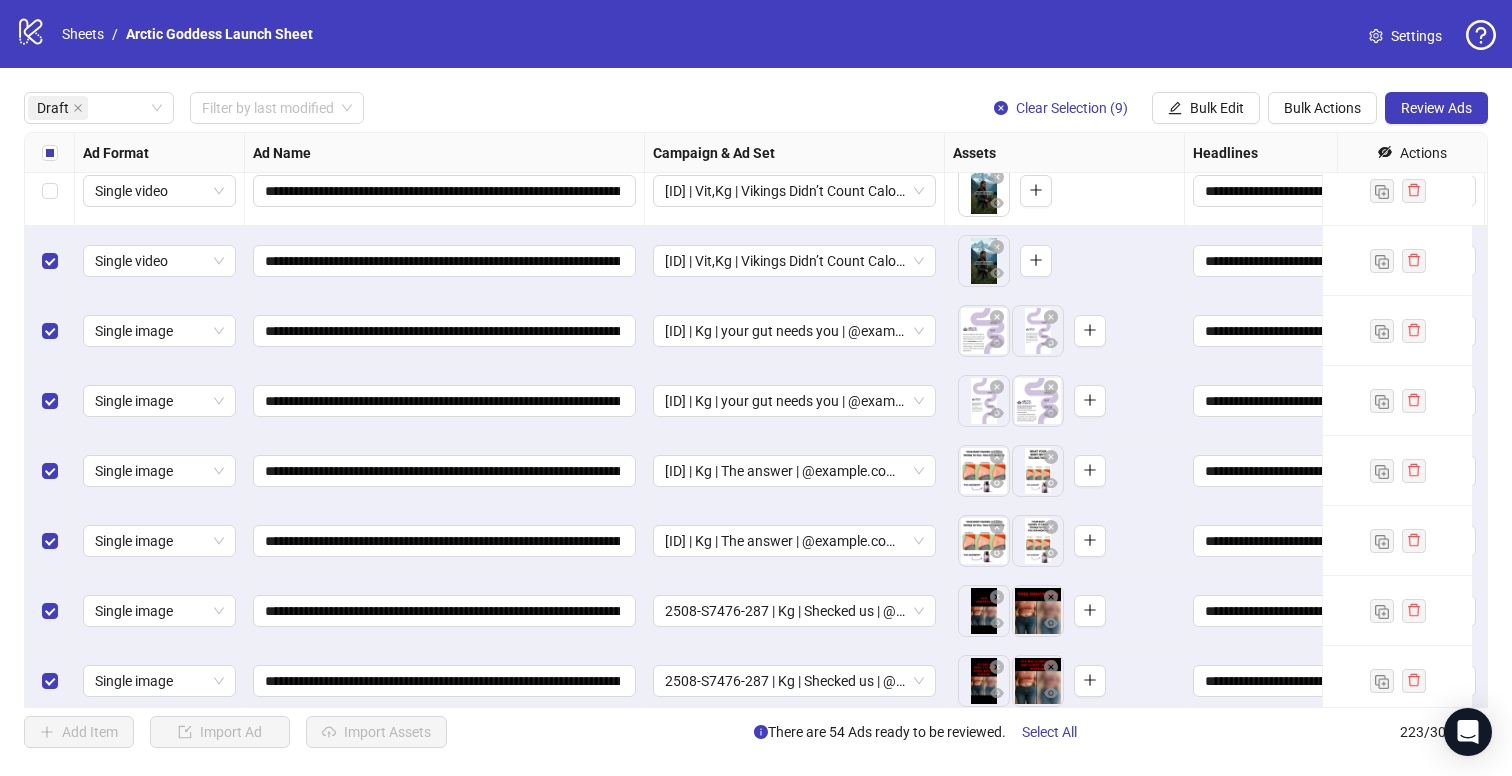 click at bounding box center [50, 191] 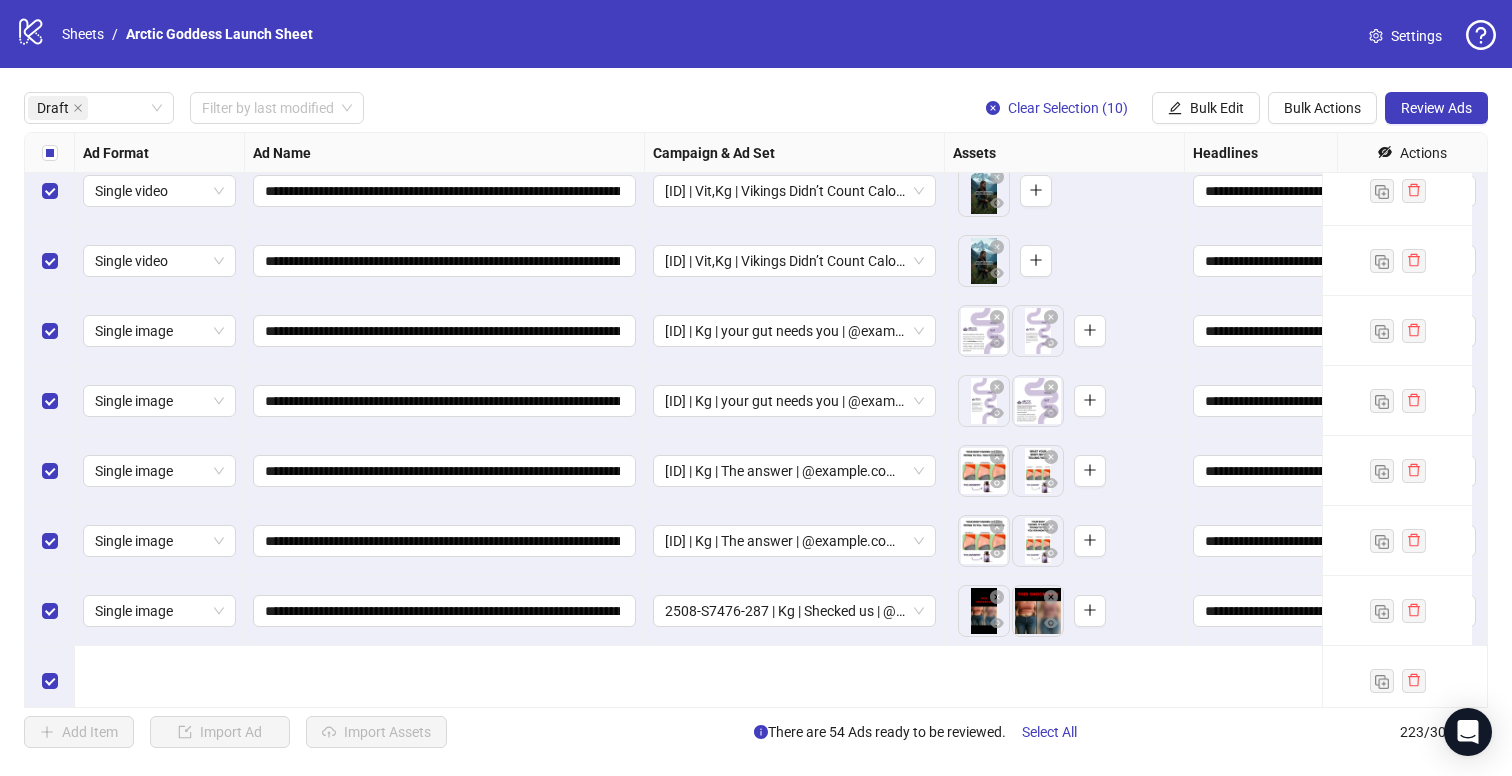 scroll, scrollTop: 2940, scrollLeft: 0, axis: vertical 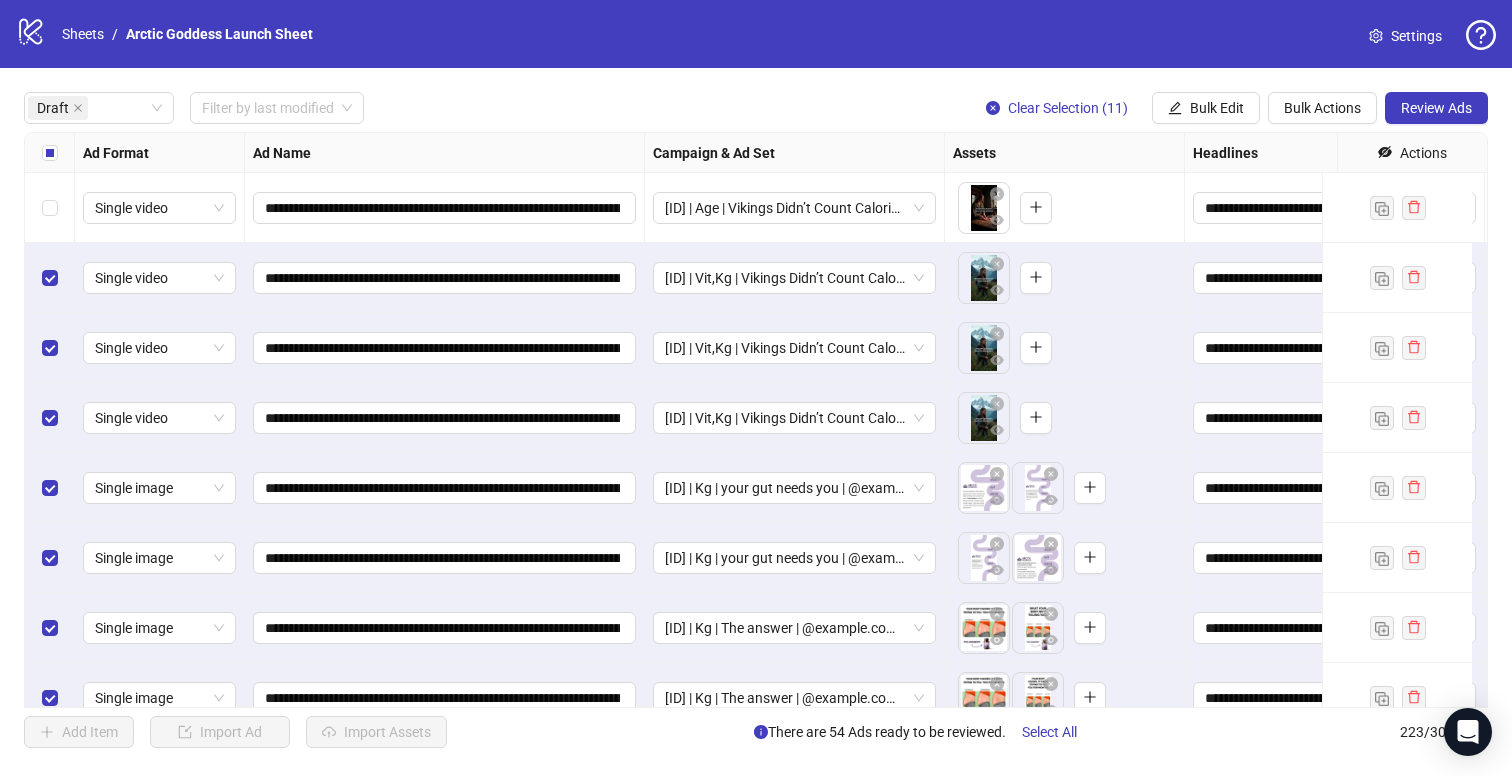 click on "Single video" at bounding box center [160, 208] 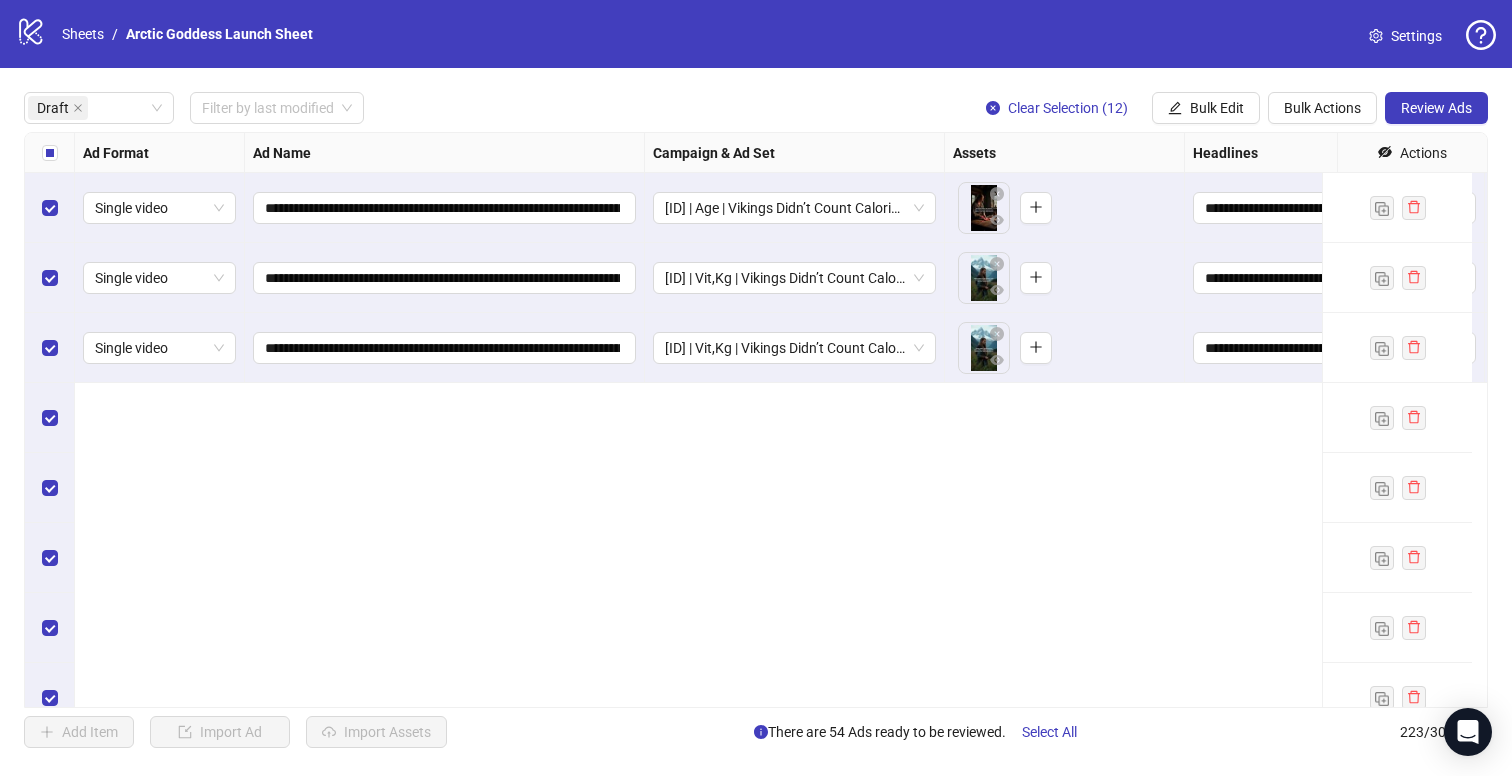 scroll, scrollTop: 2525, scrollLeft: 0, axis: vertical 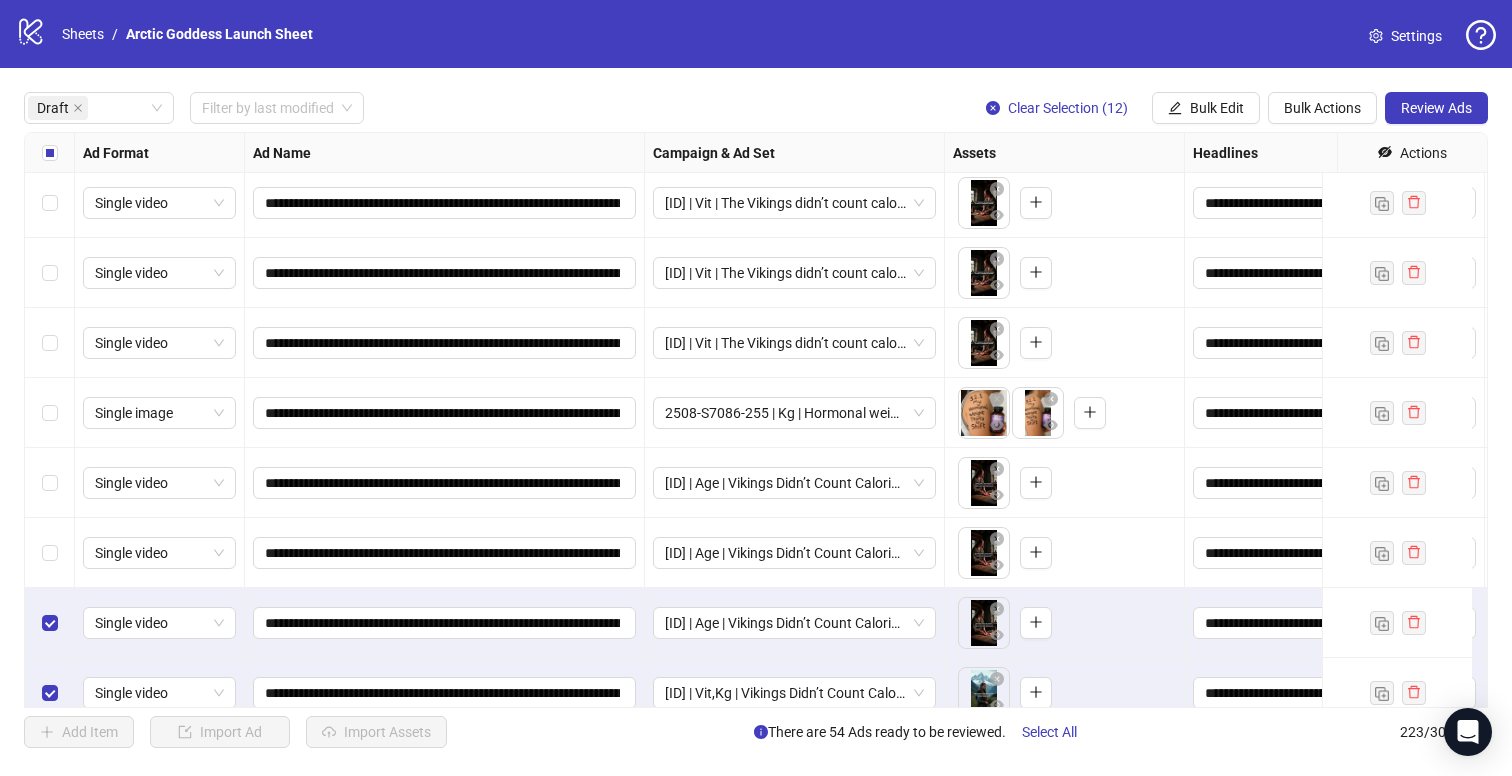 click at bounding box center [50, 553] 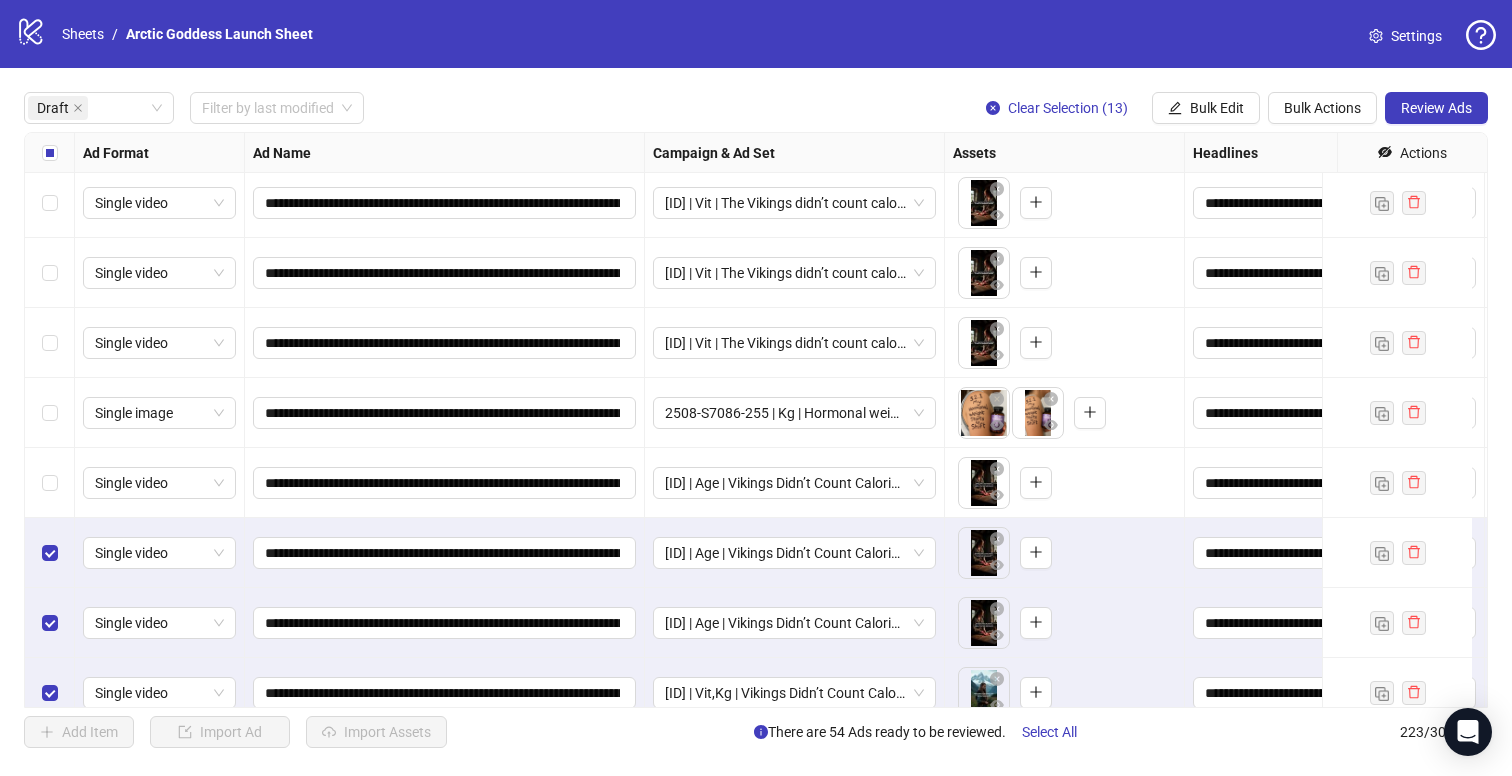 click at bounding box center [50, 483] 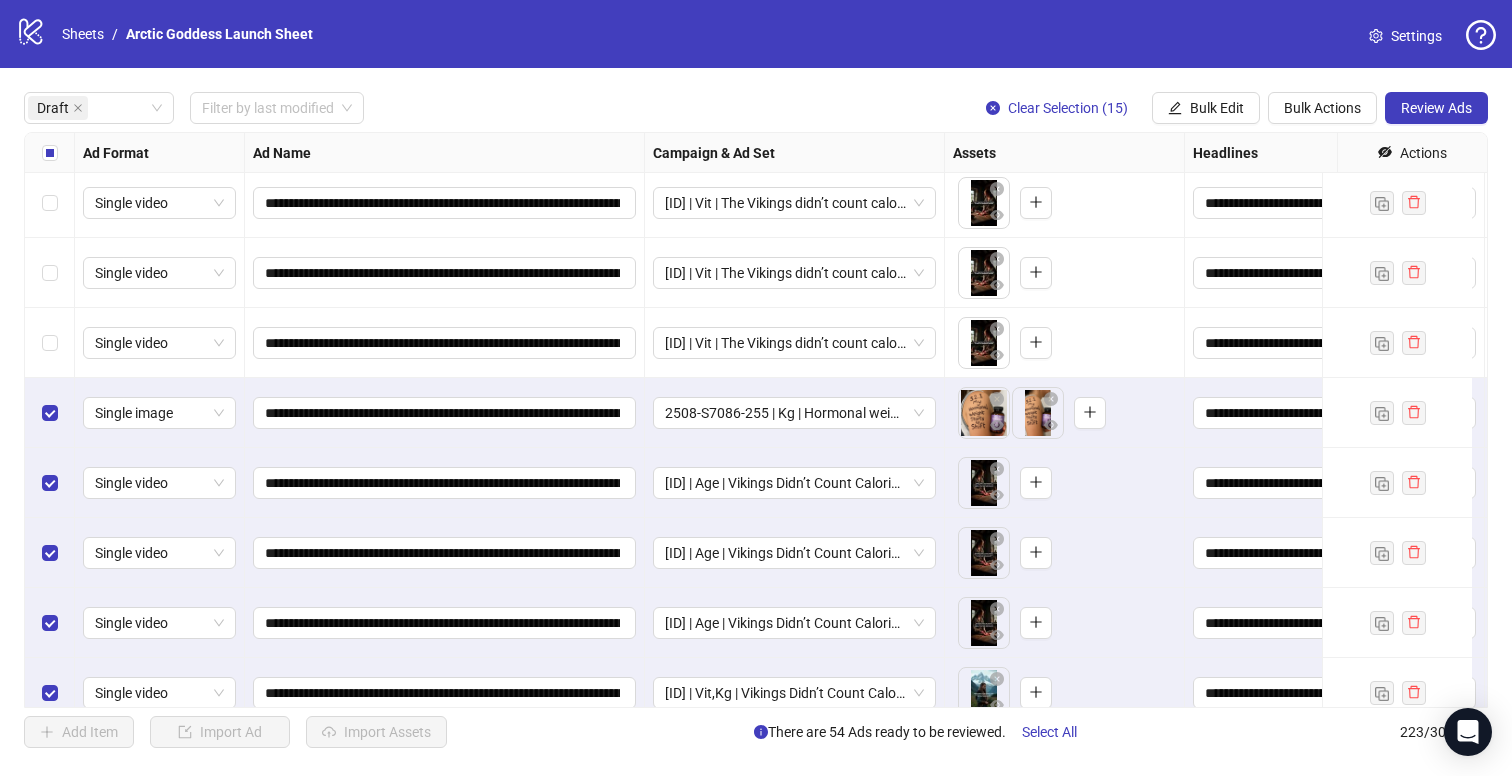 click at bounding box center (50, 343) 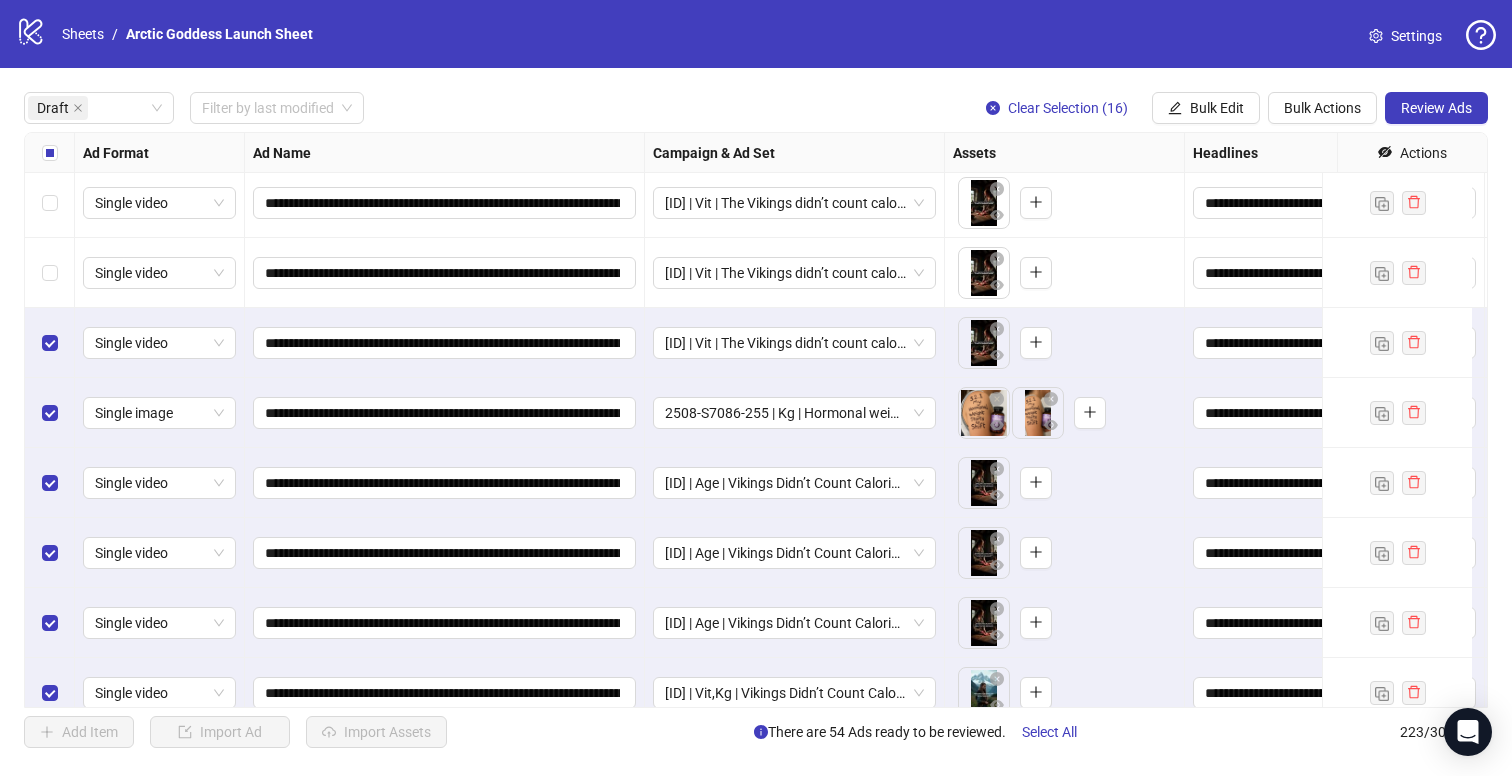 drag, startPoint x: 40, startPoint y: 323, endPoint x: 35, endPoint y: 233, distance: 90.13878 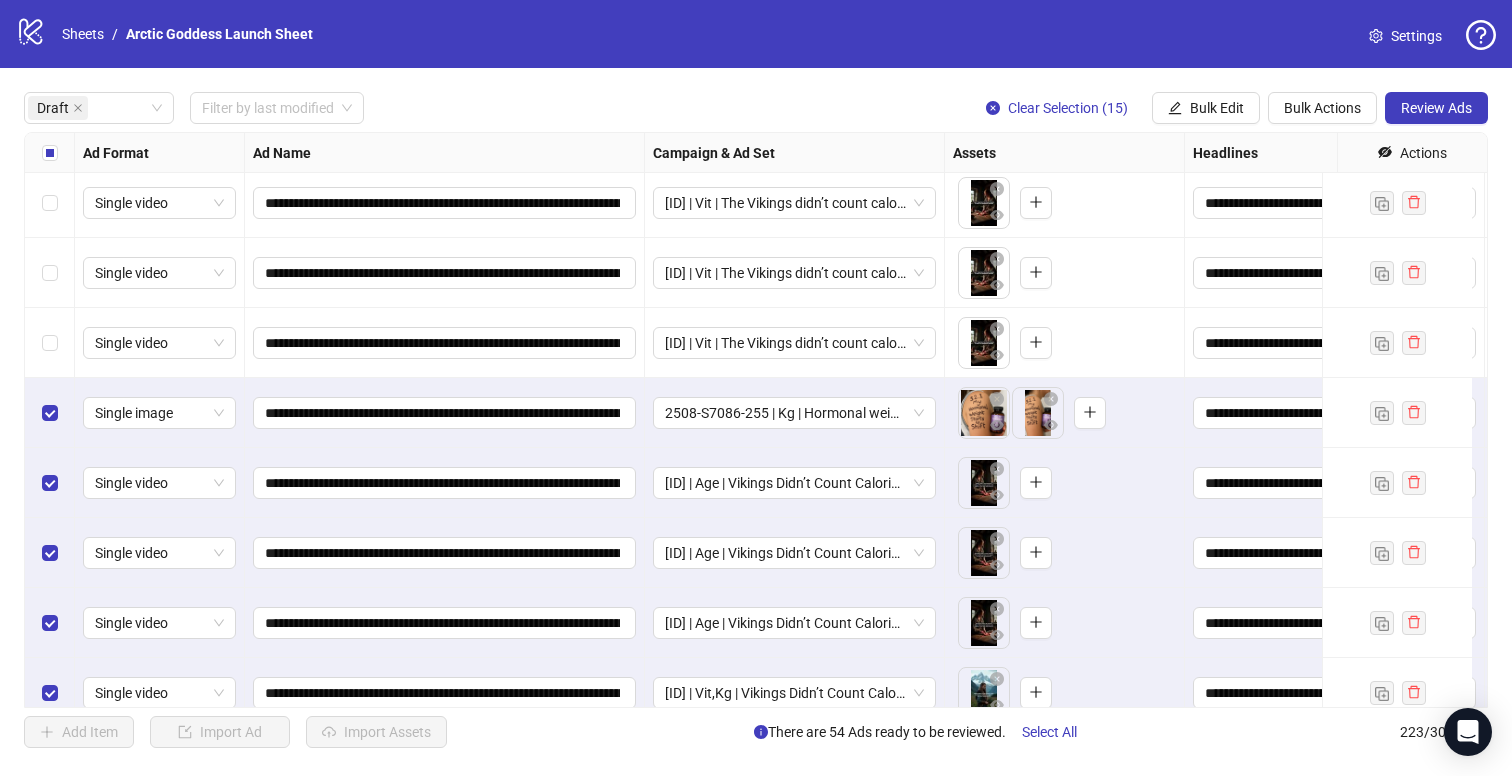 click at bounding box center (50, 203) 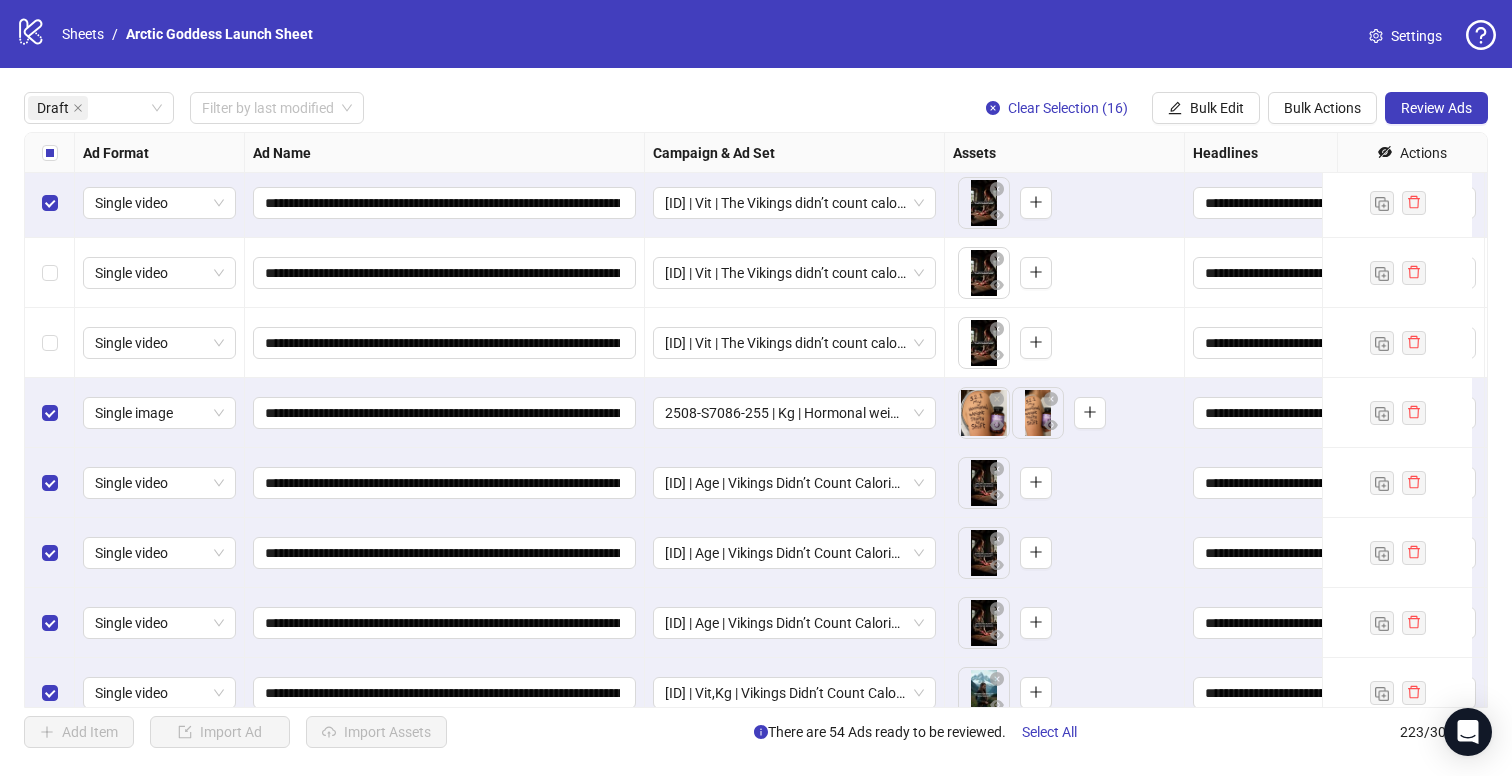 click at bounding box center (50, 203) 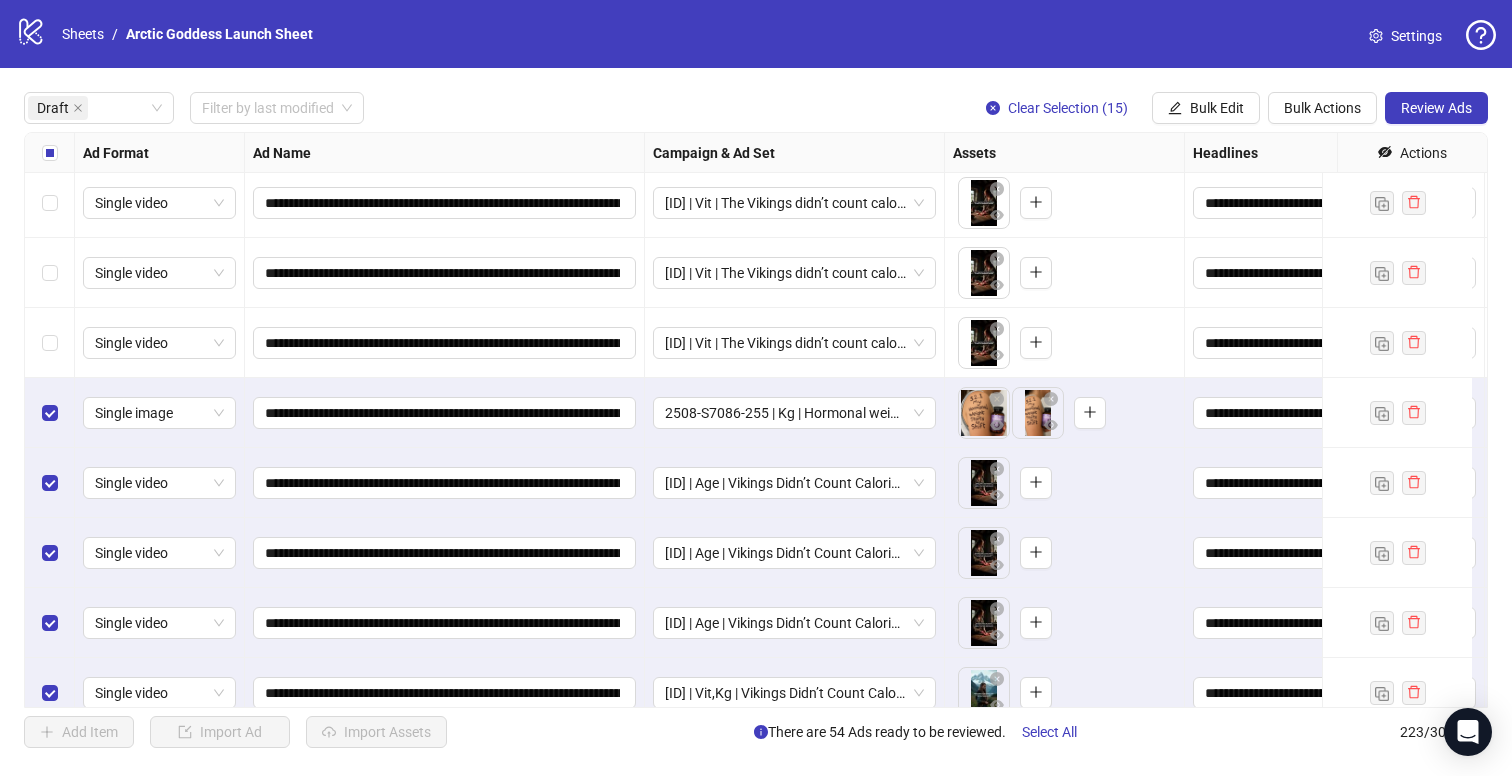drag, startPoint x: 45, startPoint y: 295, endPoint x: 39, endPoint y: 328, distance: 33.54102 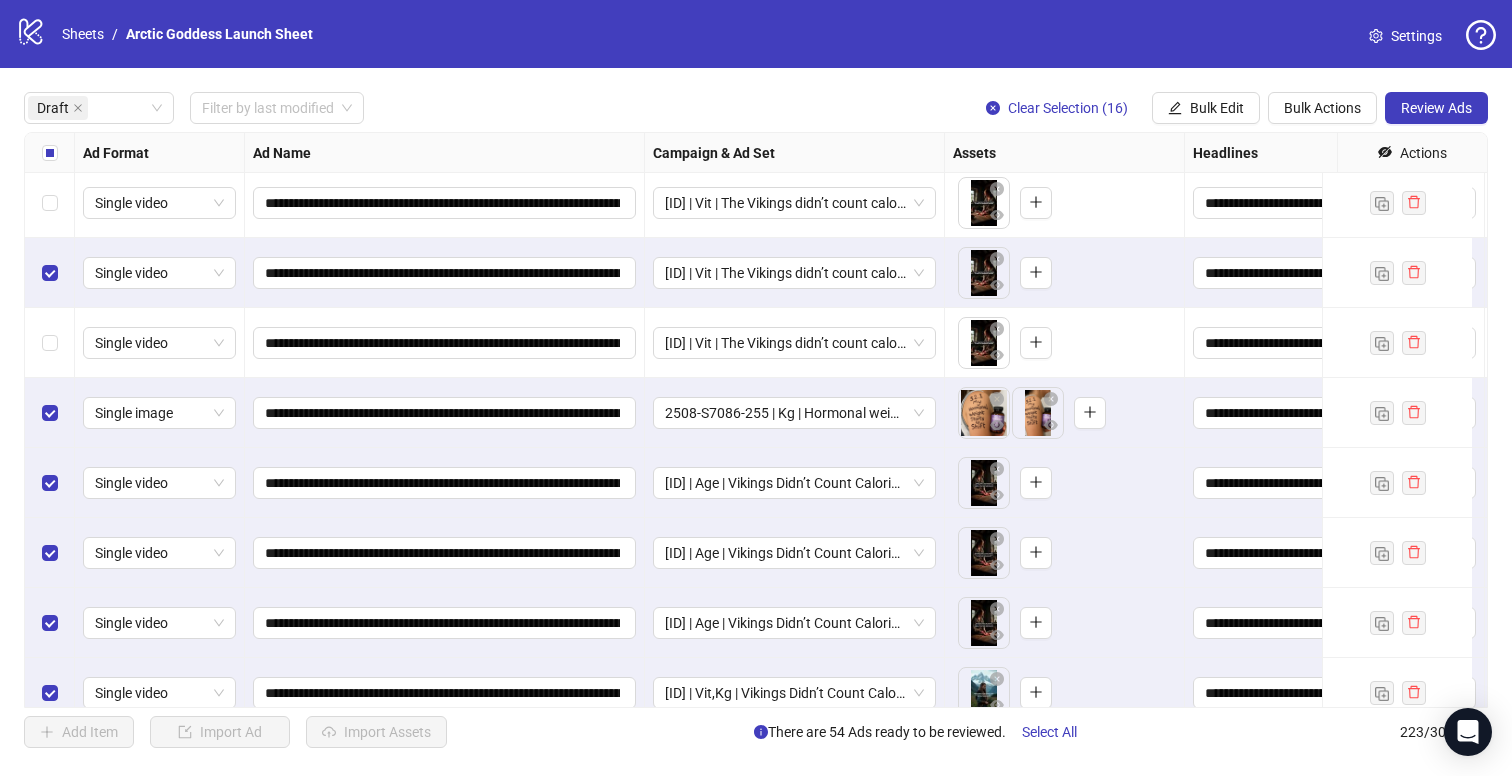 drag, startPoint x: 39, startPoint y: 342, endPoint x: 46, endPoint y: 251, distance: 91.26884 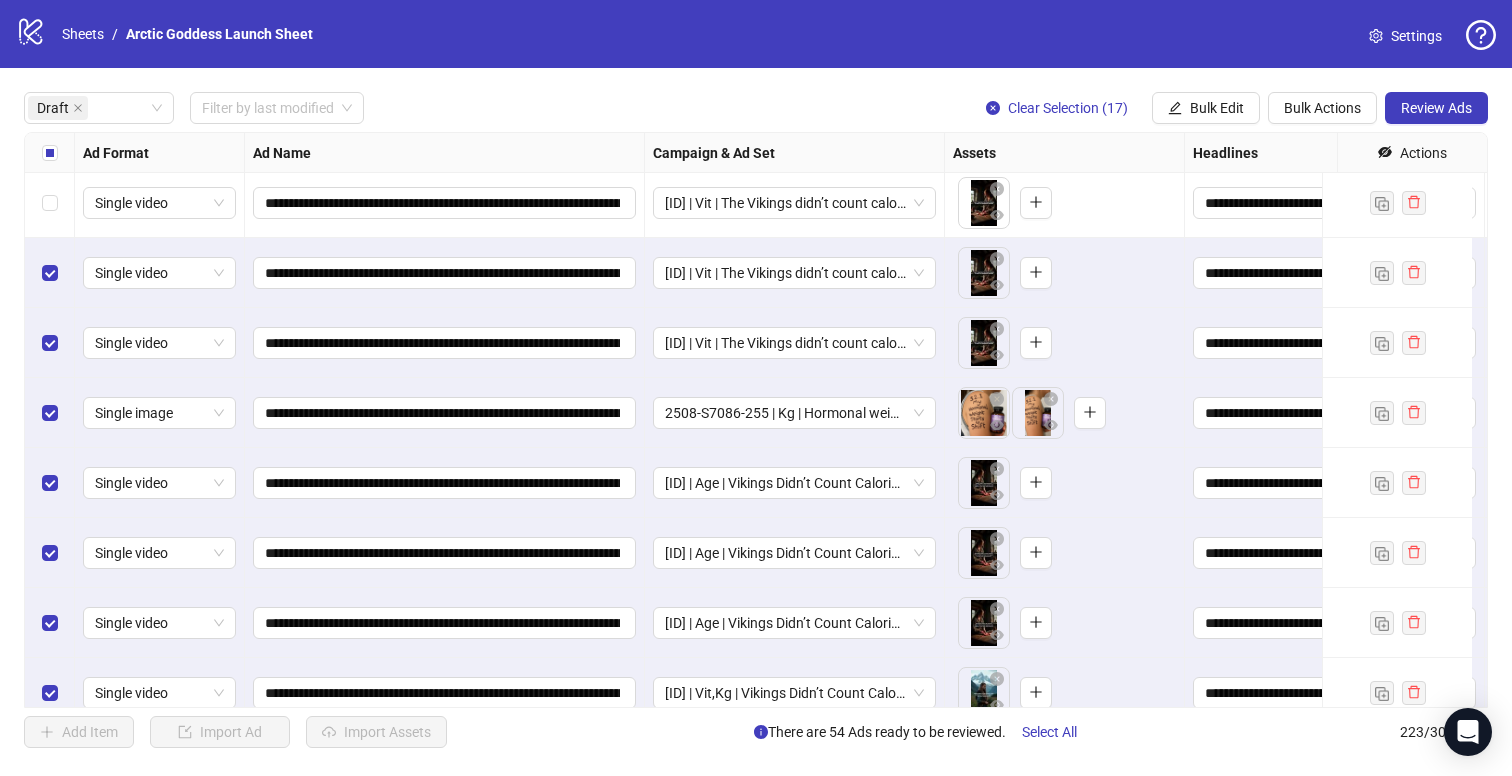 click at bounding box center (50, 203) 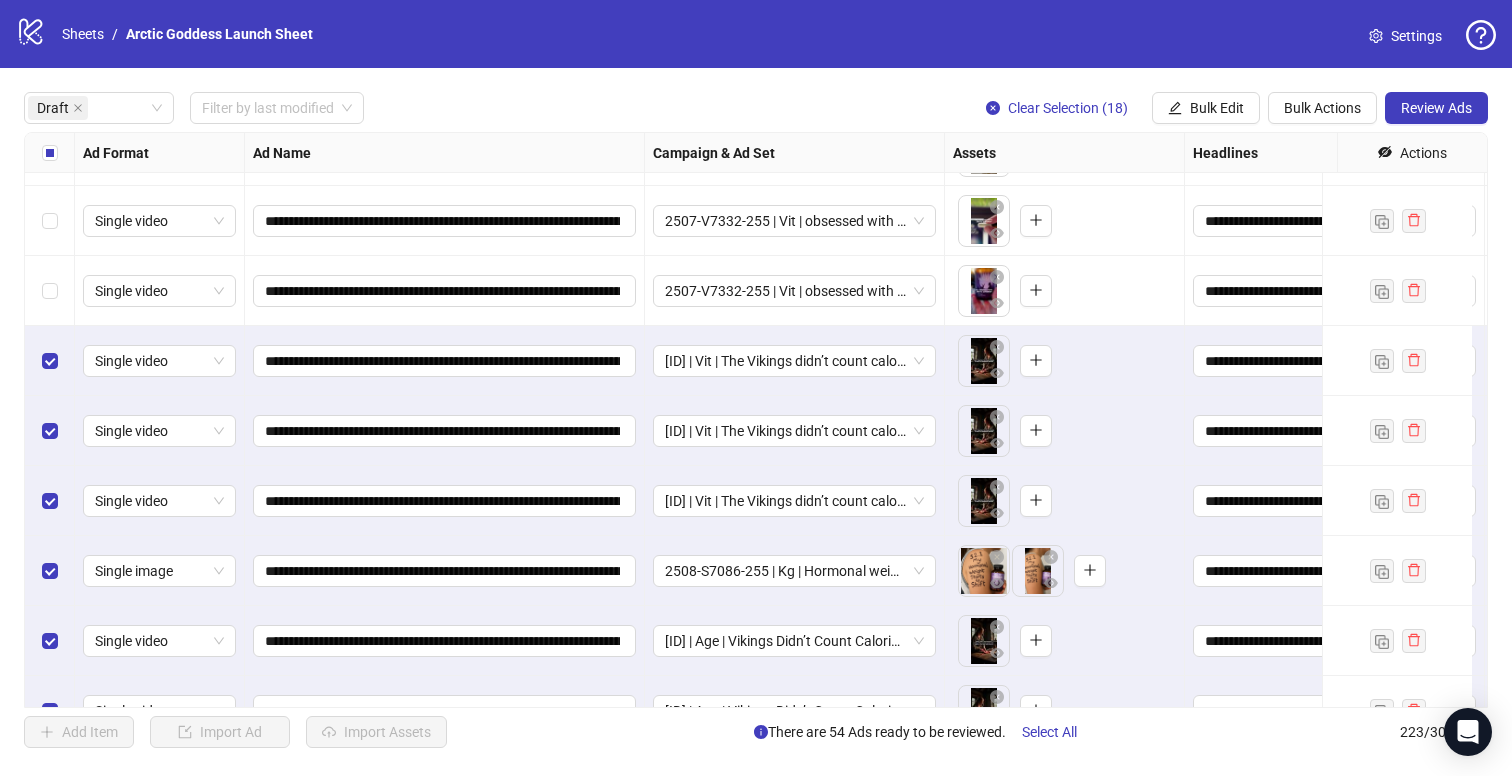 scroll, scrollTop: 2326, scrollLeft: 0, axis: vertical 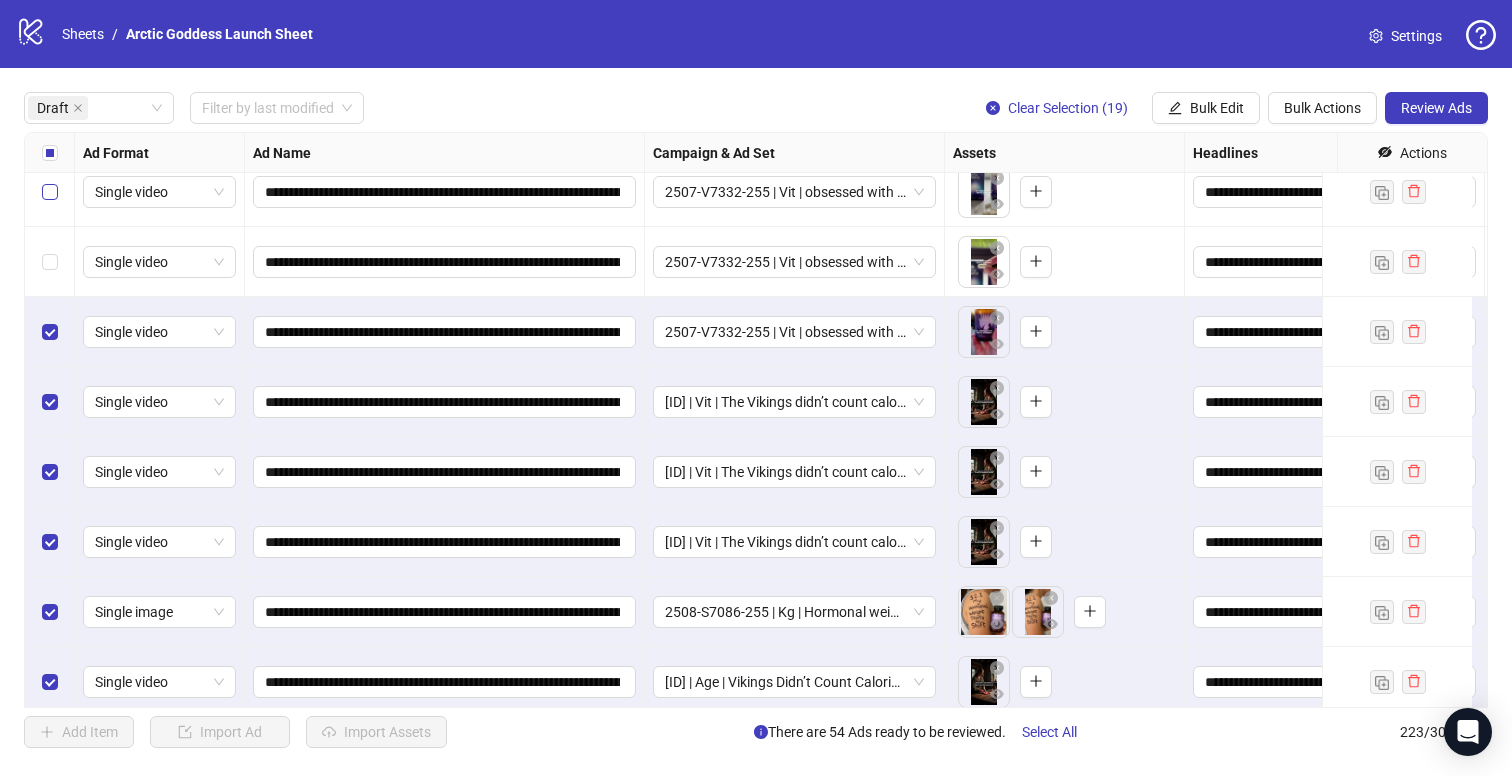 drag, startPoint x: 39, startPoint y: 252, endPoint x: 41, endPoint y: 200, distance: 52.03845 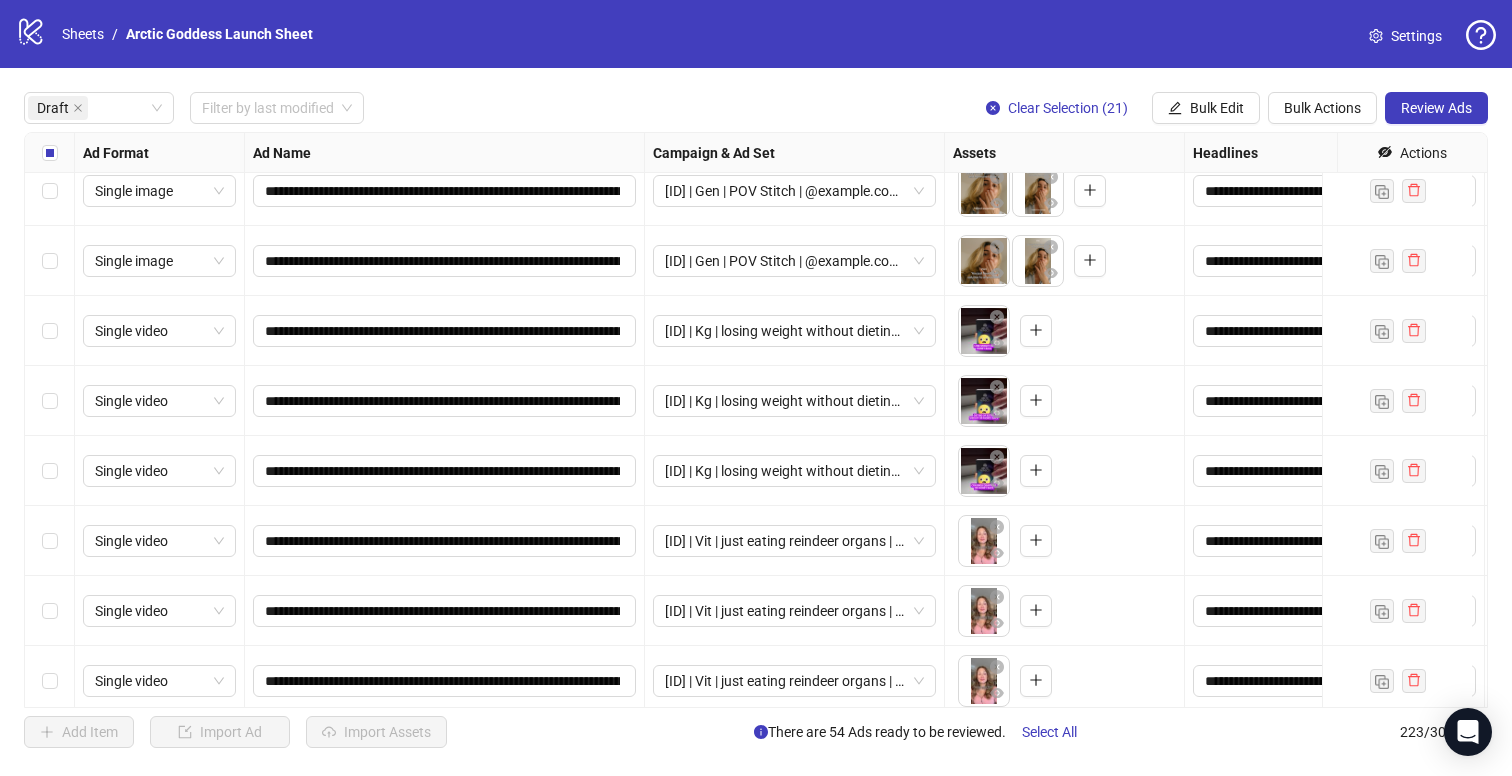 scroll, scrollTop: 1905, scrollLeft: 0, axis: vertical 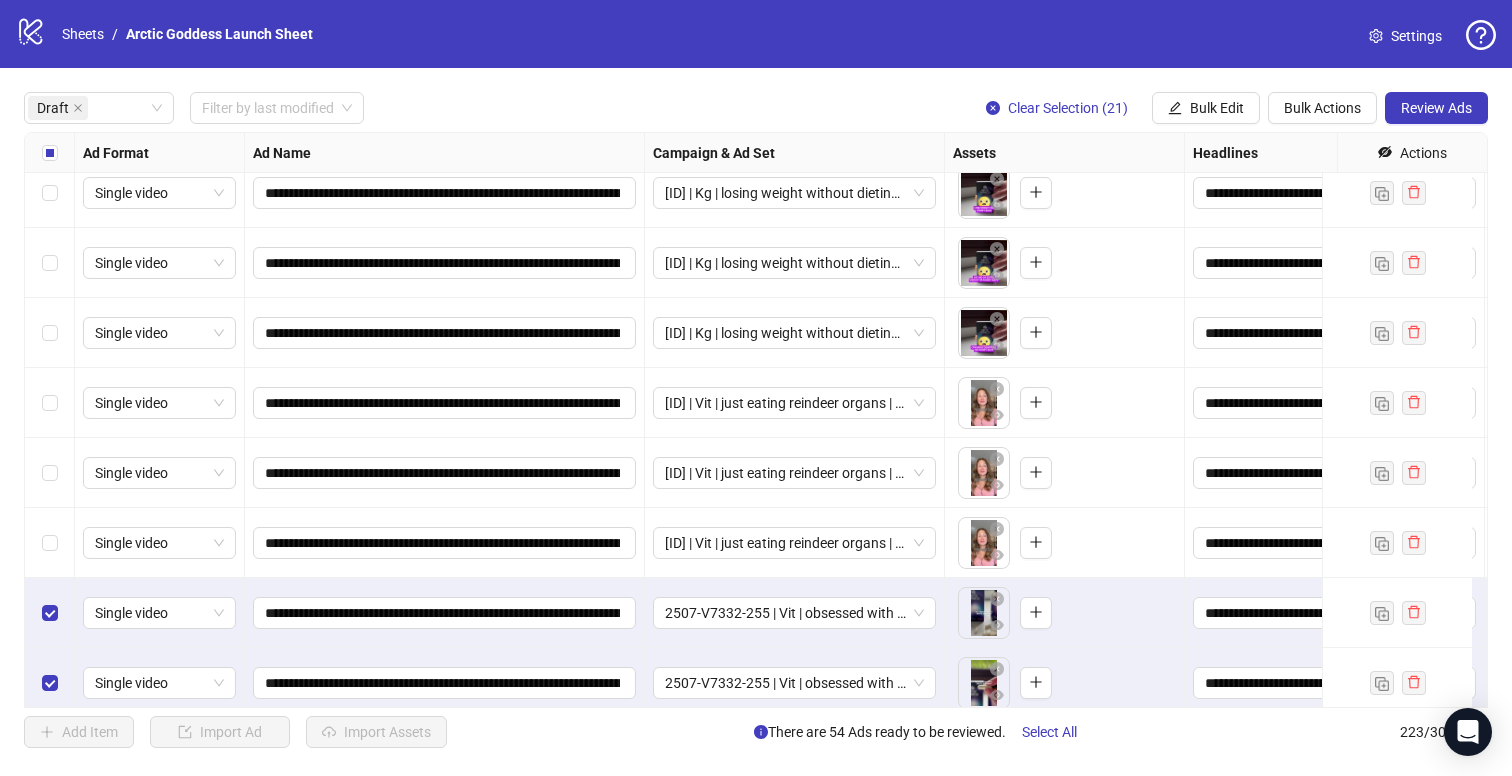 click at bounding box center [50, 543] 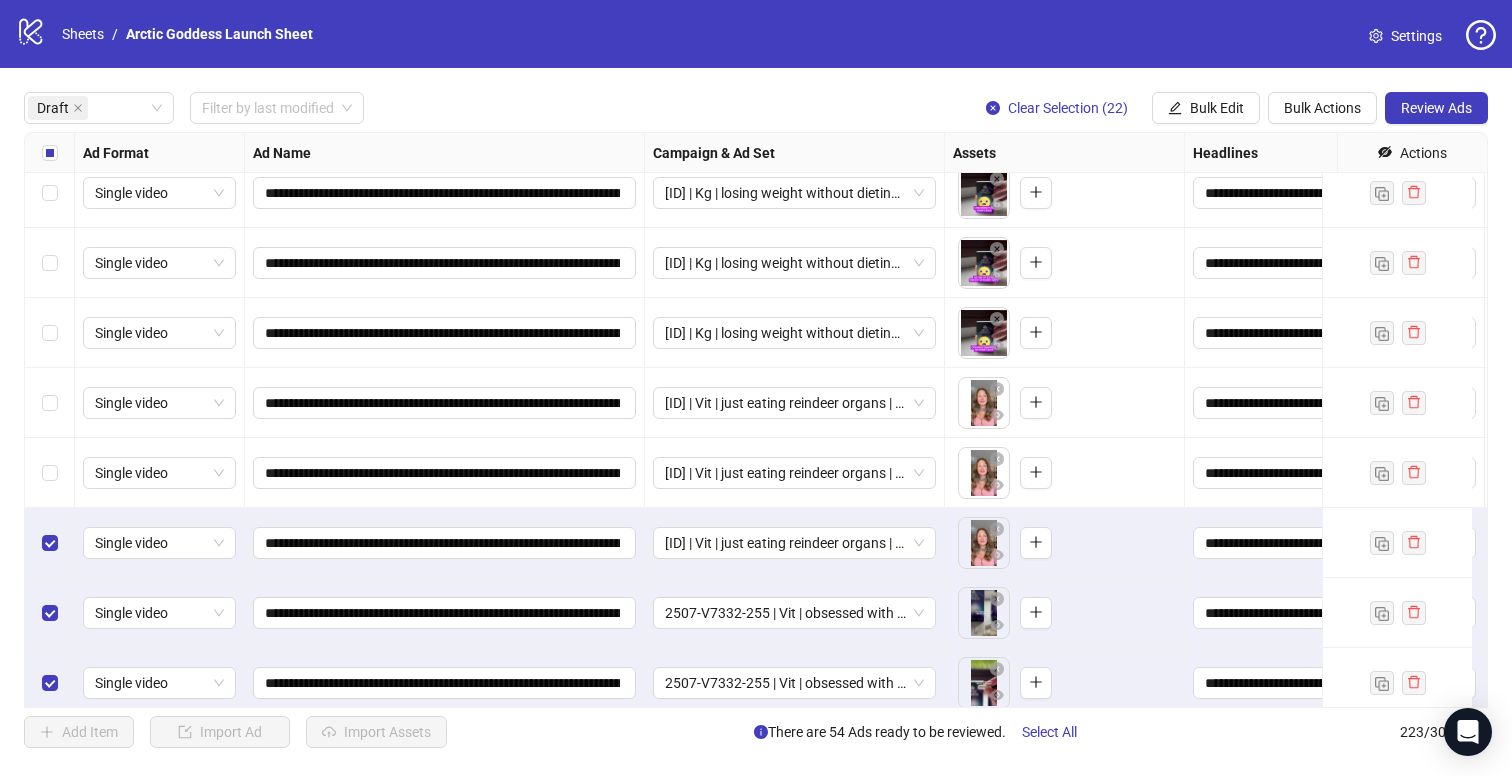 click at bounding box center [50, 473] 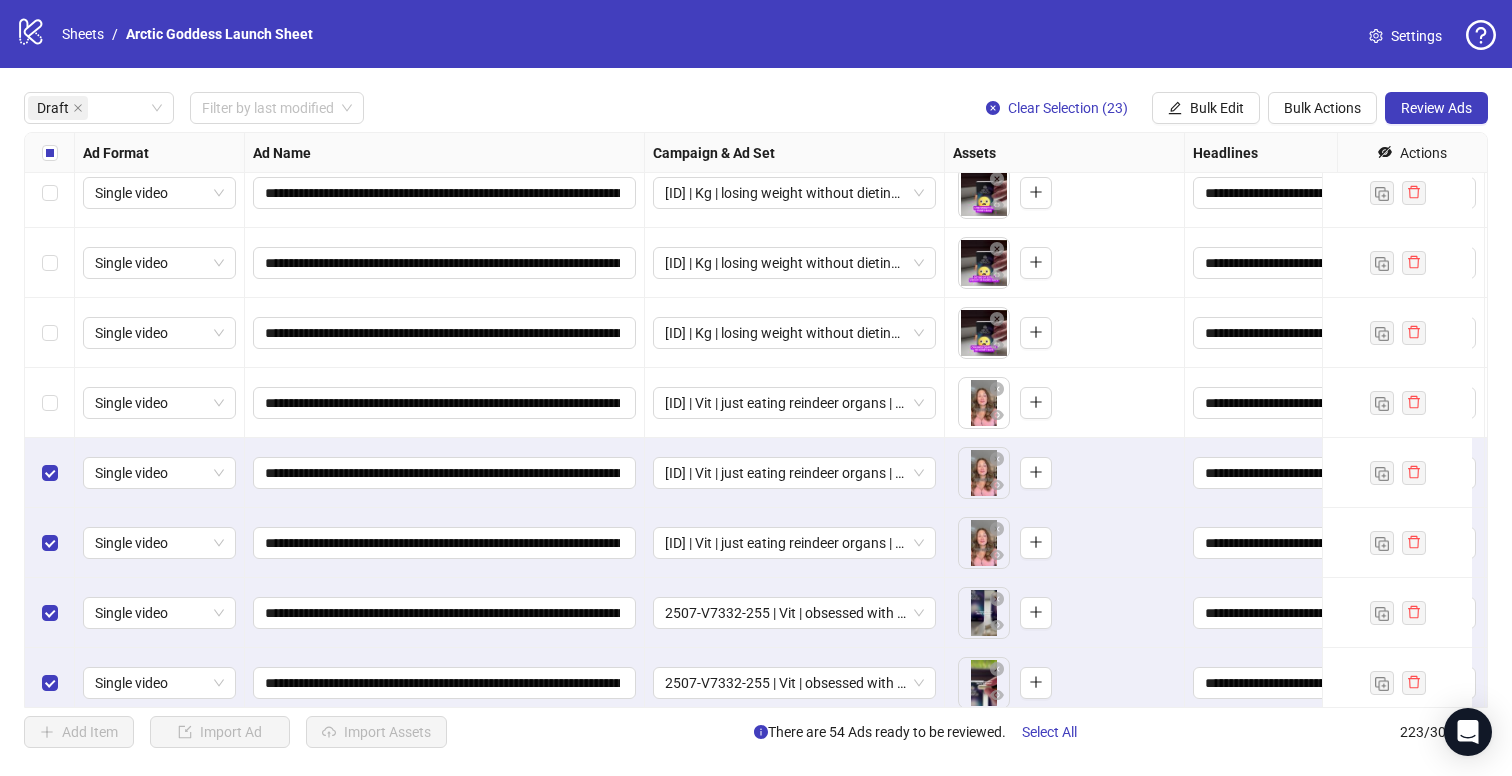click at bounding box center [50, 403] 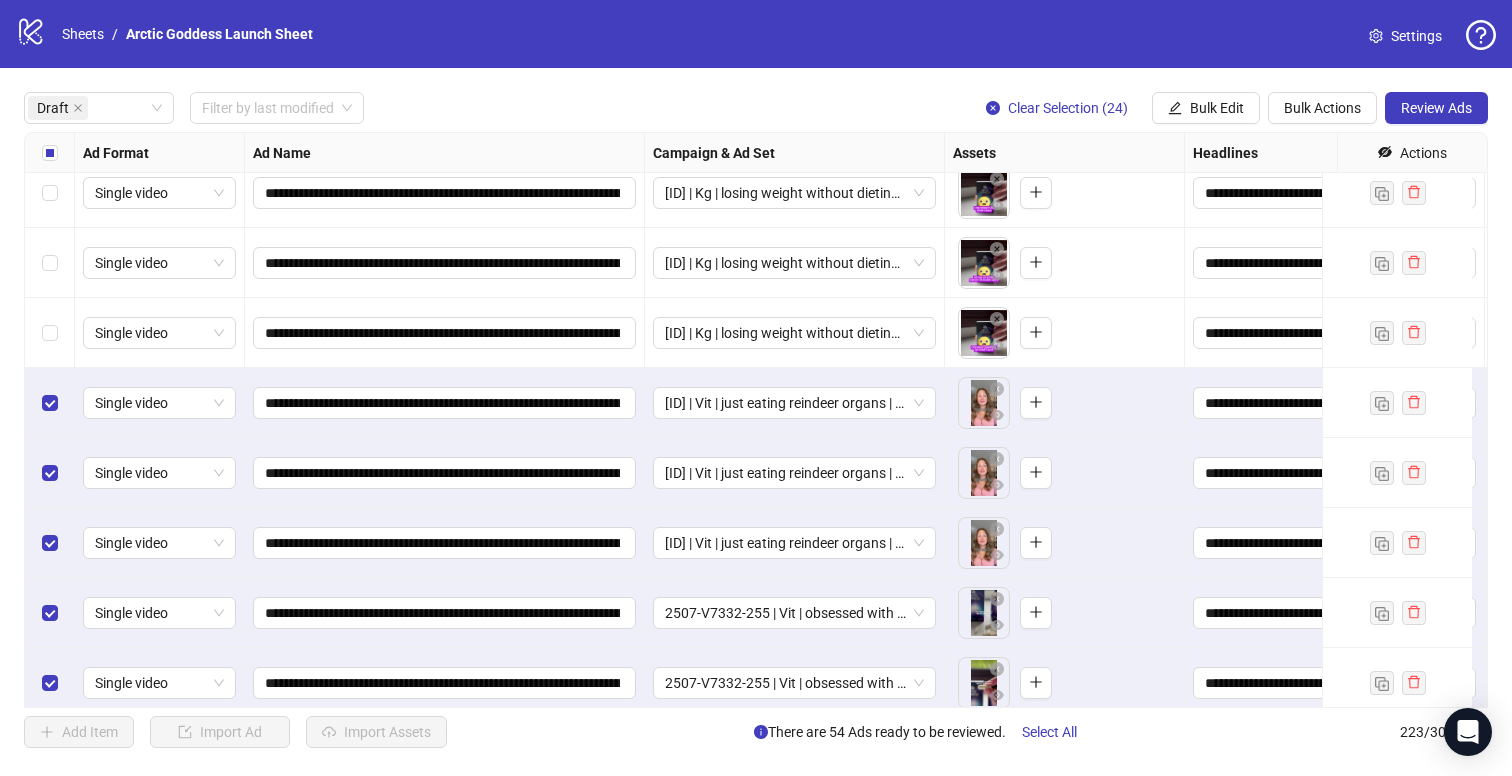 click at bounding box center [50, 333] 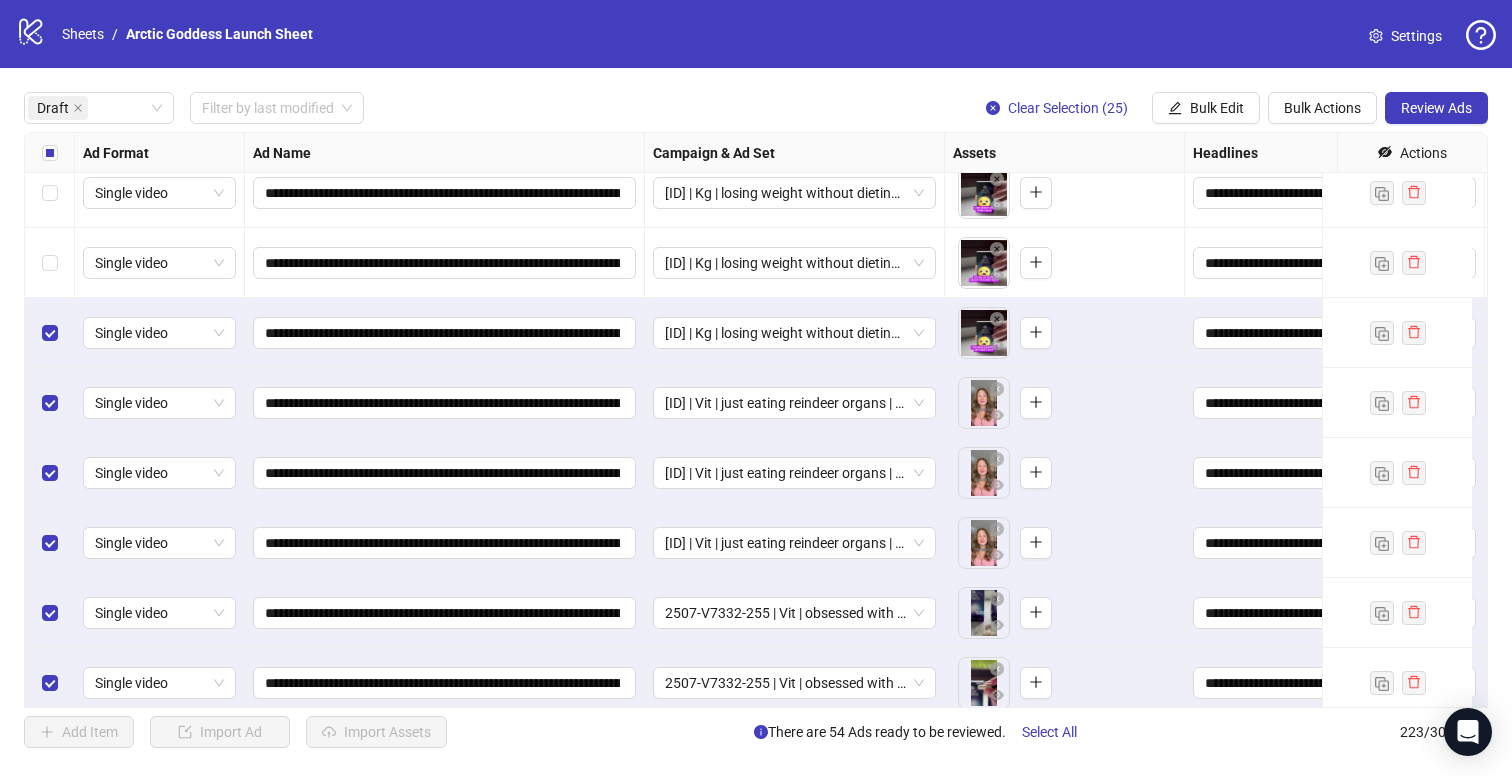 click at bounding box center [50, 263] 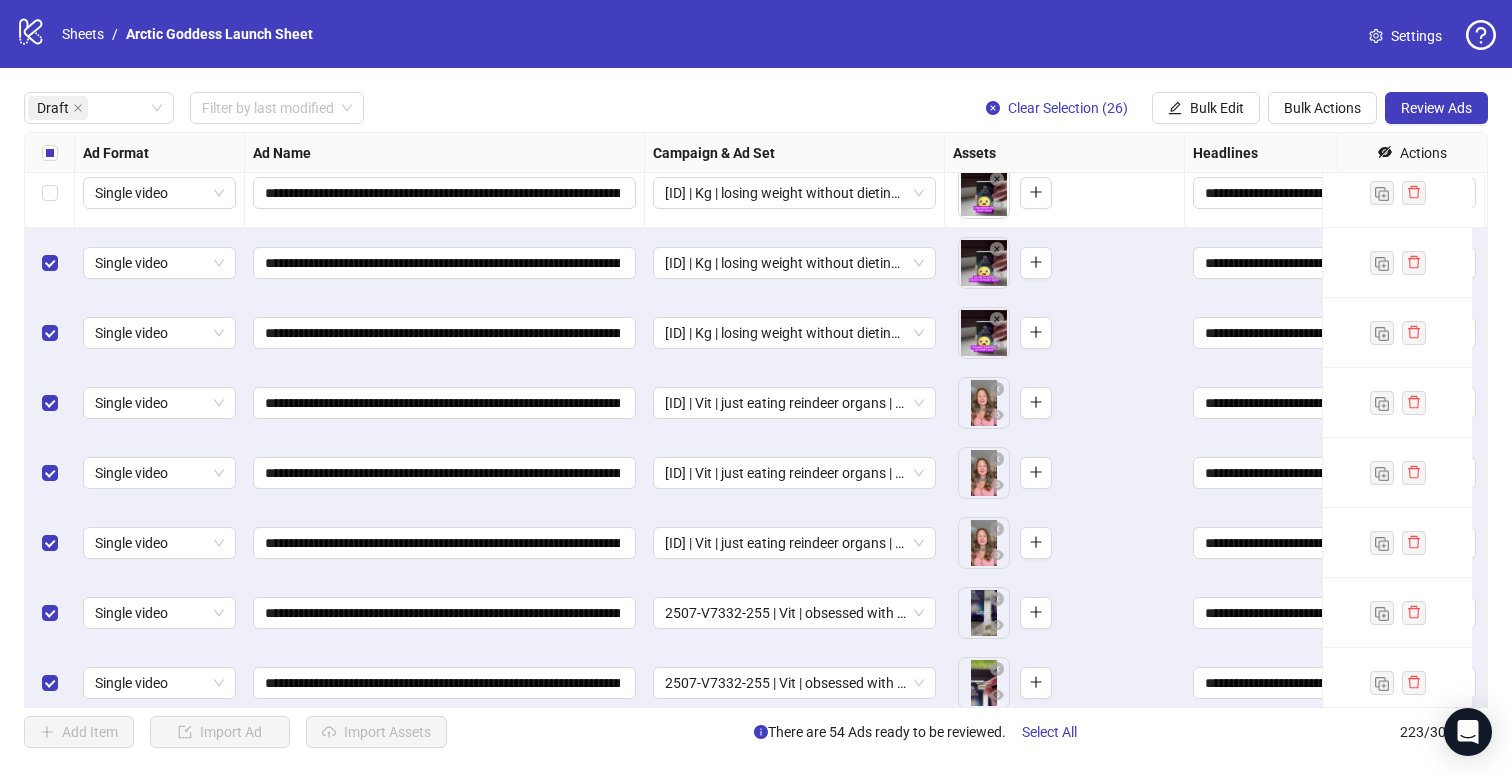 click at bounding box center [50, 263] 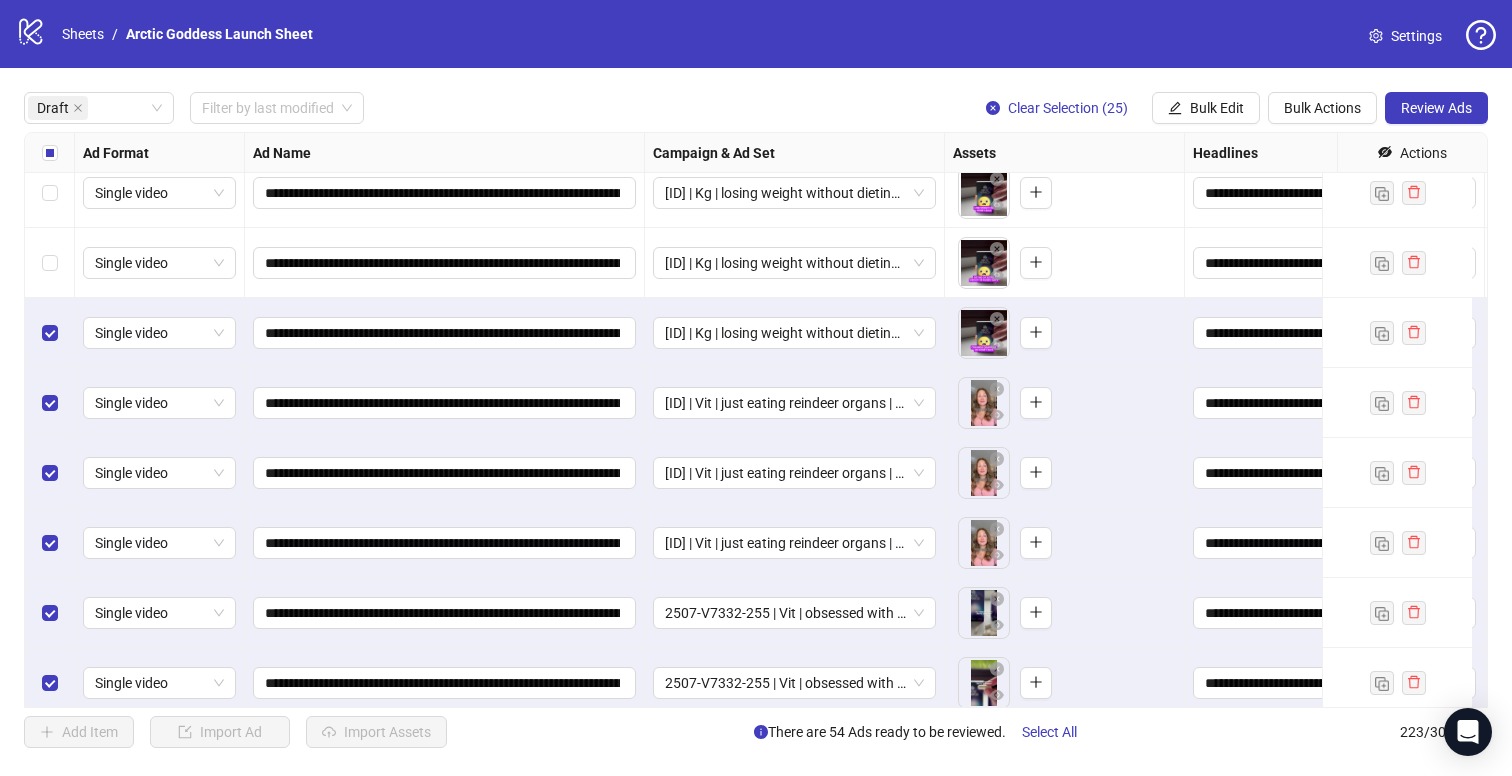click at bounding box center [50, 193] 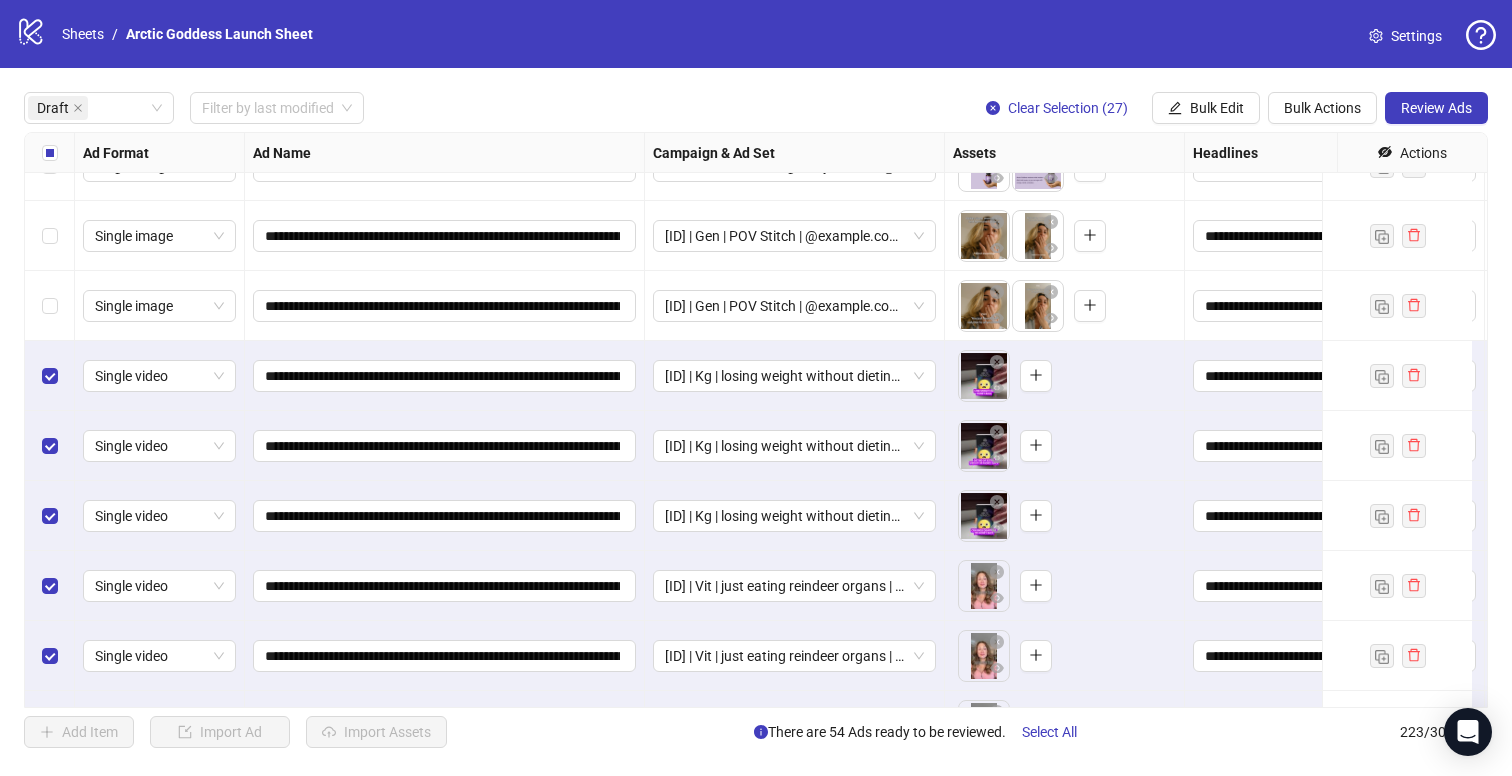 scroll, scrollTop: 1681, scrollLeft: 0, axis: vertical 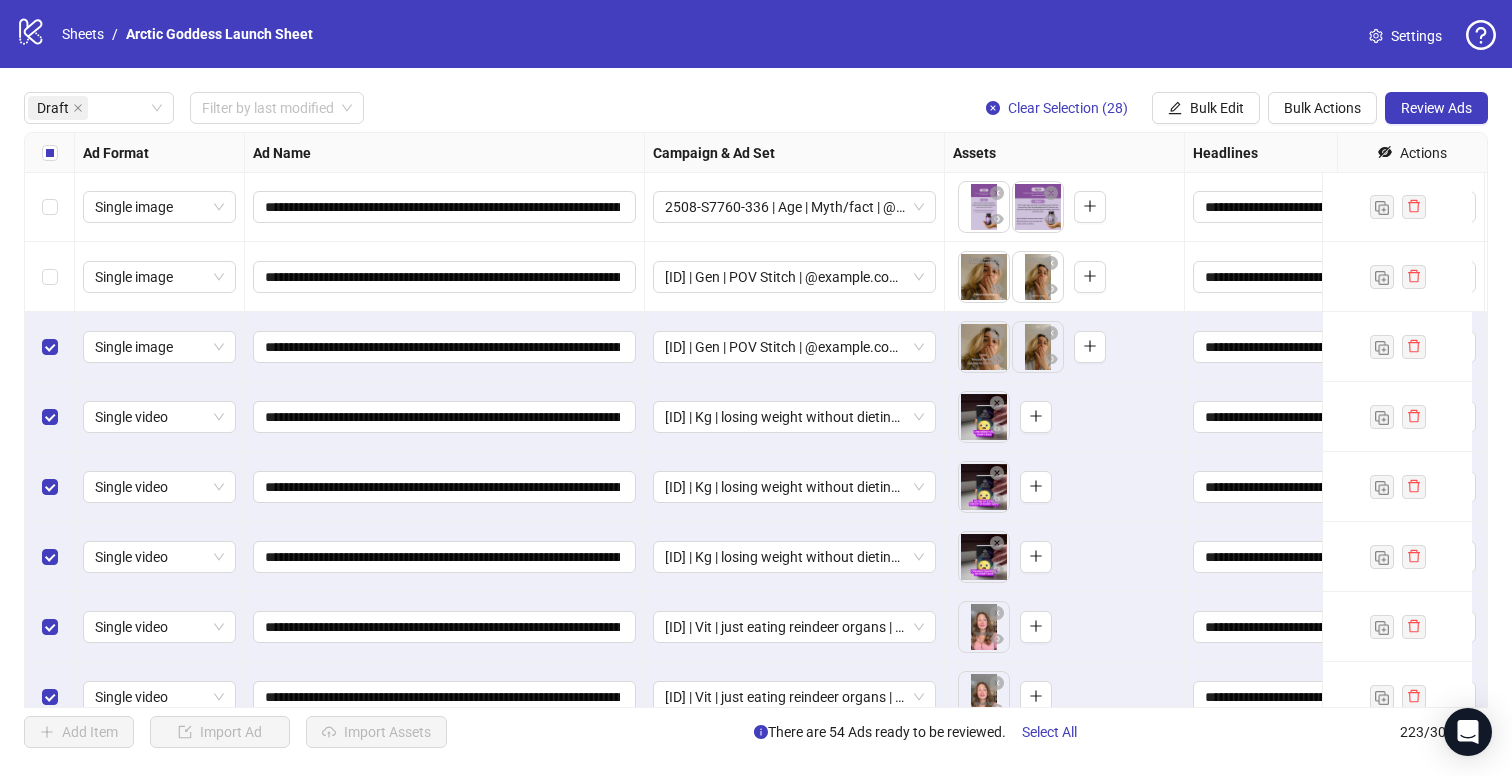 drag, startPoint x: 42, startPoint y: 291, endPoint x: 55, endPoint y: 249, distance: 43.965897 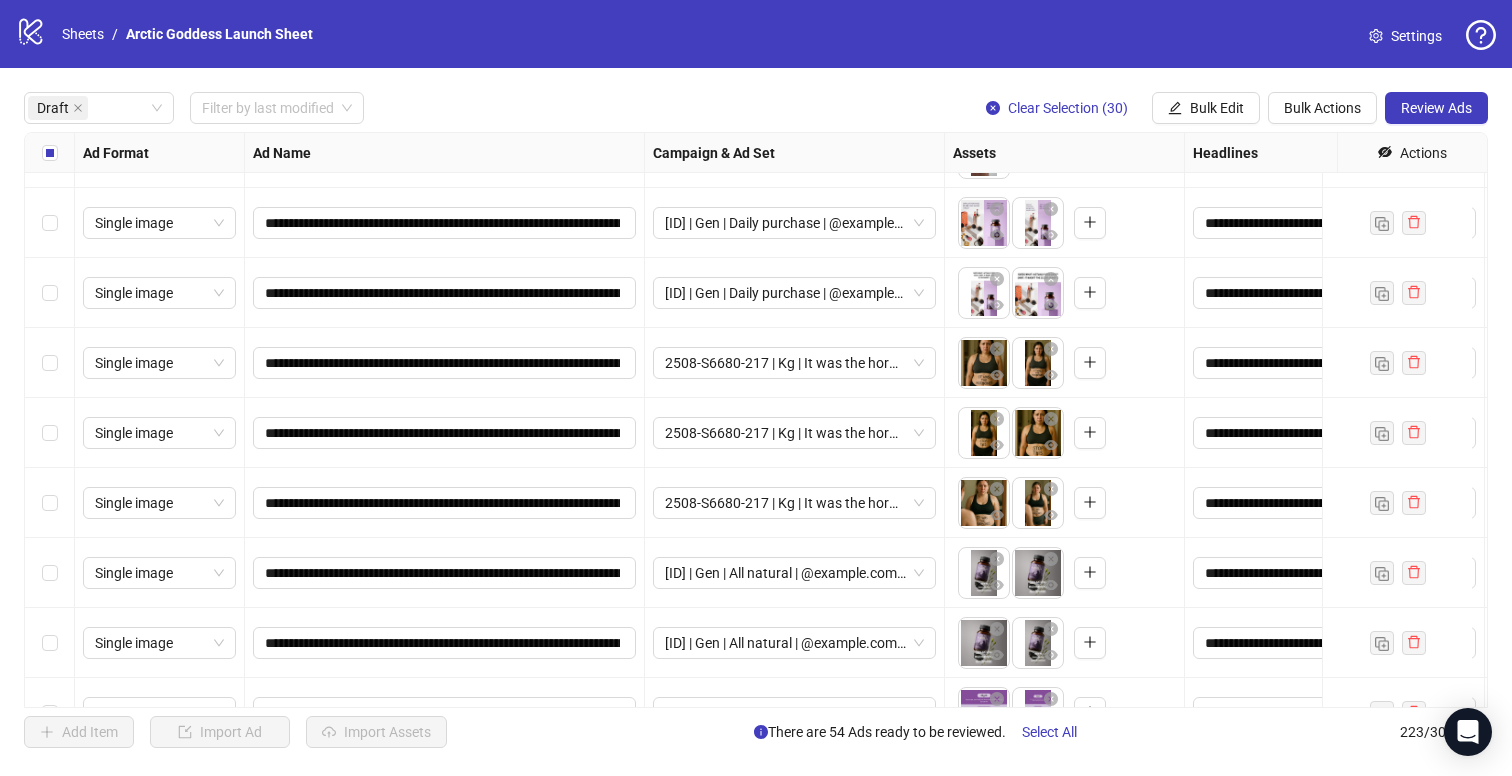 scroll, scrollTop: 1244, scrollLeft: 0, axis: vertical 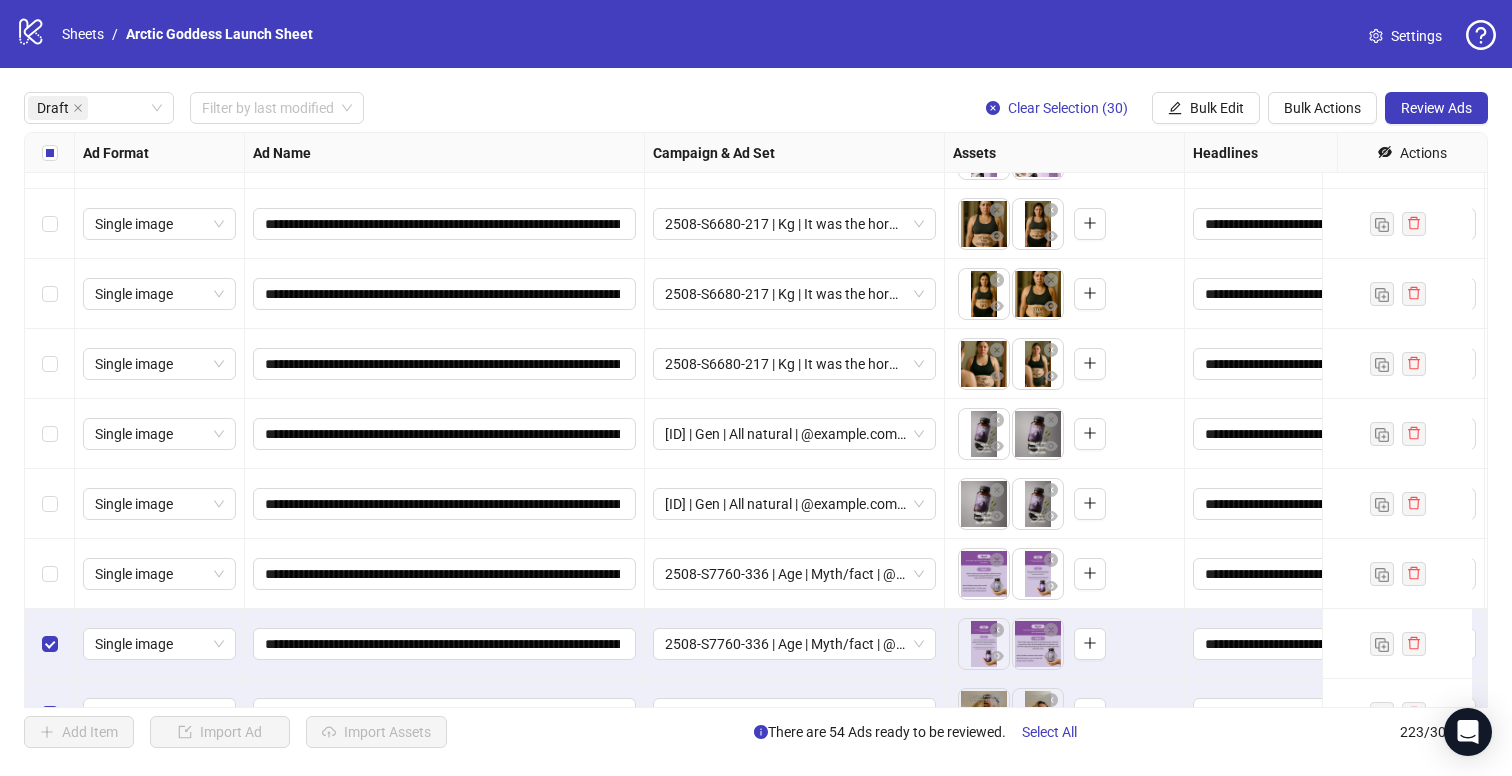 click at bounding box center (50, 574) 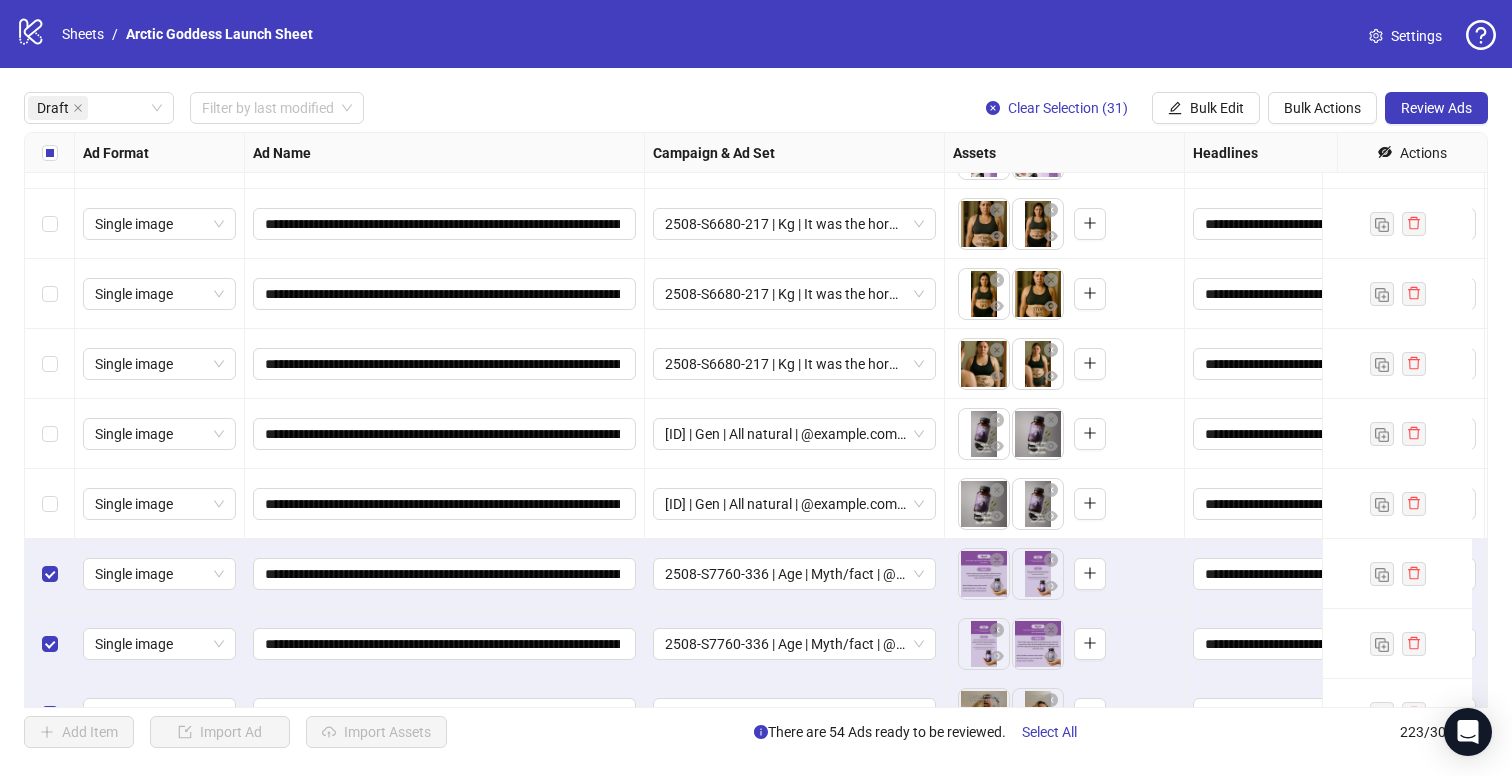 click at bounding box center [50, 504] 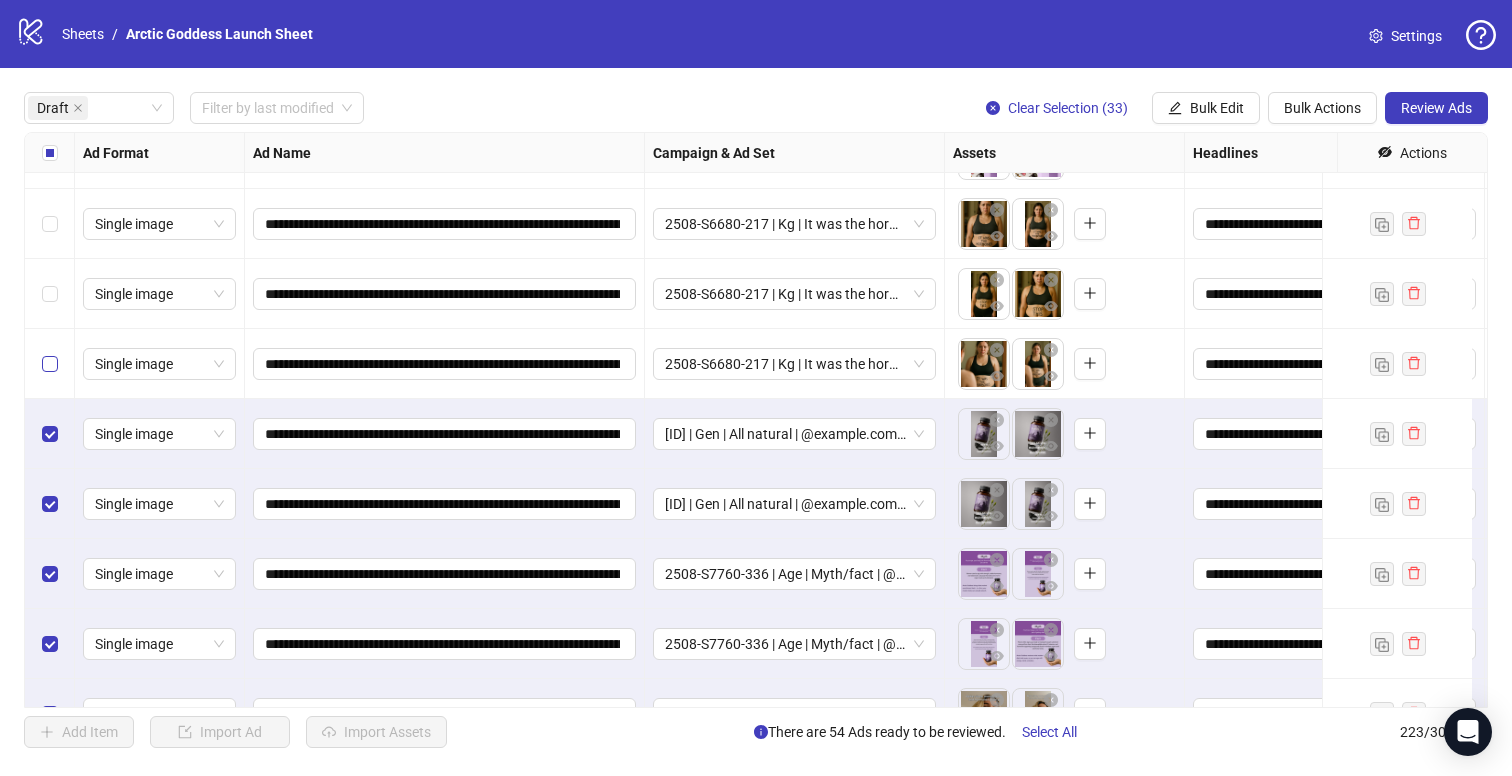 click at bounding box center [50, 434] 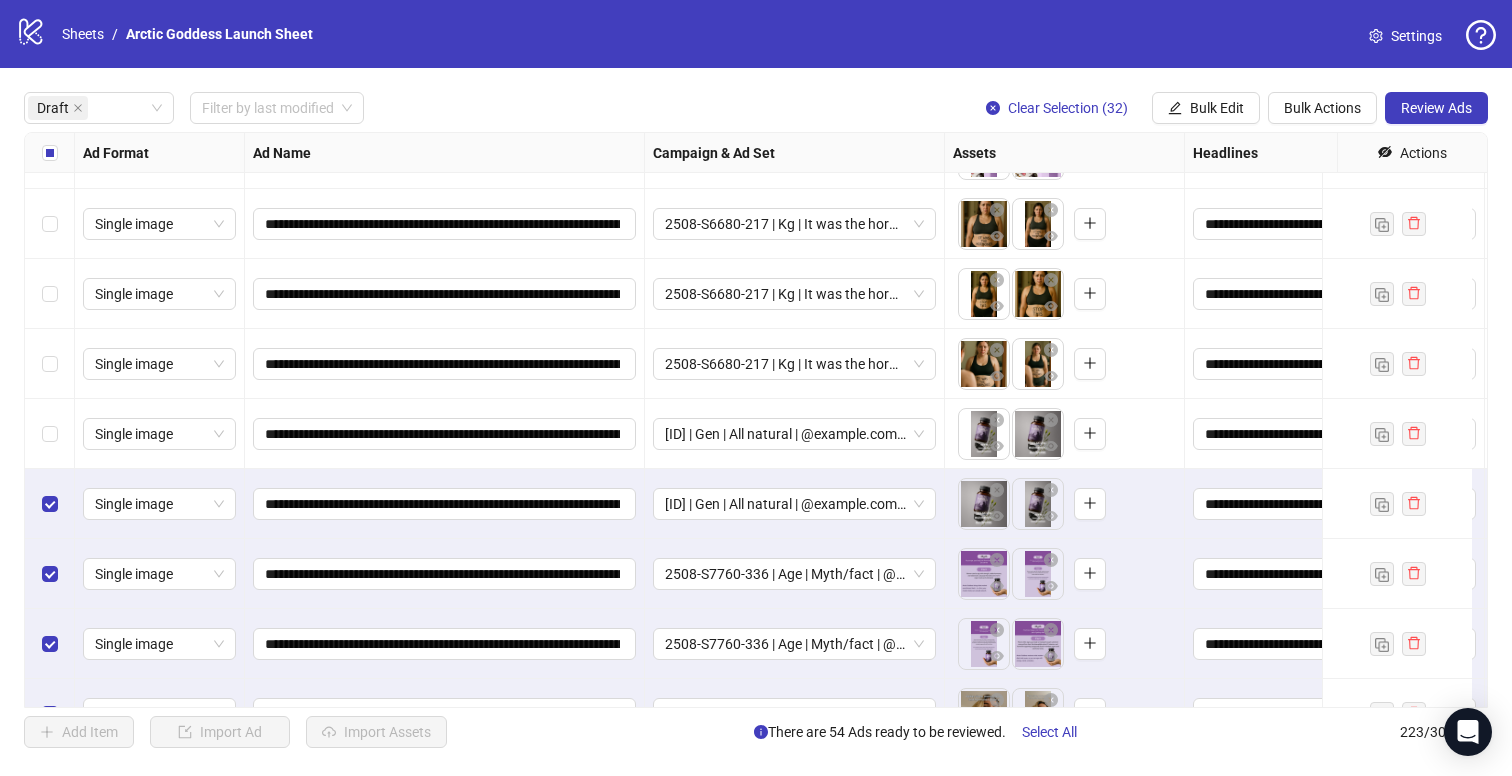 click at bounding box center (50, 294) 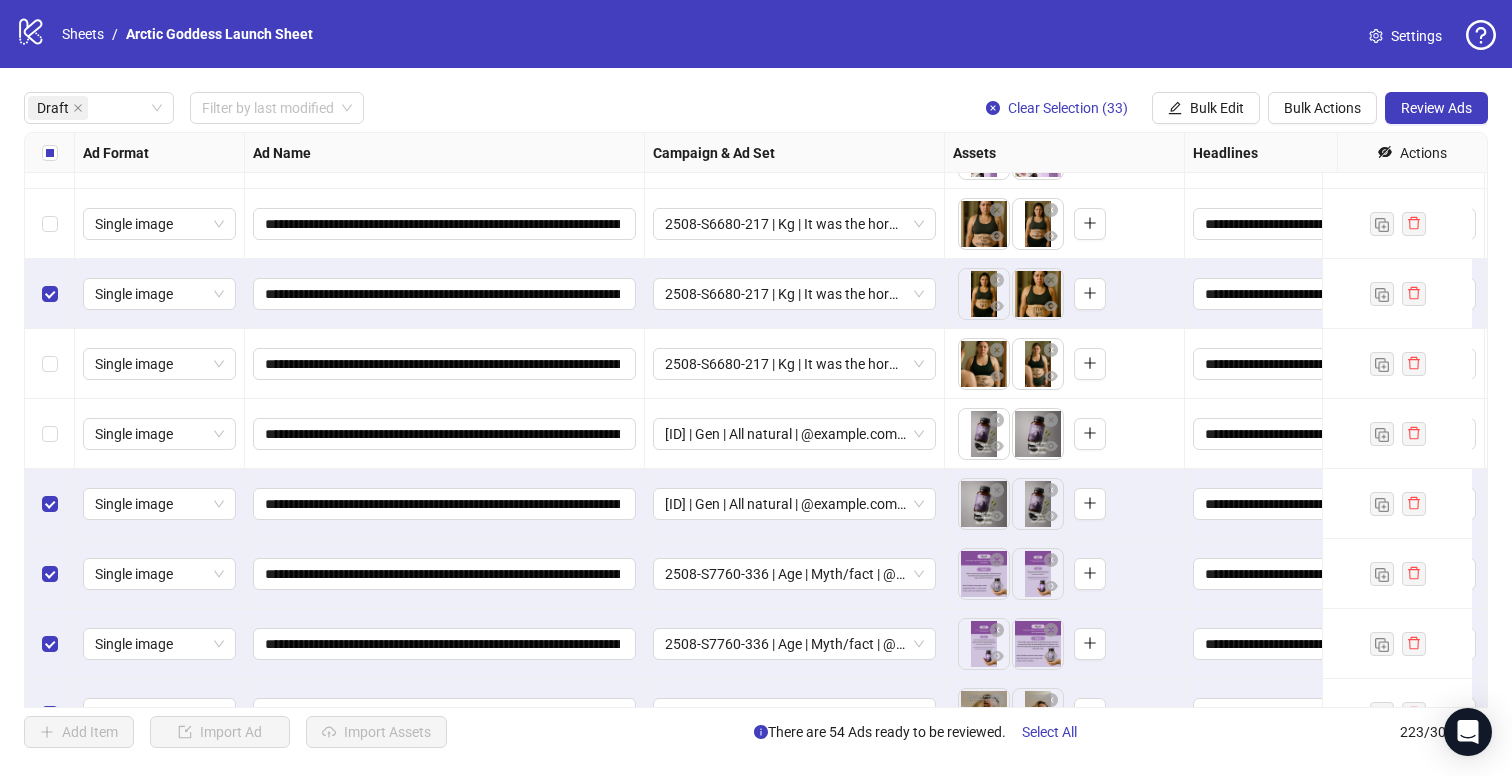 click at bounding box center (50, 294) 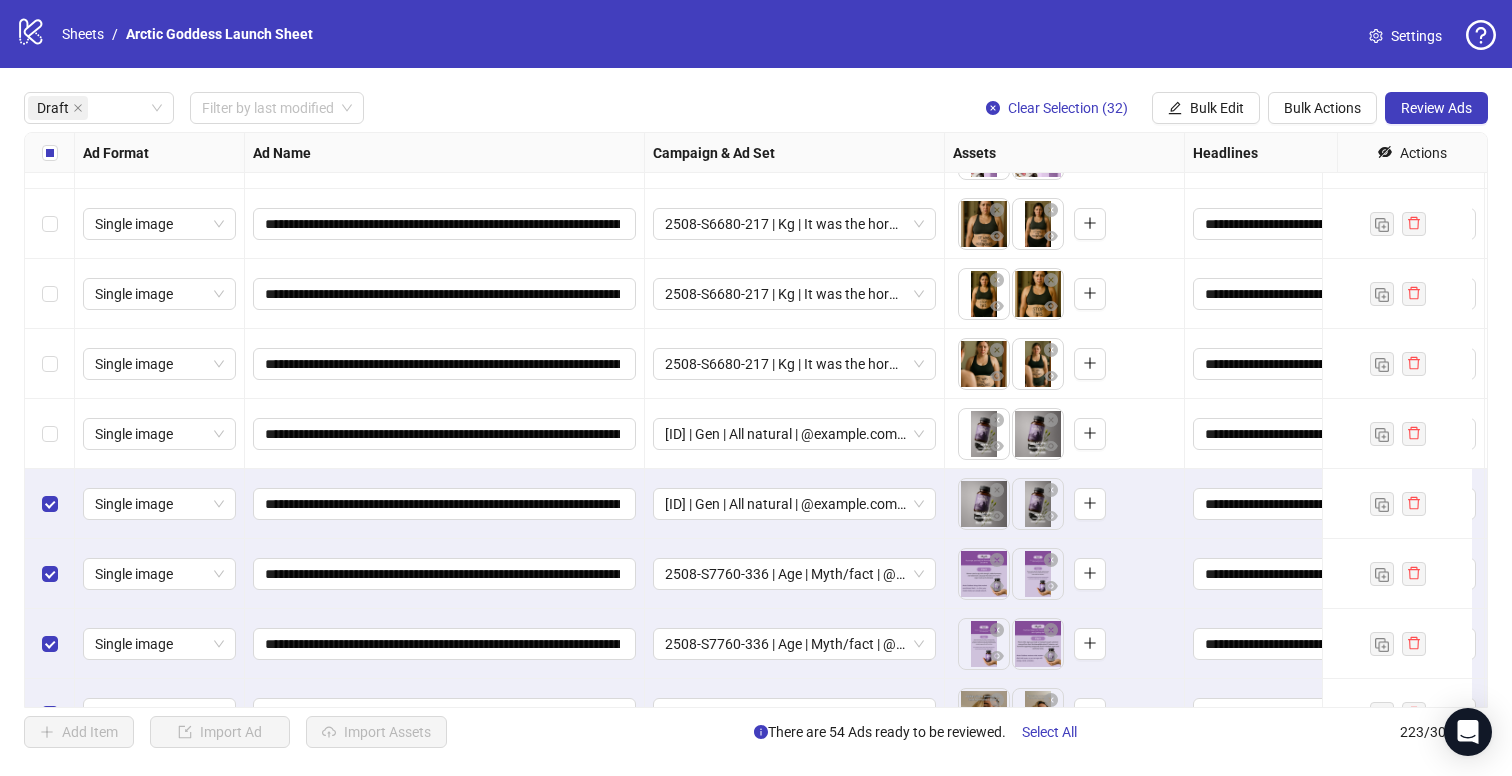 click at bounding box center (50, 364) 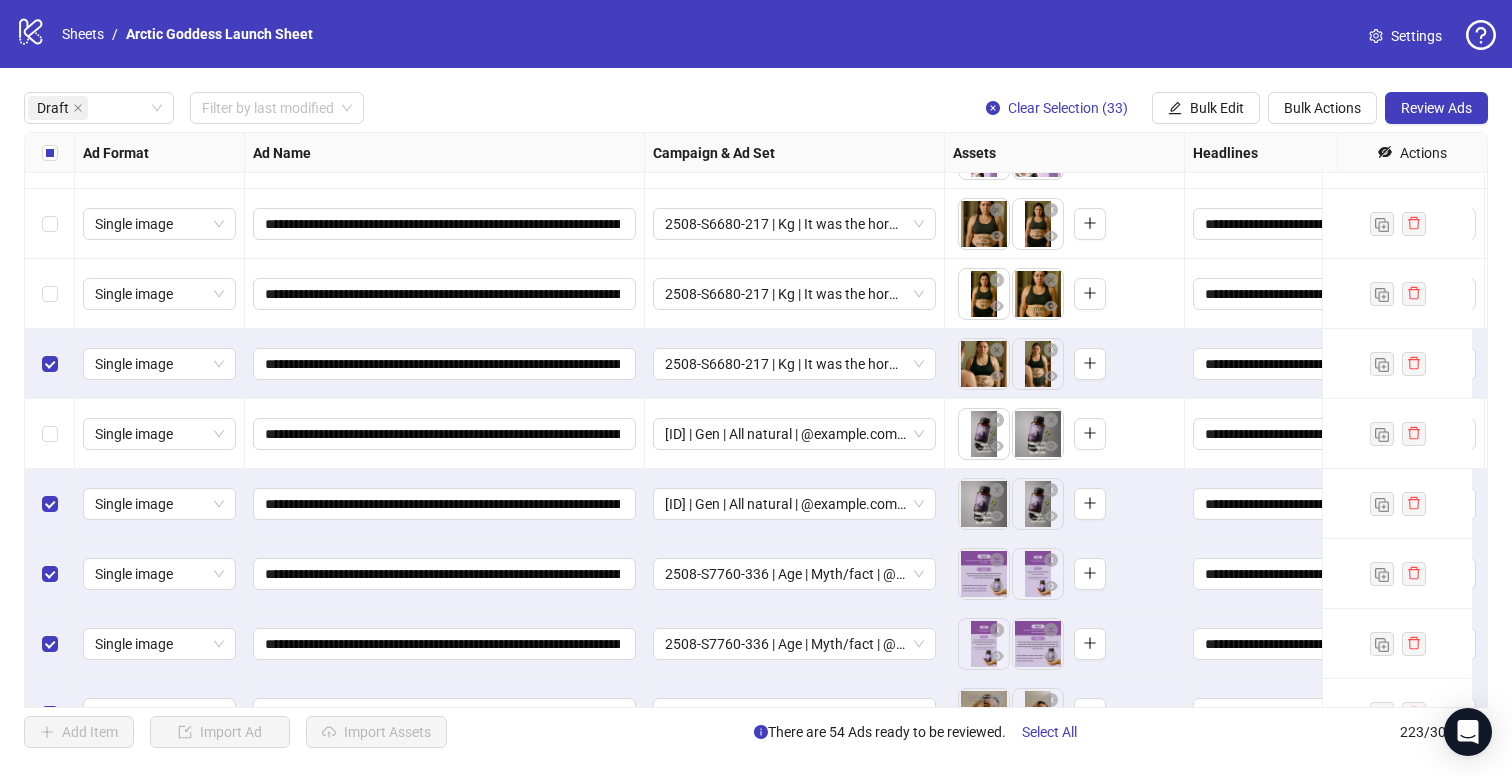 click at bounding box center [50, 434] 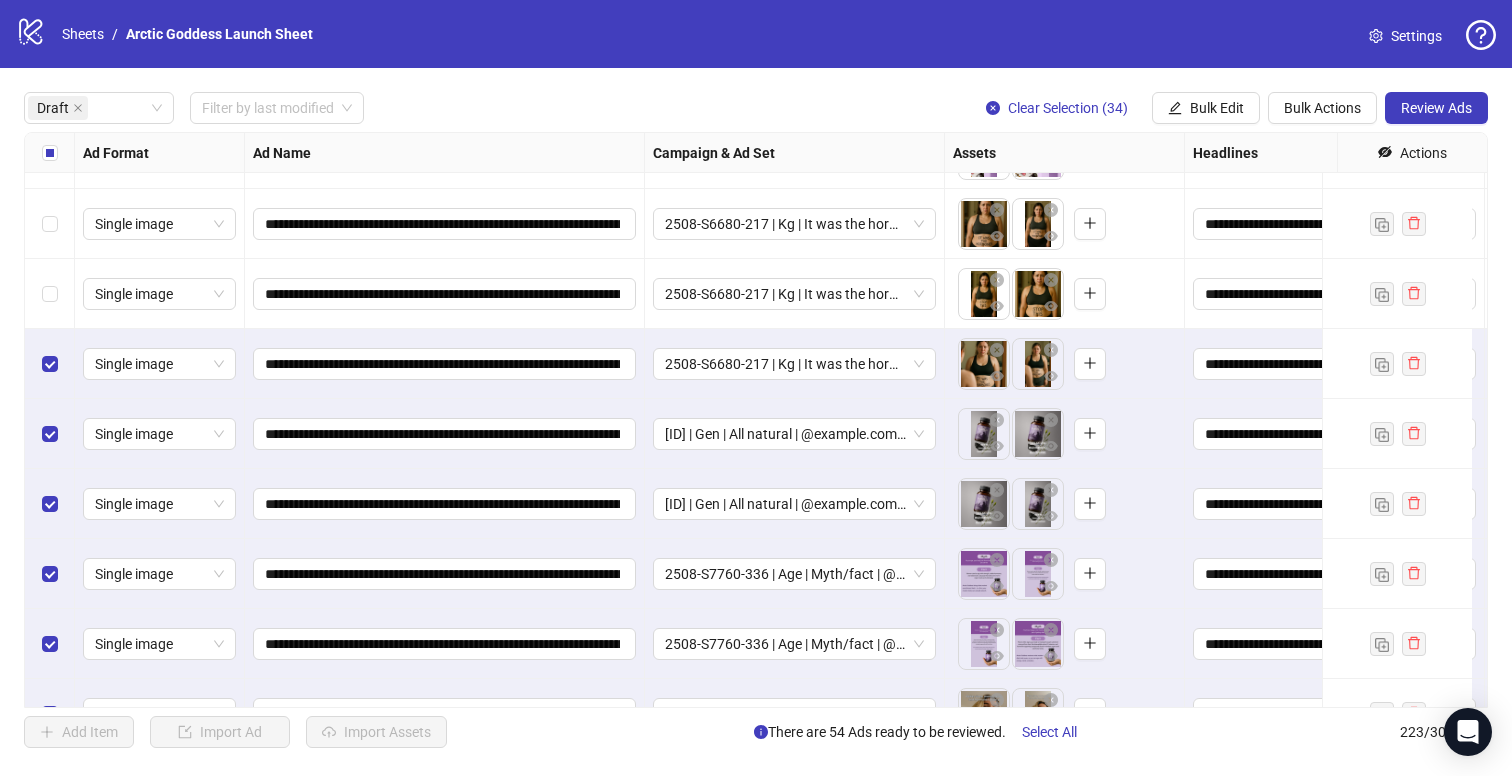 click at bounding box center [50, 224] 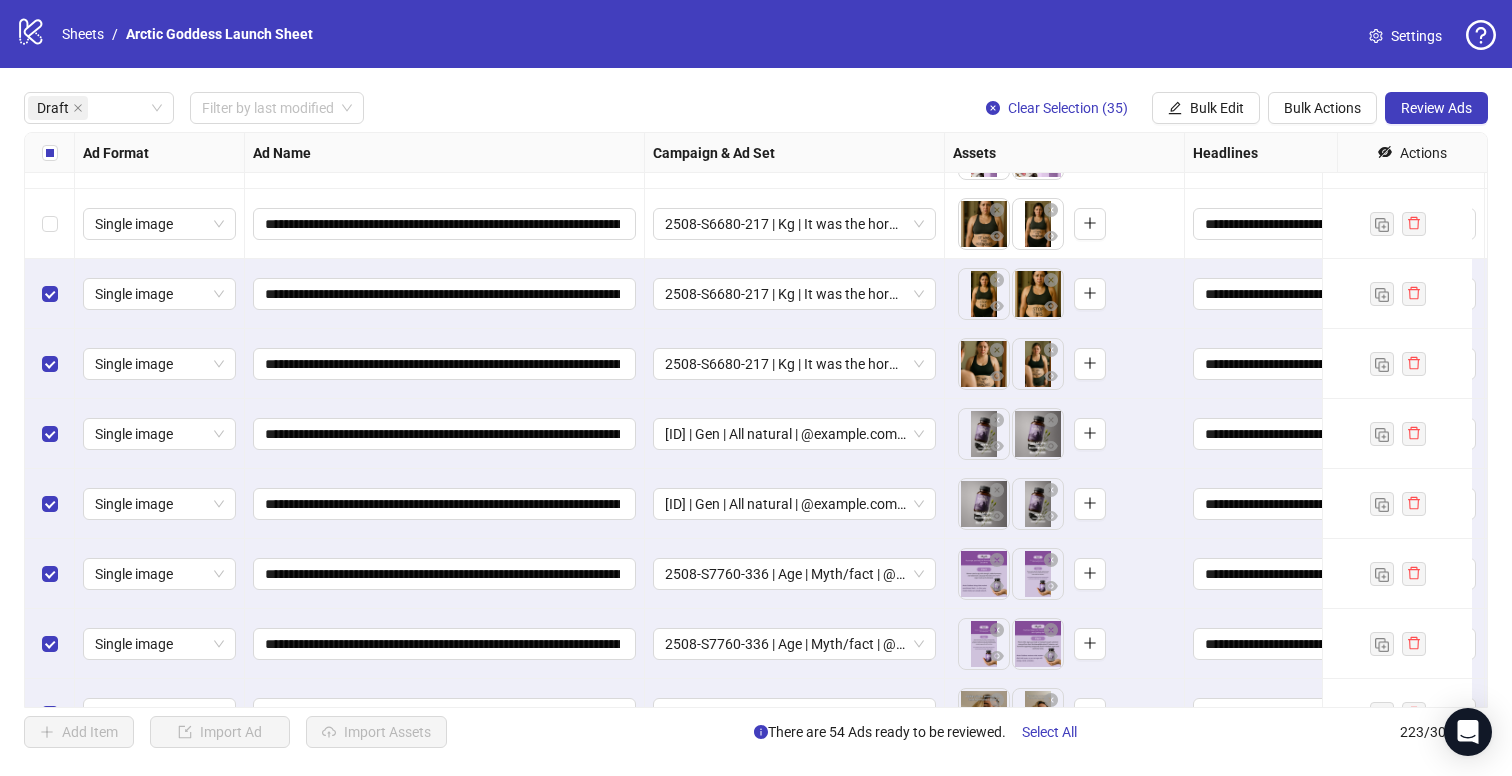 click at bounding box center [50, 224] 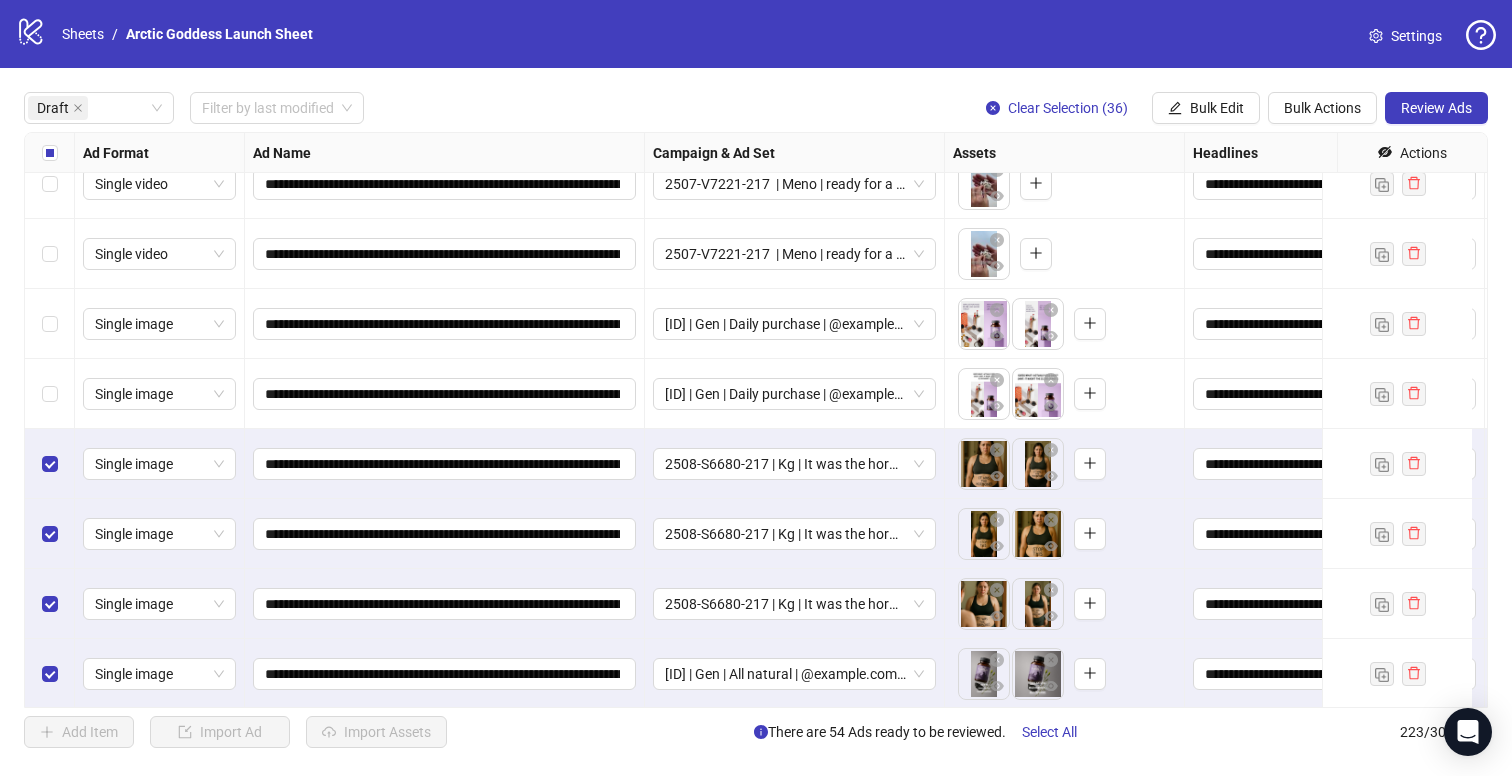 scroll, scrollTop: 1000, scrollLeft: 0, axis: vertical 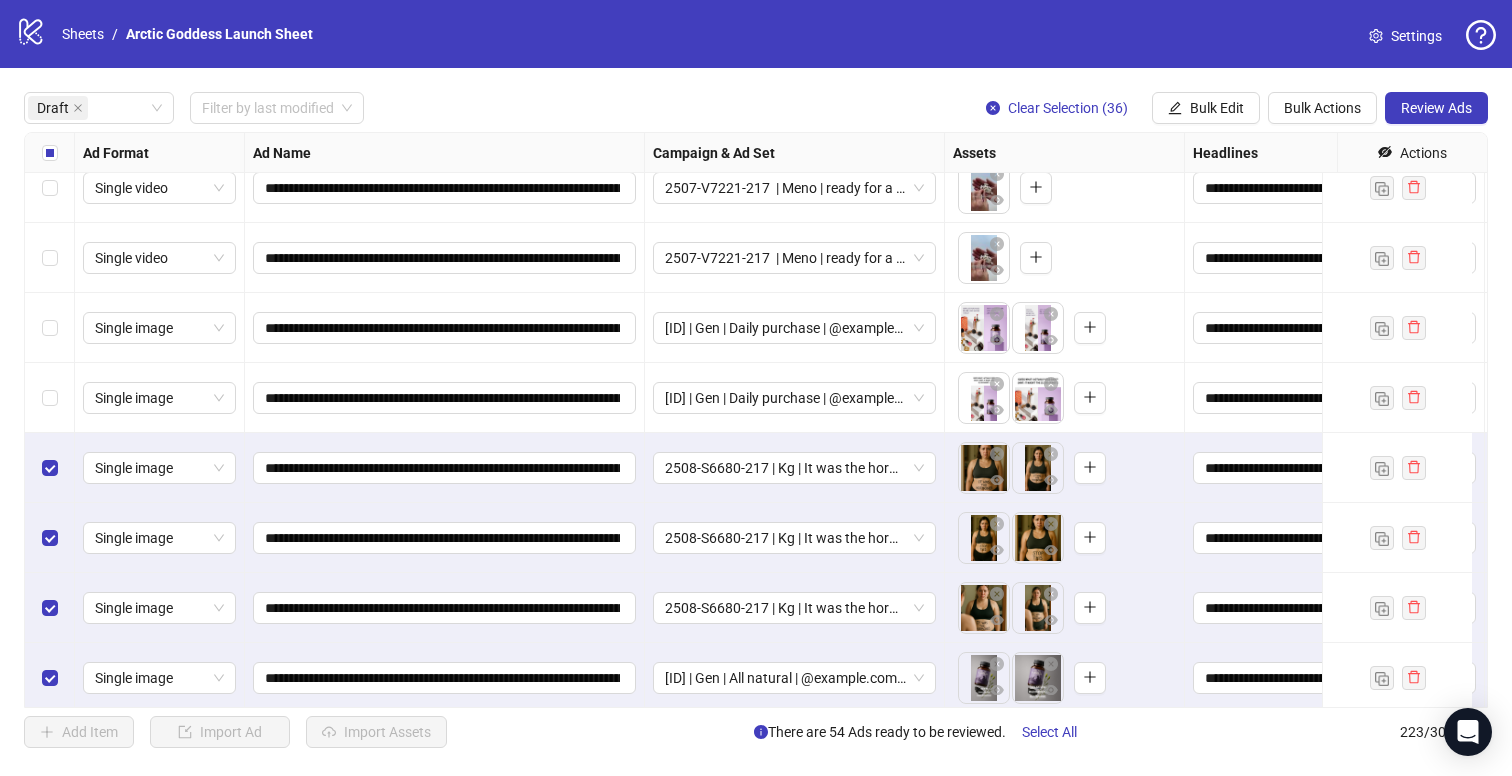 drag, startPoint x: 57, startPoint y: 381, endPoint x: 44, endPoint y: 312, distance: 70.21396 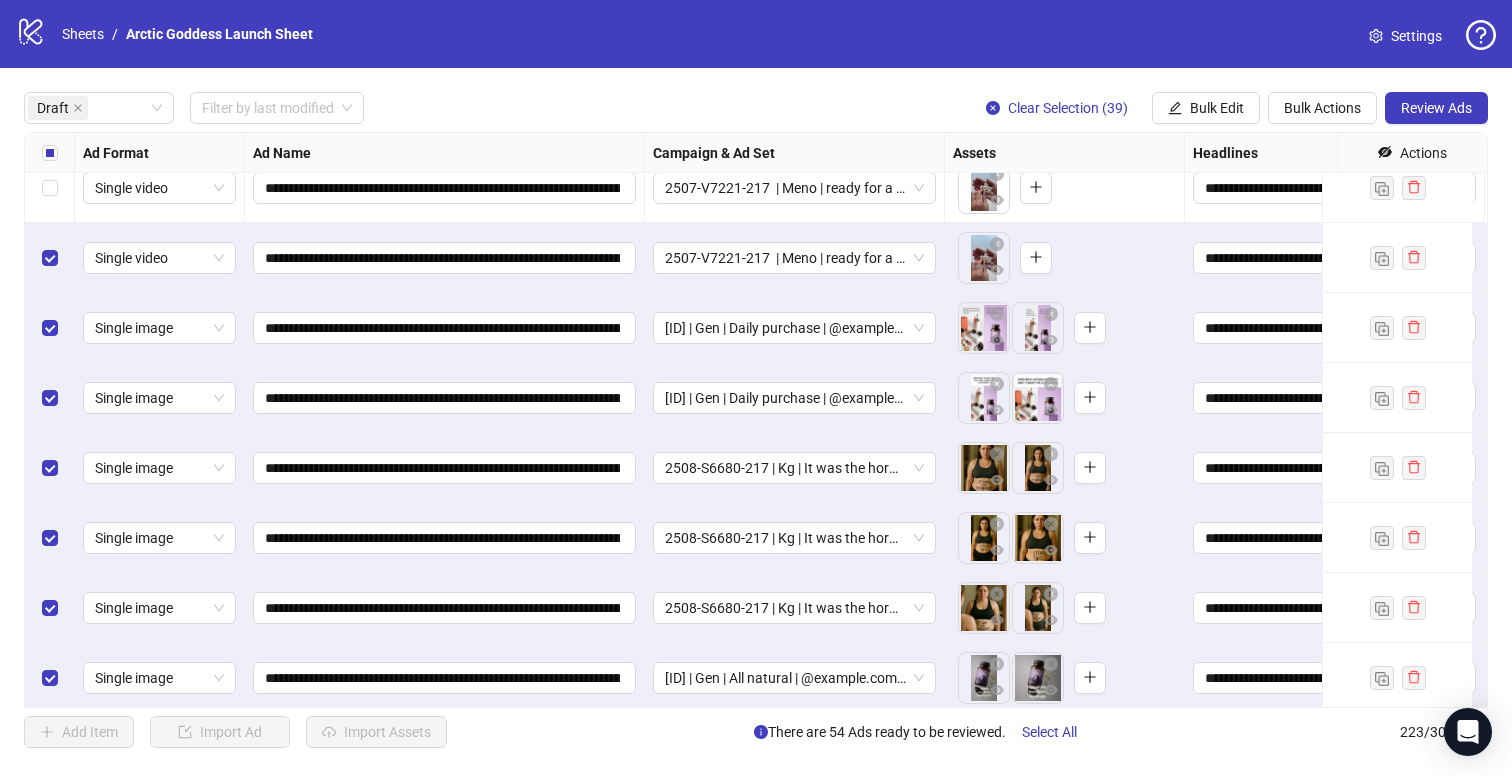 click at bounding box center [50, 188] 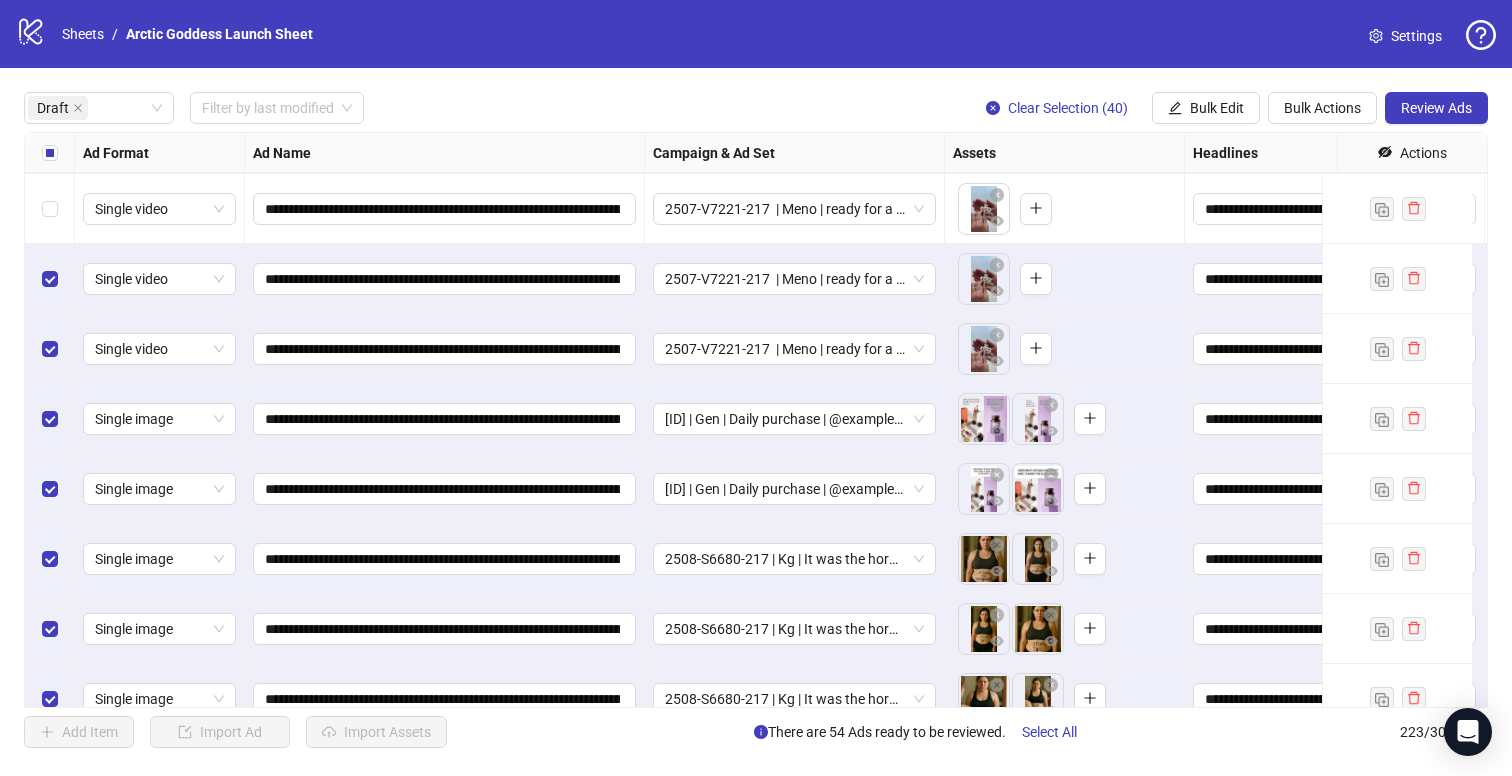 scroll, scrollTop: 732, scrollLeft: 0, axis: vertical 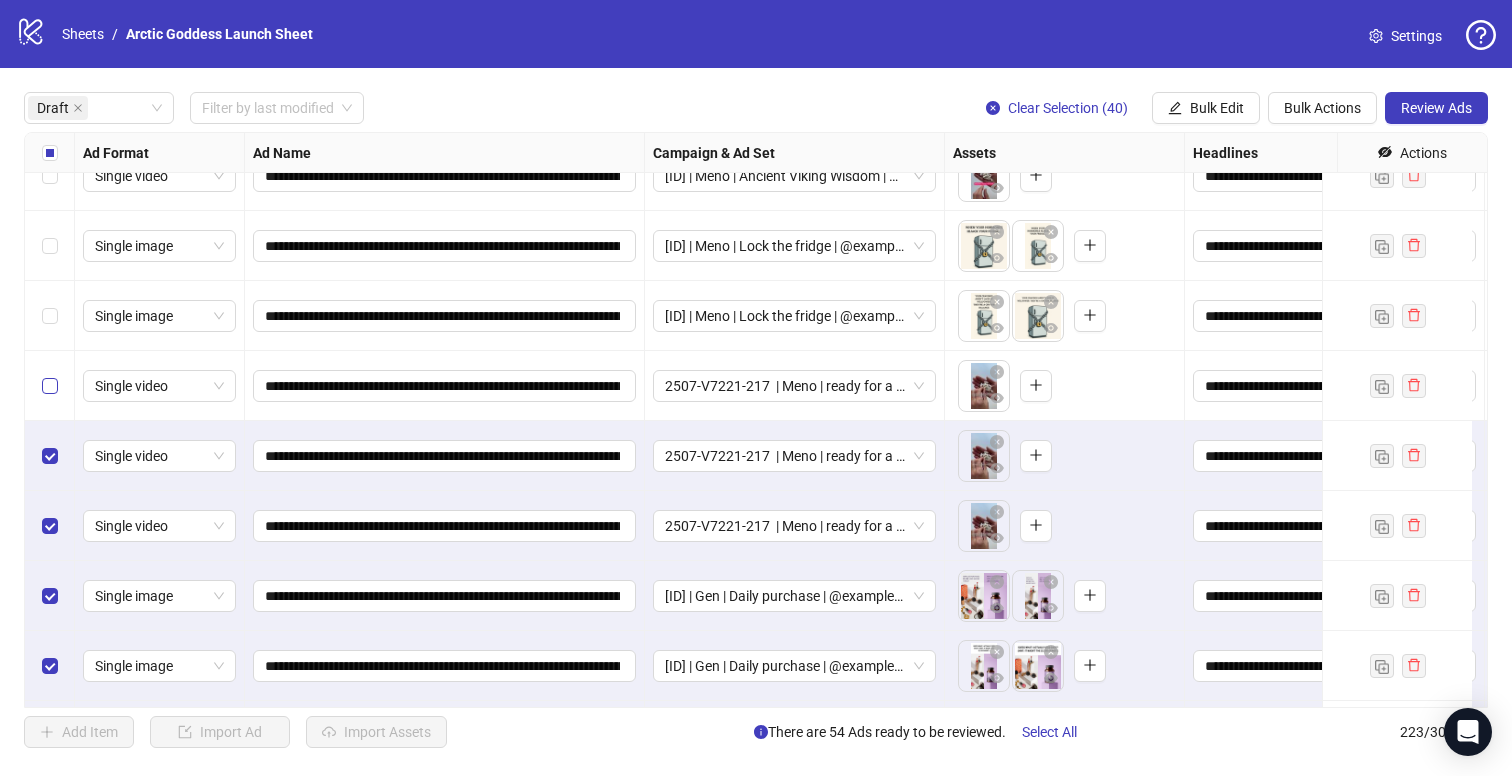 click at bounding box center (50, 386) 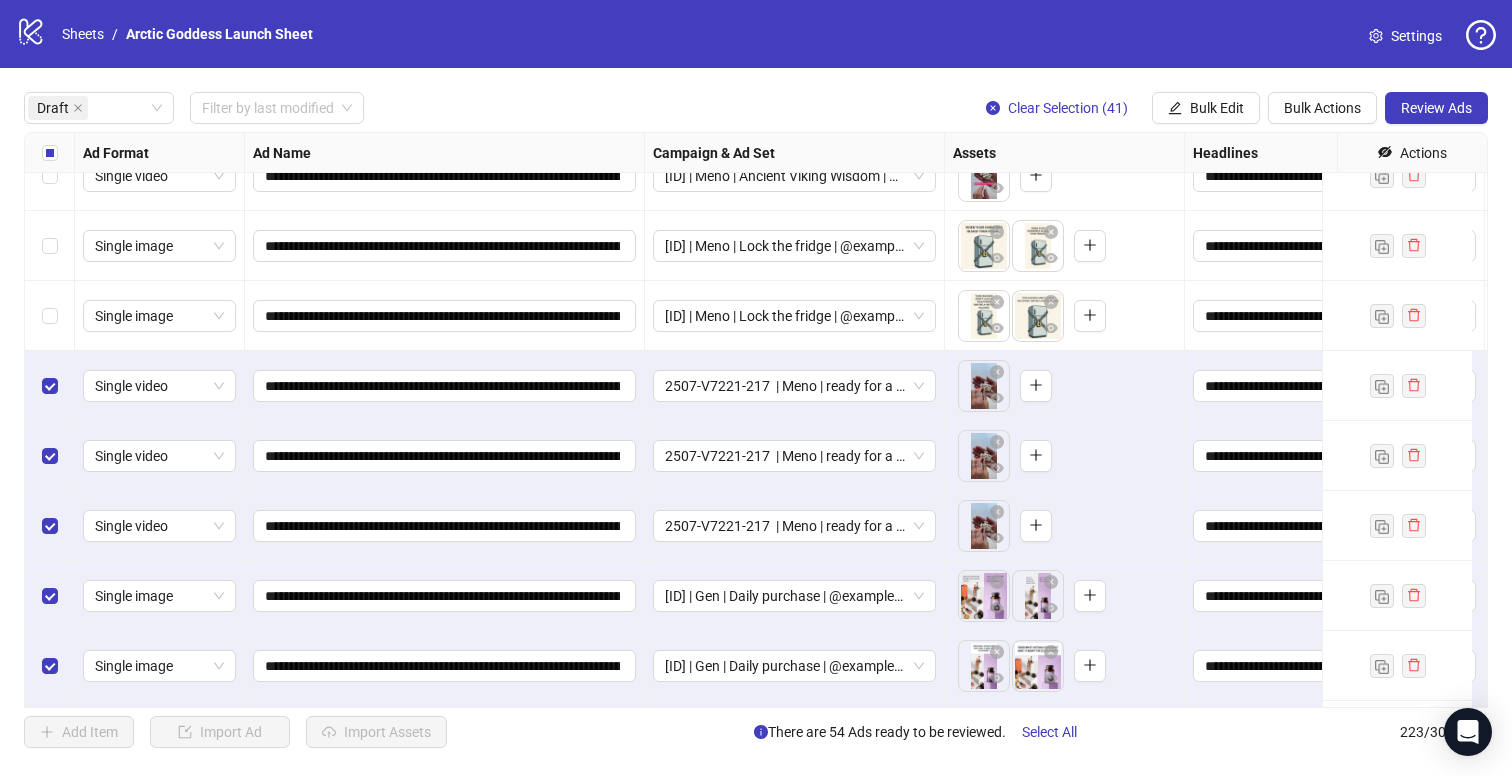 drag, startPoint x: 47, startPoint y: 301, endPoint x: 53, endPoint y: 292, distance: 10.816654 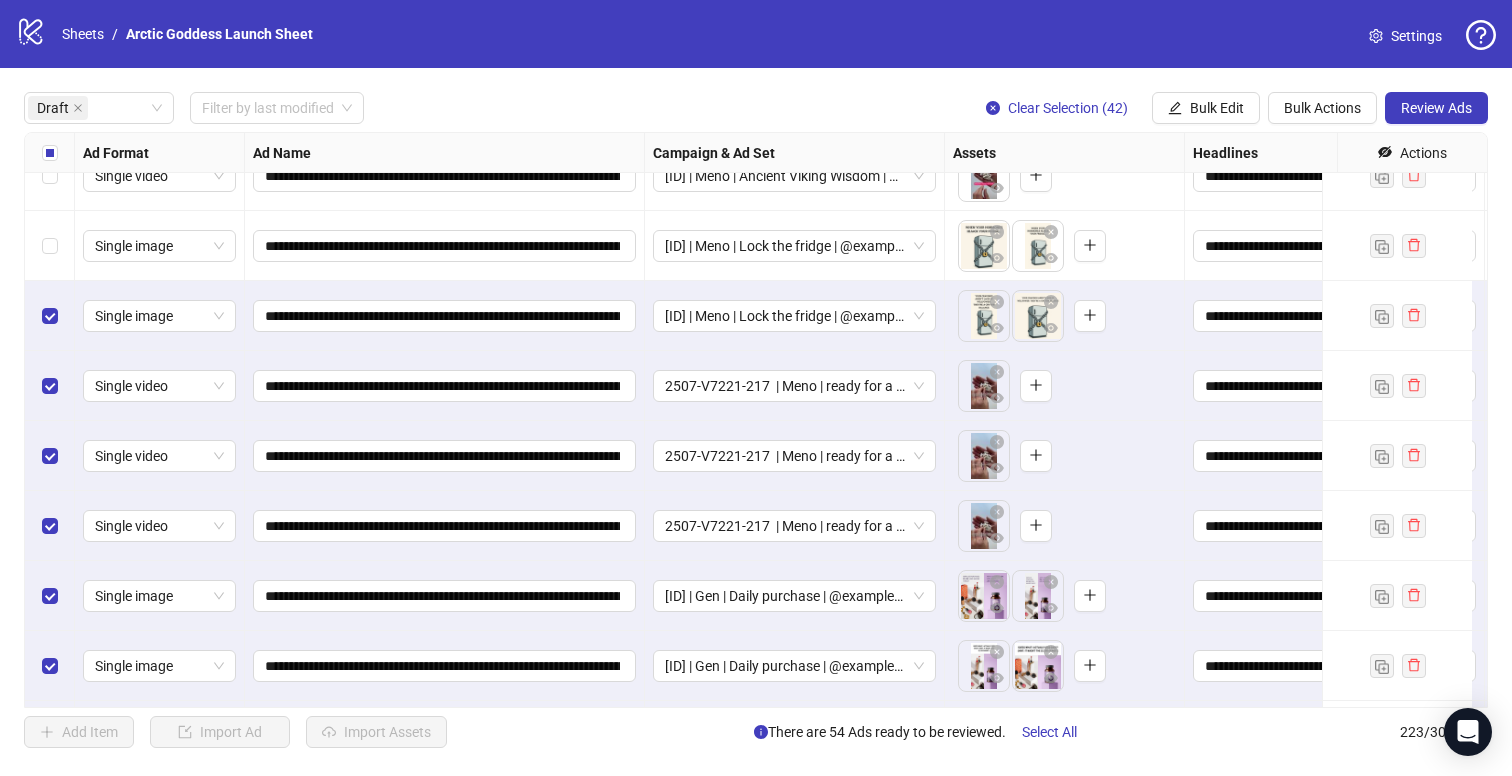 click at bounding box center [50, 246] 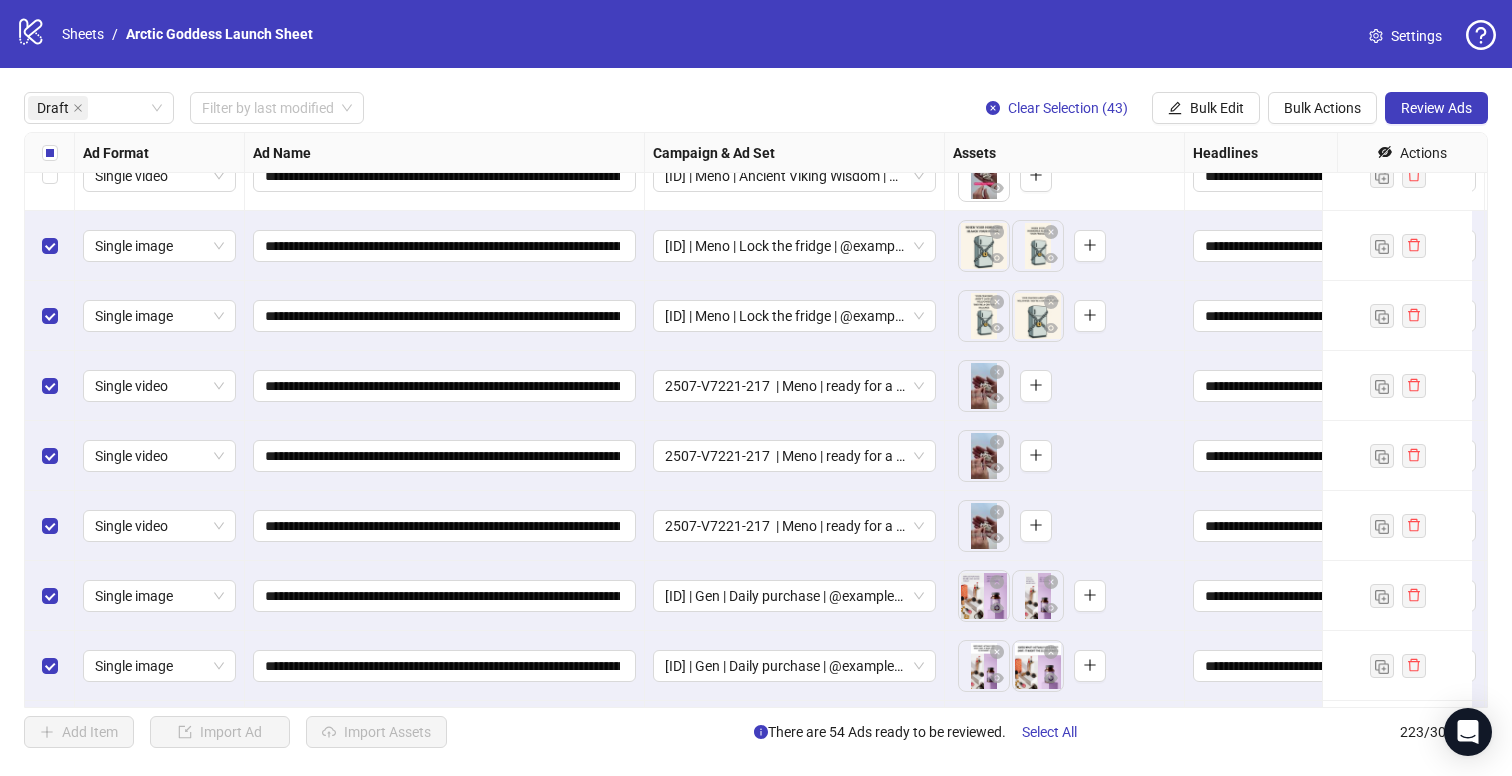 click at bounding box center (50, 246) 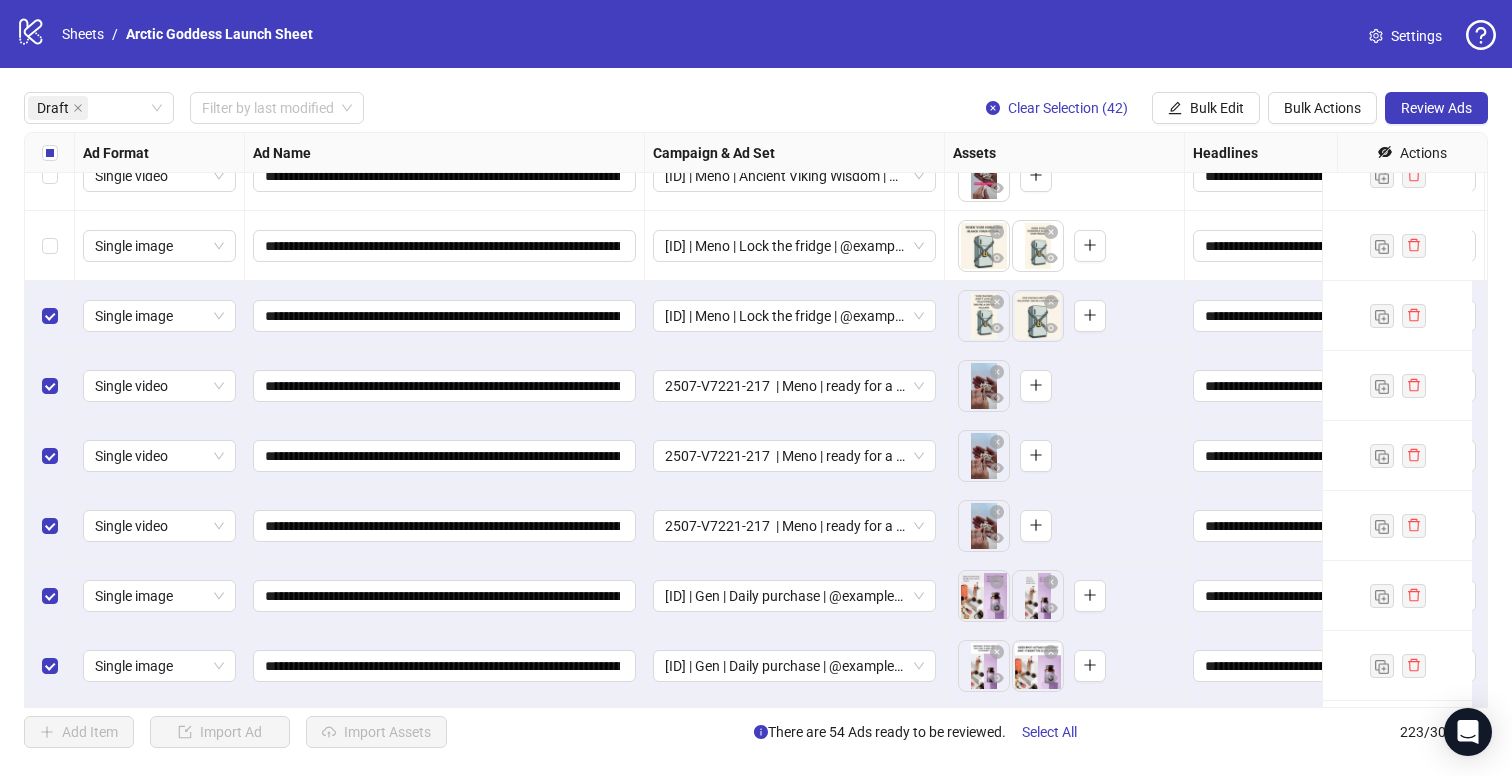 click at bounding box center [50, 176] 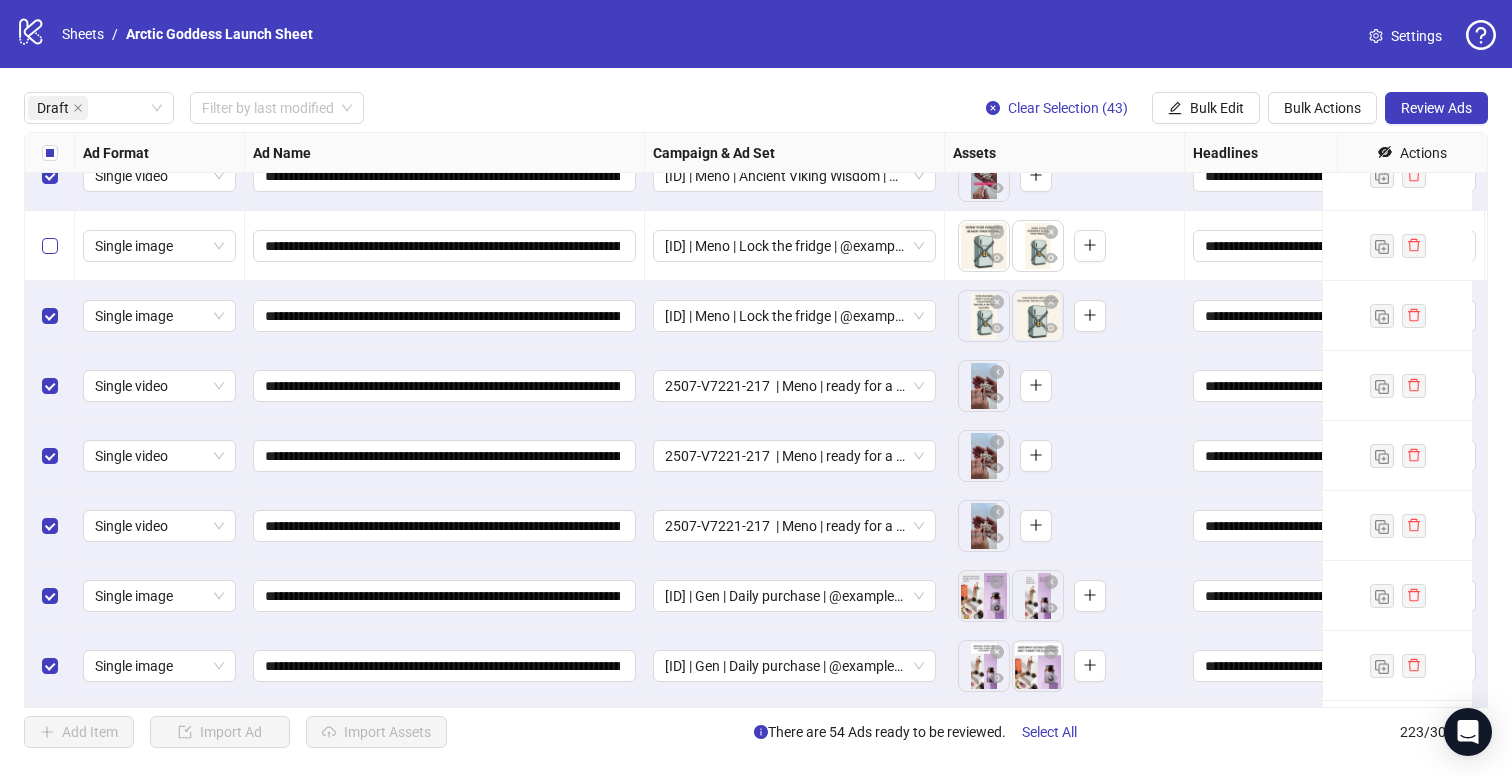 click at bounding box center (50, 246) 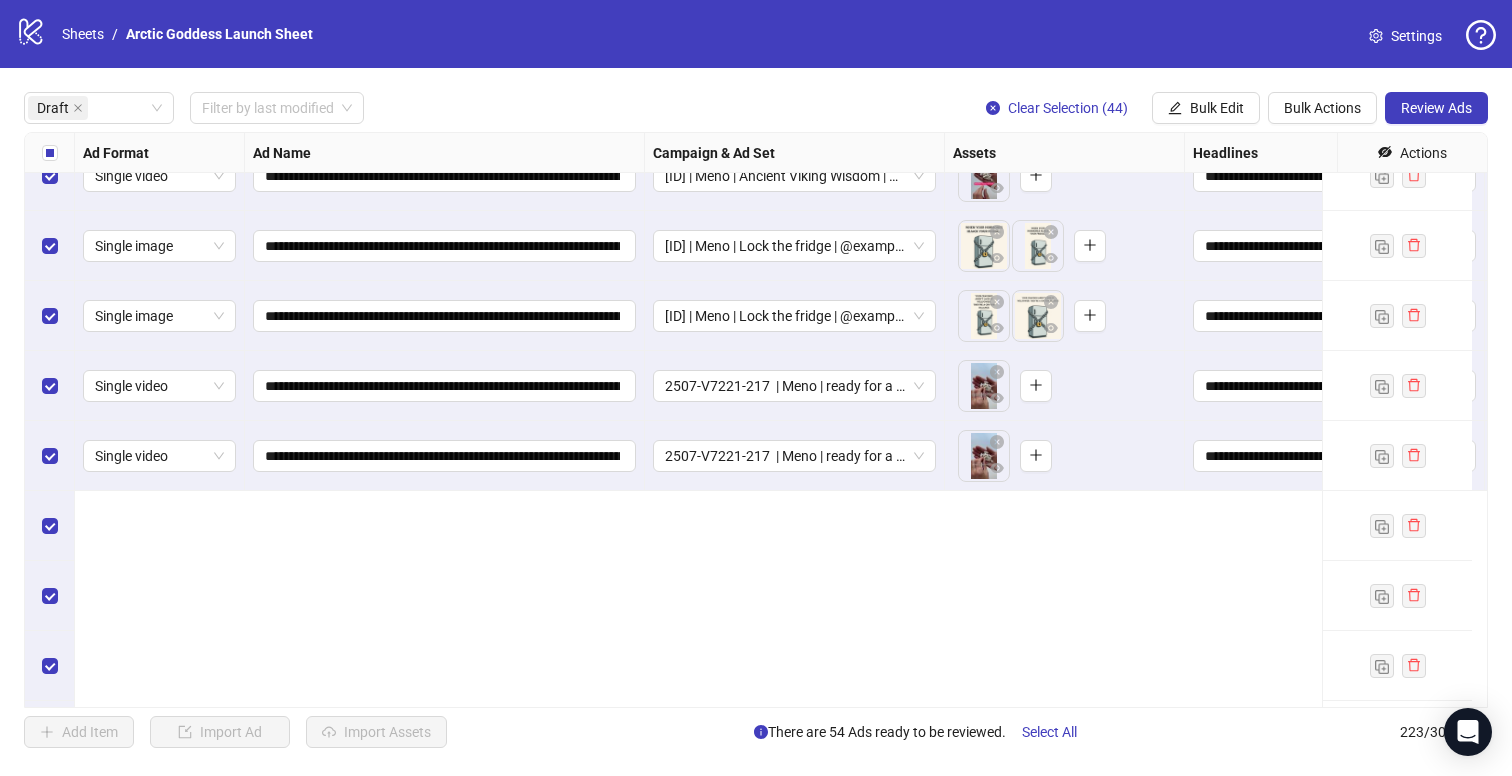scroll, scrollTop: 316, scrollLeft: 0, axis: vertical 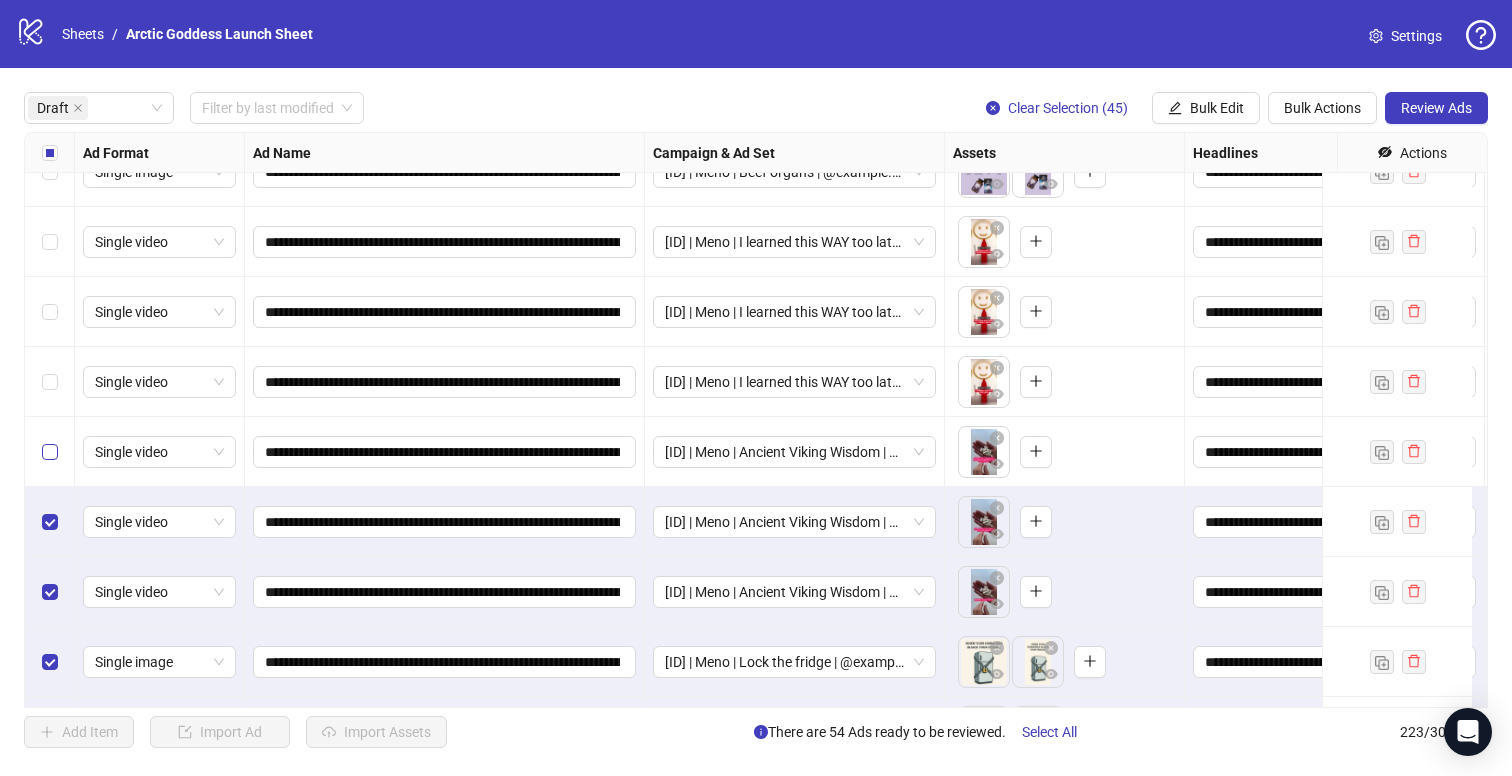 click at bounding box center (50, 452) 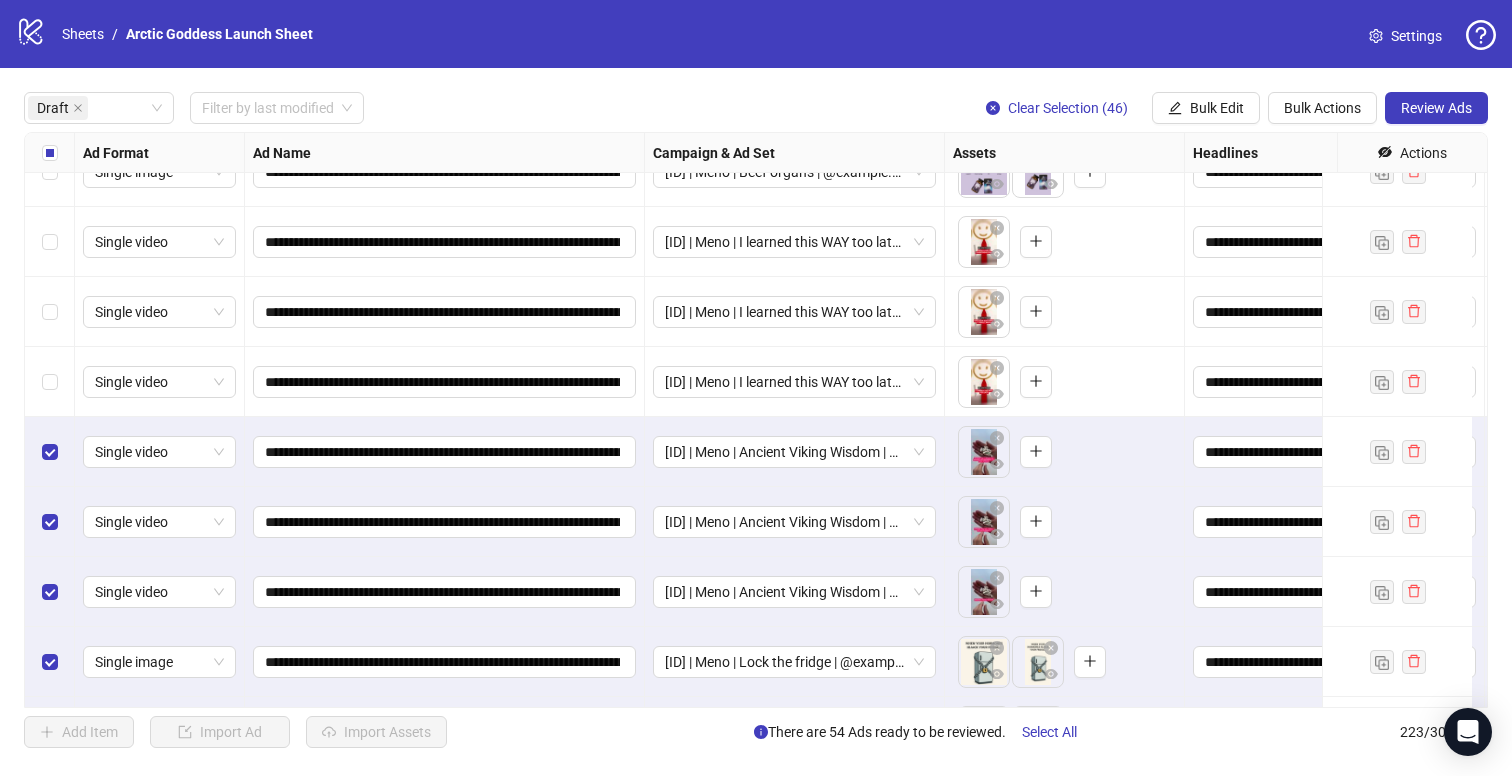 click at bounding box center [50, 382] 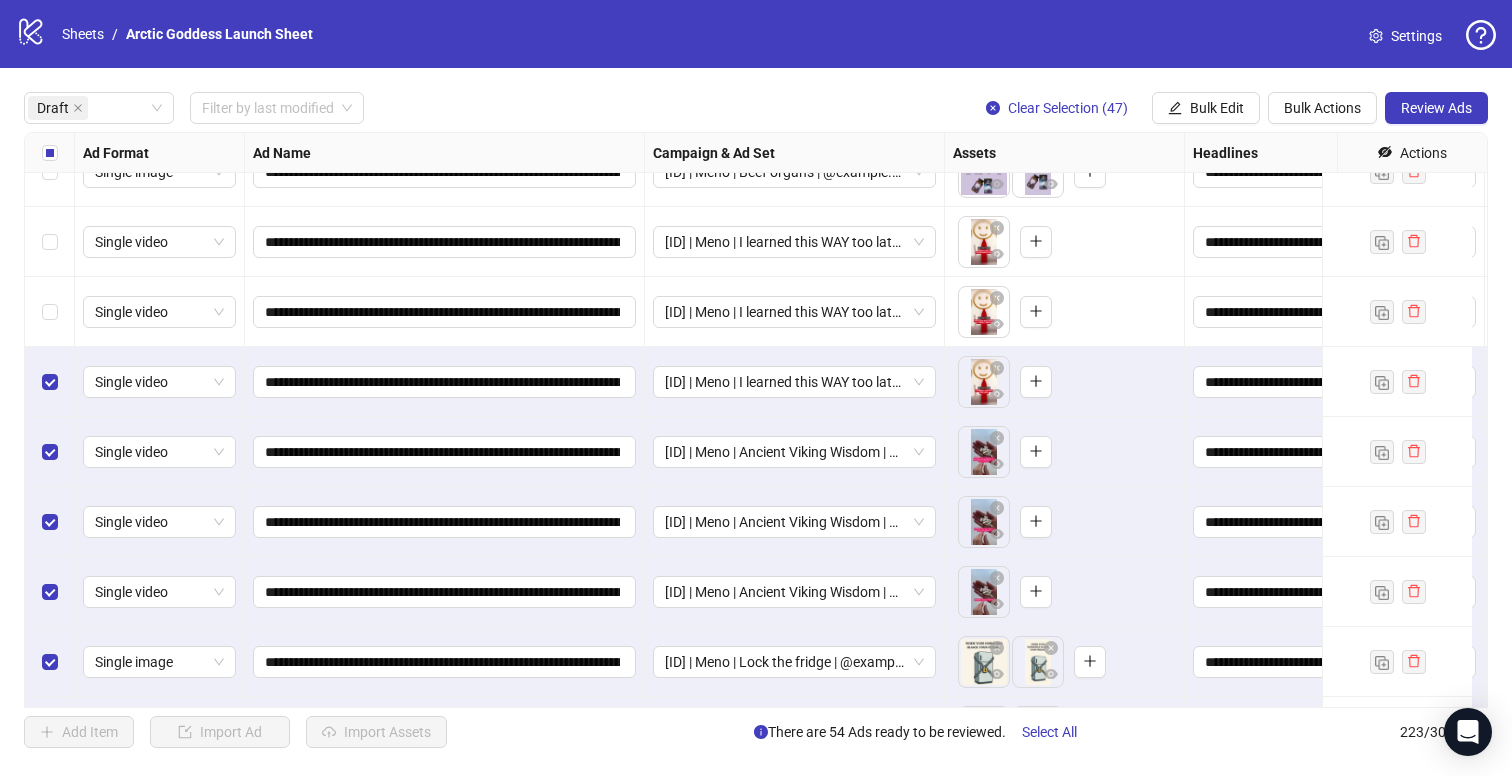 drag, startPoint x: 37, startPoint y: 290, endPoint x: 40, endPoint y: 259, distance: 31.144823 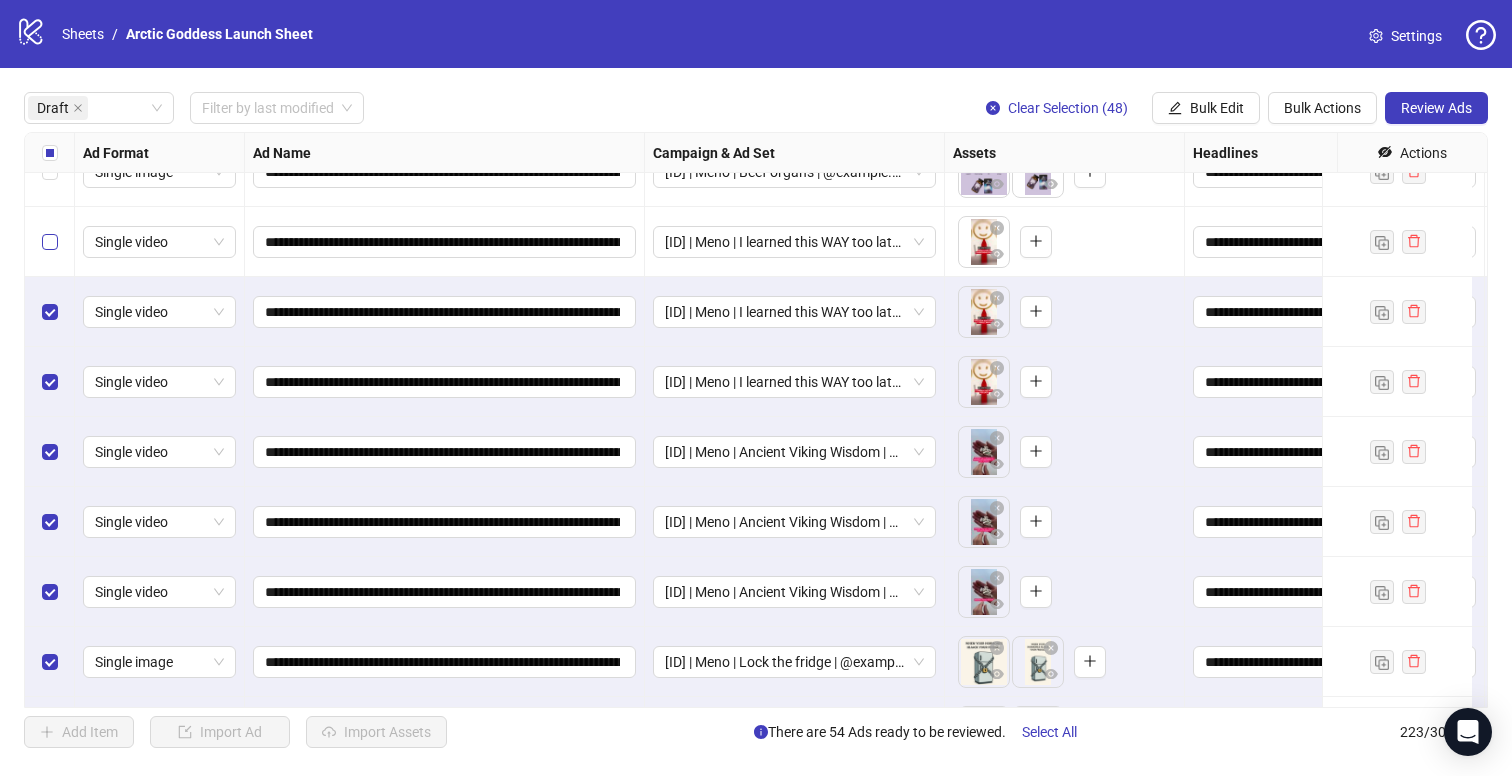 click at bounding box center [50, 242] 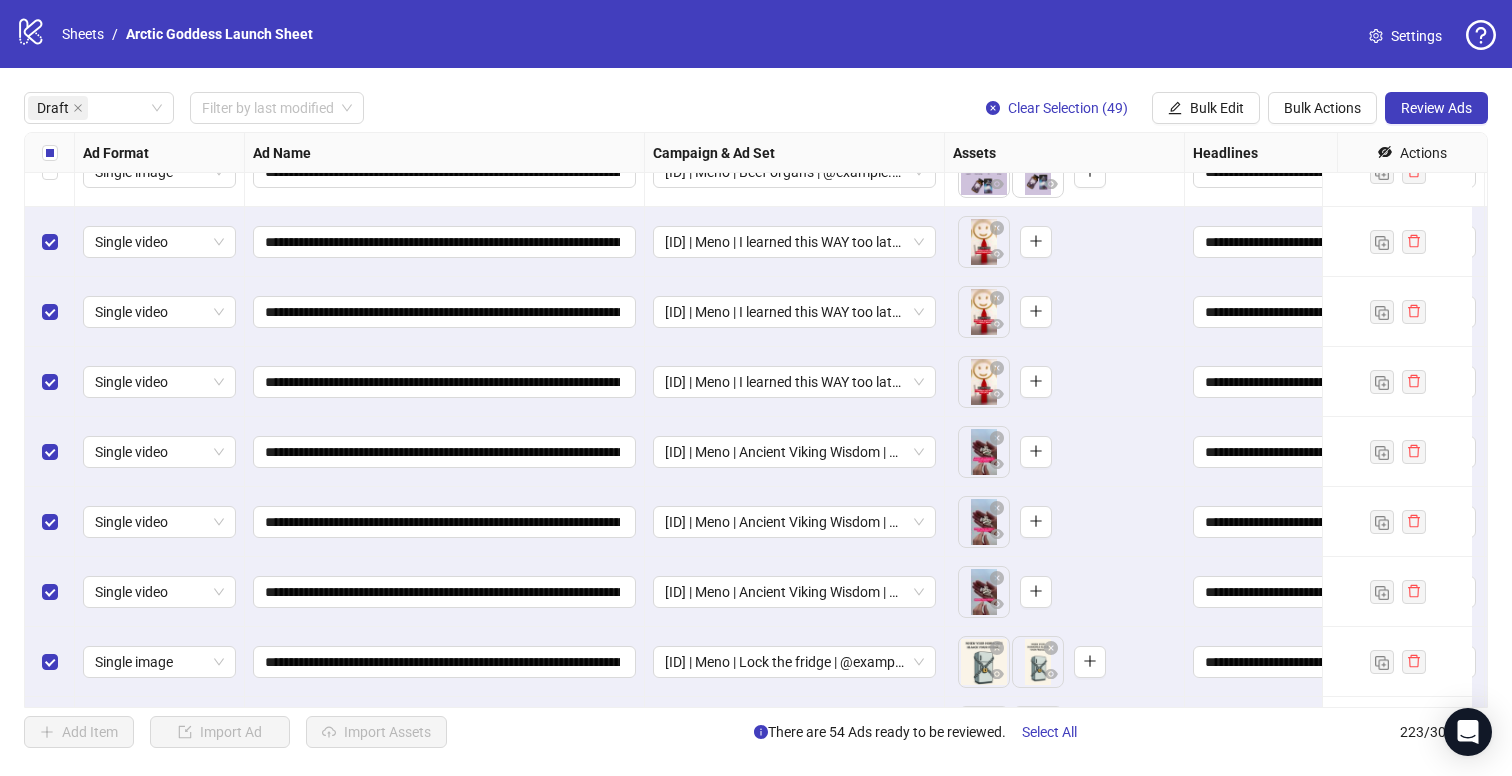 click at bounding box center [50, 242] 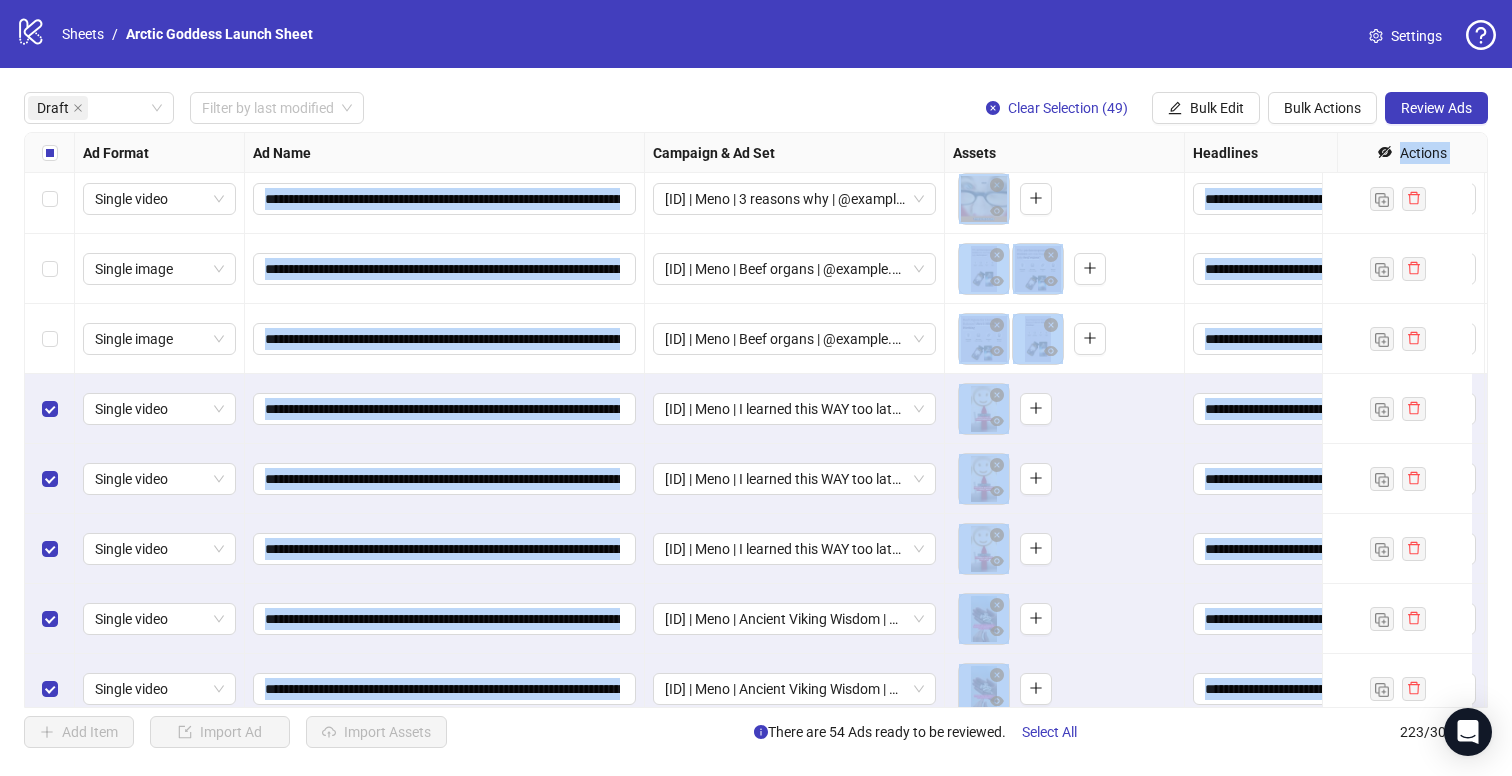 scroll, scrollTop: 111, scrollLeft: 0, axis: vertical 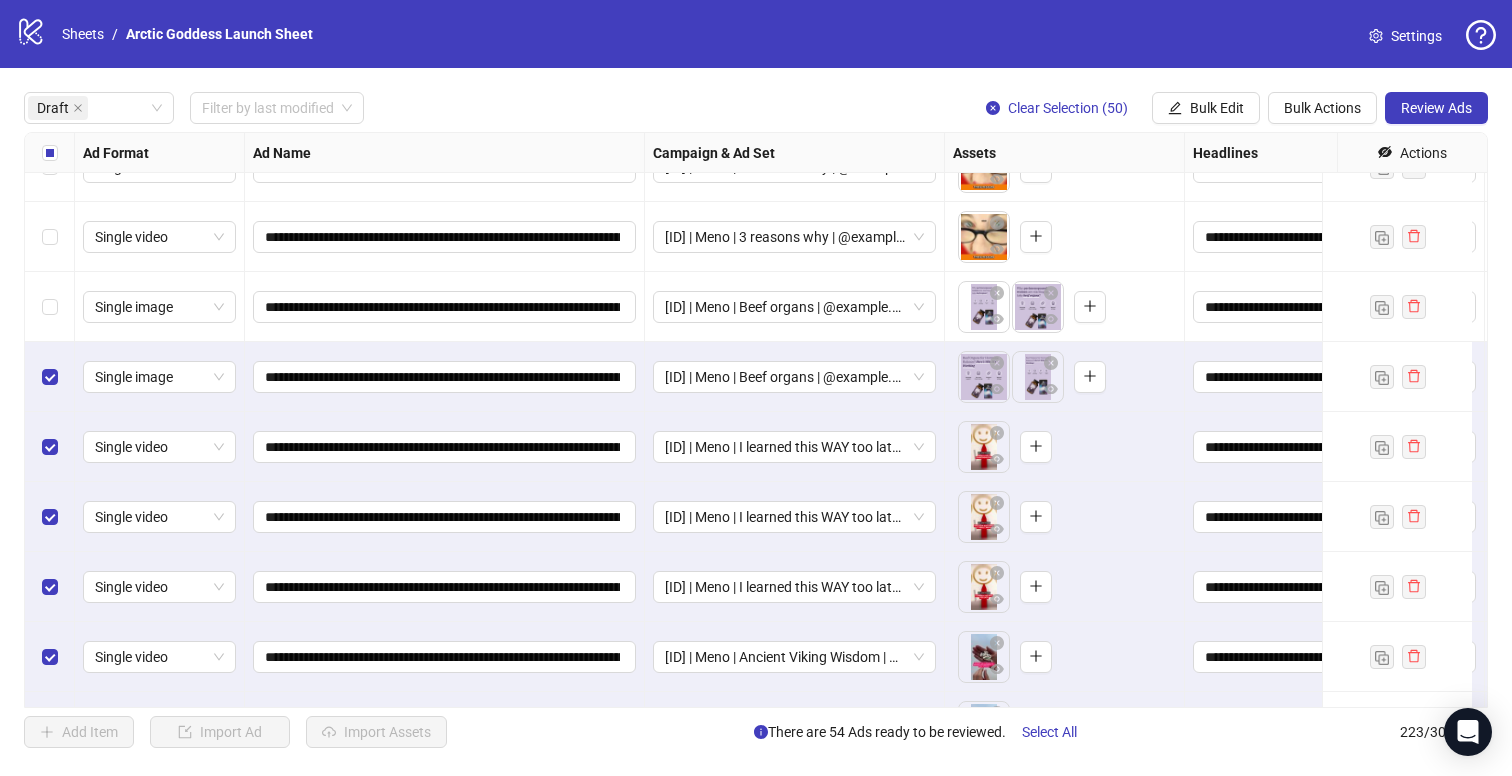 click at bounding box center (50, 307) 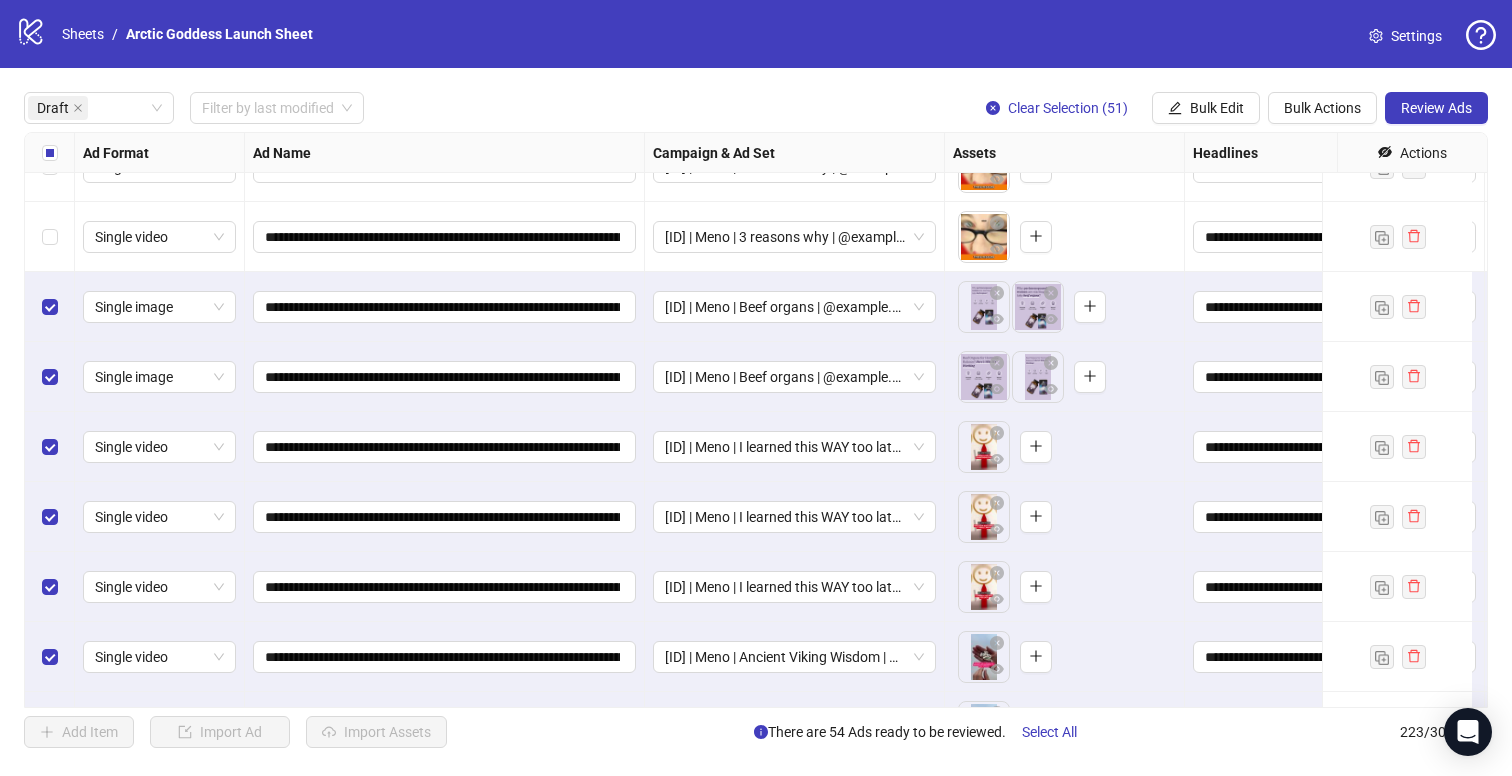 click at bounding box center [50, 237] 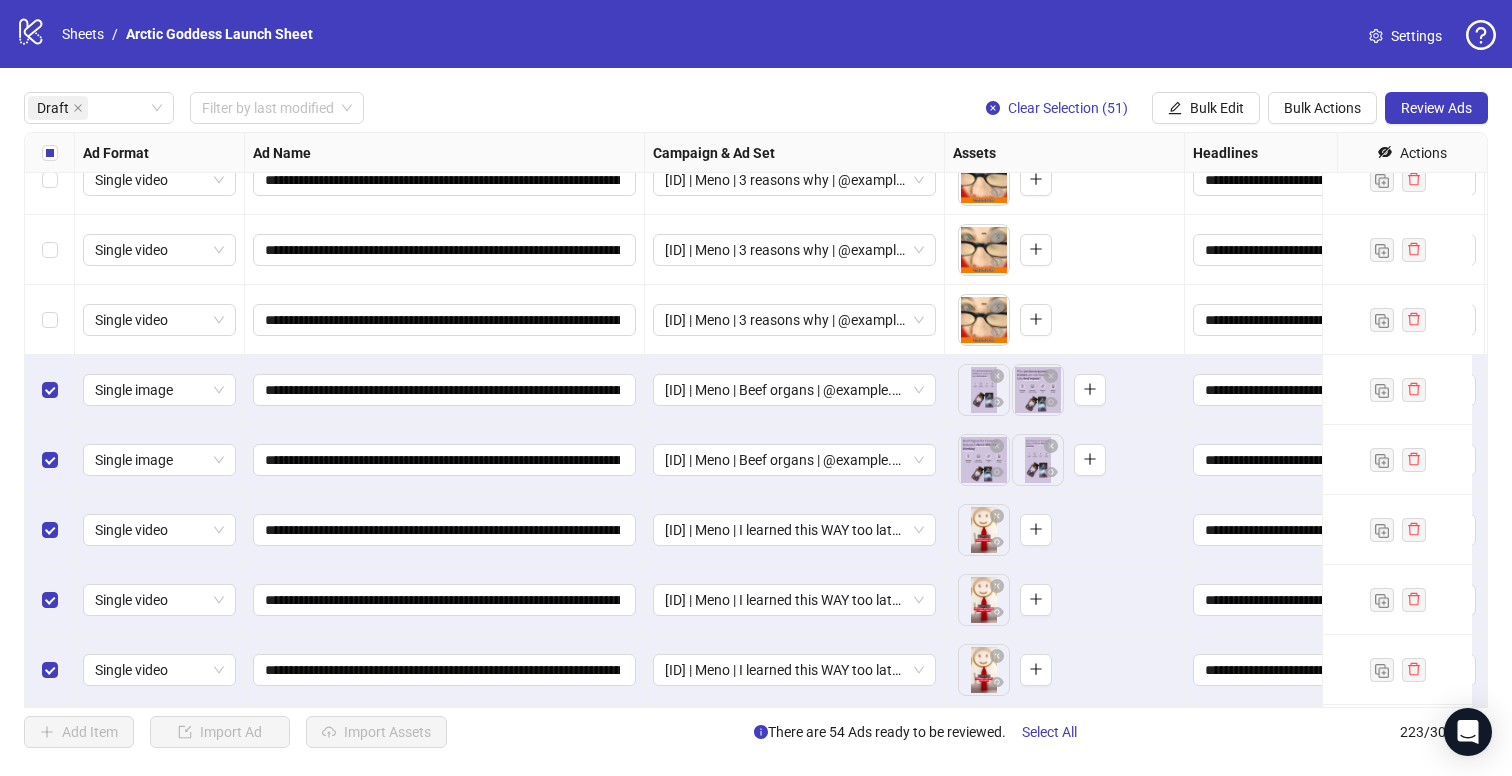 scroll, scrollTop: 0, scrollLeft: 0, axis: both 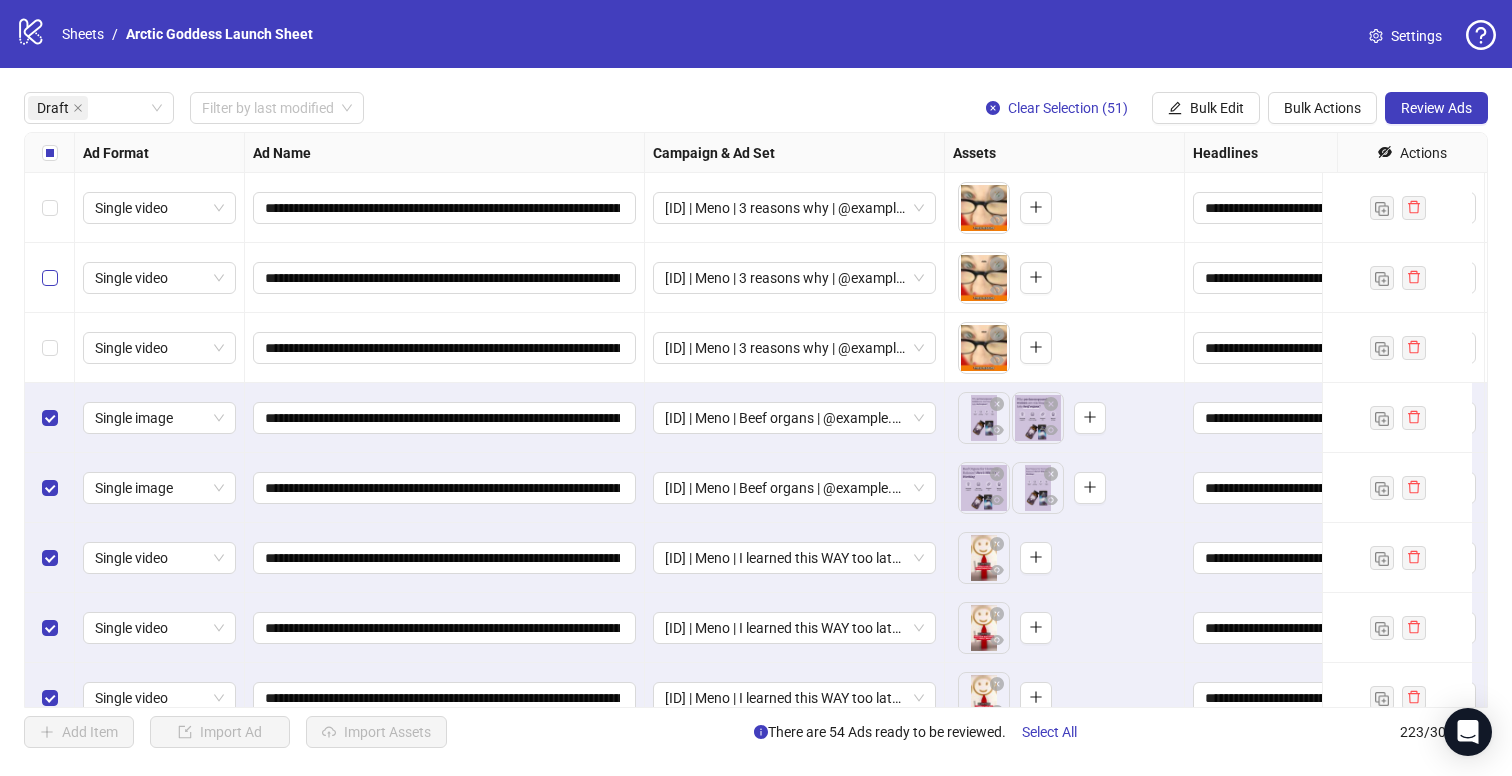 click at bounding box center (50, 278) 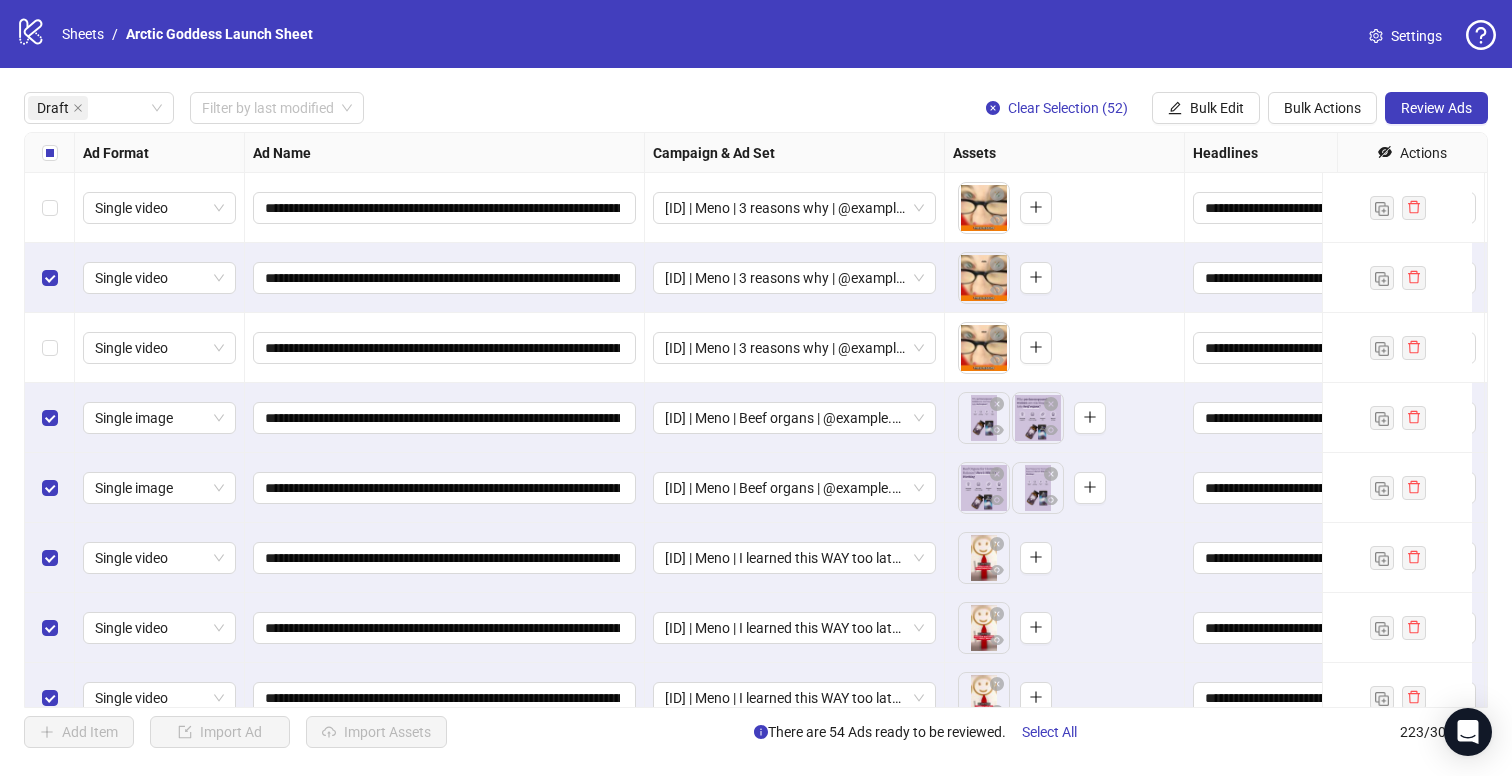 click at bounding box center (50, 208) 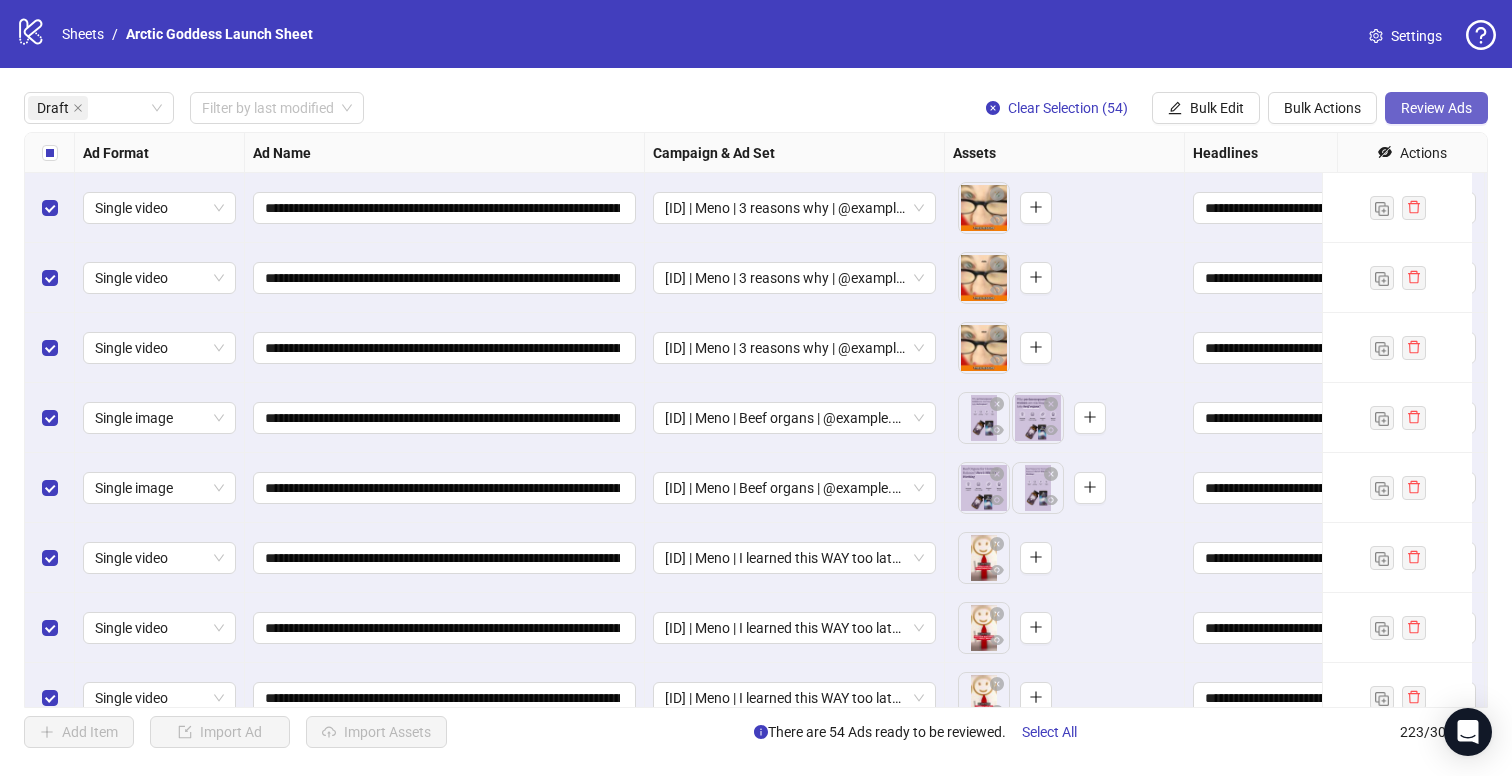 click on "Review Ads" at bounding box center (1436, 108) 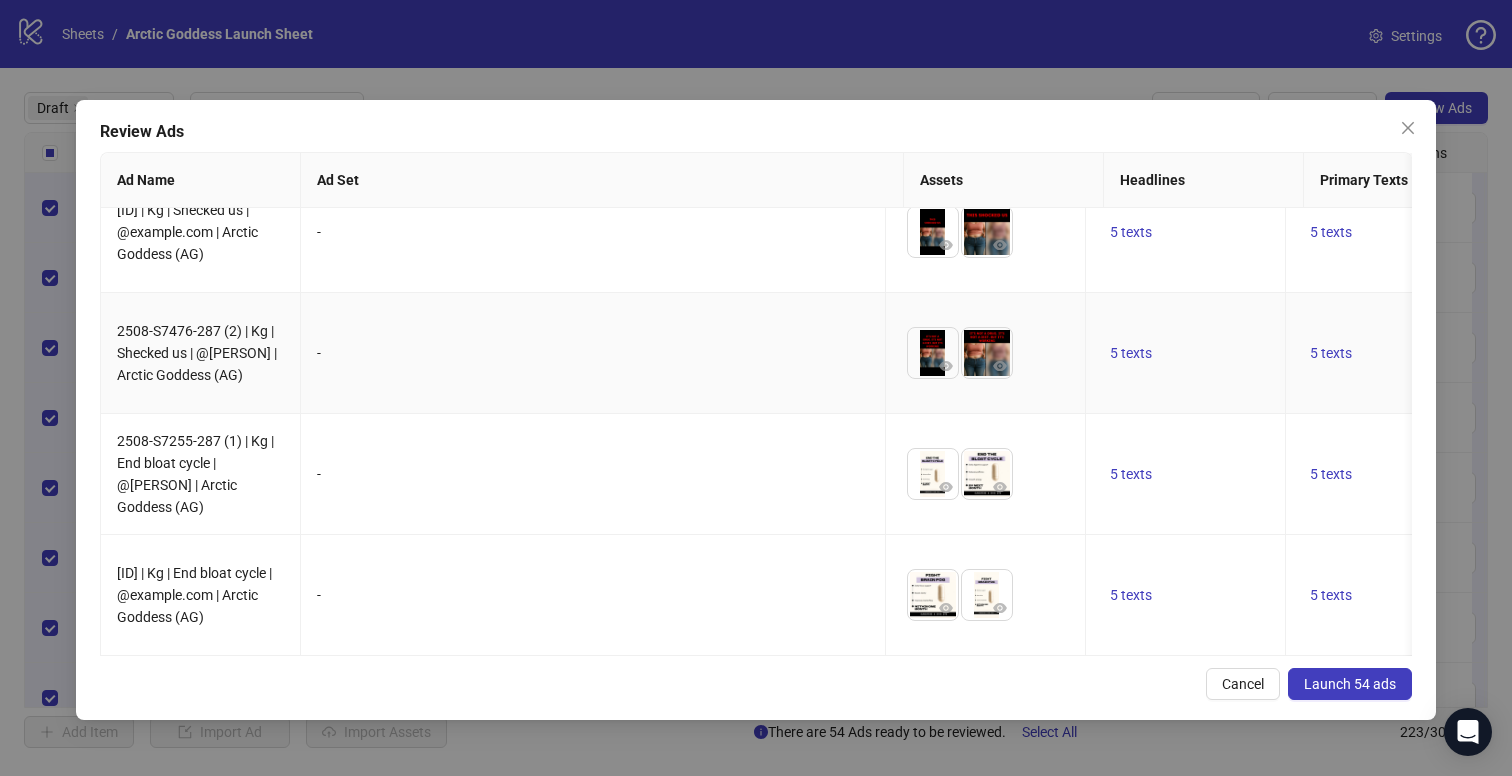 drag, startPoint x: 1405, startPoint y: 135, endPoint x: 1334, endPoint y: 306, distance: 185.15399 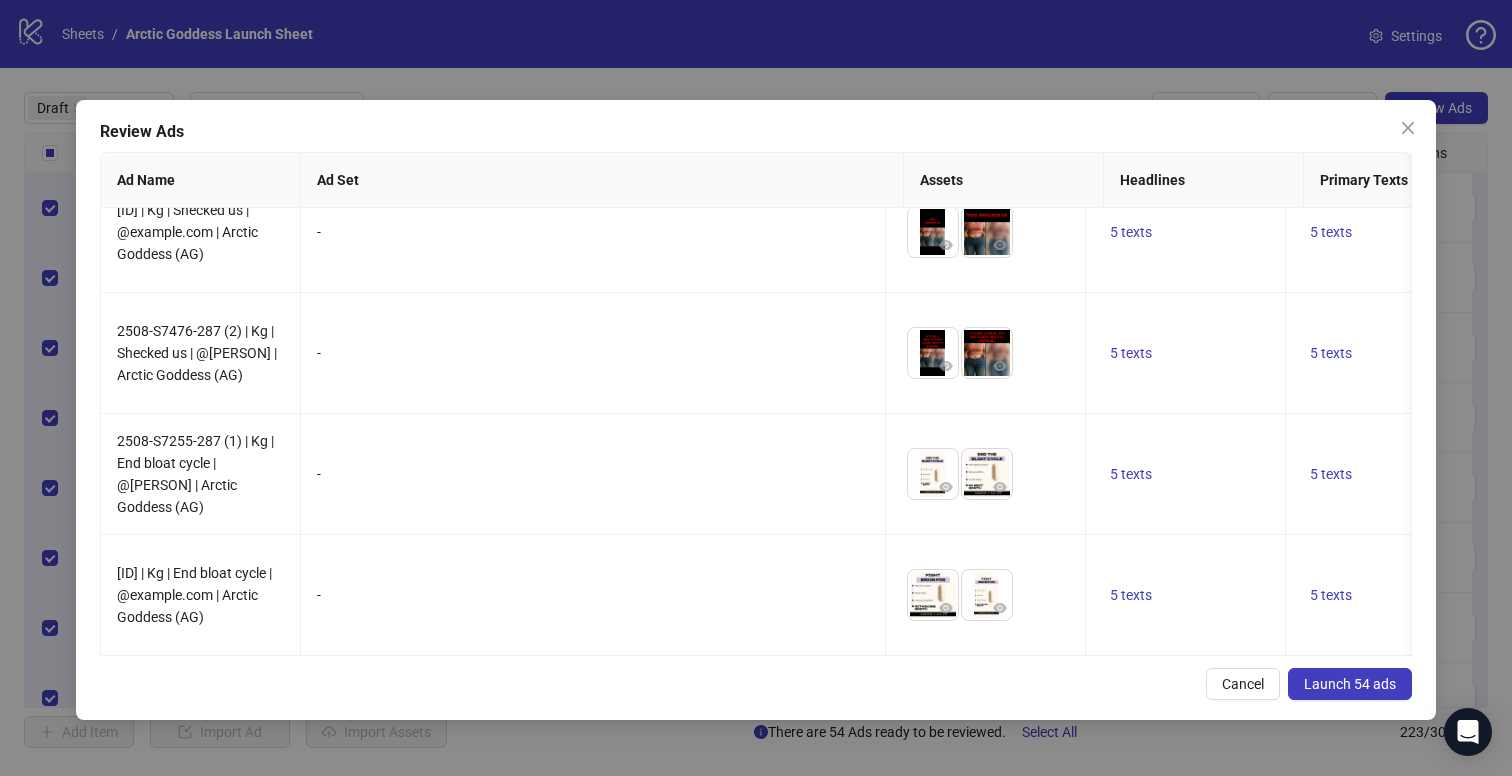click at bounding box center (1408, 128) 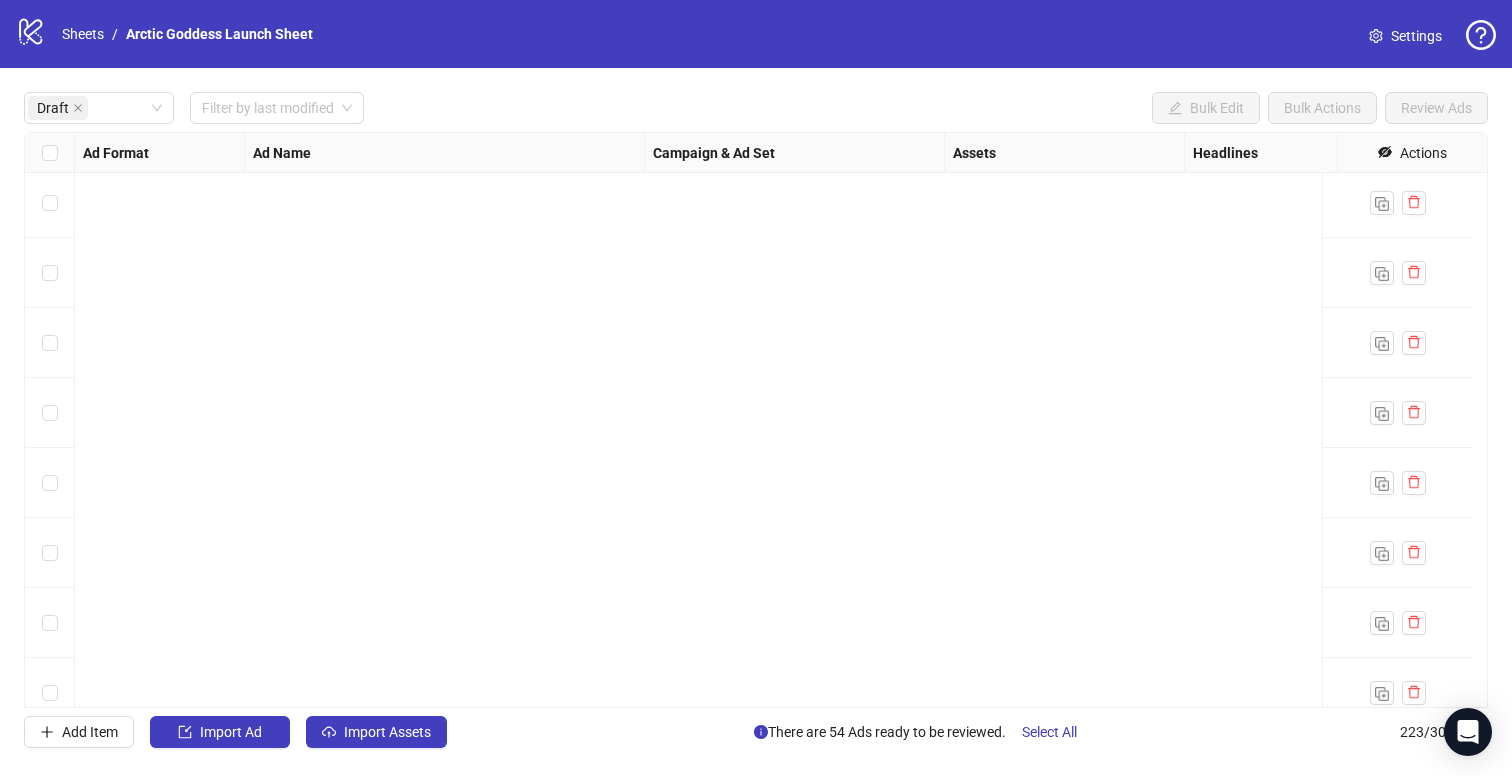 scroll, scrollTop: 1658, scrollLeft: 0, axis: vertical 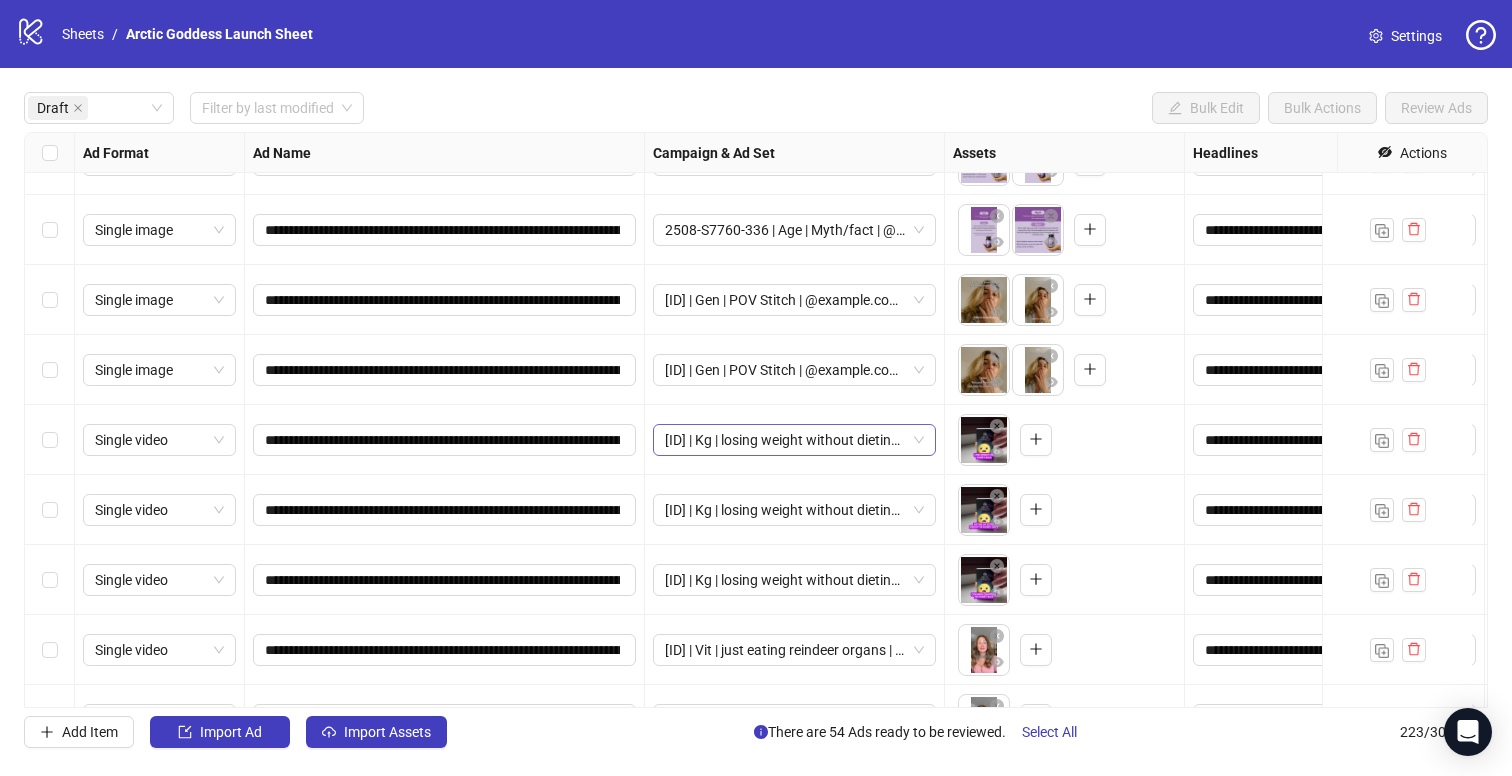 click on "2507-V7662-255 | Kg | losing weight without dieting-EMOJI | @Jose Becerra | Arctic Goddess (AG)" at bounding box center [794, 440] 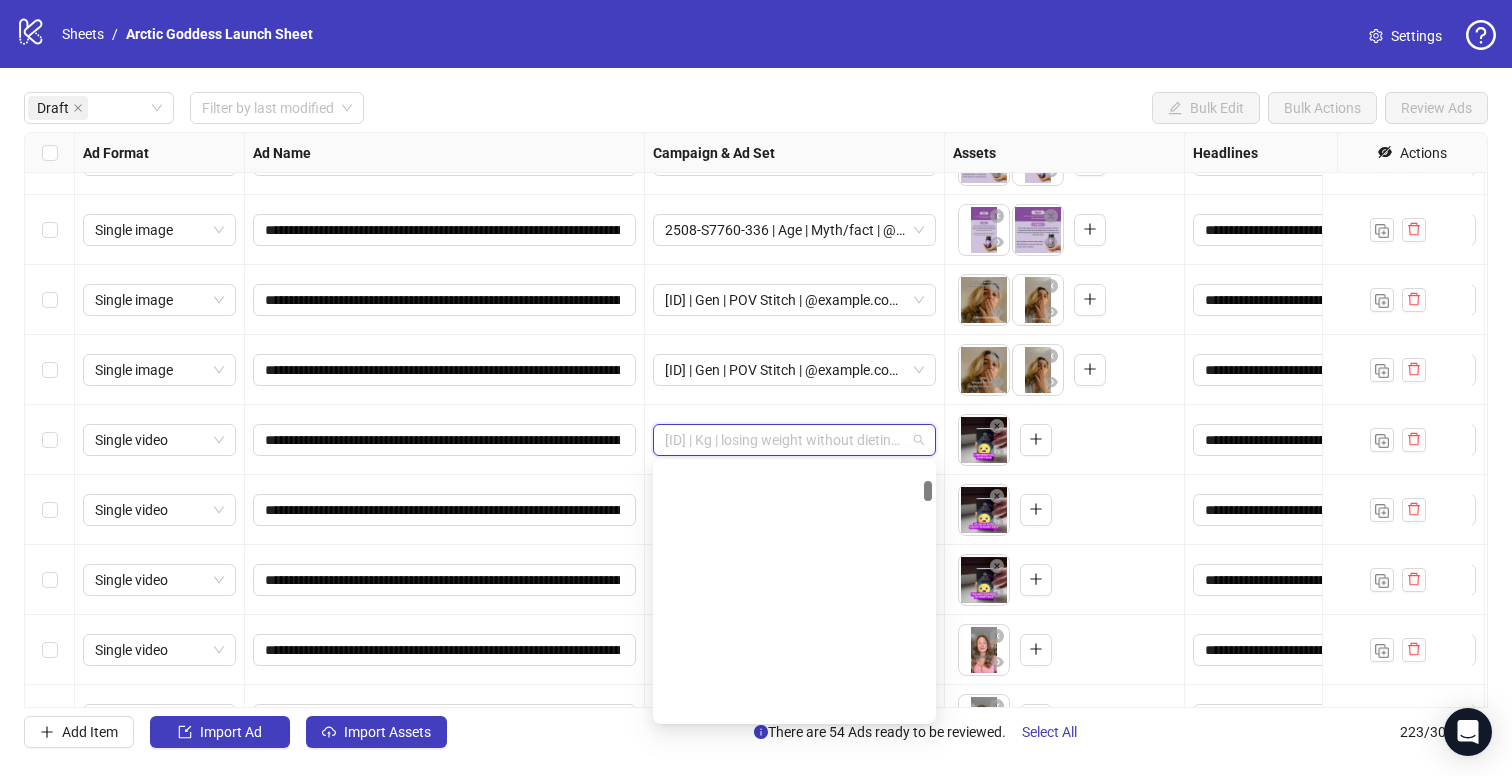 scroll, scrollTop: 305, scrollLeft: 0, axis: vertical 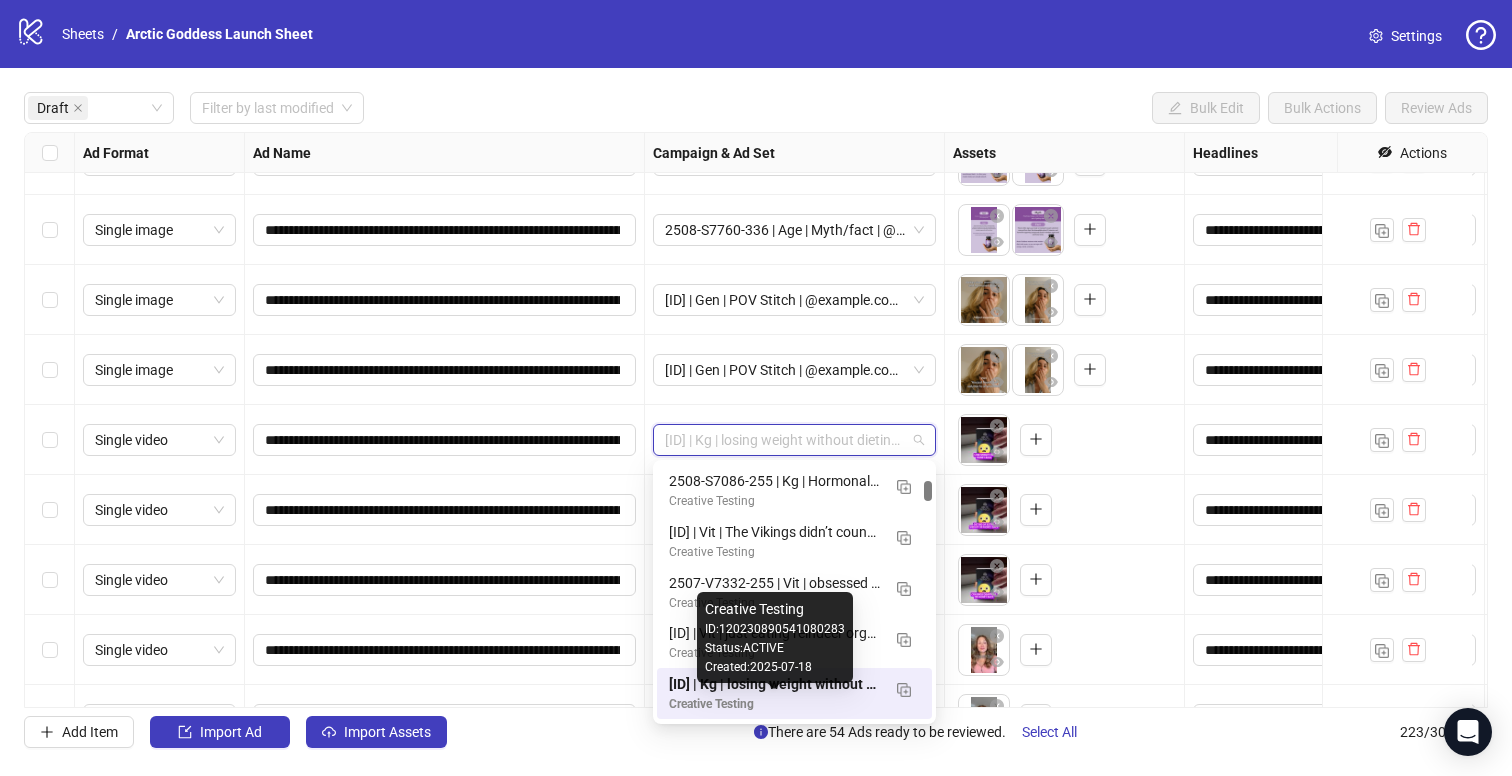 click on "Creative Testing" at bounding box center [774, 704] 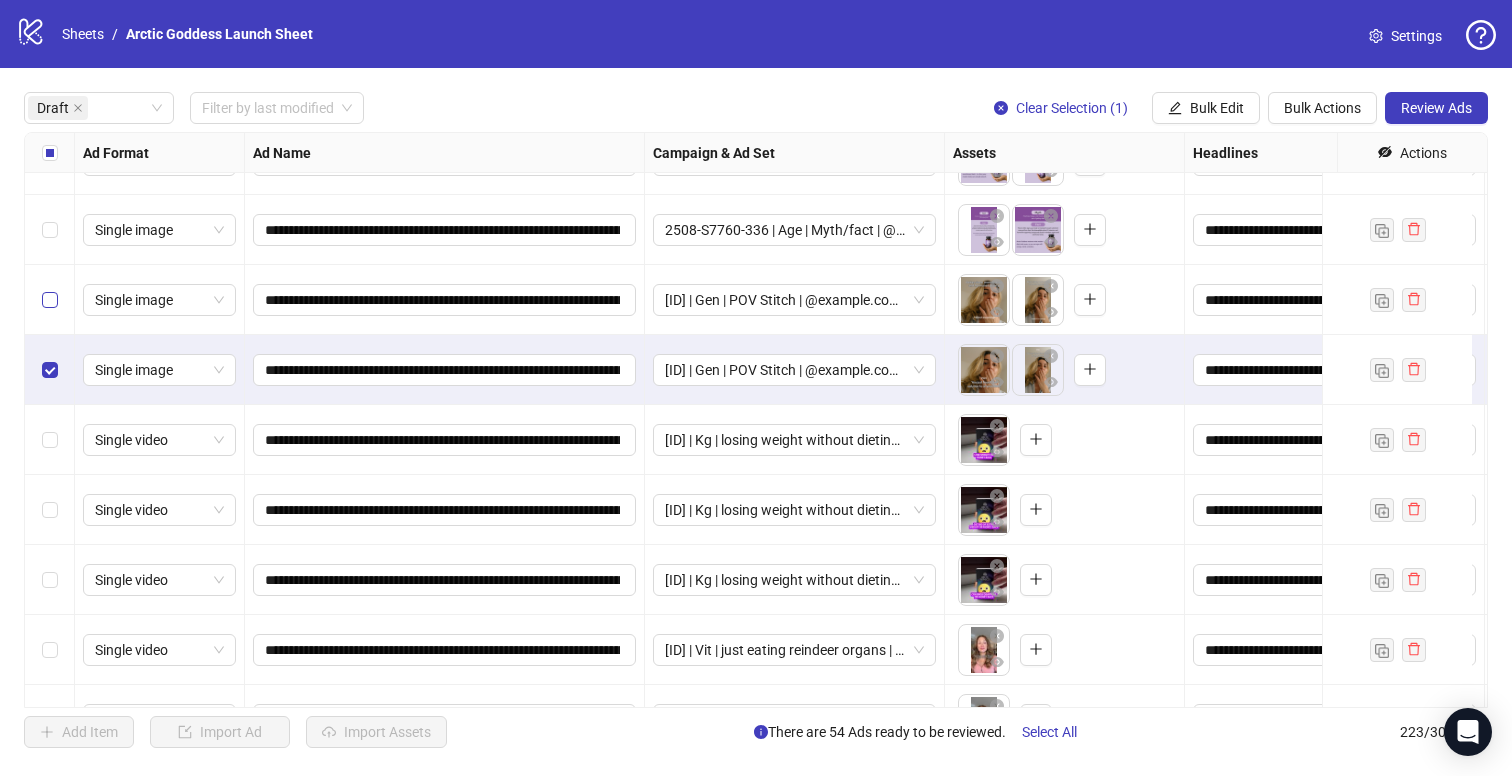 click at bounding box center (50, 300) 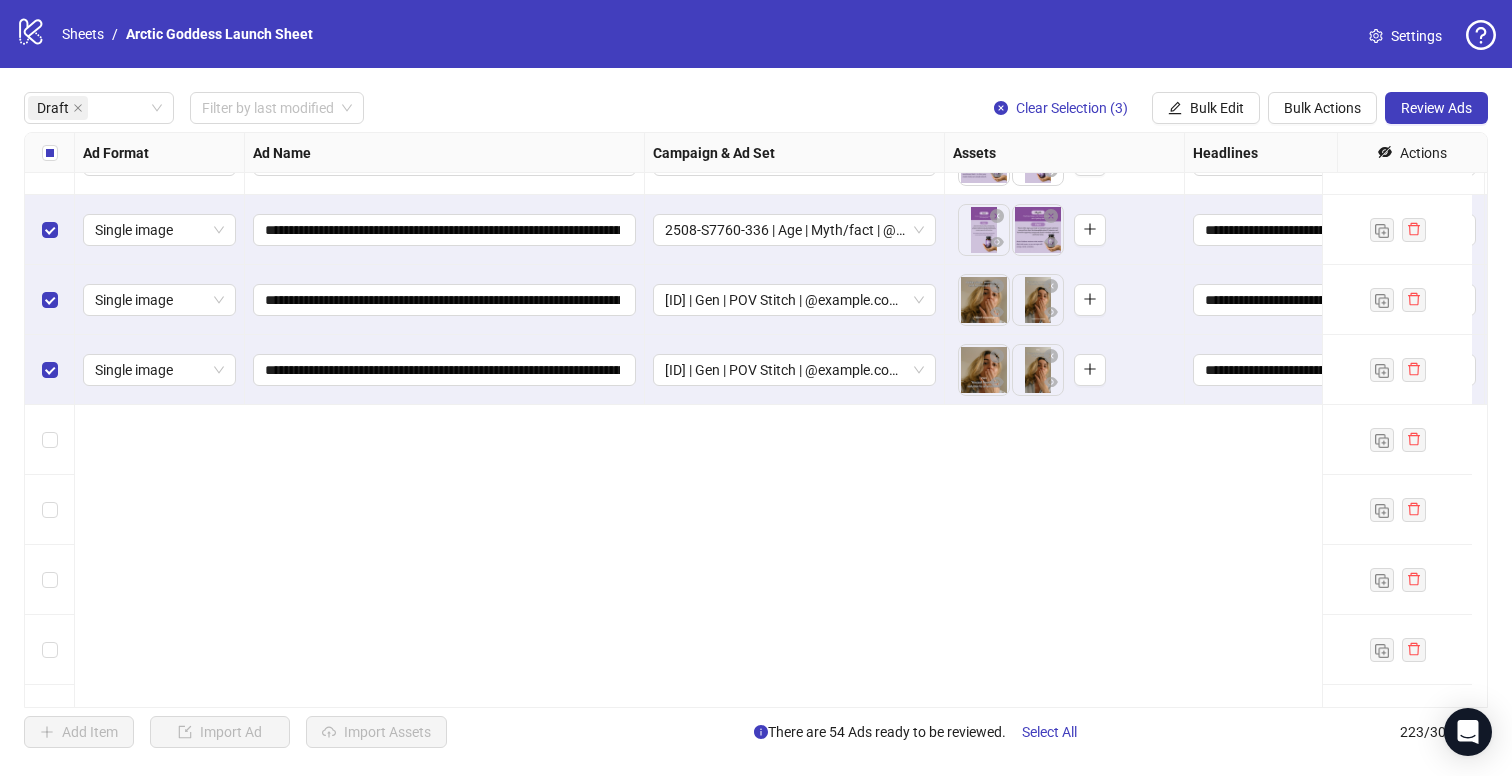 scroll, scrollTop: 1278, scrollLeft: 0, axis: vertical 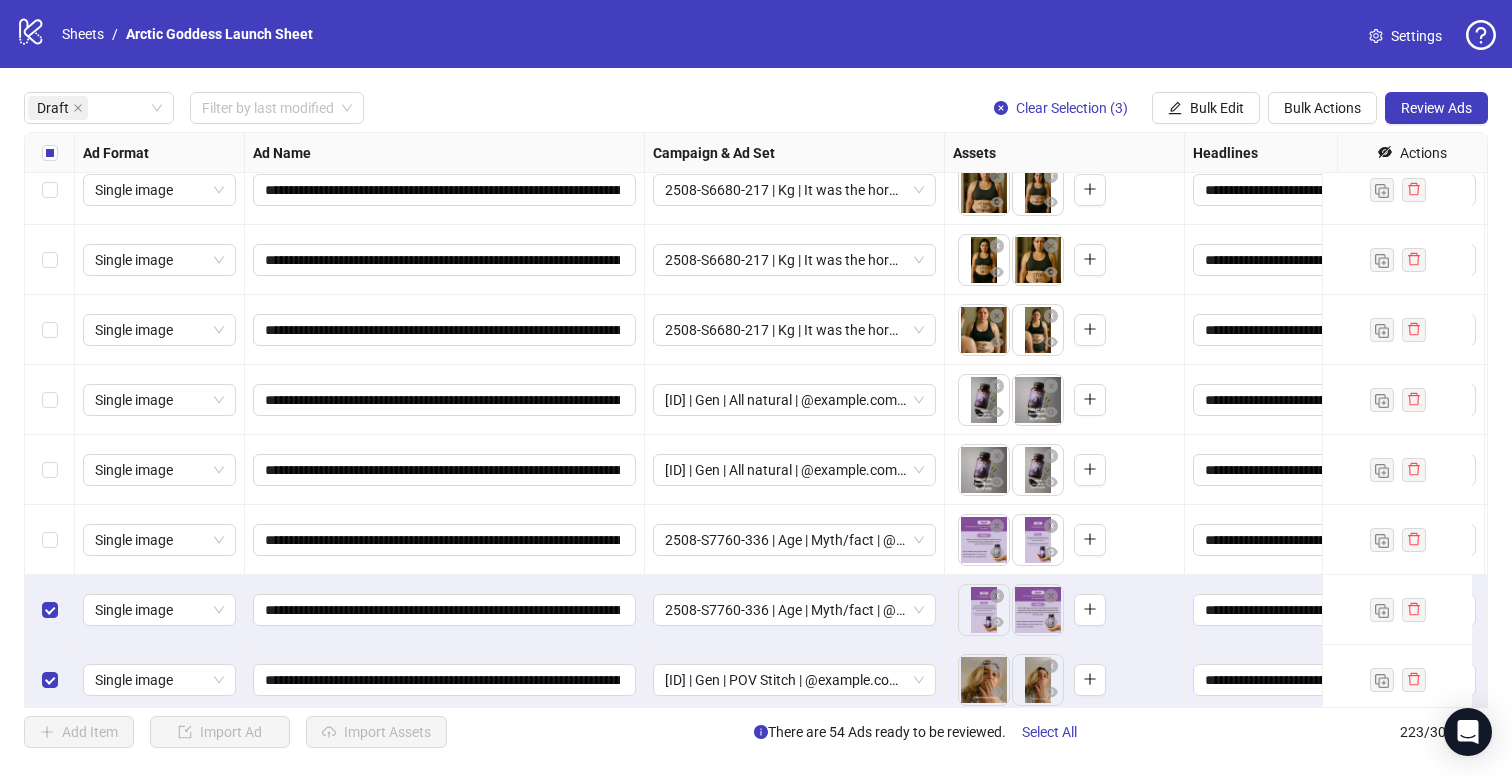 click at bounding box center [50, 540] 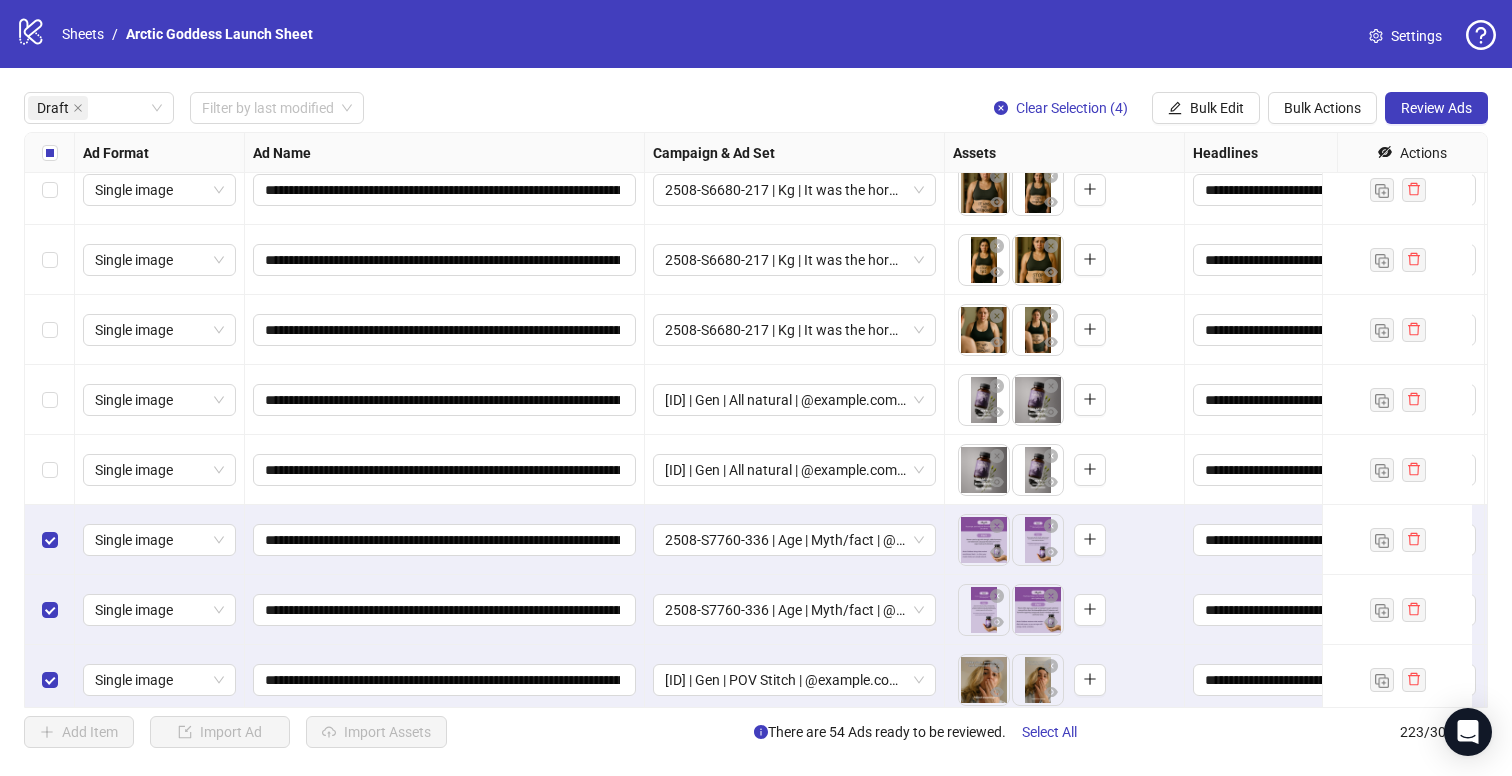 click at bounding box center (50, 470) 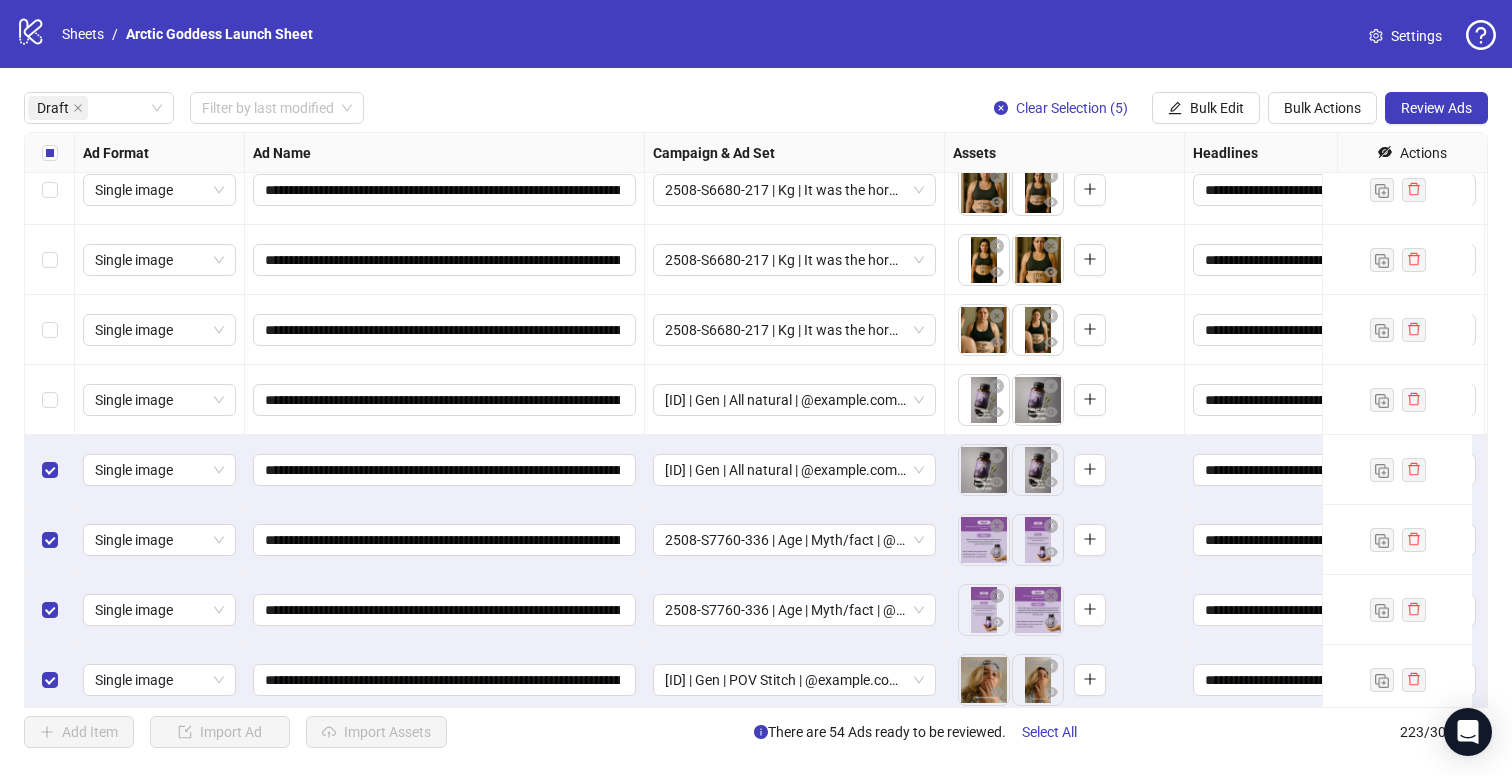 click at bounding box center (50, 400) 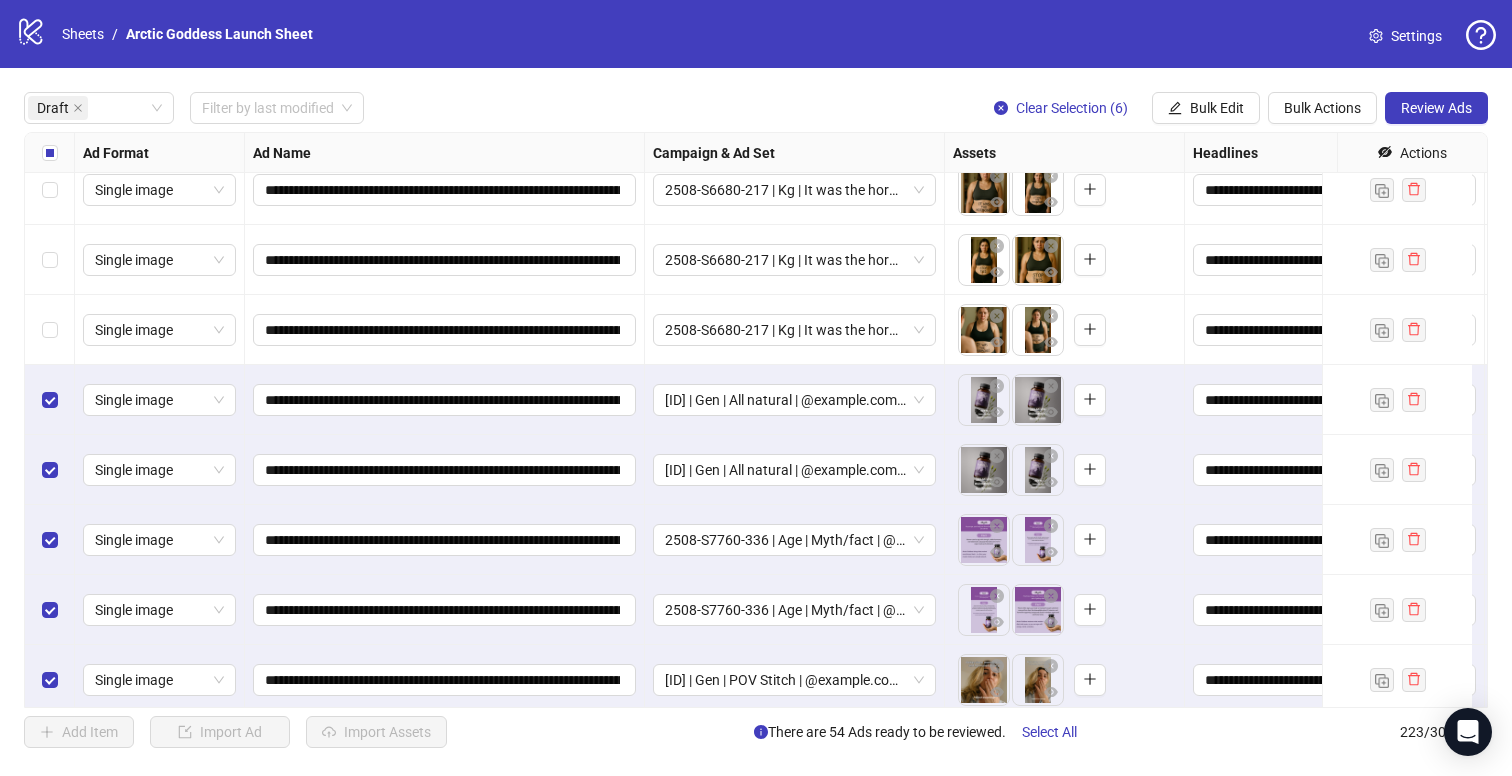 click at bounding box center [50, 330] 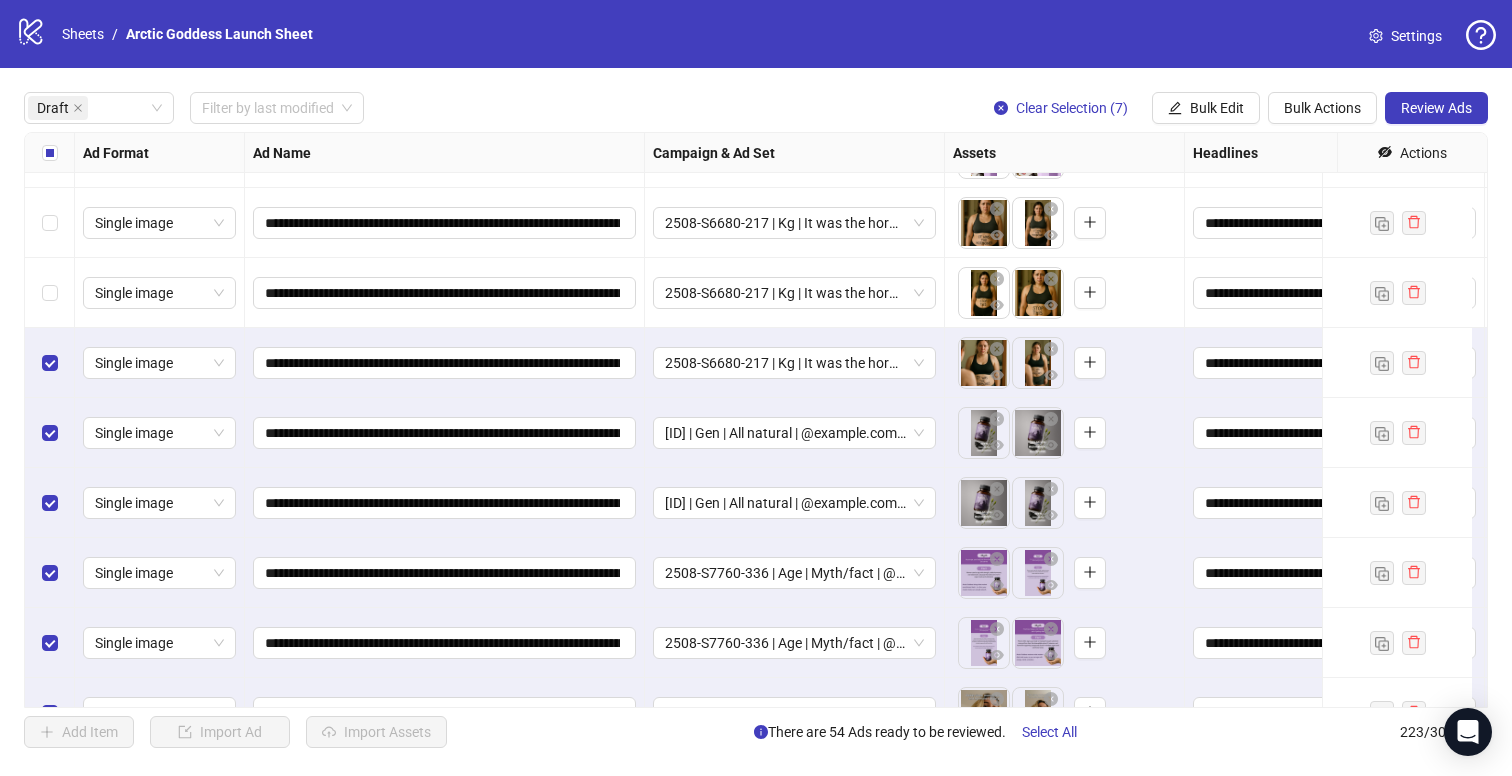 drag, startPoint x: 48, startPoint y: 273, endPoint x: 46, endPoint y: 255, distance: 18.110771 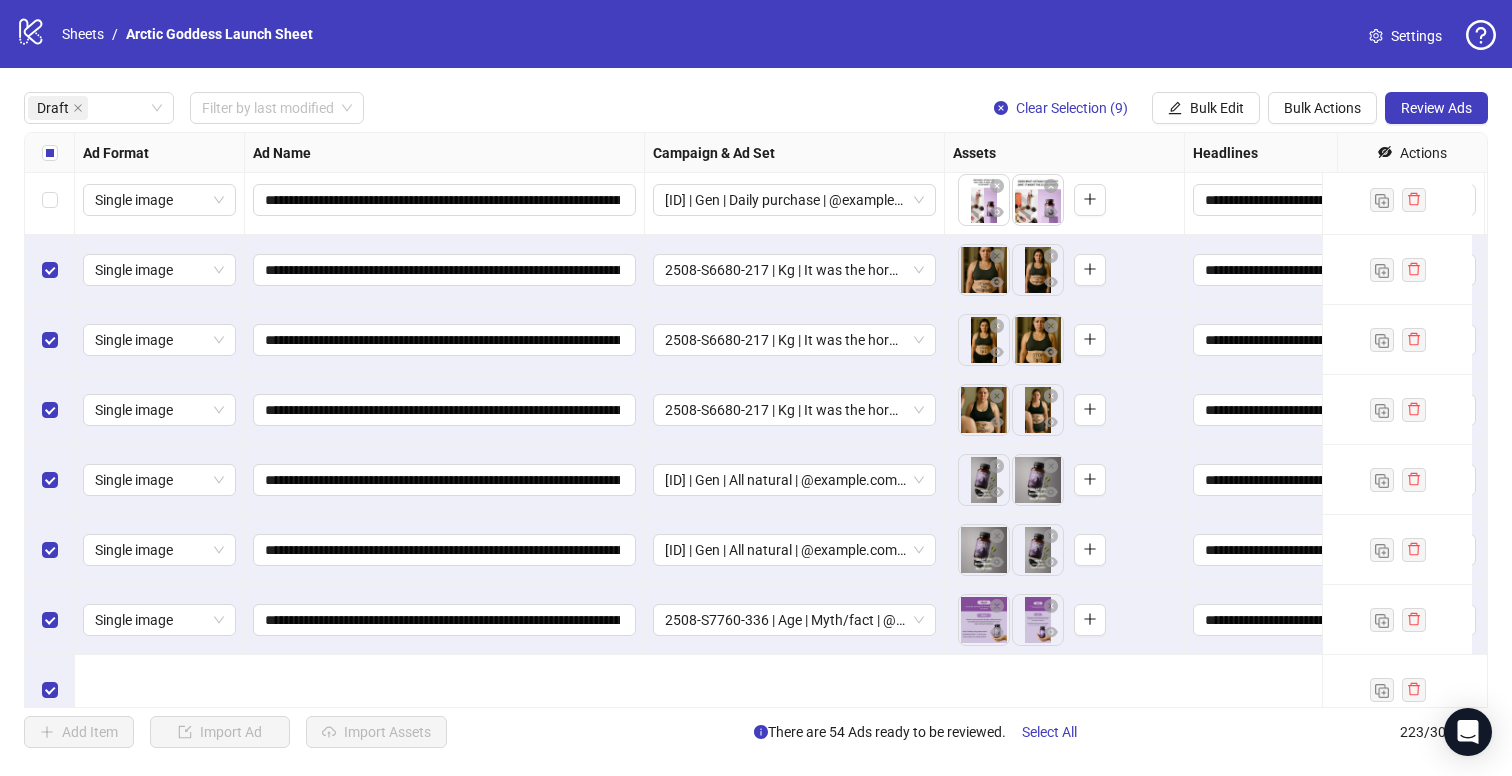 scroll, scrollTop: 1073, scrollLeft: 0, axis: vertical 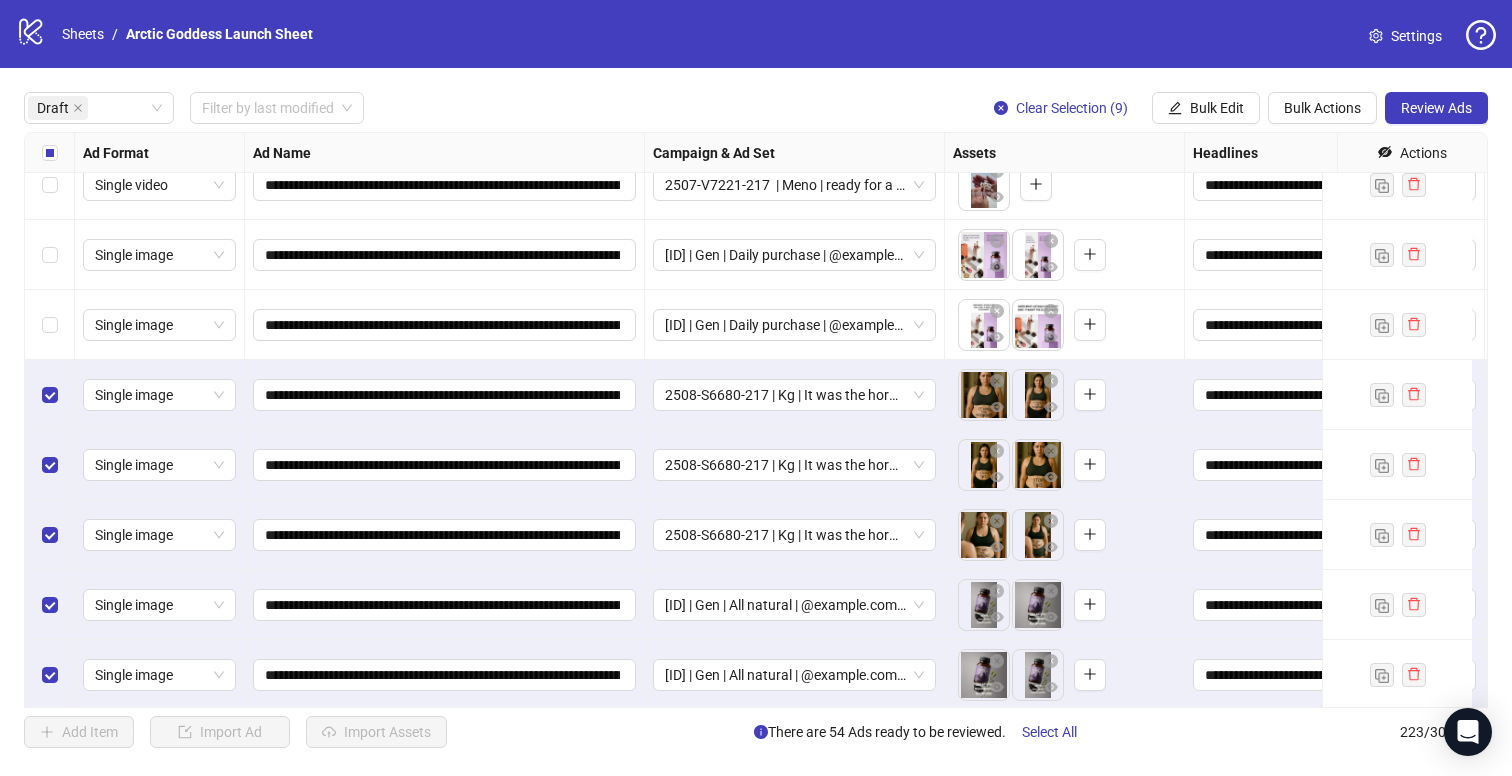 click at bounding box center (50, 325) 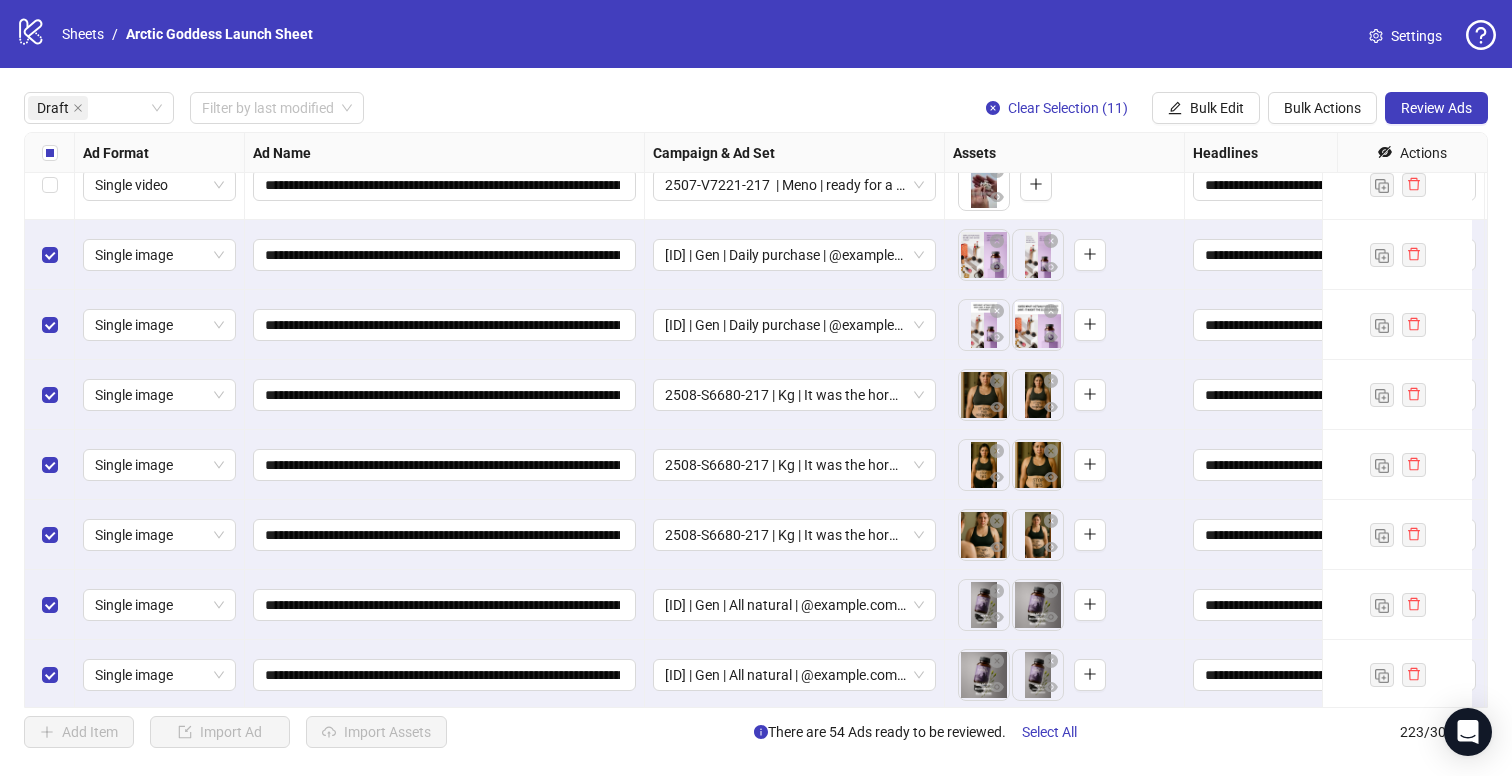 click at bounding box center [50, 185] 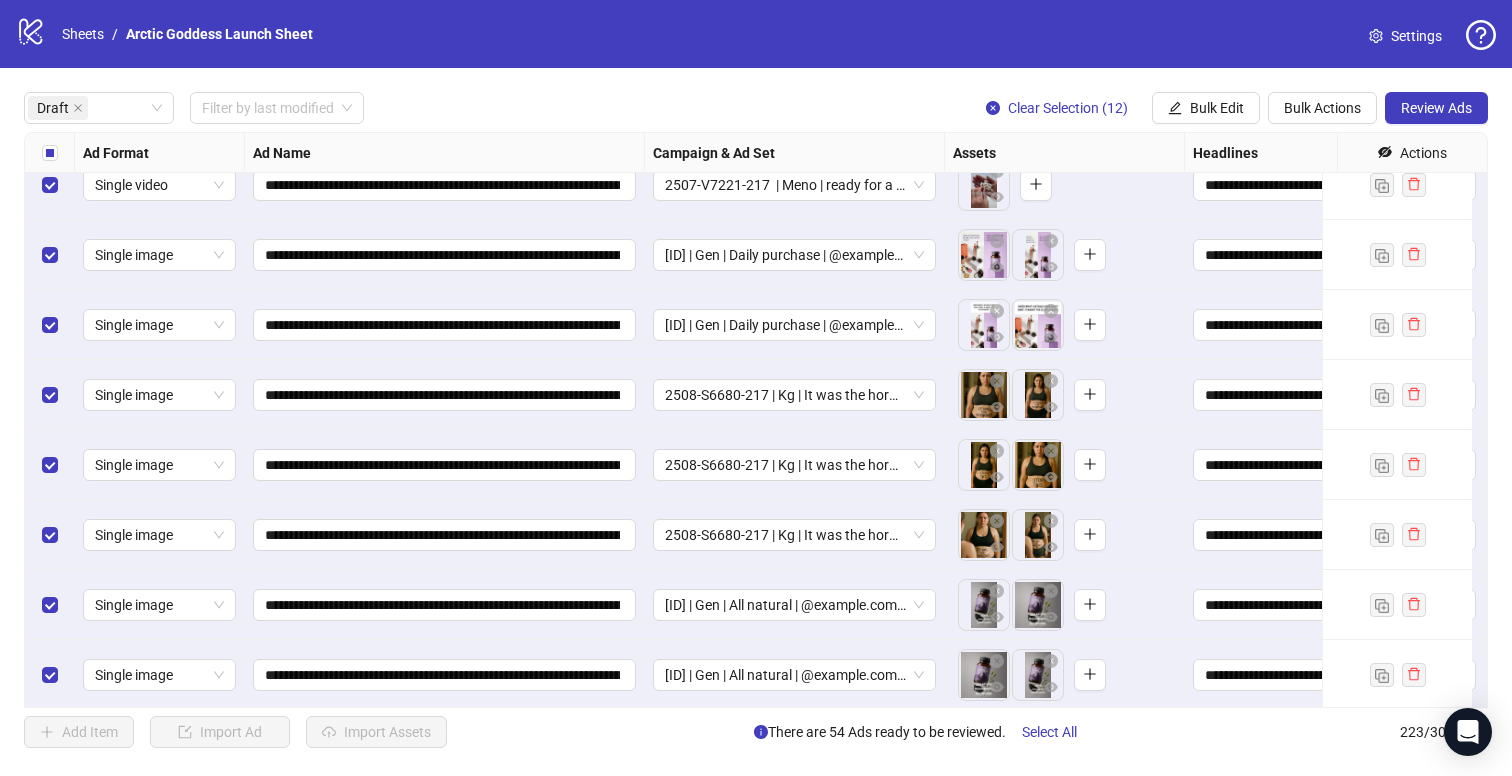 scroll, scrollTop: 727, scrollLeft: 0, axis: vertical 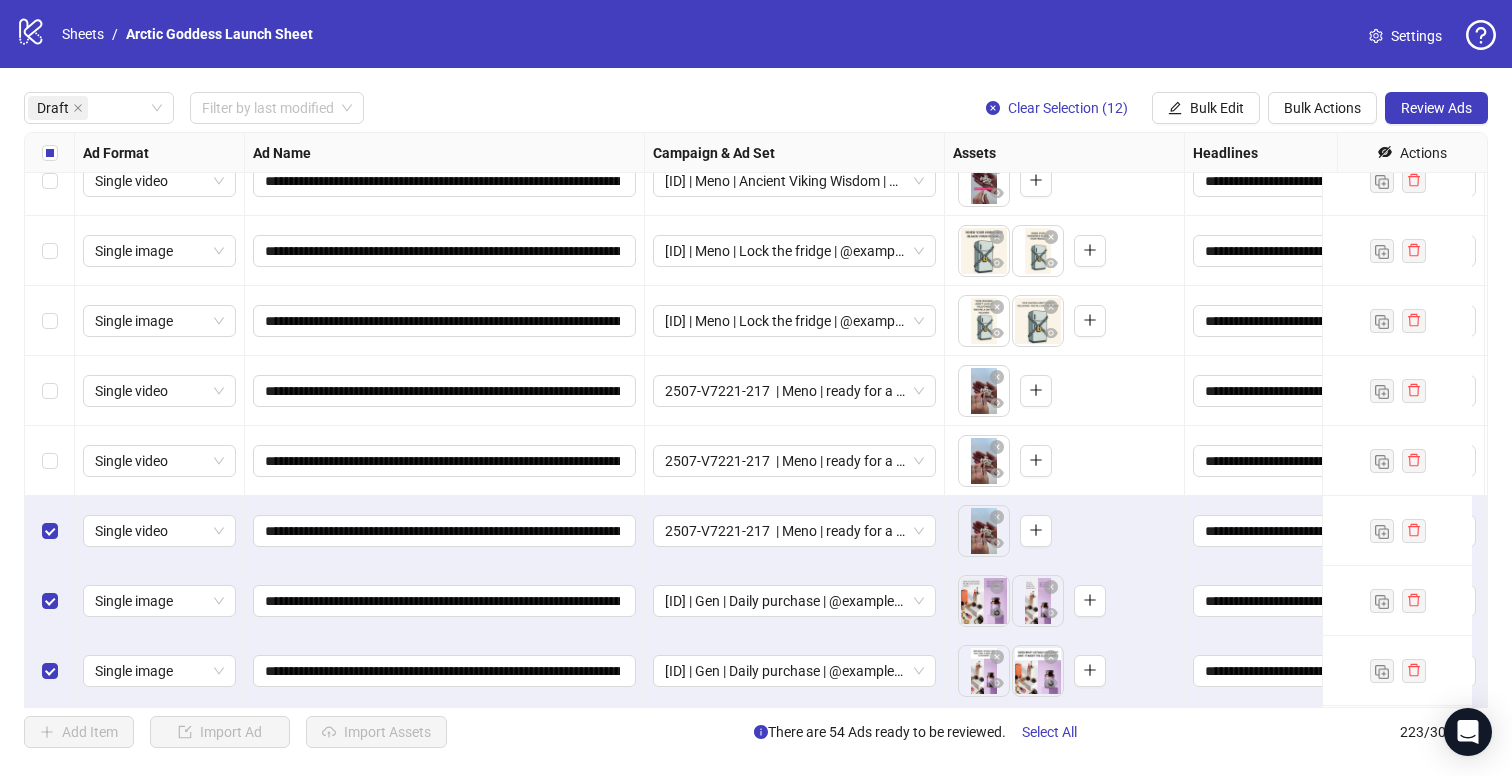 drag, startPoint x: 35, startPoint y: 458, endPoint x: 46, endPoint y: 411, distance: 48.270073 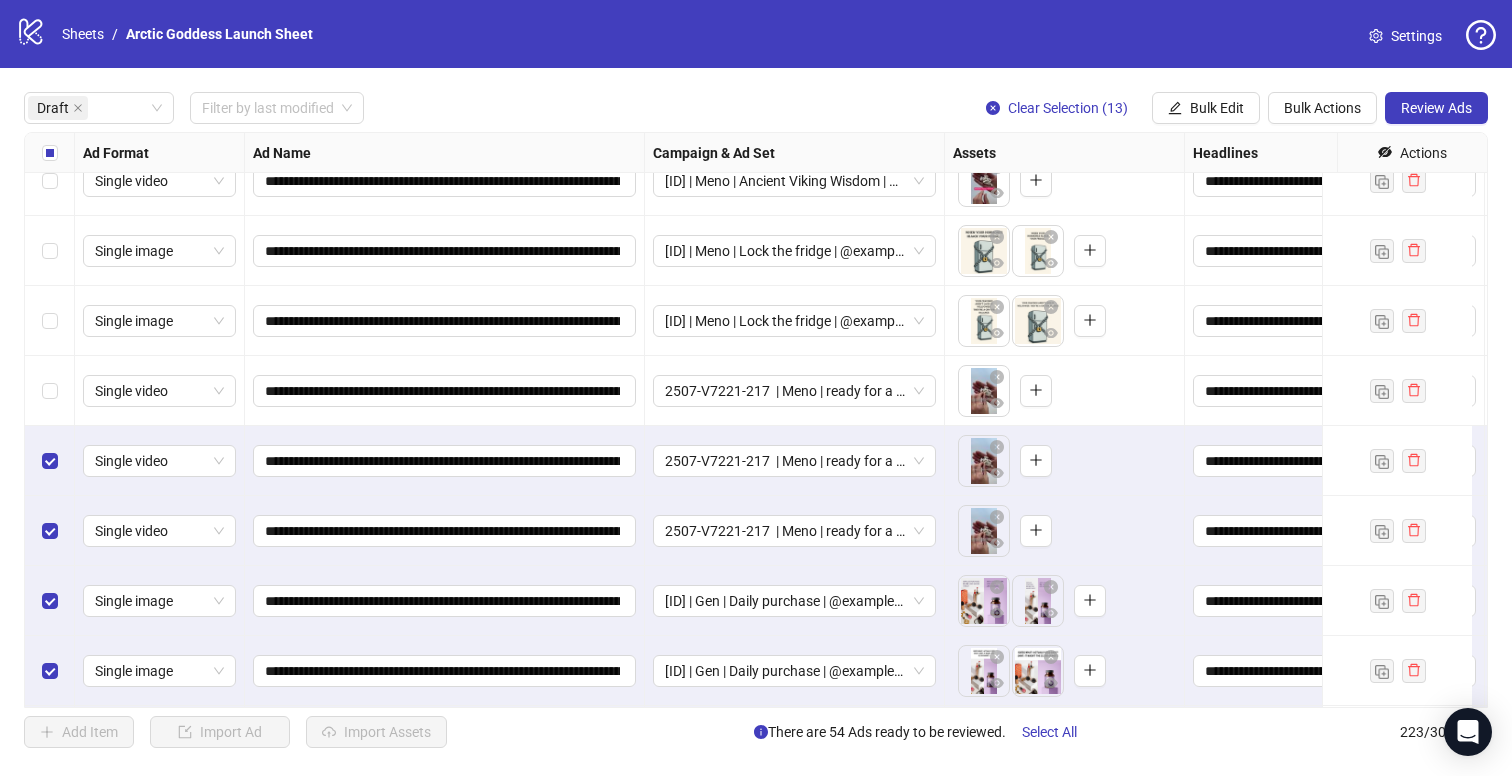 click at bounding box center (50, 391) 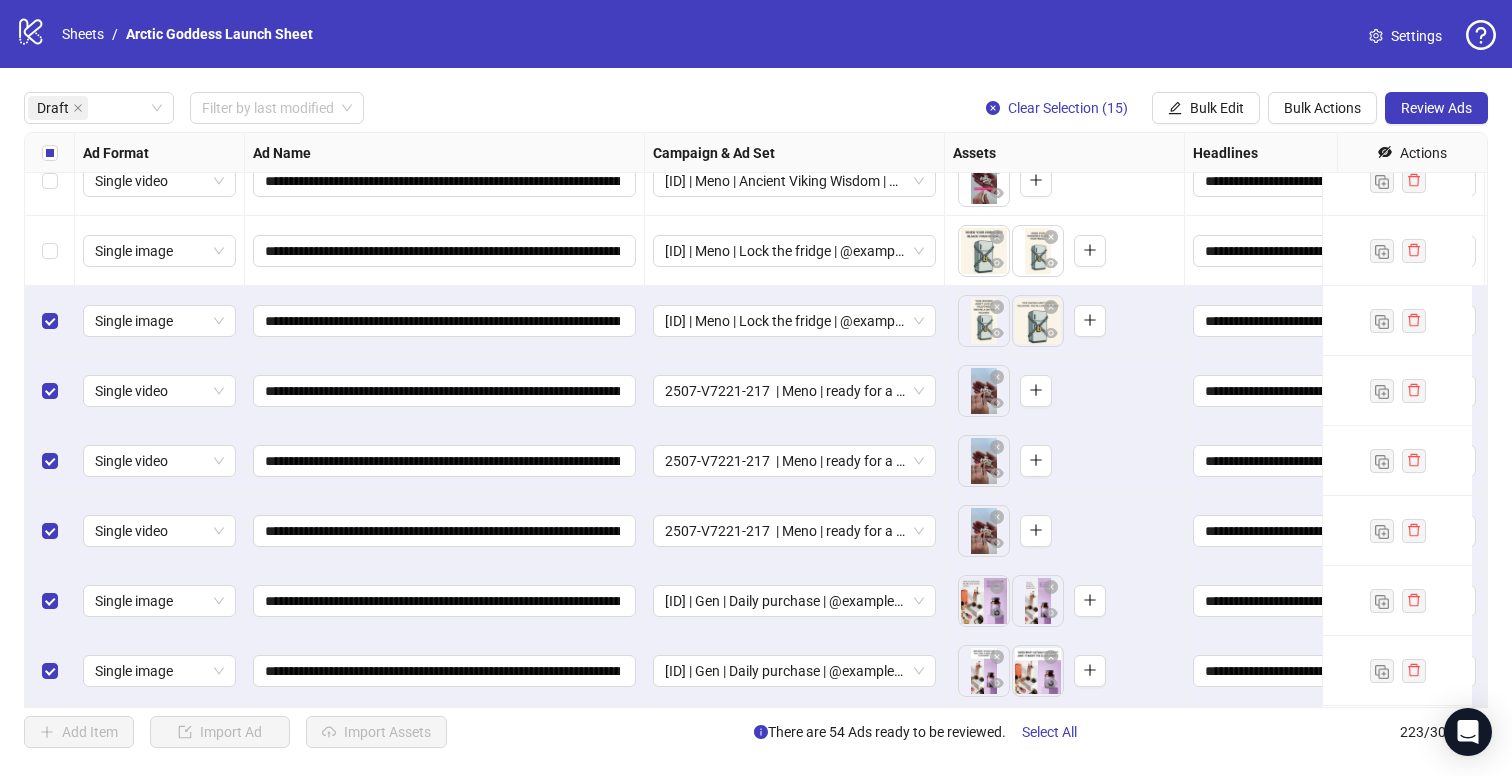 drag, startPoint x: 52, startPoint y: 267, endPoint x: 52, endPoint y: 227, distance: 40 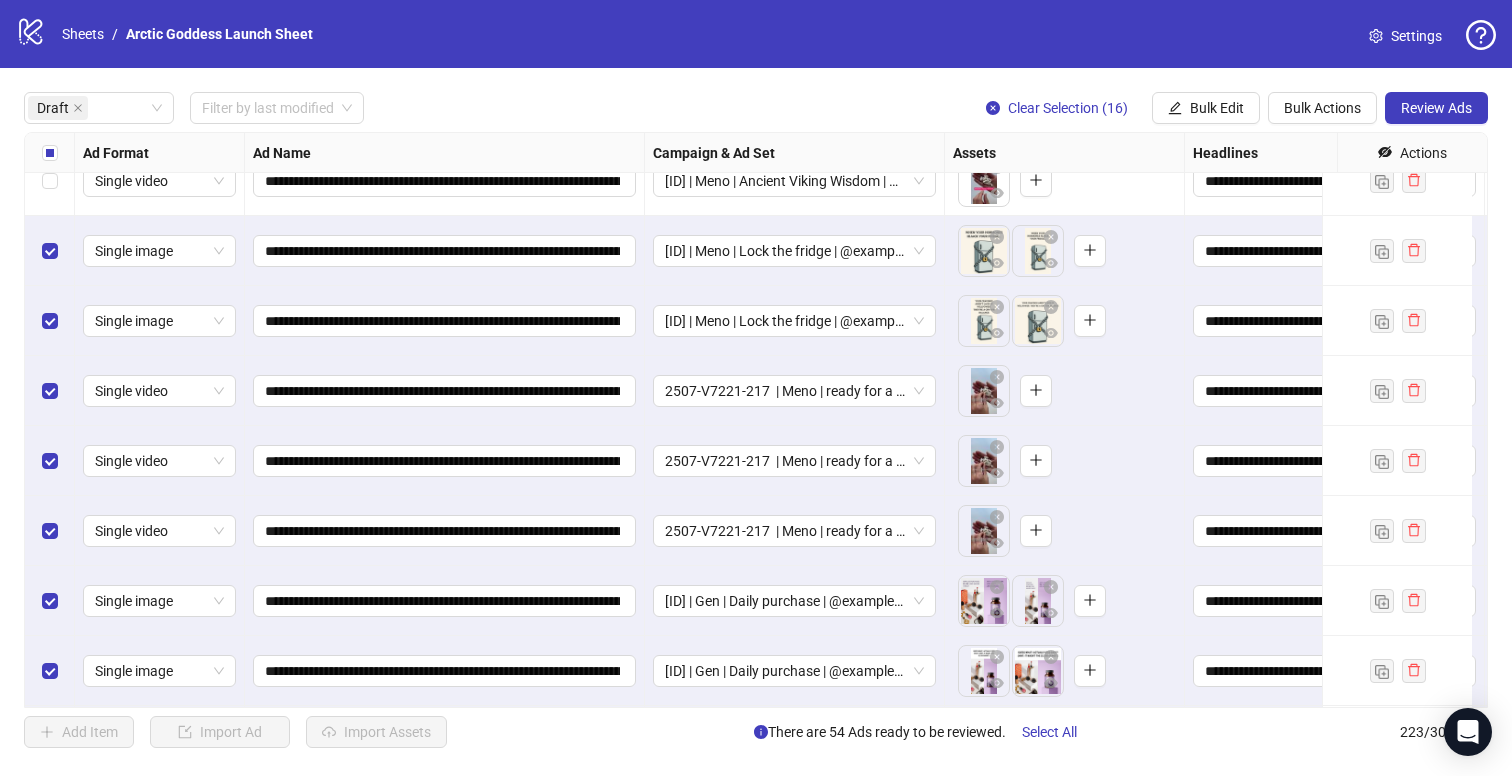 click at bounding box center (50, 181) 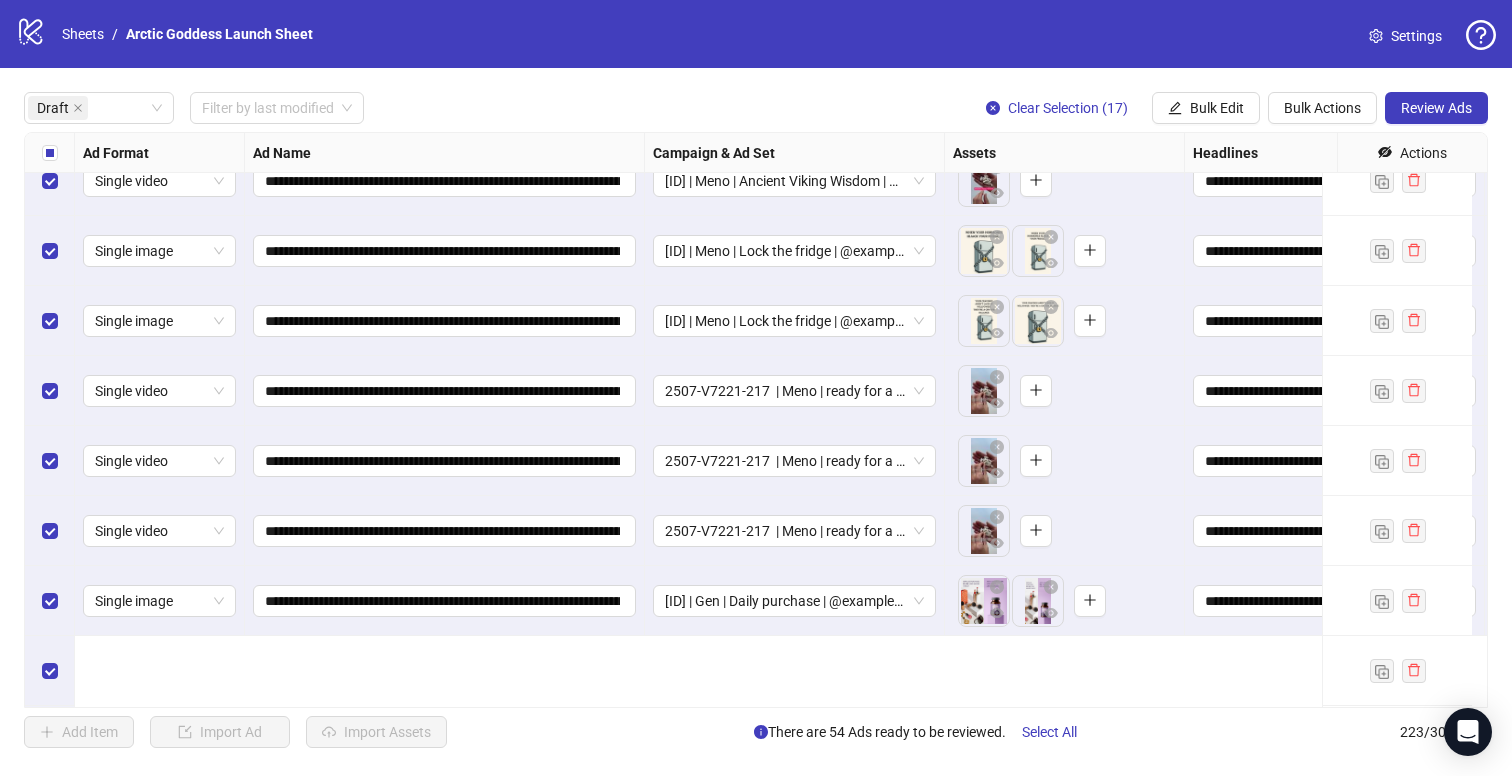 scroll, scrollTop: 418, scrollLeft: 0, axis: vertical 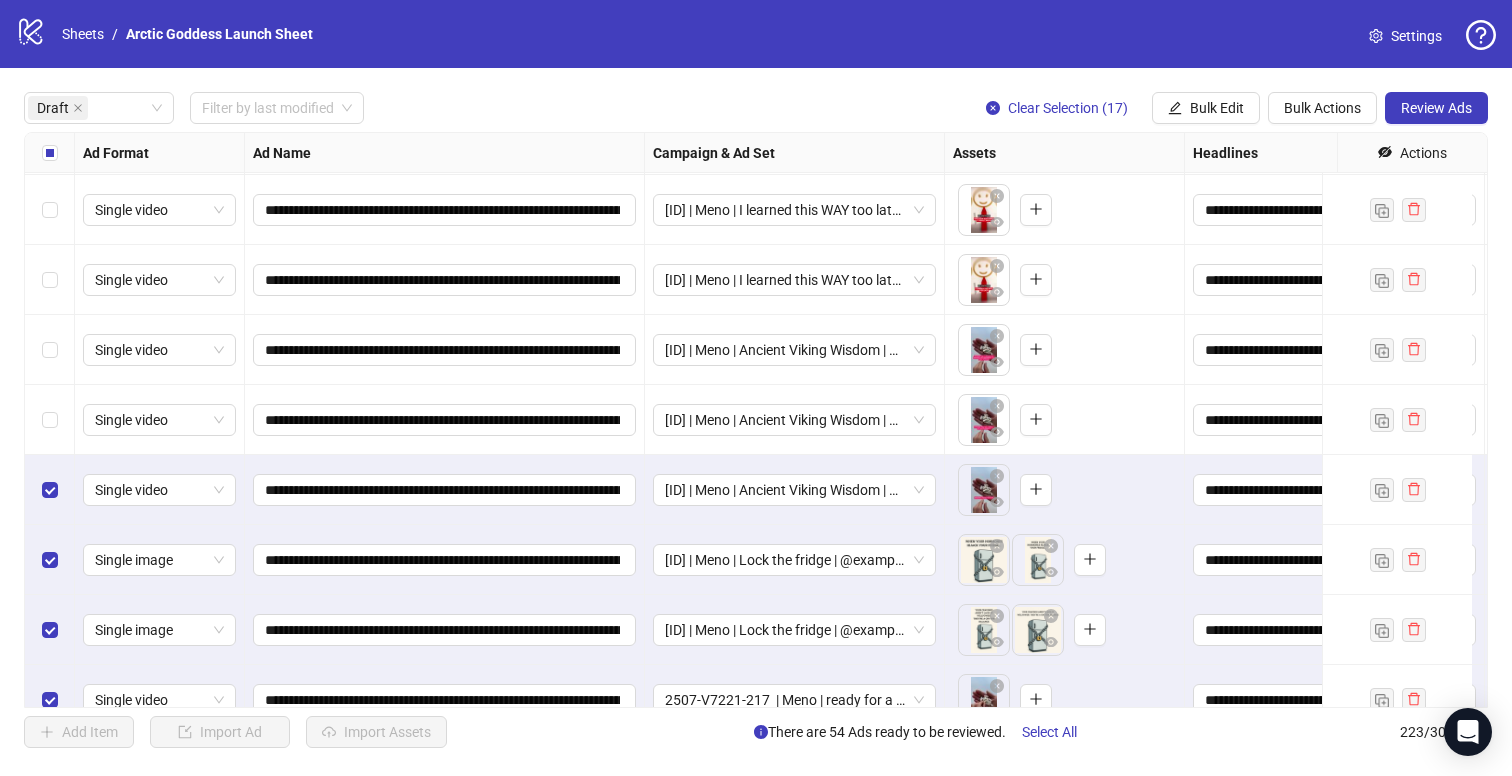 drag, startPoint x: 49, startPoint y: 405, endPoint x: 50, endPoint y: 361, distance: 44.011364 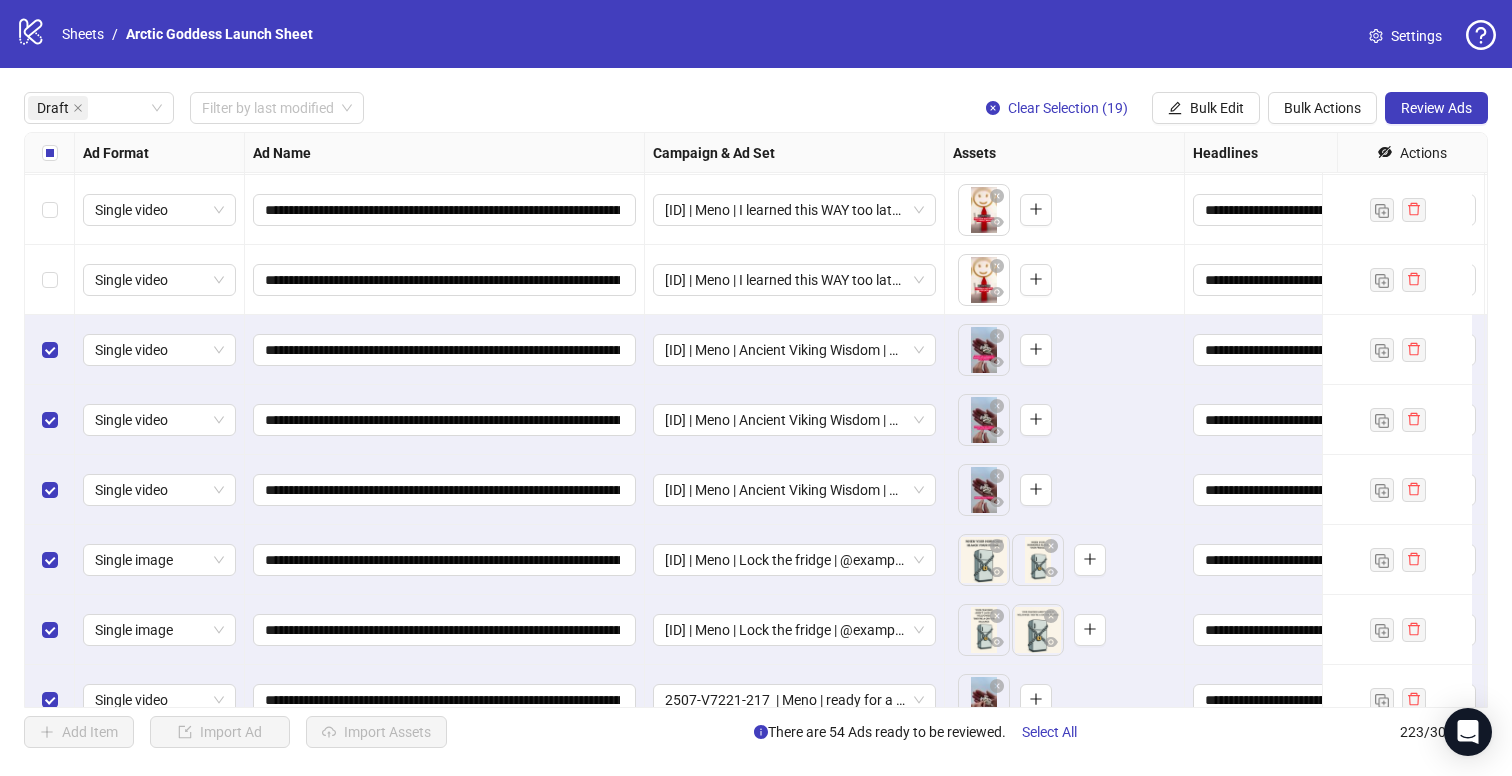 click at bounding box center [50, 280] 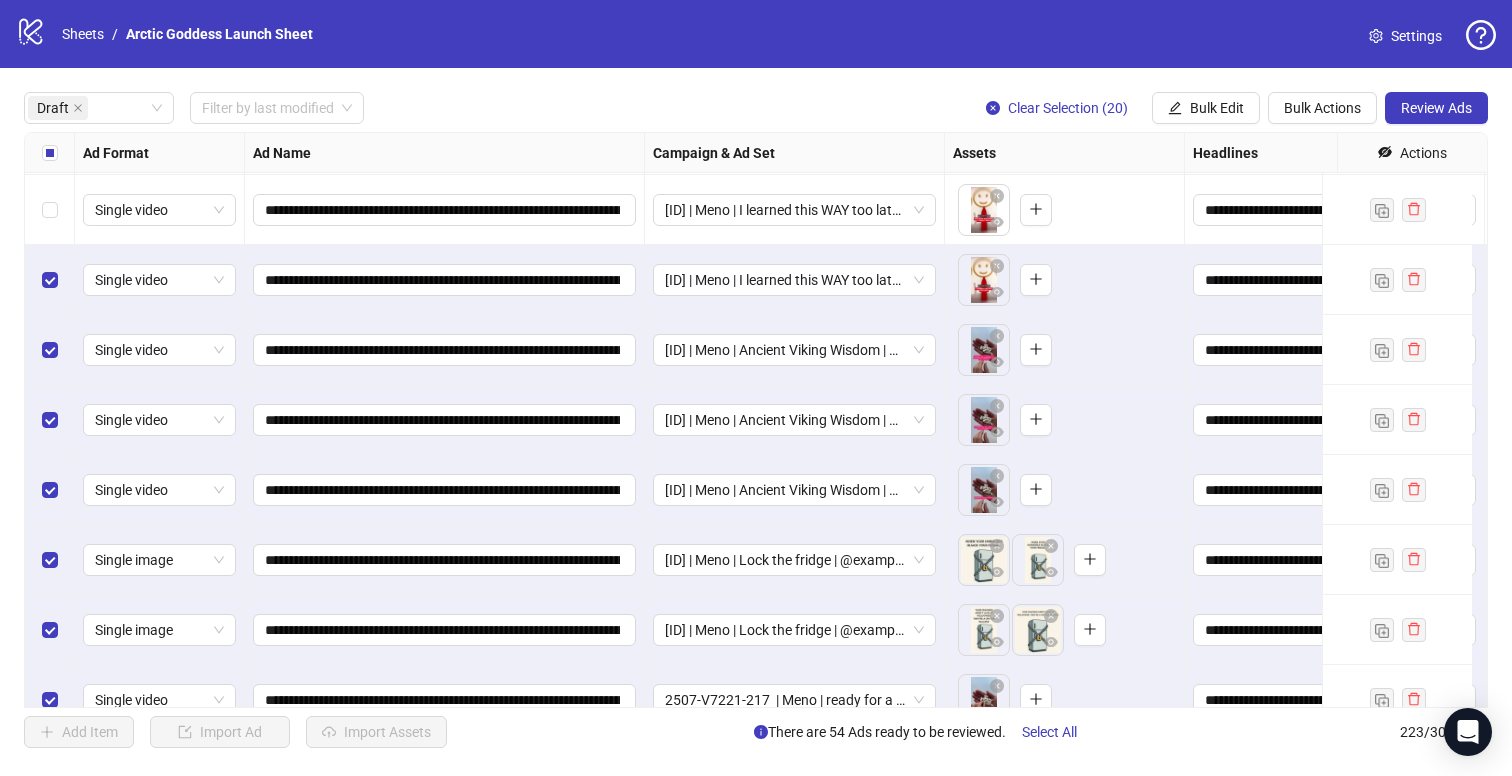 click at bounding box center (50, 280) 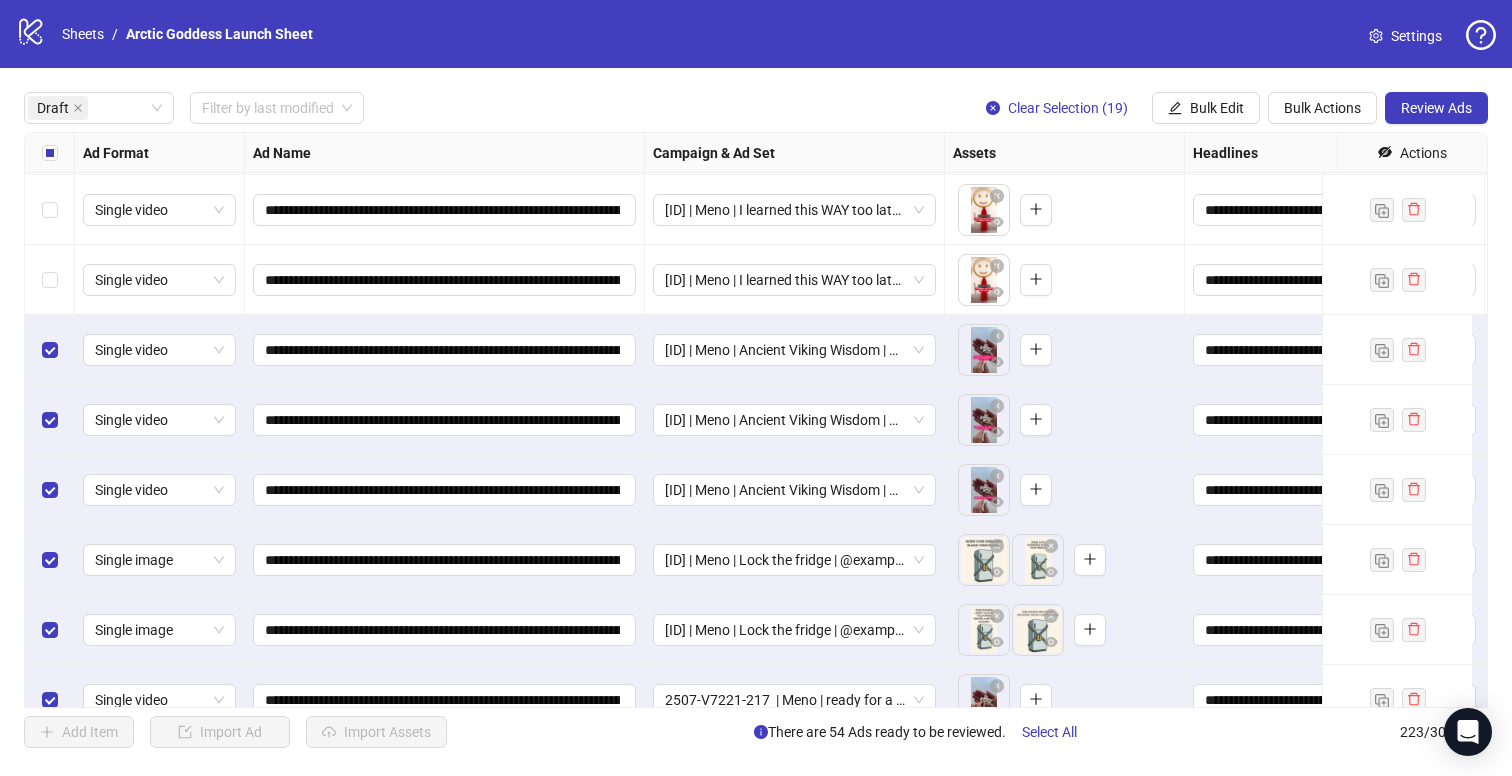 click at bounding box center [50, 210] 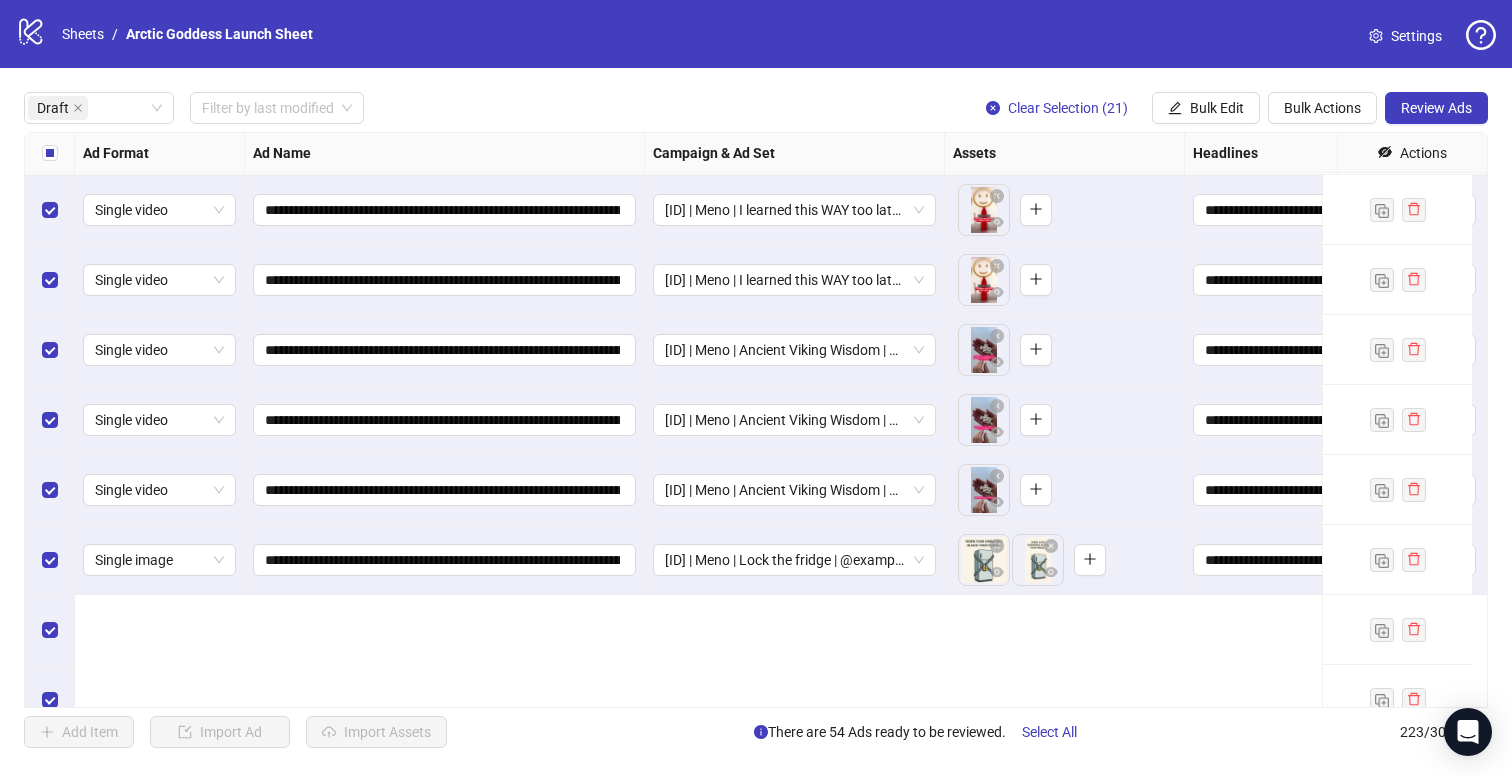 scroll, scrollTop: 232, scrollLeft: 0, axis: vertical 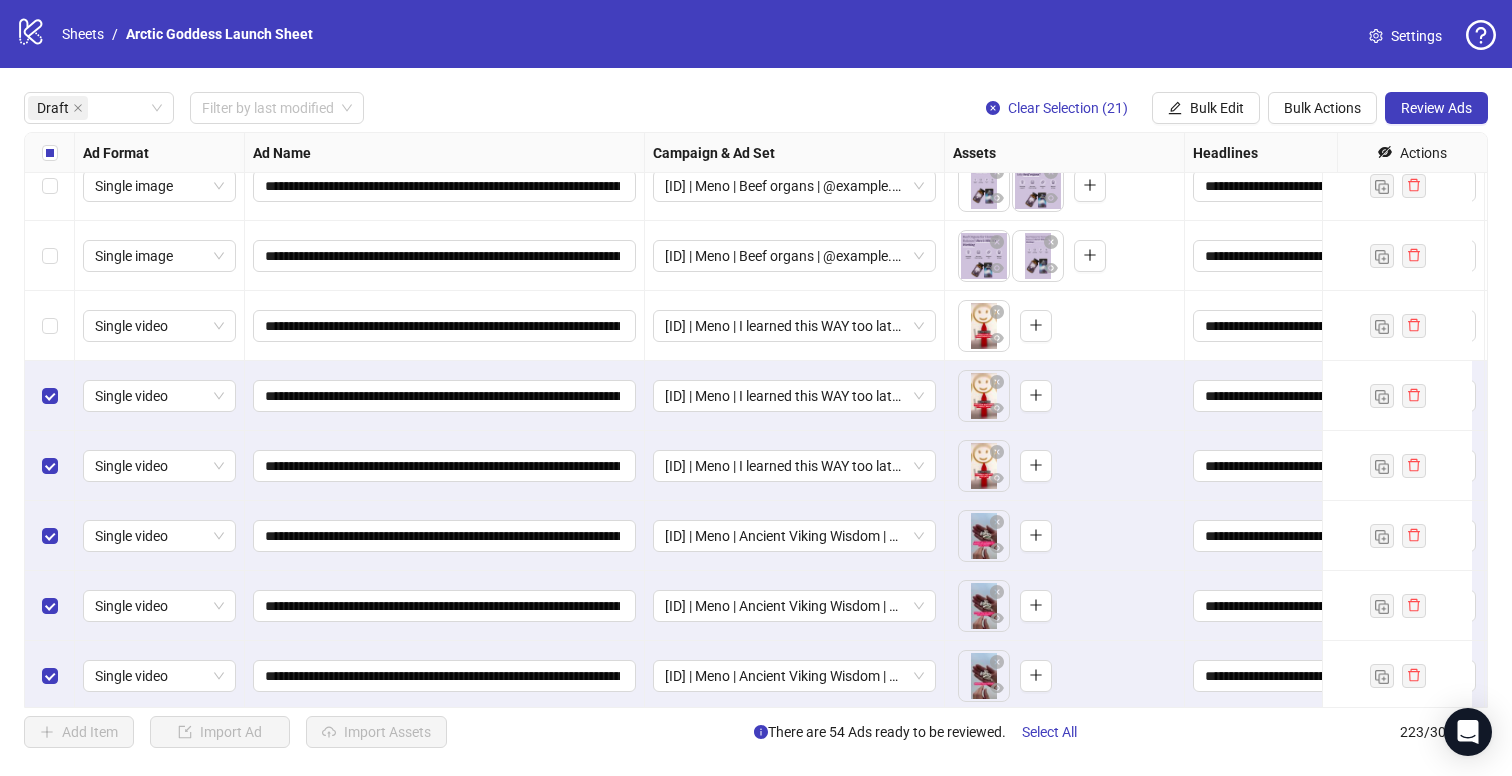 click at bounding box center (50, 326) 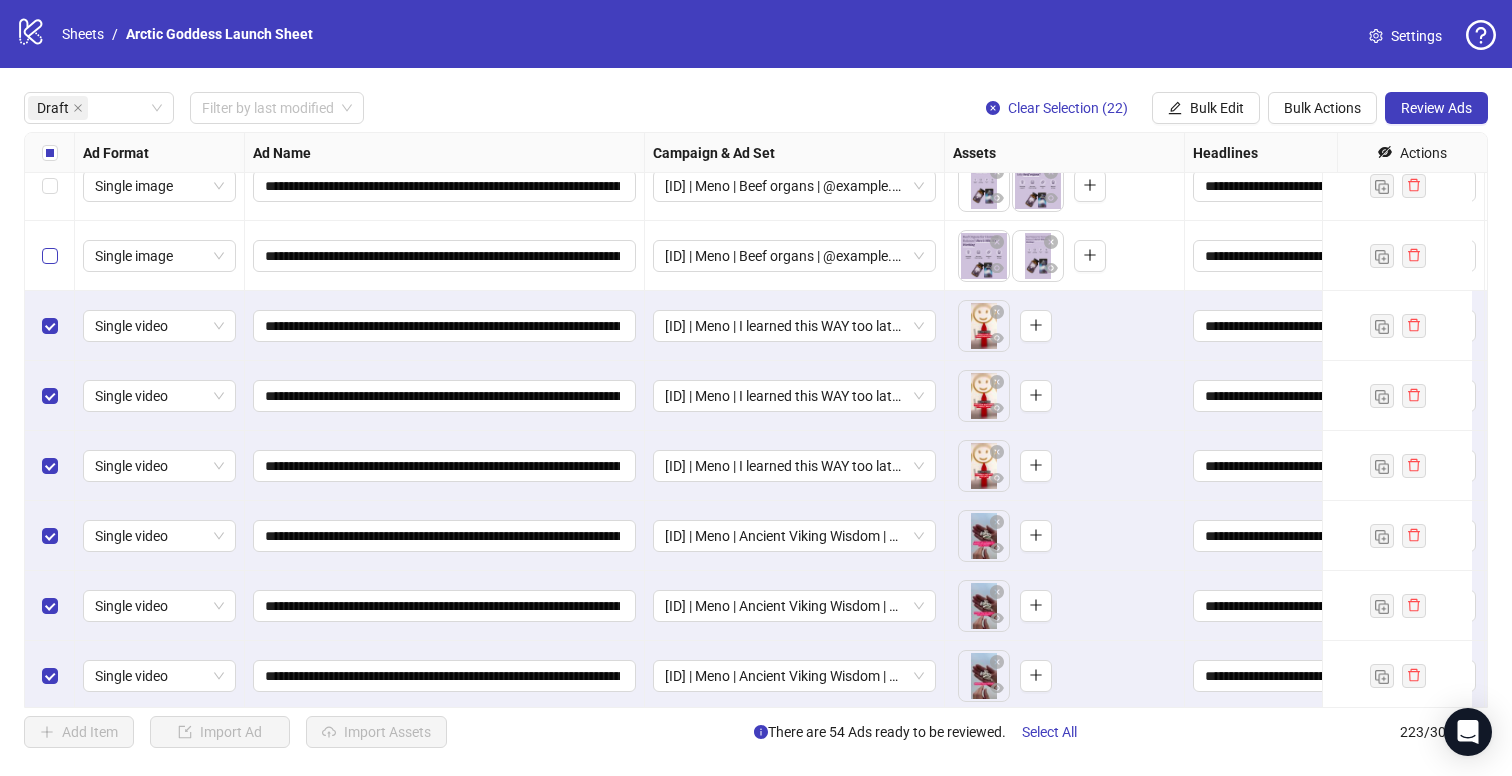 click at bounding box center (50, 256) 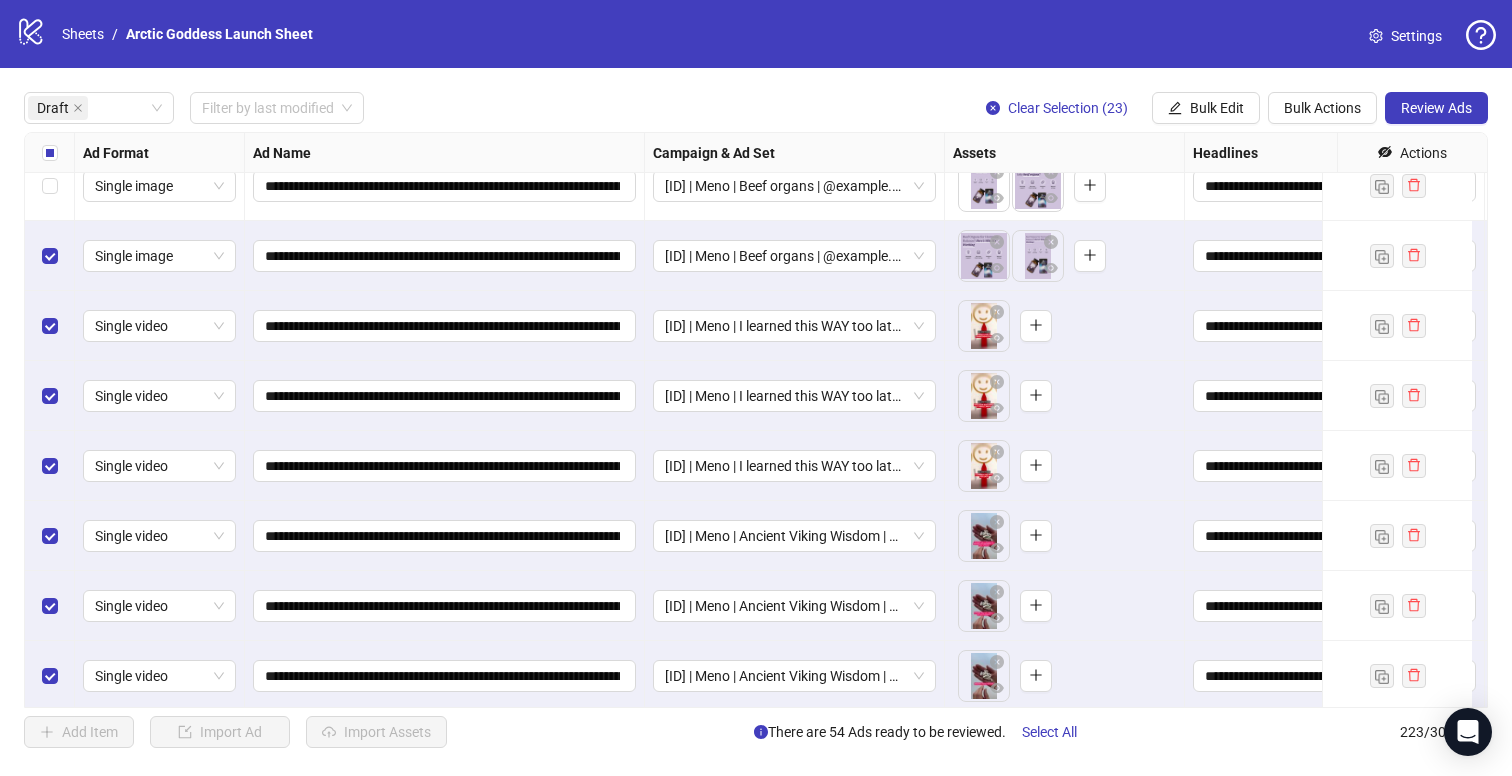 click at bounding box center [50, 186] 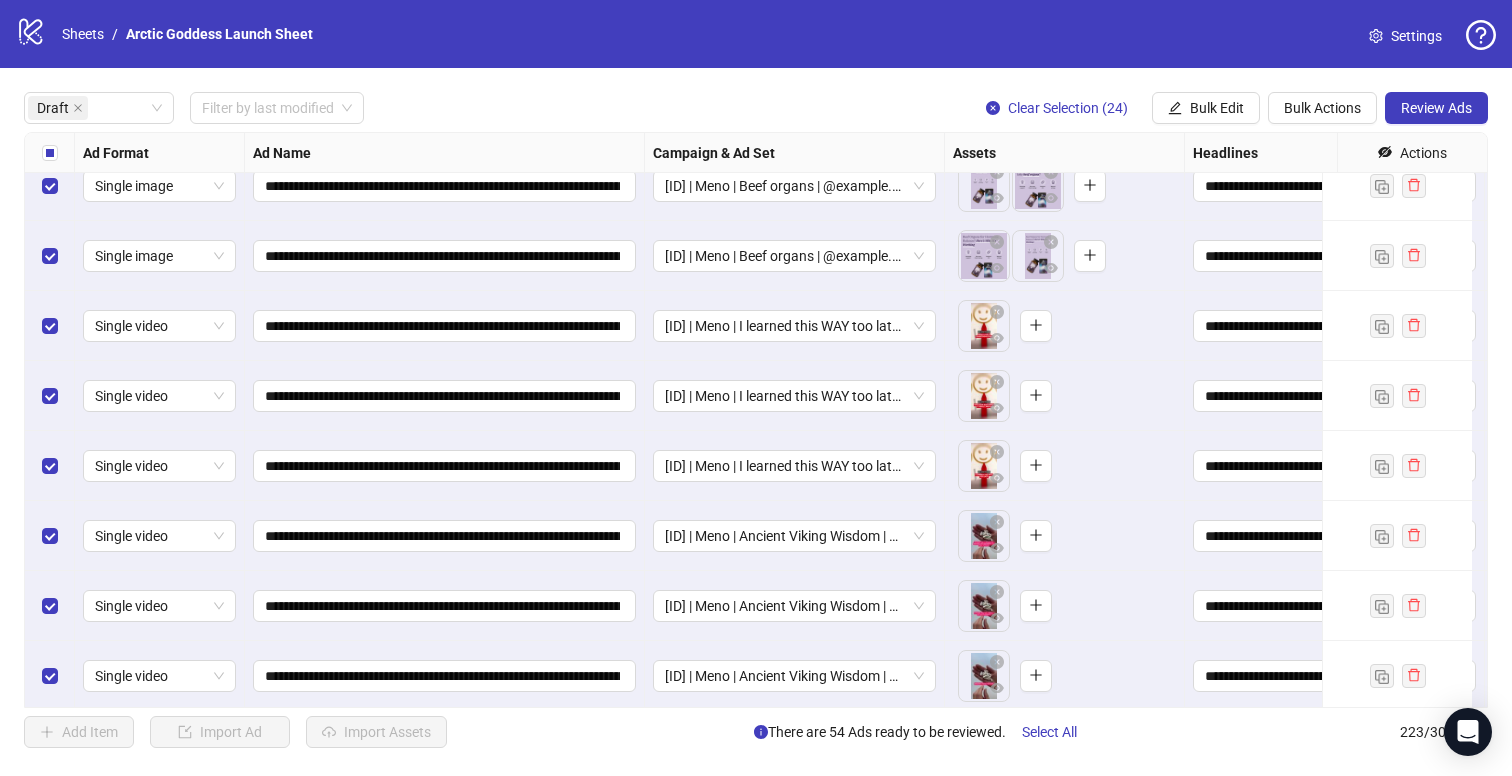 scroll, scrollTop: 52, scrollLeft: 0, axis: vertical 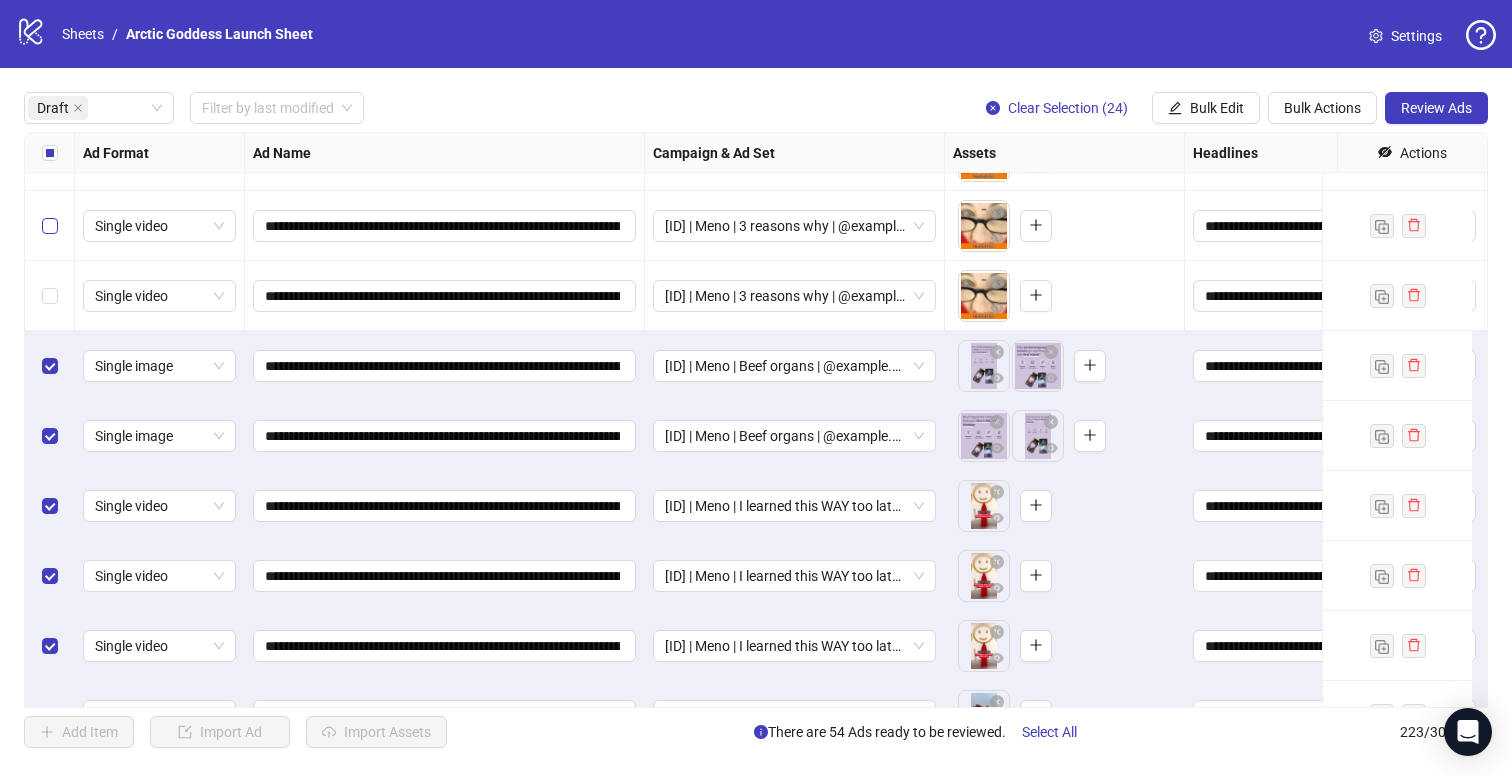 click at bounding box center (50, 296) 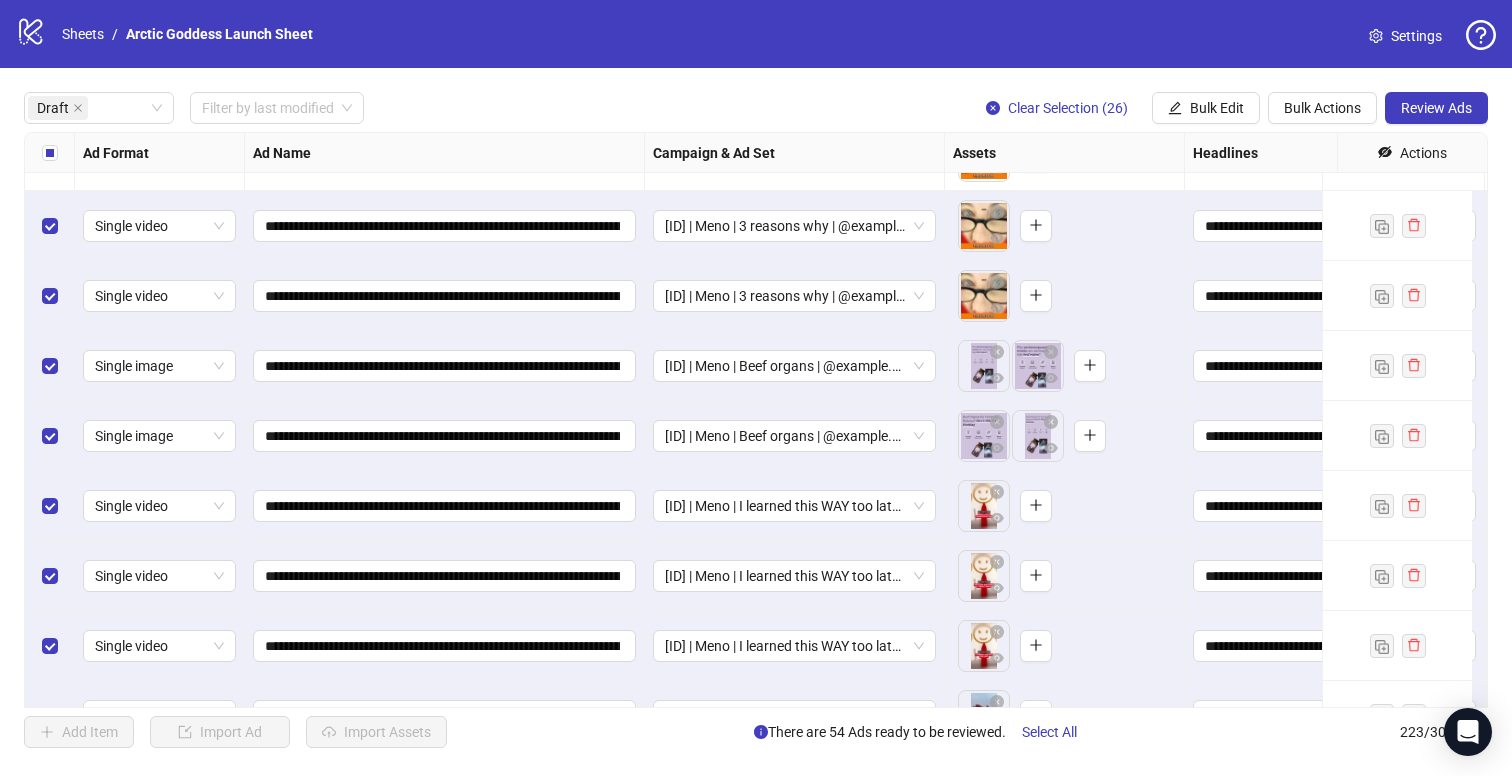 scroll, scrollTop: 0, scrollLeft: 0, axis: both 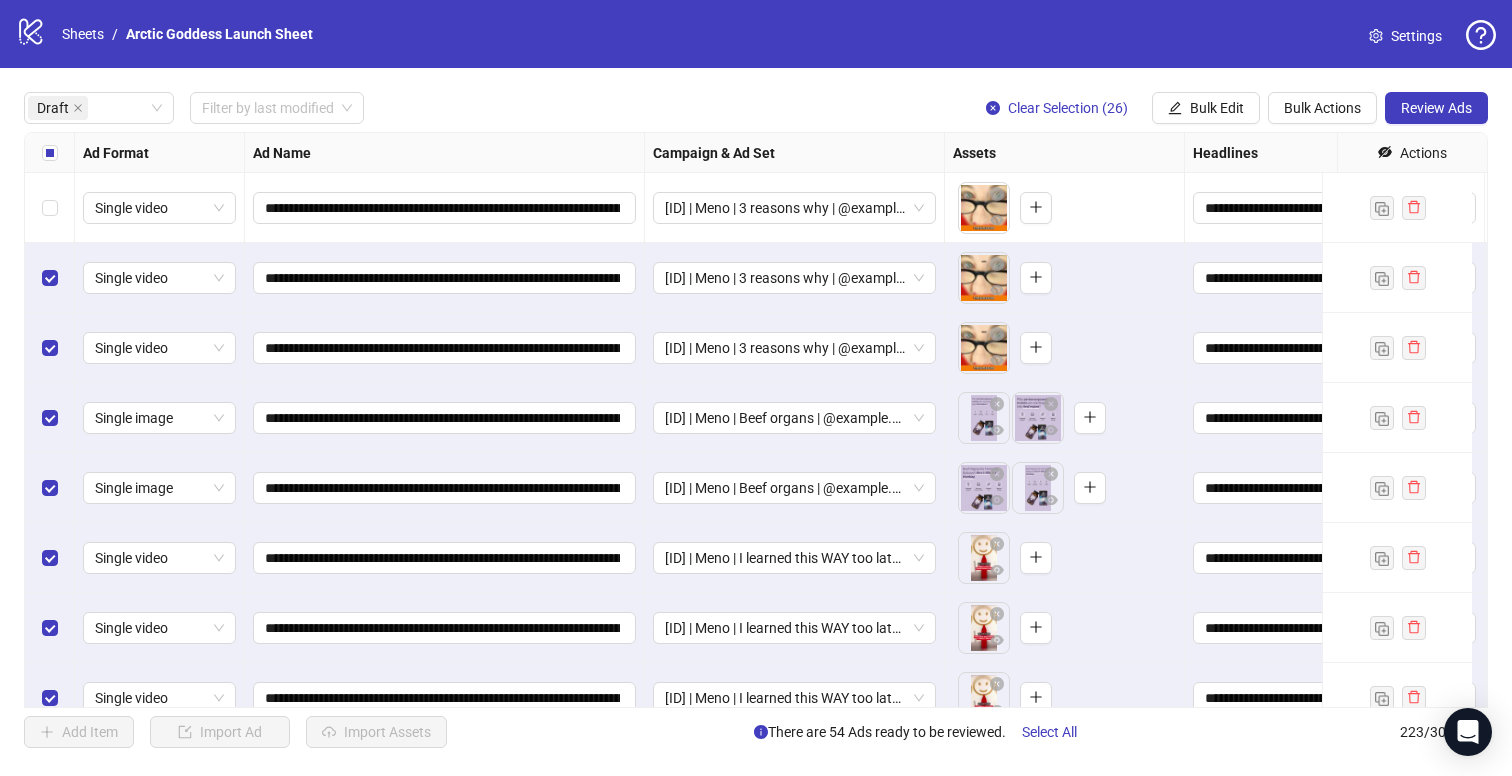 click at bounding box center (50, 208) 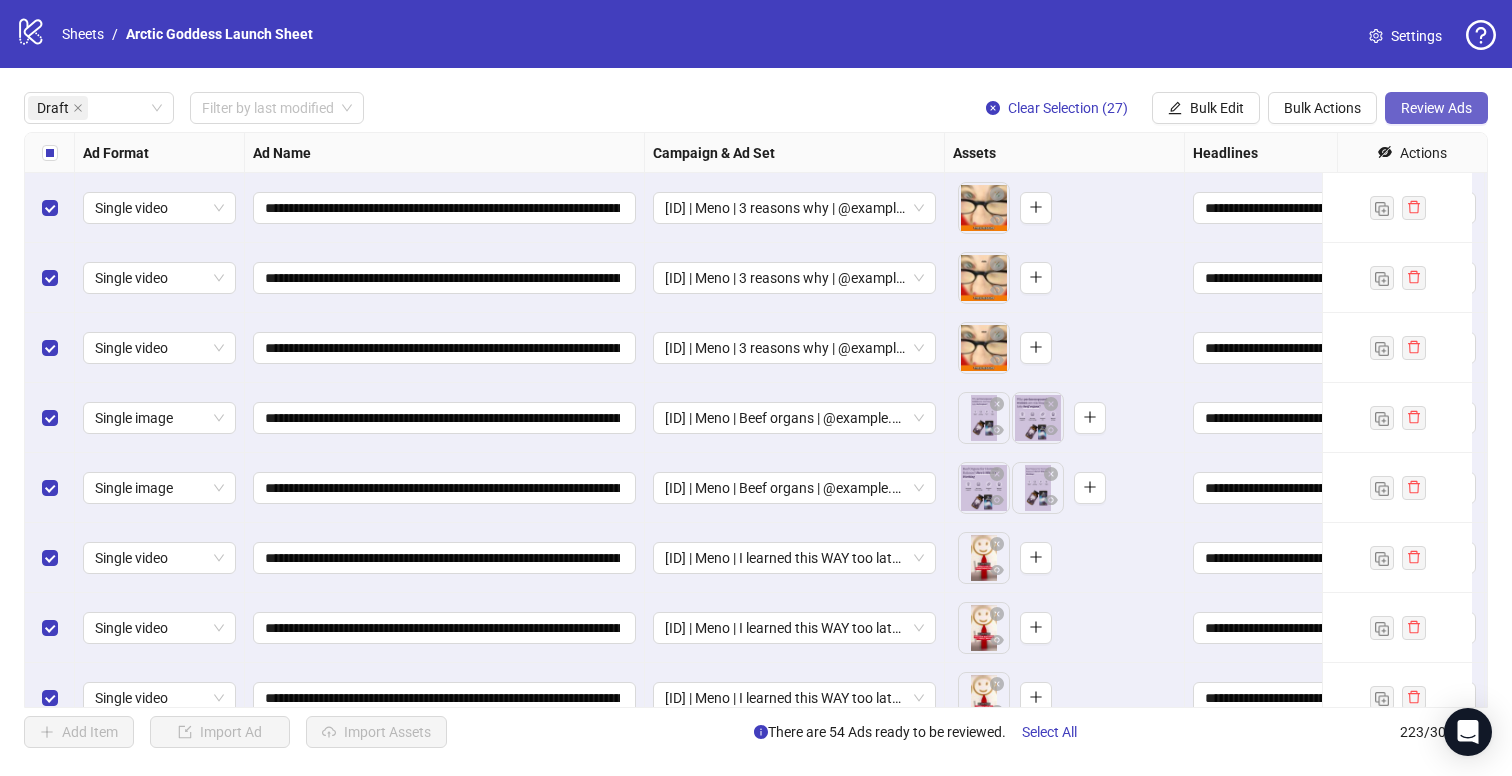 click on "Review Ads" at bounding box center (1436, 108) 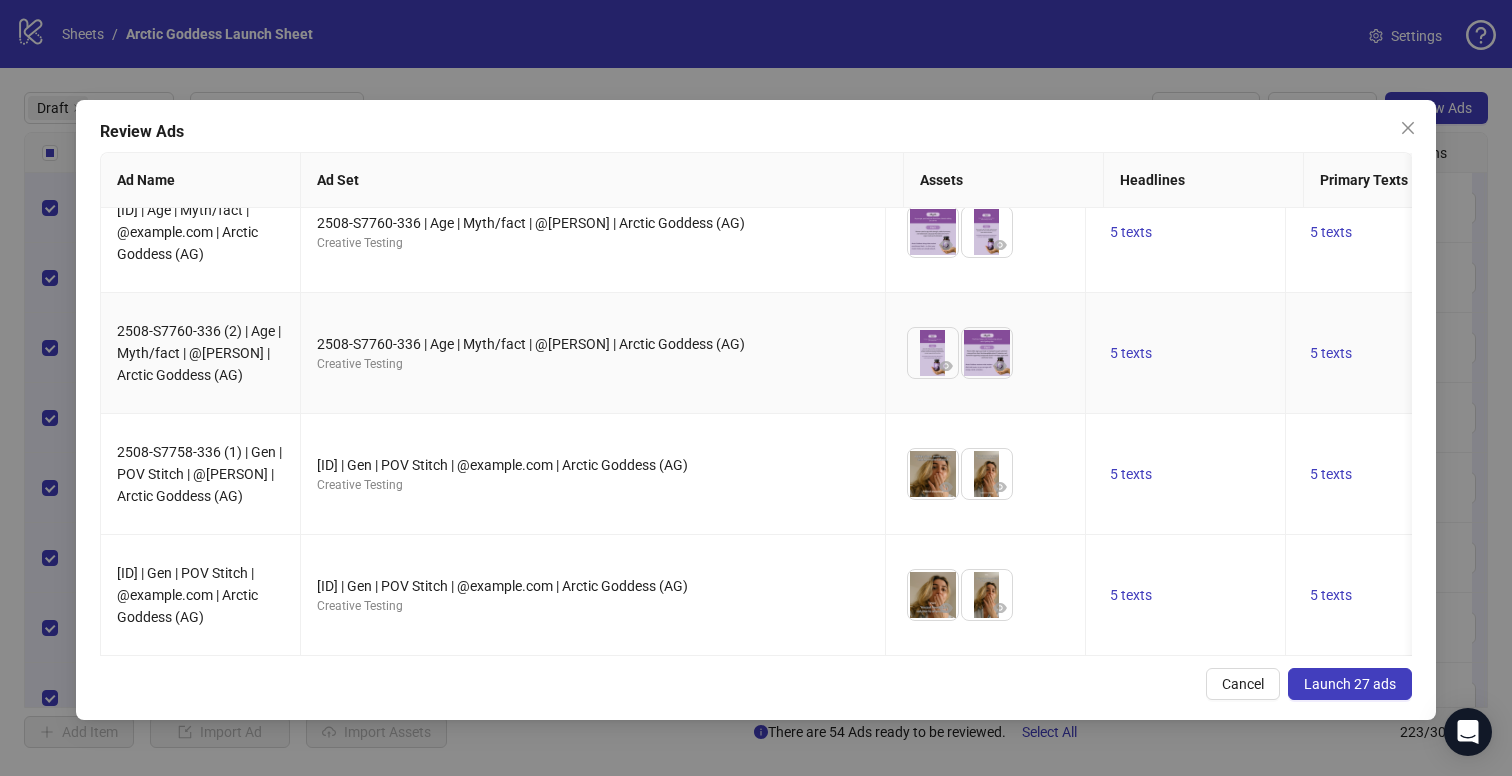 scroll, scrollTop: 2899, scrollLeft: 0, axis: vertical 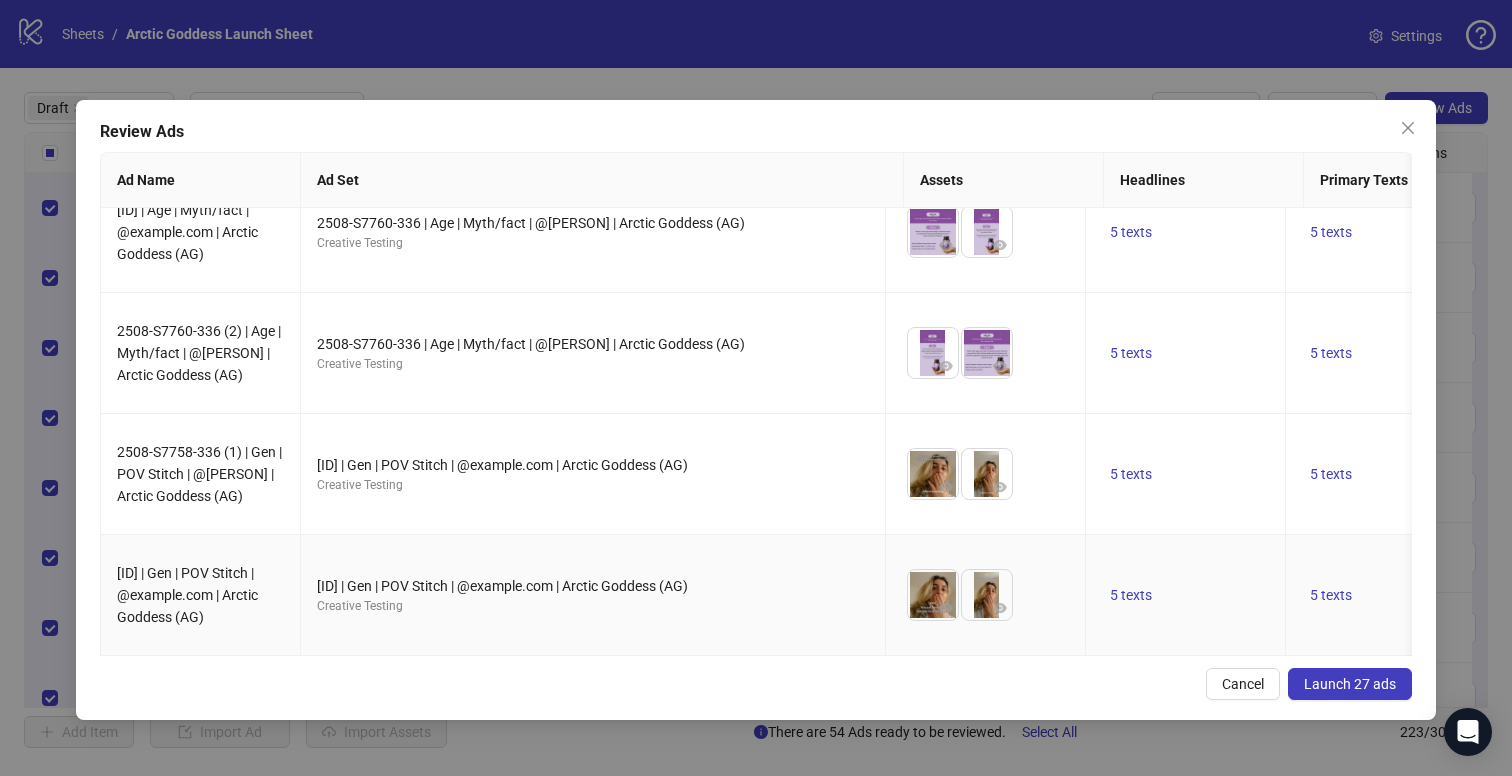click on "2508-S7758-336 | Gen | POV Stitch | @Guillermina Caride | Arctic Goddess (AG) Creative Testing" at bounding box center [593, 595] 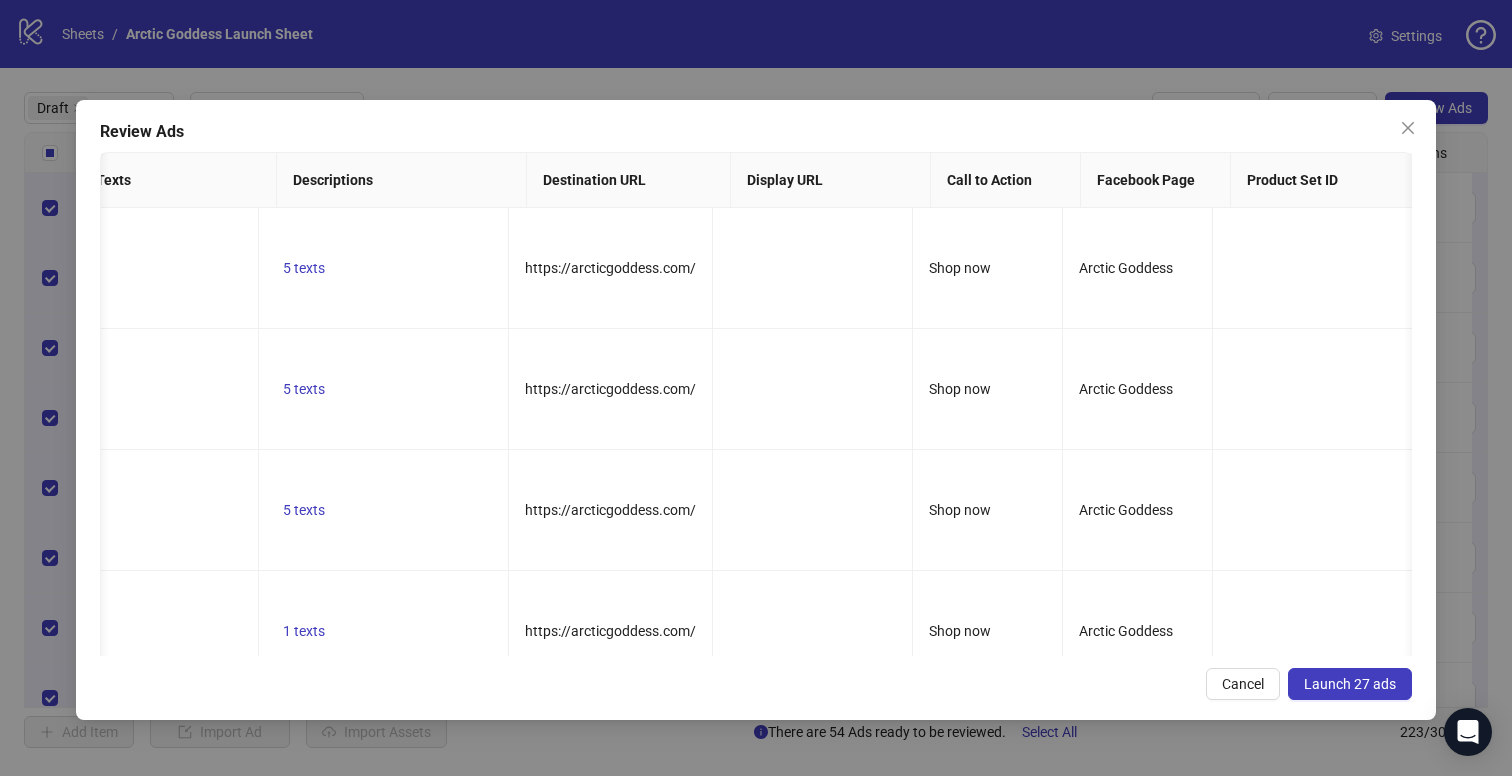 scroll, scrollTop: 0, scrollLeft: 2128, axis: horizontal 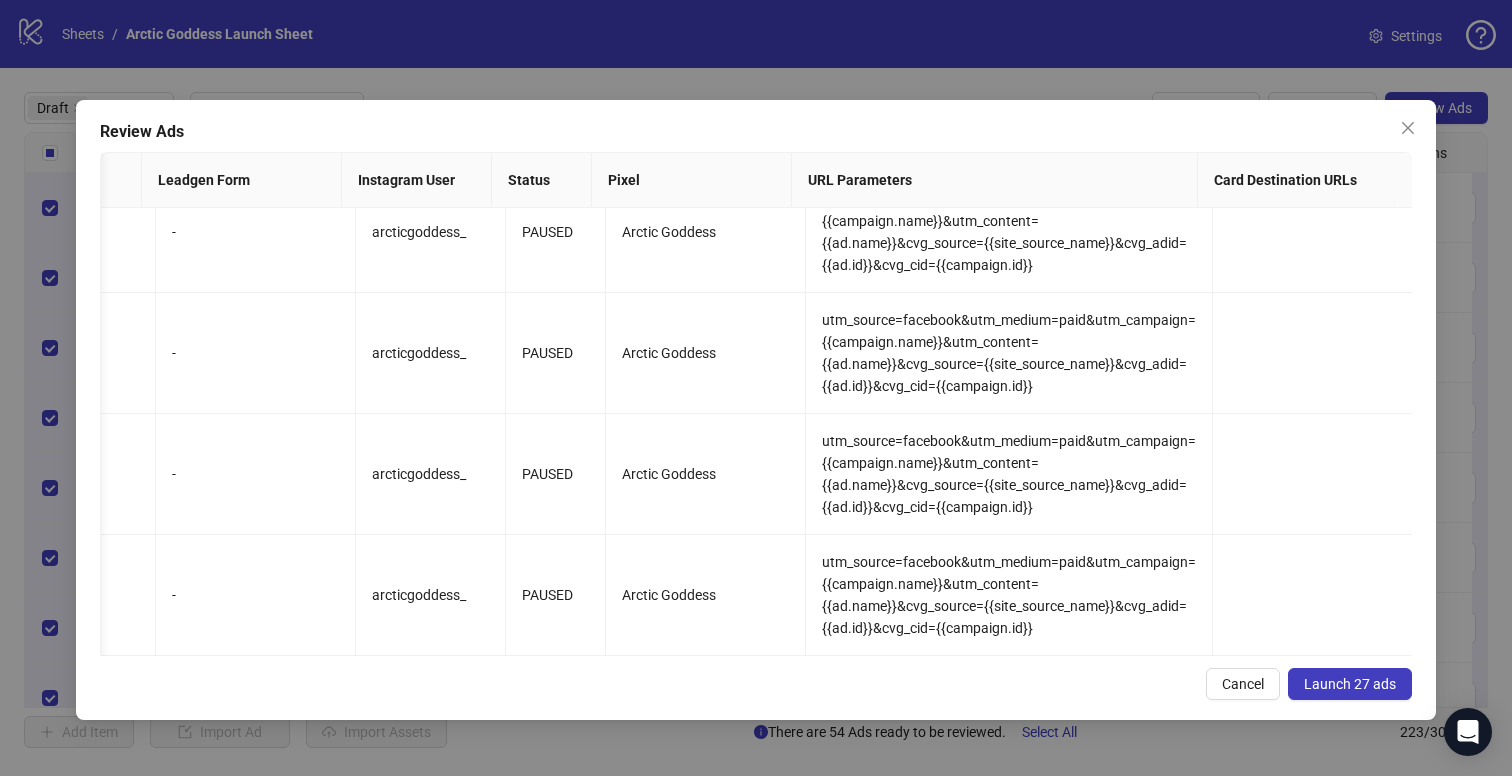 click on "Launch 27 ads" at bounding box center [1350, 684] 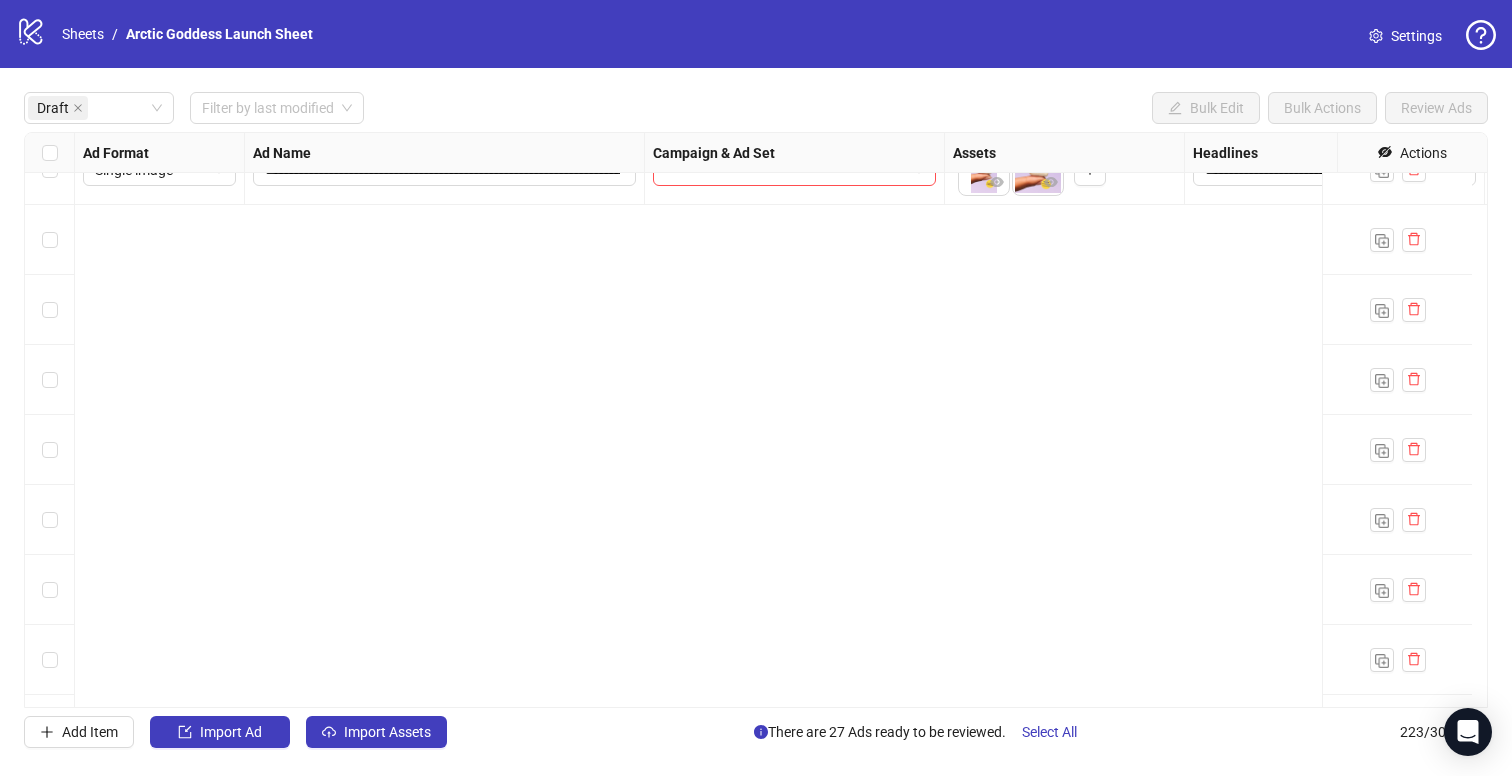 scroll, scrollTop: 1353, scrollLeft: 0, axis: vertical 